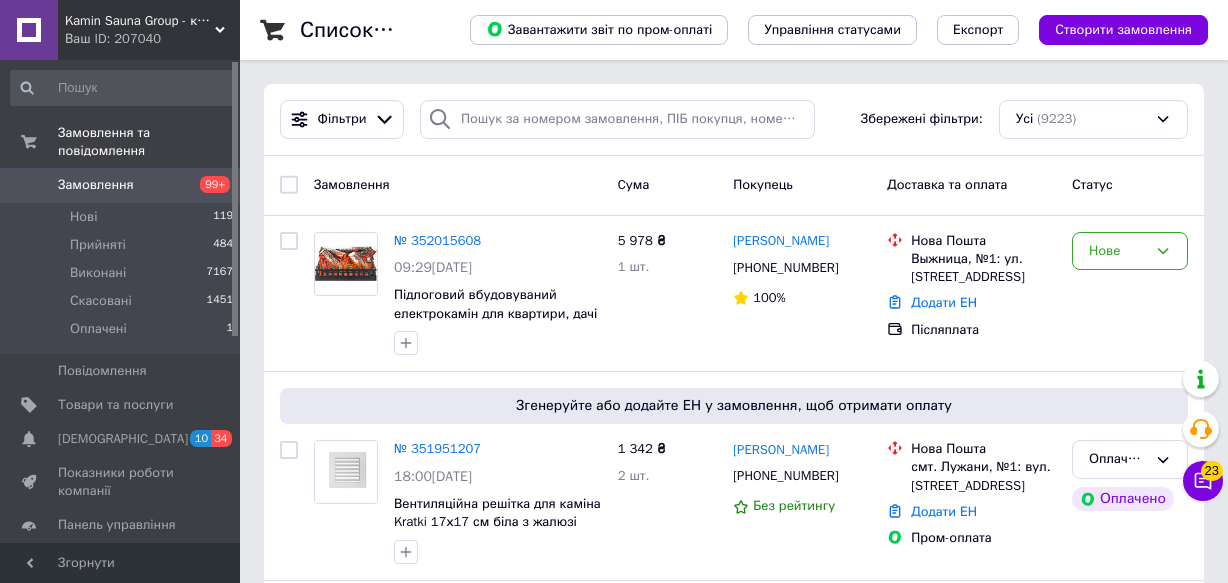 scroll, scrollTop: 0, scrollLeft: 0, axis: both 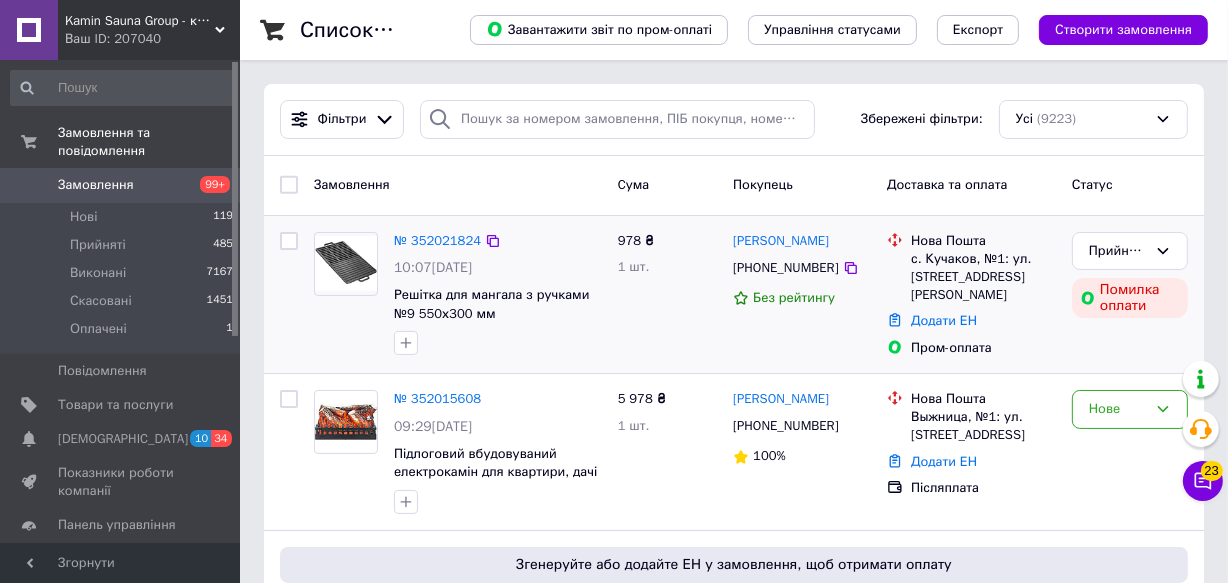 click at bounding box center [346, 263] 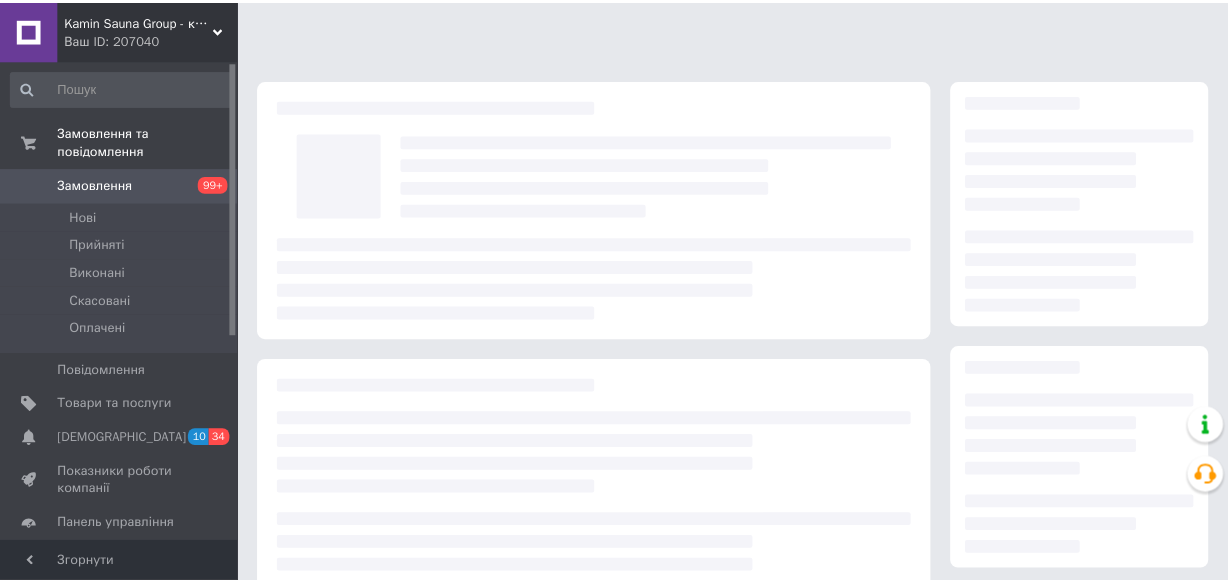 scroll, scrollTop: 0, scrollLeft: 0, axis: both 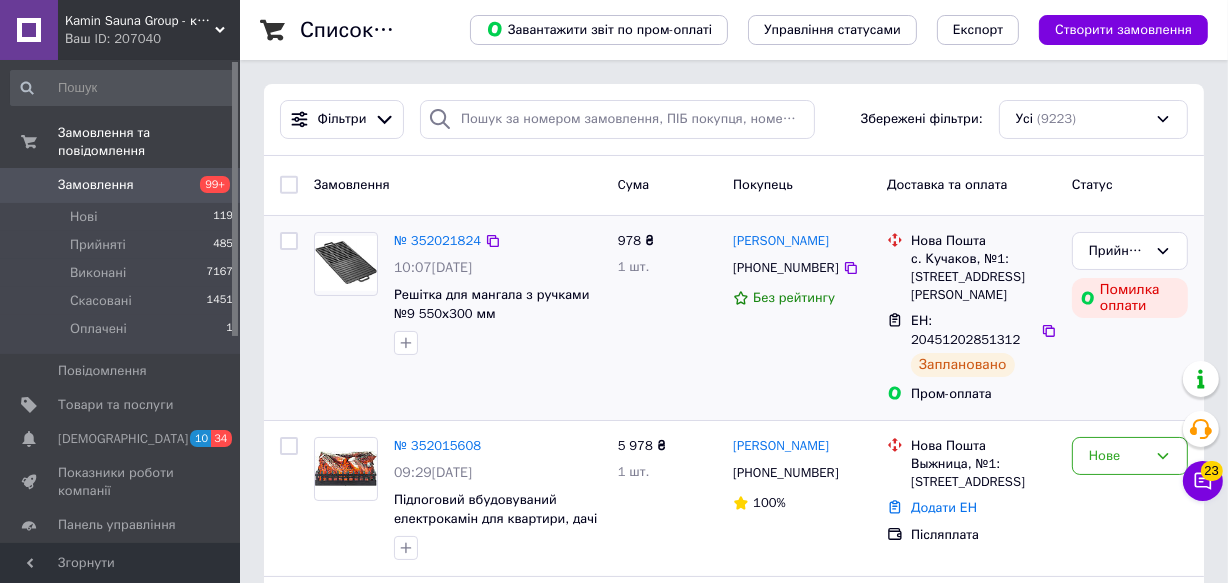 drag, startPoint x: 724, startPoint y: 233, endPoint x: 869, endPoint y: 241, distance: 145.22052 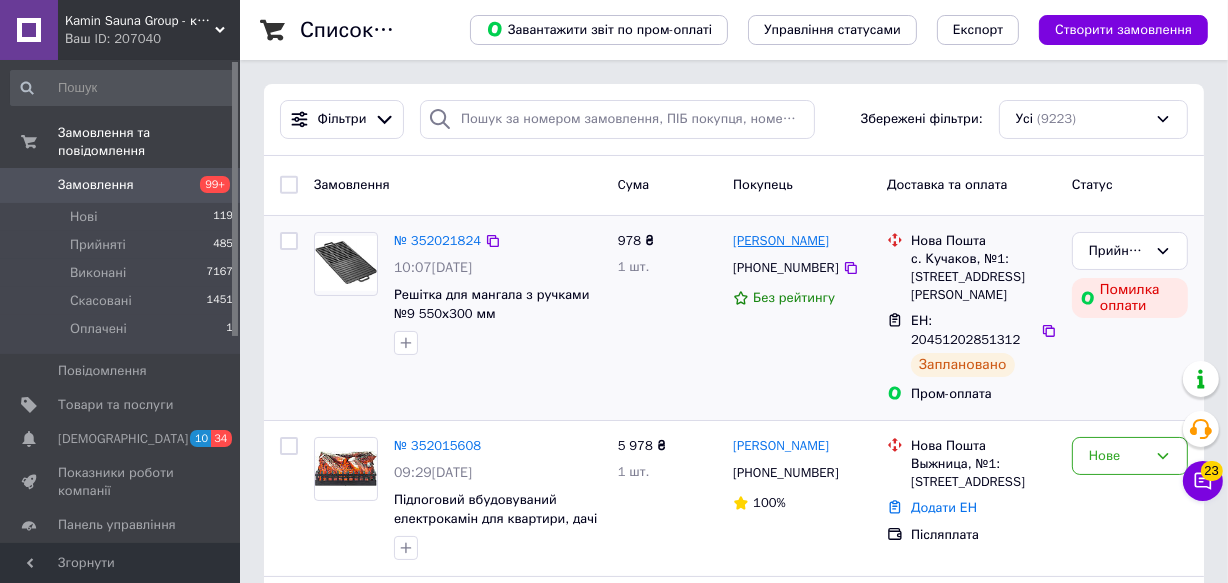 copy on "[PERSON_NAME]" 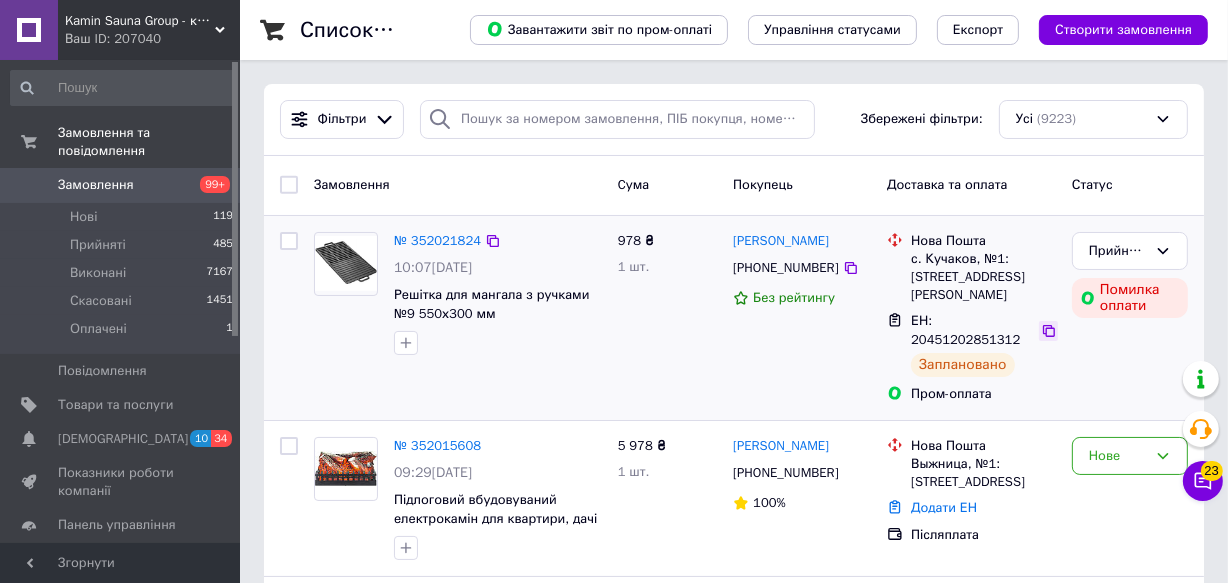 click at bounding box center (1048, 331) 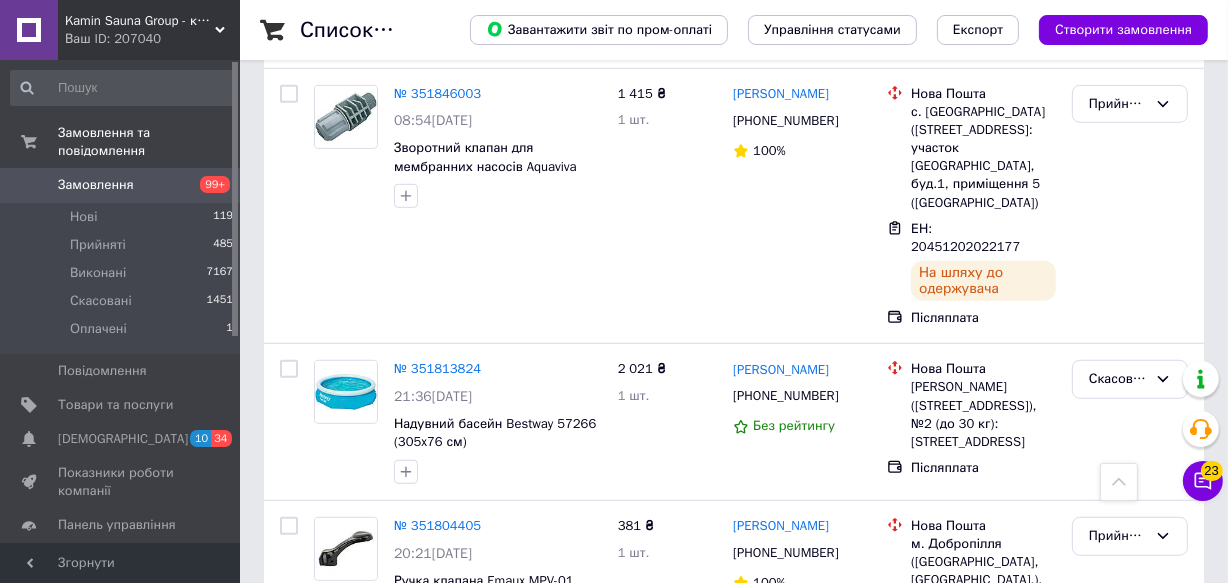 scroll, scrollTop: 1044, scrollLeft: 0, axis: vertical 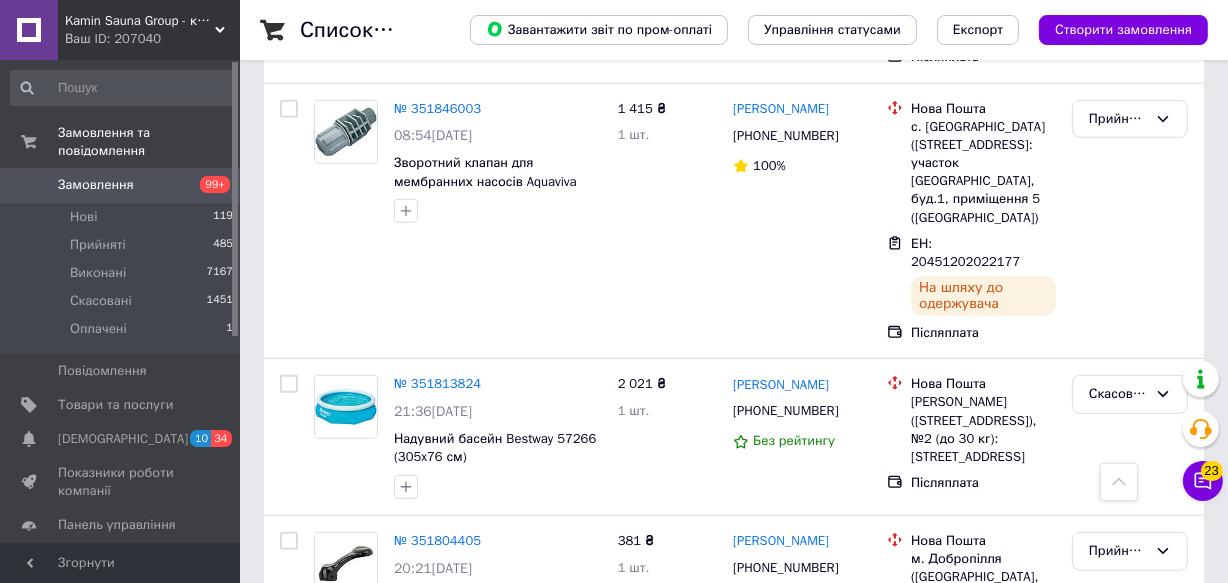 click on "Замовлення" at bounding box center [96, 185] 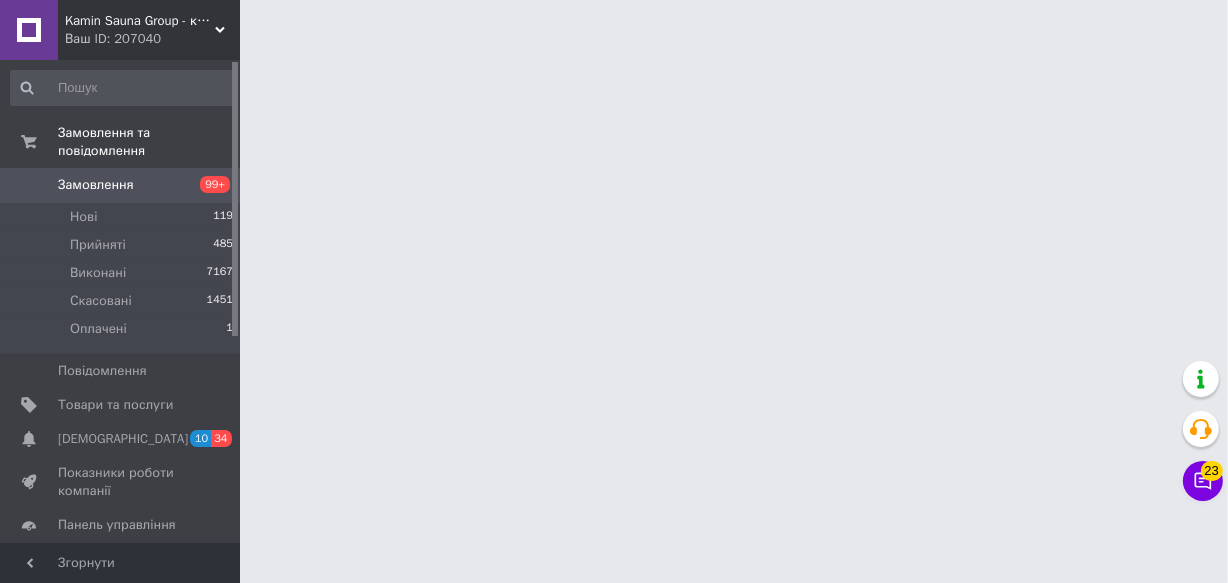 scroll, scrollTop: 0, scrollLeft: 0, axis: both 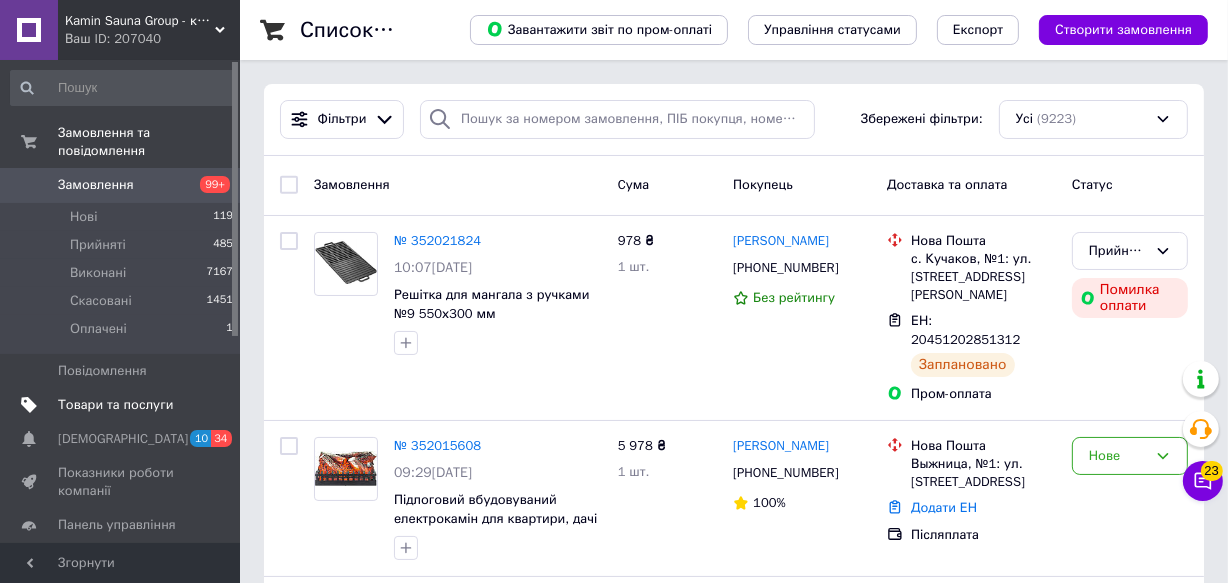 click on "Товари та послуги" at bounding box center [115, 405] 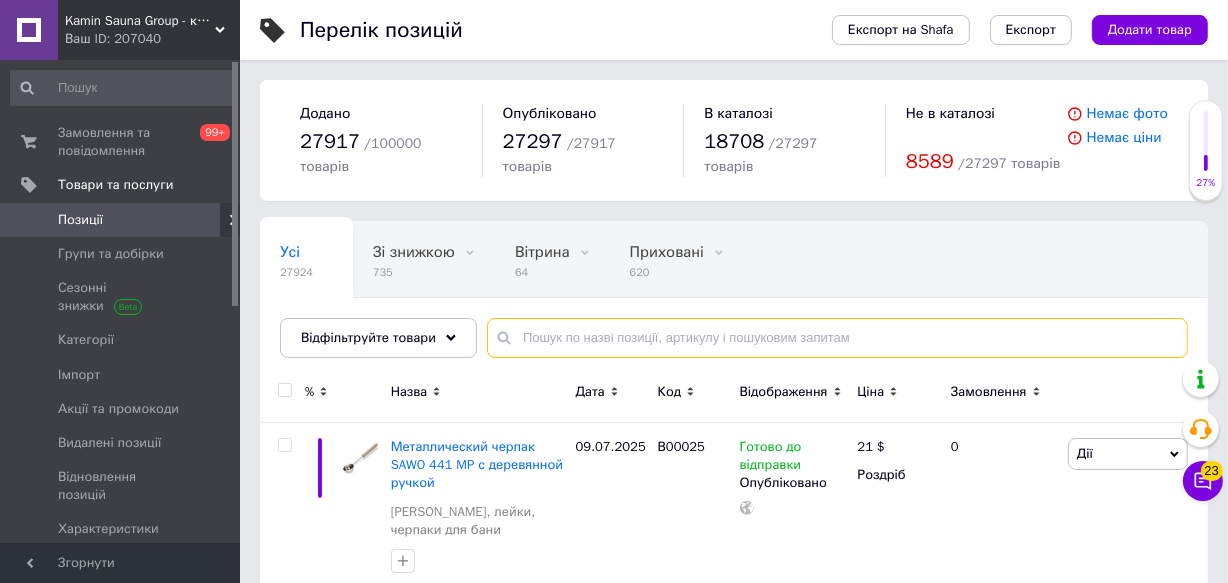click at bounding box center [837, 338] 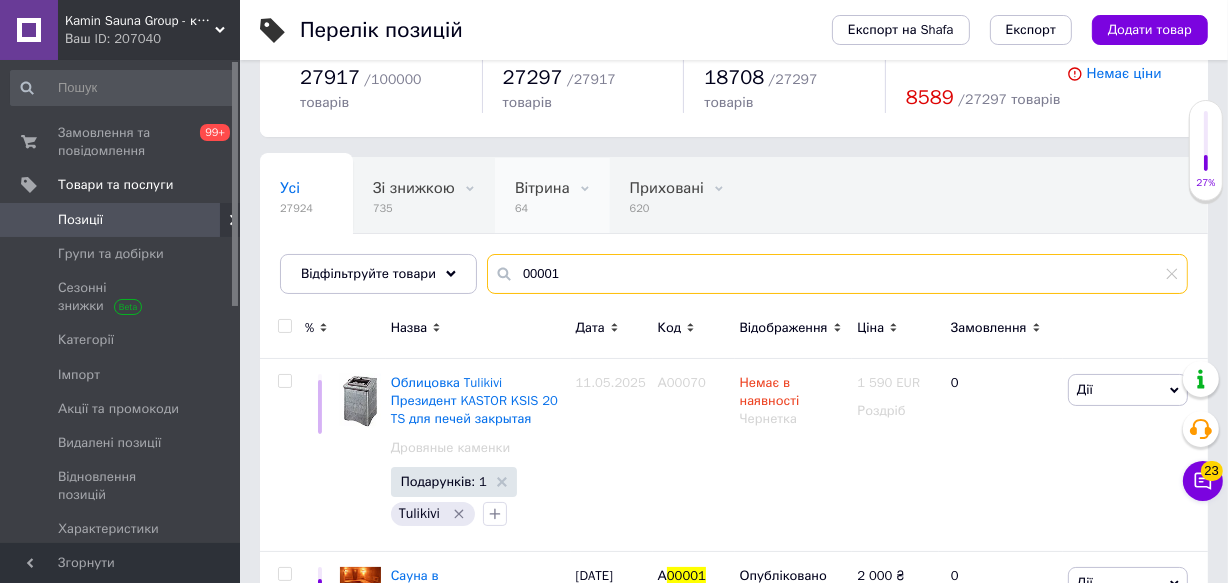 scroll, scrollTop: 0, scrollLeft: 0, axis: both 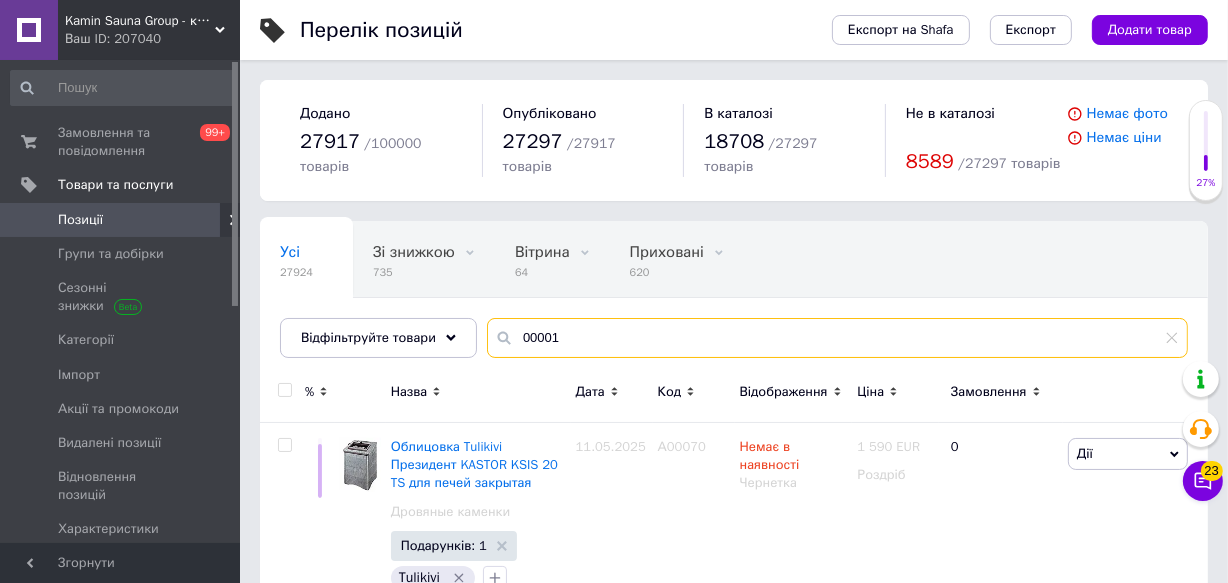 click on "00001" at bounding box center [837, 338] 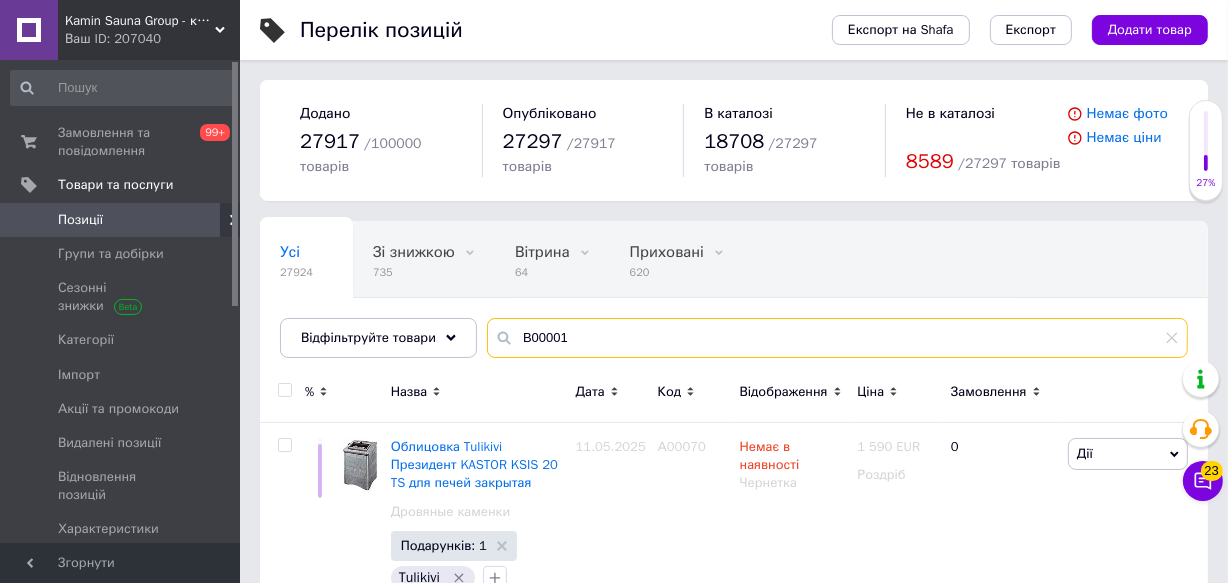 type on "В00001" 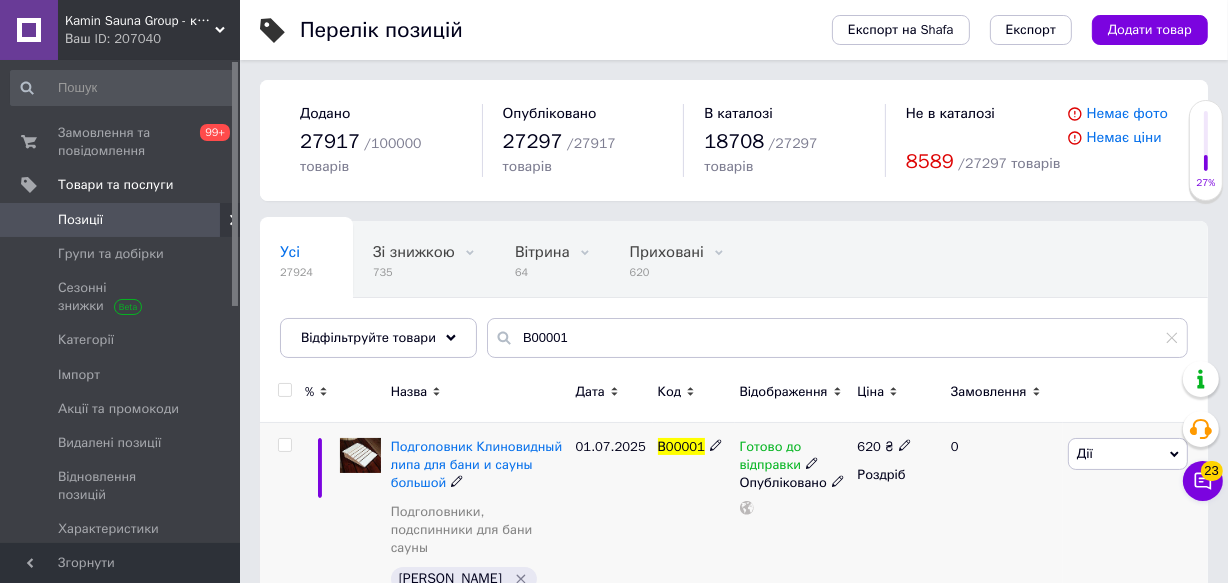 click at bounding box center (360, 455) 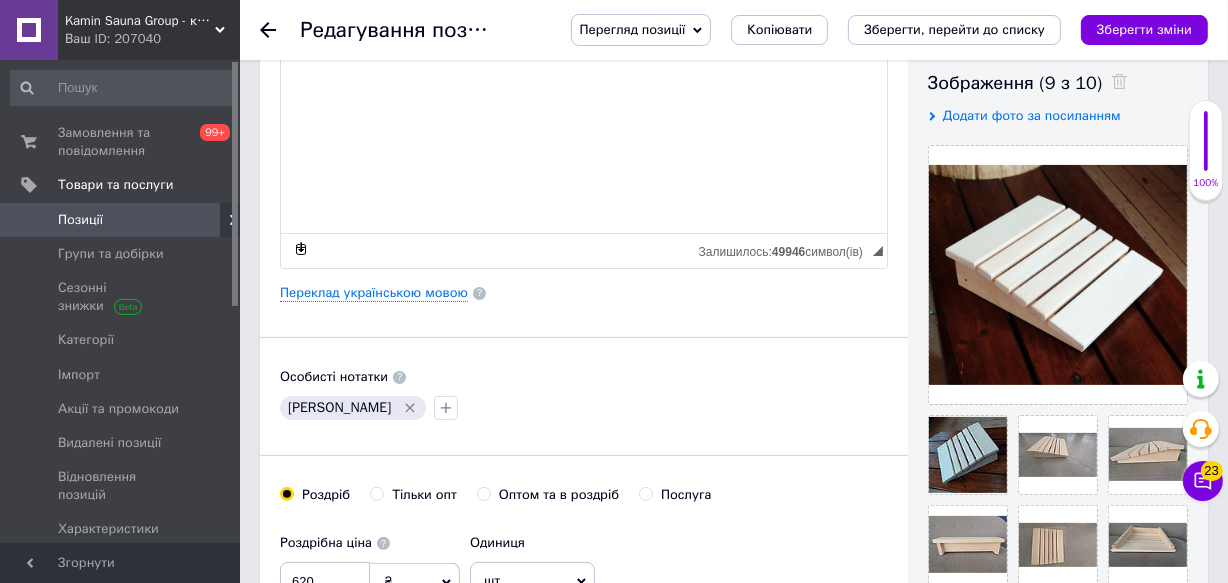 scroll, scrollTop: 363, scrollLeft: 0, axis: vertical 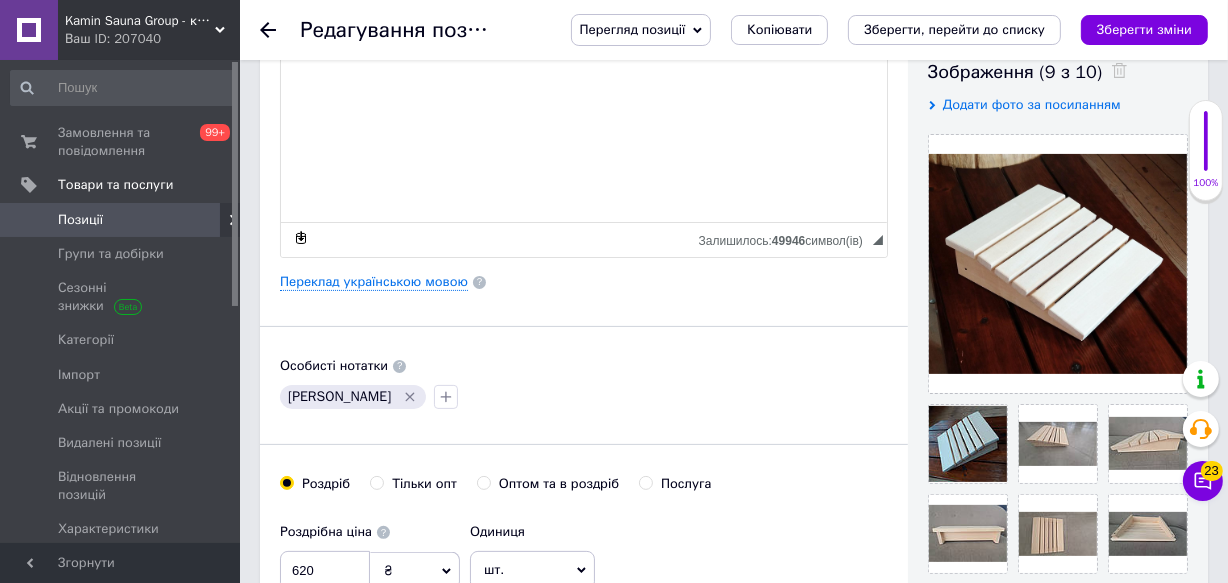 click 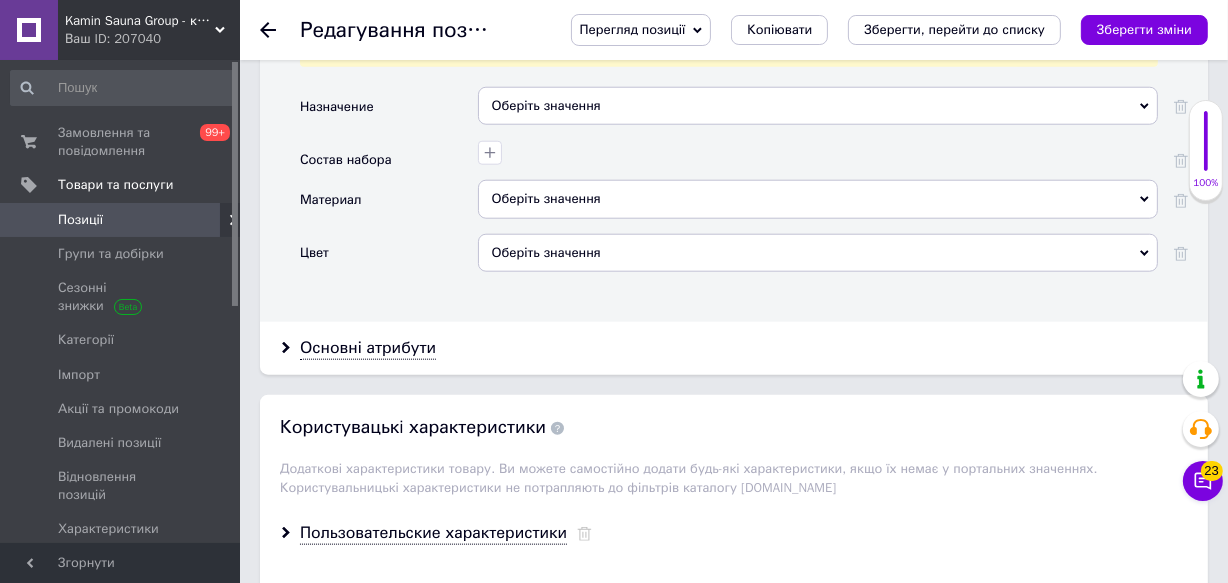 scroll, scrollTop: 2000, scrollLeft: 0, axis: vertical 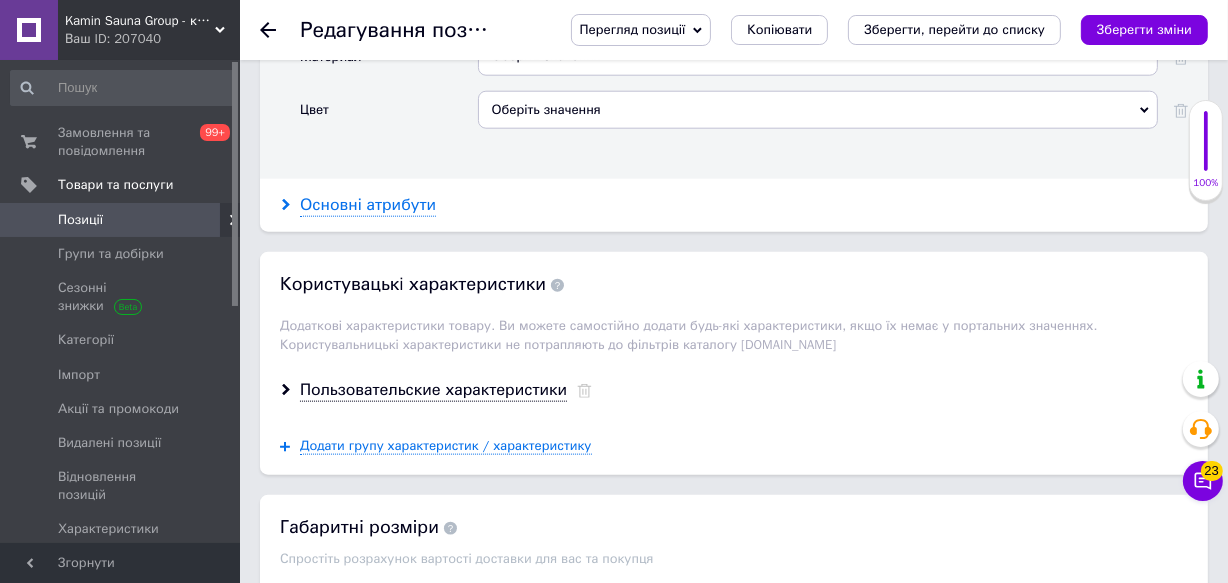 click on "Основні атрибути" at bounding box center [368, 205] 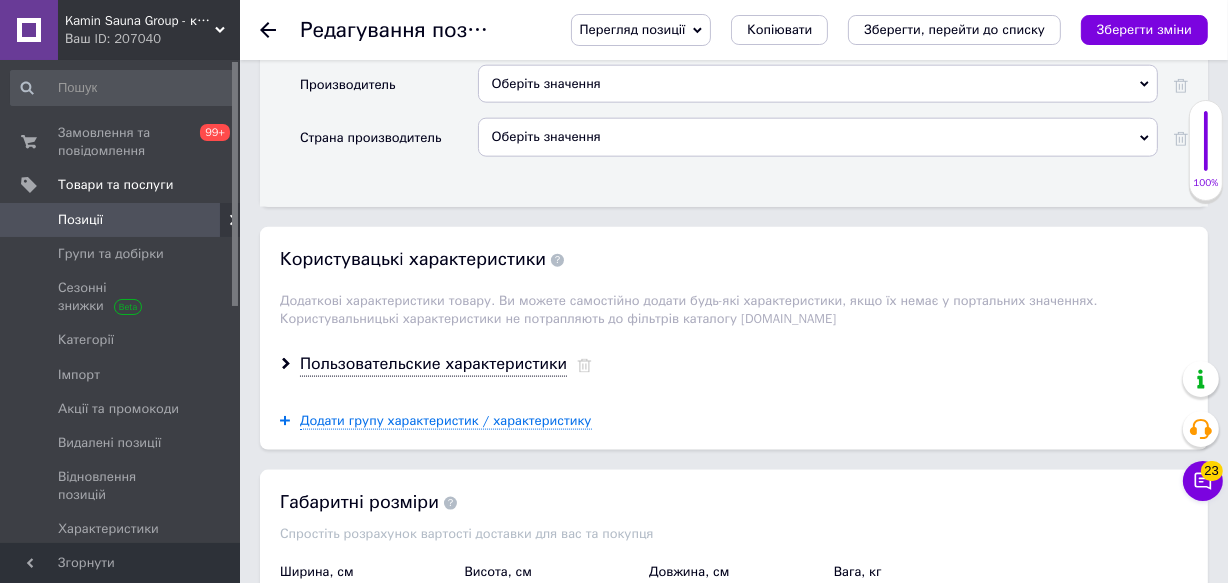 scroll, scrollTop: 2272, scrollLeft: 0, axis: vertical 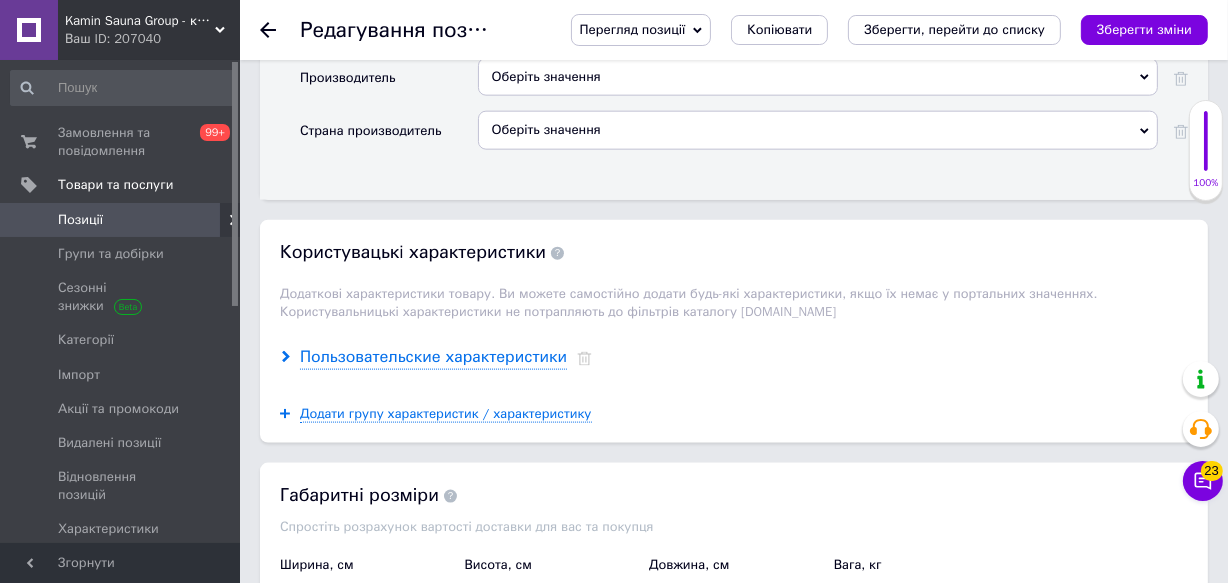 click on "Пользовательские характеристики" at bounding box center (433, 357) 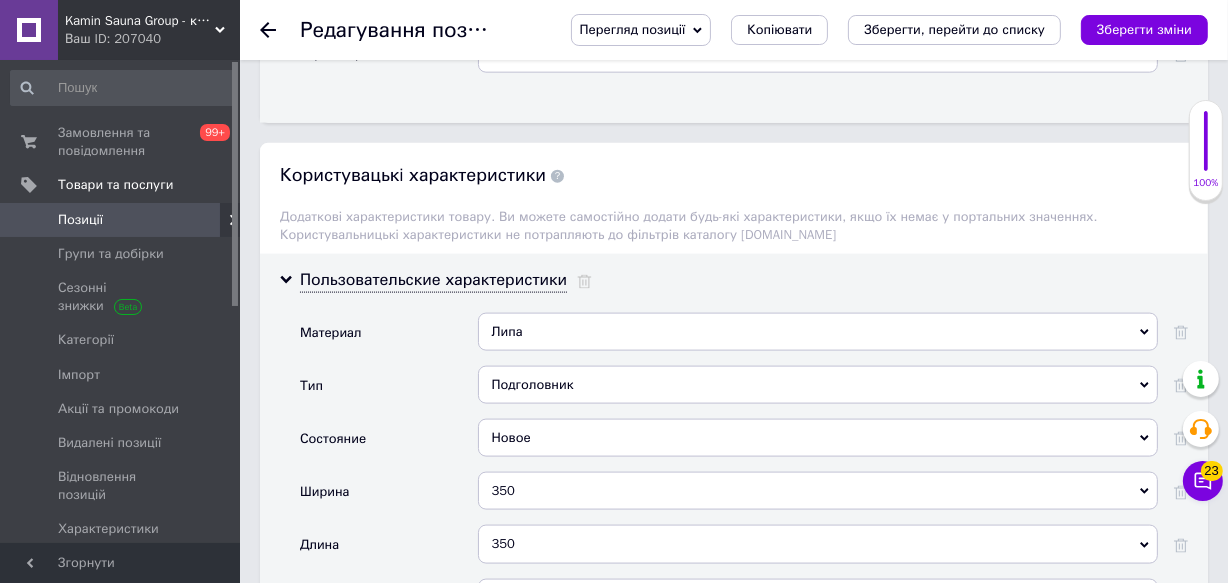 scroll, scrollTop: 2454, scrollLeft: 0, axis: vertical 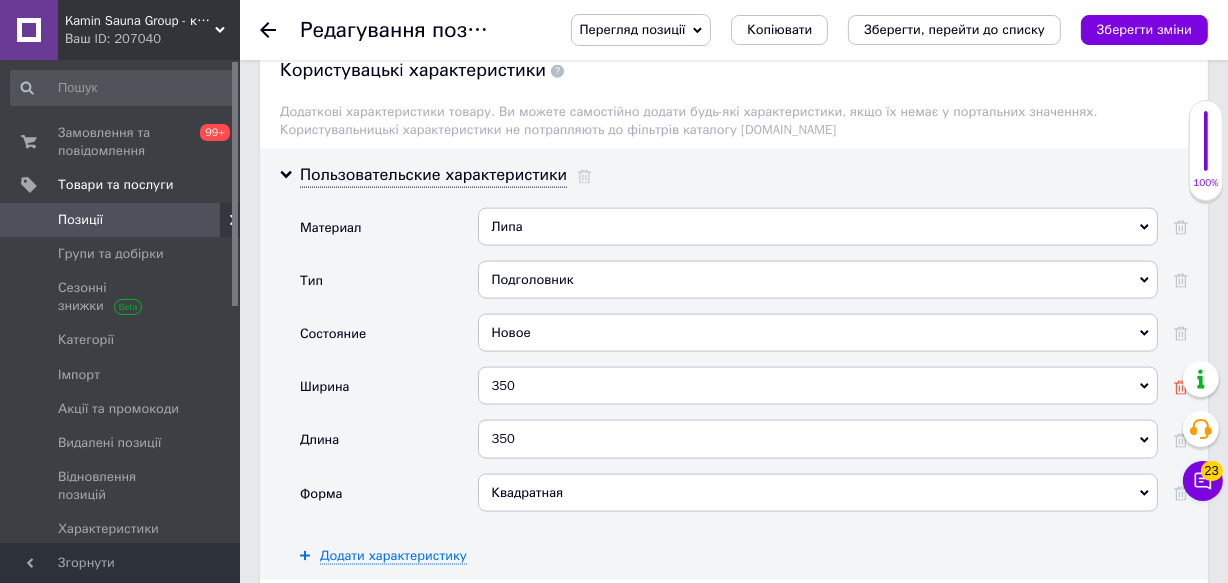 click 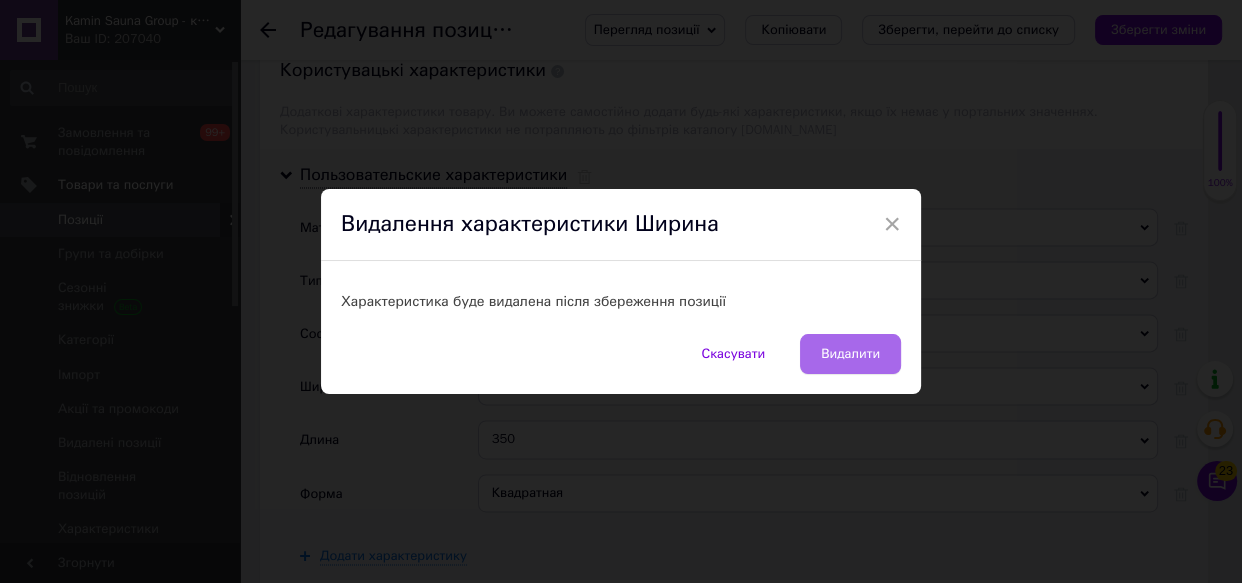 click on "Видалити" at bounding box center [850, 354] 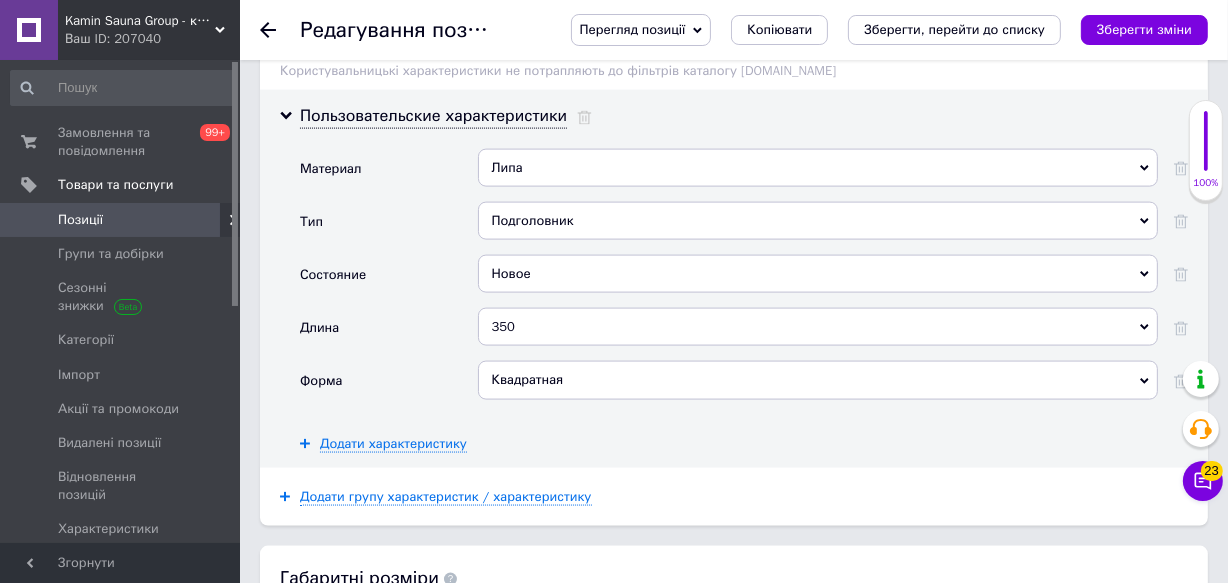 scroll, scrollTop: 2545, scrollLeft: 0, axis: vertical 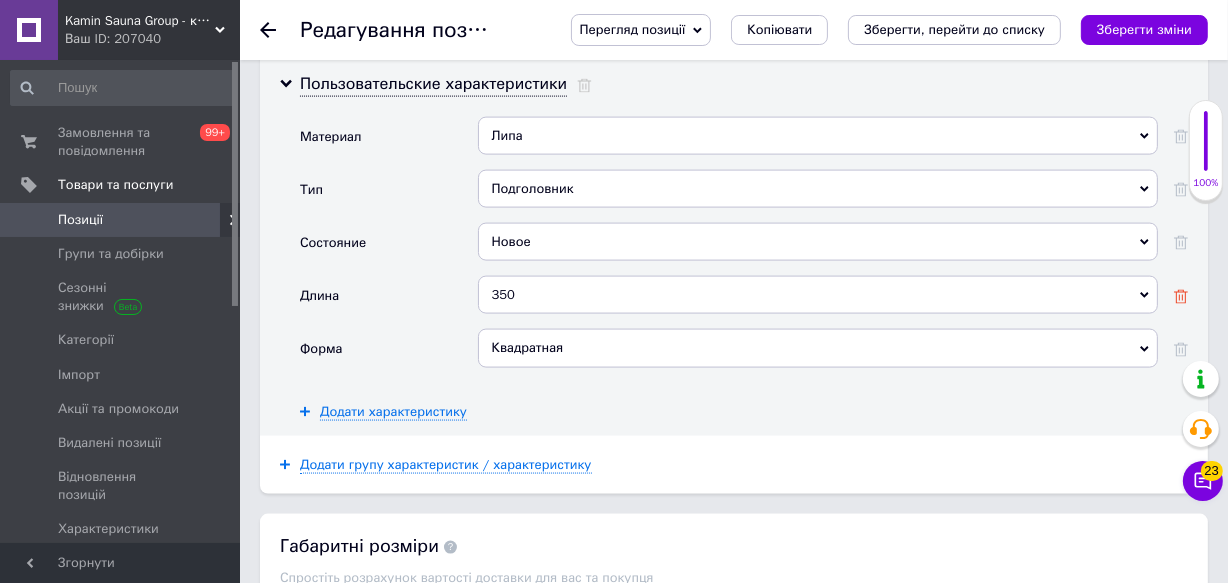 click 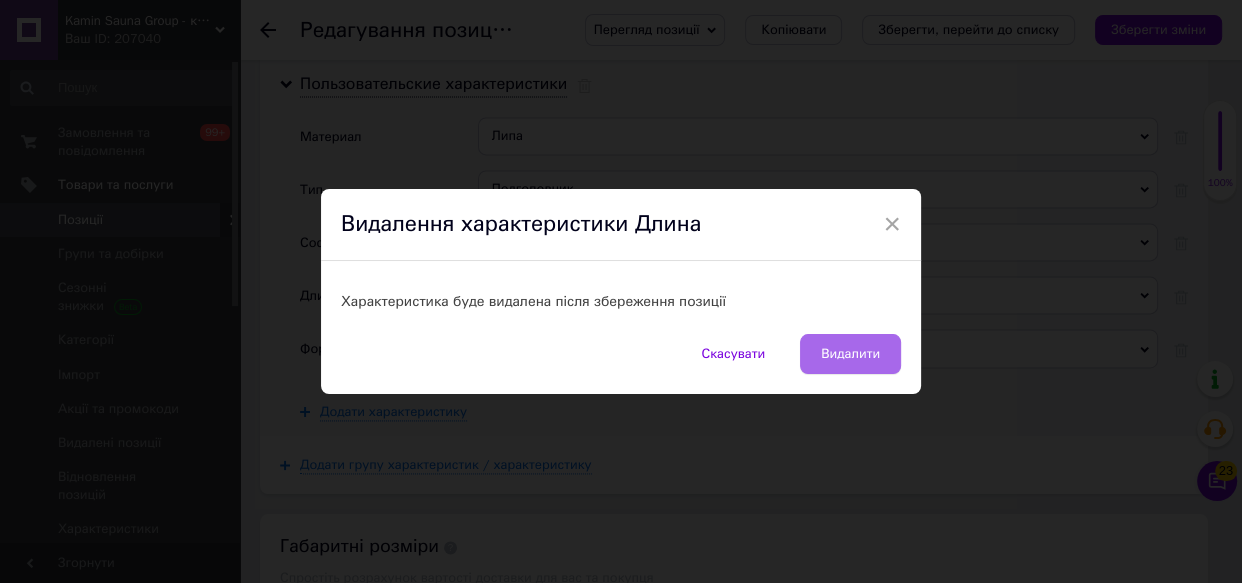 click on "Видалити" at bounding box center (850, 354) 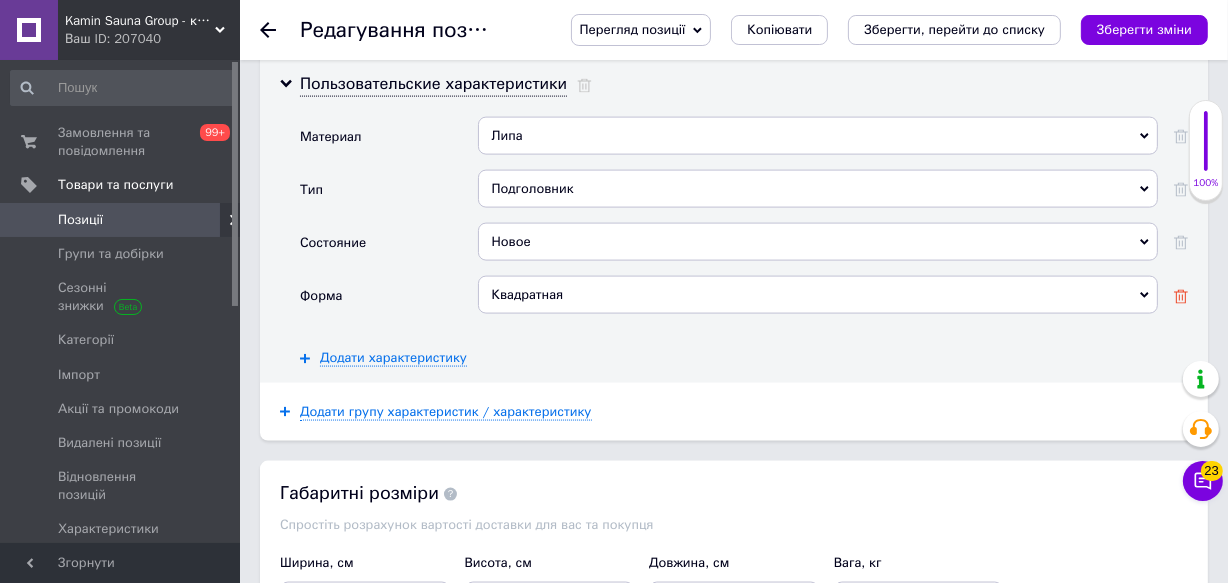 click 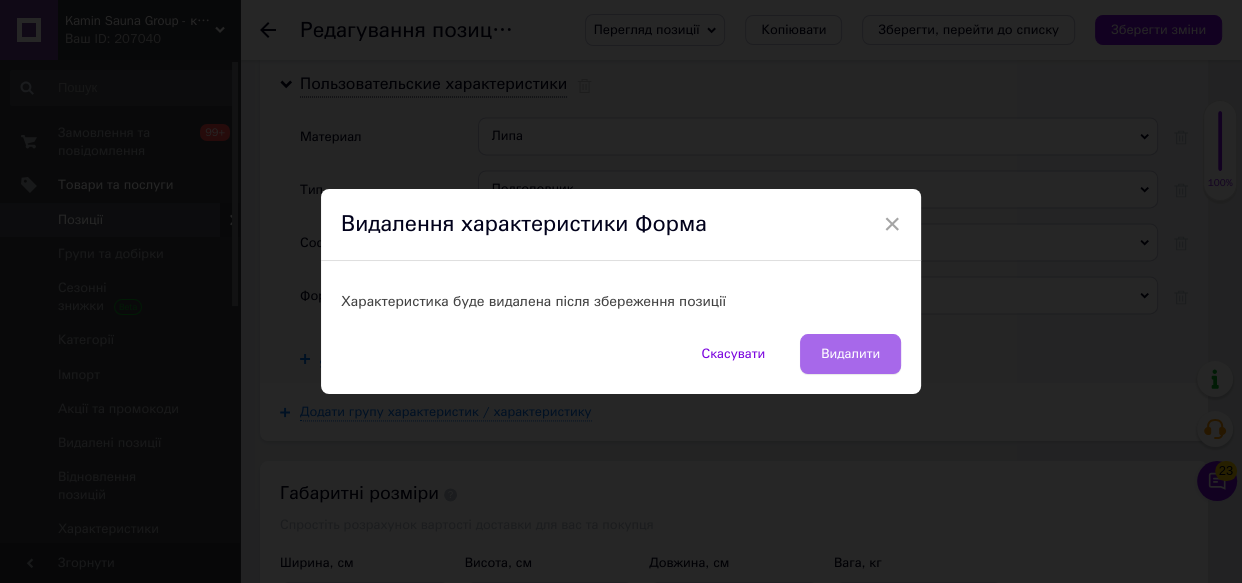 click on "Видалити" at bounding box center [850, 354] 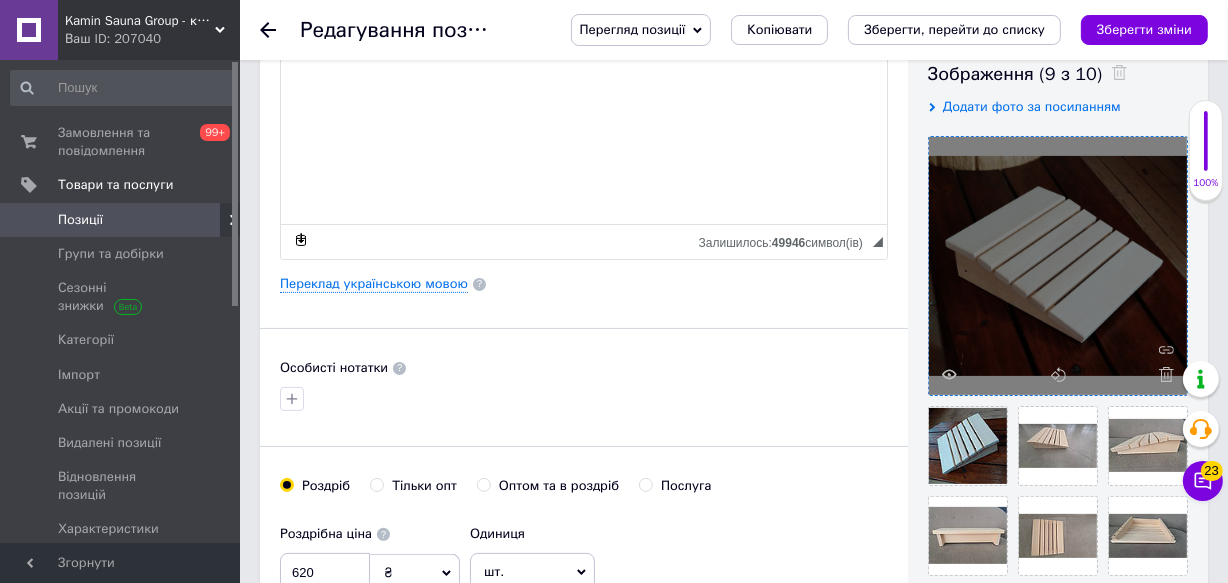 scroll, scrollTop: 363, scrollLeft: 0, axis: vertical 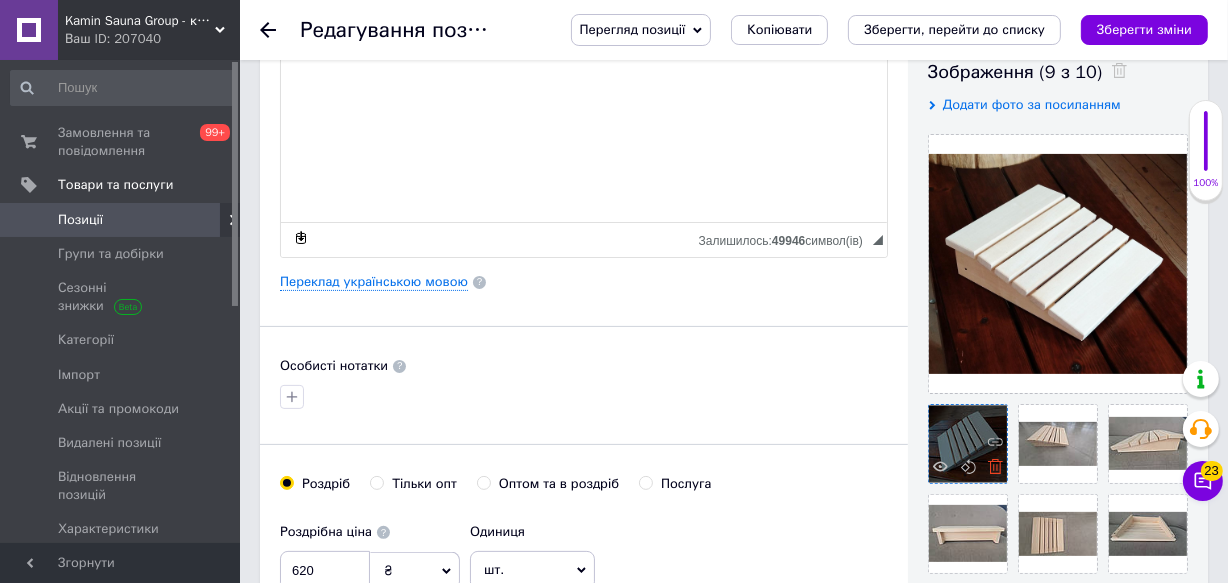 click 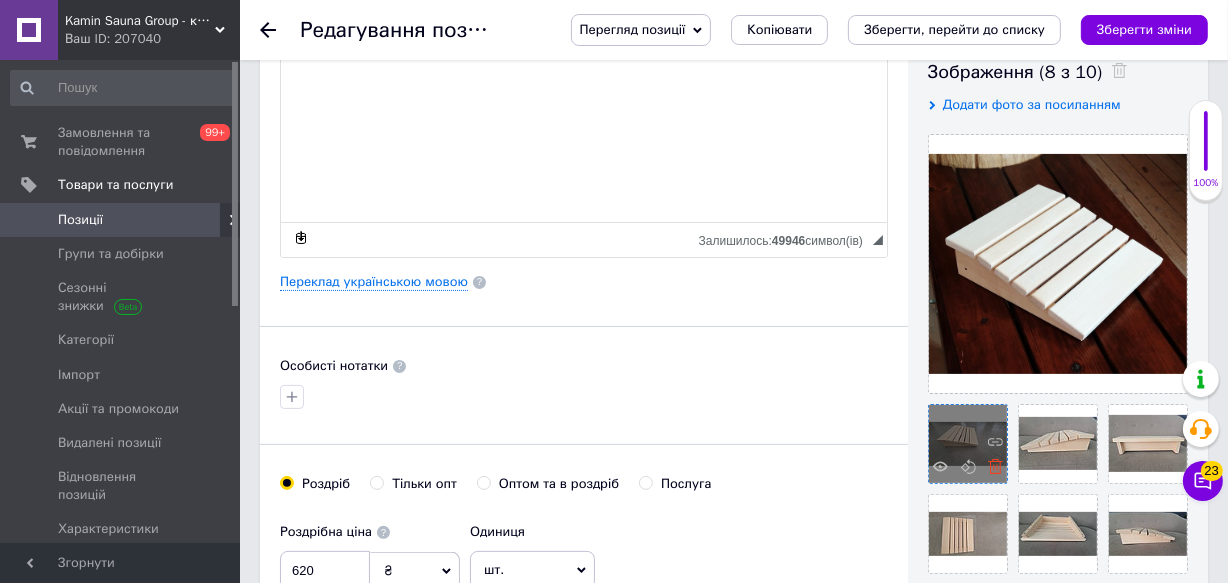 click 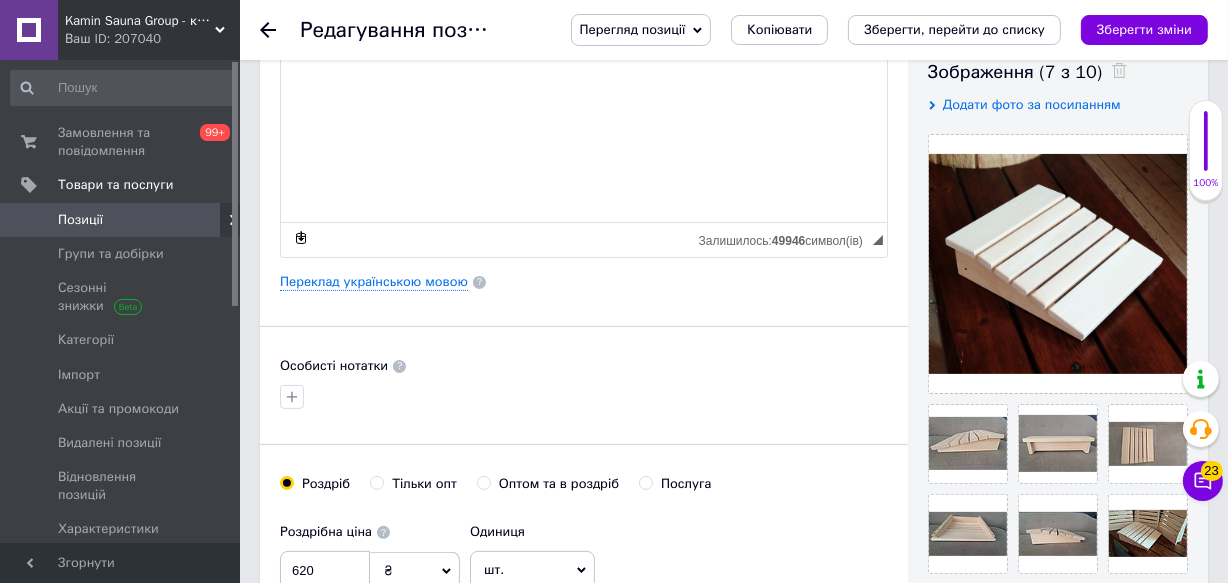 click 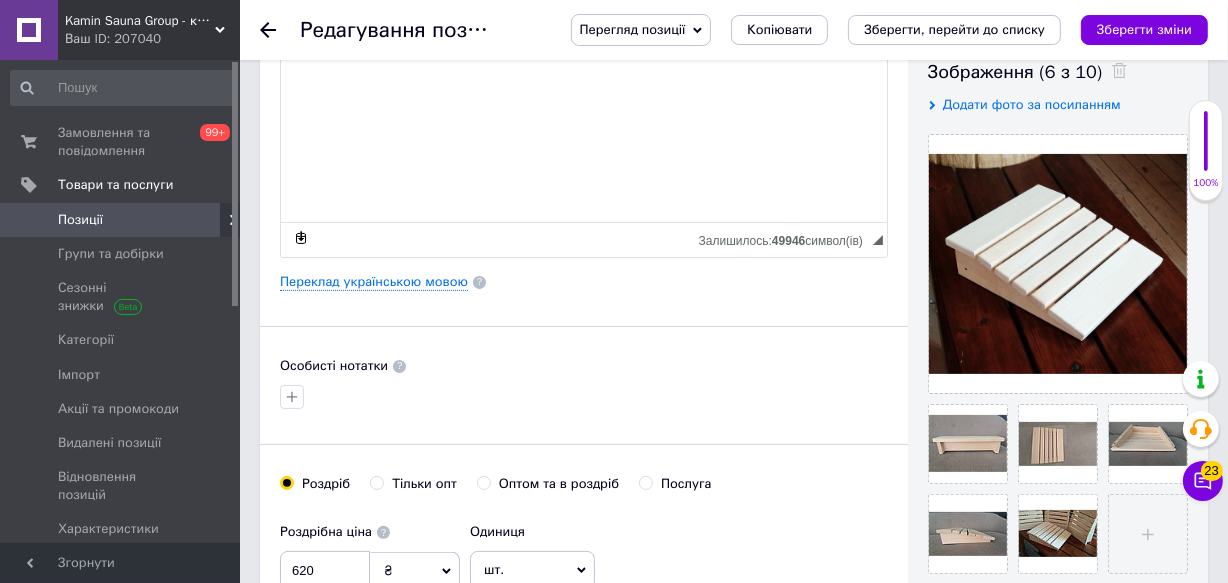 click 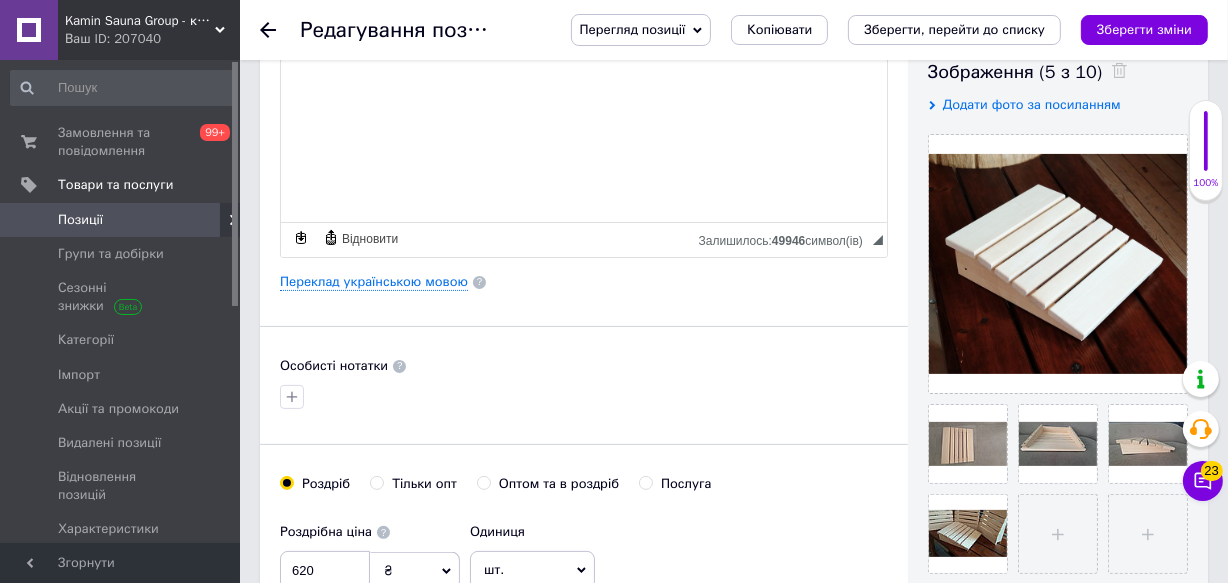 click 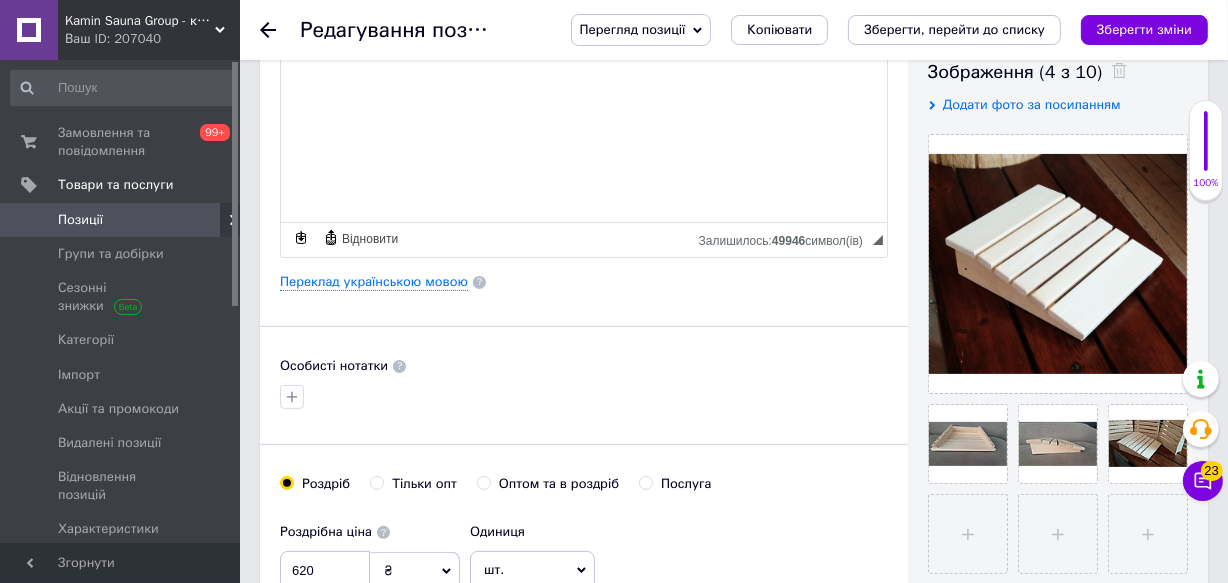 click 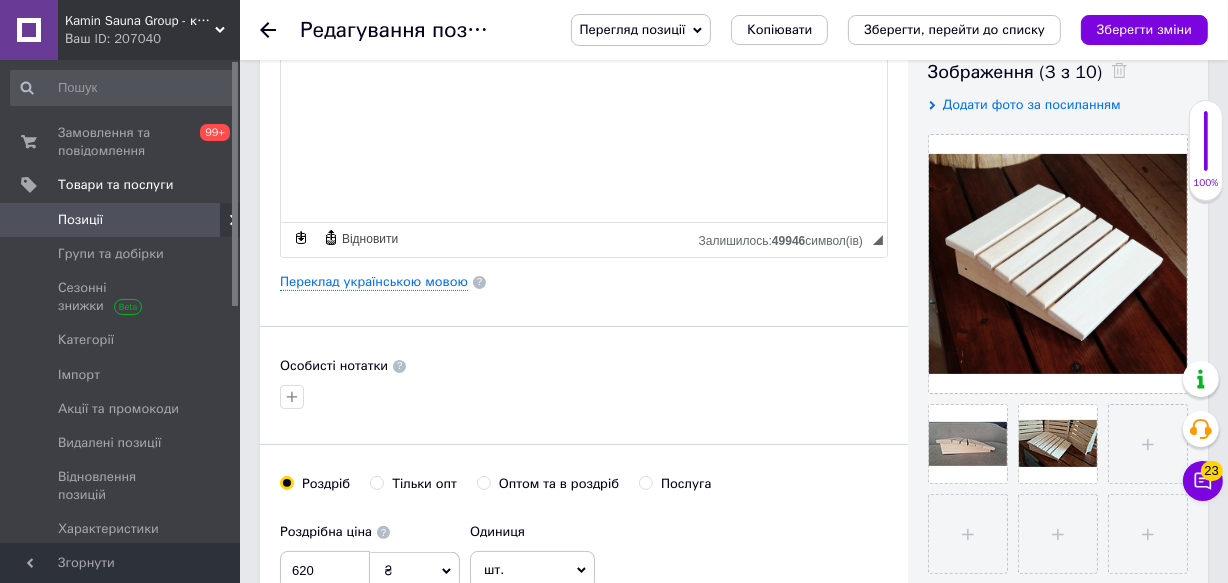click 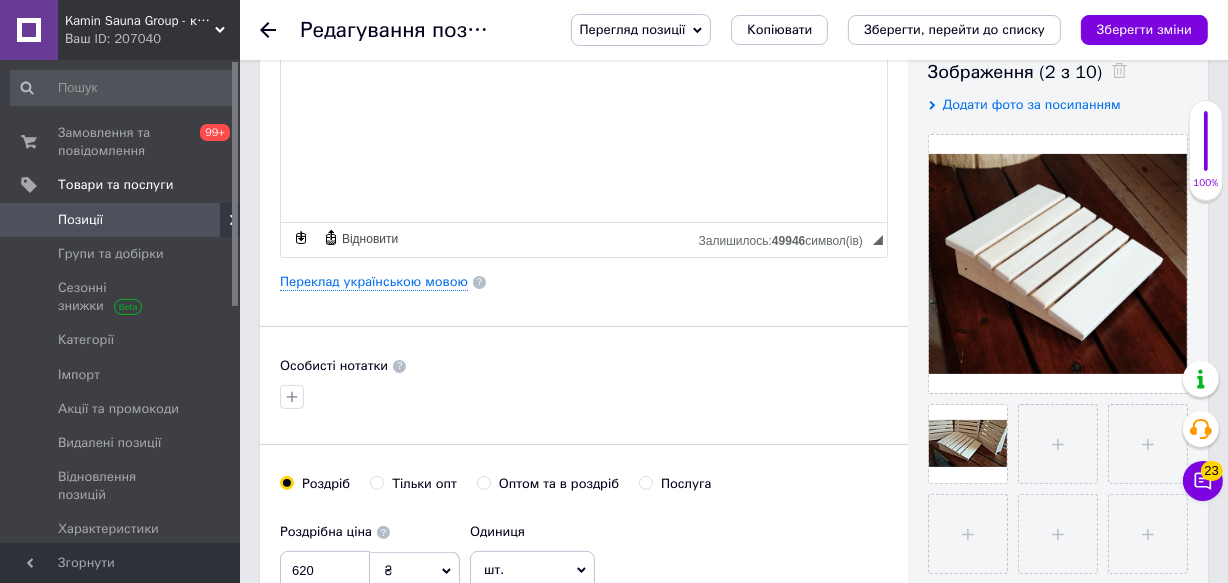click 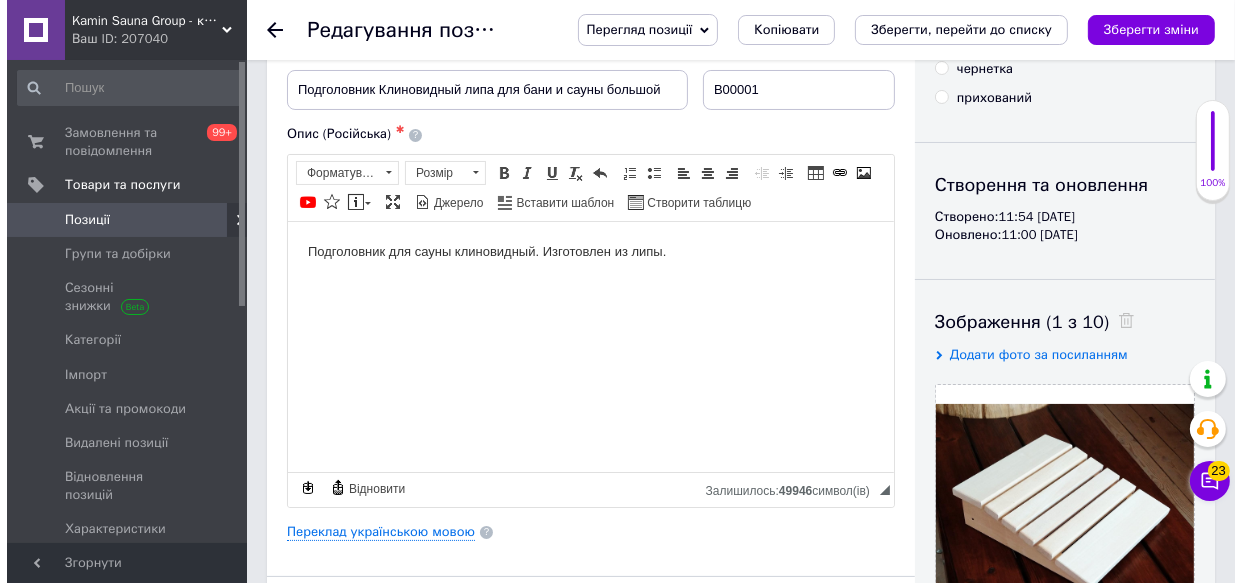 scroll, scrollTop: 272, scrollLeft: 0, axis: vertical 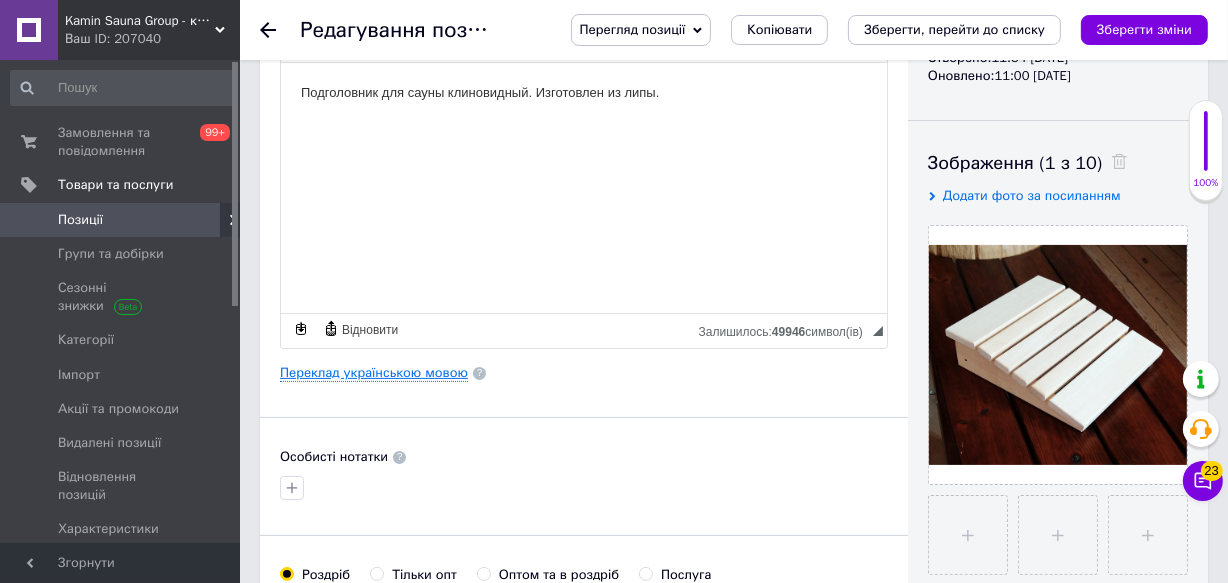 click on "Переклад українською мовою" at bounding box center [374, 373] 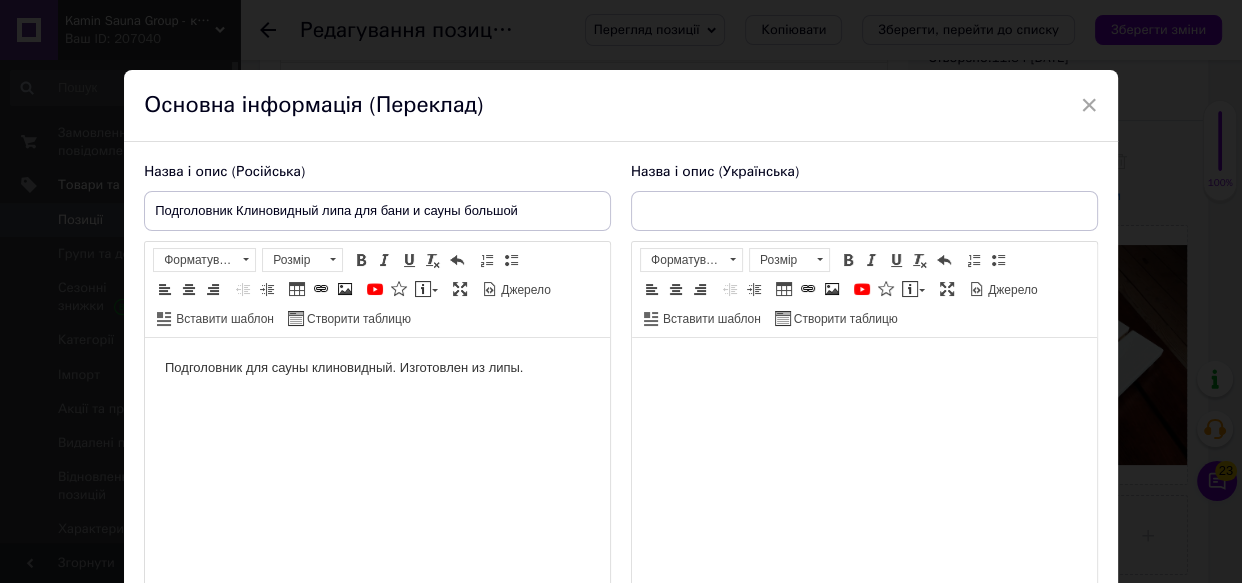 scroll, scrollTop: 0, scrollLeft: 0, axis: both 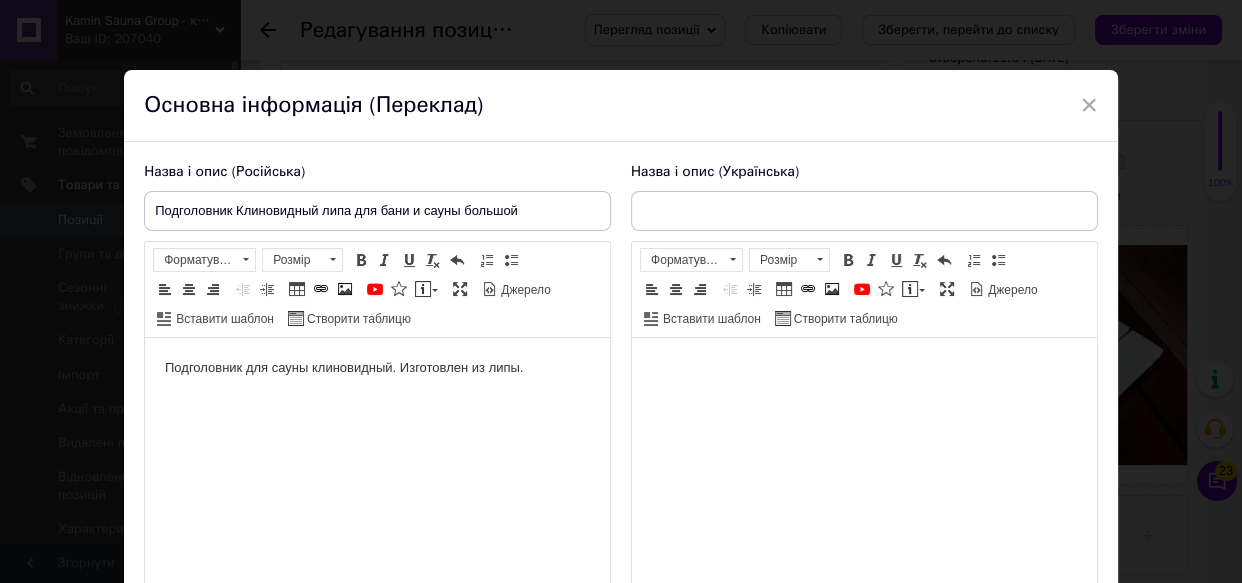 type on "Підголівник Кліновидний липа для лазні та сауни великий" 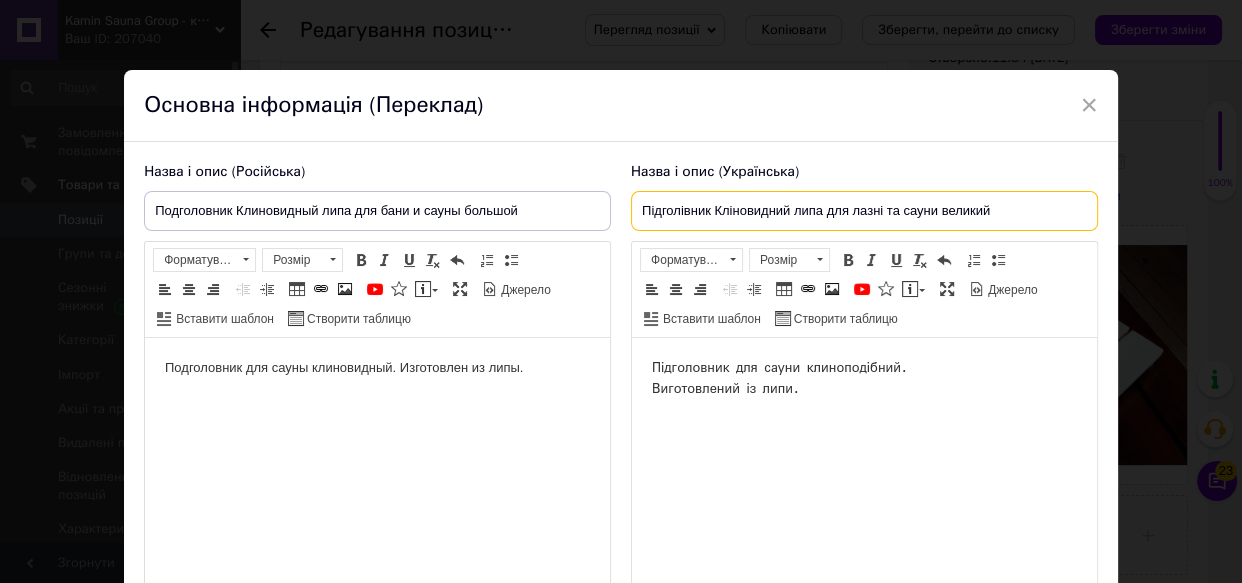 drag, startPoint x: 1002, startPoint y: 201, endPoint x: 621, endPoint y: 208, distance: 381.0643 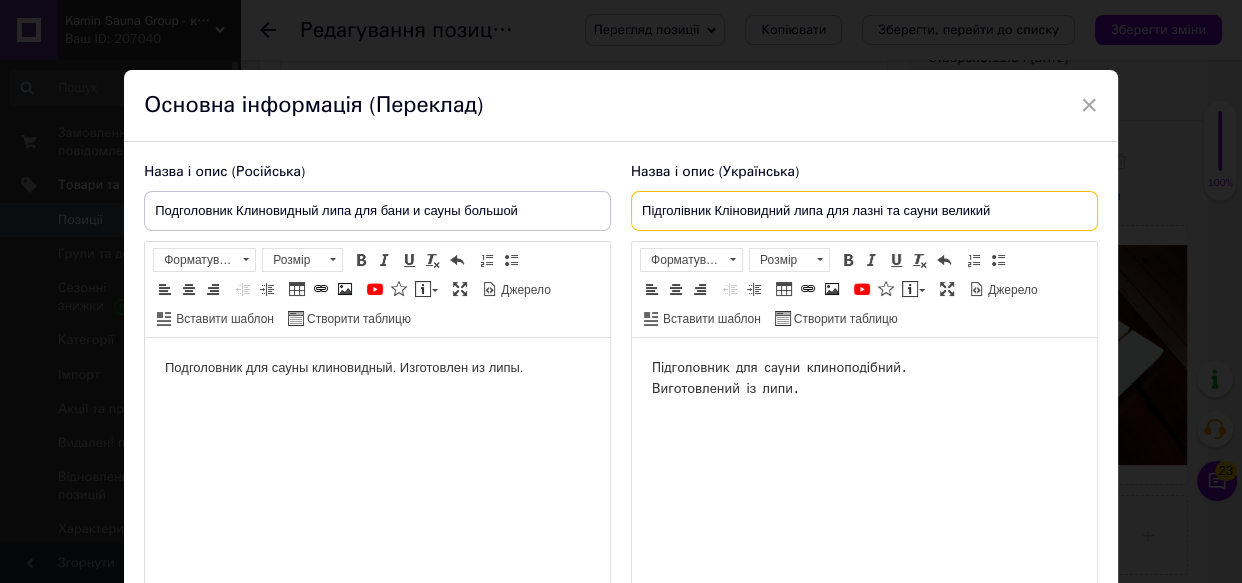 click on "Назва і опис (Українська) Підголівник Кліновидний липа для лазні та сауни великий Підголовник для сауни клиноподібний.
Виготовлений із липи.
Розширений текстовий редактор, 8F635B46-E007-4904-92C6-D2D6E612F45C Панель інструментів редактора Форматування Форматування Розмір Розмір   Жирний  Сполучення клавіш Ctrl+B   Курсив  Сполучення клавіш Ctrl+I   Підкреслений  Сполучення клавіш Ctrl+U   Видалити форматування   Повернути  Сполучення клавіш Ctrl+Z   Вставити/видалити нумерований список   Вставити/видалити маркований список   По лівому краю   По центру   По правому краю" at bounding box center (864, 393) 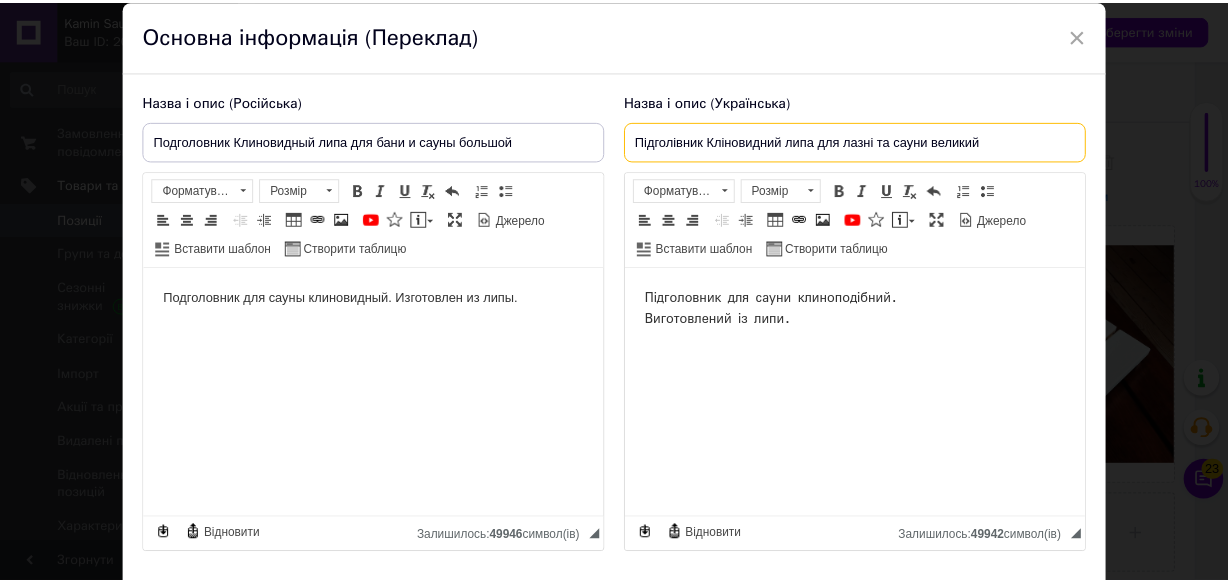 scroll, scrollTop: 233, scrollLeft: 0, axis: vertical 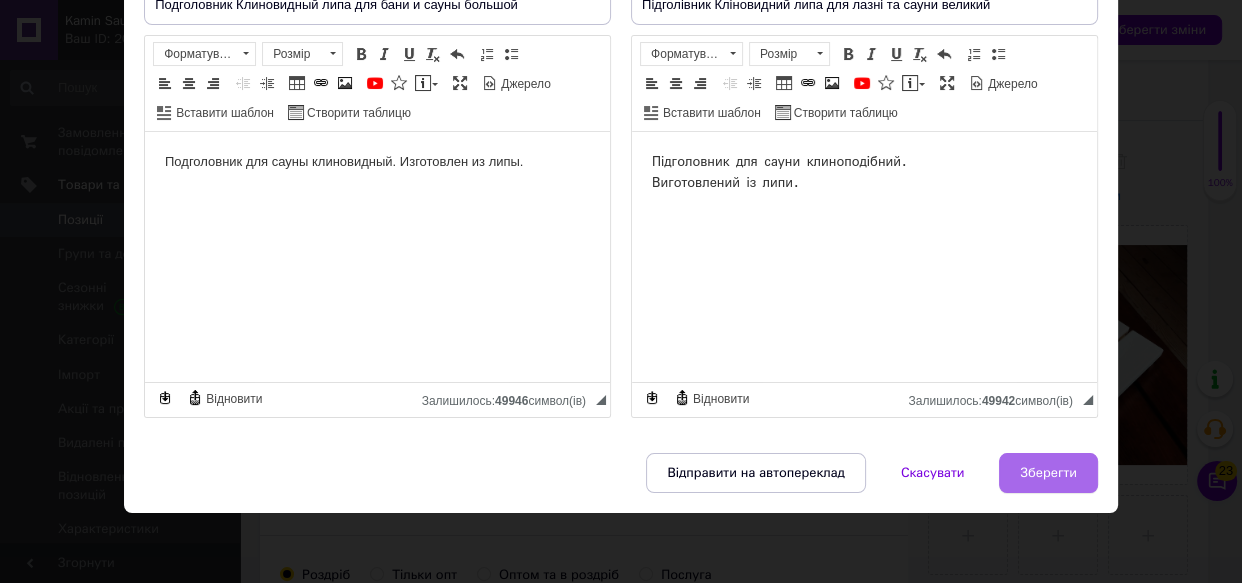click on "Зберегти" at bounding box center (1048, 473) 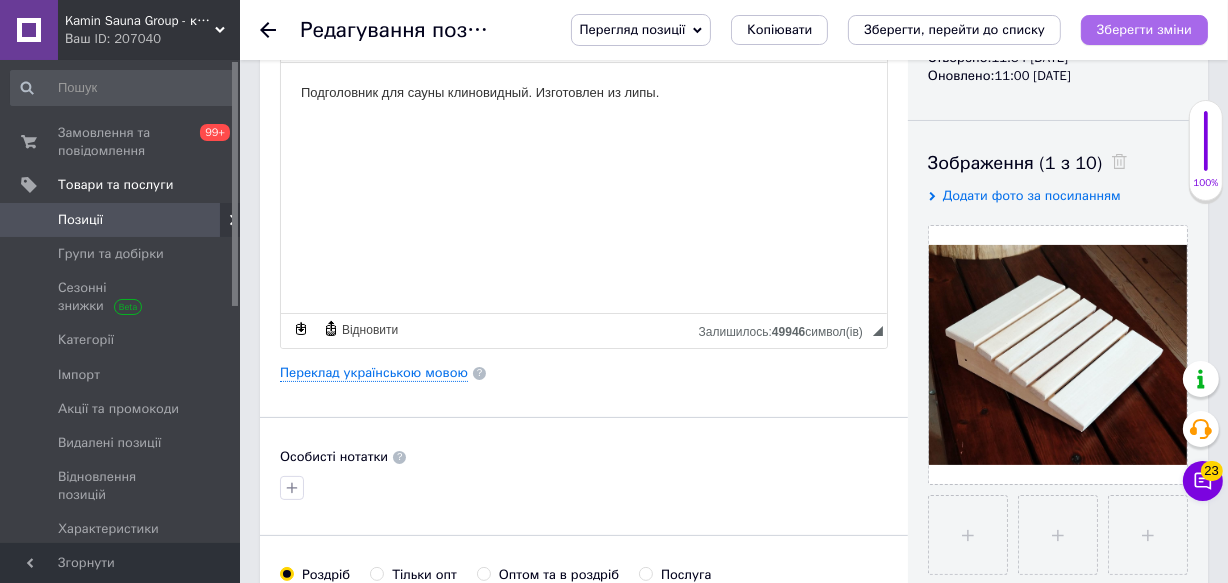 click on "Зберегти зміни" at bounding box center (1144, 29) 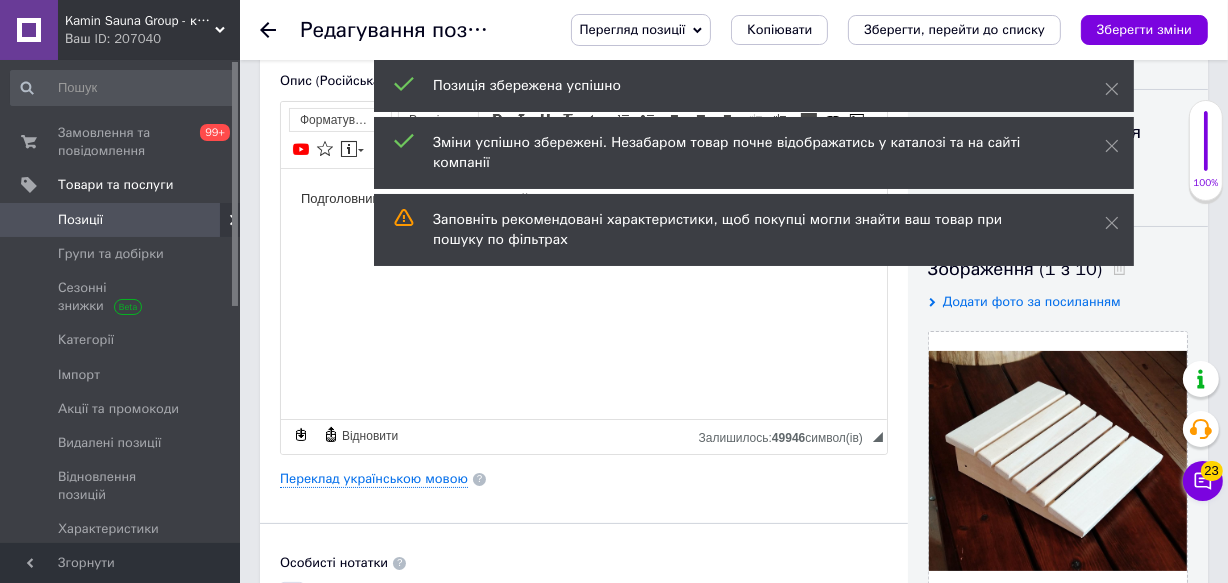 scroll, scrollTop: 0, scrollLeft: 0, axis: both 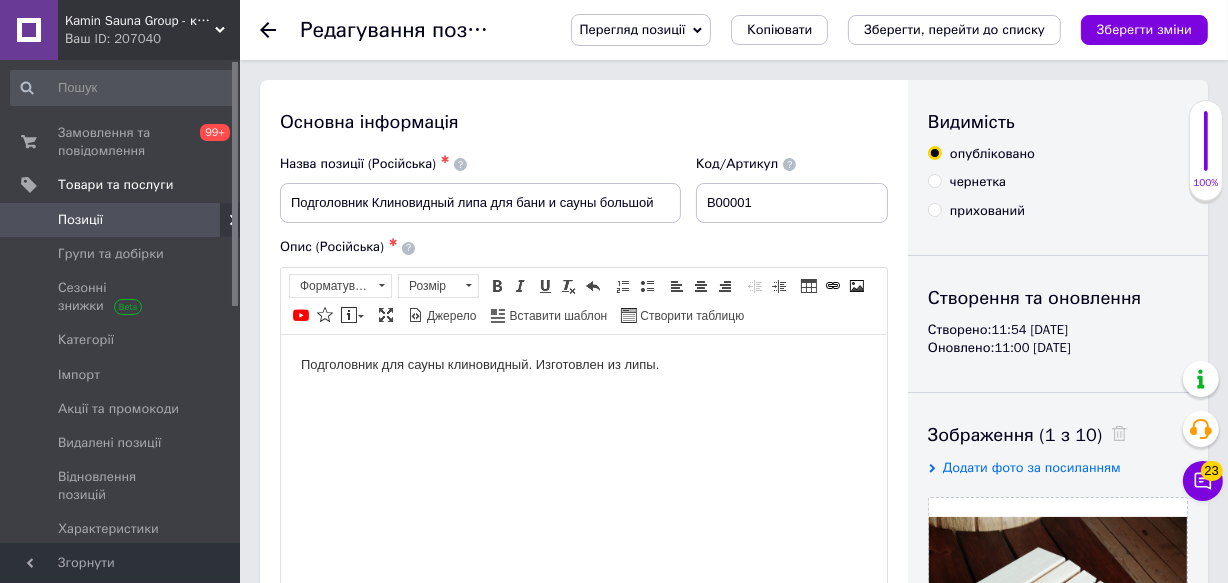 click 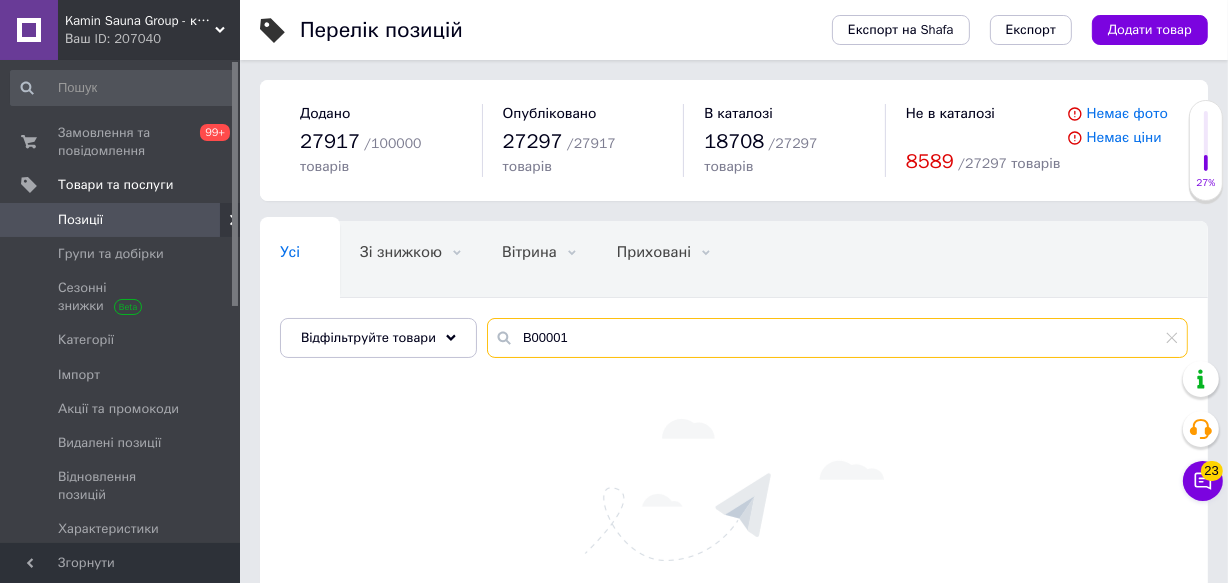 click on "В00001" at bounding box center [837, 338] 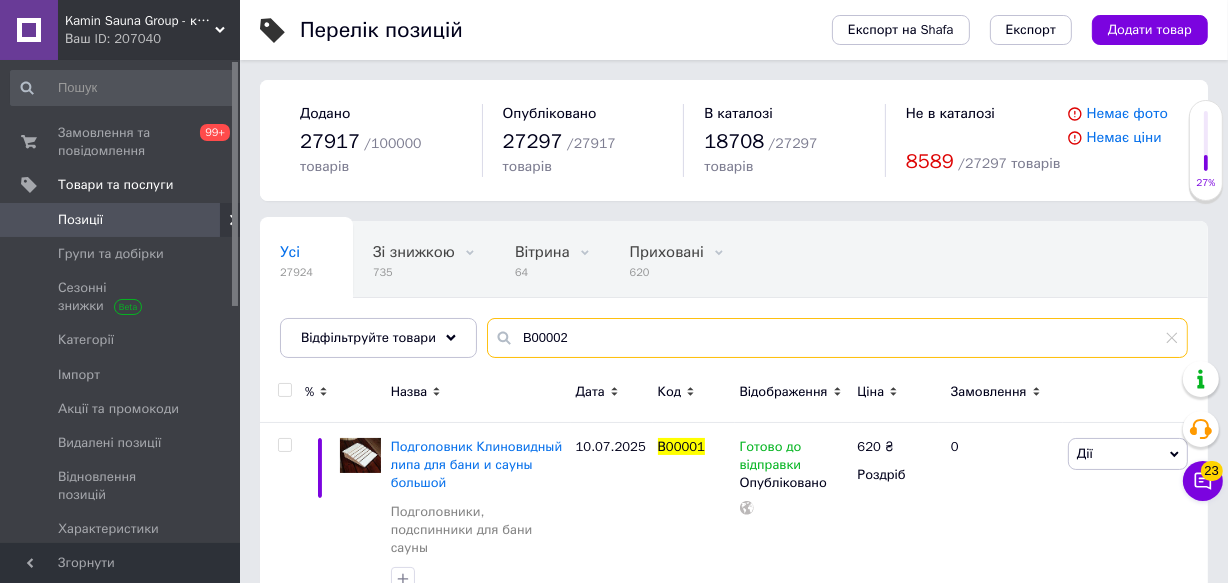 type on "В00002" 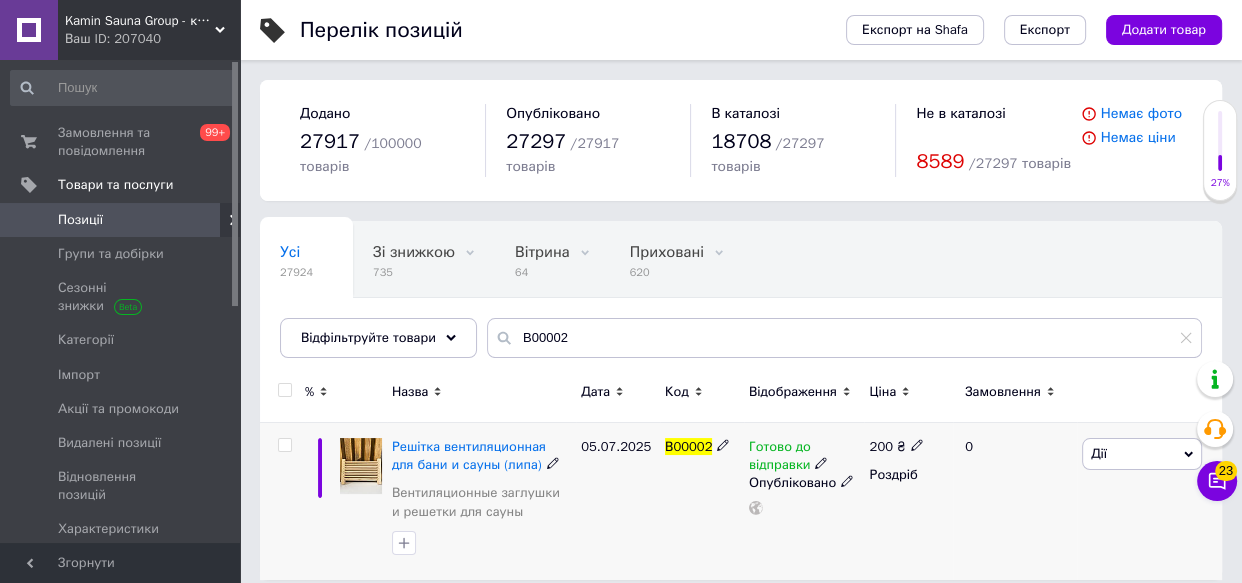 click at bounding box center (361, 466) 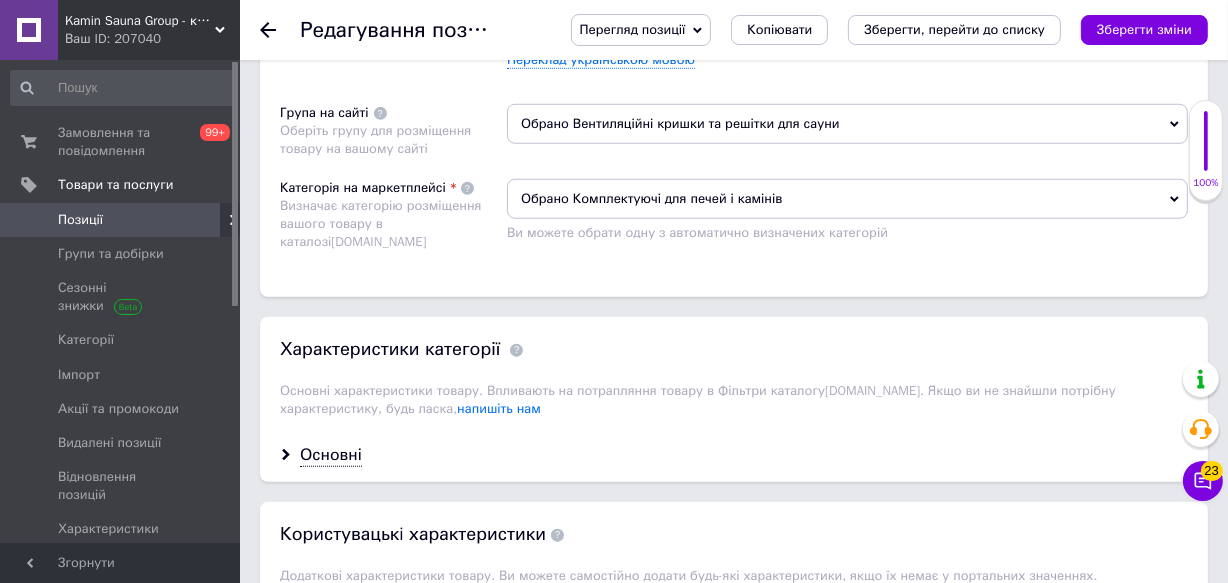 scroll, scrollTop: 1454, scrollLeft: 0, axis: vertical 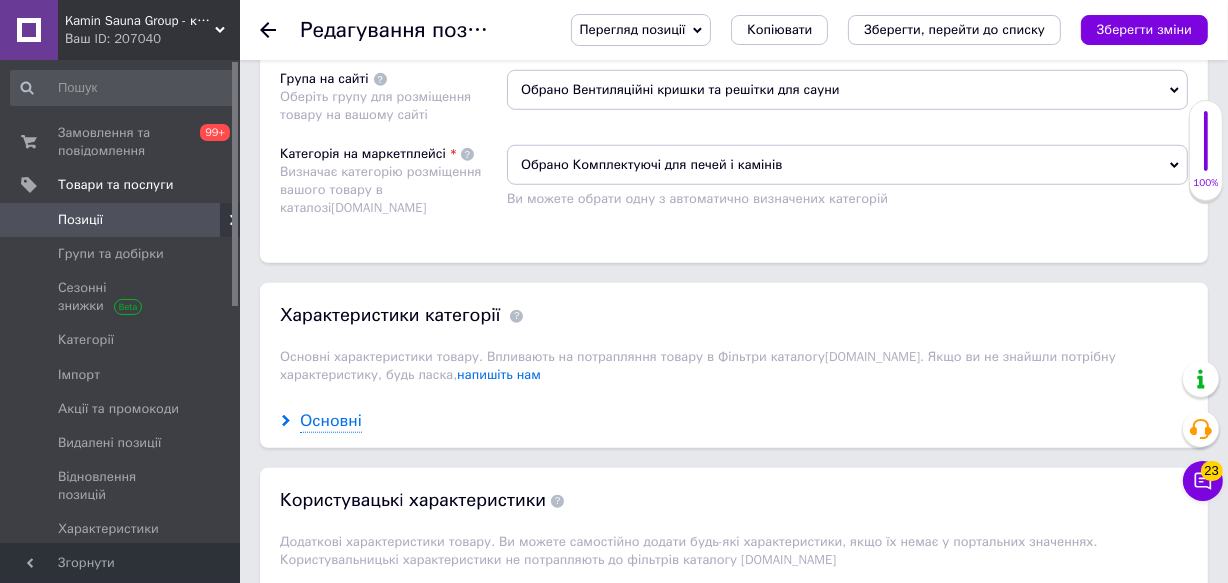 click on "Основні" at bounding box center (331, 421) 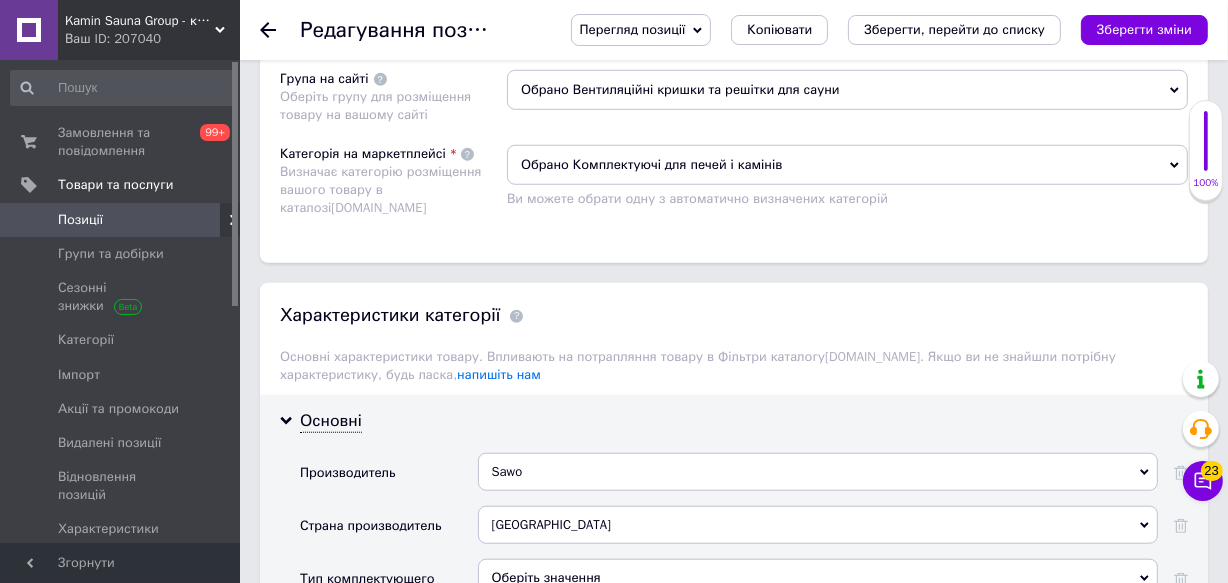 scroll, scrollTop: 1636, scrollLeft: 0, axis: vertical 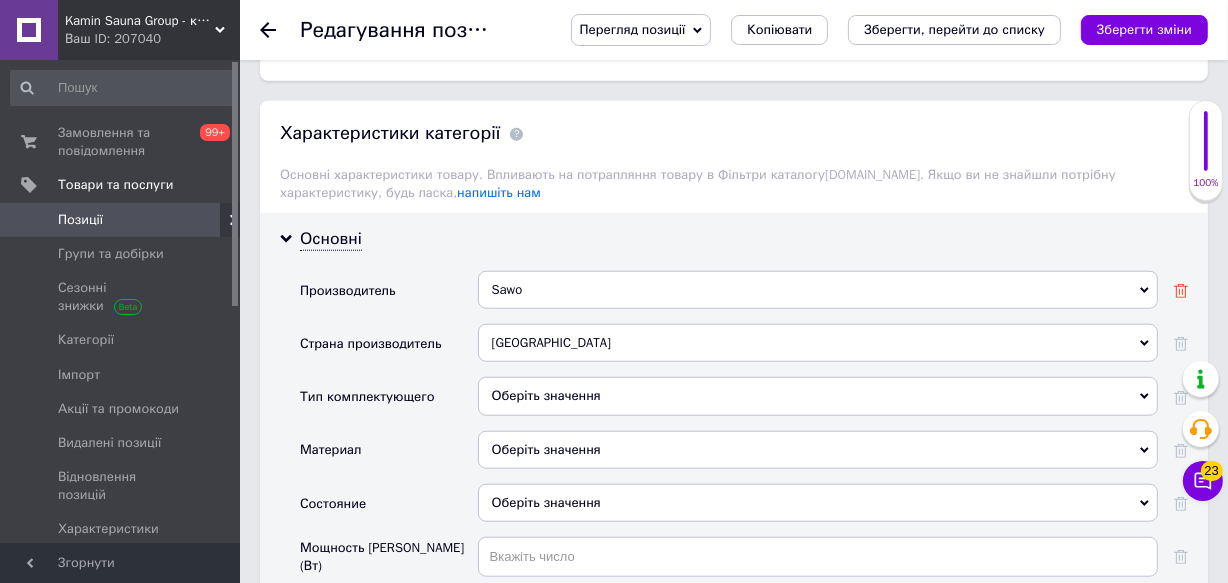 click 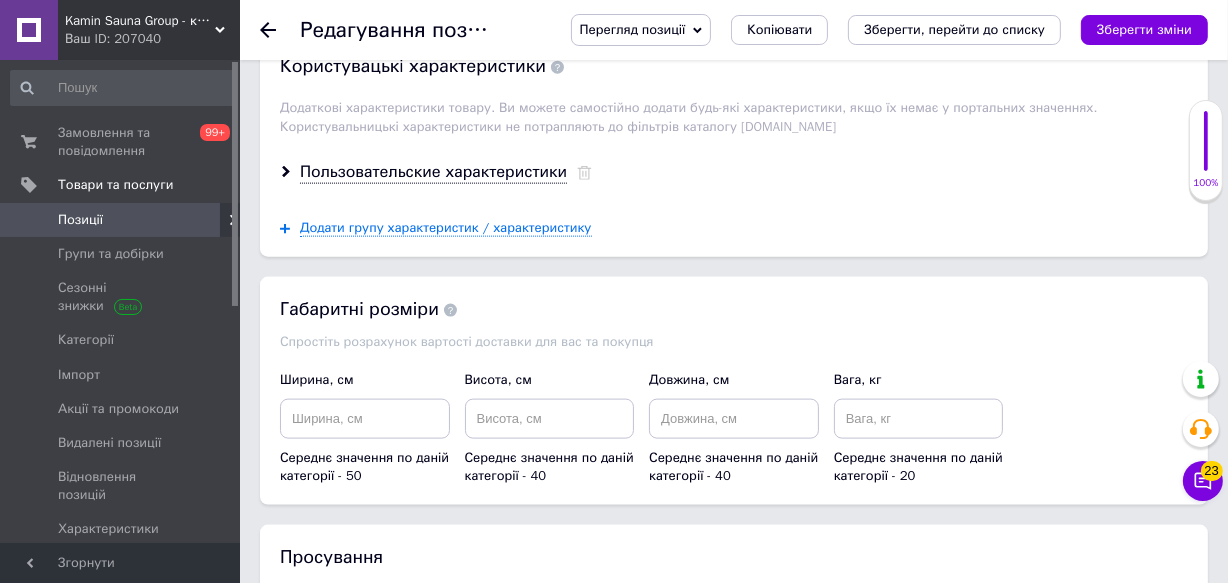 scroll, scrollTop: 2272, scrollLeft: 0, axis: vertical 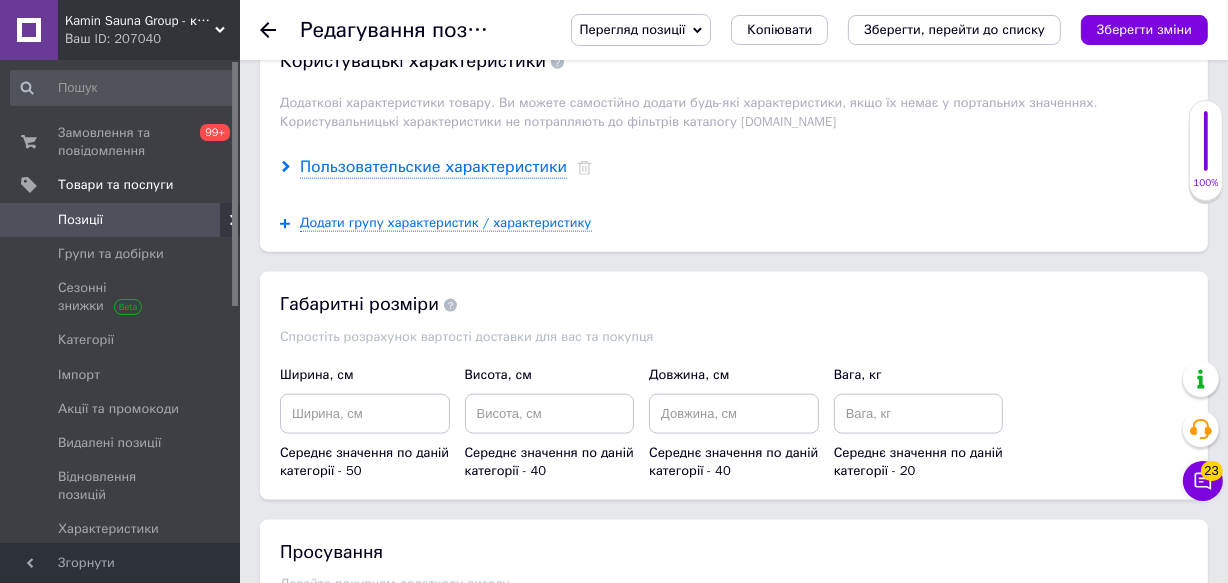 click on "Пользовательские характеристики" at bounding box center (433, 167) 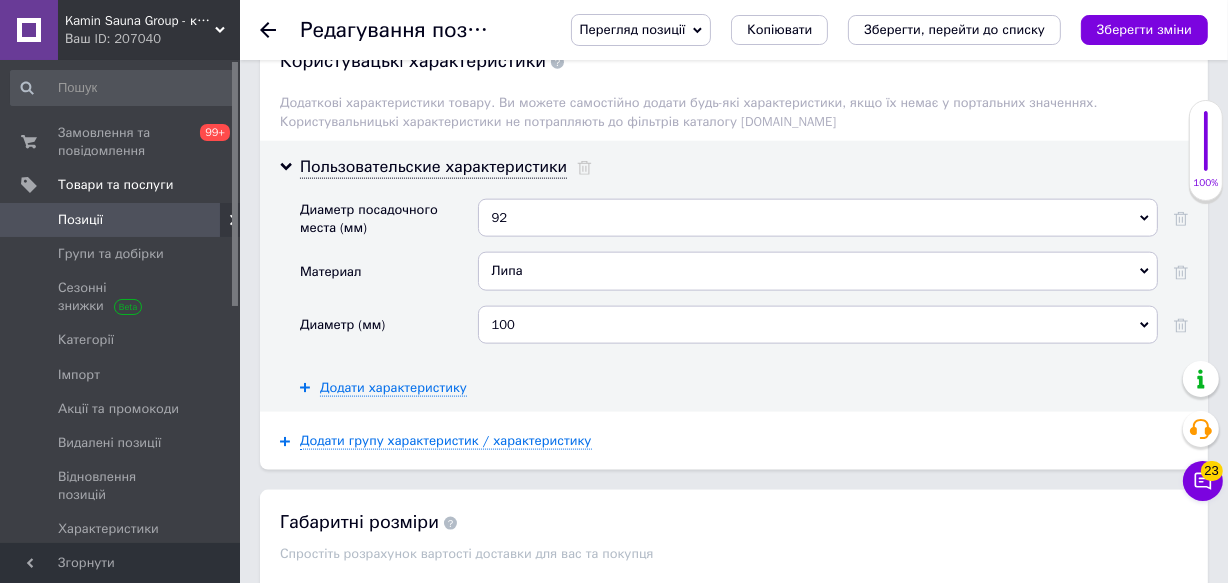 scroll, scrollTop: 2363, scrollLeft: 0, axis: vertical 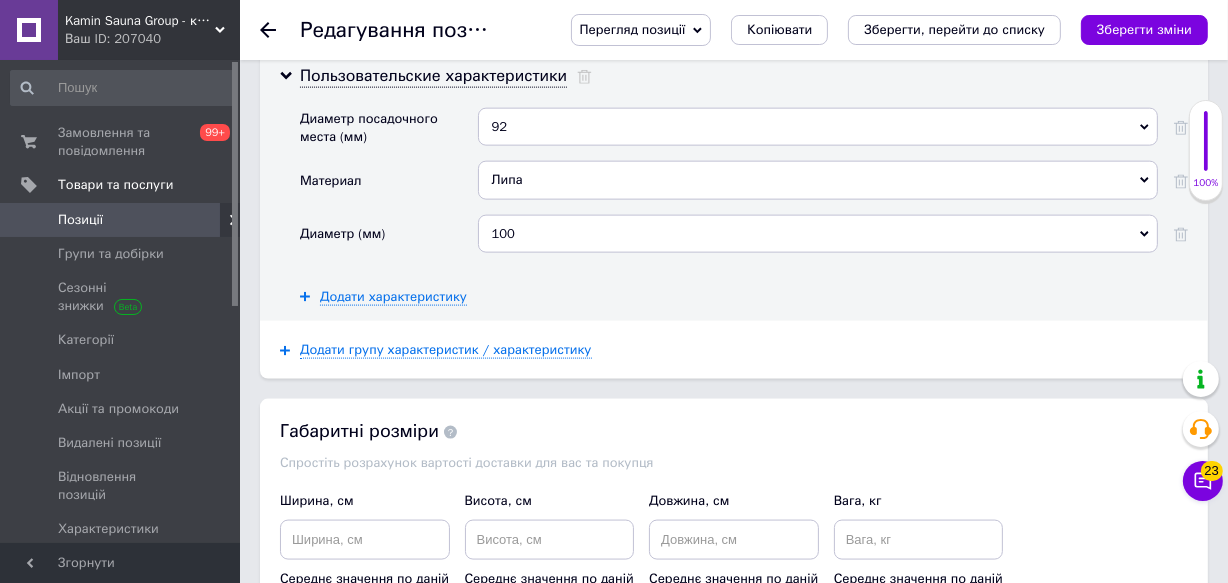 click on "92" at bounding box center (818, 127) 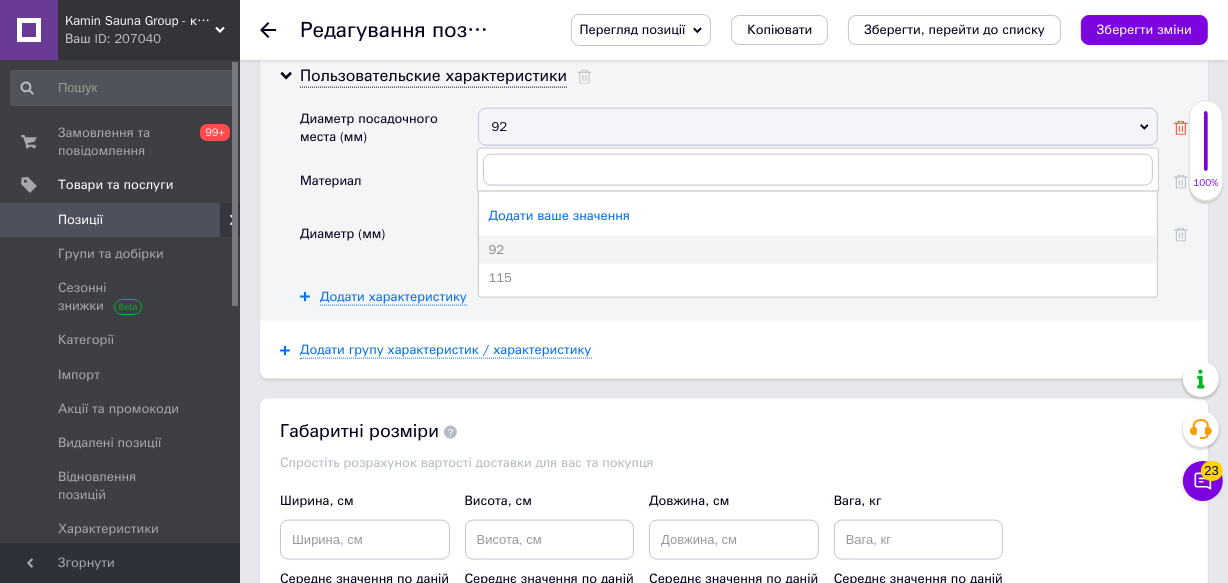 click 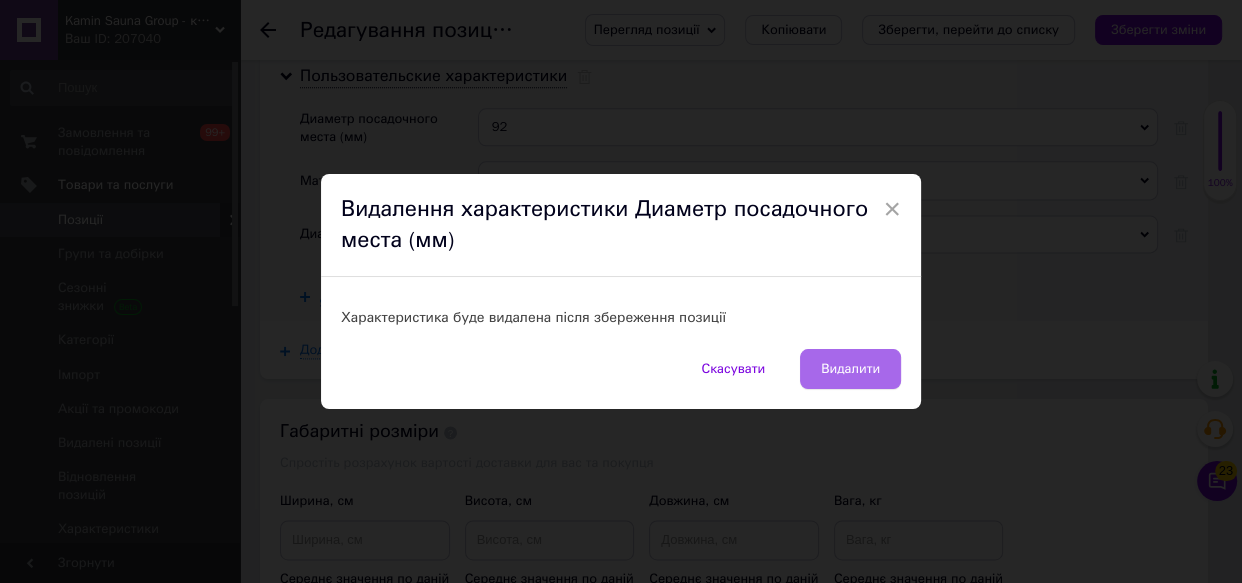 click on "Видалити" at bounding box center [850, 369] 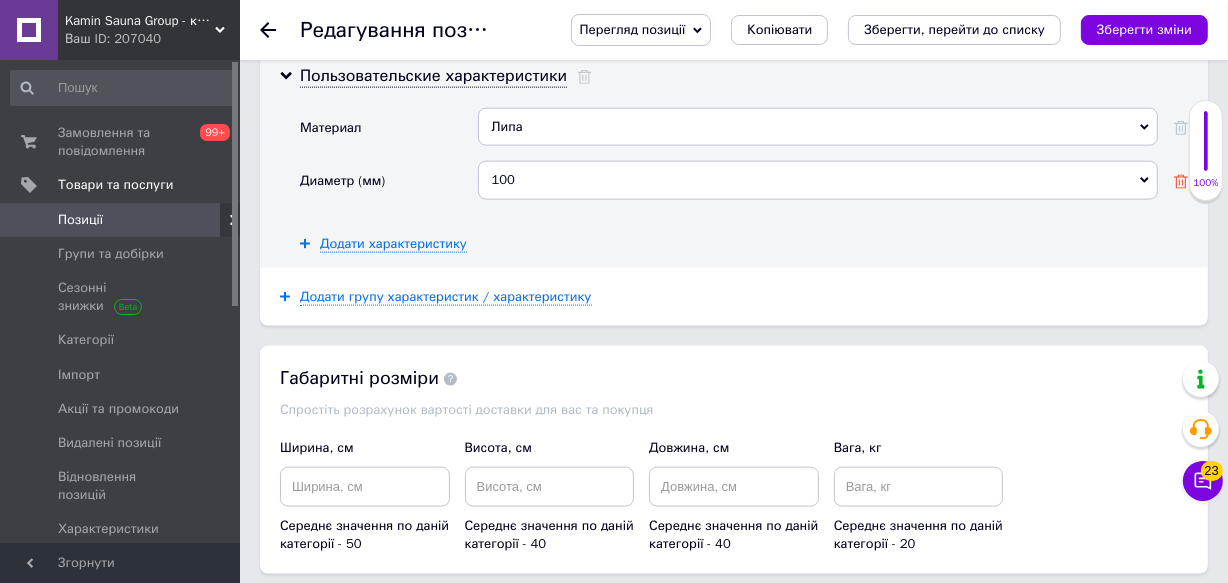 click 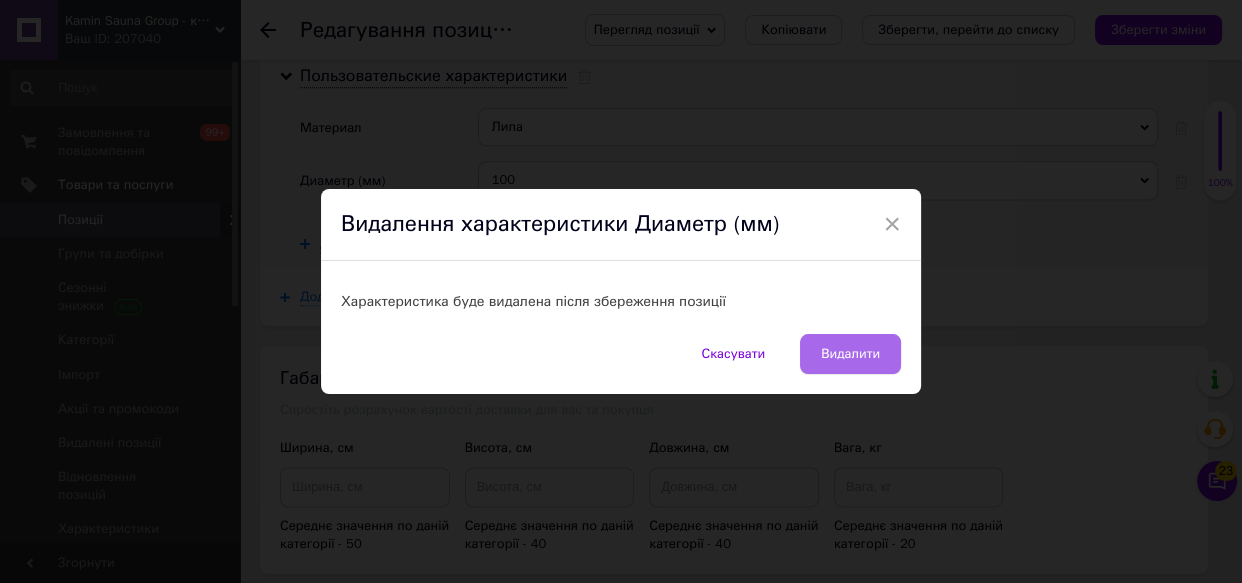 click on "Видалити" at bounding box center [850, 354] 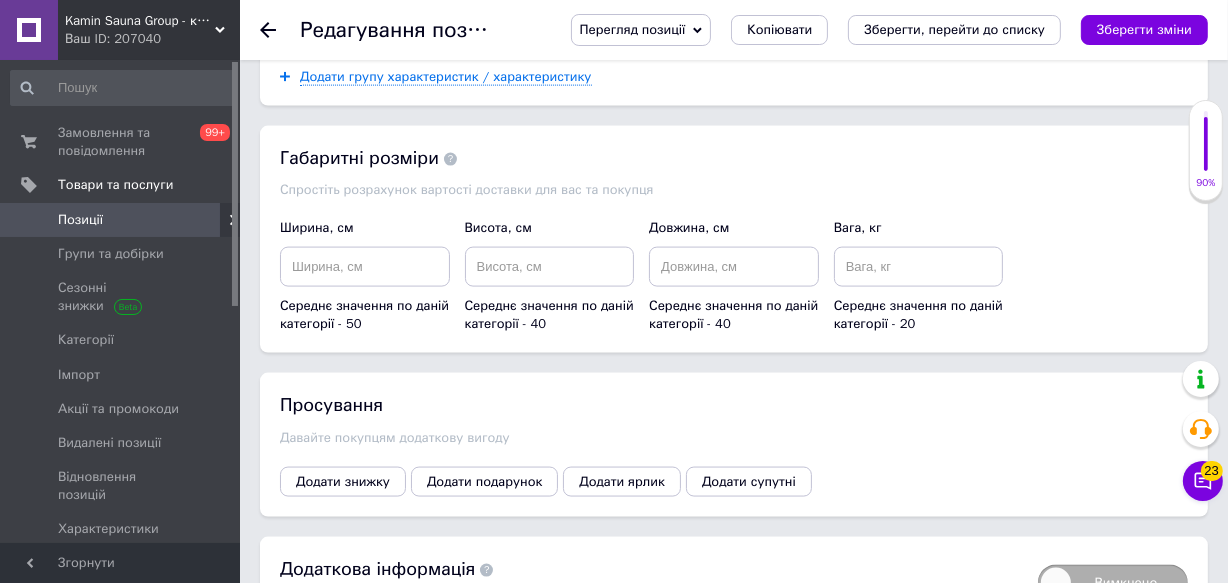 scroll, scrollTop: 2545, scrollLeft: 0, axis: vertical 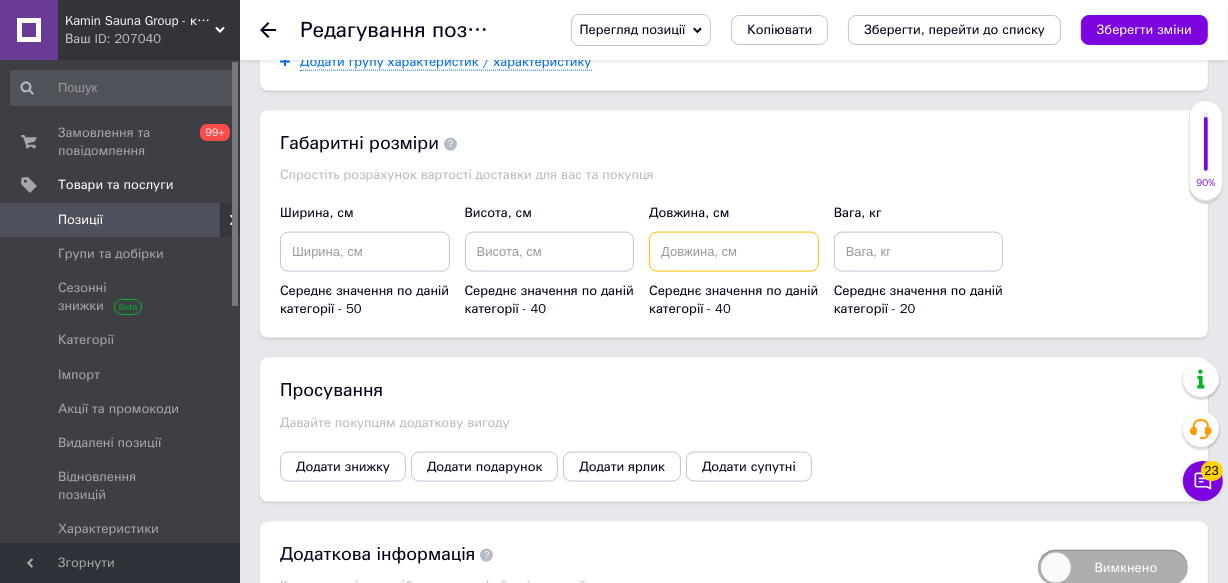click at bounding box center [734, 252] 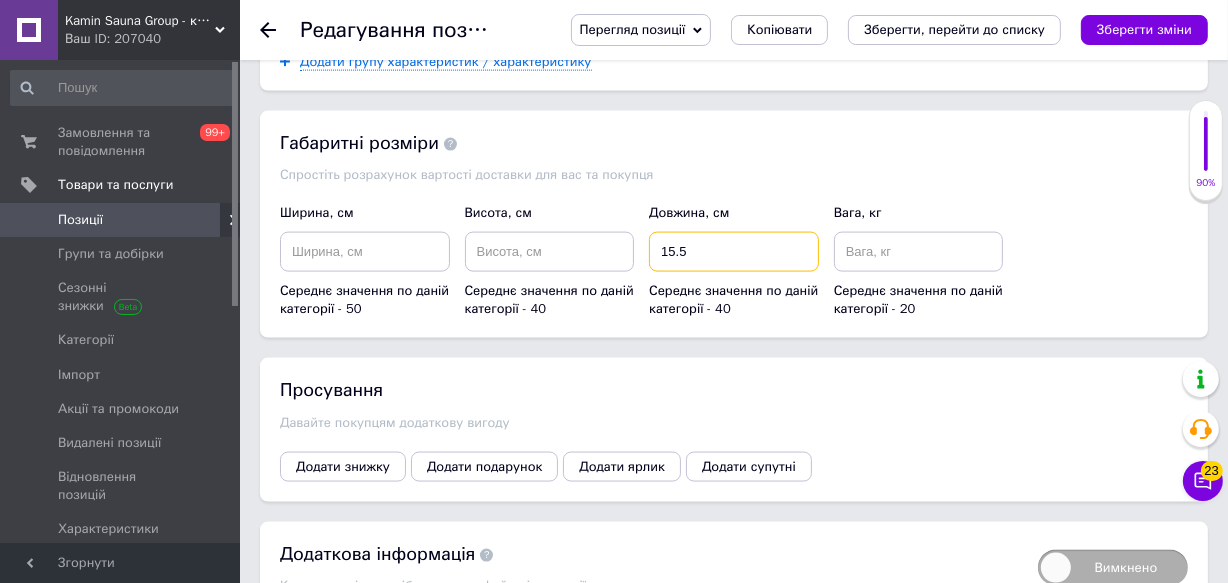 type on "15.5" 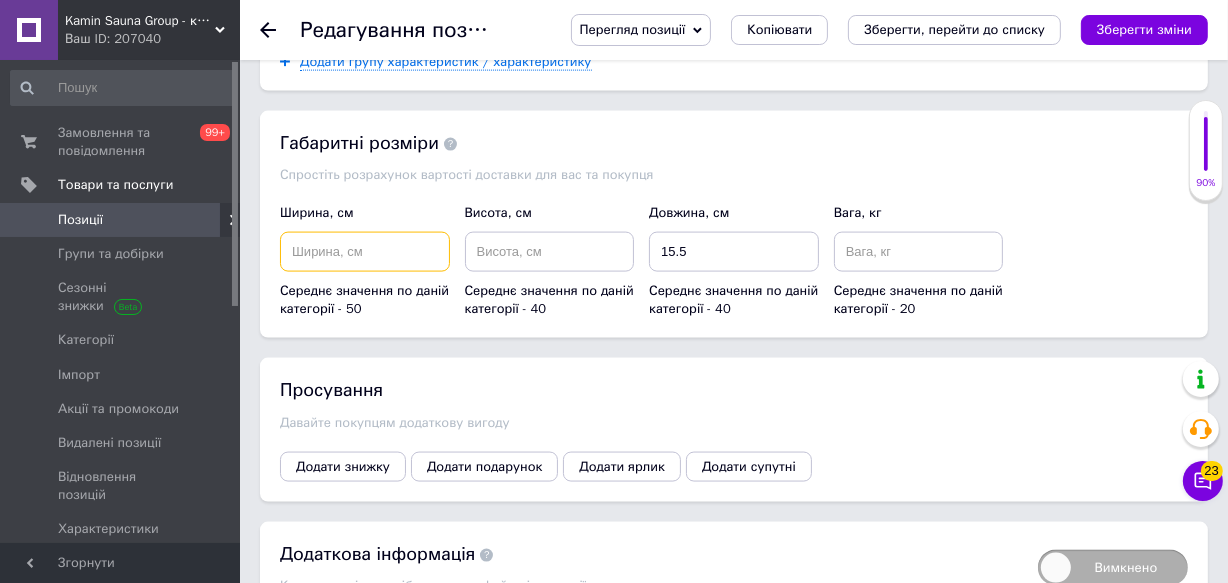 click at bounding box center [365, 252] 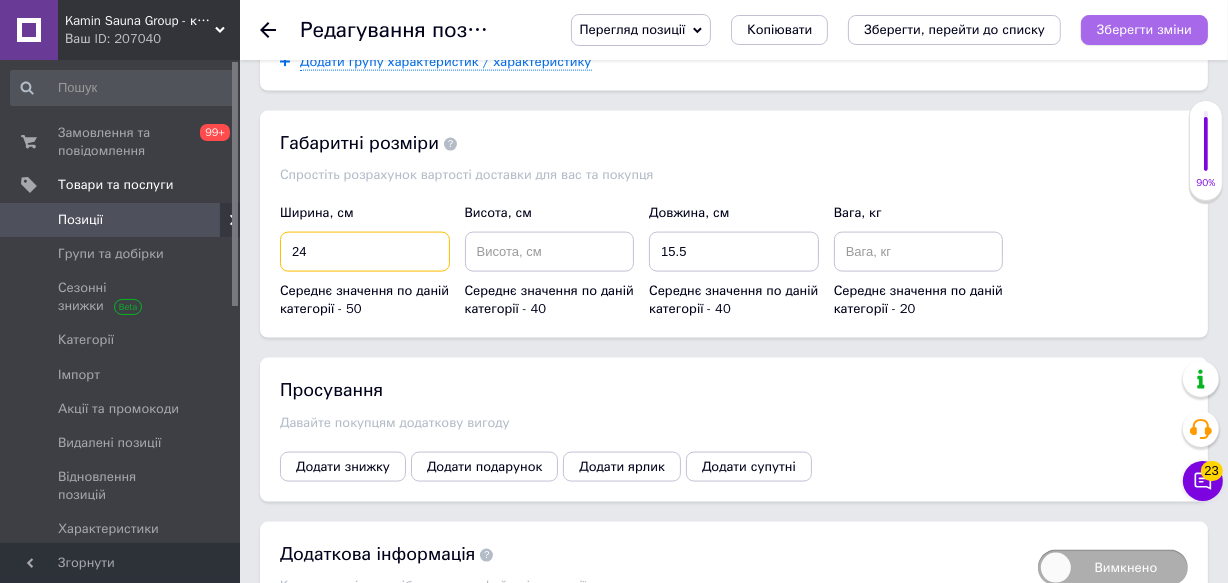 type on "24" 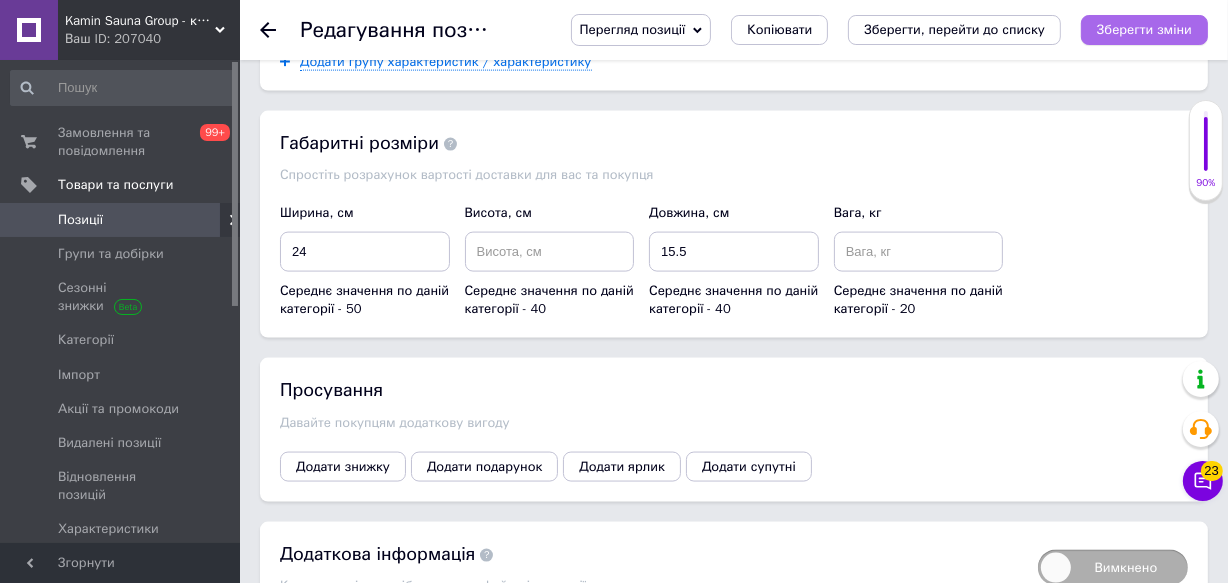 click on "Зберегти зміни" at bounding box center (1144, 29) 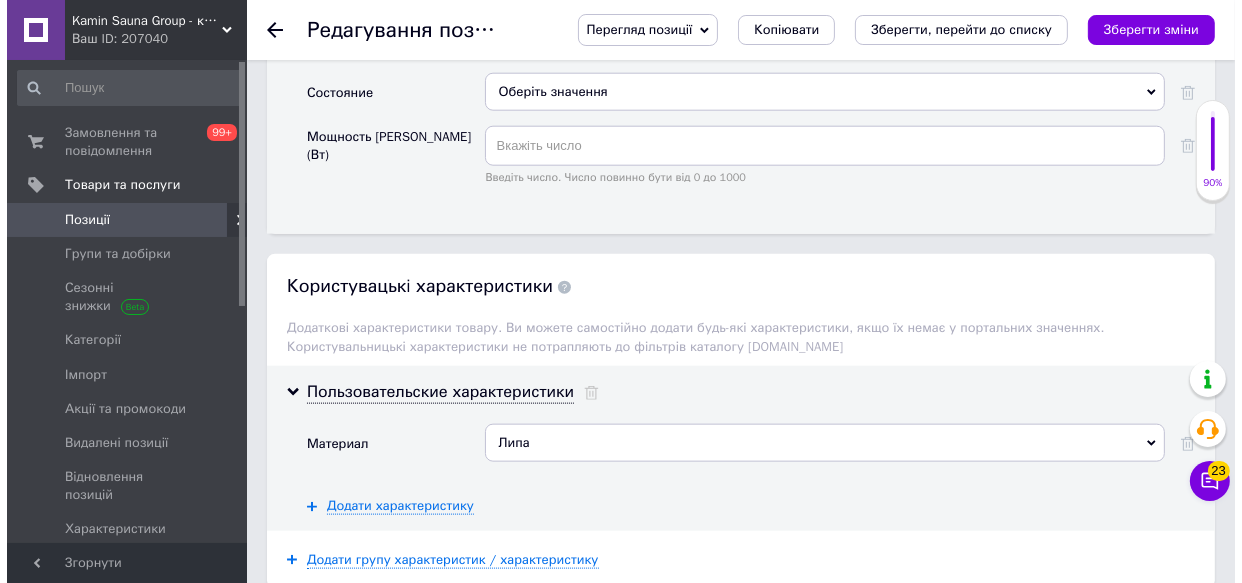 scroll, scrollTop: 2090, scrollLeft: 0, axis: vertical 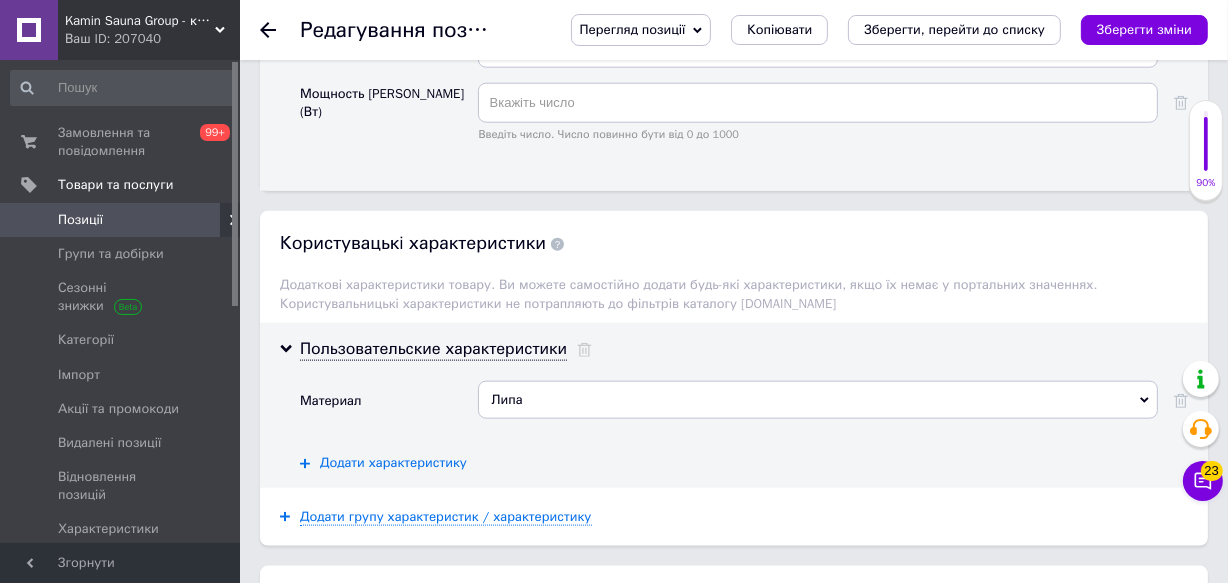 click on "Додати характеристику" at bounding box center [393, 463] 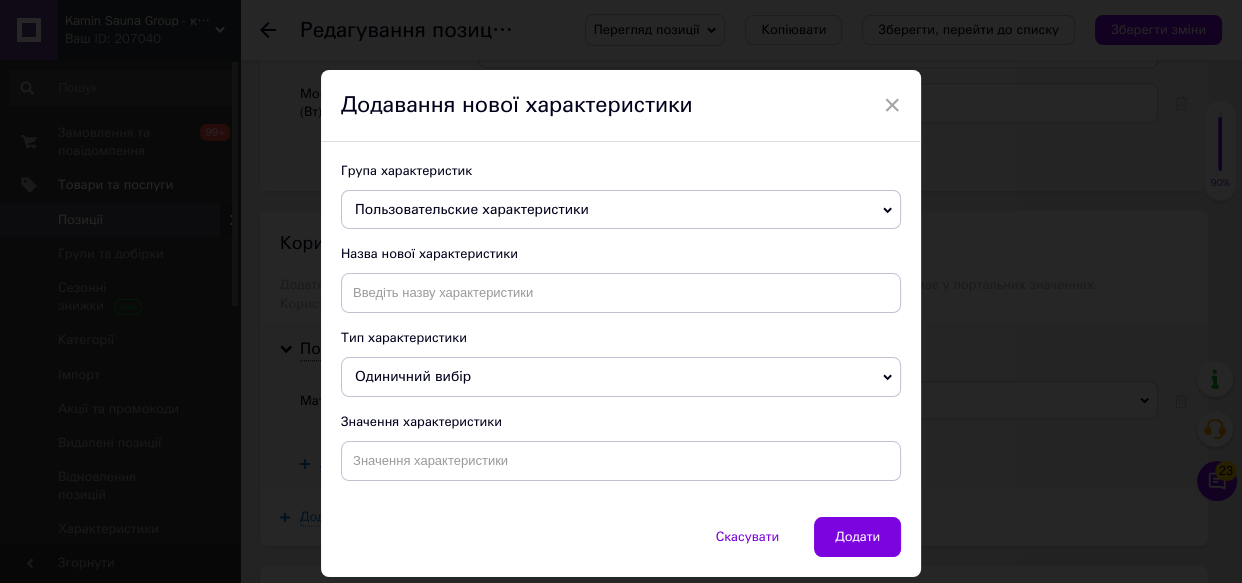 click on "Пользовательские характеристики" at bounding box center [472, 209] 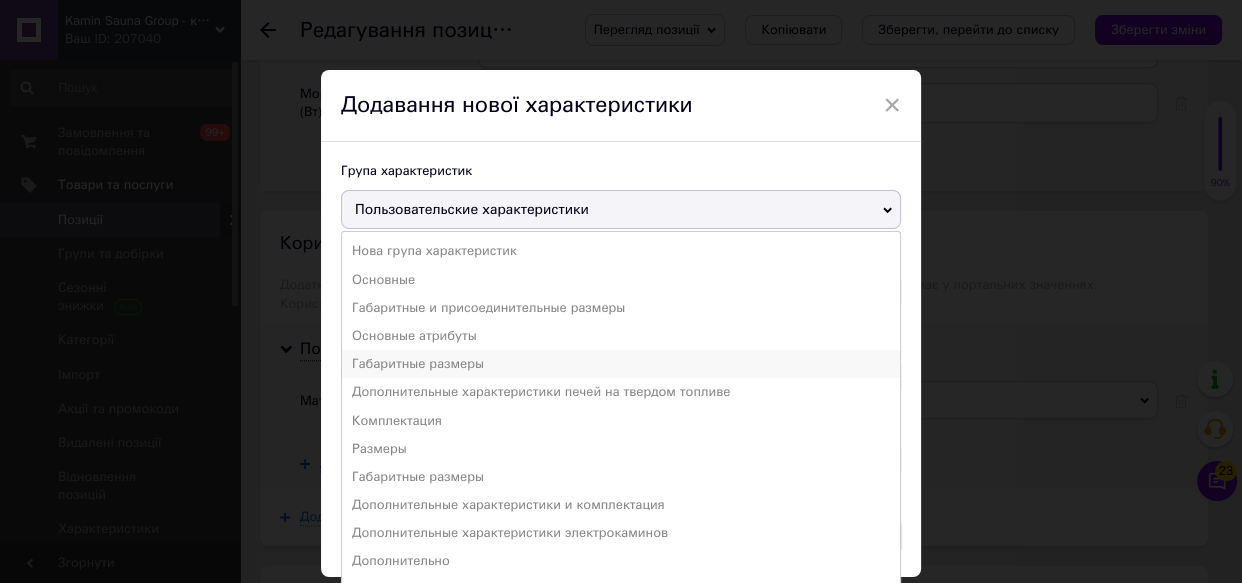 click on "Габаритные размеры" at bounding box center [621, 364] 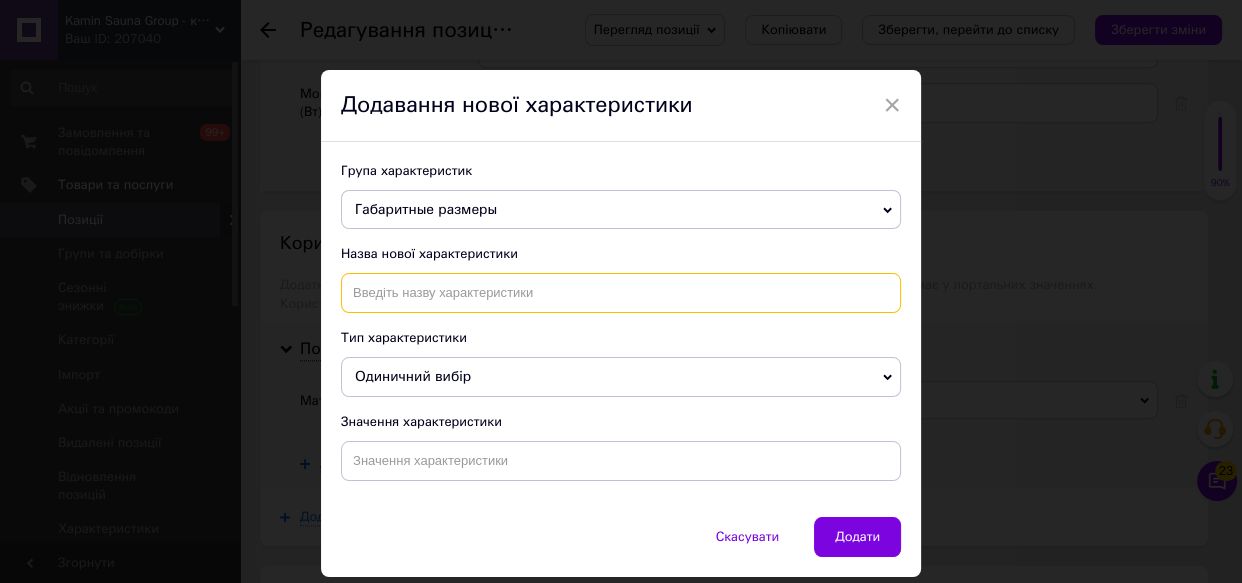 click at bounding box center [621, 293] 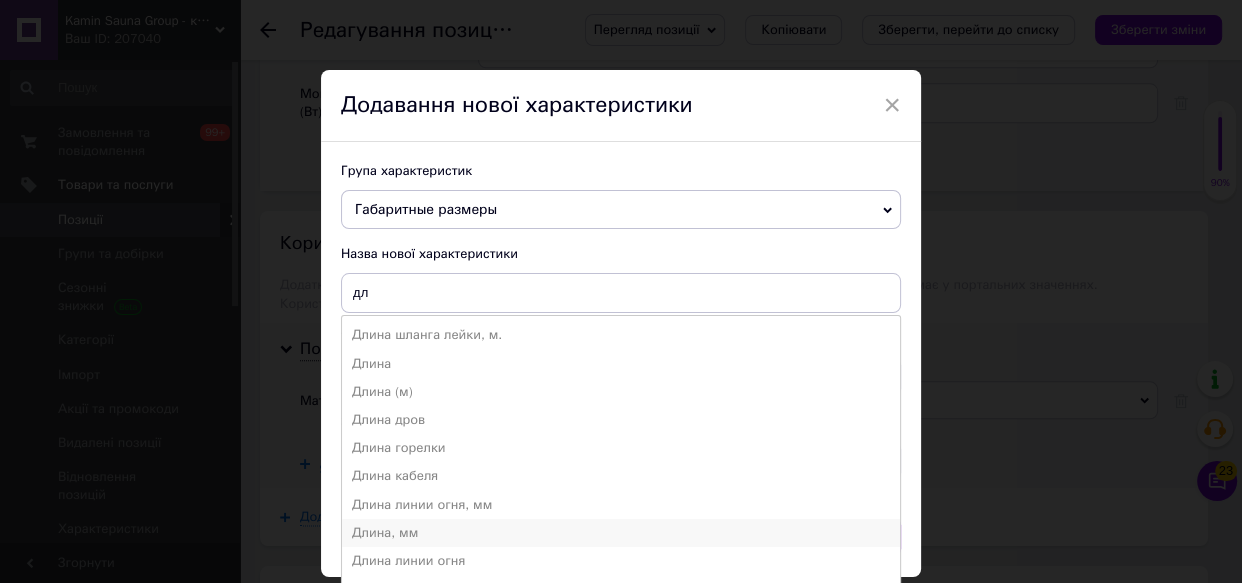 click on "Длина, мм" at bounding box center (621, 533) 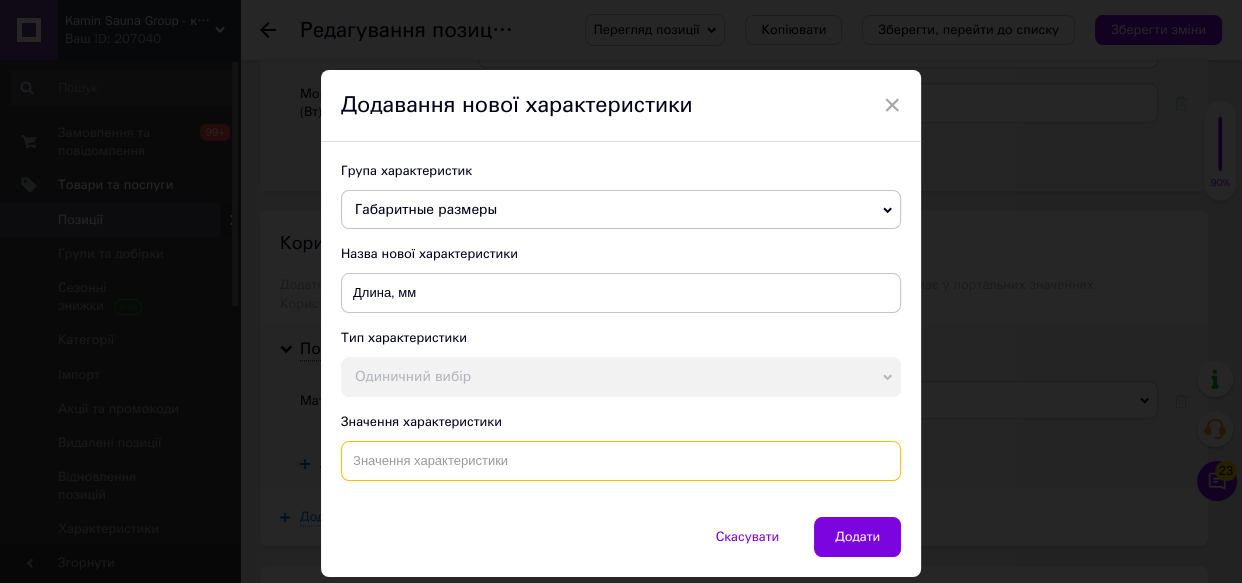 click at bounding box center (621, 461) 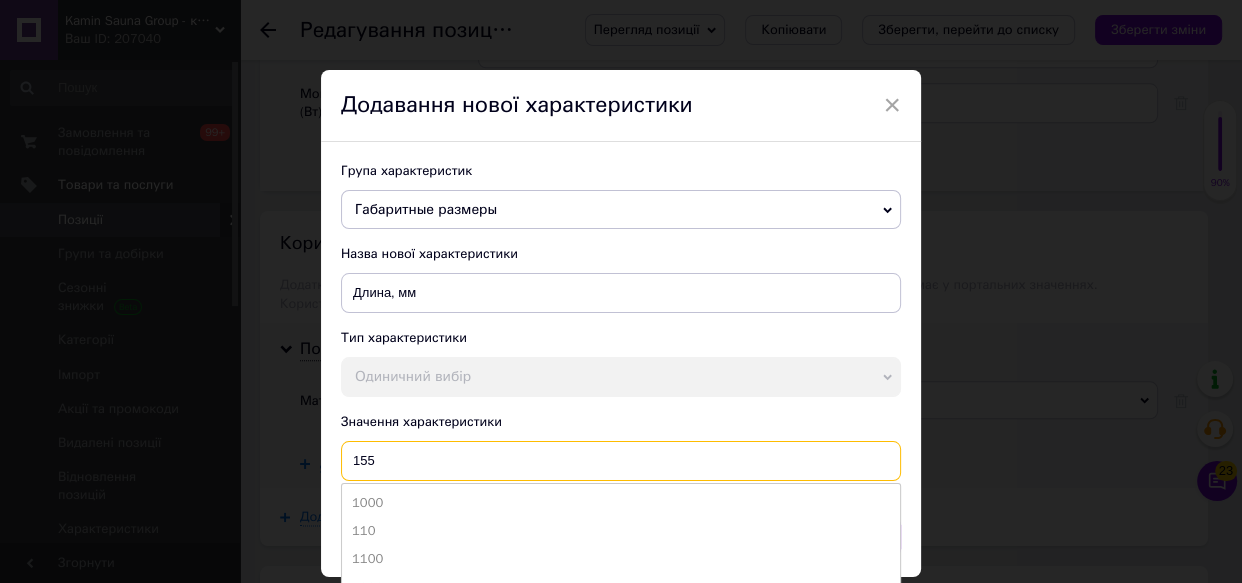 type on "155" 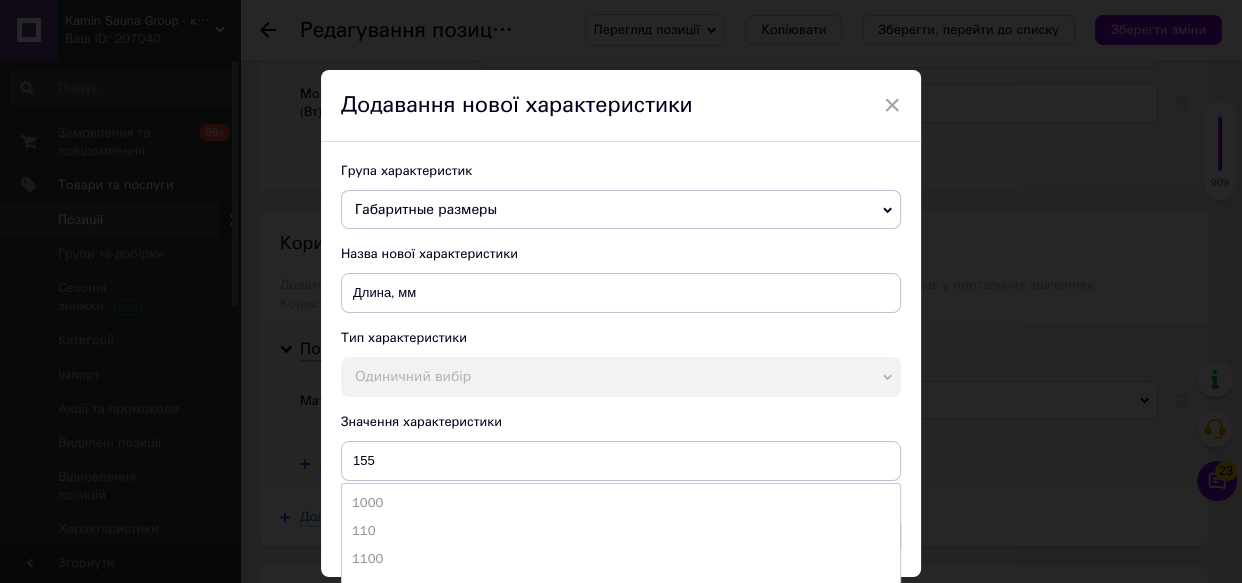 click on "× Додавання нової характеристики Група характеристик Габаритные размеры Нова група характеристик Основные Пользовательские характеристики Габаритные и присоединительные размеры Основные атрибуты Дополнительные характеристики печей на твердом топливе Комплектация Размеры Габаритные  размеры Дополнительные характеристики и комплектация Дополнительные характеристики электрокаминов Дополнительно Общие параметры Дополнительные Параметры Общие Вес Пользовательские характеристик Додаткові характеристики Общие характеристики Основні Число 155" at bounding box center (621, 291) 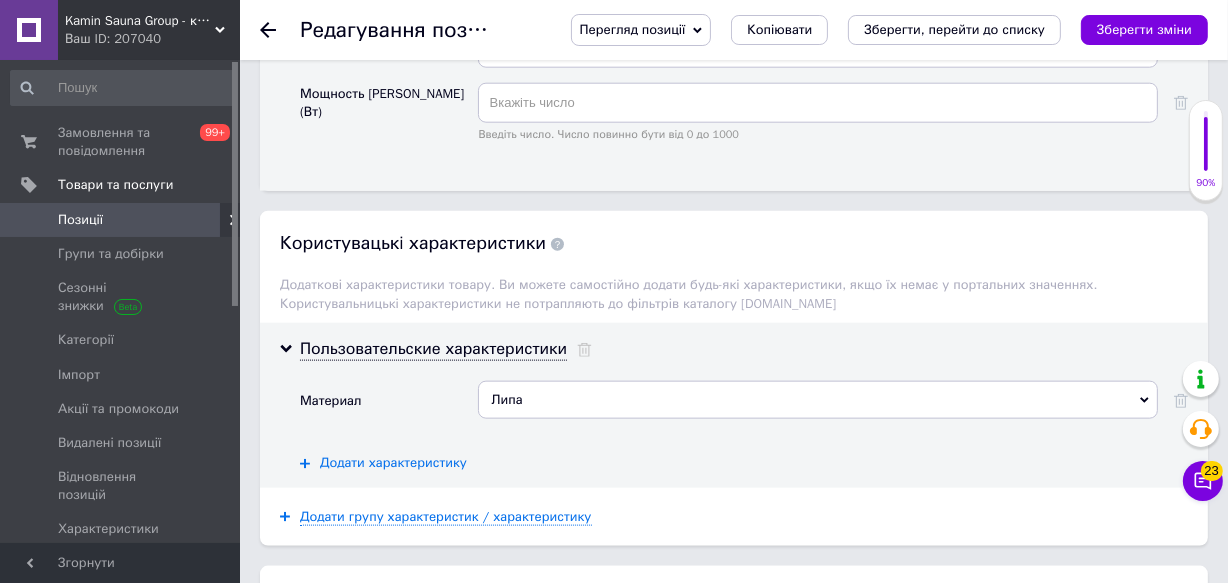 click on "Додати характеристику" at bounding box center [393, 463] 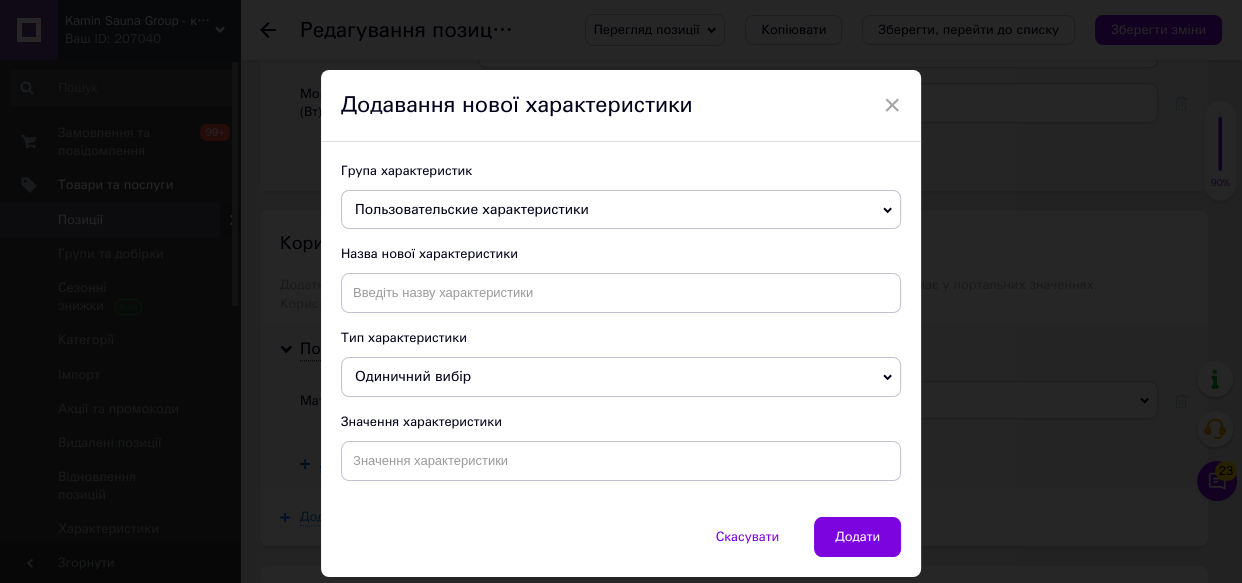 click on "Пользовательские характеристики" at bounding box center [472, 209] 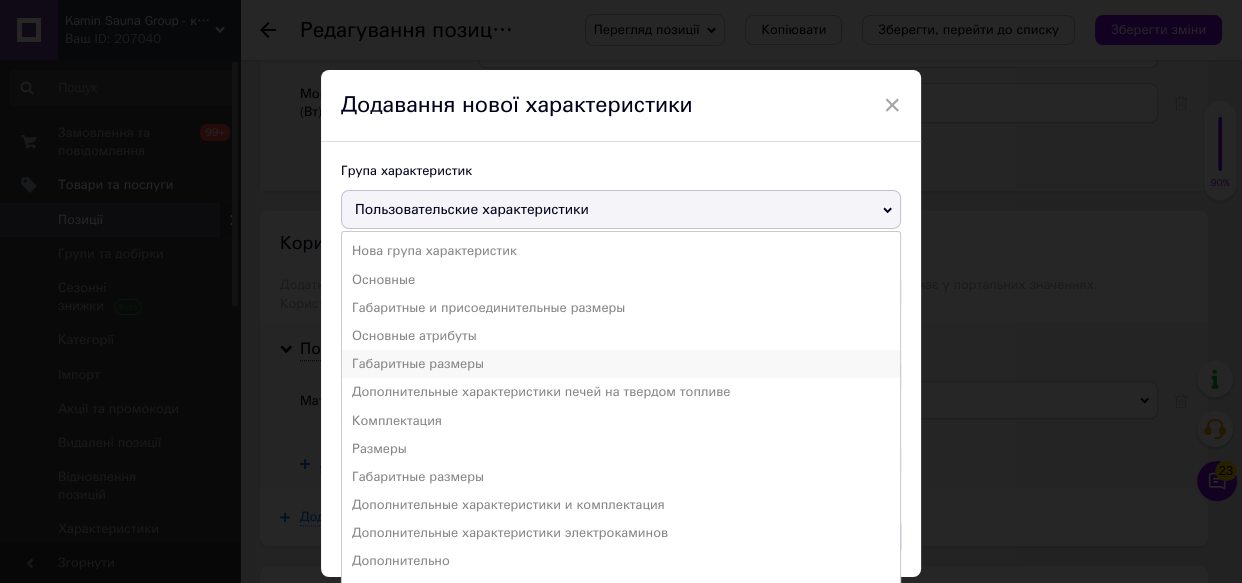 click on "Габаритные размеры" at bounding box center [621, 364] 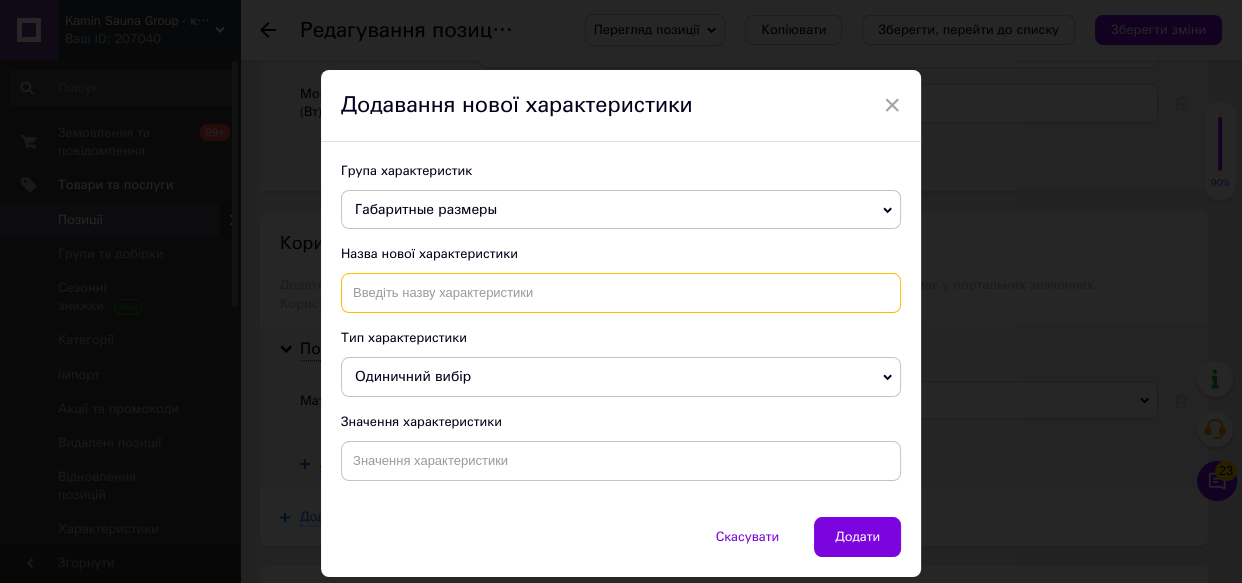 click at bounding box center [621, 293] 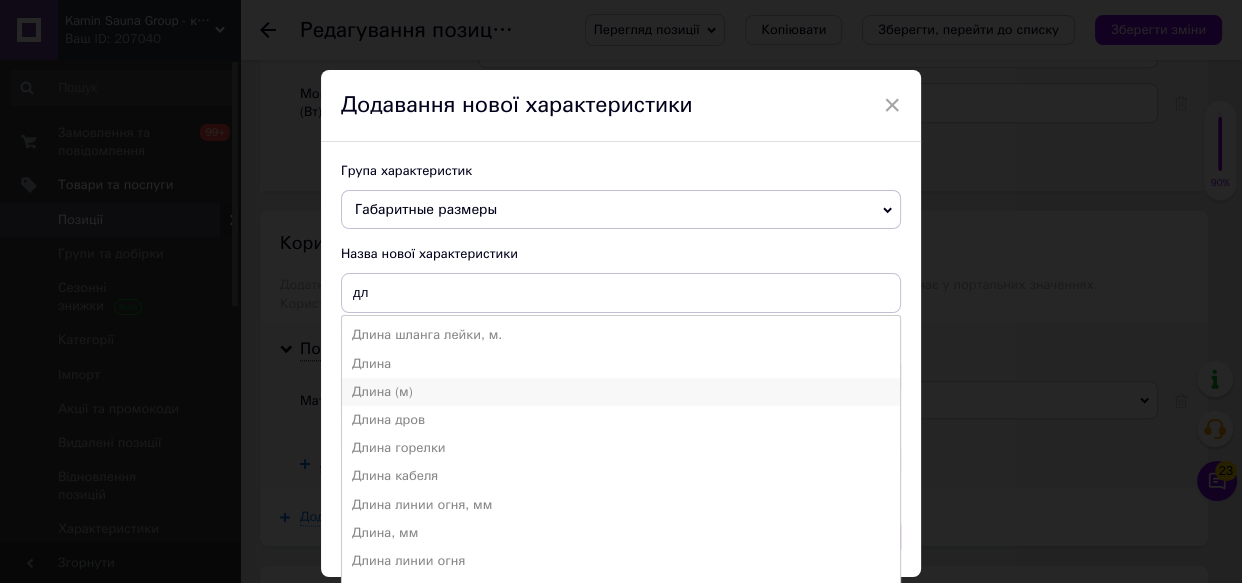 click on "Длина (м)" at bounding box center [621, 392] 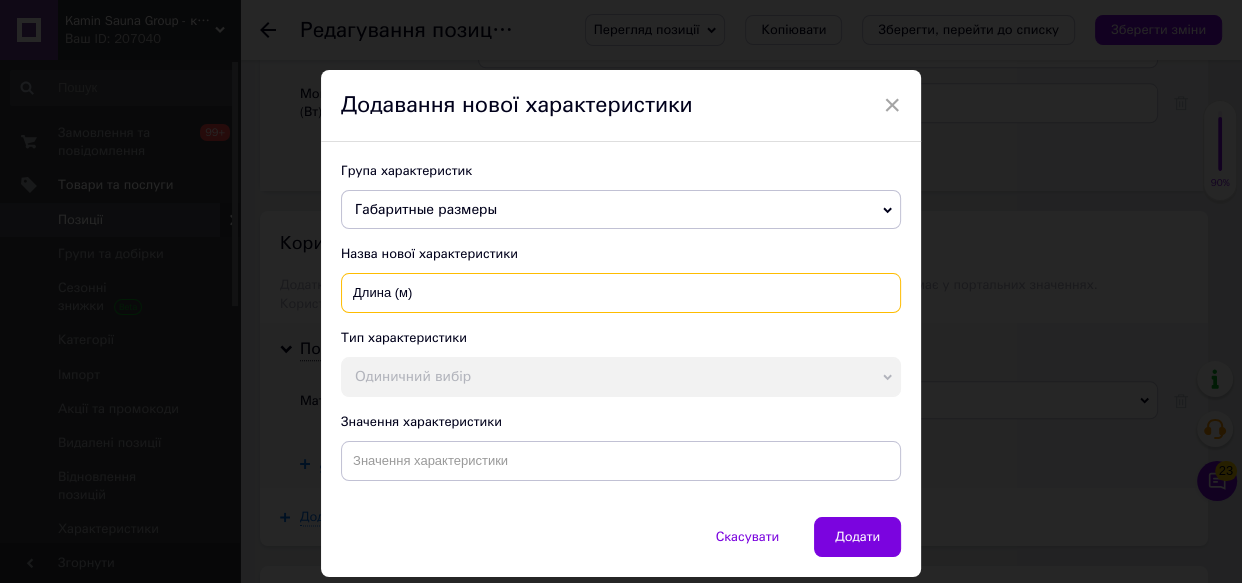 click on "Длина (м)" at bounding box center [621, 293] 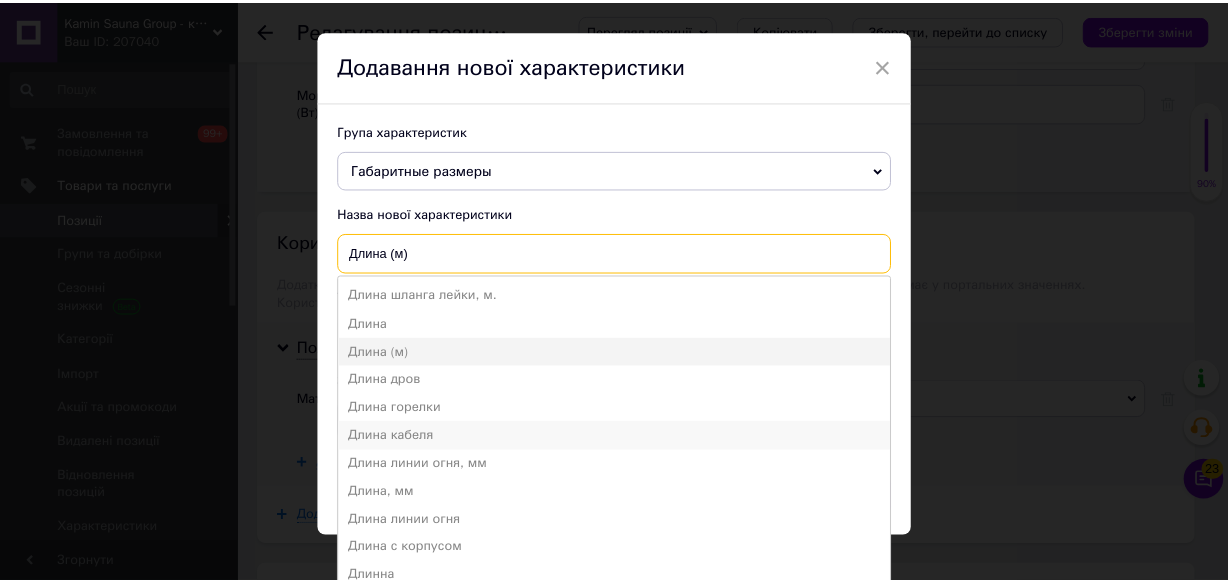 scroll, scrollTop: 60, scrollLeft: 0, axis: vertical 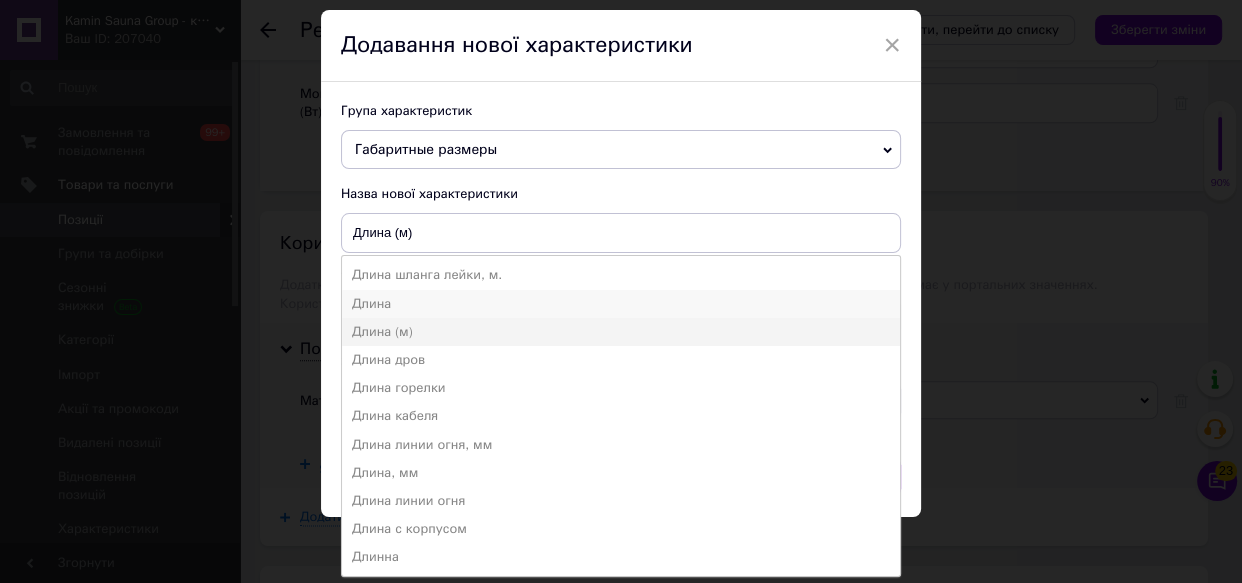 click on "Длина" at bounding box center (621, 304) 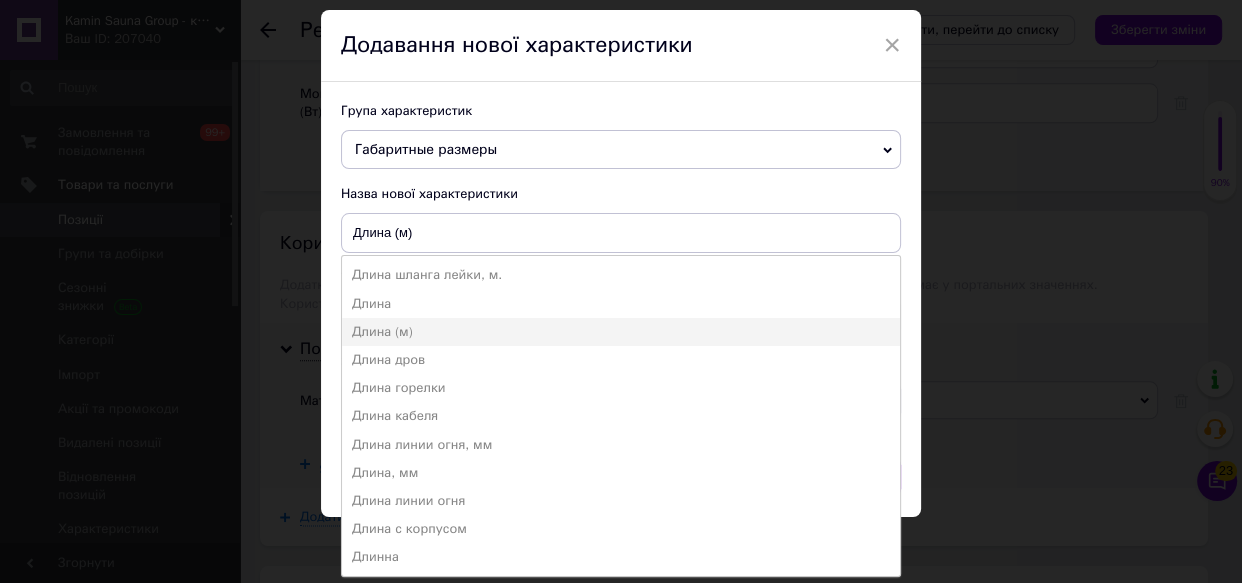 type on "Длина" 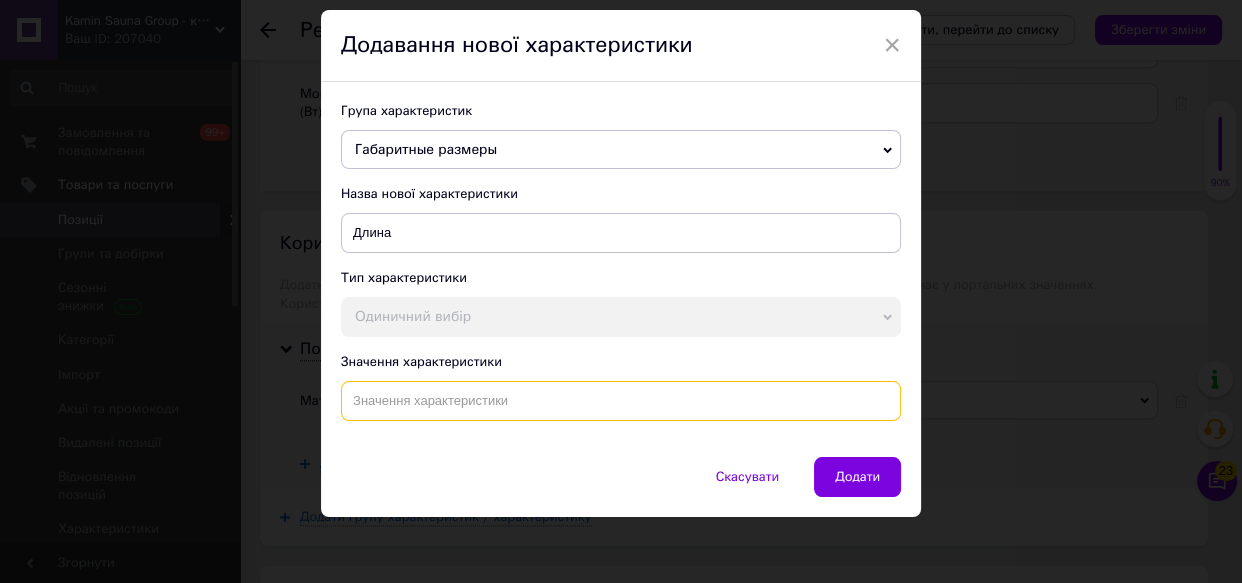 click at bounding box center (621, 401) 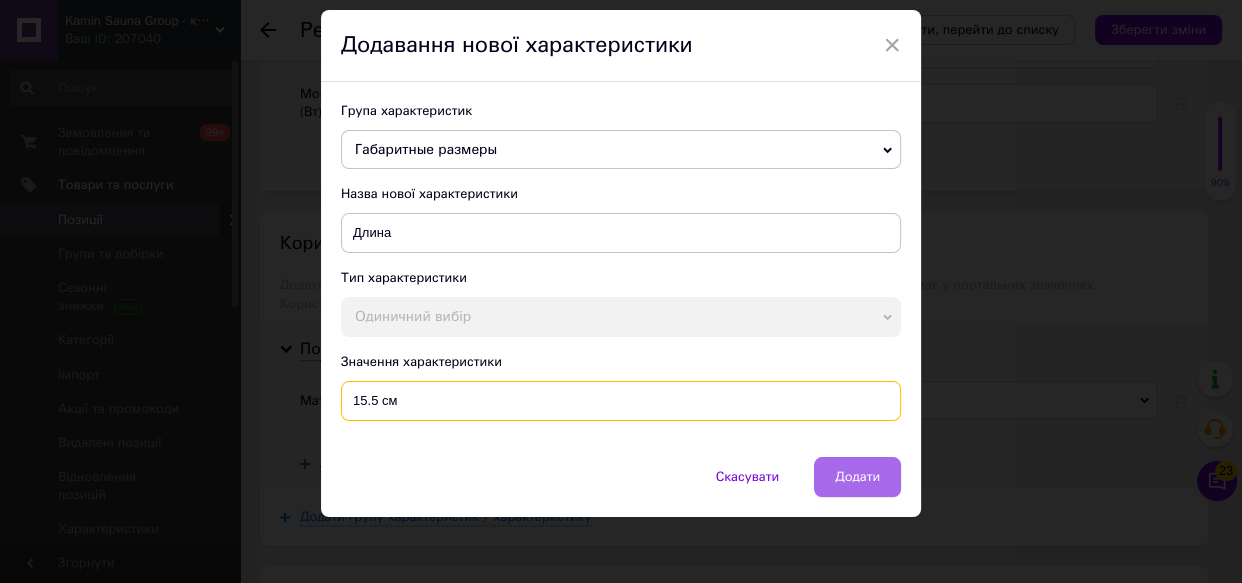 type on "15.5 см" 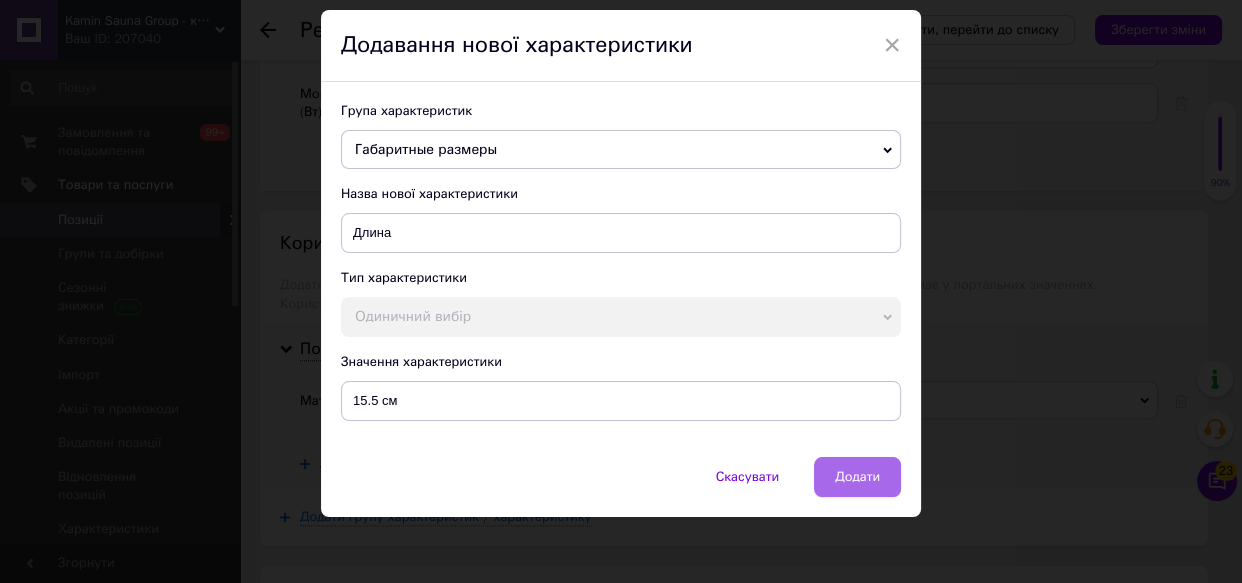 click on "Додати" at bounding box center [857, 477] 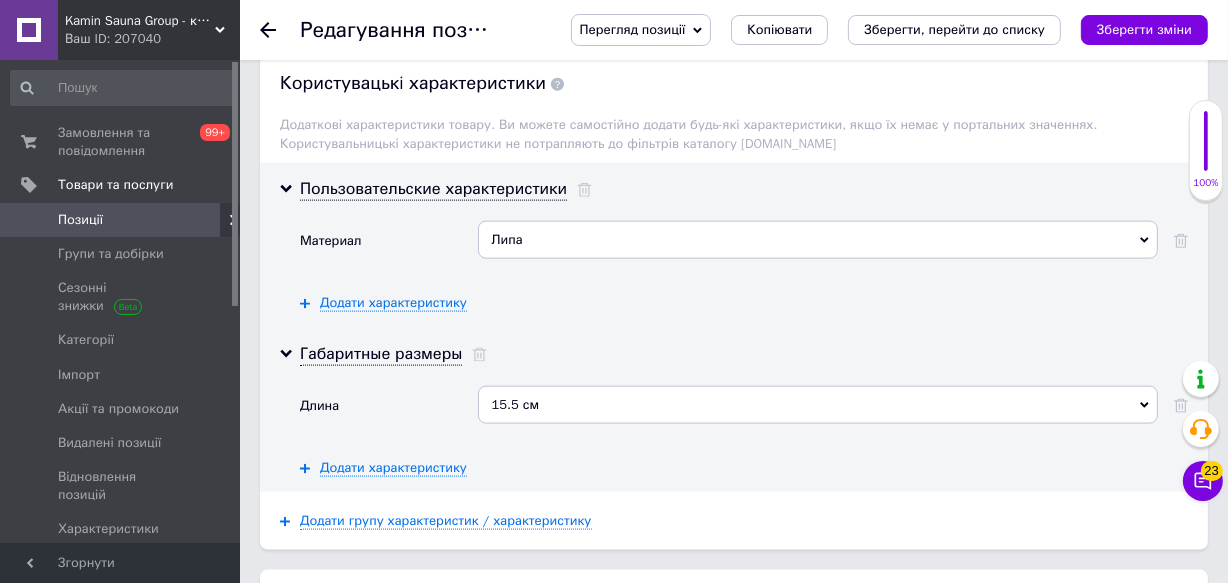 scroll, scrollTop: 2272, scrollLeft: 0, axis: vertical 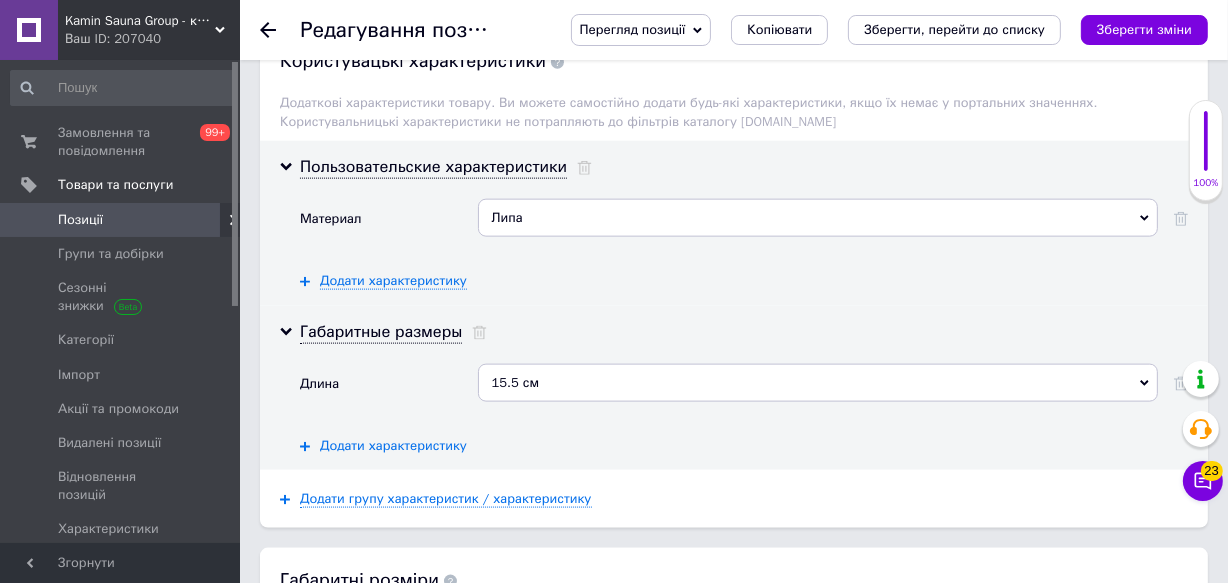 click on "Додати характеристику" at bounding box center (393, 446) 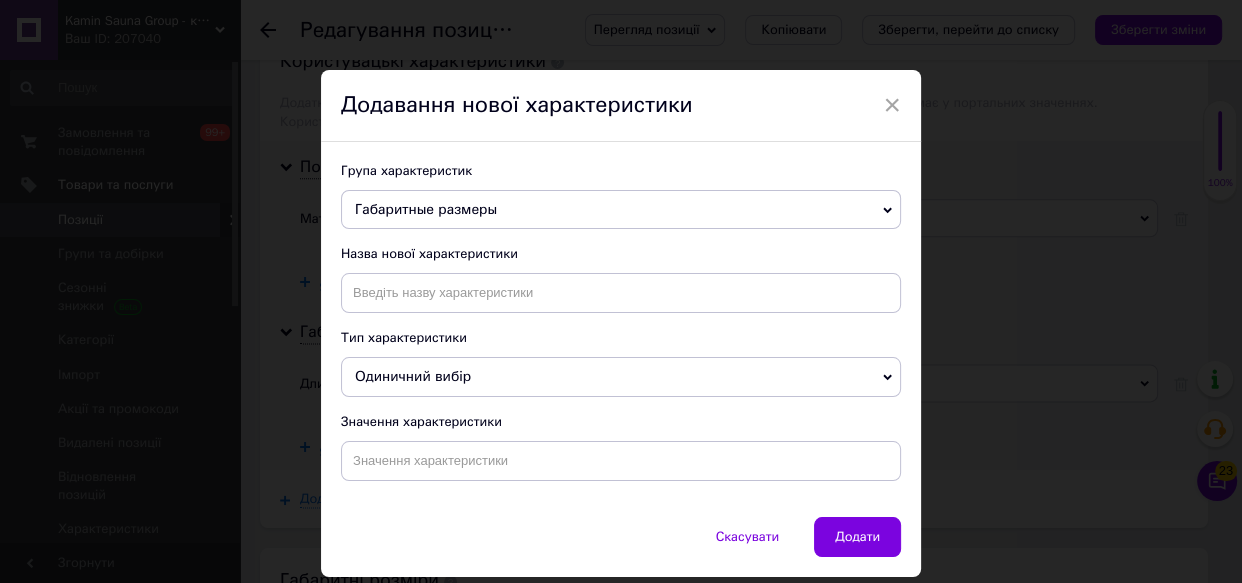 click on "Габаритные размеры" at bounding box center [426, 209] 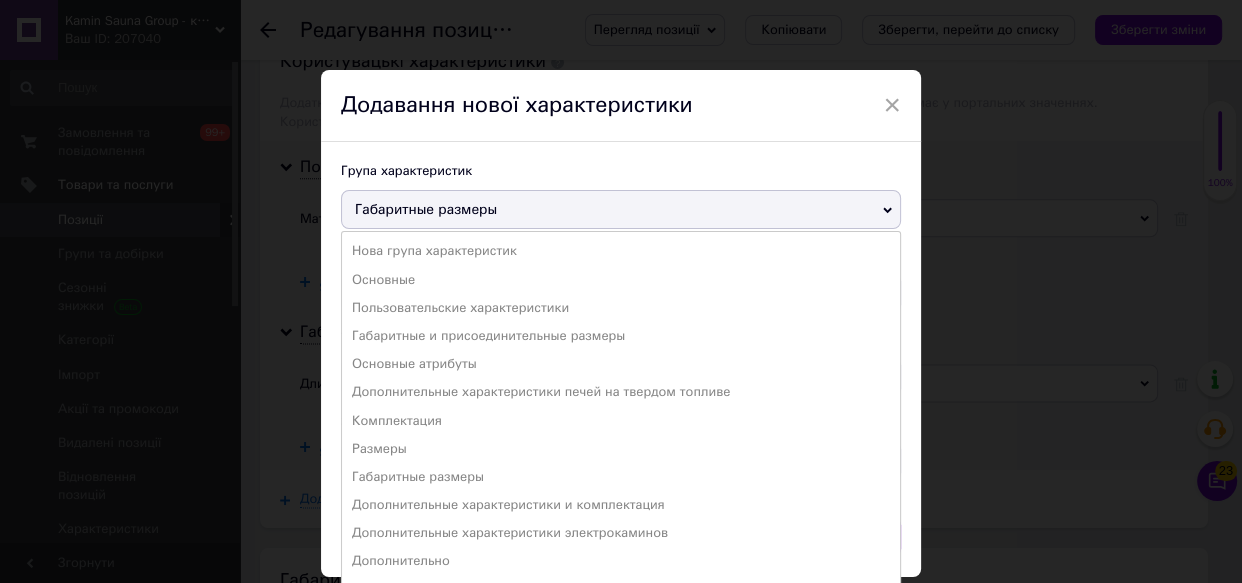 click on "× Додавання нової характеристики Група характеристик Габаритные размеры Нова група характеристик Основные Пользовательские характеристики Габаритные и присоединительные размеры Основные атрибуты Дополнительные характеристики печей на твердом топливе Комплектация Размеры Габаритные  размеры Дополнительные характеристики и комплектация Дополнительные характеристики электрокаминов Дополнительно Общие параметры Дополнительные Параметры Общие Вес Пользовательские характеристик Додаткові характеристики Общие характеристики Основні Число" at bounding box center (621, 291) 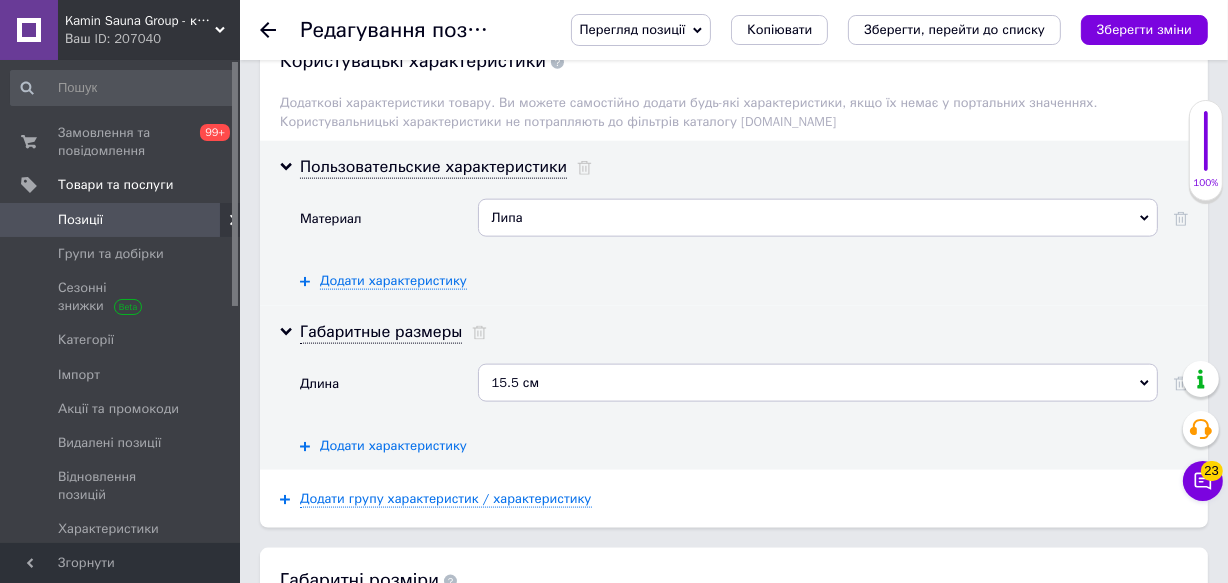 click on "Додати характеристику" at bounding box center (393, 446) 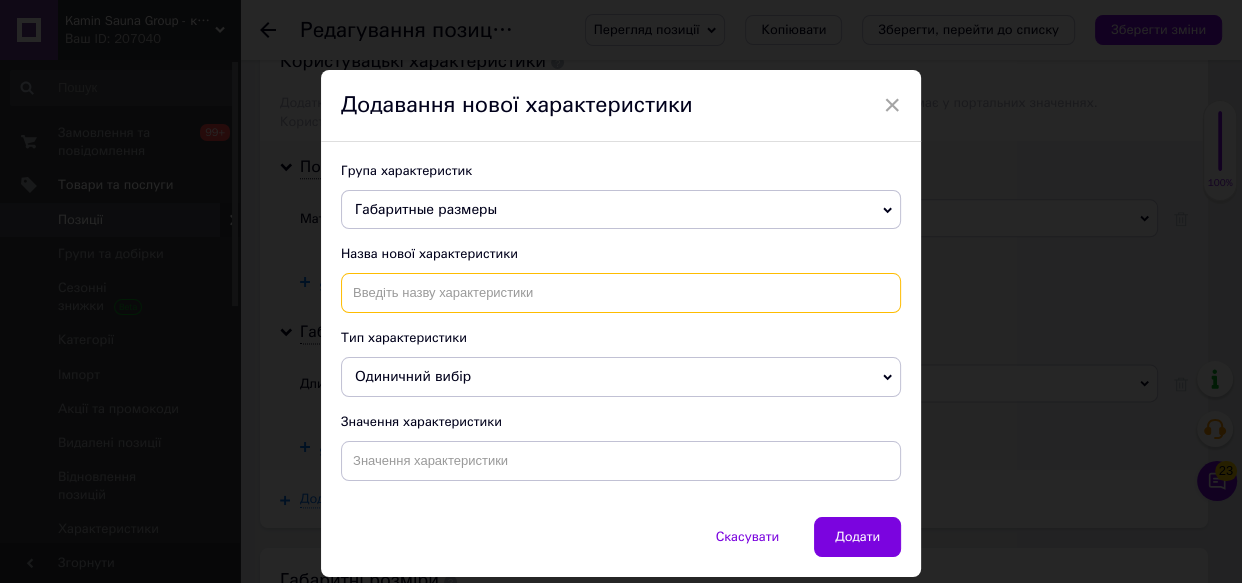 click at bounding box center (621, 293) 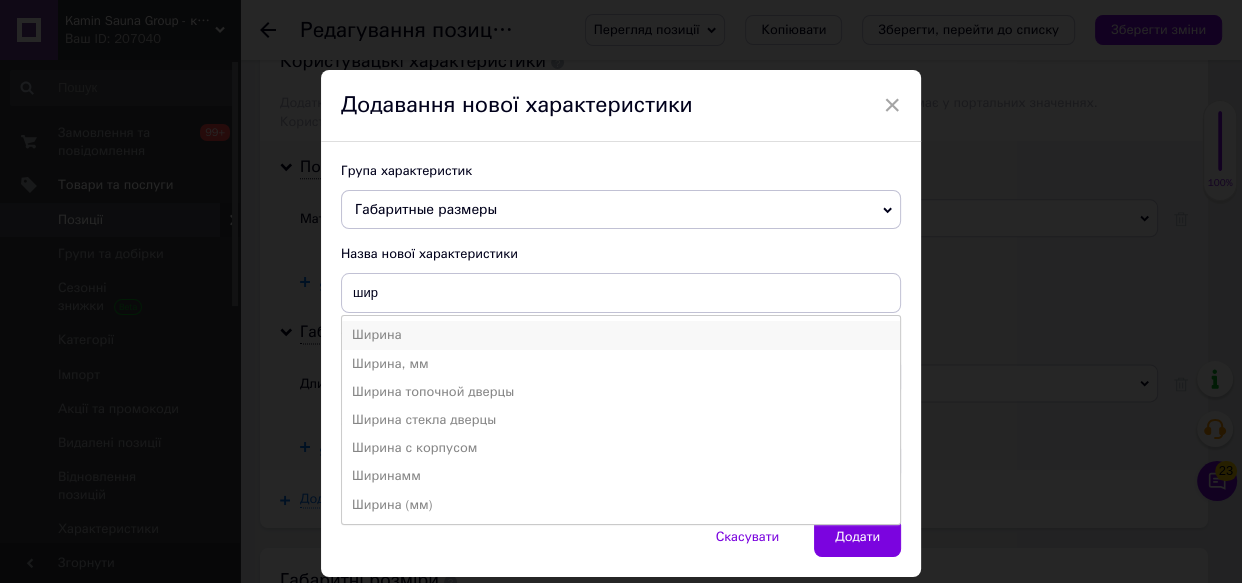 click on "Ширина" at bounding box center (621, 335) 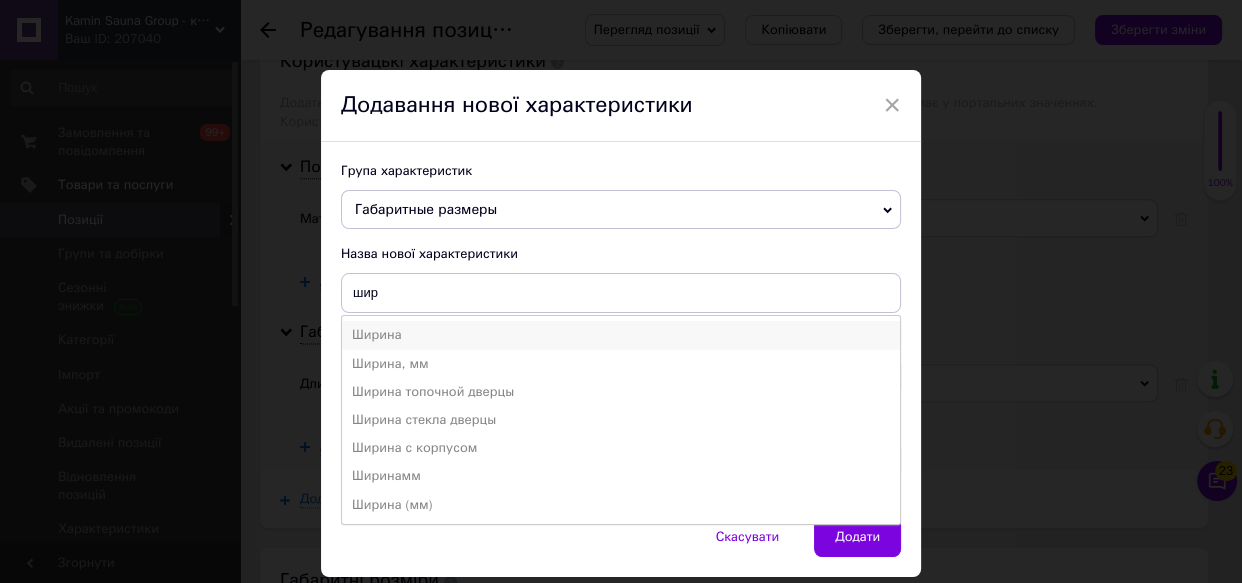 type on "Ширина" 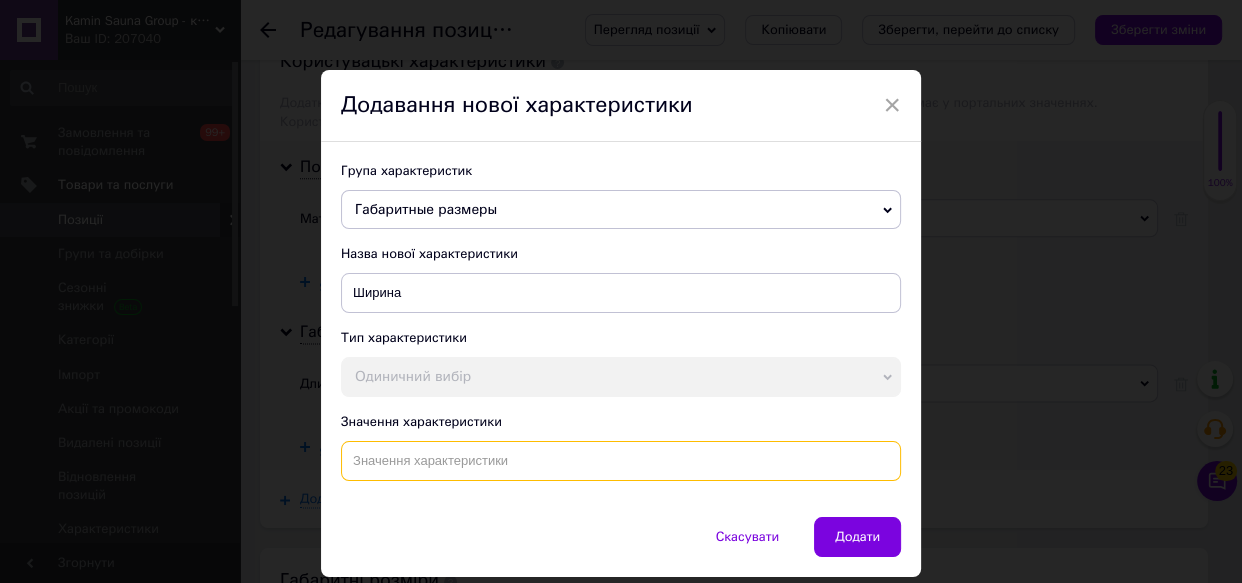 click at bounding box center (621, 461) 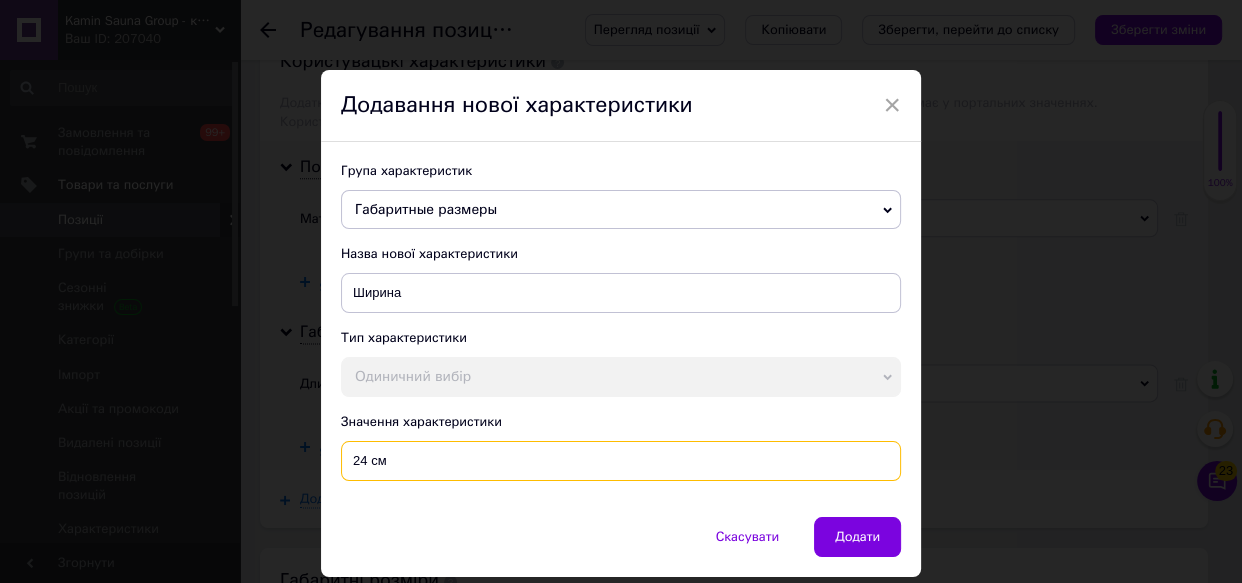type on "24 см" 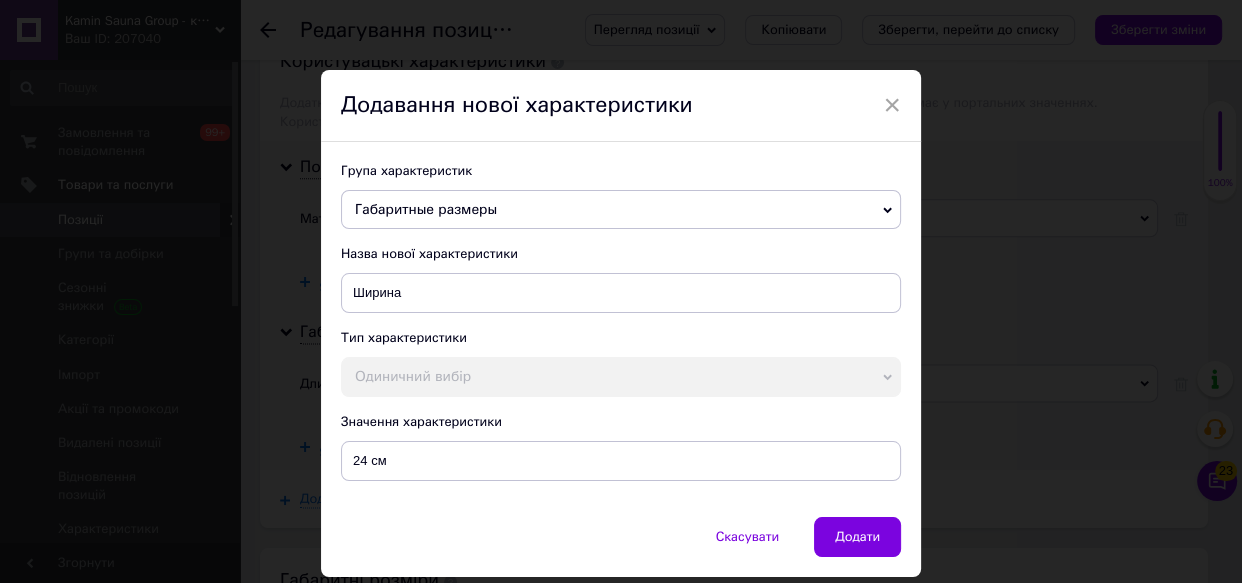 click on "Група характеристик Габаритные размеры Нова група характеристик Основные Пользовательские характеристики Габаритные и присоединительные размеры Основные атрибуты Дополнительные характеристики печей на твердом топливе Комплектация Размеры Габаритные  размеры Дополнительные характеристики и комплектация Дополнительные характеристики электрокаминов Дополнительно Общие параметры Дополнительные Параметры Общие Вес Пользовательские характеристик Додаткові характеристики Общие характеристики Доролнительные характеристики Основні Ширина" at bounding box center [621, 329] 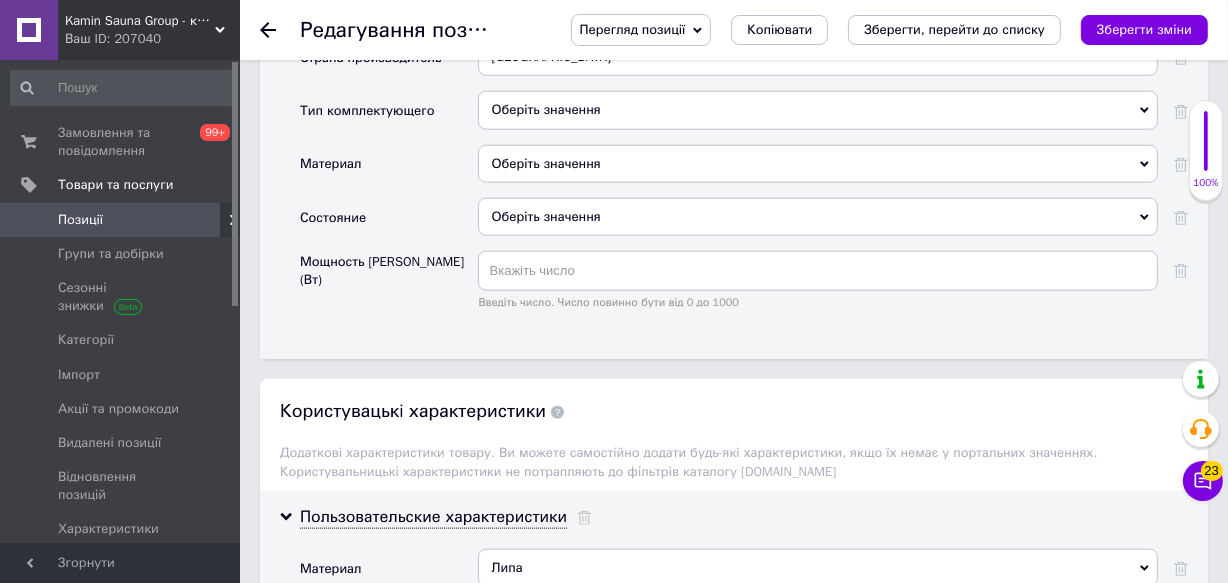 scroll, scrollTop: 1909, scrollLeft: 0, axis: vertical 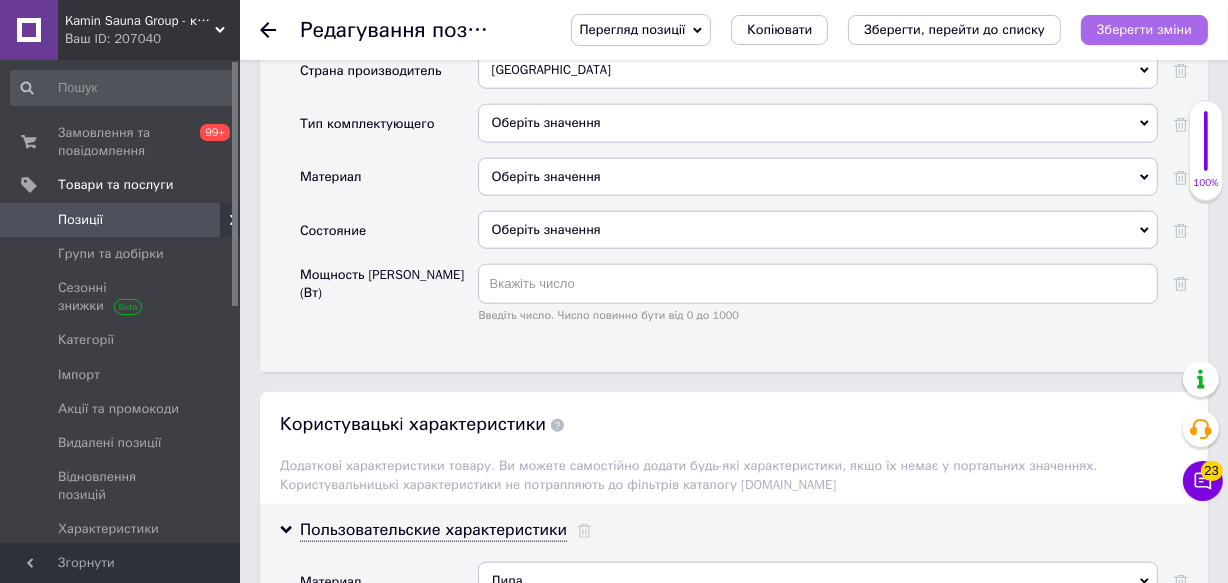 click on "Зберегти зміни" at bounding box center (1144, 29) 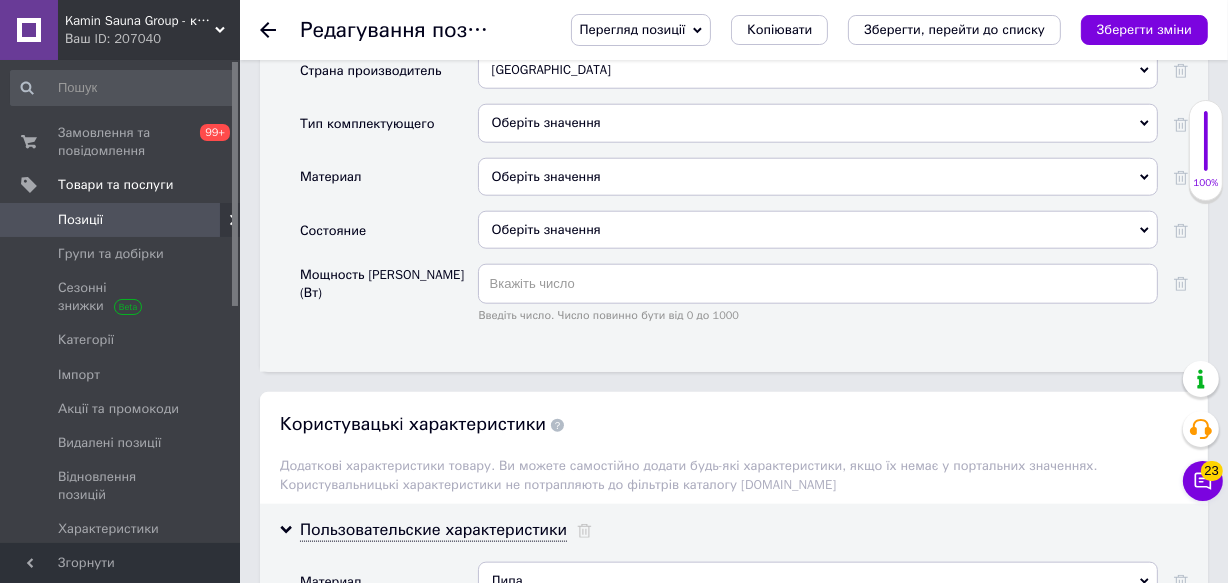 click 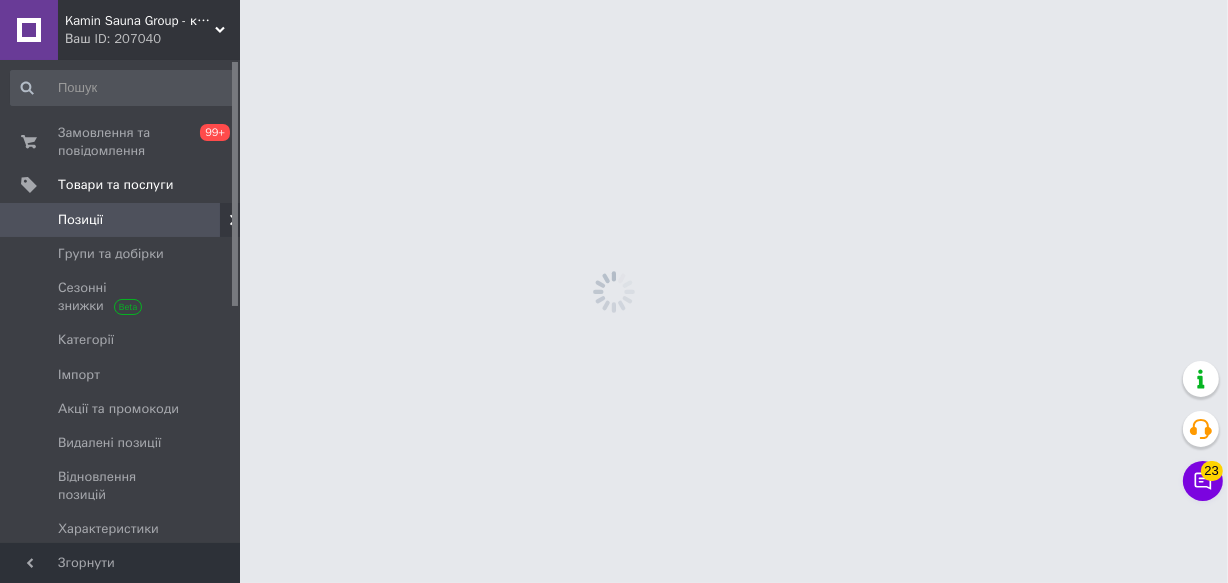 scroll, scrollTop: 0, scrollLeft: 0, axis: both 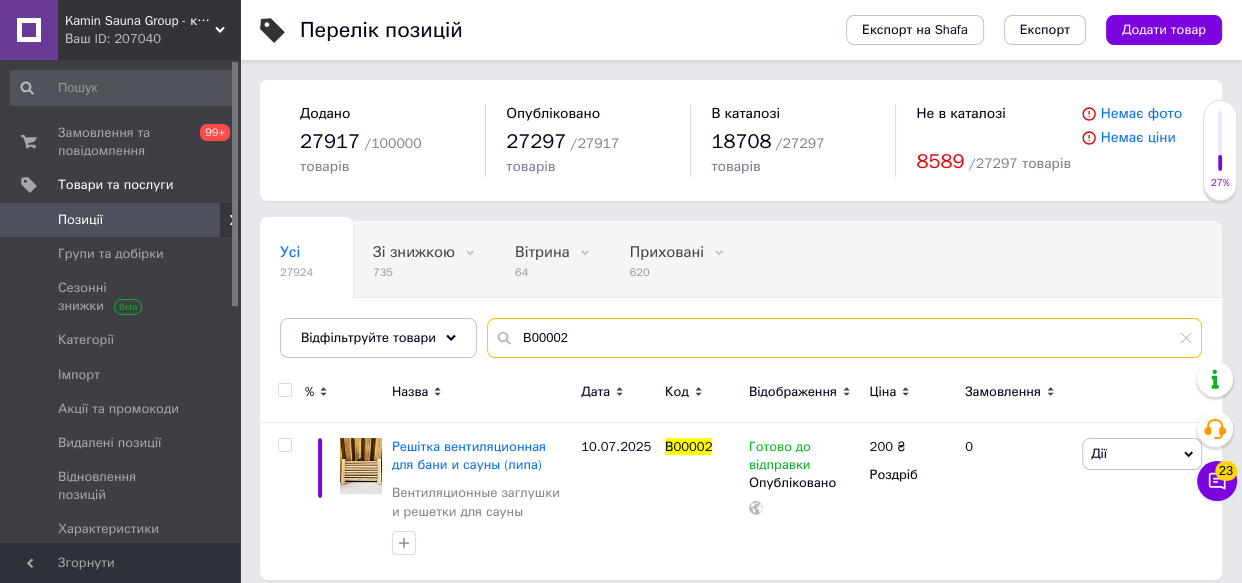 drag, startPoint x: 569, startPoint y: 311, endPoint x: 483, endPoint y: 320, distance: 86.46965 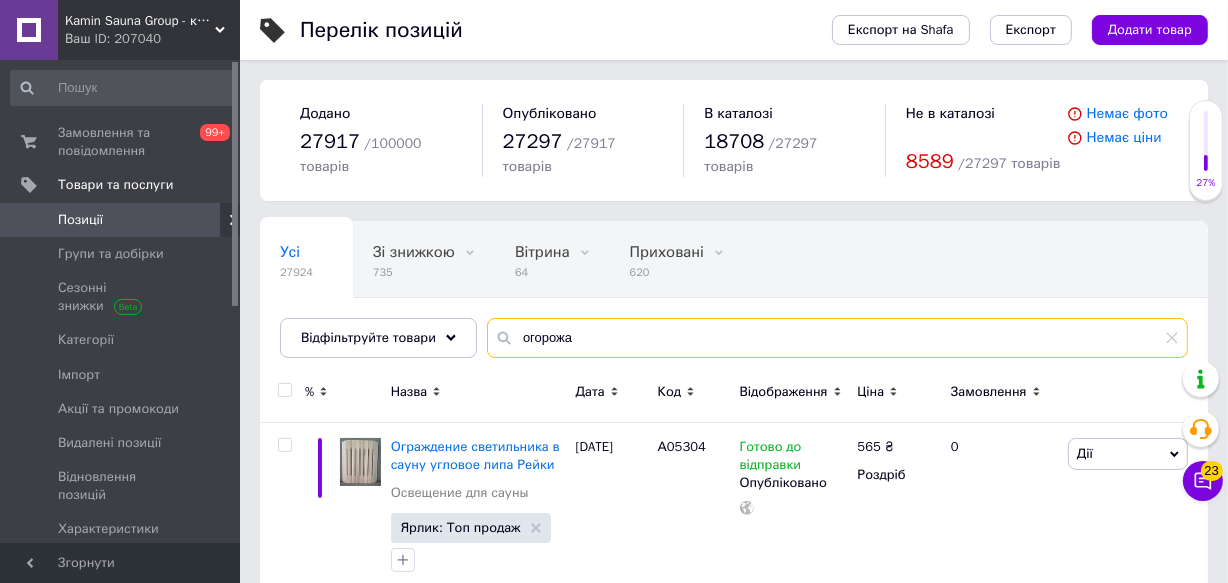 scroll, scrollTop: 90, scrollLeft: 0, axis: vertical 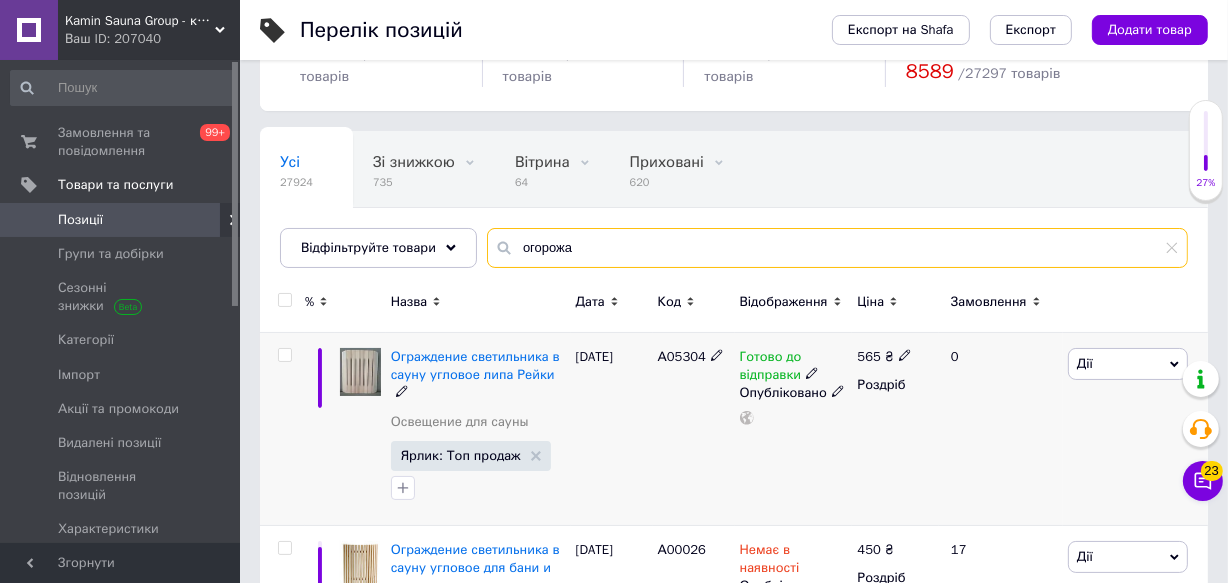 type on "огорожа" 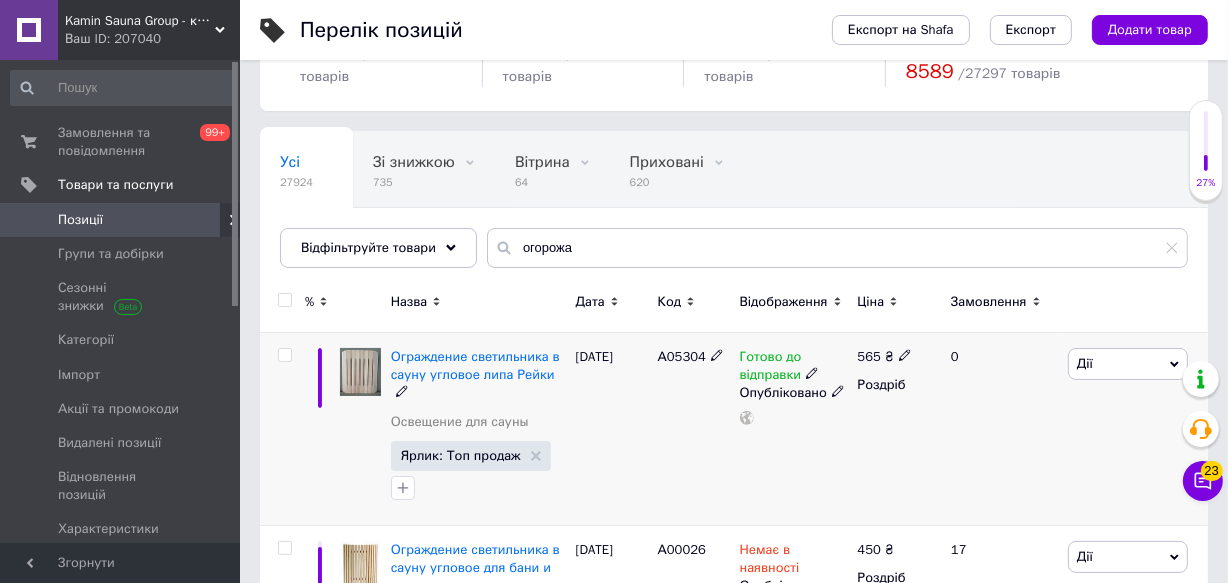 click on "Дії" at bounding box center [1085, 363] 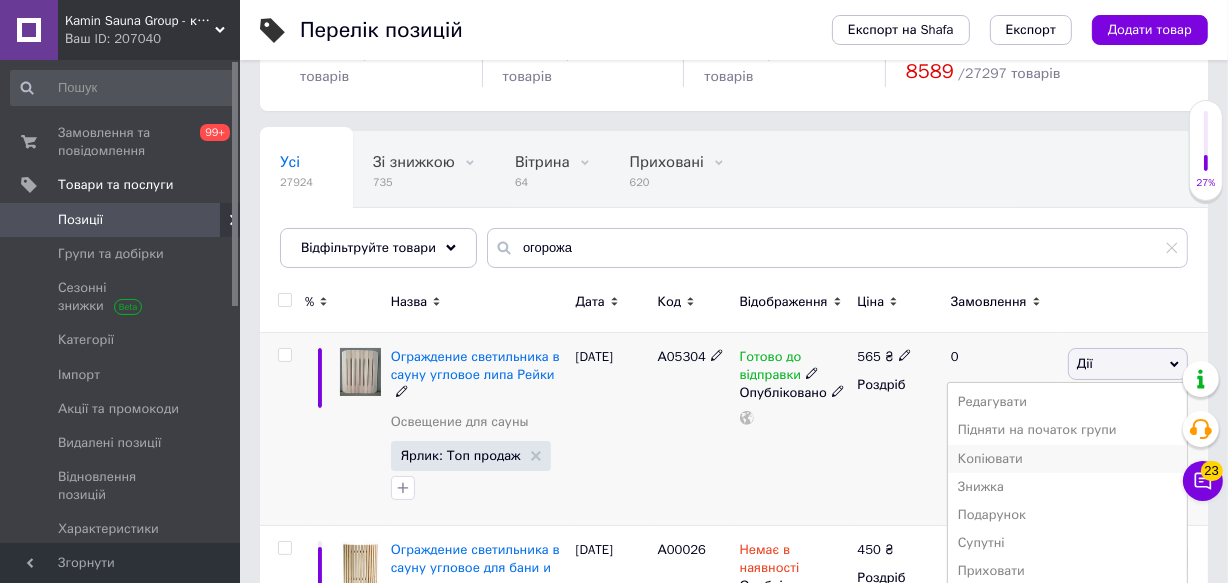 click on "Копіювати" at bounding box center (1067, 459) 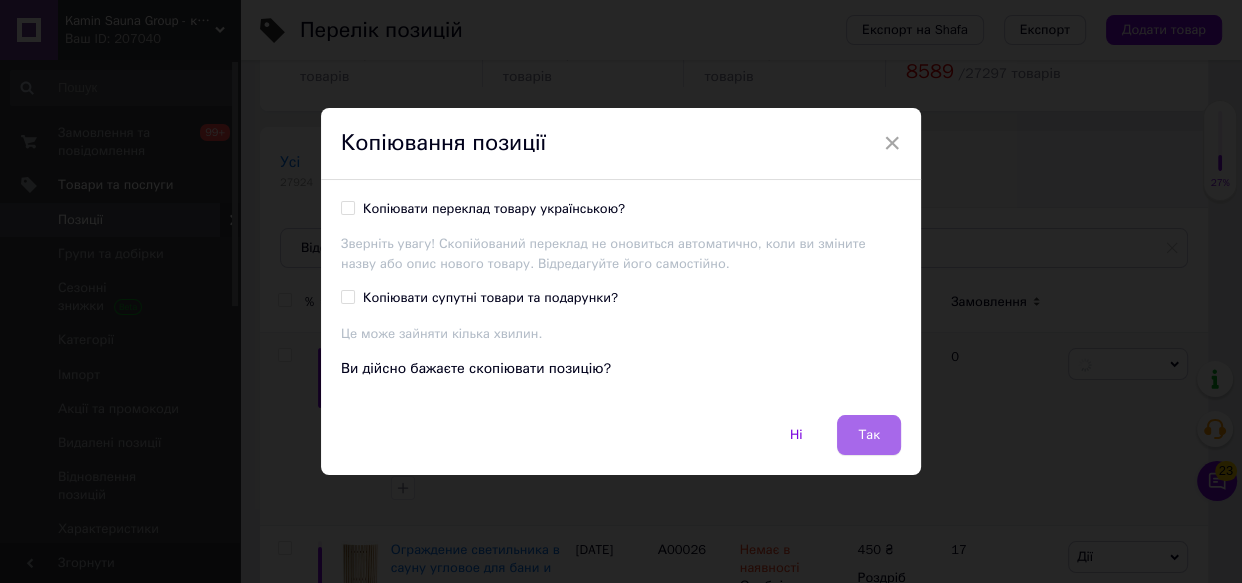 click on "Так" at bounding box center [869, 435] 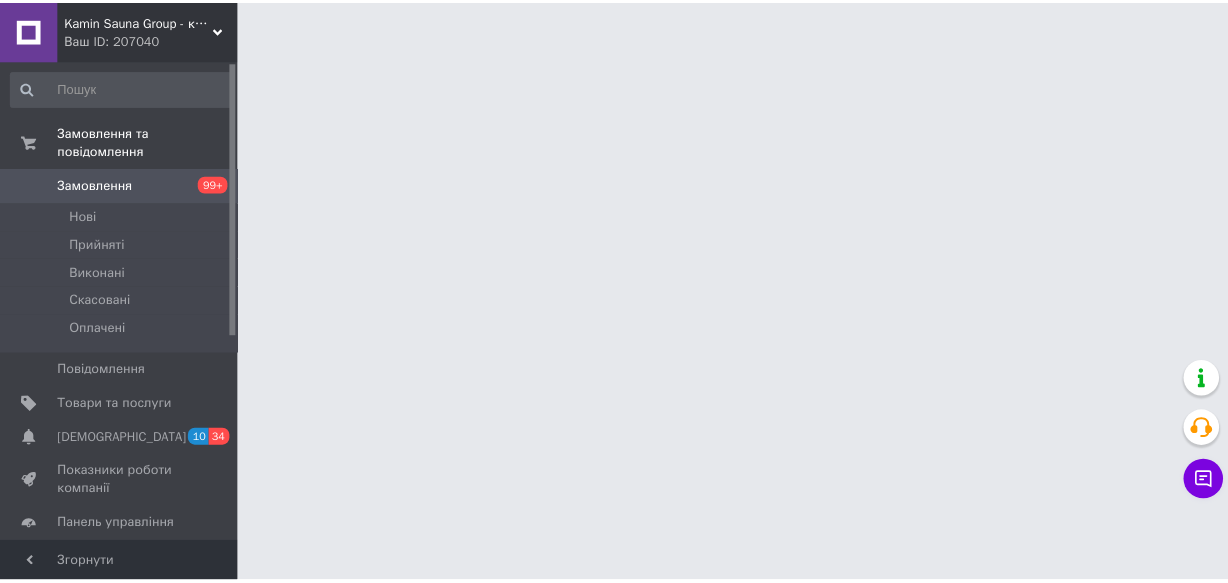 scroll, scrollTop: 0, scrollLeft: 0, axis: both 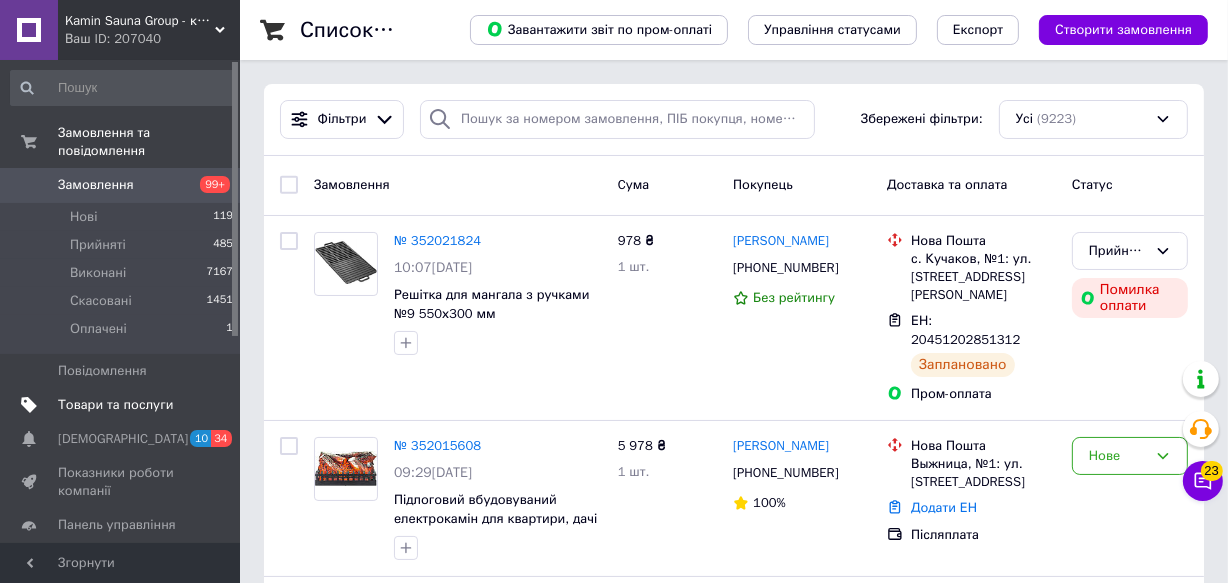 click on "Товари та послуги" at bounding box center [115, 405] 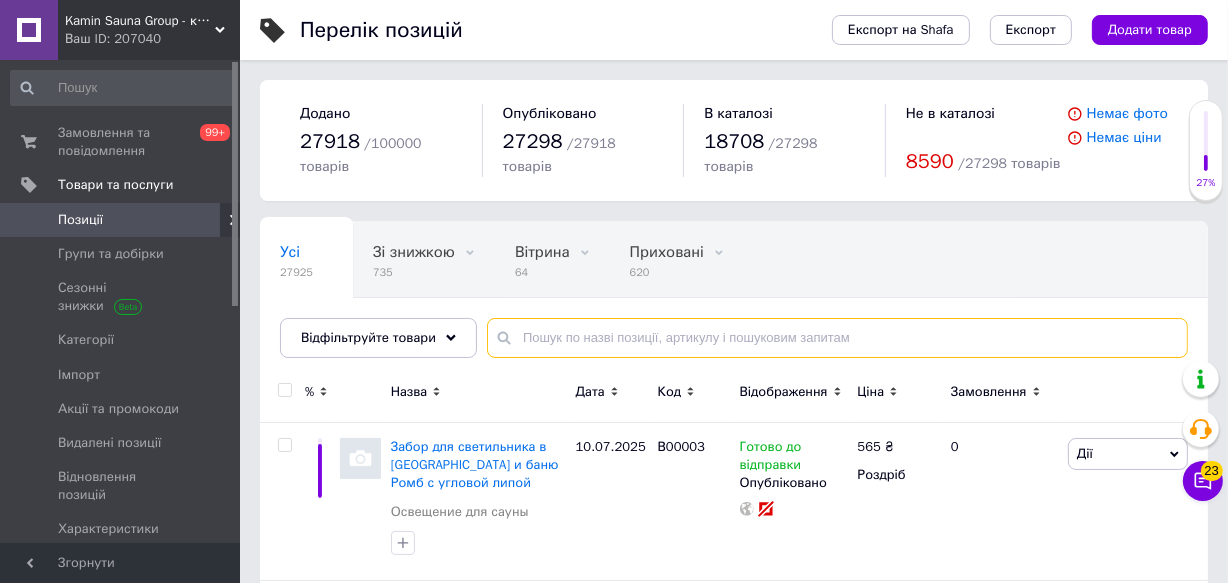 click at bounding box center [837, 338] 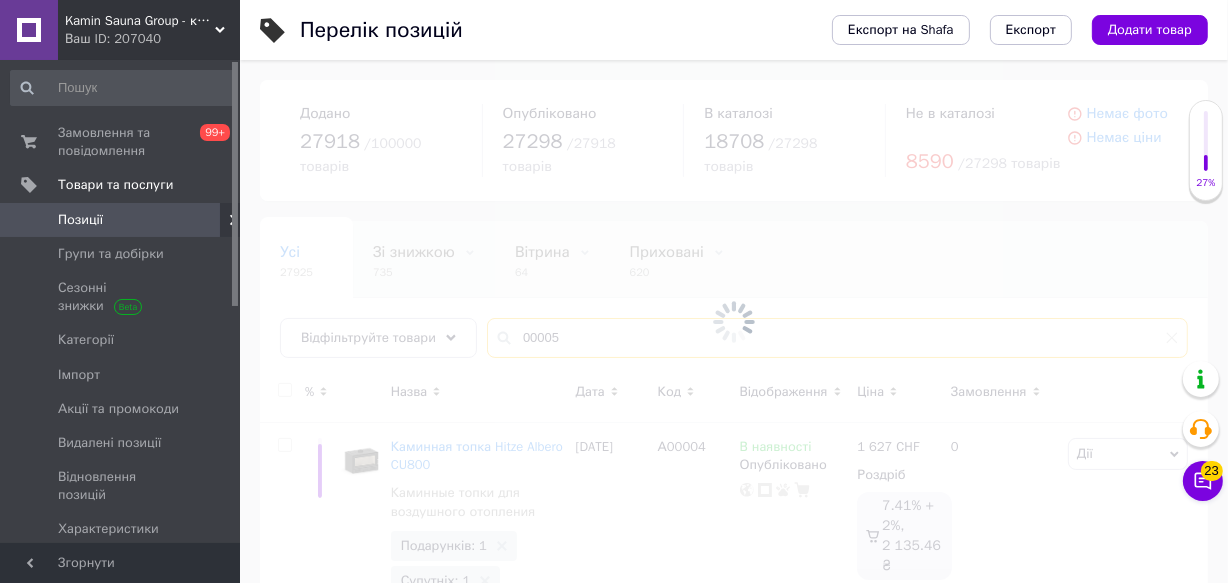 type on "00005" 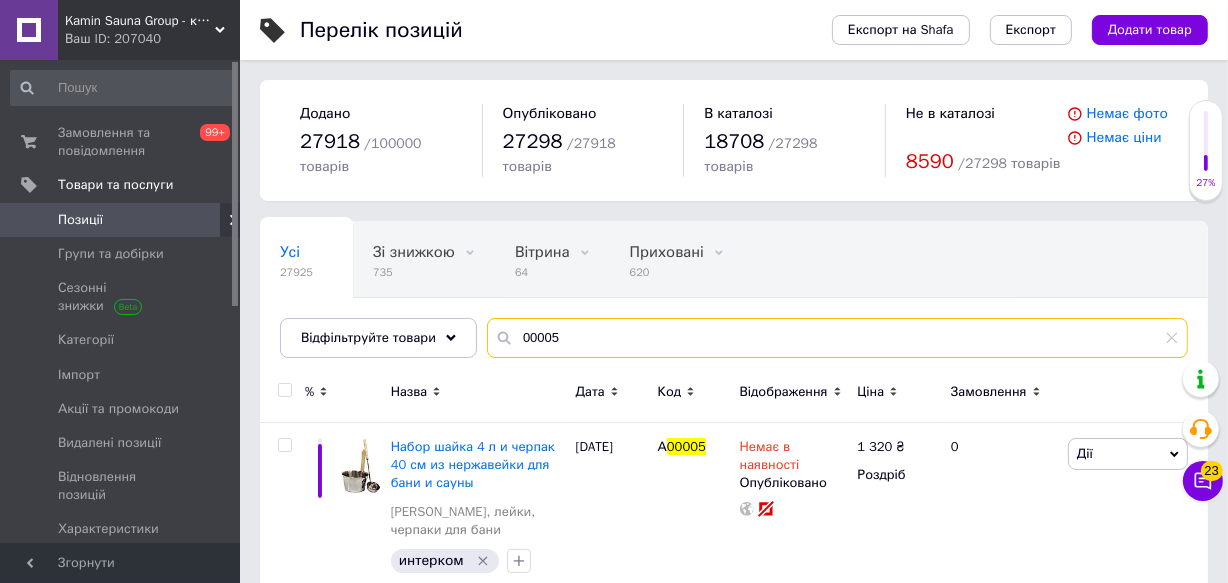 scroll, scrollTop: 172, scrollLeft: 0, axis: vertical 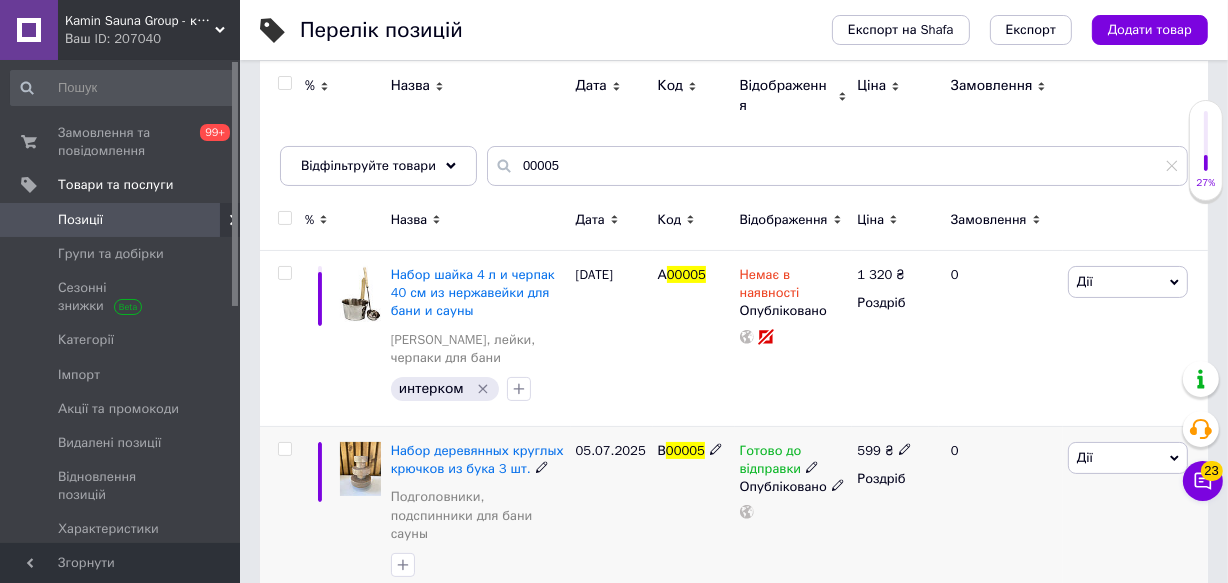 click at bounding box center (360, 469) 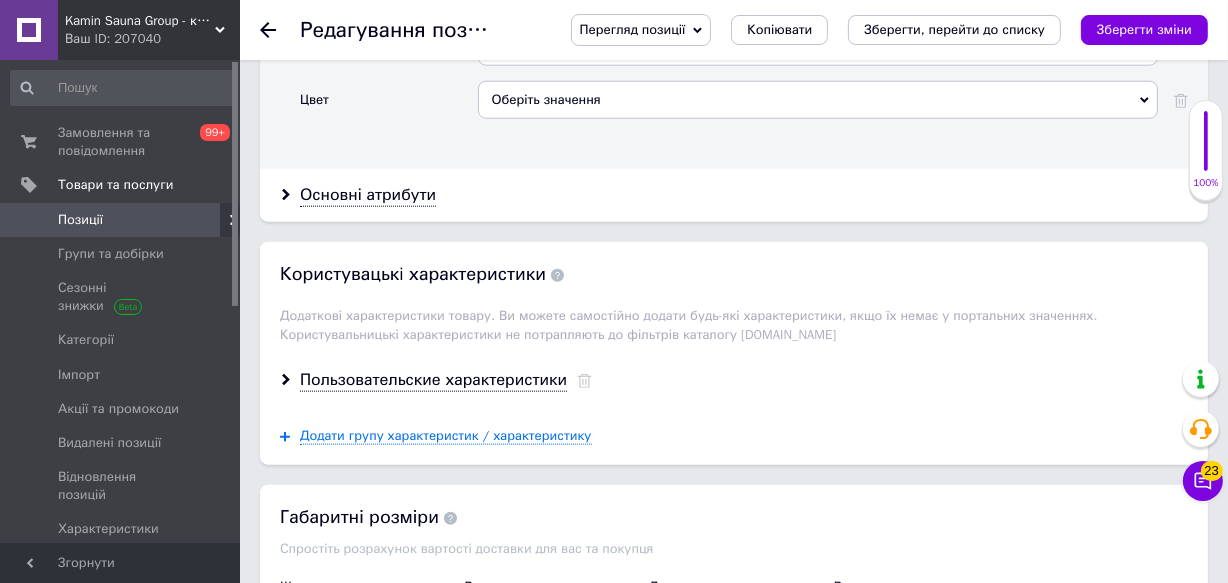scroll, scrollTop: 2090, scrollLeft: 0, axis: vertical 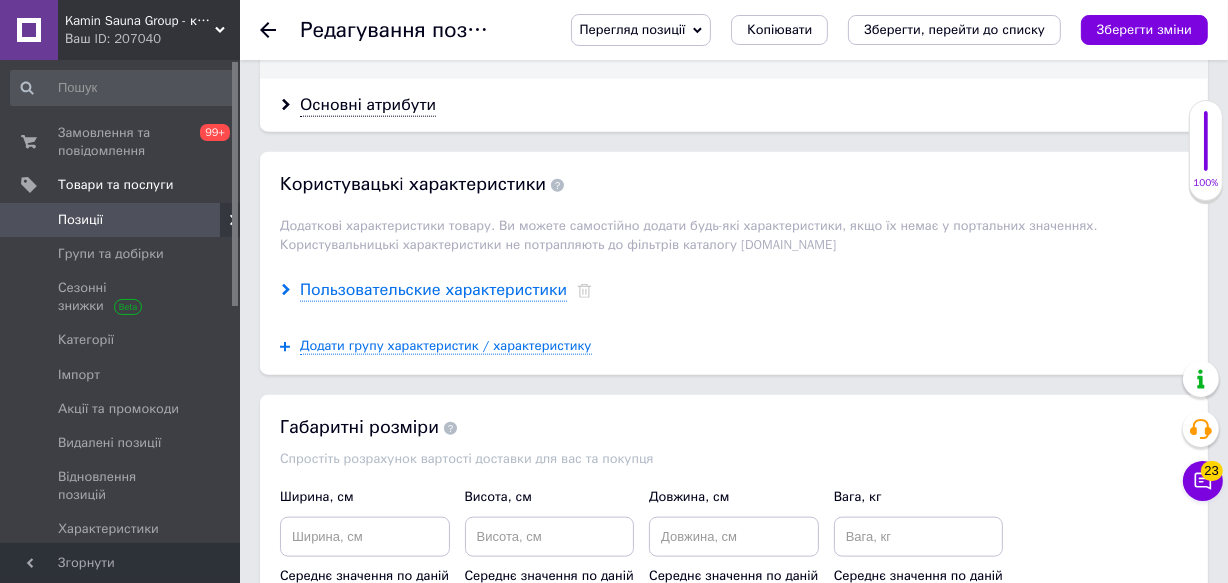click on "Пользовательские характеристики" at bounding box center [433, 290] 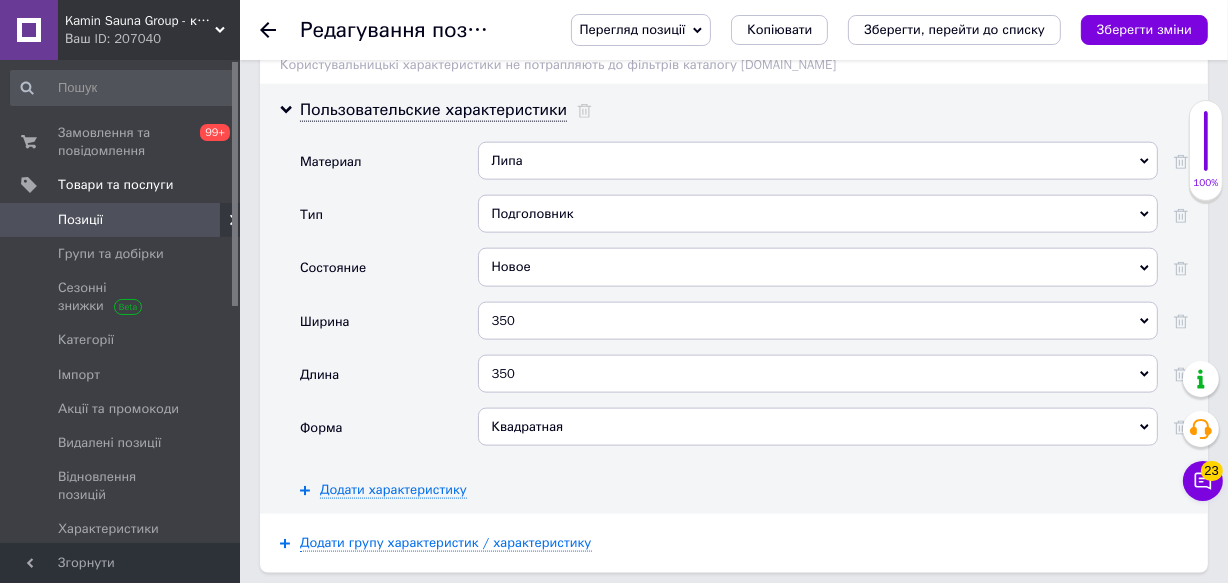 scroll, scrollTop: 2272, scrollLeft: 0, axis: vertical 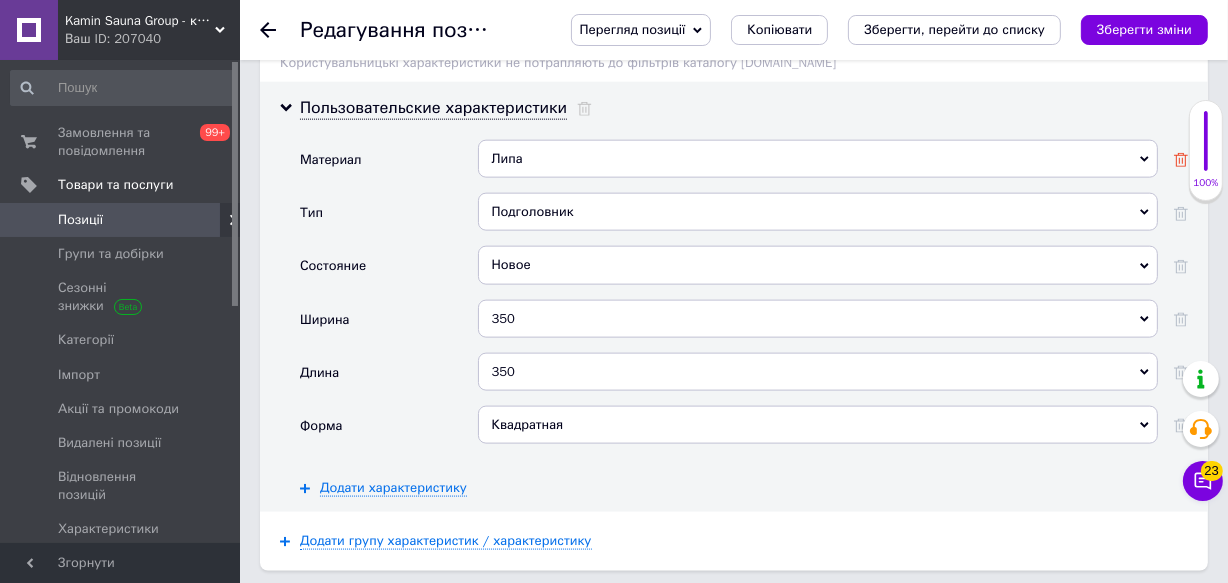 click 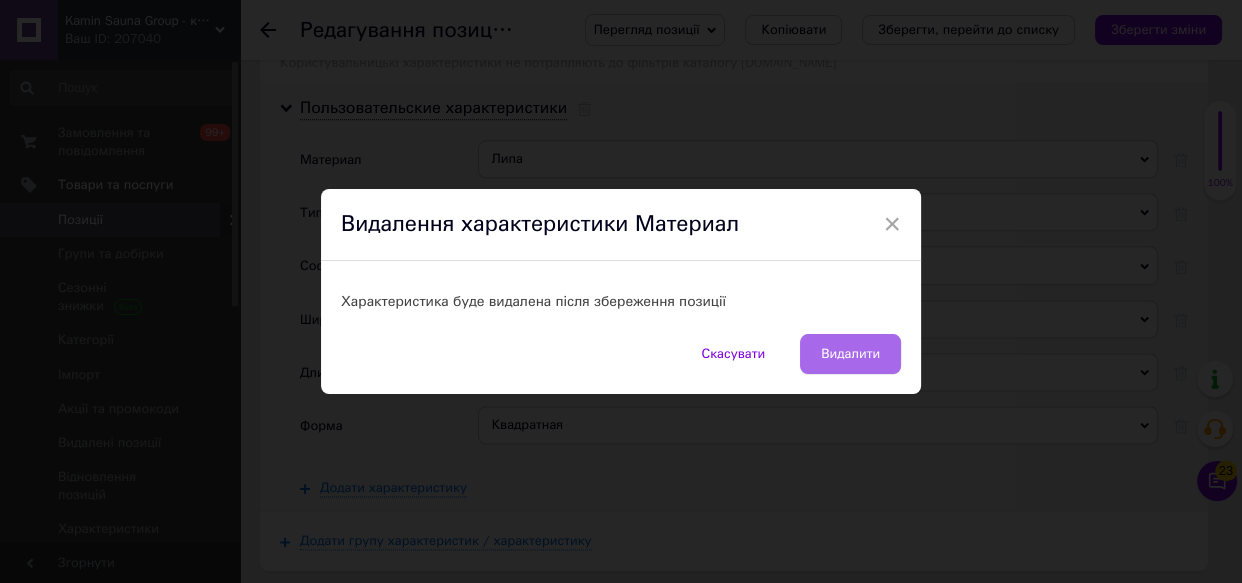 click on "Видалити" at bounding box center [850, 354] 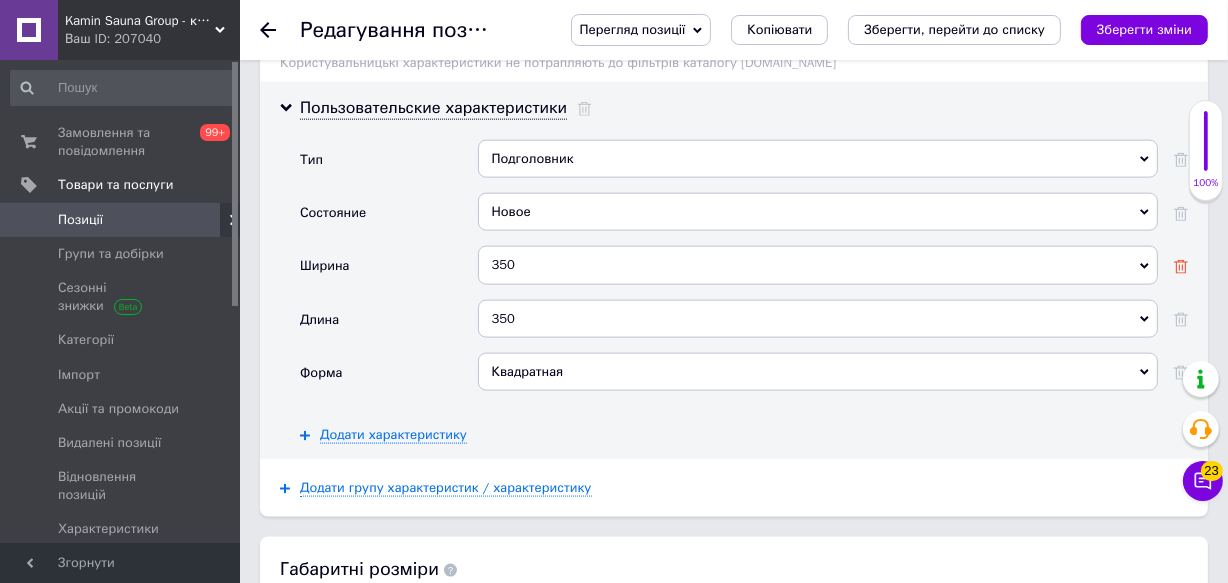 click 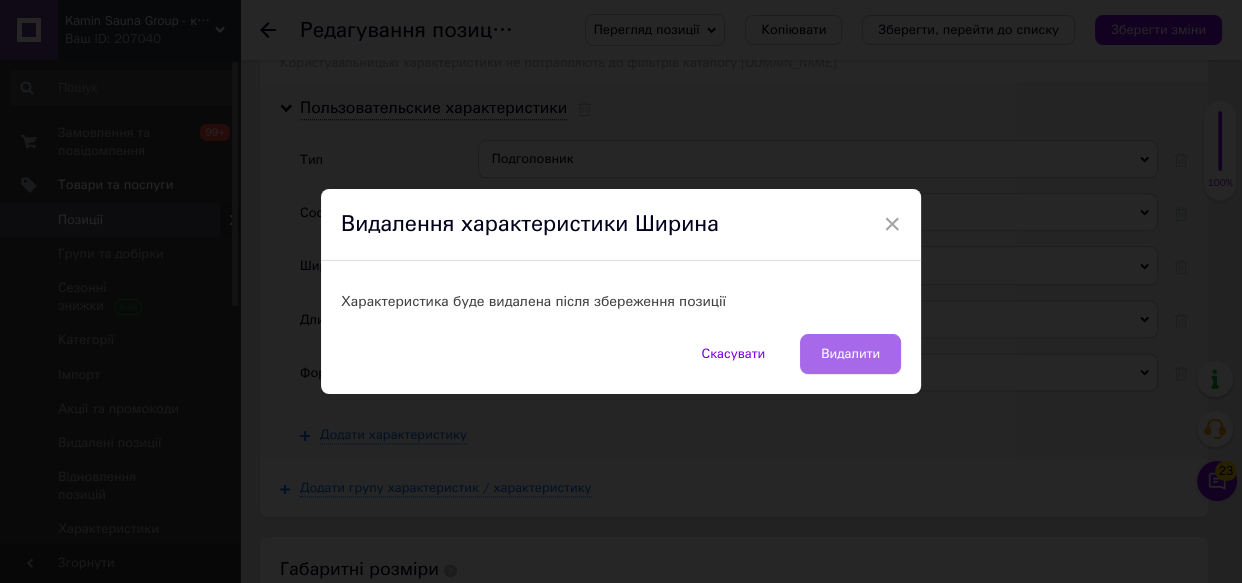 click on "Видалити" at bounding box center (850, 354) 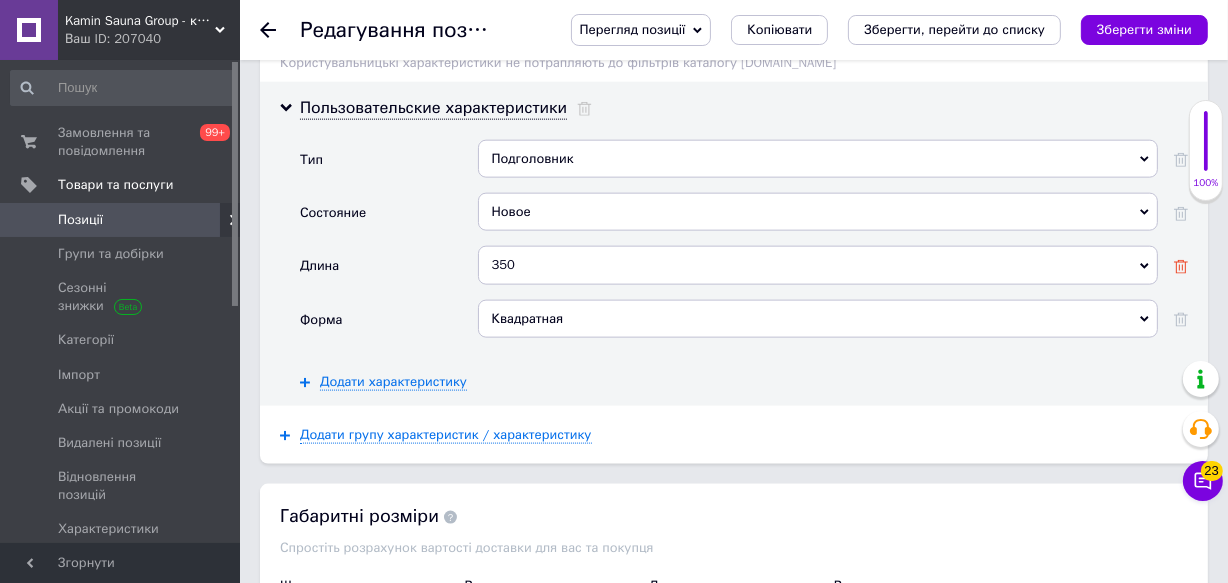 click 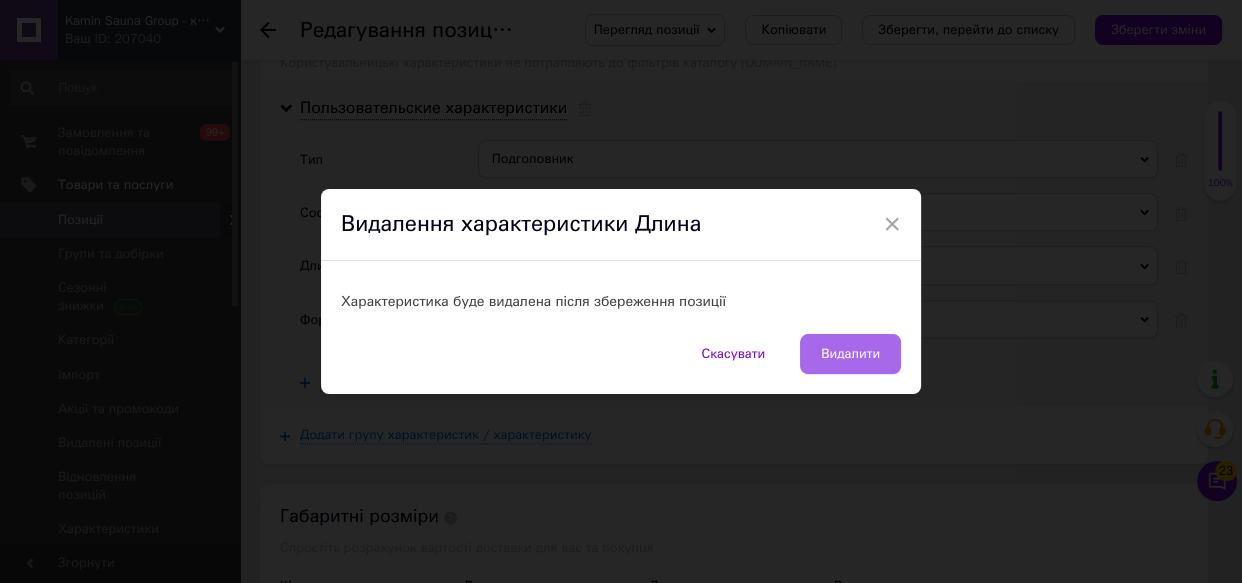 click on "Видалити" at bounding box center [850, 354] 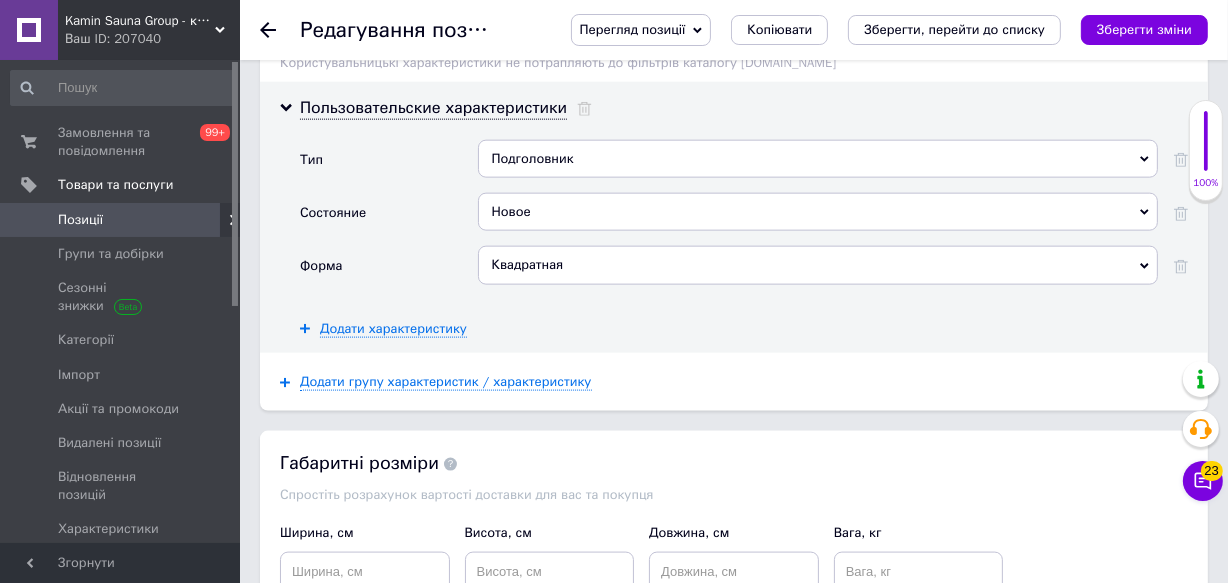 click on "Квадратная" at bounding box center (818, 265) 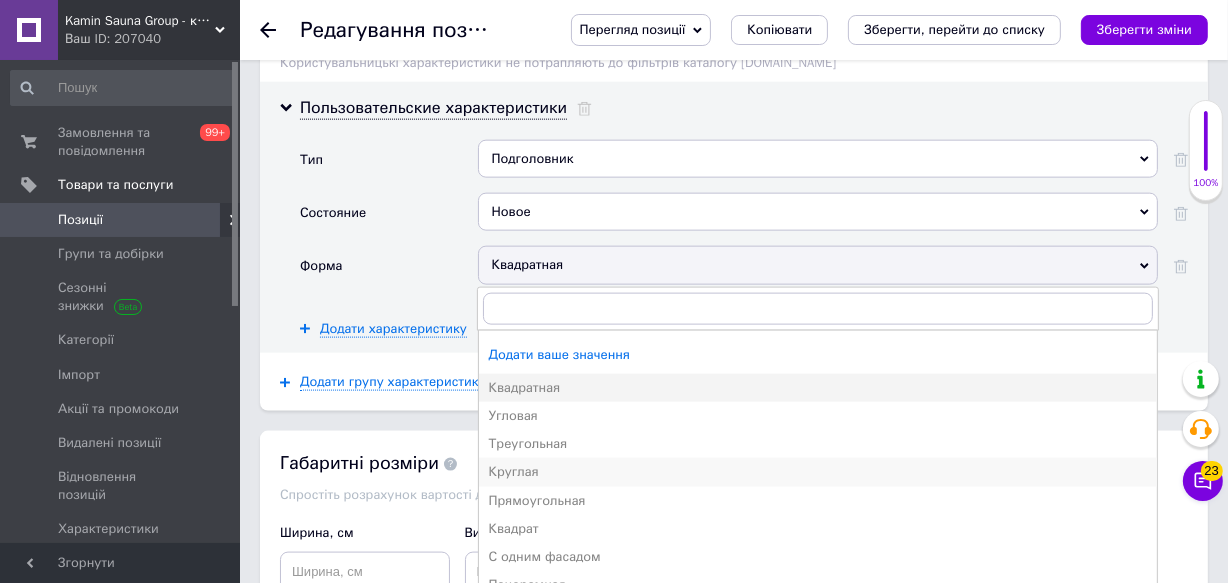 click on "Круглая" at bounding box center [818, 472] 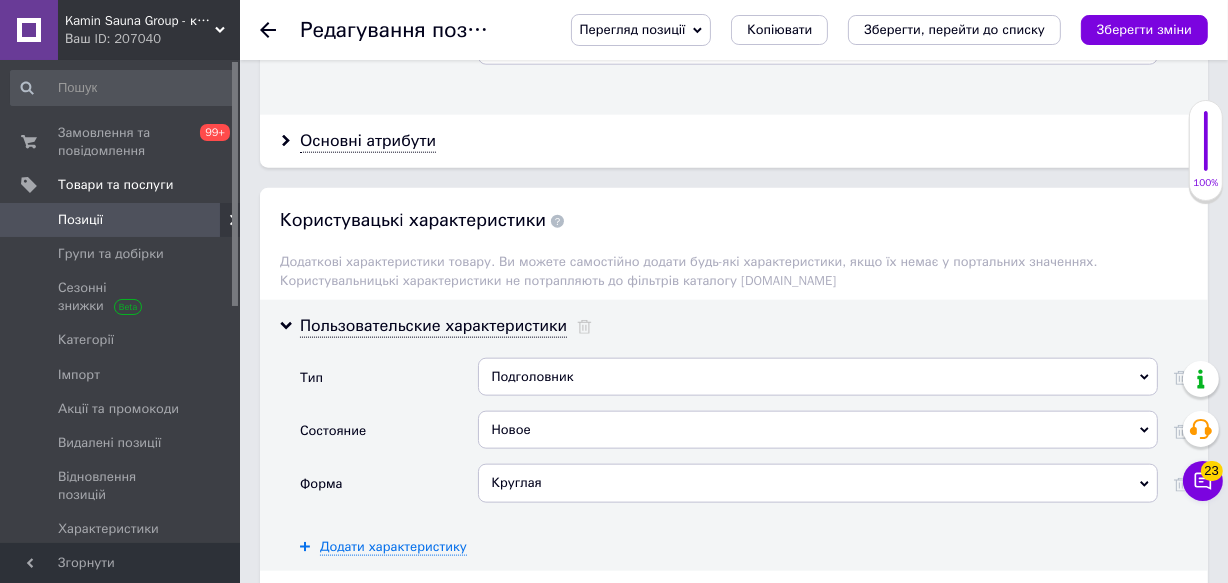 scroll, scrollTop: 2000, scrollLeft: 0, axis: vertical 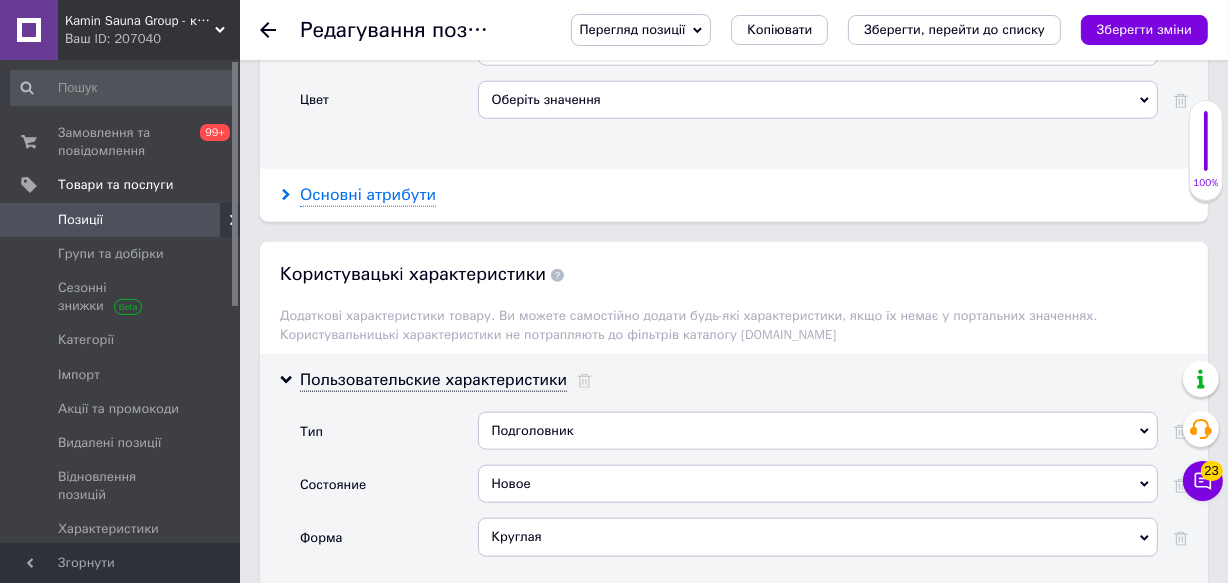 click on "Основні атрибути" at bounding box center (368, 195) 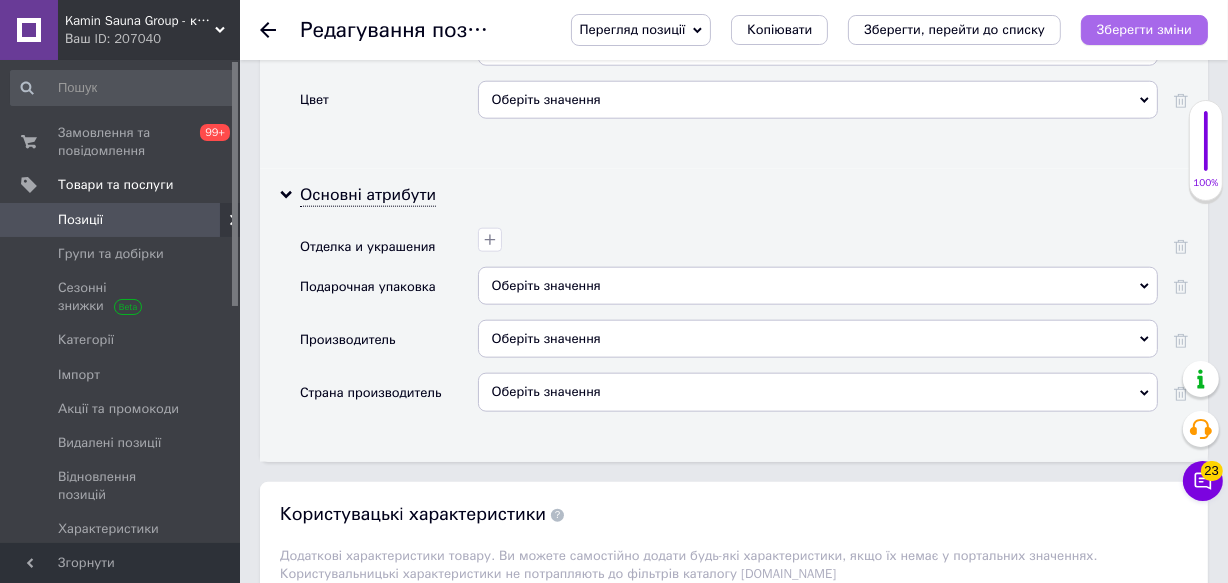 click on "Зберегти зміни" at bounding box center [1144, 29] 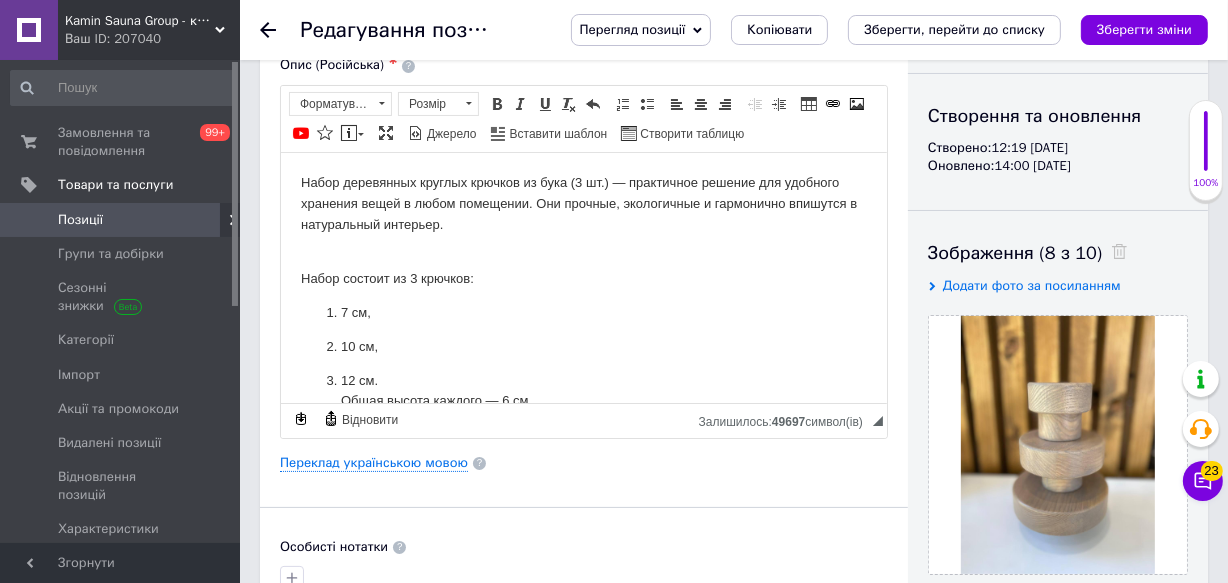 scroll, scrollTop: 181, scrollLeft: 0, axis: vertical 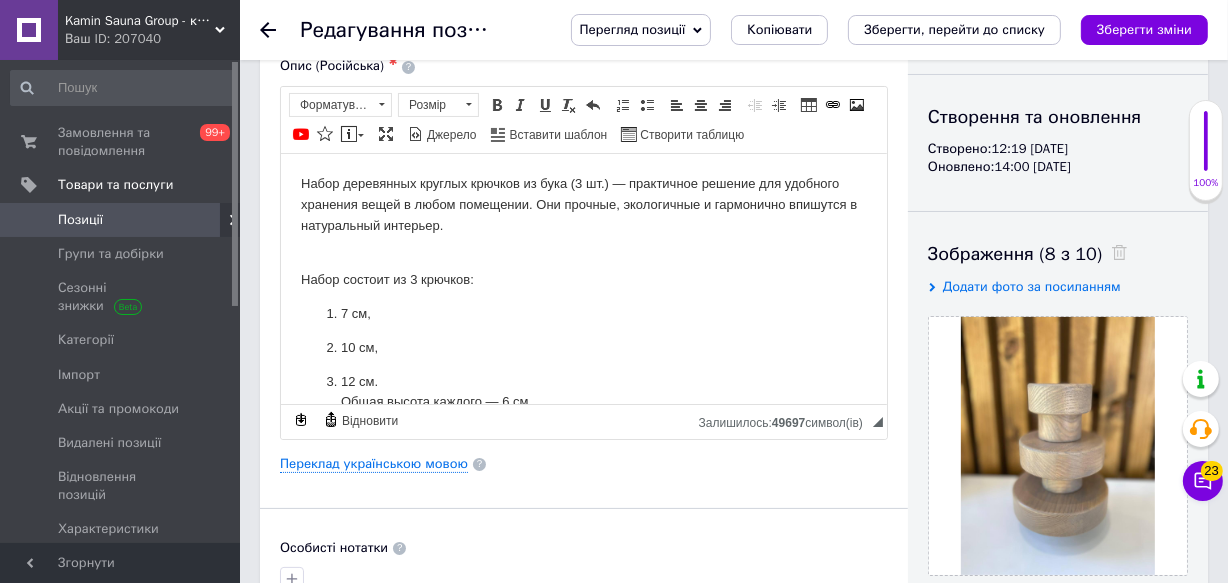 click 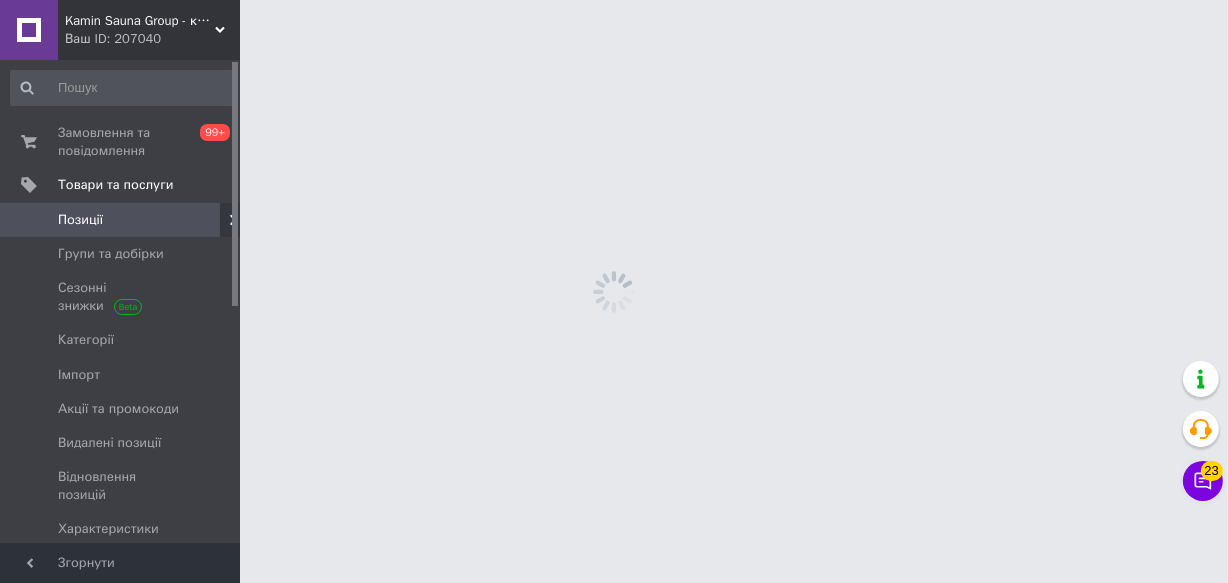 scroll, scrollTop: 0, scrollLeft: 0, axis: both 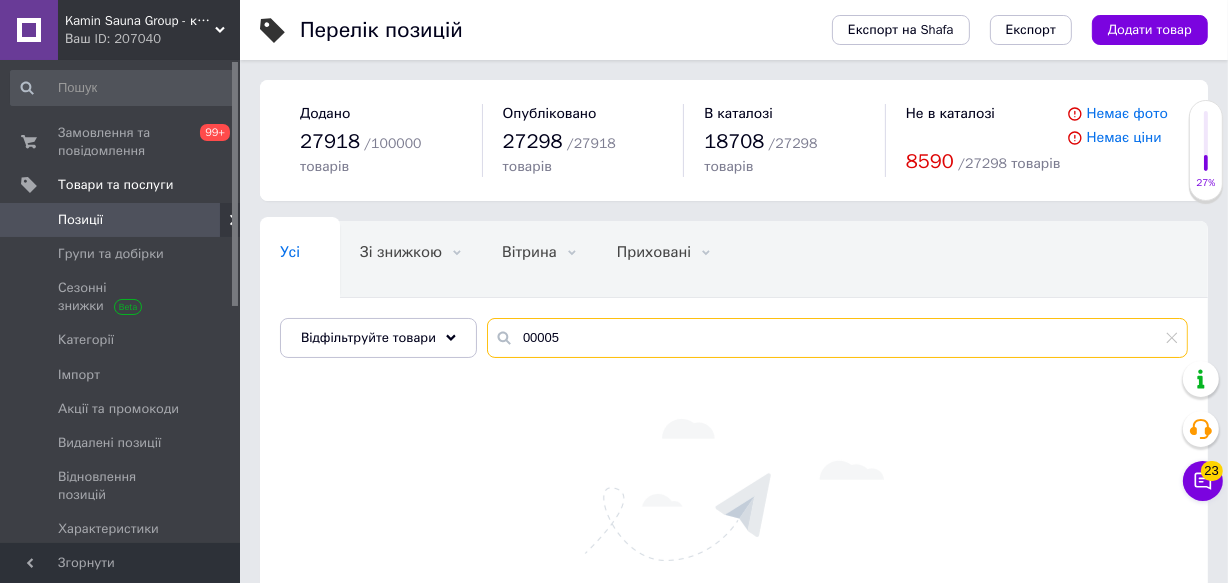click on "00005" at bounding box center (837, 338) 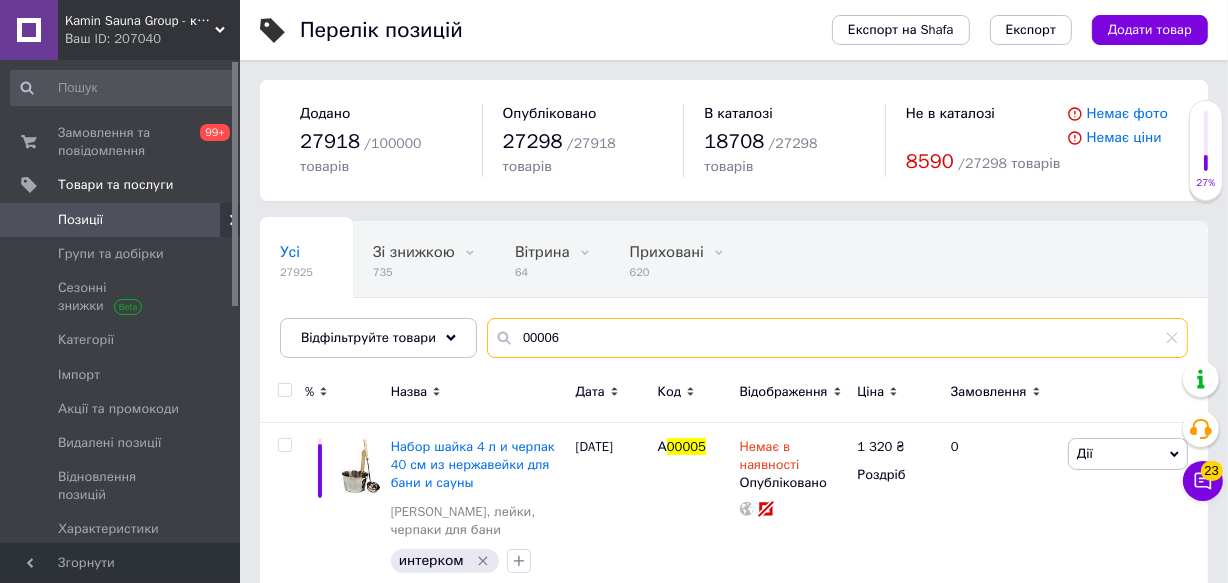 type on "00006" 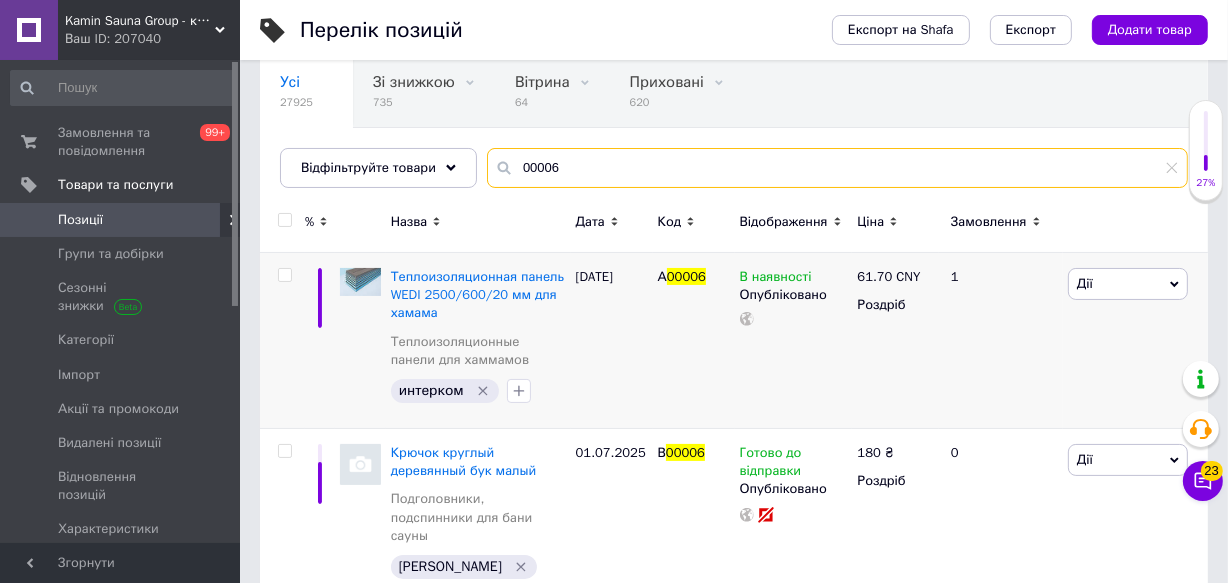 scroll, scrollTop: 172, scrollLeft: 0, axis: vertical 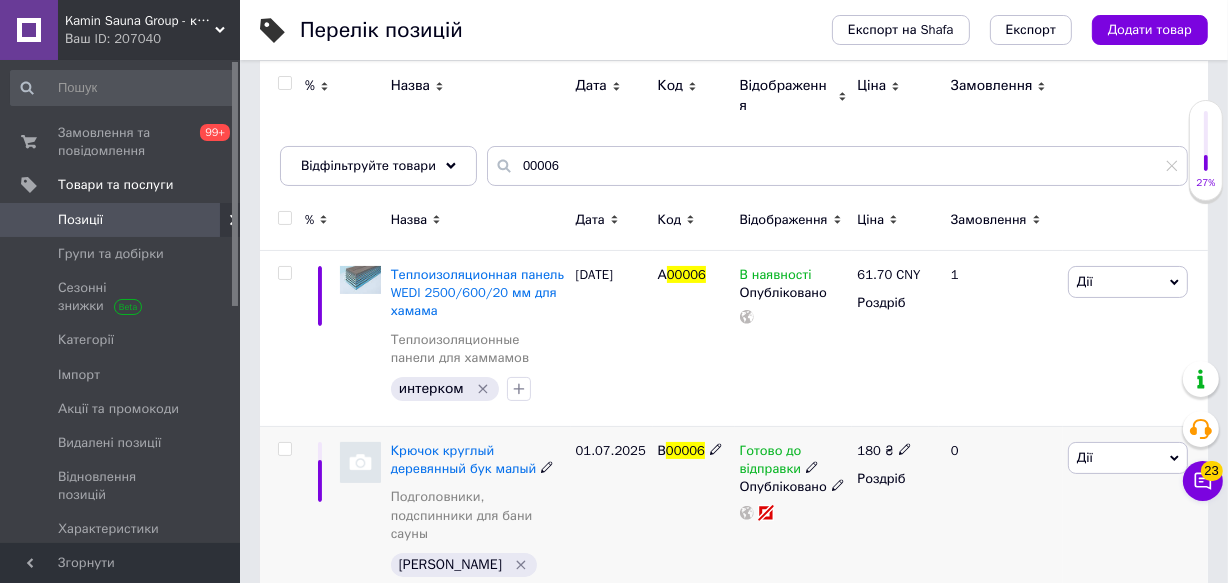 click at bounding box center [360, 462] 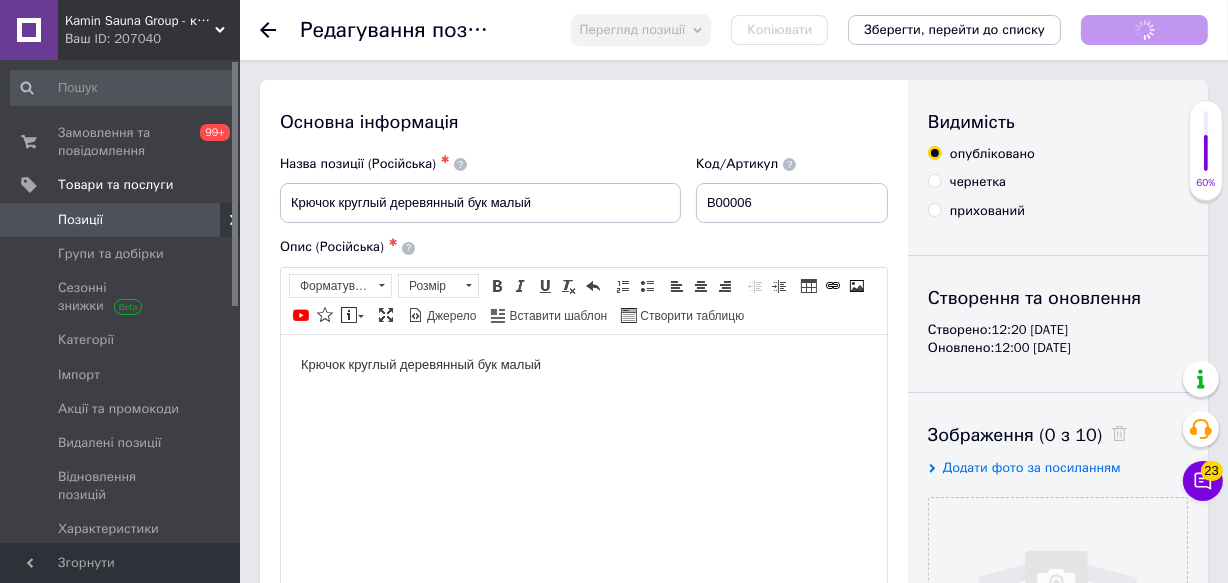 scroll, scrollTop: 0, scrollLeft: 0, axis: both 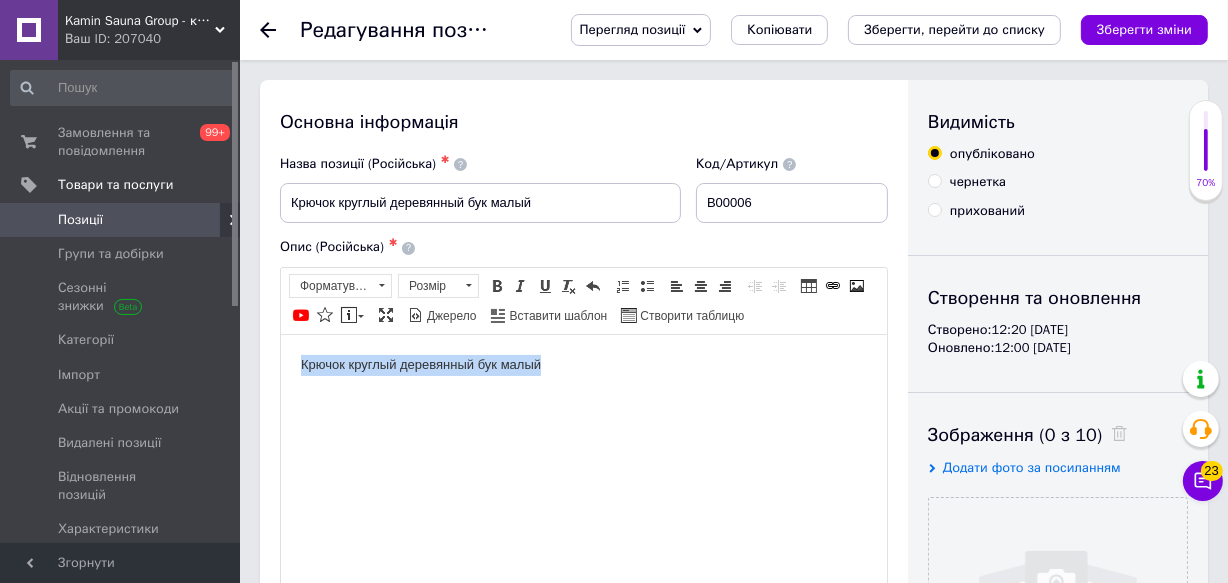 drag, startPoint x: 554, startPoint y: 363, endPoint x: 547, endPoint y: 713, distance: 350.07 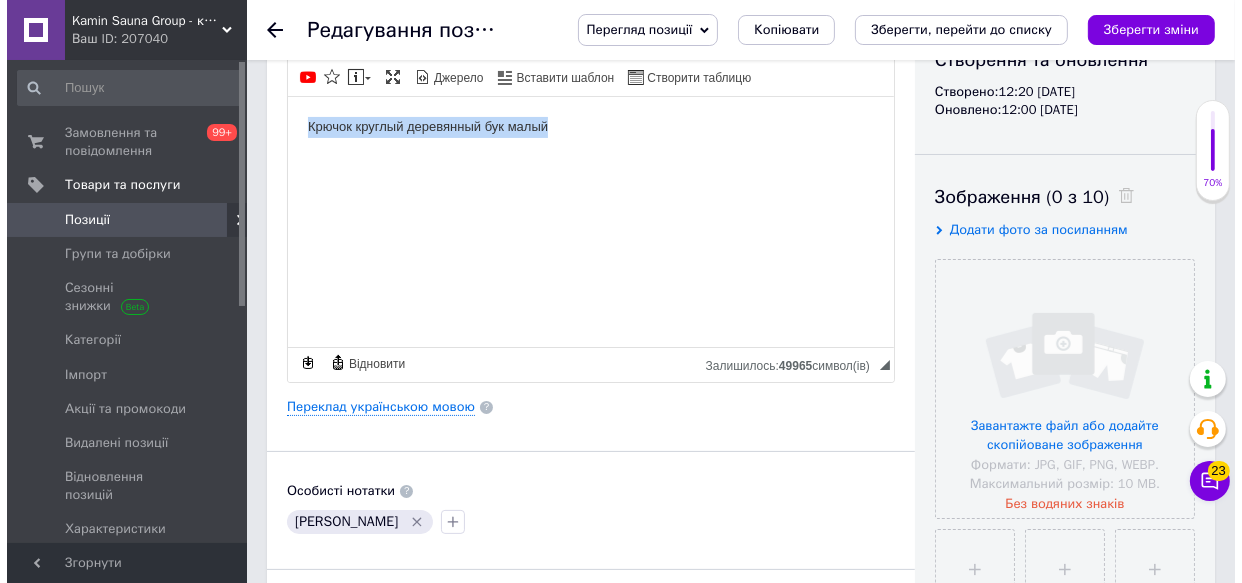scroll, scrollTop: 272, scrollLeft: 0, axis: vertical 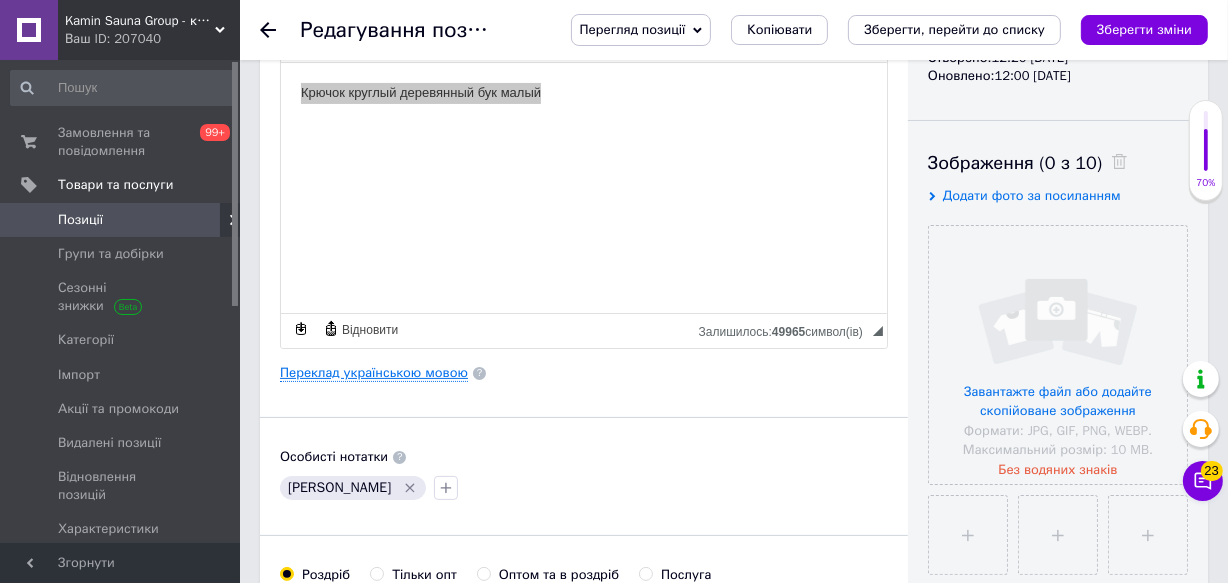 click on "Переклад українською мовою" at bounding box center [374, 373] 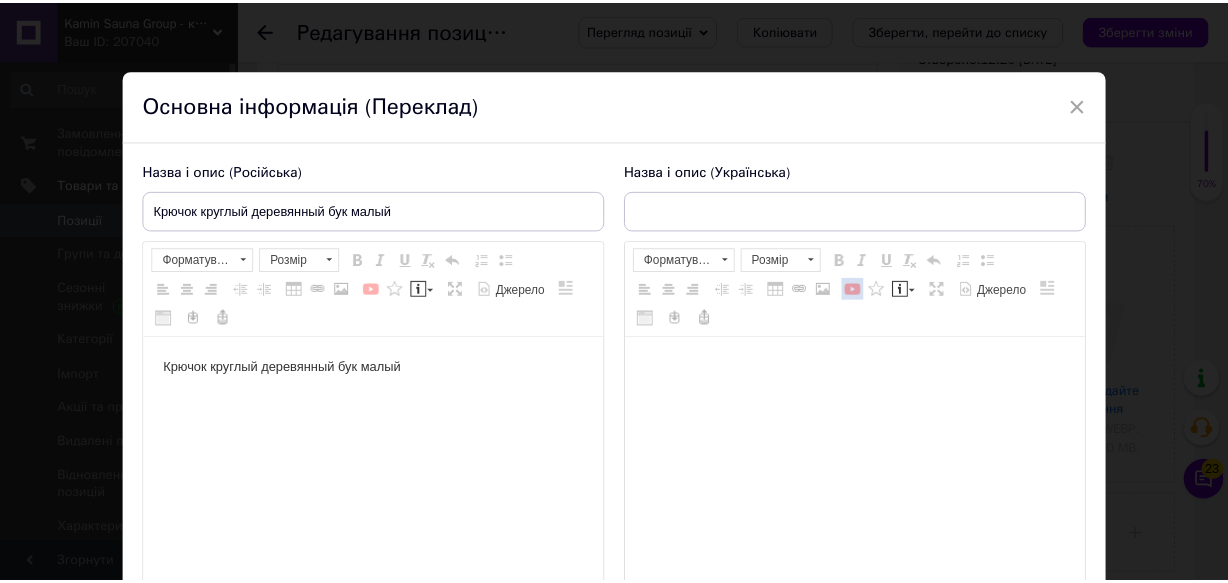 scroll, scrollTop: 0, scrollLeft: 0, axis: both 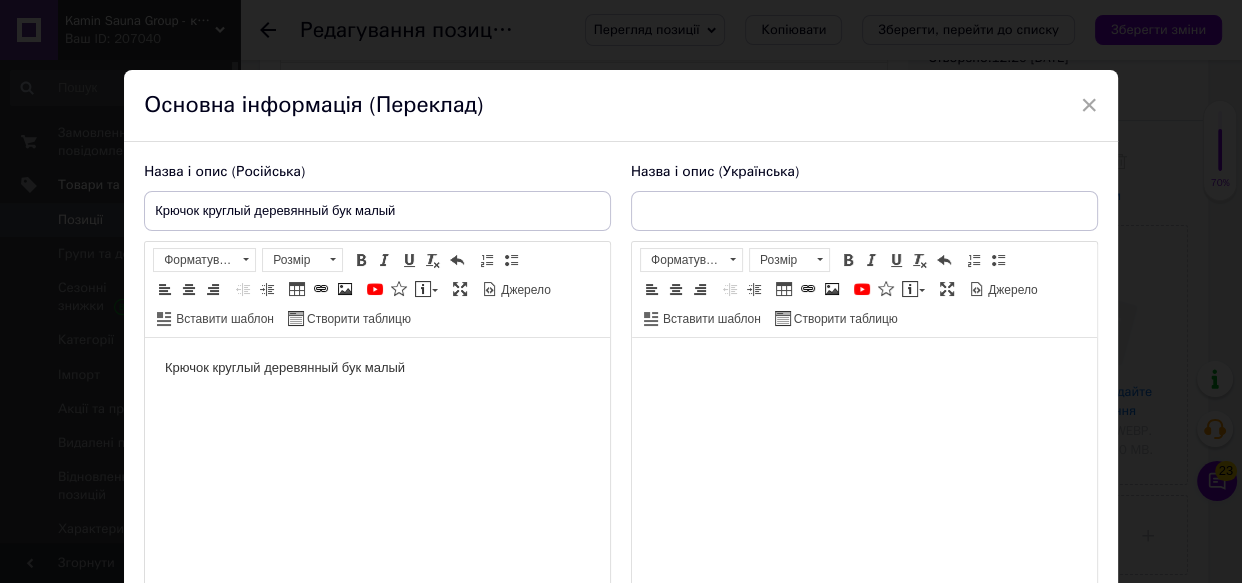 type on "Гачок круглий деревяний бук малий" 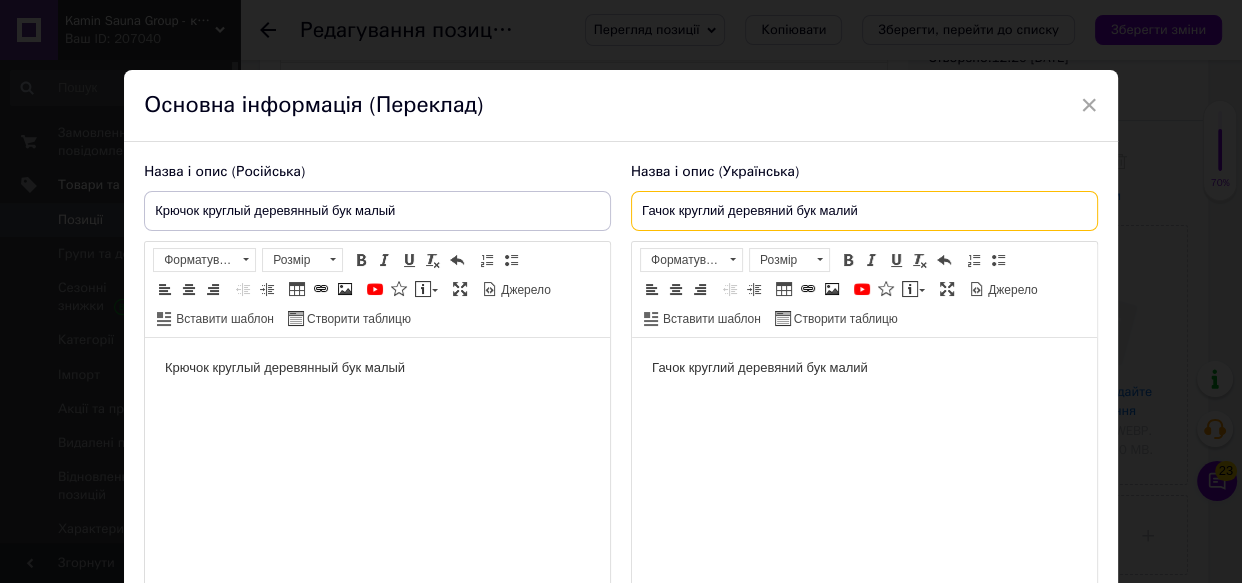 drag, startPoint x: 893, startPoint y: 206, endPoint x: 630, endPoint y: 202, distance: 263.03043 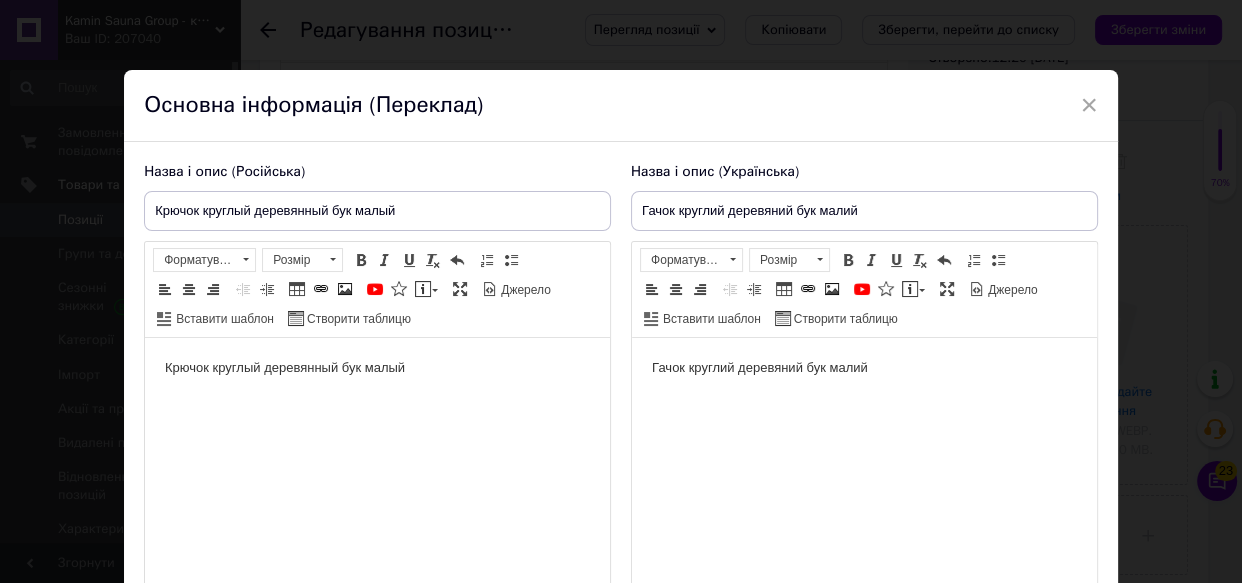 click on "× Основна інформація (Переклад) Назва і опис (Російська) Крючок круглый деревянный бук малый Крючок круглый деревянный бук малый Розширений текстовий редактор, 94BF237F-D849-4F04-9747-4D23CCB4CD7E Панель інструментів редактора Форматування Форматування Розмір Розмір   Жирний  Сполучення клавіш Ctrl+B   Курсив  Сполучення клавіш Ctrl+I   Підкреслений  Сполучення клавіш Ctrl+U   Видалити форматування   Повернути  Сполучення клавіш Ctrl+Z   Вставити/видалити нумерований список   Вставити/видалити маркований список   По лівому краю   По центру   По правому краю   Зменшити відступ" at bounding box center (621, 291) 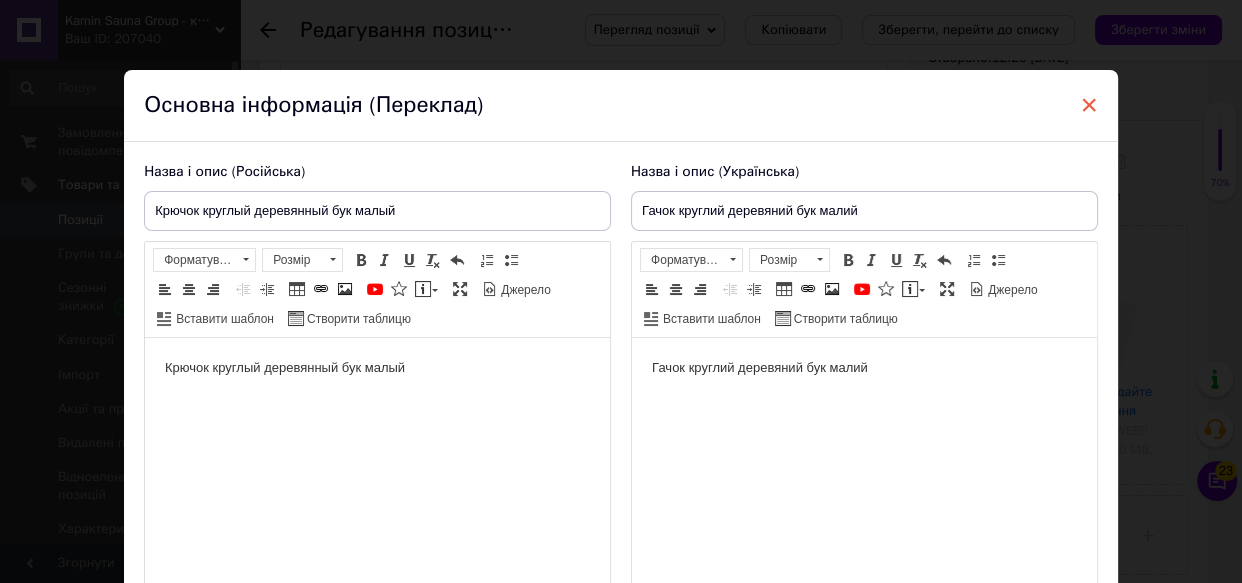 click on "×" at bounding box center [1089, 105] 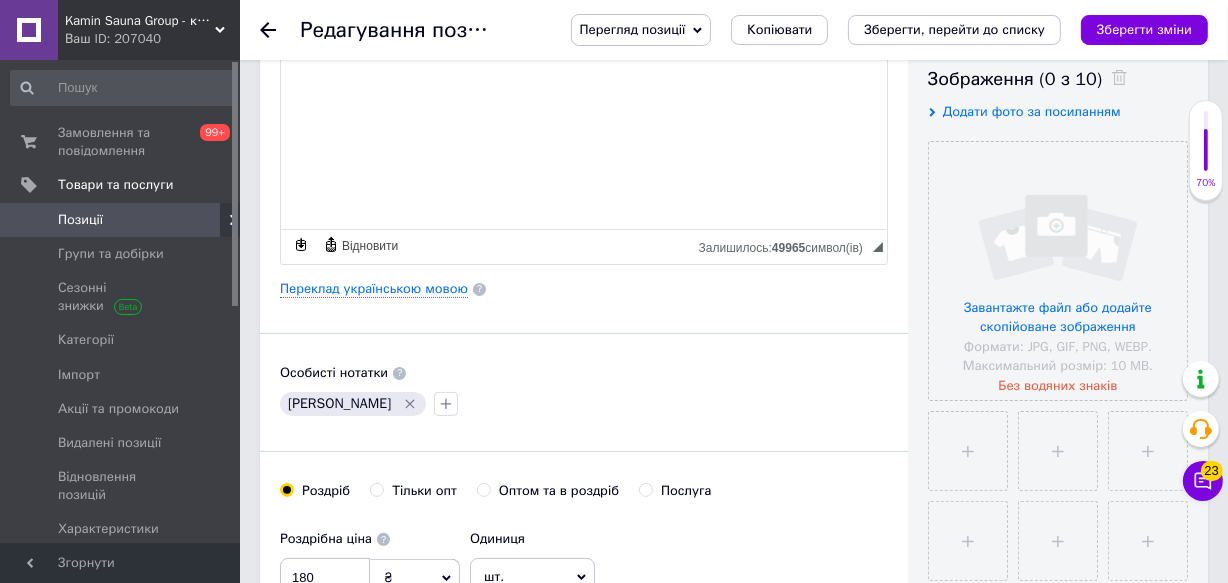 scroll, scrollTop: 454, scrollLeft: 0, axis: vertical 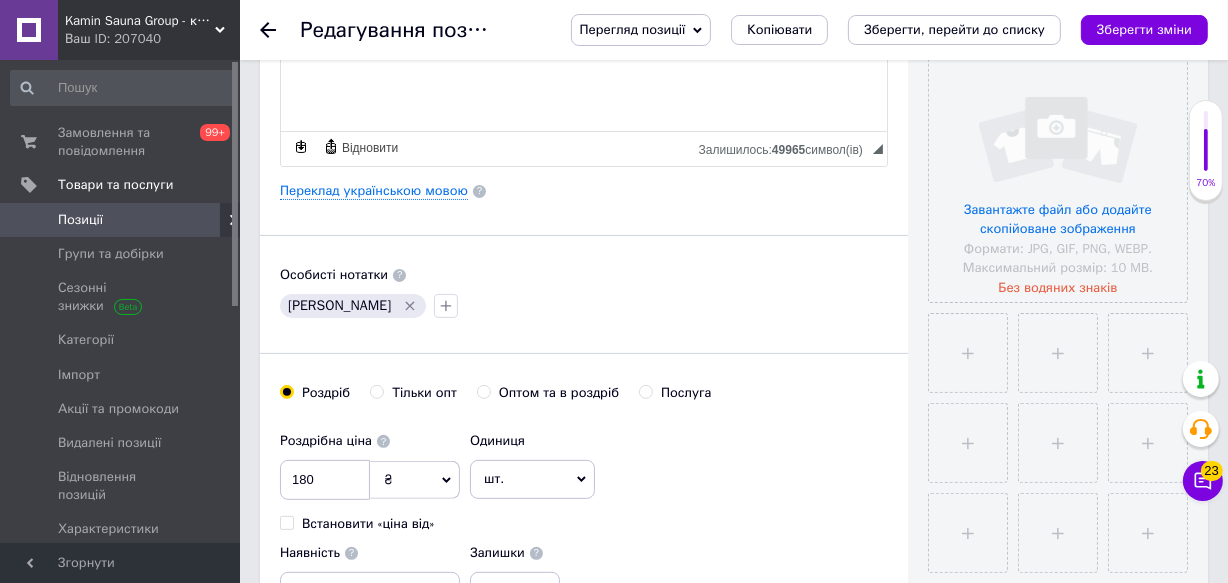 click 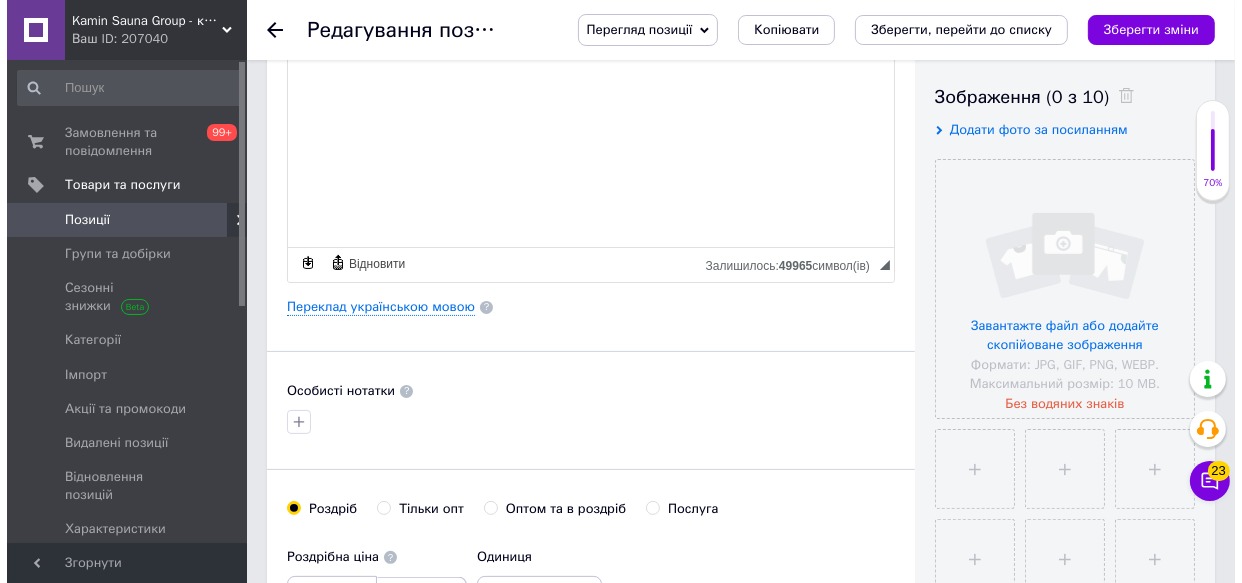 scroll, scrollTop: 272, scrollLeft: 0, axis: vertical 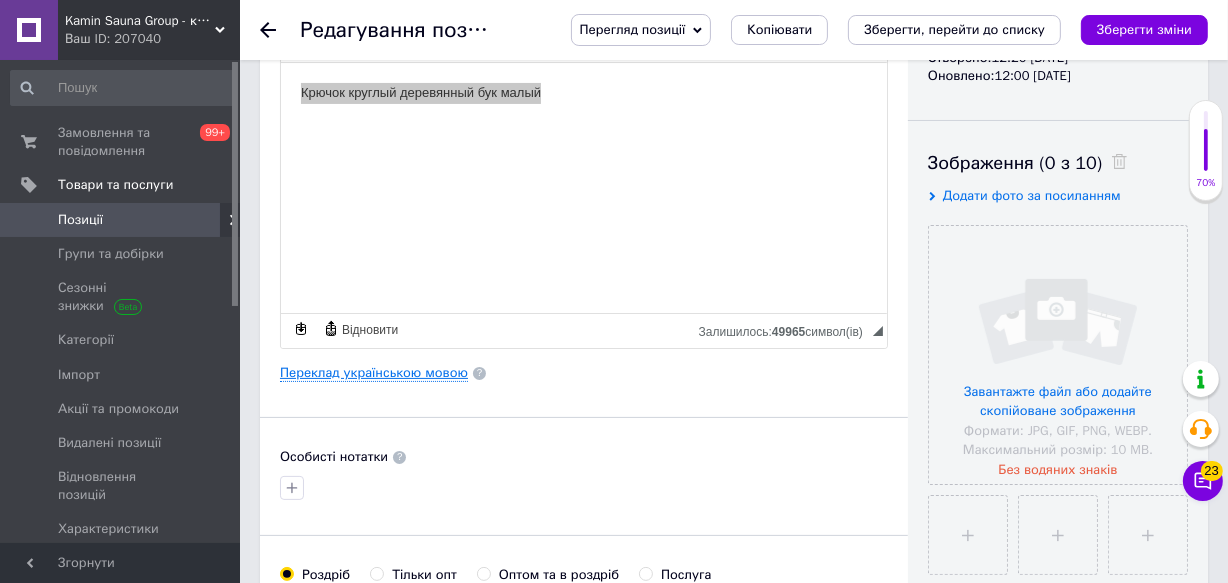click on "Переклад українською мовою" at bounding box center (374, 373) 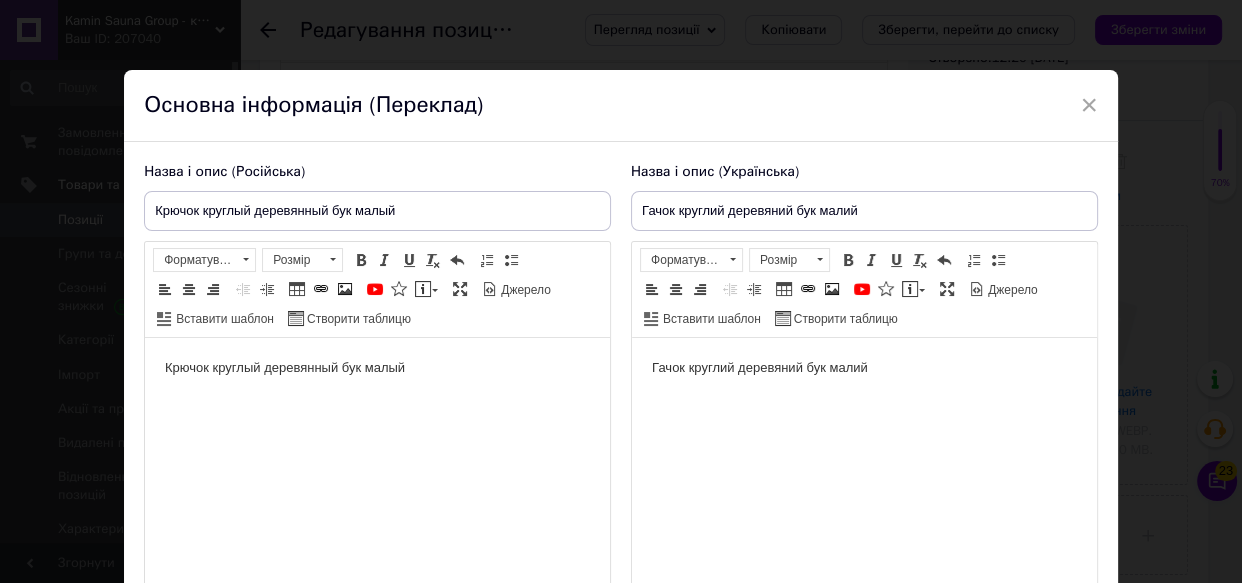 scroll, scrollTop: 0, scrollLeft: 0, axis: both 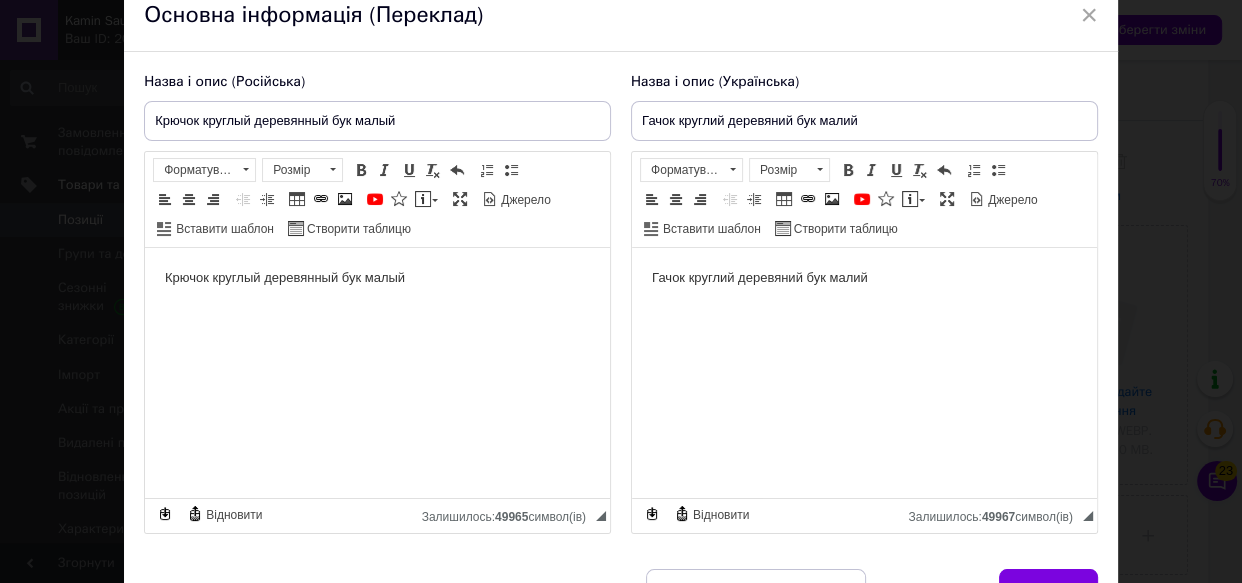 click on "Гачок круглий деревяний бук малий" at bounding box center [864, 278] 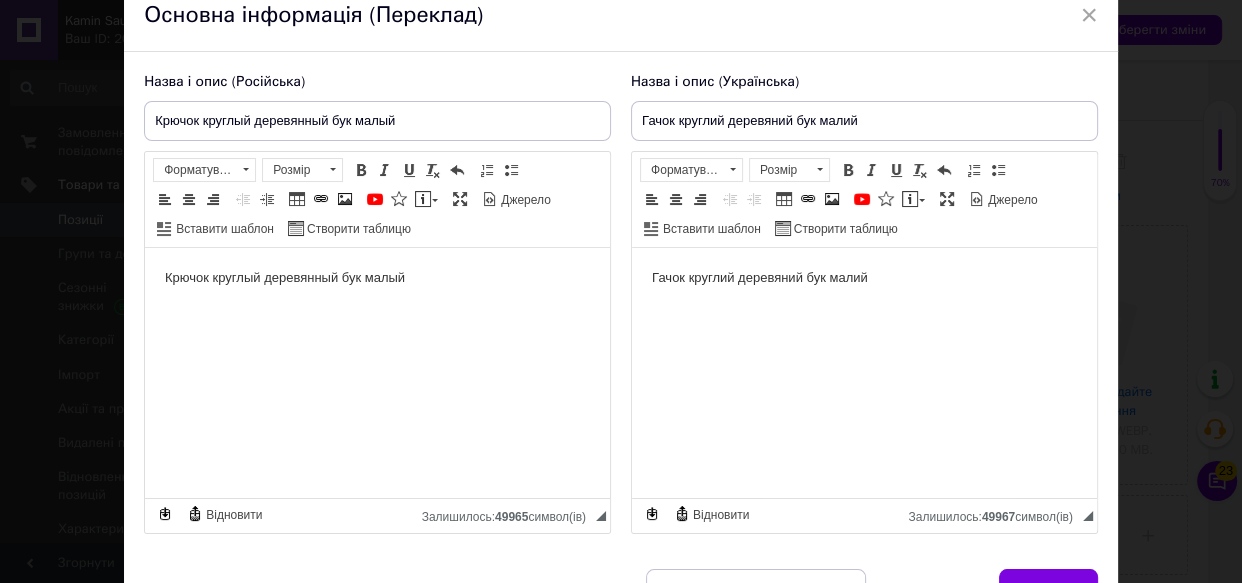 type 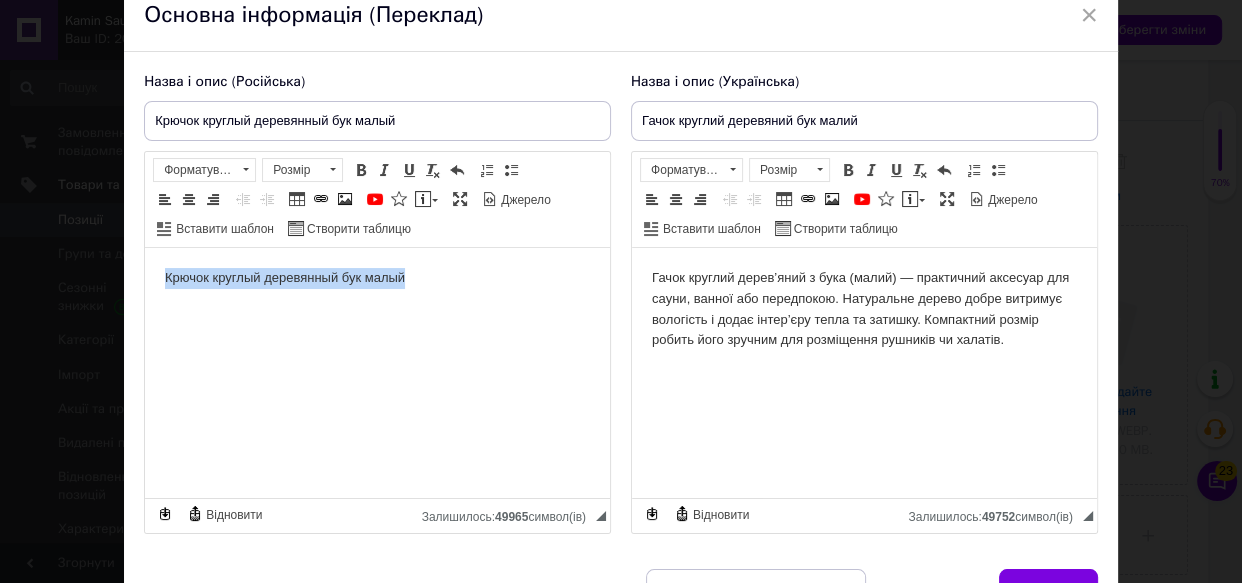 drag, startPoint x: 429, startPoint y: 286, endPoint x: 38, endPoint y: 278, distance: 391.08182 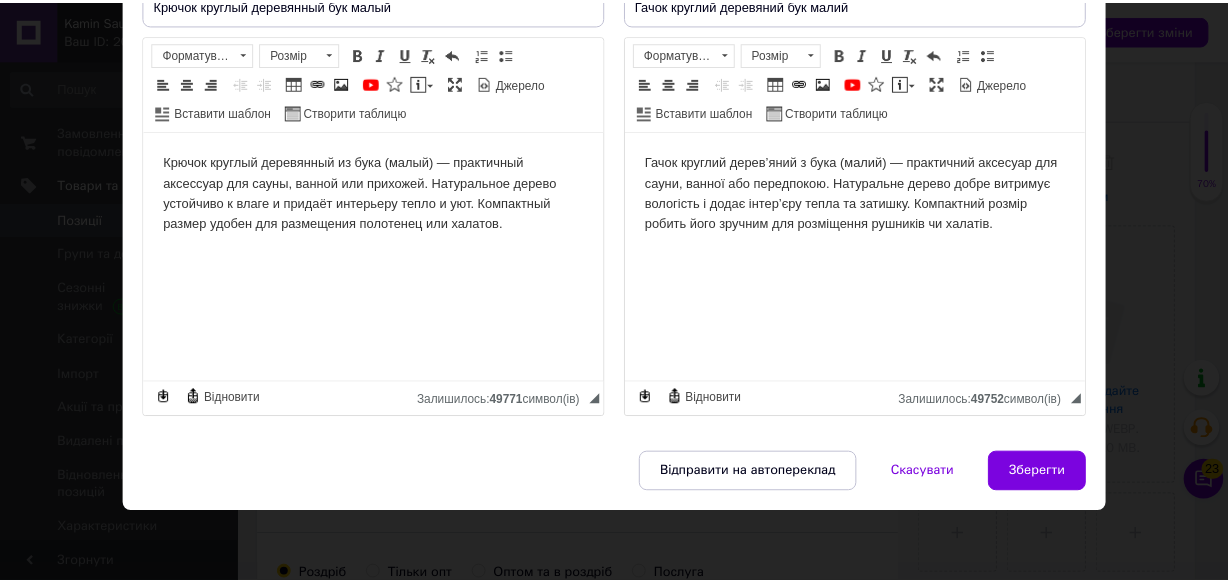 scroll, scrollTop: 233, scrollLeft: 0, axis: vertical 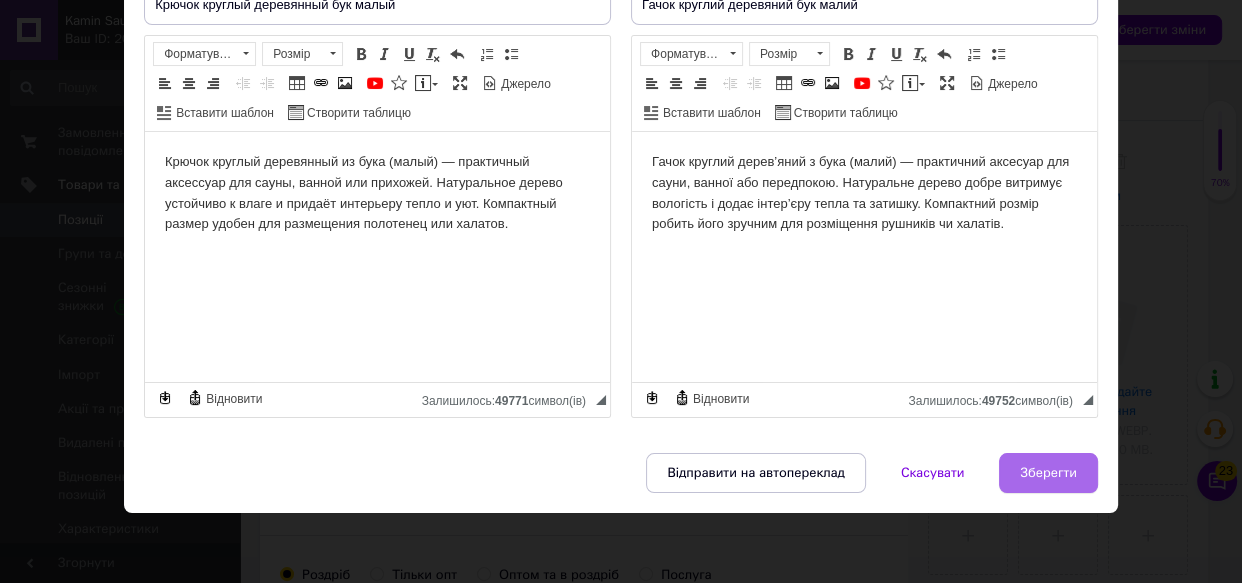 click on "Зберегти" at bounding box center (1048, 473) 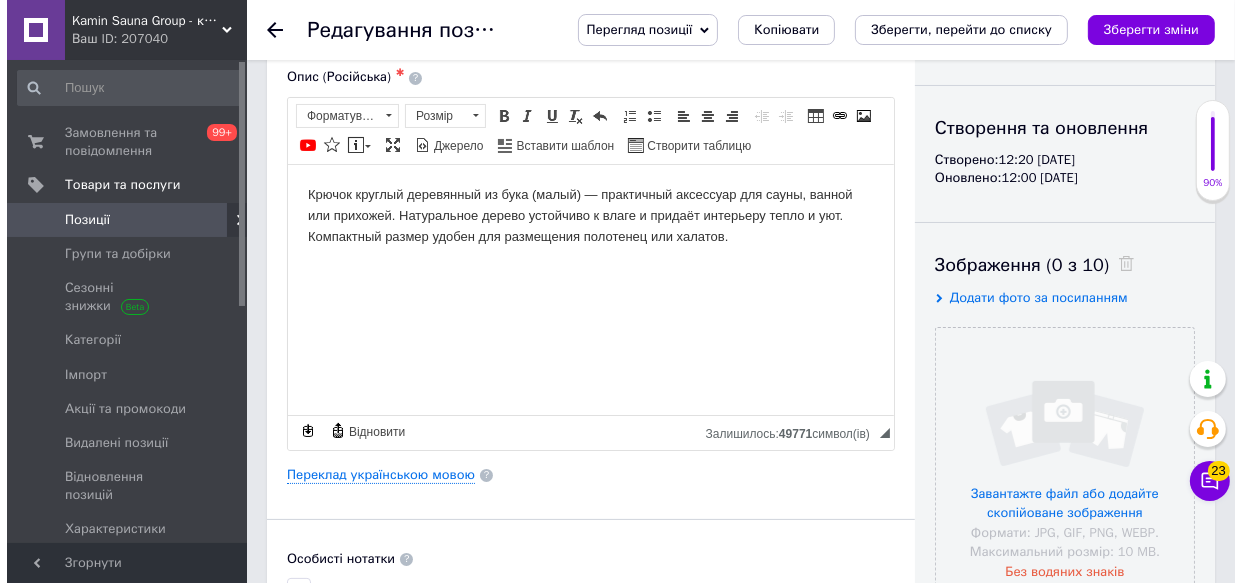 scroll, scrollTop: 181, scrollLeft: 0, axis: vertical 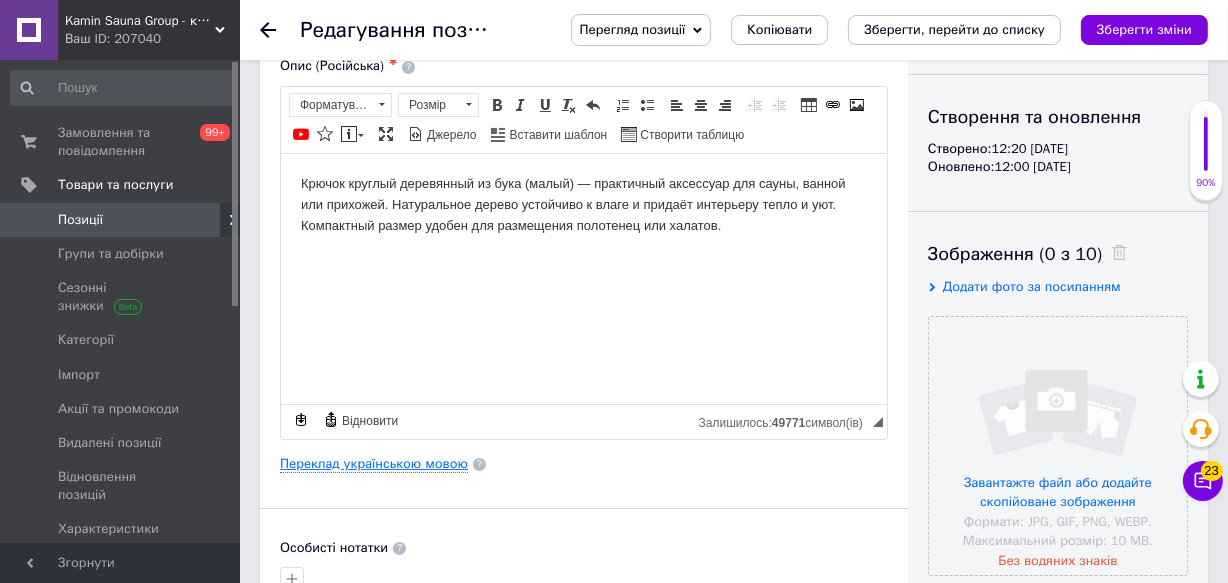click on "Переклад українською мовою" at bounding box center [374, 464] 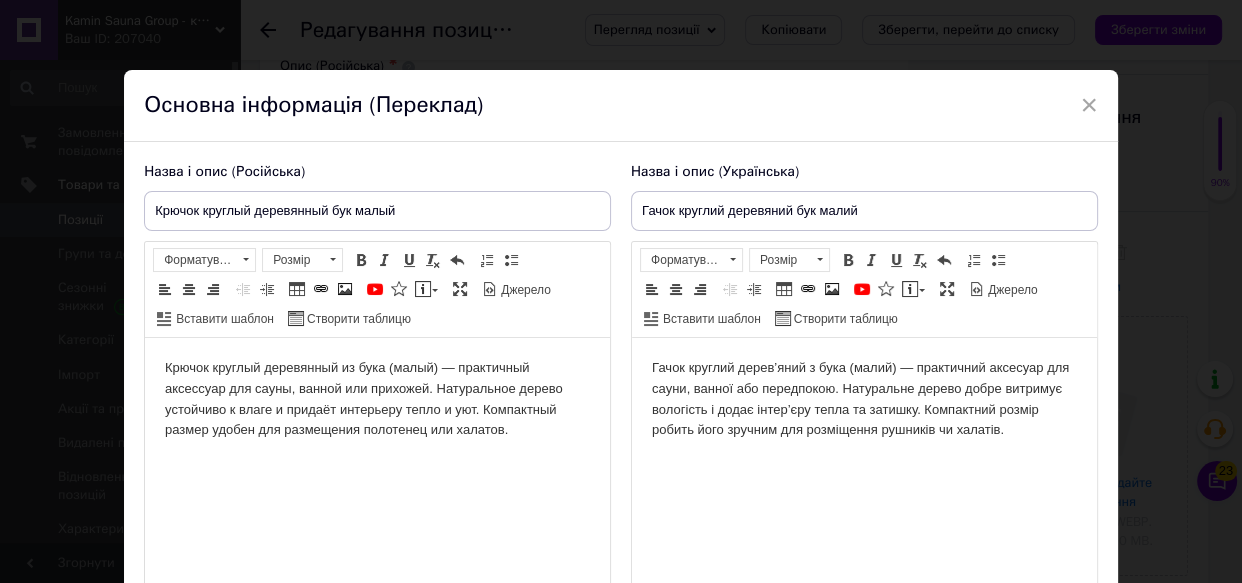 scroll, scrollTop: 0, scrollLeft: 0, axis: both 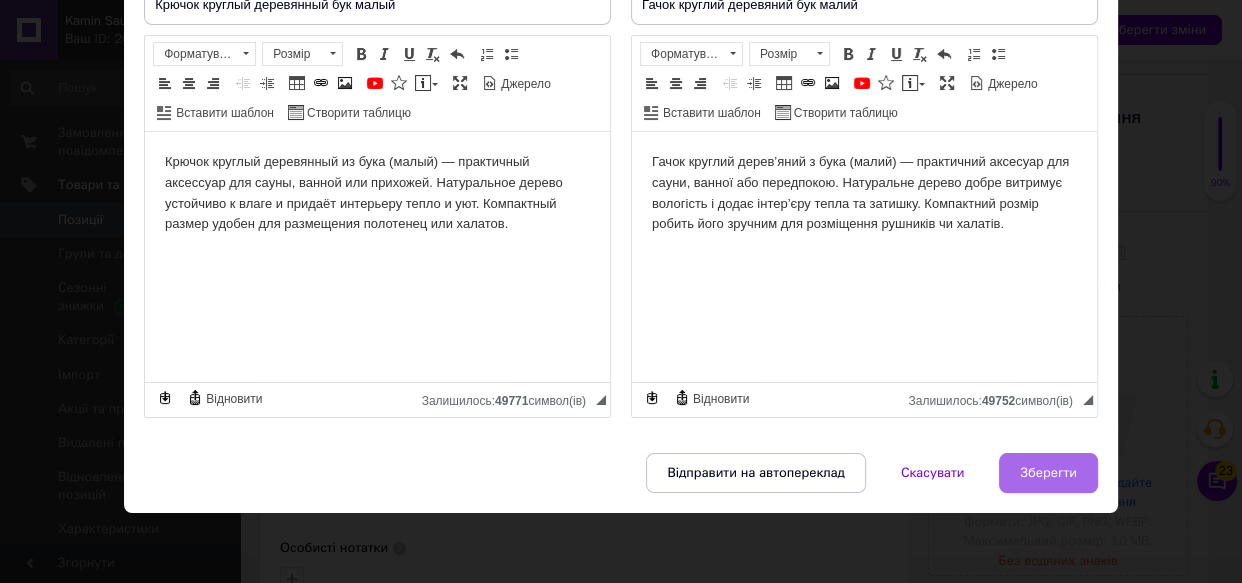 click on "Зберегти" at bounding box center (1048, 473) 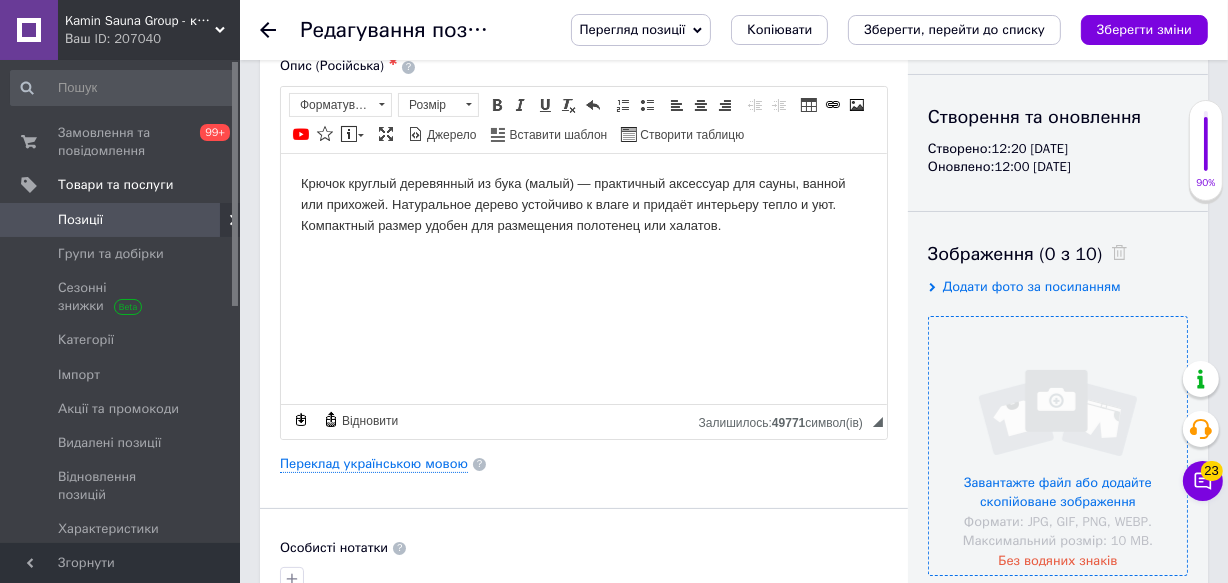 click at bounding box center [1058, 446] 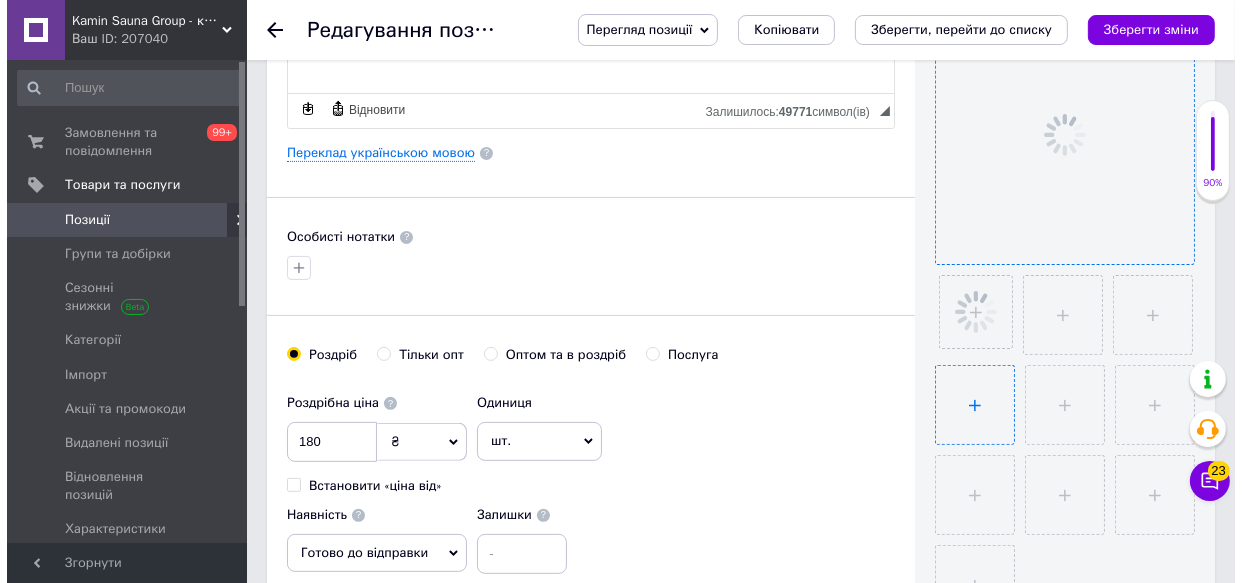 scroll, scrollTop: 545, scrollLeft: 0, axis: vertical 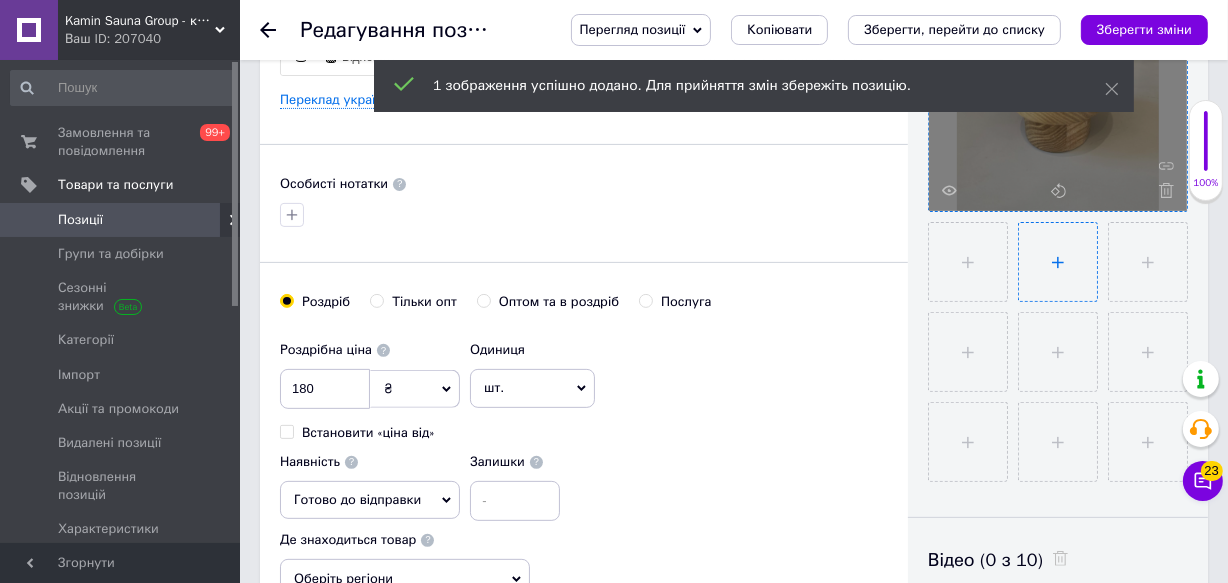 click at bounding box center (1058, 262) 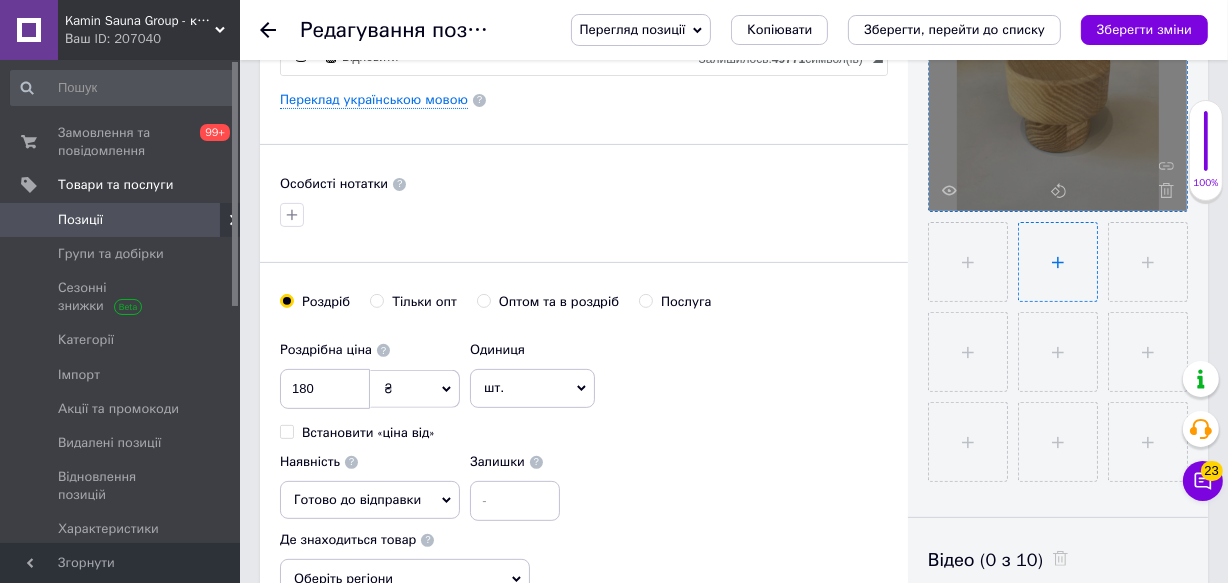 type on "C:\fakepath\5422406412203586766.jpg" 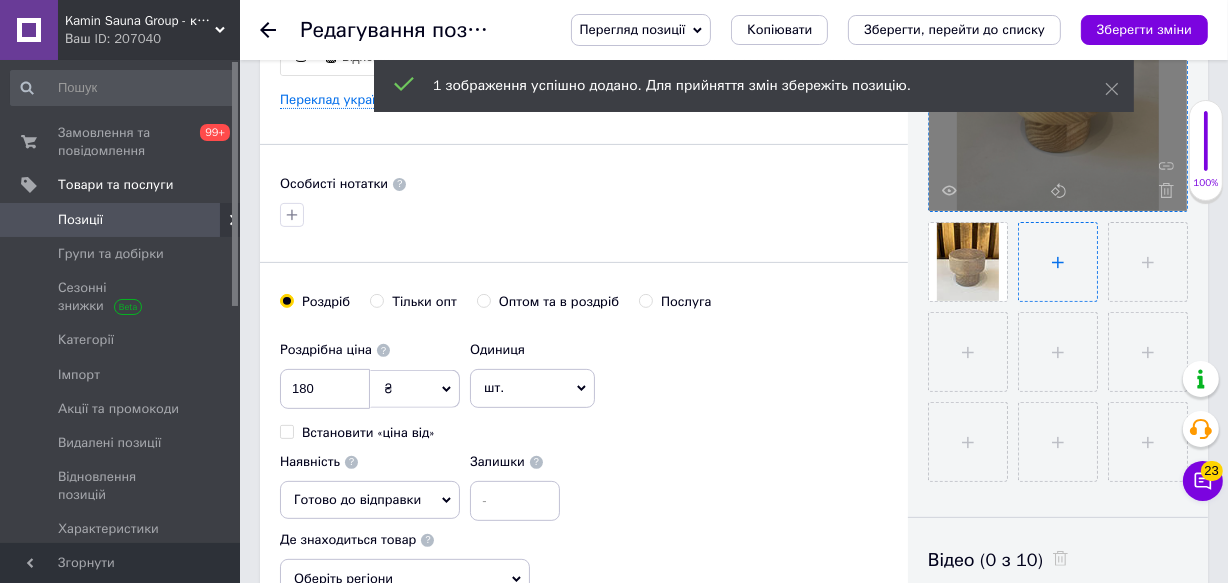 click at bounding box center (1058, 262) 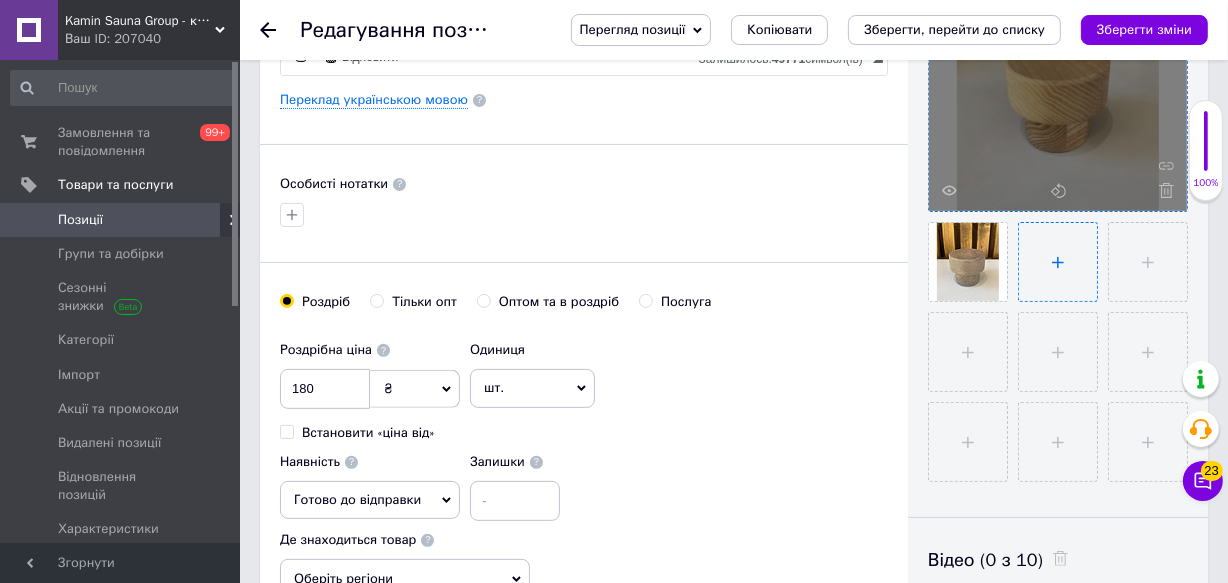 type on "C:\fakepath\5422406412203586761.jpg" 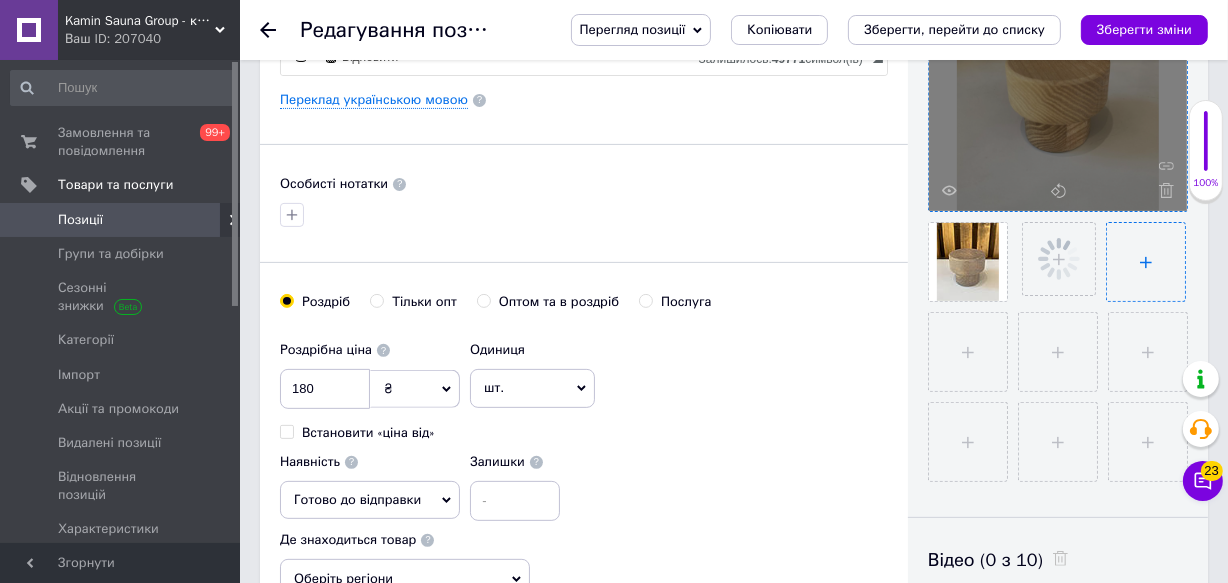 click at bounding box center (1146, 262) 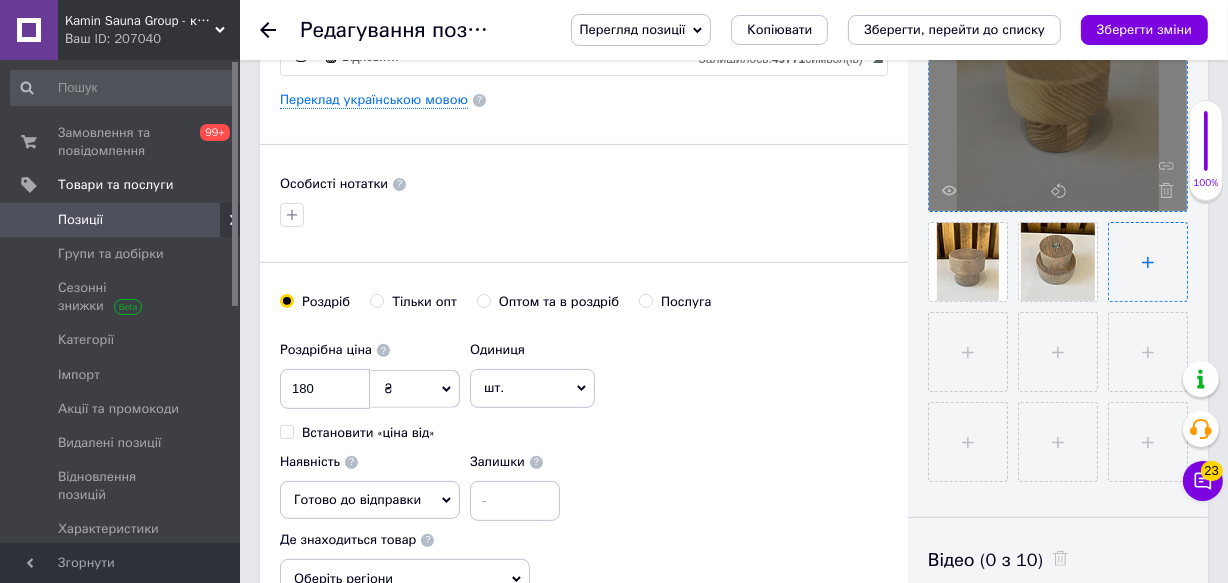 type on "C:\fakepath\5422406412203586741.jpg" 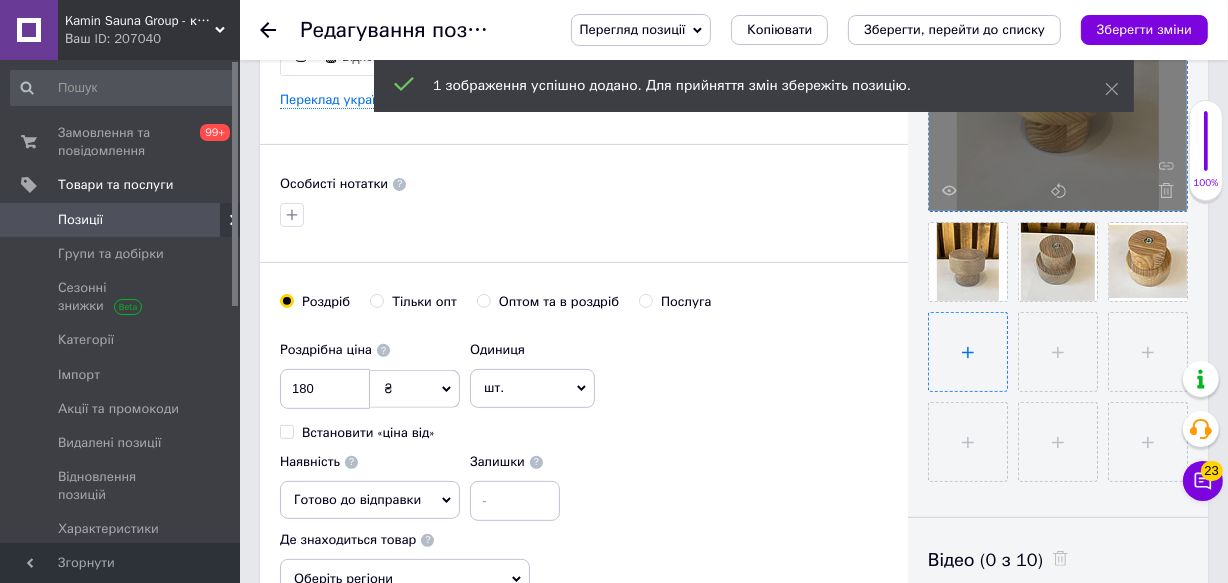 click at bounding box center (968, 352) 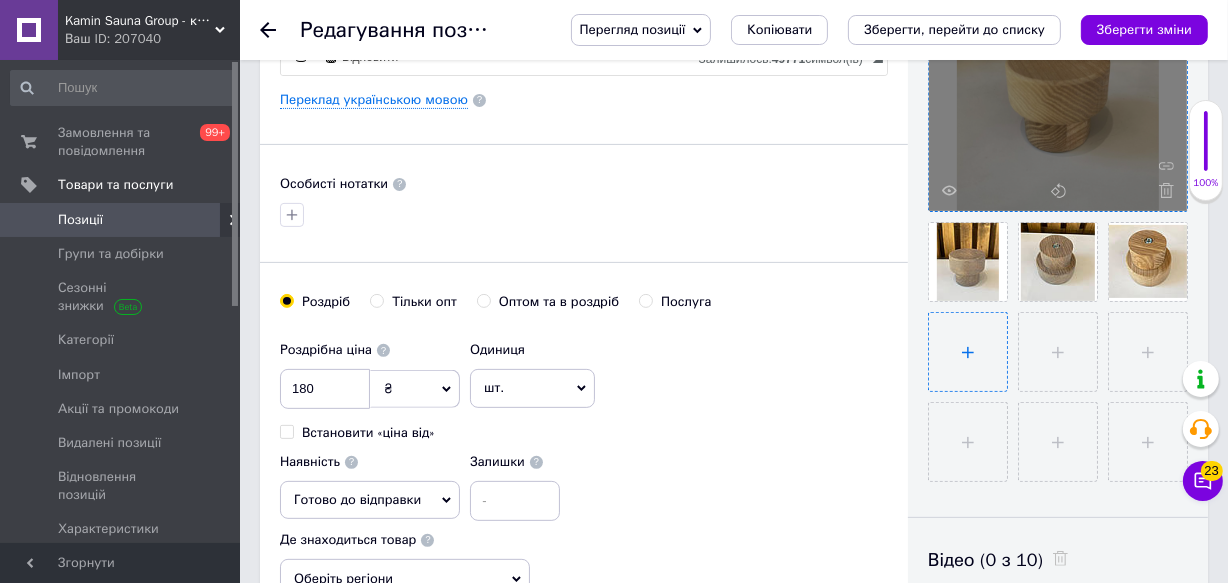 type on "C:\fakepath\5422406412203586759 (1).jpg" 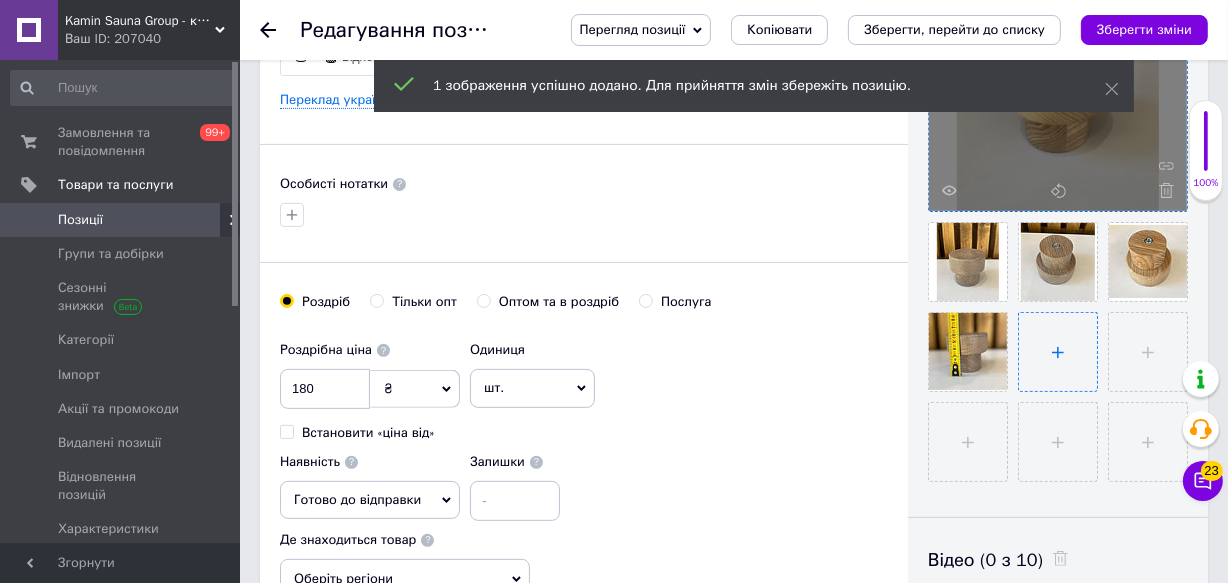 click at bounding box center (1058, 352) 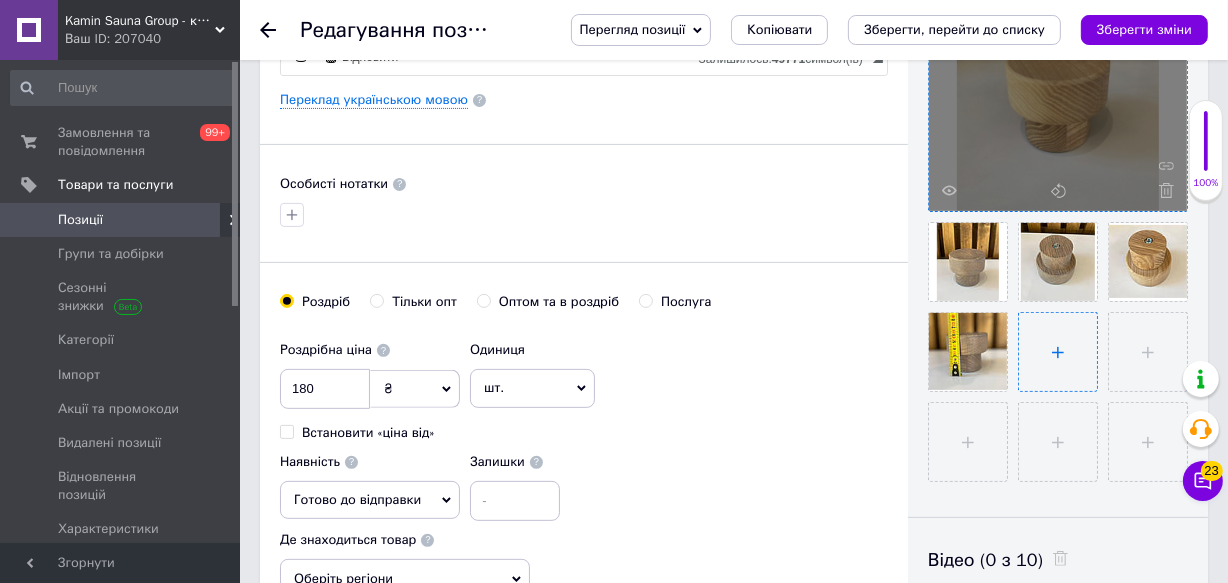 type on "C:\fakepath\5422406412203586760 (1).jpg" 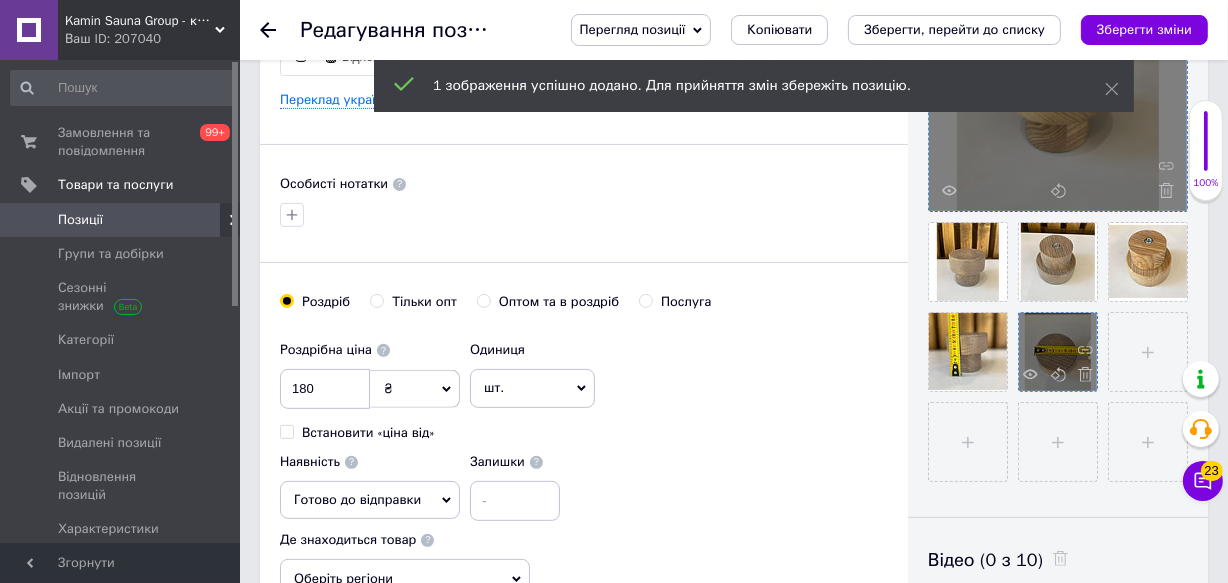 click at bounding box center [1058, 352] 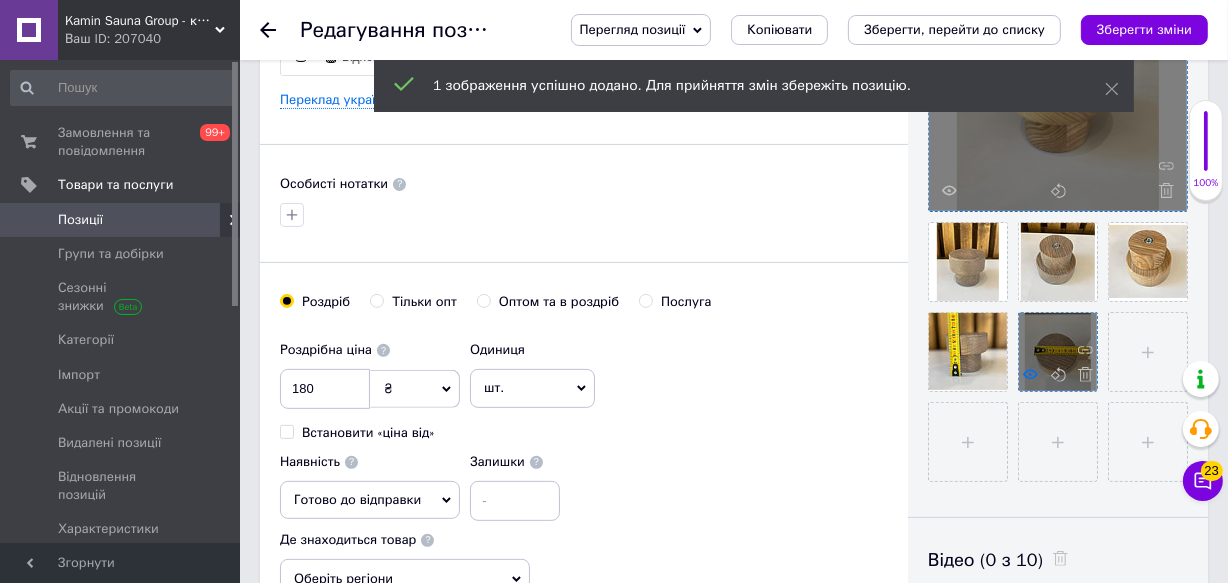 click 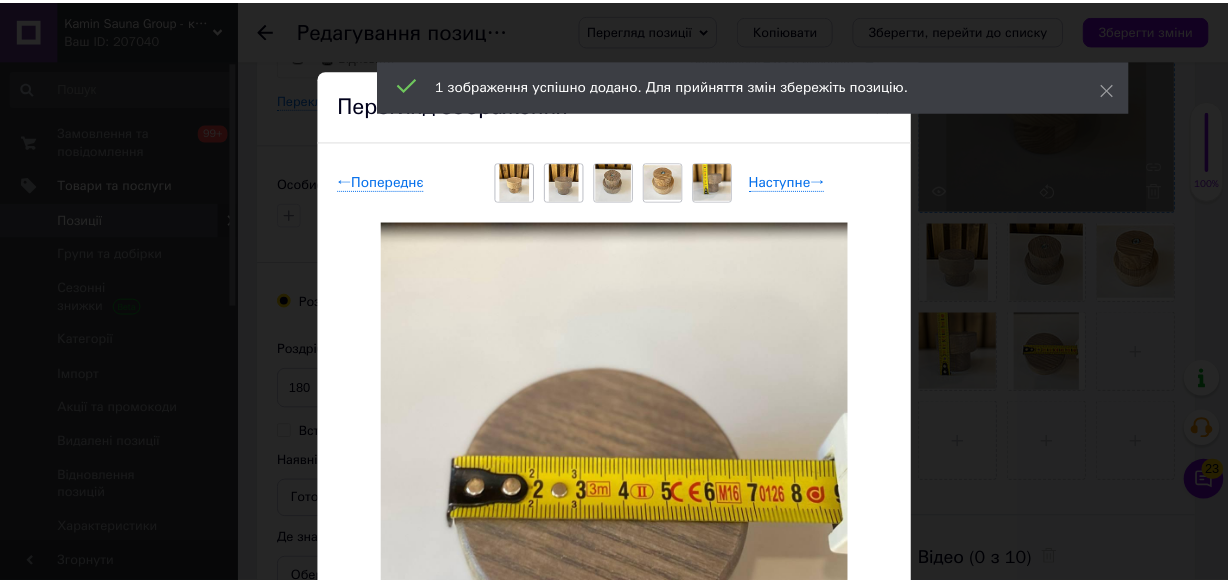 scroll, scrollTop: 90, scrollLeft: 0, axis: vertical 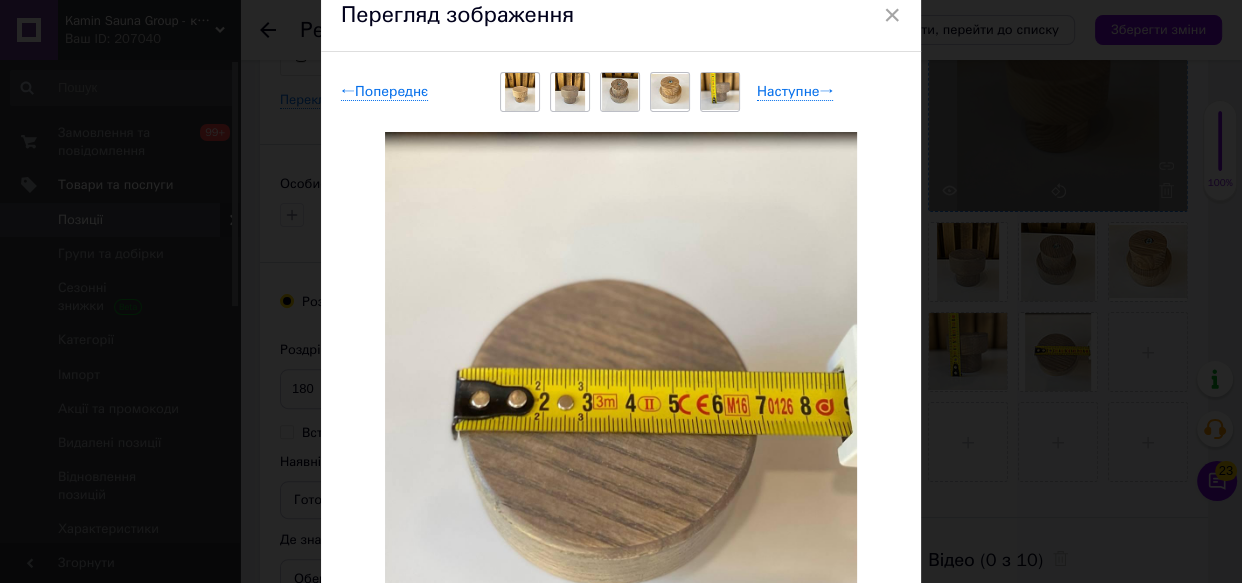 click on "× Перегляд зображення ← Попереднє Наступне → Видалити зображення Видалити всі зображення" at bounding box center (621, 291) 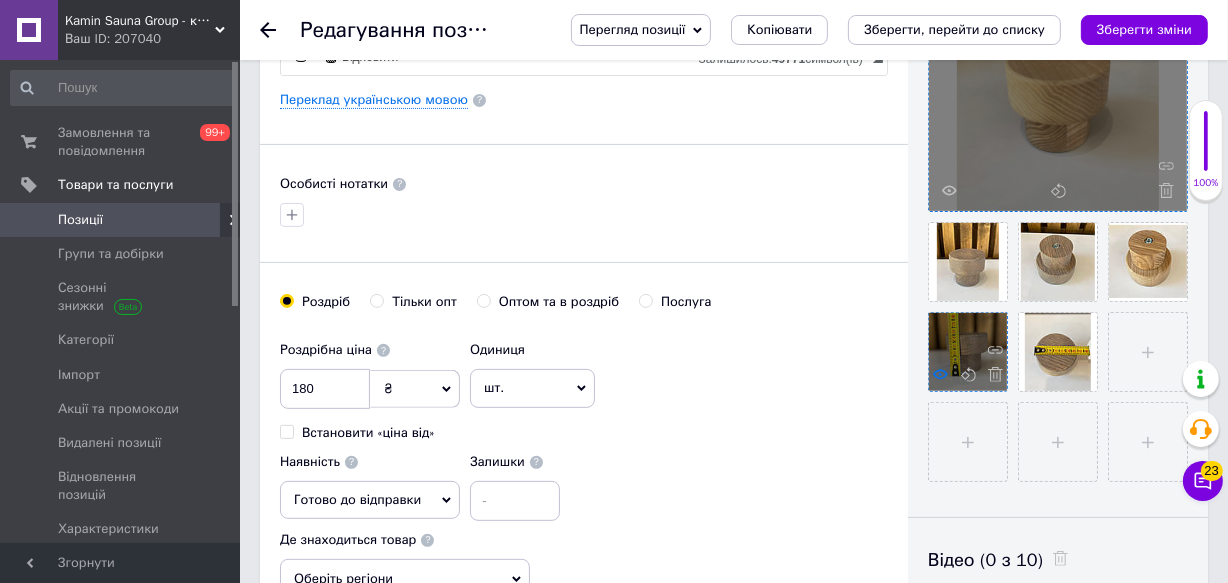click 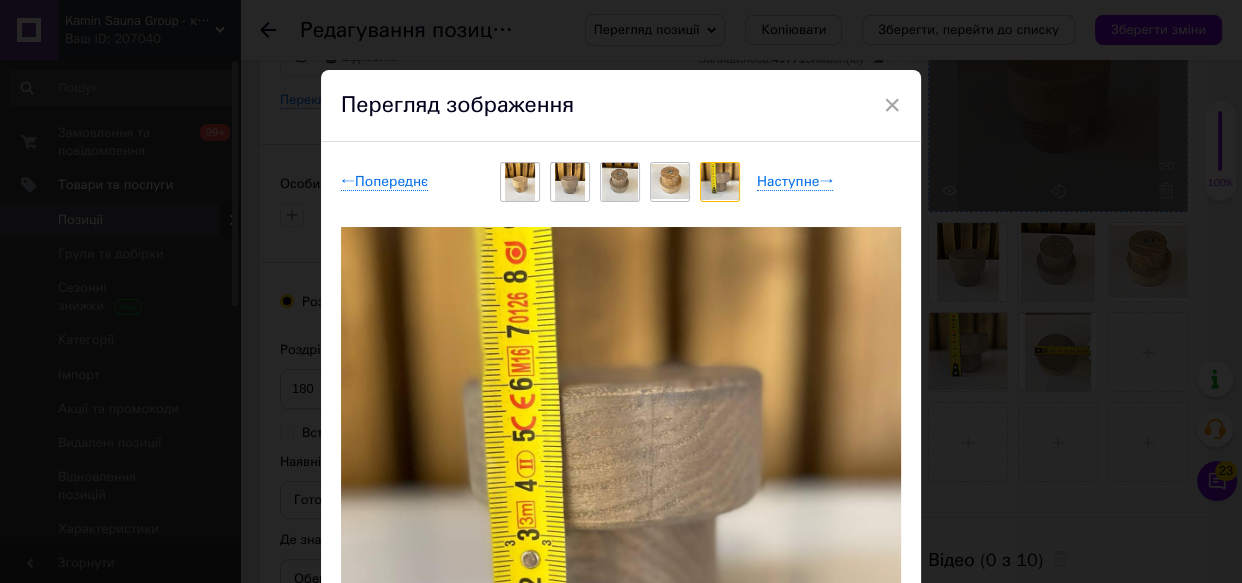 click on "× Перегляд зображення ← Попереднє Наступне → Видалити зображення Видалити всі зображення" at bounding box center (621, 291) 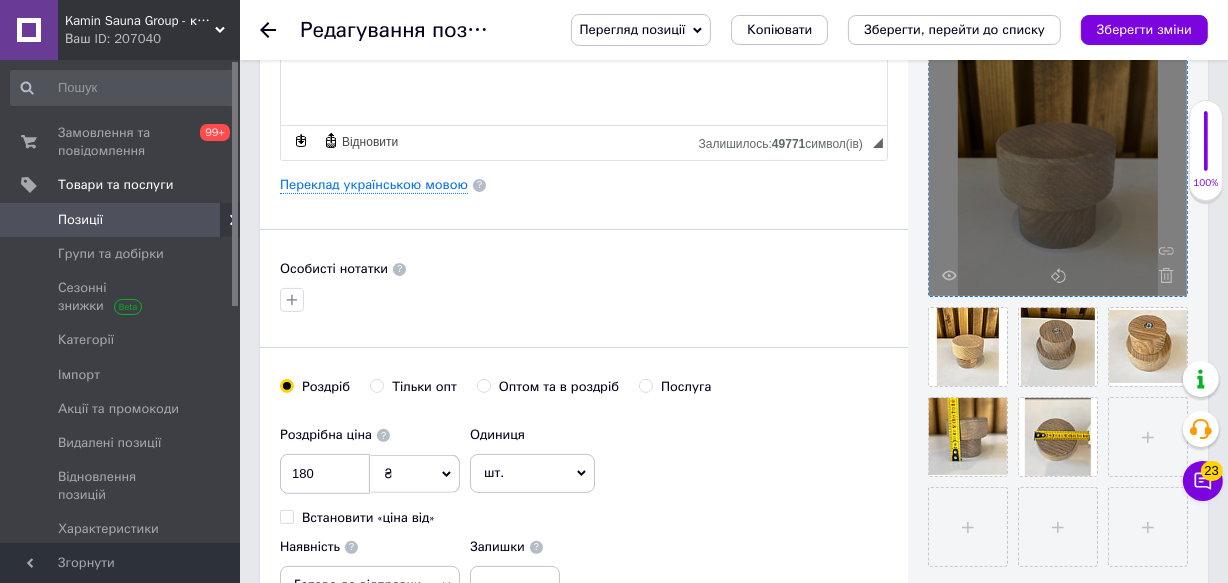 scroll, scrollTop: 363, scrollLeft: 0, axis: vertical 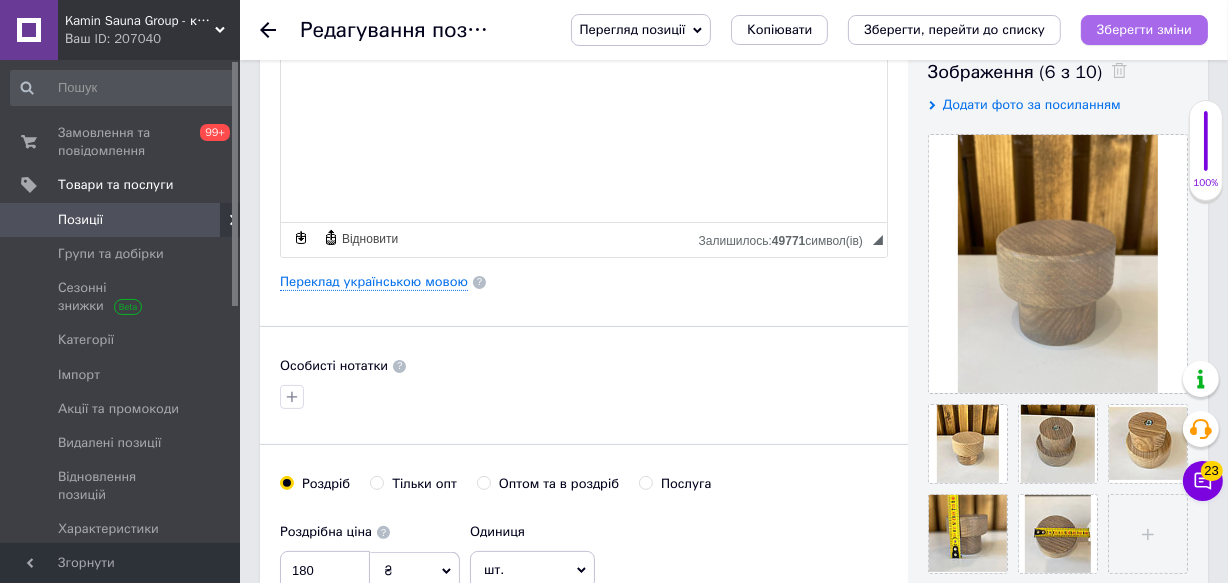 click on "Зберегти зміни" at bounding box center (1144, 29) 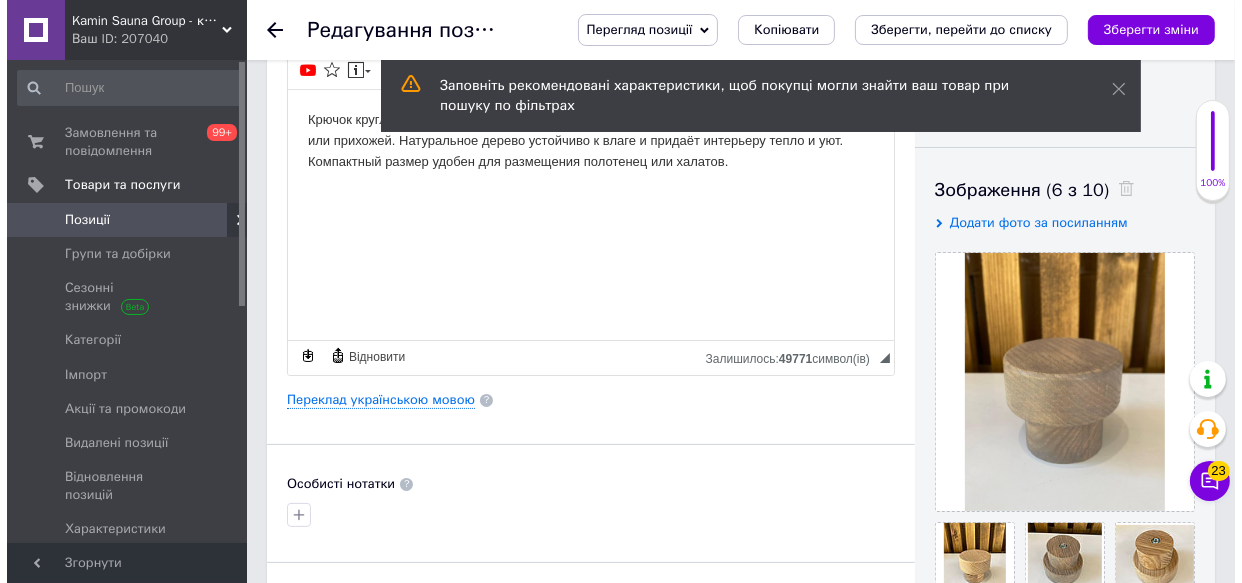 scroll, scrollTop: 272, scrollLeft: 0, axis: vertical 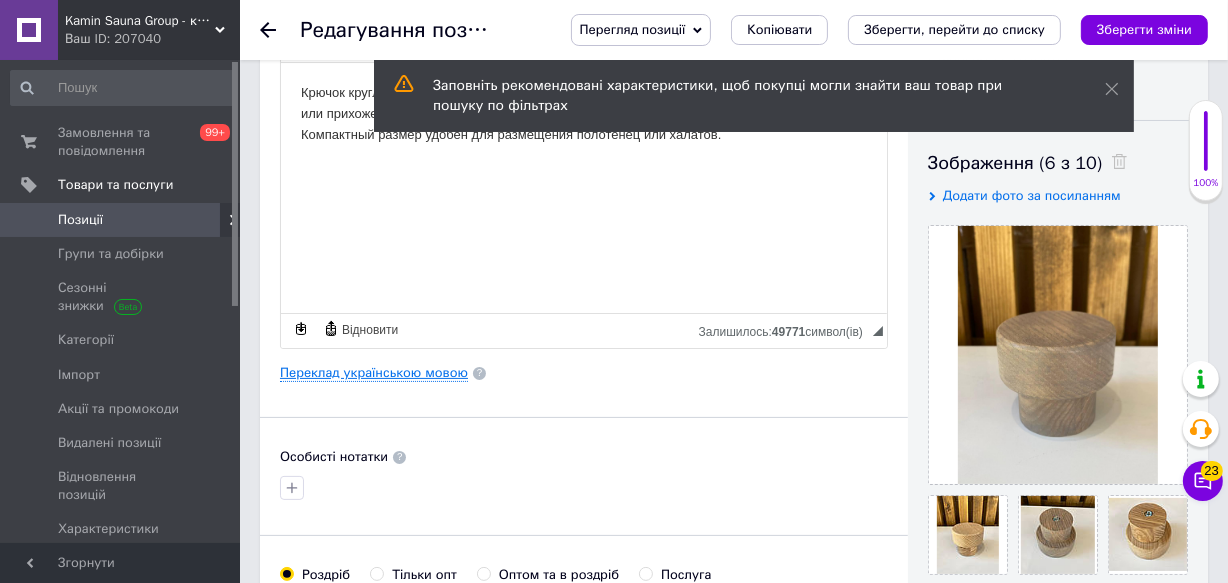 click on "Переклад українською мовою" at bounding box center (374, 373) 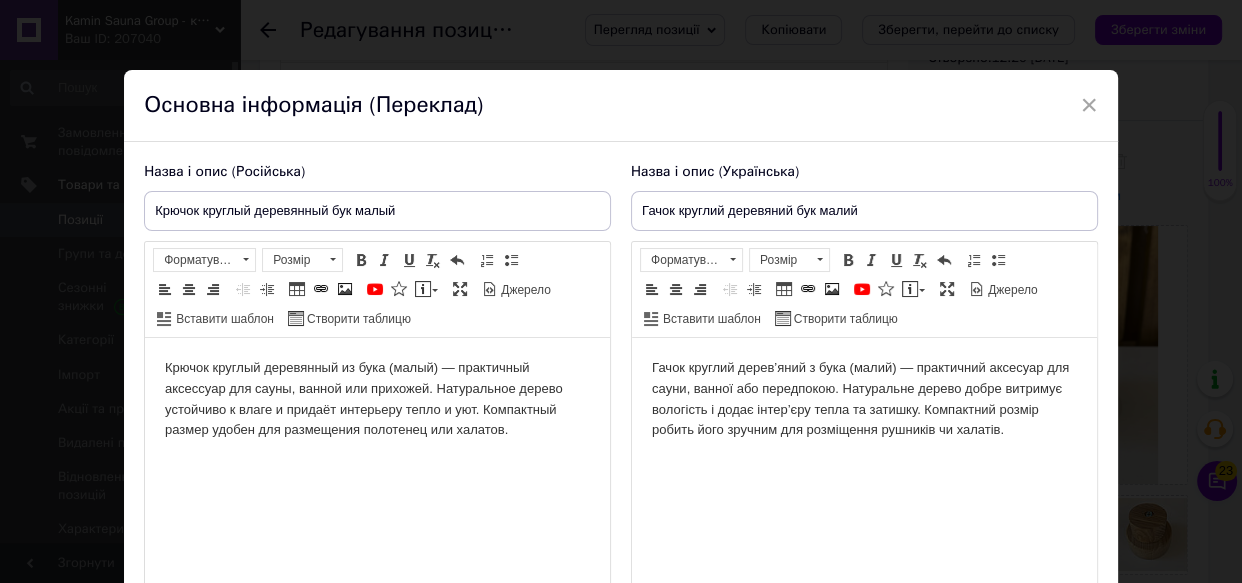 scroll, scrollTop: 0, scrollLeft: 0, axis: both 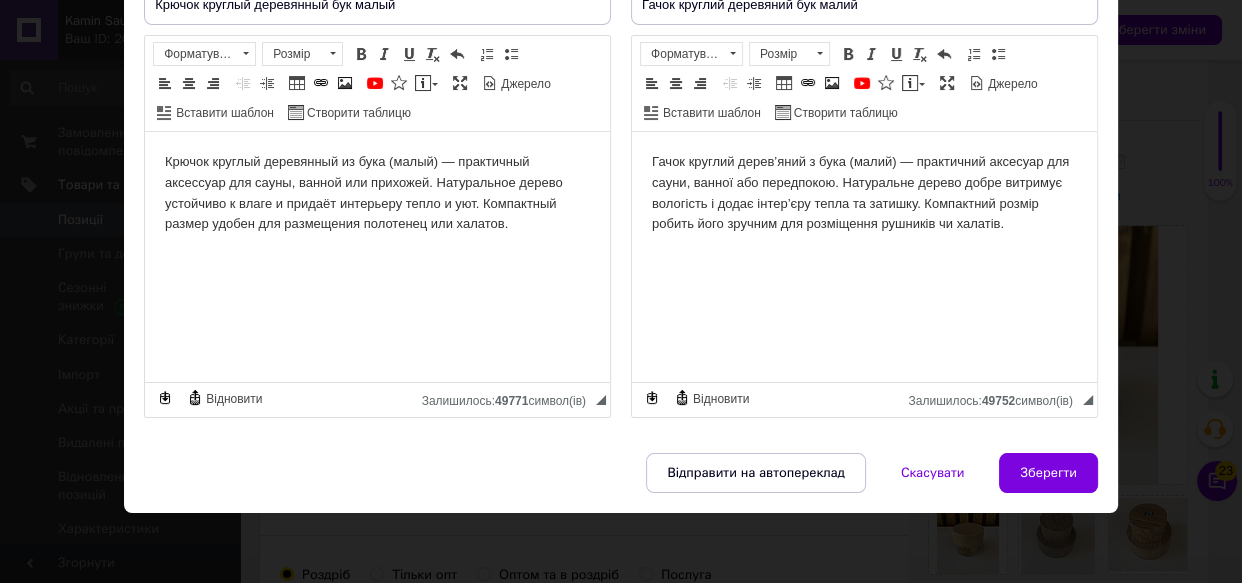 click on "Крючок круглый деревянный из бука (малый) — практичный аксессуар для сауны, ванной или прихожей. Натуральное дерево устойчиво к влаге и придаёт интерьеру тепло и уют. Компактный размер удобен для размещения полотенец или халатов." at bounding box center [377, 193] 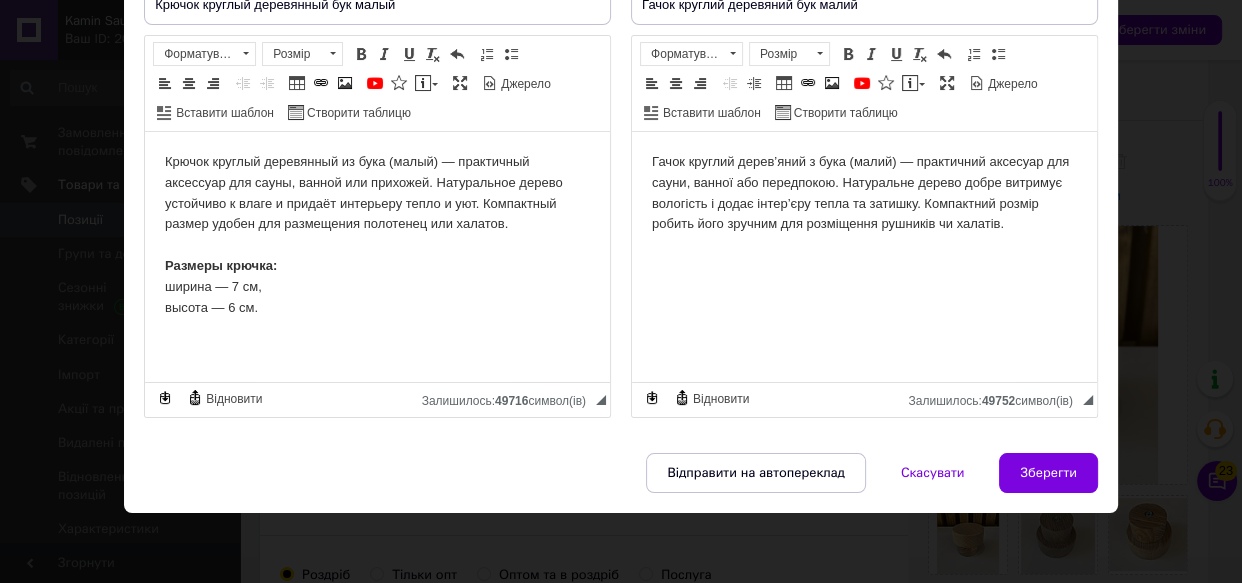click on "Гачок круглий дерев’яний з бука (малий) — практичний аксесуар для сауни, ванної або передпокою. Натуральне дерево добре витримує вологість і додає інтер’єру тепла та затишку. Компактний розмір робить його зручним для розміщення рушників чи халатів." at bounding box center [864, 193] 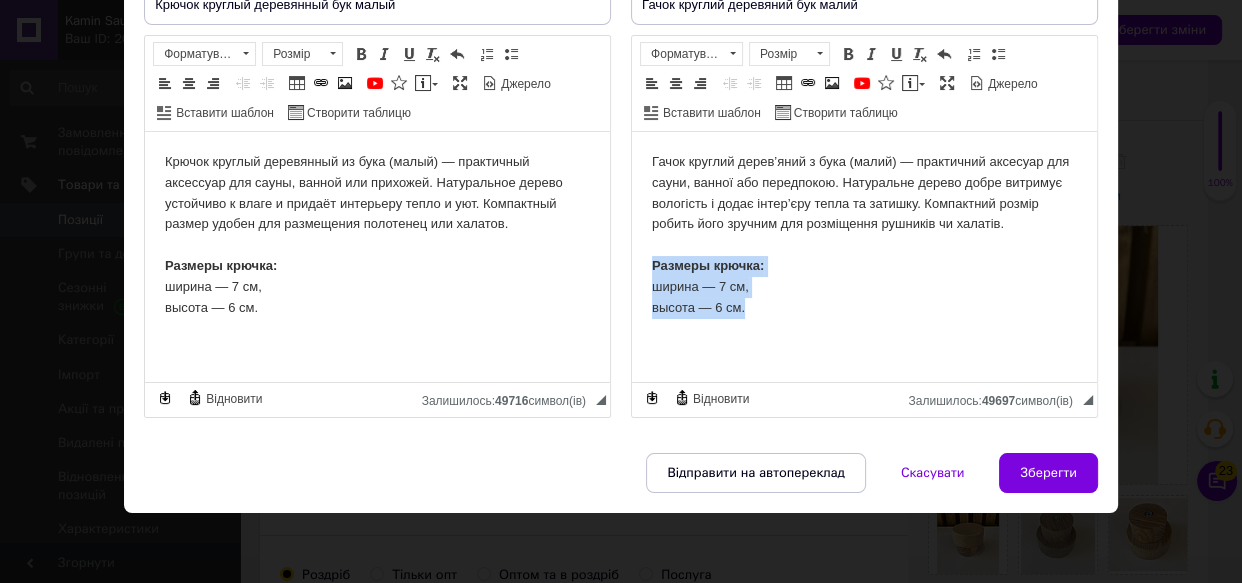 drag, startPoint x: 757, startPoint y: 319, endPoint x: 650, endPoint y: 263, distance: 120.76837 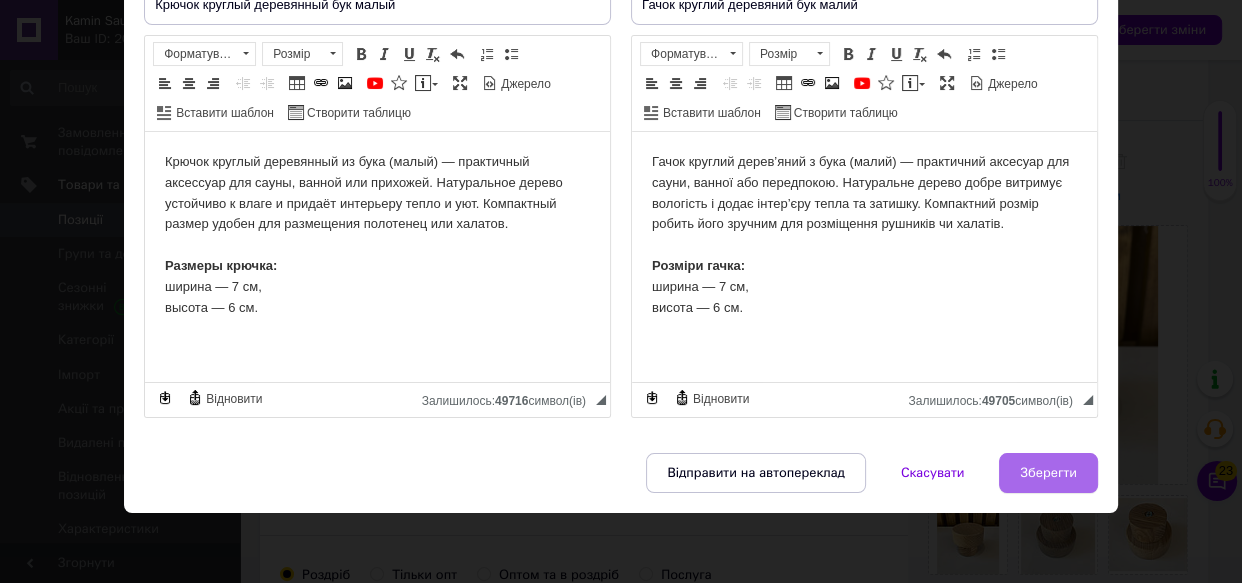 click on "Зберегти" at bounding box center (1048, 473) 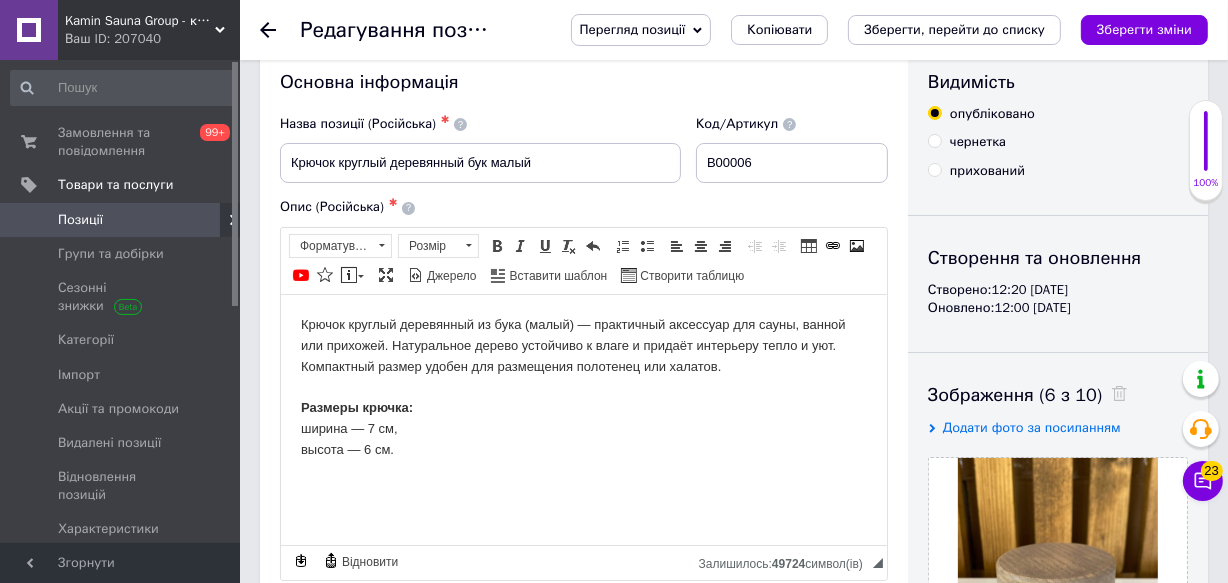 scroll, scrollTop: 0, scrollLeft: 0, axis: both 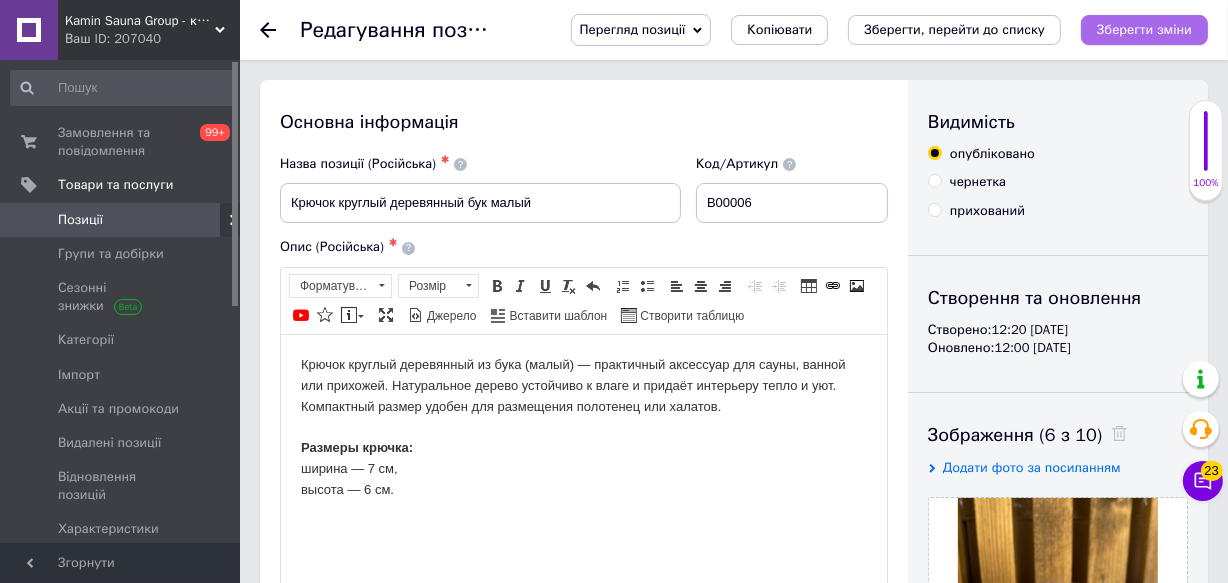 click on "Зберегти зміни" at bounding box center (1144, 29) 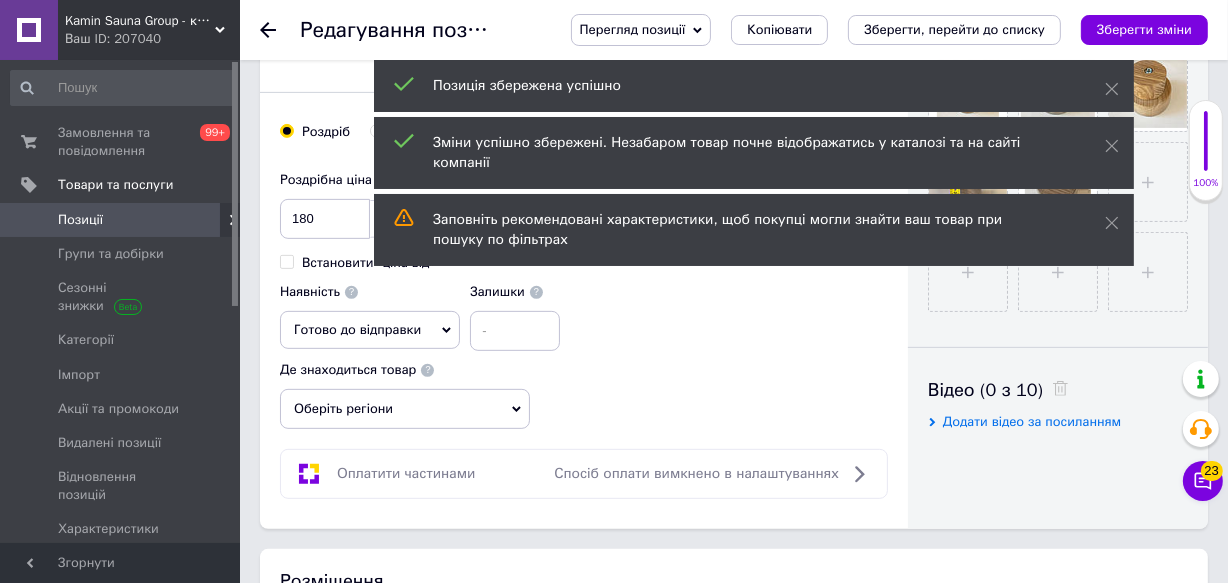 scroll, scrollTop: 727, scrollLeft: 0, axis: vertical 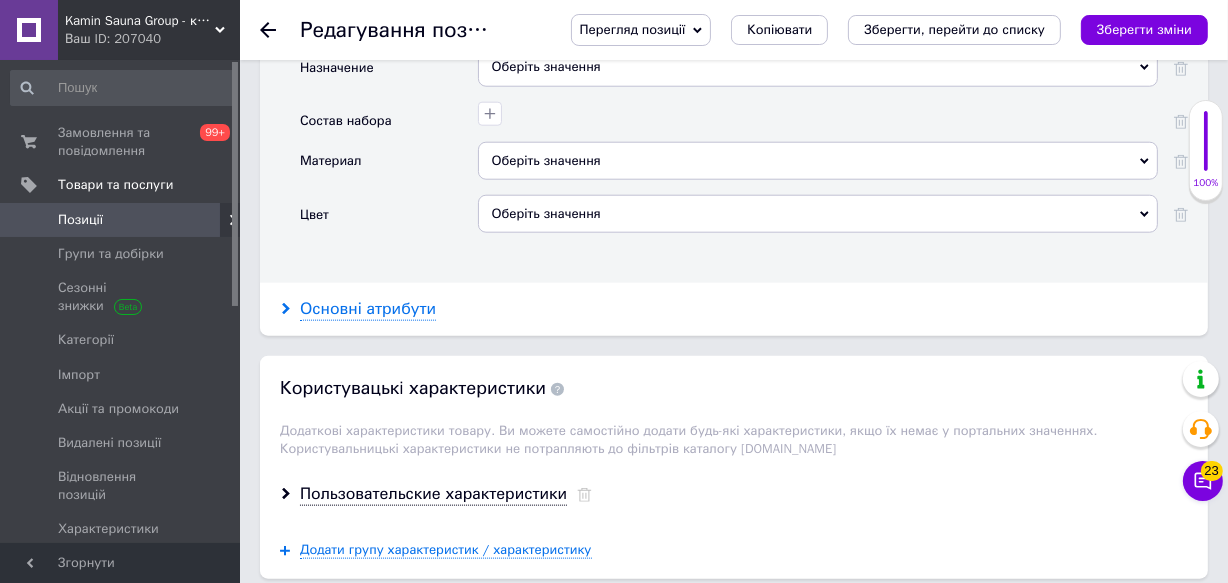 click on "Основні атрибути" at bounding box center [368, 309] 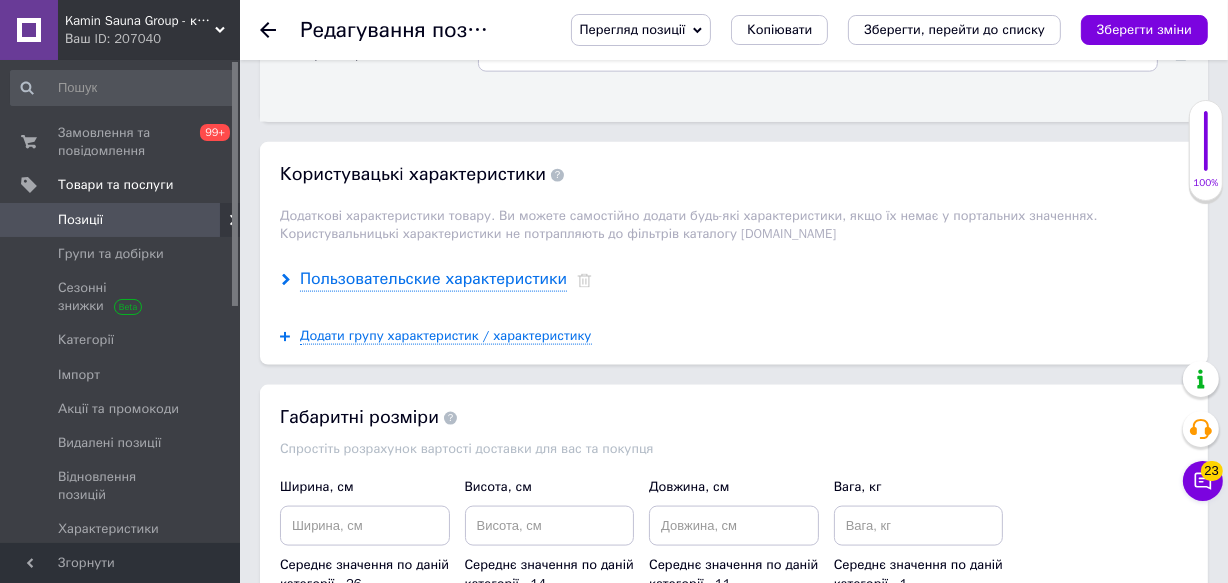 click on "Пользовательские характеристики" at bounding box center (433, 279) 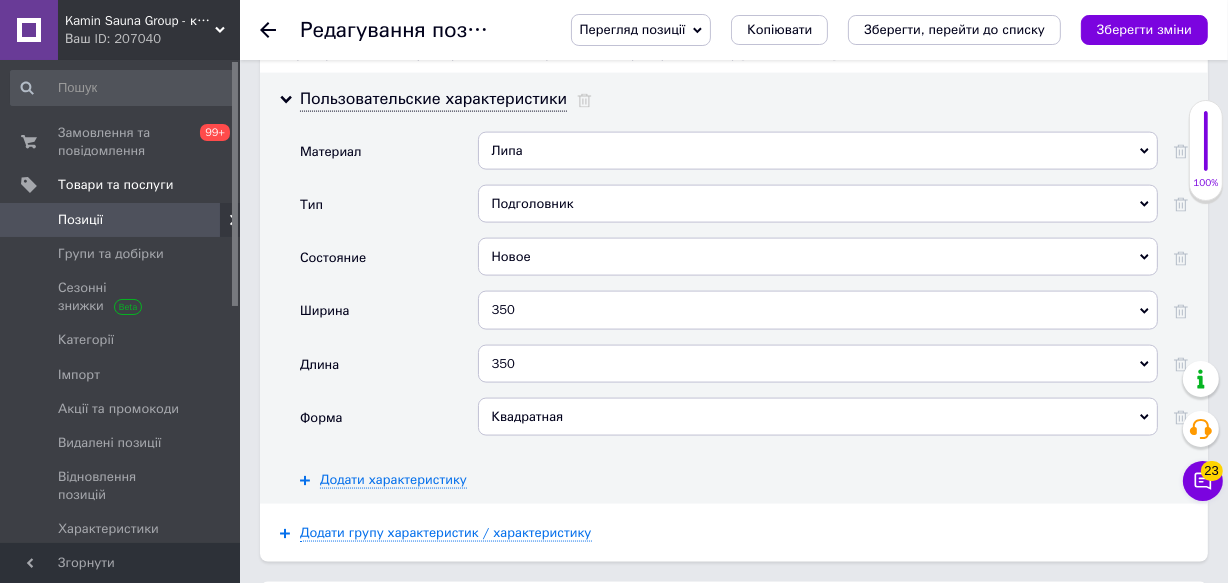 scroll, scrollTop: 2545, scrollLeft: 0, axis: vertical 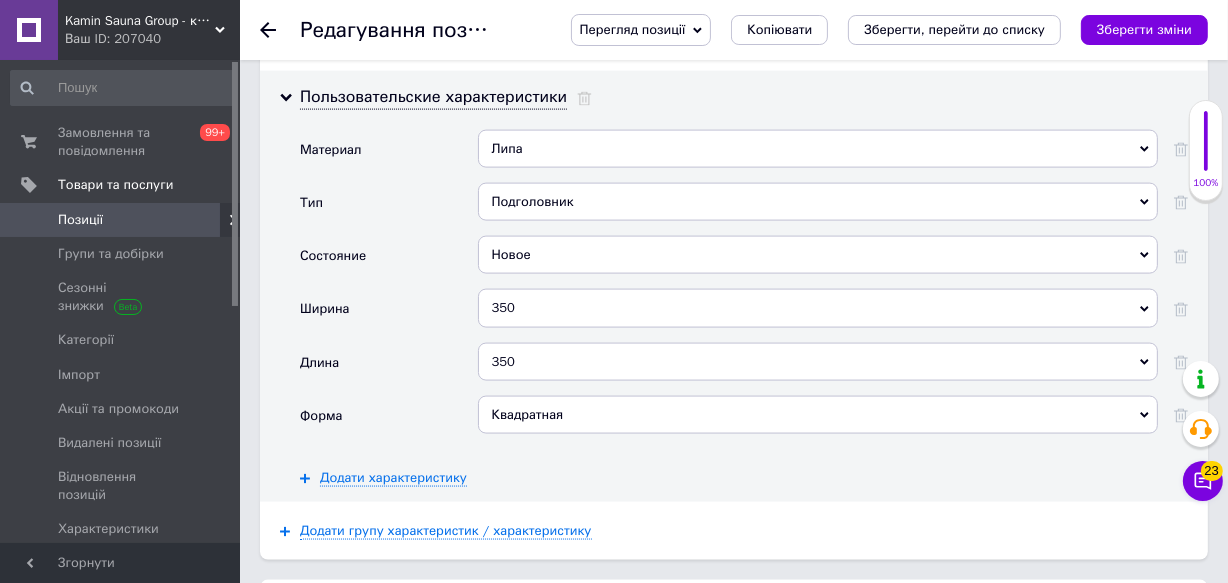click on "Липа" at bounding box center (818, 149) 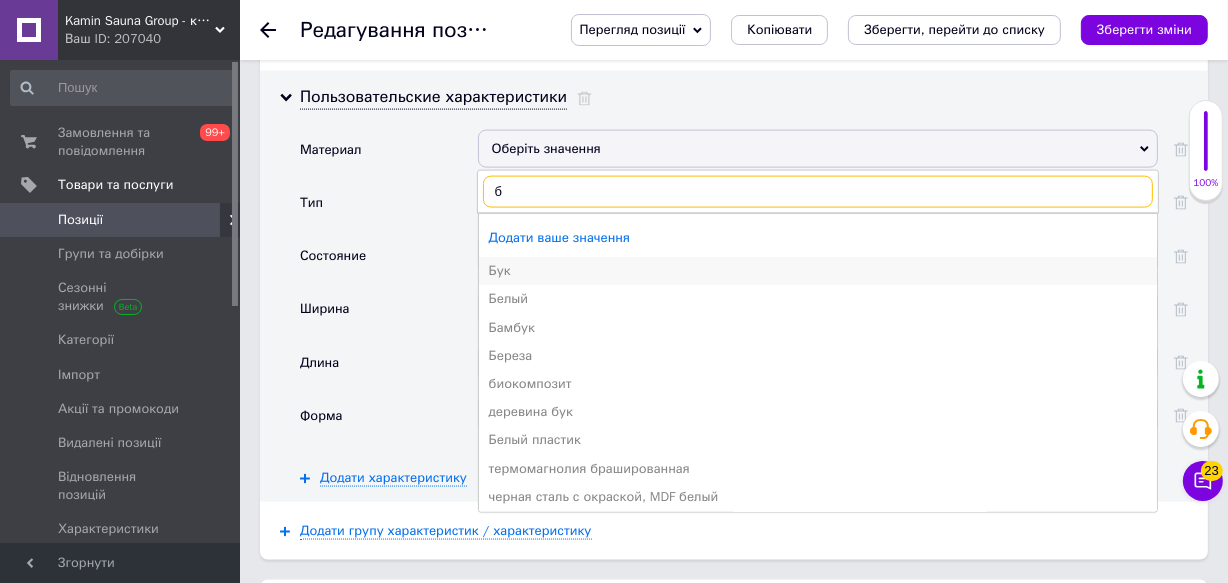 type on "б" 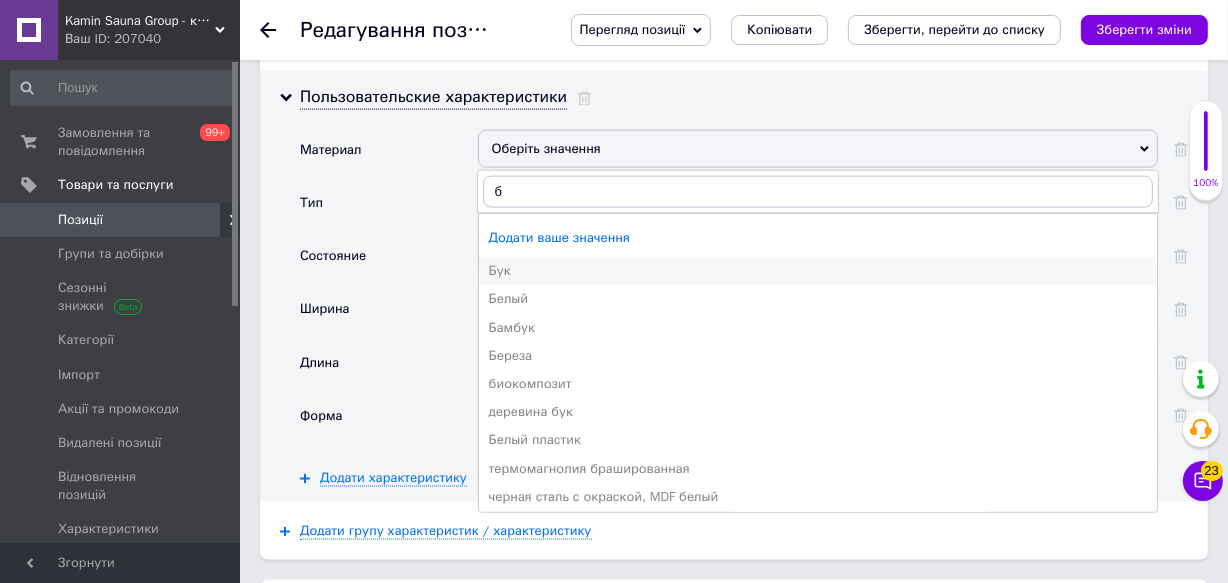 click on "Бук" at bounding box center (818, 271) 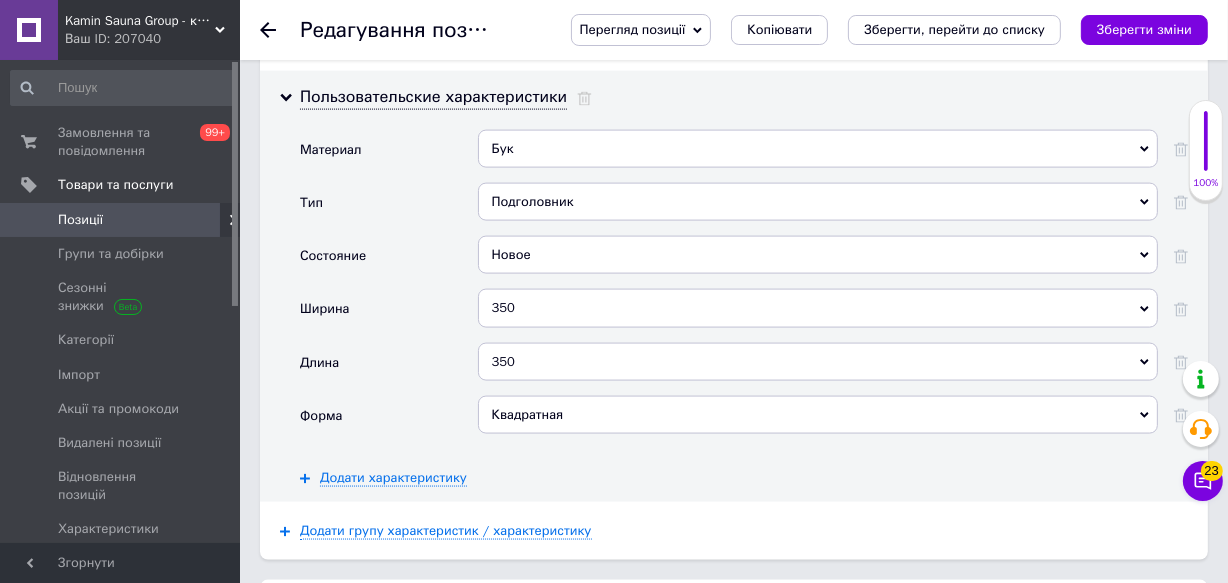 drag, startPoint x: 1131, startPoint y: 220, endPoint x: 1120, endPoint y: 221, distance: 11.045361 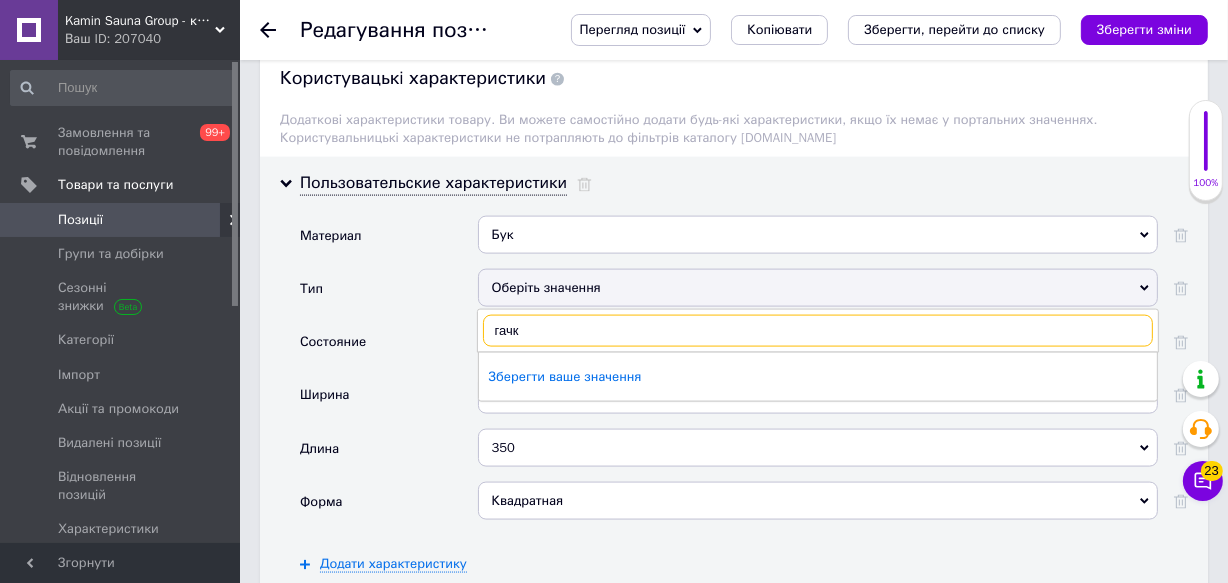 scroll, scrollTop: 2454, scrollLeft: 0, axis: vertical 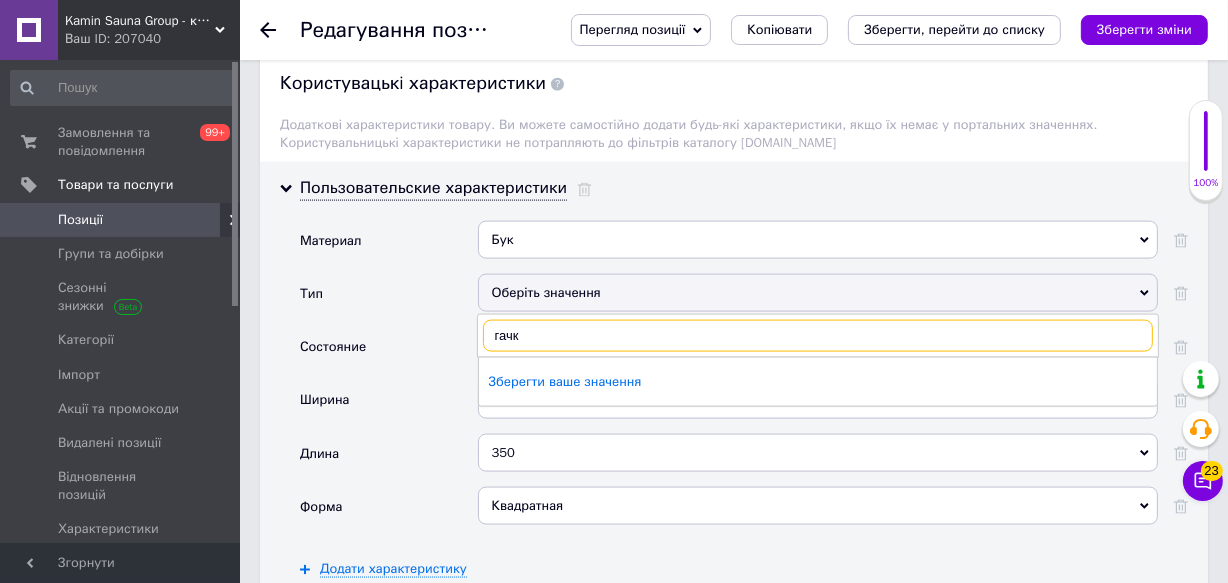 click on "гачк" at bounding box center (818, 336) 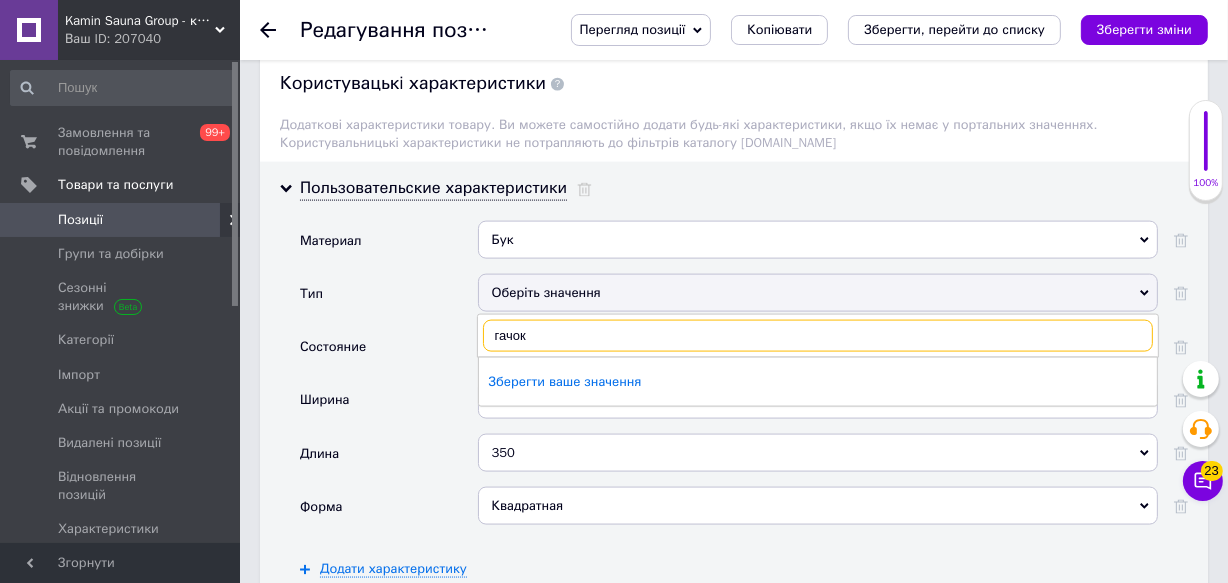 click on "гачок" at bounding box center [818, 336] 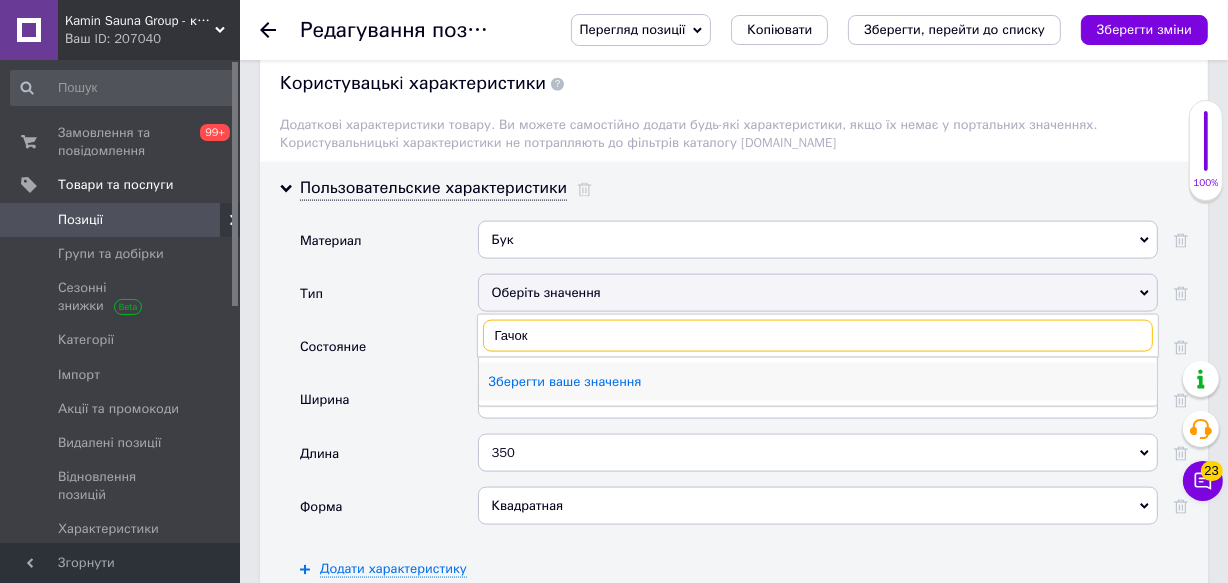 type on "Гачок" 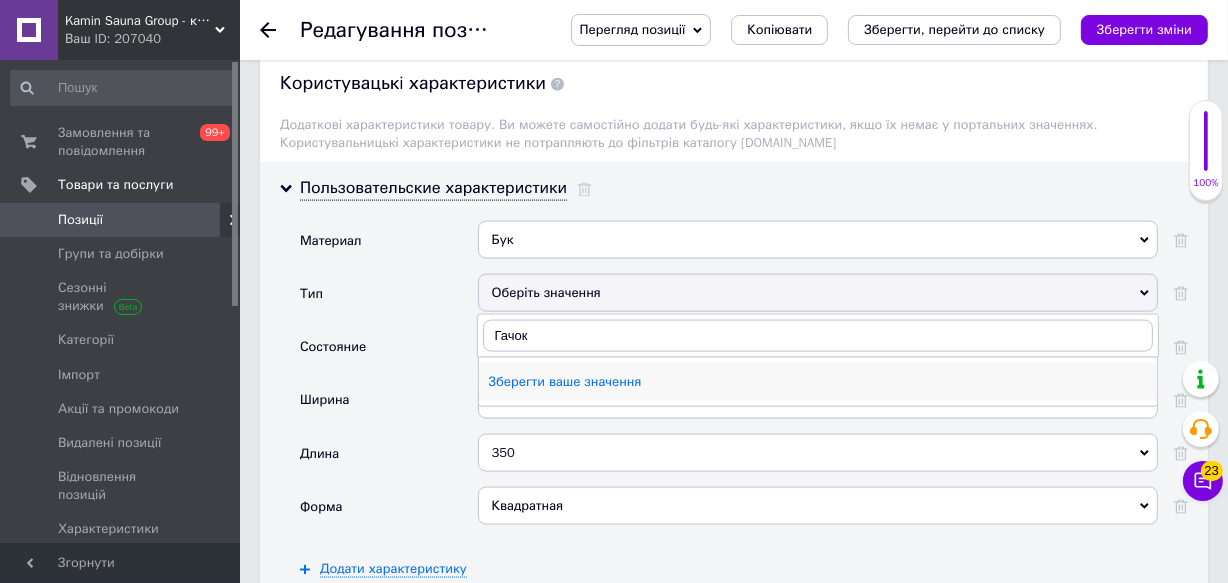 click on "Зберегти ваше значення" at bounding box center (818, 382) 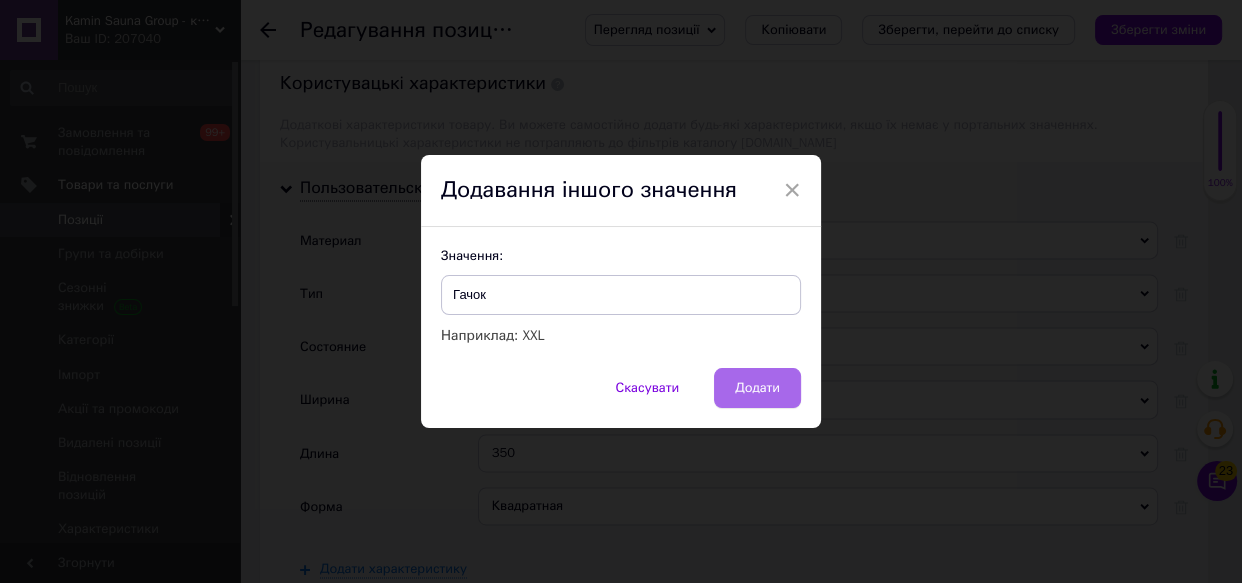 click on "Додати" at bounding box center [757, 388] 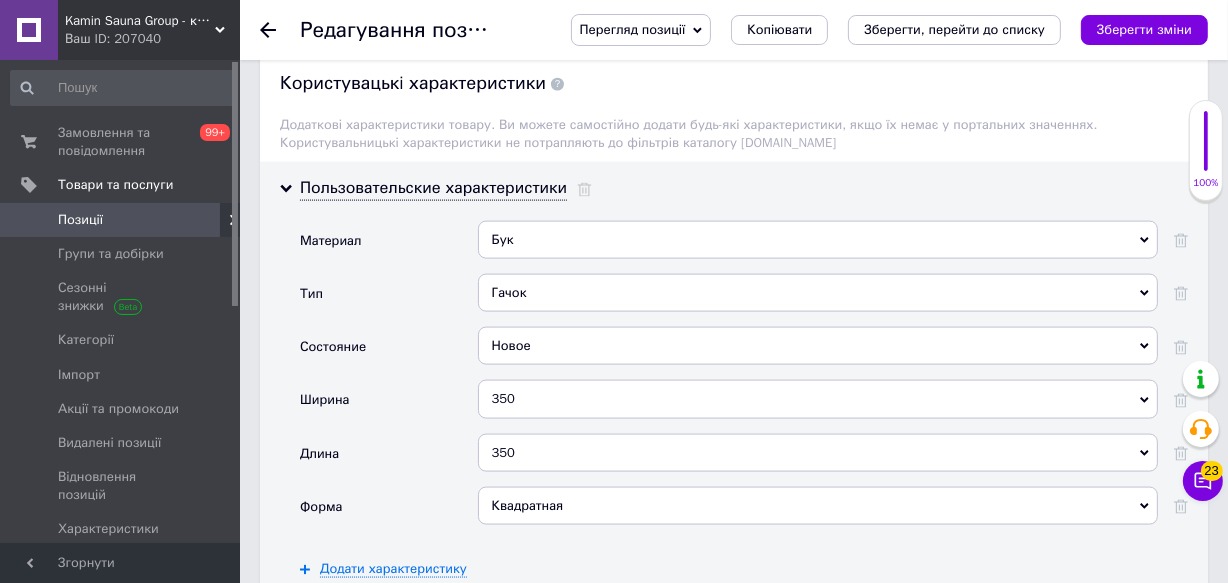click on "350" at bounding box center [818, 399] 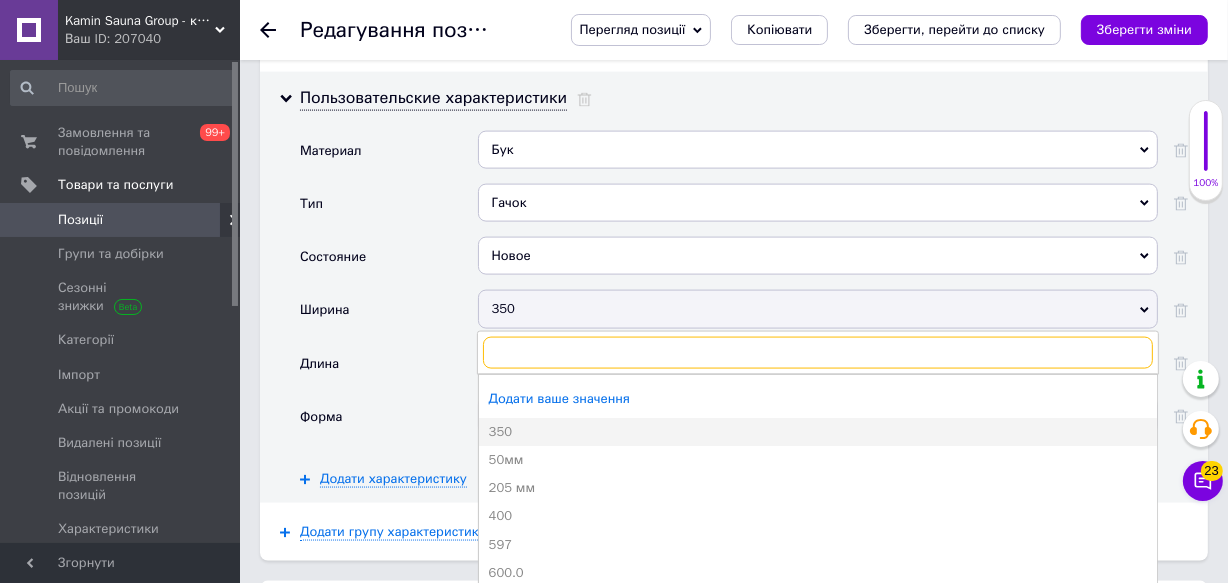 scroll, scrollTop: 2545, scrollLeft: 0, axis: vertical 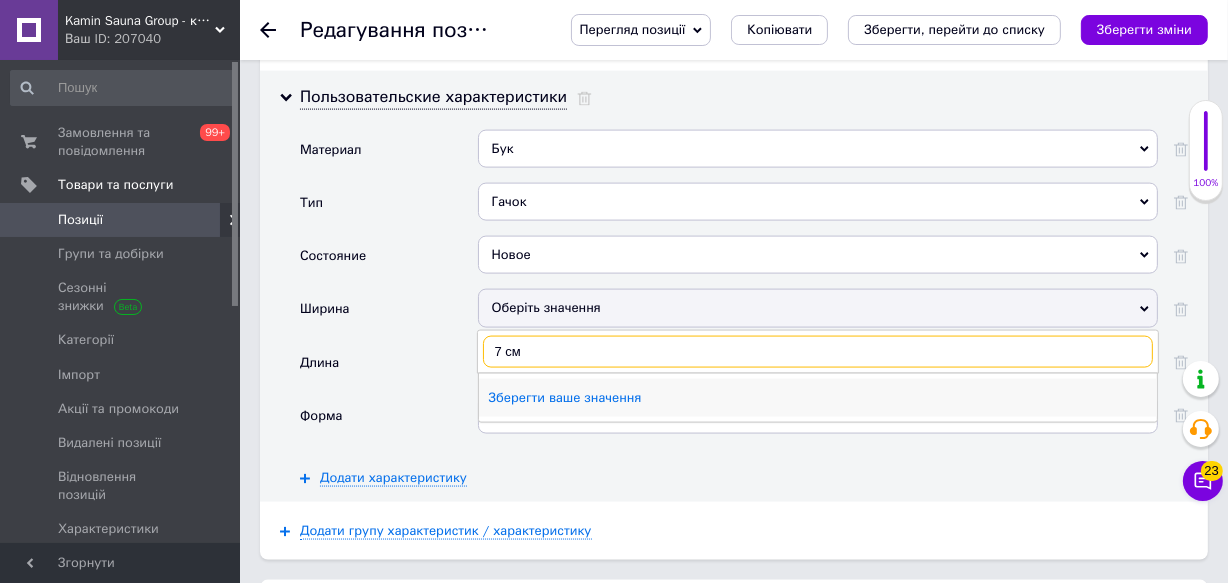 type on "7 см" 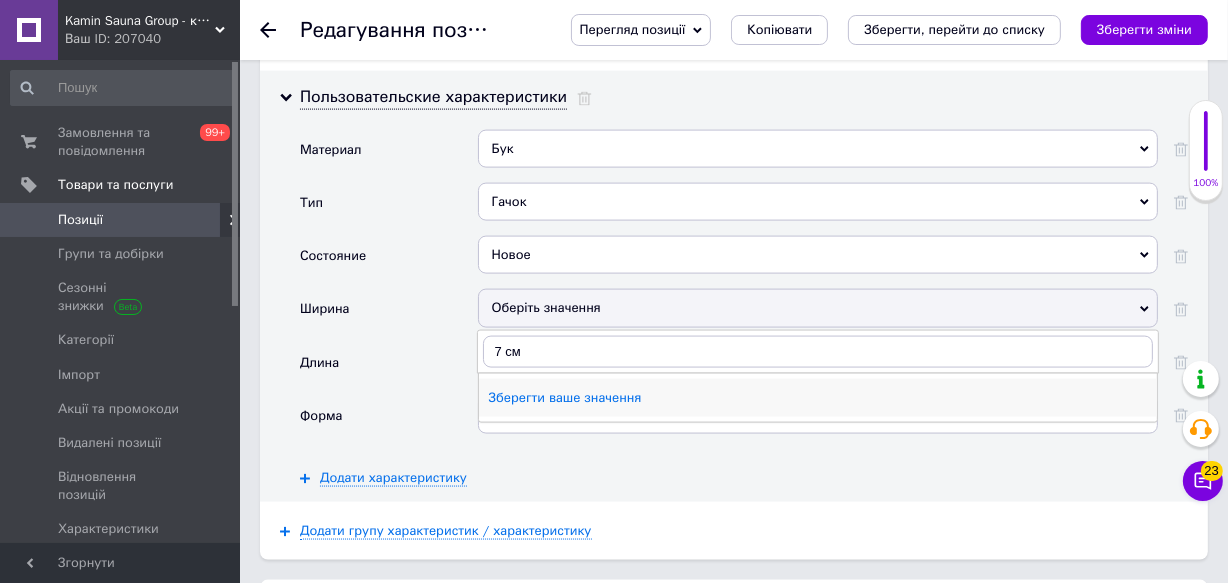 click on "Зберегти ваше значення" at bounding box center [818, 398] 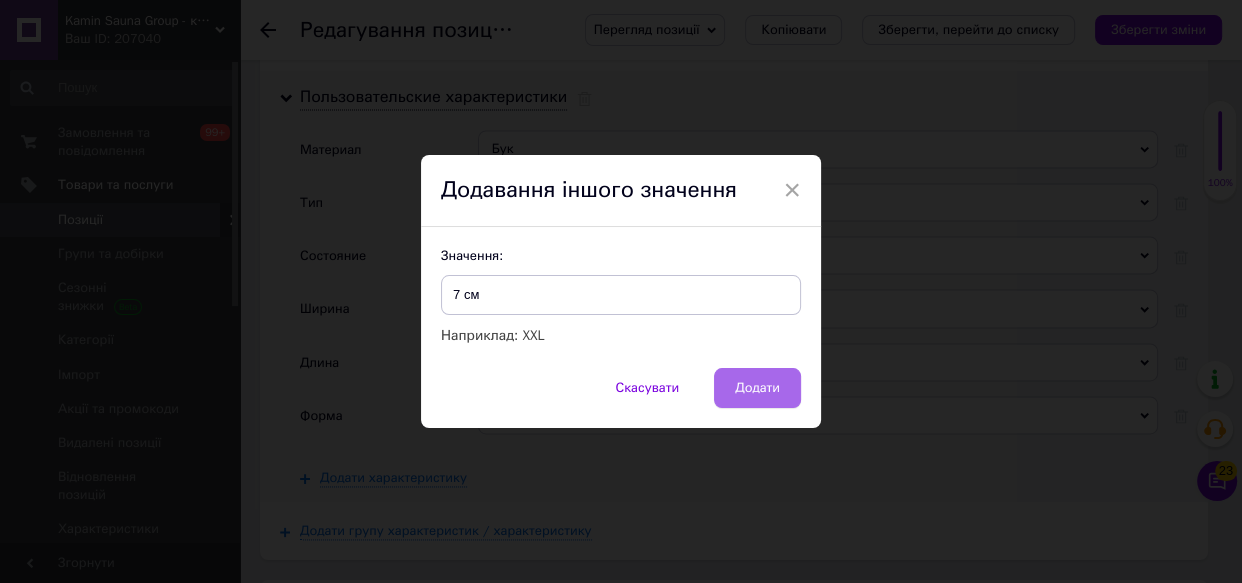click on "Додати" at bounding box center [757, 388] 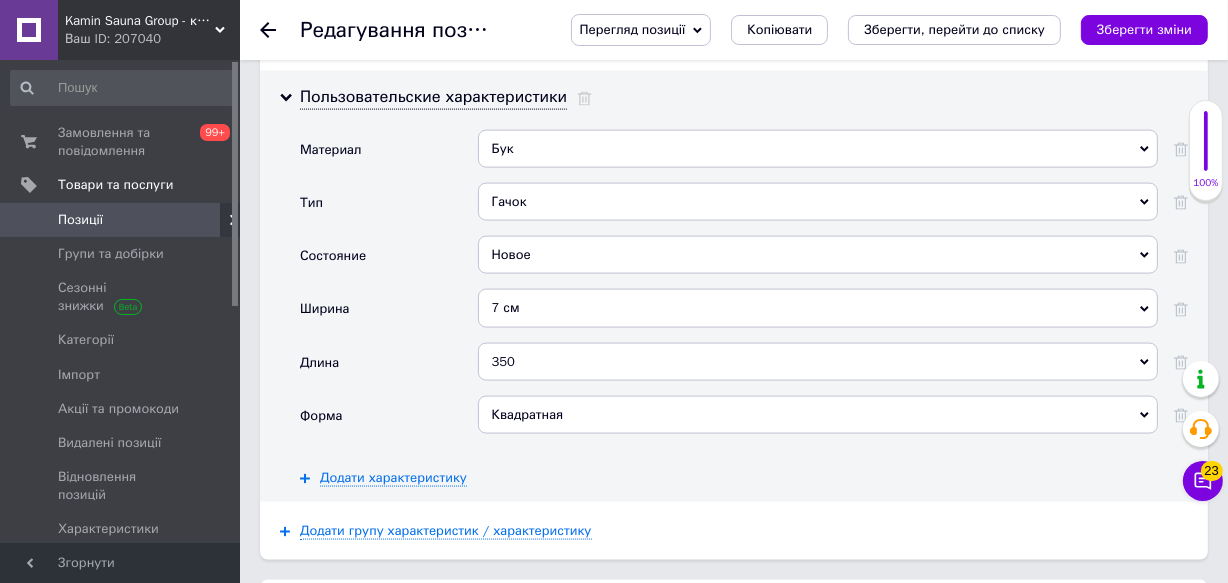 click on "350" at bounding box center [818, 362] 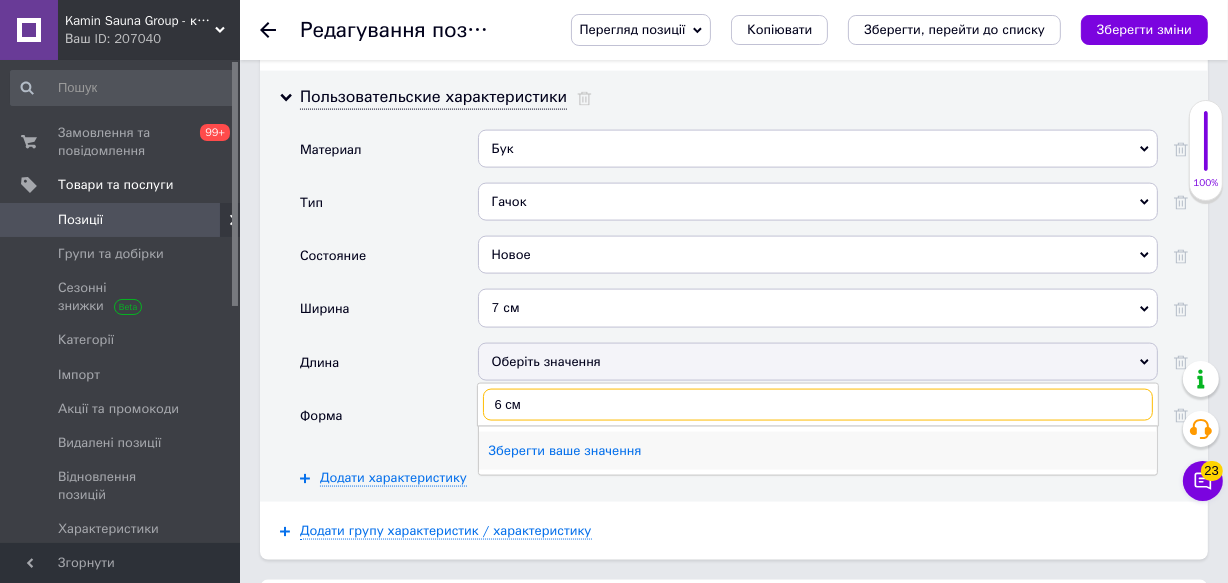 type on "6 см" 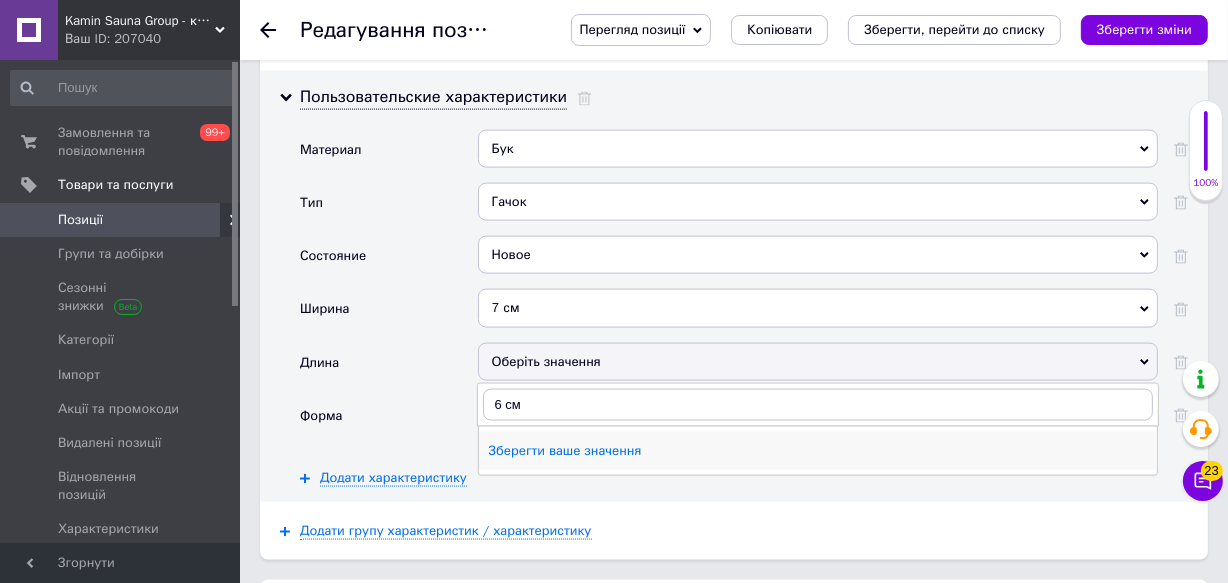 click on "Зберегти ваше значення" at bounding box center (818, 451) 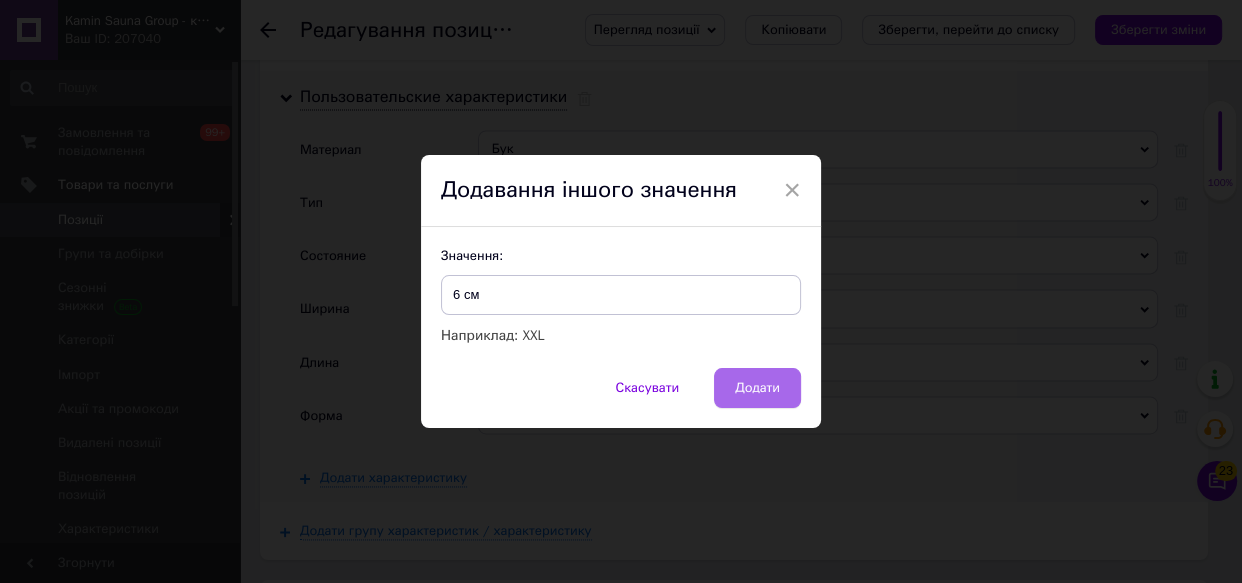 click on "Додати" at bounding box center (757, 388) 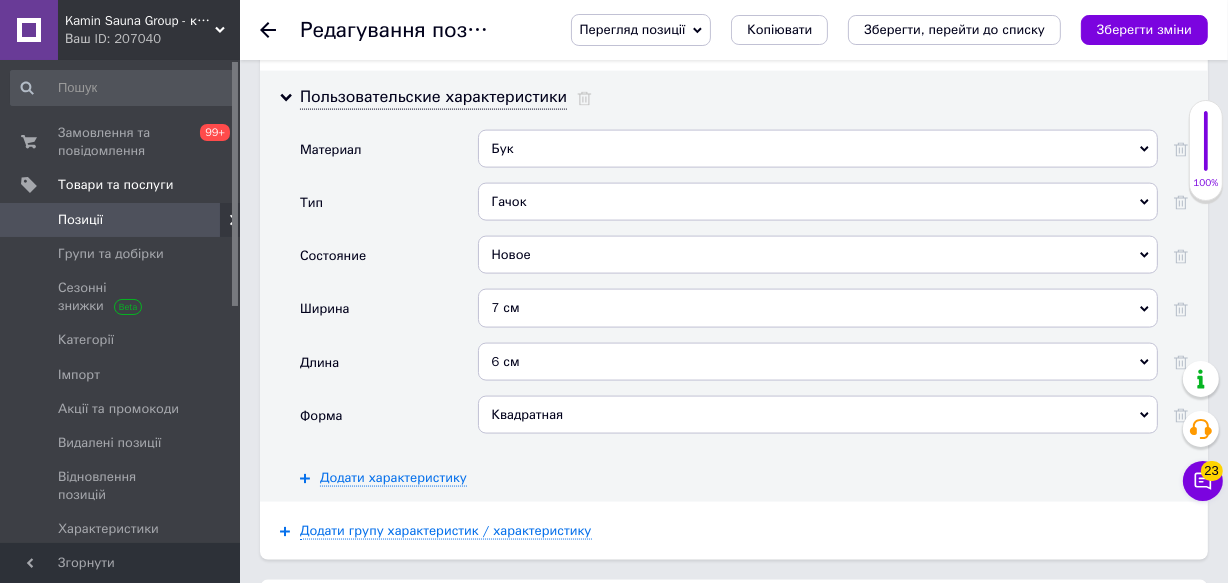 click on "Квадратная" at bounding box center [818, 415] 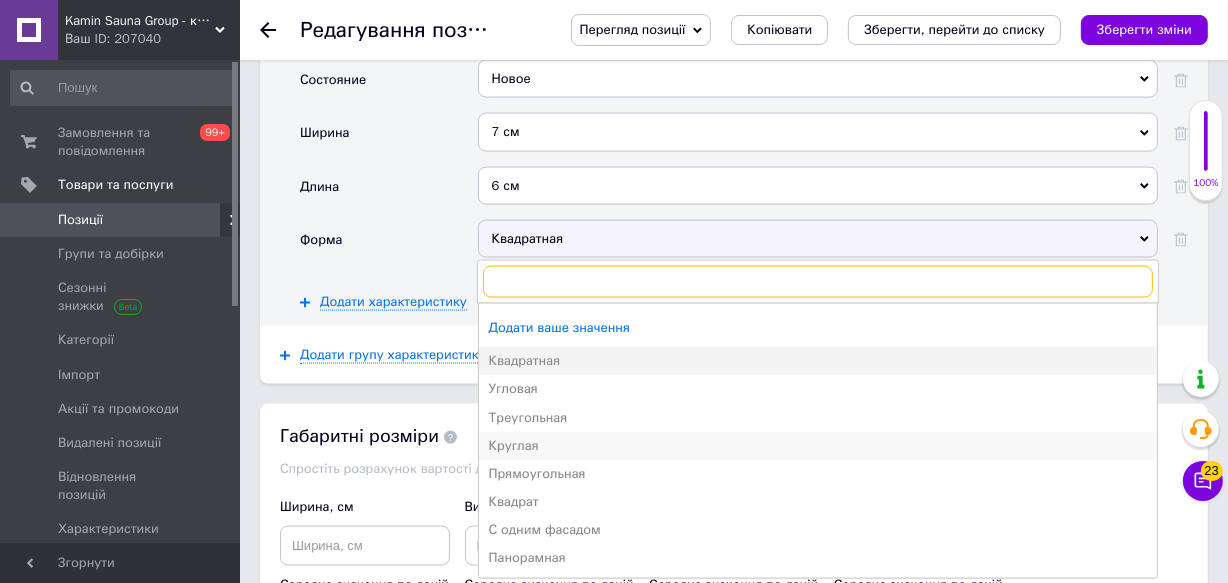 scroll, scrollTop: 2727, scrollLeft: 0, axis: vertical 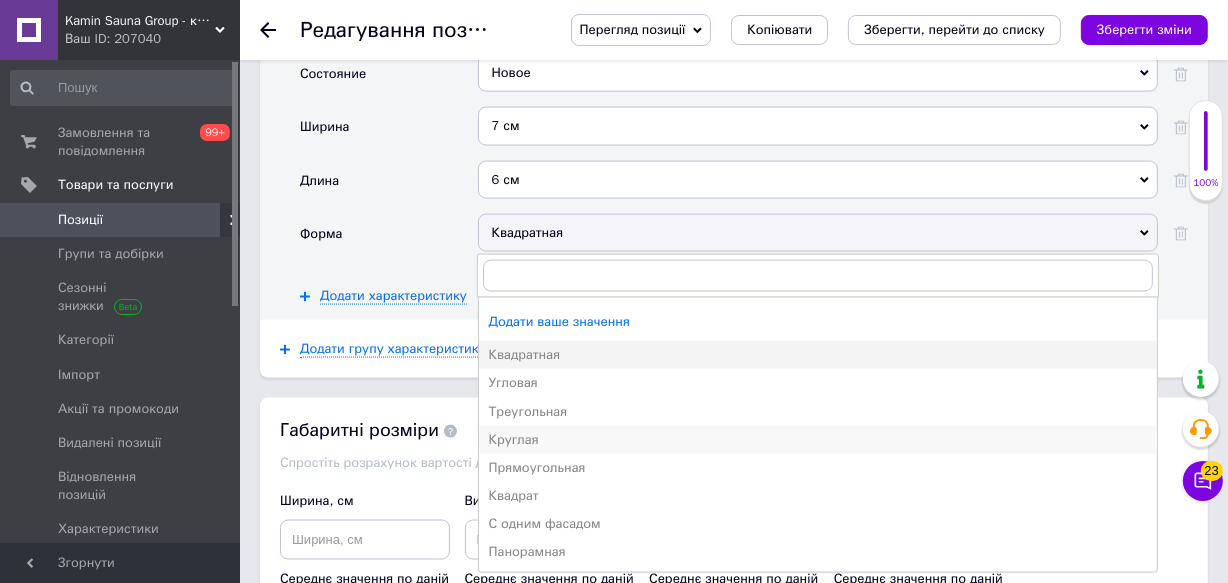 click on "Круглая" at bounding box center [818, 440] 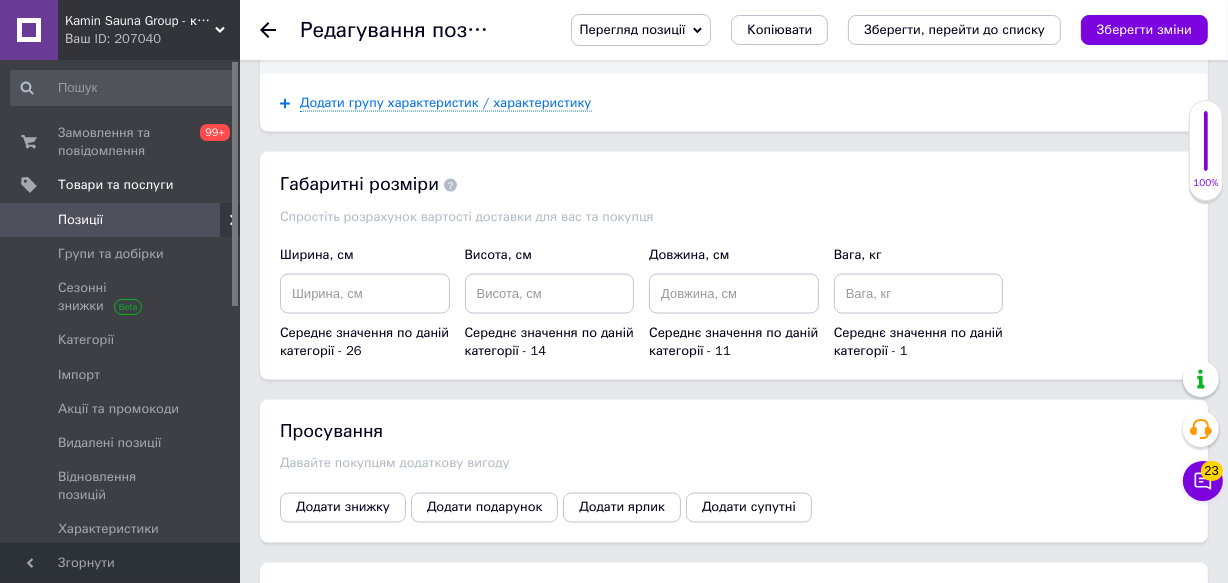 scroll, scrollTop: 3000, scrollLeft: 0, axis: vertical 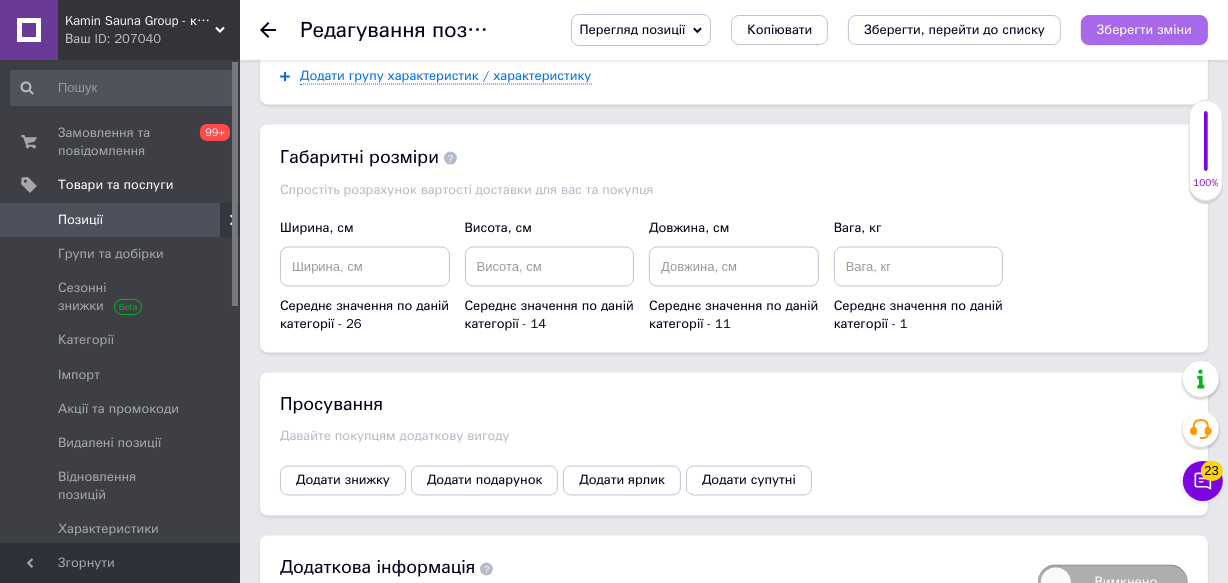 click on "Зберегти зміни" at bounding box center [1144, 29] 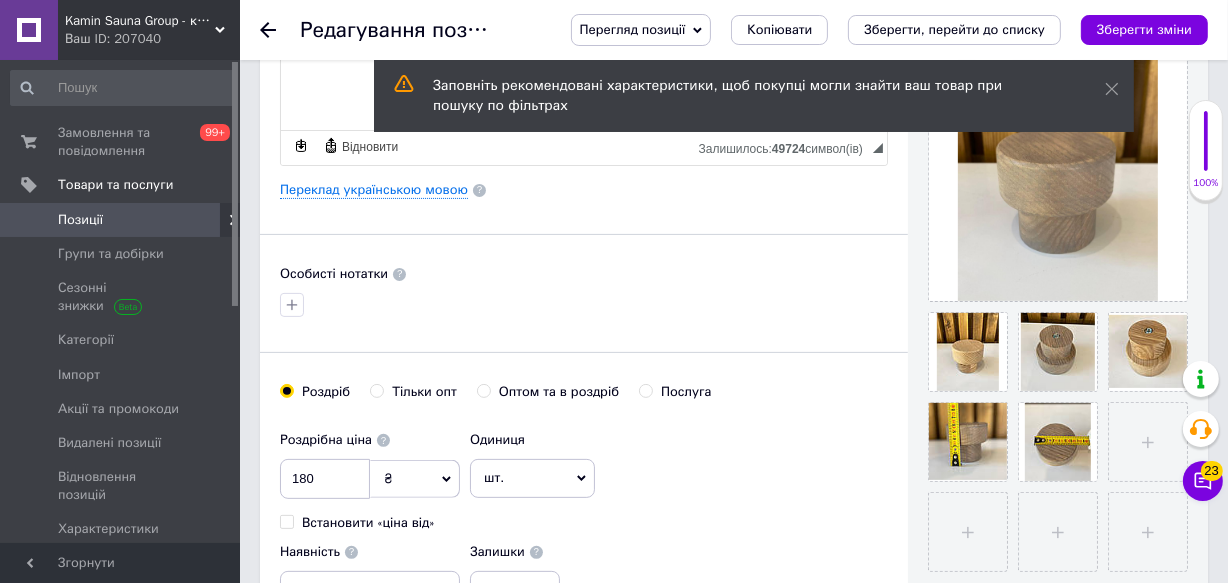 scroll, scrollTop: 454, scrollLeft: 0, axis: vertical 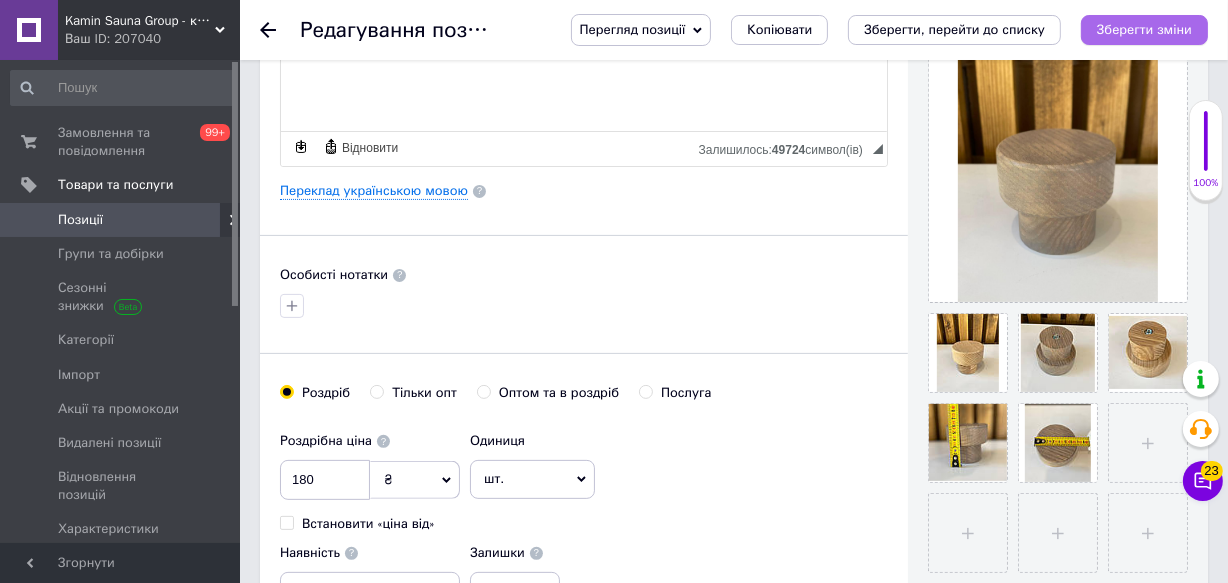 click on "Зберегти зміни" at bounding box center (1144, 29) 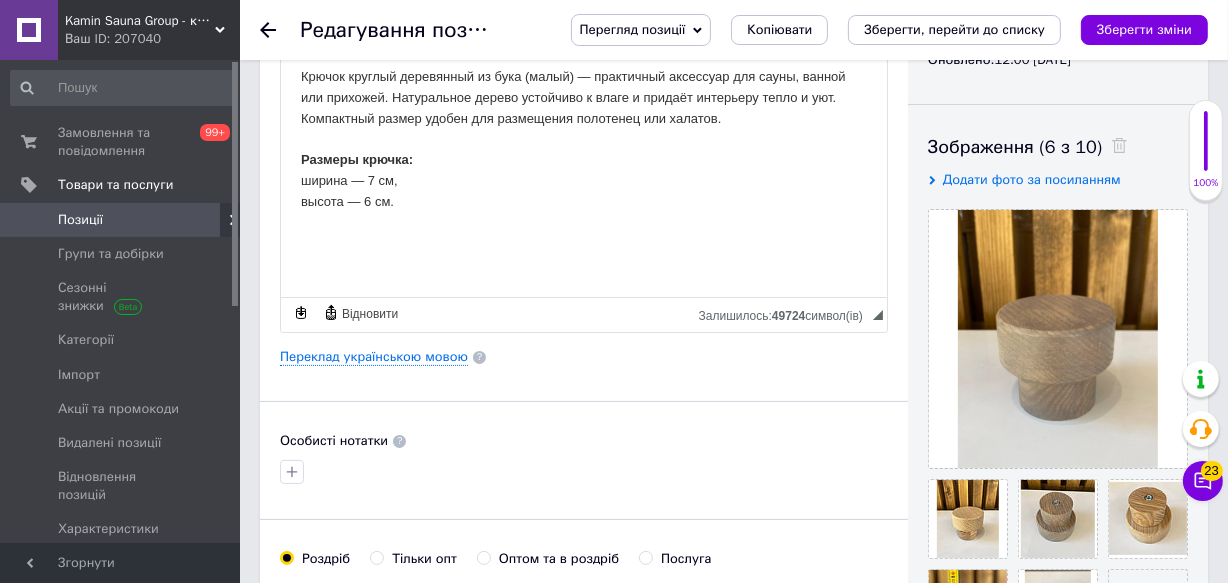 scroll, scrollTop: 90, scrollLeft: 0, axis: vertical 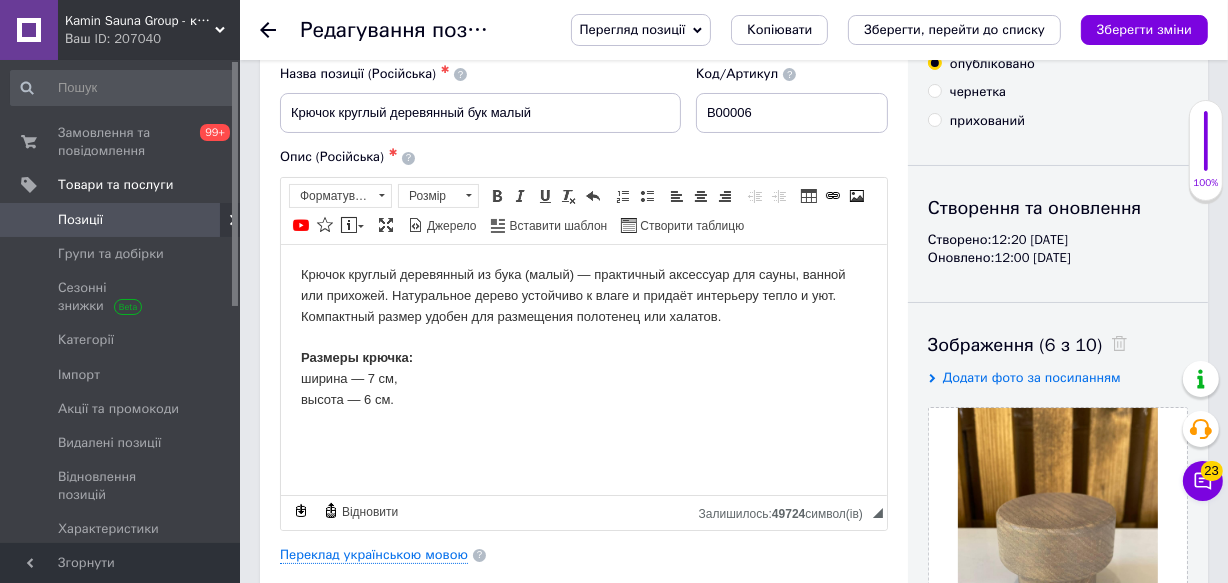 click 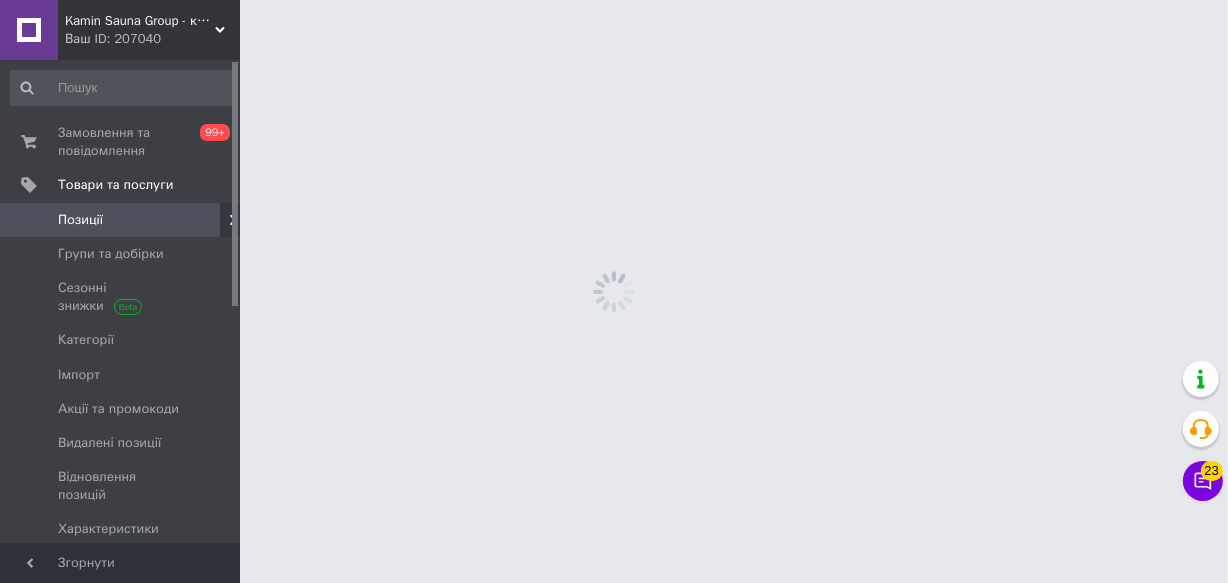 scroll, scrollTop: 0, scrollLeft: 0, axis: both 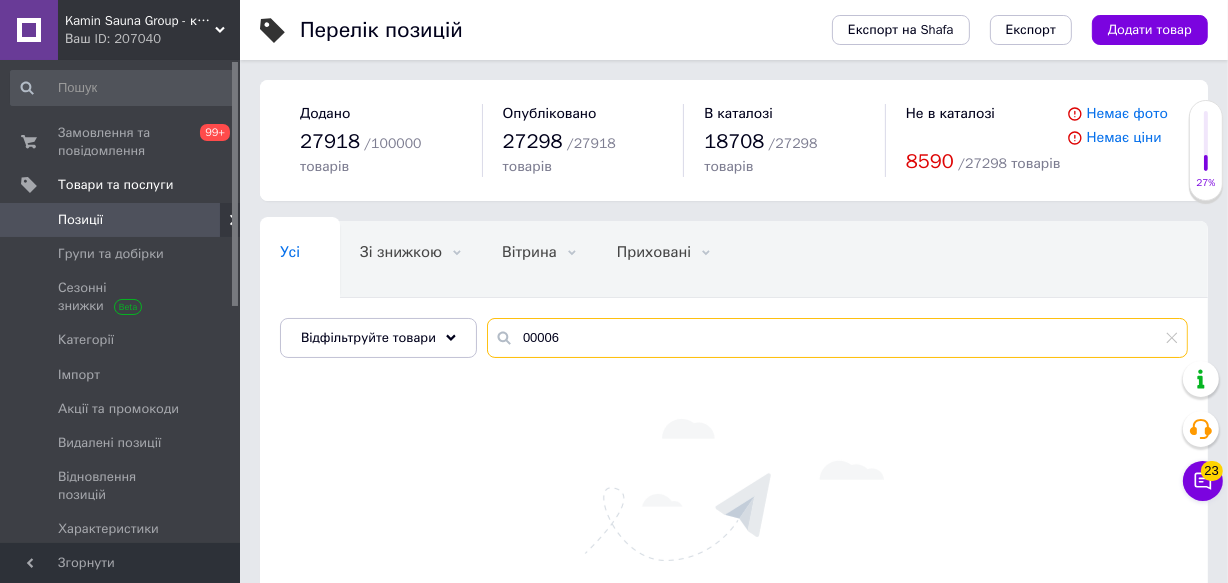 click on "00006" at bounding box center [837, 338] 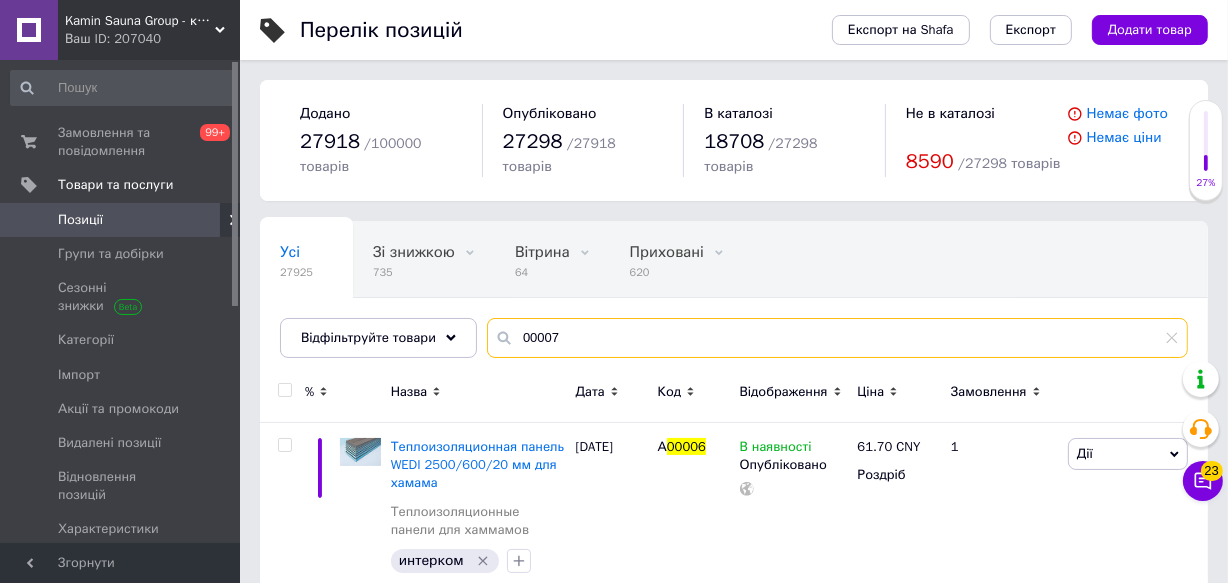 type on "00007" 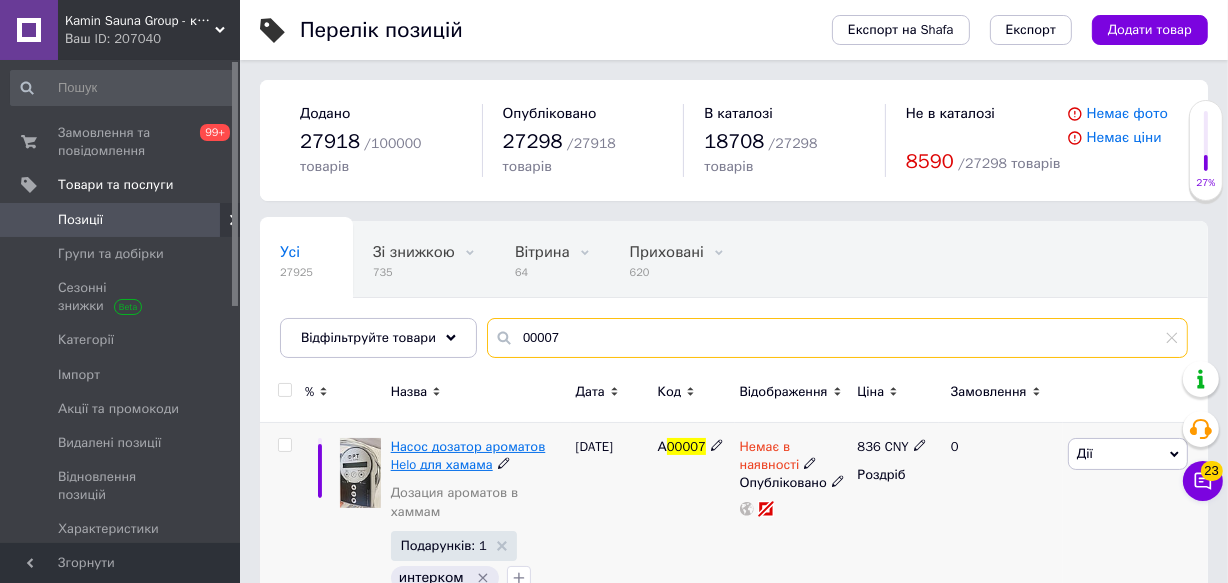 scroll, scrollTop: 171, scrollLeft: 0, axis: vertical 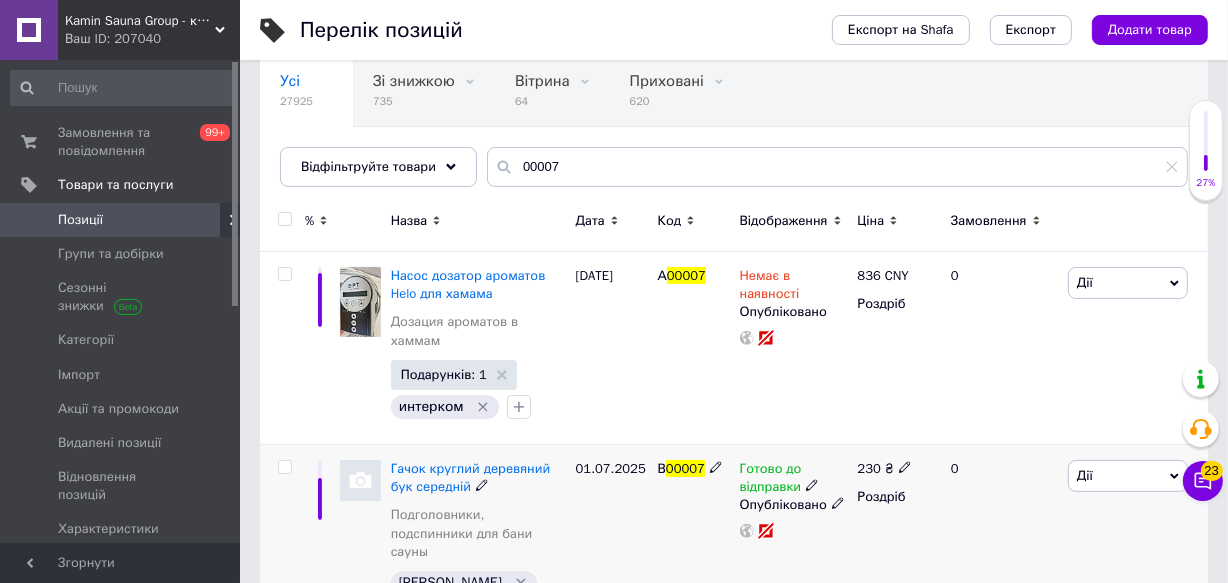 click at bounding box center [360, 548] 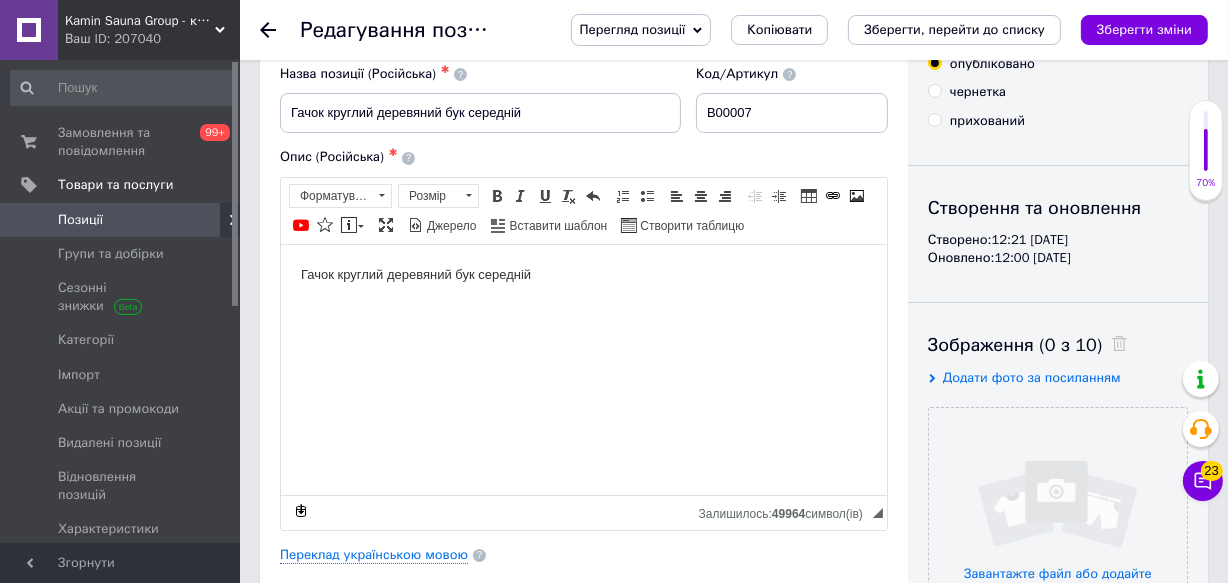 scroll, scrollTop: 90, scrollLeft: 0, axis: vertical 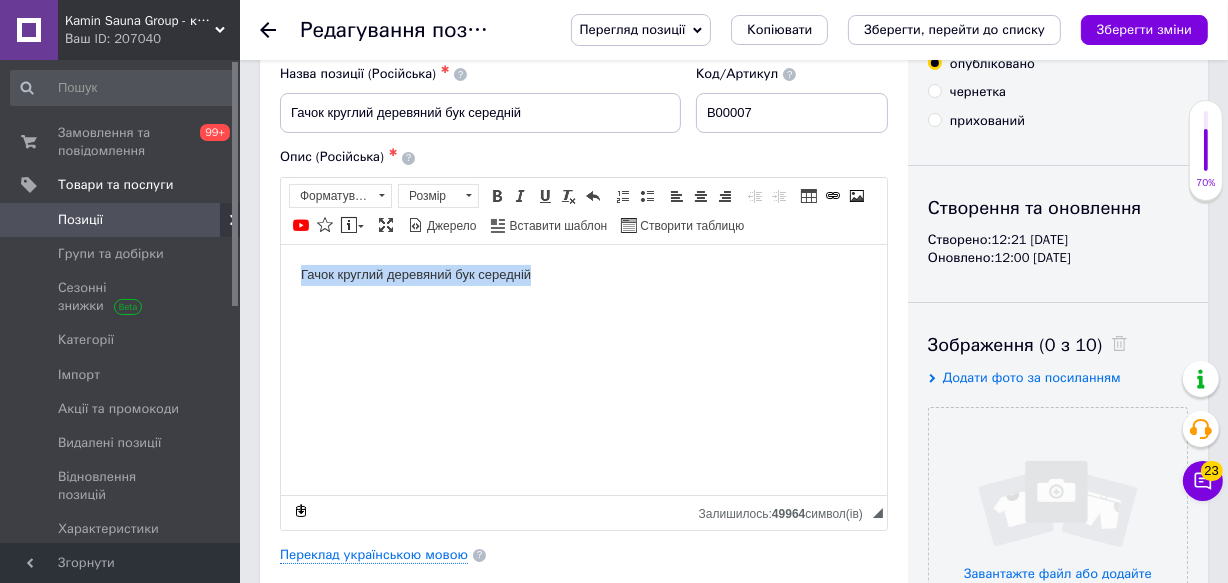 drag, startPoint x: 541, startPoint y: 274, endPoint x: 273, endPoint y: 263, distance: 268.22565 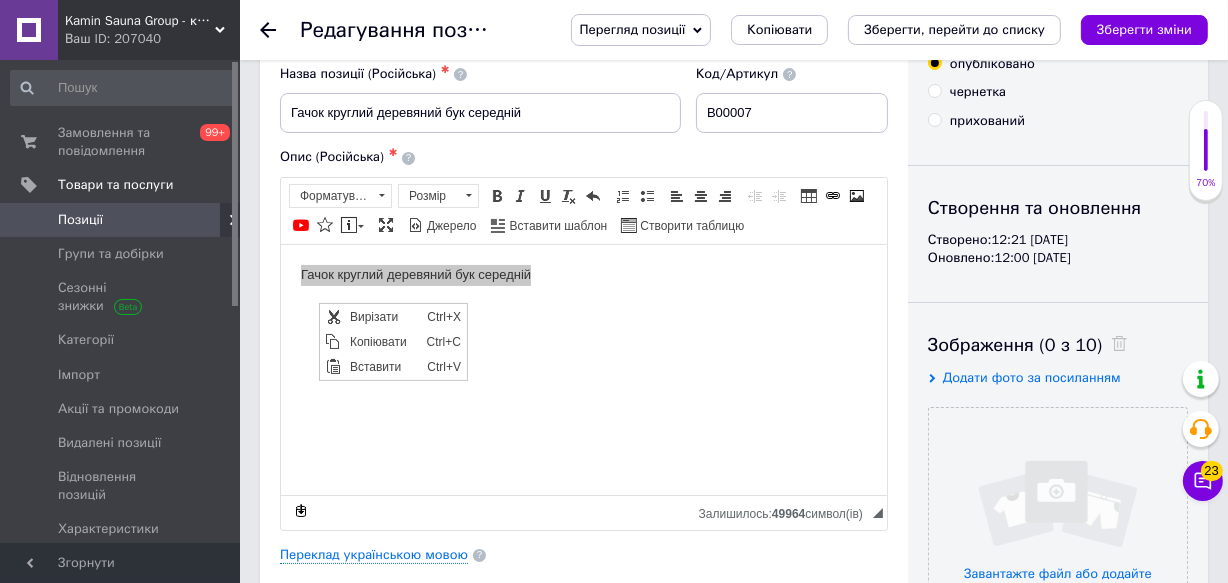 scroll, scrollTop: 0, scrollLeft: 0, axis: both 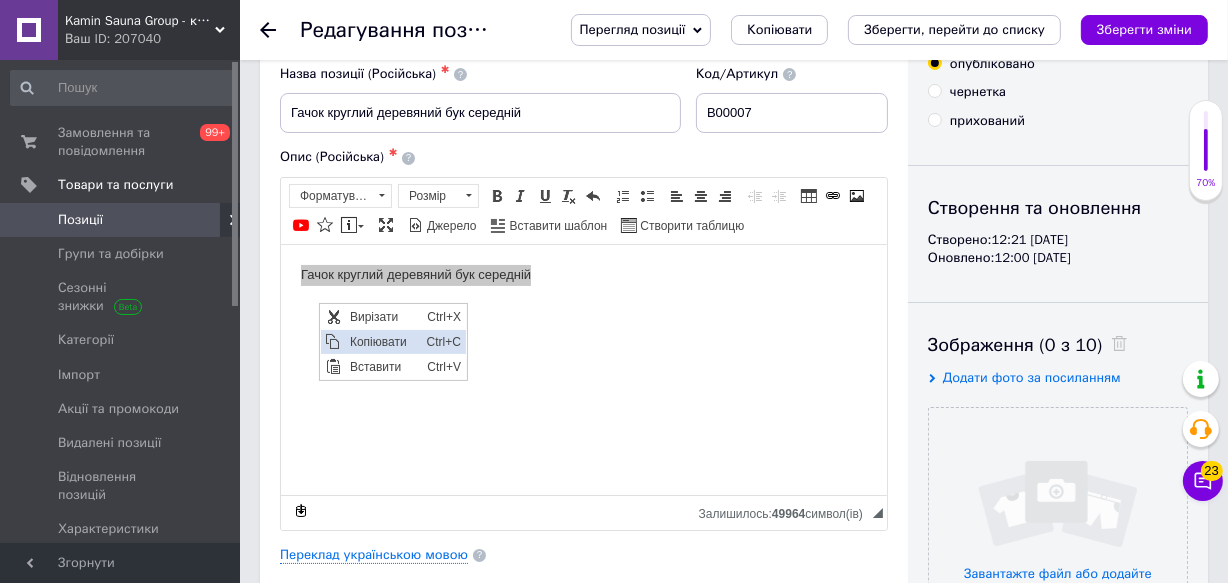 drag, startPoint x: 379, startPoint y: 335, endPoint x: 437, endPoint y: 353, distance: 60.728905 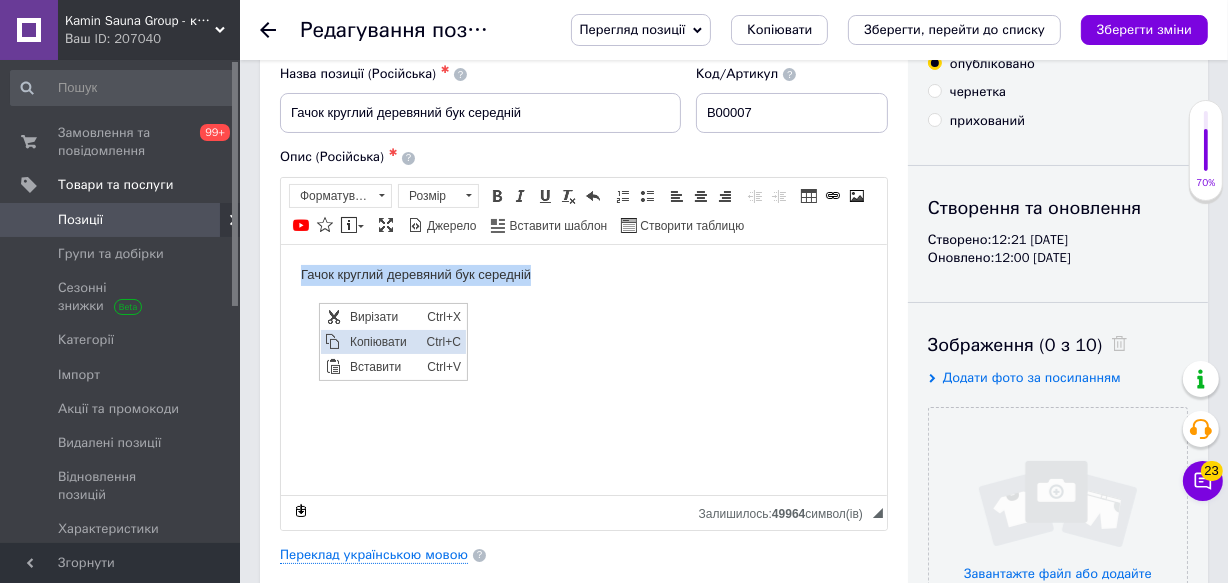 copy on "Гачок круглий деревяний бук середній" 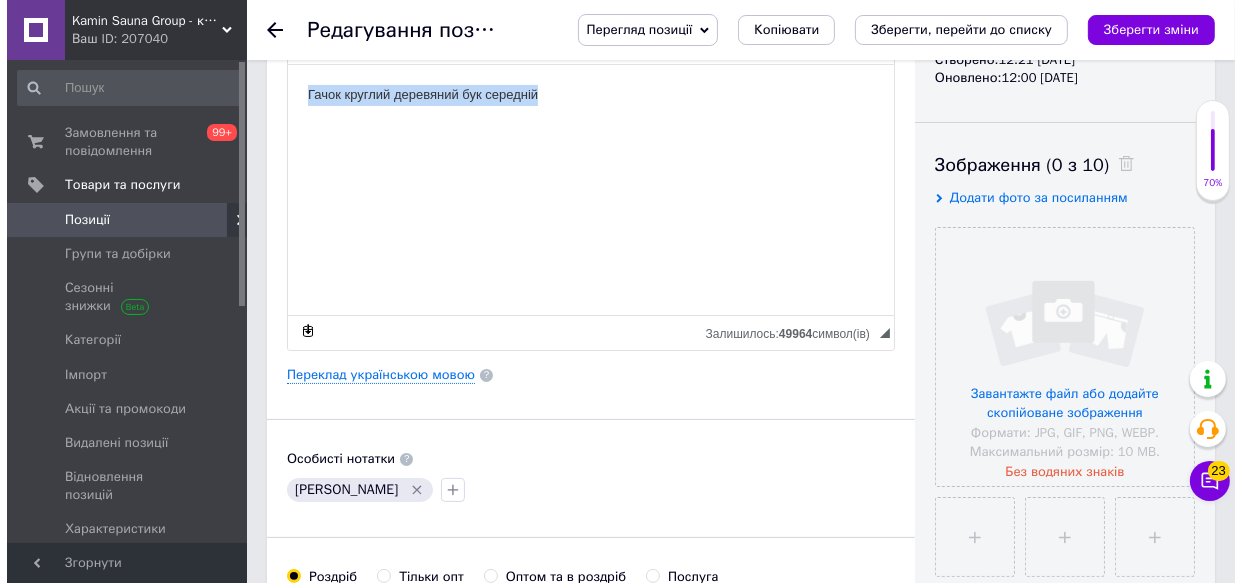 scroll, scrollTop: 272, scrollLeft: 0, axis: vertical 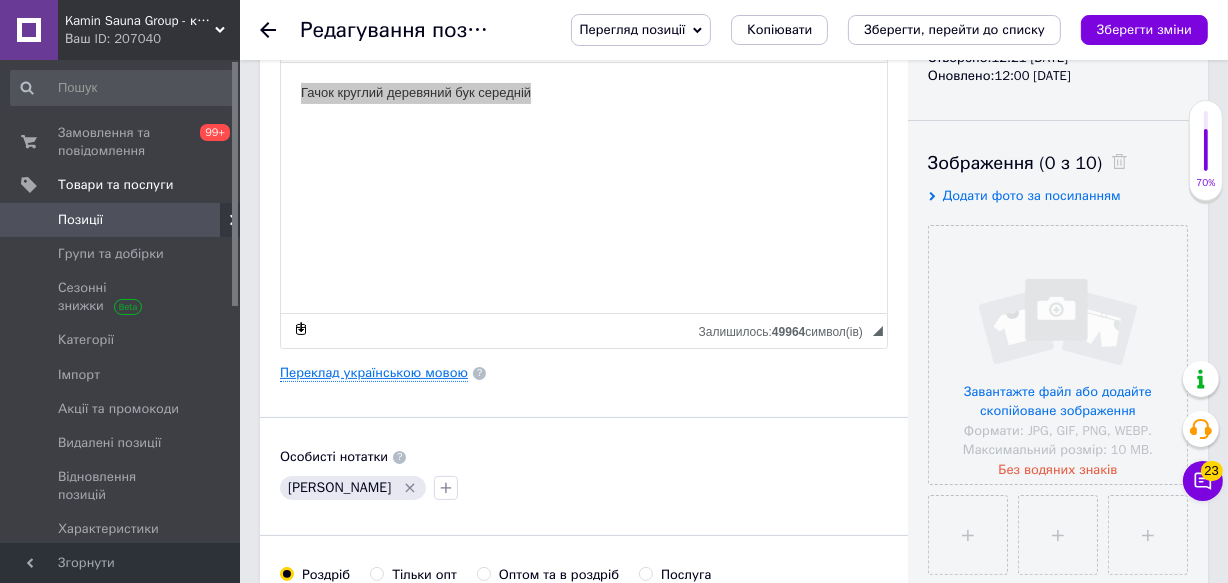 click on "Переклад українською мовою" at bounding box center [374, 373] 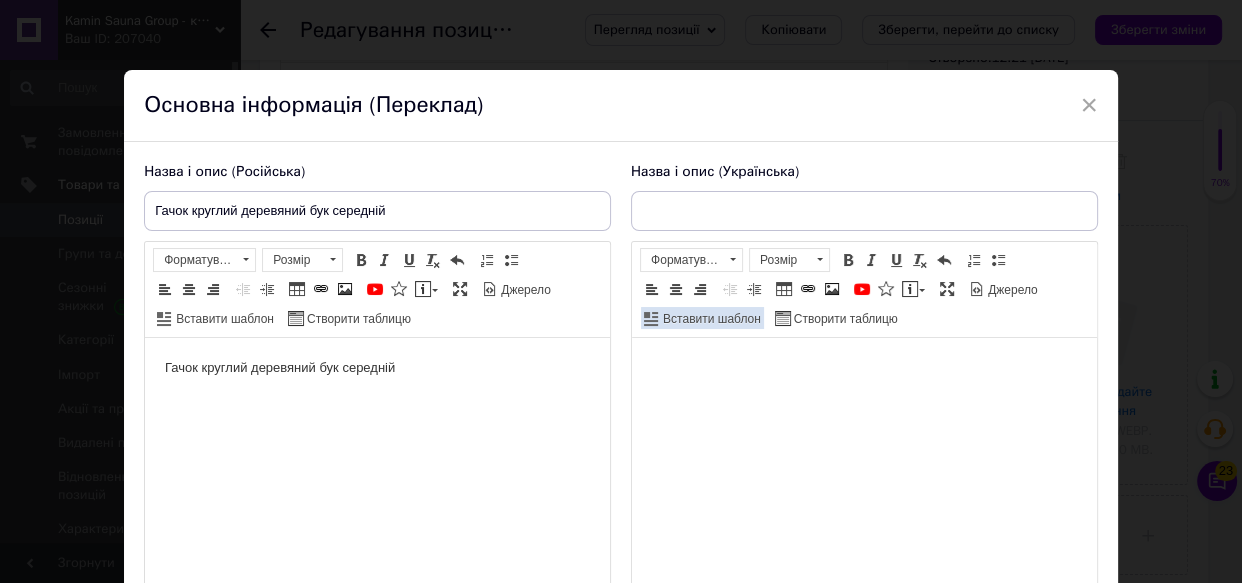 scroll, scrollTop: 0, scrollLeft: 0, axis: both 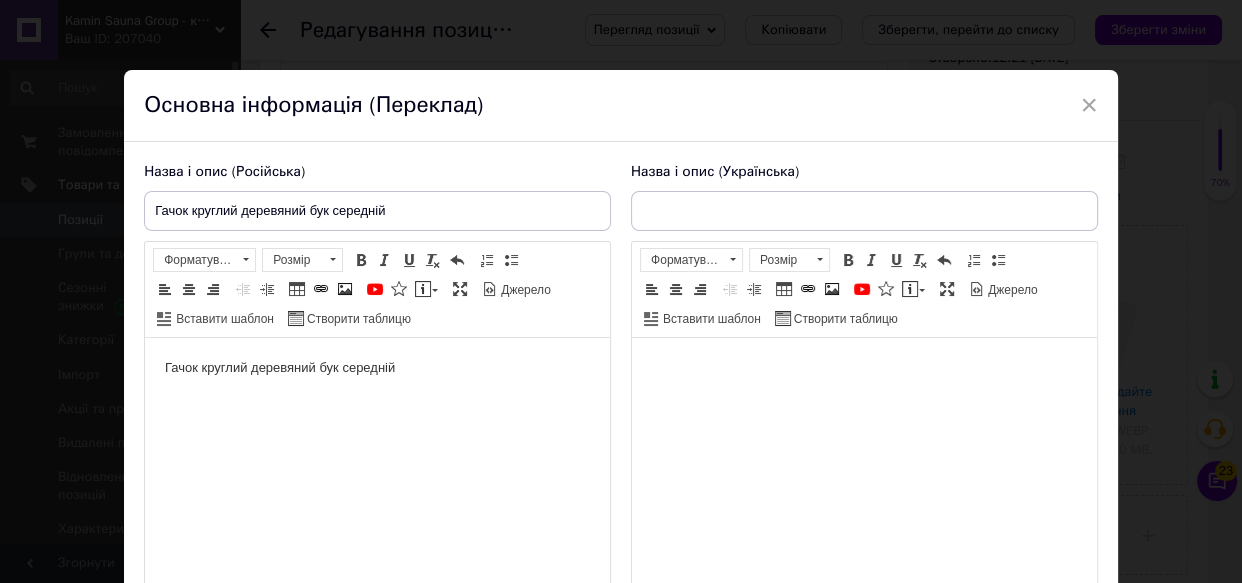 type on "Крючок круглый деревянный бук средний" 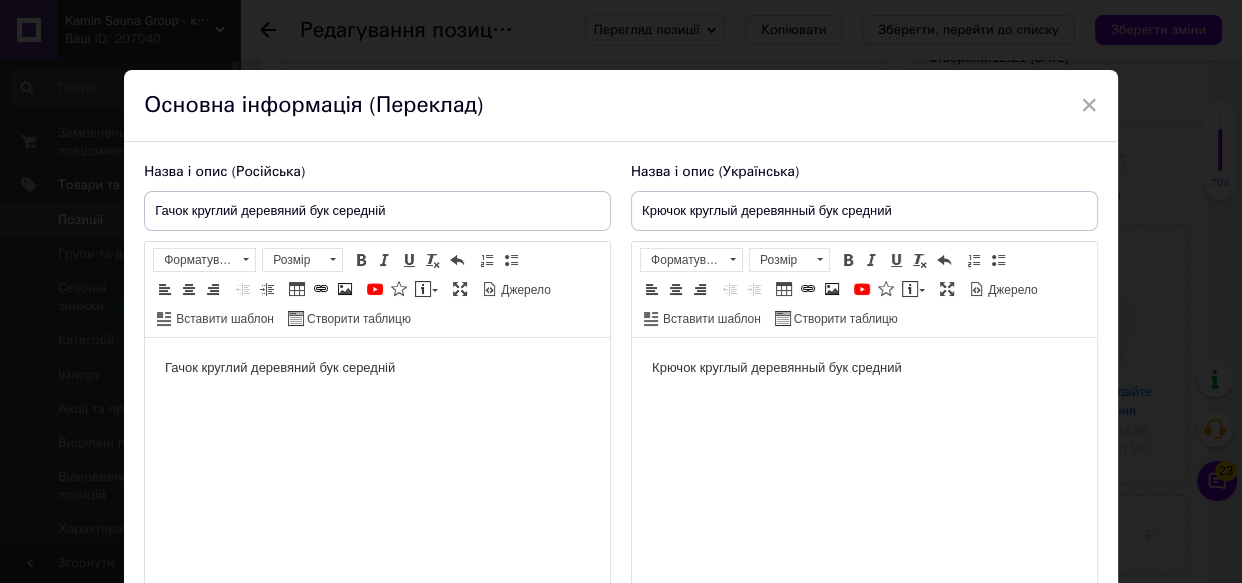 click on "Крючок круглый деревянный бук средний" at bounding box center (864, 368) 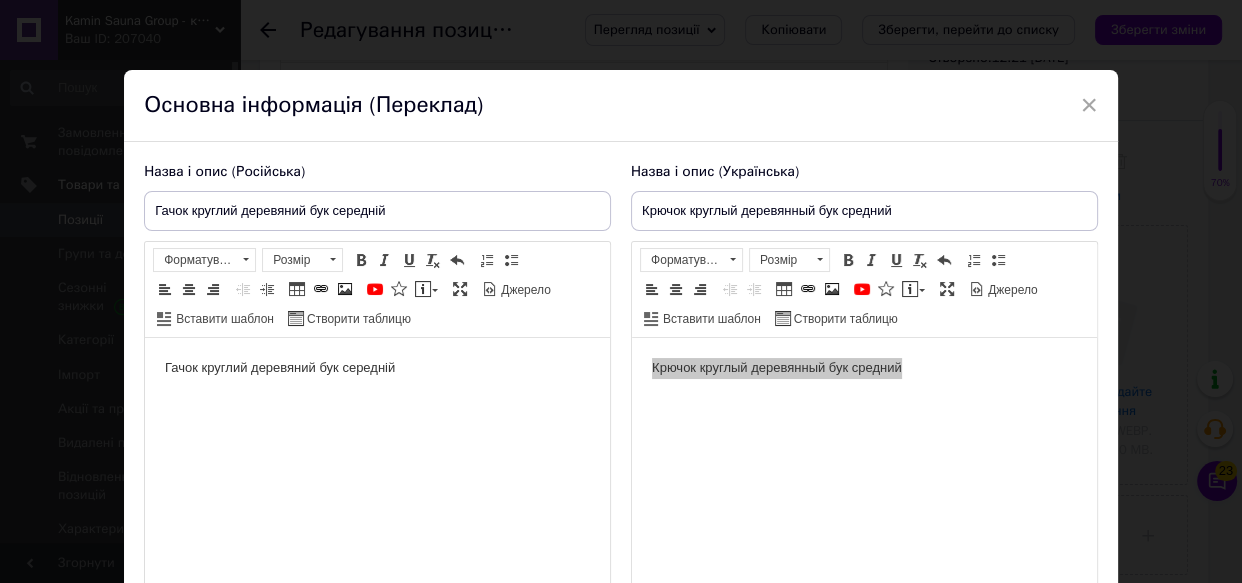 drag, startPoint x: 789, startPoint y: 376, endPoint x: 550, endPoint y: 382, distance: 239.0753 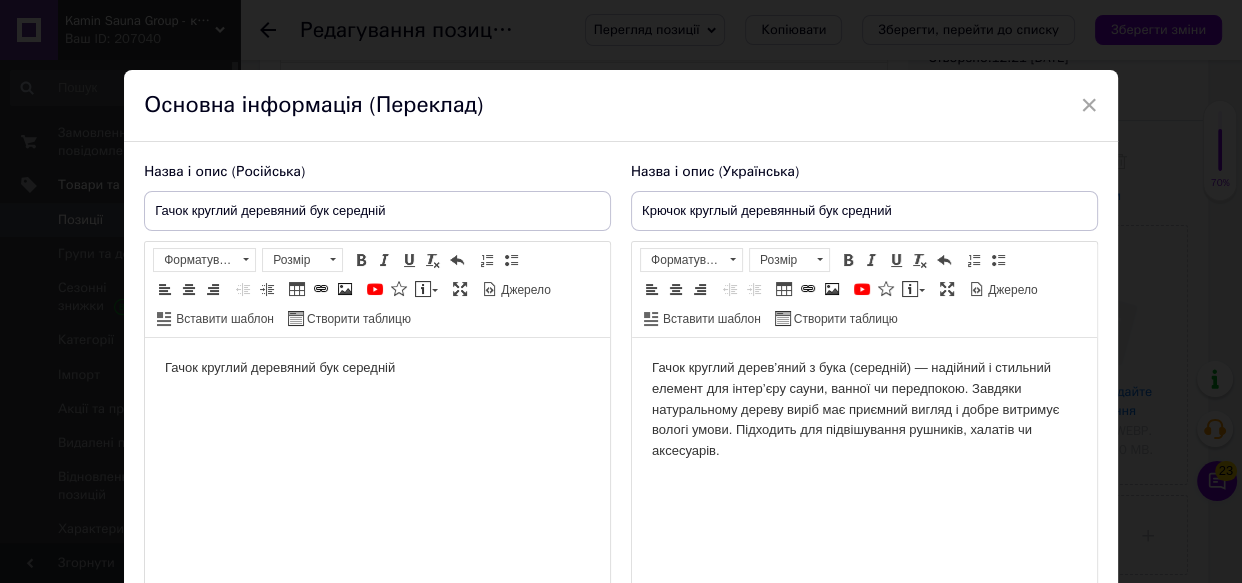 scroll, scrollTop: 181, scrollLeft: 0, axis: vertical 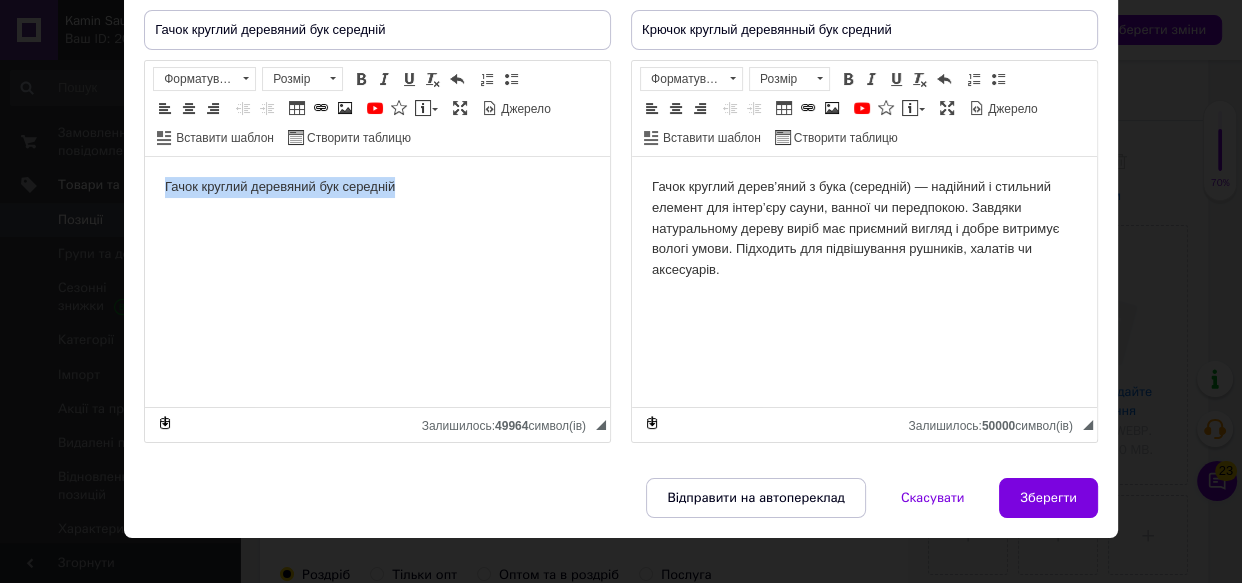 drag, startPoint x: 421, startPoint y: 184, endPoint x: 0, endPoint y: 198, distance: 421.23273 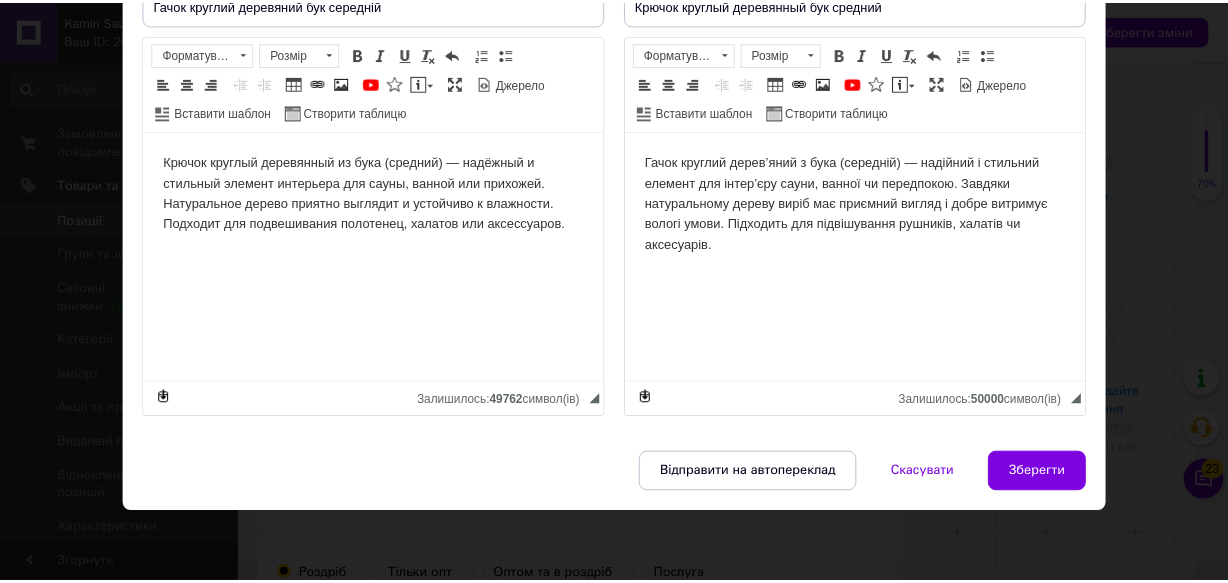 scroll, scrollTop: 233, scrollLeft: 0, axis: vertical 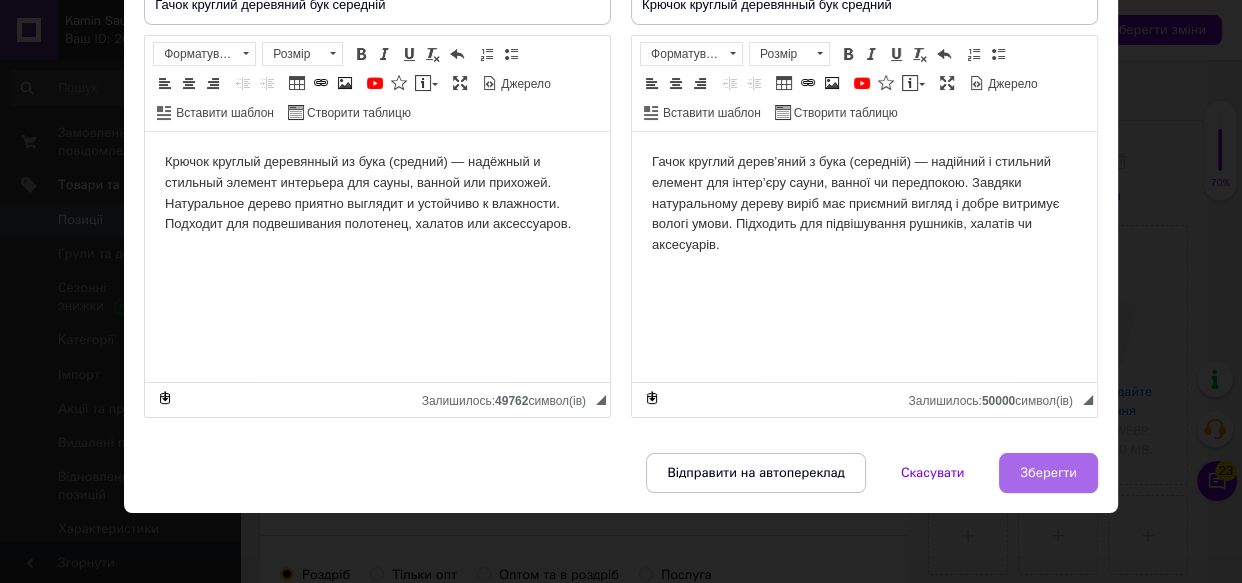 click on "Зберегти" at bounding box center (1048, 473) 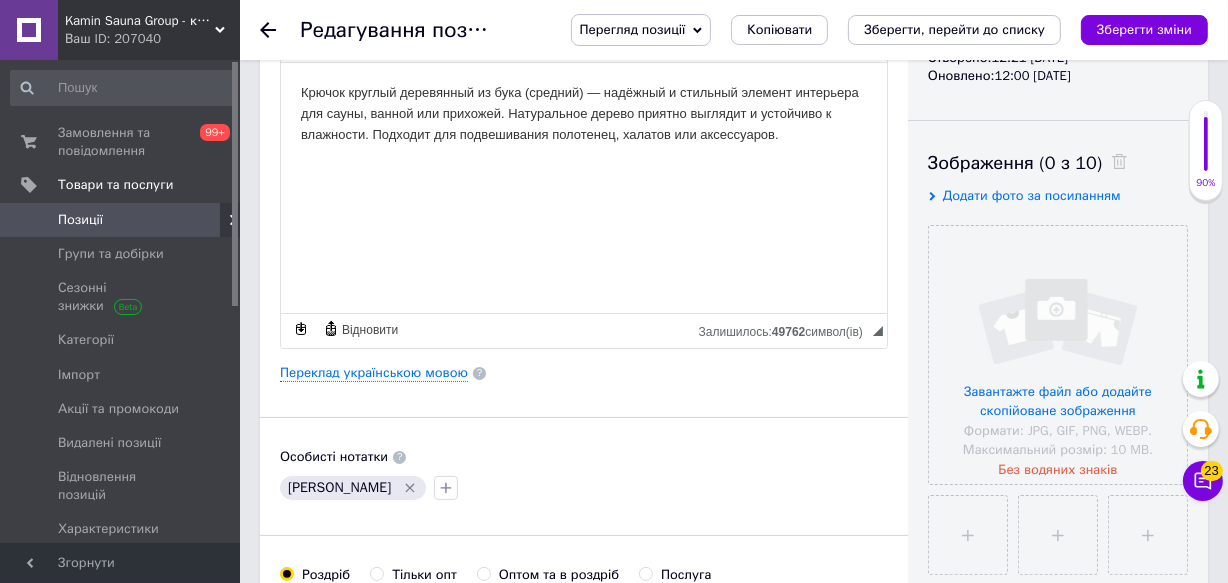 scroll, scrollTop: 363, scrollLeft: 0, axis: vertical 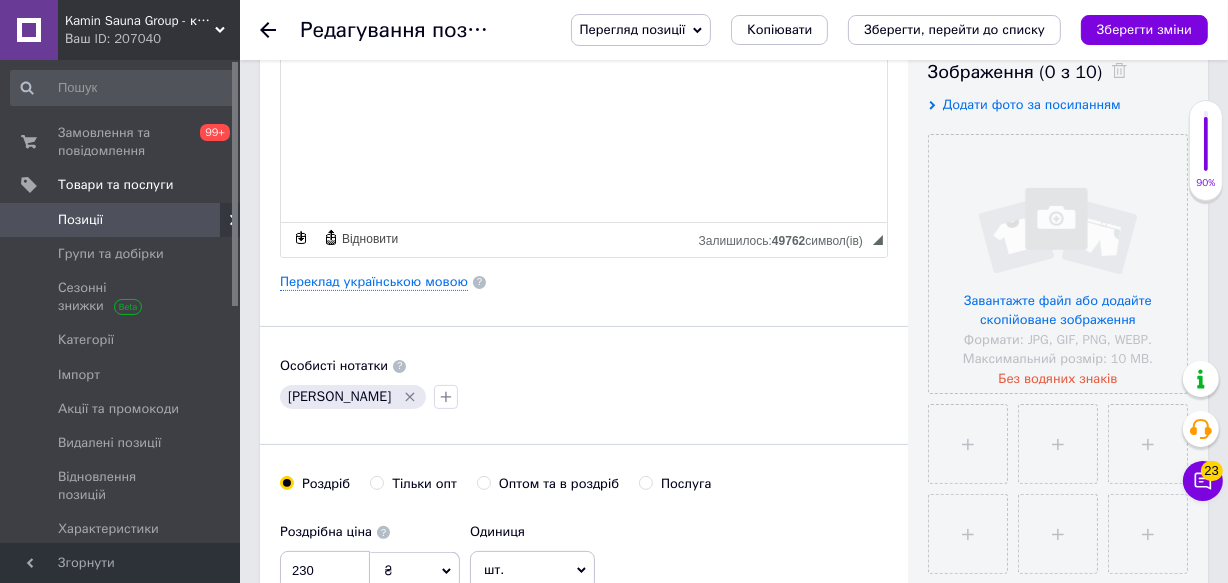 click 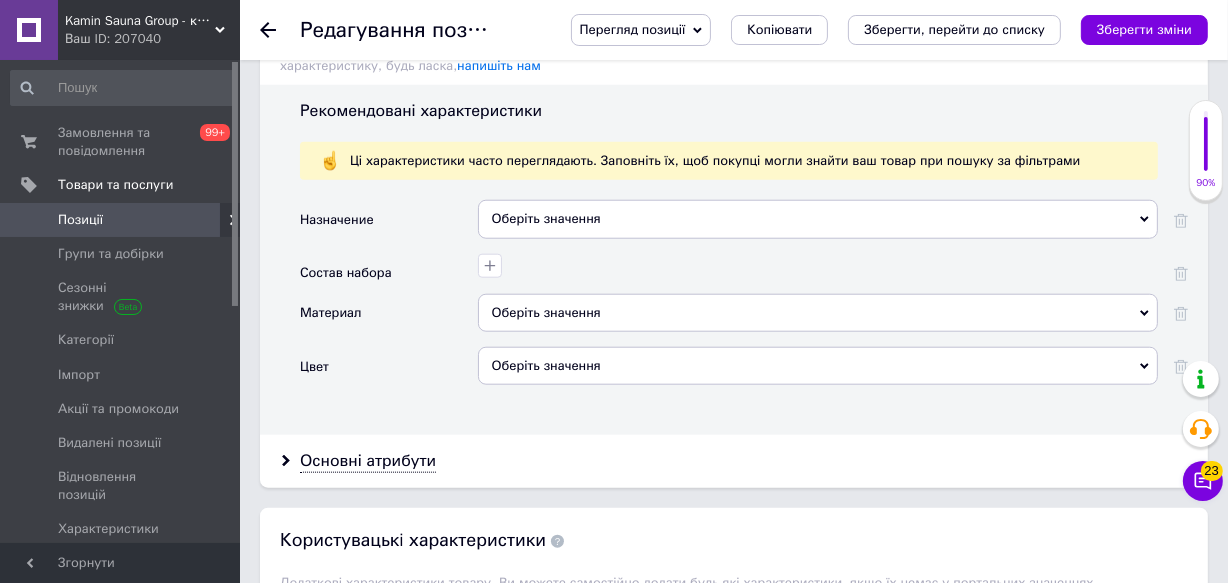 scroll, scrollTop: 1818, scrollLeft: 0, axis: vertical 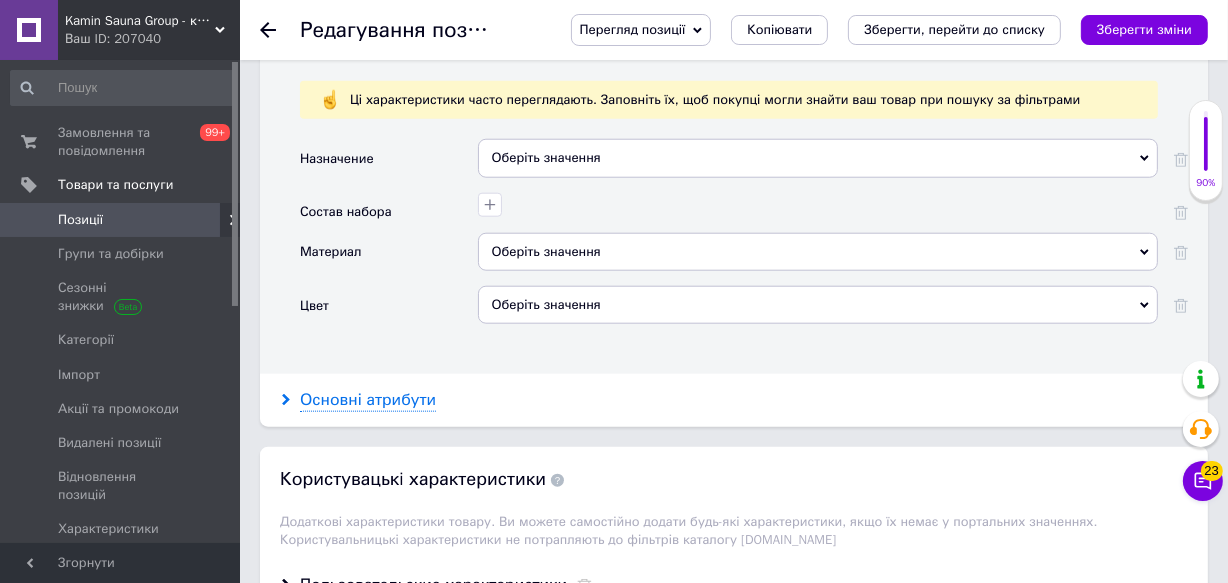 click on "Основні атрибути" at bounding box center [368, 400] 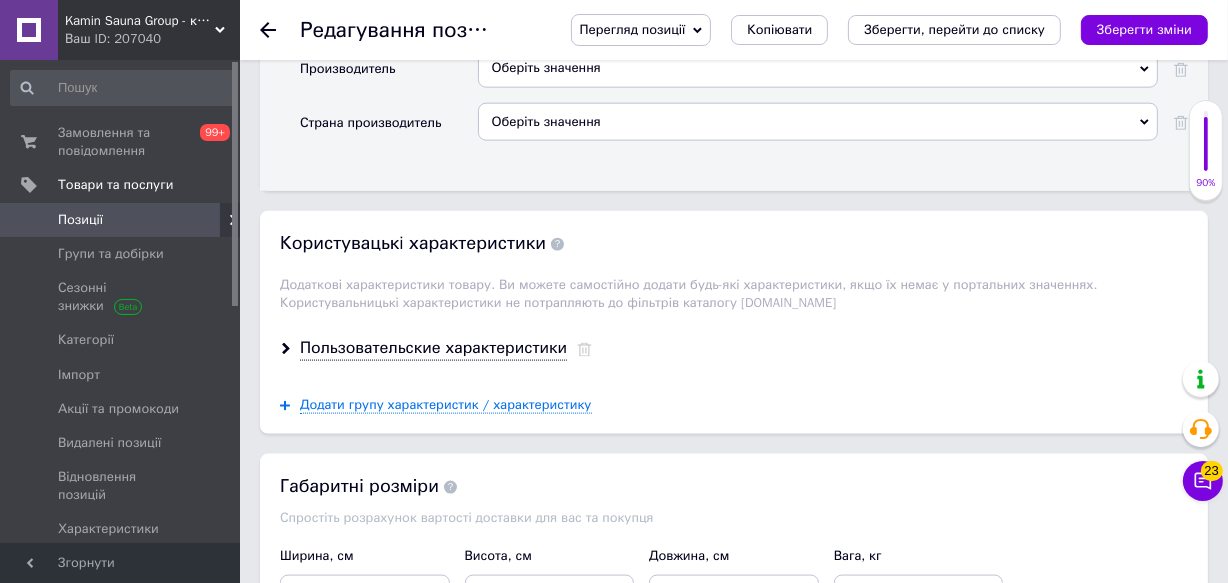 scroll, scrollTop: 2363, scrollLeft: 0, axis: vertical 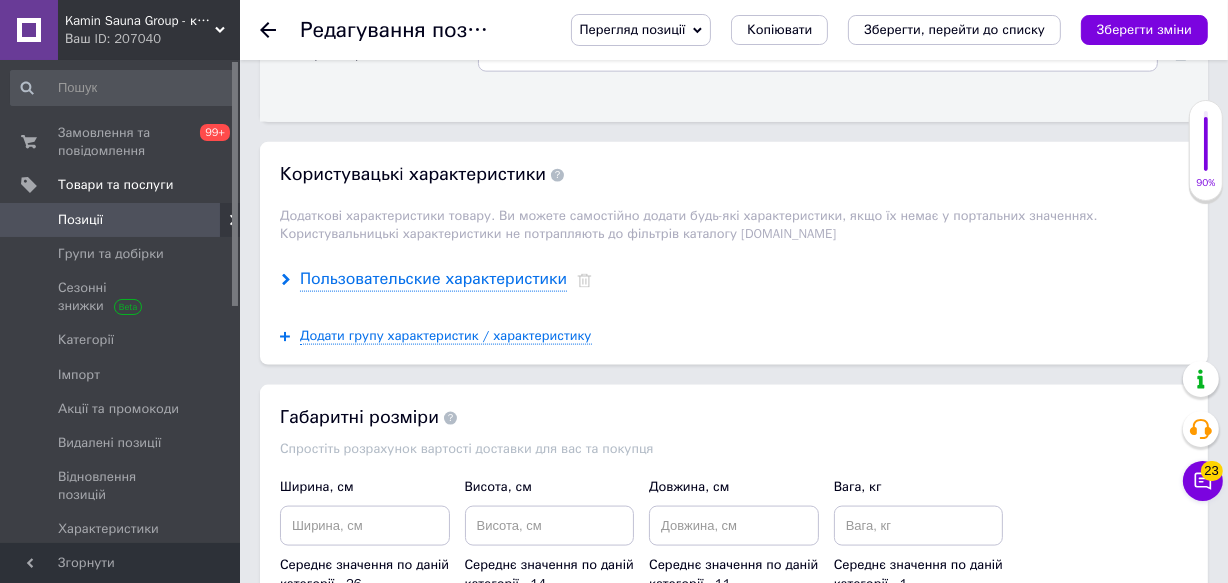 click on "Пользовательские характеристики" at bounding box center (433, 279) 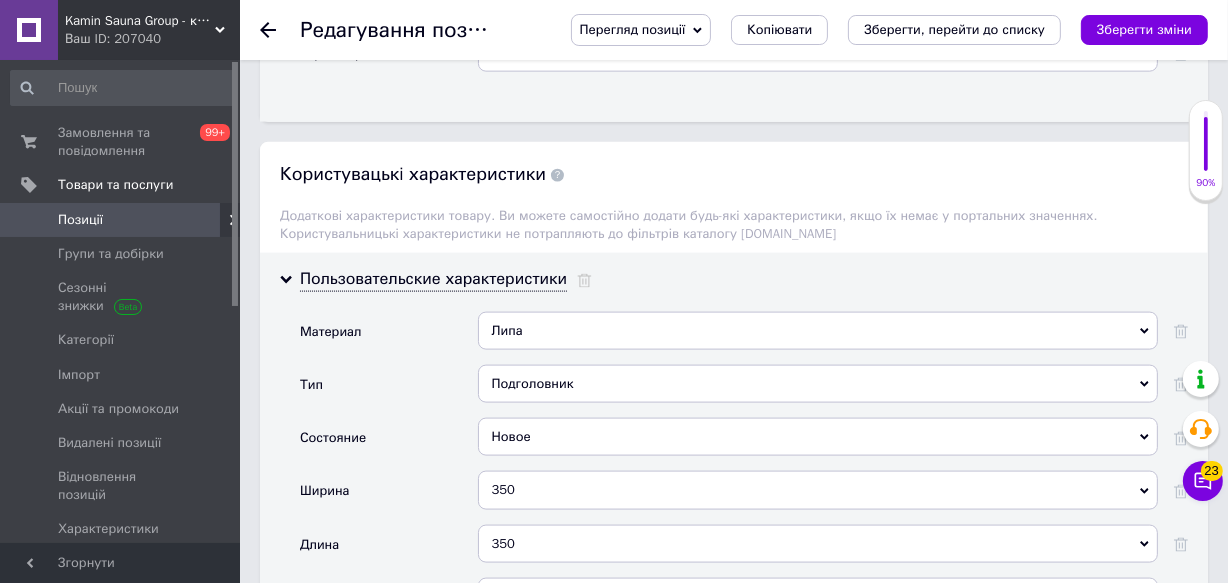scroll, scrollTop: 2545, scrollLeft: 0, axis: vertical 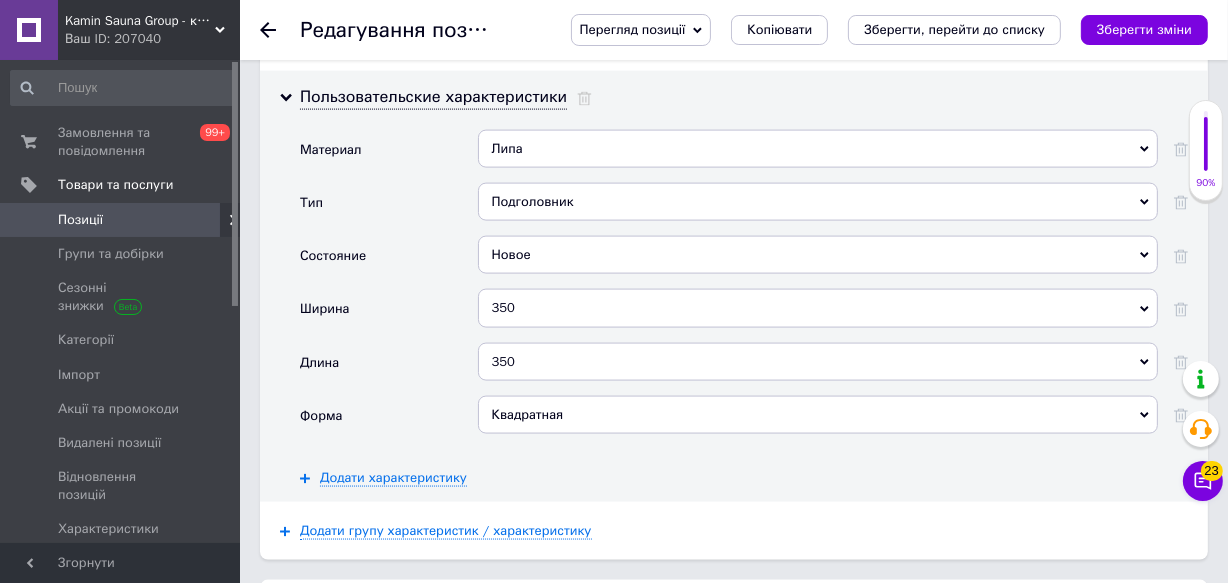 click on "Липа" at bounding box center (818, 149) 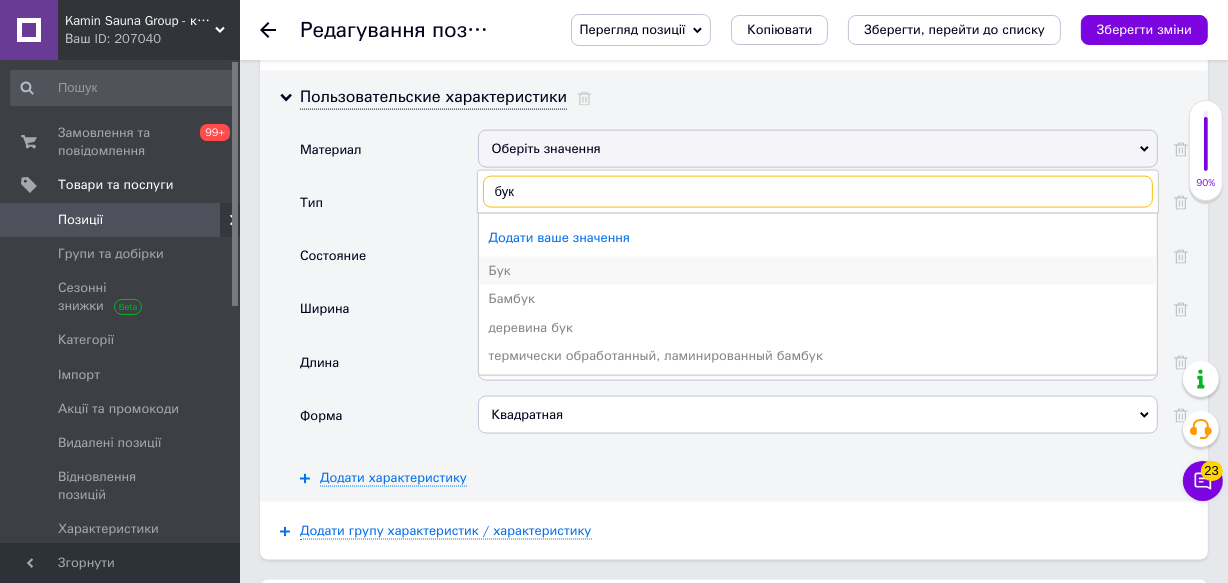 type on "бук" 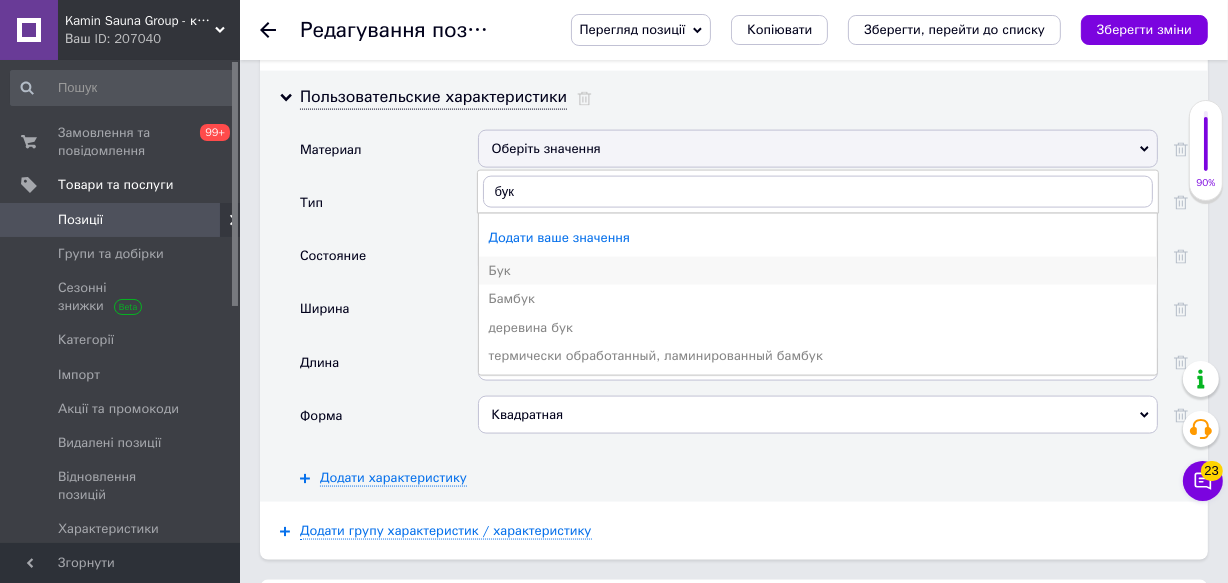 click on "Бук" at bounding box center (818, 271) 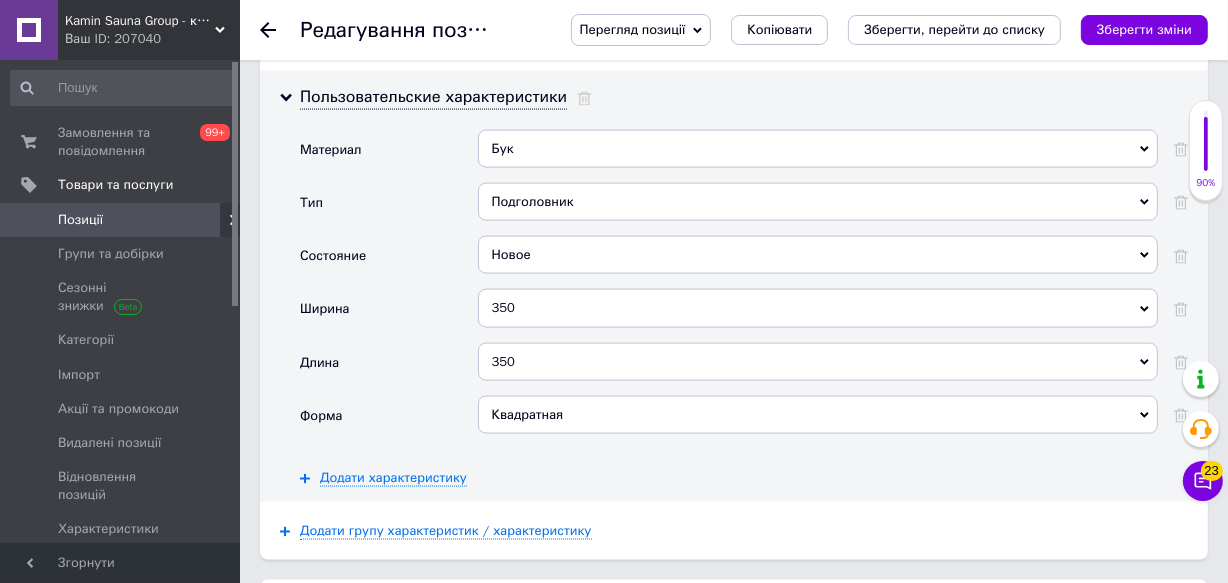 click on "Квадратная" at bounding box center (818, 415) 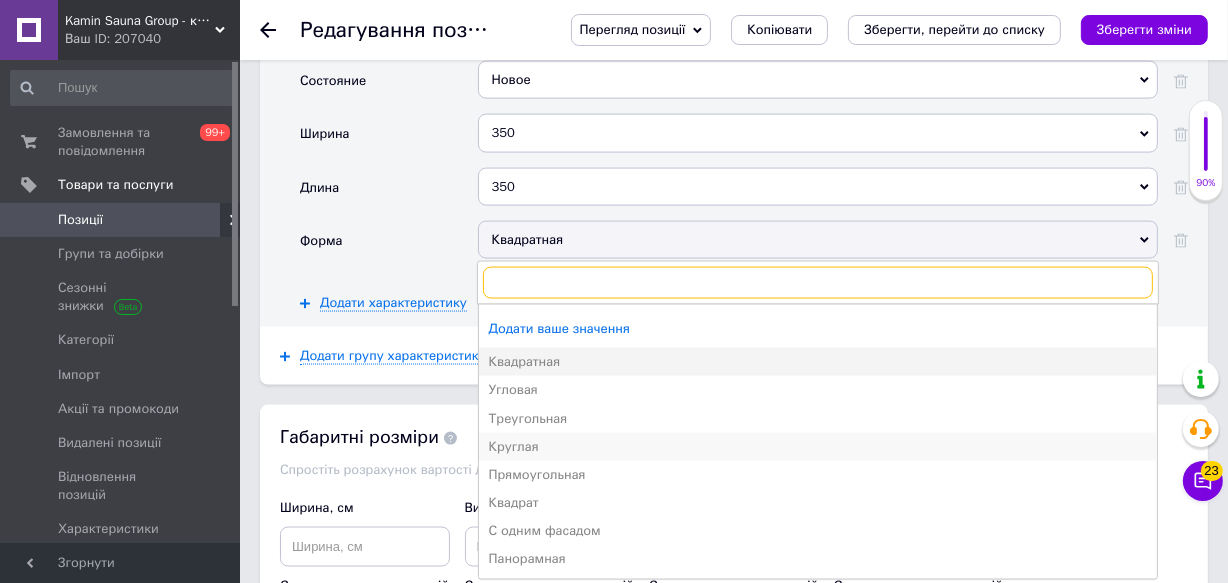 scroll, scrollTop: 2727, scrollLeft: 0, axis: vertical 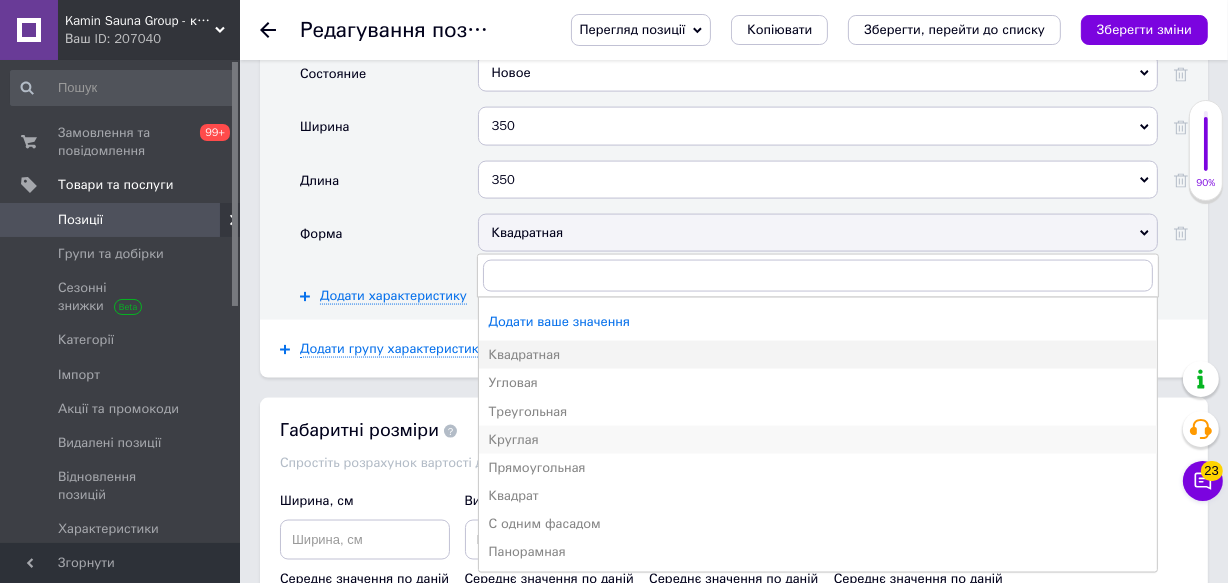 click on "Круглая" at bounding box center (818, 440) 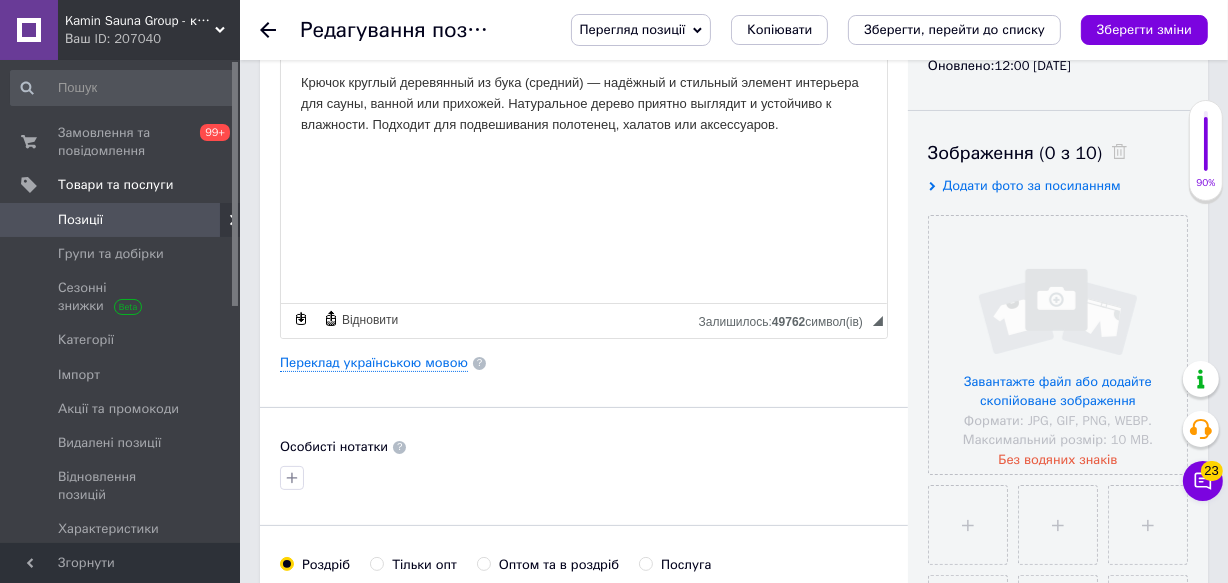 scroll, scrollTop: 272, scrollLeft: 0, axis: vertical 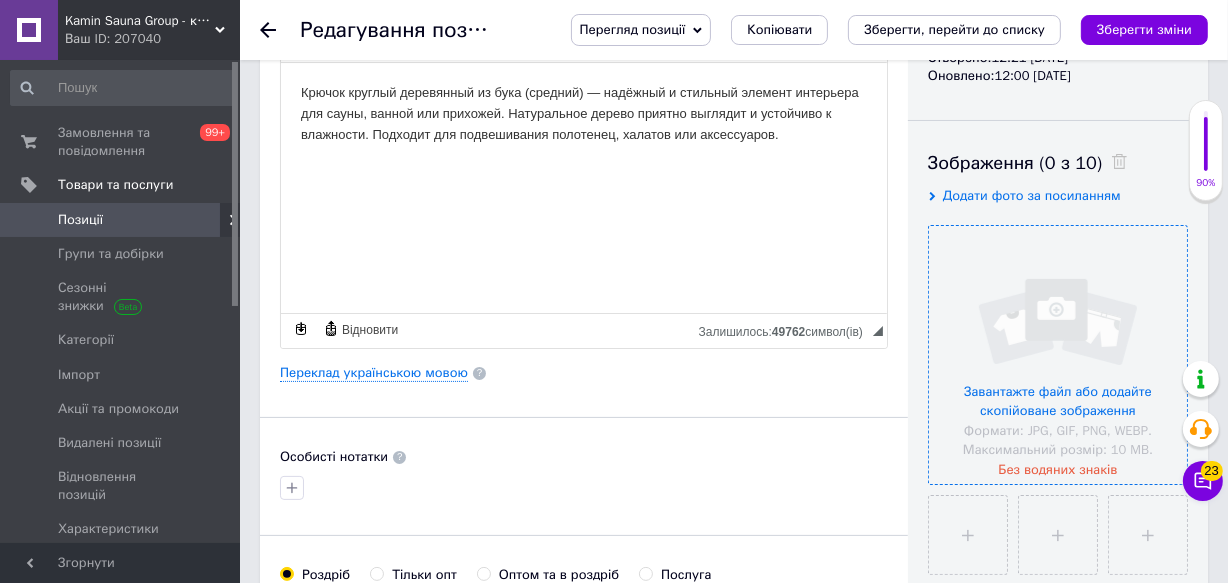 click at bounding box center [1058, 355] 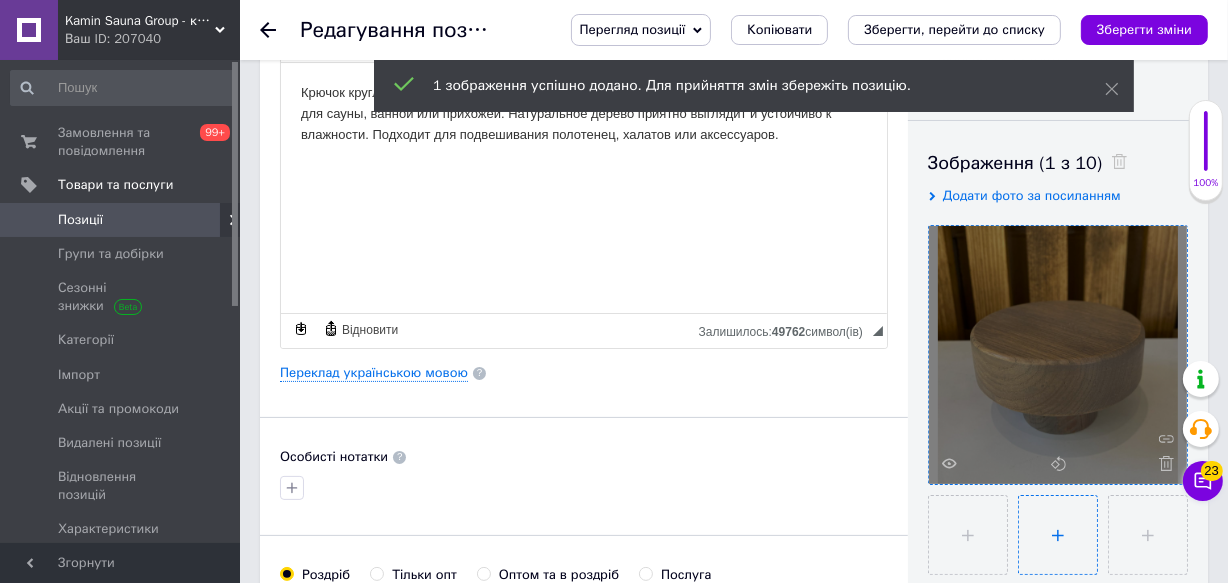 click at bounding box center (1058, 535) 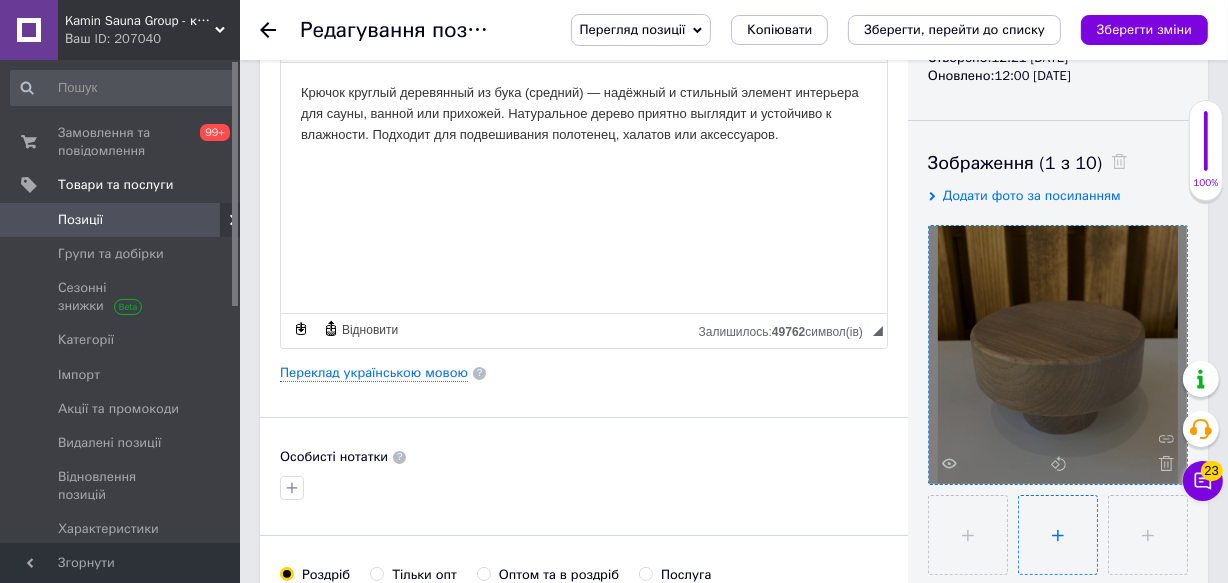 type on "C:\fakepath\5422406412203586767 (1).jpg" 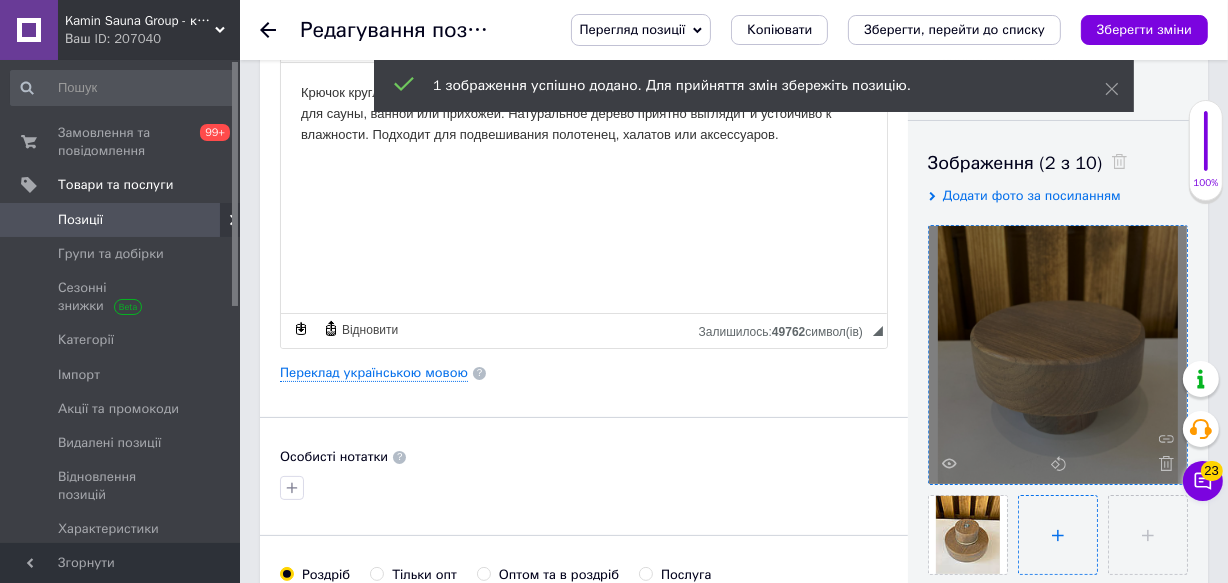 click at bounding box center (1058, 535) 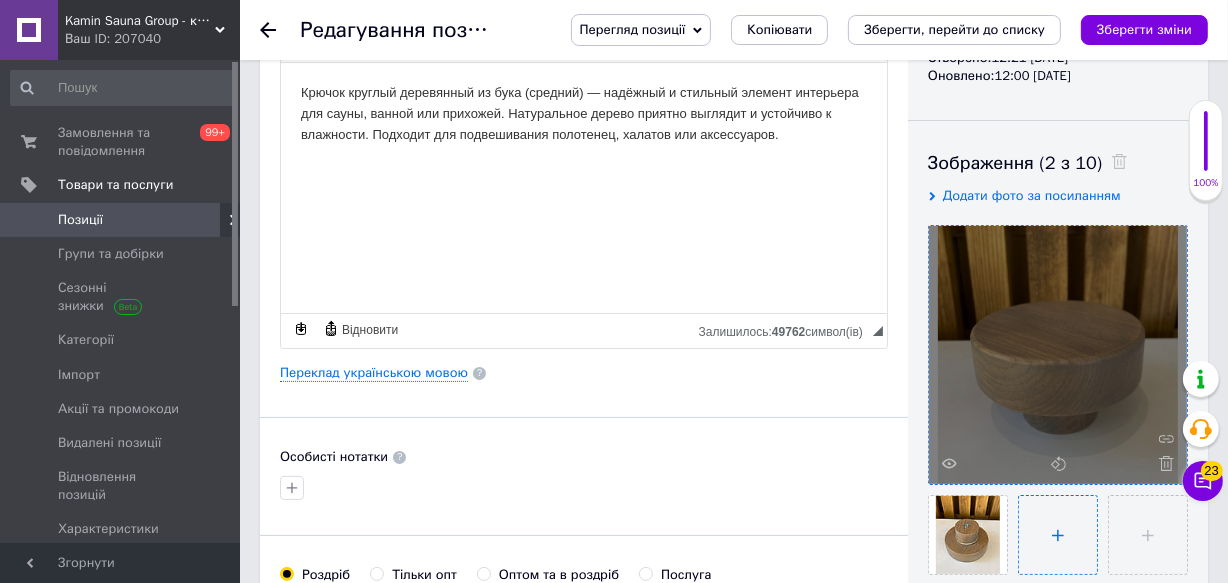 type on "C:\fakepath\5422406412203586759 (2).jpg" 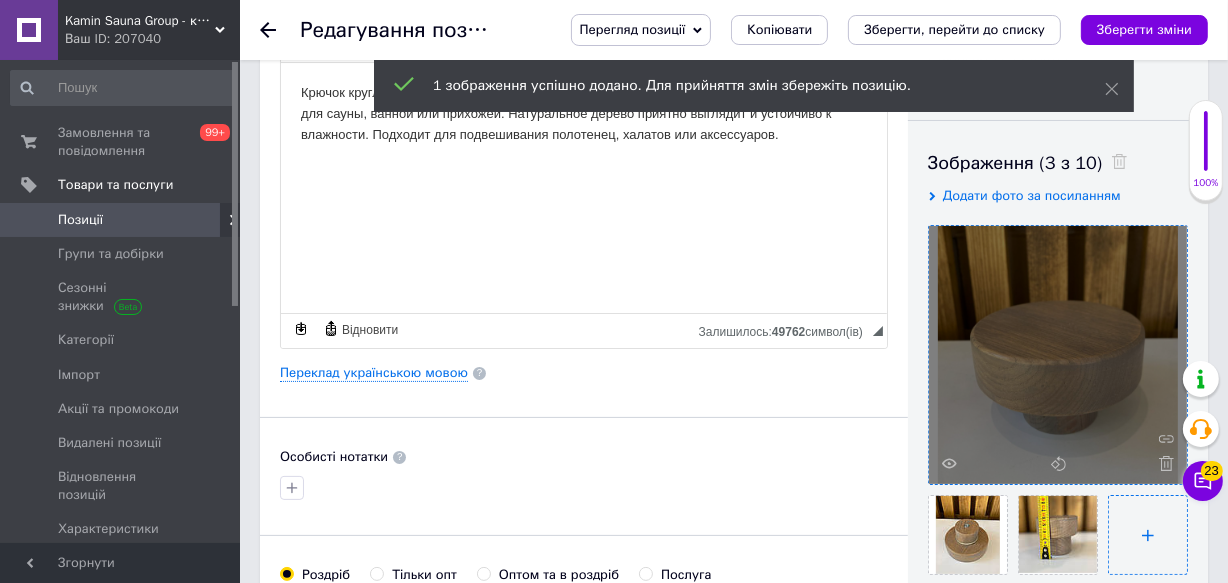 click at bounding box center (1148, 535) 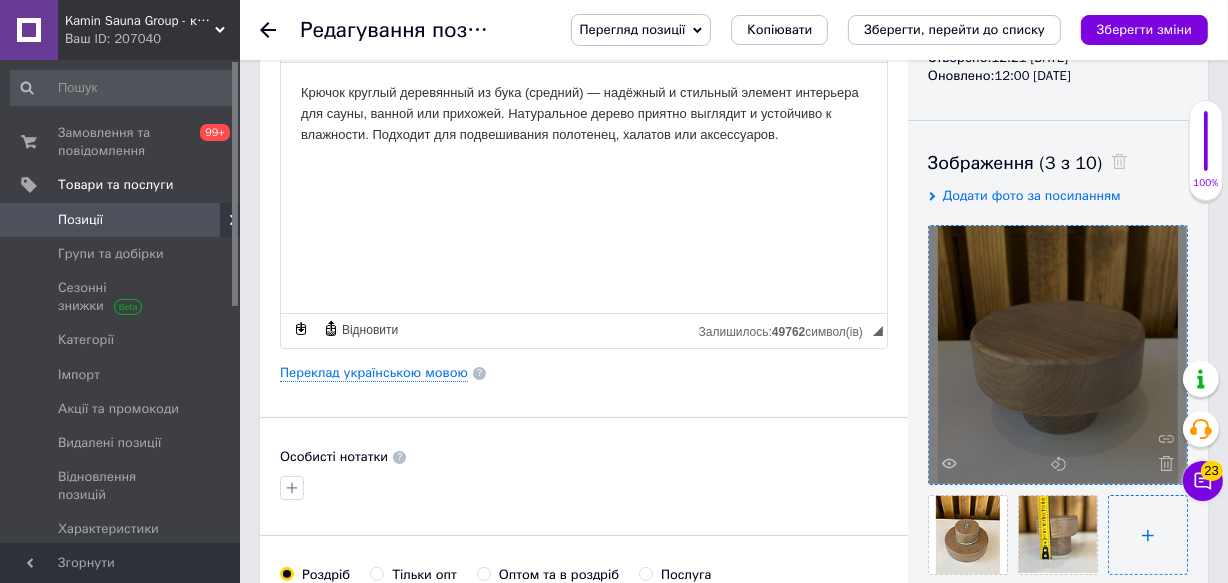 type on "C:\fakepath\5422406412203586745.jpg" 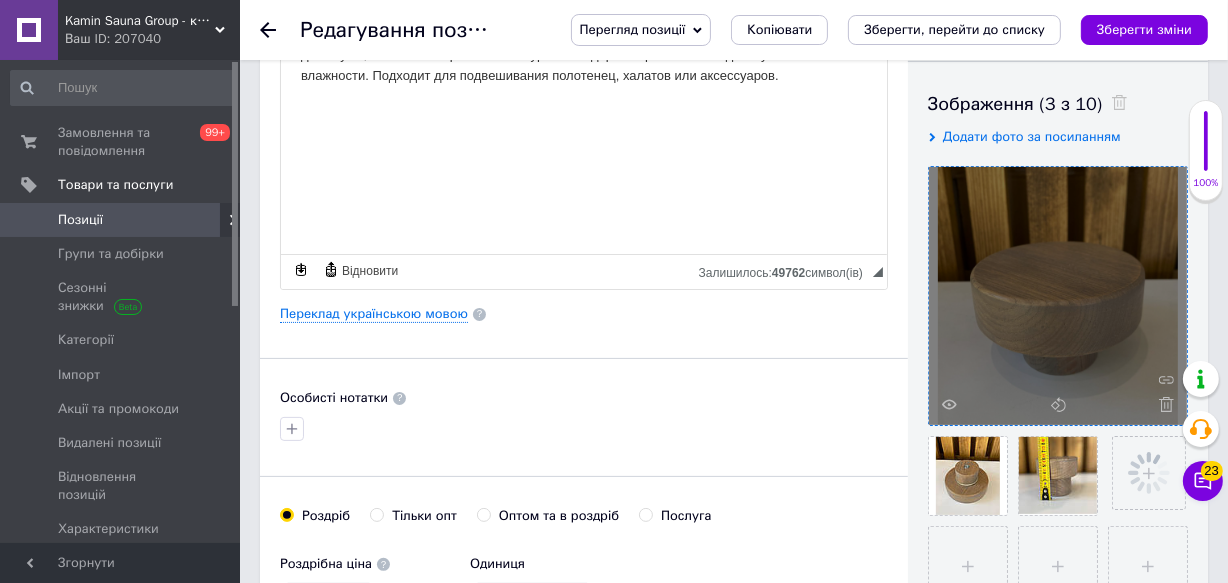 scroll, scrollTop: 363, scrollLeft: 0, axis: vertical 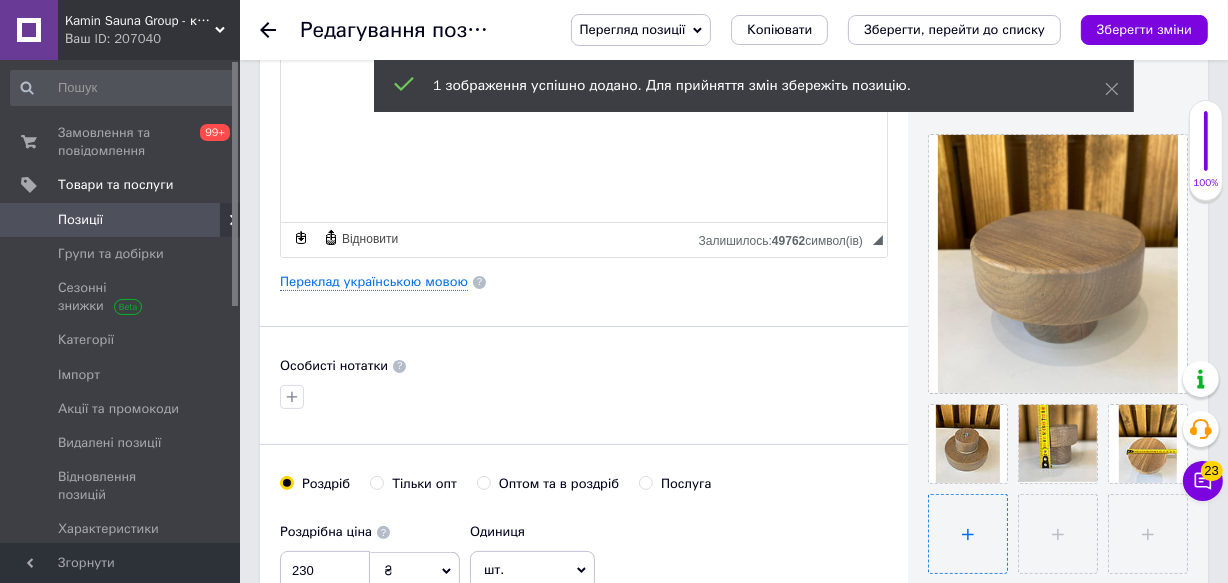 click at bounding box center (968, 534) 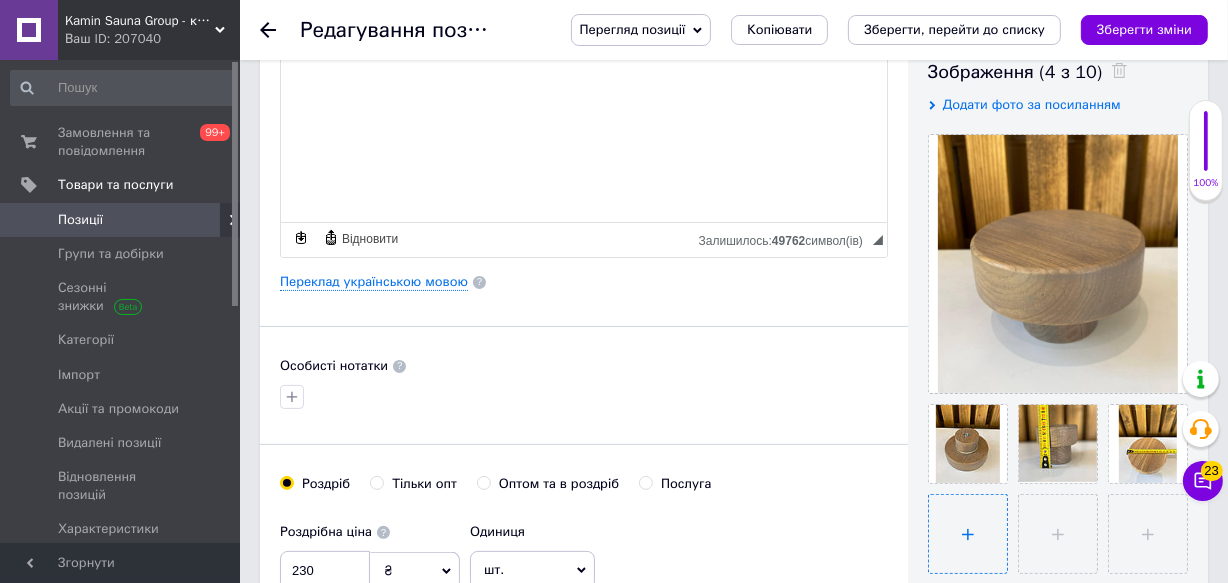 type on "C:\fakepath\5422406412203586739.jpg" 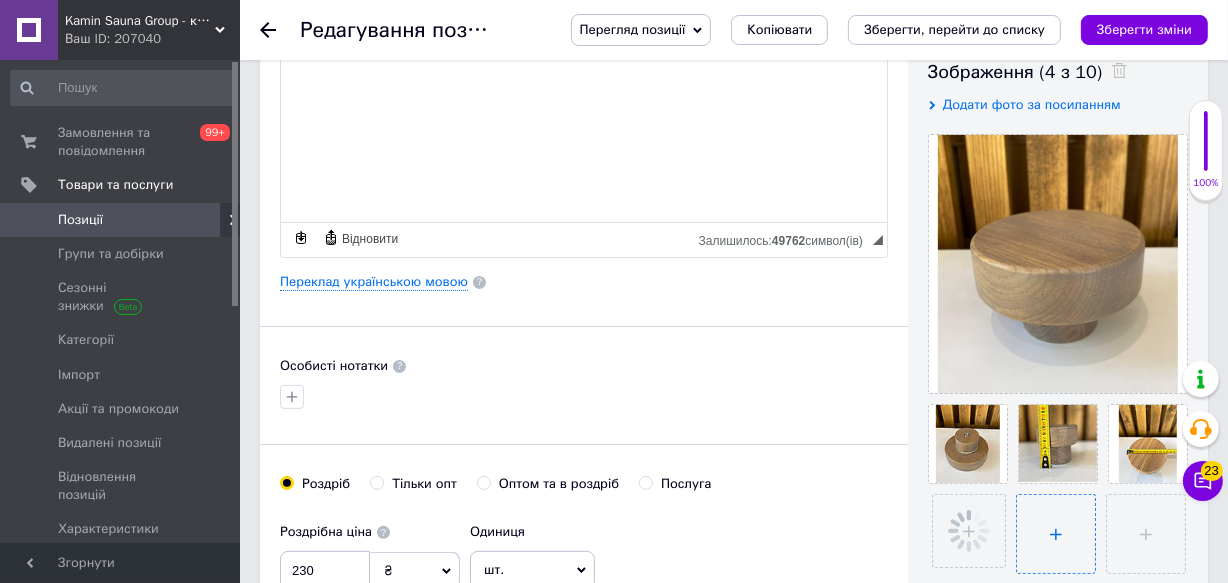 click at bounding box center (1056, 534) 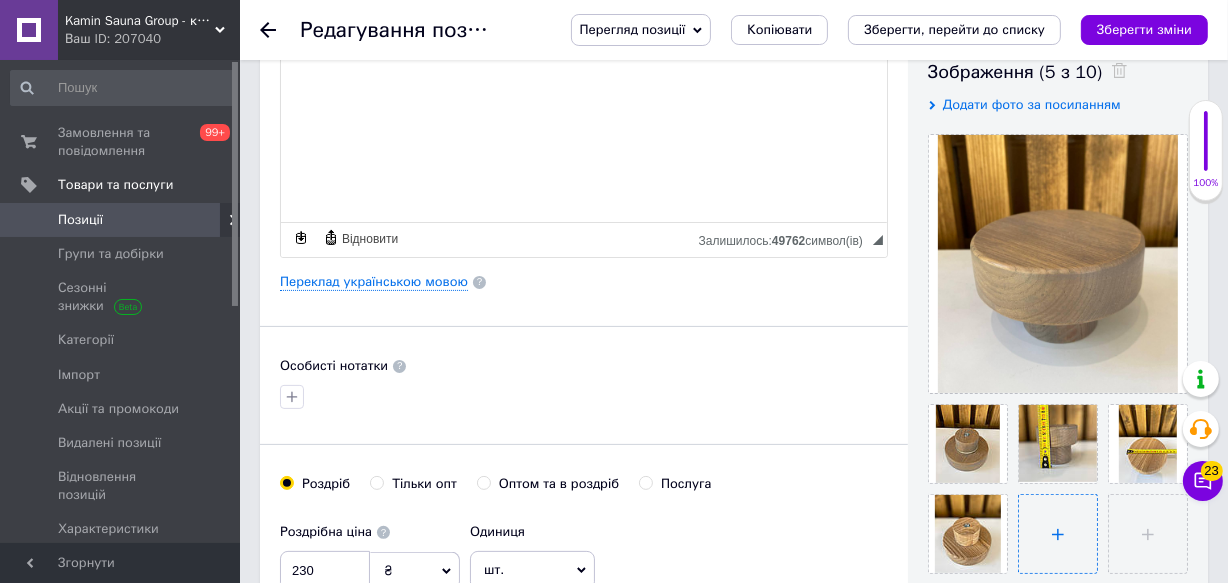 type on "C:\fakepath\5422406412203586738.jpg" 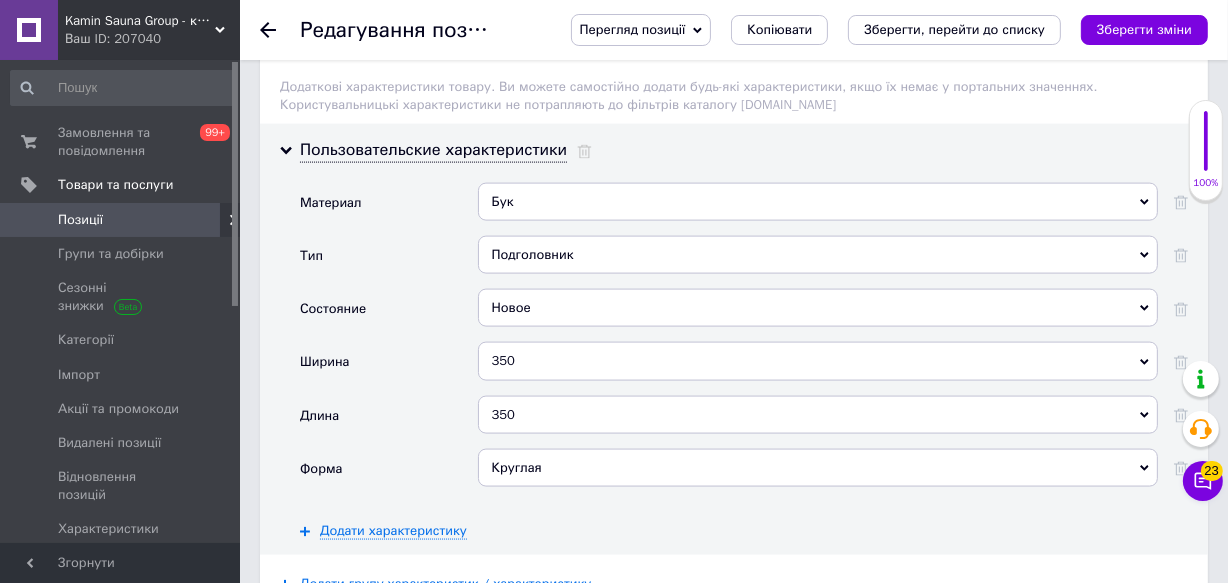 scroll, scrollTop: 2545, scrollLeft: 0, axis: vertical 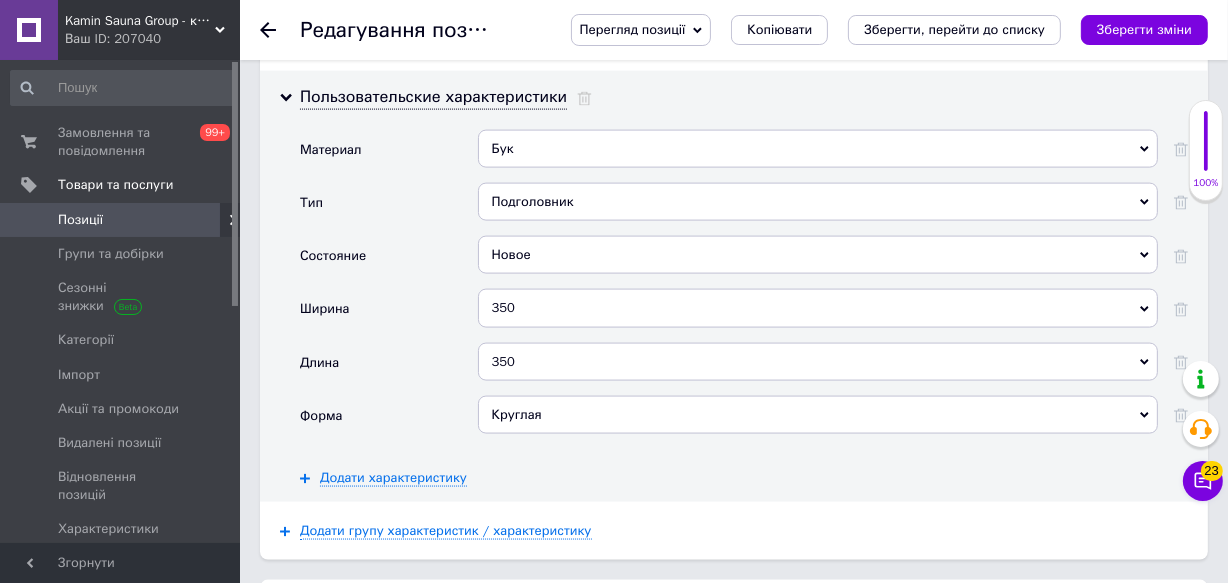 click on "350" at bounding box center (818, 308) 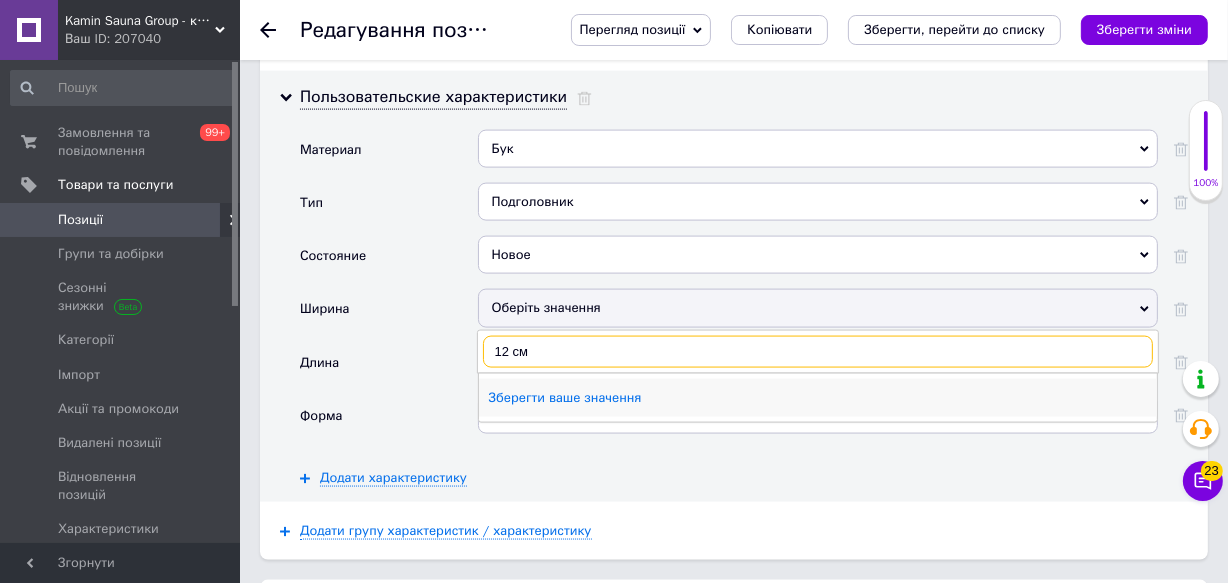 type on "12 см" 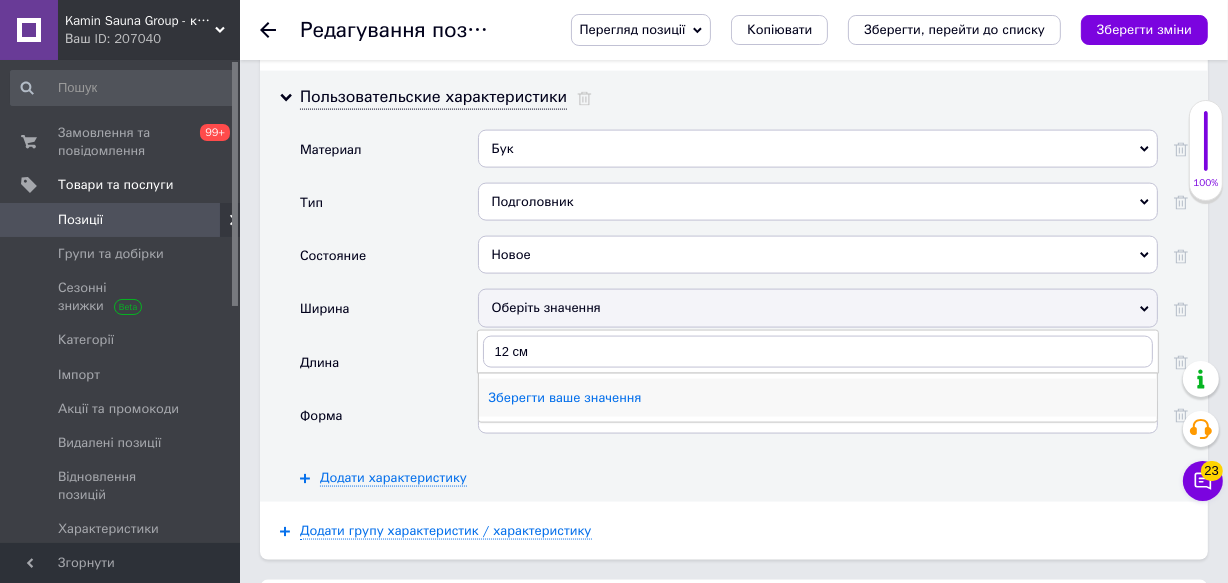 click on "Зберегти ваше значення" at bounding box center [818, 398] 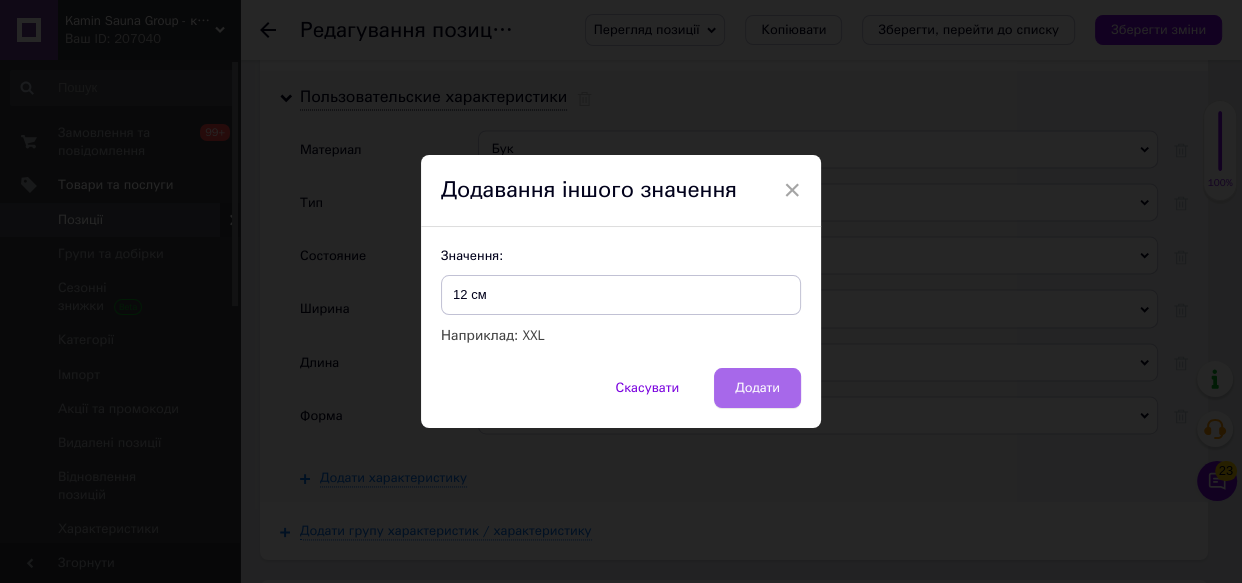click on "Додати" at bounding box center (757, 388) 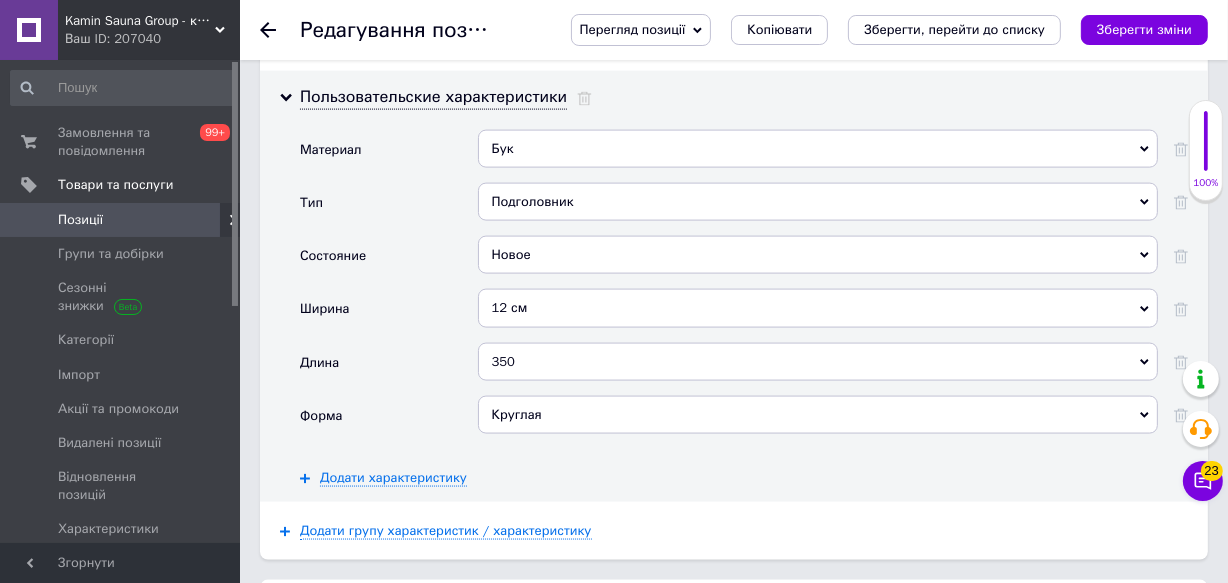 click on "350" at bounding box center [818, 362] 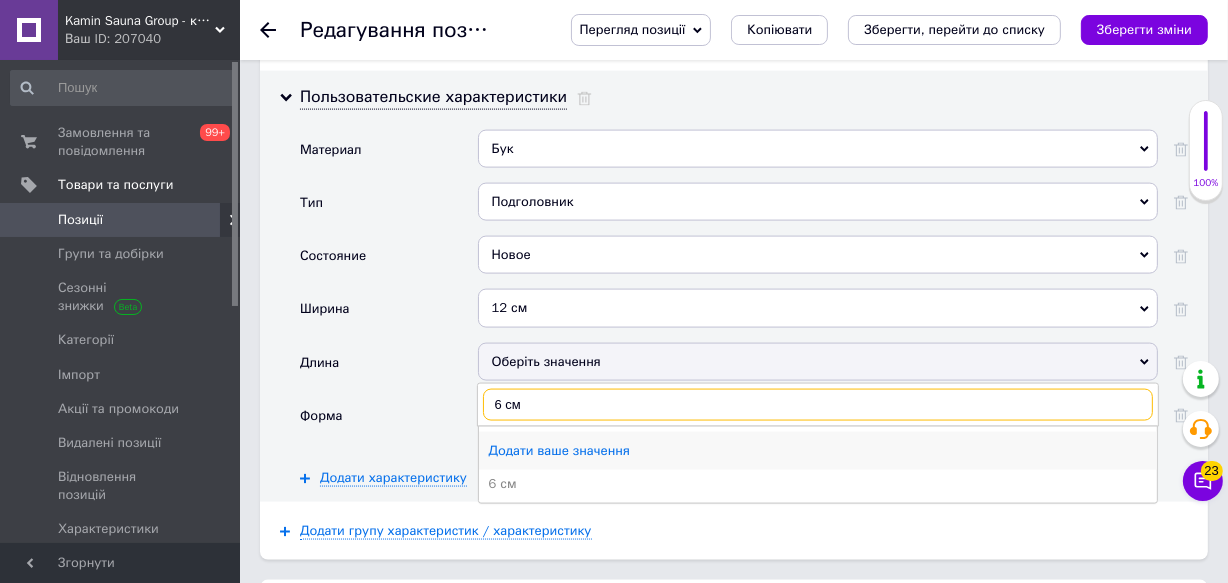 type on "6 см" 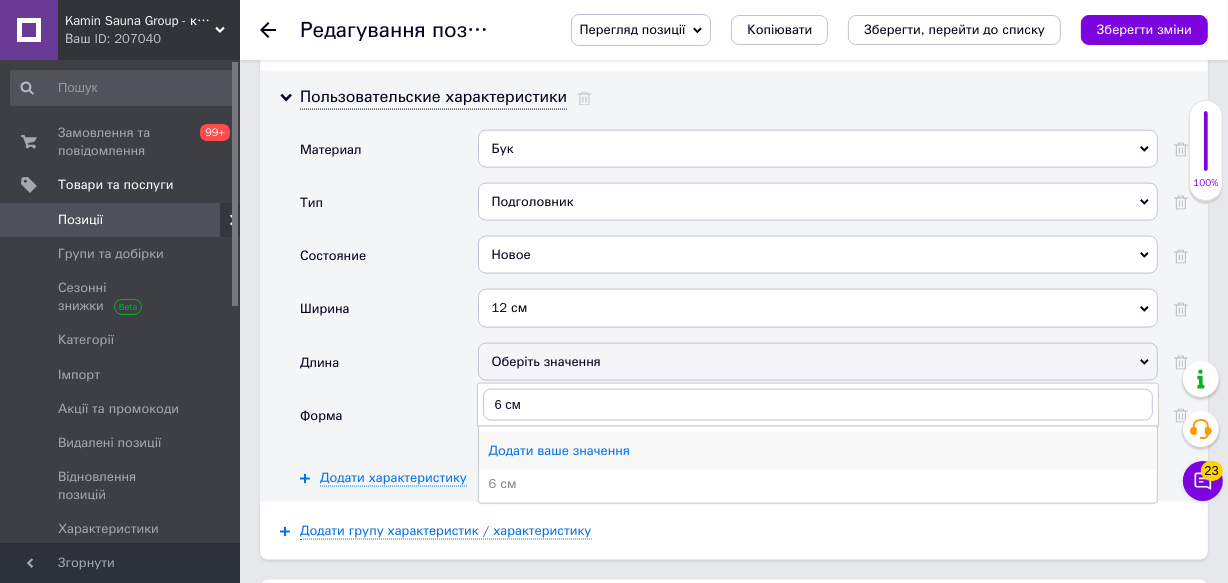 click on "Додати ваше значення" at bounding box center (818, 451) 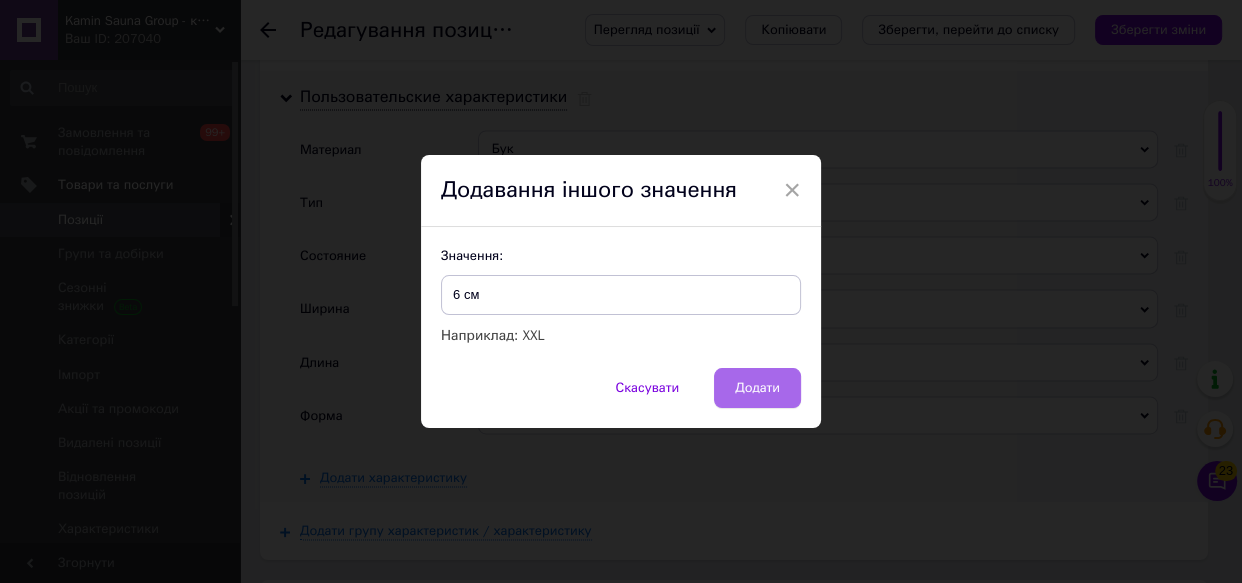 click on "Додати" at bounding box center (757, 388) 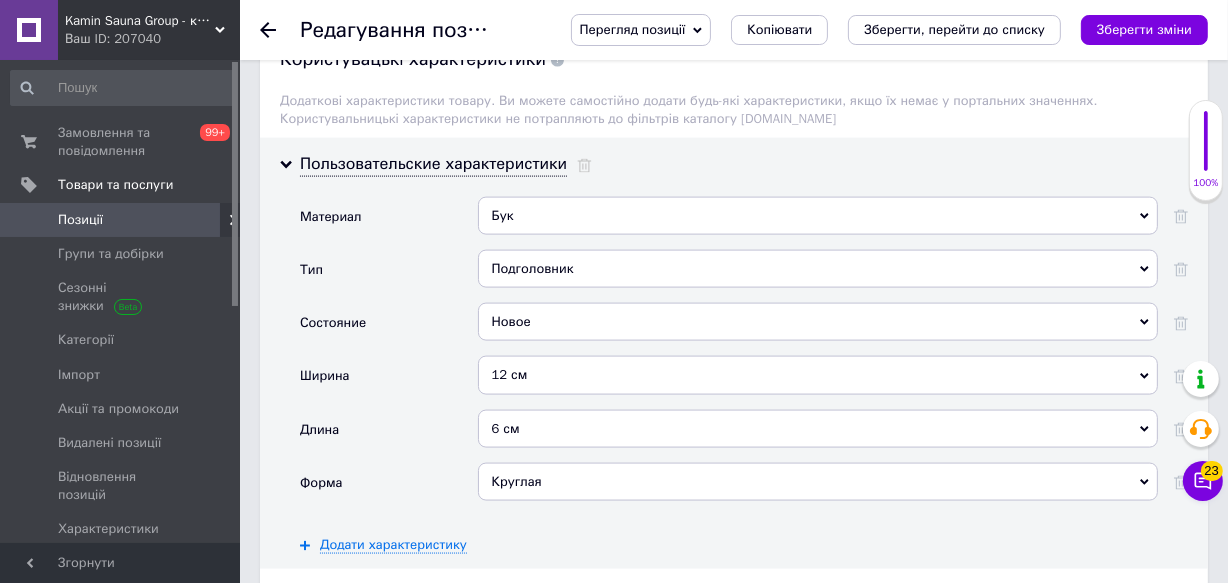 scroll, scrollTop: 2363, scrollLeft: 0, axis: vertical 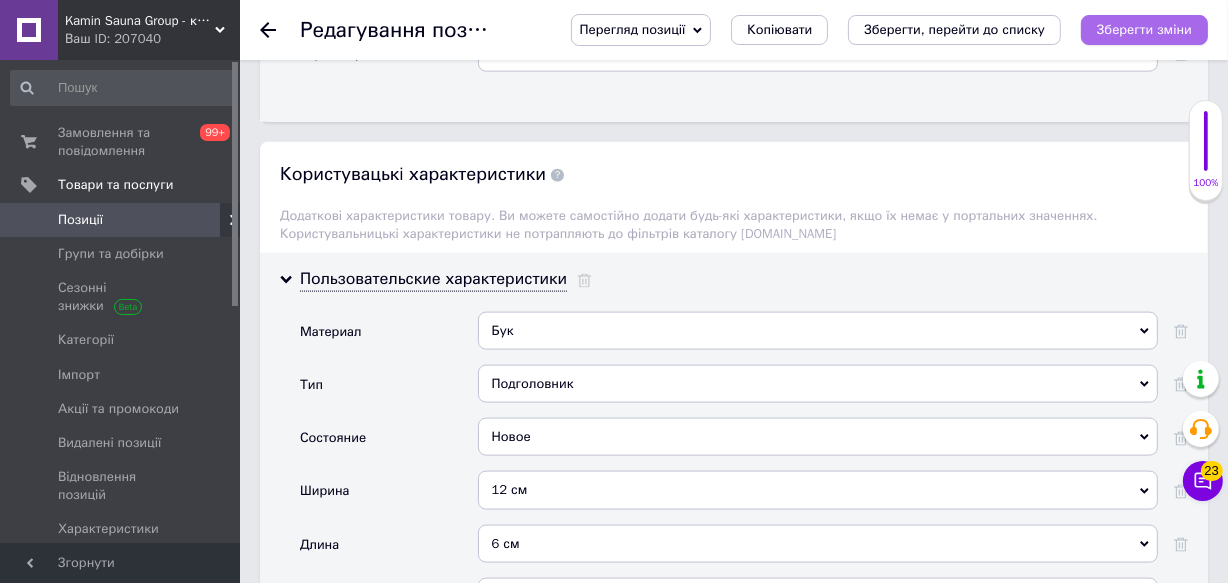 click on "Зберегти зміни" at bounding box center [1144, 30] 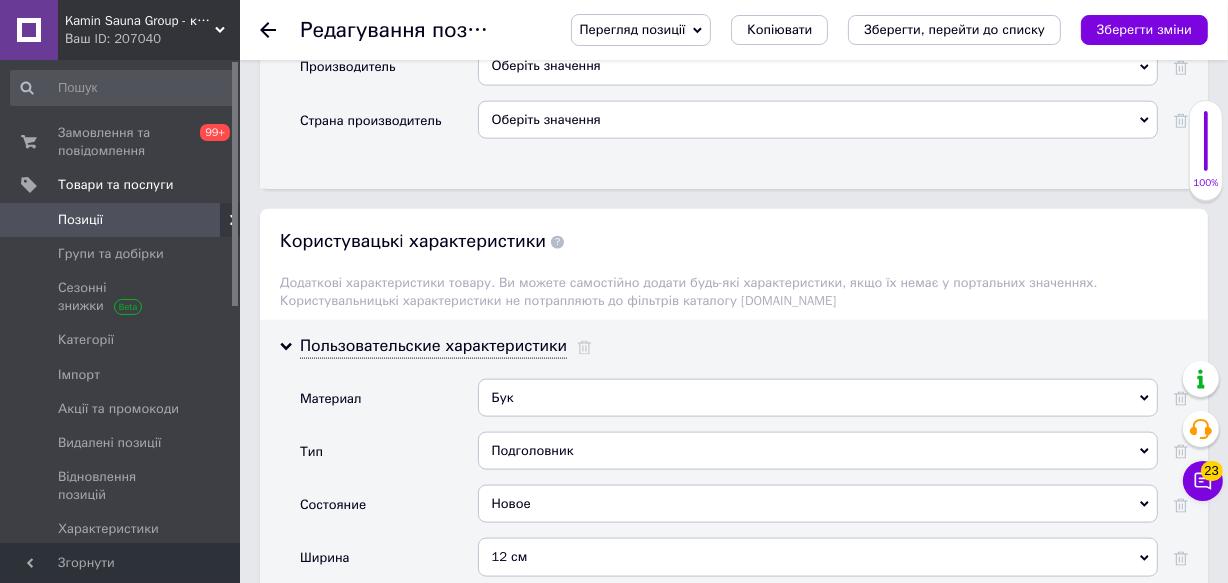 scroll, scrollTop: 2454, scrollLeft: 0, axis: vertical 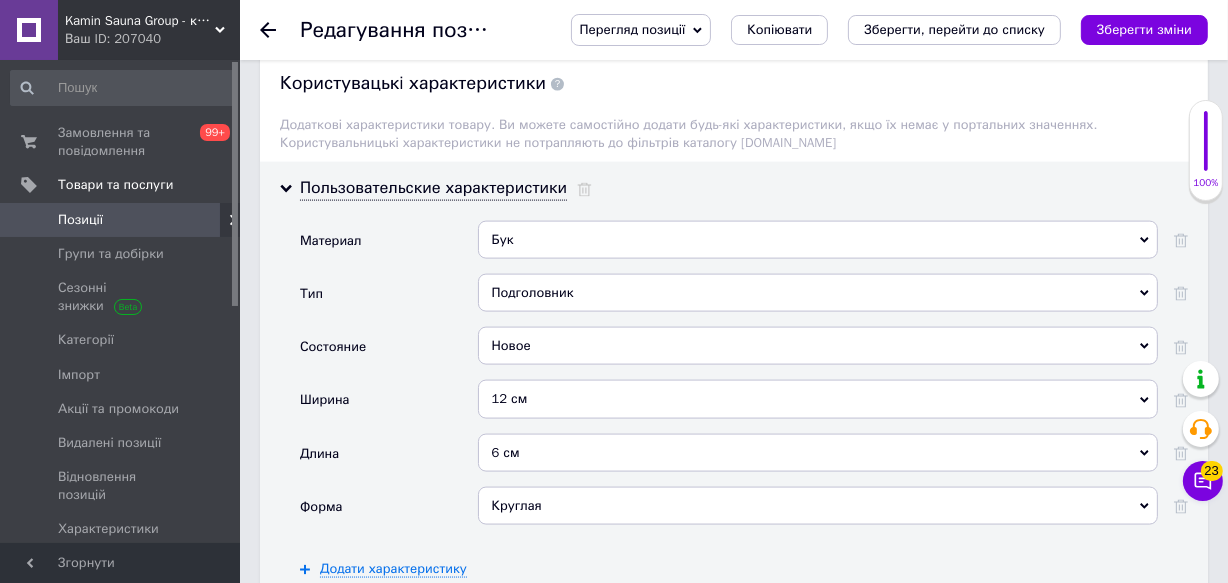 click on "Подголовник" at bounding box center [818, 293] 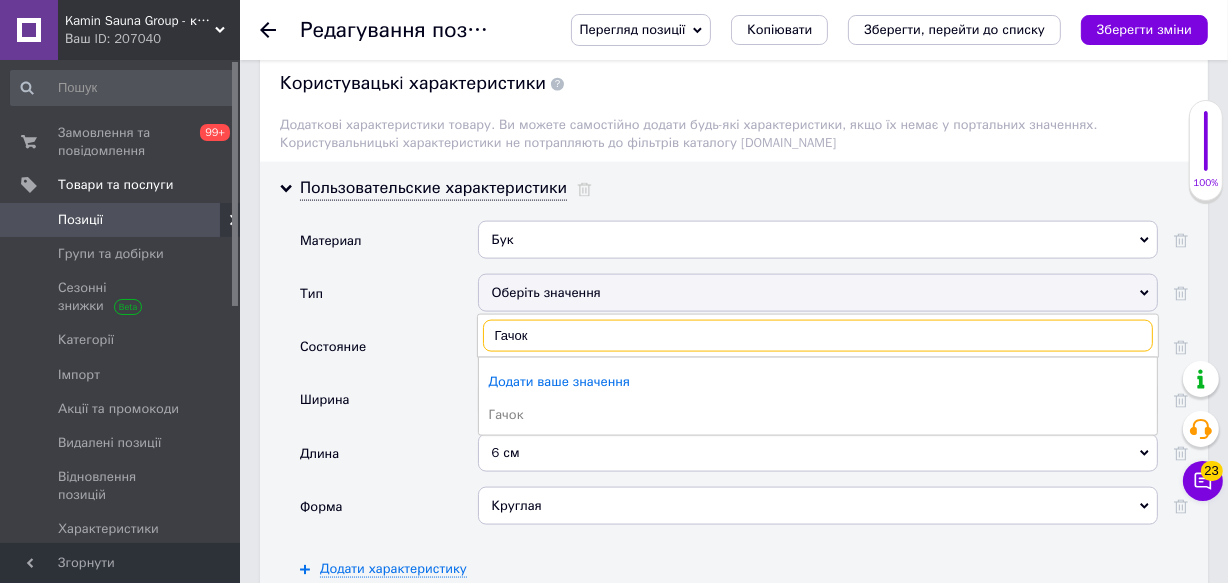 type on "Гачок" 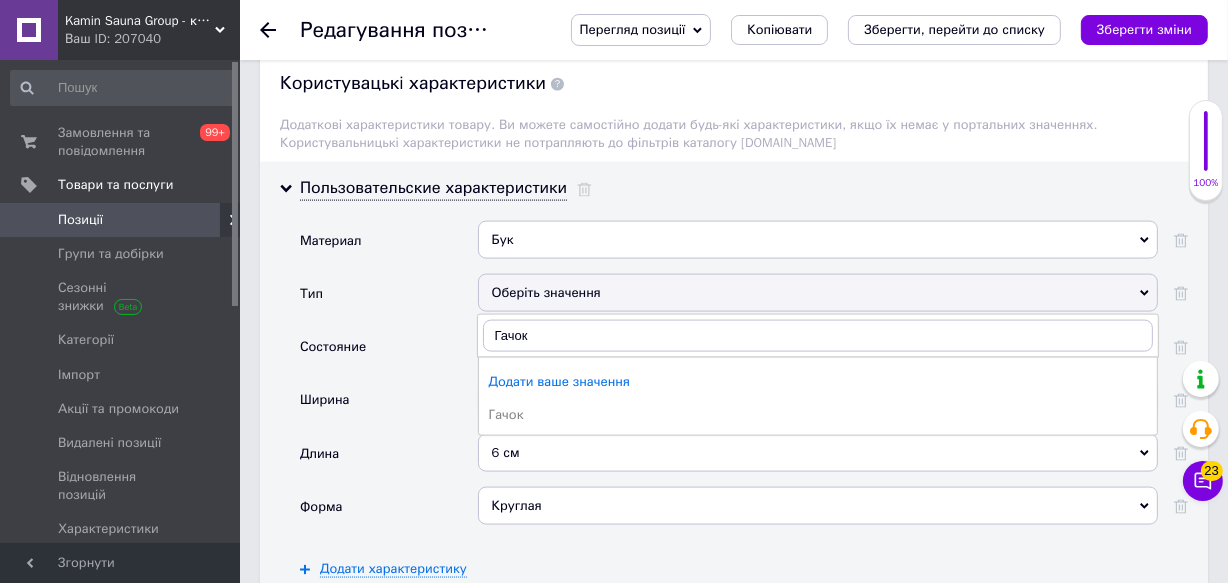 click on "Гачок" at bounding box center [818, 415] 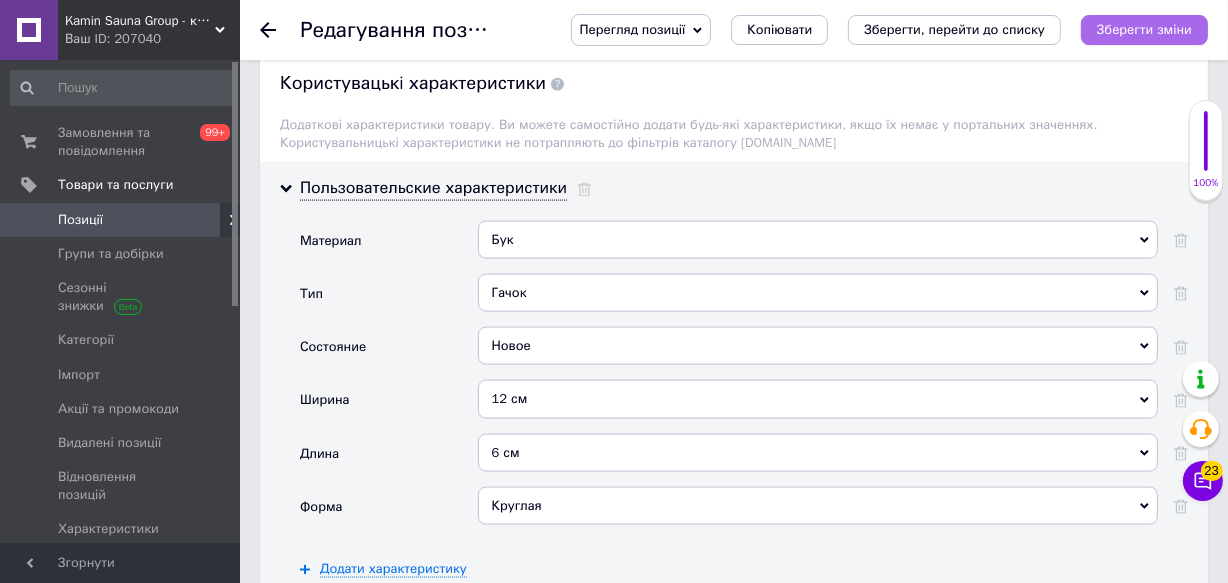 click on "Зберегти зміни" at bounding box center (1144, 29) 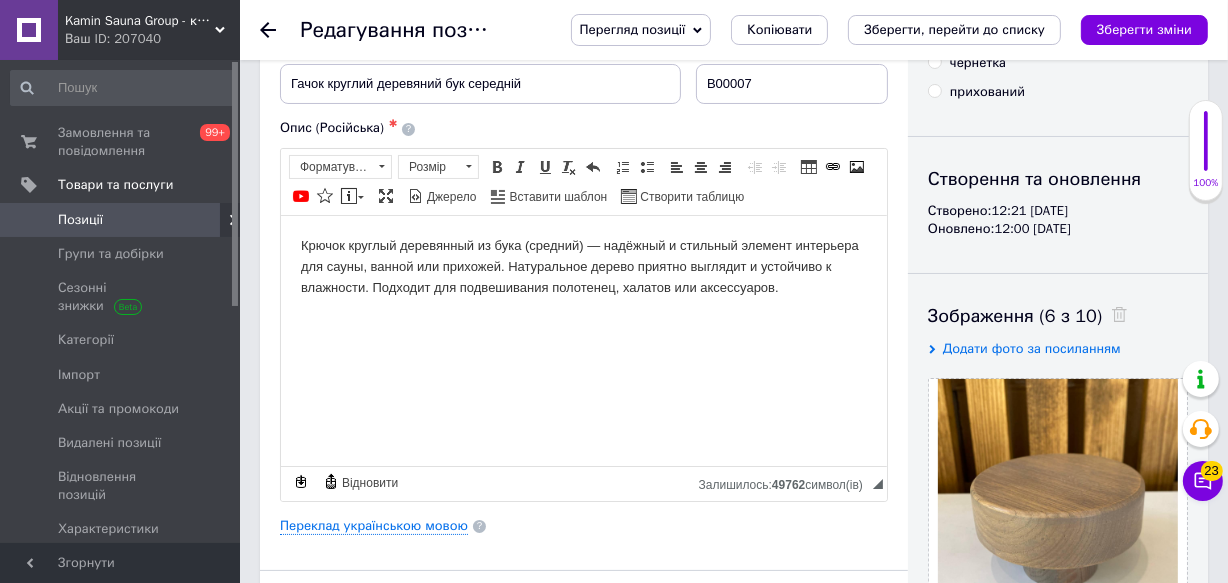 scroll, scrollTop: 0, scrollLeft: 0, axis: both 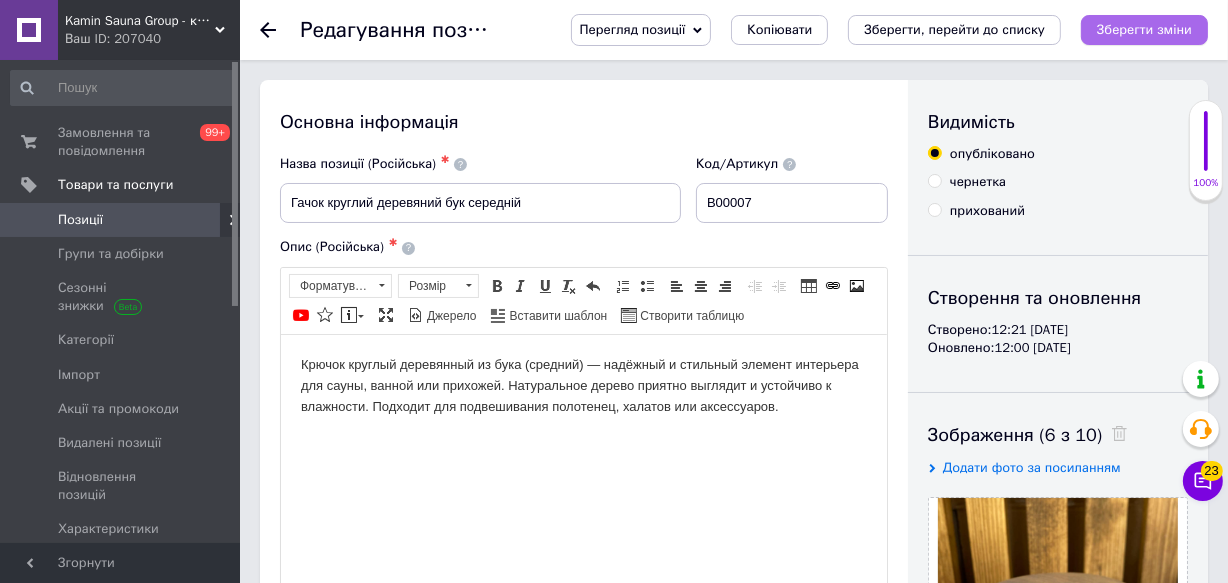 click on "Зберегти зміни" at bounding box center [1144, 29] 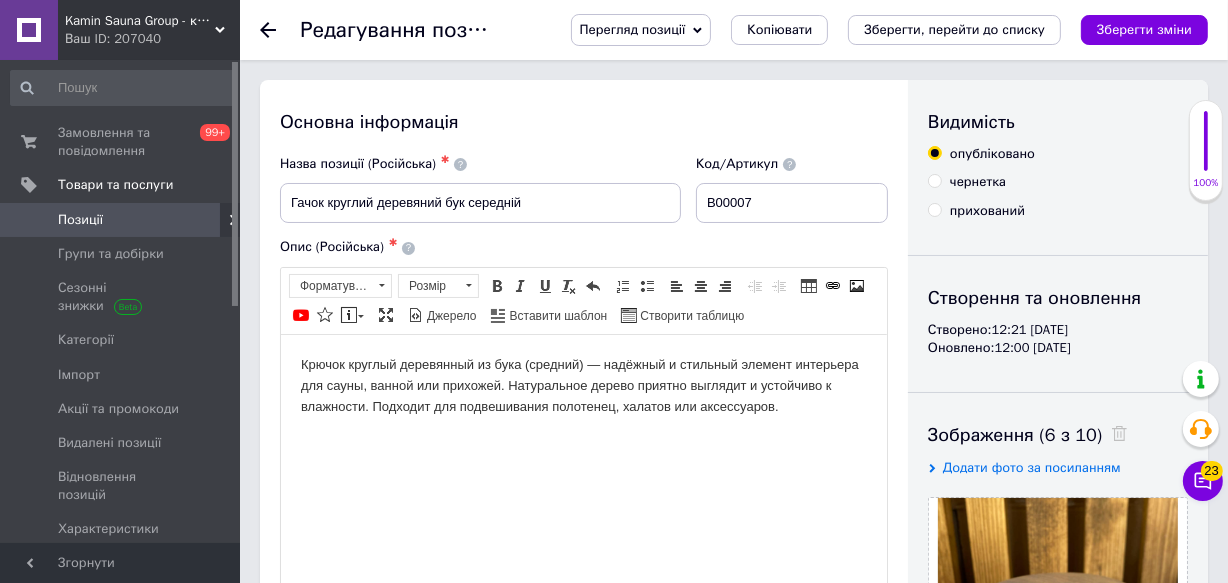 click 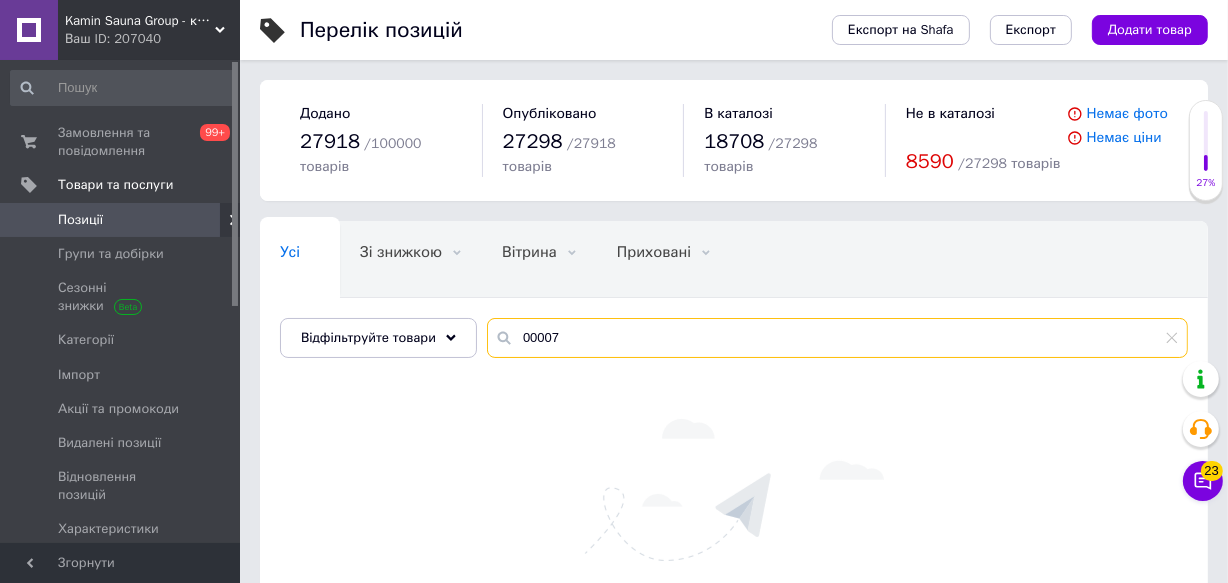 drag, startPoint x: 571, startPoint y: 297, endPoint x: 564, endPoint y: 314, distance: 18.384777 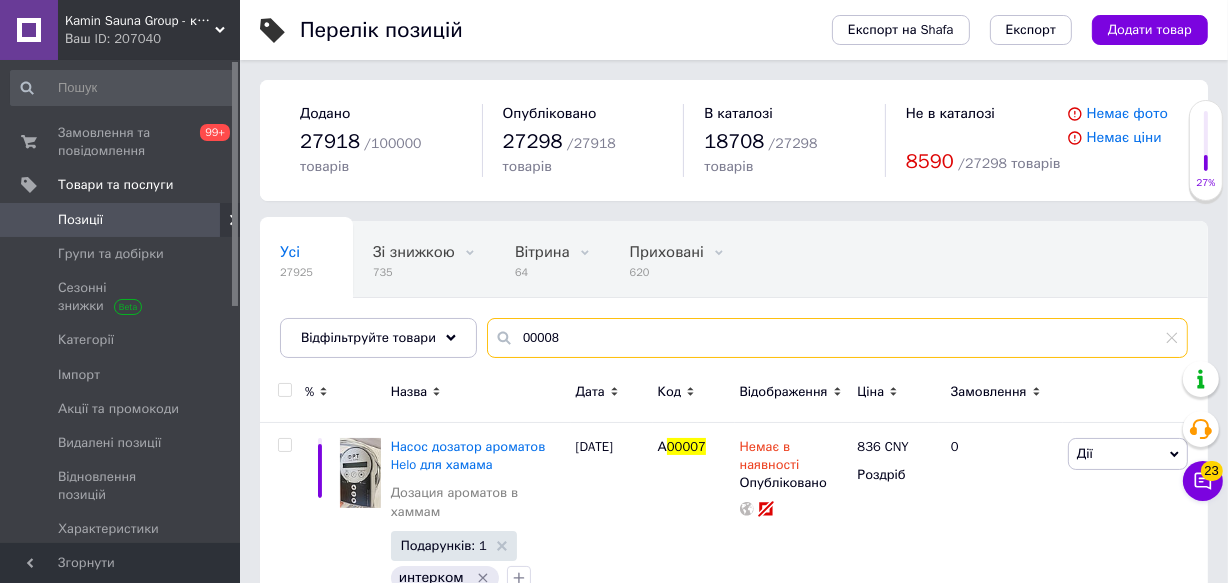 type on "00008" 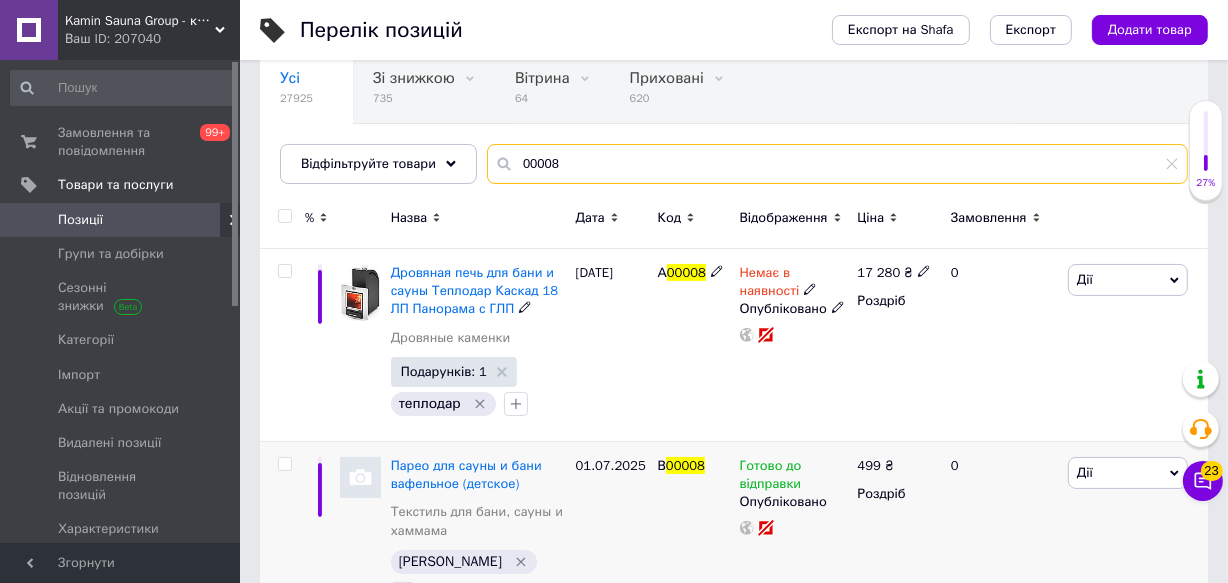 scroll, scrollTop: 190, scrollLeft: 0, axis: vertical 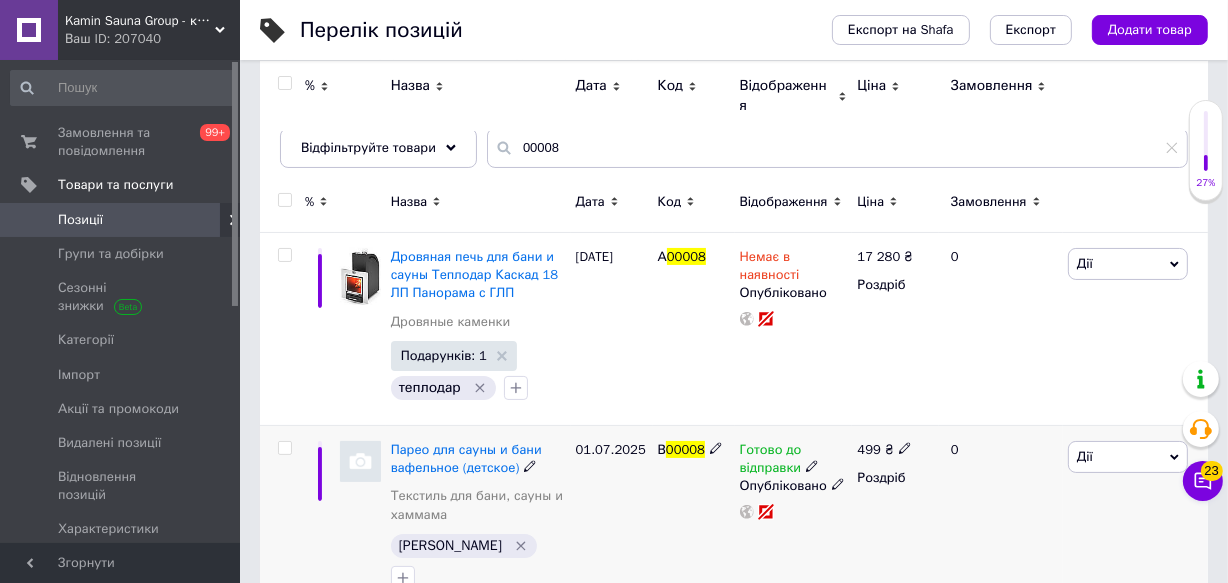 click at bounding box center [360, 461] 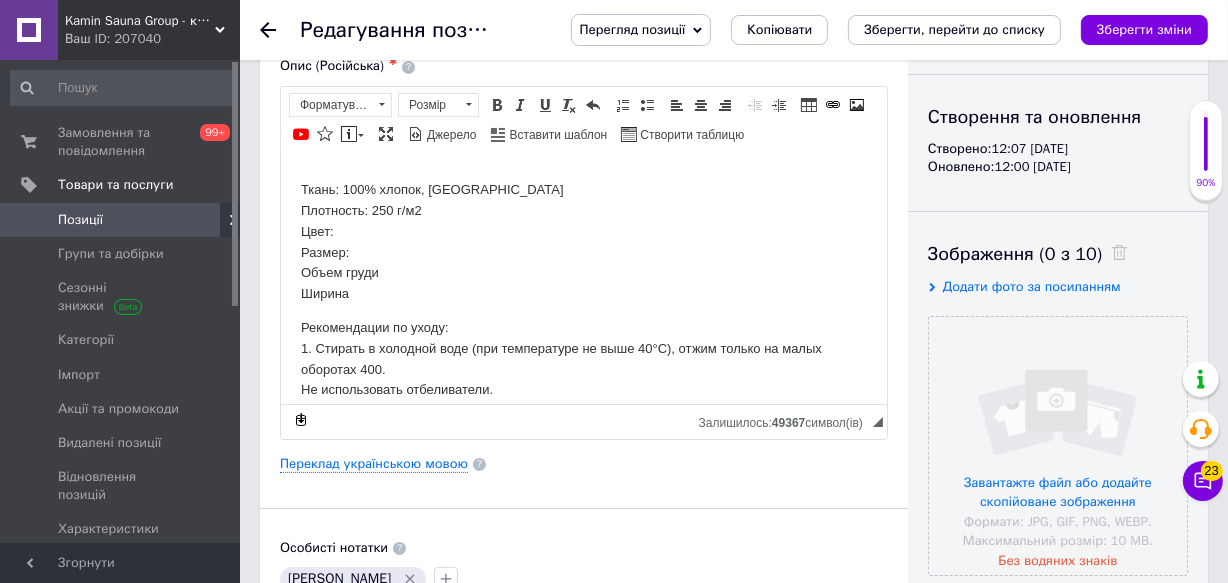 scroll, scrollTop: 0, scrollLeft: 0, axis: both 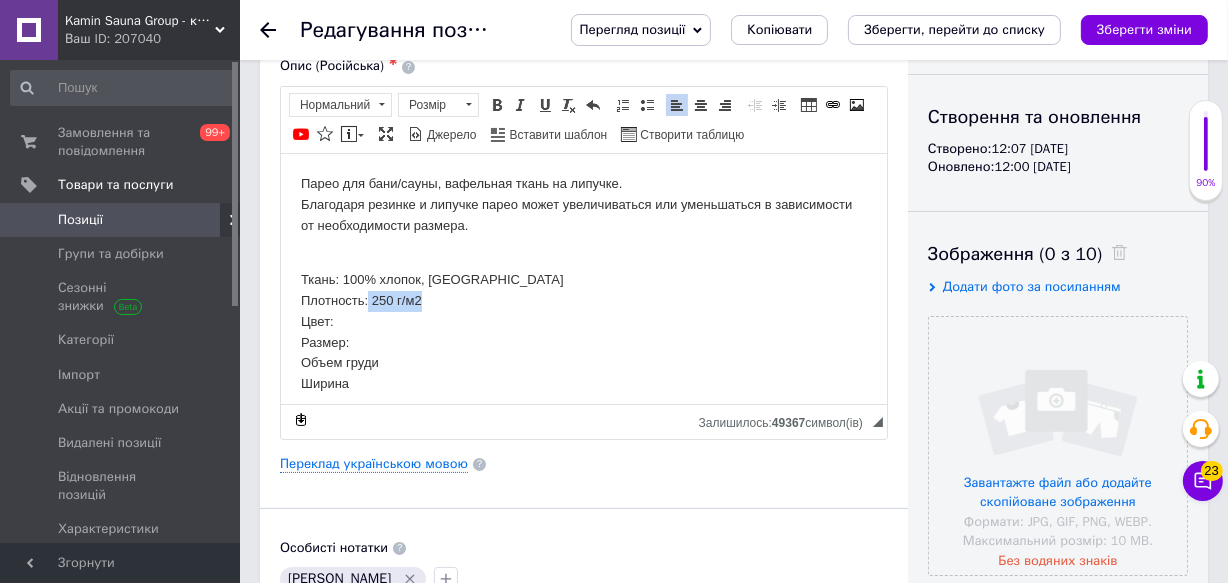 drag, startPoint x: 367, startPoint y: 301, endPoint x: 492, endPoint y: 303, distance: 125.016 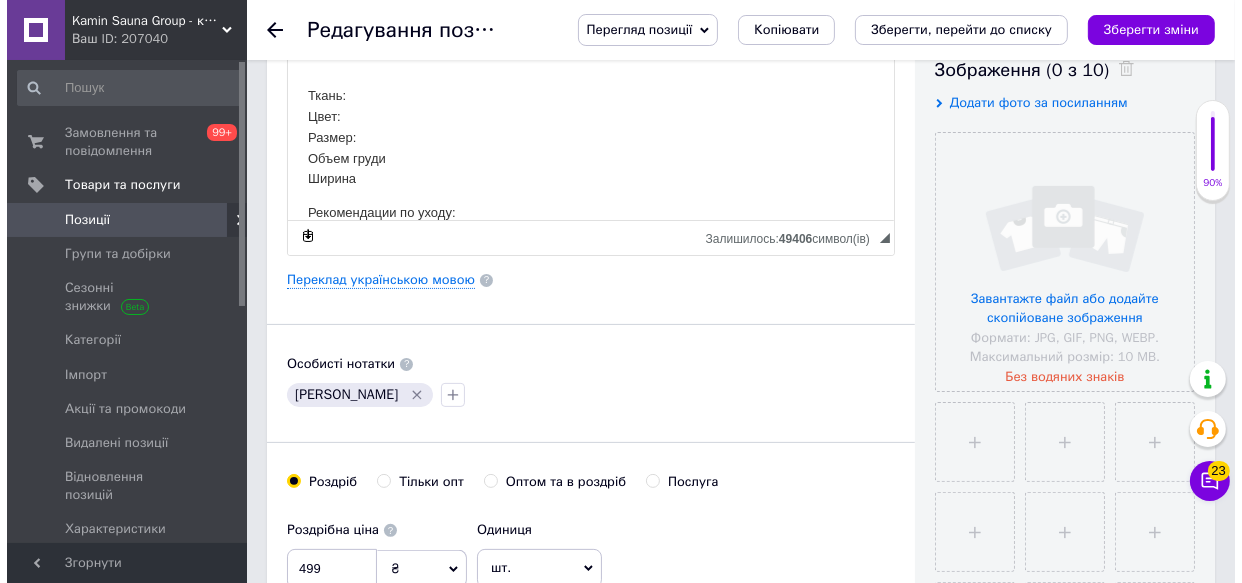 scroll, scrollTop: 363, scrollLeft: 0, axis: vertical 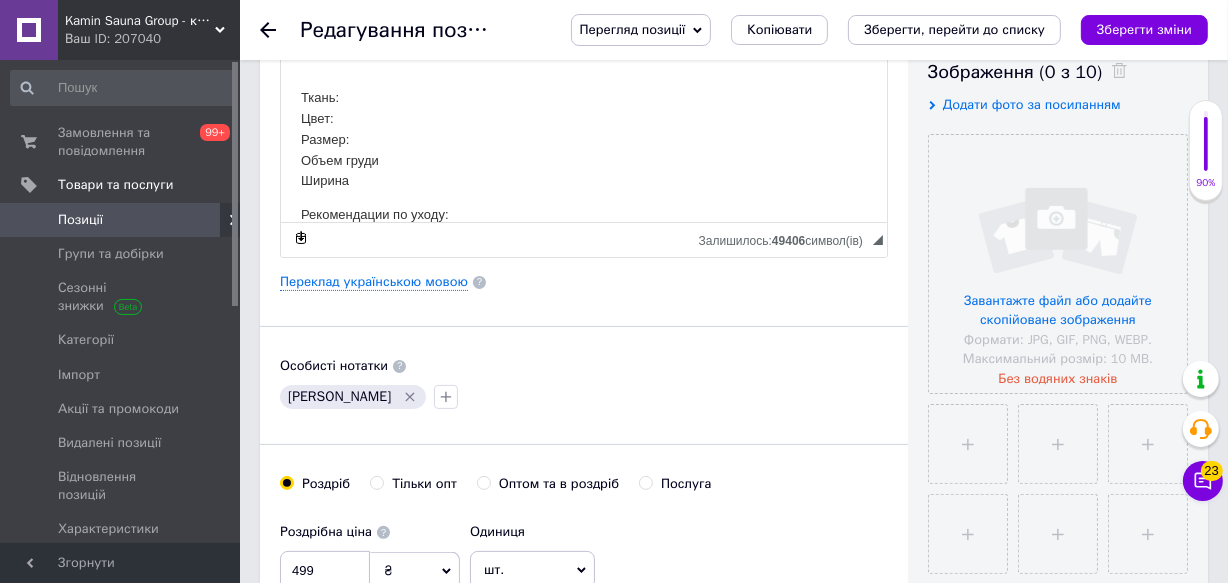 click 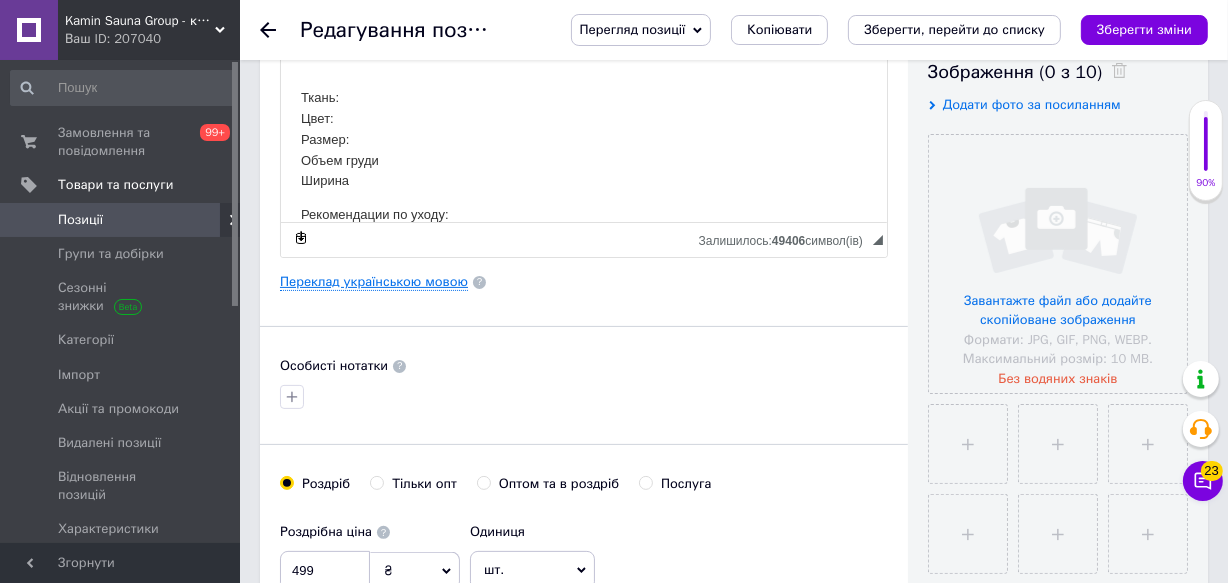 click on "Переклад українською мовою" at bounding box center (374, 282) 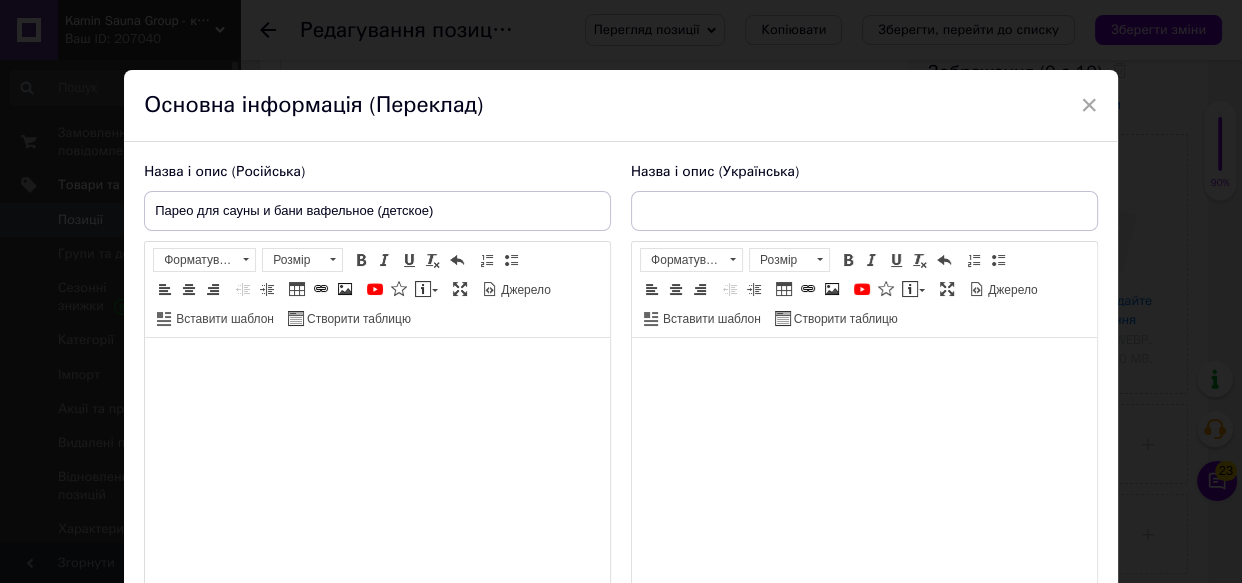 type on "Парео для сауни та лазні вафельне (дитяче)" 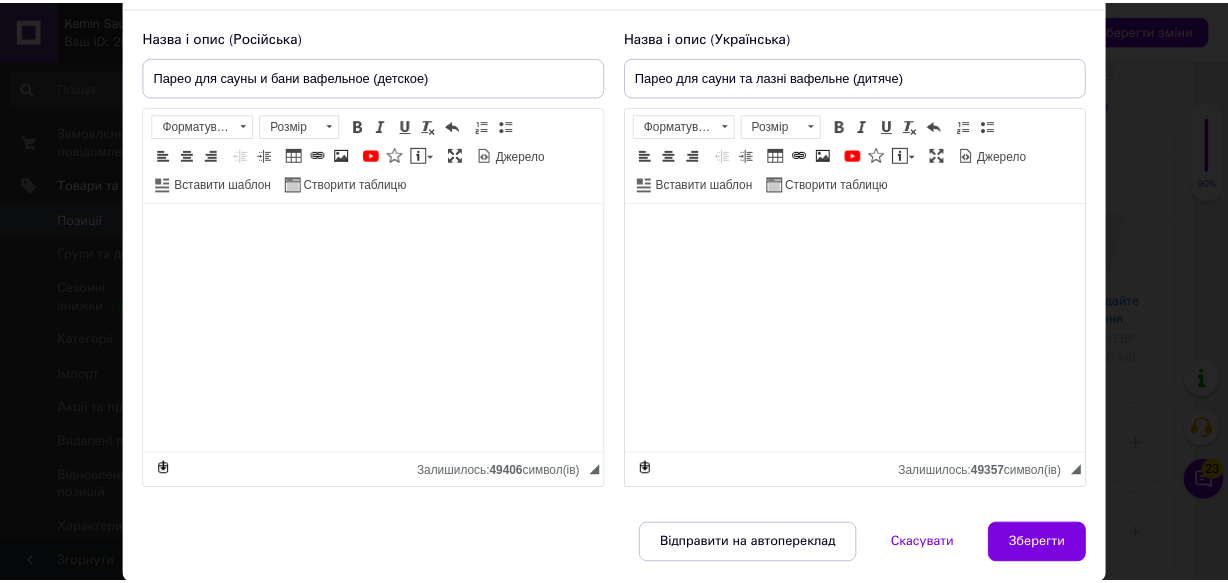 scroll, scrollTop: 181, scrollLeft: 0, axis: vertical 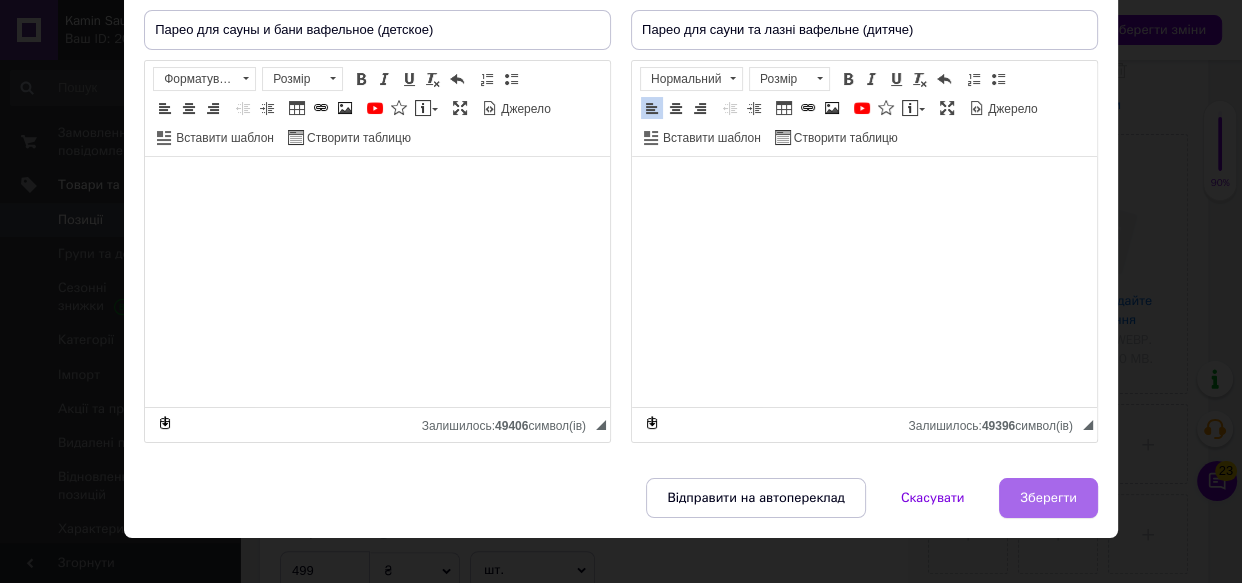 click on "Зберегти" at bounding box center [1048, 498] 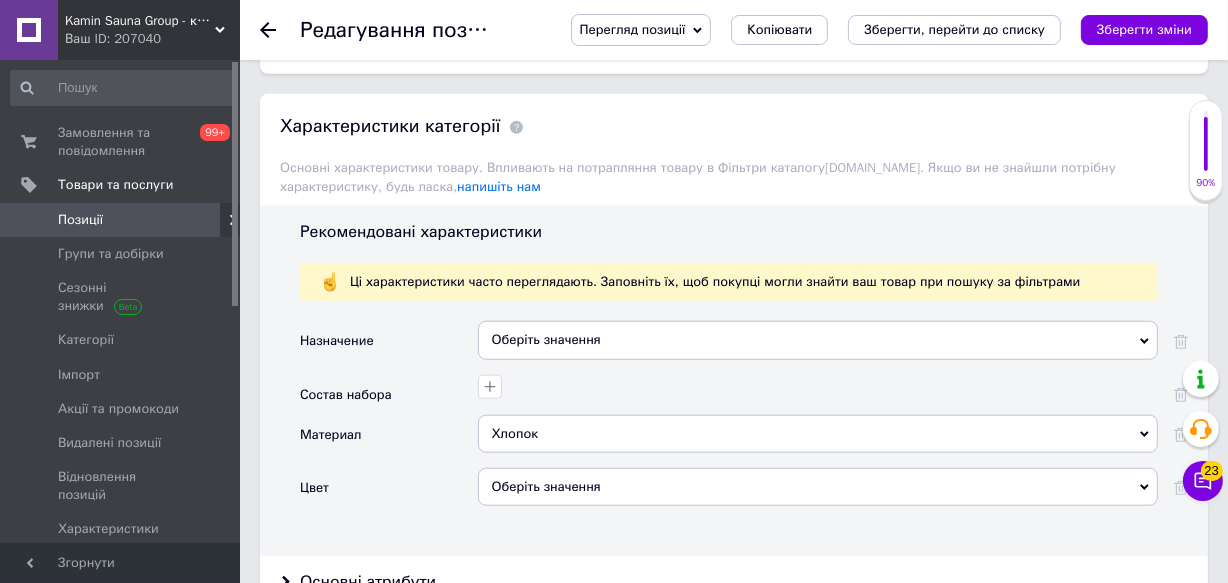 scroll, scrollTop: 1727, scrollLeft: 0, axis: vertical 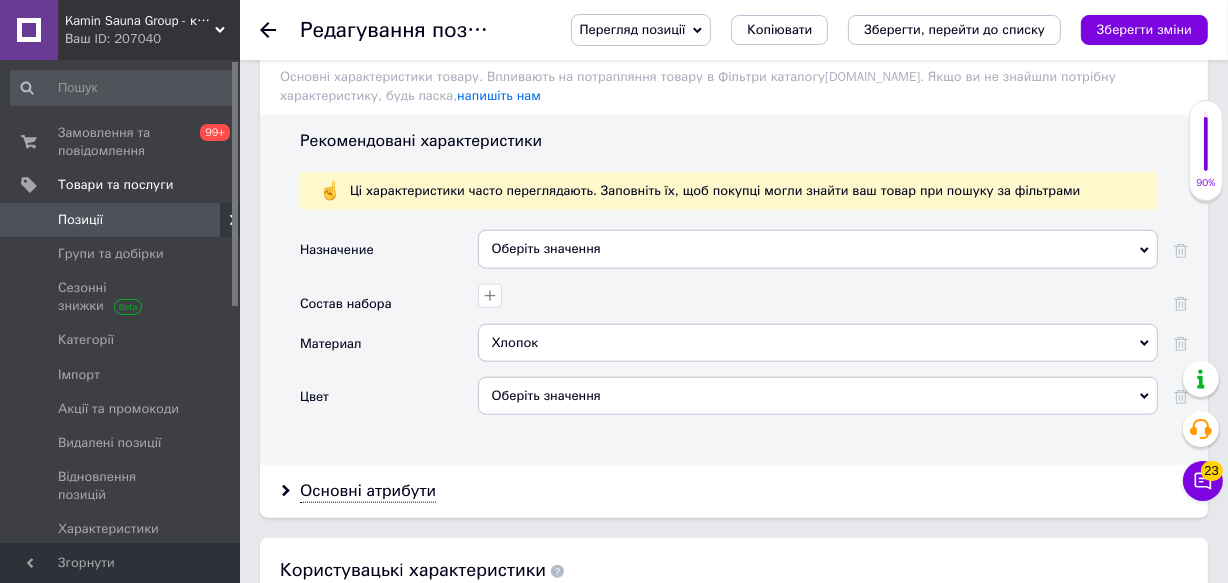 click on "Хлопок" at bounding box center (818, 343) 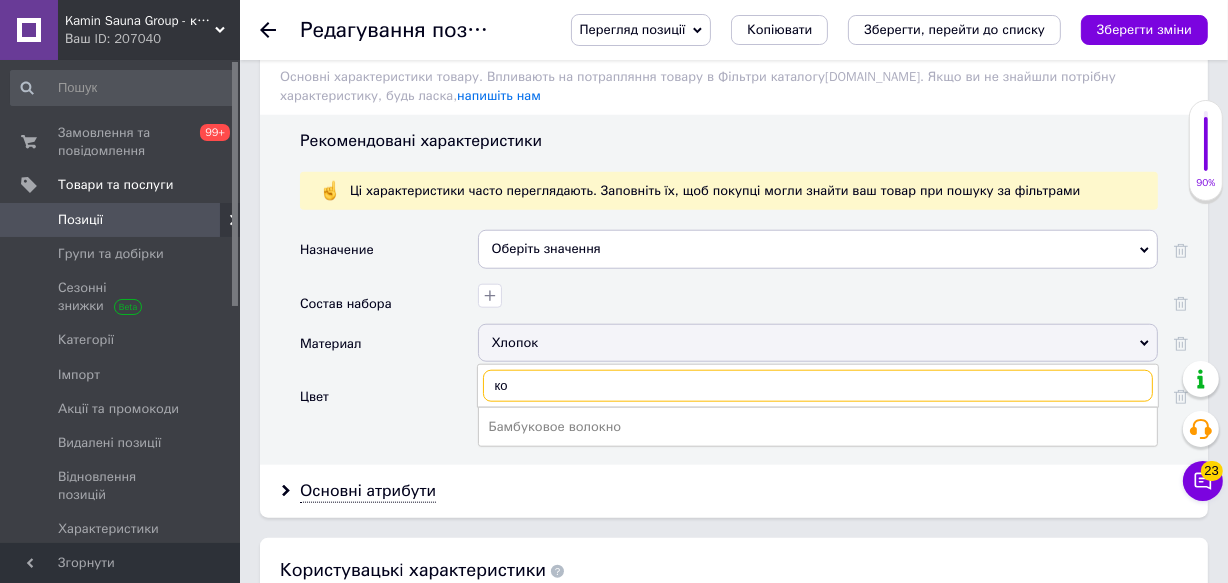 type on "к" 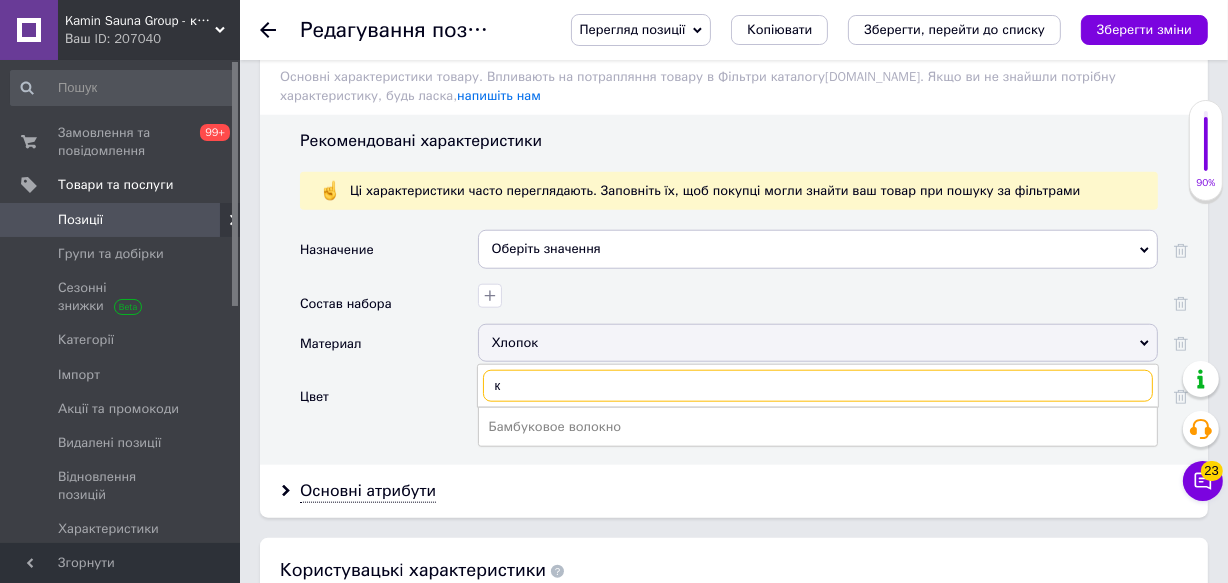 type 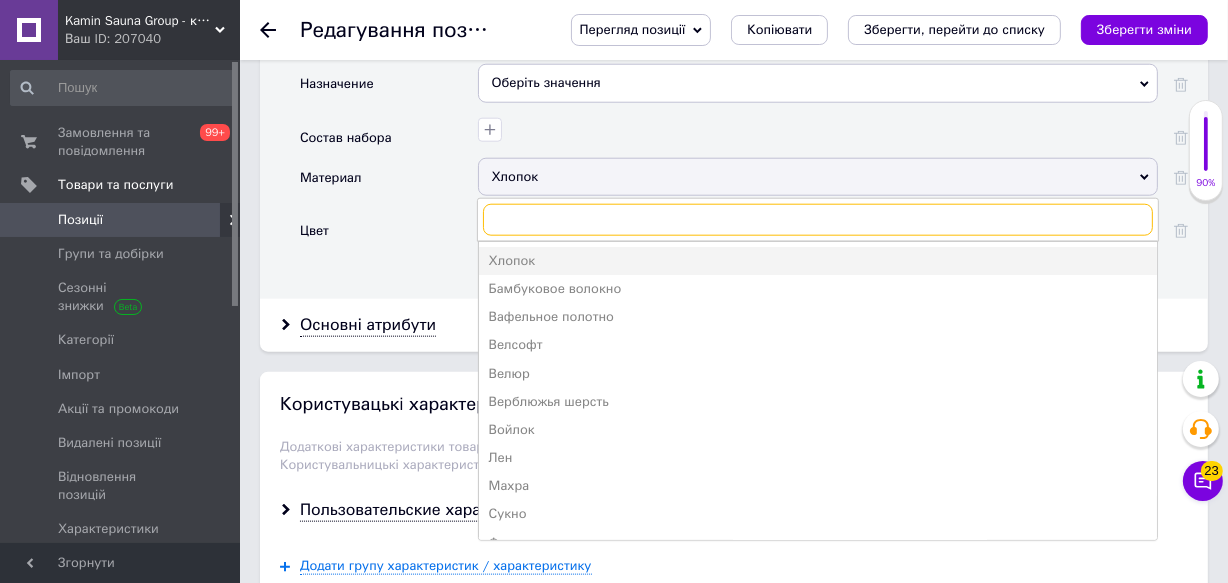 scroll, scrollTop: 1909, scrollLeft: 0, axis: vertical 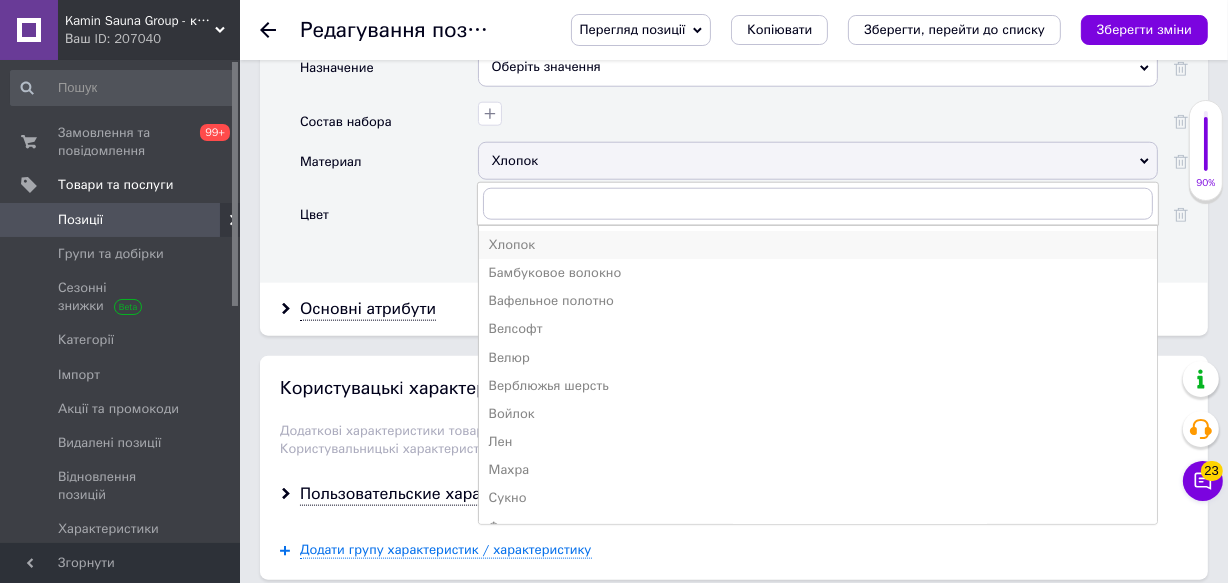 click on "Хлопок" at bounding box center (818, 245) 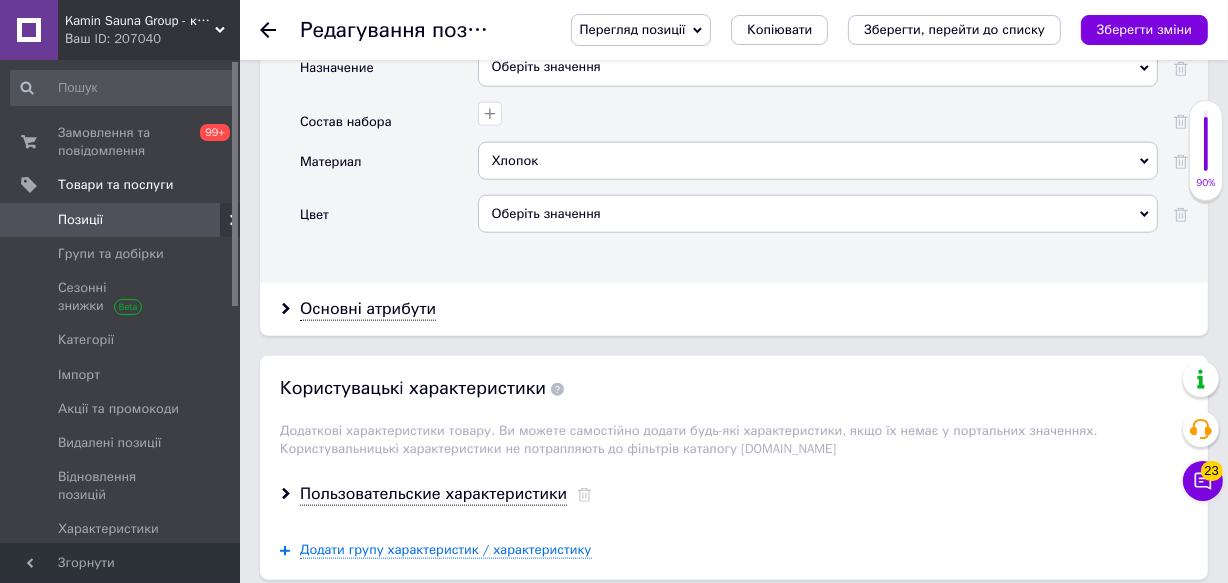click on "Оберіть значення" at bounding box center [818, 214] 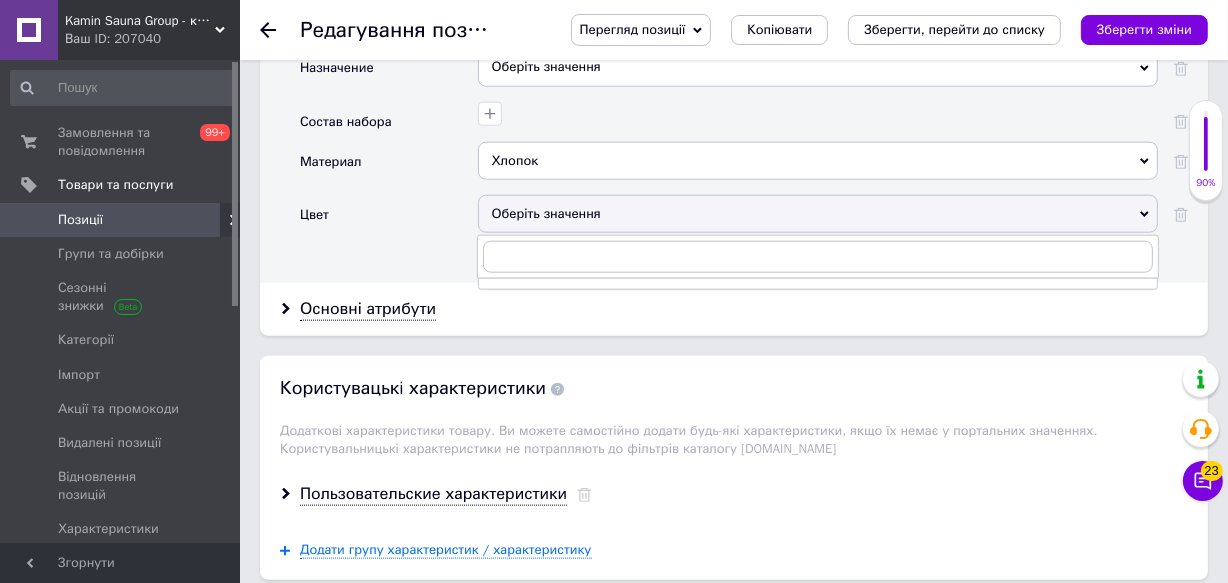 click on "Цвет" at bounding box center (389, 221) 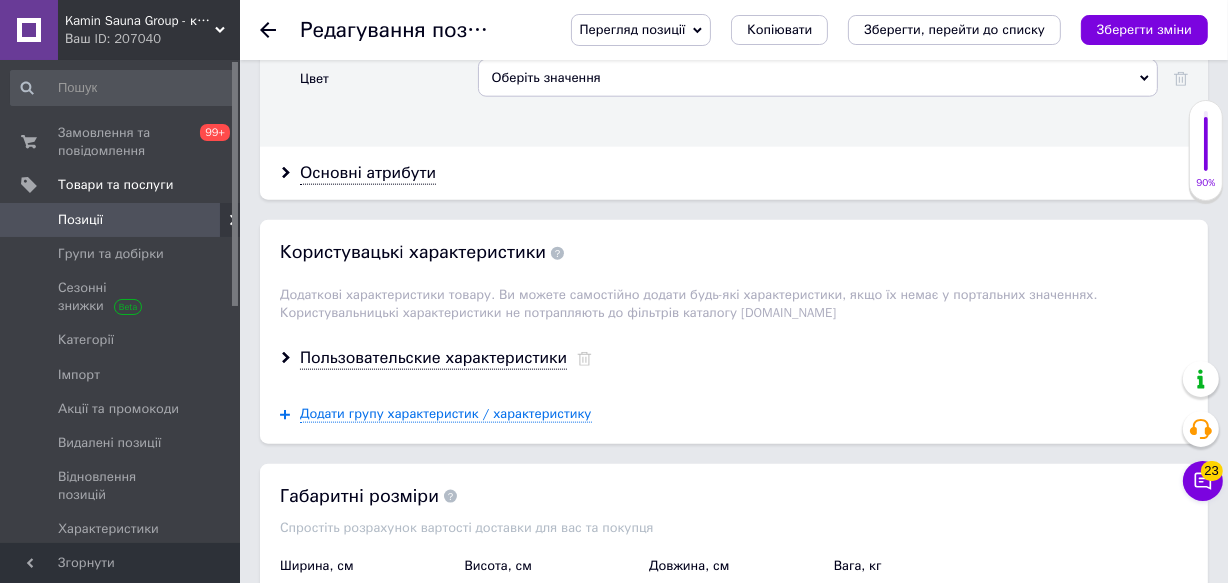scroll, scrollTop: 2090, scrollLeft: 0, axis: vertical 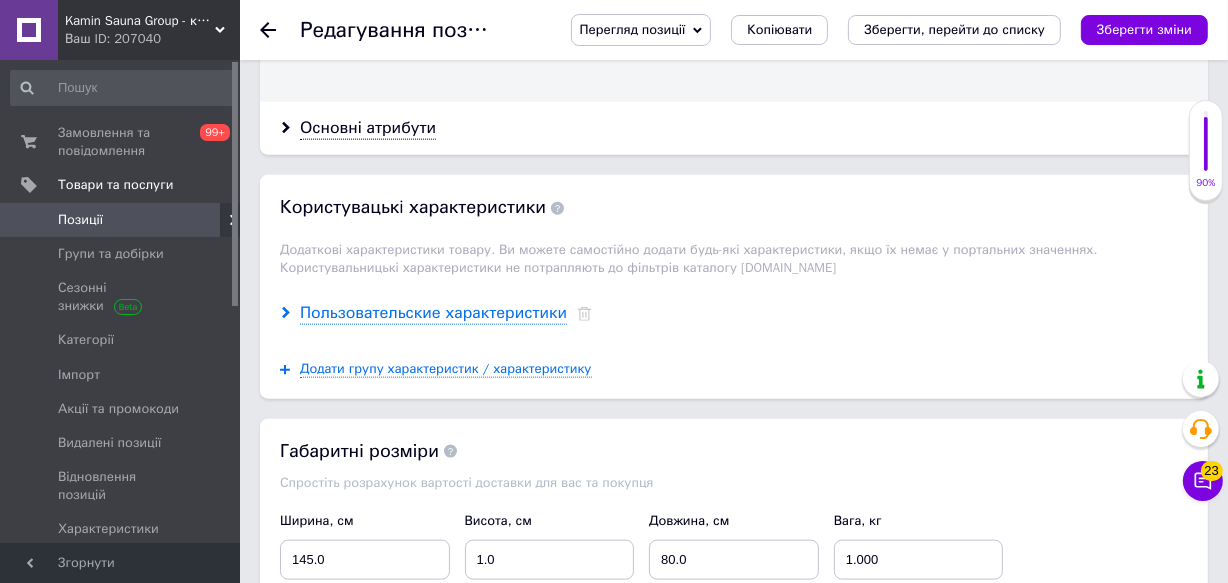 click on "Пользовательские характеристики" at bounding box center (433, 313) 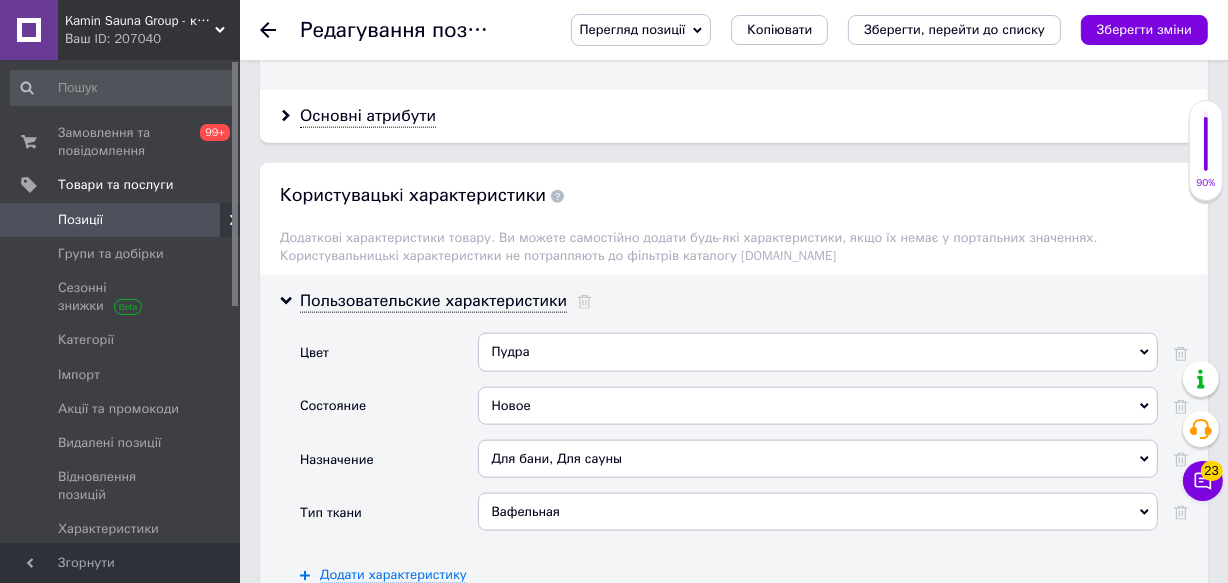 scroll, scrollTop: 2181, scrollLeft: 0, axis: vertical 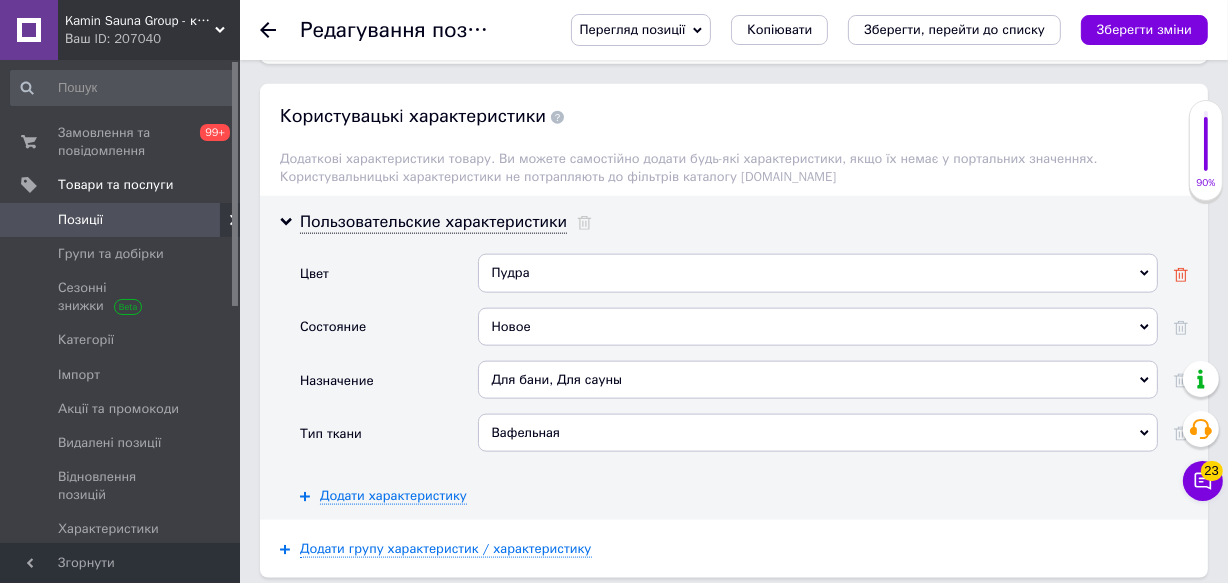 click 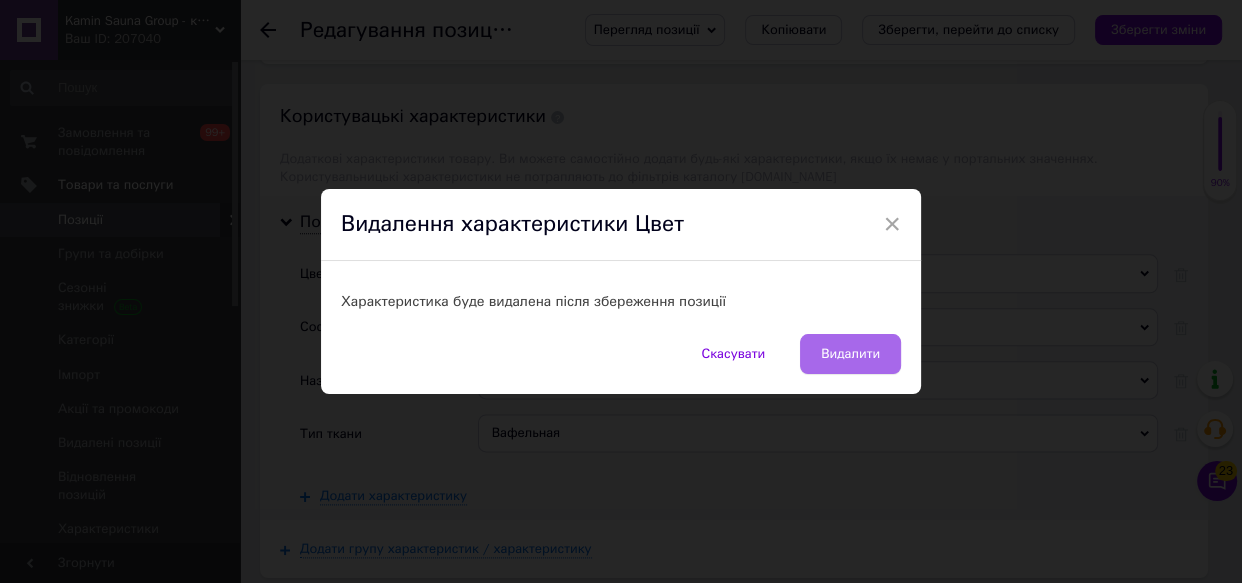 click on "Видалити" at bounding box center [850, 354] 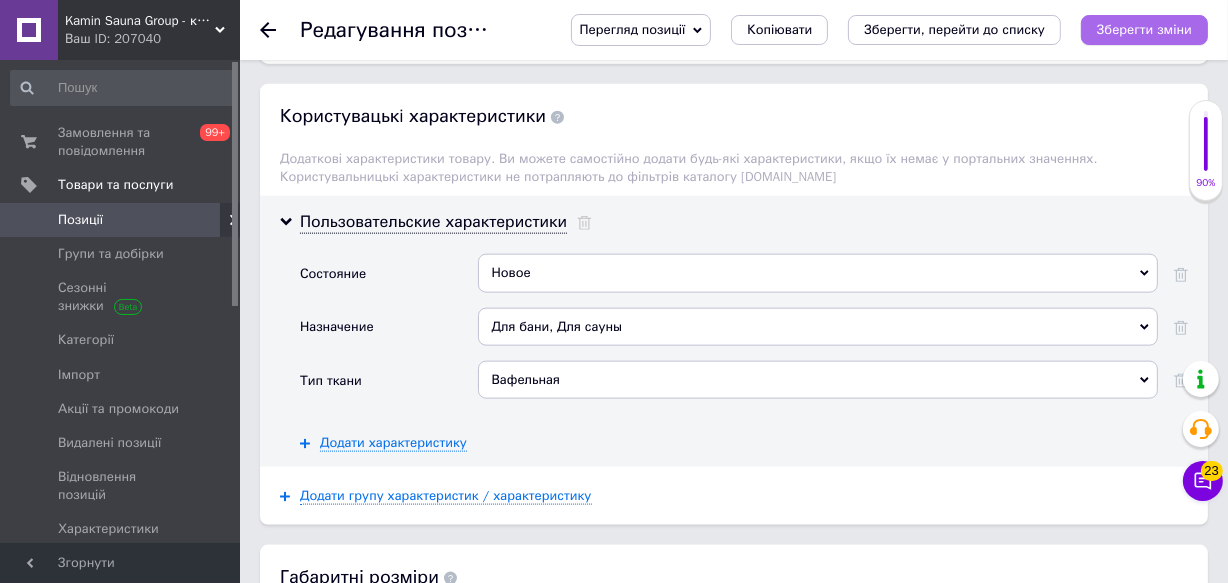 click on "Зберегти зміни" at bounding box center [1144, 29] 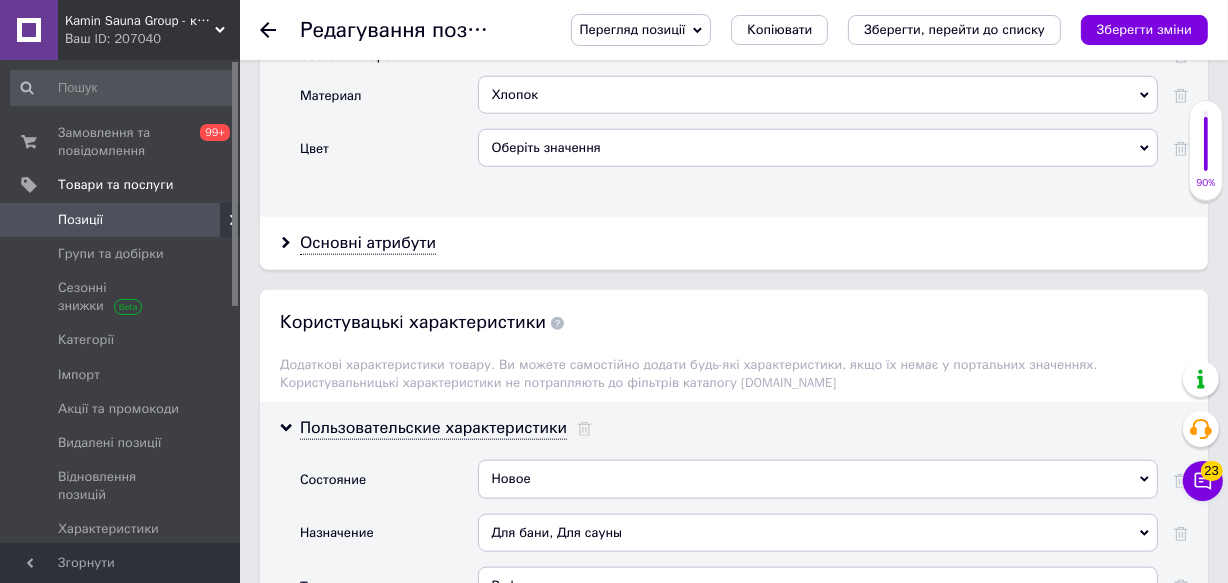 scroll, scrollTop: 2000, scrollLeft: 0, axis: vertical 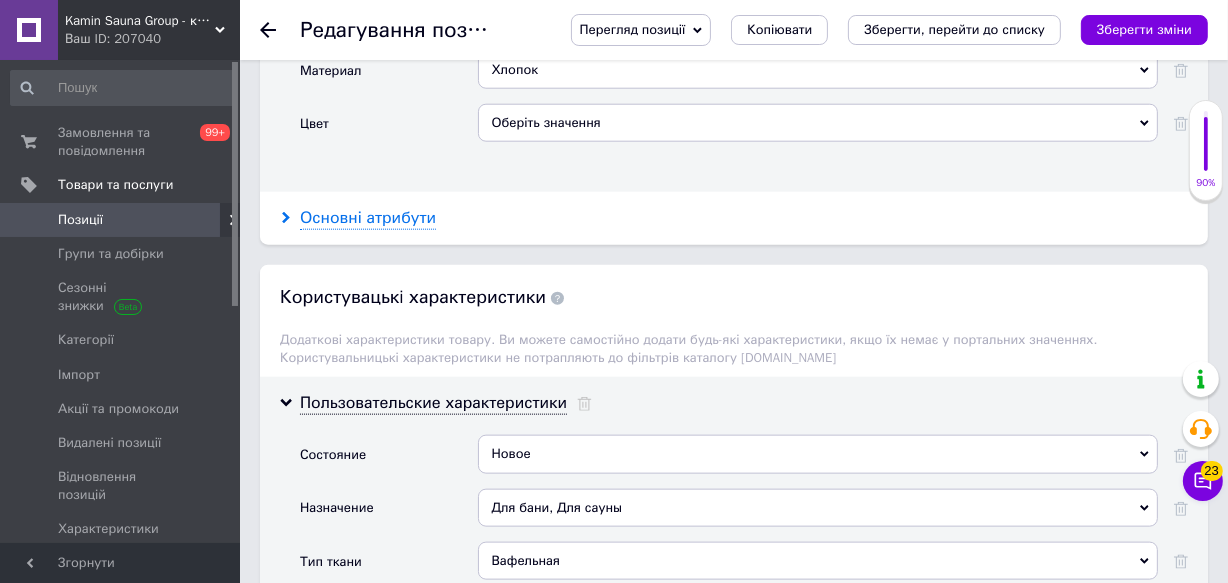 click on "Основні атрибути" at bounding box center [368, 218] 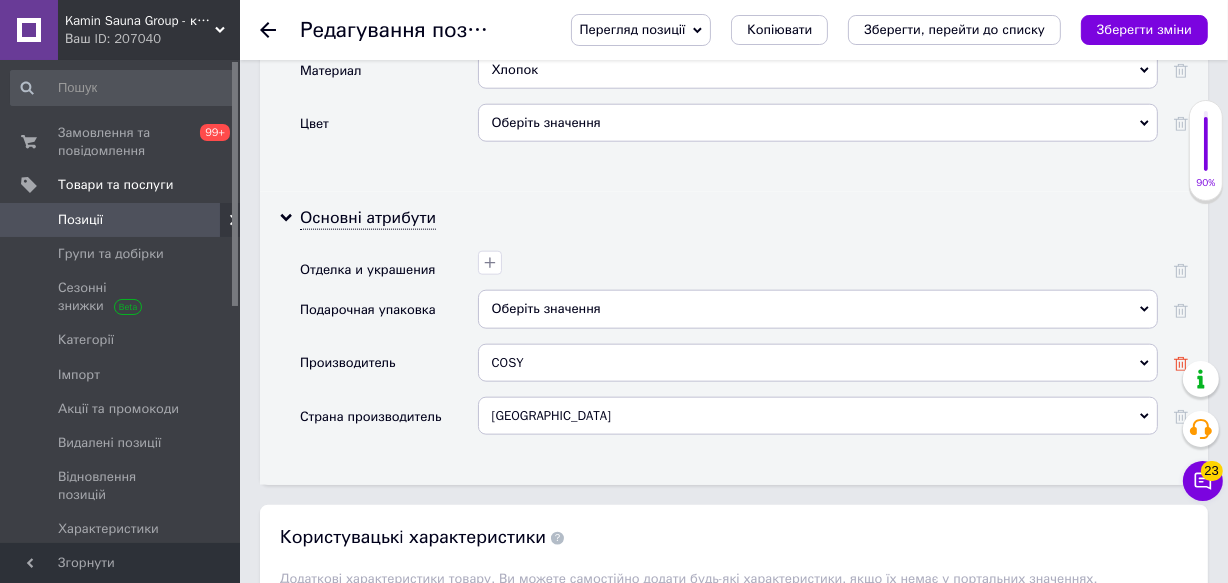 click 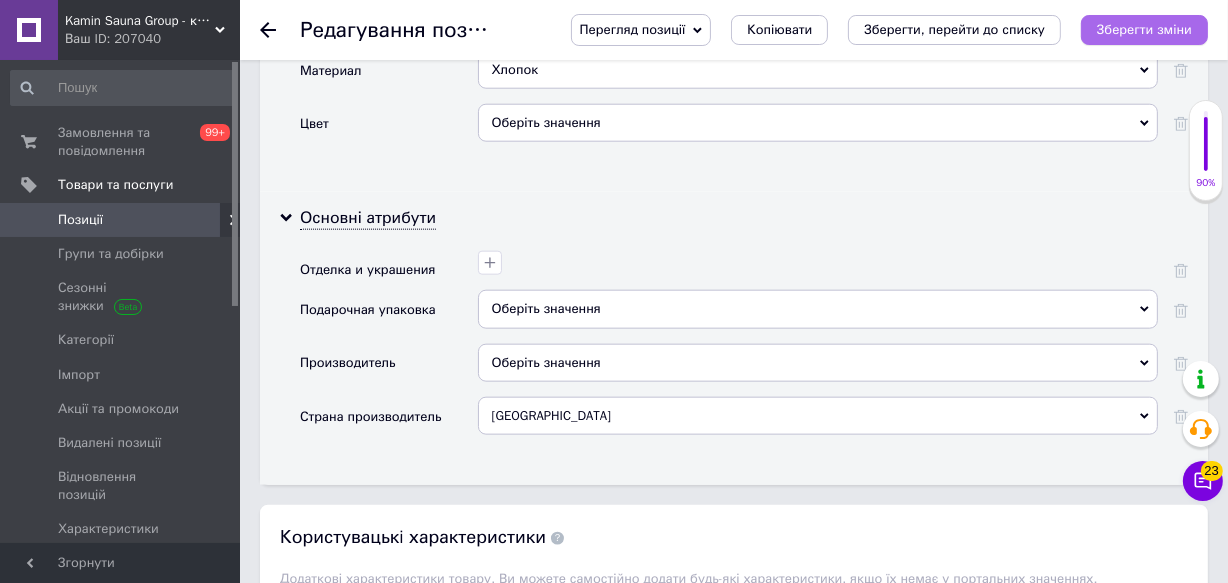 click on "Зберегти зміни" at bounding box center (1144, 29) 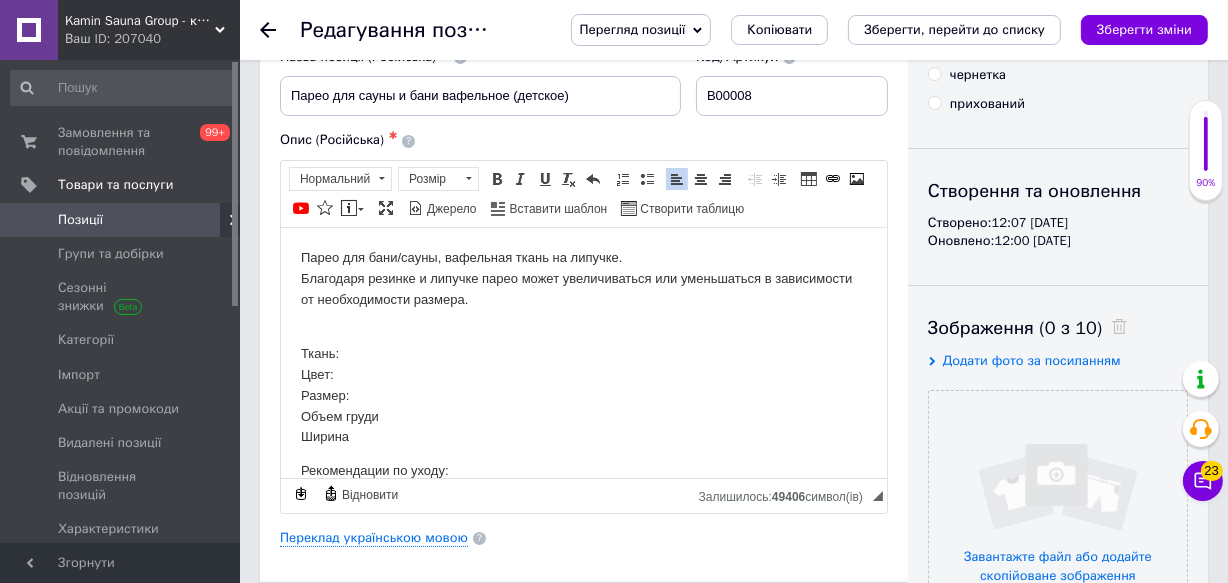 scroll, scrollTop: 90, scrollLeft: 0, axis: vertical 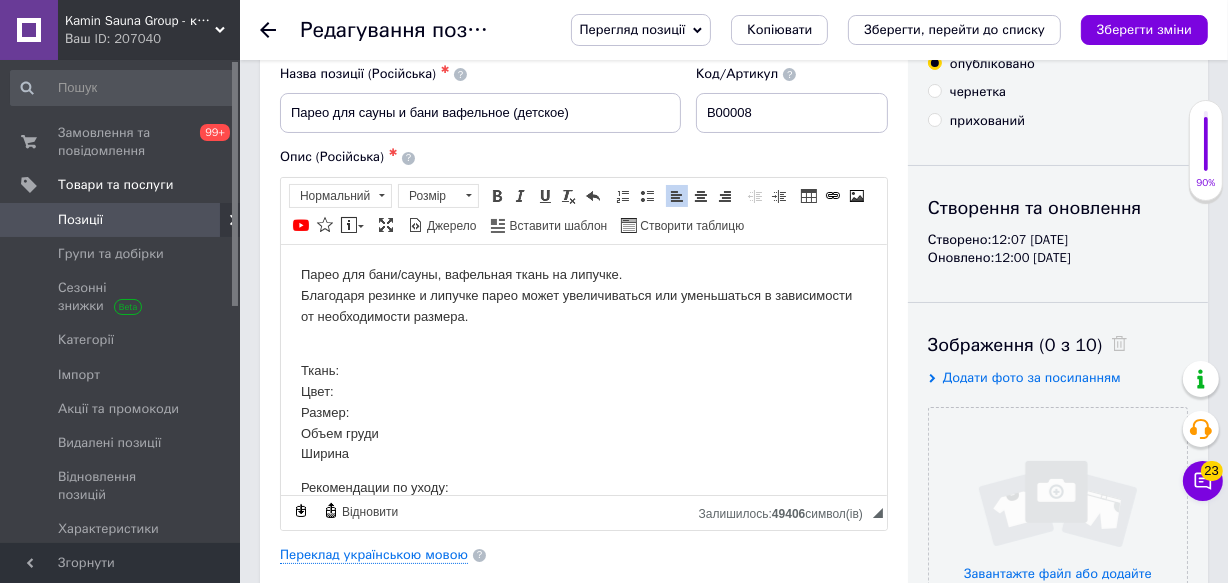 click on "Ткань:  Цвет:  Размер:  Объем груди  Ширина" at bounding box center (583, 412) 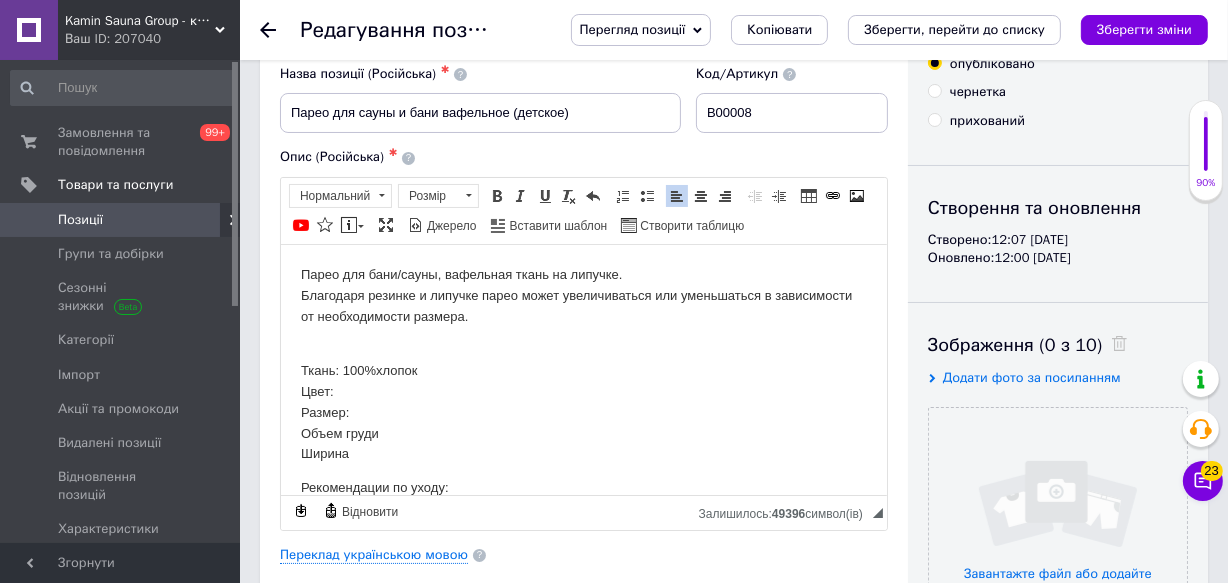 click on "Ткань: 100%хлопок Цвет:  Размер:  Объем груди  Ширина" at bounding box center [583, 412] 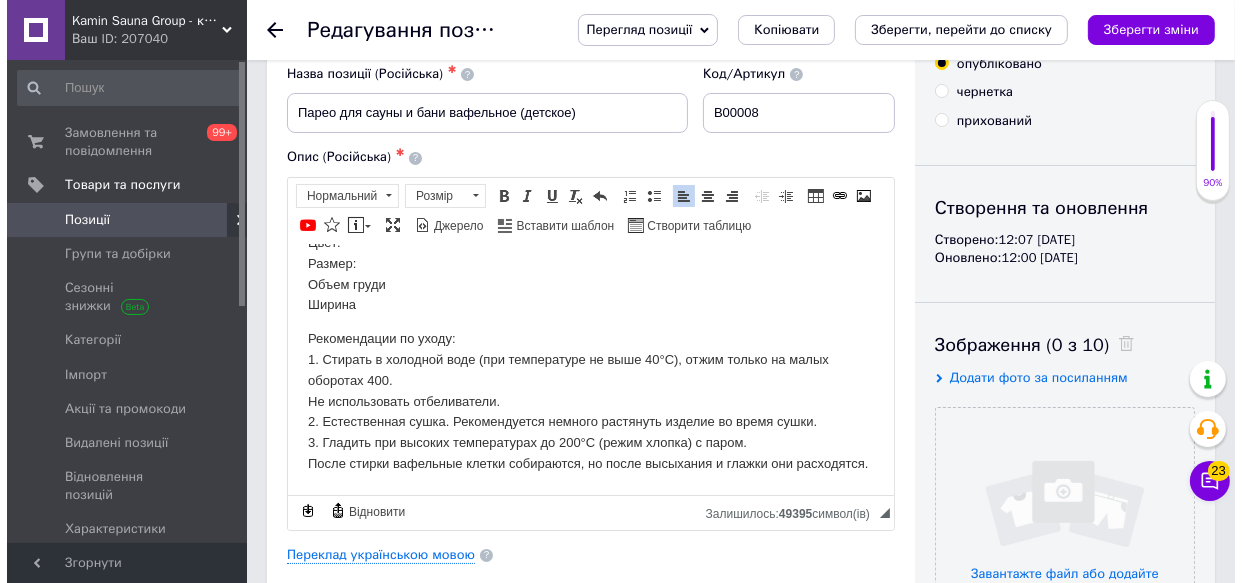 scroll, scrollTop: 181, scrollLeft: 0, axis: vertical 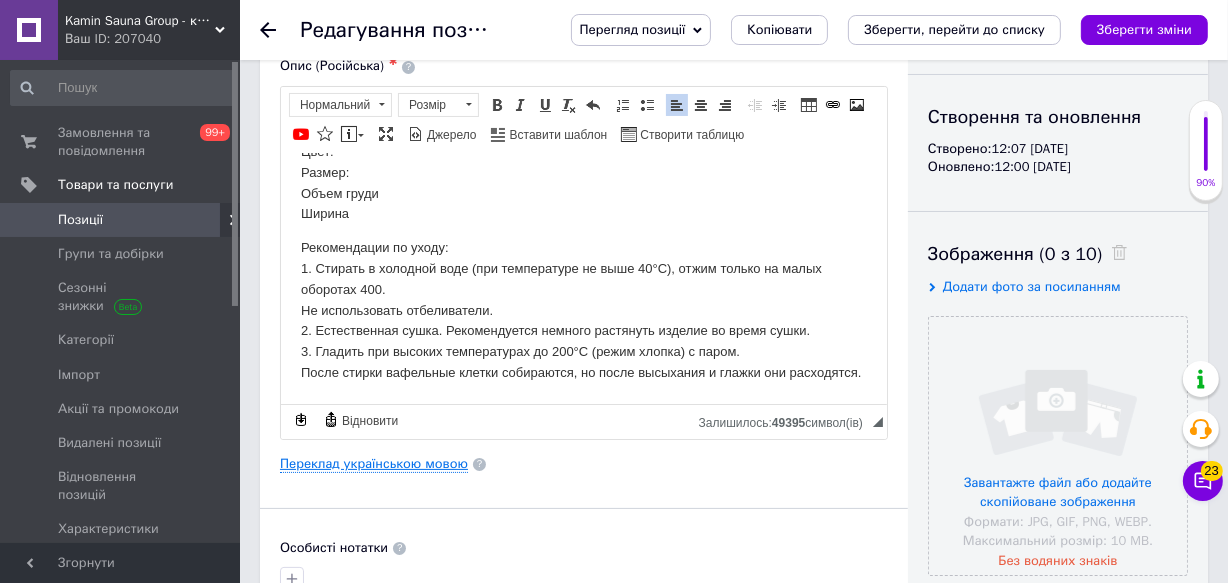 click on "Переклад українською мовою" at bounding box center [374, 464] 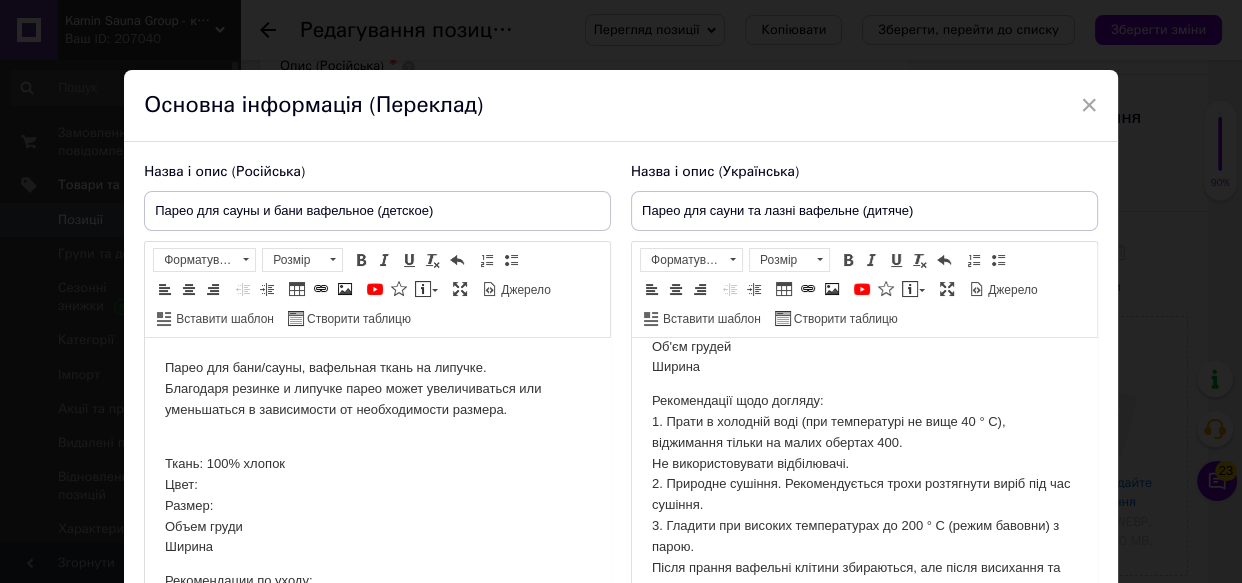 scroll, scrollTop: 181, scrollLeft: 0, axis: vertical 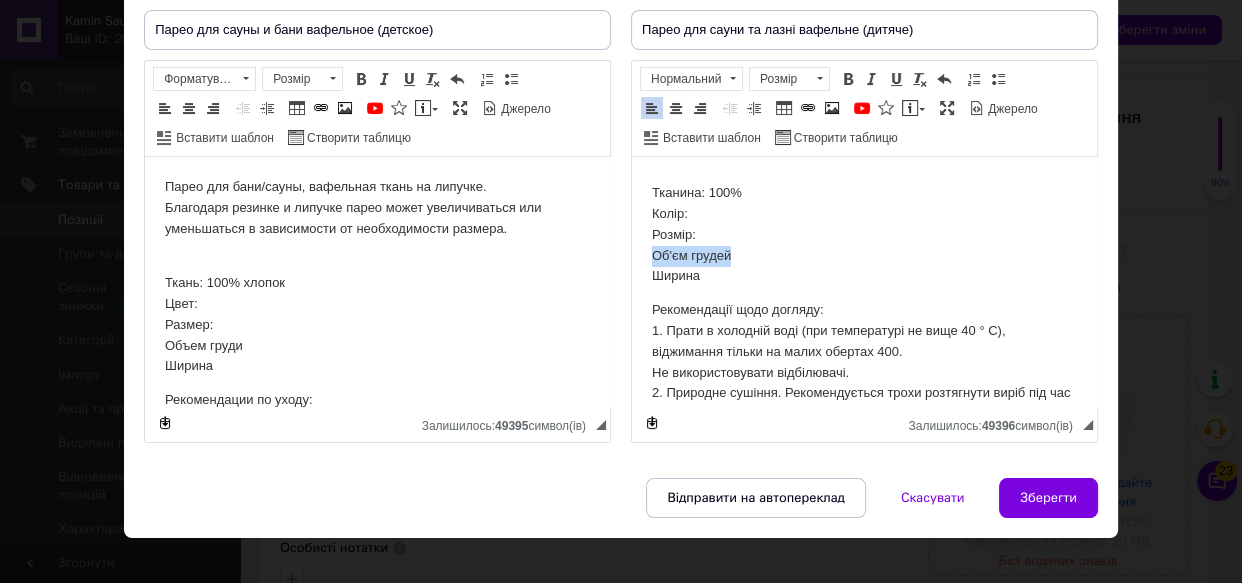 drag, startPoint x: 685, startPoint y: 254, endPoint x: 649, endPoint y: 253, distance: 36.013885 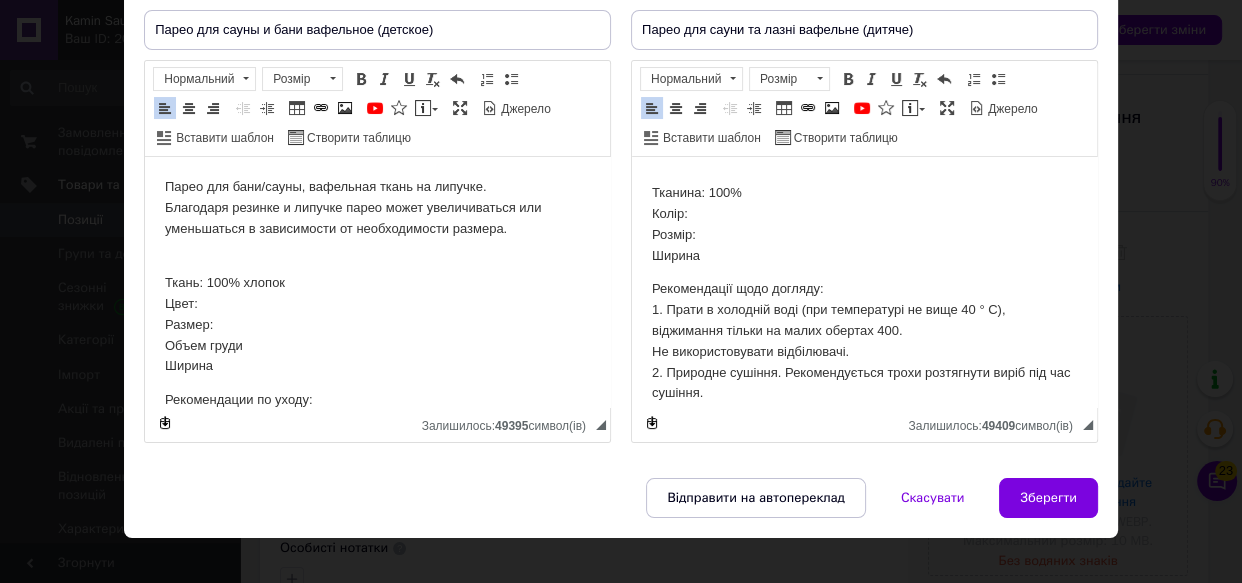 drag, startPoint x: 246, startPoint y: 342, endPoint x: 157, endPoint y: 342, distance: 89 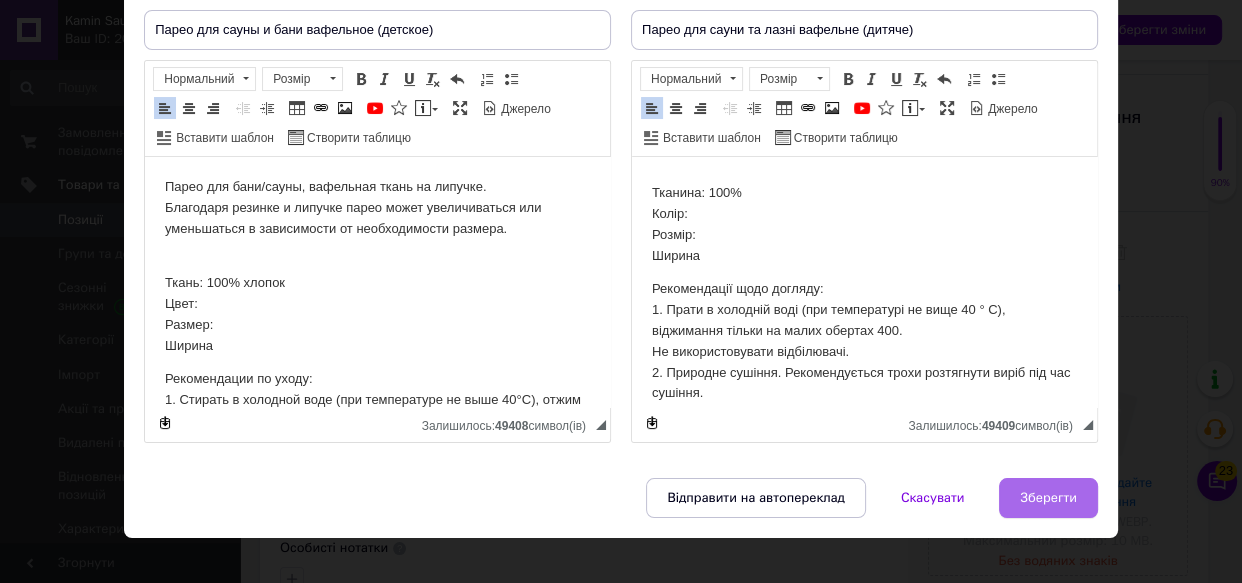 click on "Зберегти" at bounding box center [1048, 498] 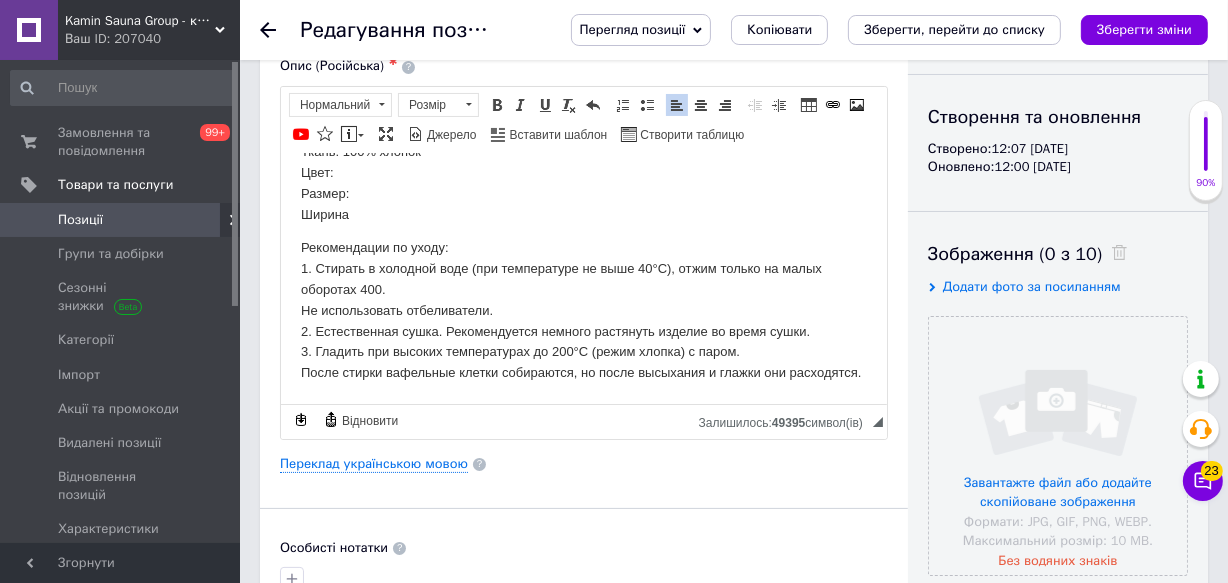 scroll, scrollTop: 18, scrollLeft: 0, axis: vertical 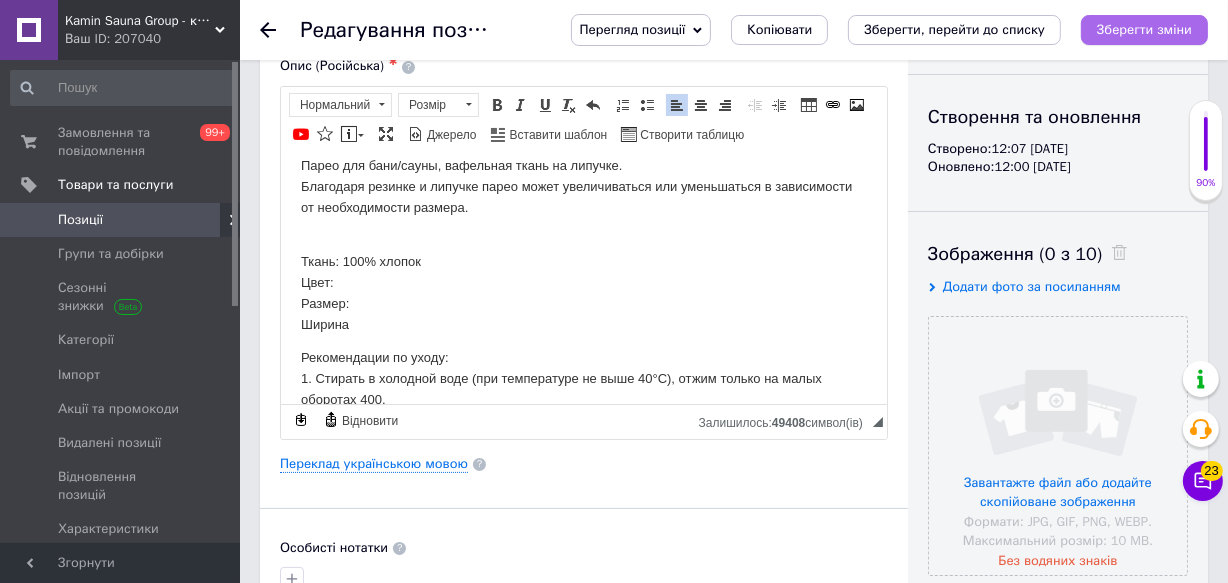 click on "Зберегти зміни" at bounding box center [1144, 29] 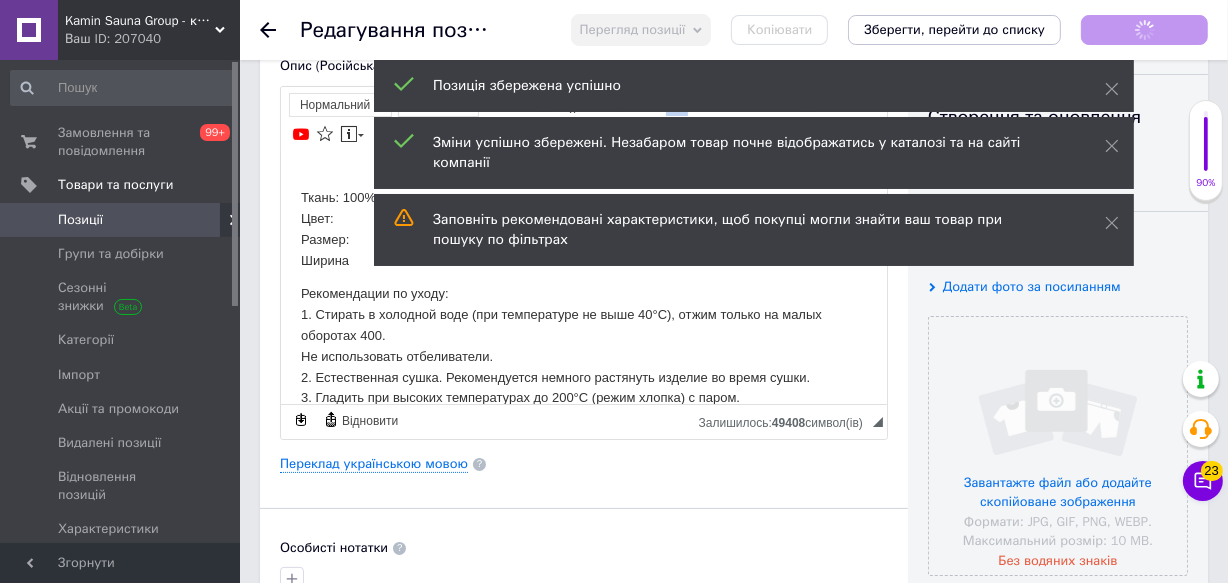 scroll, scrollTop: 149, scrollLeft: 0, axis: vertical 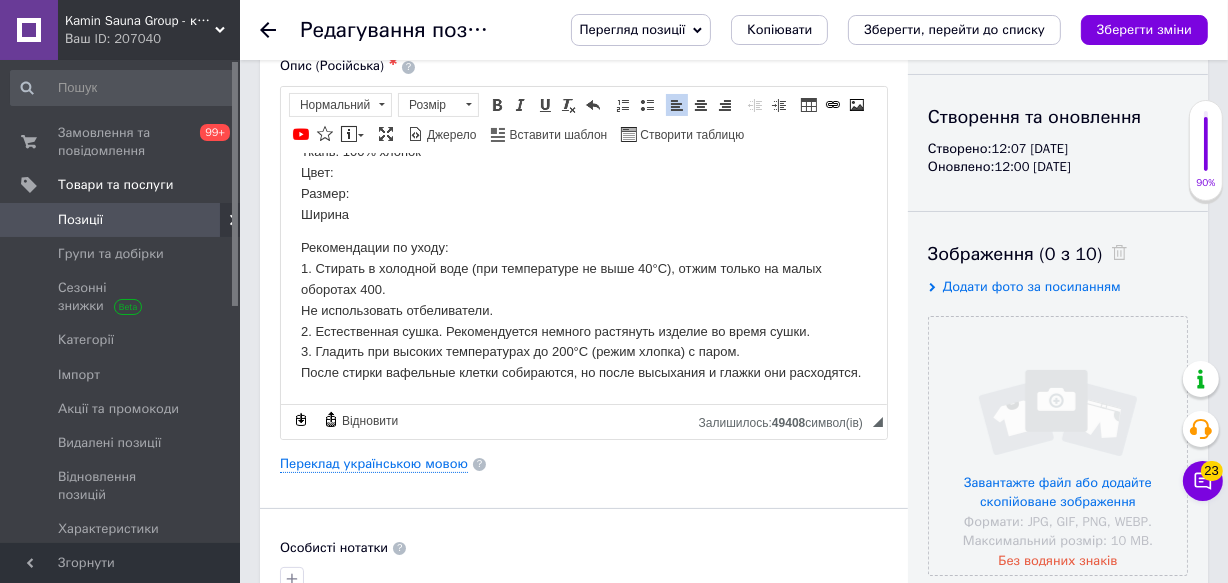 click 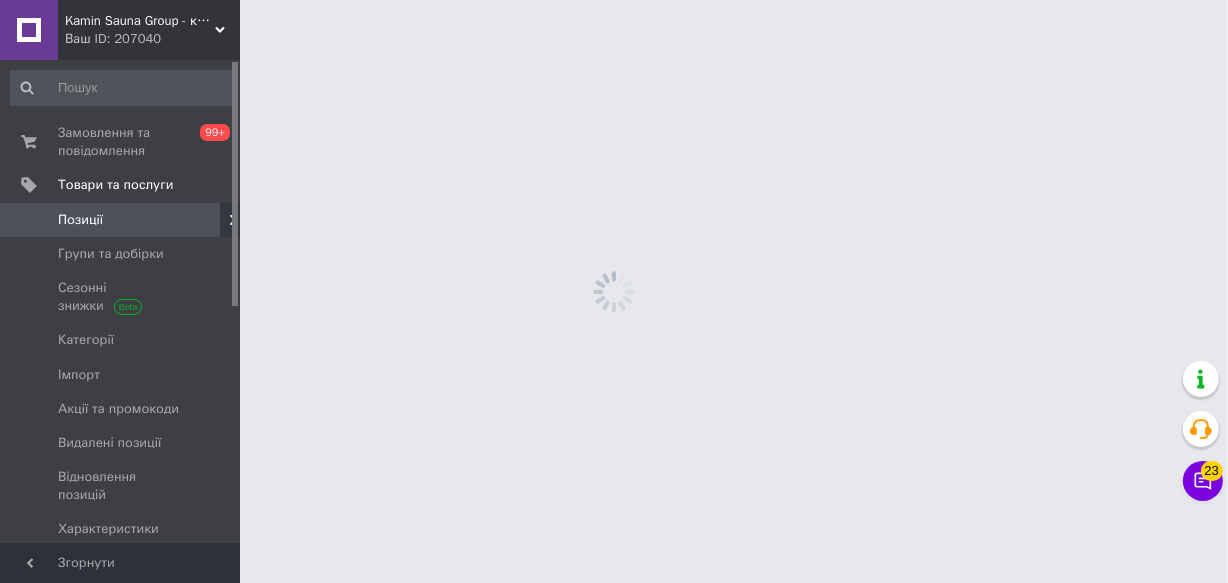 scroll, scrollTop: 0, scrollLeft: 0, axis: both 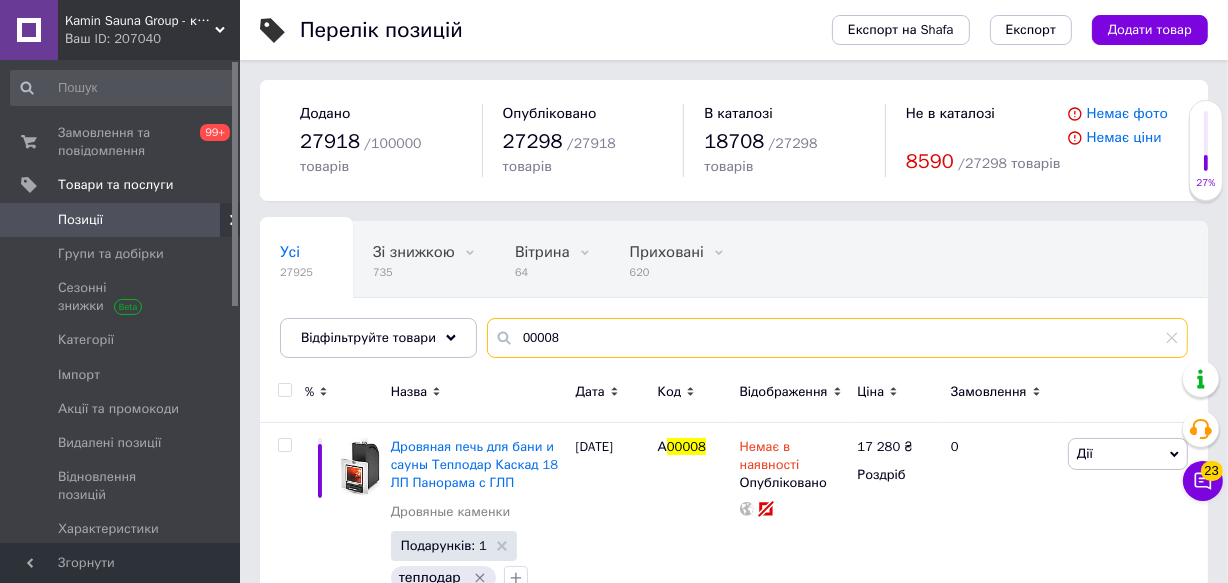 click on "00008" at bounding box center (837, 338) 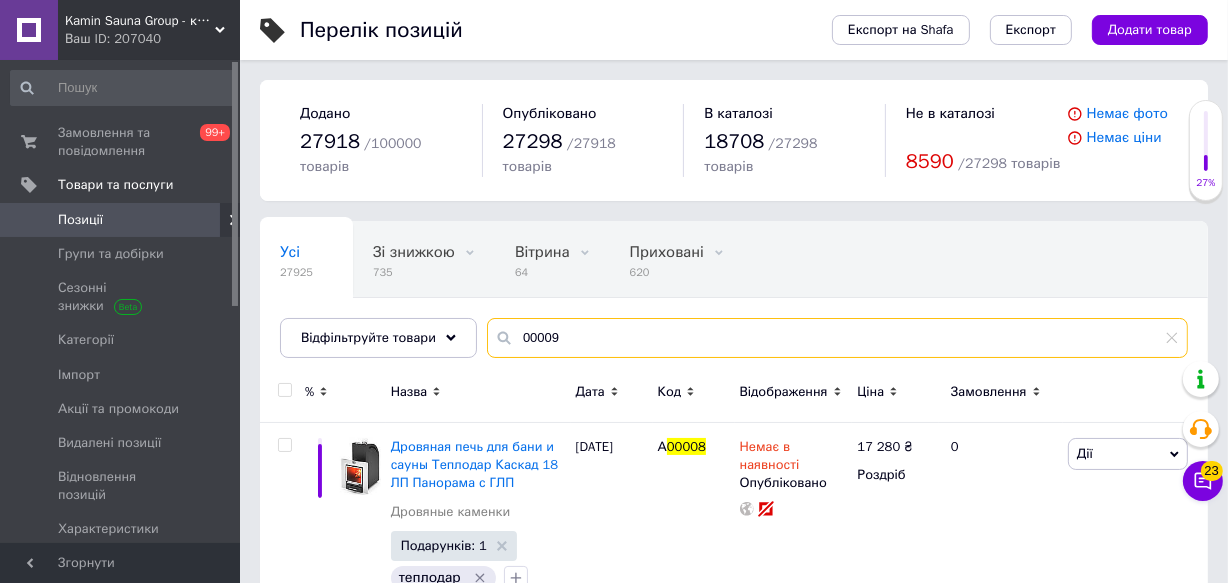 type on "00009" 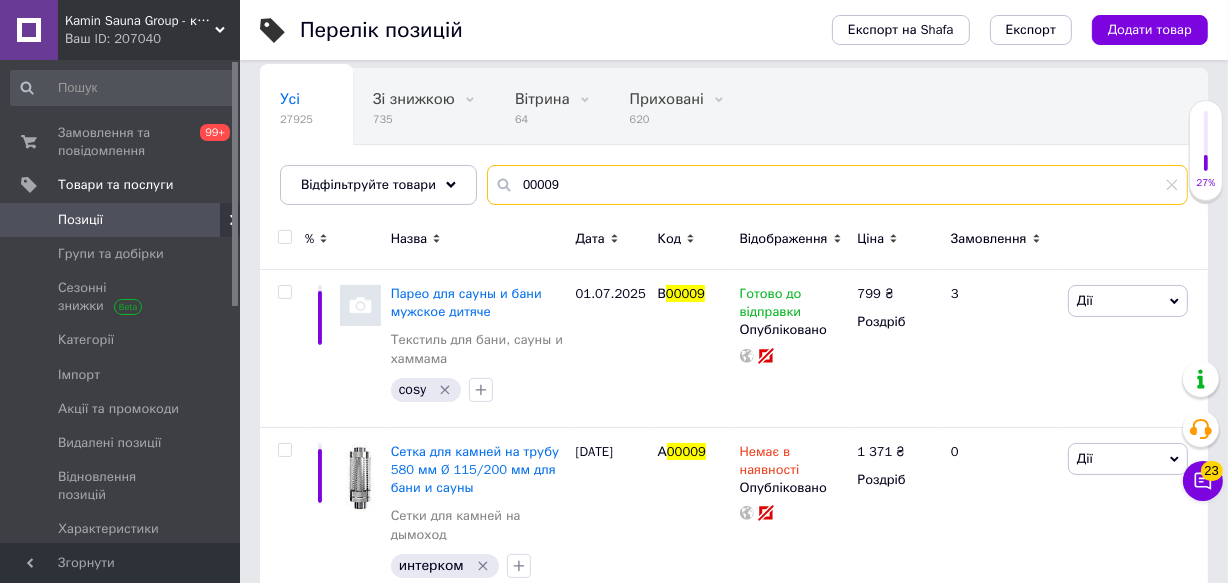 scroll, scrollTop: 172, scrollLeft: 0, axis: vertical 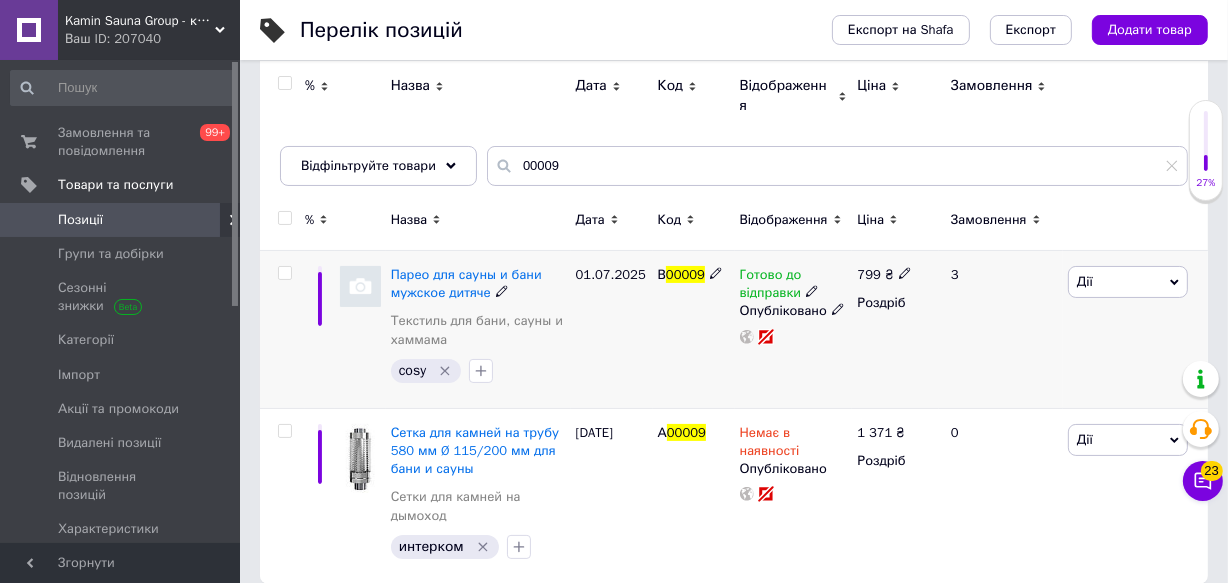 click at bounding box center [360, 286] 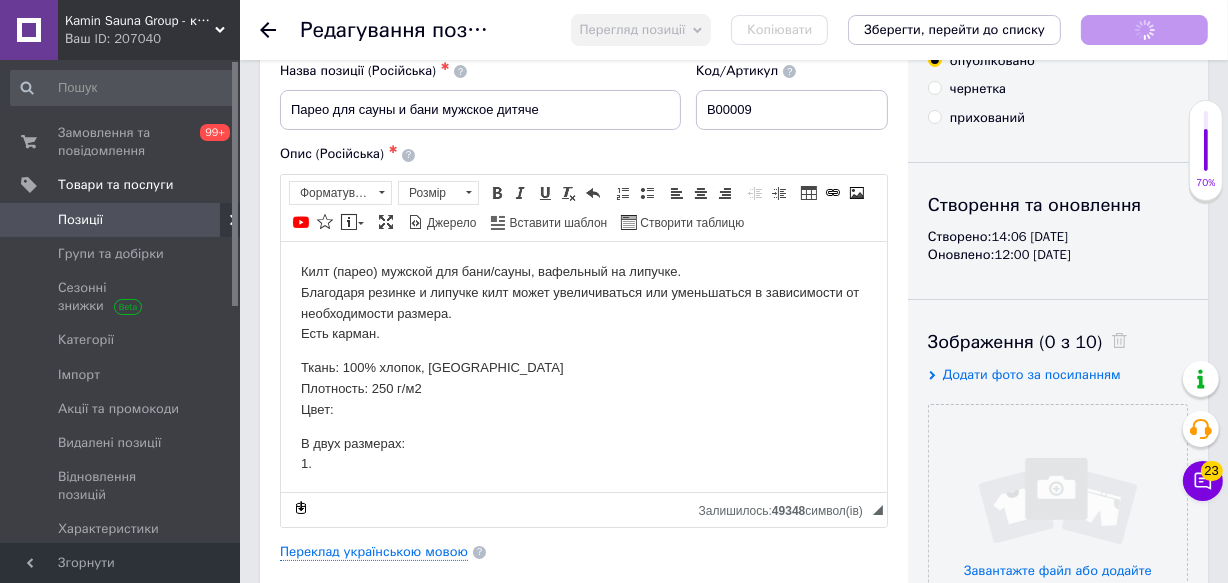 scroll, scrollTop: 272, scrollLeft: 0, axis: vertical 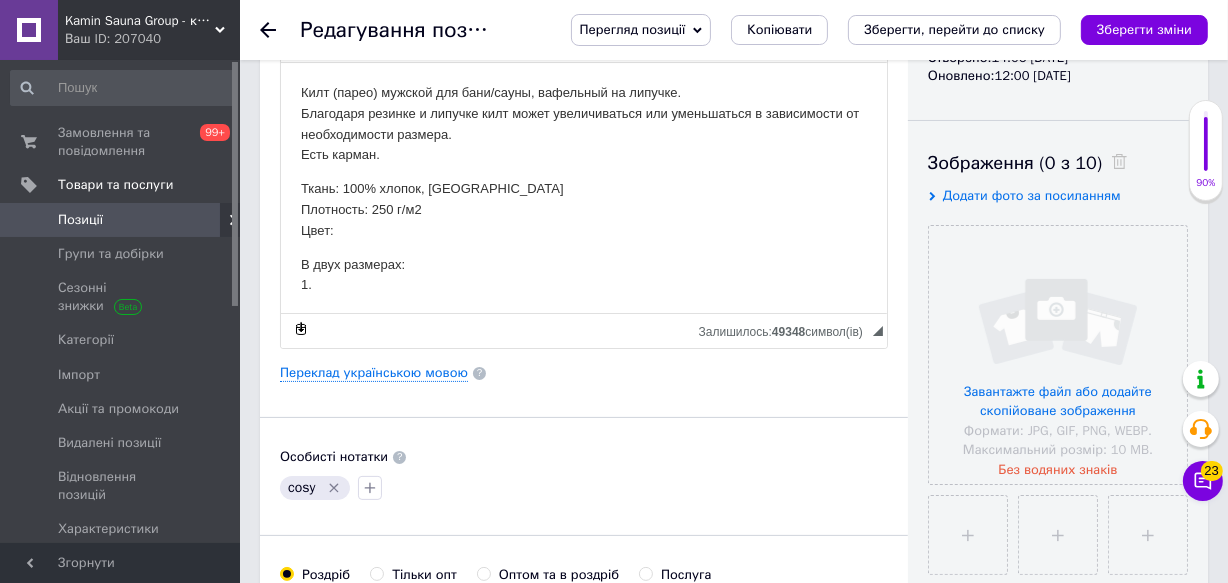 click 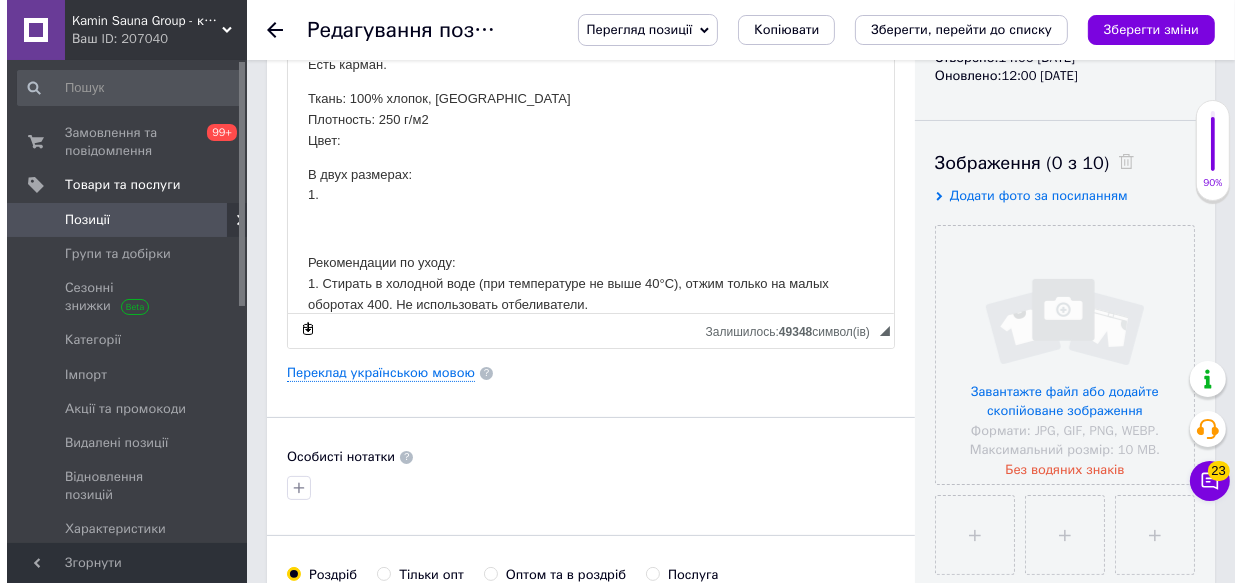scroll, scrollTop: 0, scrollLeft: 0, axis: both 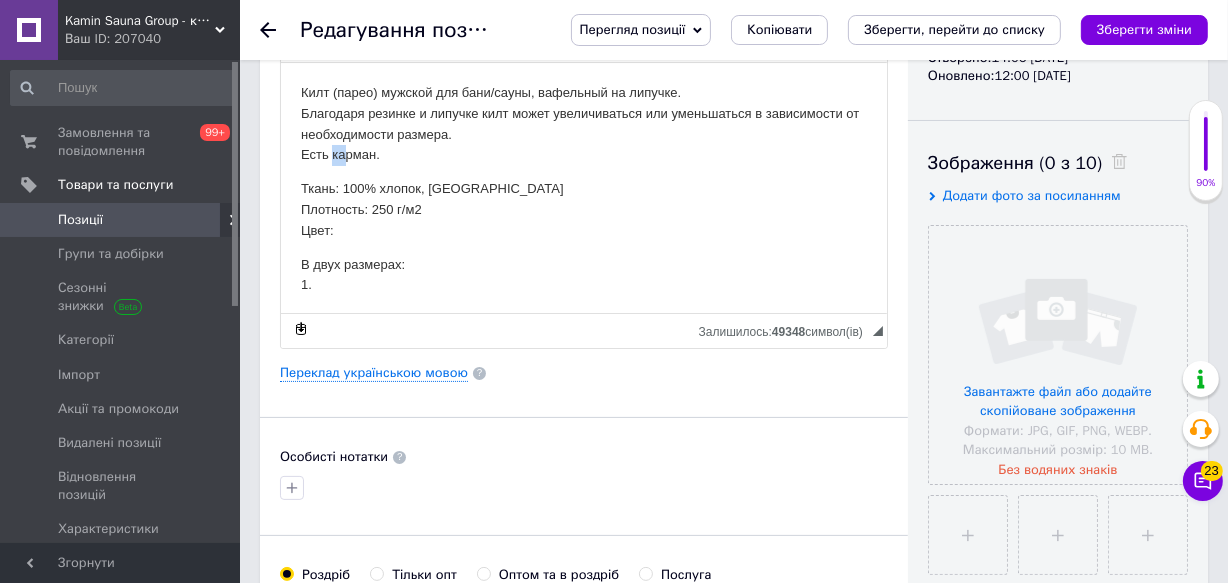 click on "Килт (парео) мужской для бани/сауны, вафельный на липучке. Благодаря резинке и липучке килт может увеличиваться или уменьшаться в зависимости от необходимости размера. Есть карман." at bounding box center (583, 123) 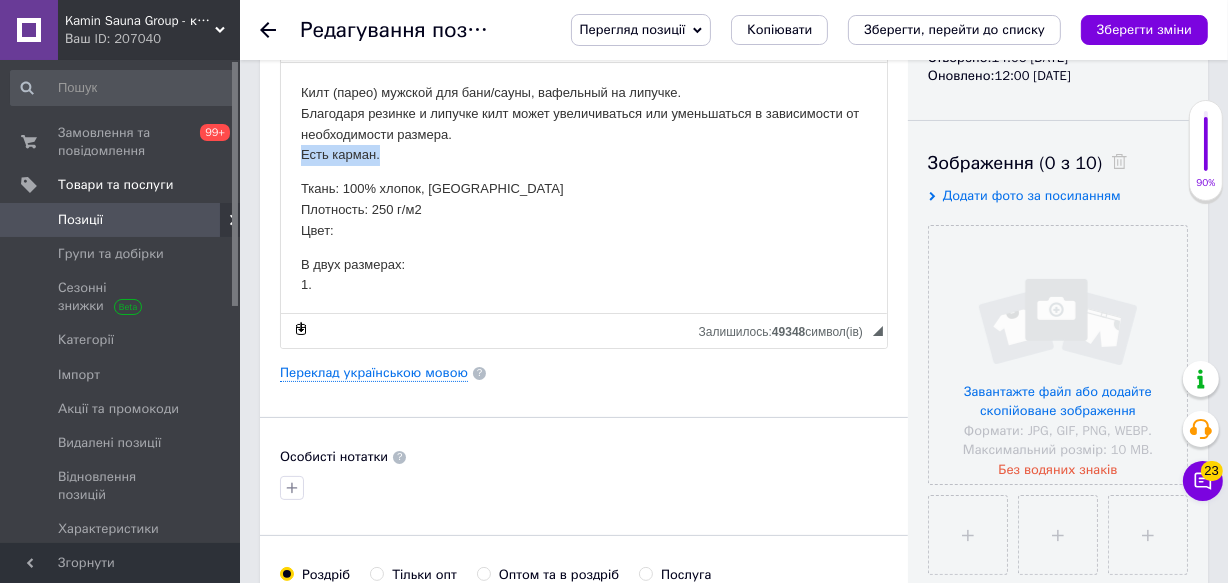 drag, startPoint x: 399, startPoint y: 159, endPoint x: 269, endPoint y: 160, distance: 130.00385 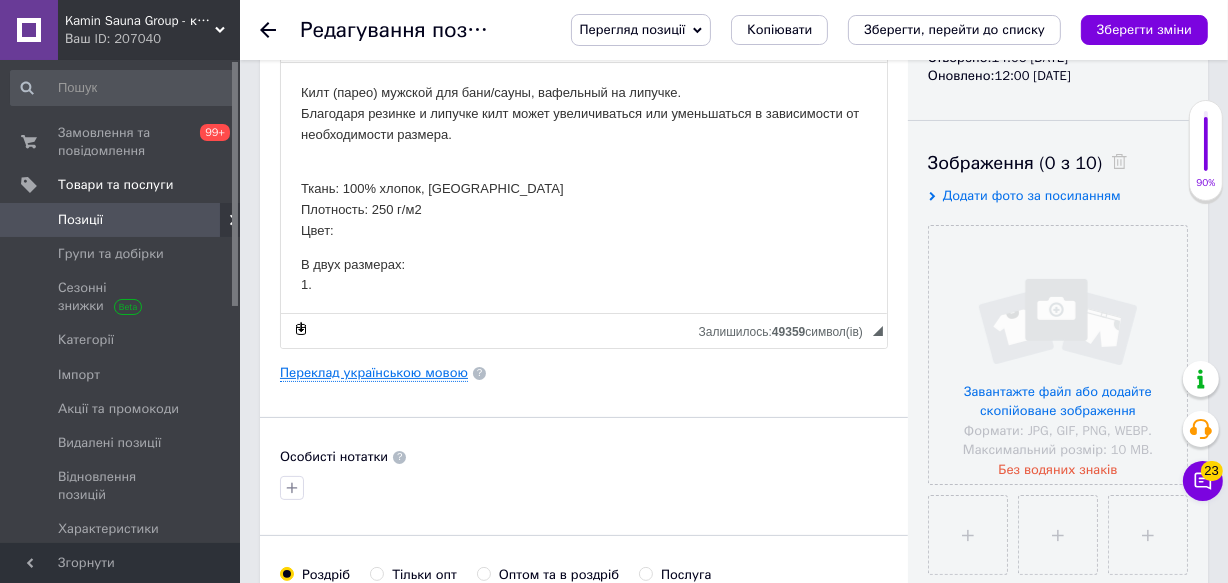click on "Переклад українською мовою" at bounding box center [374, 373] 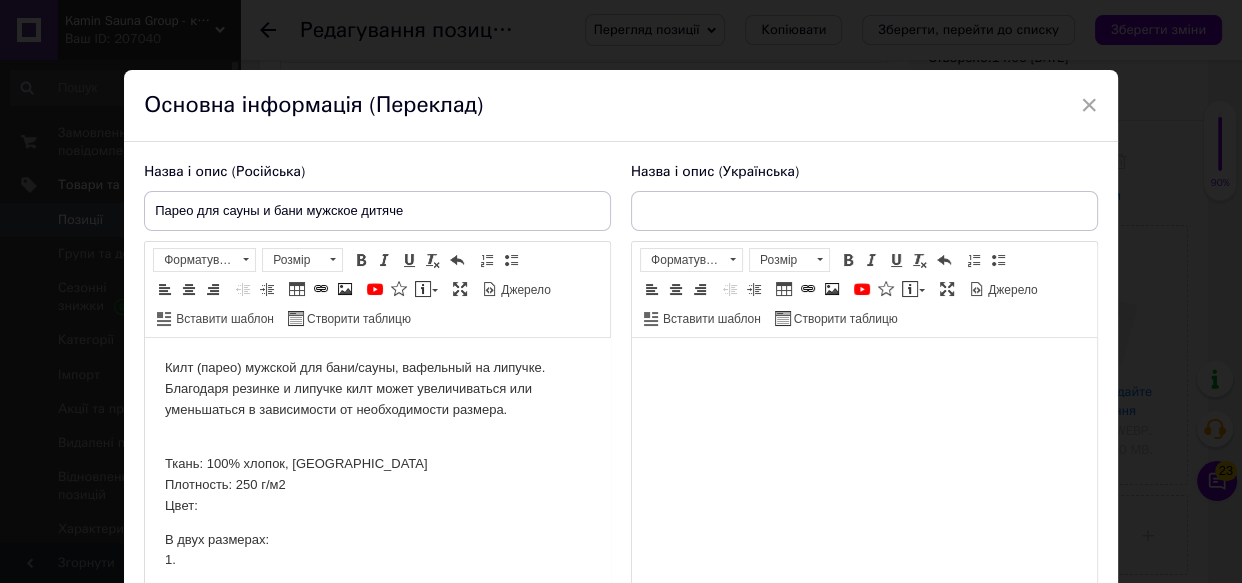 scroll, scrollTop: 0, scrollLeft: 0, axis: both 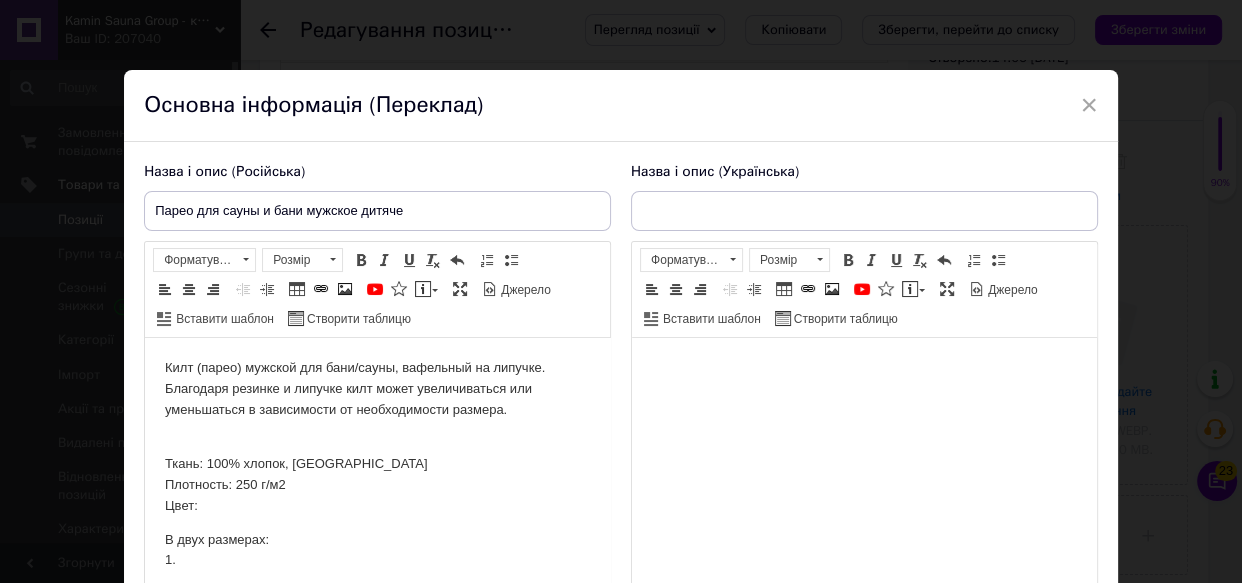 type on "Парео для сауни та лазні чоловіче дитяче" 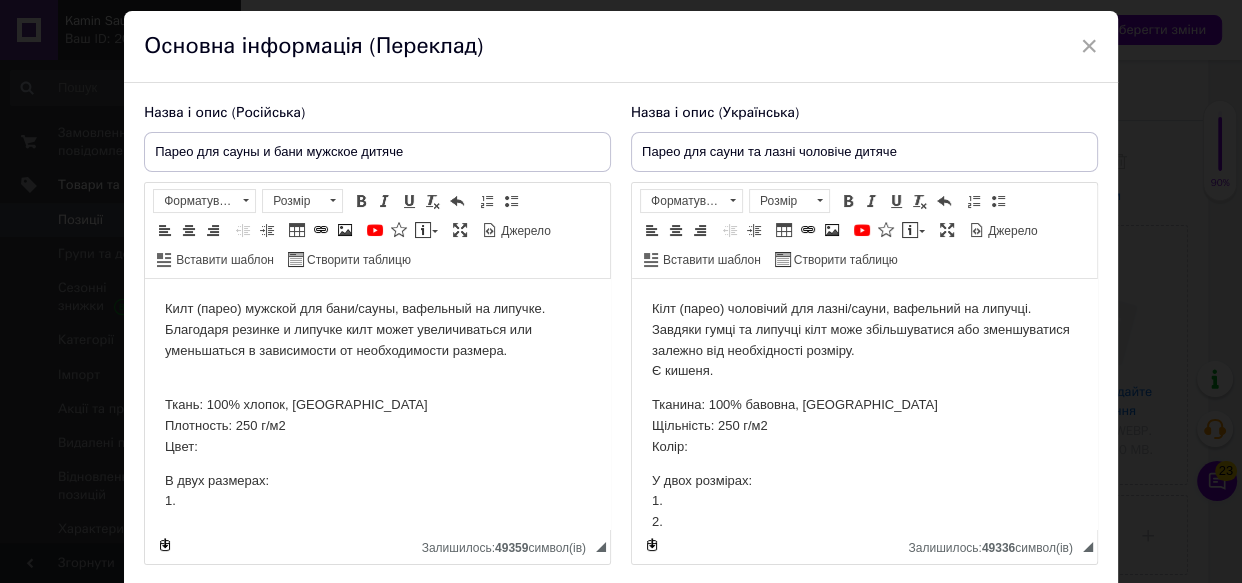 scroll, scrollTop: 90, scrollLeft: 0, axis: vertical 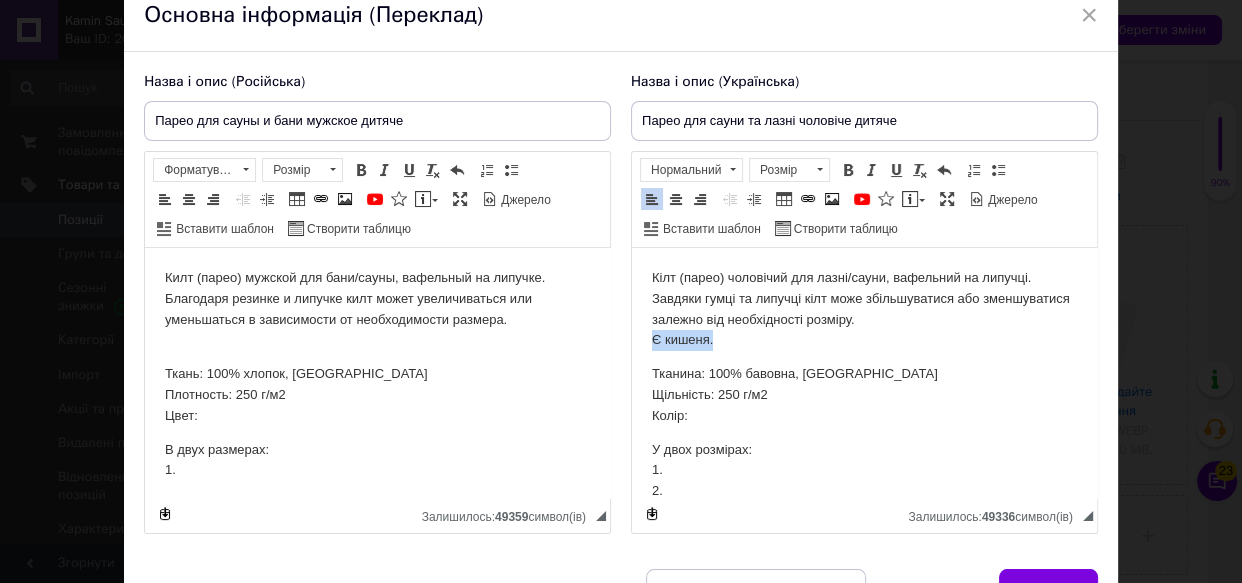 drag, startPoint x: 721, startPoint y: 344, endPoint x: 638, endPoint y: 344, distance: 83 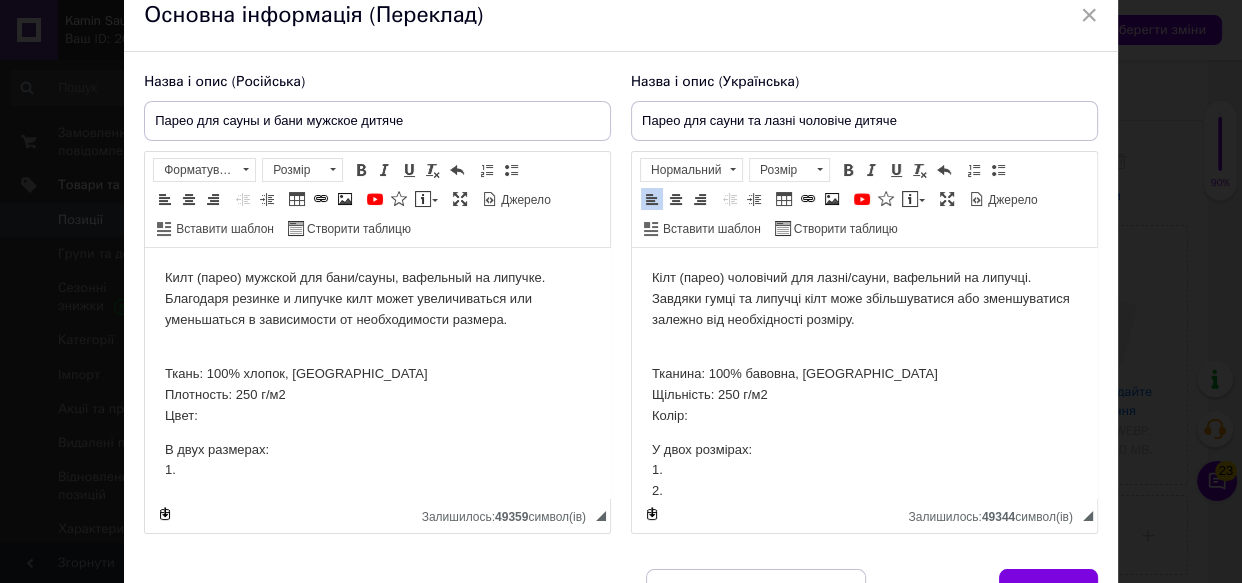 click on "Тканина: 100% бавовна, Туреччина Щільність: 250 г/м2 Колір:" at bounding box center [864, 395] 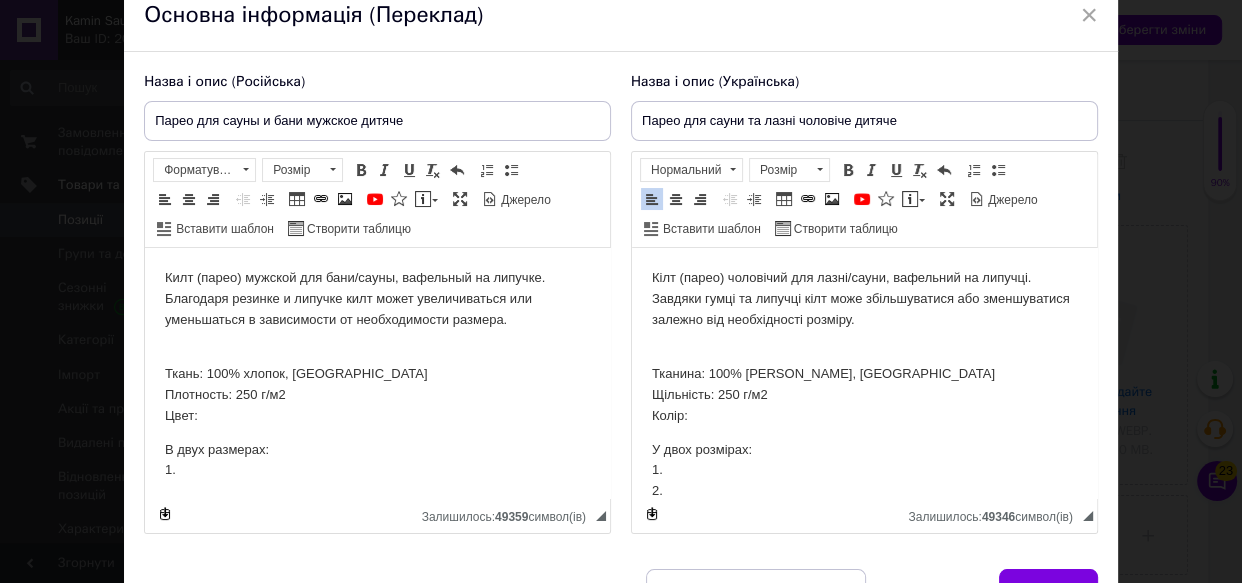 click on "Тканина: 100% сотон, Туреччина Щільність: 250 г/м2 Колір:" at bounding box center [864, 395] 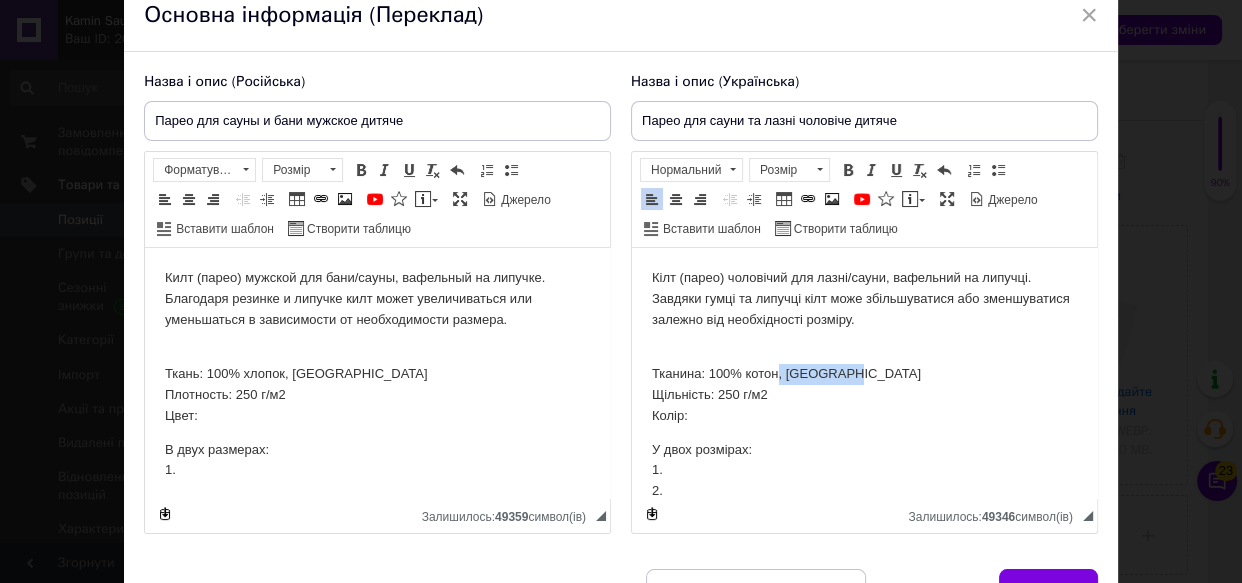 drag, startPoint x: 857, startPoint y: 378, endPoint x: 777, endPoint y: 377, distance: 80.00625 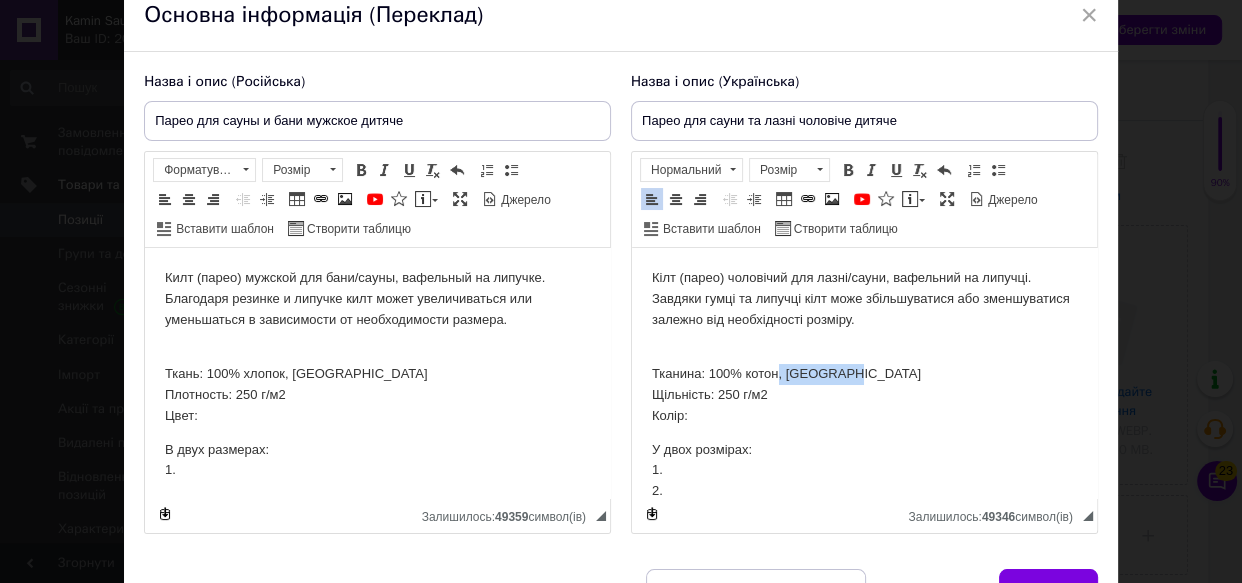 click on "Тканина: 100% котон, Туреччина Щільність: 250 г/м2 Колір:" at bounding box center [864, 395] 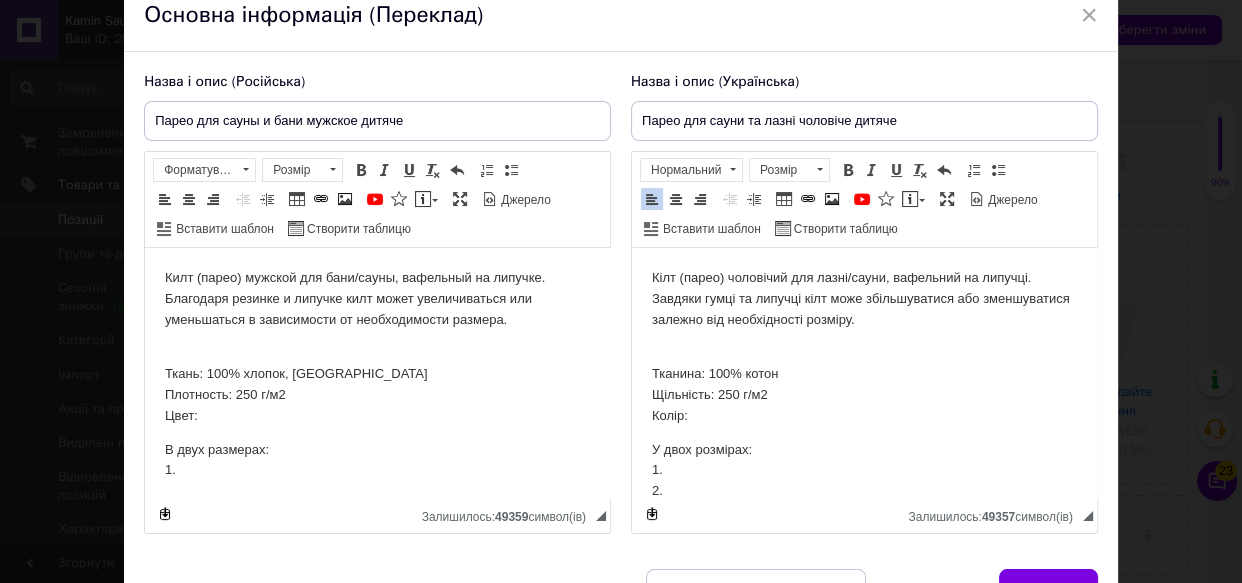 click on "Ткань: 100% хлопок, Турция Плотность: 250 г/м2 Цвет:" at bounding box center [377, 395] 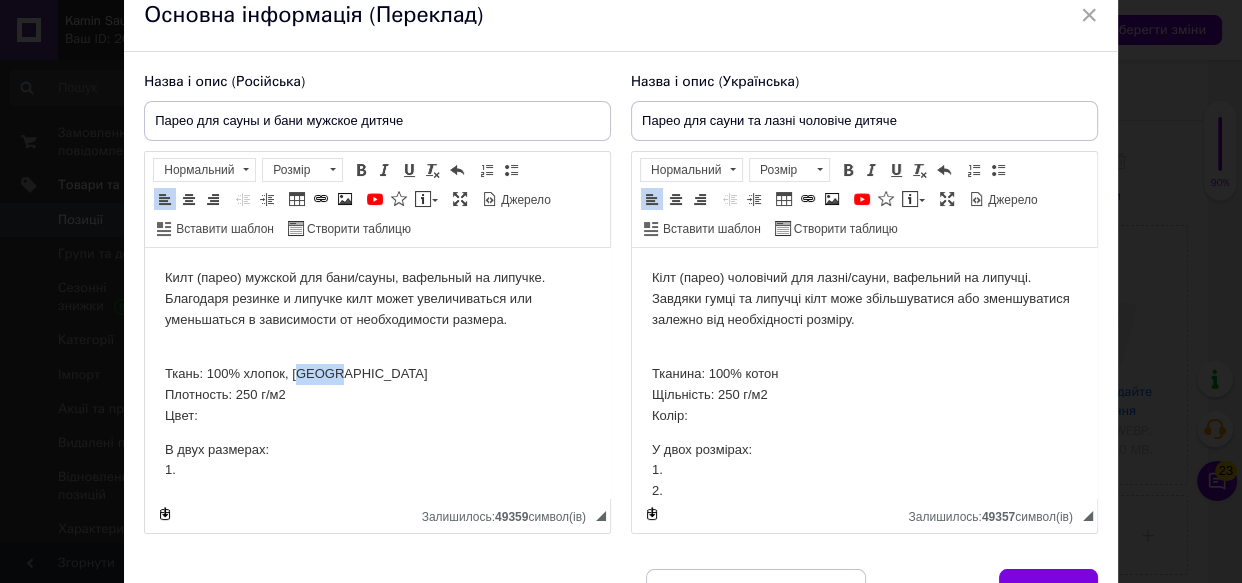 drag, startPoint x: 336, startPoint y: 372, endPoint x: 302, endPoint y: 379, distance: 34.713108 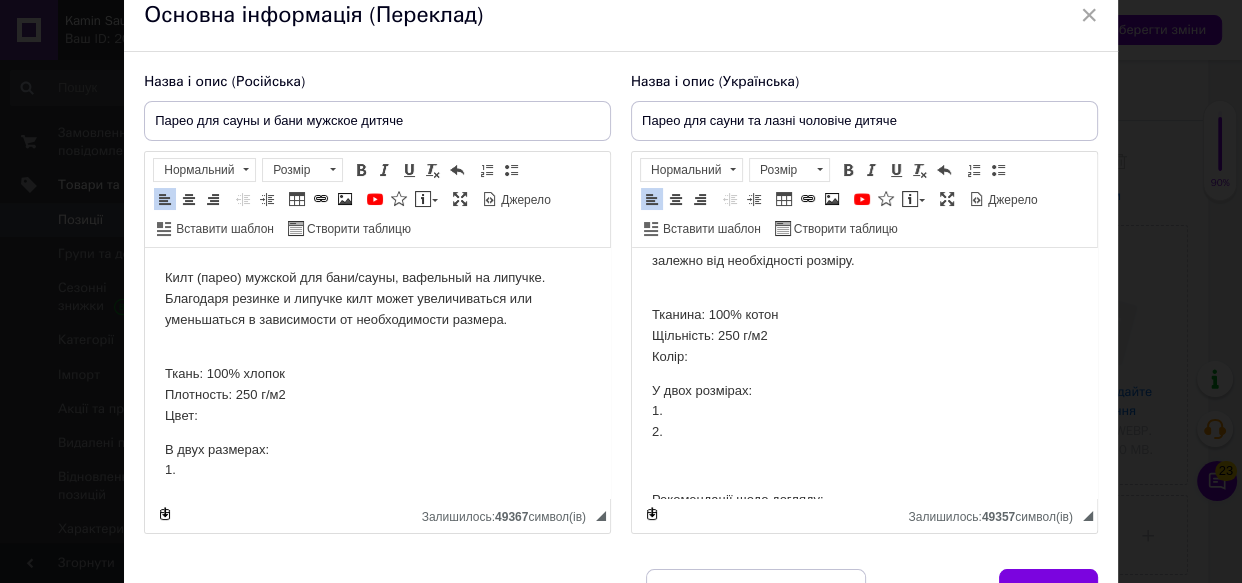 scroll, scrollTop: 90, scrollLeft: 0, axis: vertical 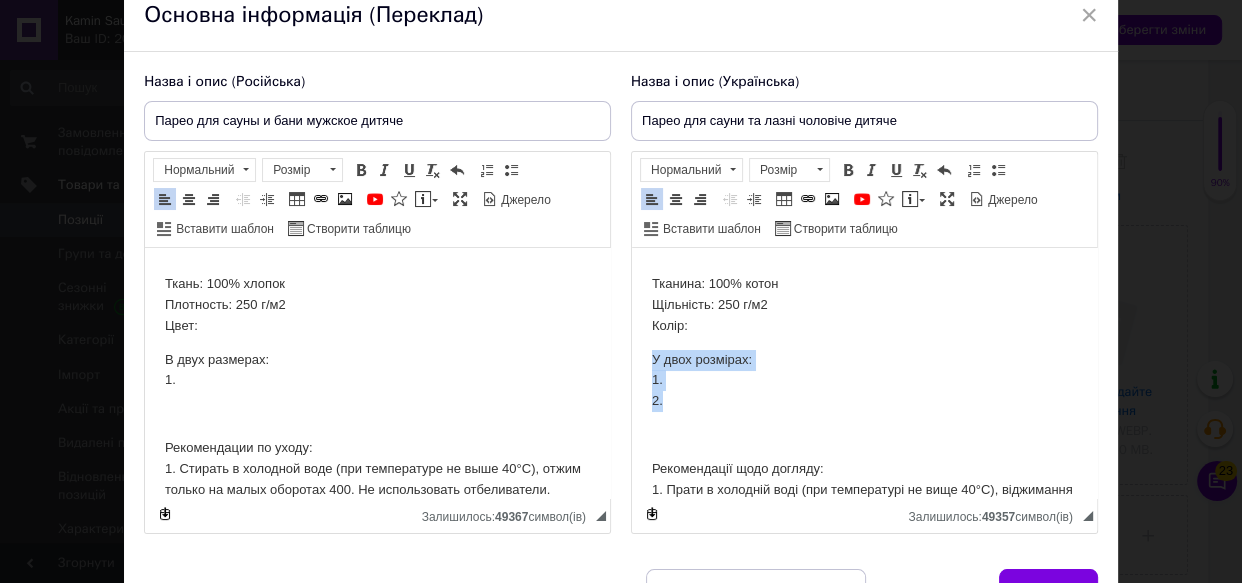 drag, startPoint x: 667, startPoint y: 399, endPoint x: 644, endPoint y: 360, distance: 45.276924 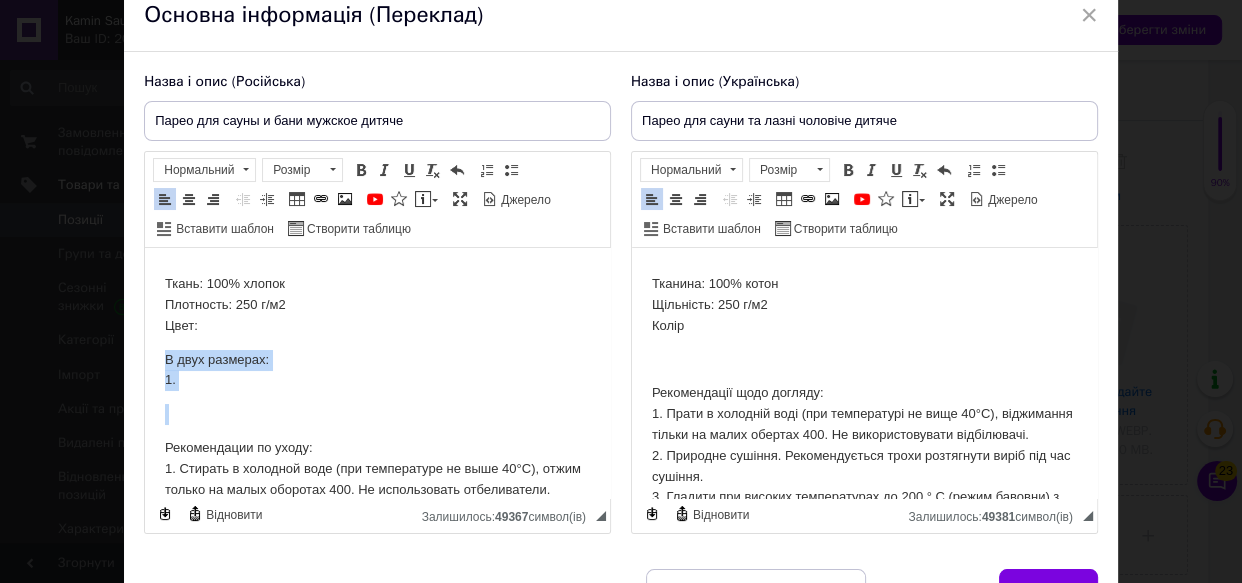 drag, startPoint x: 187, startPoint y: 393, endPoint x: 150, endPoint y: 363, distance: 47.63402 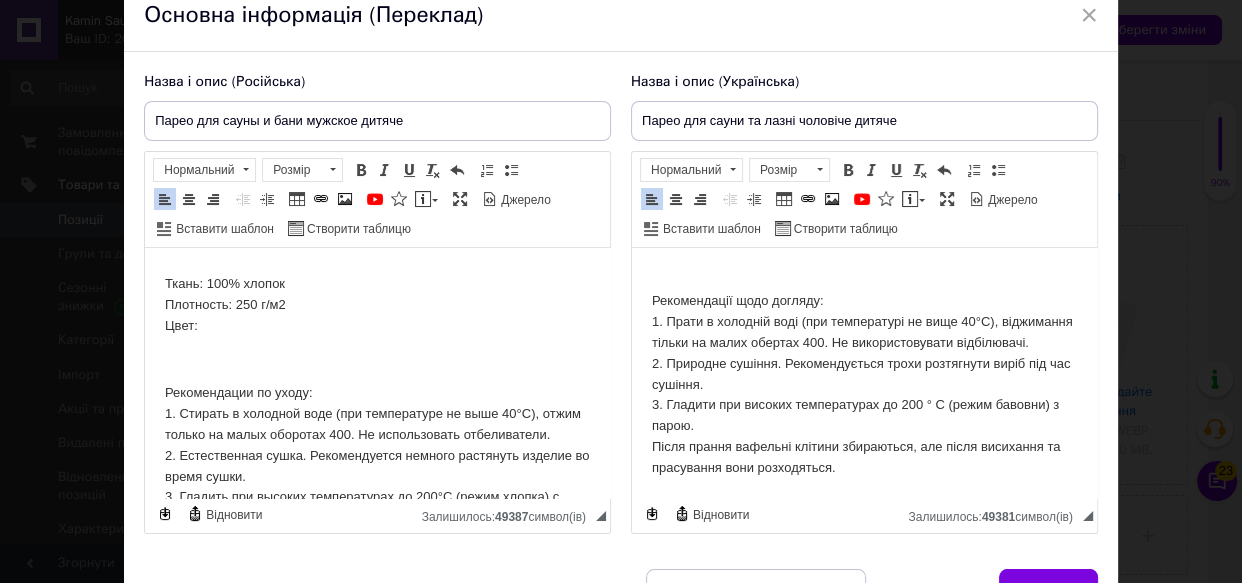 scroll, scrollTop: 270, scrollLeft: 0, axis: vertical 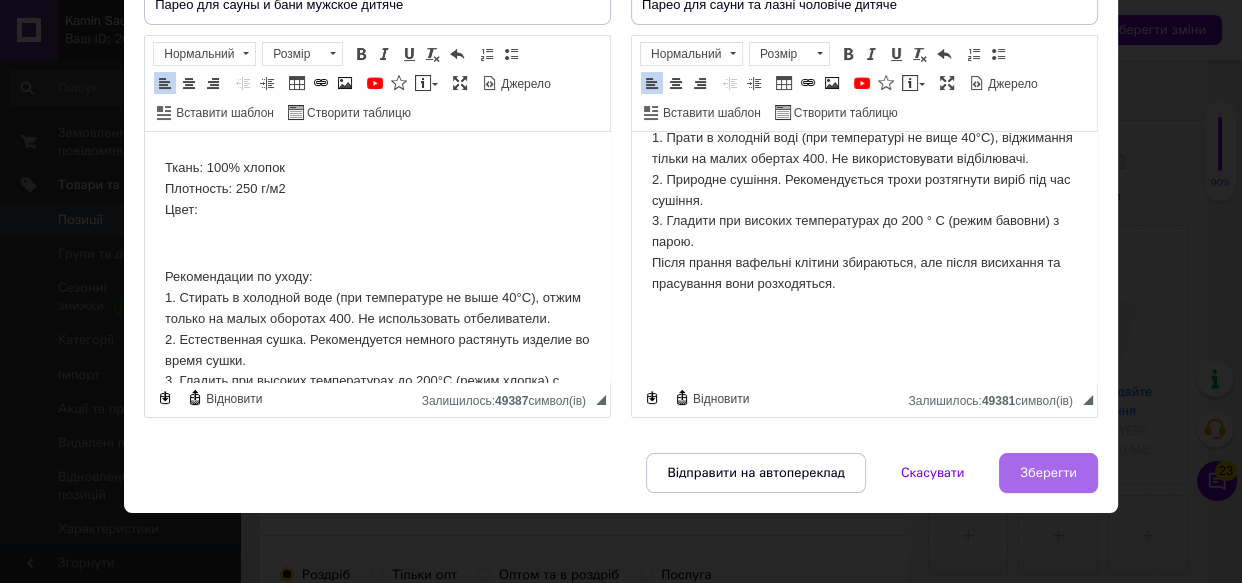 click on "Зберегти" at bounding box center [1048, 473] 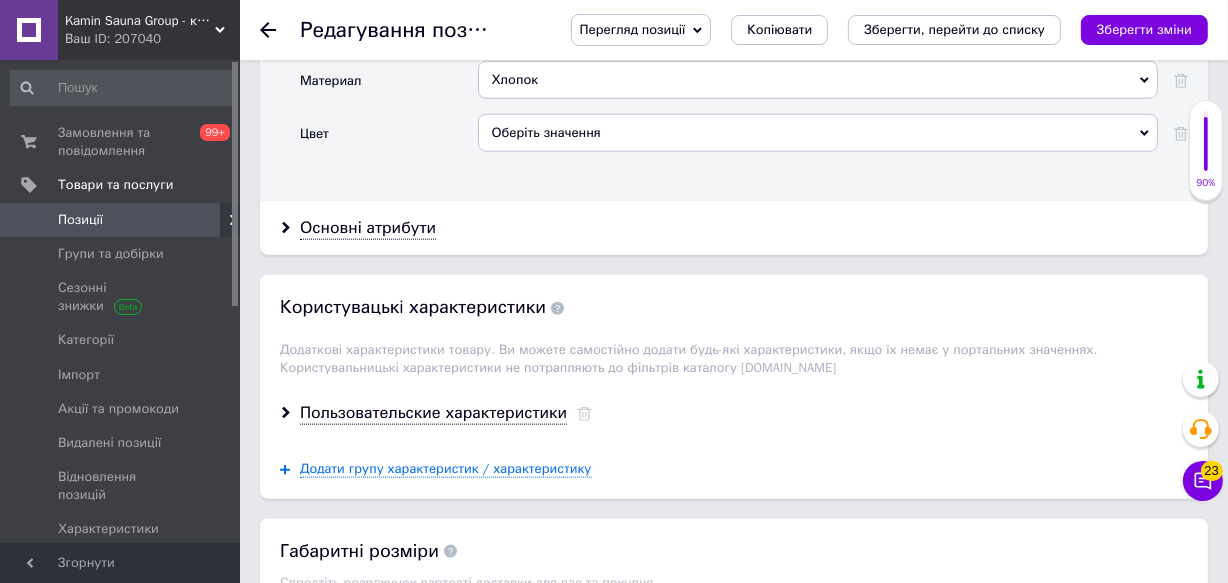 scroll, scrollTop: 2000, scrollLeft: 0, axis: vertical 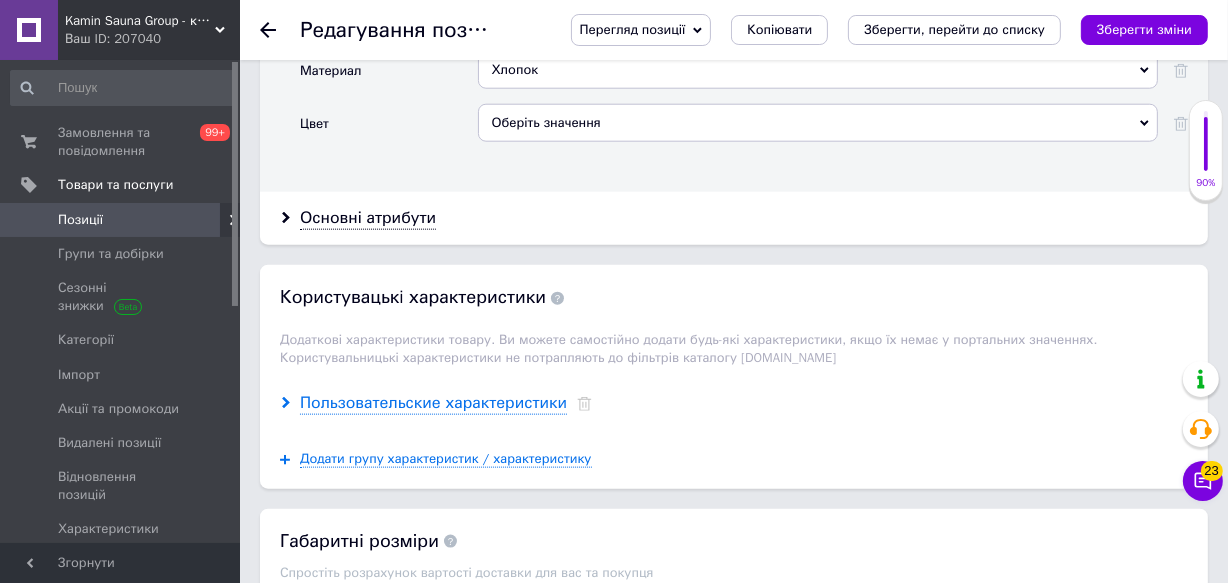 click on "Пользовательские характеристики" at bounding box center (433, 403) 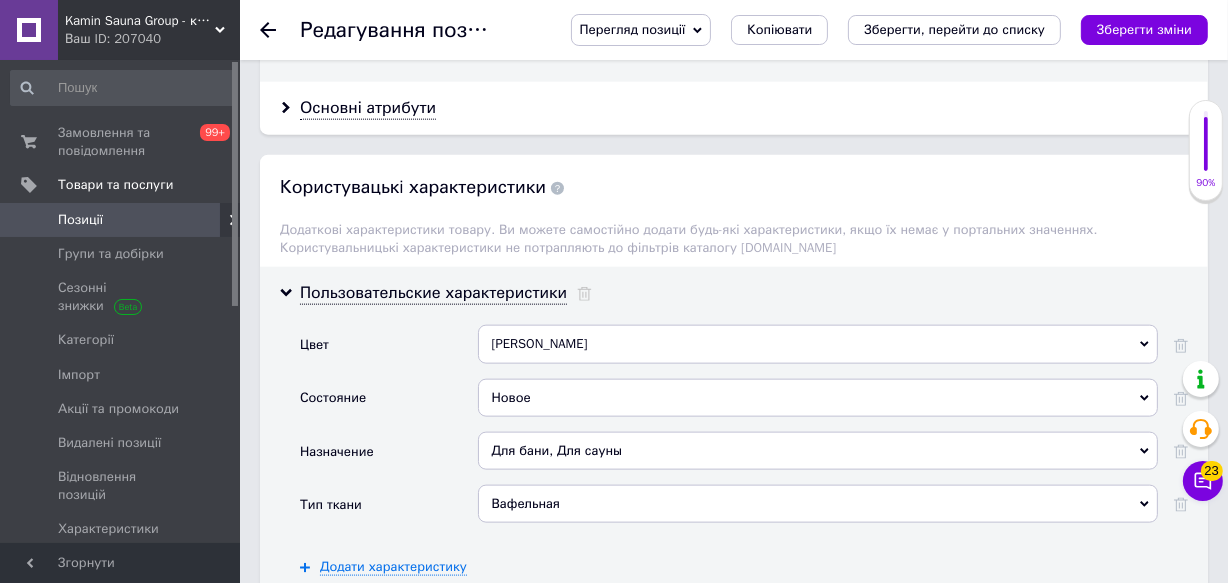 scroll, scrollTop: 2000, scrollLeft: 0, axis: vertical 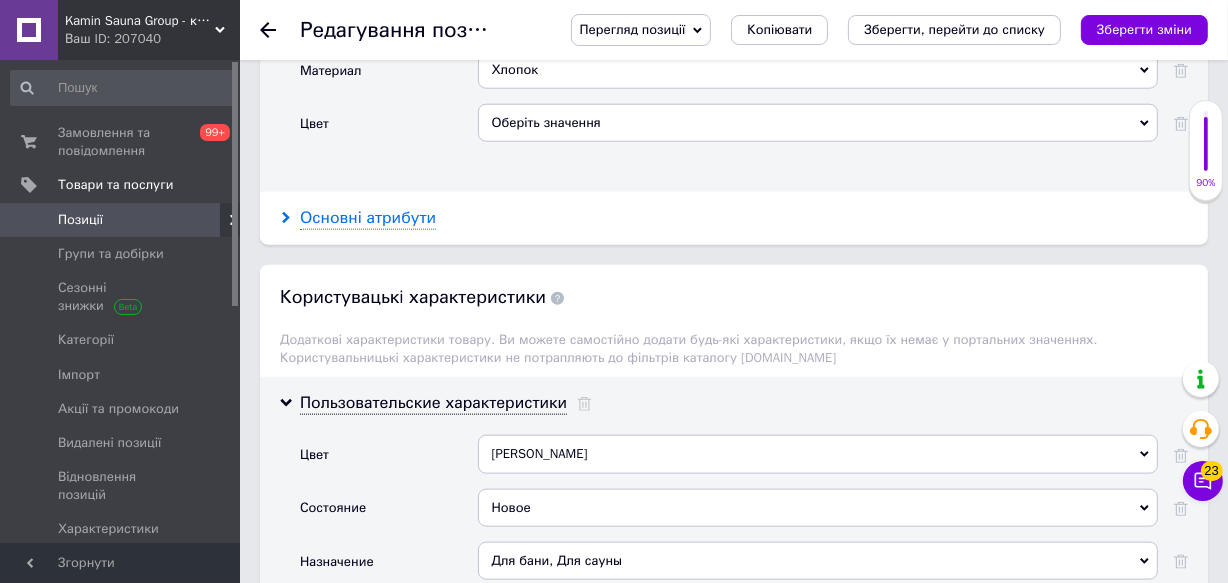 click on "Основні атрибути" at bounding box center [368, 218] 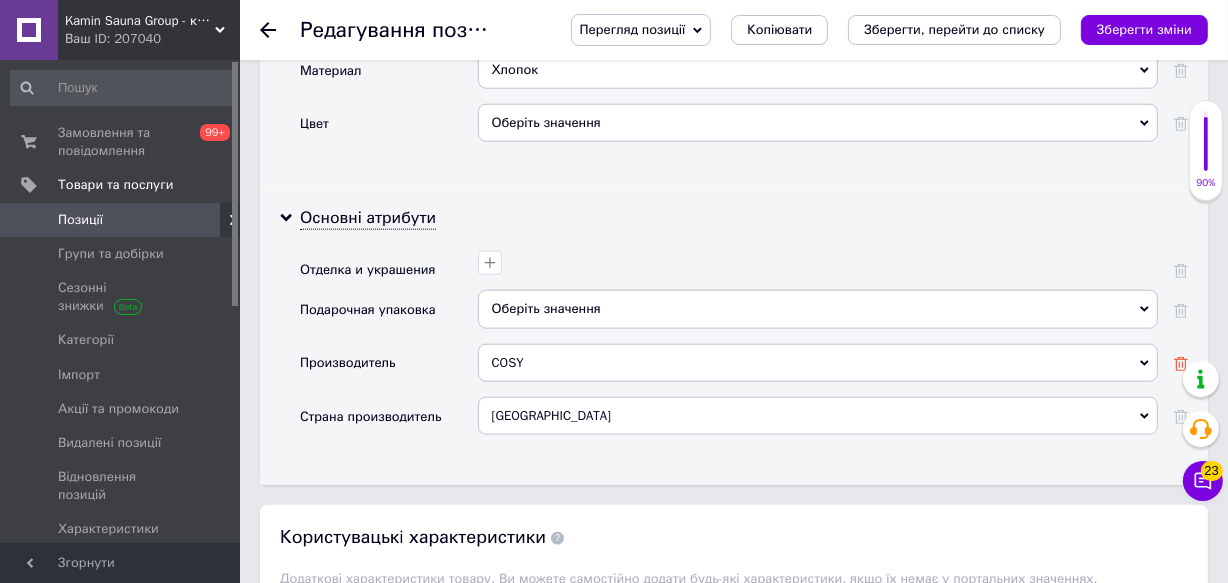 click at bounding box center (1181, 363) 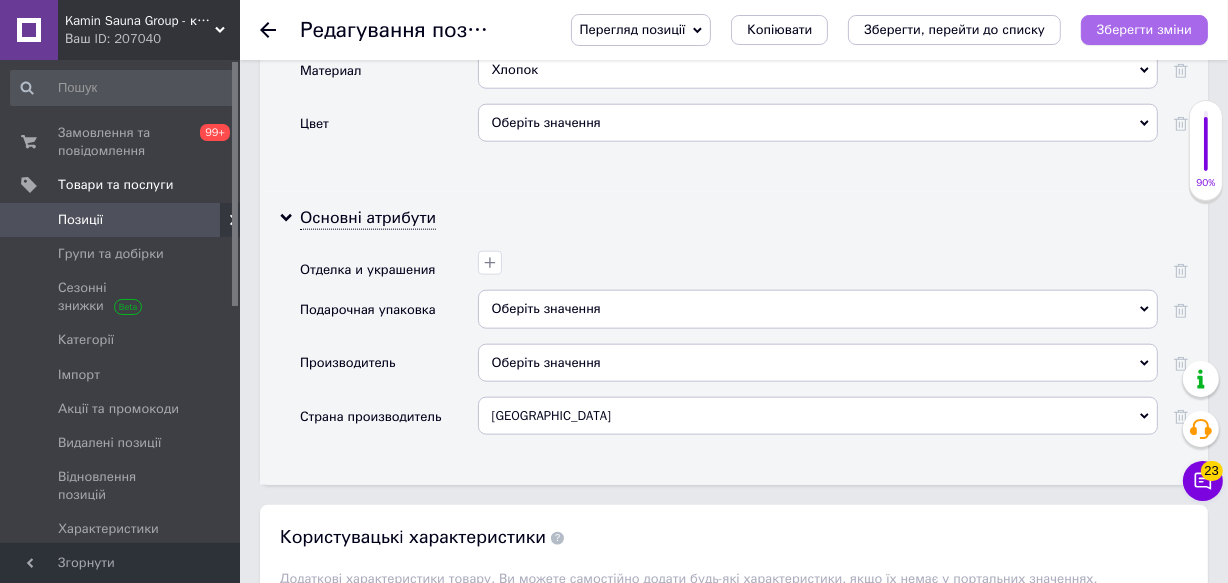 click on "Зберегти зміни" at bounding box center (1144, 29) 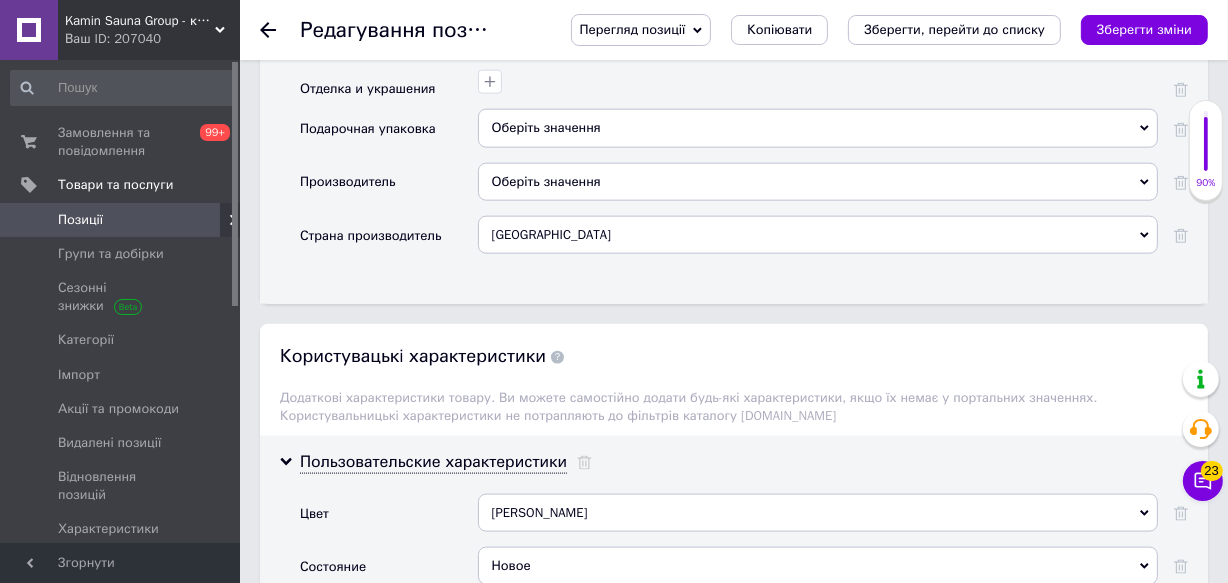 scroll, scrollTop: 2363, scrollLeft: 0, axis: vertical 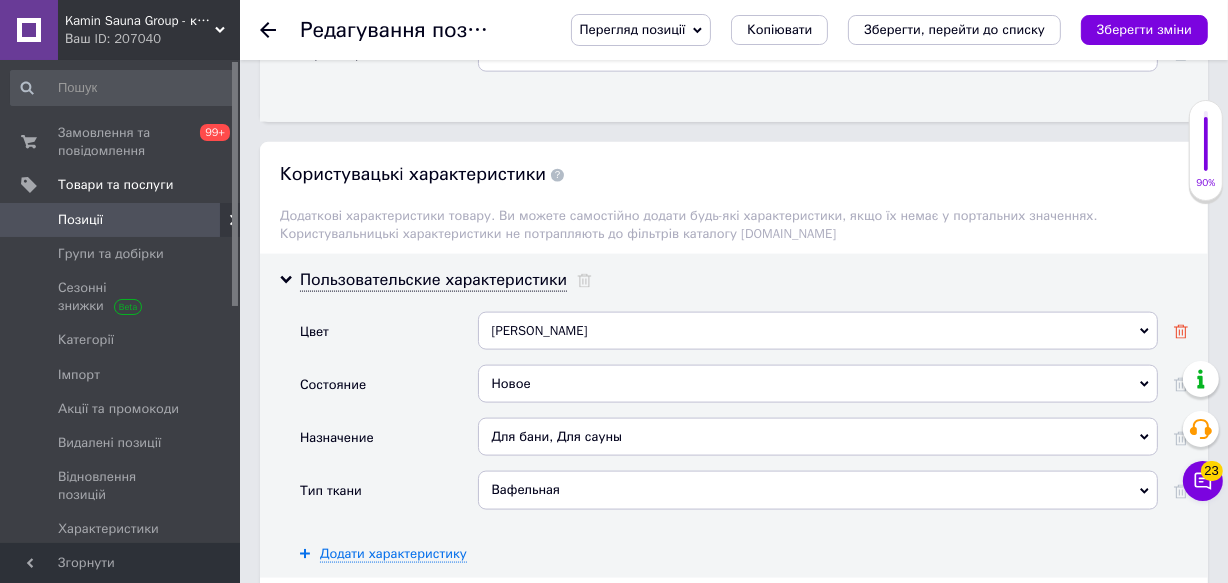 click 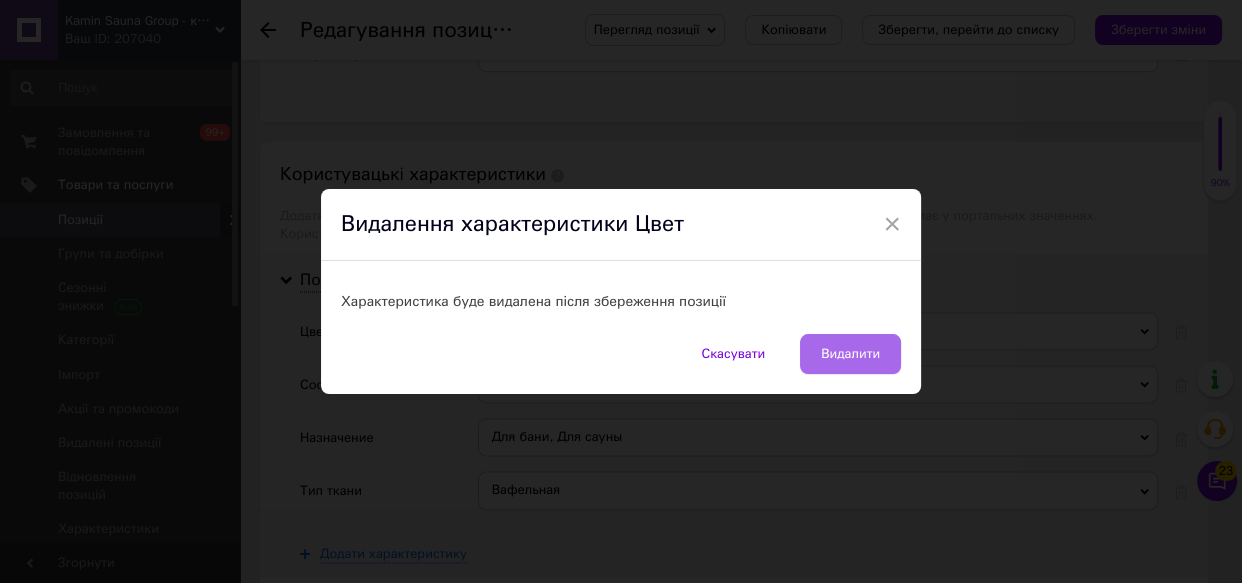 click on "Видалити" at bounding box center (850, 354) 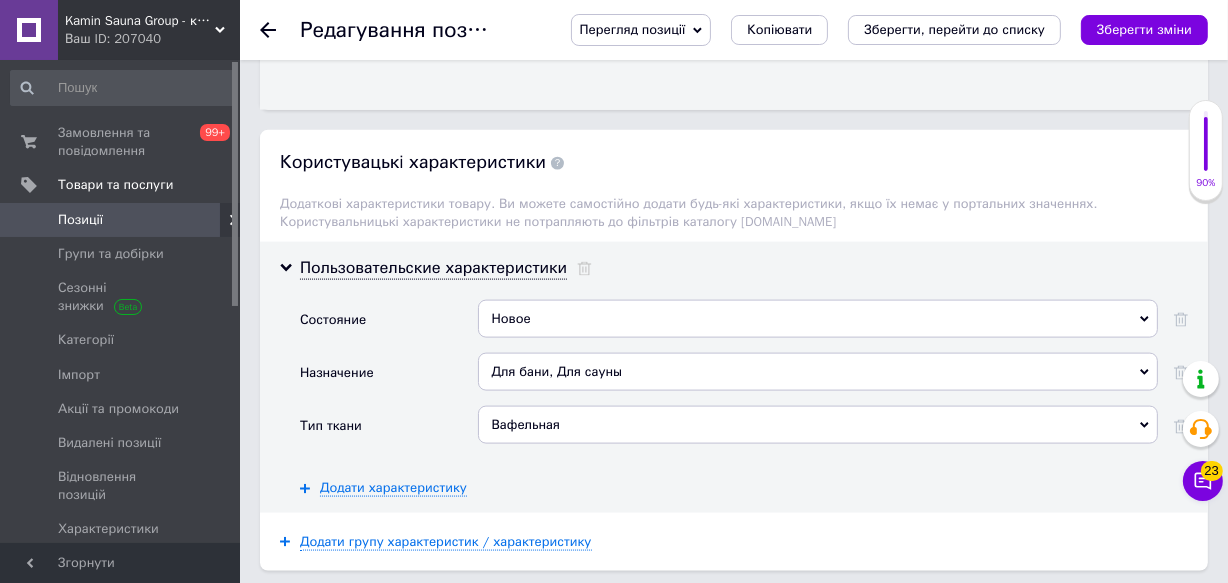 scroll, scrollTop: 2454, scrollLeft: 0, axis: vertical 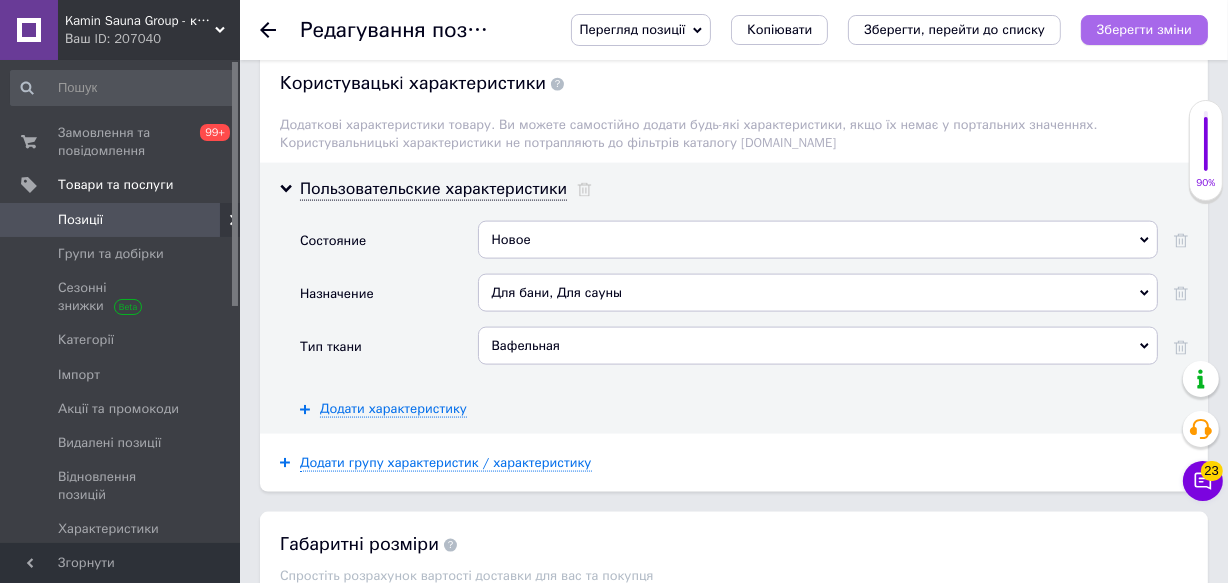 click on "Зберегти зміни" at bounding box center [1144, 29] 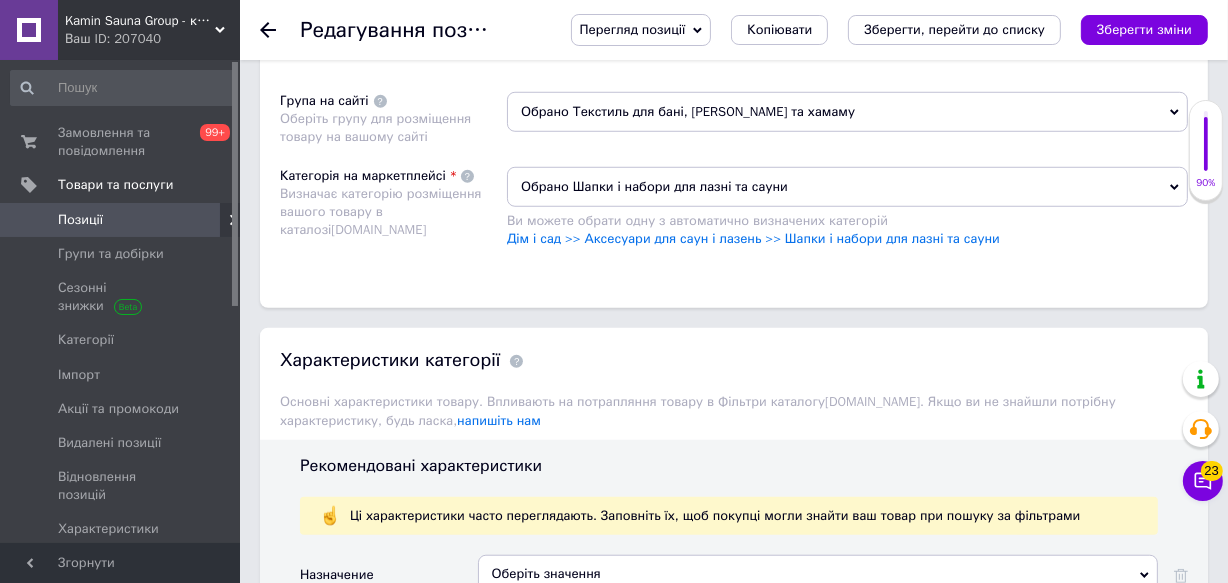 scroll, scrollTop: 1000, scrollLeft: 0, axis: vertical 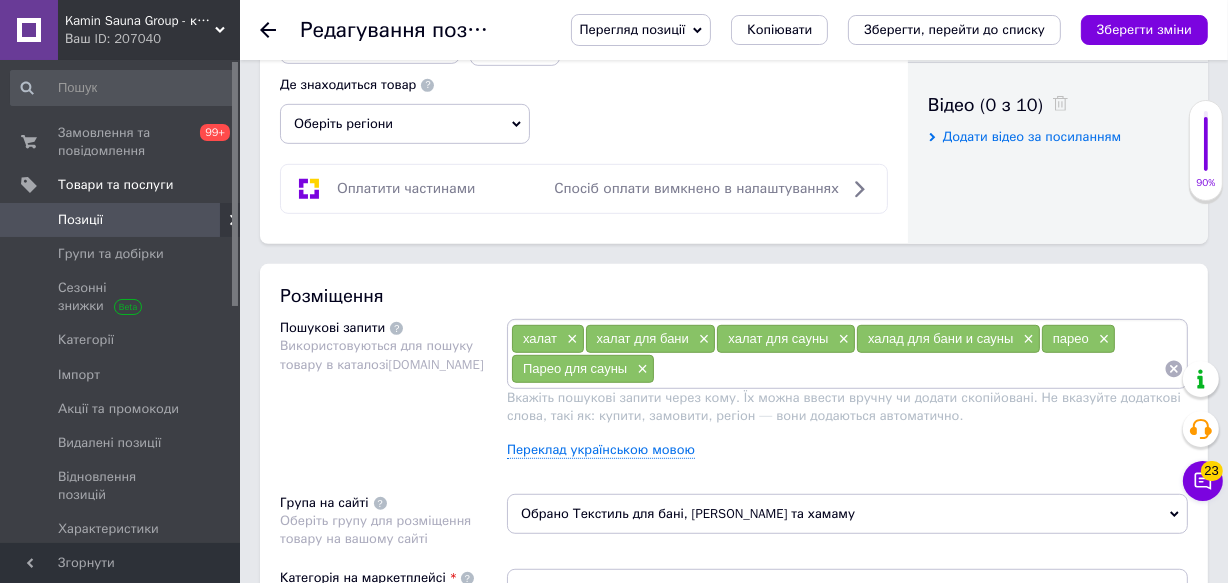 click 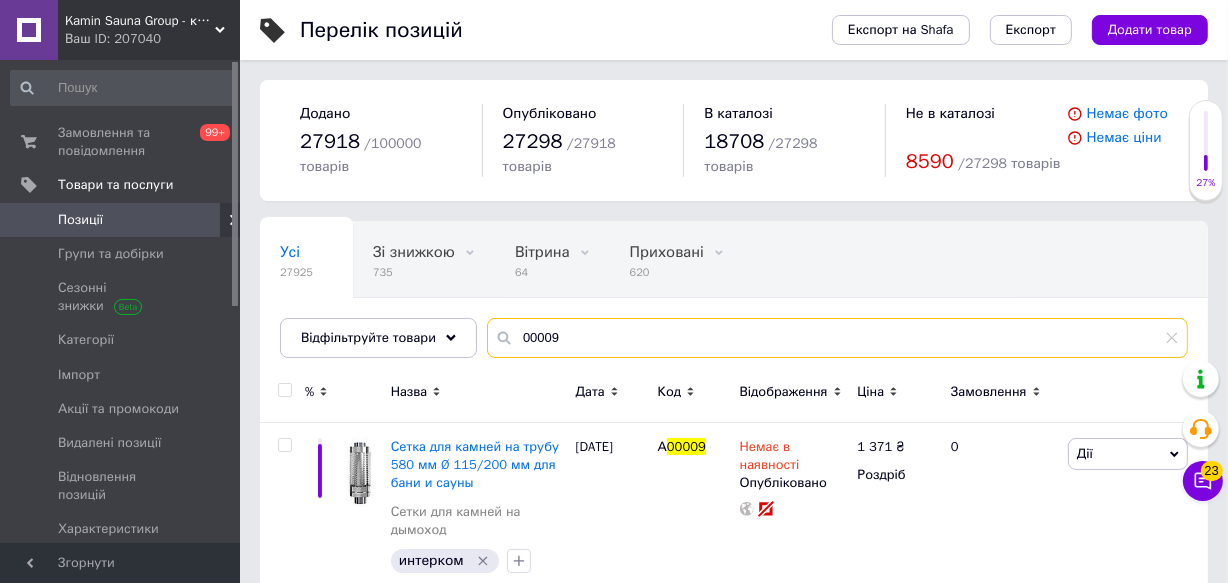 click on "00009" at bounding box center [837, 338] 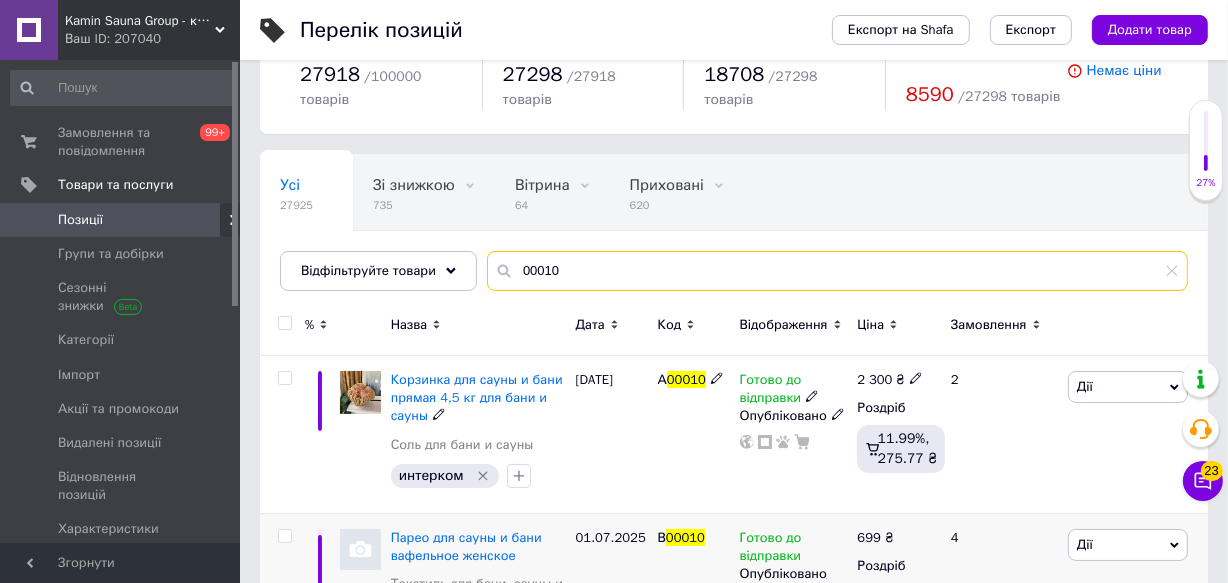 scroll, scrollTop: 181, scrollLeft: 0, axis: vertical 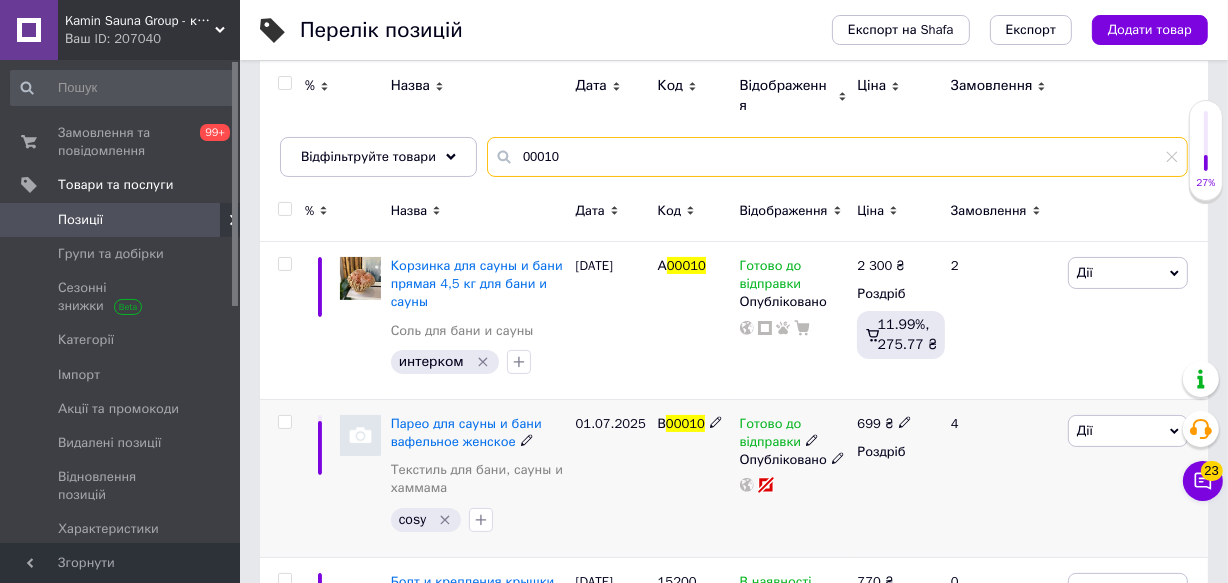 type on "00010" 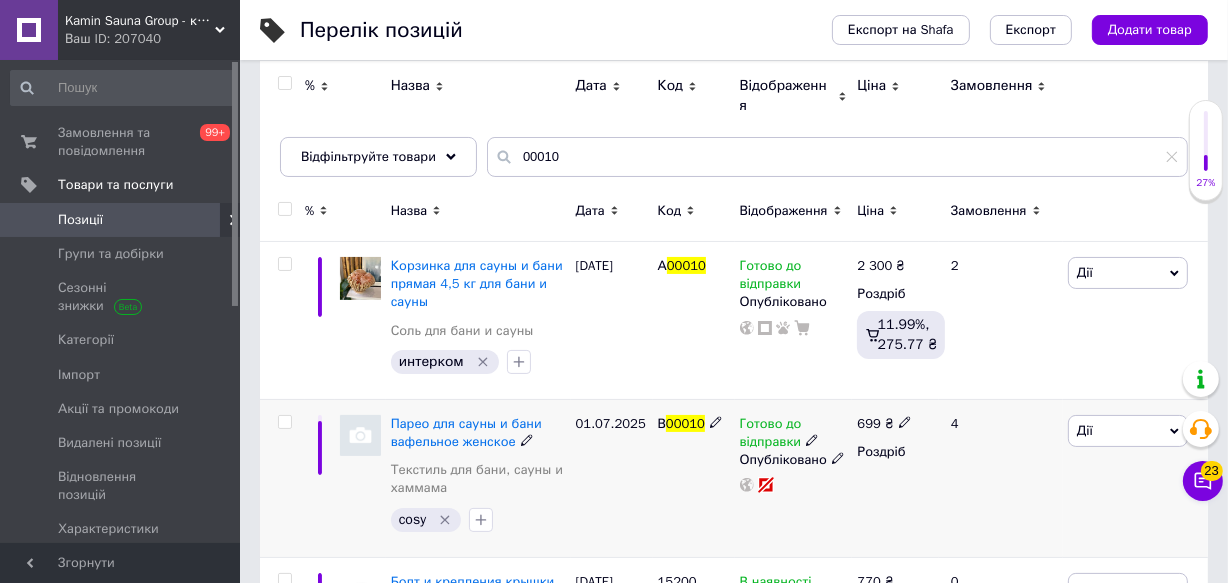 click at bounding box center [360, 435] 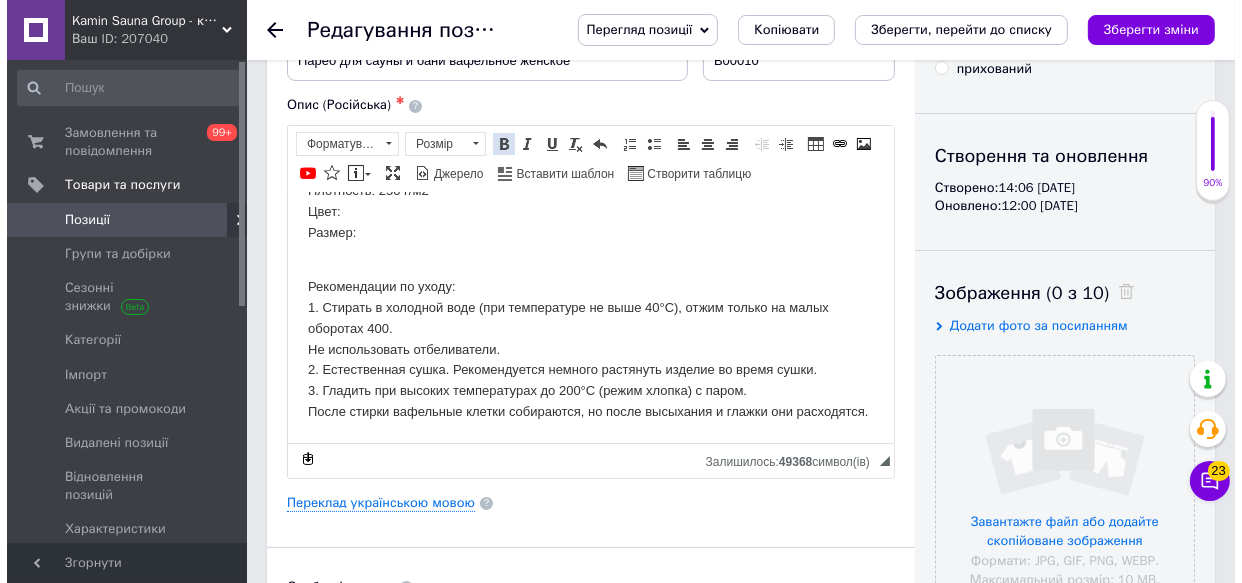 scroll, scrollTop: 181, scrollLeft: 0, axis: vertical 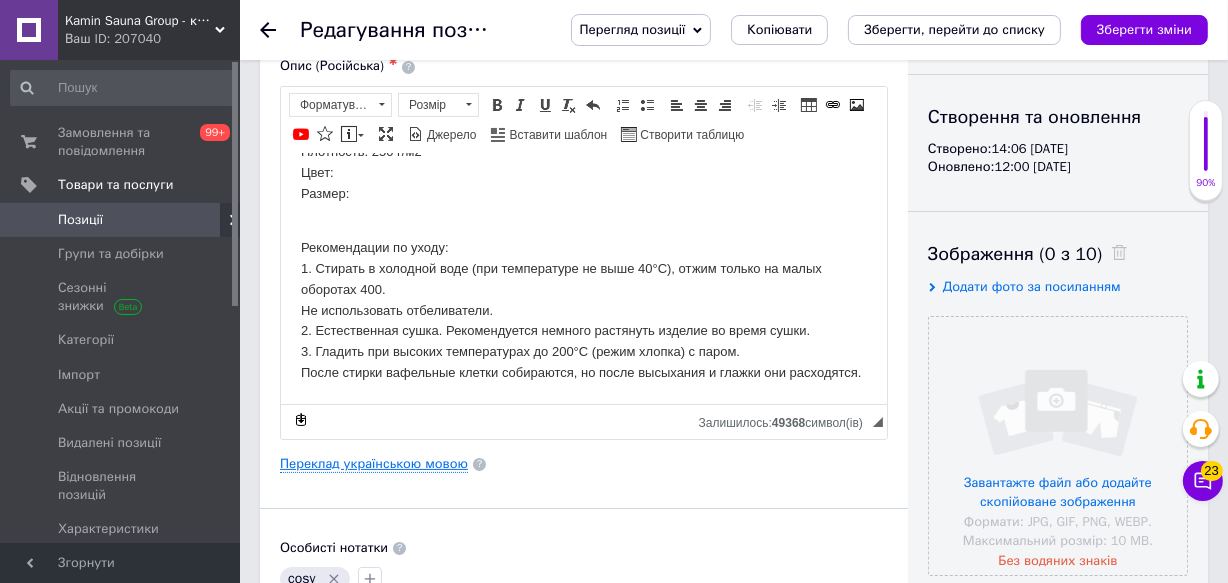 click on "Переклад українською мовою" at bounding box center [374, 464] 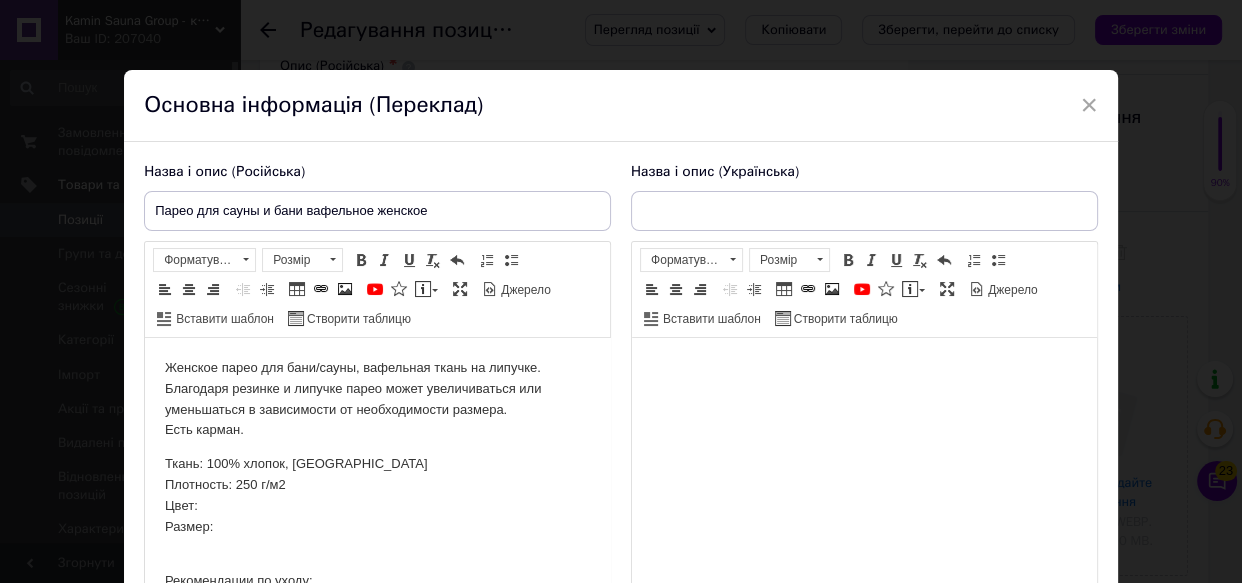 scroll, scrollTop: 0, scrollLeft: 0, axis: both 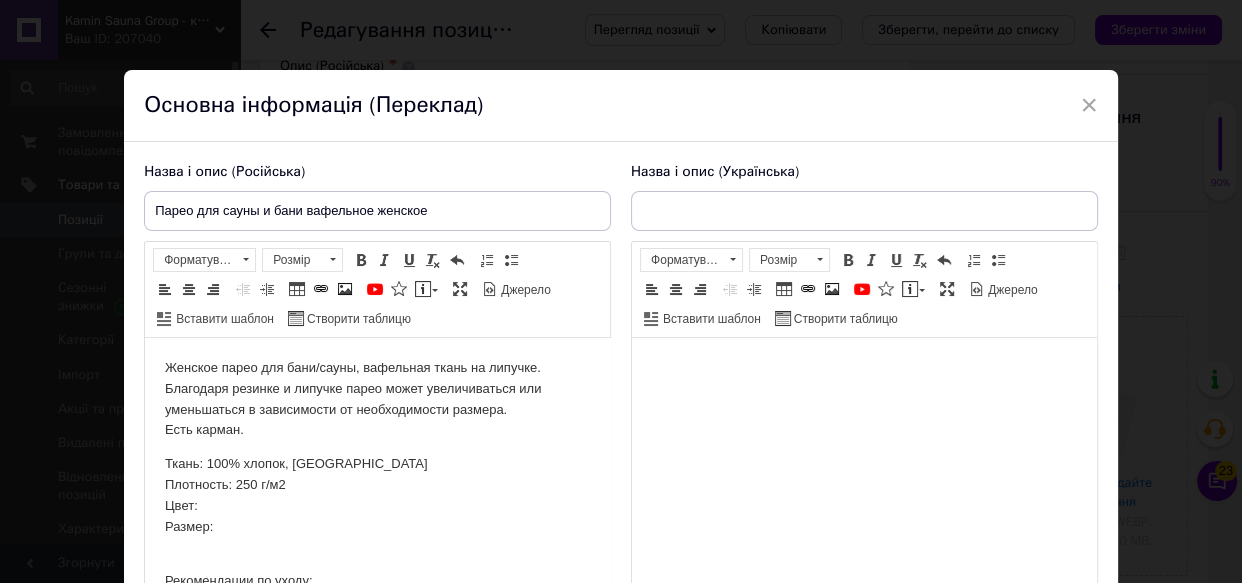 type on "Парео для сауни та лазні вафельне жіноче" 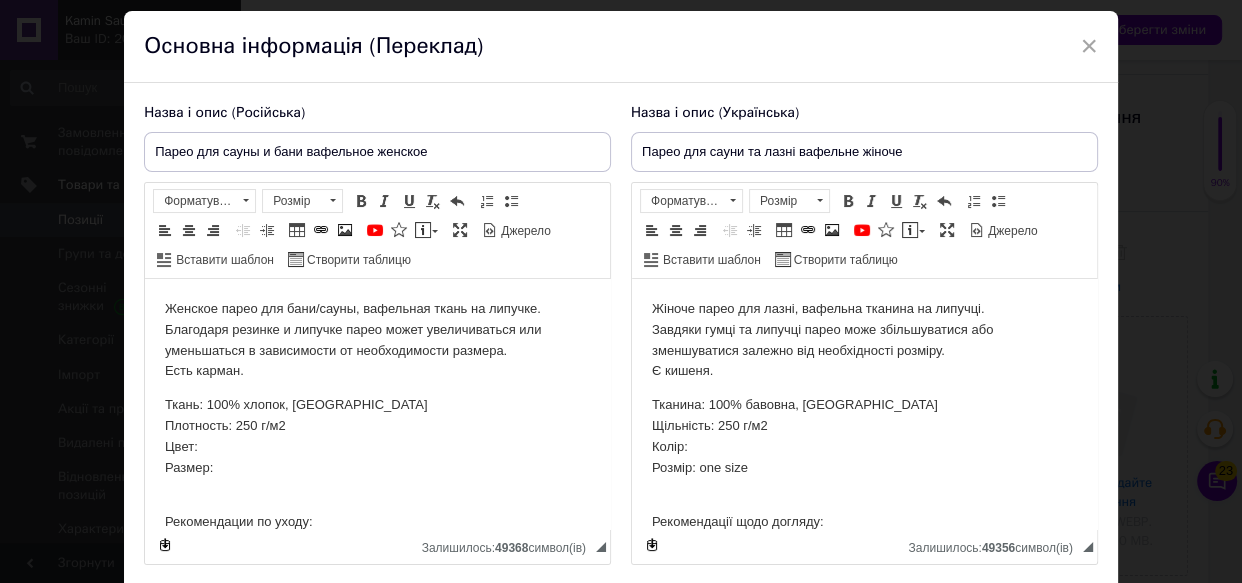 scroll, scrollTop: 90, scrollLeft: 0, axis: vertical 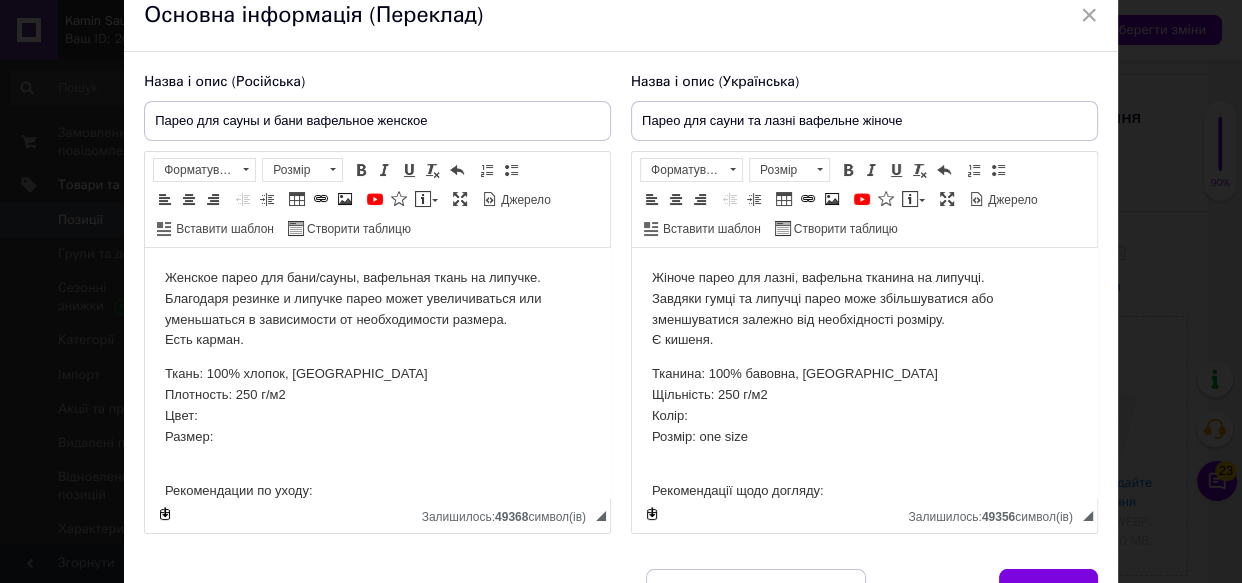 click on "Тканина: 100% бавовна, Туреччина Щільність: 250 г/м2 Колір: Розмір: one size" at bounding box center (864, 416) 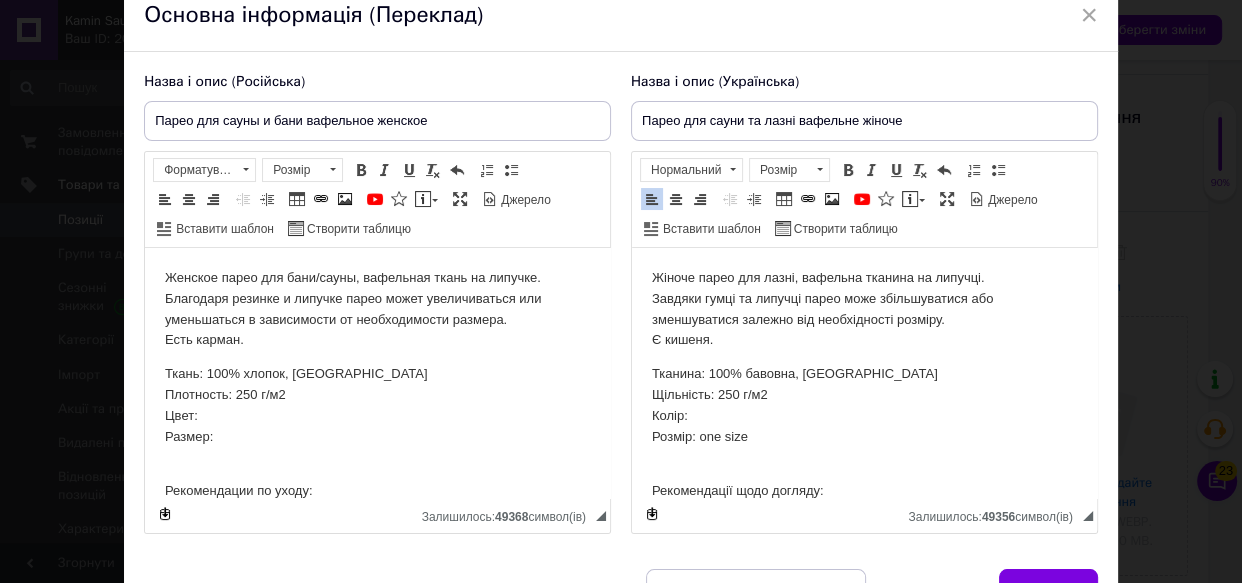 type 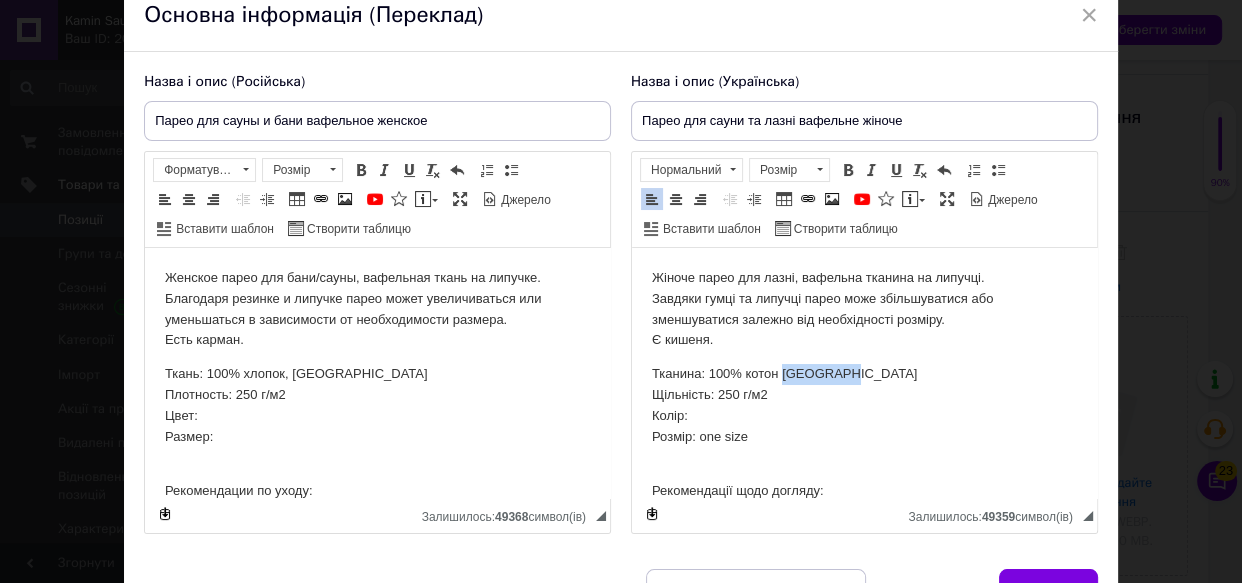 drag, startPoint x: 851, startPoint y: 380, endPoint x: 785, endPoint y: 373, distance: 66.37017 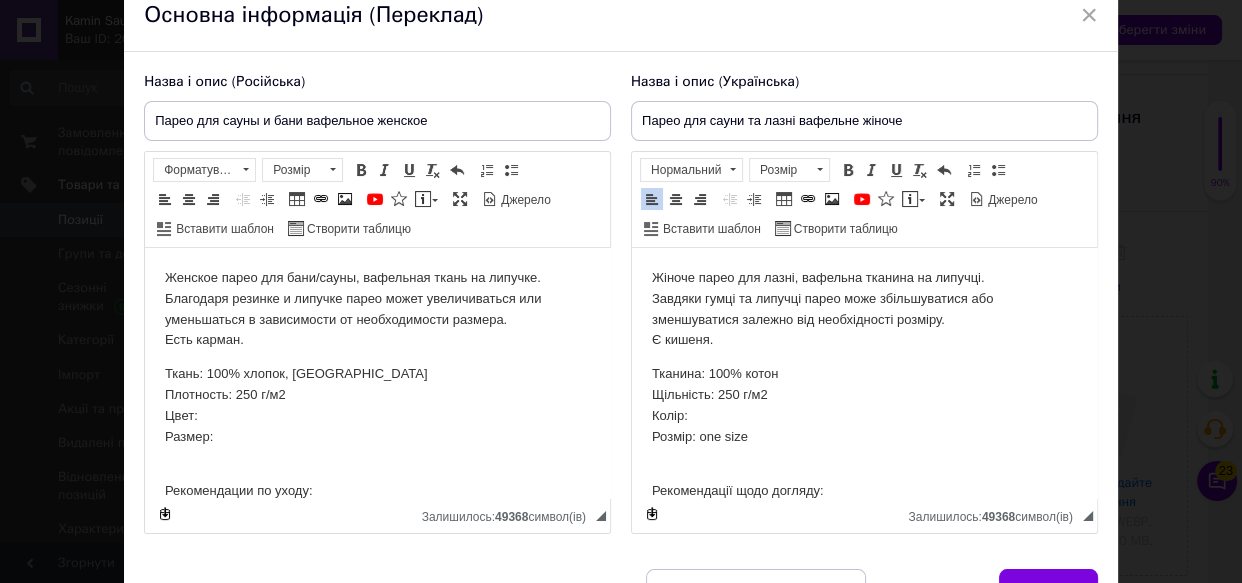 scroll, scrollTop: 90, scrollLeft: 0, axis: vertical 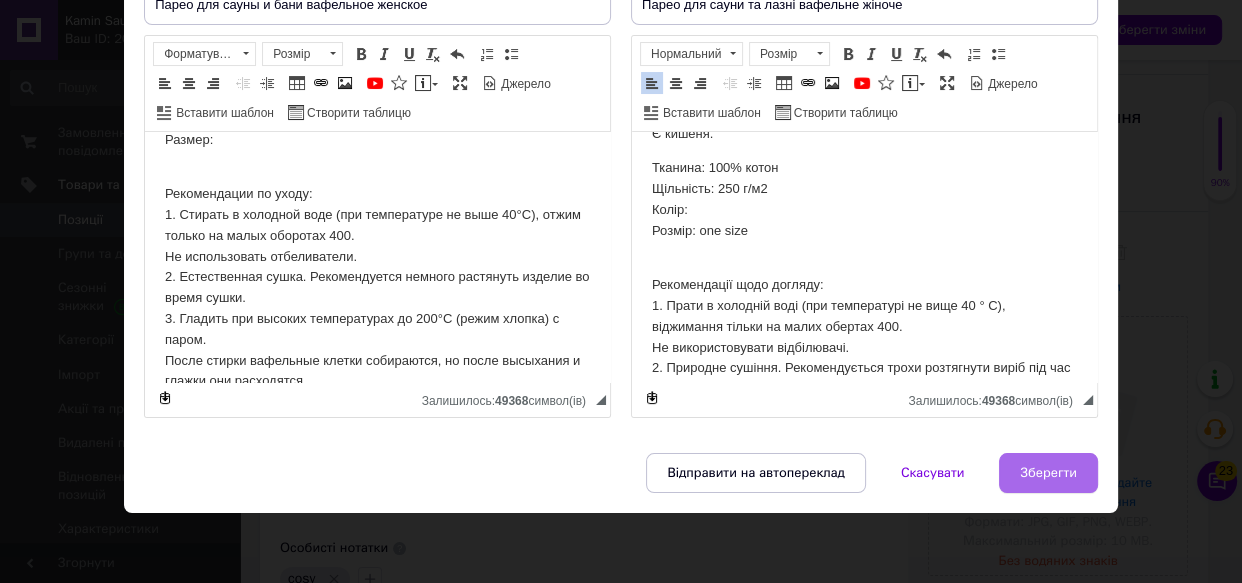 click on "Зберегти" at bounding box center (1048, 473) 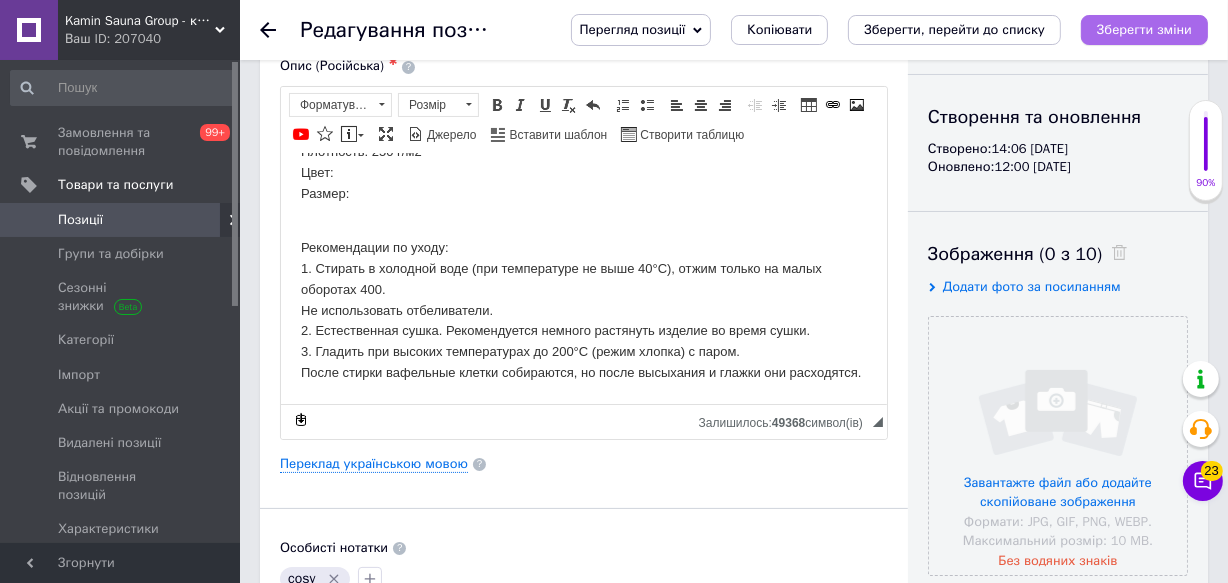 click on "Зберегти зміни" at bounding box center [1144, 29] 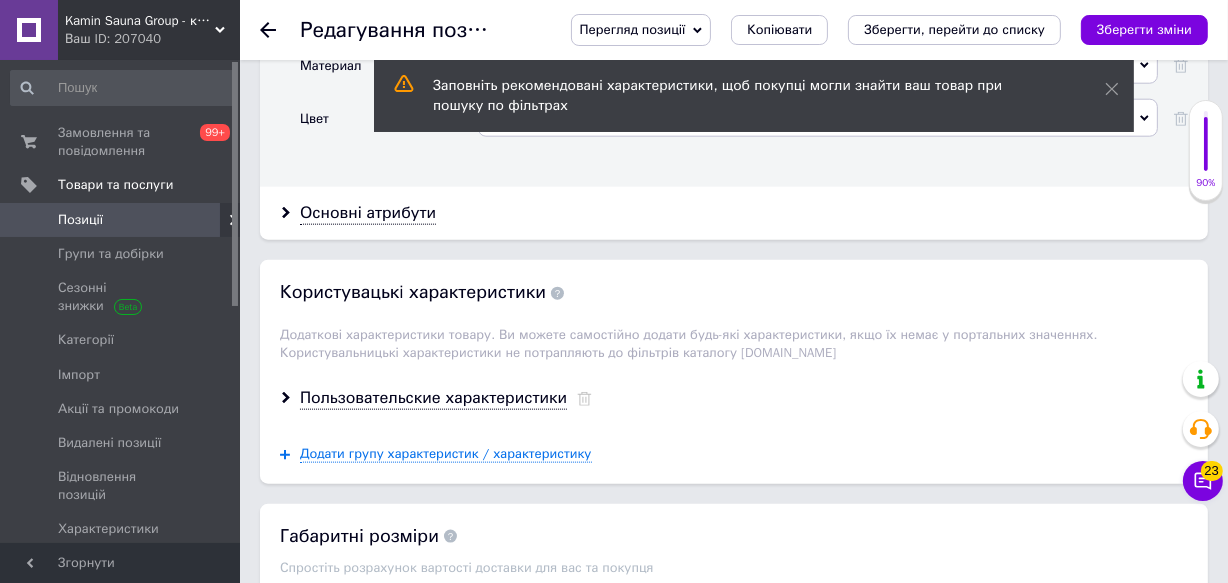 scroll, scrollTop: 2000, scrollLeft: 0, axis: vertical 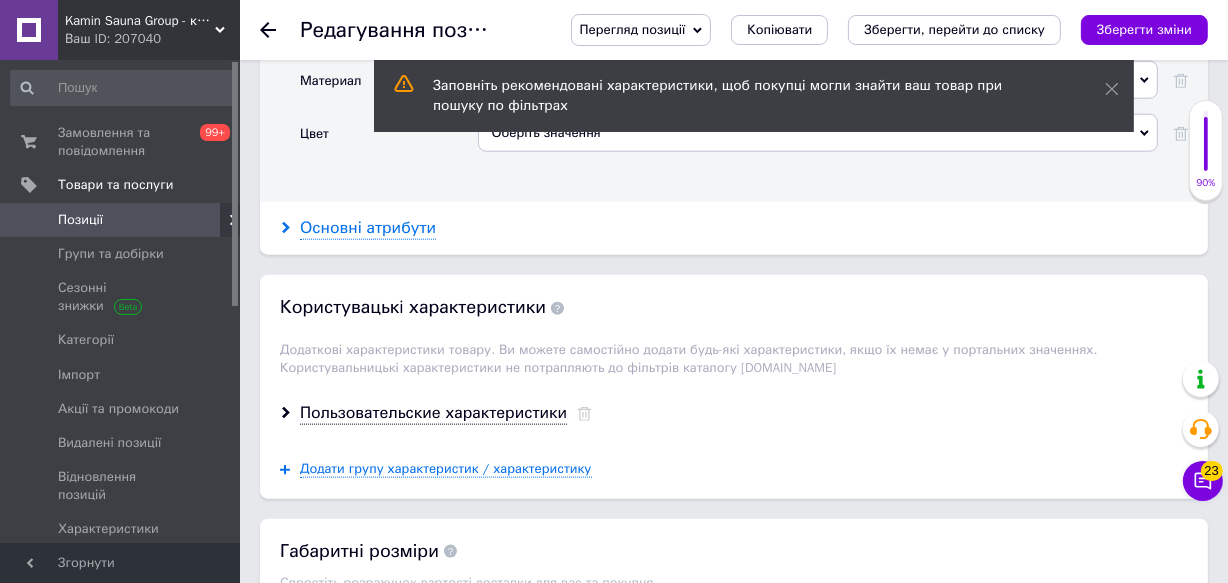 click on "Основні атрибути" at bounding box center (368, 228) 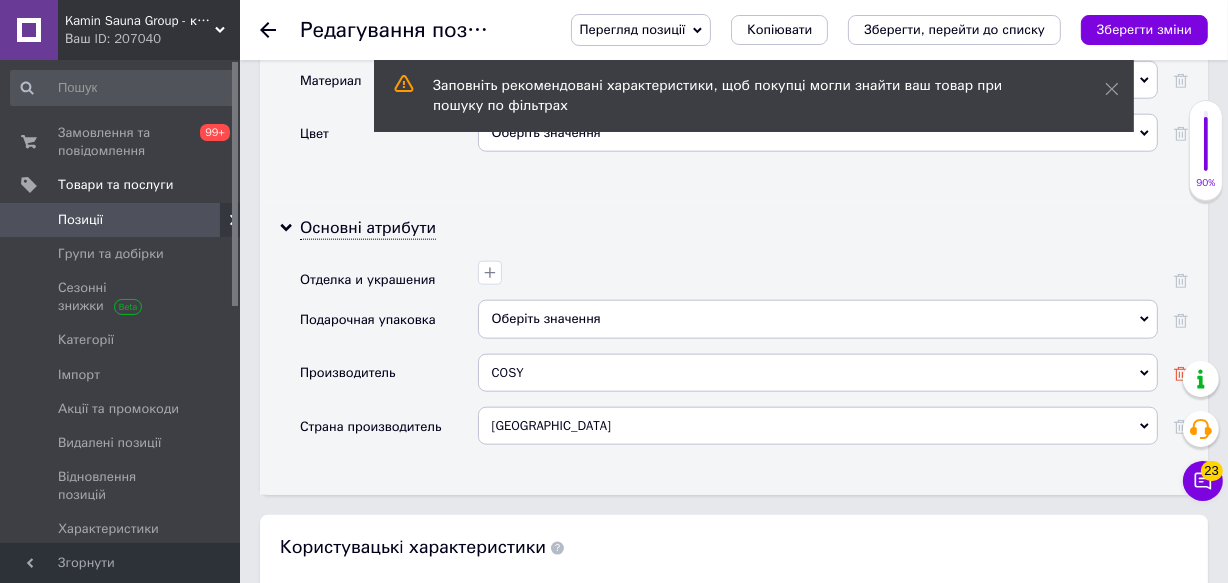click 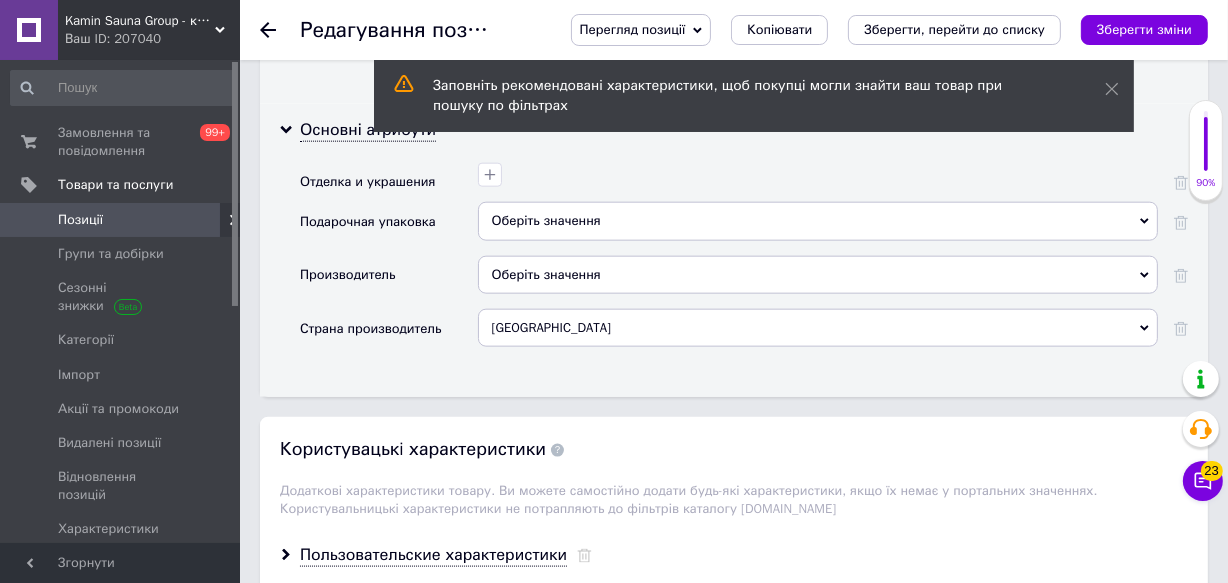 scroll, scrollTop: 2272, scrollLeft: 0, axis: vertical 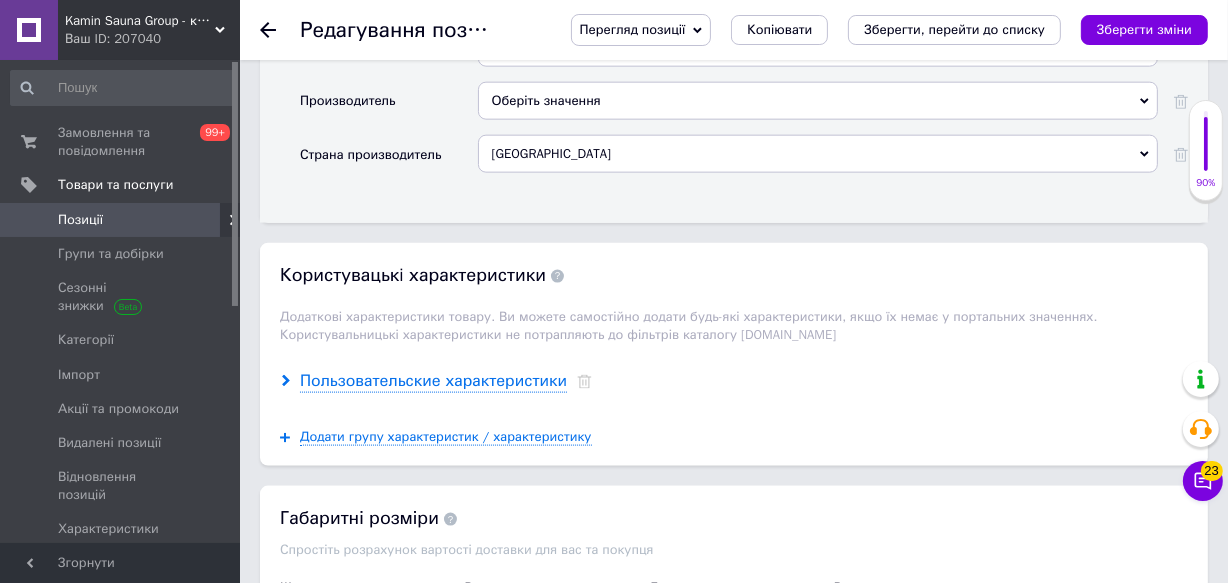 click on "Пользовательские характеристики" at bounding box center [433, 381] 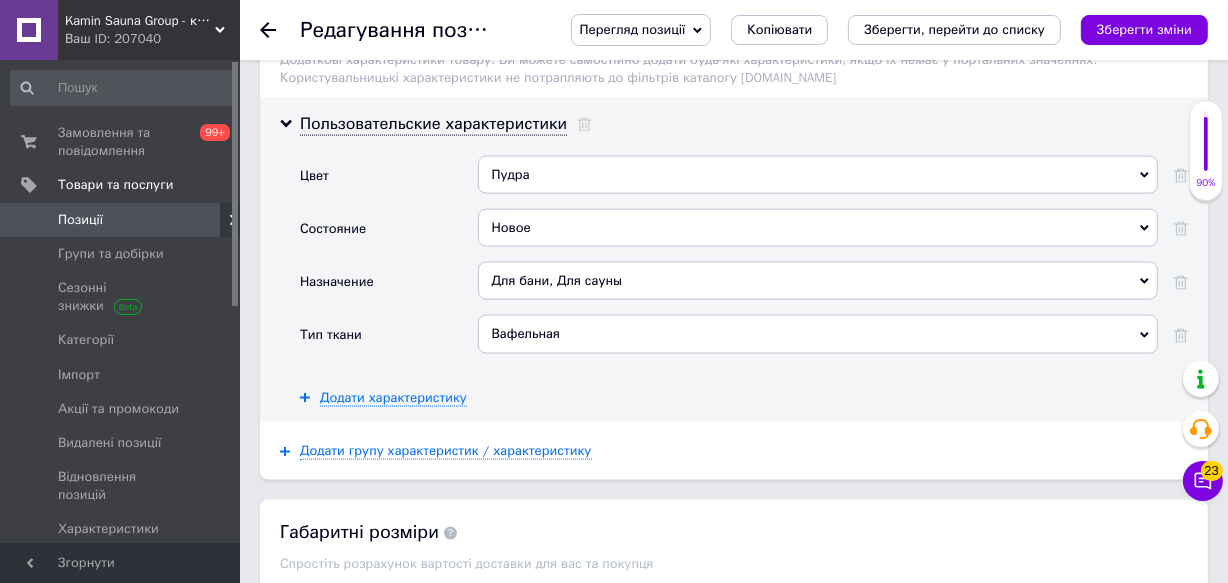 scroll, scrollTop: 2545, scrollLeft: 0, axis: vertical 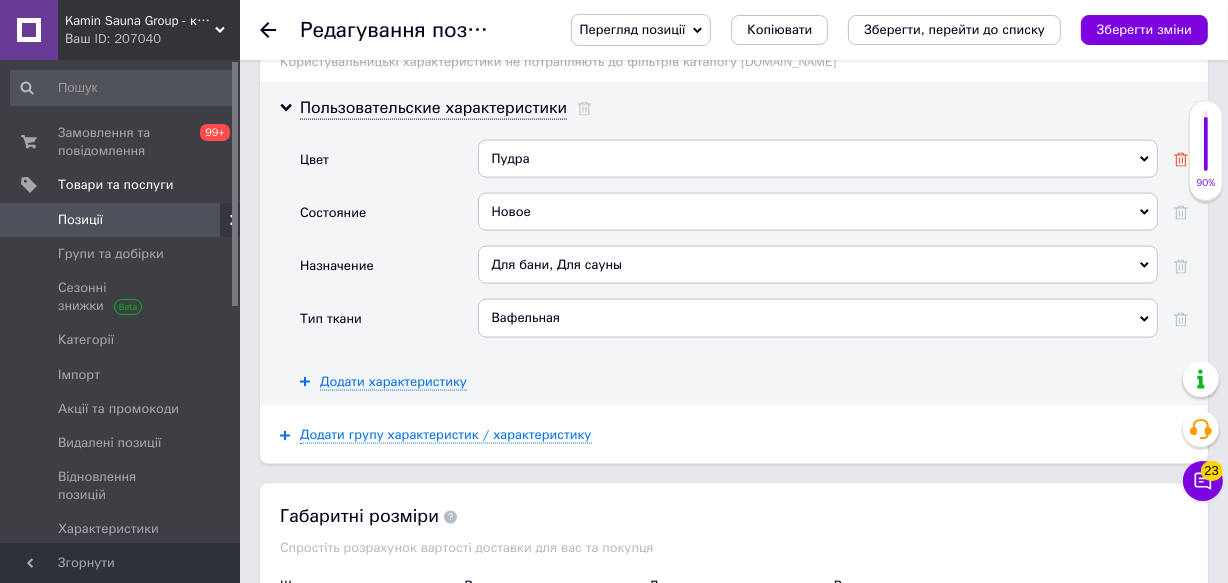 click 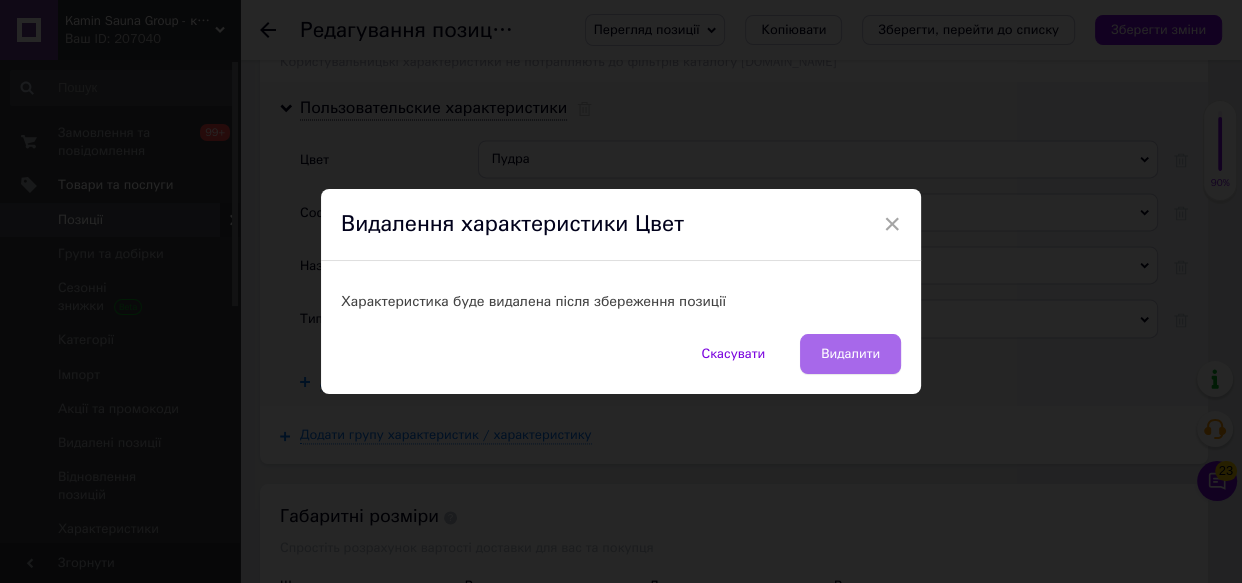 click on "Видалити" at bounding box center [850, 354] 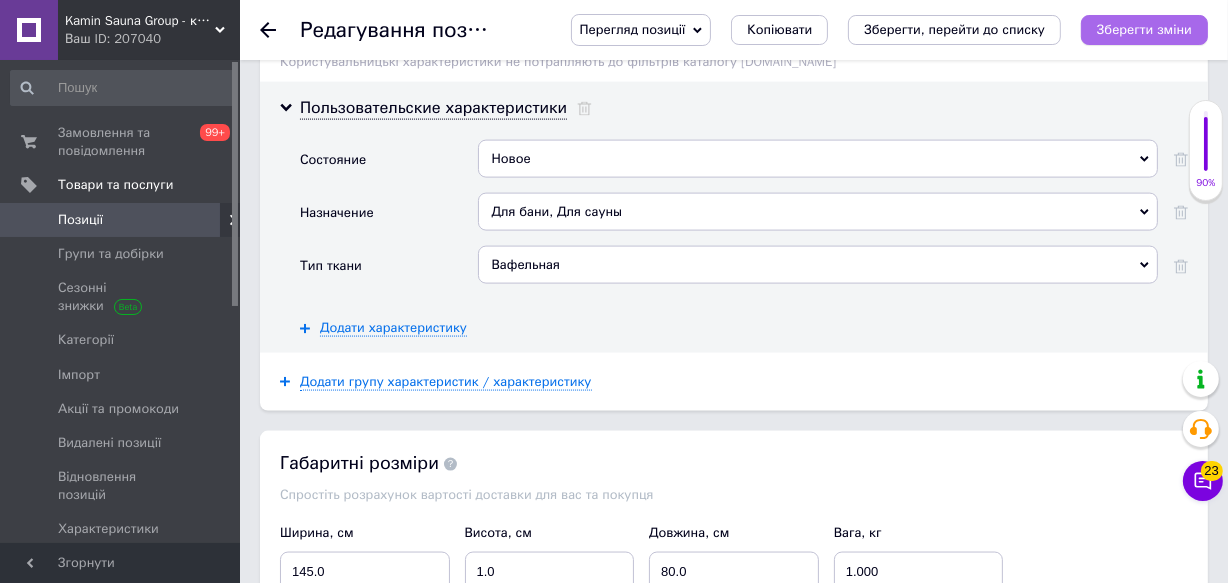 click on "Зберегти зміни" at bounding box center (1144, 29) 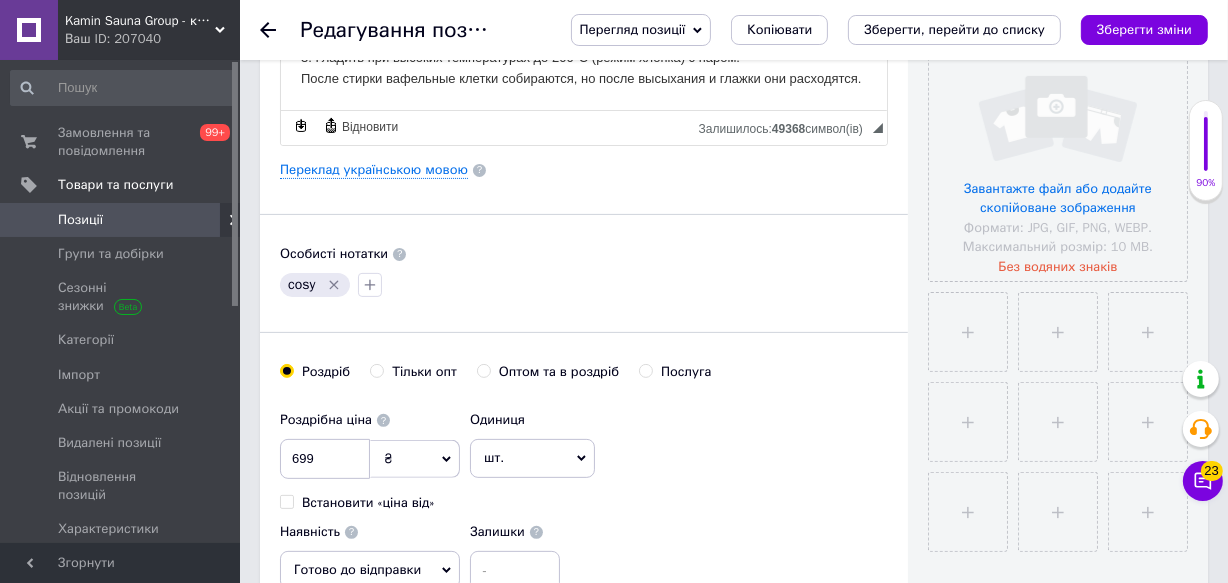 scroll, scrollTop: 181, scrollLeft: 0, axis: vertical 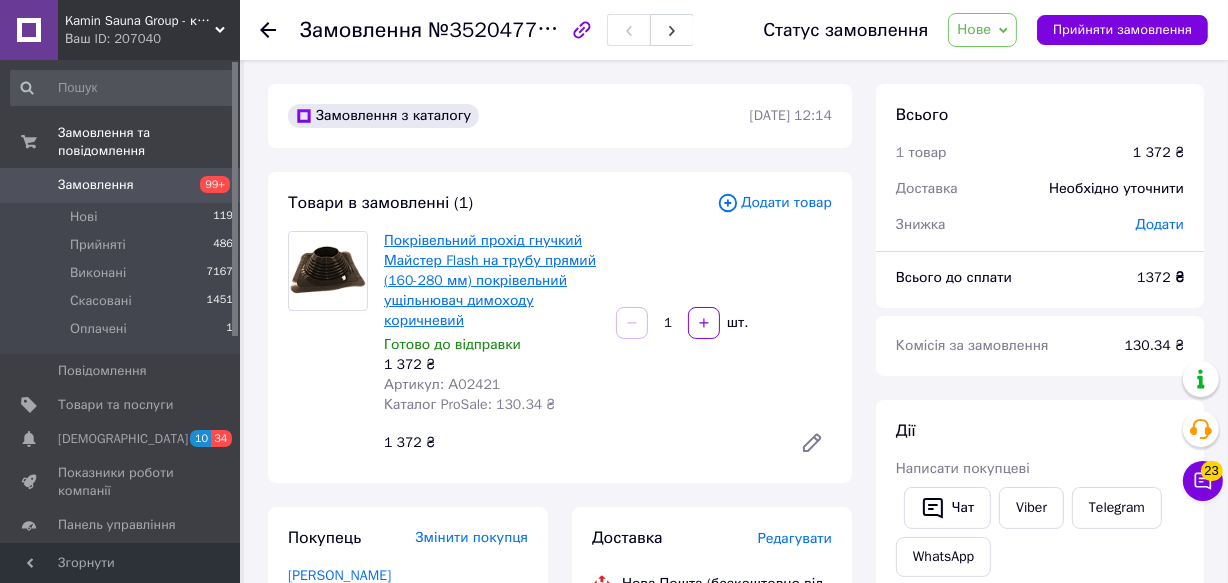 click on "Покрівельний прохід гнучкий Майстер Flash на трубу прямий (160-280 мм) покрівельний ущільнювач димоходу коричневий" at bounding box center (490, 280) 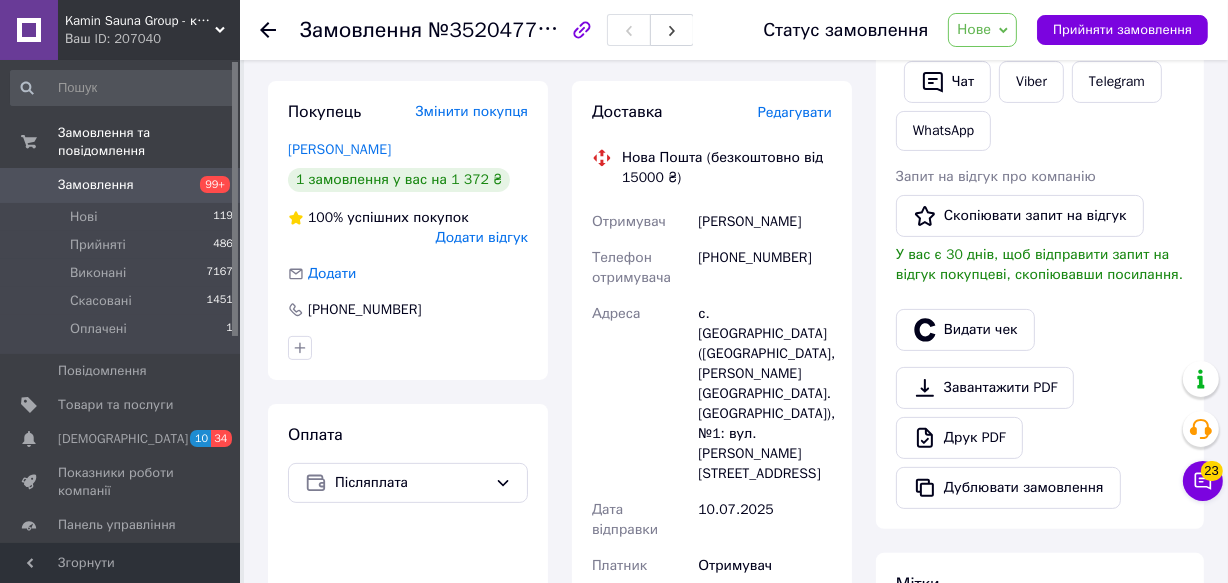 scroll, scrollTop: 454, scrollLeft: 0, axis: vertical 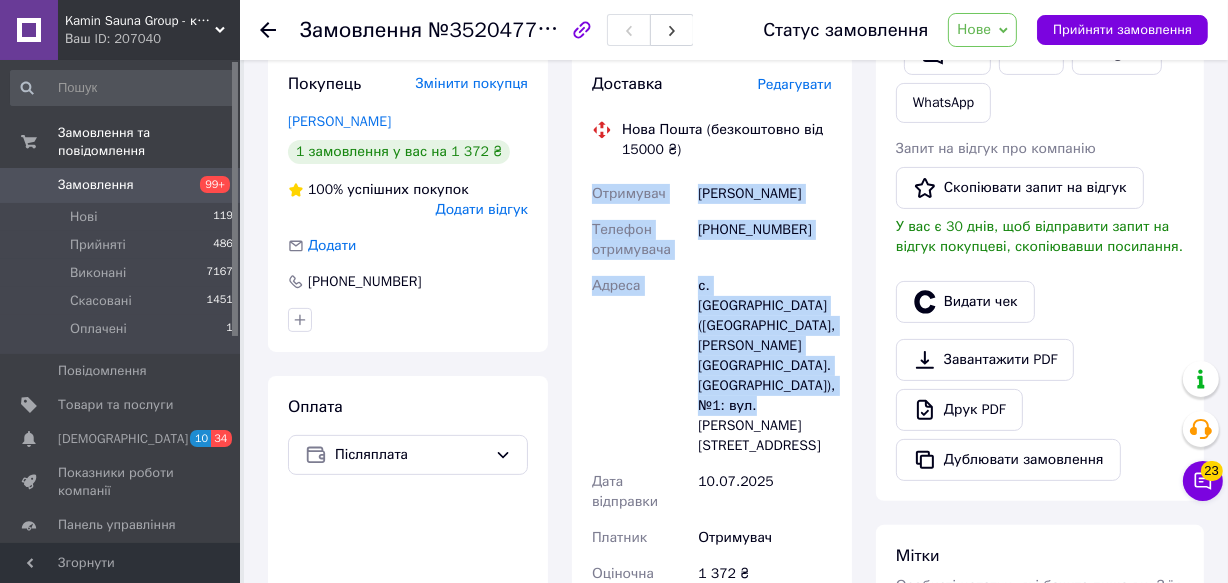 drag, startPoint x: 590, startPoint y: 185, endPoint x: 790, endPoint y: 407, distance: 298.8043 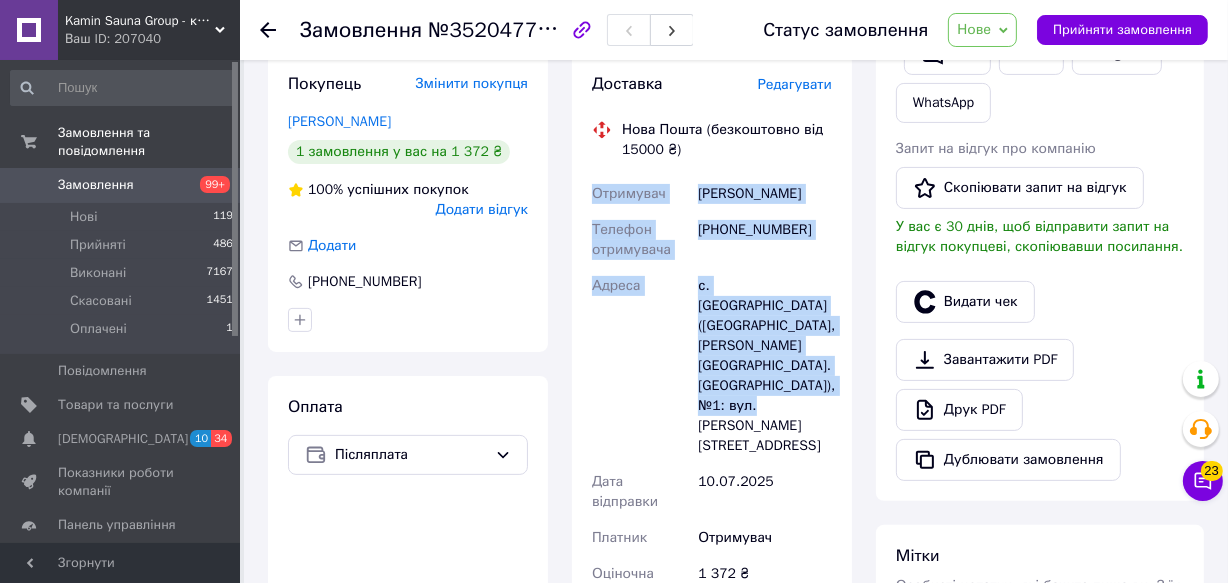 click on "Отримувач гмирко иван Телефон отримувача +380665994342 Адреса с. Олексіївка (Кіровоградська обл., Кропивницький р-н. Катеринівська сільрада), №1: вул. Ушакова, 61а Дата відправки 10.07.2025 Платник Отримувач Оціночна вартість 1 372 ₴ Сума післяплати 1 372 ₴ Комісія за післяплату 47.44 ₴ Платник комісії післяплати Отримувач" at bounding box center (712, 488) 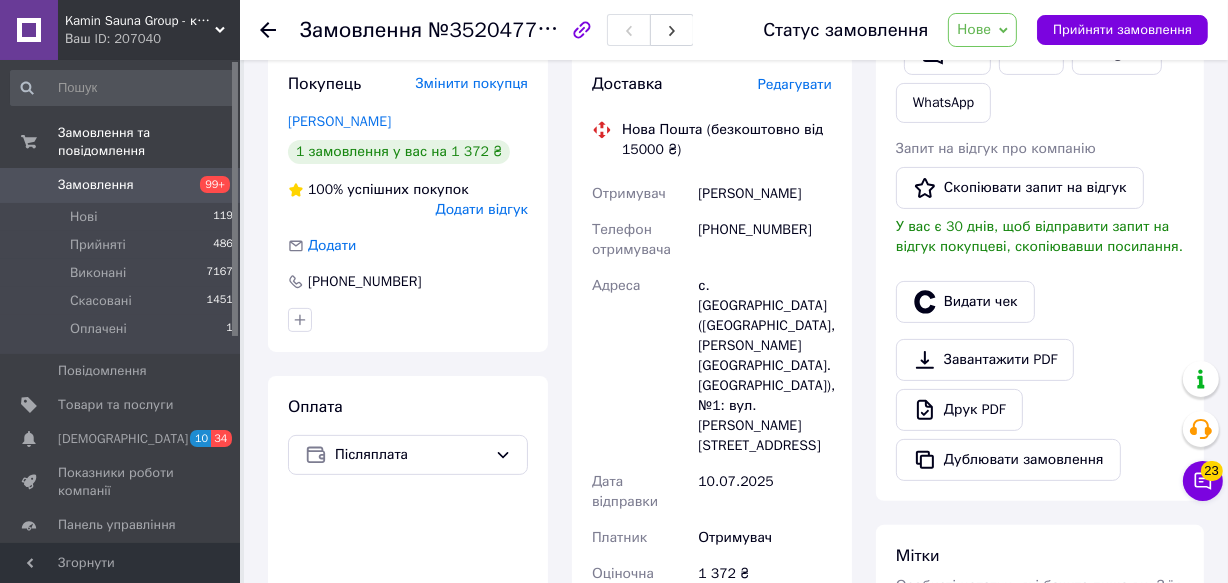 click on "1 372 ₴" at bounding box center (765, 640) 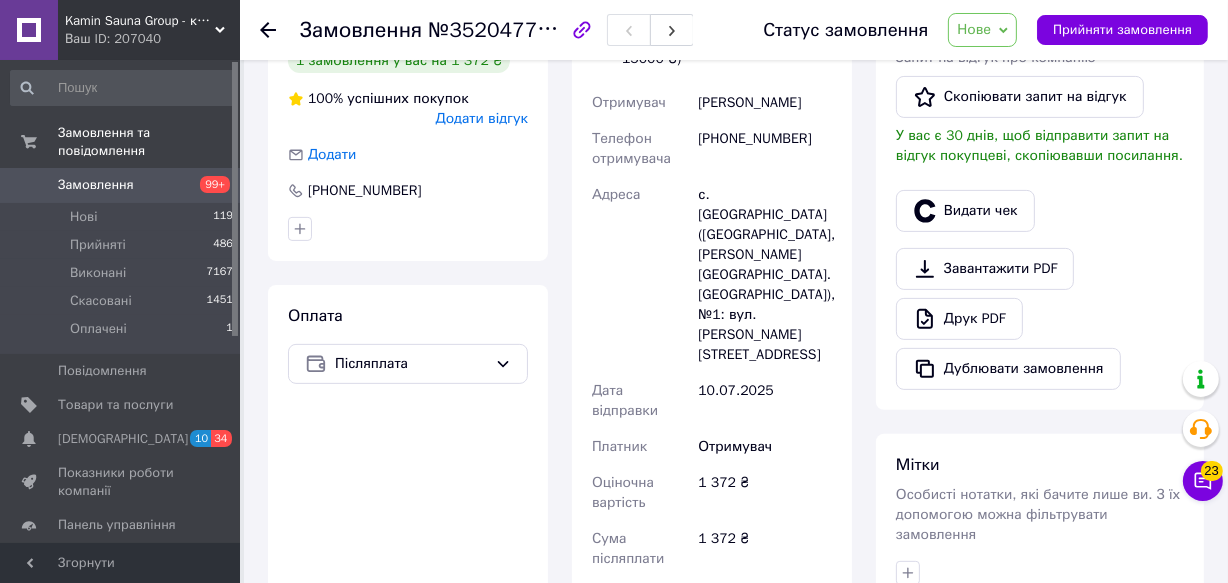 scroll, scrollTop: 727, scrollLeft: 0, axis: vertical 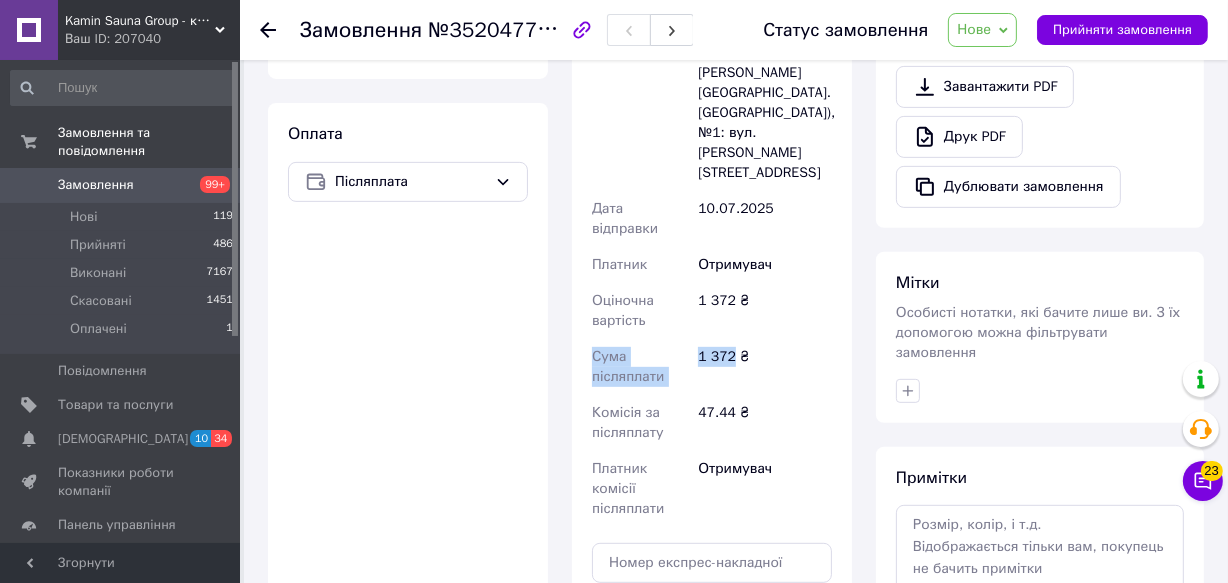 drag, startPoint x: 590, startPoint y: 290, endPoint x: 733, endPoint y: 300, distance: 143.34923 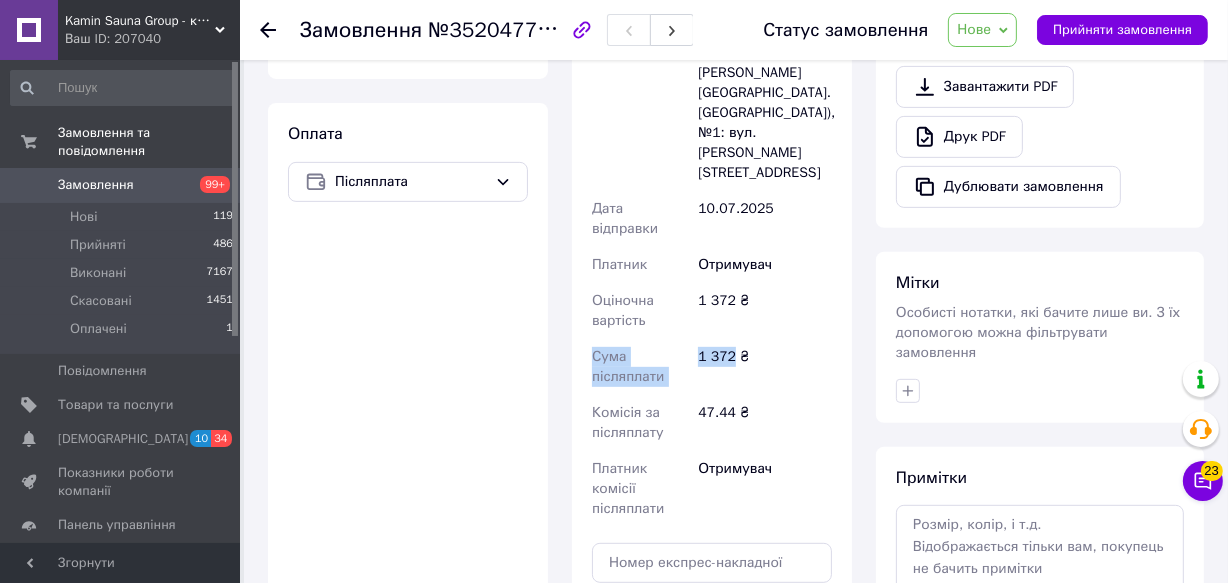 click on "Отримувач гмирко иван Телефон отримувача +380665994342 Адреса с. Олексіївка (Кіровоградська обл., Кропивницький р-н. Катеринівська сільрада), №1: вул. Ушакова, 61а Дата відправки 10.07.2025 Платник Отримувач Оціночна вартість 1 372 ₴ Сума післяплати 1 372 ₴ Комісія за післяплату 47.44 ₴ Платник комісії післяплати Отримувач" at bounding box center [712, 215] 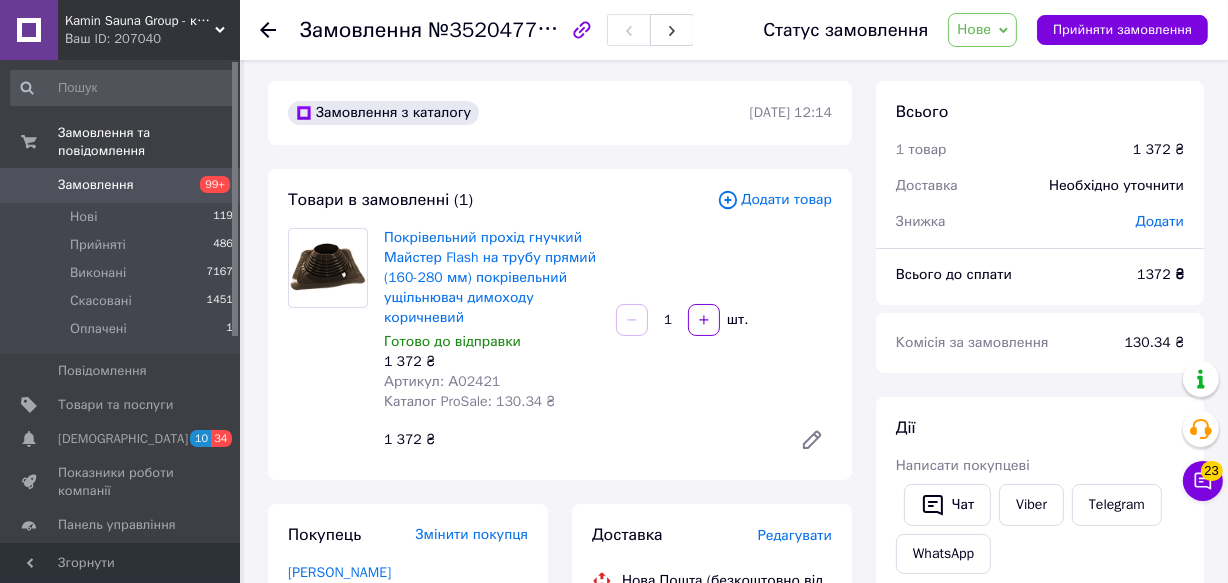 scroll, scrollTop: 0, scrollLeft: 0, axis: both 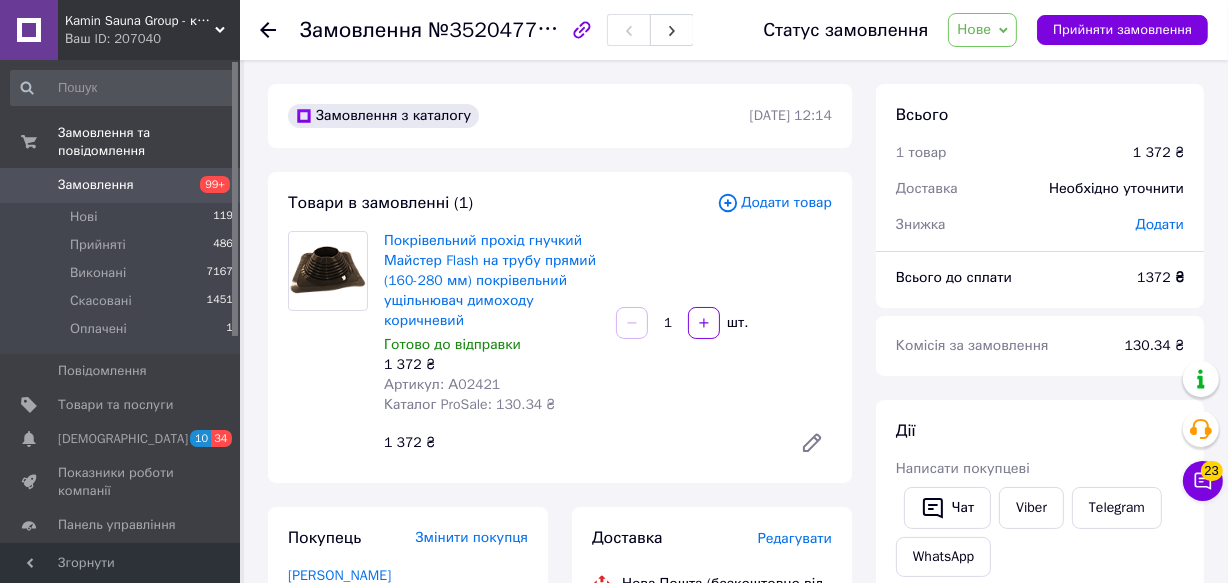 click 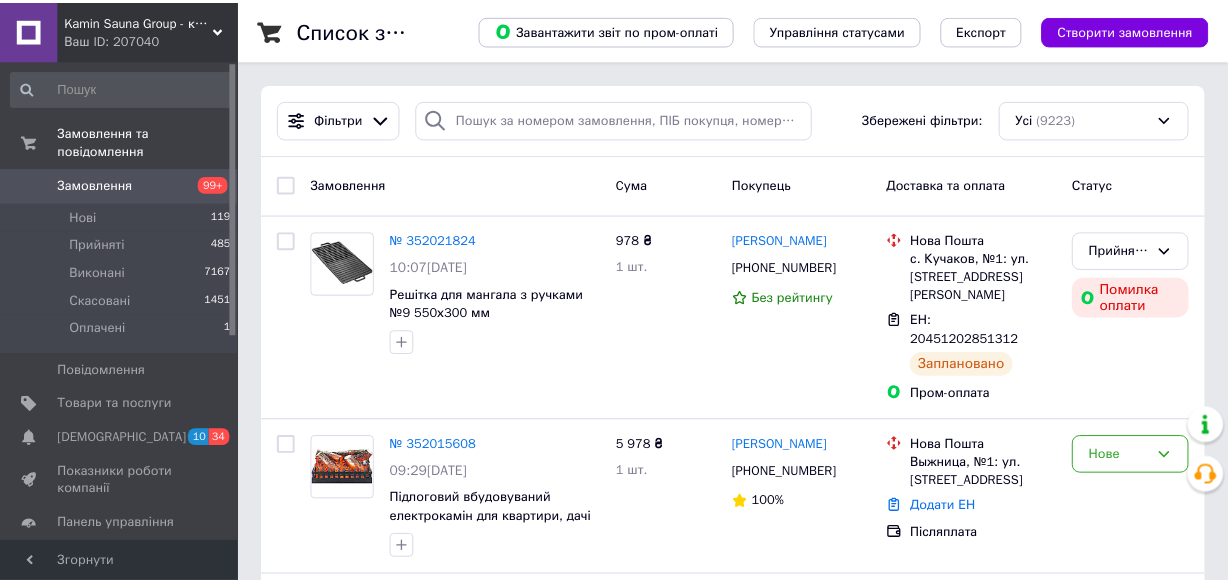 scroll, scrollTop: 0, scrollLeft: 0, axis: both 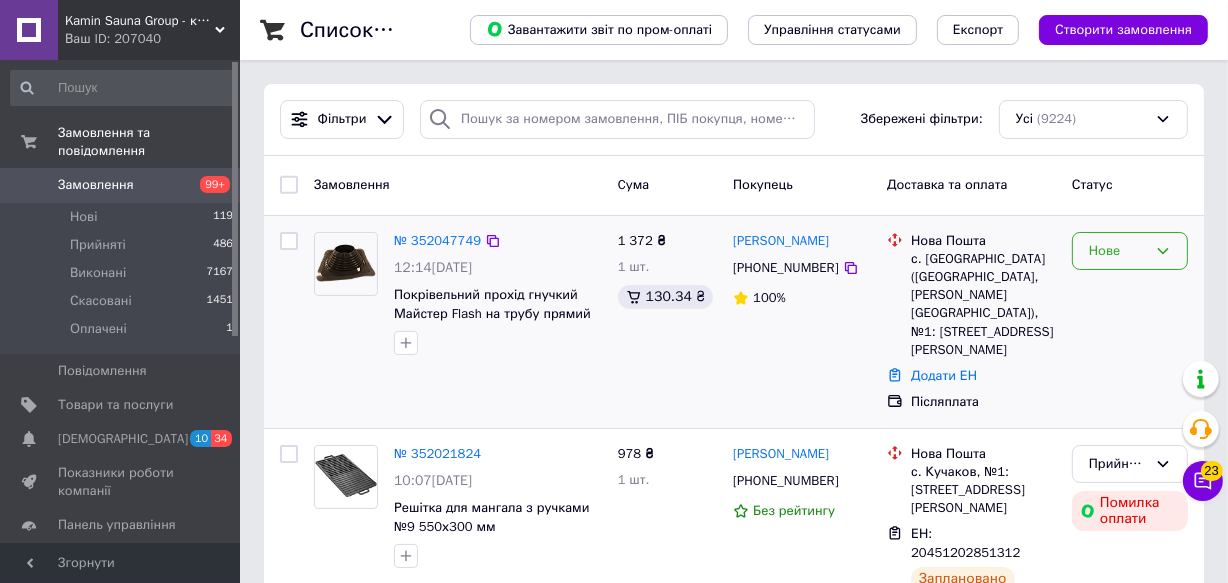 click on "Нове" at bounding box center (1130, 251) 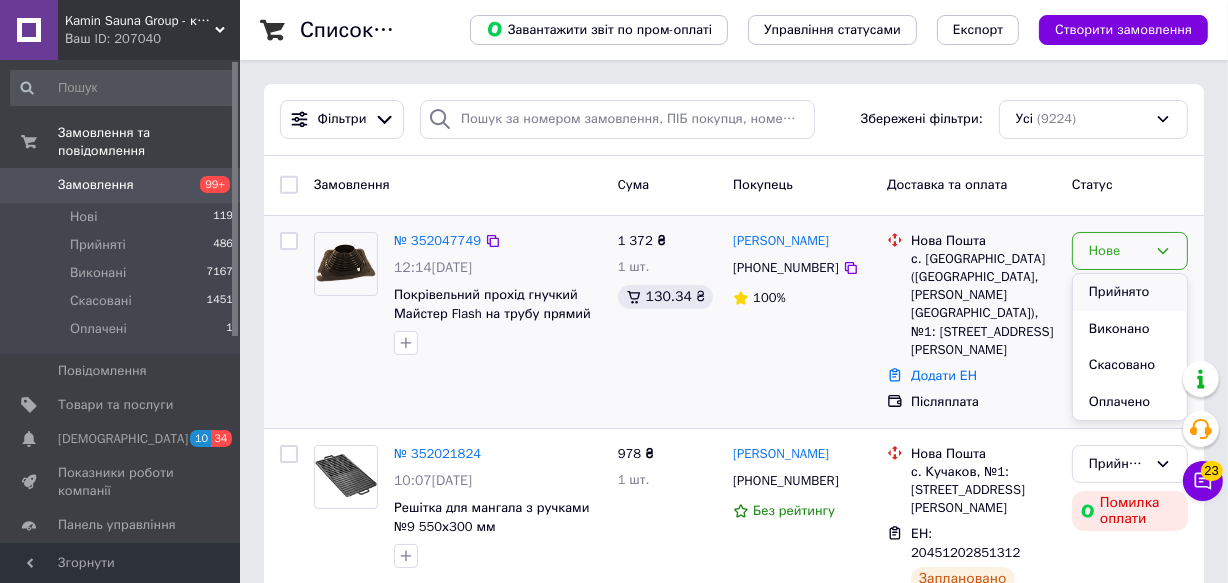 click on "Прийнято" at bounding box center [1130, 292] 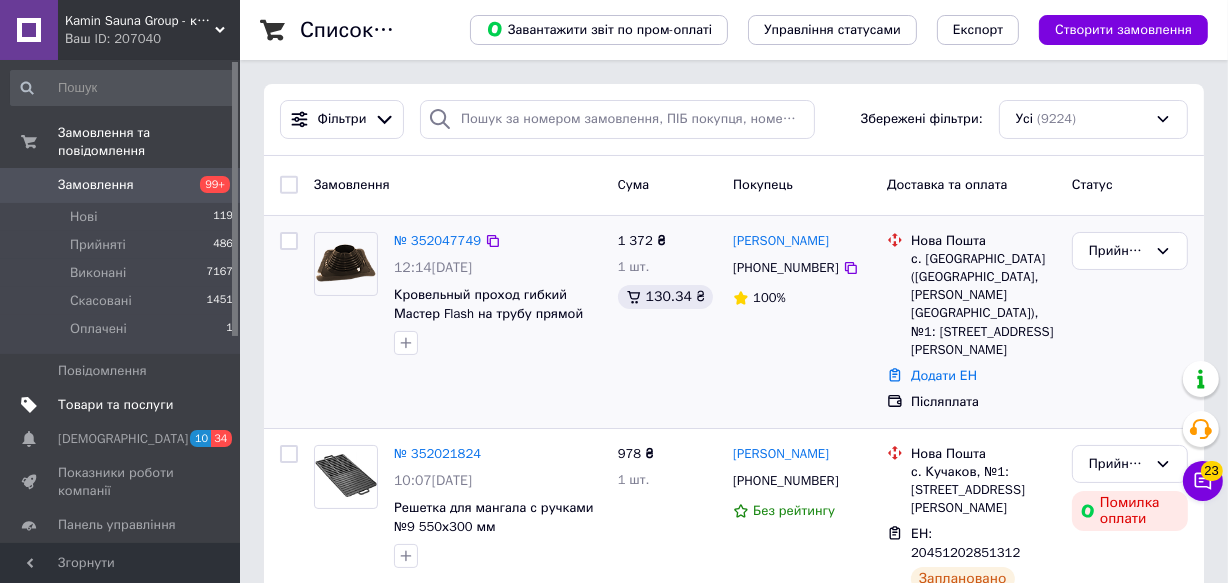 click on "Товари та послуги" at bounding box center (115, 405) 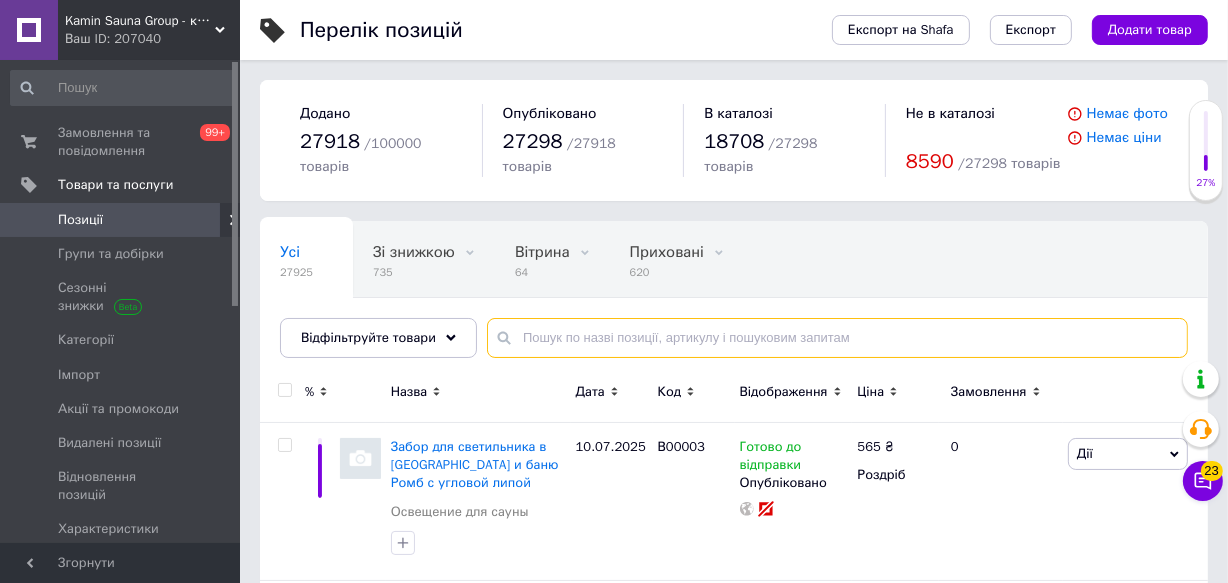 click at bounding box center (837, 338) 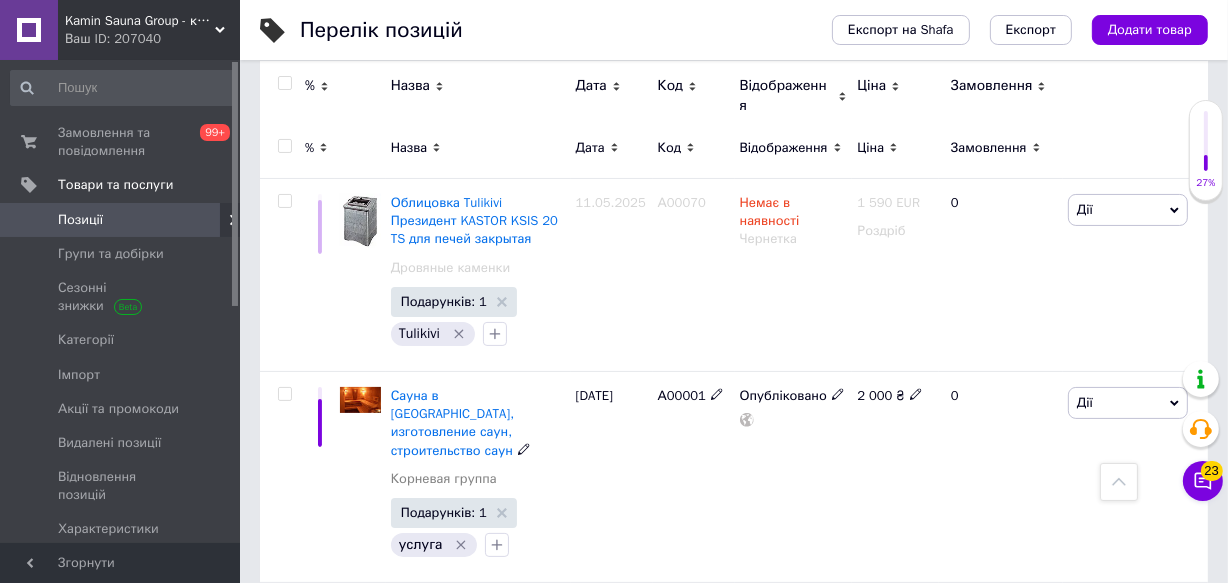 scroll, scrollTop: 0, scrollLeft: 0, axis: both 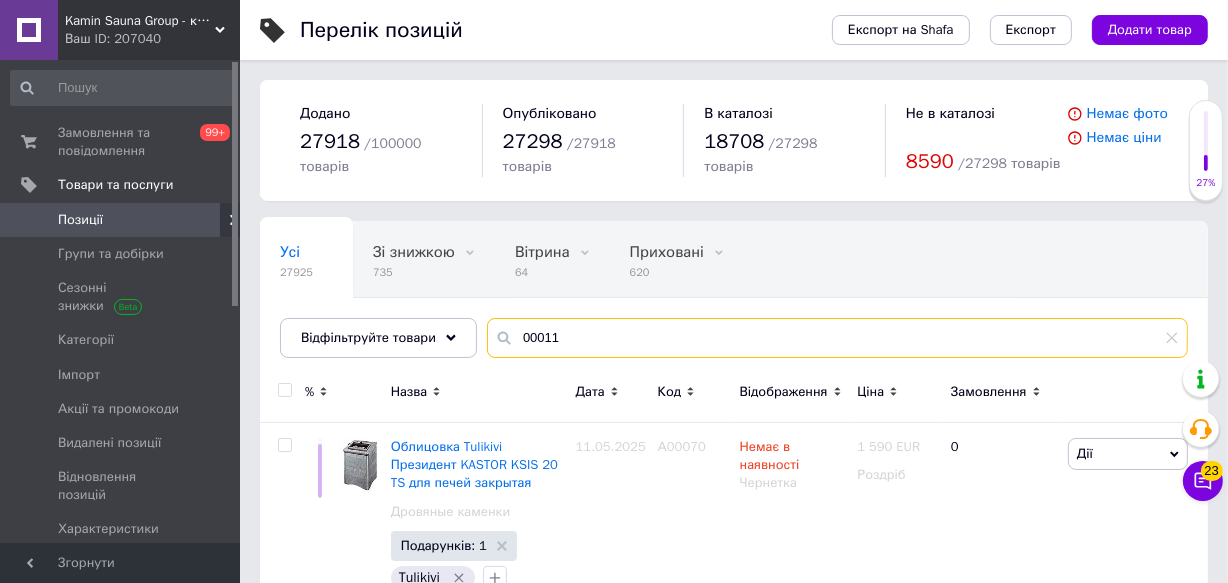 click on "00011" at bounding box center [837, 338] 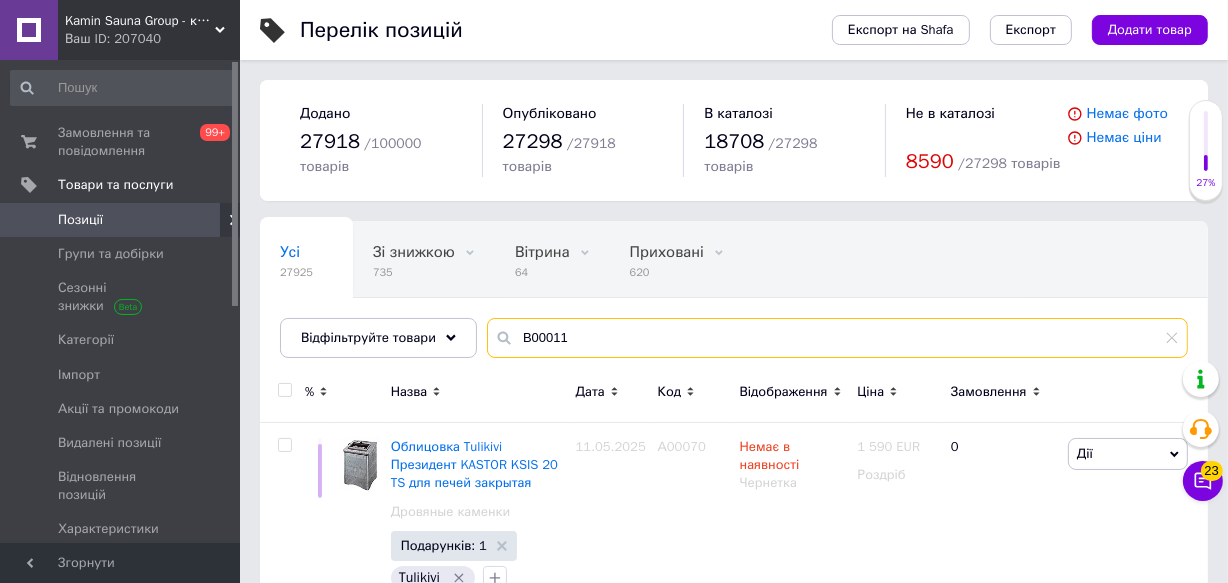 type on "В00011" 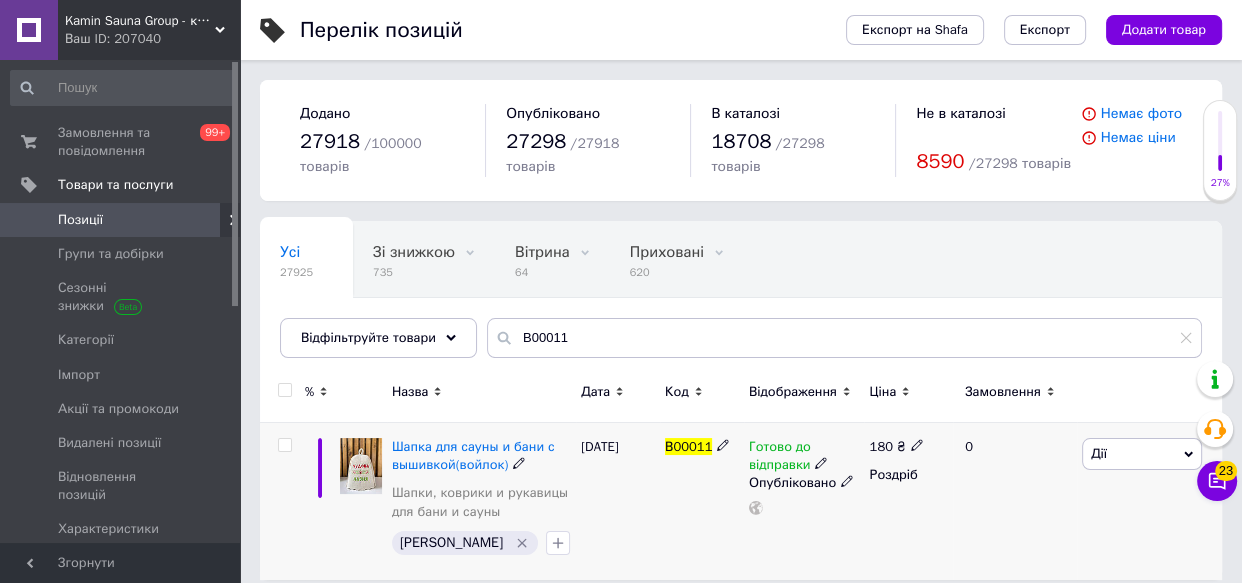 click at bounding box center (361, 466) 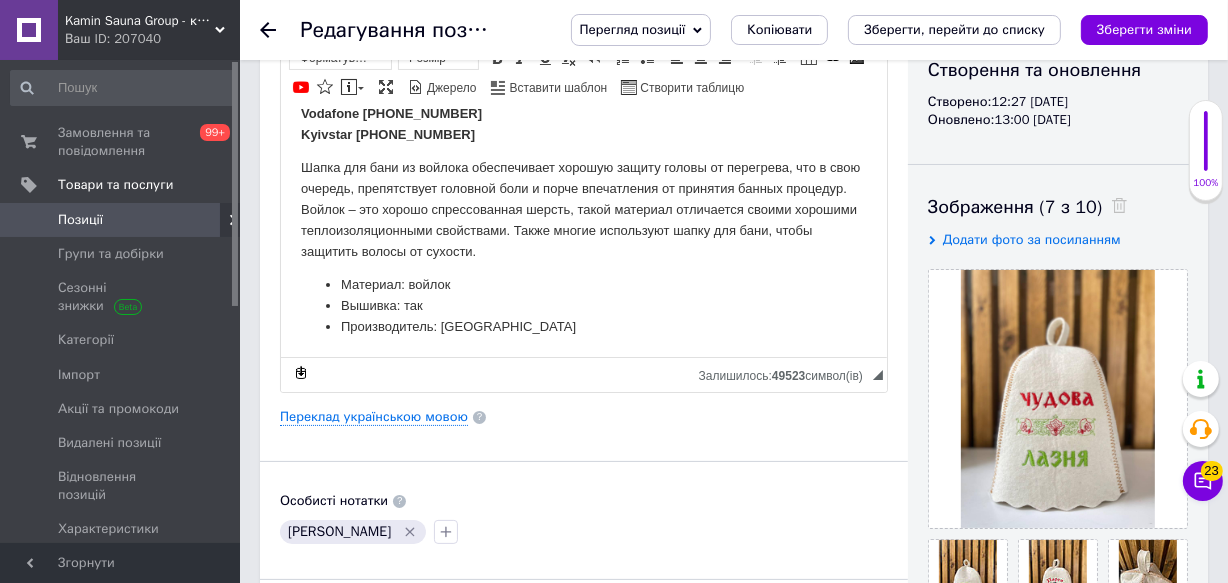 scroll, scrollTop: 363, scrollLeft: 0, axis: vertical 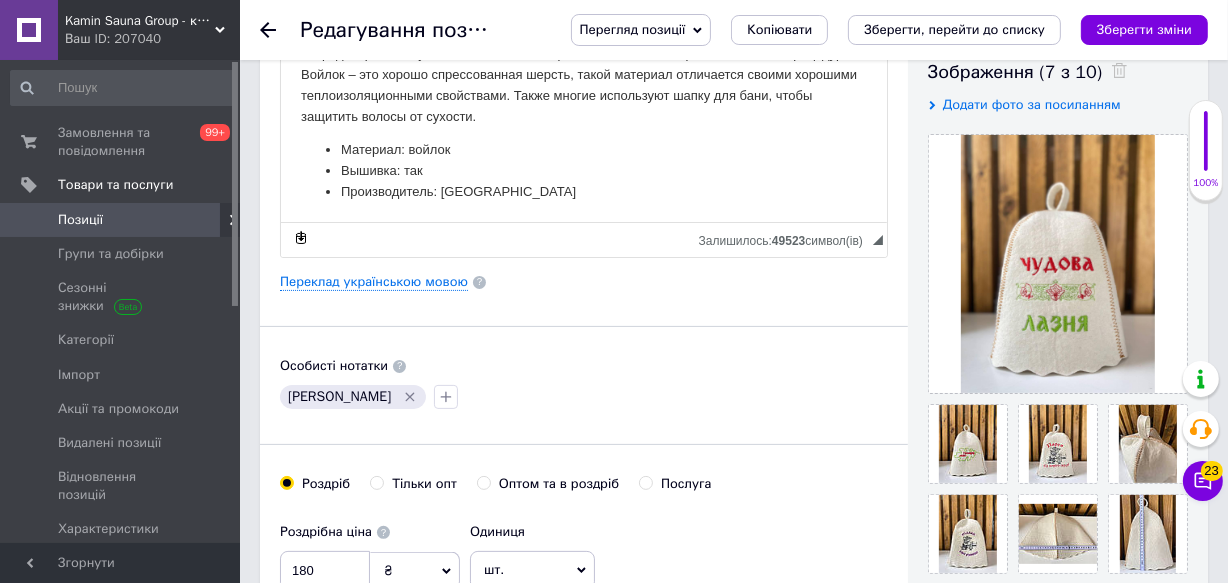 click 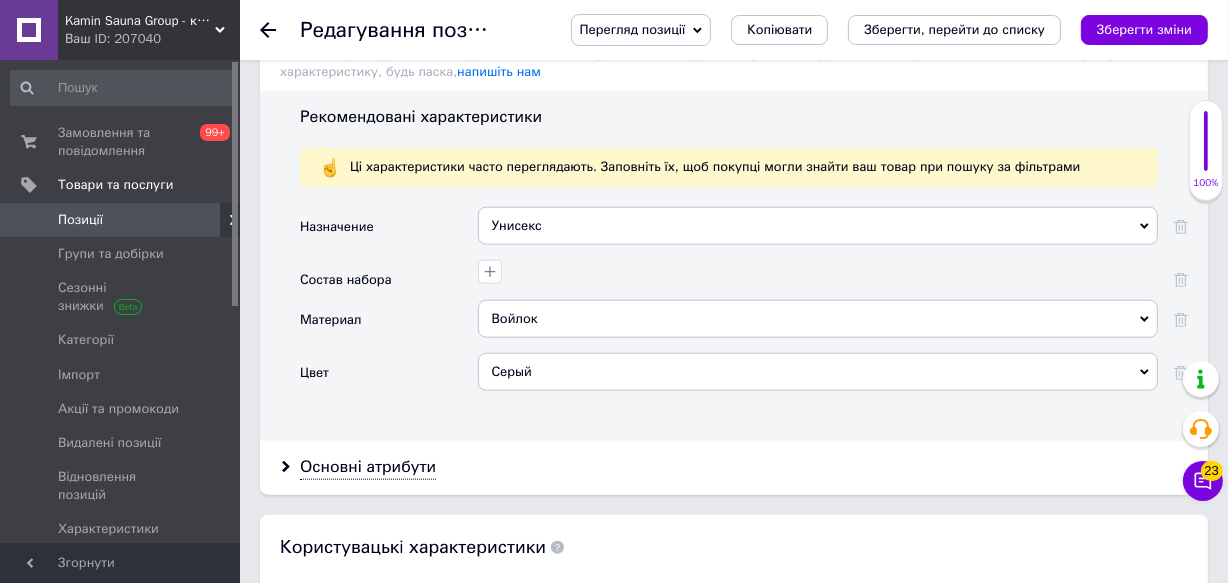 scroll, scrollTop: 1909, scrollLeft: 0, axis: vertical 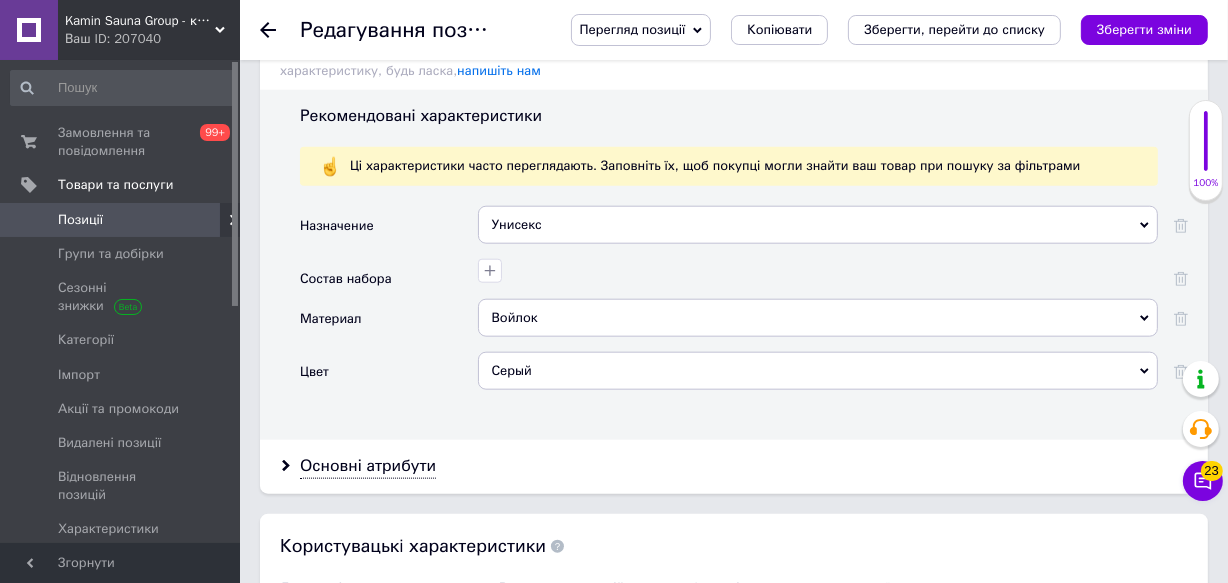 click on "Серый" at bounding box center [818, 371] 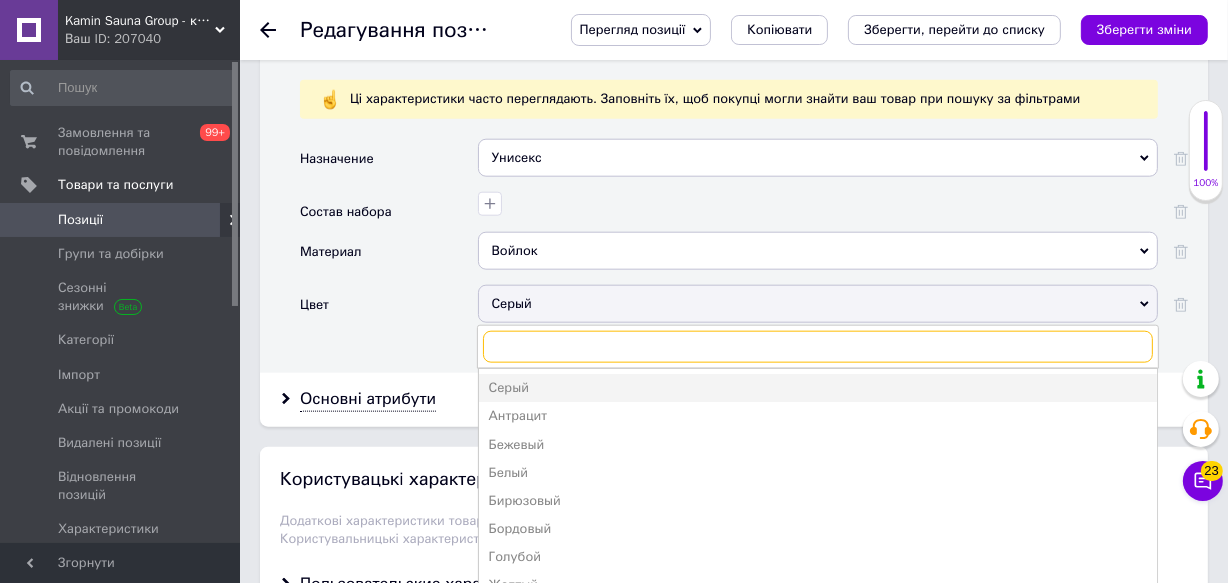 scroll, scrollTop: 2090, scrollLeft: 0, axis: vertical 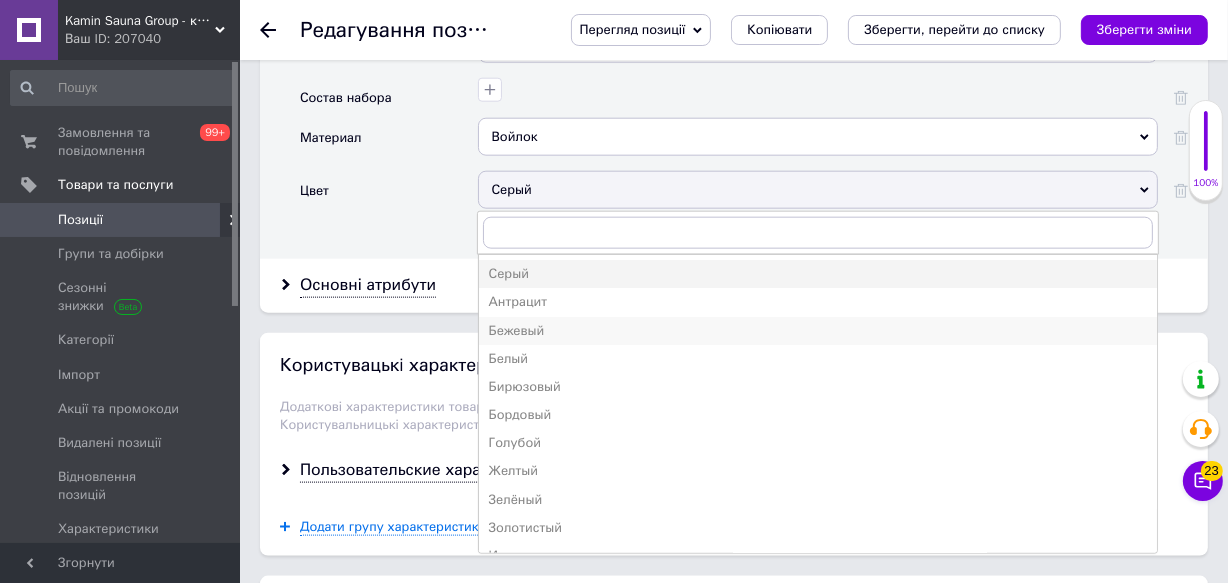 click on "Бежевый" at bounding box center [818, 331] 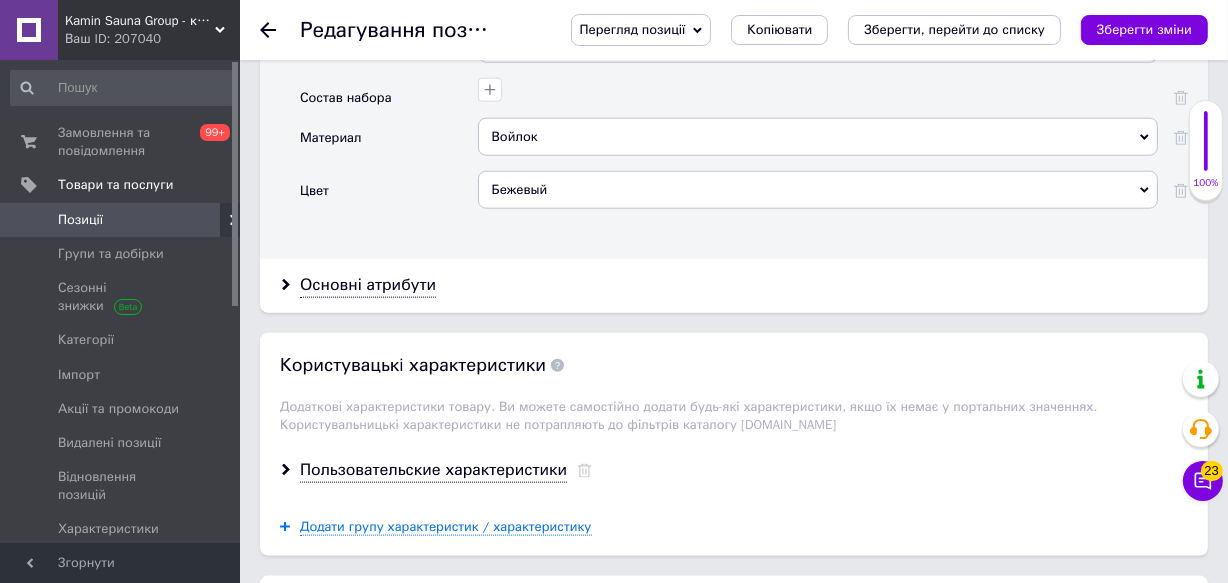 click on "Бежевый" at bounding box center (818, 190) 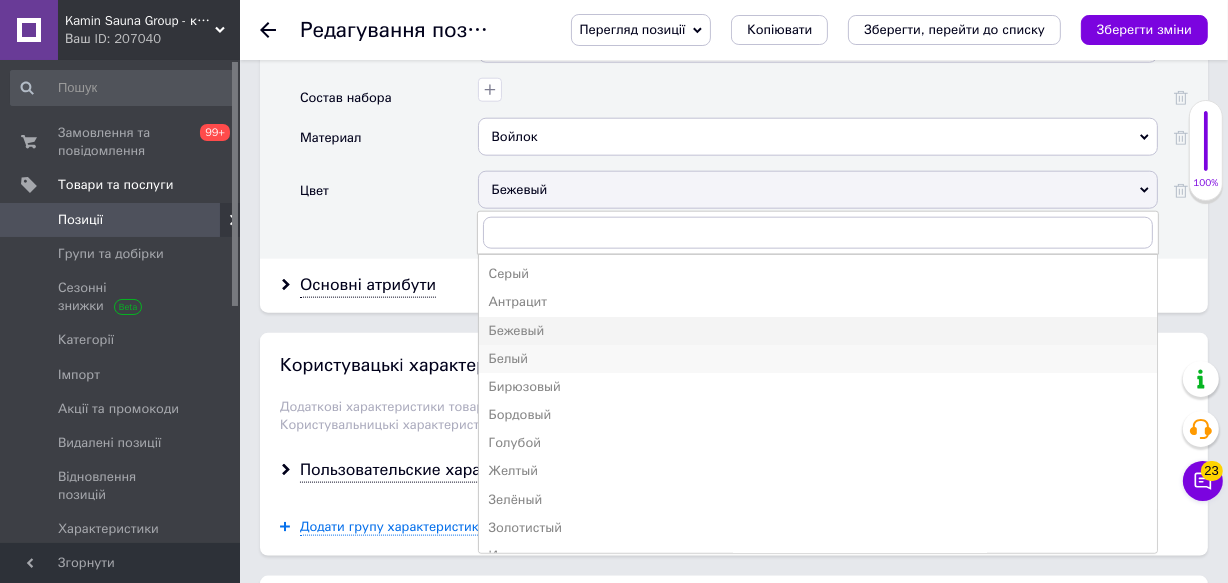 click on "Белый" at bounding box center [818, 359] 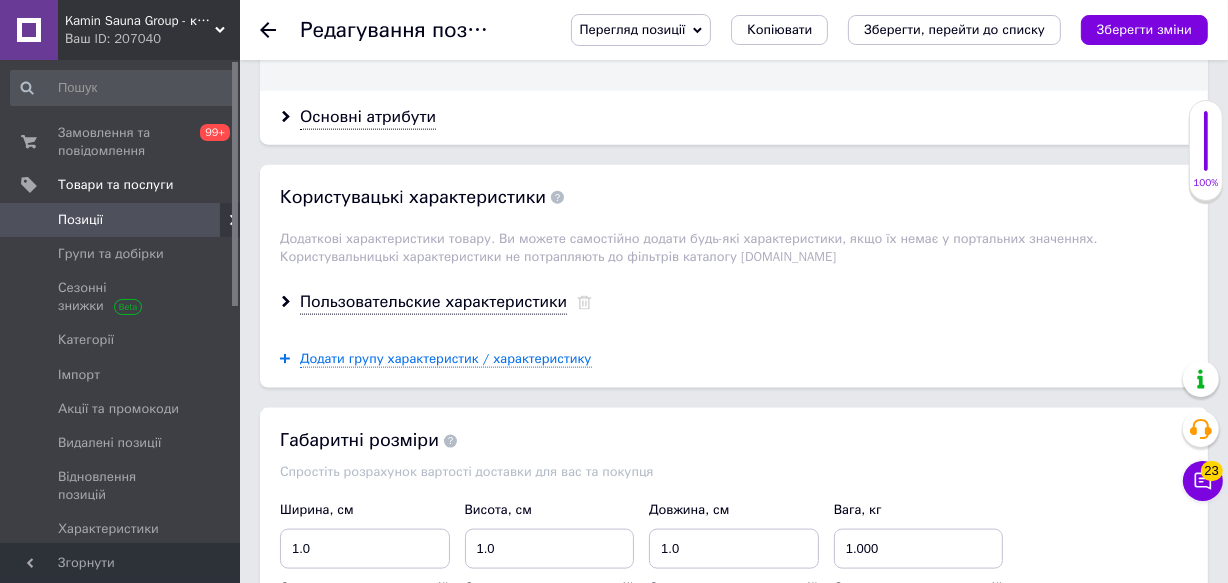 scroll, scrollTop: 2272, scrollLeft: 0, axis: vertical 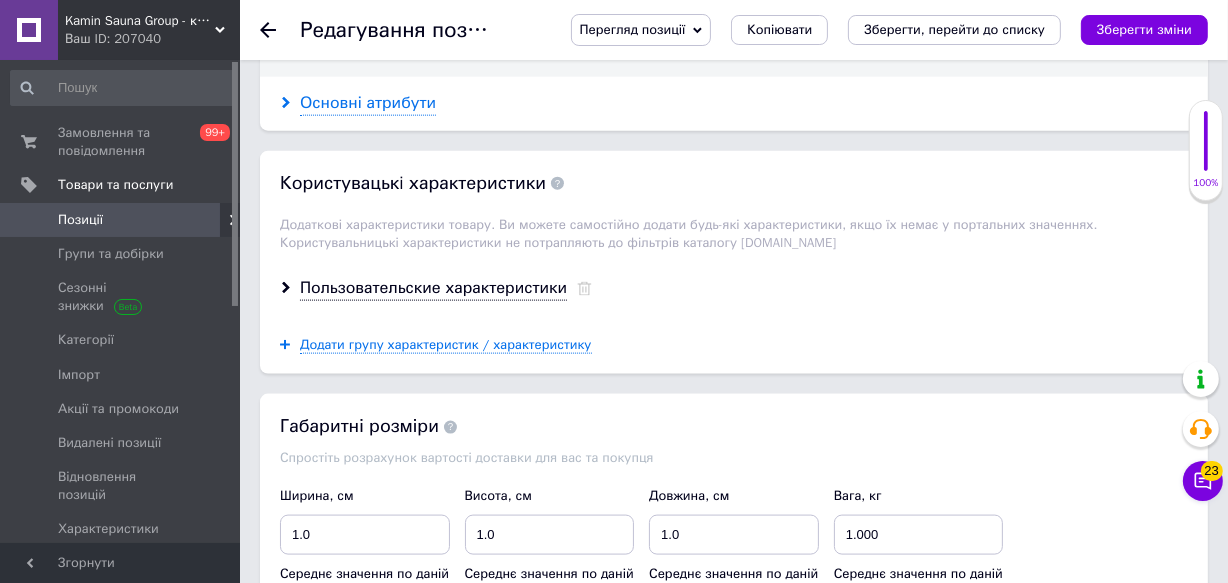 click on "Основні атрибути" at bounding box center [368, 103] 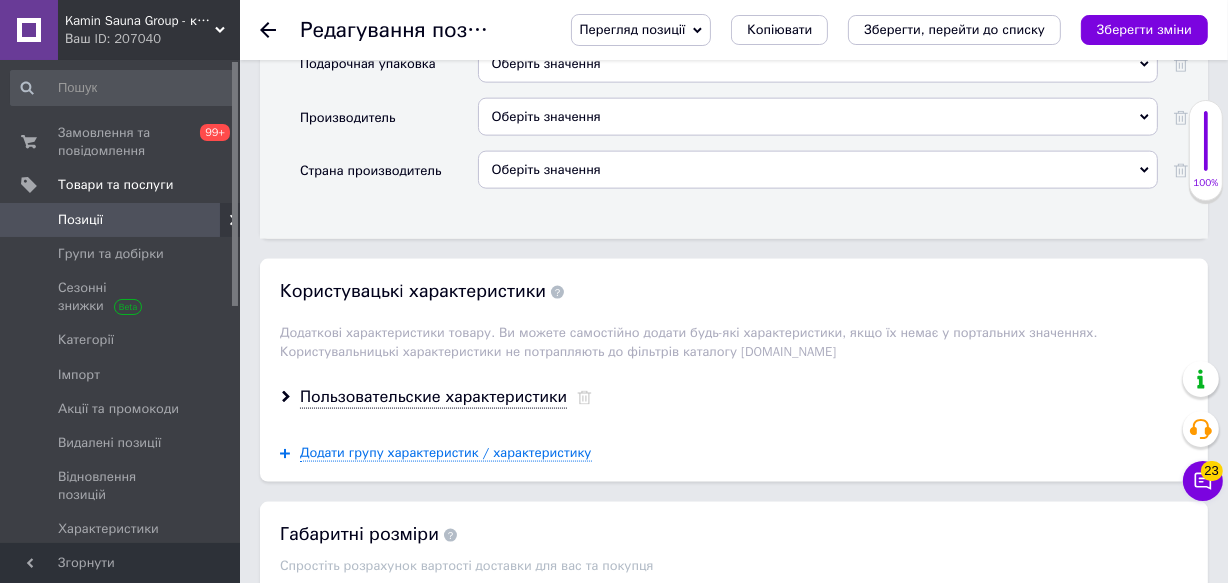 scroll, scrollTop: 2454, scrollLeft: 0, axis: vertical 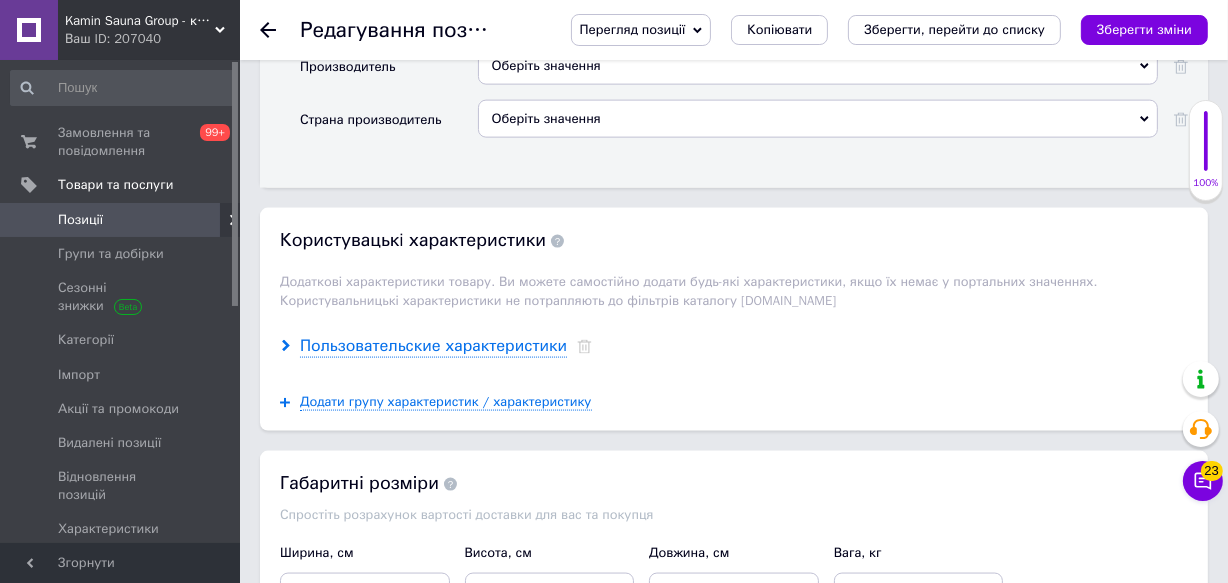 click on "Пользовательские характеристики" at bounding box center [433, 346] 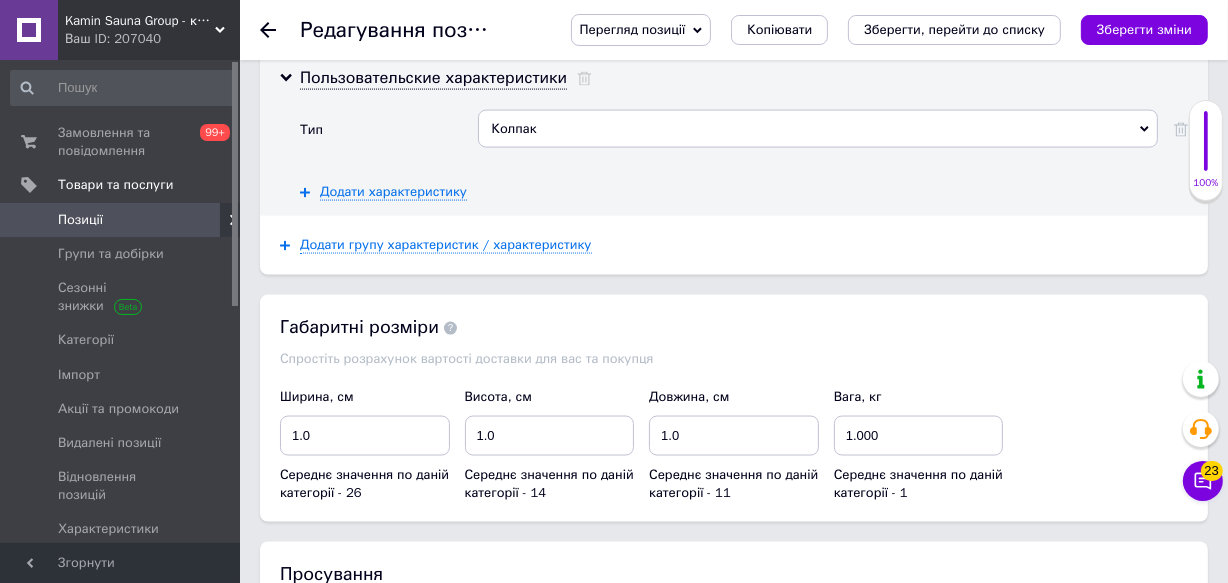 scroll, scrollTop: 2727, scrollLeft: 0, axis: vertical 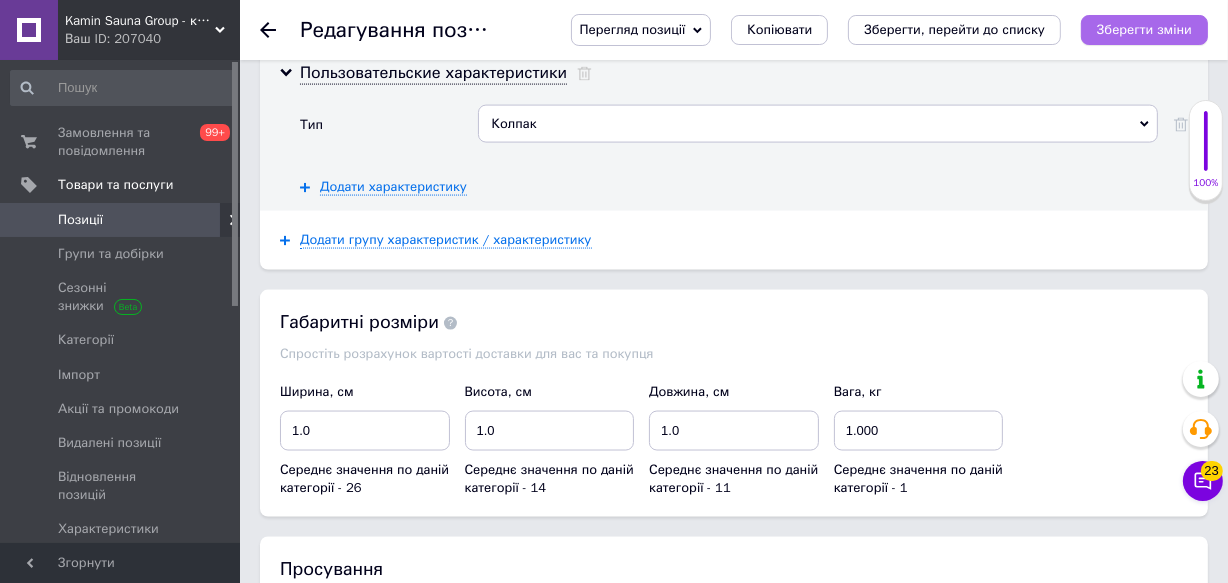 click on "Зберегти зміни" at bounding box center (1144, 29) 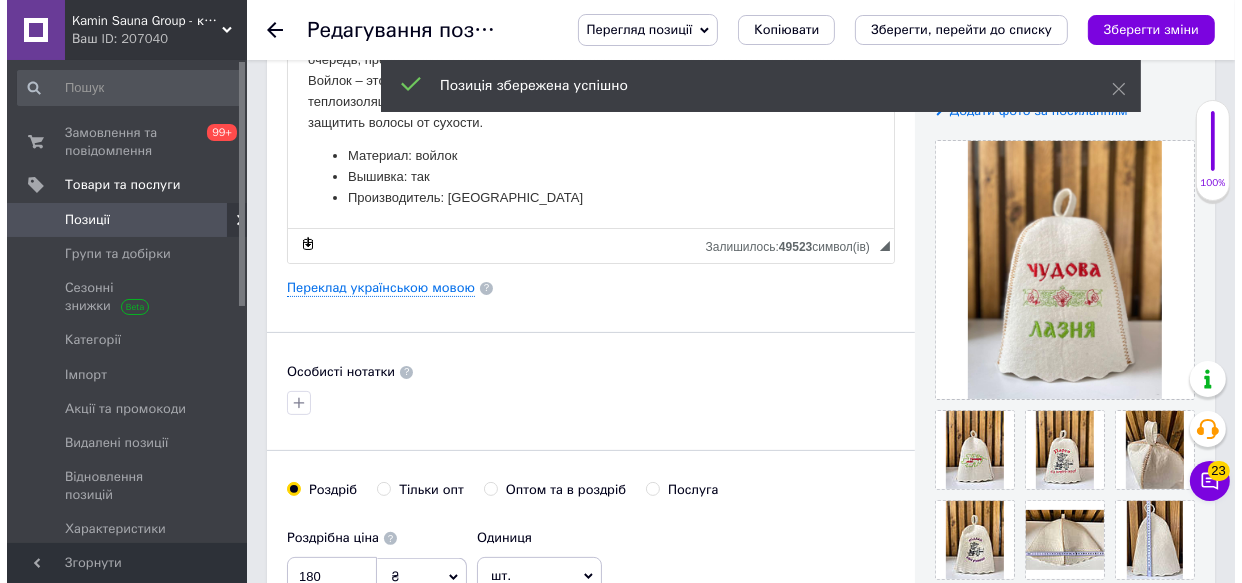 scroll, scrollTop: 363, scrollLeft: 0, axis: vertical 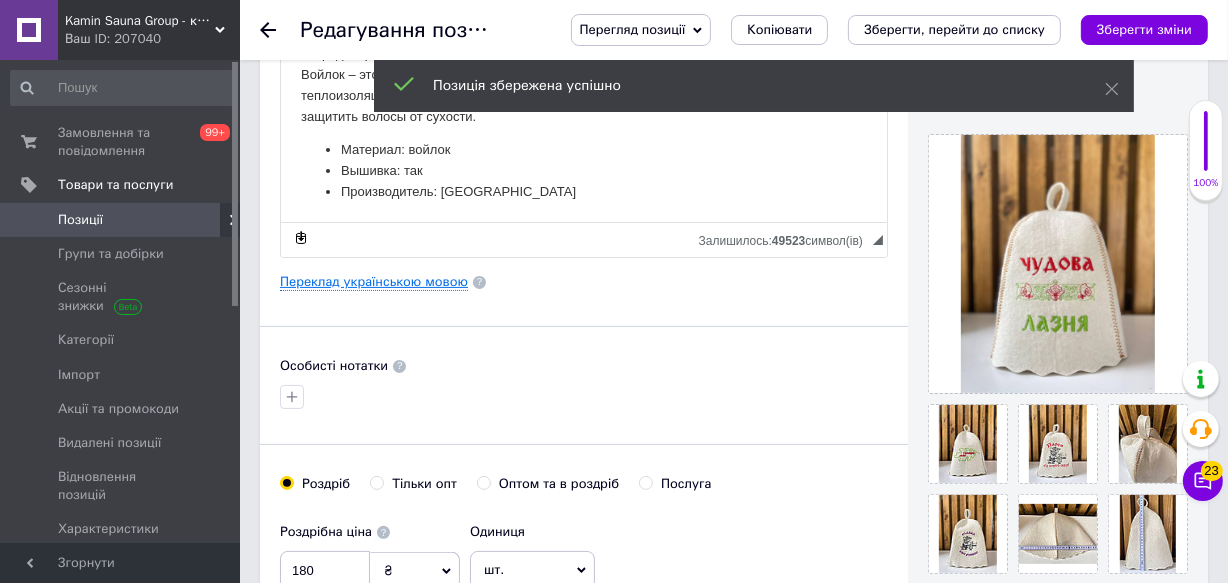 click on "Переклад українською мовою" at bounding box center [374, 282] 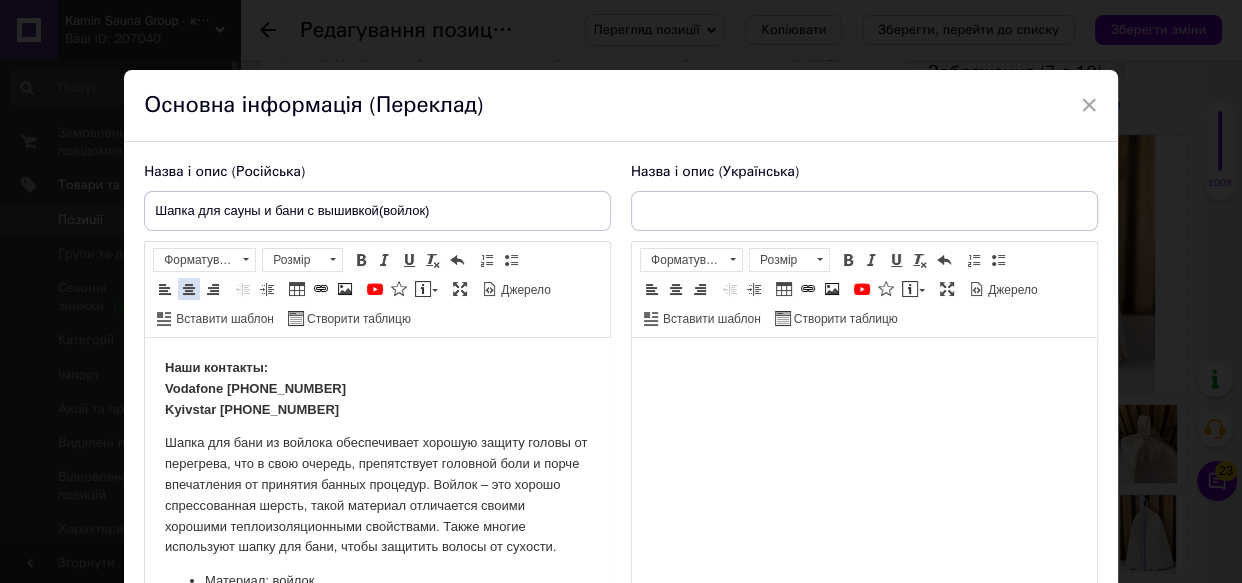 scroll, scrollTop: 0, scrollLeft: 0, axis: both 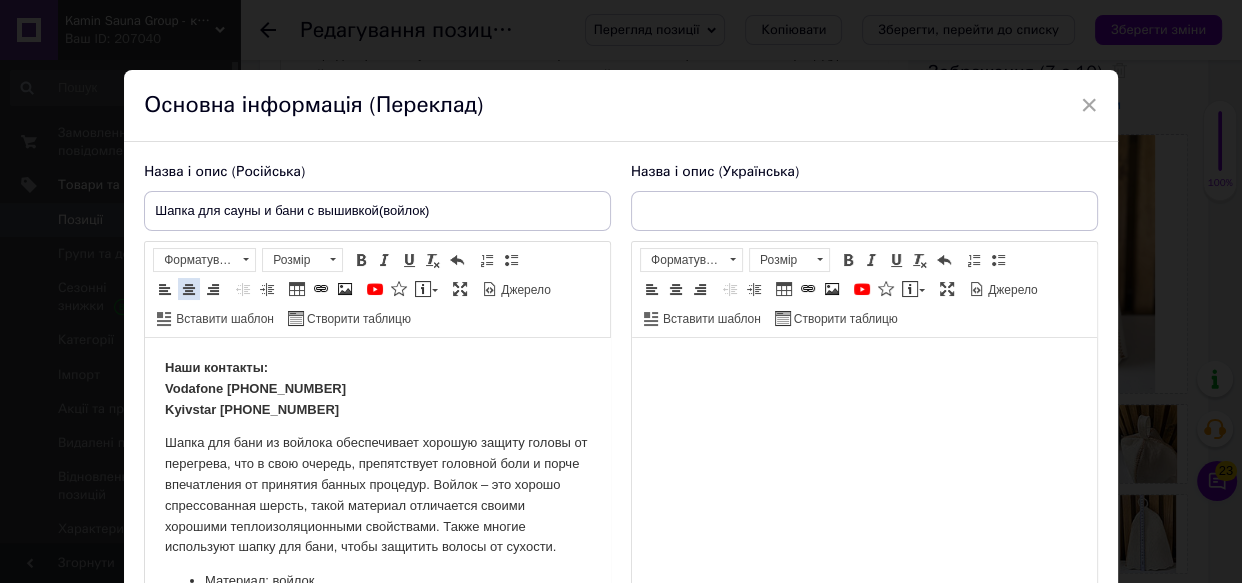 type on "Шапка для сауни та бані з вишивкою(повсть)" 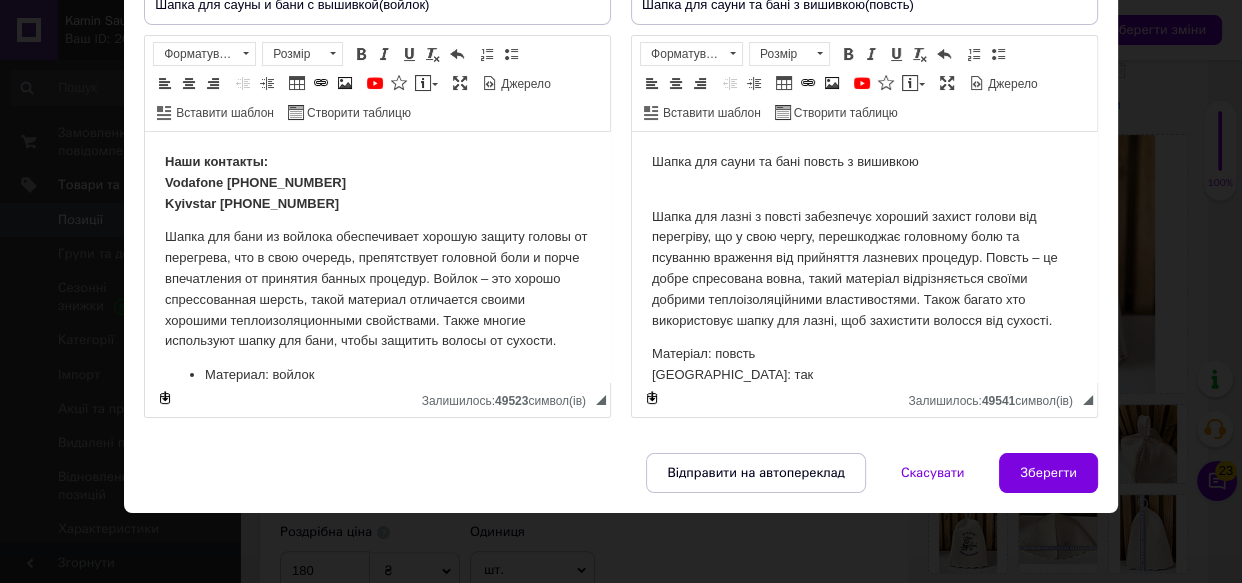 scroll, scrollTop: 233, scrollLeft: 0, axis: vertical 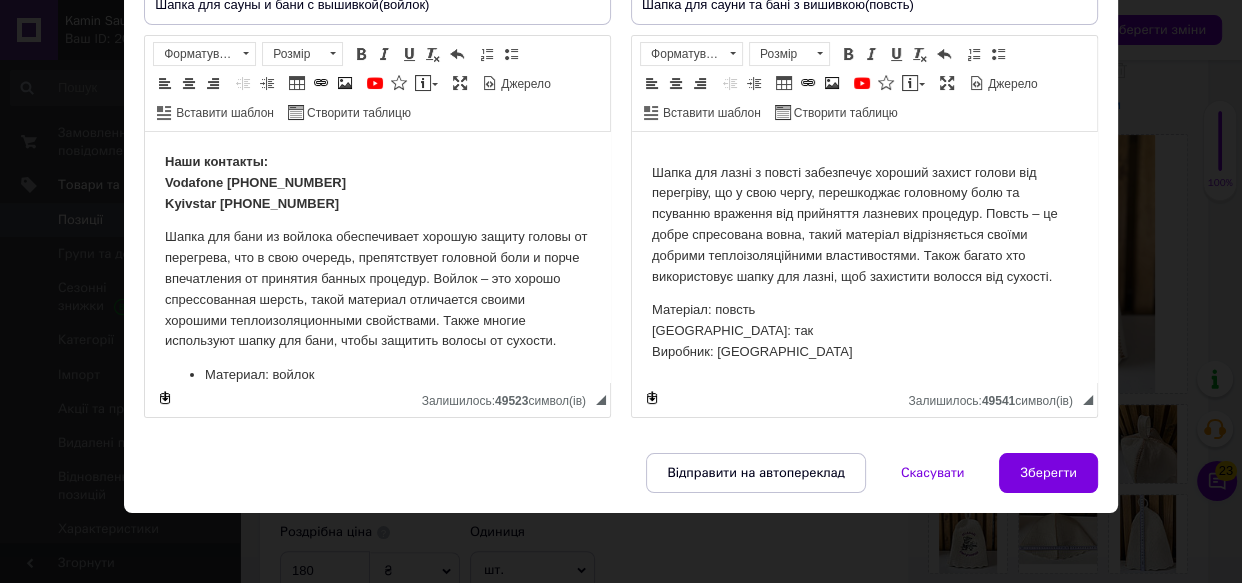 click on "× Основна інформація (Переклад) Назва і опис (Російська) Шапка для сауны и бани с вышивкой(войлок) Наши контакты:
Vodafone [PHONE_NUMBER]
Kyivstar [PHONE_NUMBER]
Шапка для бани из войлока обеспечивает хорошую защиту головы от перегрева, что в свою очередь, препятствует головной боли и порче впечатления от принятия банных процедур. Войлок – это хорошо спрессованная шерсть, такой материал отличается своими хорошими теплоизоляционными свойствами. Также многие используют шапку для бани, чтобы защитить волосы от сухости.
Материал: войлок
Вышивка: так
Форматування" at bounding box center [621, 291] 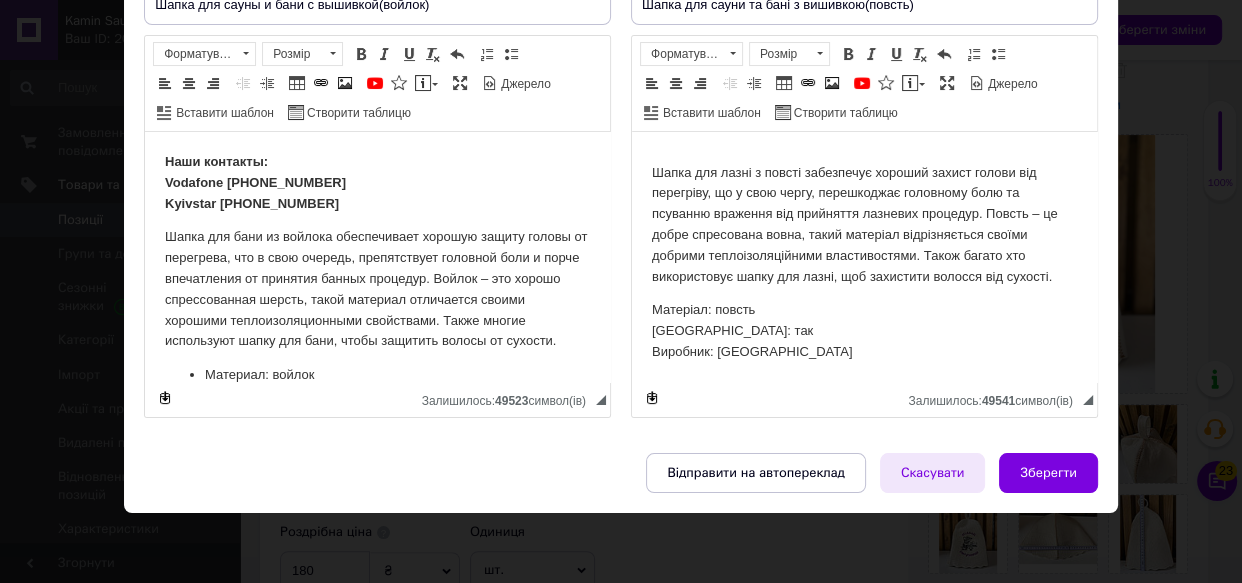 click on "Скасувати" at bounding box center (933, 473) 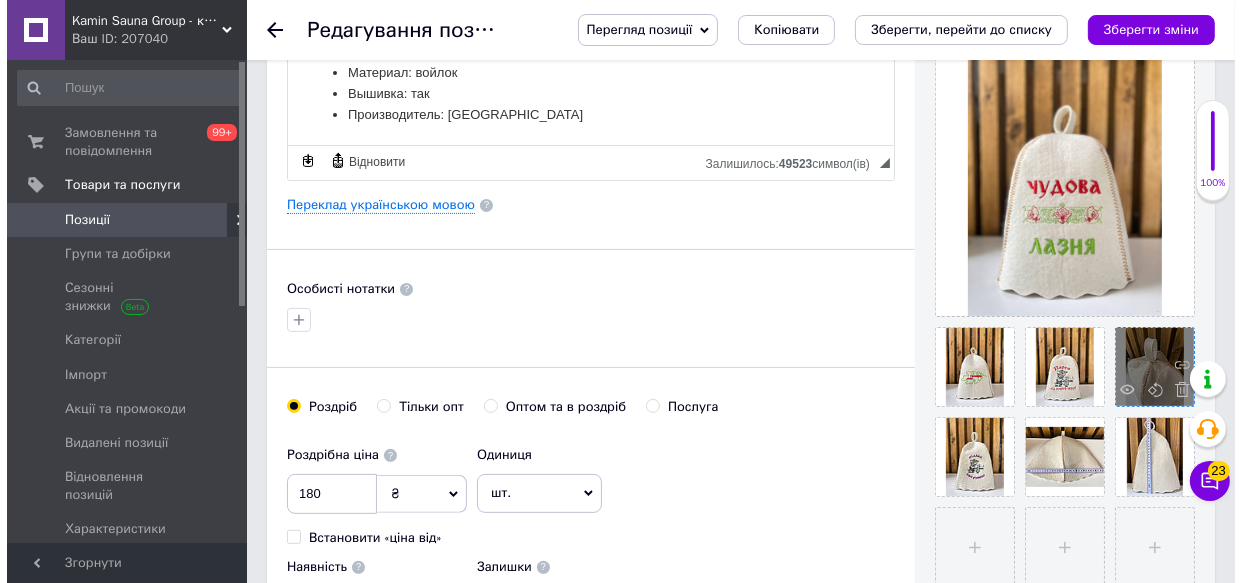 scroll, scrollTop: 545, scrollLeft: 0, axis: vertical 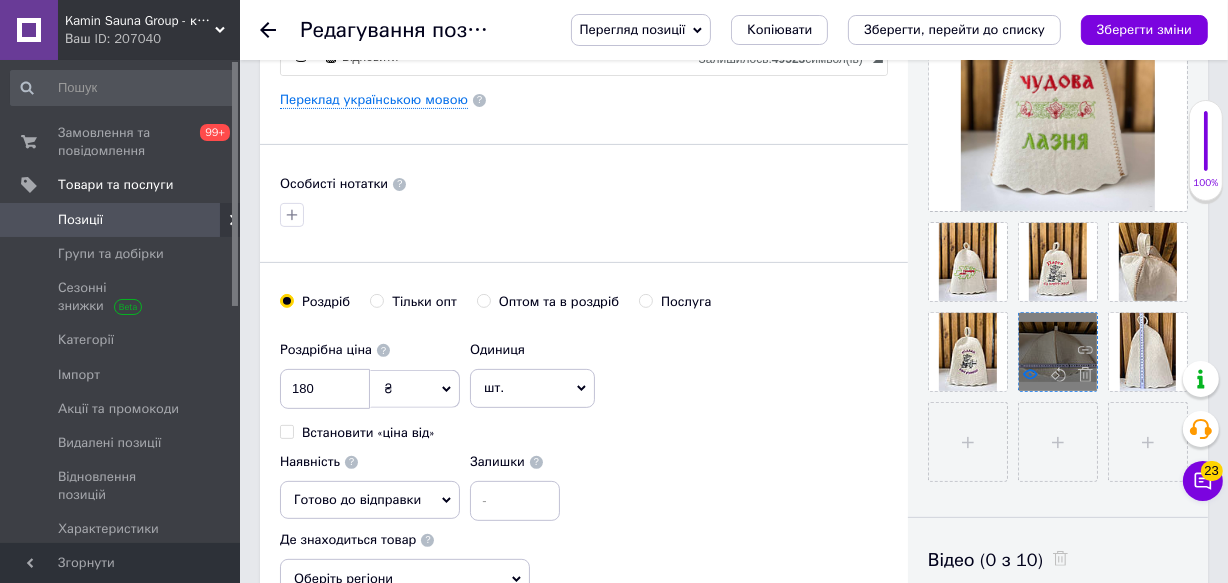 click 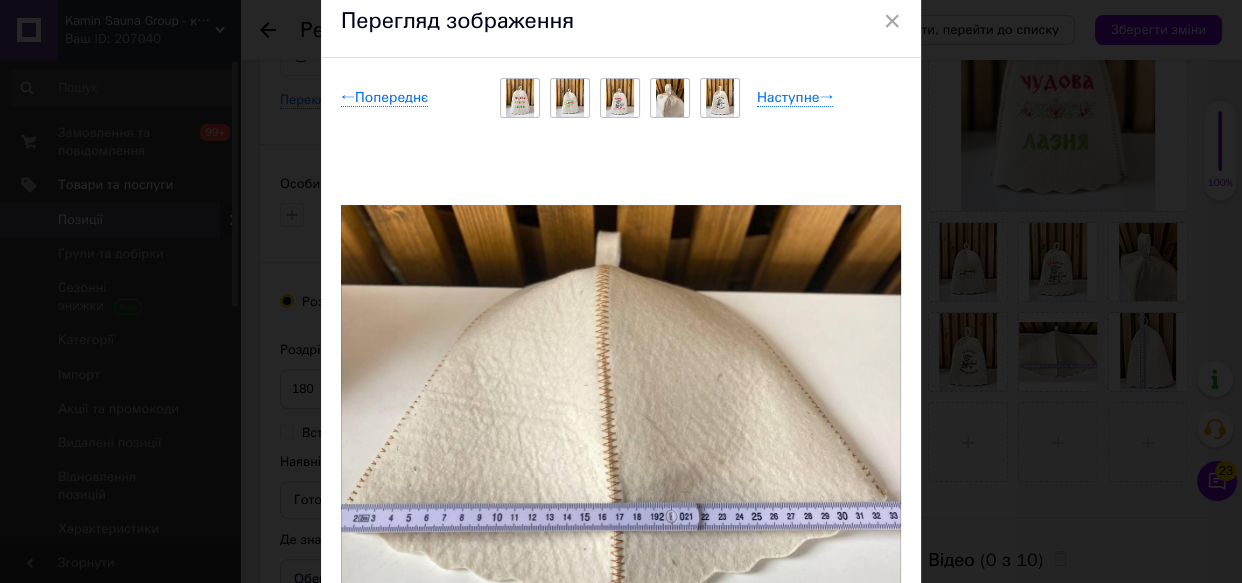 scroll, scrollTop: 272, scrollLeft: 0, axis: vertical 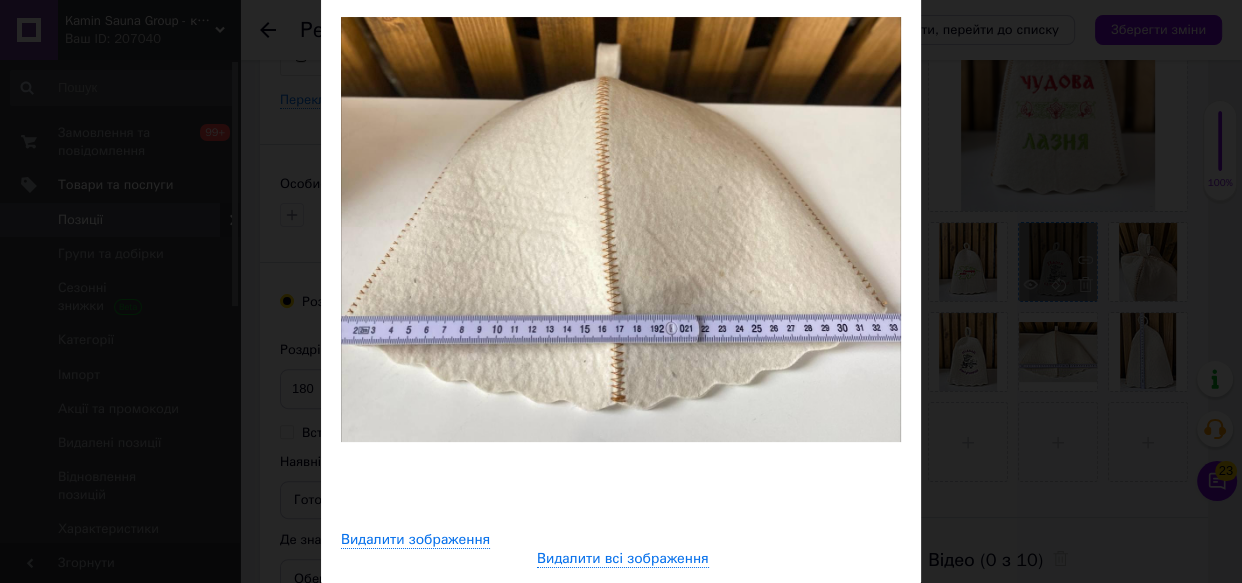 click on "× Перегляд зображення ← Попереднє Наступне → Видалити зображення Видалити всі зображення" at bounding box center (621, 291) 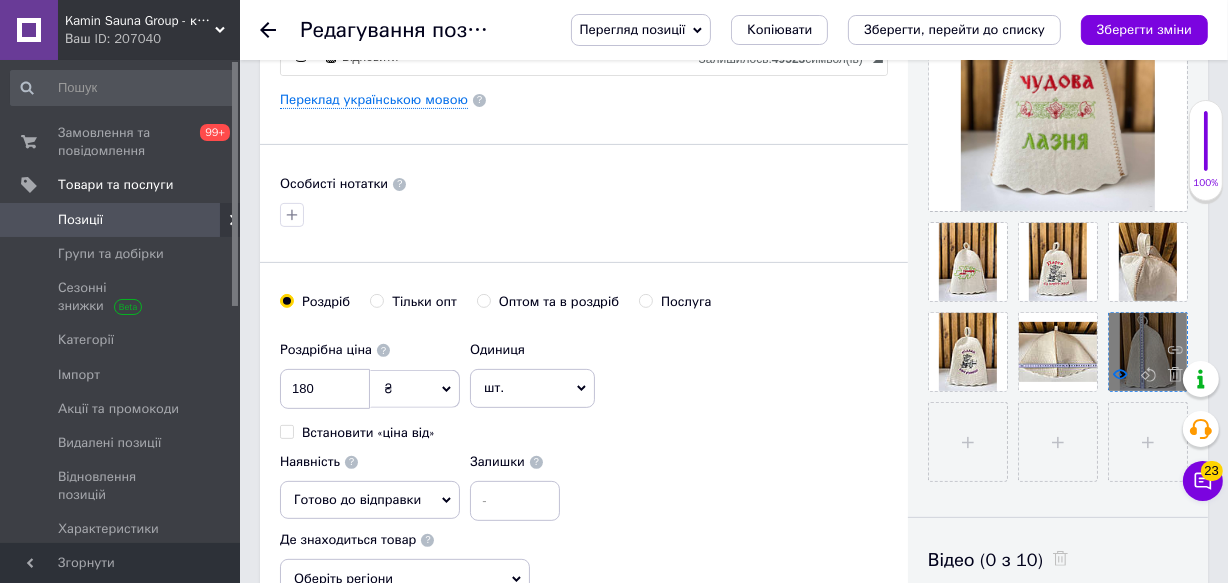 click 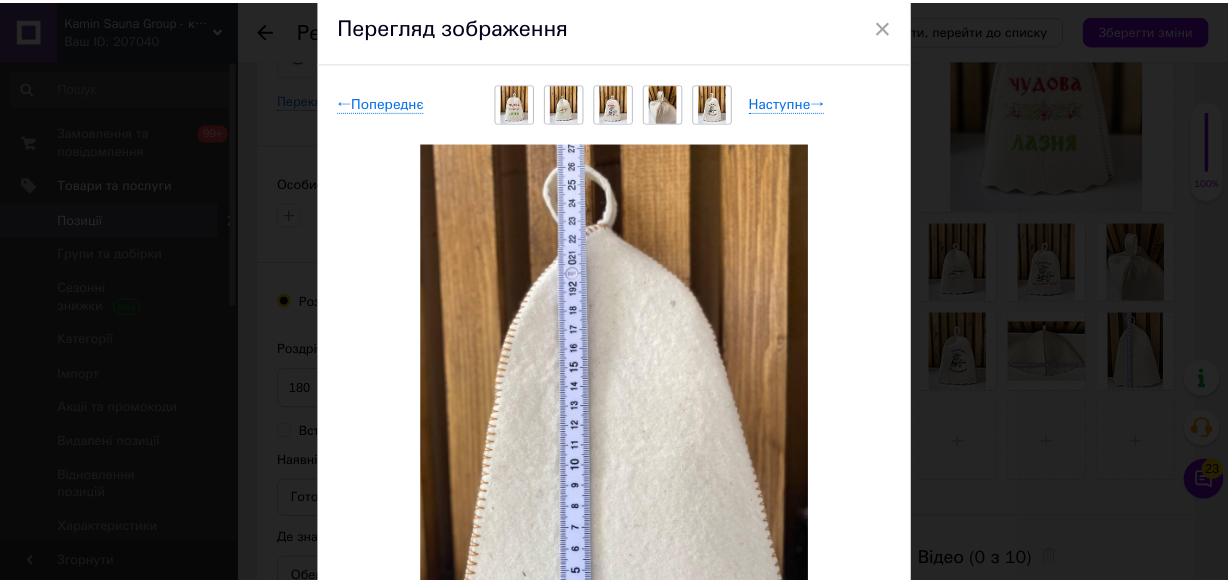 scroll, scrollTop: 348, scrollLeft: 0, axis: vertical 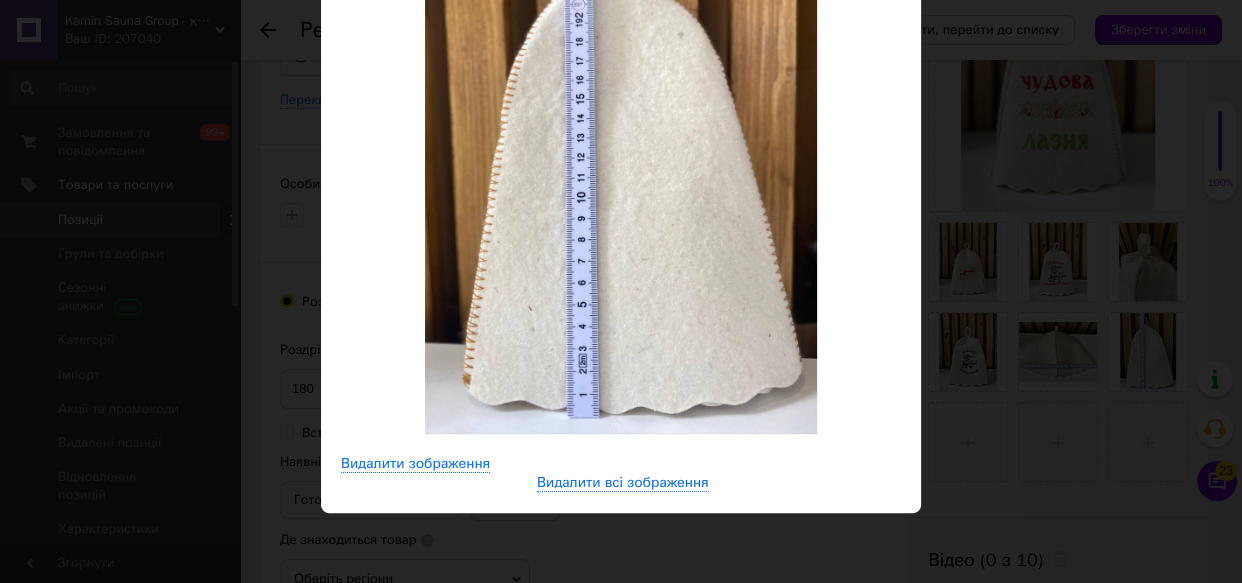 click on "× Перегляд зображення ← Попереднє Наступне → Видалити зображення Видалити всі зображення" at bounding box center [621, 291] 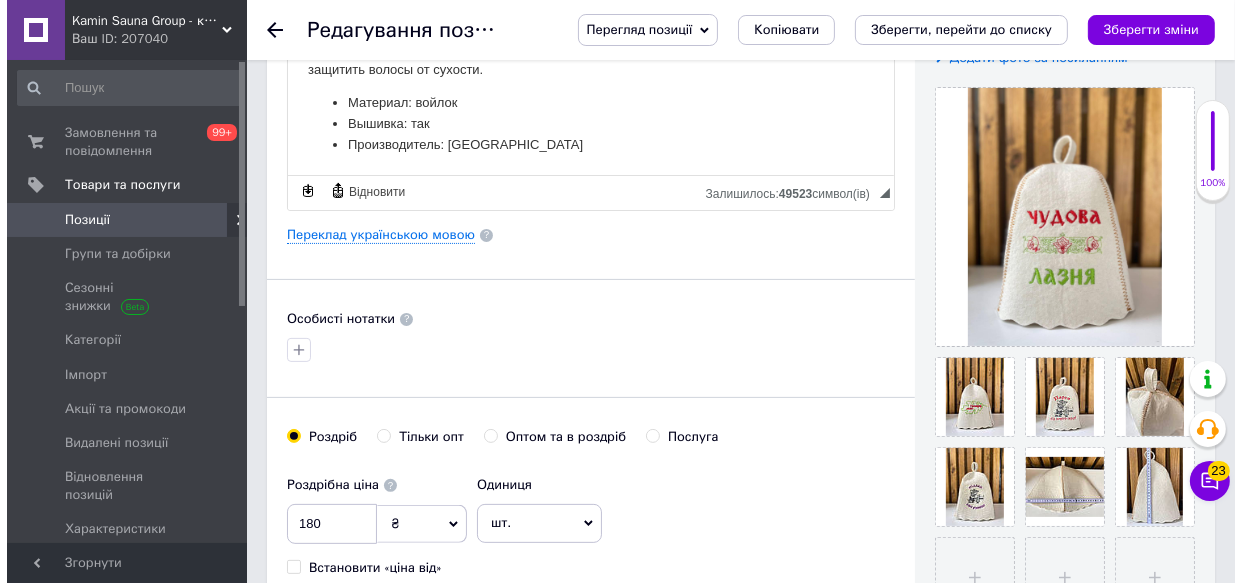 scroll, scrollTop: 363, scrollLeft: 0, axis: vertical 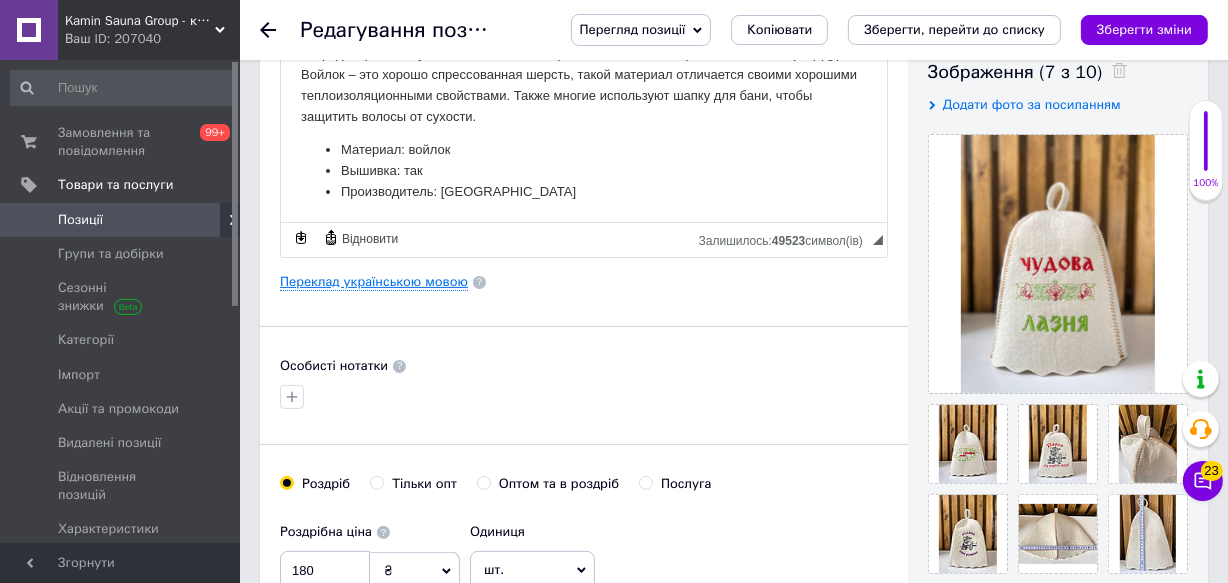 click on "Переклад українською мовою" at bounding box center (374, 282) 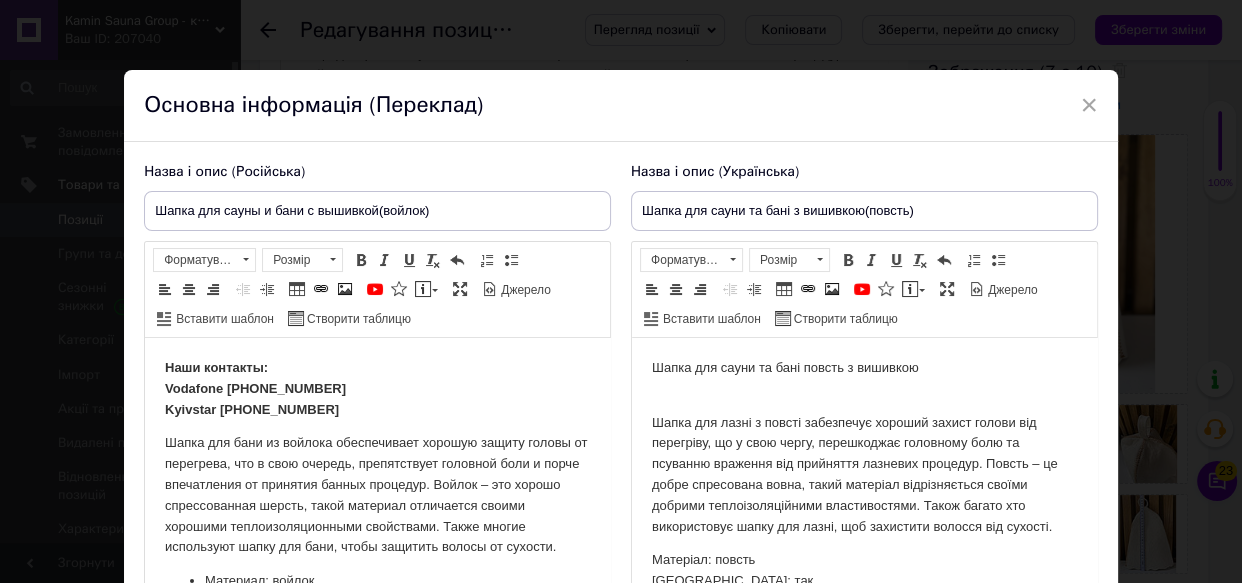 scroll, scrollTop: 0, scrollLeft: 0, axis: both 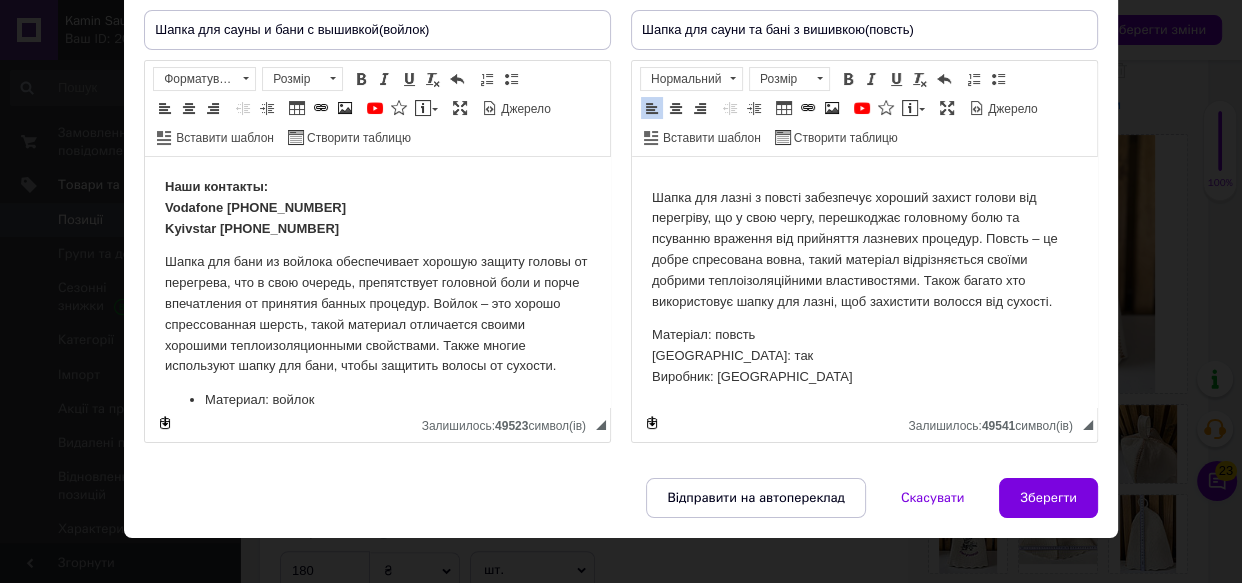 click on "Шапка для сауни та бані повсть з вишивкою Шапка для лазні з повсті забезпечує хороший захист голови від перегріву, що у свою чергу, перешкоджає головному болю та псуванню враження від прийняття лазневих процедур. Повсть – це добре спресована вовна, такий матеріал відрізняється своїми добрими теплоізоляційними властивостями. Також багато хто використовує шапку для лазні, щоб захистити волосся від сухості. Матеріал: повсть [GEOGRAPHIC_DATA]: так Виробник: [GEOGRAPHIC_DATA]" at bounding box center (864, 260) 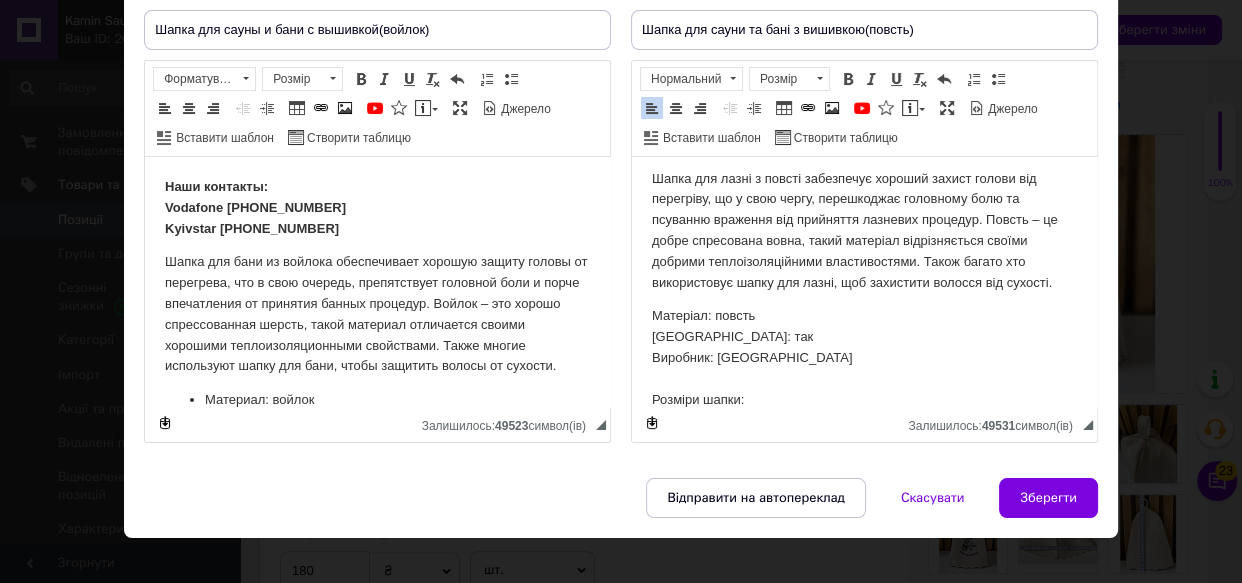 scroll, scrollTop: 104, scrollLeft: 0, axis: vertical 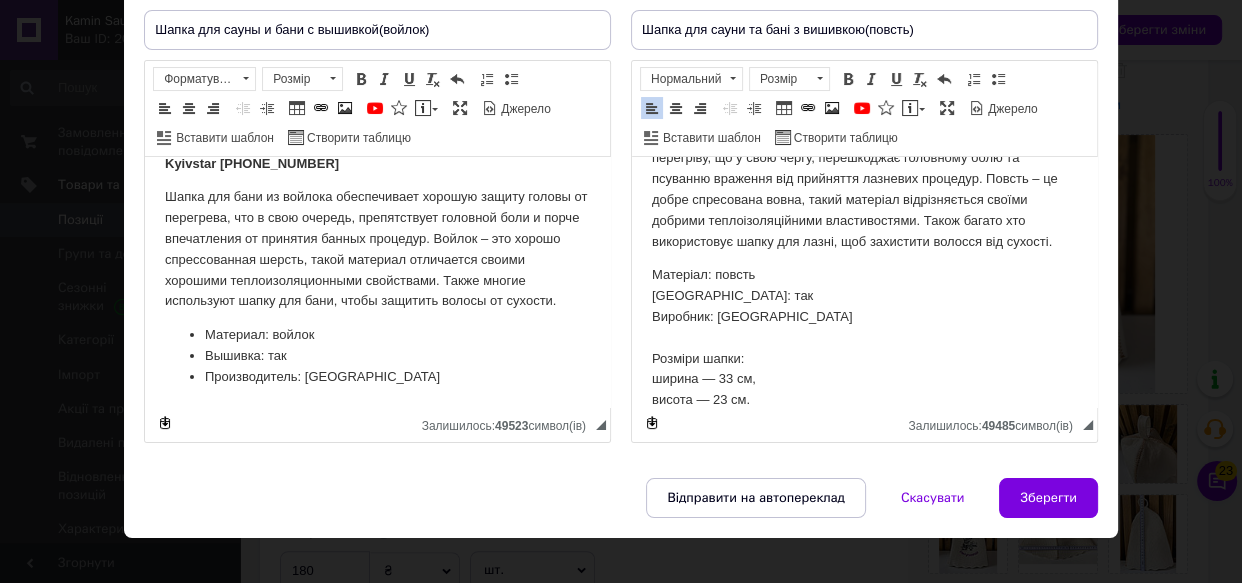 click on "Производитель: [GEOGRAPHIC_DATA]" at bounding box center [377, 377] 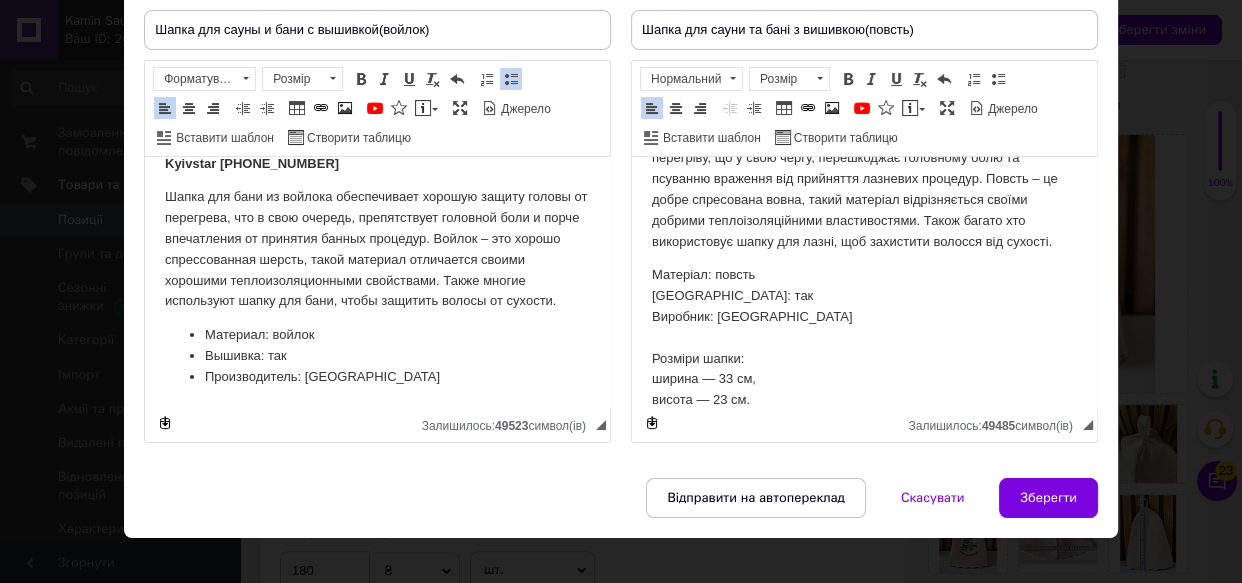 click on "Производитель: [GEOGRAPHIC_DATA]" at bounding box center (377, 377) 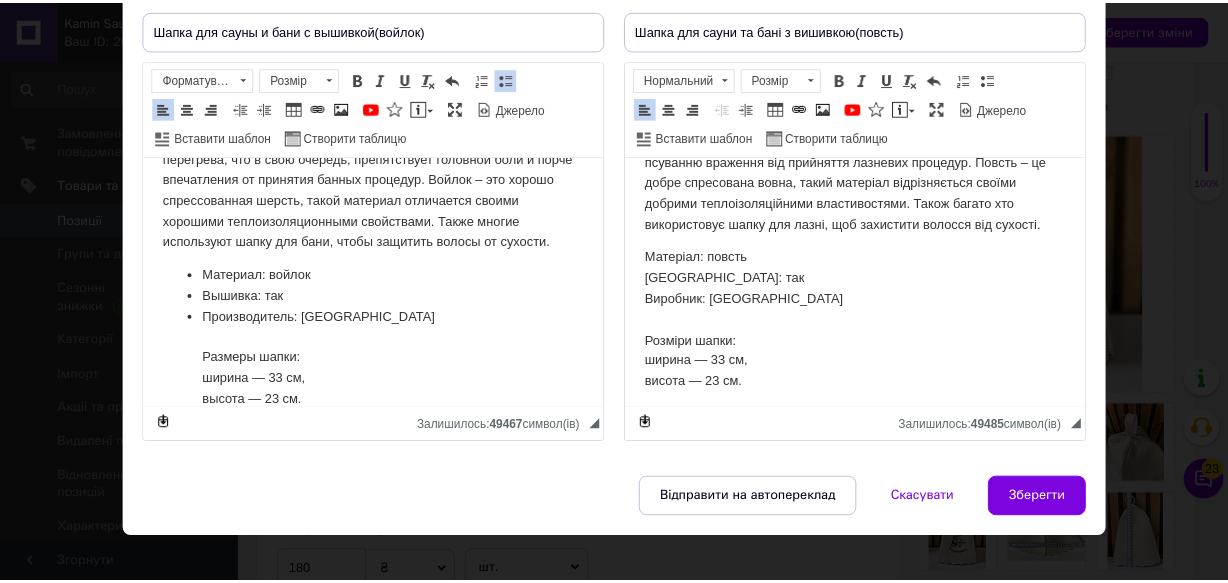 scroll, scrollTop: 128, scrollLeft: 0, axis: vertical 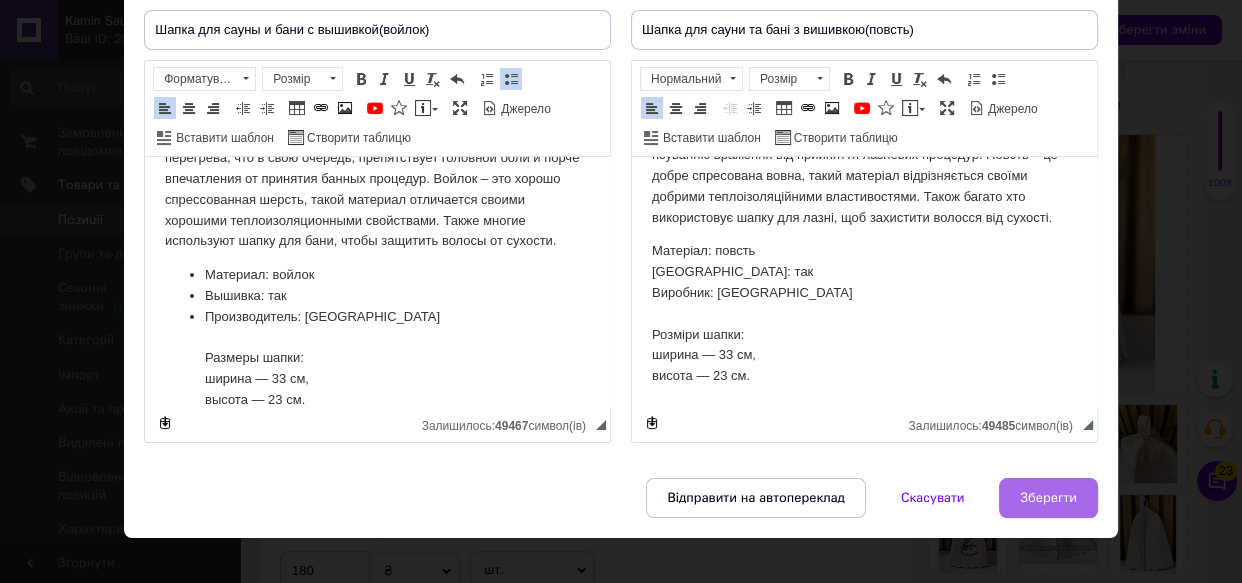 click on "Зберегти" at bounding box center [1048, 498] 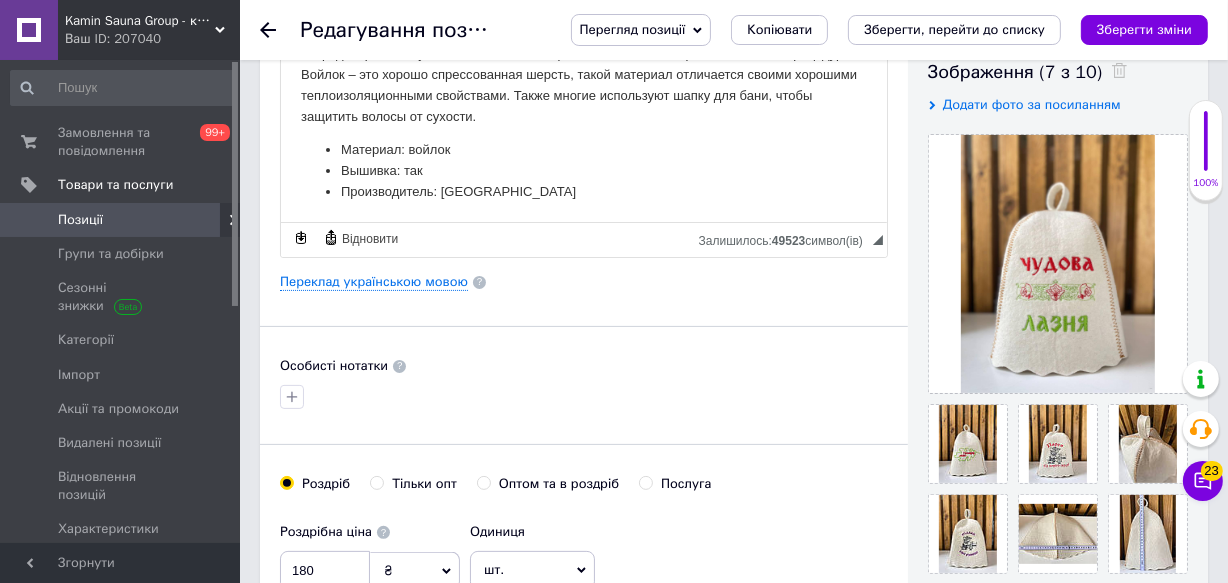 scroll, scrollTop: 18, scrollLeft: 0, axis: vertical 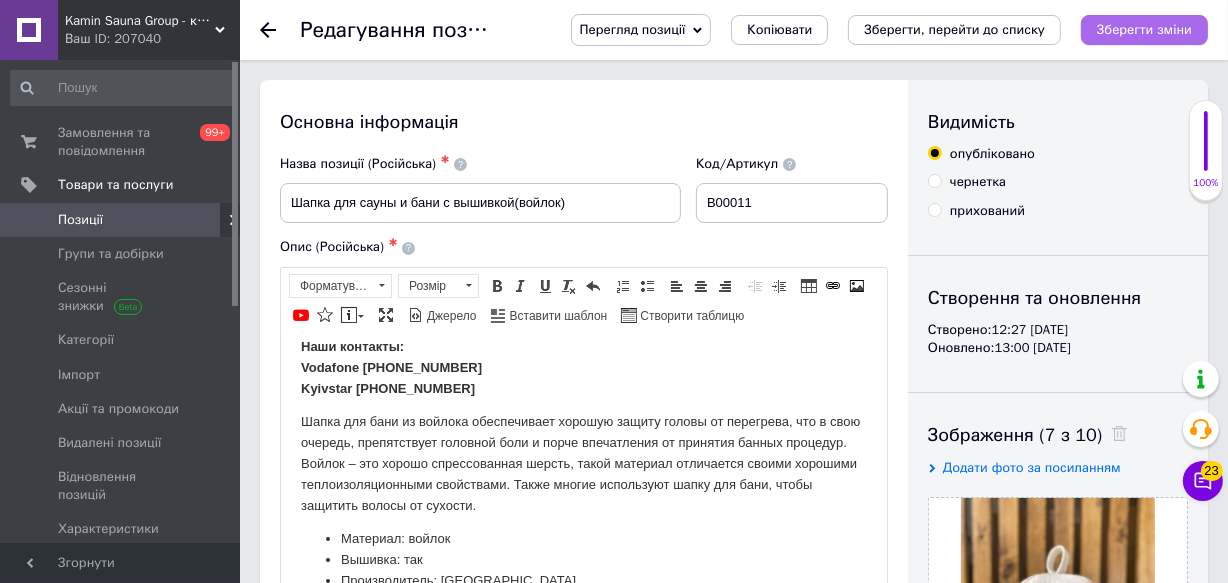 click on "Зберегти зміни" at bounding box center (1144, 29) 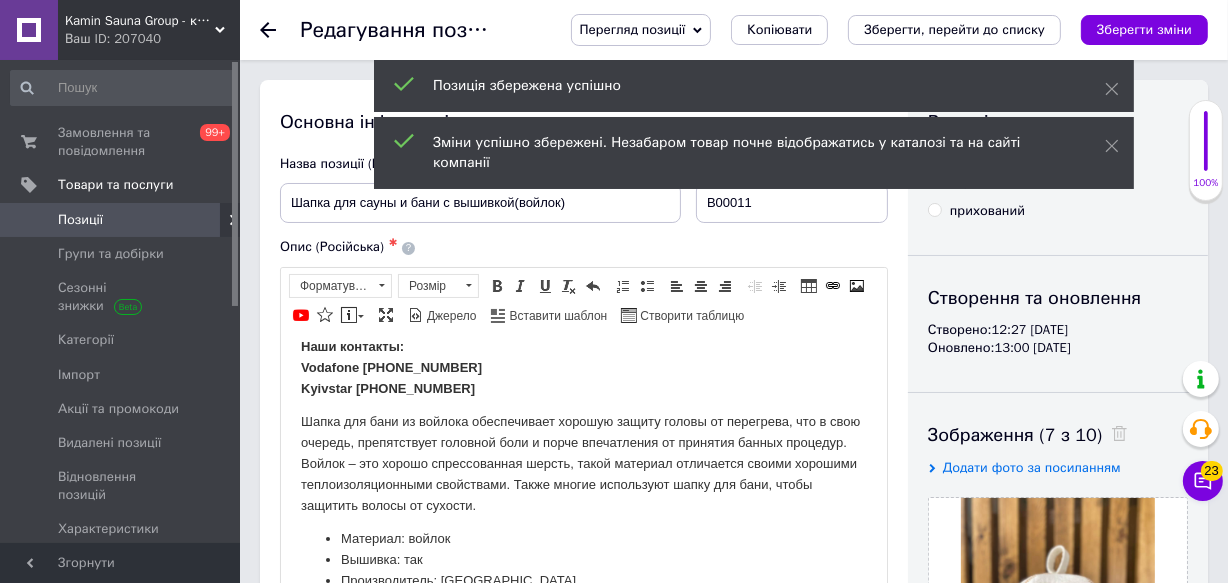 click 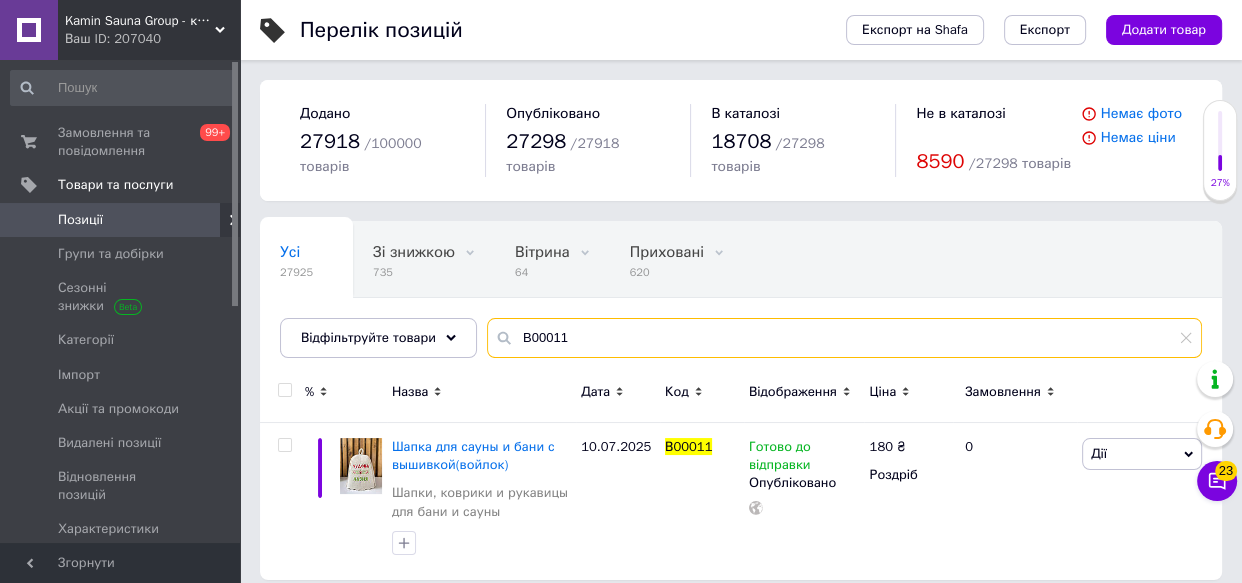 click on "В00011" at bounding box center (844, 338) 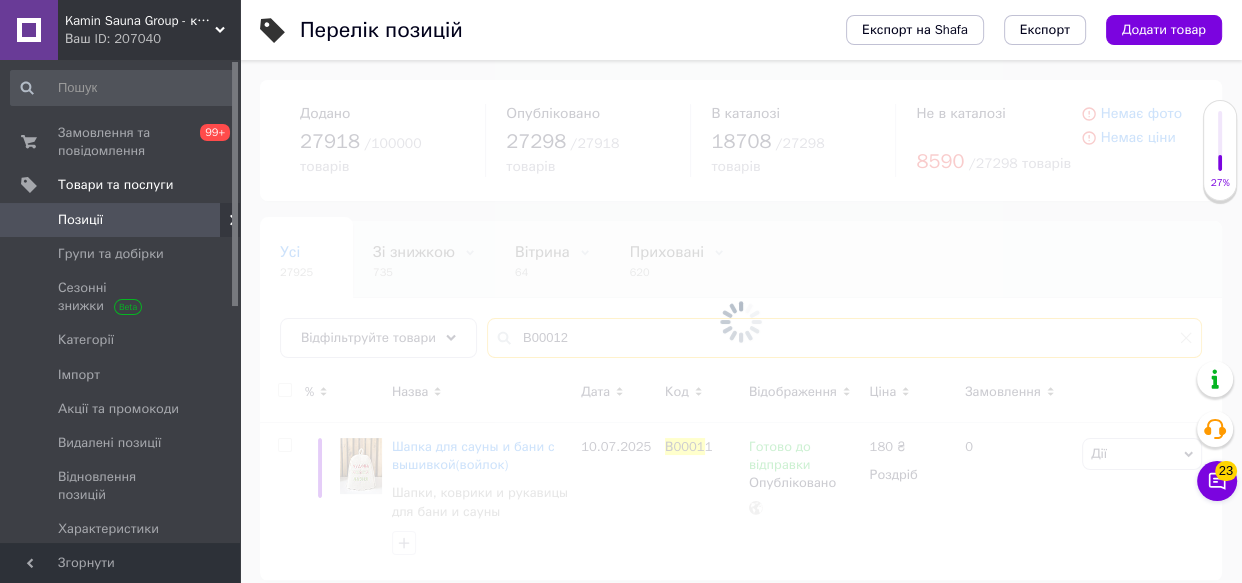 type on "В00012" 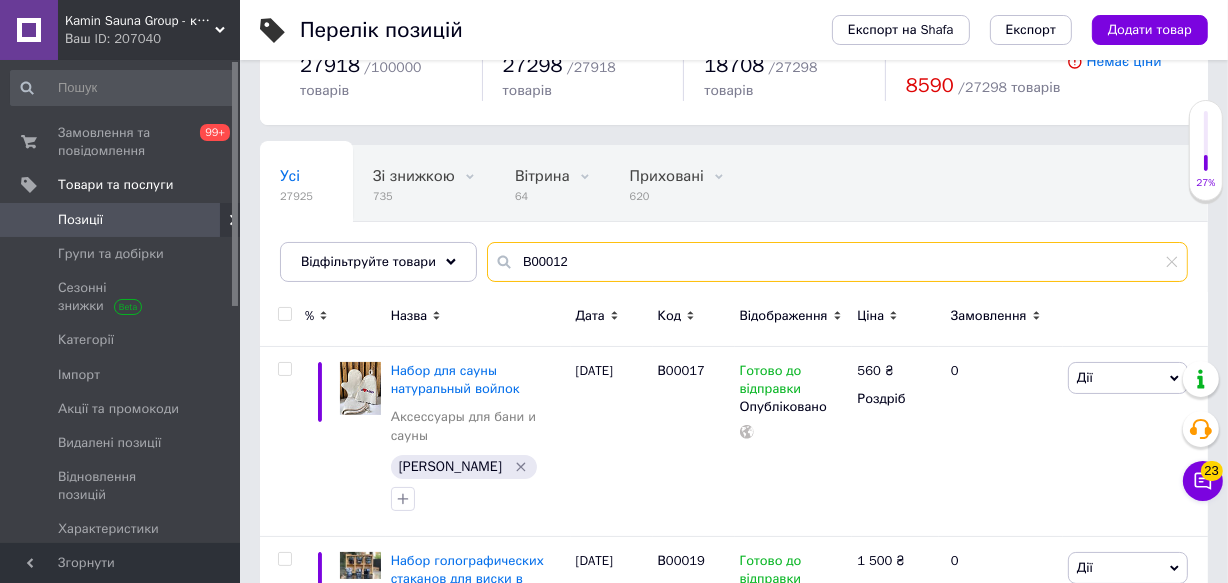 scroll, scrollTop: 181, scrollLeft: 0, axis: vertical 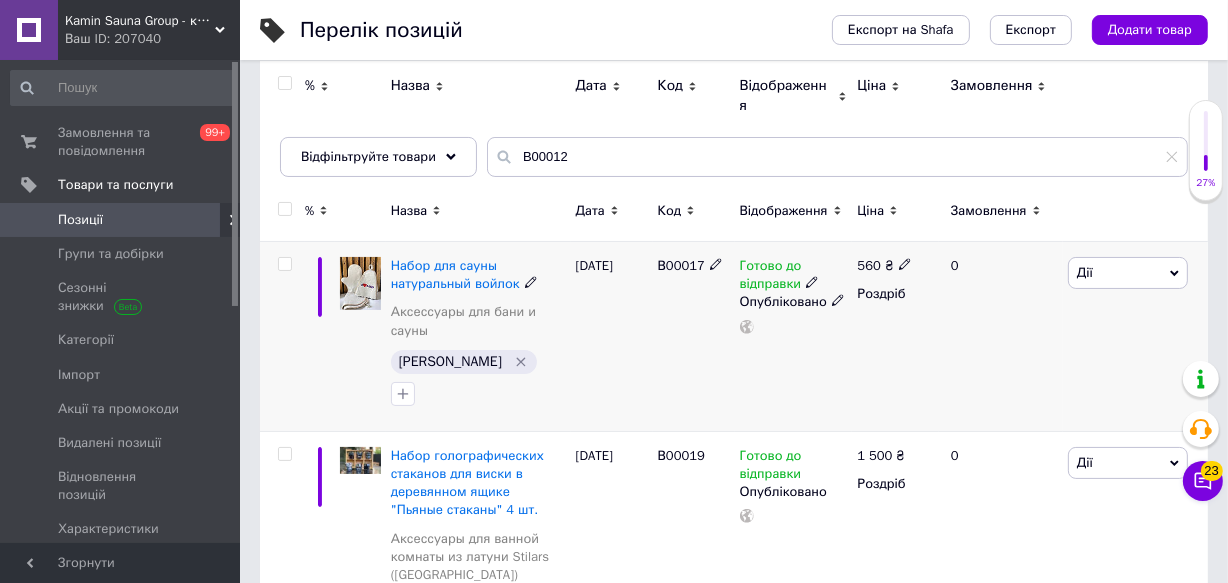 click at bounding box center [360, 283] 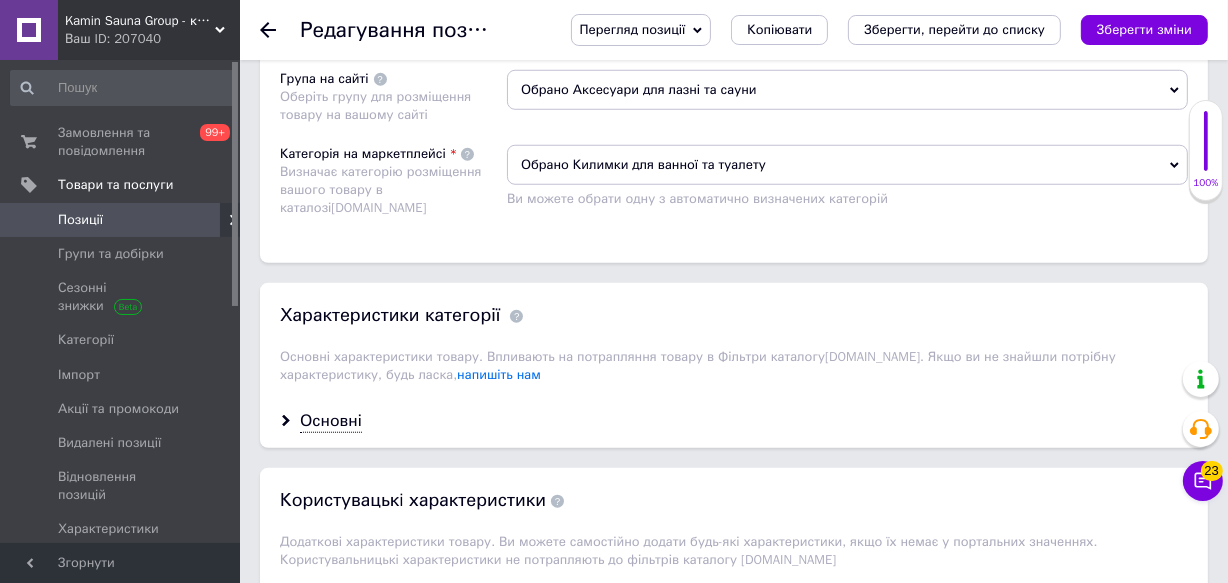 scroll, scrollTop: 1636, scrollLeft: 0, axis: vertical 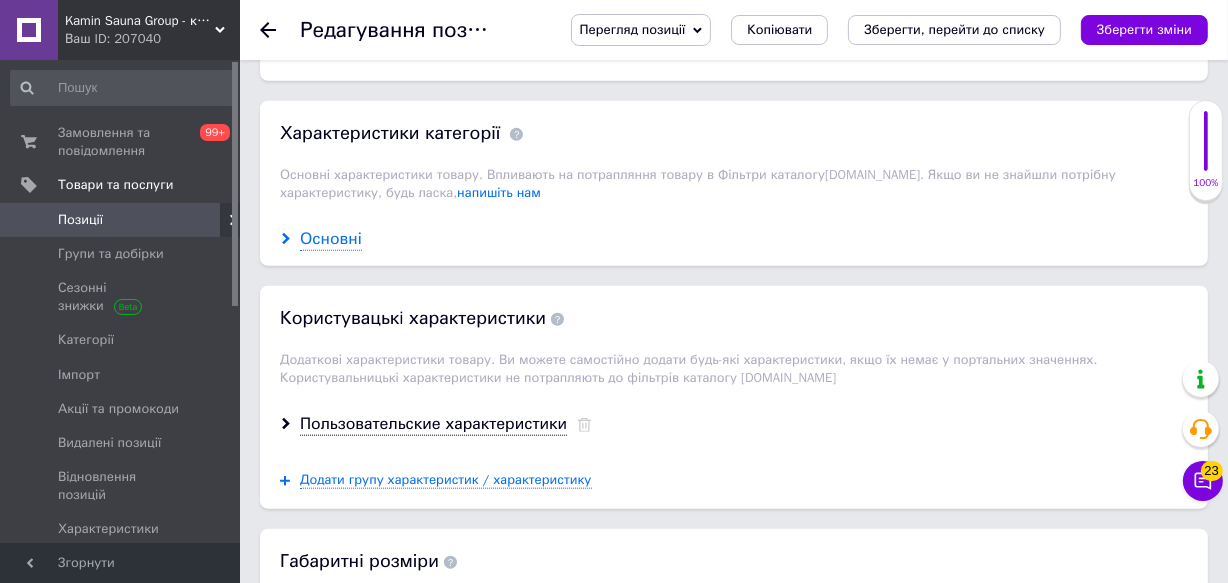 click on "Основні" at bounding box center [331, 239] 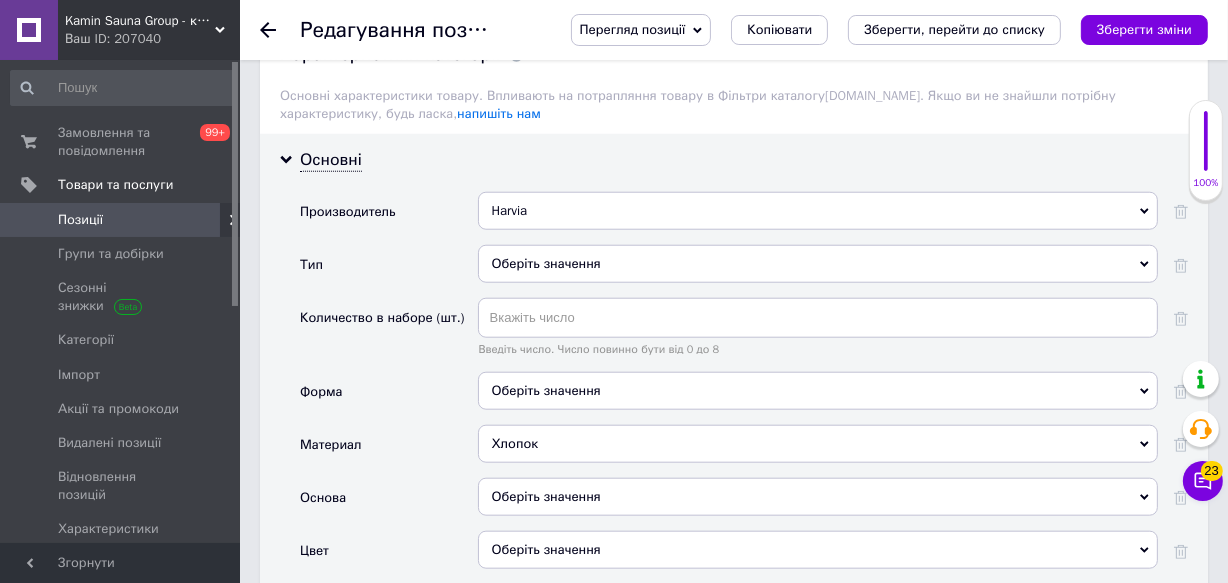 scroll, scrollTop: 1818, scrollLeft: 0, axis: vertical 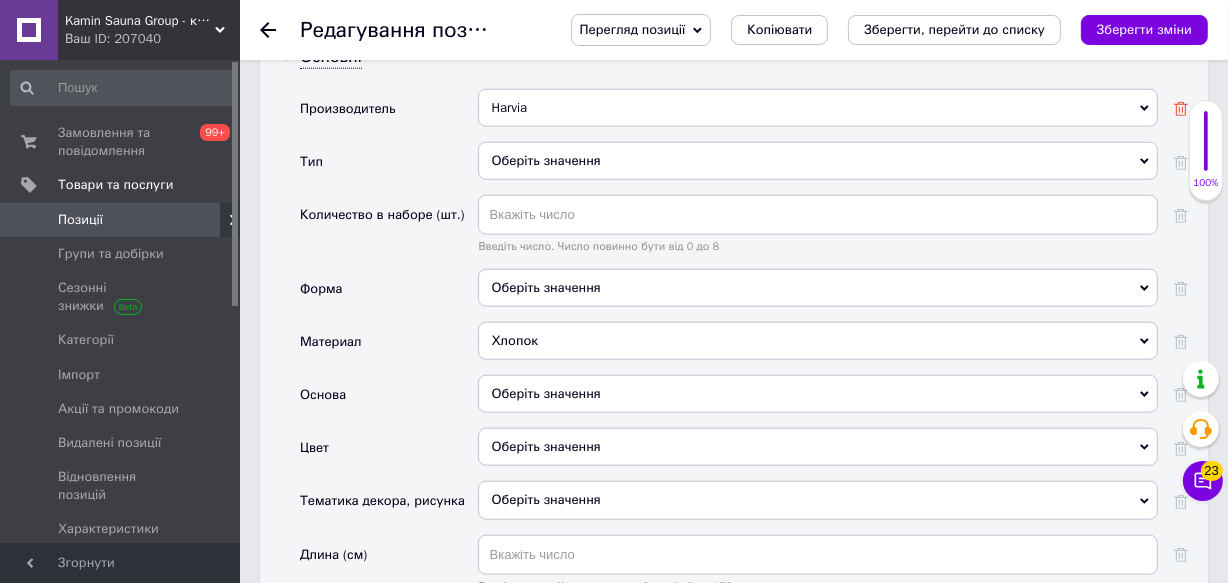 click 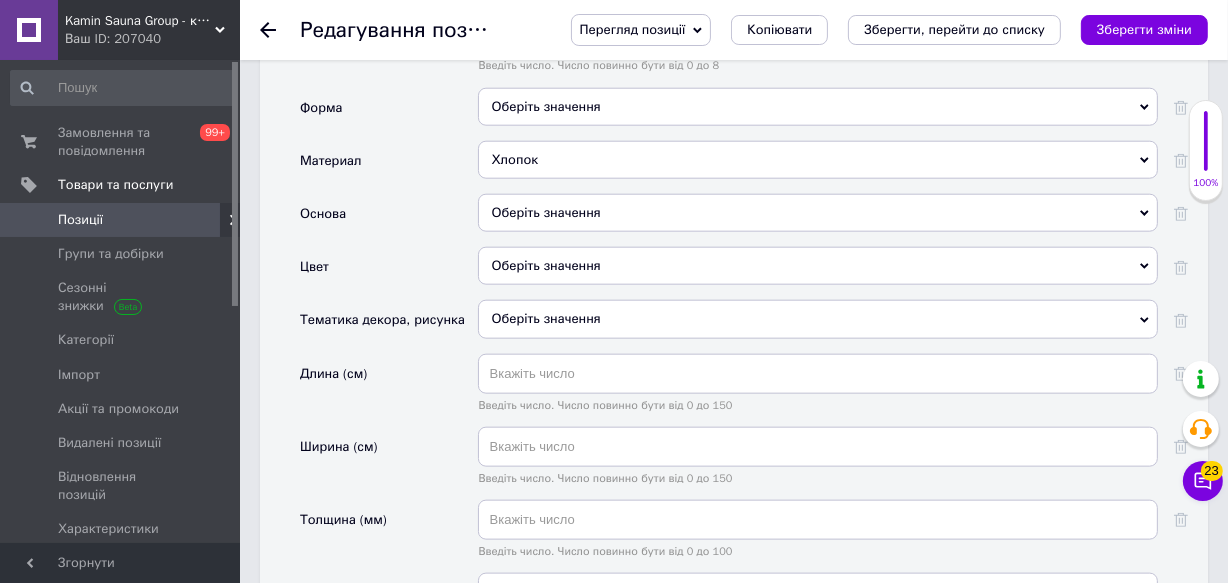 scroll, scrollTop: 2000, scrollLeft: 0, axis: vertical 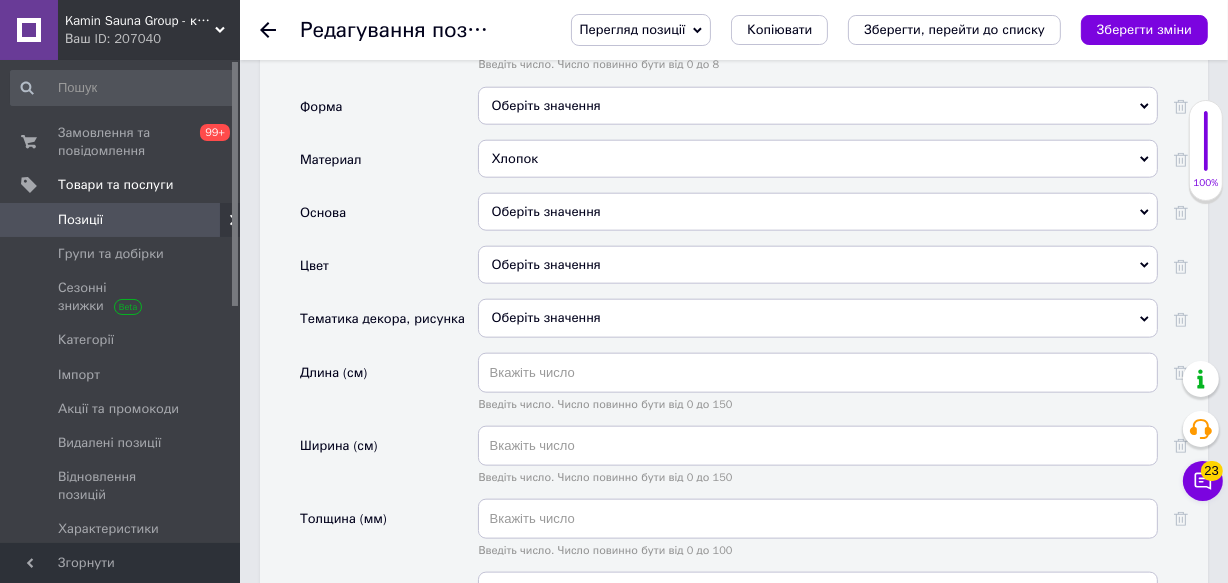 click on "Хлопок" at bounding box center (818, 159) 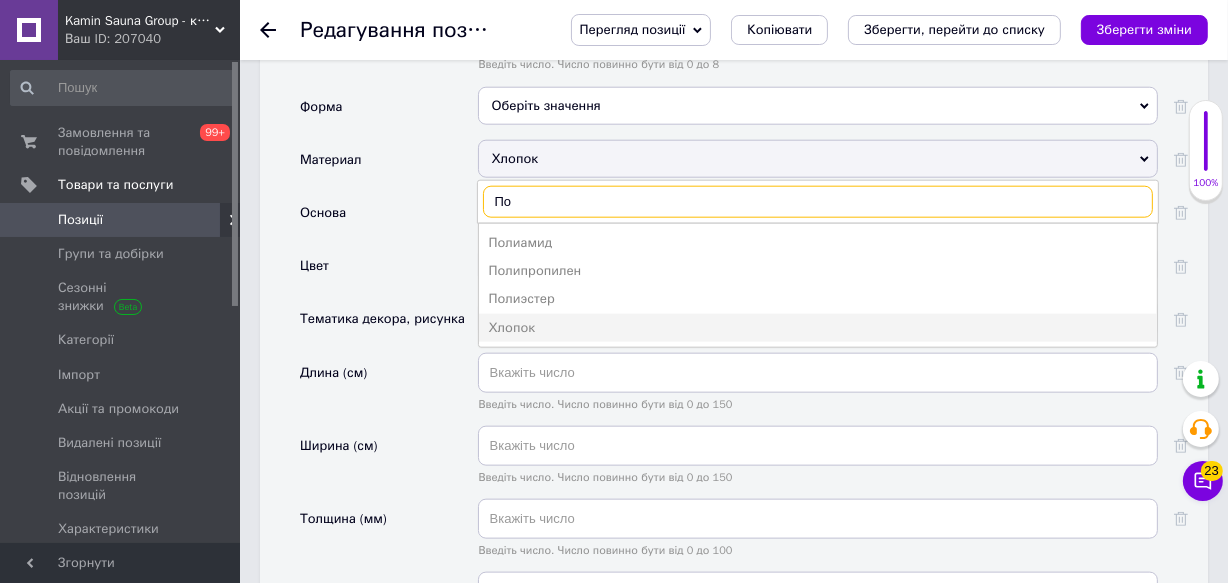 type on "П" 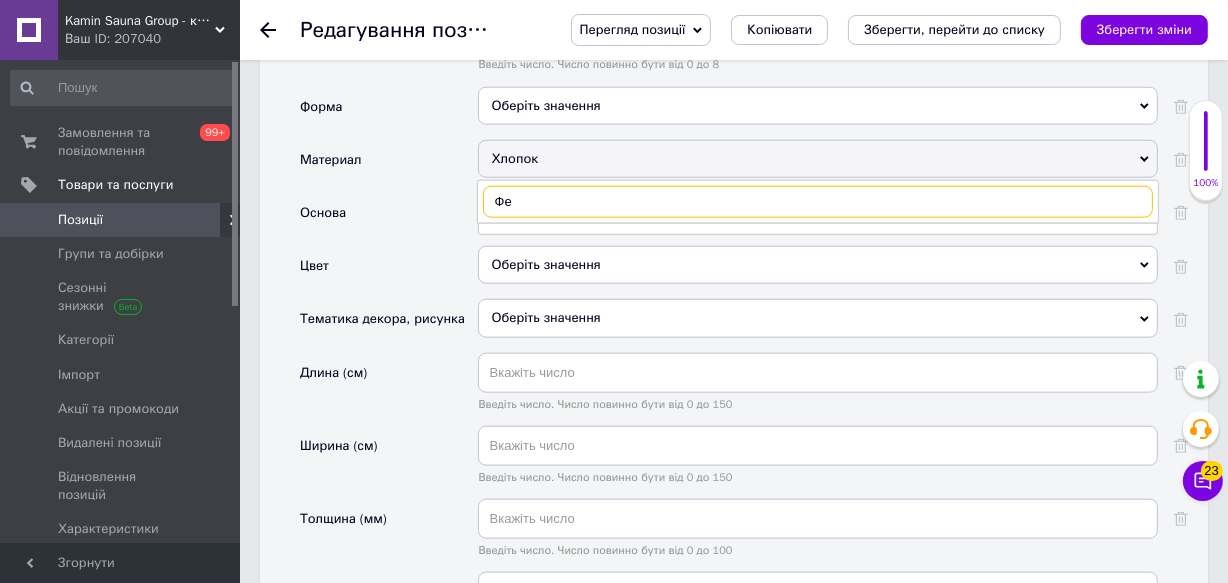 type on "Ф" 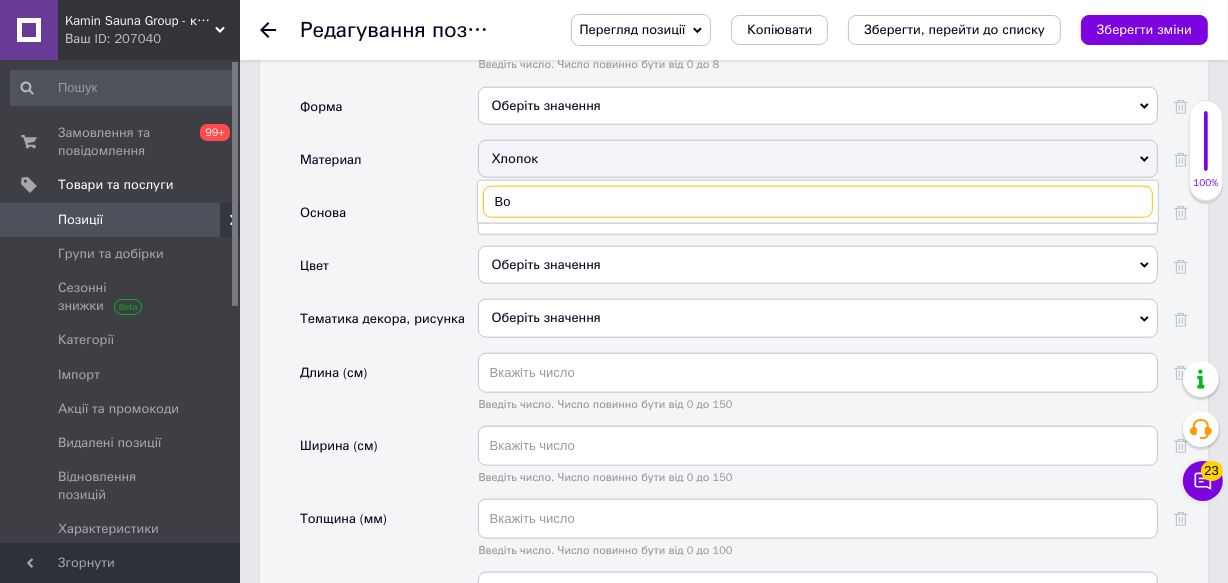type on "В" 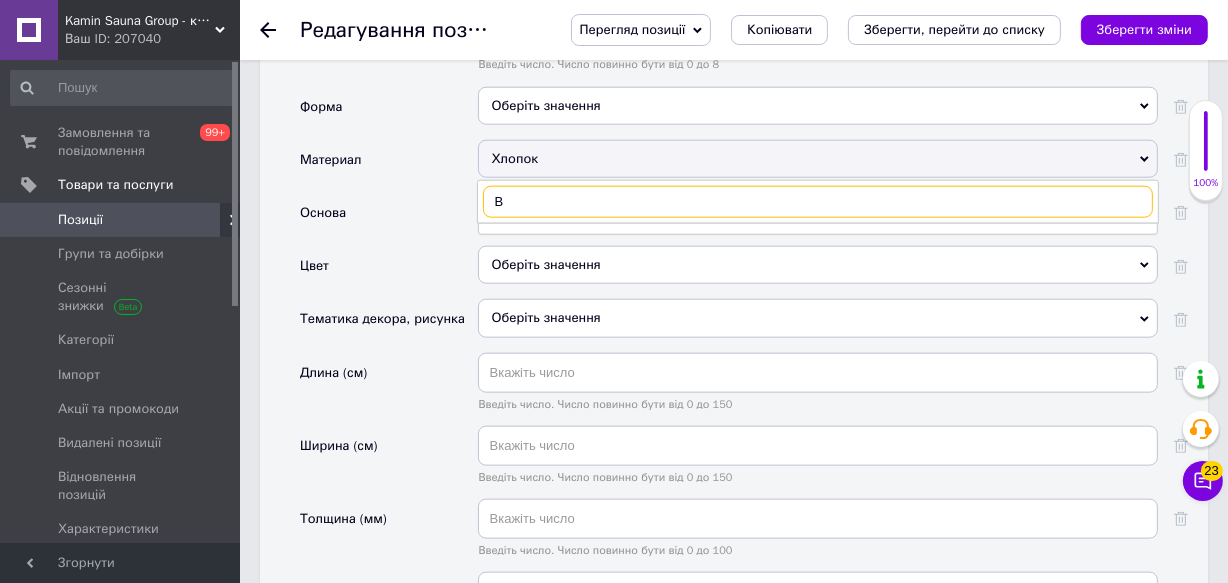type 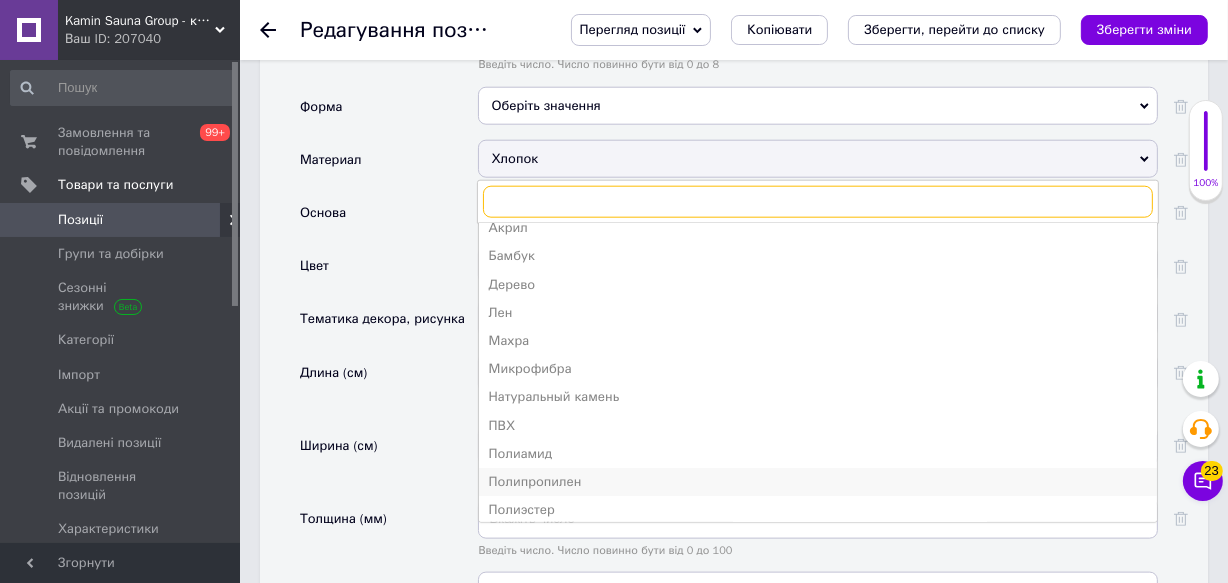 scroll, scrollTop: 0, scrollLeft: 0, axis: both 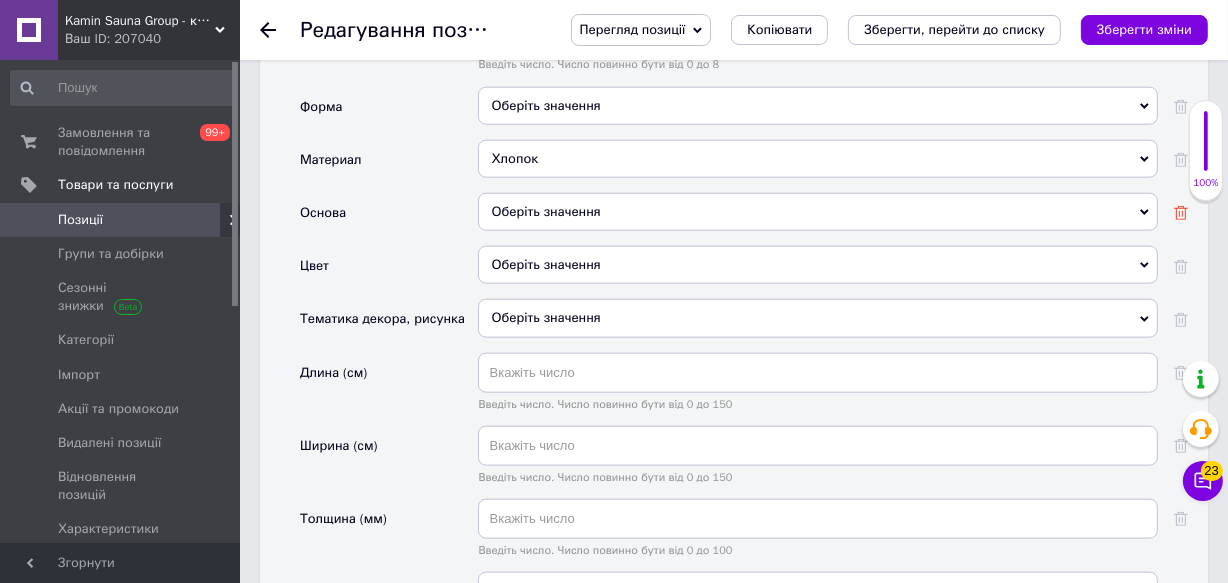 click 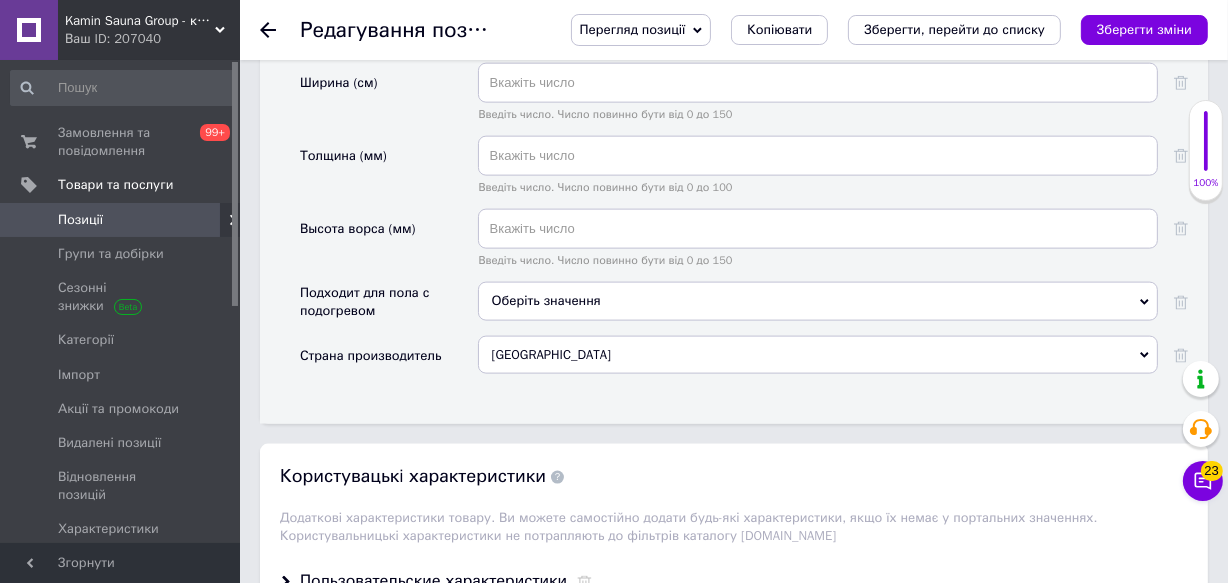 scroll, scrollTop: 2454, scrollLeft: 0, axis: vertical 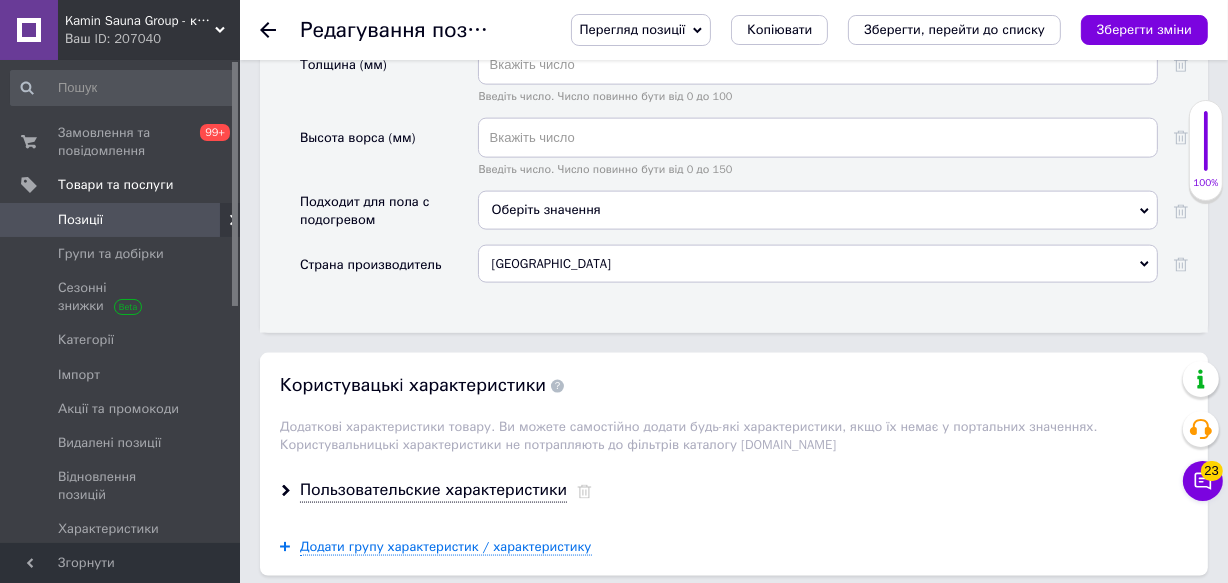 click 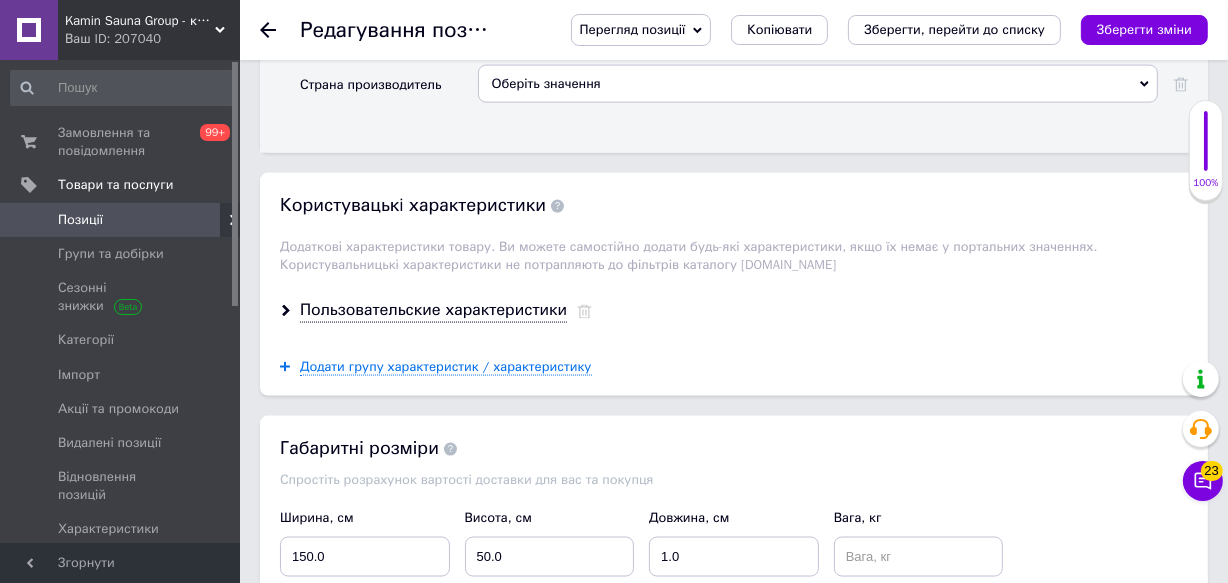 scroll, scrollTop: 2636, scrollLeft: 0, axis: vertical 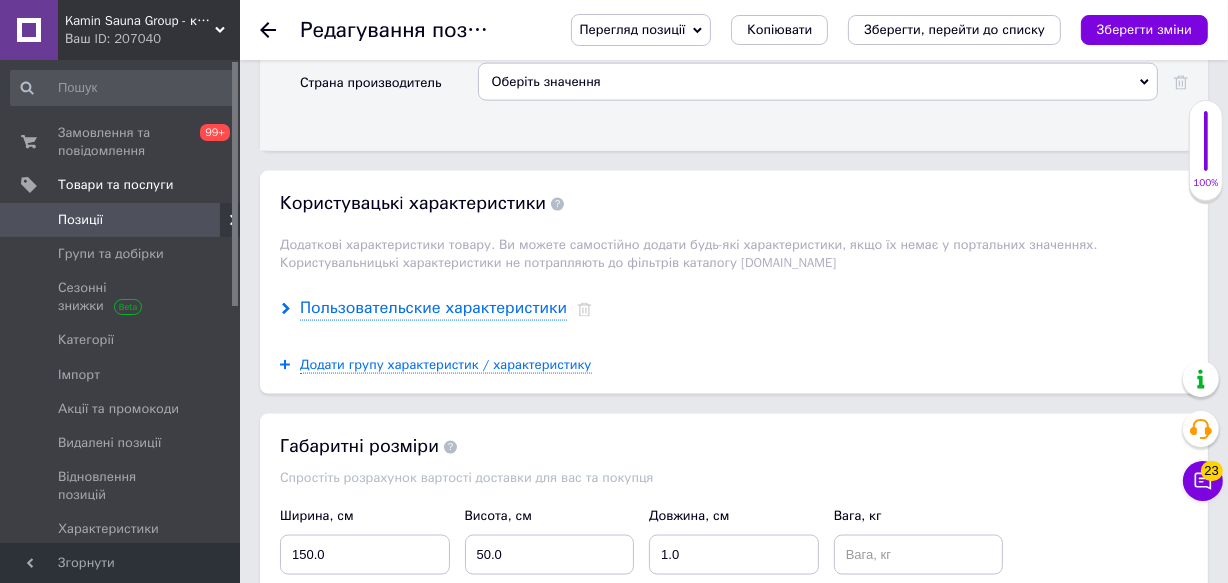click on "Пользовательские характеристики" at bounding box center (433, 308) 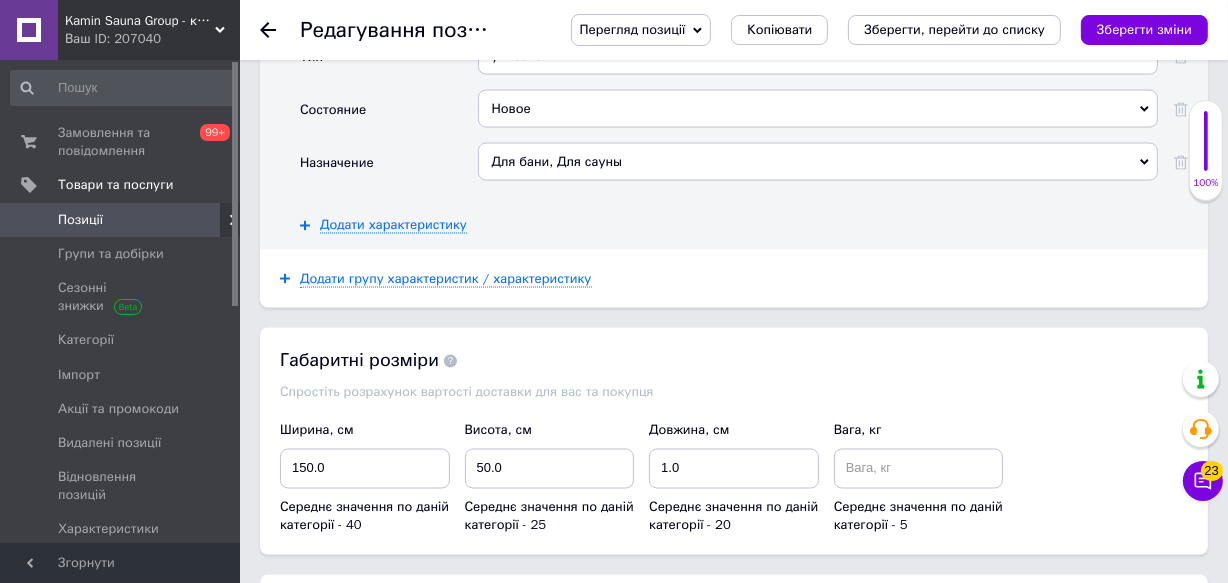 scroll, scrollTop: 3090, scrollLeft: 0, axis: vertical 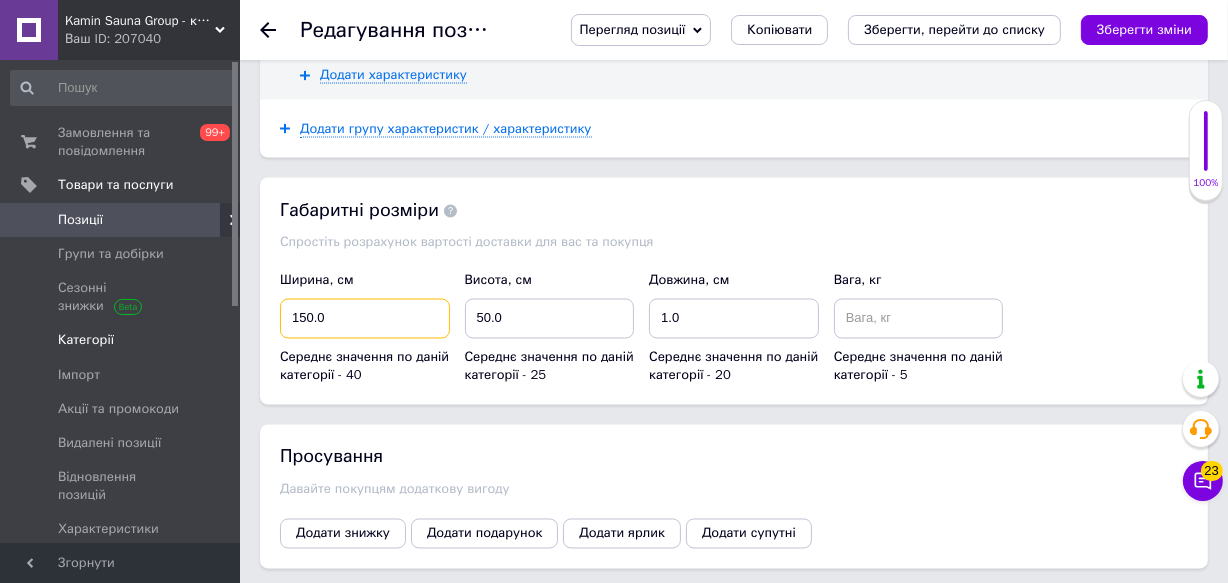 drag, startPoint x: 368, startPoint y: 328, endPoint x: 195, endPoint y: 318, distance: 173.28877 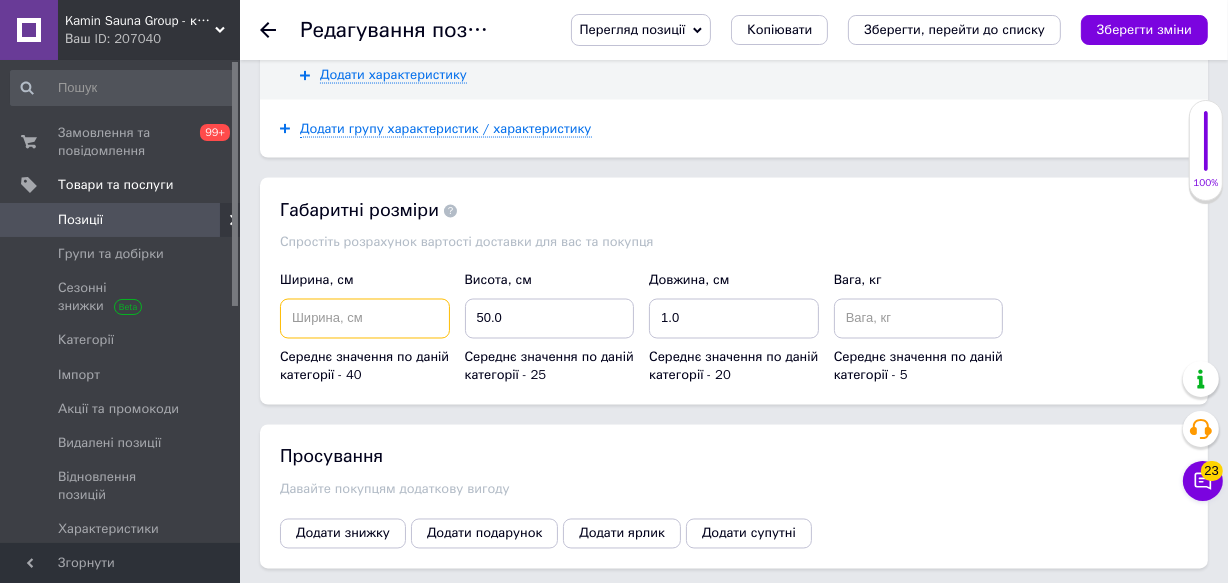 type 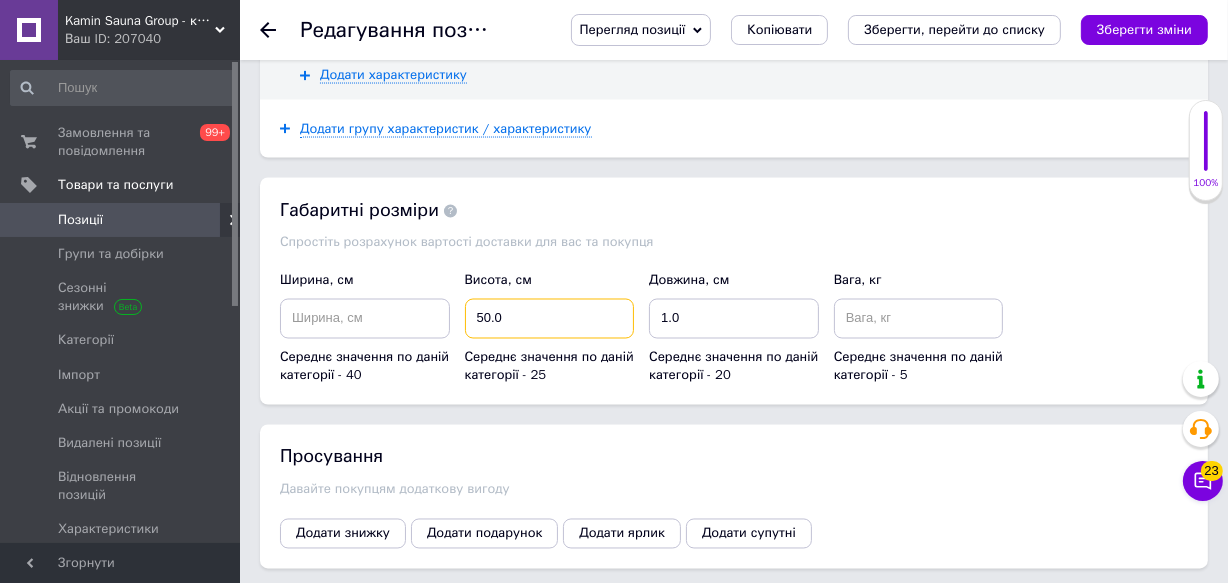 drag, startPoint x: 511, startPoint y: 336, endPoint x: 400, endPoint y: 324, distance: 111.64677 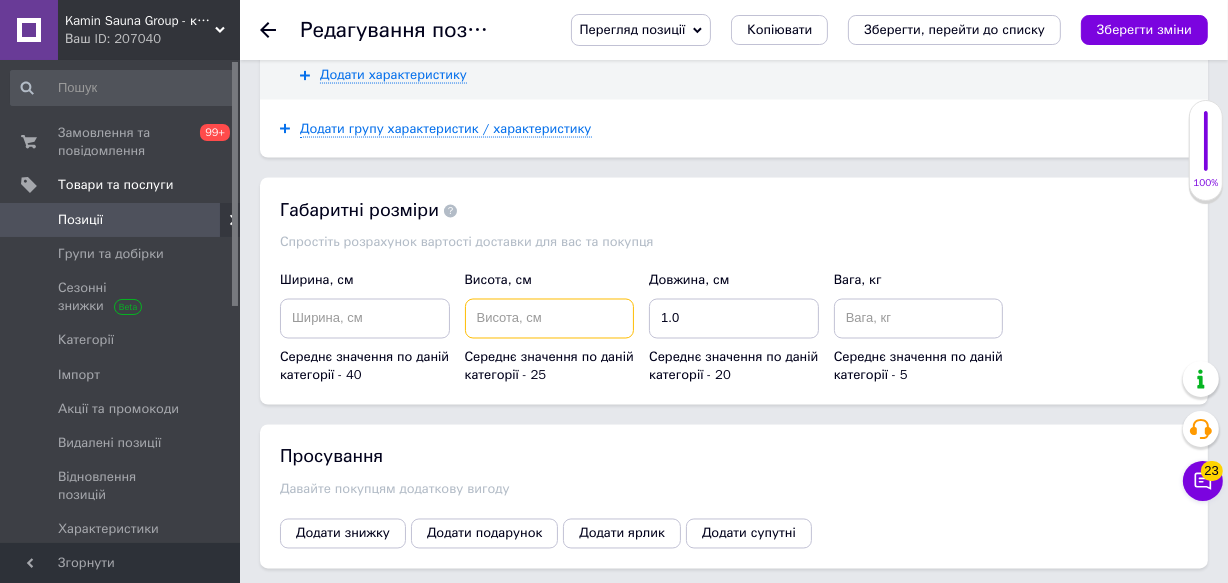 type 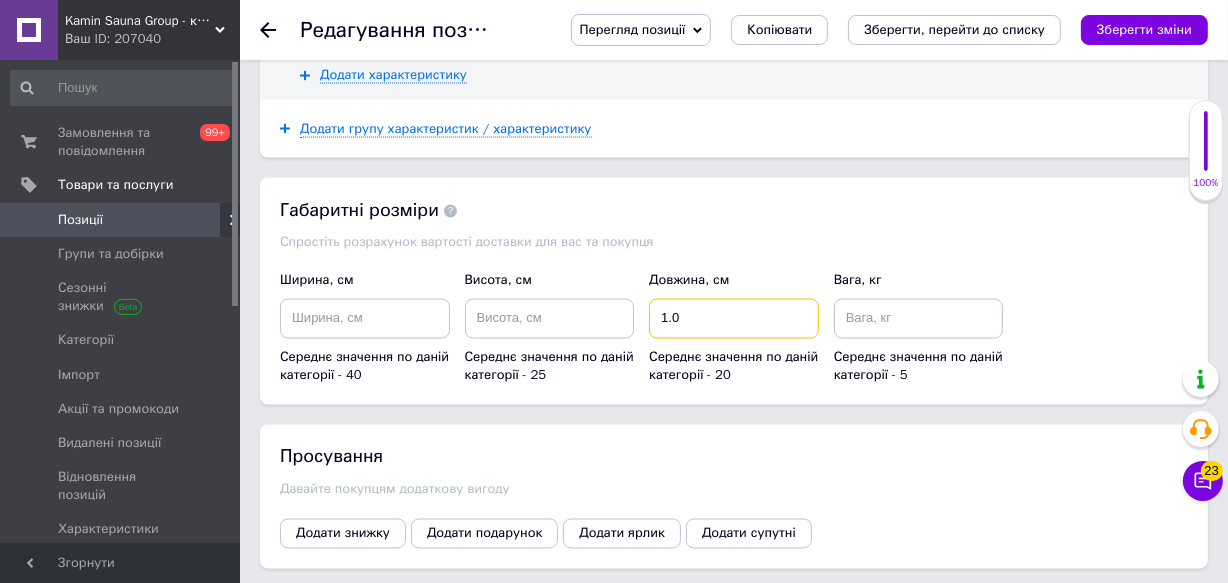 drag, startPoint x: 732, startPoint y: 340, endPoint x: 509, endPoint y: 318, distance: 224.08258 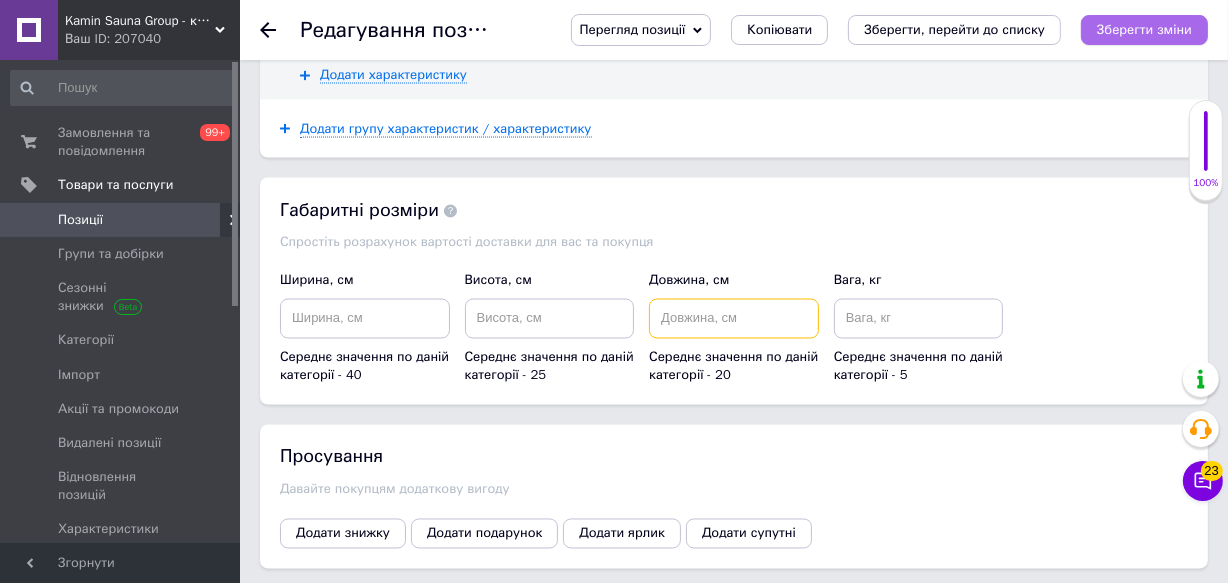 type 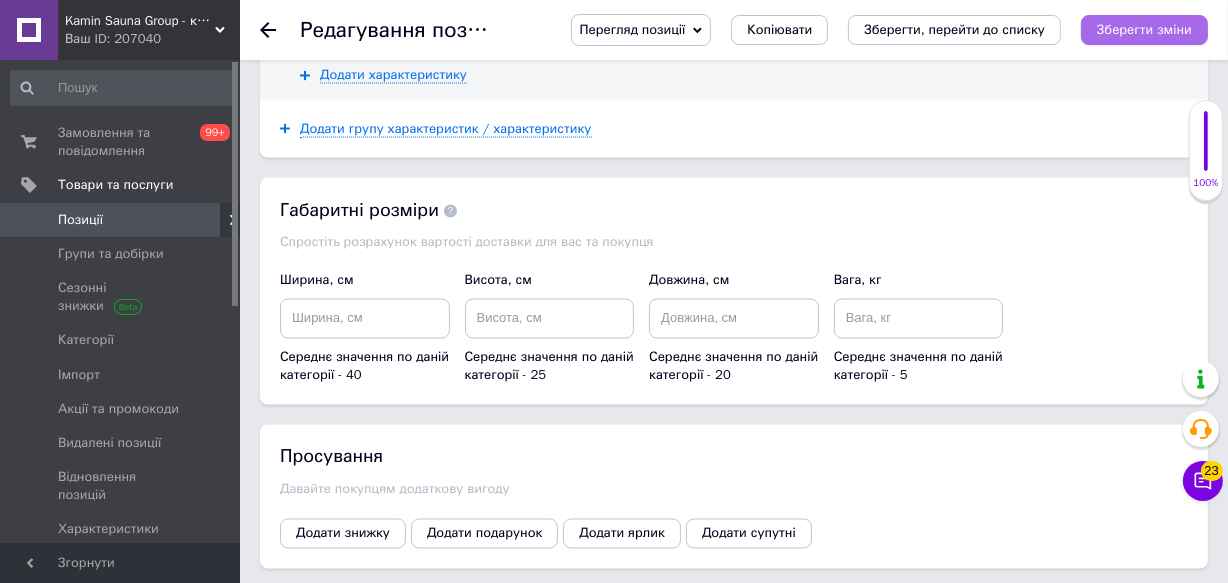 click on "Зберегти зміни" at bounding box center (1144, 29) 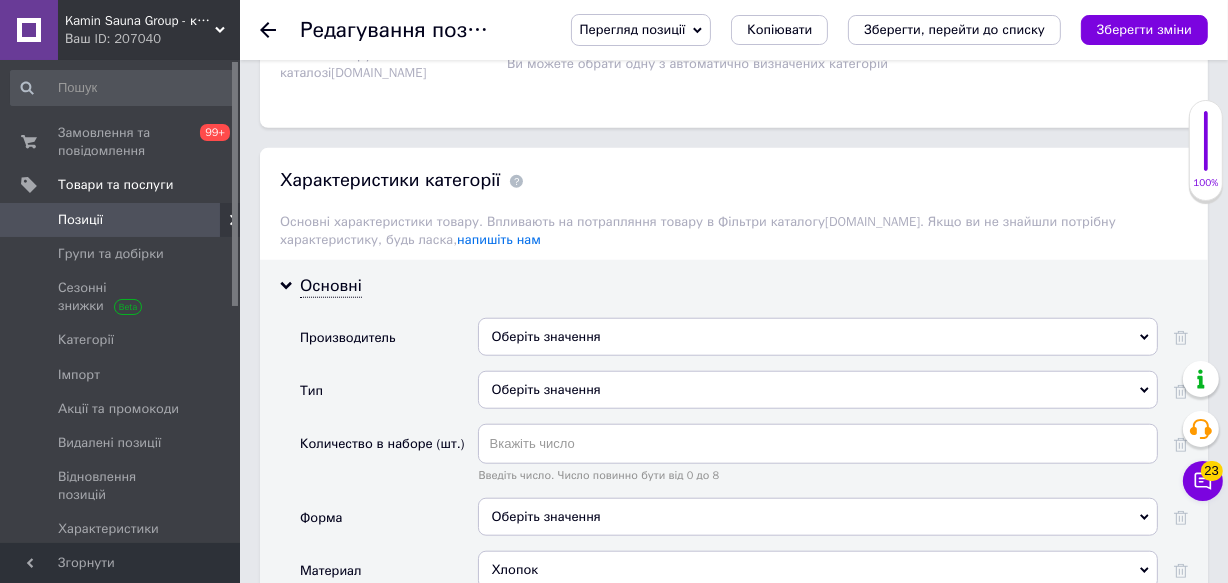 scroll, scrollTop: 1636, scrollLeft: 0, axis: vertical 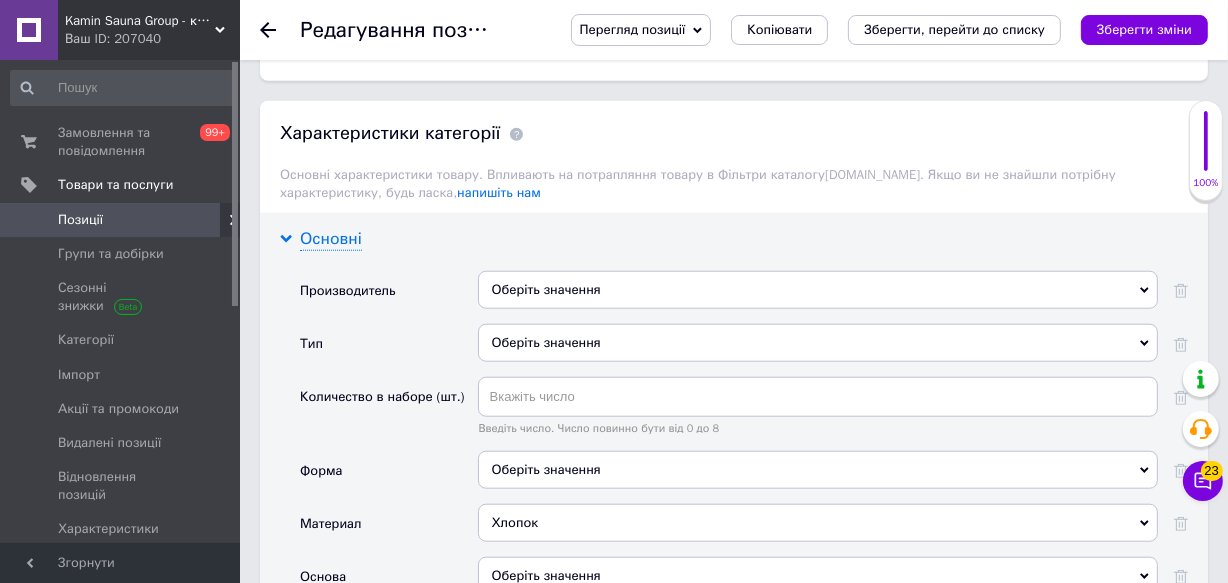 click on "Основні" at bounding box center [331, 239] 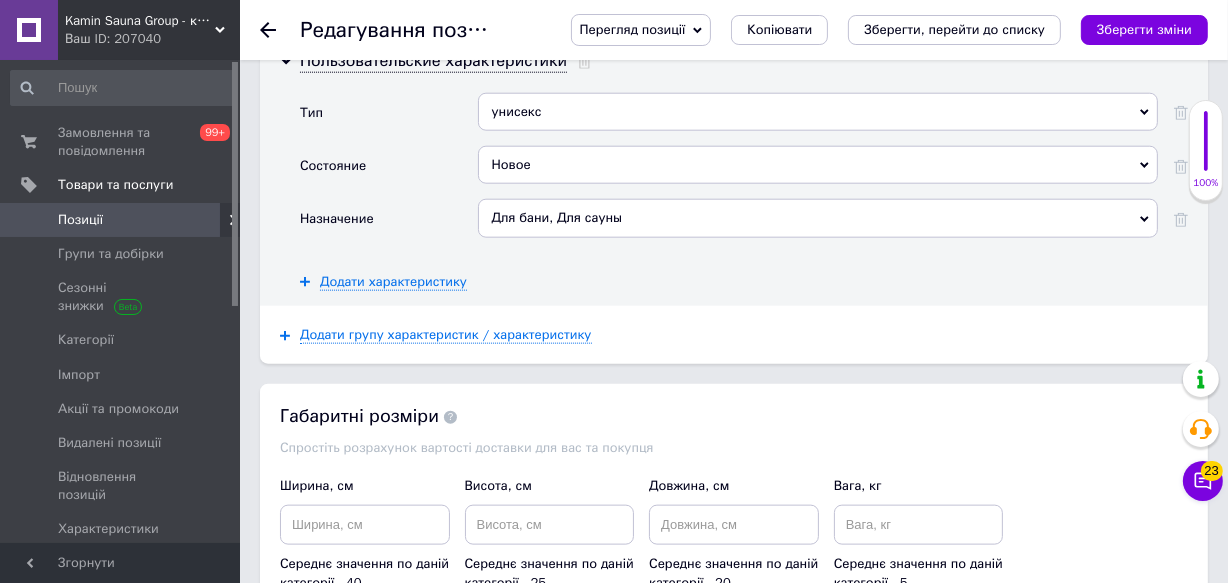 scroll, scrollTop: 2000, scrollLeft: 0, axis: vertical 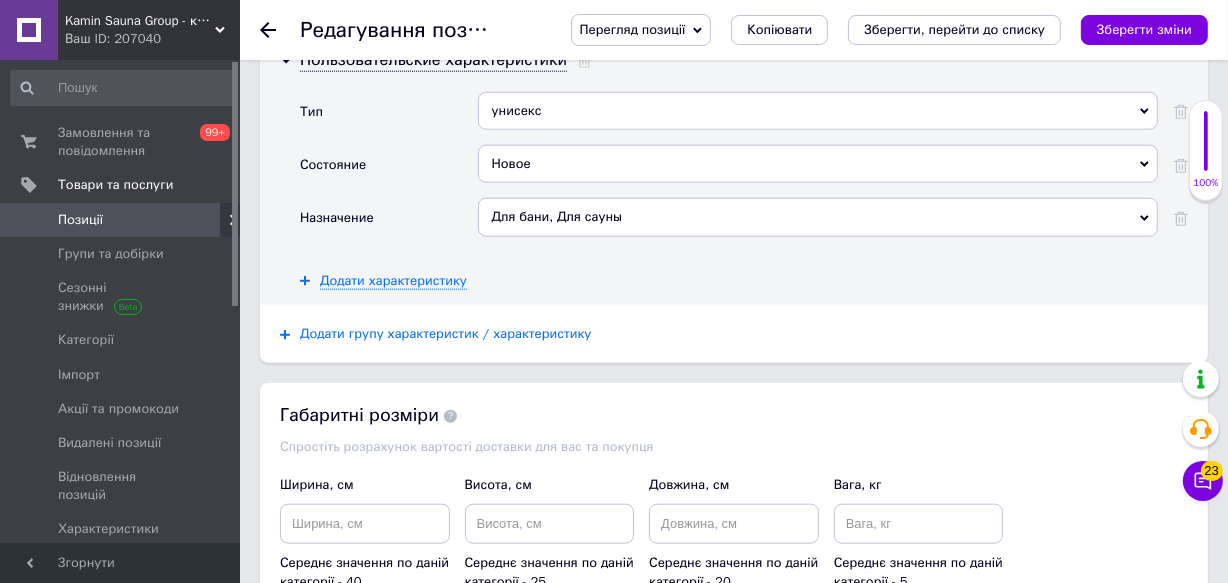 click on "Додати групу характеристик / характеристику" at bounding box center [446, 334] 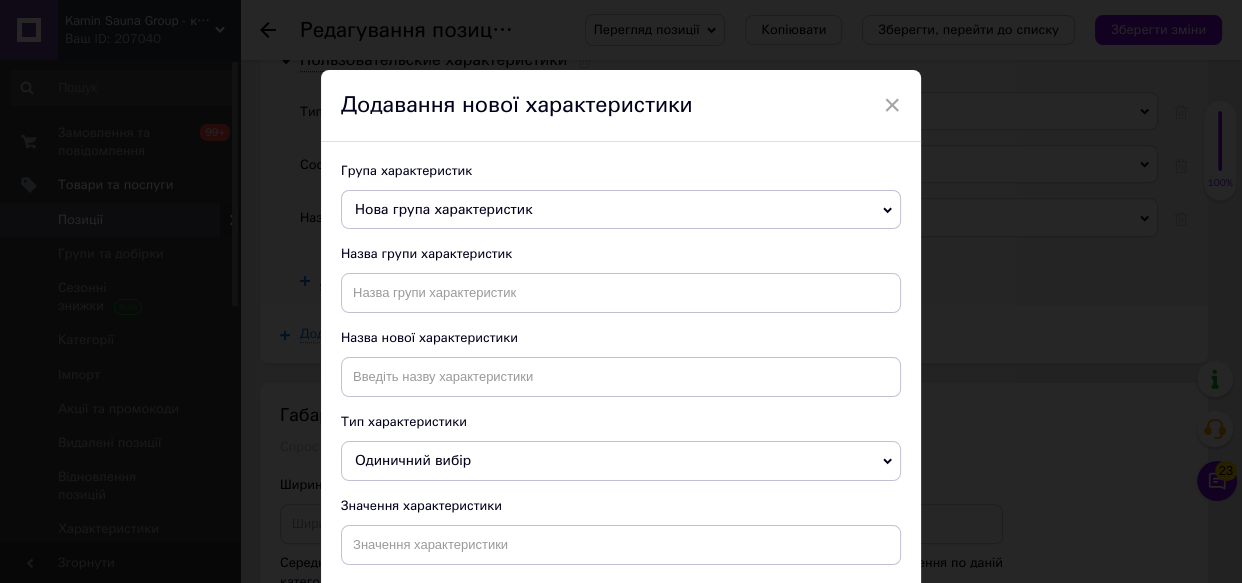 click on "× Додавання нової характеристики Група характеристик Нова група характеристик Основные Пользовательские характеристики Габаритные и присоединительные размеры Основные атрибуты Габаритные размеры Дополнительные характеристики печей на твердом топливе Комплектация Размеры Габаритные  размеры Дополнительные характеристики и комплектация Дополнительные характеристики электрокаминов Дополнительно Общие параметры Дополнительные Параметры Общие Вес Пользовательские характеристик Додаткові характеристики Общие характеристики Основні Число" at bounding box center (621, 291) 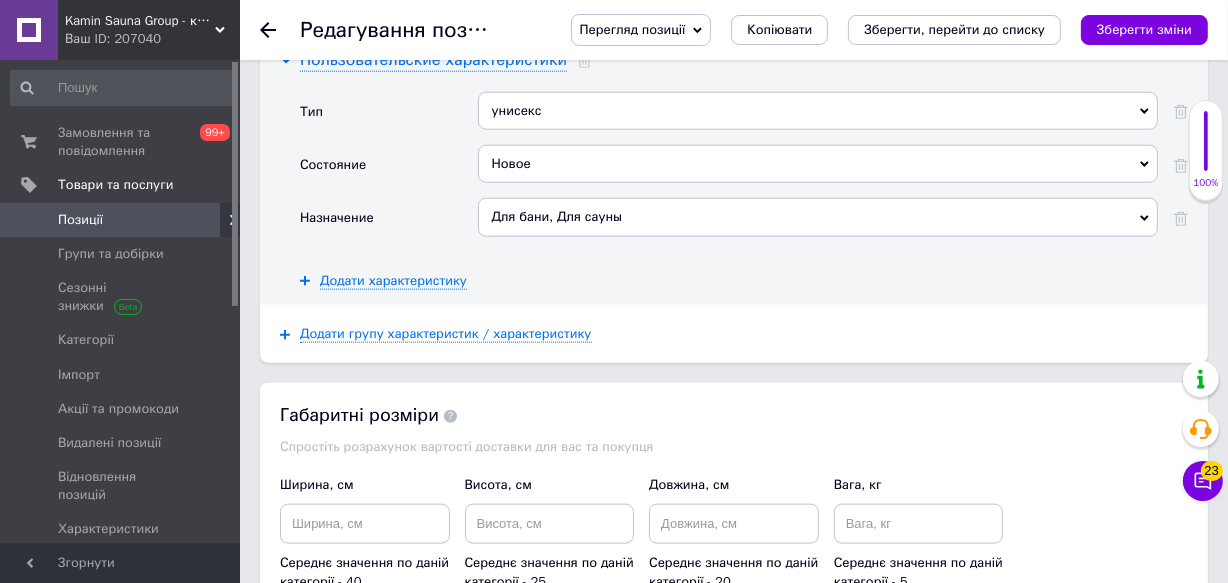 click on "Пользовательские характеристики" at bounding box center [433, 60] 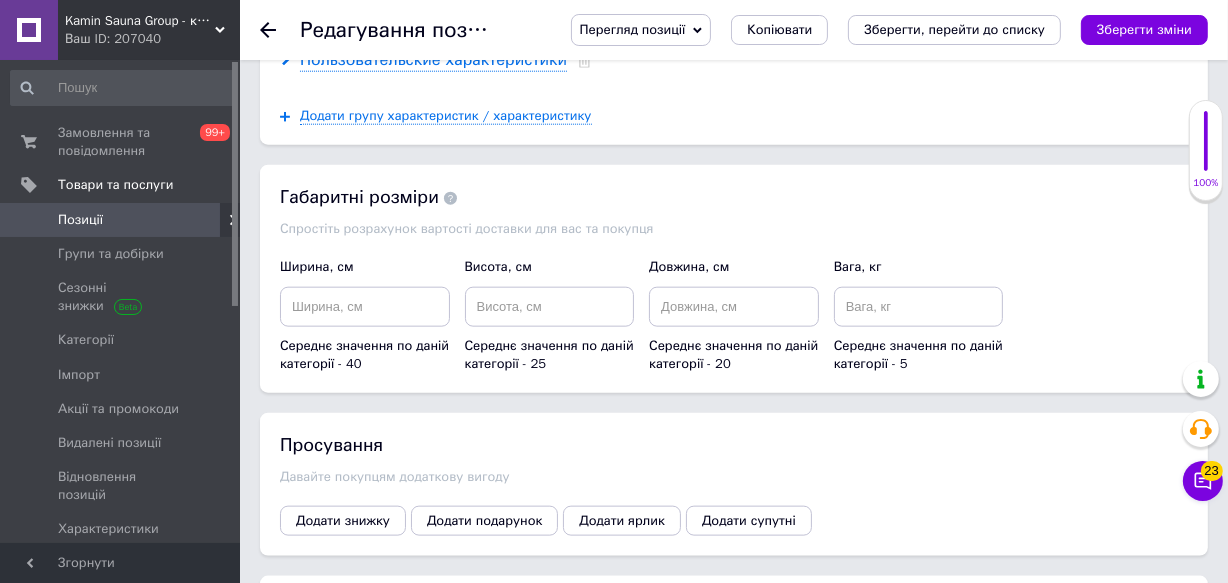 click on "Пользовательские характеристики" at bounding box center (433, 60) 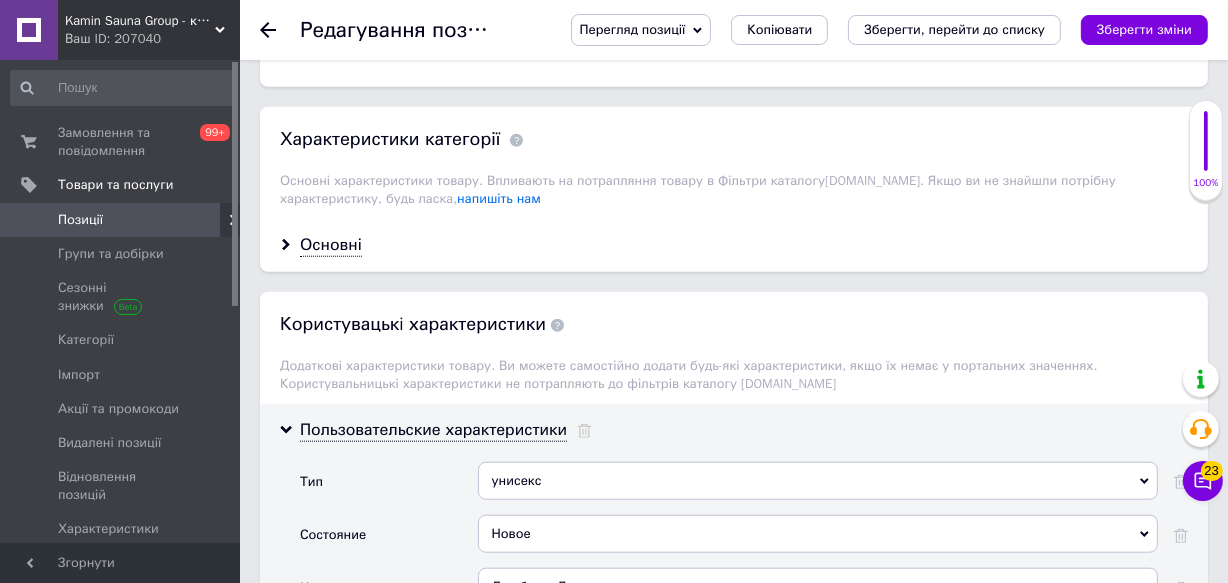 scroll, scrollTop: 1545, scrollLeft: 0, axis: vertical 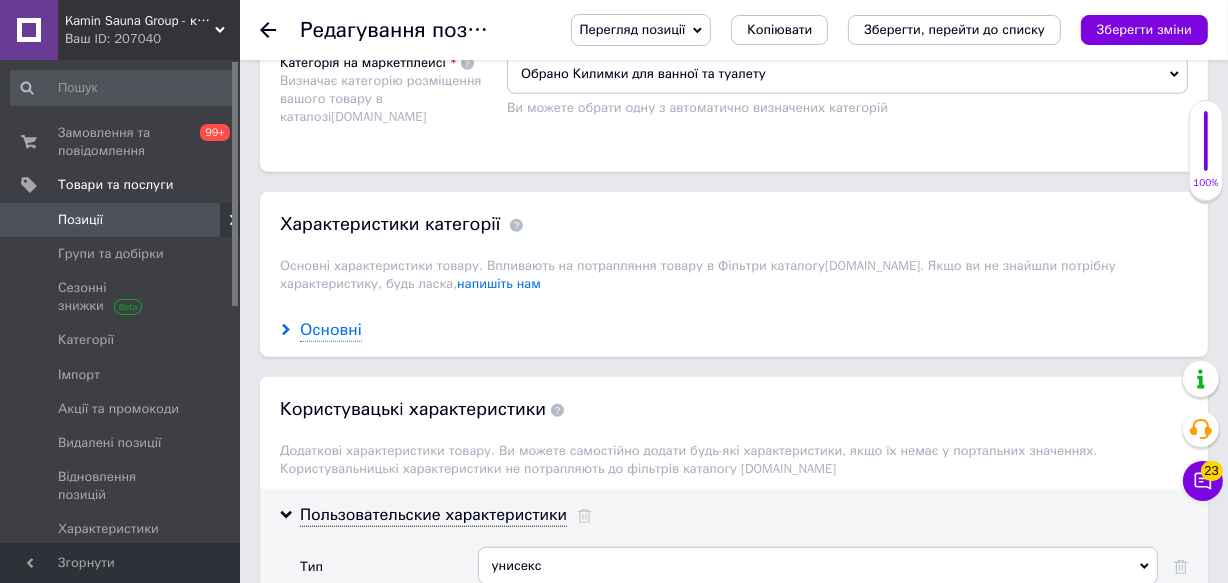 click on "Основні" at bounding box center (331, 330) 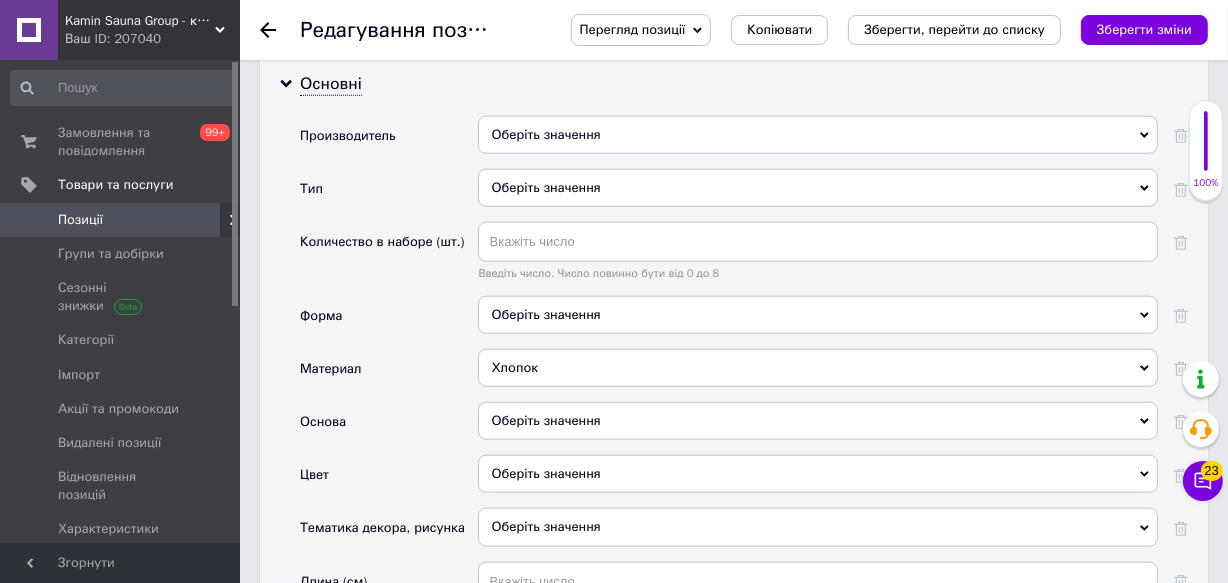 scroll, scrollTop: 1909, scrollLeft: 0, axis: vertical 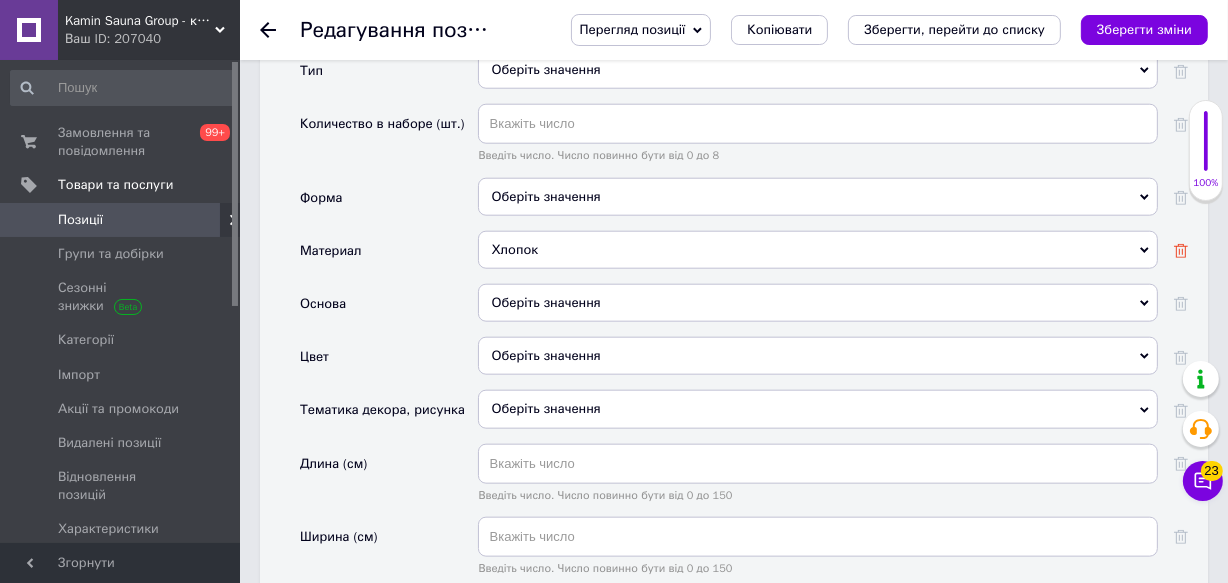click 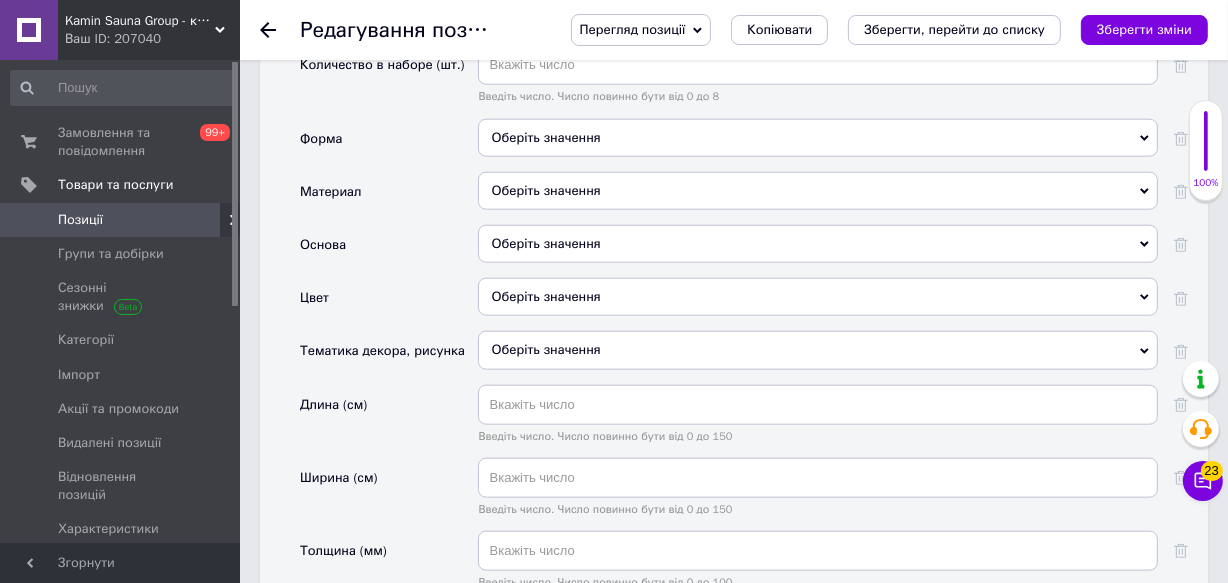 scroll, scrollTop: 2000, scrollLeft: 0, axis: vertical 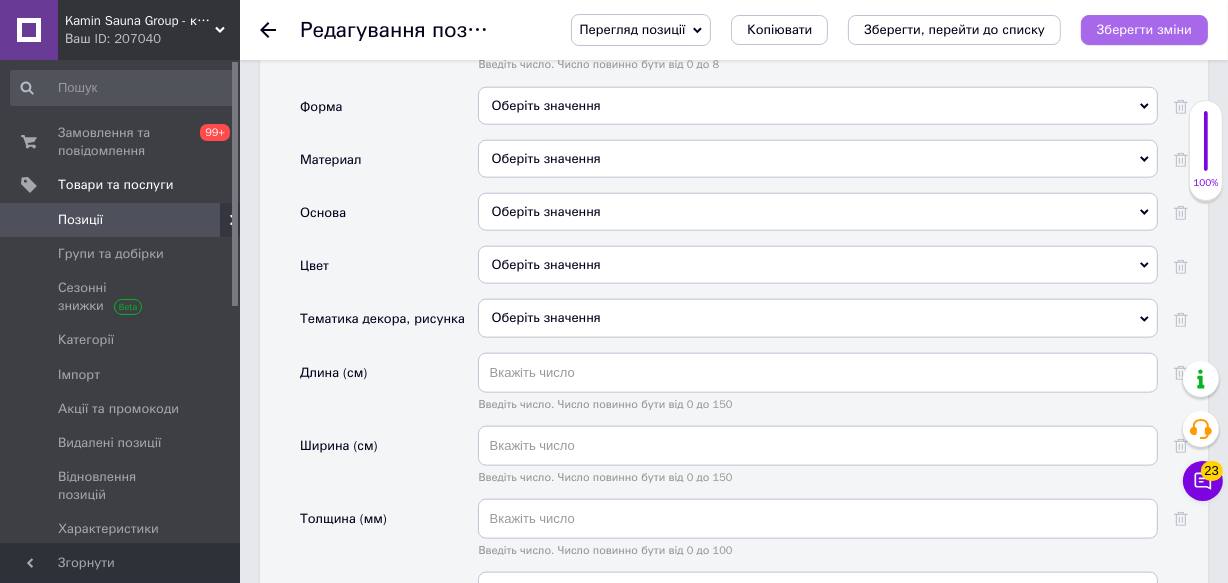 click on "Зберегти зміни" at bounding box center (1144, 29) 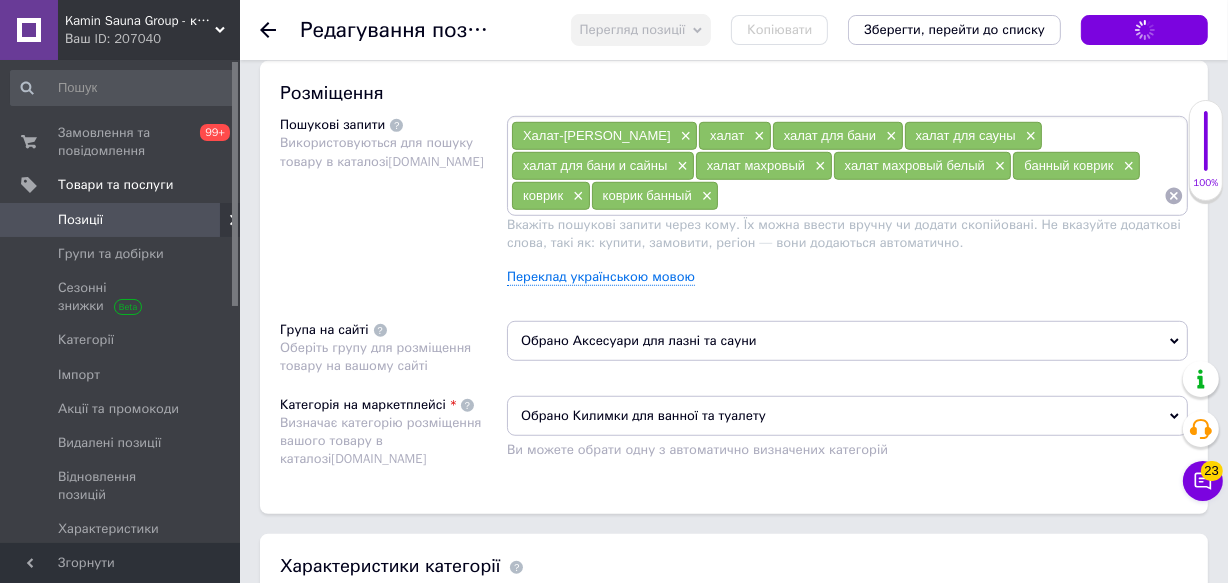 scroll, scrollTop: 1181, scrollLeft: 0, axis: vertical 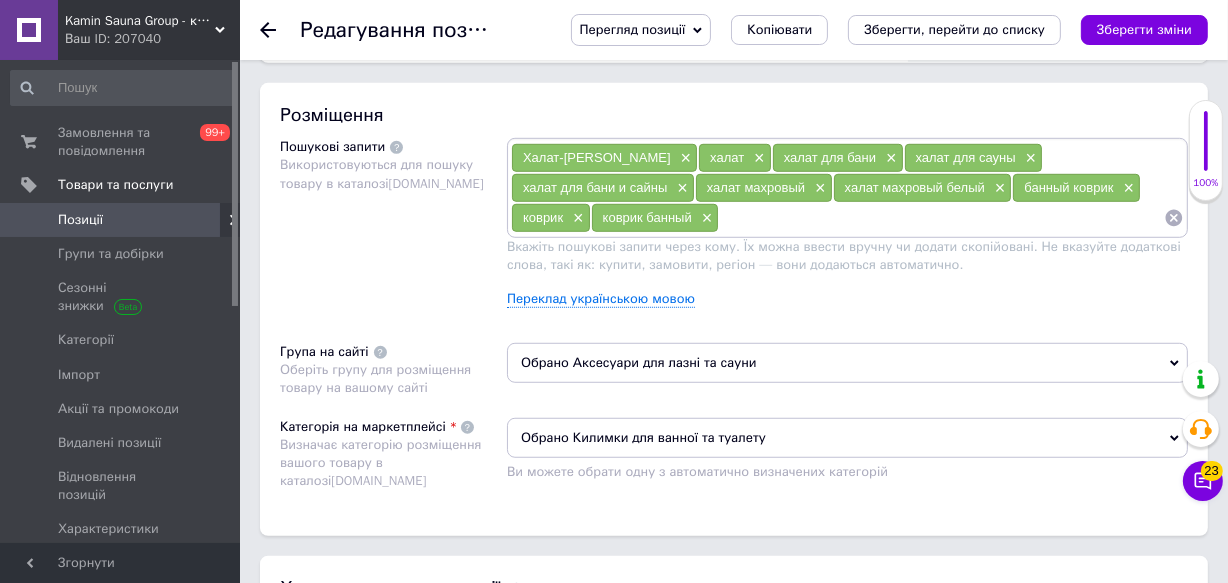 click 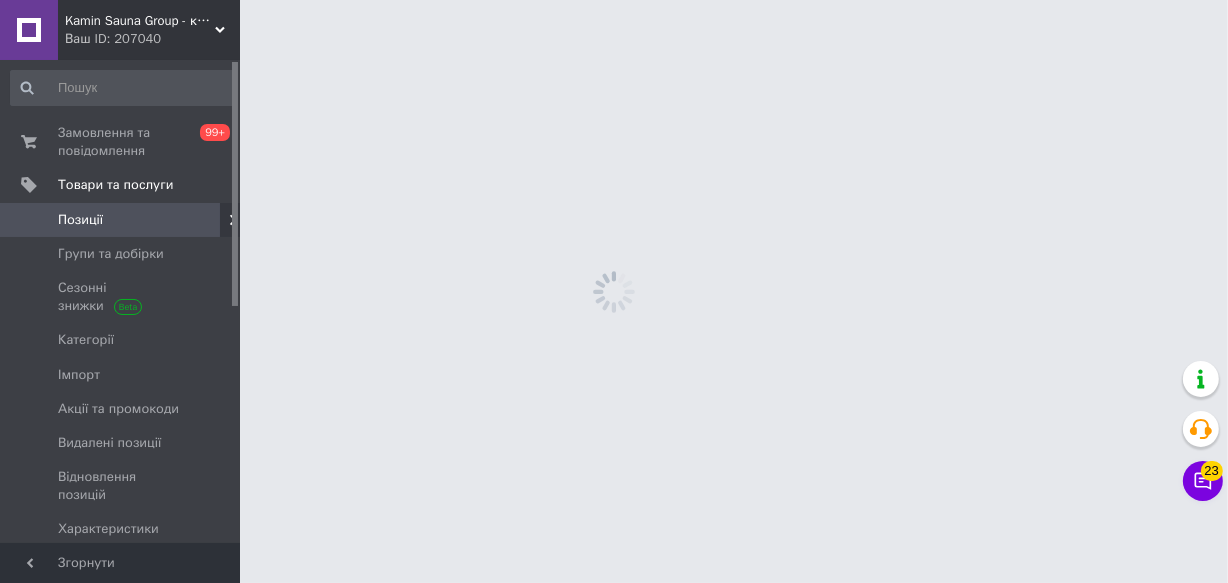 scroll, scrollTop: 0, scrollLeft: 0, axis: both 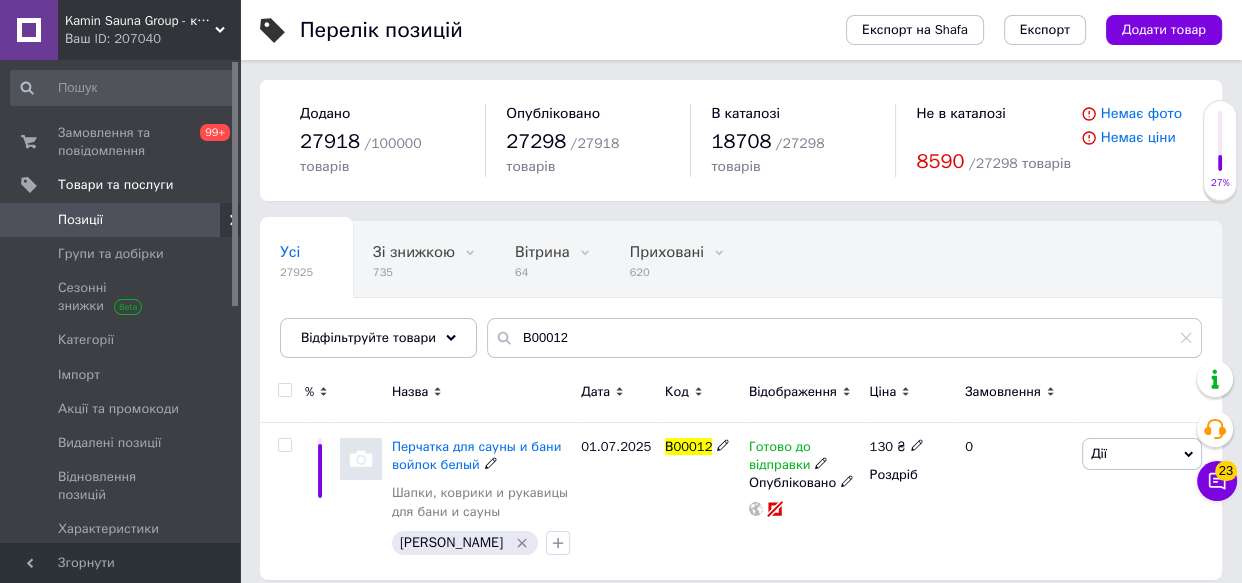 click at bounding box center [361, 459] 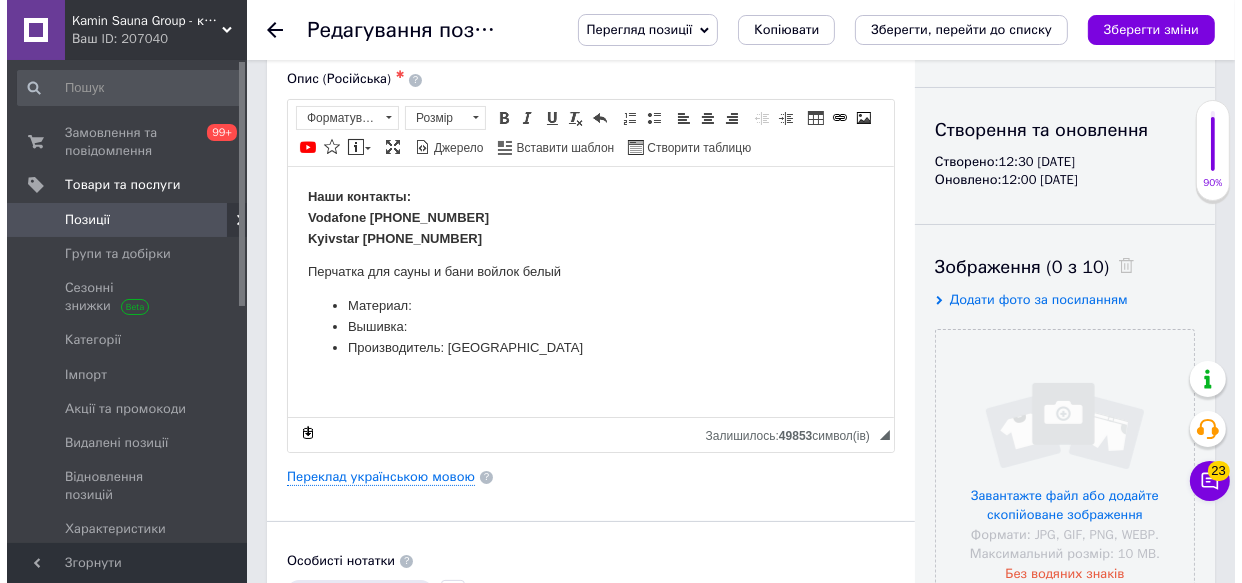scroll, scrollTop: 181, scrollLeft: 0, axis: vertical 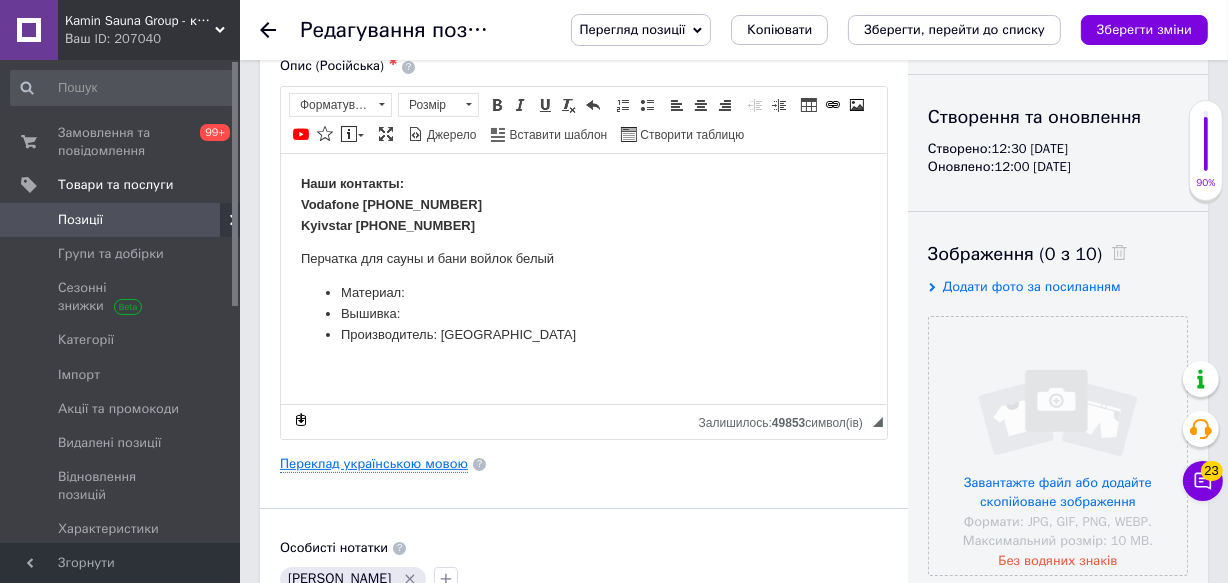 click on "Переклад українською мовою" at bounding box center [374, 464] 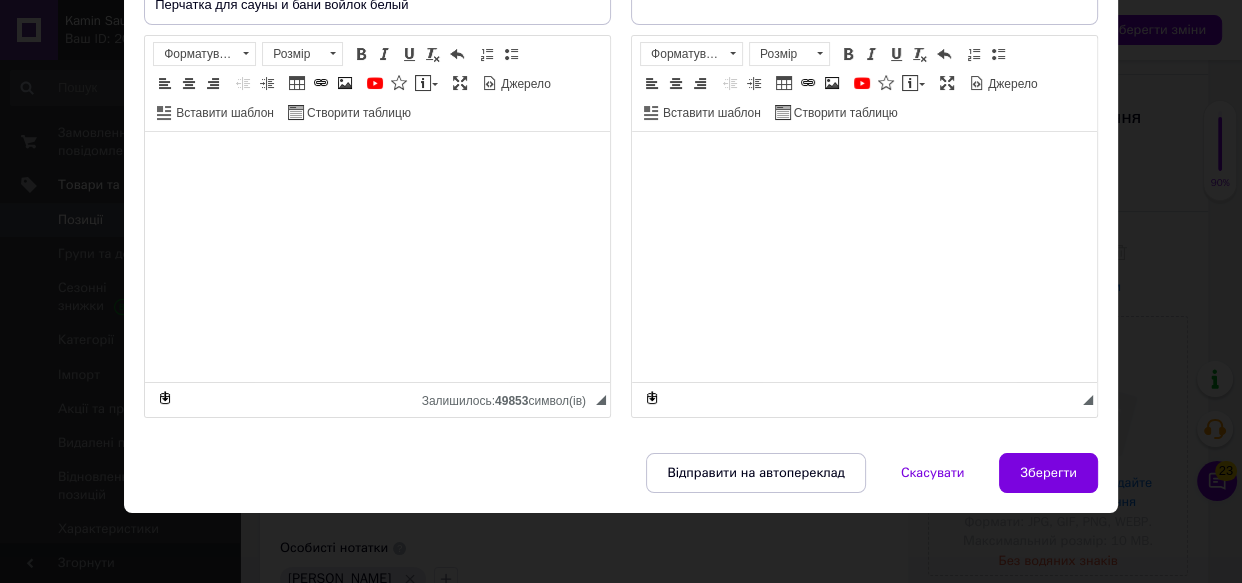 type on "Рукавиця для сауни та лазні войлок білий" 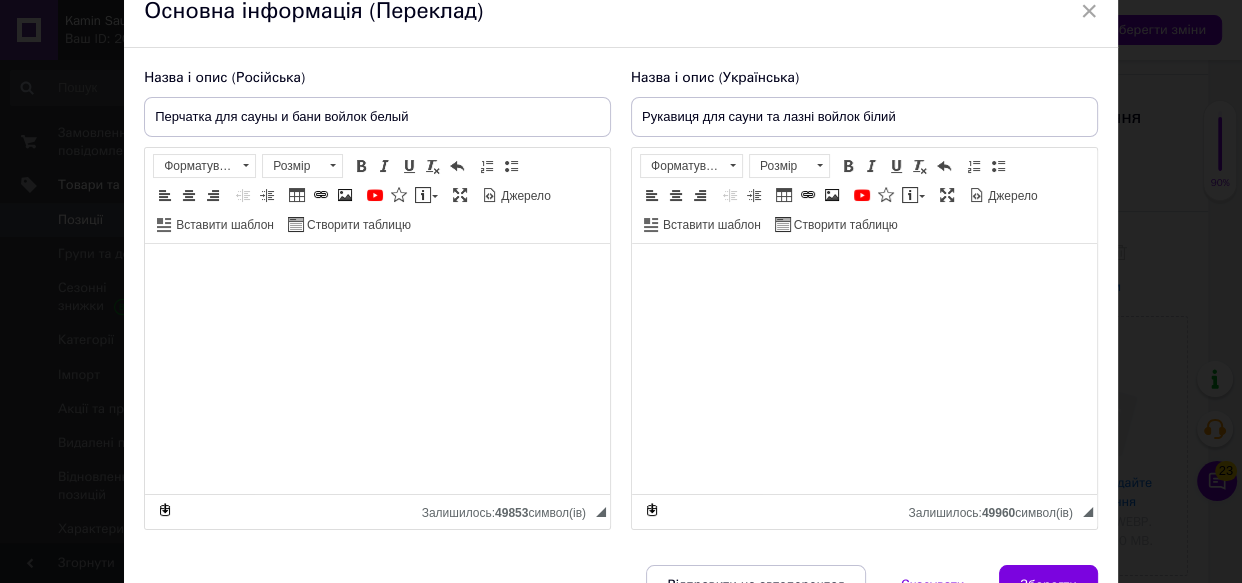 scroll, scrollTop: 51, scrollLeft: 0, axis: vertical 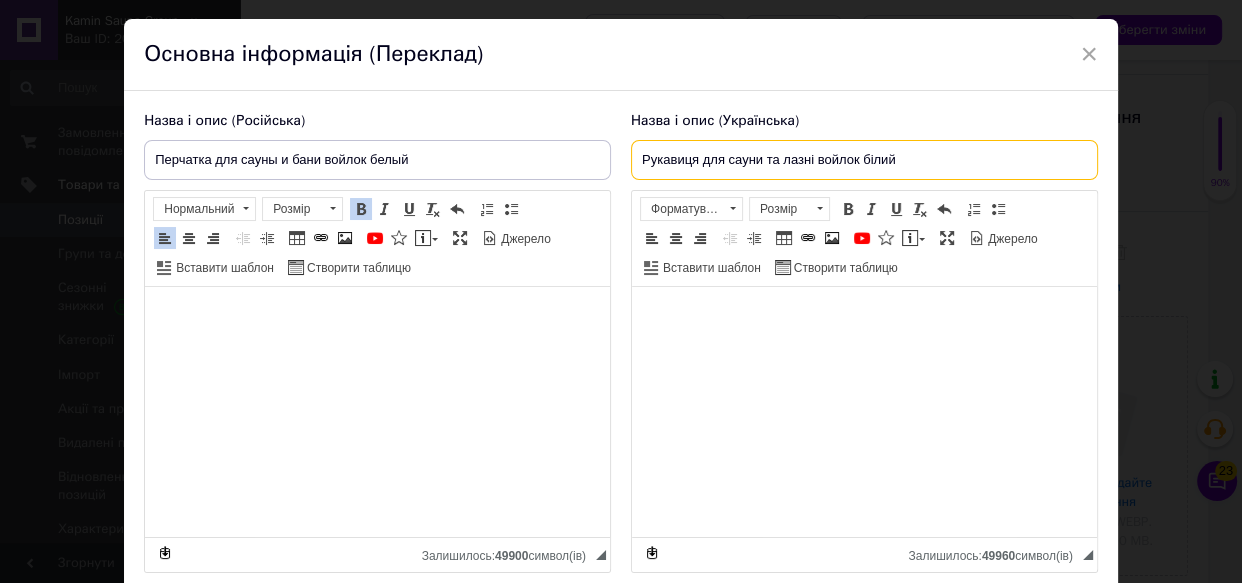 drag, startPoint x: 899, startPoint y: 153, endPoint x: 607, endPoint y: 164, distance: 292.20712 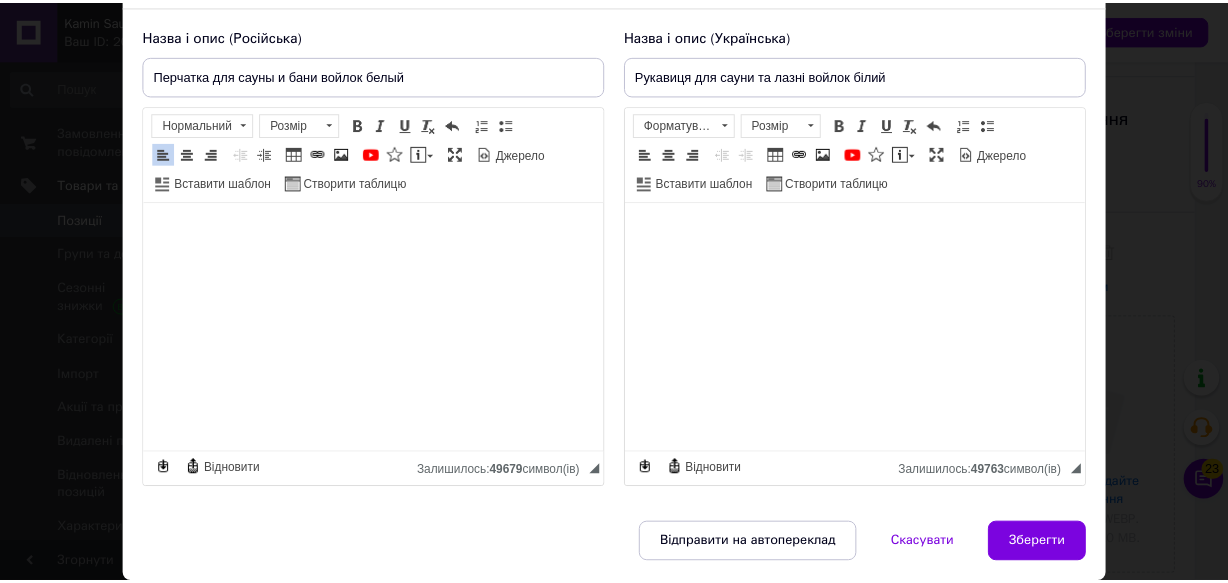 scroll, scrollTop: 233, scrollLeft: 0, axis: vertical 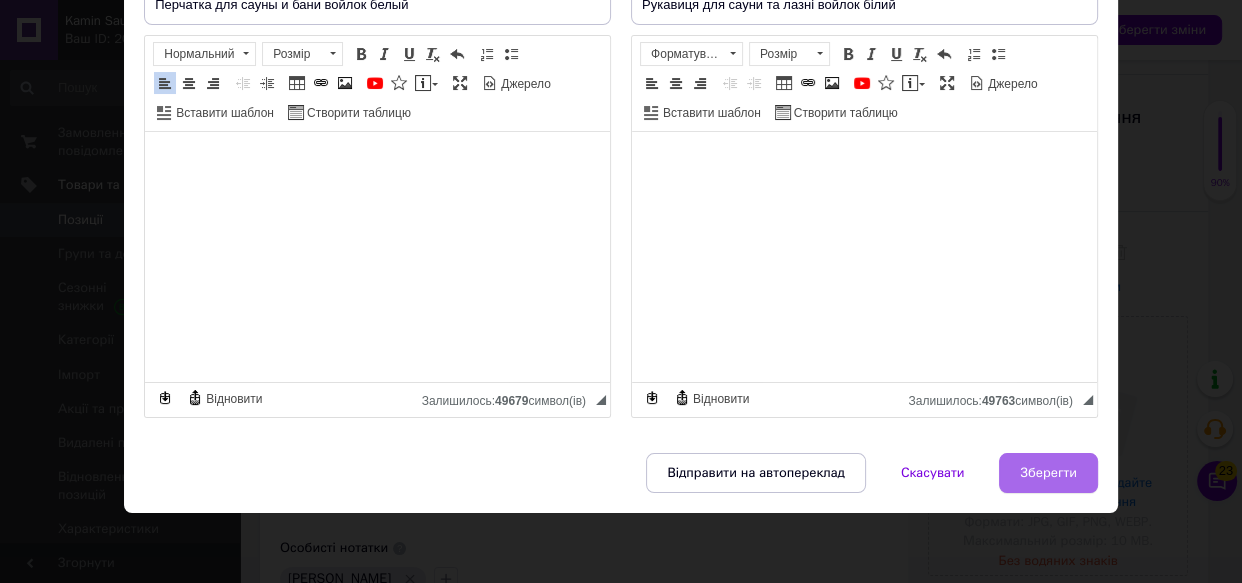 click on "Зберегти" at bounding box center (1048, 473) 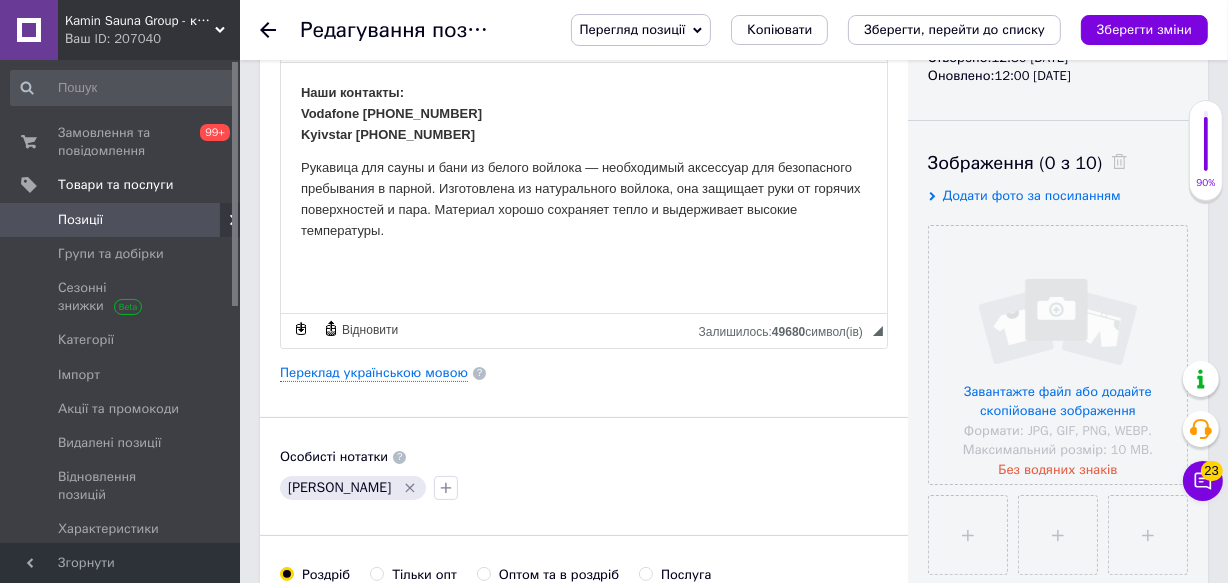 scroll, scrollTop: 363, scrollLeft: 0, axis: vertical 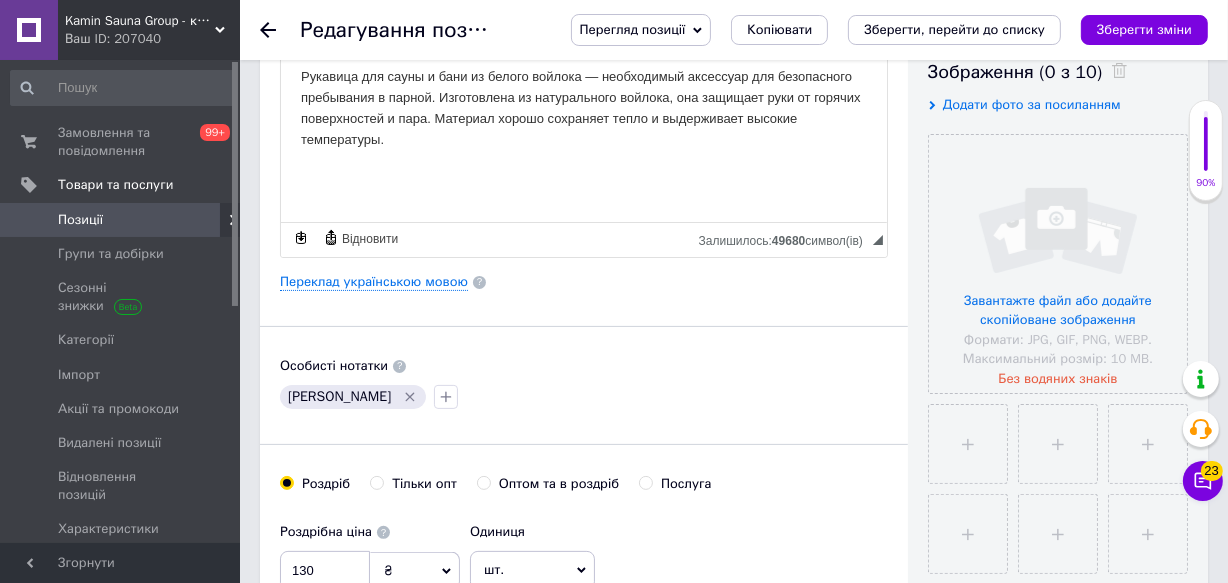 drag, startPoint x: 341, startPoint y: 420, endPoint x: 370, endPoint y: 420, distance: 29 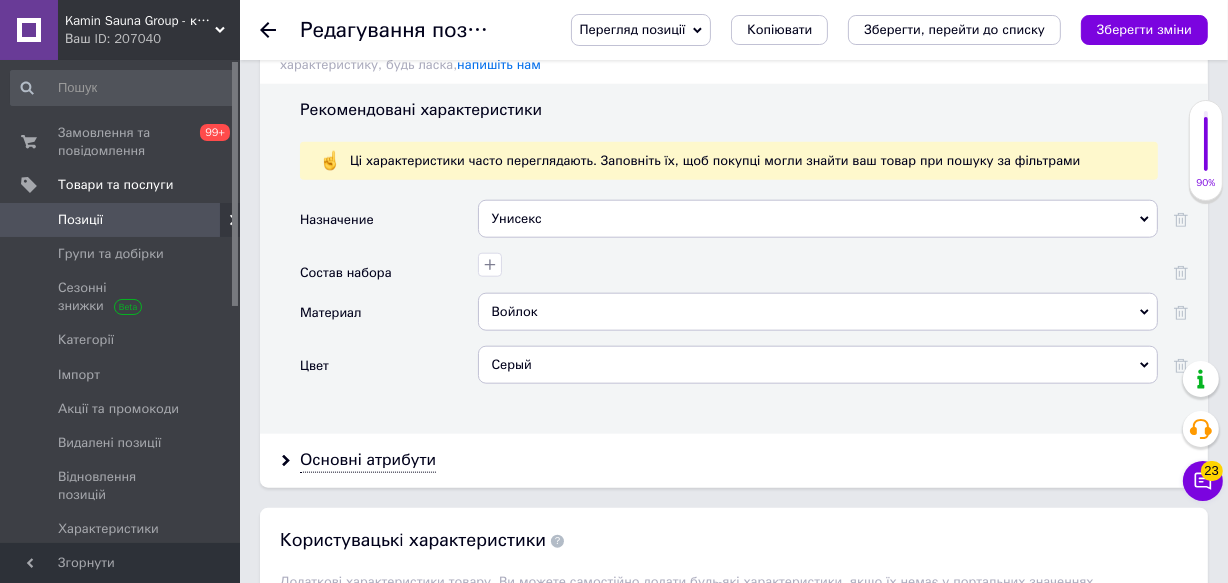 scroll, scrollTop: 2000, scrollLeft: 0, axis: vertical 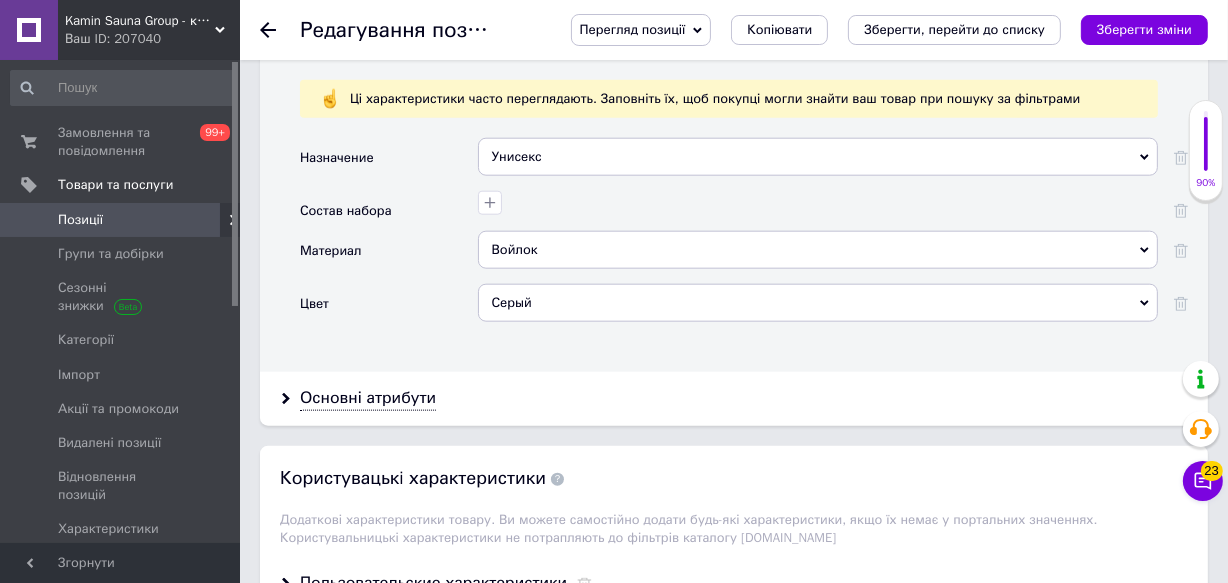 click 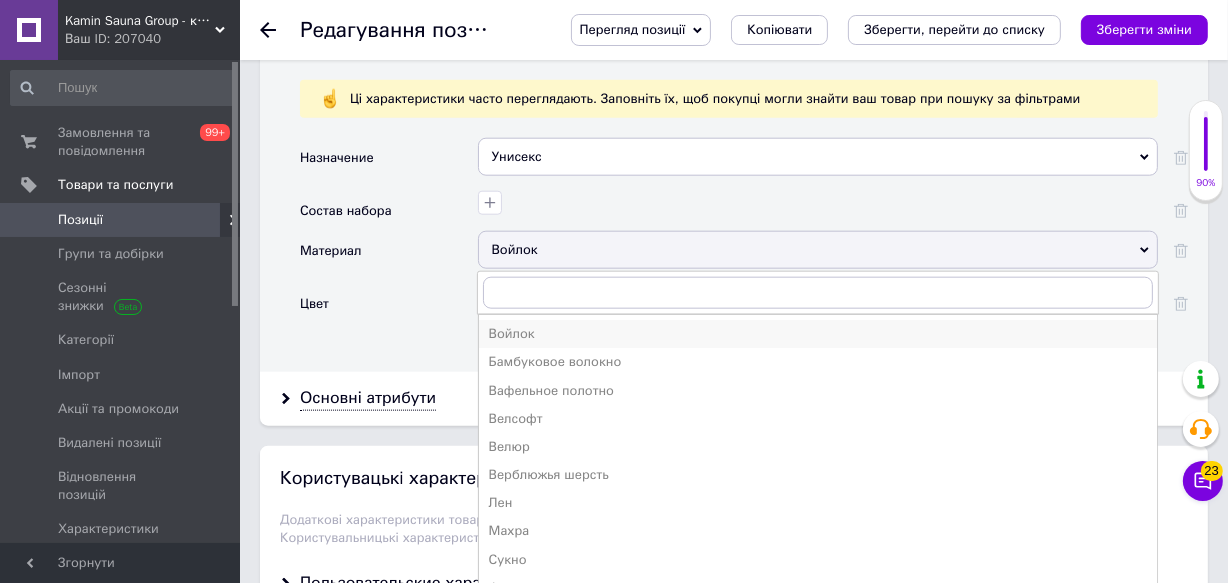 click on "Войлок" at bounding box center (818, 334) 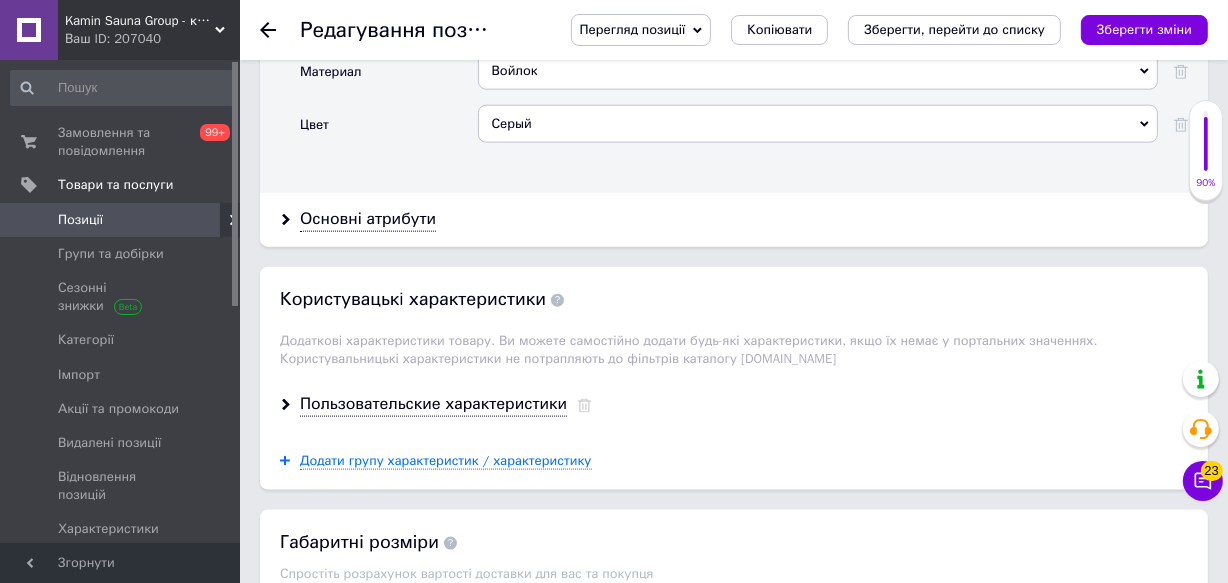 scroll, scrollTop: 2181, scrollLeft: 0, axis: vertical 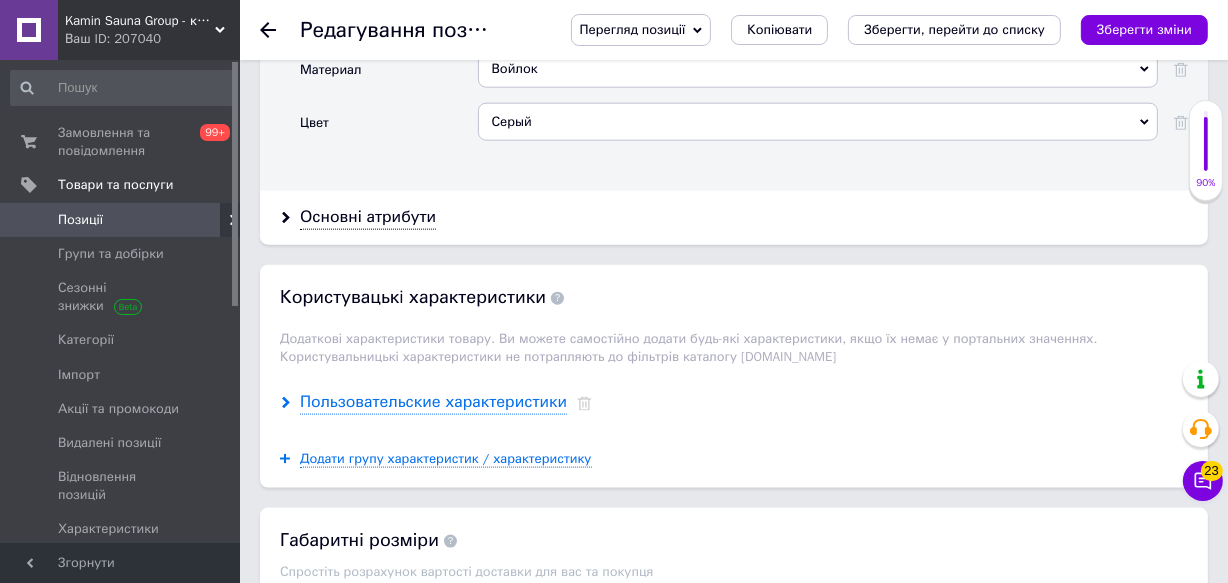 click on "Пользовательские характеристики" at bounding box center (433, 402) 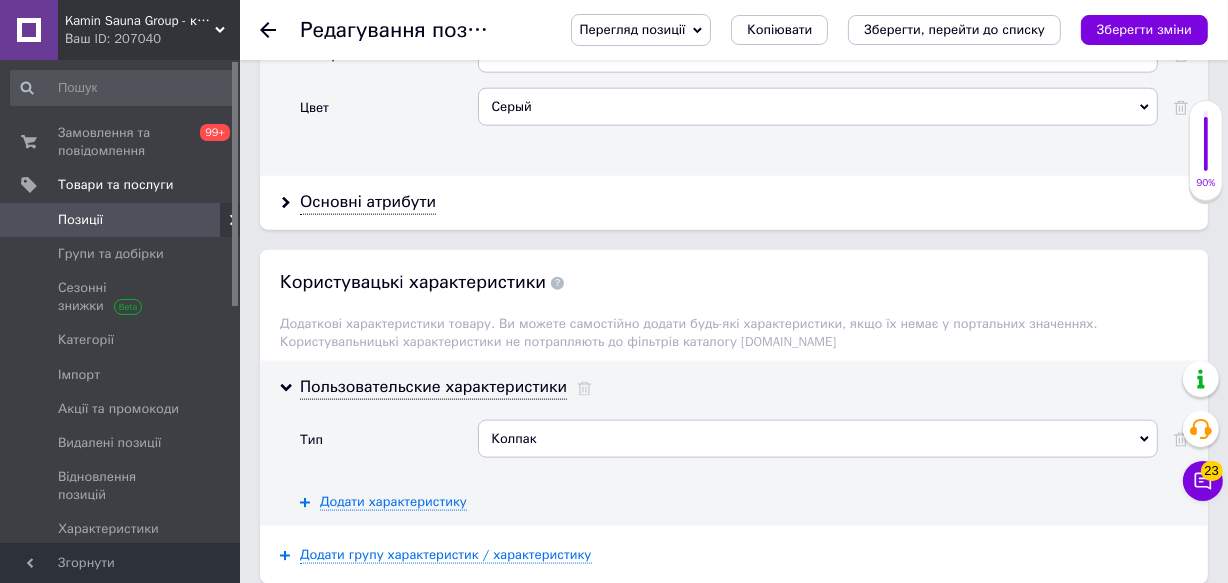 scroll, scrollTop: 2181, scrollLeft: 0, axis: vertical 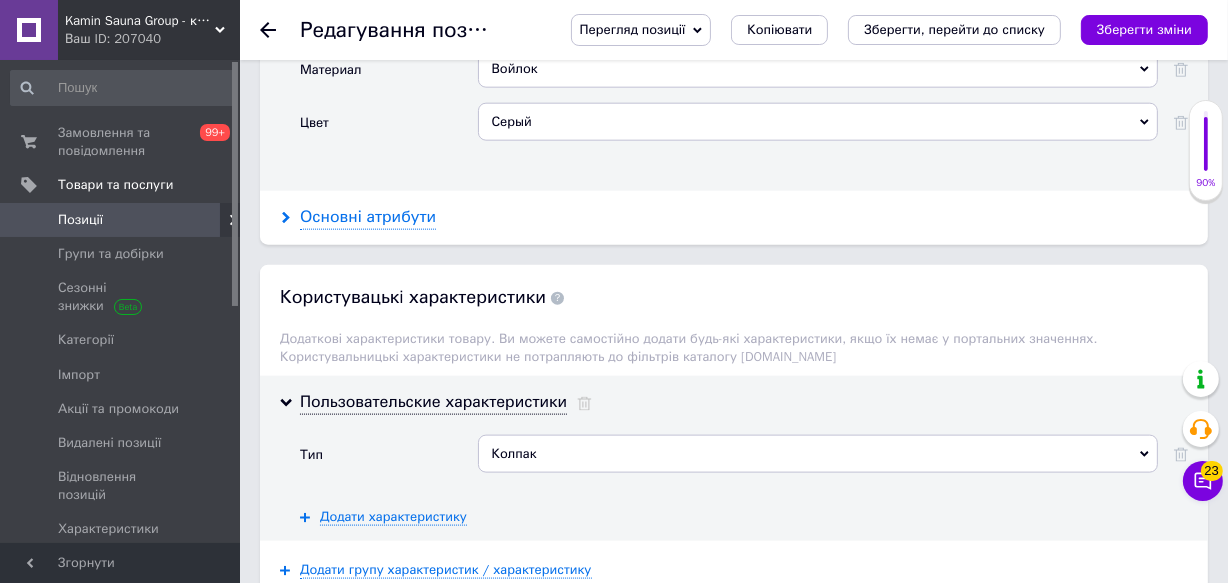 click on "Основні атрибути" at bounding box center (368, 217) 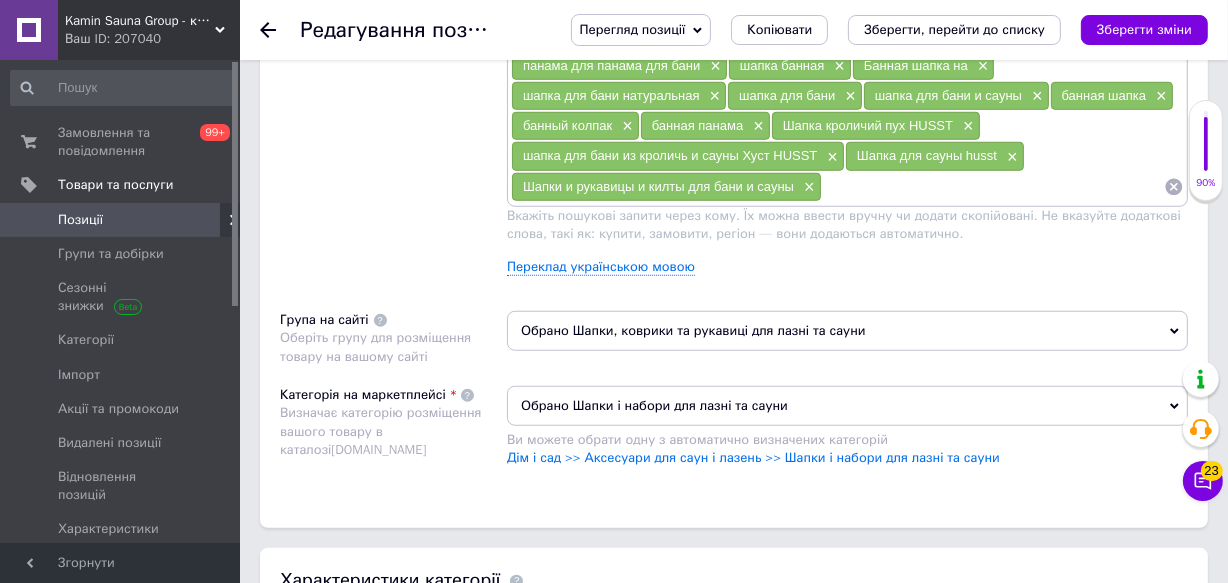 scroll, scrollTop: 2000, scrollLeft: 0, axis: vertical 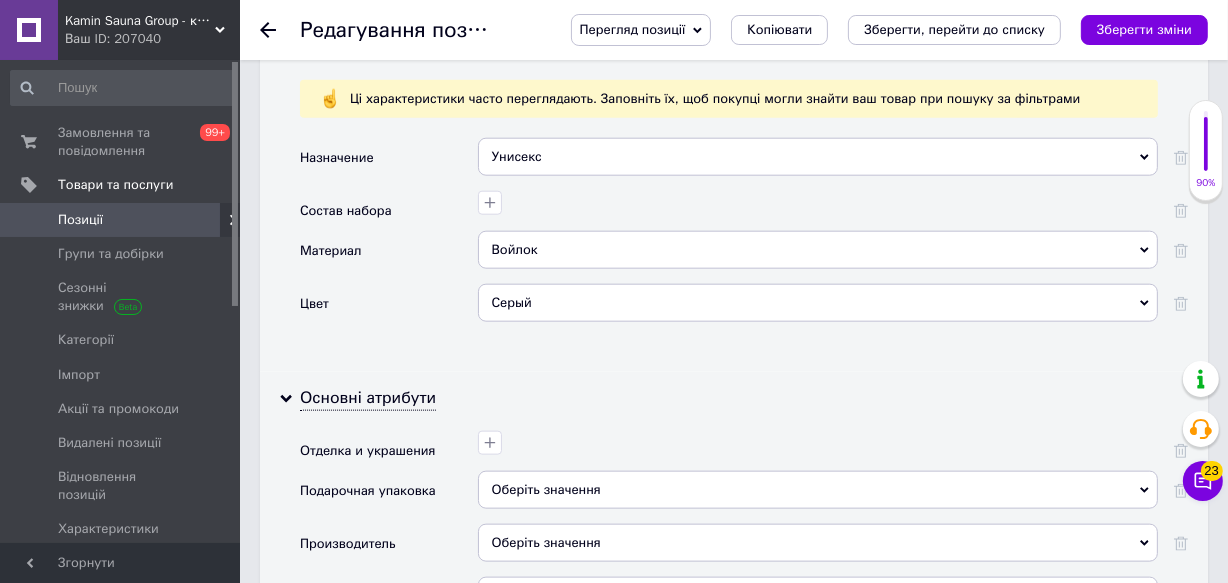 click on "Серый" at bounding box center (818, 303) 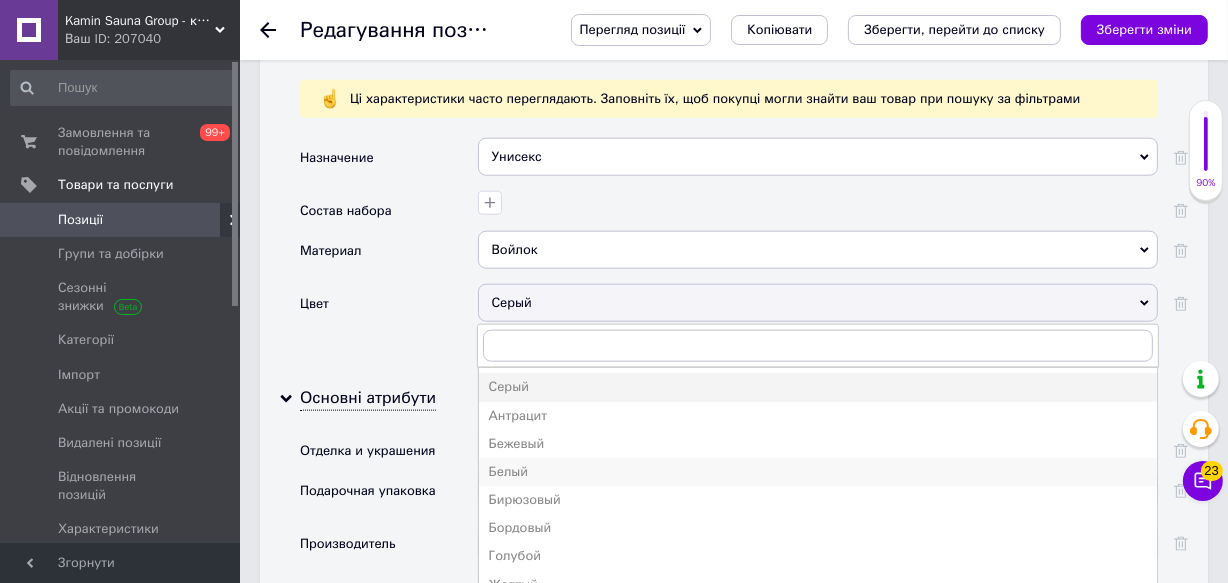 click on "Белый" at bounding box center (818, 472) 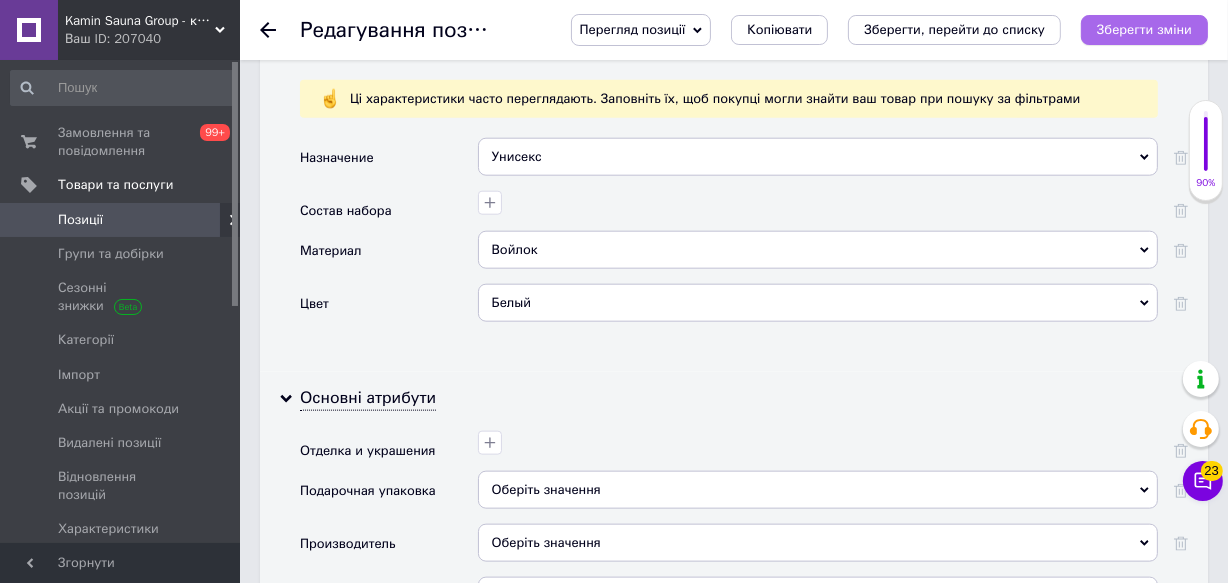 click on "Зберегти зміни" at bounding box center [1144, 29] 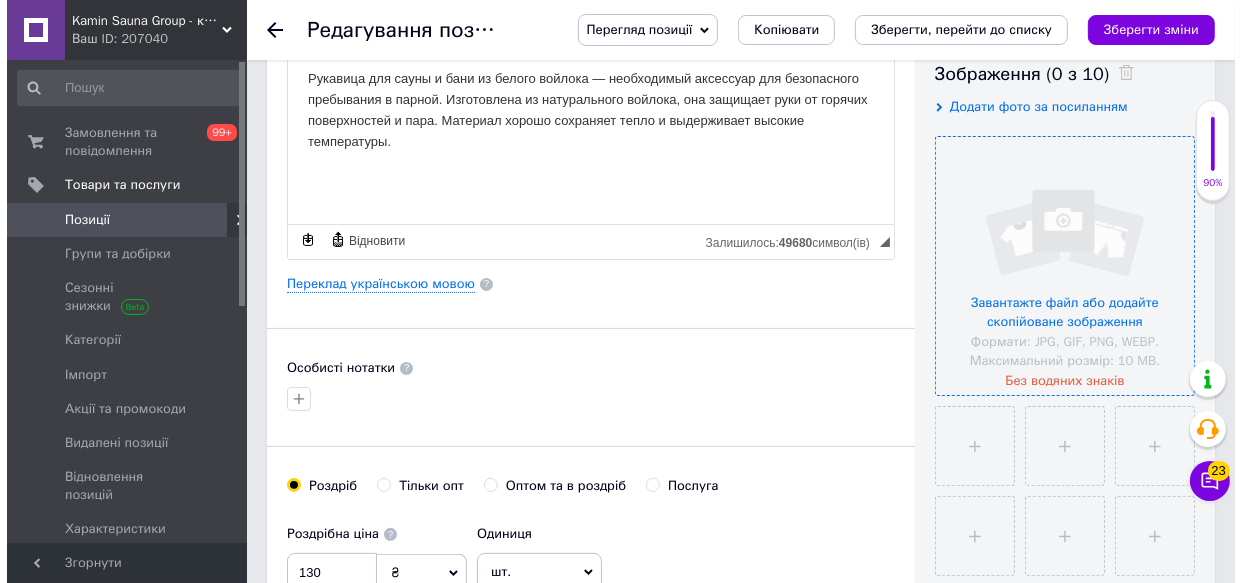 scroll, scrollTop: 363, scrollLeft: 0, axis: vertical 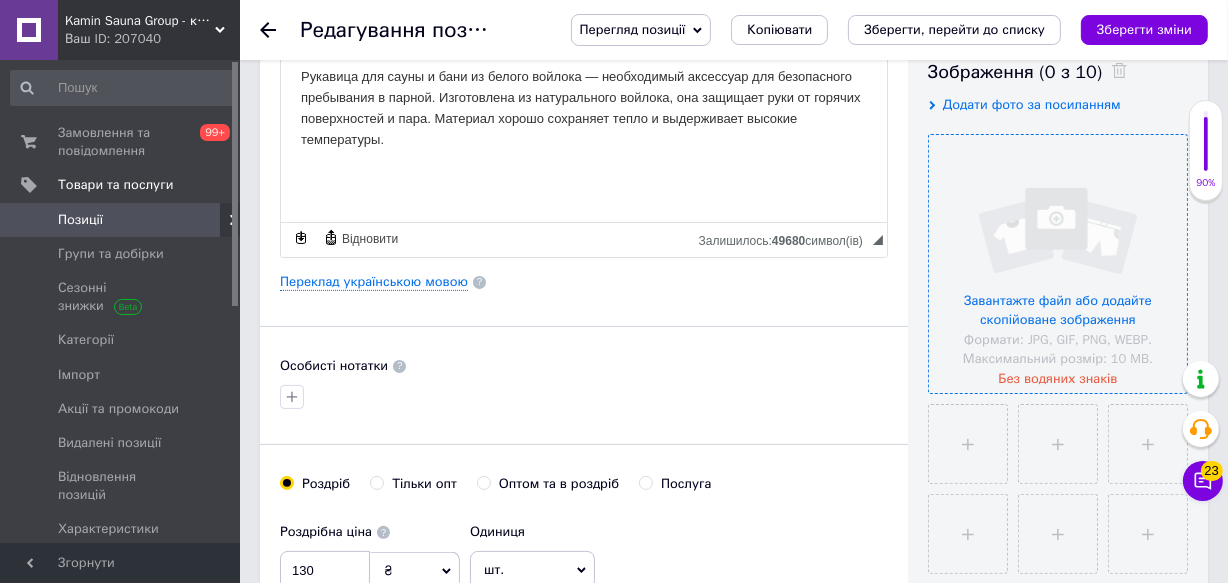 click at bounding box center (1058, 264) 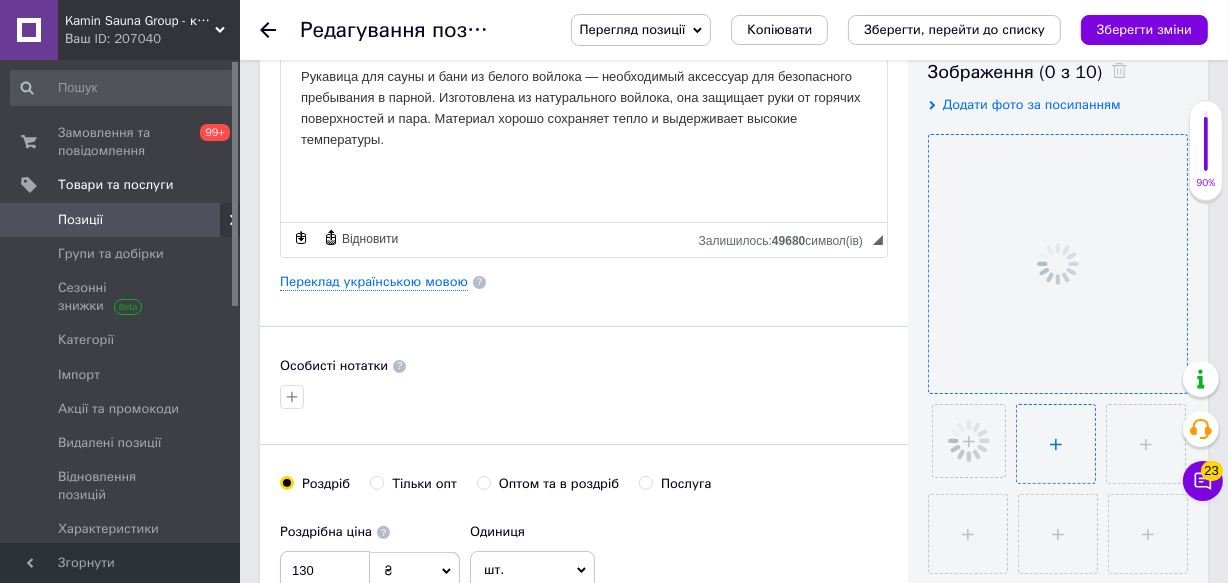 click at bounding box center (1053, 574) 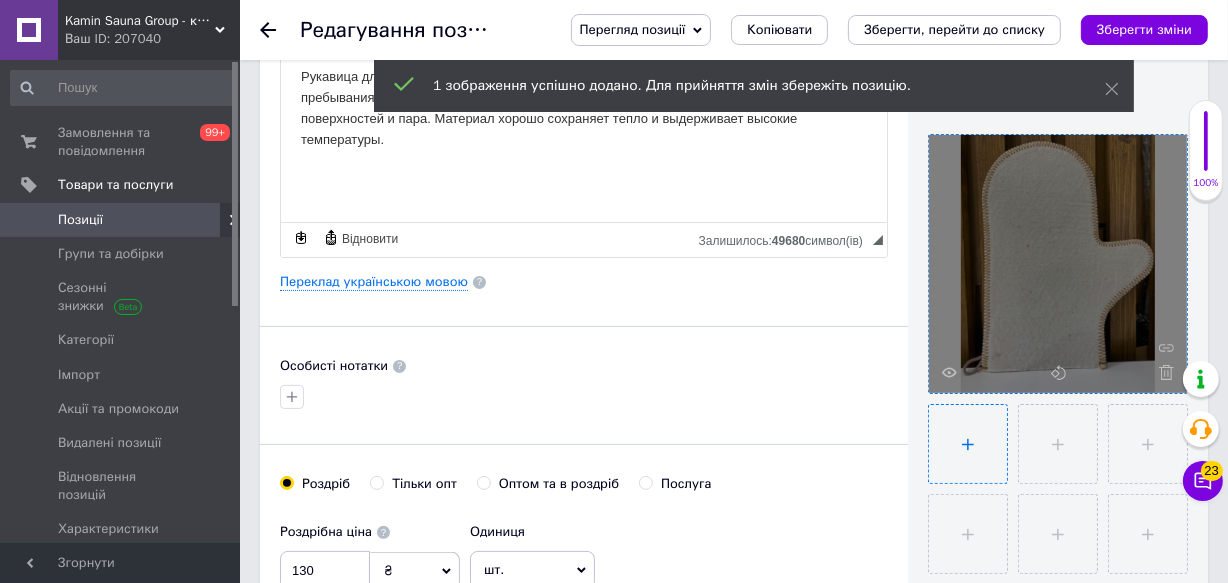 click at bounding box center (1058, 444) 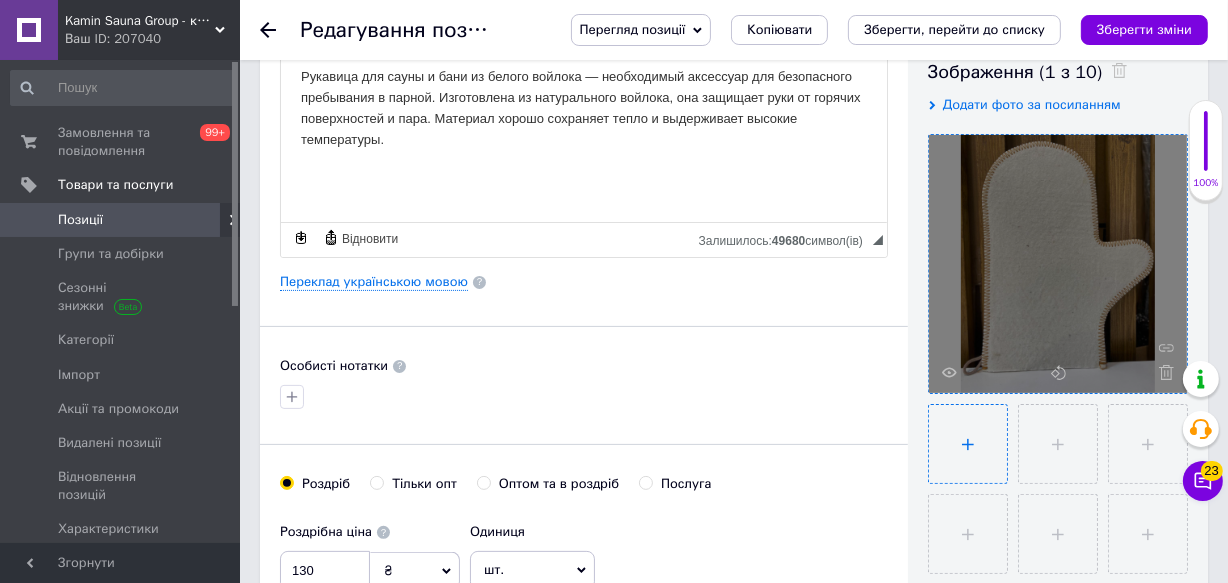 type on "C:\fakepath\5440625616228578579.jpg" 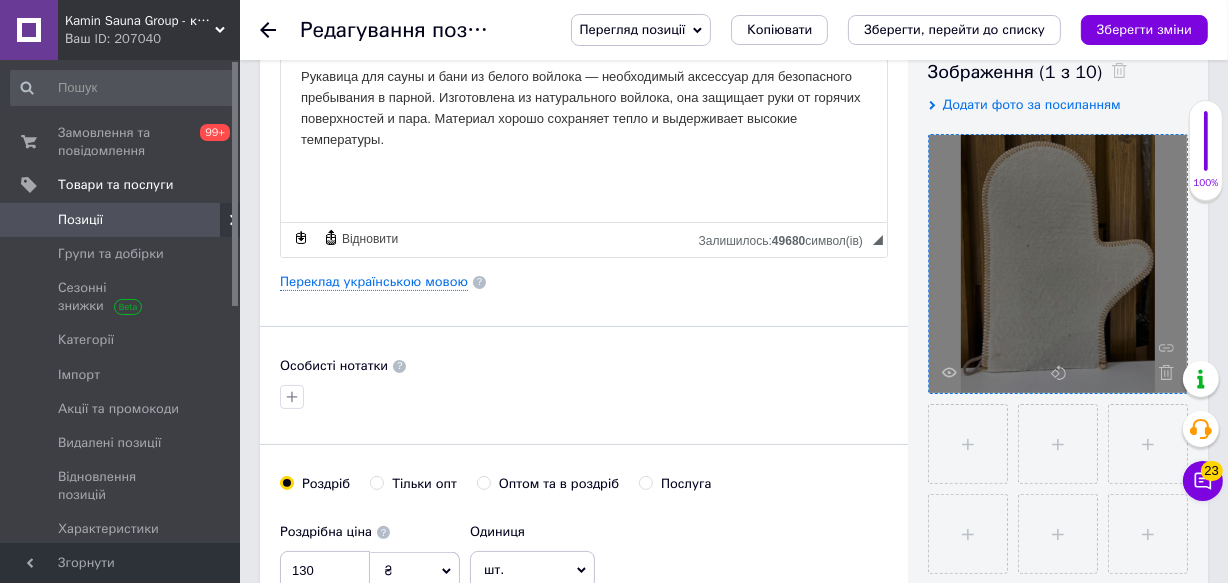 type 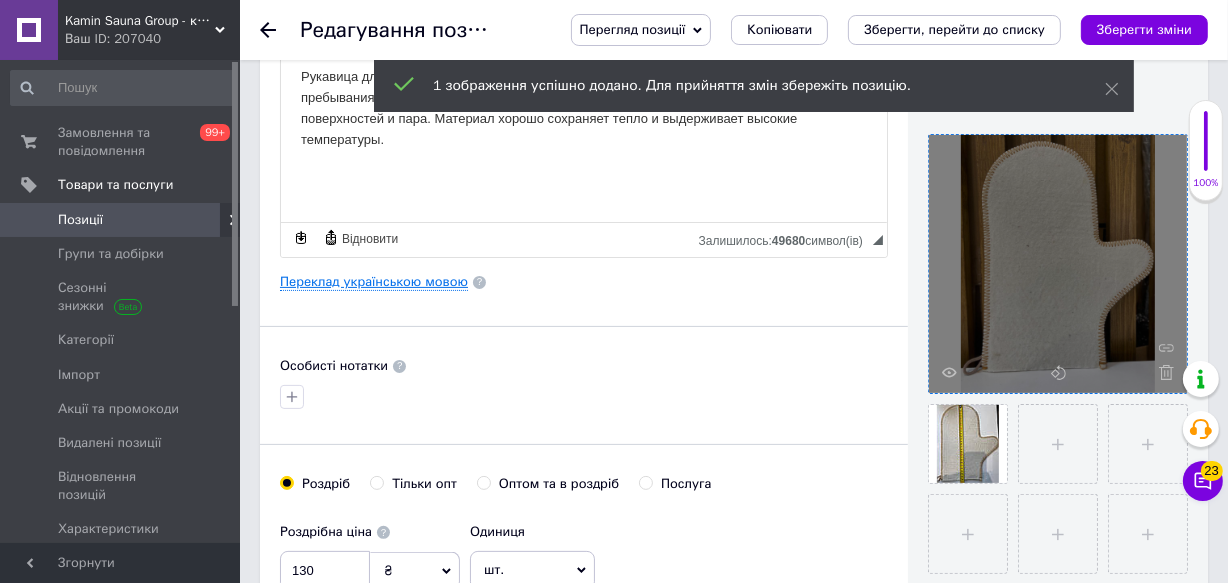 click on "Переклад українською мовою" at bounding box center (374, 282) 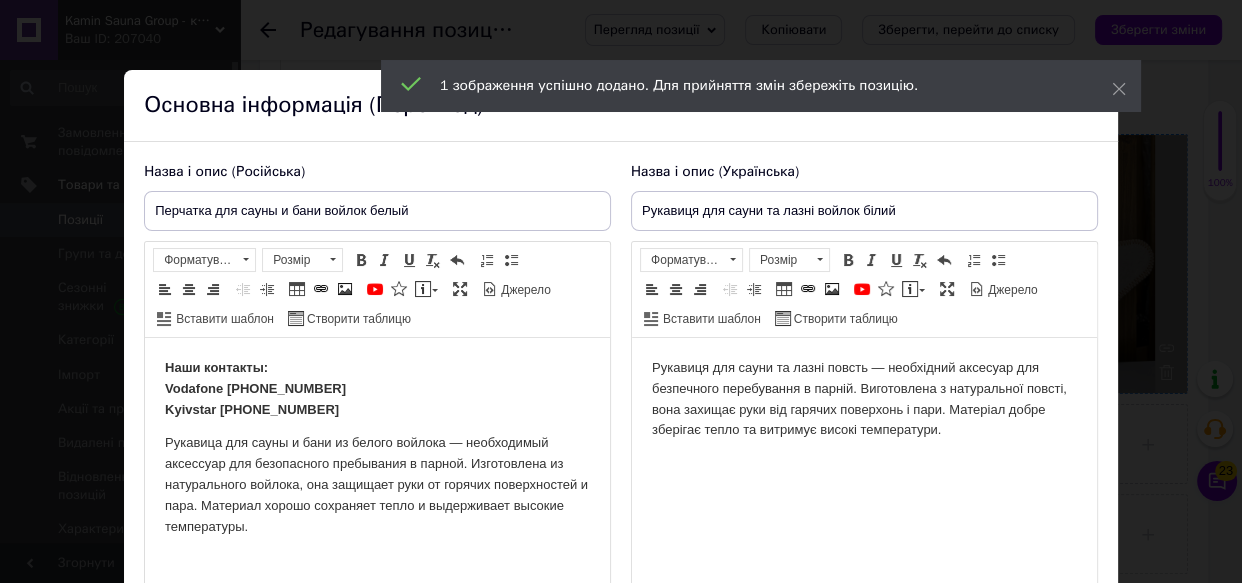 scroll, scrollTop: 0, scrollLeft: 0, axis: both 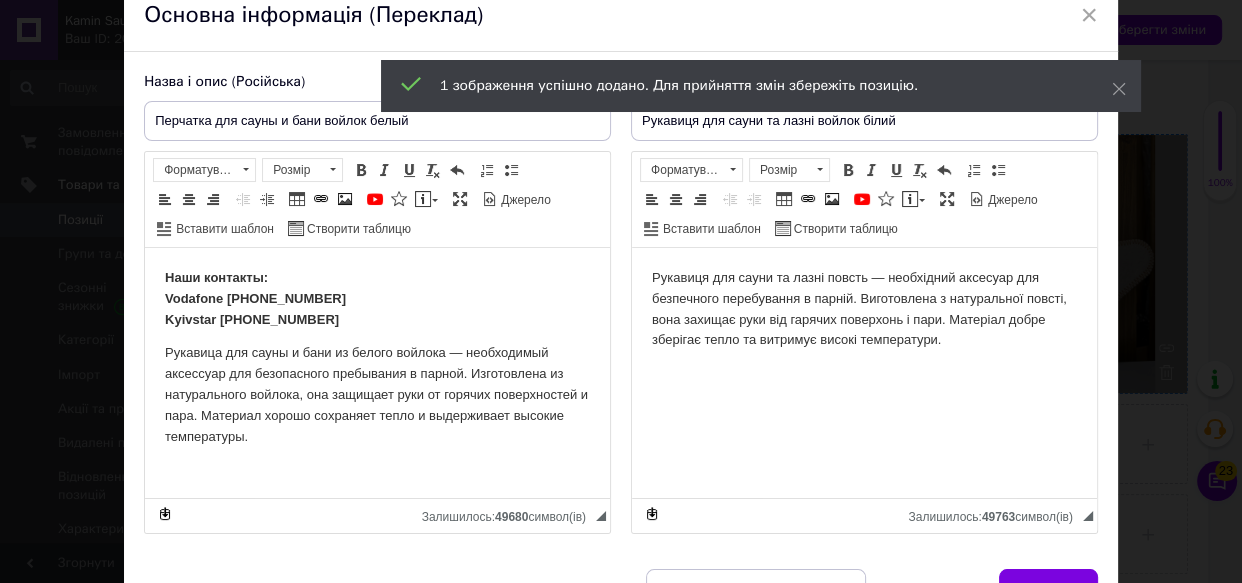 click on "Рукавиця для сауни та лазні повсть — необхідний аксесуар для безпечного перебування в парній. Виготовлена з натуральної повсті, вона захищає руки від гарячих поверхонь і пари. Матеріал добре зберігає тепло та витримує високі температури." at bounding box center (864, 309) 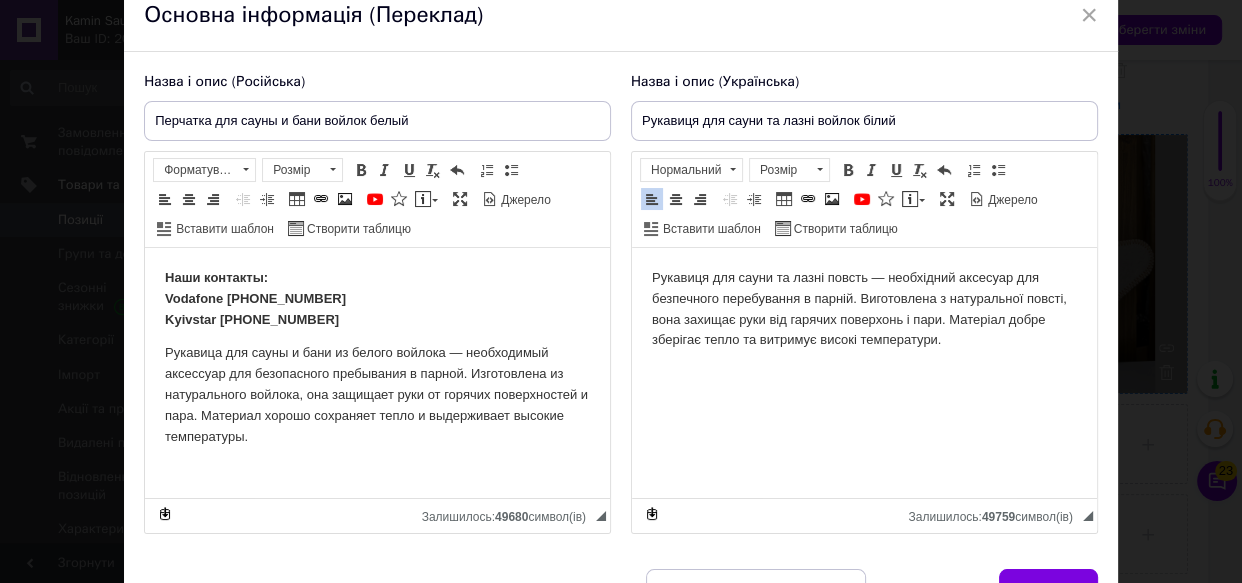 type 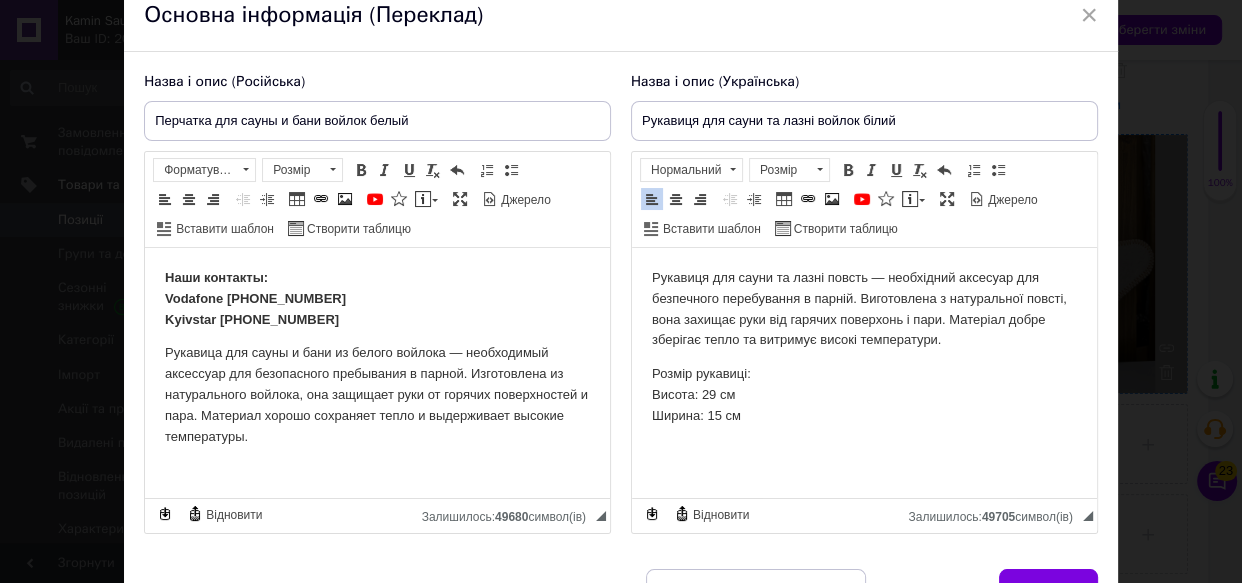 drag, startPoint x: 741, startPoint y: 419, endPoint x: 644, endPoint y: 375, distance: 106.51291 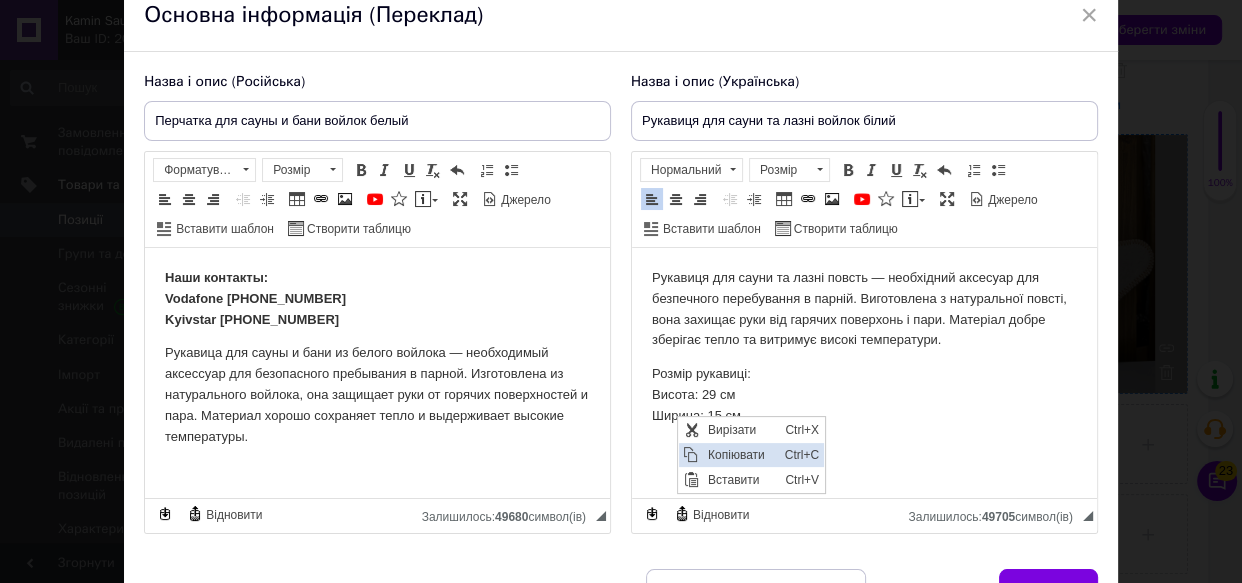 click on "Копіювати" at bounding box center [741, 454] 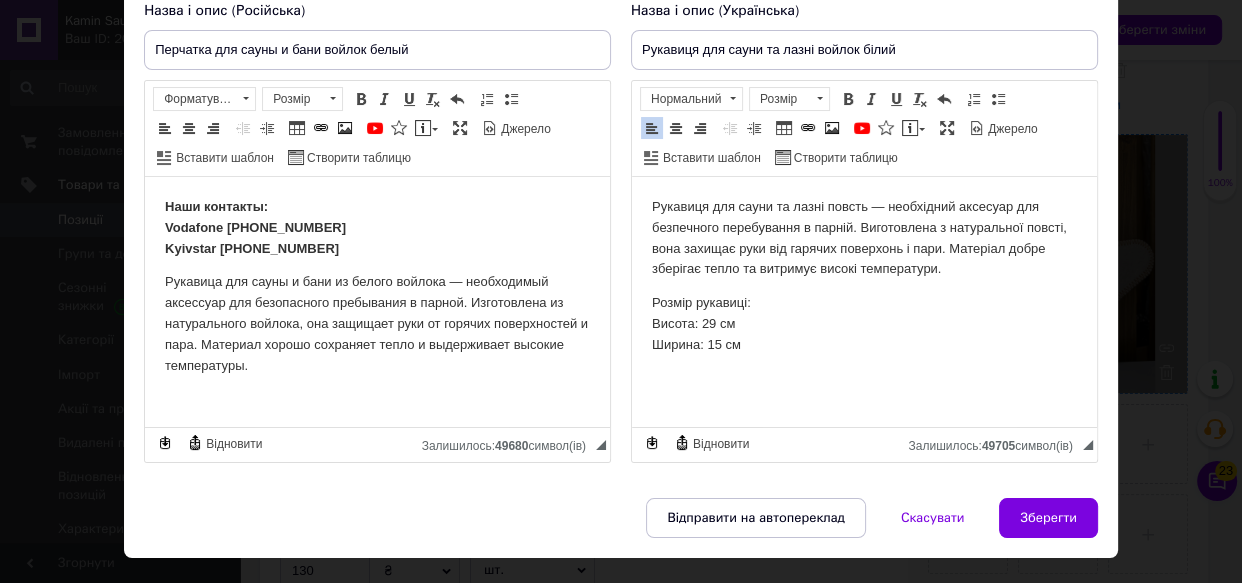 scroll, scrollTop: 233, scrollLeft: 0, axis: vertical 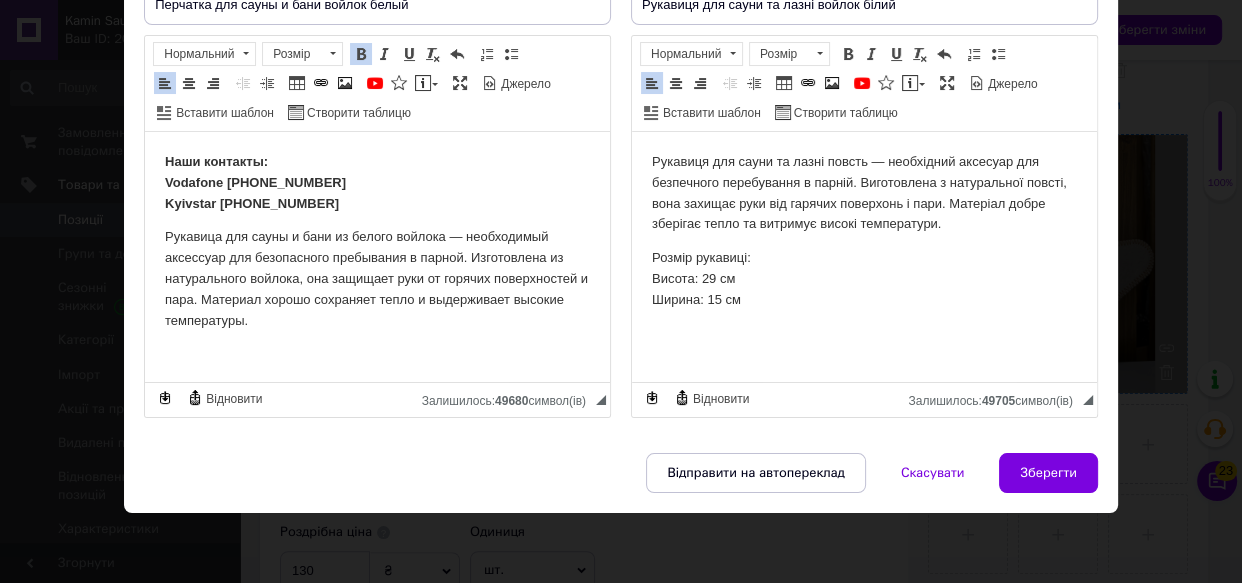click on "Рукавица для сауны и бани из белого войлока — необходимый аксессуар для безопасного пребывания в парной. Изготовлена из натурального войлока, она защищает руки от горячих поверхностей и пара. Материал хорошо сохраняет тепло и выдерживает высокие температуры." at bounding box center [377, 279] 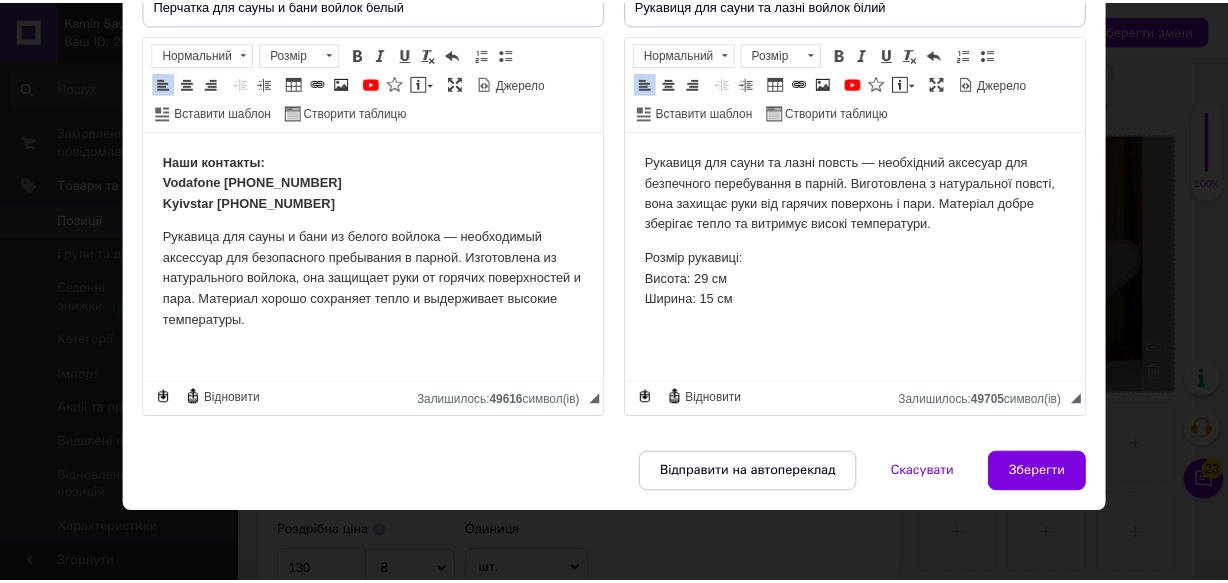 scroll, scrollTop: 29, scrollLeft: 0, axis: vertical 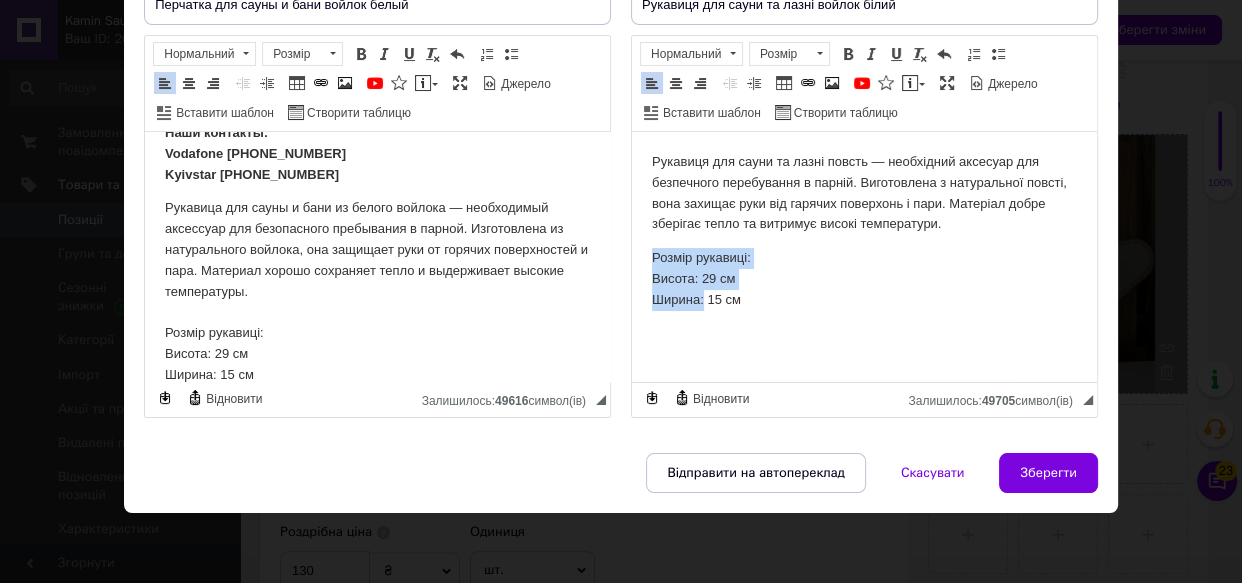 click on "Рукавиця для сауни та лазні повсть — необхідний аксесуар для безпечного перебування в парній. Виготовлена з натуральної повсті, вона захищає руки від гарячих поверхонь і пари. Матеріал добре зберігає тепло та витримує високі температури. Розмір рукавиці:  Висота: 29 см  ​​​​​​​Ширина: 15 см" at bounding box center [864, 231] 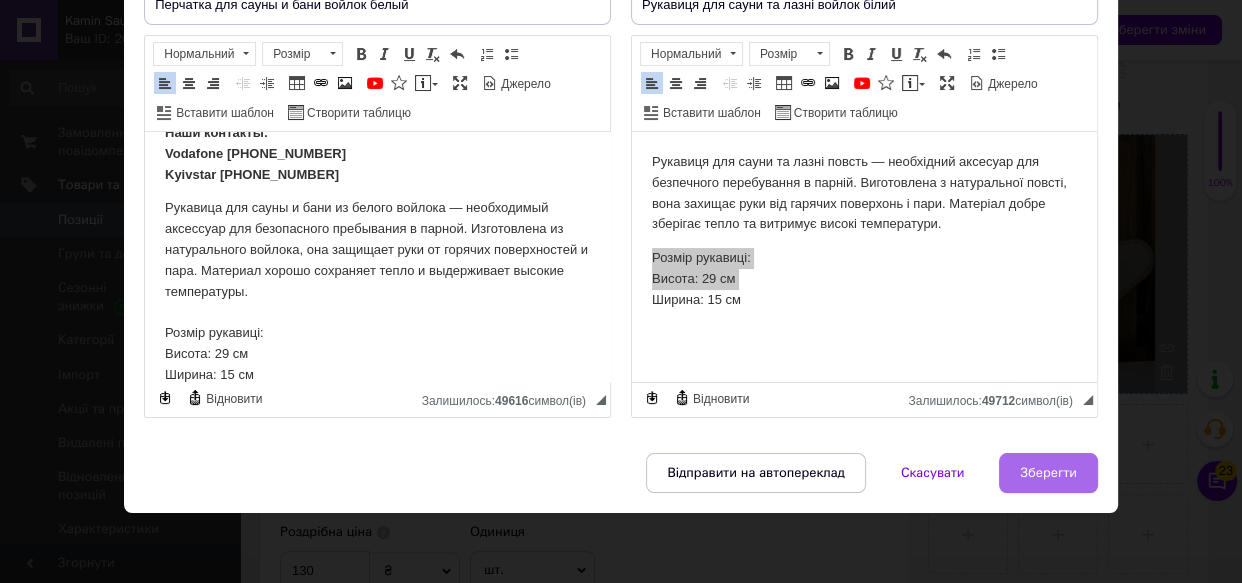 click on "Зберегти" at bounding box center [1048, 473] 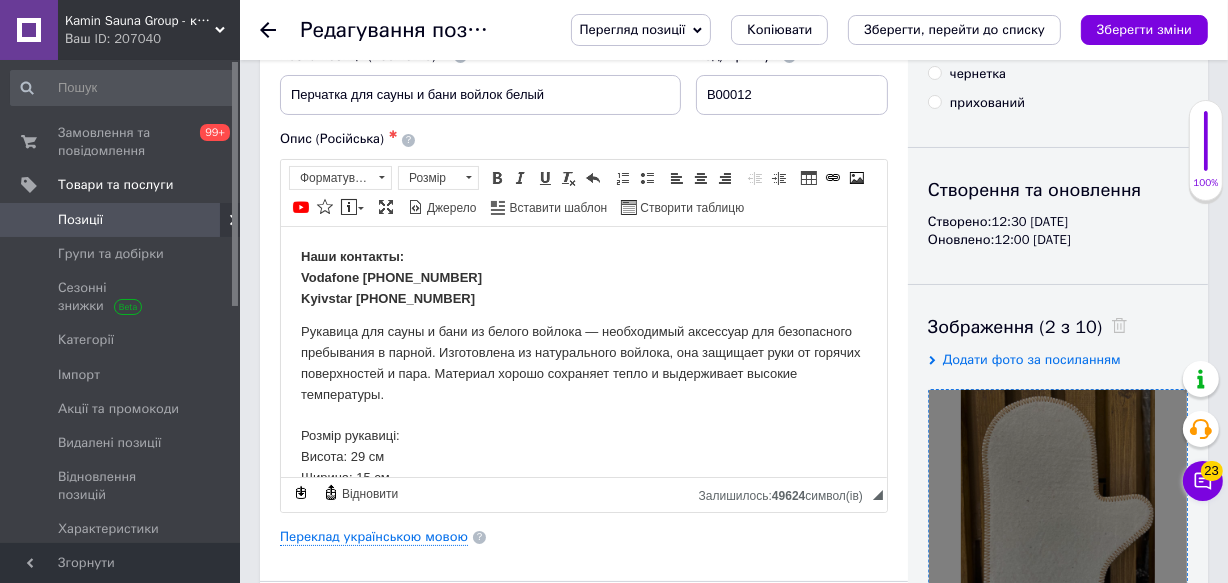 scroll, scrollTop: 90, scrollLeft: 0, axis: vertical 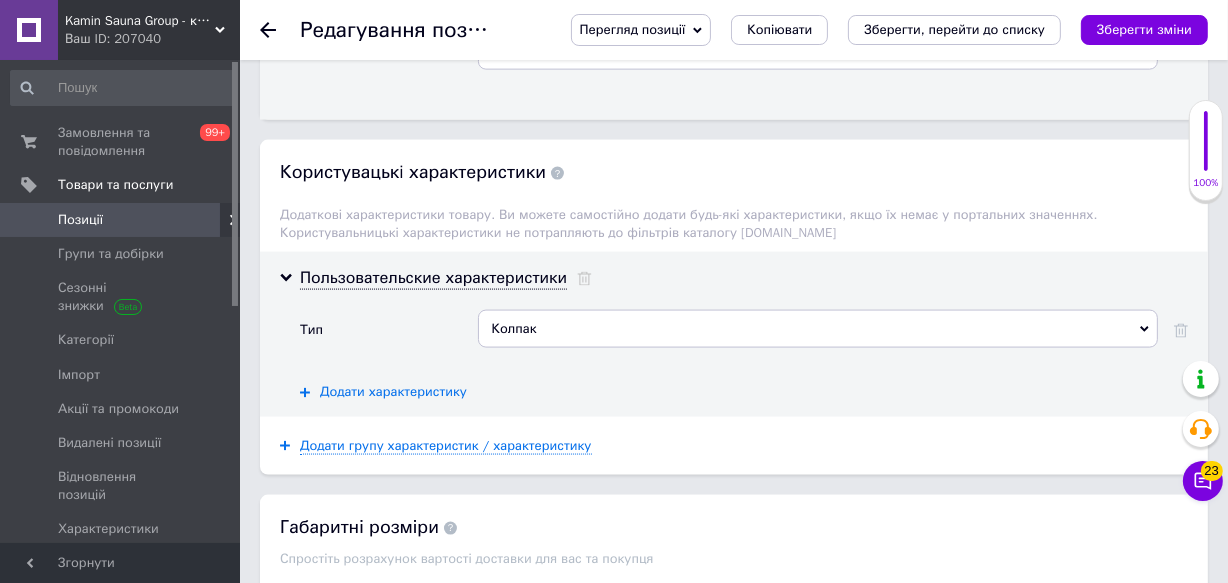 click on "Додати характеристику" at bounding box center [393, 392] 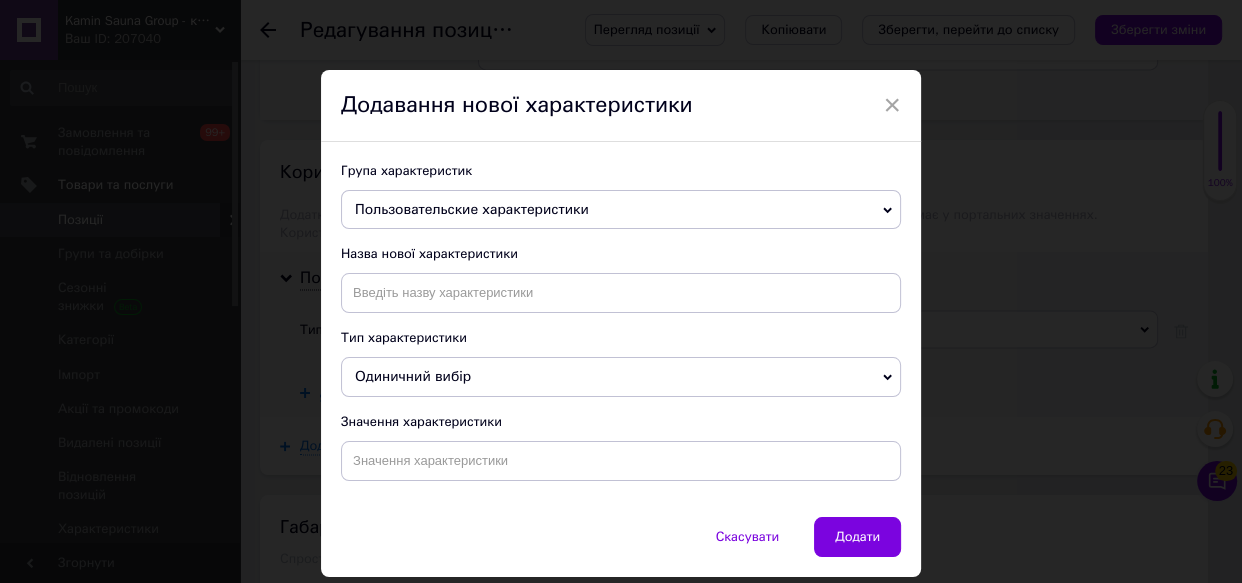 click on "Пользовательские характеристики" at bounding box center (472, 209) 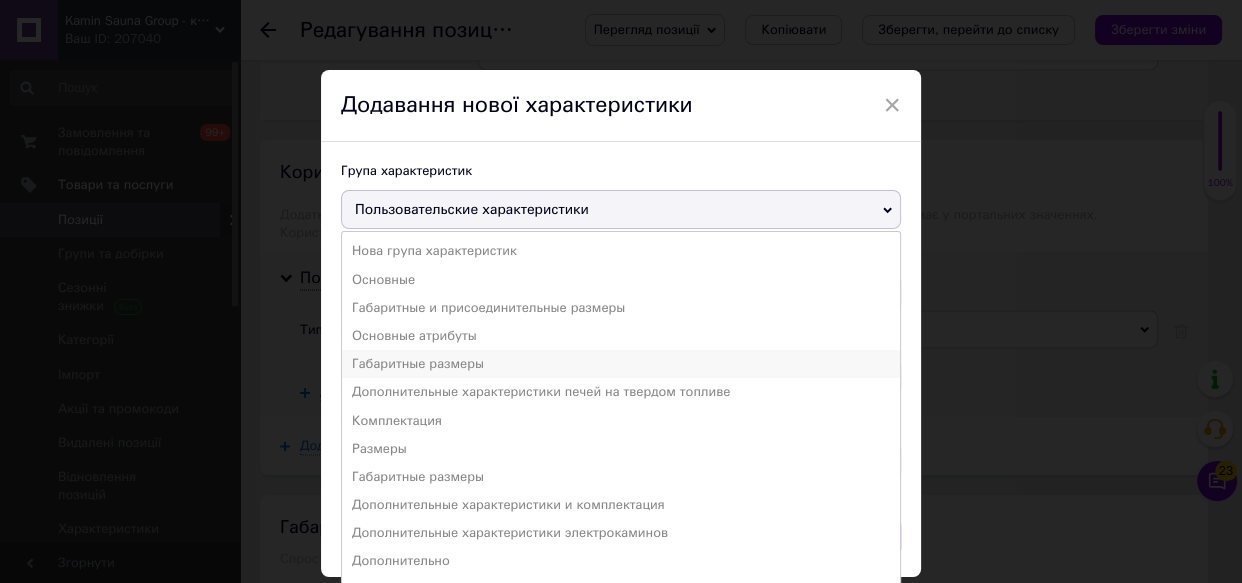 click on "Габаритные размеры" at bounding box center [621, 364] 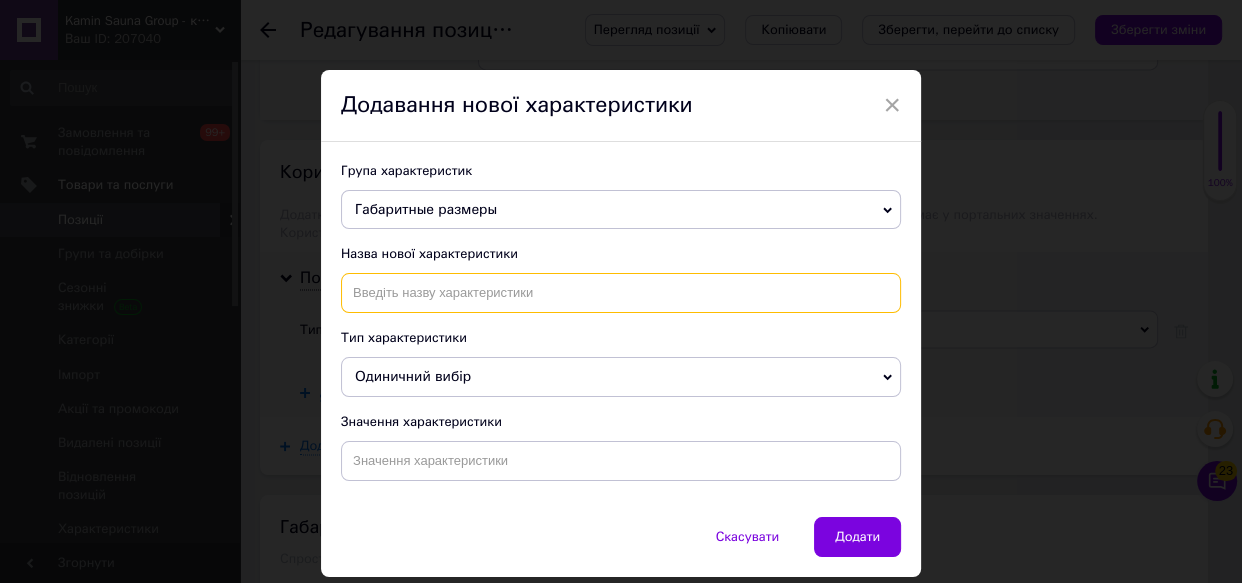 click at bounding box center (621, 293) 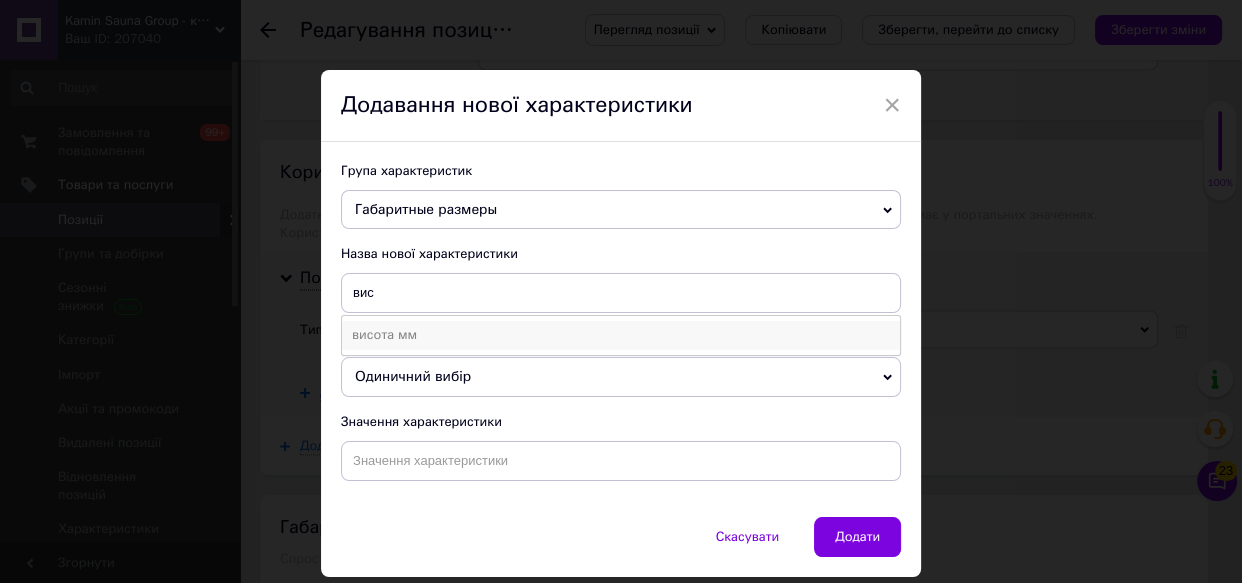 click on "висота мм" at bounding box center (621, 335) 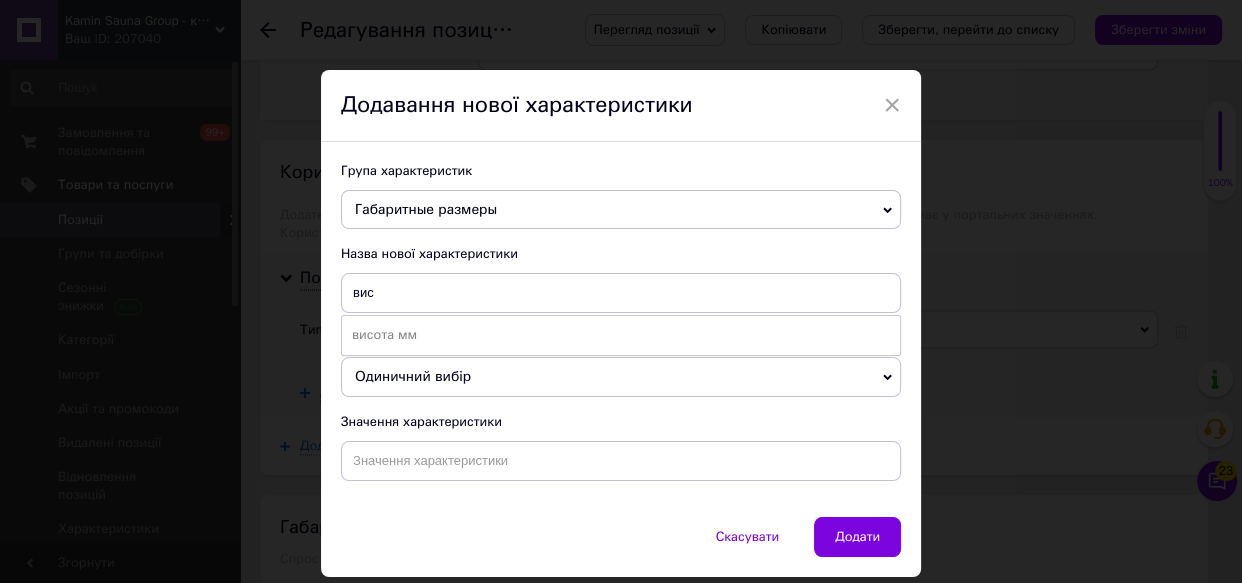 type on "висота мм" 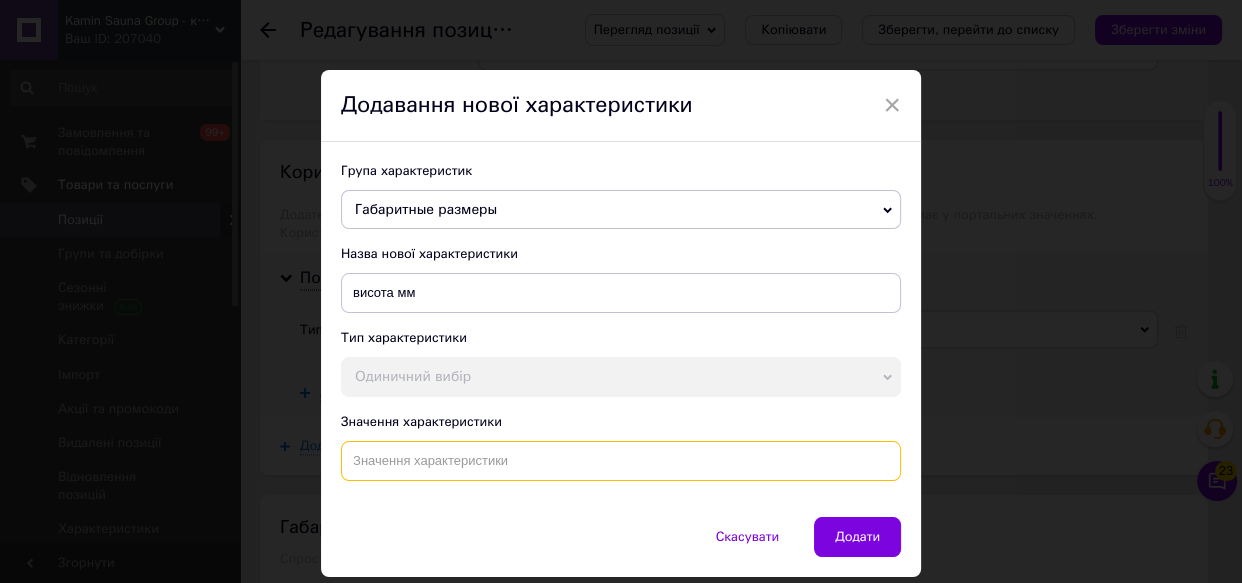 click at bounding box center [621, 461] 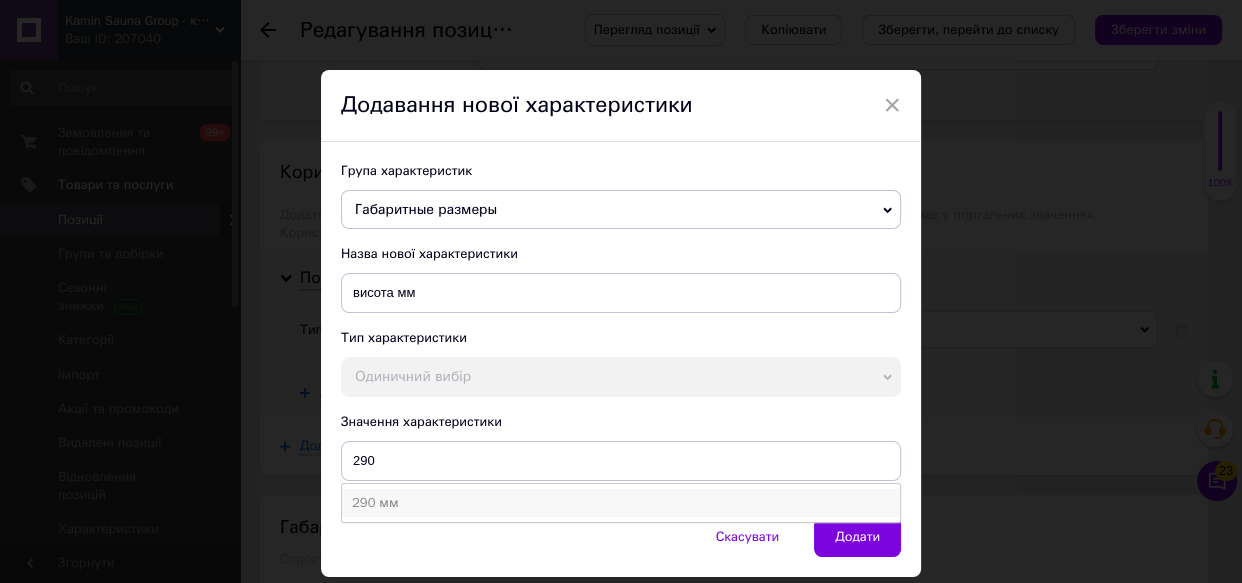 click on "290 мм" at bounding box center [621, 503] 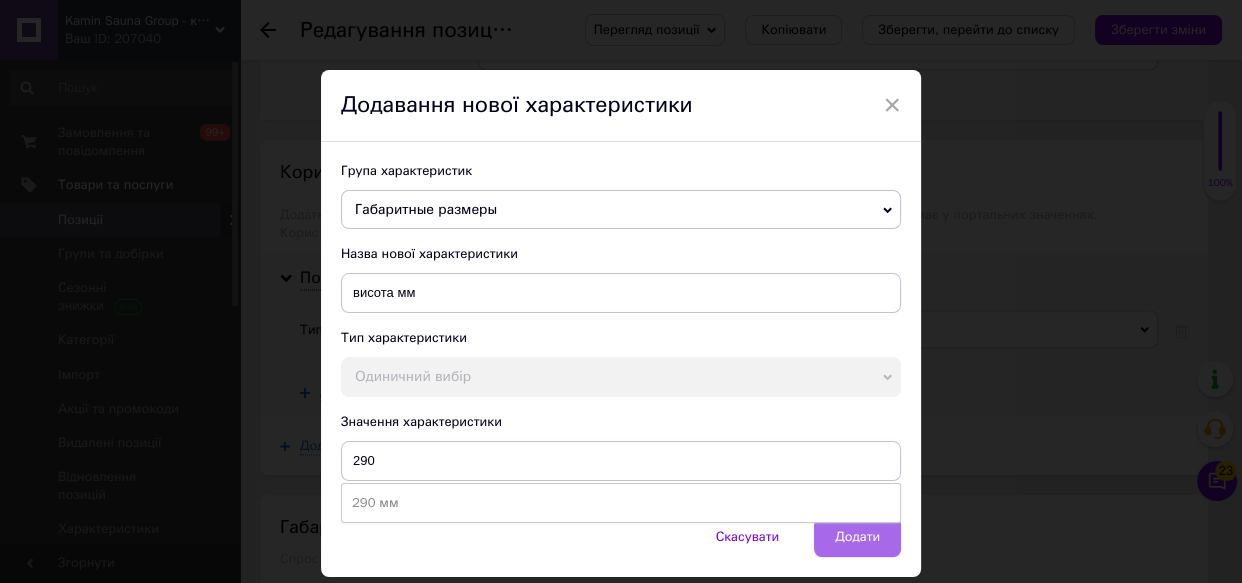 type on "290 мм" 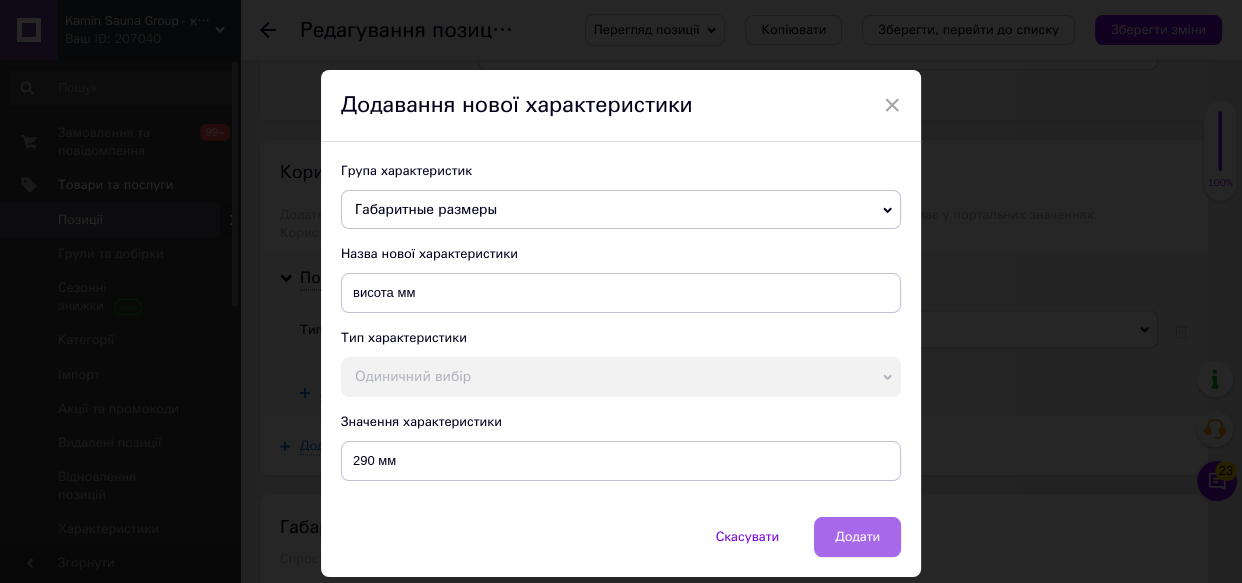 click on "Додати" at bounding box center (857, 537) 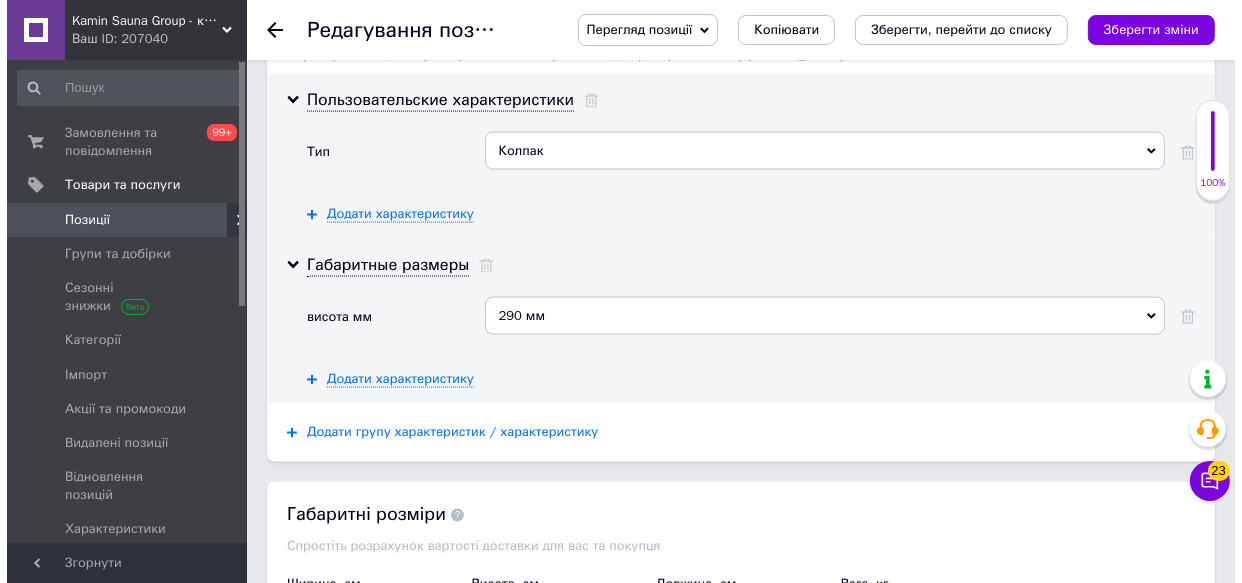 scroll, scrollTop: 2727, scrollLeft: 0, axis: vertical 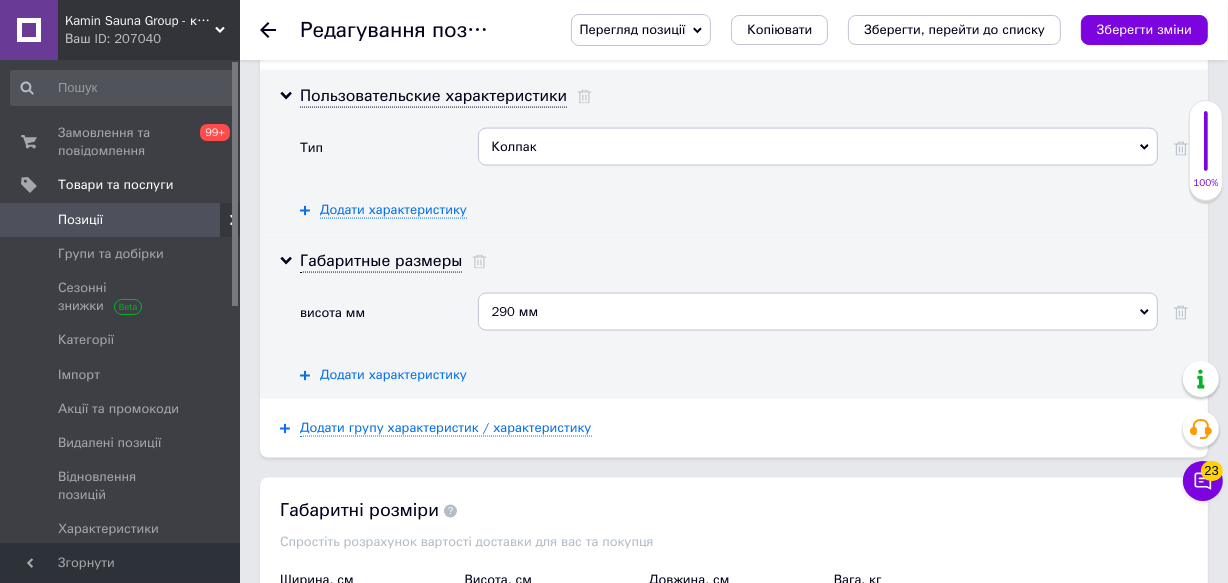 click on "Додати характеристику" at bounding box center [393, 375] 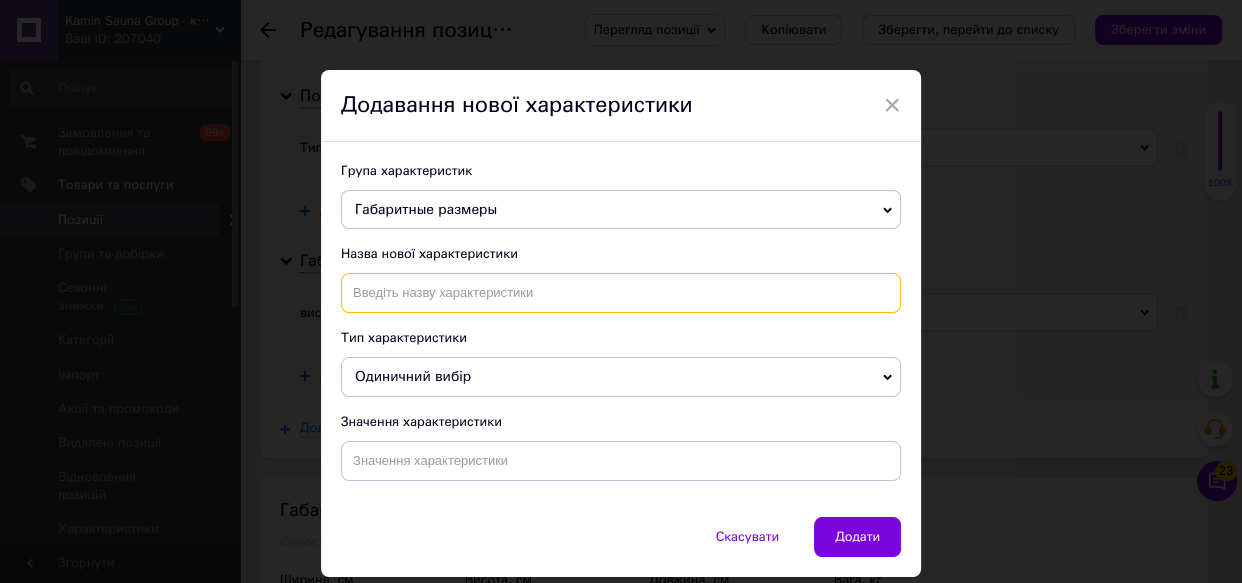 click at bounding box center (621, 293) 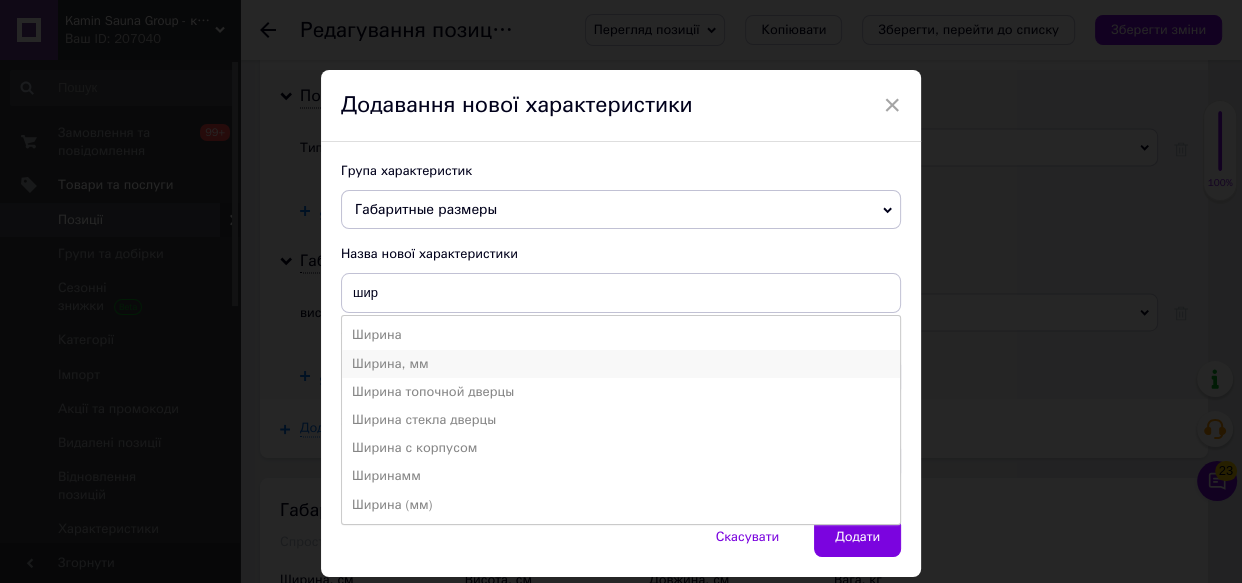 click on "Ширина, мм" at bounding box center [621, 364] 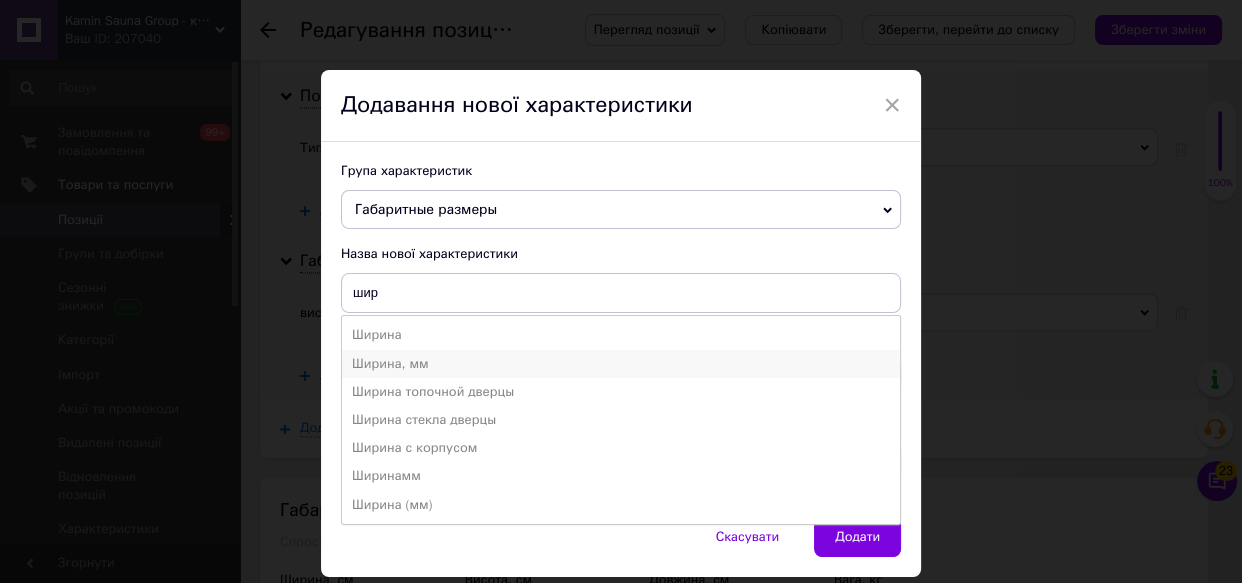 type on "Ширина, мм" 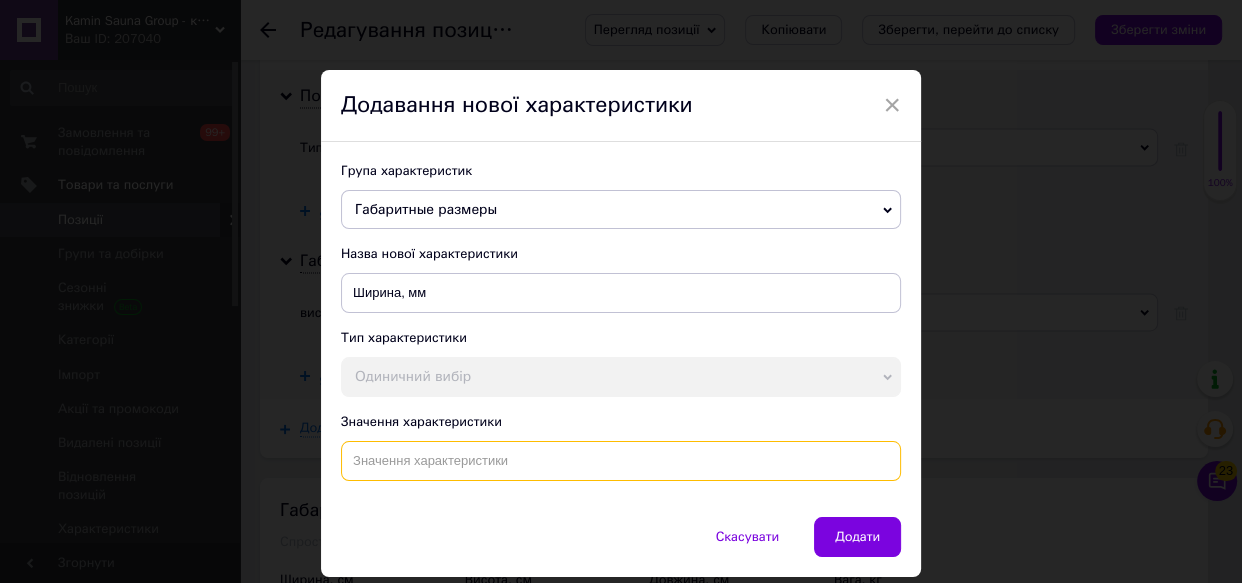 click at bounding box center (621, 461) 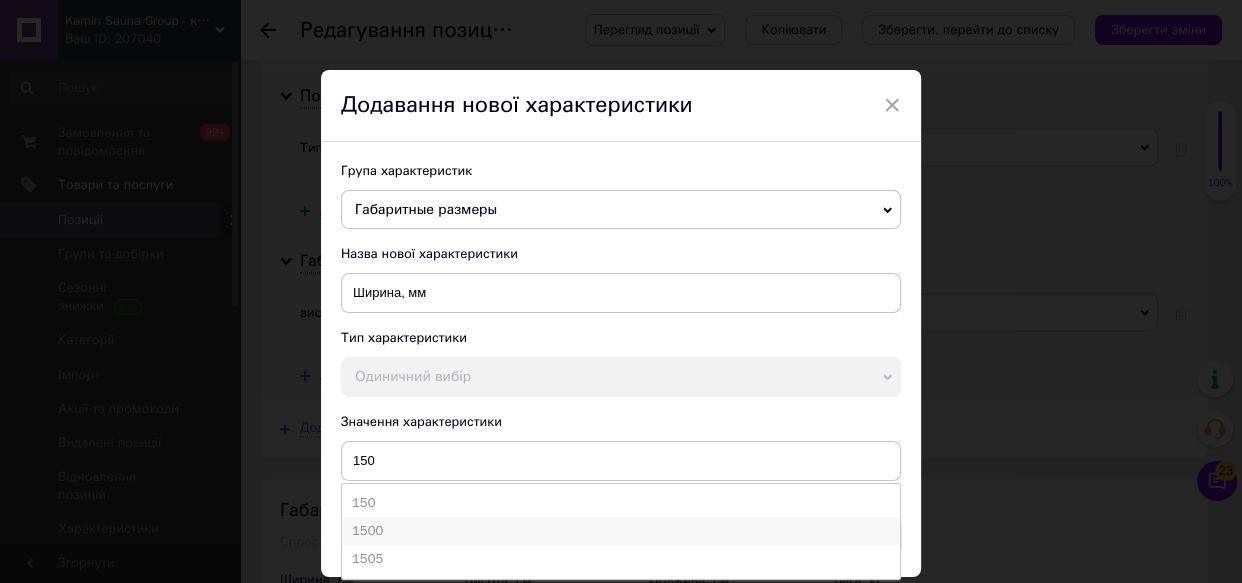 click on "1500" at bounding box center [621, 531] 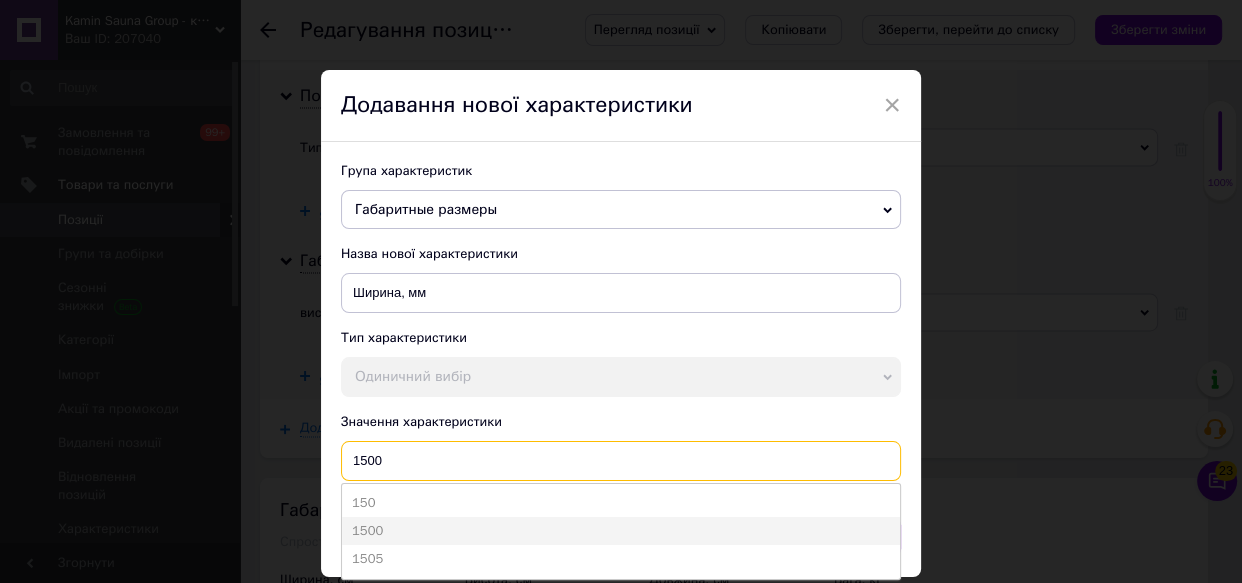 click on "1500" at bounding box center (621, 461) 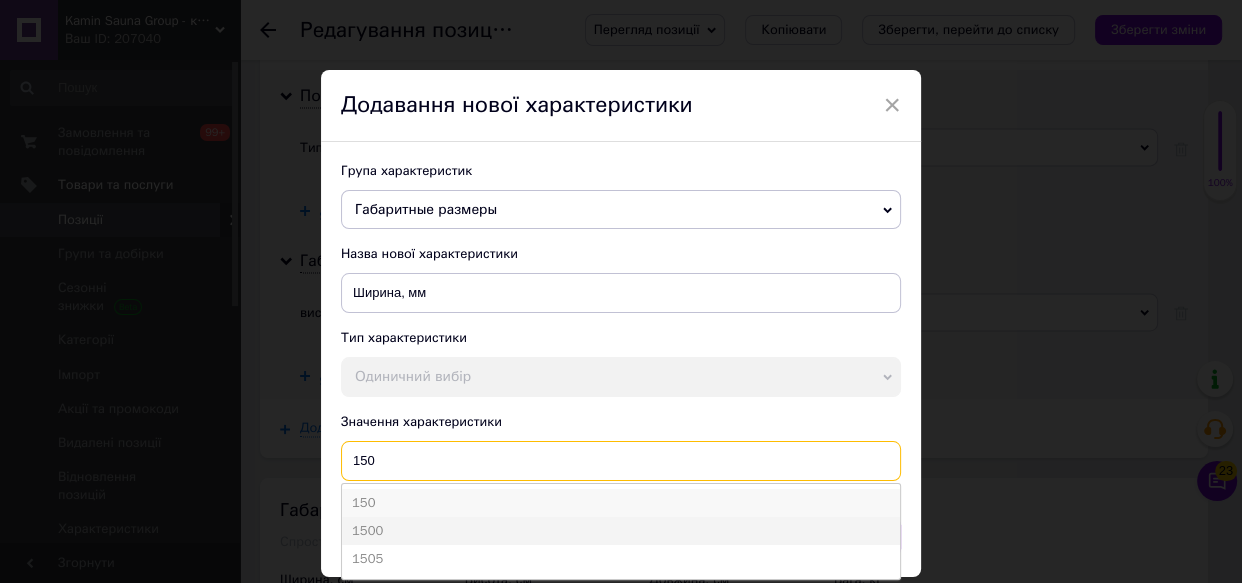 type on "150" 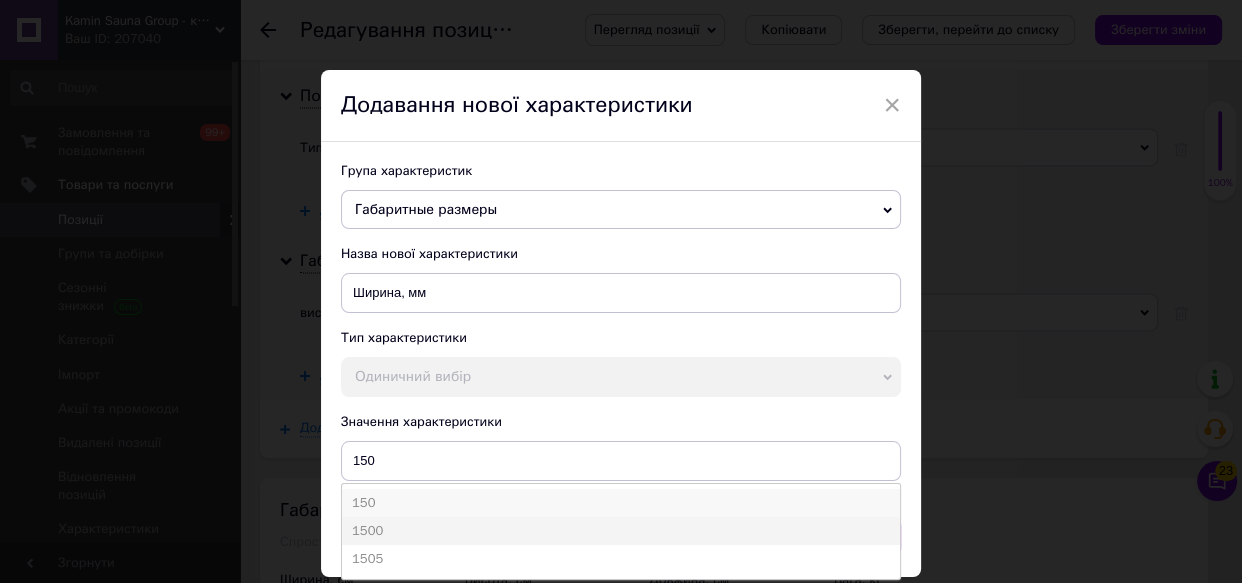 click on "150" at bounding box center (621, 503) 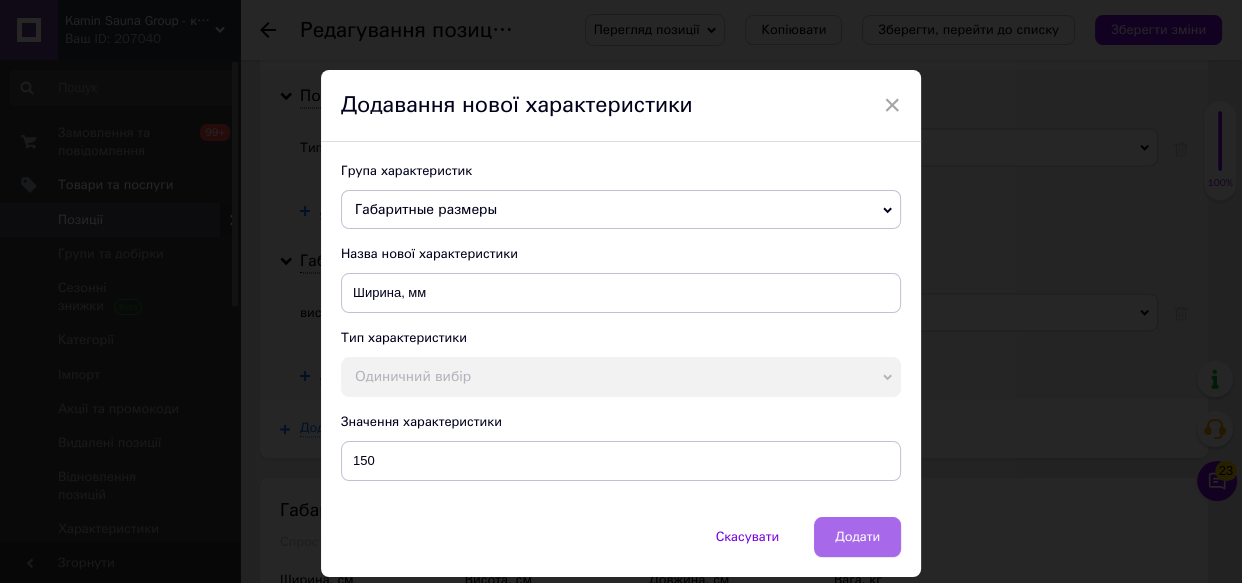 click on "Додати" at bounding box center [857, 537] 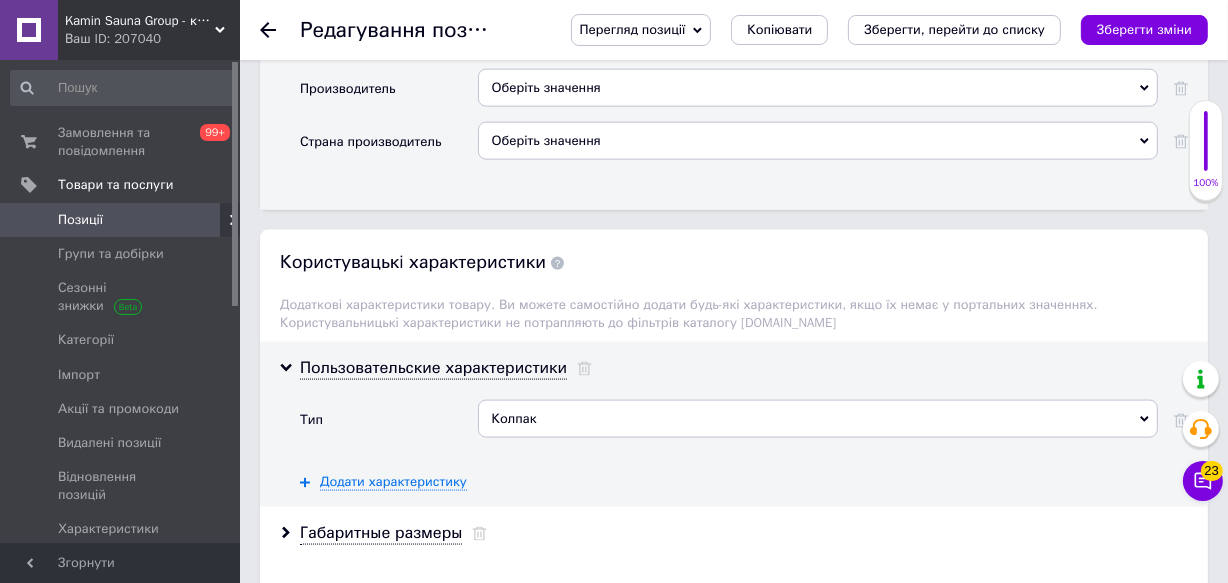 scroll, scrollTop: 2454, scrollLeft: 0, axis: vertical 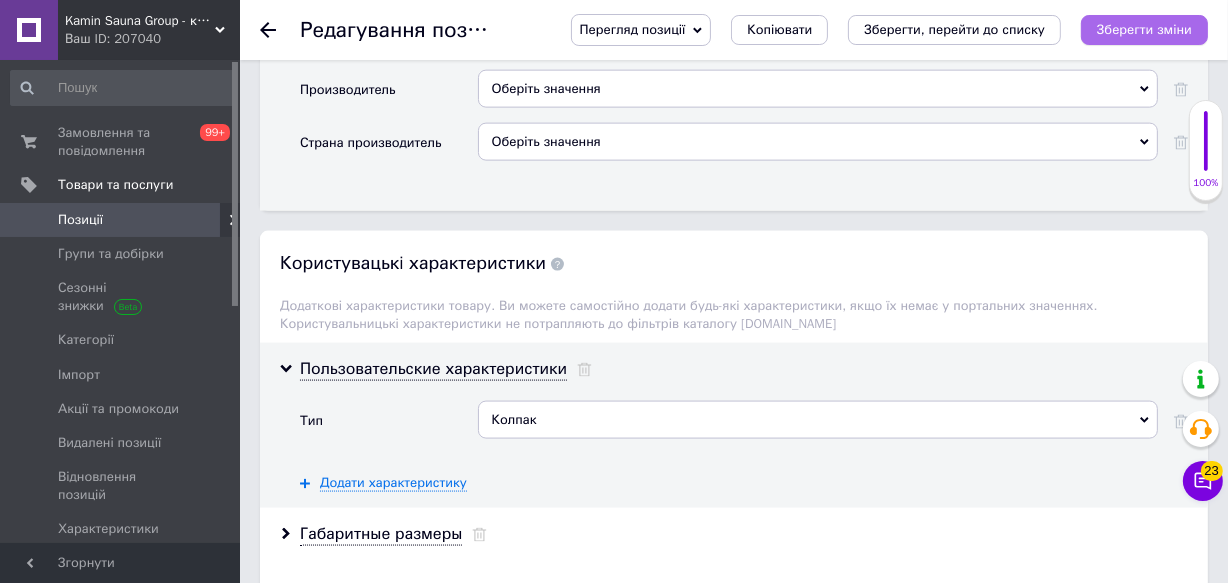 click on "Зберегти зміни" at bounding box center [1144, 30] 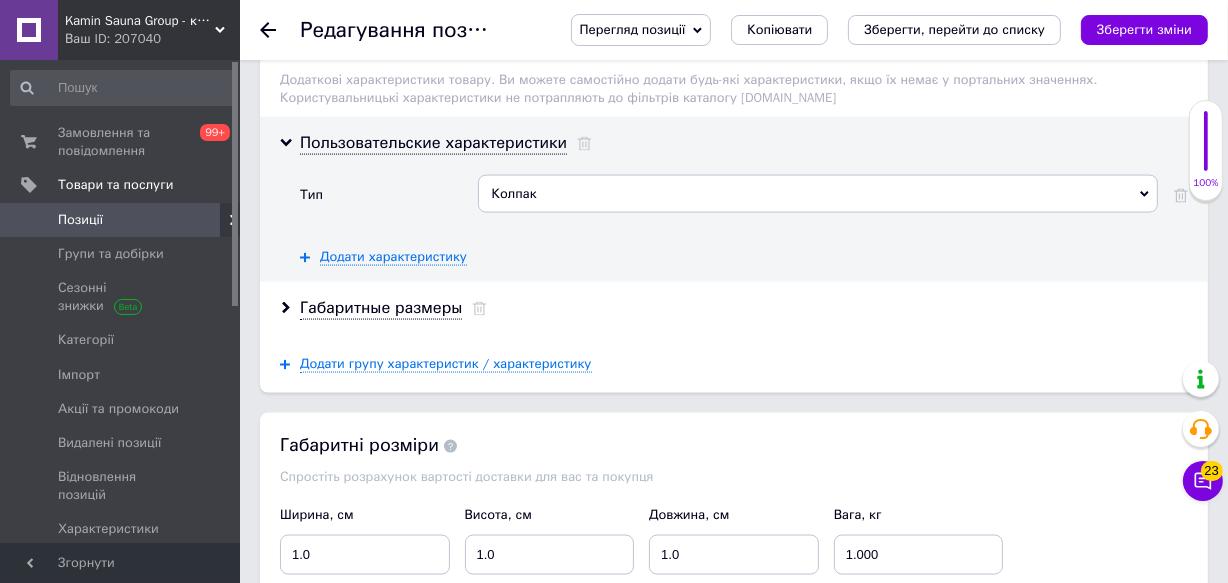 scroll, scrollTop: 2636, scrollLeft: 0, axis: vertical 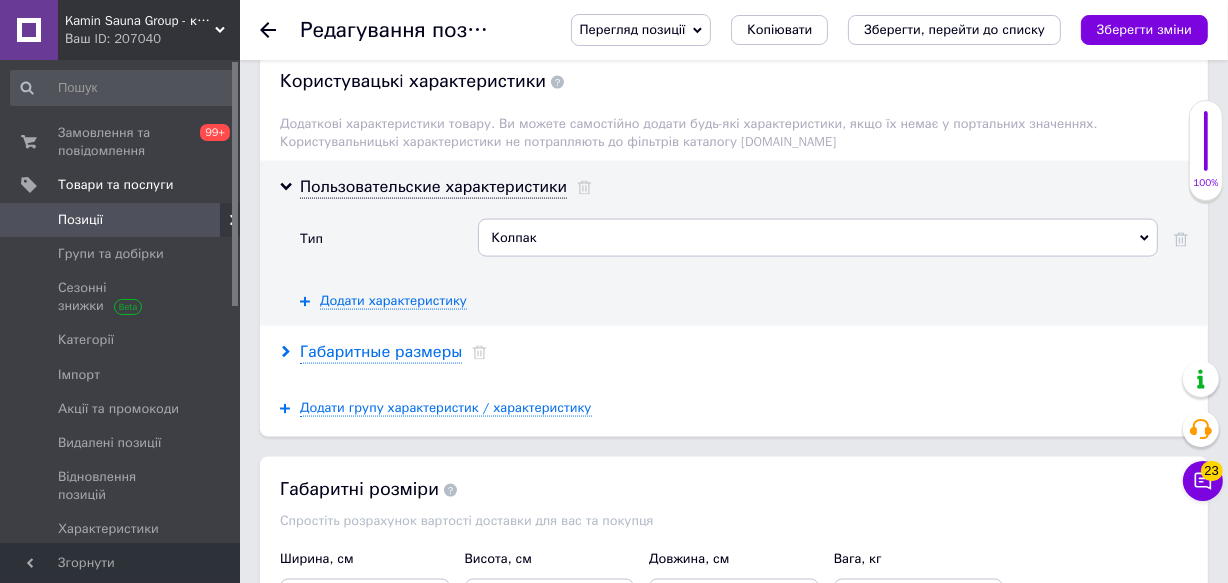 click on "Габаритные размеры" at bounding box center (381, 352) 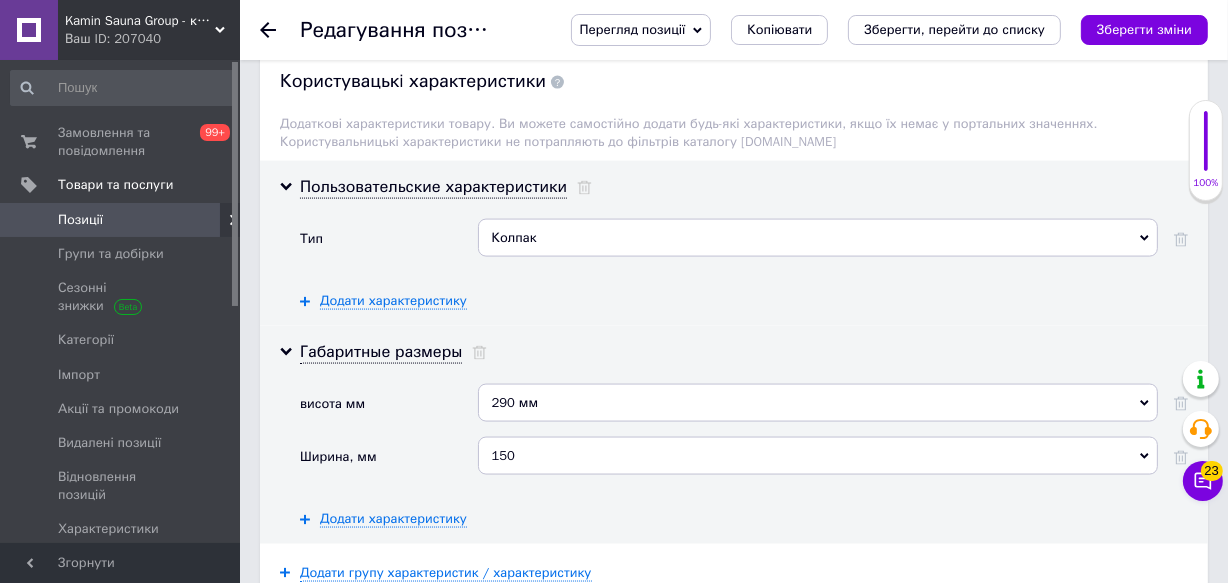 scroll, scrollTop: 2727, scrollLeft: 0, axis: vertical 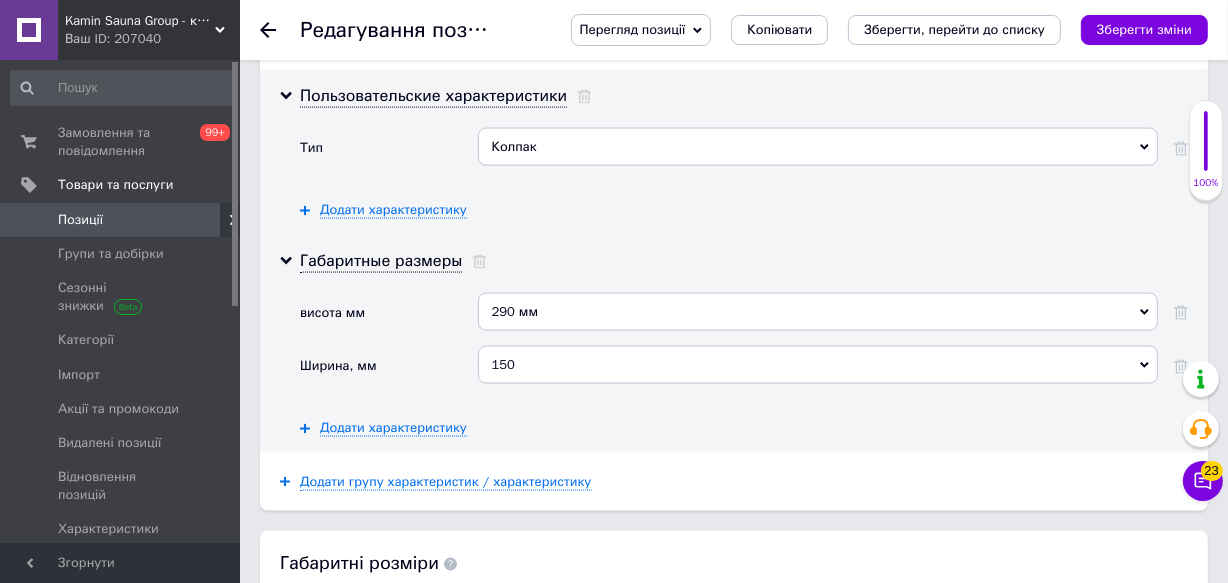 click on "150" at bounding box center [818, 365] 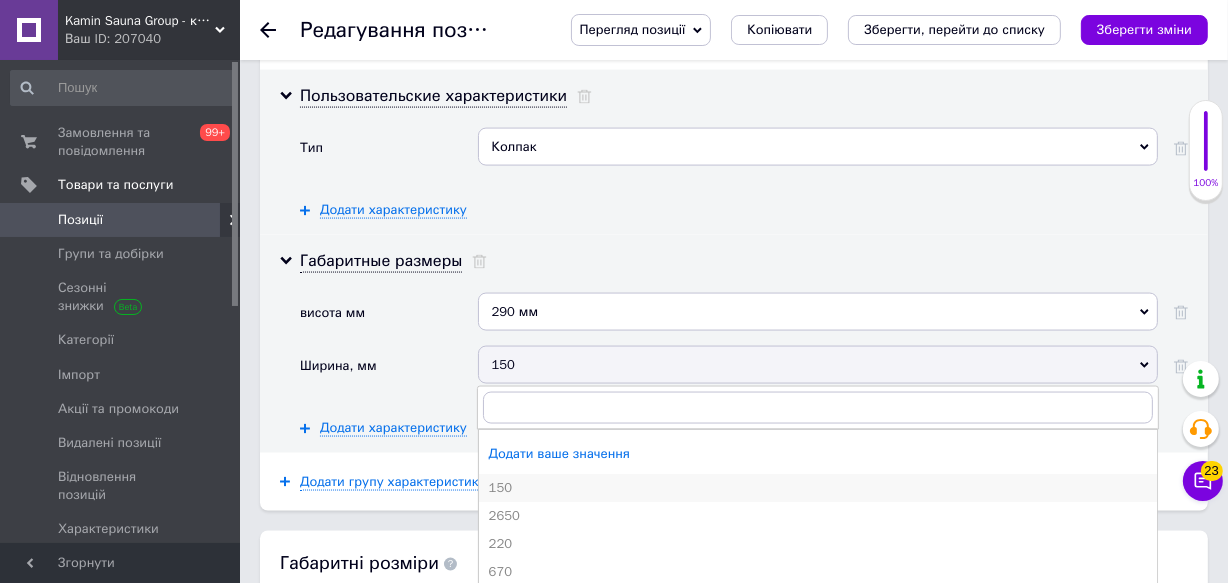 click on "150" at bounding box center [818, 488] 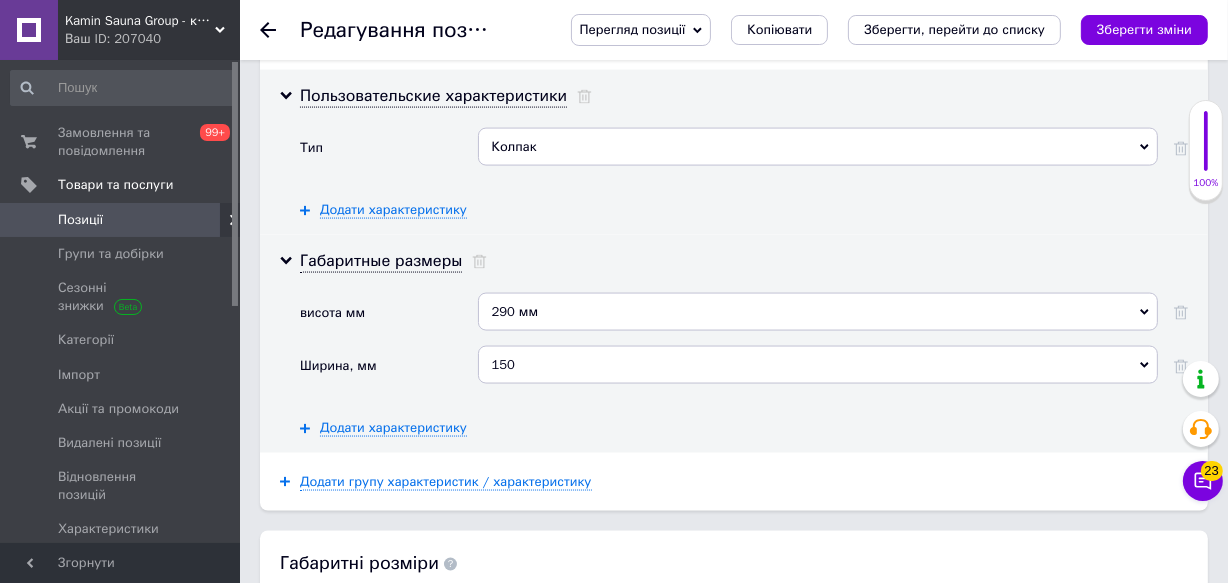 click on "150" at bounding box center (818, 365) 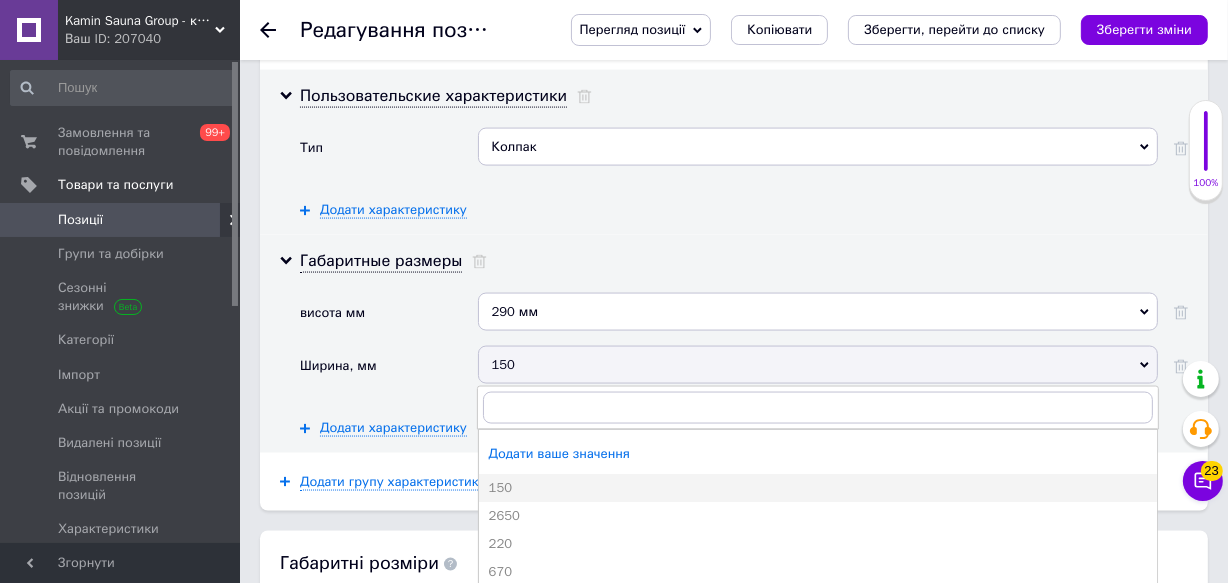click on "150" at bounding box center [818, 365] 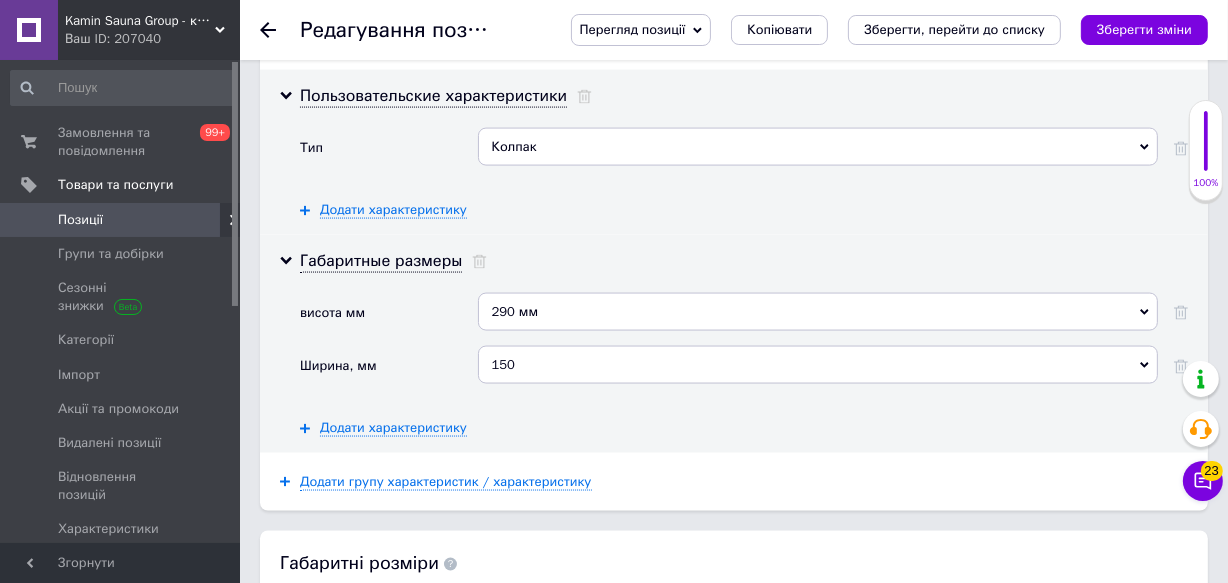 drag, startPoint x: 530, startPoint y: 377, endPoint x: 508, endPoint y: 359, distance: 28.42534 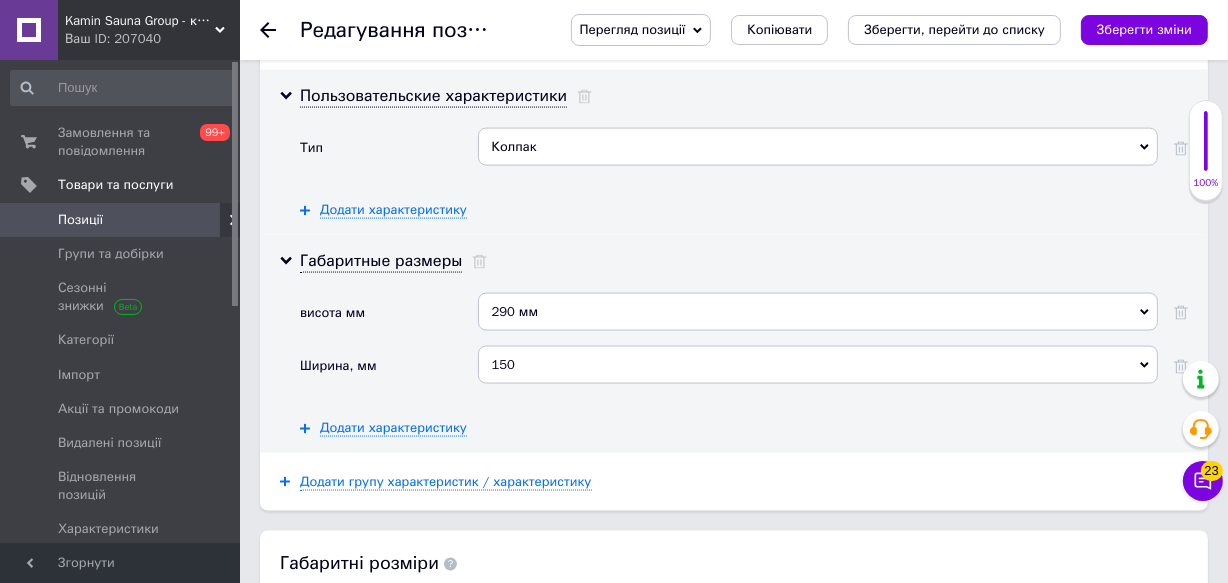 click on "290 мм Додати ваше значення 290 мм" at bounding box center [818, 319] 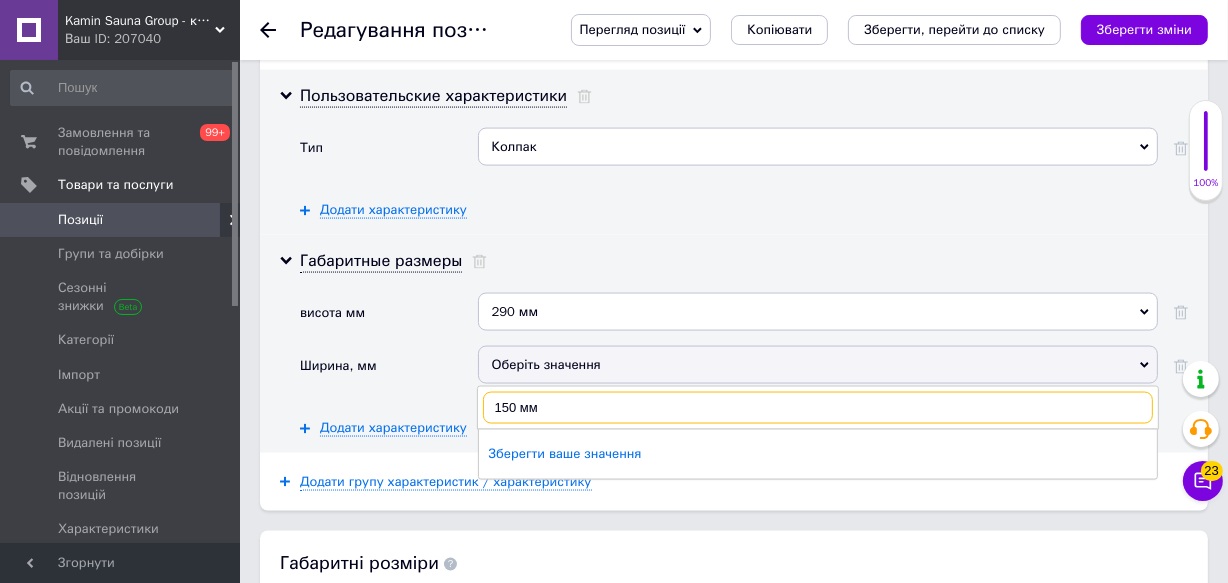 scroll, scrollTop: 2818, scrollLeft: 0, axis: vertical 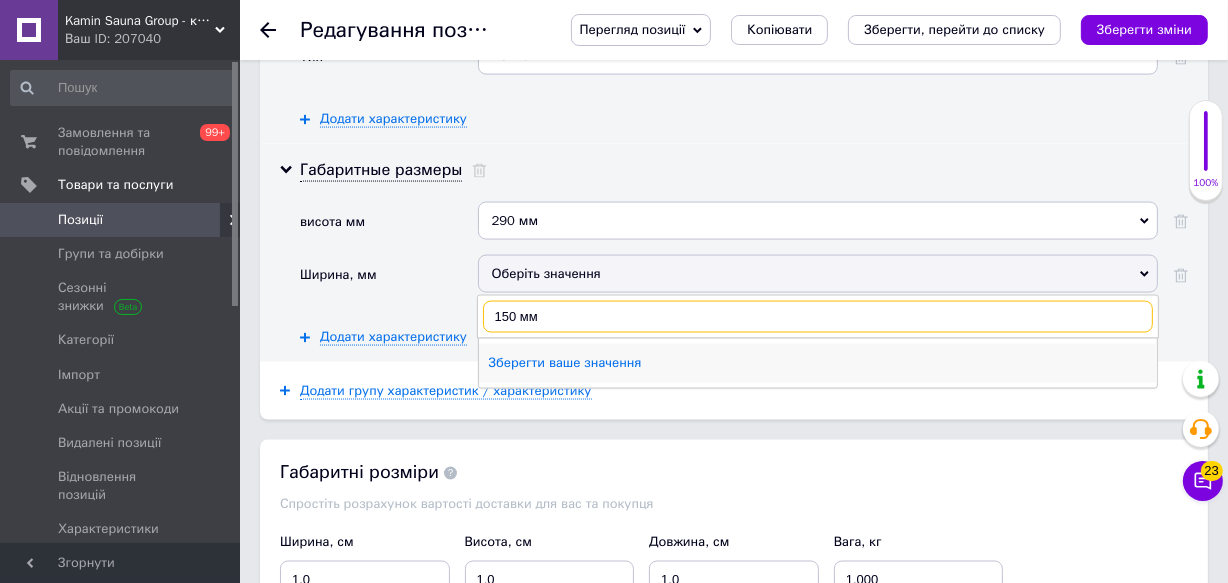 type on "150 мм" 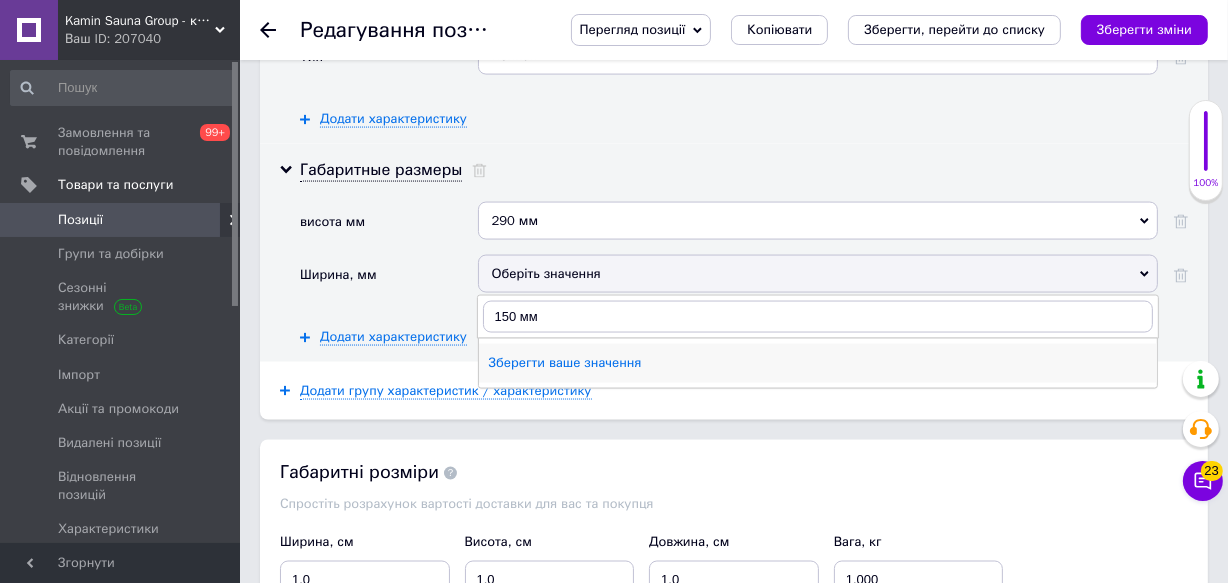 click on "Зберегти ваше значення" at bounding box center (818, 363) 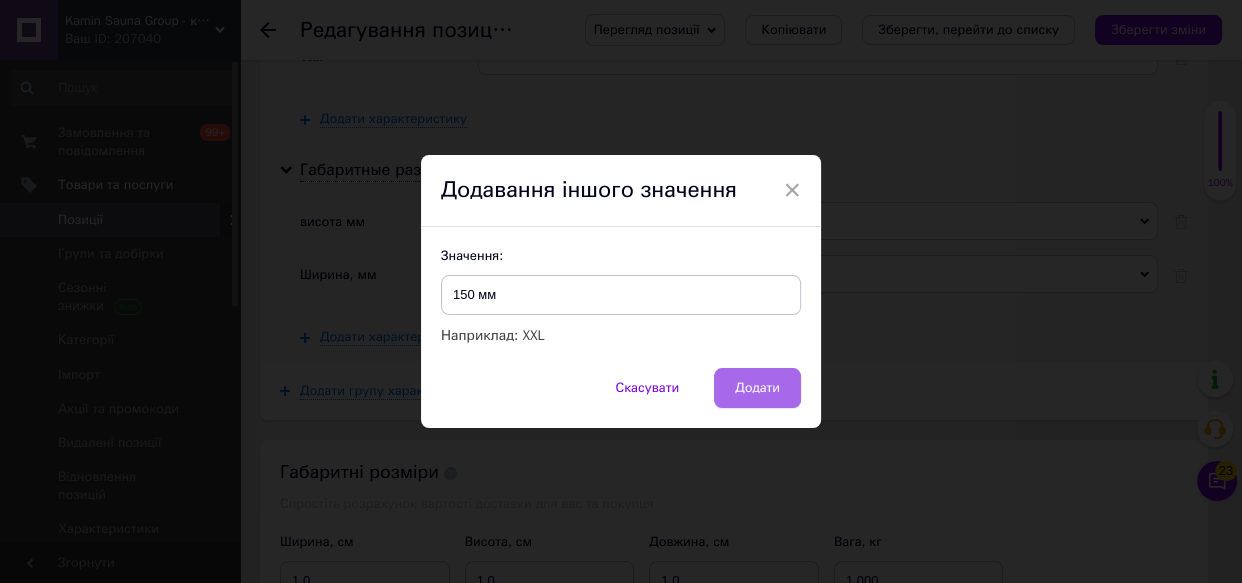 click on "Додати" at bounding box center (757, 388) 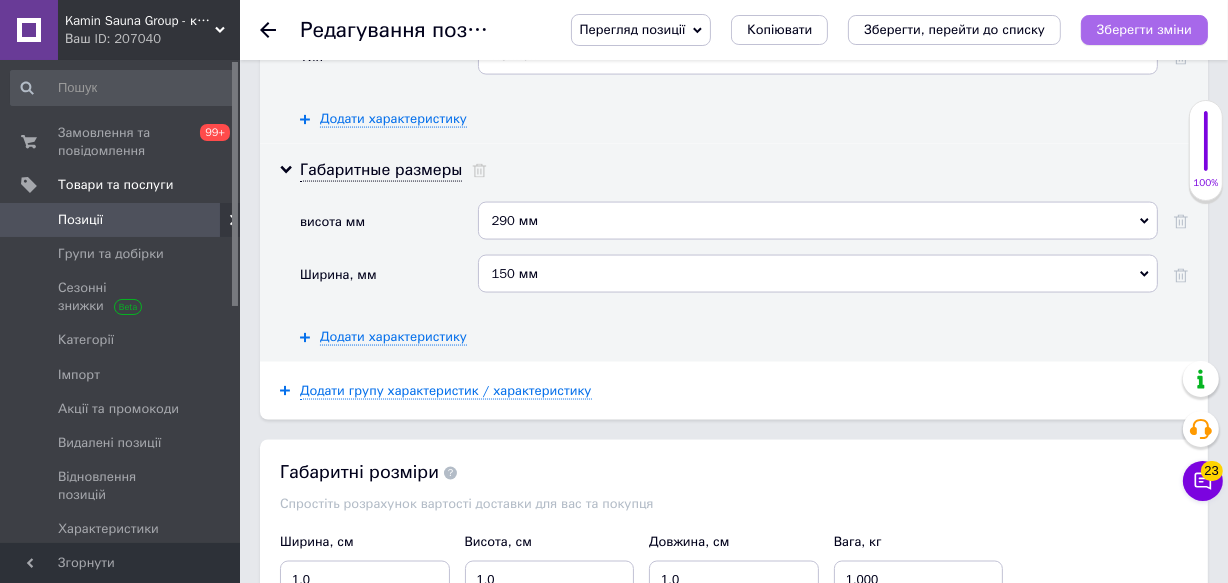 click on "Зберегти зміни" at bounding box center [1144, 29] 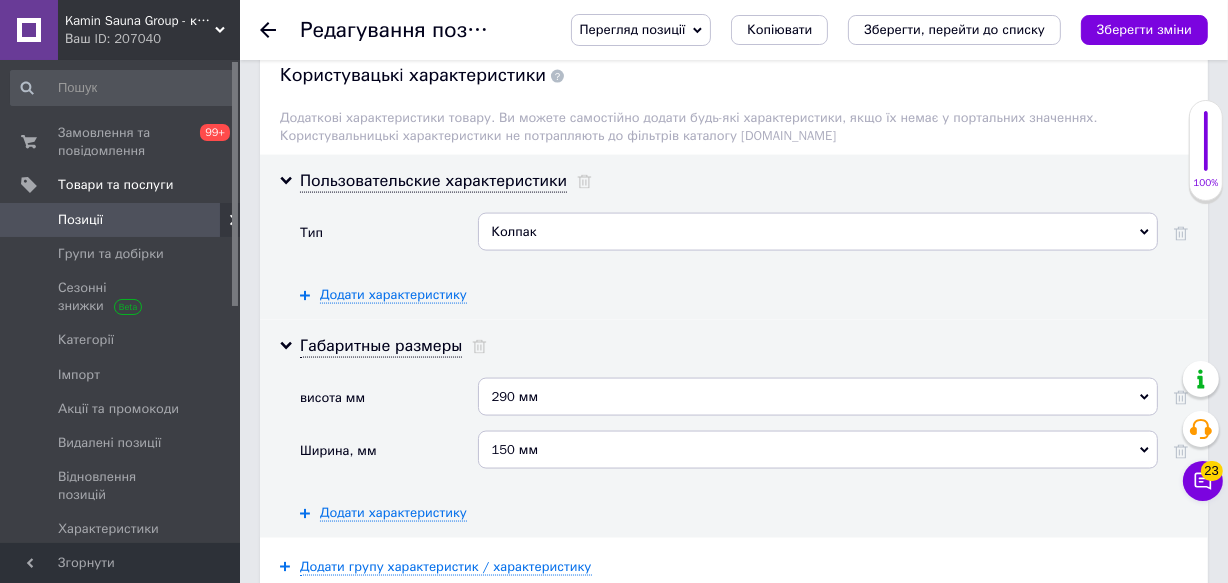 scroll, scrollTop: 2636, scrollLeft: 0, axis: vertical 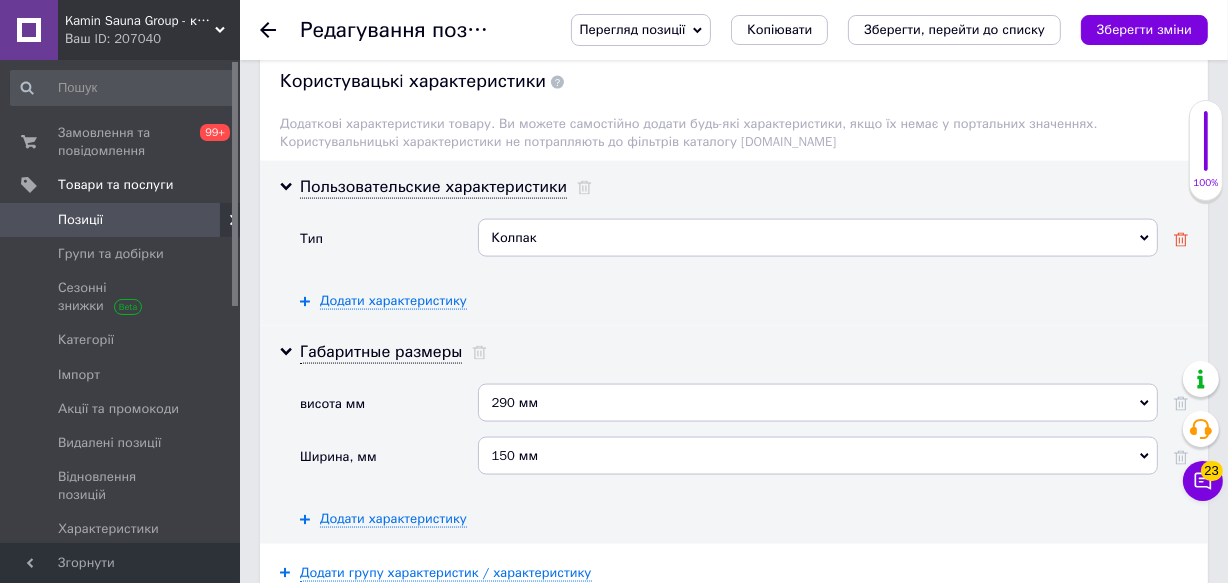 click 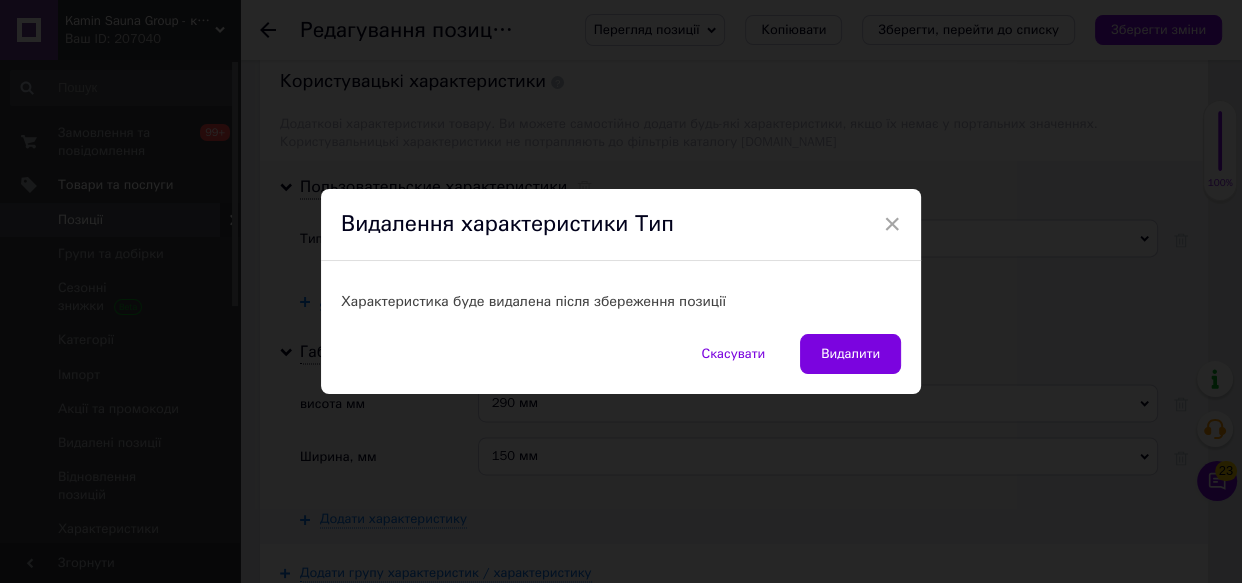 click on "× Видалення характеристики Тип Характеристика буде видалена після збереження позиції Скасувати   Видалити" at bounding box center (621, 291) 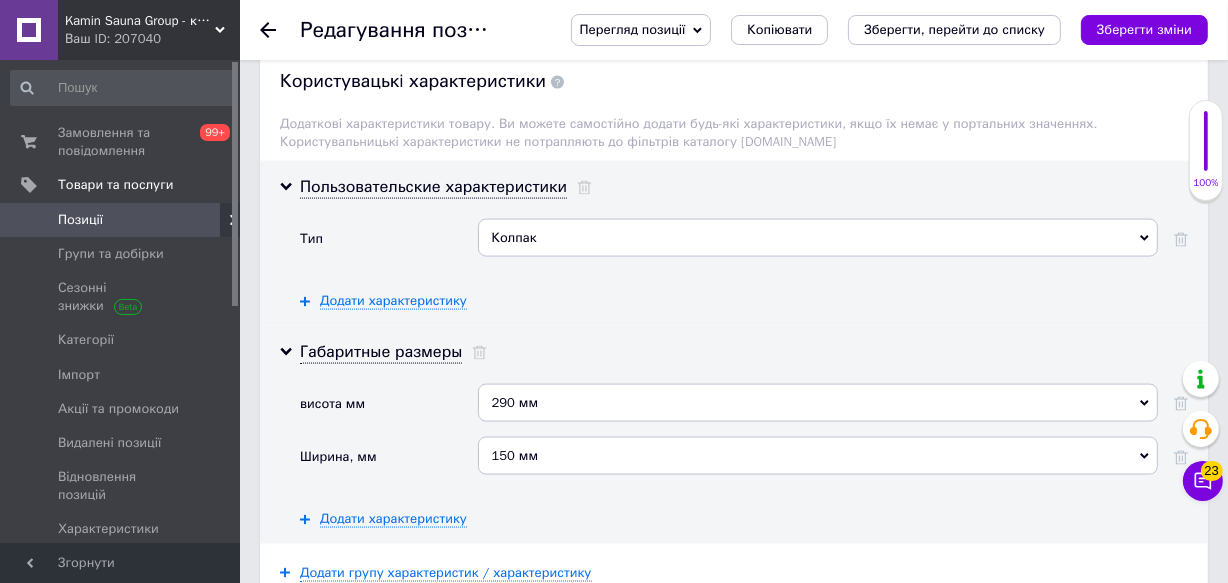 click on "Колпак Додати ваше значення Колпак" at bounding box center [818, 245] 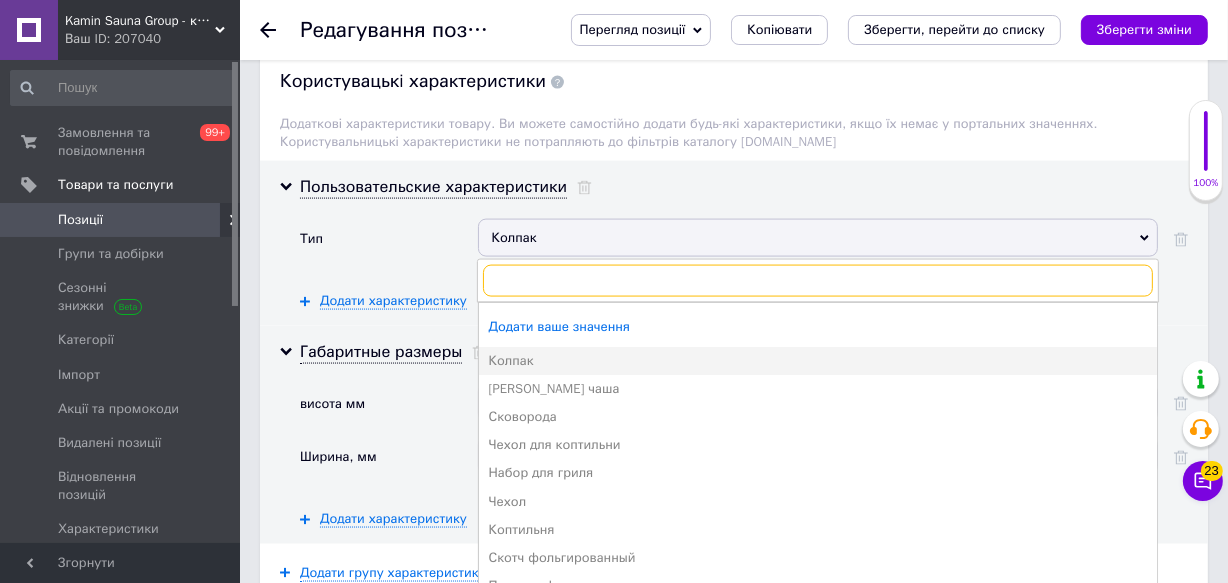 type on "к" 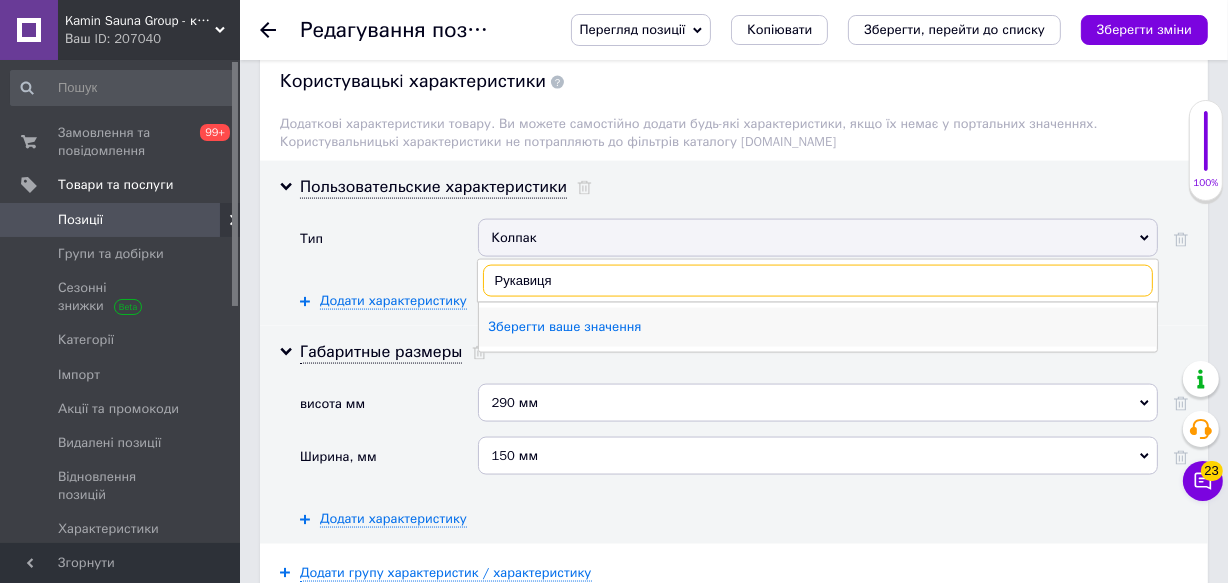 type on "Рукавиця" 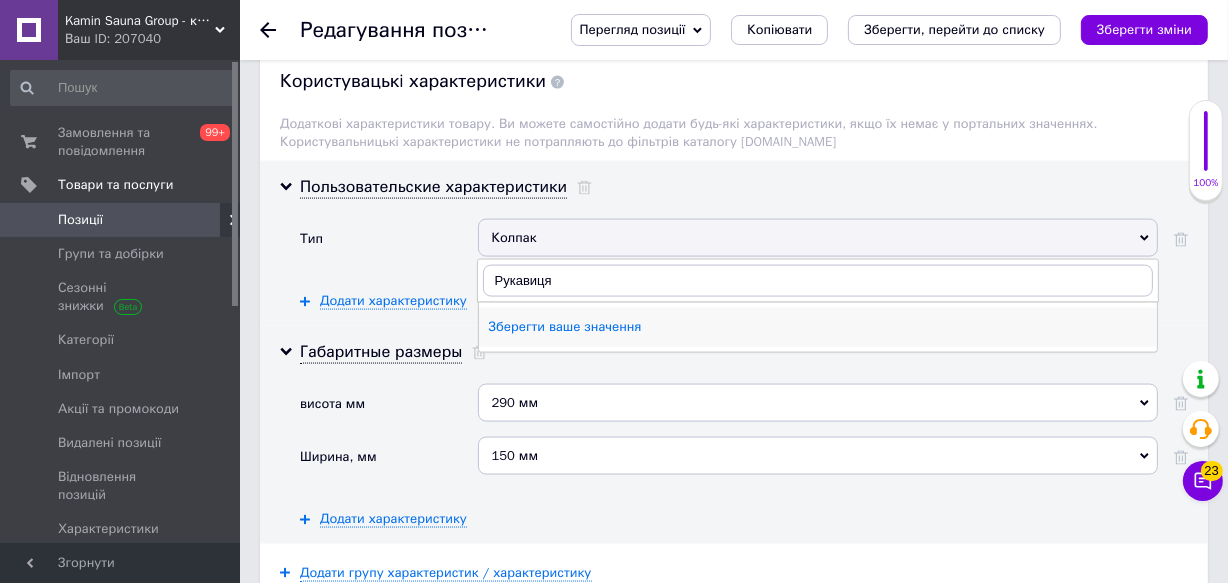 click on "Зберегти ваше значення" at bounding box center [818, 327] 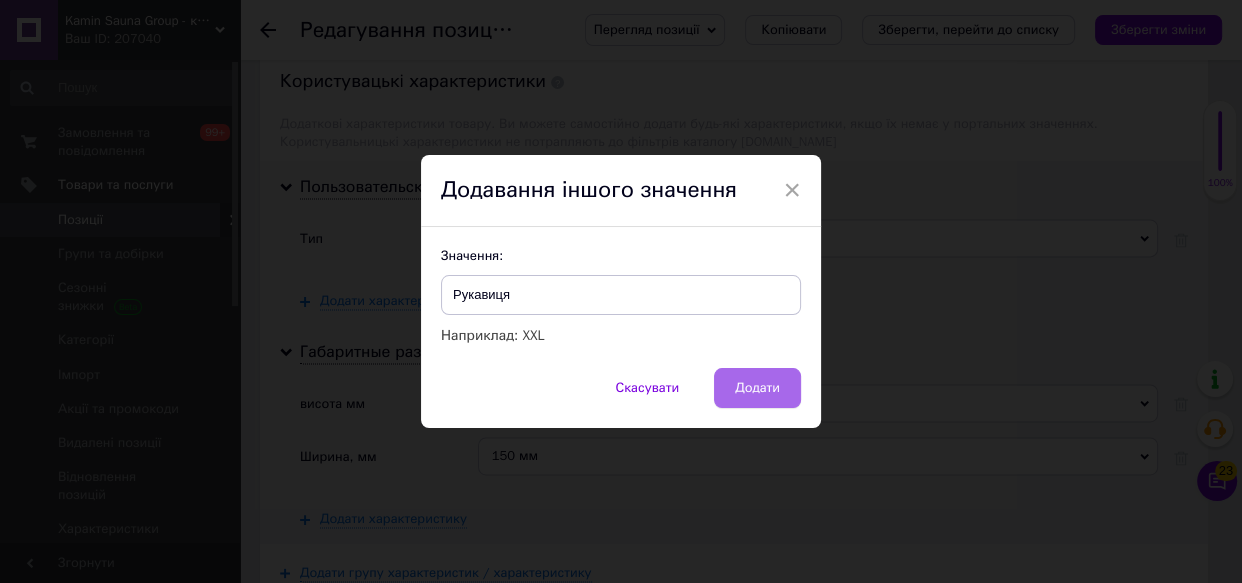 click on "Додати" at bounding box center [757, 388] 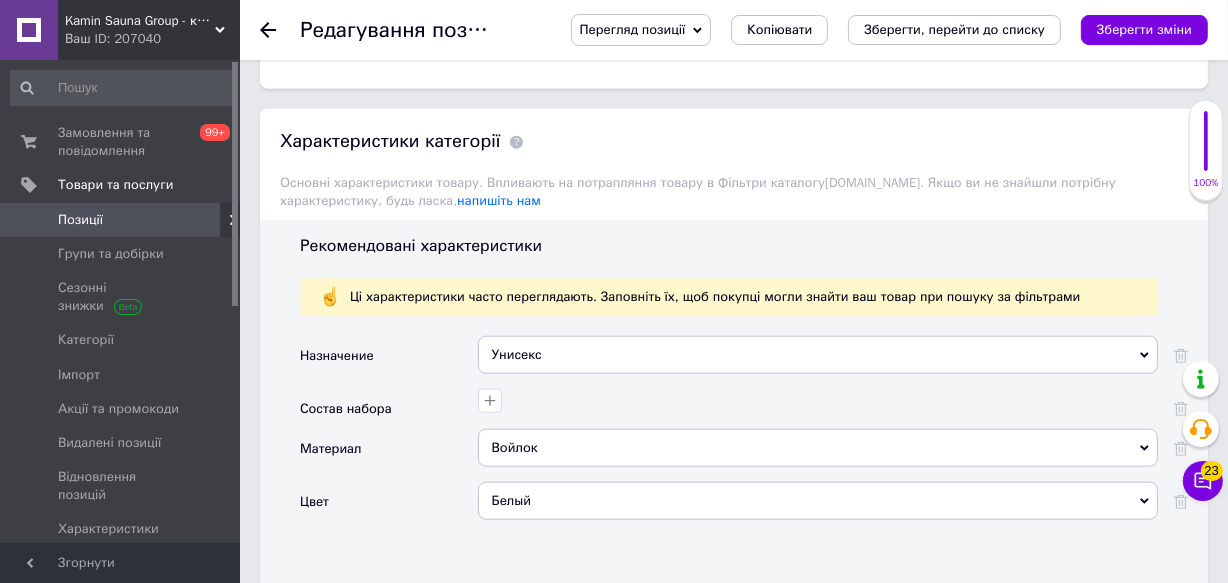 scroll, scrollTop: 1727, scrollLeft: 0, axis: vertical 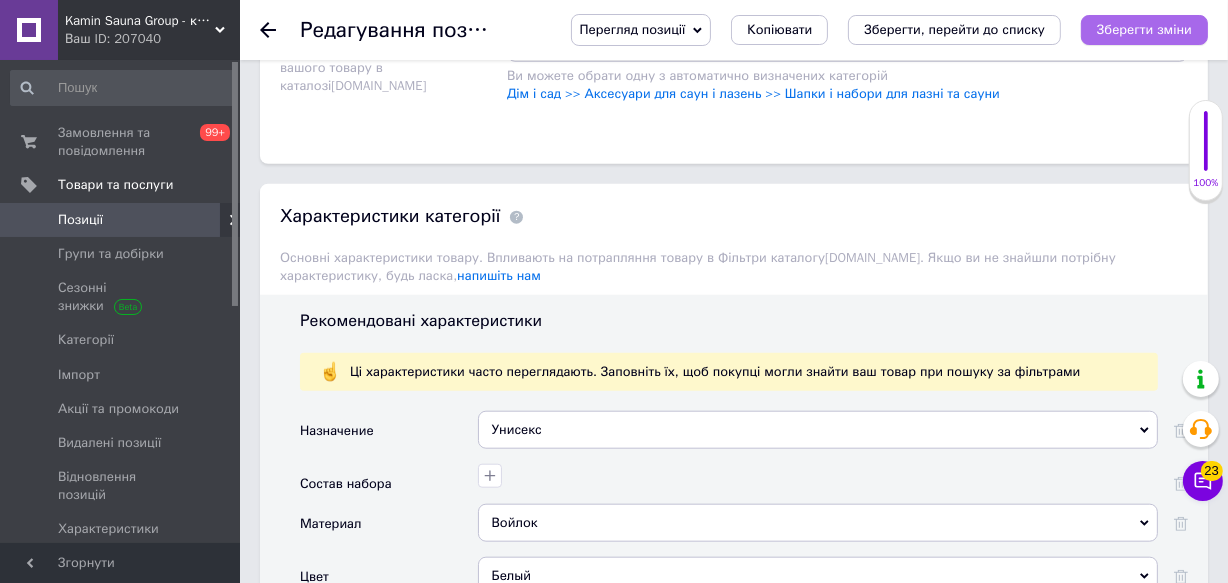 click on "Зберегти зміни" at bounding box center (1144, 29) 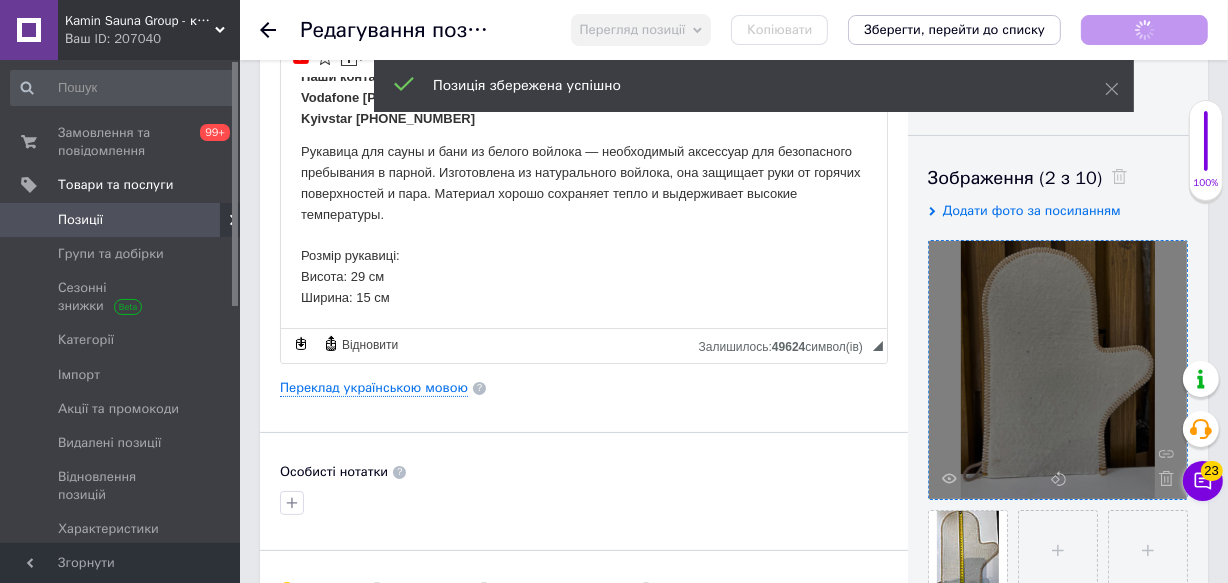 scroll, scrollTop: 90, scrollLeft: 0, axis: vertical 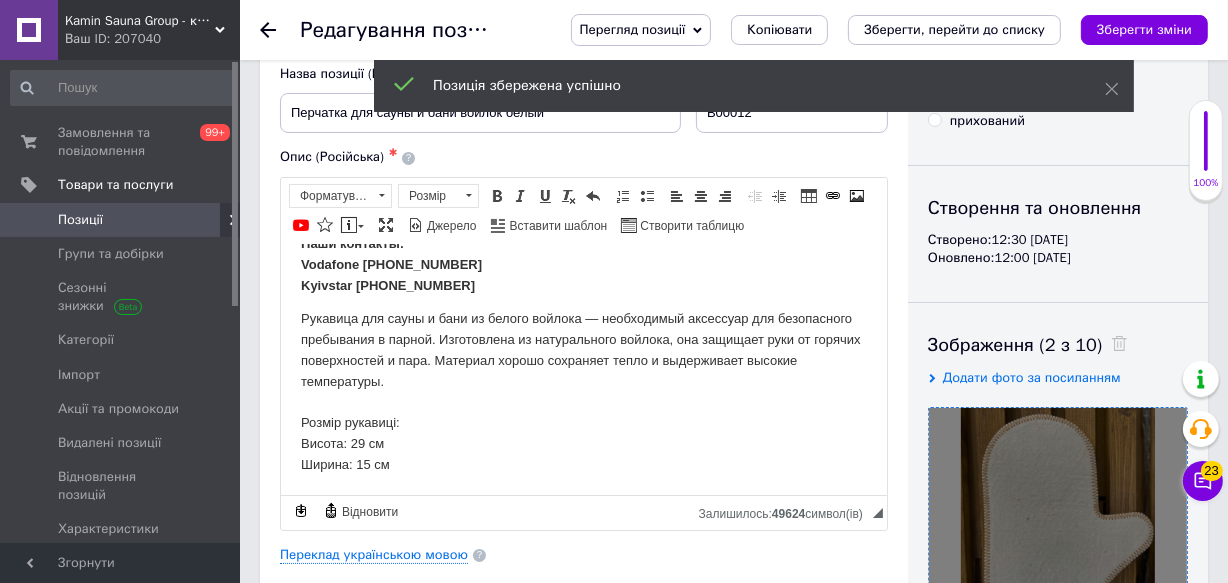 click 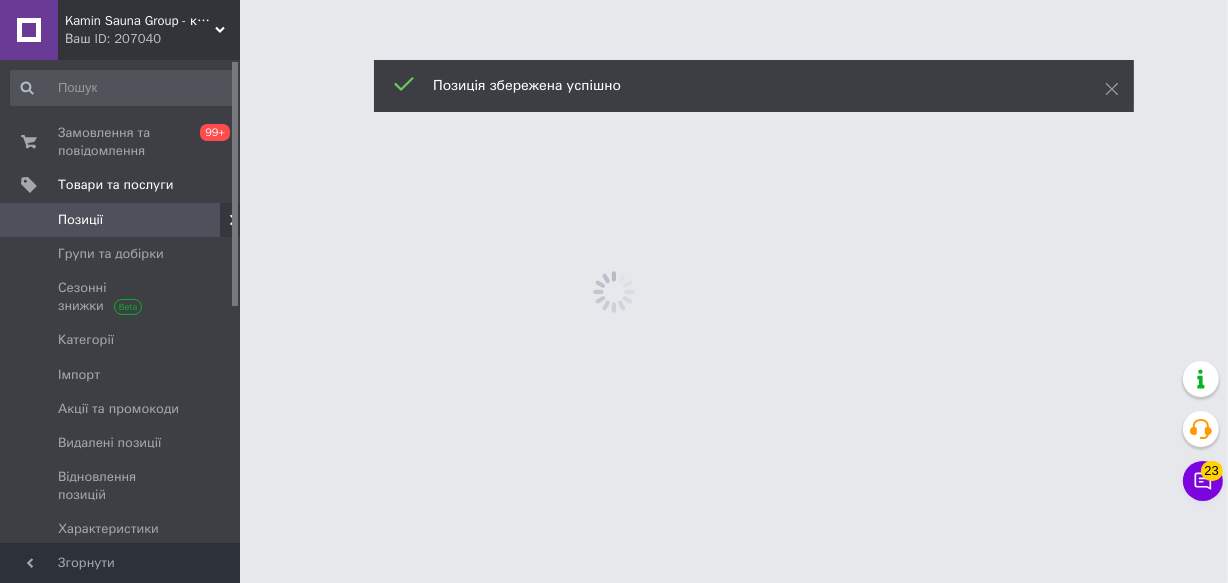 scroll, scrollTop: 0, scrollLeft: 0, axis: both 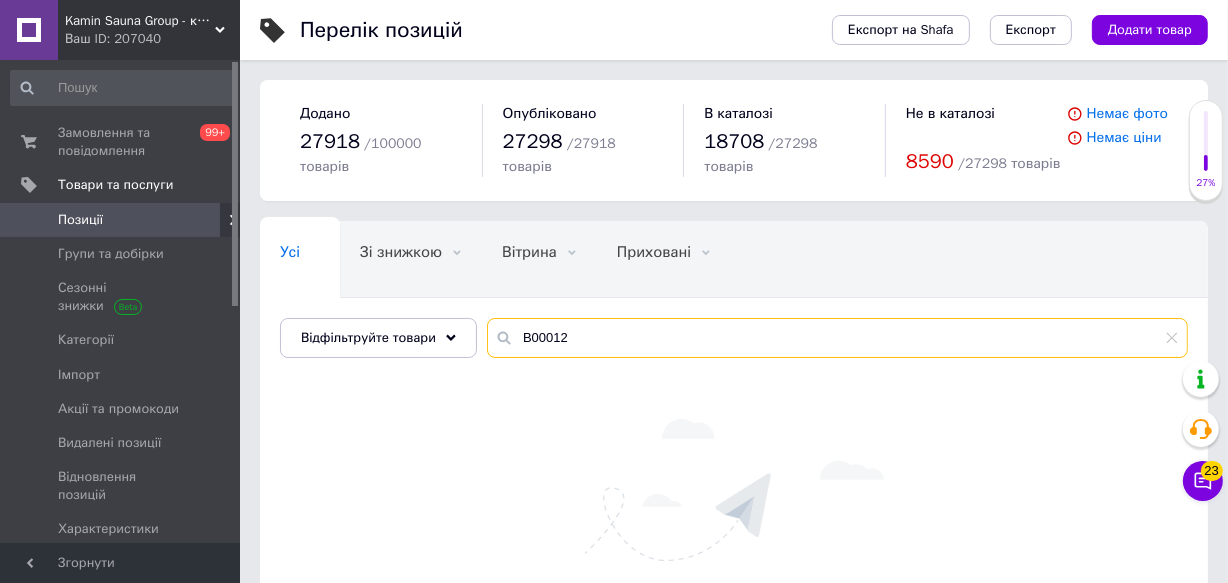 click on "В00012" at bounding box center [837, 338] 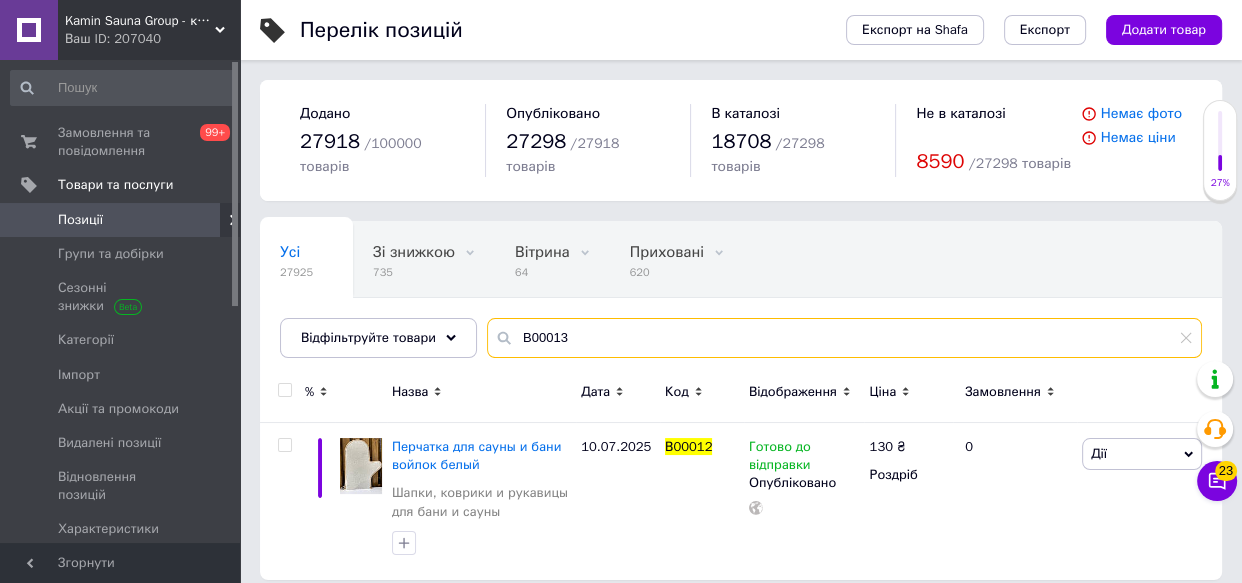 type on "В00013" 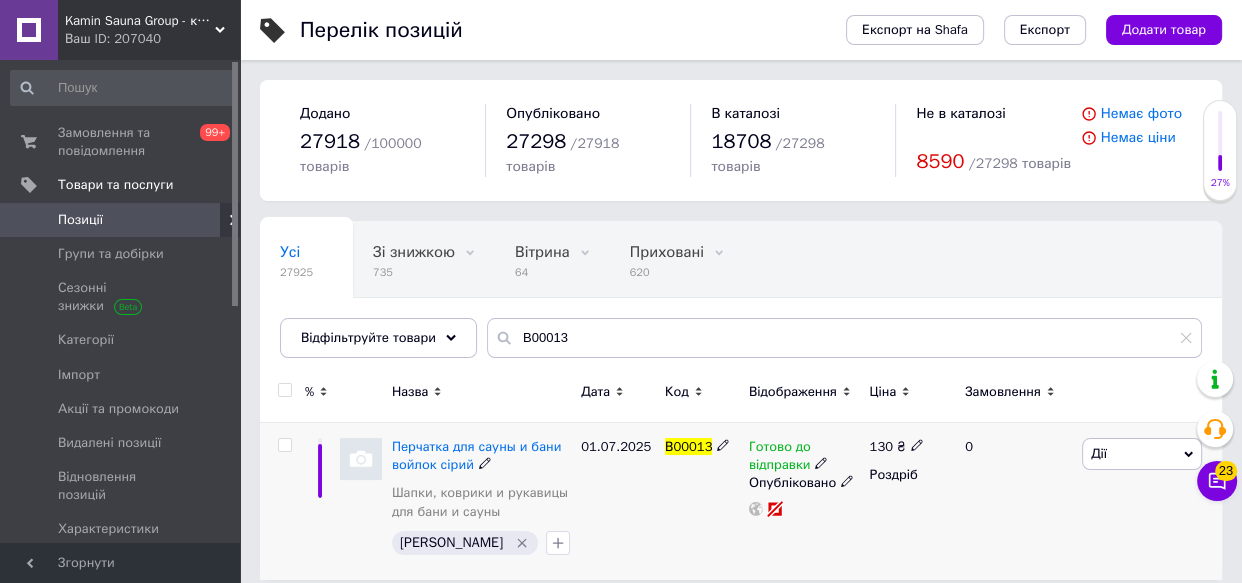 click at bounding box center (361, 459) 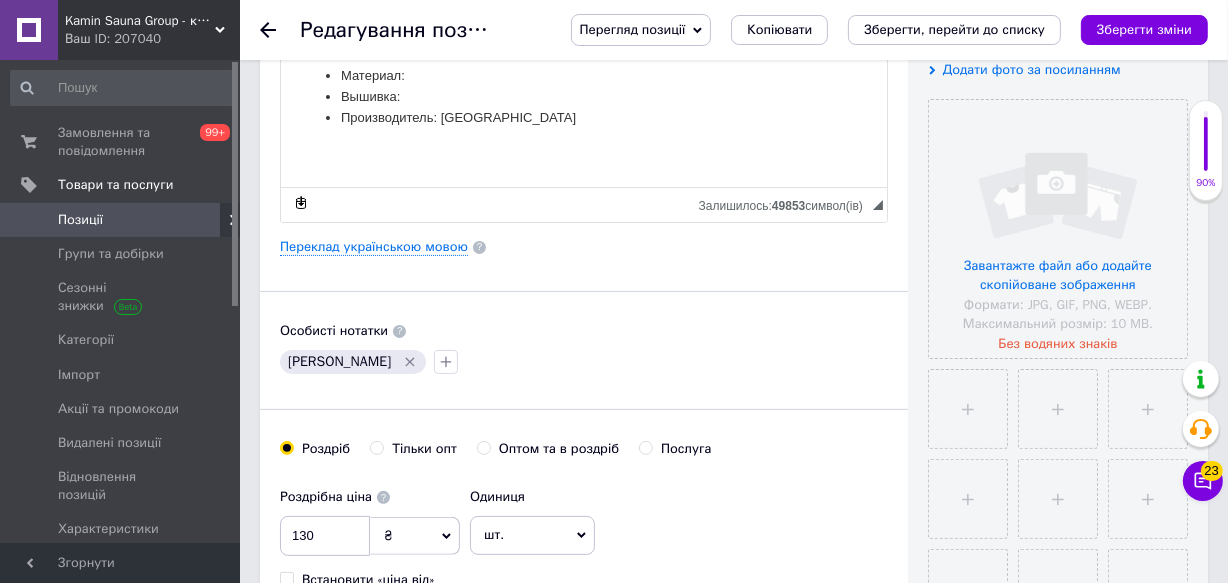 scroll, scrollTop: 454, scrollLeft: 0, axis: vertical 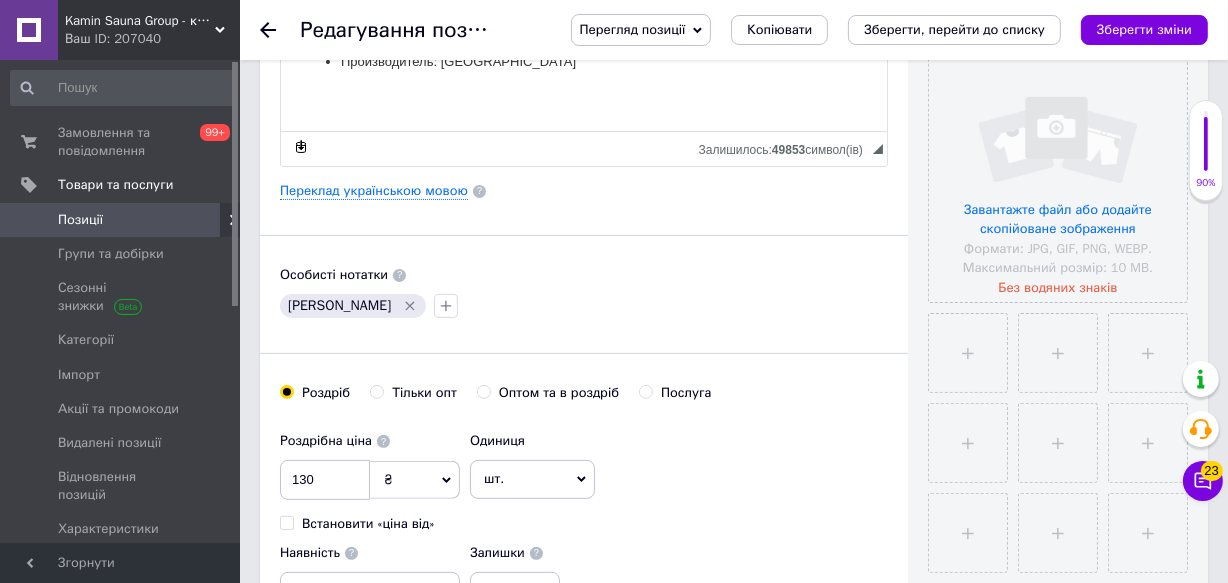 click 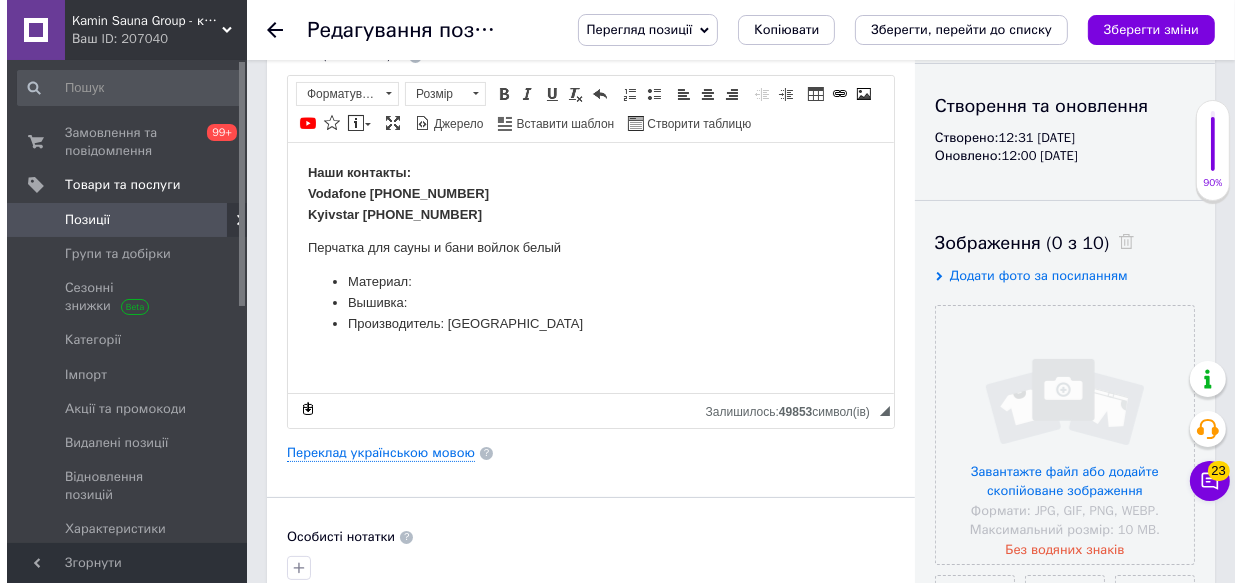 scroll, scrollTop: 181, scrollLeft: 0, axis: vertical 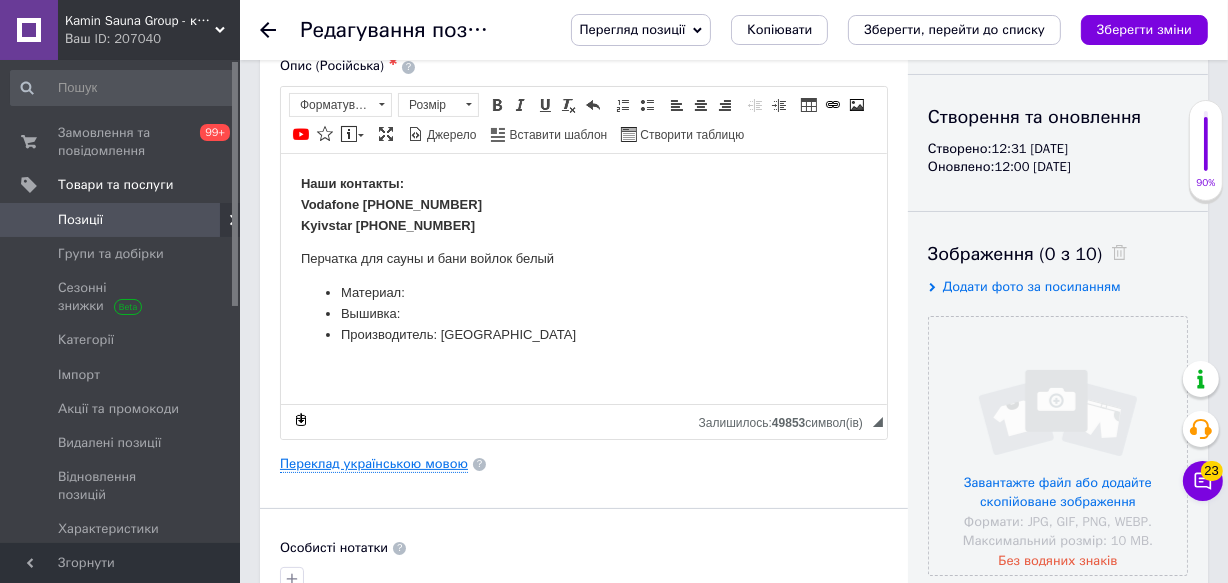 click on "Переклад українською мовою" at bounding box center (374, 464) 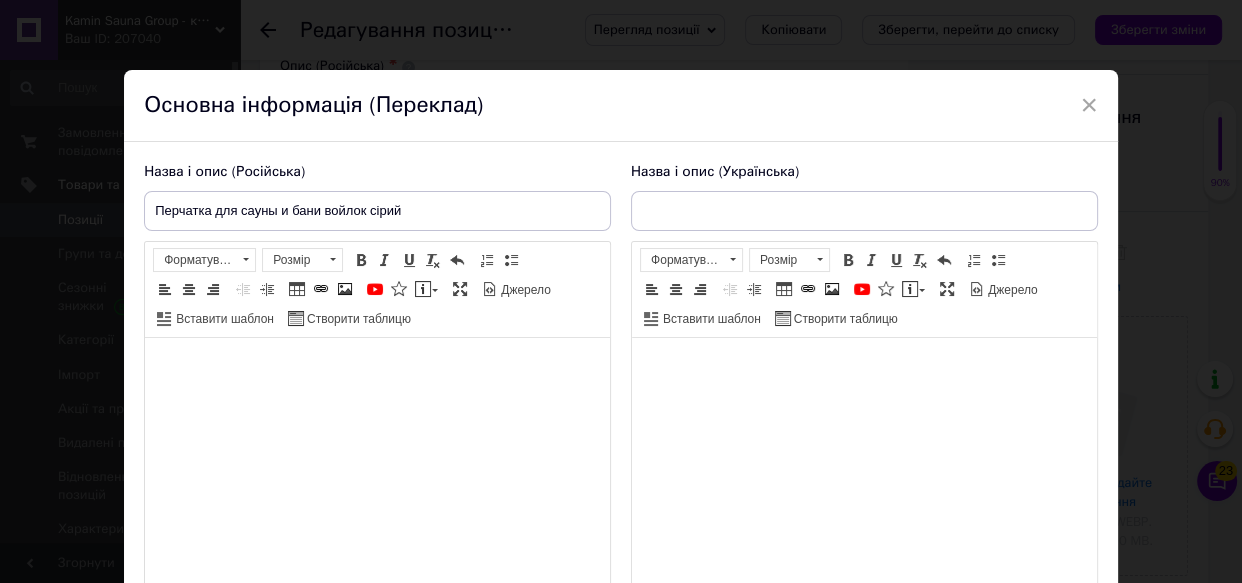 type on "Рукавиця для сауни та лазні войлок сірий" 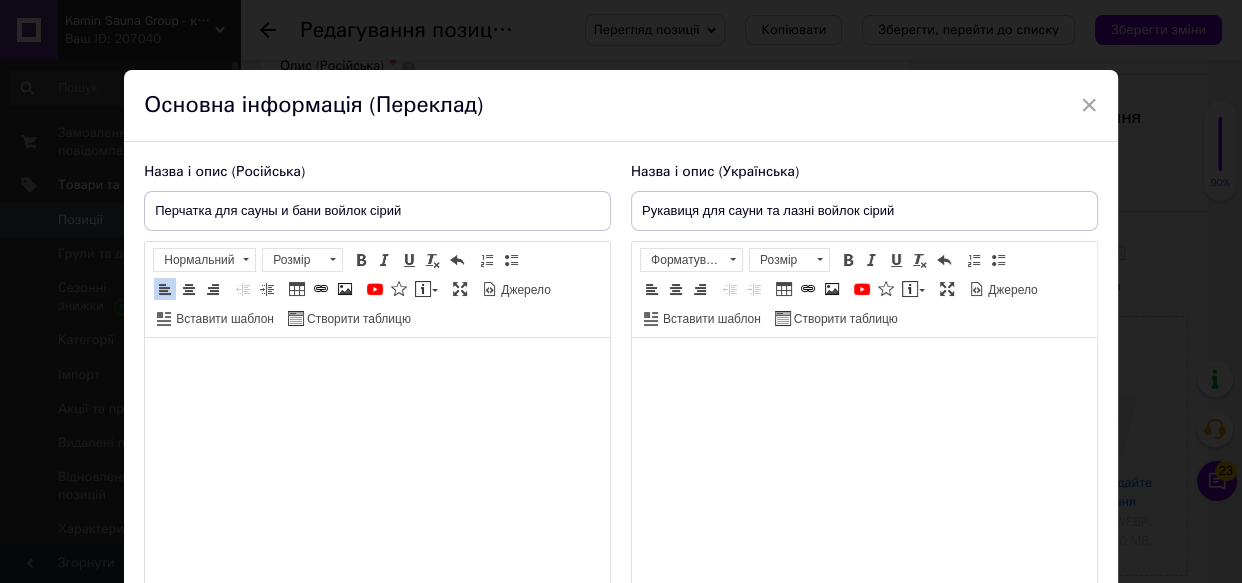 scroll, scrollTop: 0, scrollLeft: 0, axis: both 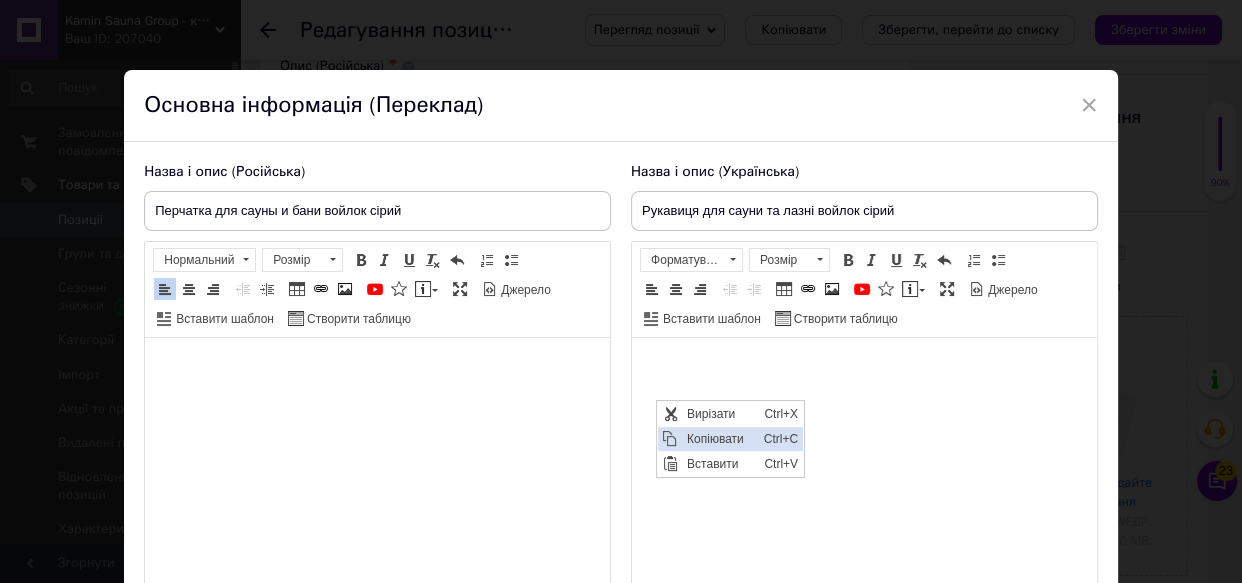 click on "Копіювати" at bounding box center [720, 438] 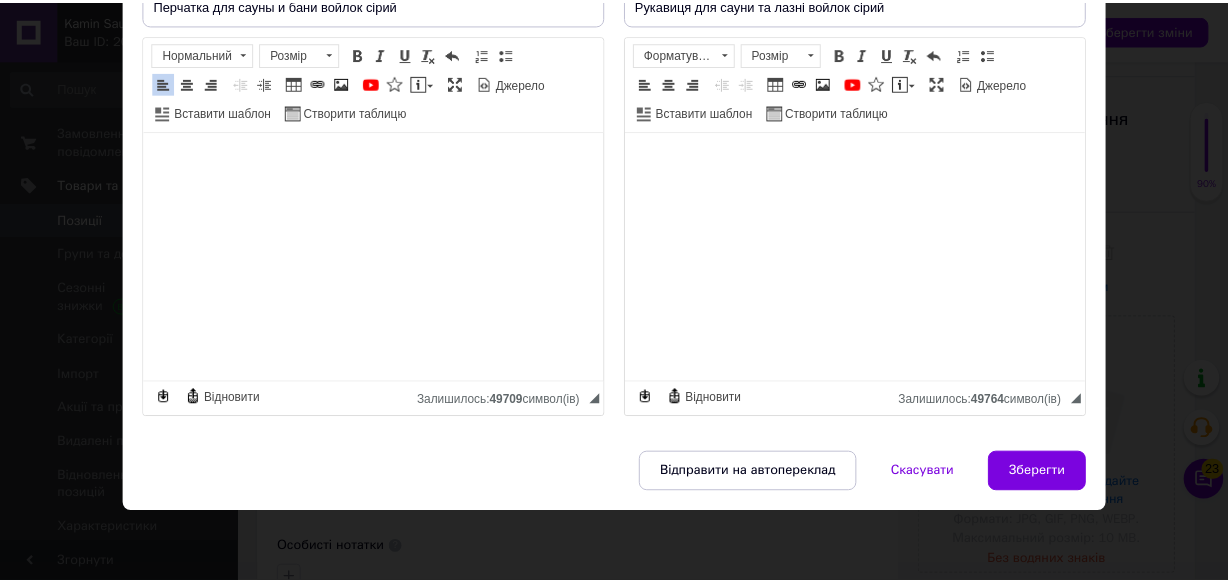 scroll, scrollTop: 233, scrollLeft: 0, axis: vertical 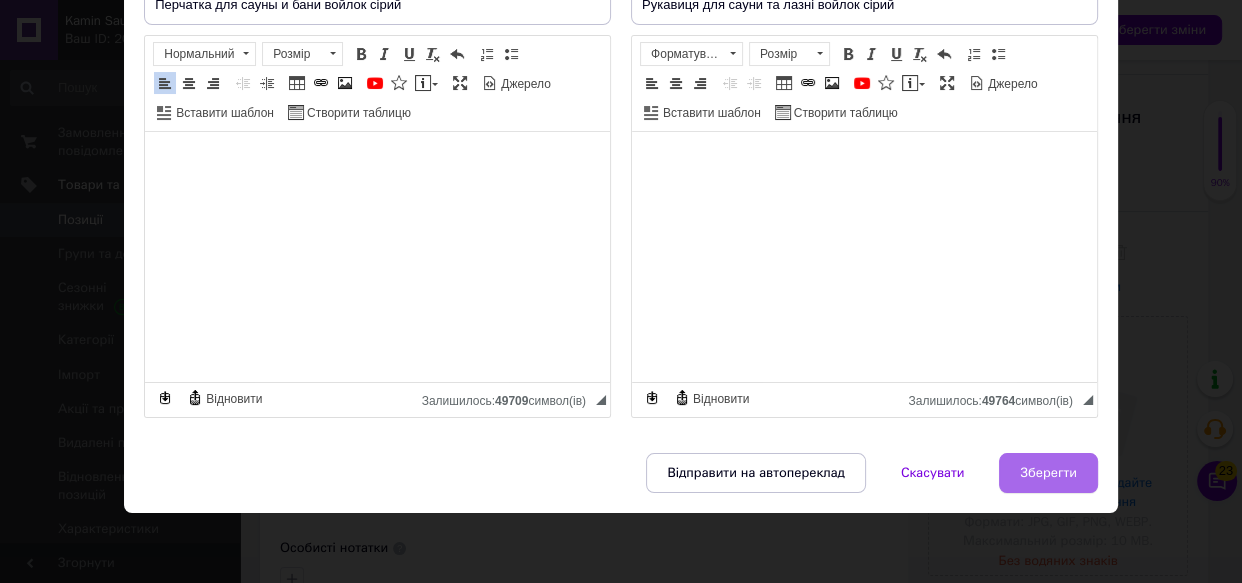 click on "Зберегти" at bounding box center [1048, 473] 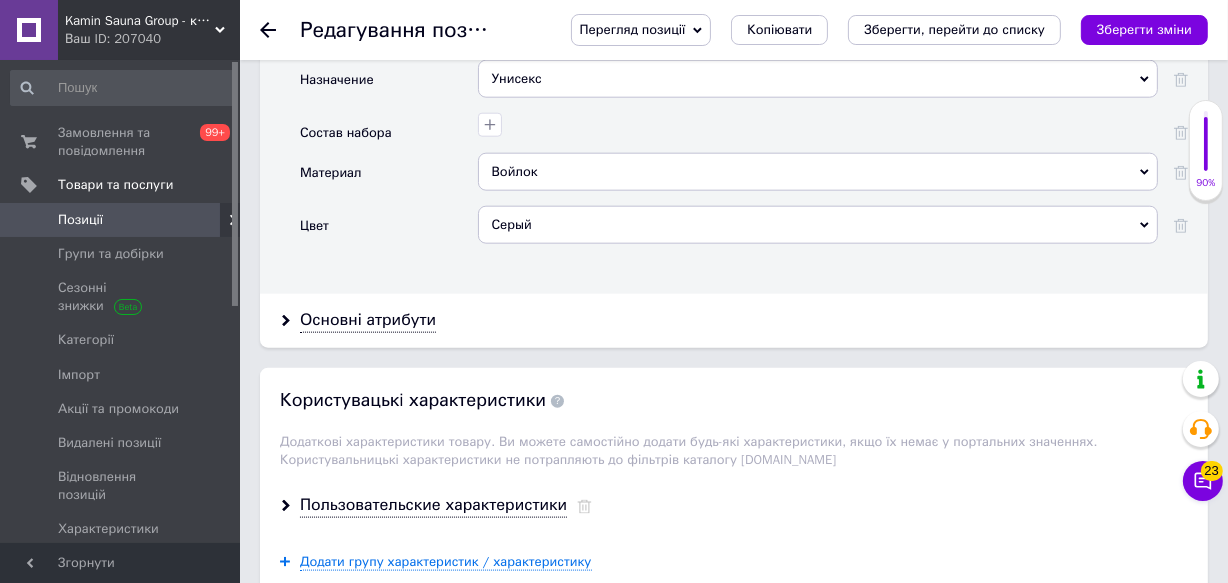 scroll, scrollTop: 2181, scrollLeft: 0, axis: vertical 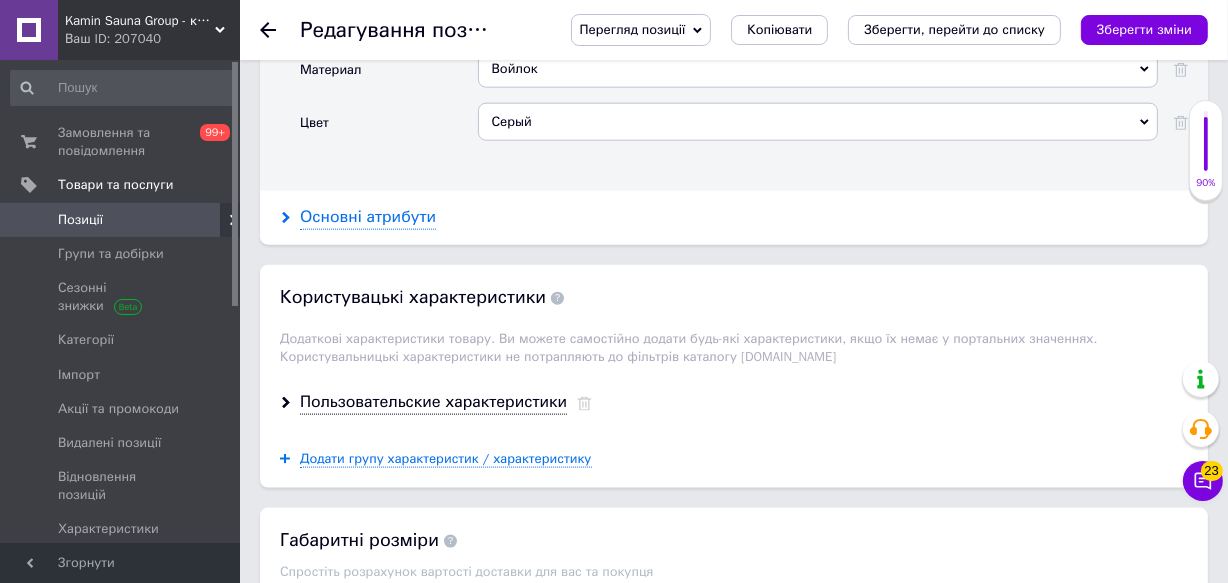 click on "Основні атрибути" at bounding box center (368, 217) 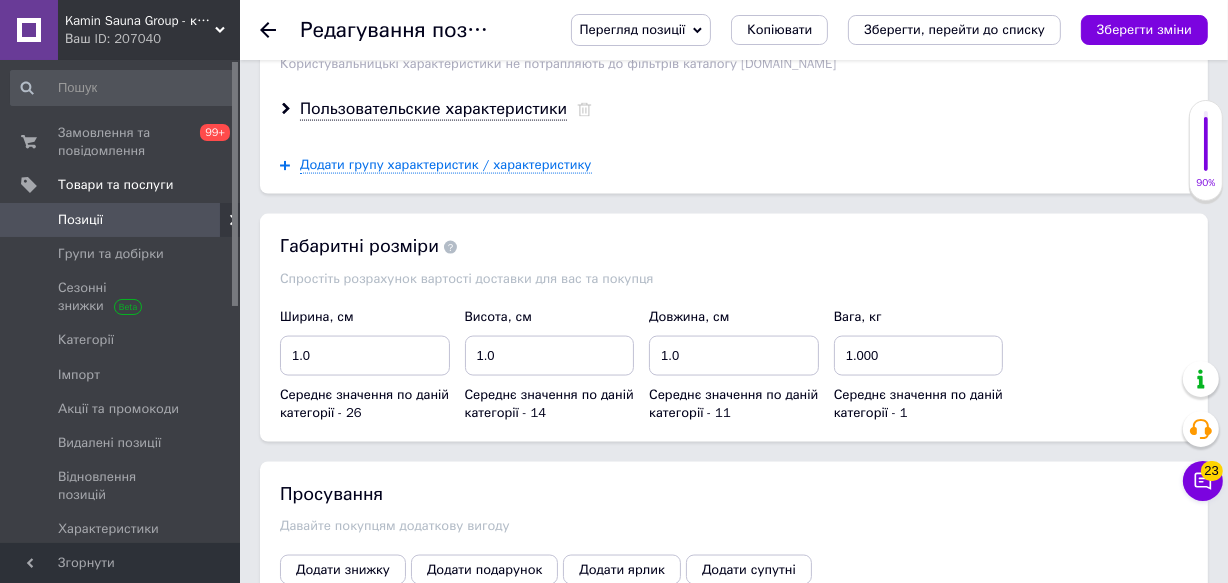 scroll, scrollTop: 2727, scrollLeft: 0, axis: vertical 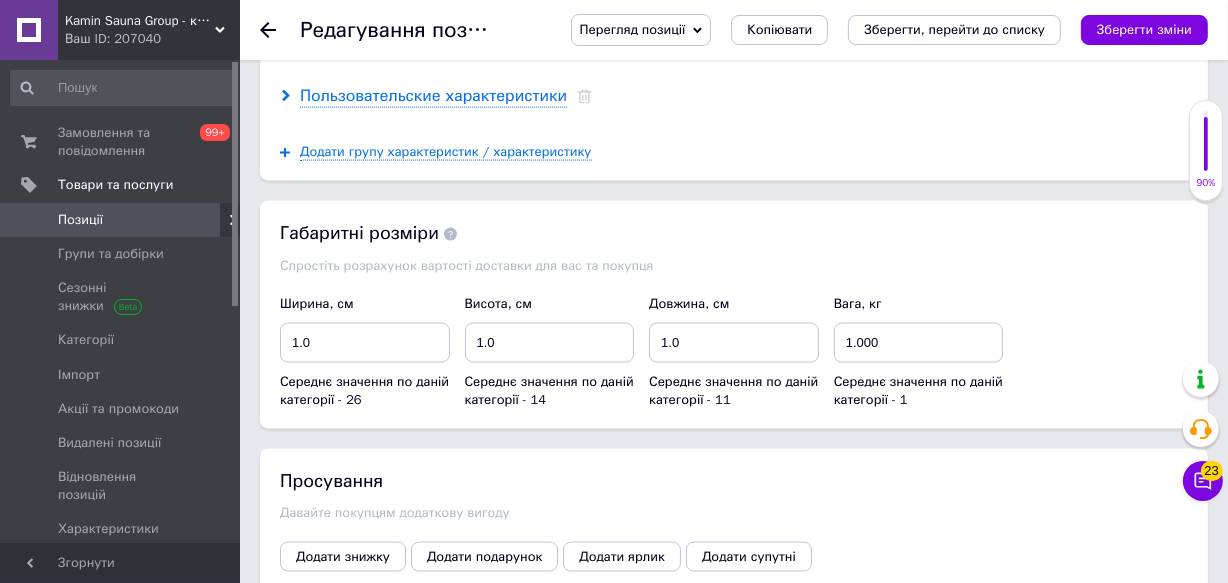 click on "Пользовательские характеристики" at bounding box center [433, 96] 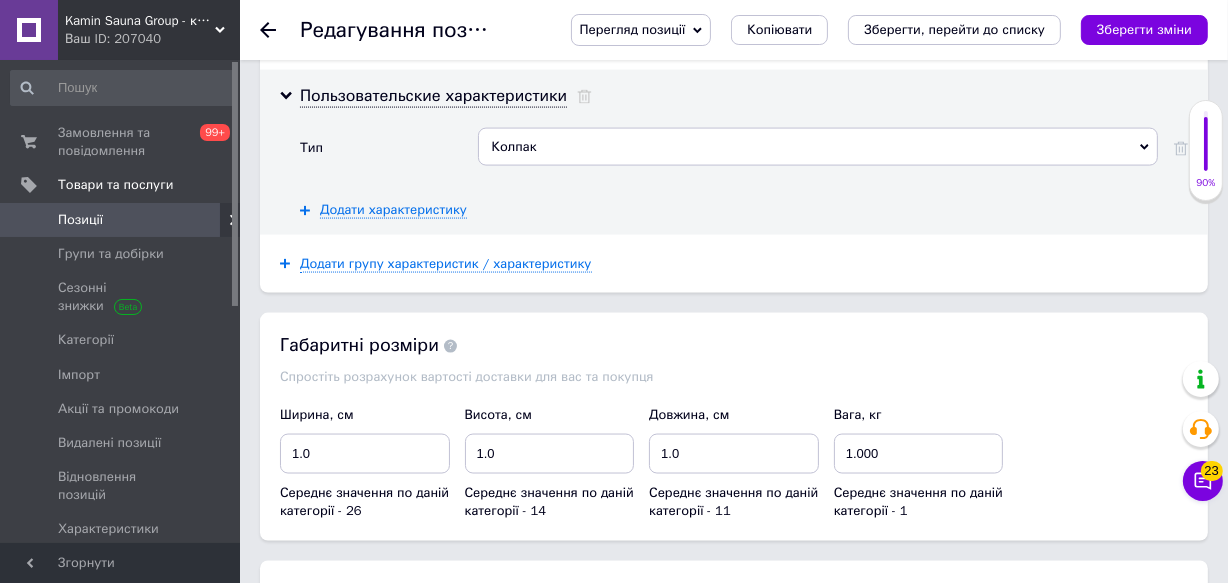 click on "Колпак" at bounding box center [818, 147] 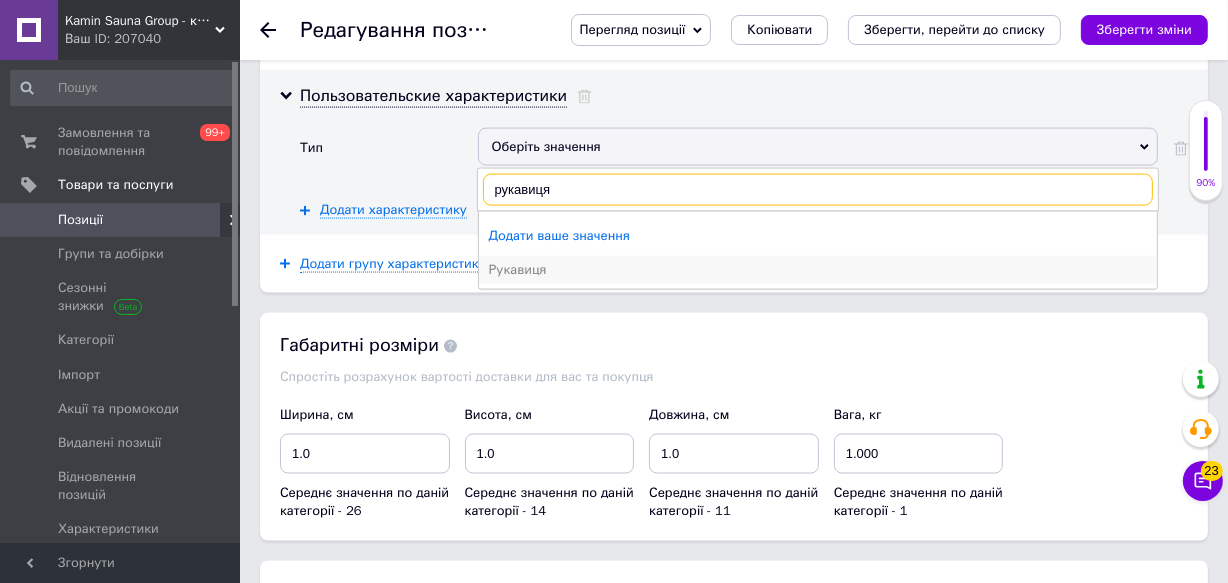 type on "рукавиця" 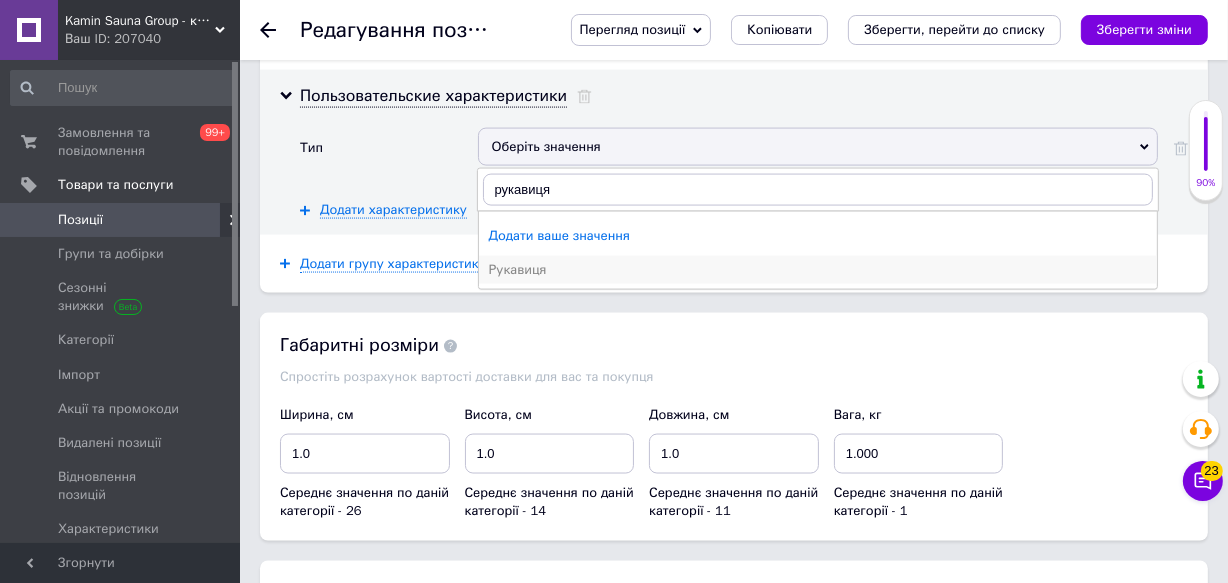 click on "Рукавиця" at bounding box center (818, 270) 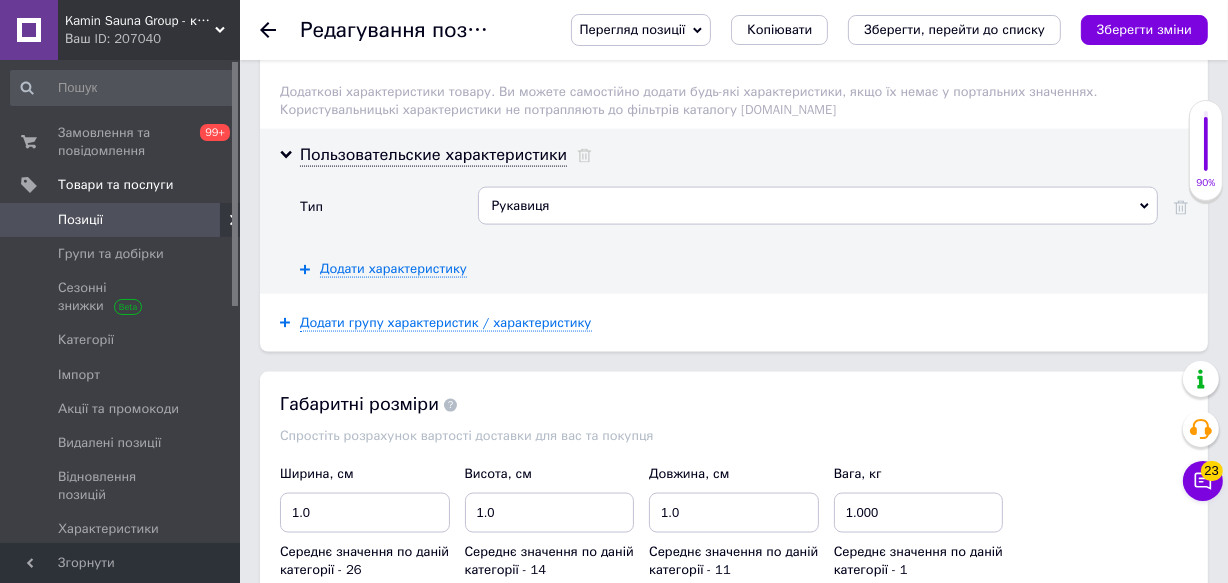 scroll, scrollTop: 2636, scrollLeft: 0, axis: vertical 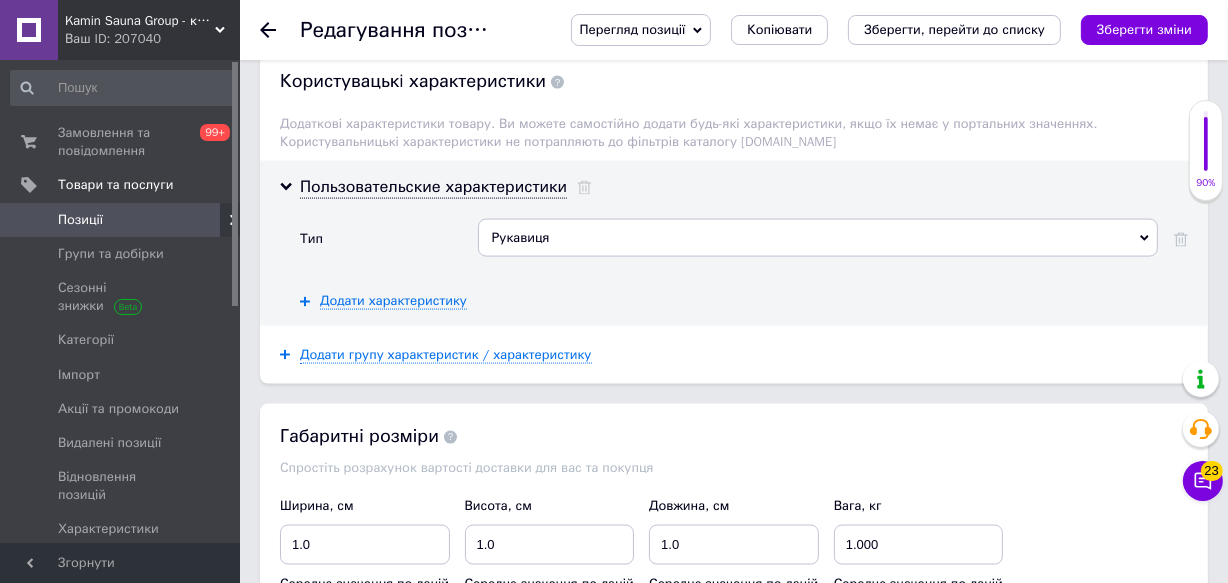 click on "Пользовательские характеристики Тип Рукавиця Додати ваше значення Колпак [PERSON_NAME] чаша Сковорода Чехол для коптильни Набор для гриля Чехол Коптильня Скотч фольгированный Паровая форсунка Фольга Песочные часы Вазон Гриль, барбекю Встраиваемая Термогигрометр Коврик/мат поддон со встроенным душем Набор шампуров Лопатка монтажный фланец Часы песочные Гигрометр Шампур Стакан Рамка Мангал Вешалка Подголовник Кабель шапка Шапка Перчатка Ароматизатор Подушка Аромат Ведро-водопад набор аксессуаров из 5 предметов [PERSON_NAME] отопительные мужской" at bounding box center (734, 243) 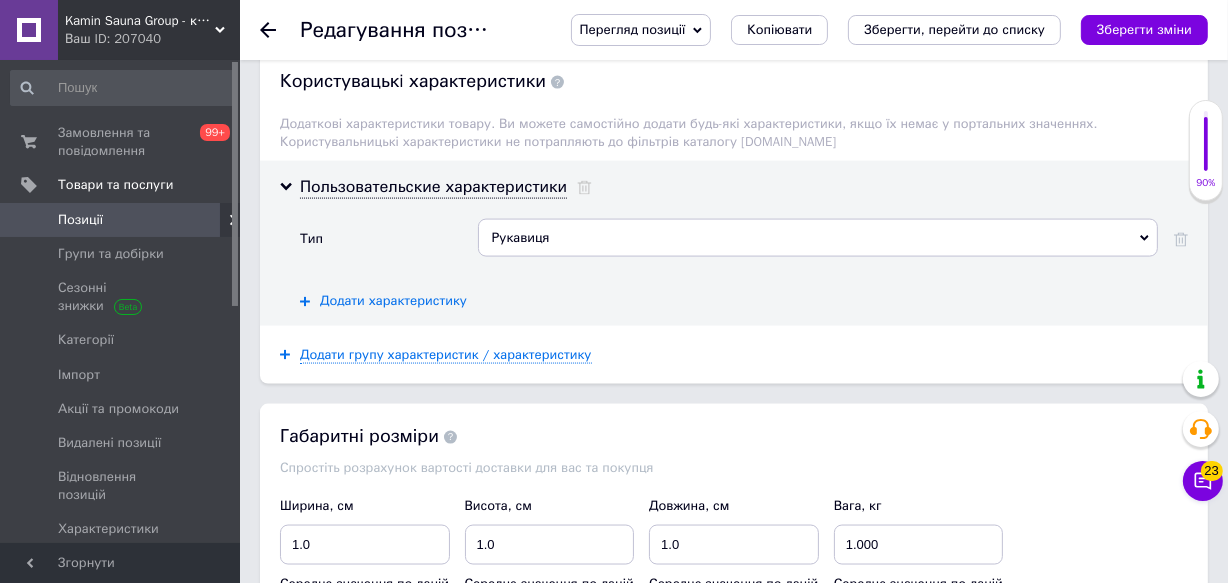 click on "Додати характеристику" at bounding box center (393, 301) 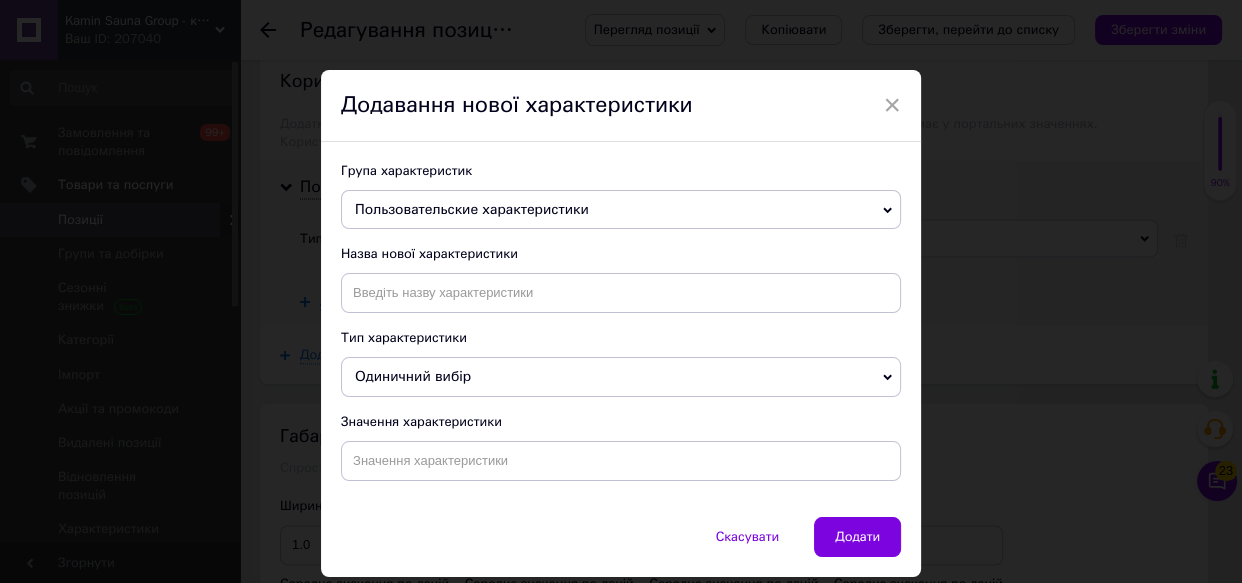 click on "Пользовательские характеристики" at bounding box center (472, 209) 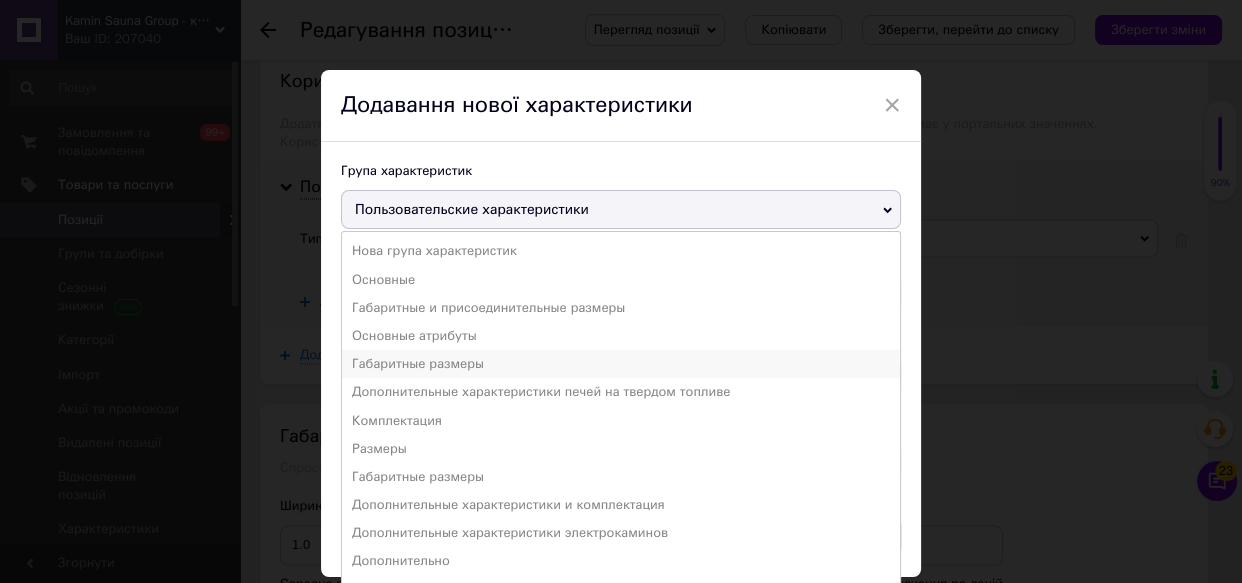 click on "Габаритные размеры" at bounding box center [621, 364] 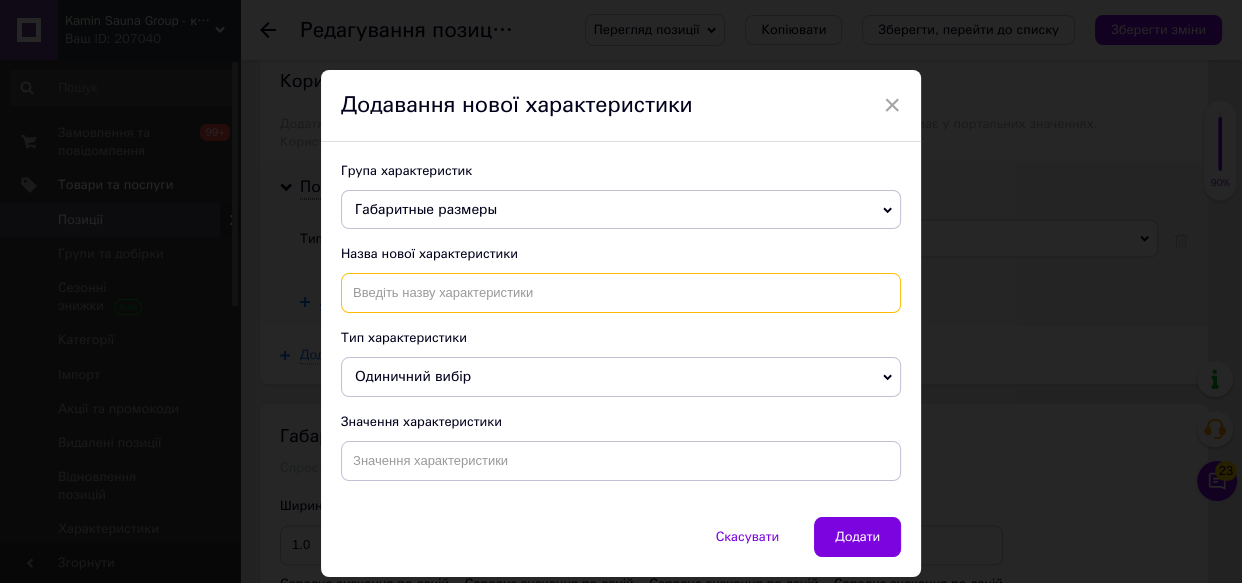 click at bounding box center [621, 293] 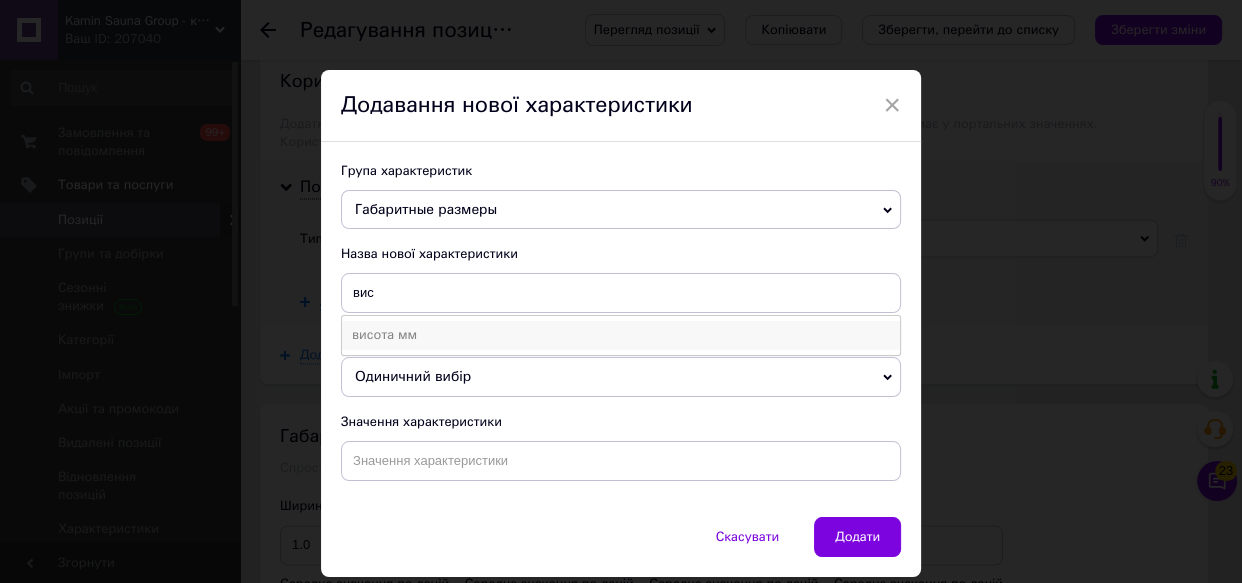 click on "висота мм" at bounding box center (621, 335) 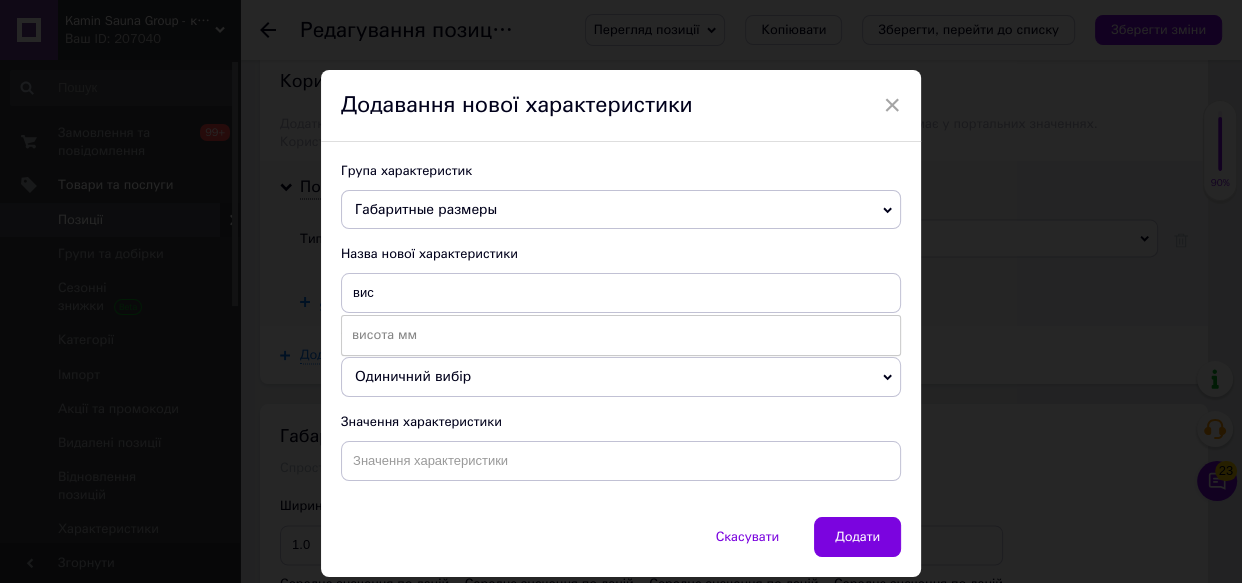 type on "висота мм" 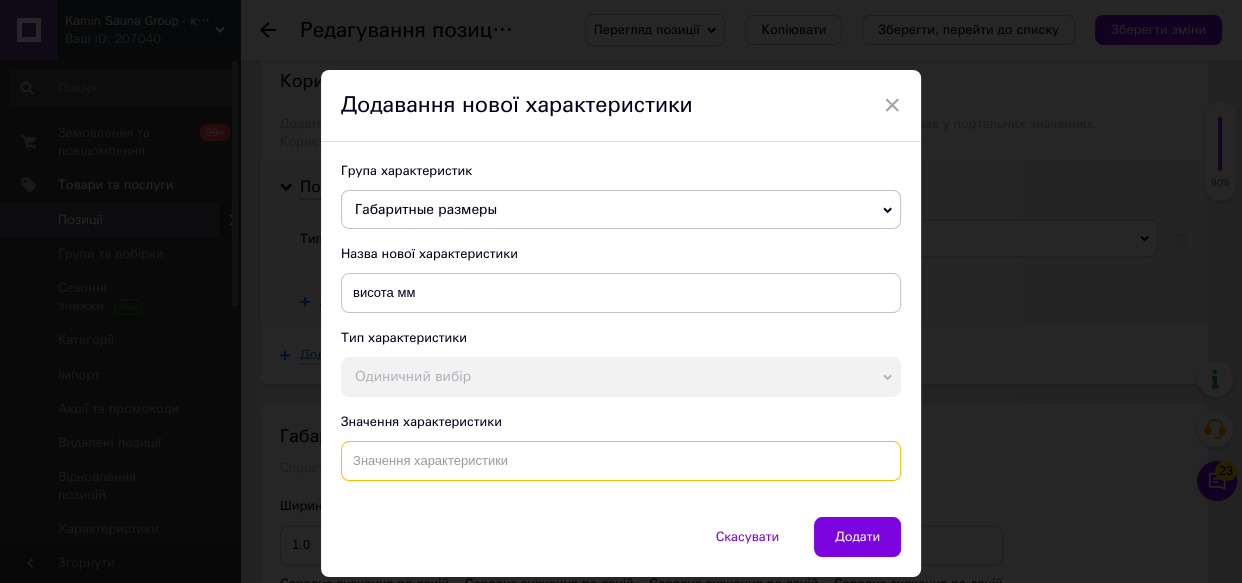 click at bounding box center [621, 461] 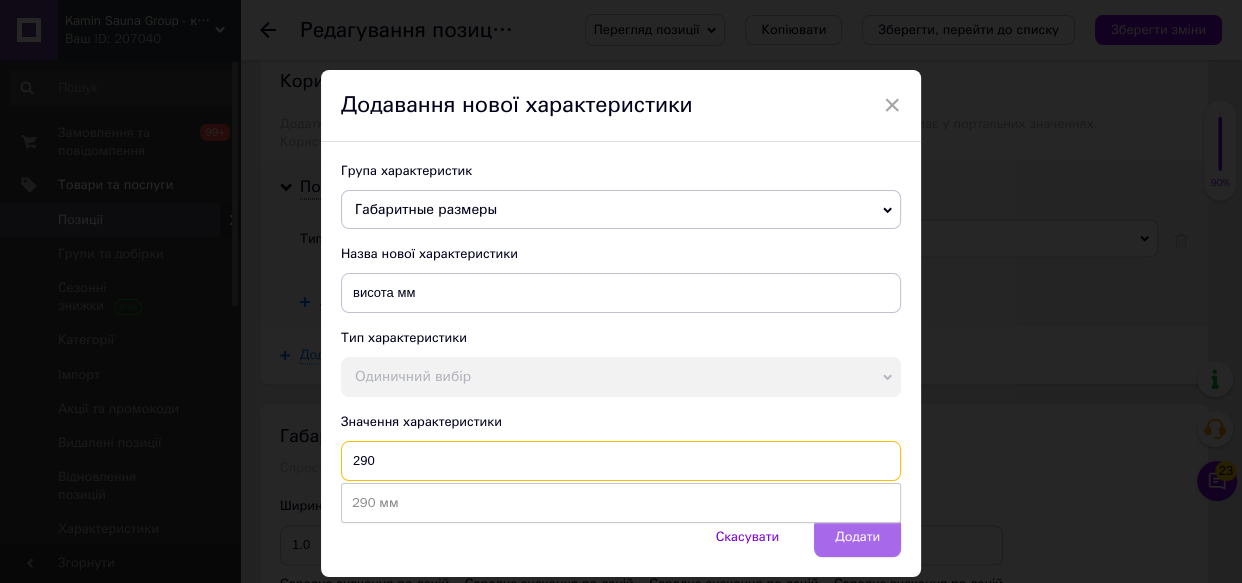 type on "290" 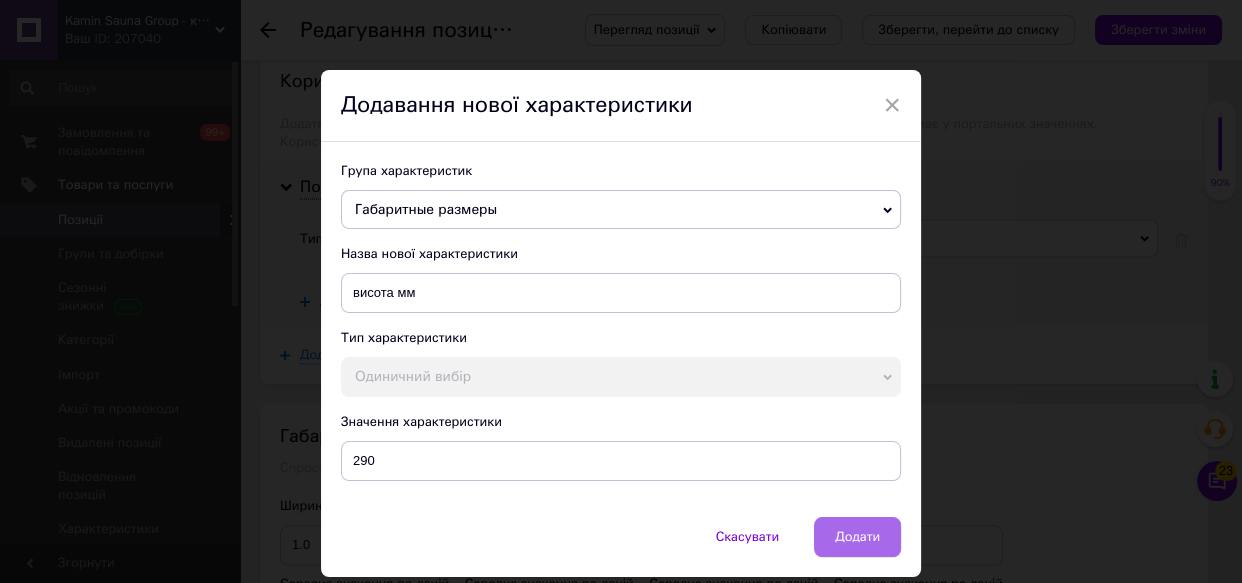 click on "Додати" at bounding box center [857, 537] 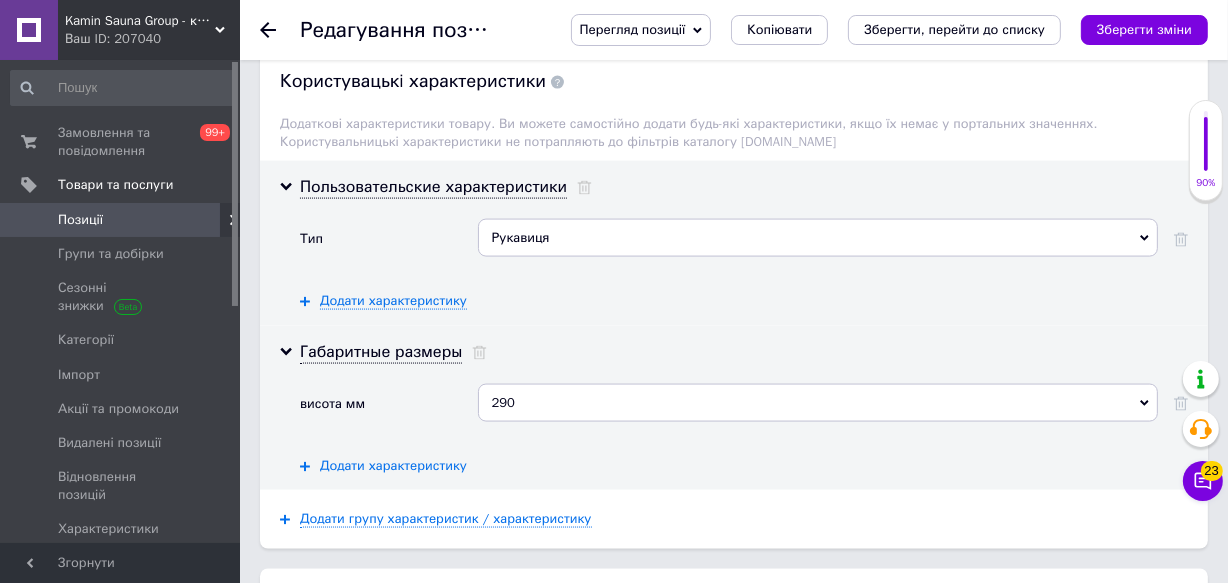 click on "Додати характеристику" at bounding box center [393, 466] 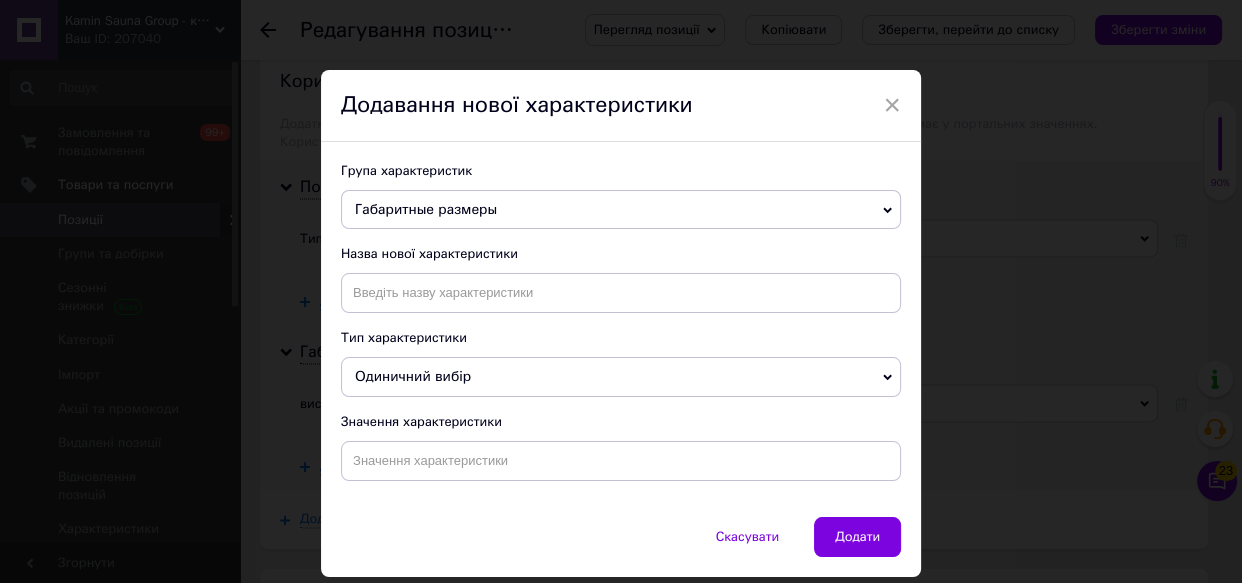 click on "Габаритные размеры" at bounding box center [426, 209] 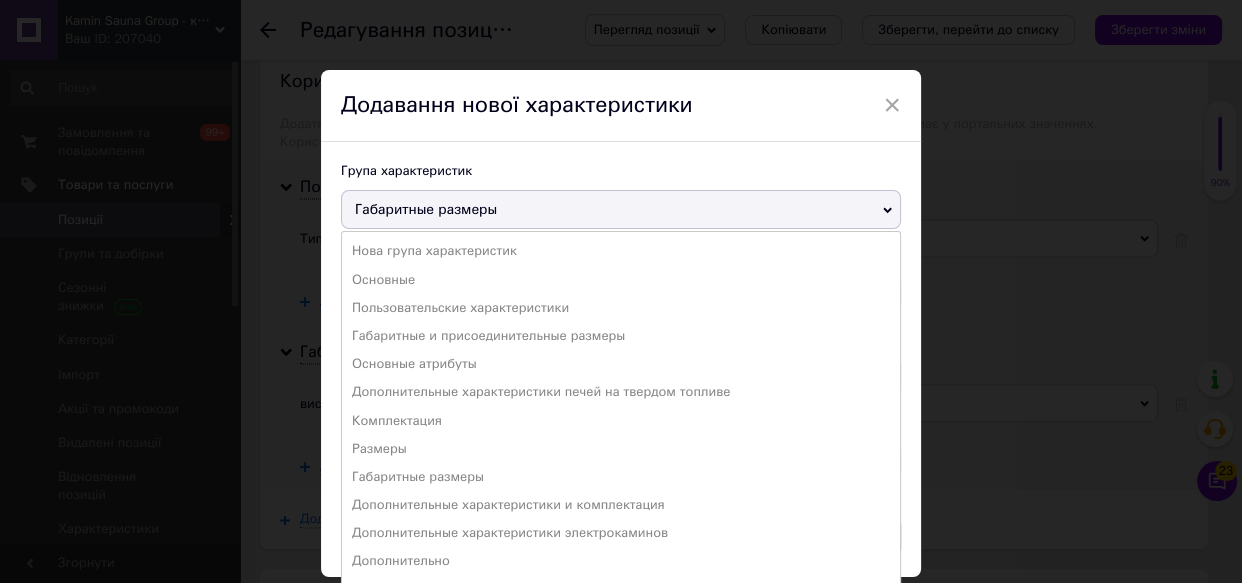 click on "× Додавання нової характеристики Група характеристик Габаритные размеры Нова група характеристик Основные Пользовательские характеристики Габаритные и присоединительные размеры Основные атрибуты Дополнительные характеристики печей на твердом топливе Комплектация Размеры Габаритные  размеры Дополнительные характеристики и комплектация Дополнительные характеристики электрокаминов Дополнительно Общие параметры Дополнительные Параметры Общие Вес Пользовательские характеристик Додаткові характеристики Общие характеристики Основні Число" at bounding box center [621, 291] 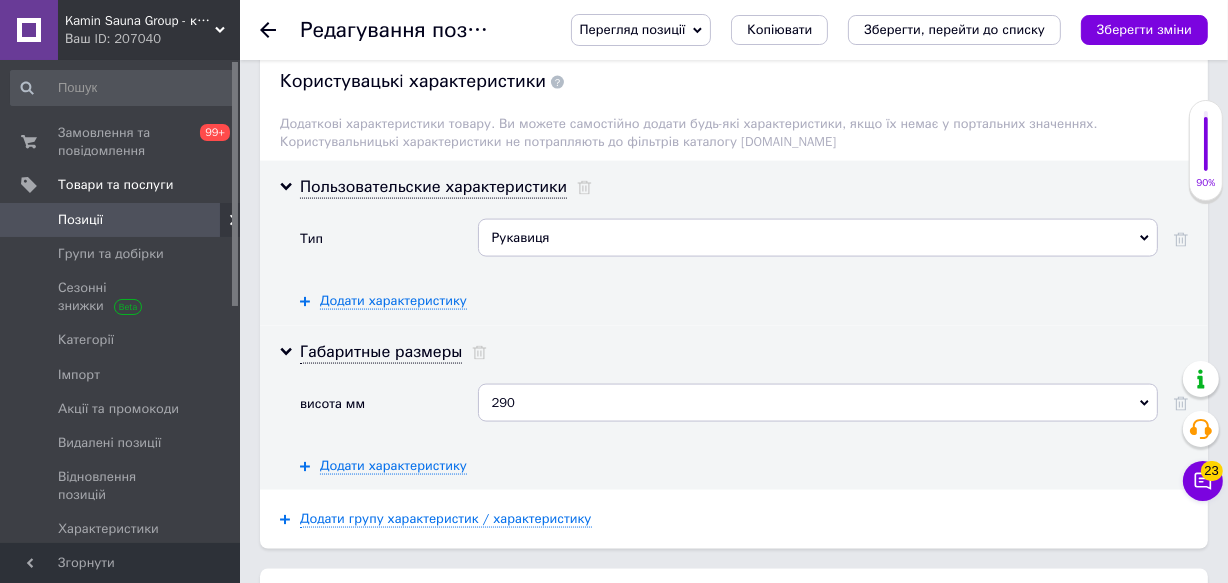 click on "Рукавиця Додати ваше значення Колпак [PERSON_NAME] чаша Сковорода Чехол для коптильни Набор для гриля Чехол Коптильня Скотч фольгированный Паровая форсунка Фольга Песочные часы Вазон Гриль, барбекю Встраиваемая Термогигрометр Коврик/мат поддон со встроенным душем Набор шампуров Лопатка монтажный фланец Часы песочные Гигрометр Шампур Стакан Рамка Мангал Вешалка Подголовник Кабель шапка Шапка Перчатка Ароматизатор Подушка Аромат Ведро-водопад набор аксессуаров из 5 предметов [PERSON_NAME] отопительные отопительно-варочные мужской женский Термометр" at bounding box center [818, 245] 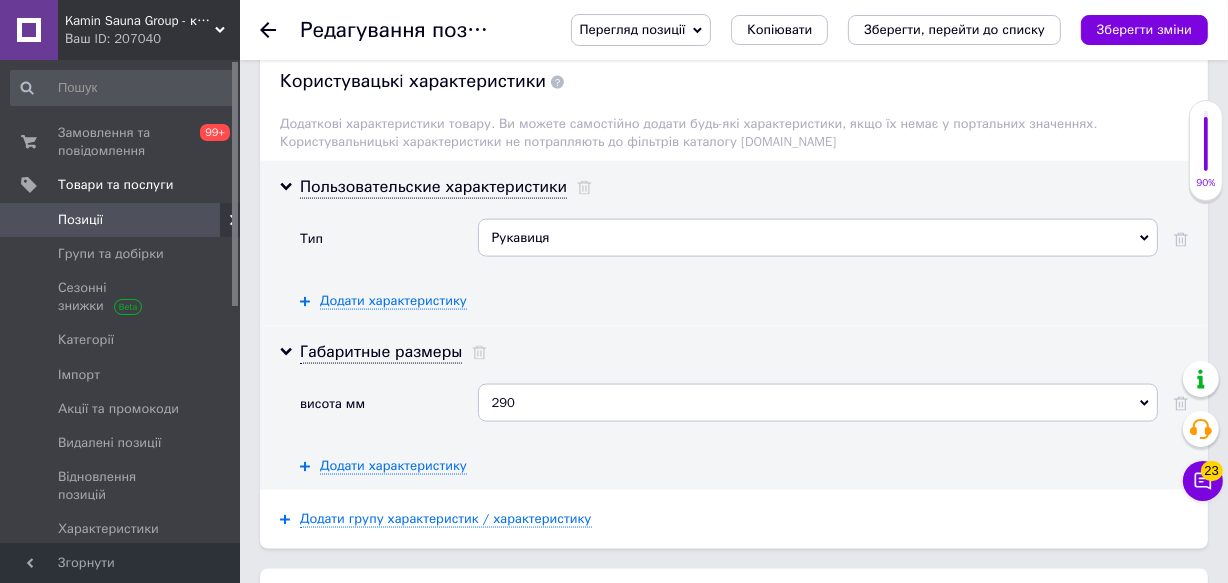 click on "Габаритные размеры висота мм 290 Додати ваше значення 380 45 120 160 110 810 300 100 10.0 41 286 140 35 195 150 260 312 242 40 290 мм 286 мм 4мм 3 мм 1203 450 1720 642 650 640 896 727 1530 1512 1297 990 350 270 760 200 130 155 175 31 34 51 37 42 33 180 250 235 125 135 750 400 480 700 590 1130 559 560 556 30 360 33,60 330 540 470 173 500 630 710 550 790 800 147 10 290 Додати характеристику" at bounding box center (734, 408) 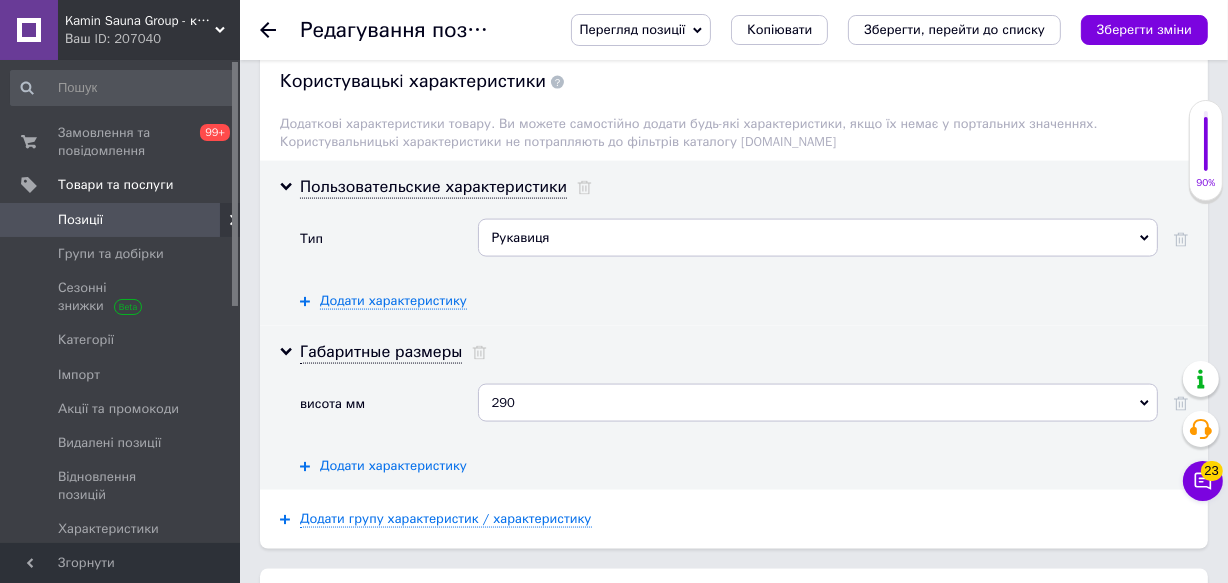 click on "Додати характеристику" at bounding box center [393, 466] 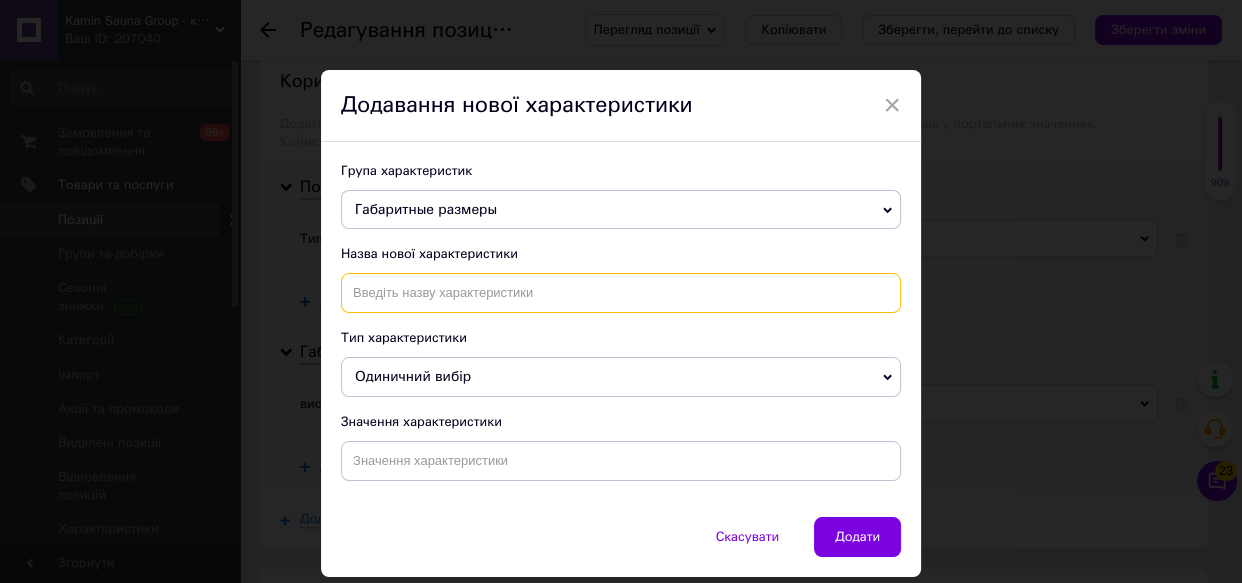 click at bounding box center [621, 293] 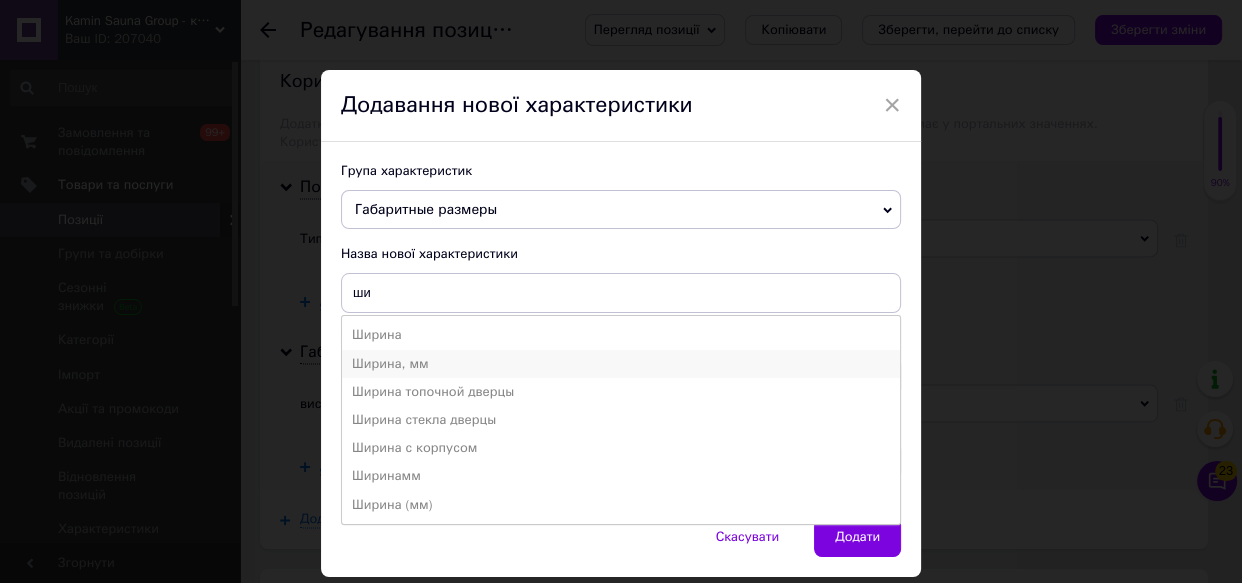click on "Ширина, мм" at bounding box center [621, 364] 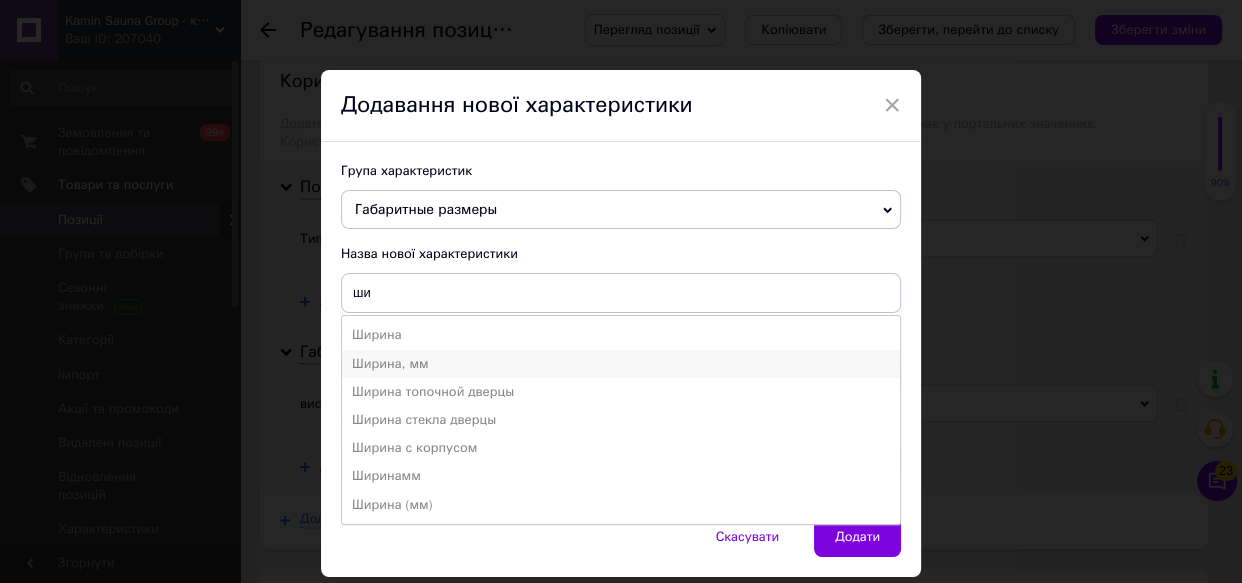type on "Ширина, мм" 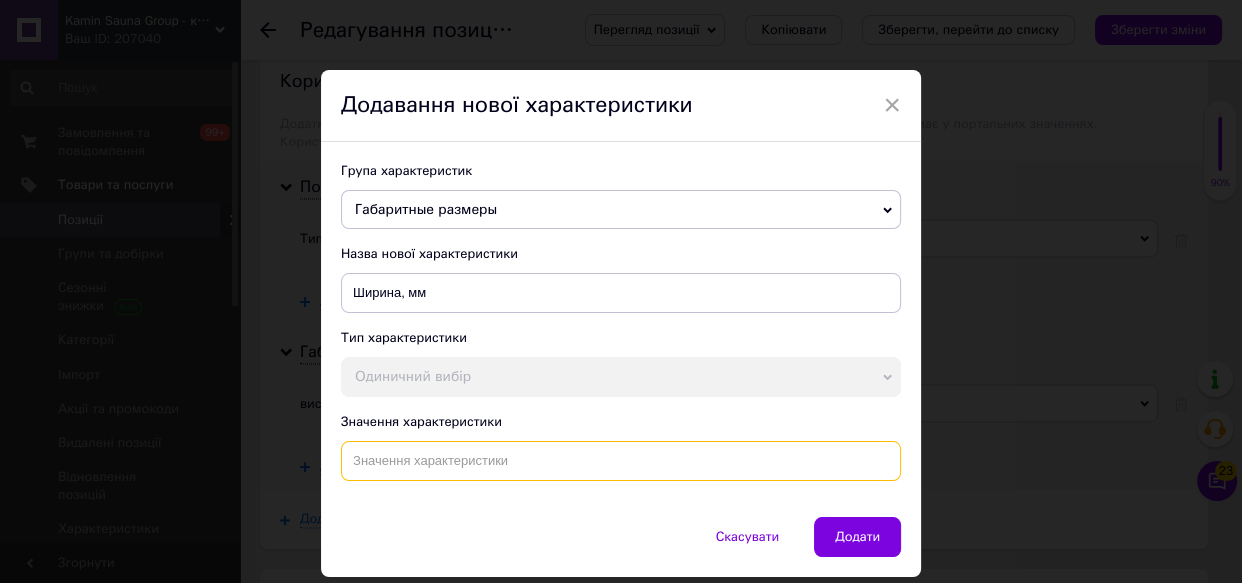 click at bounding box center (621, 461) 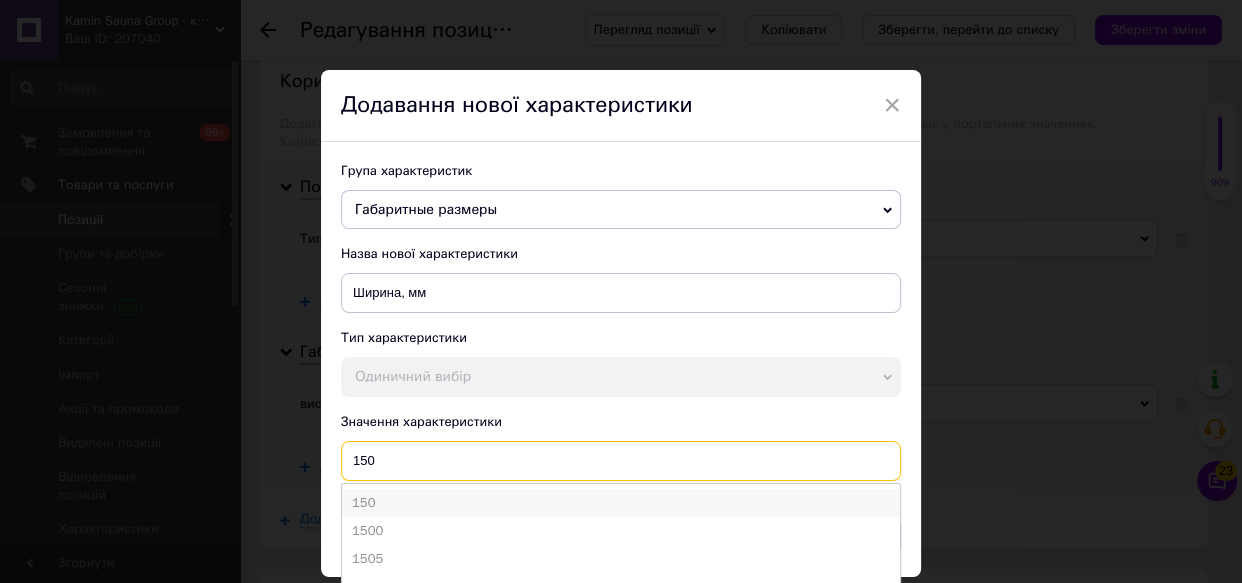 type on "150" 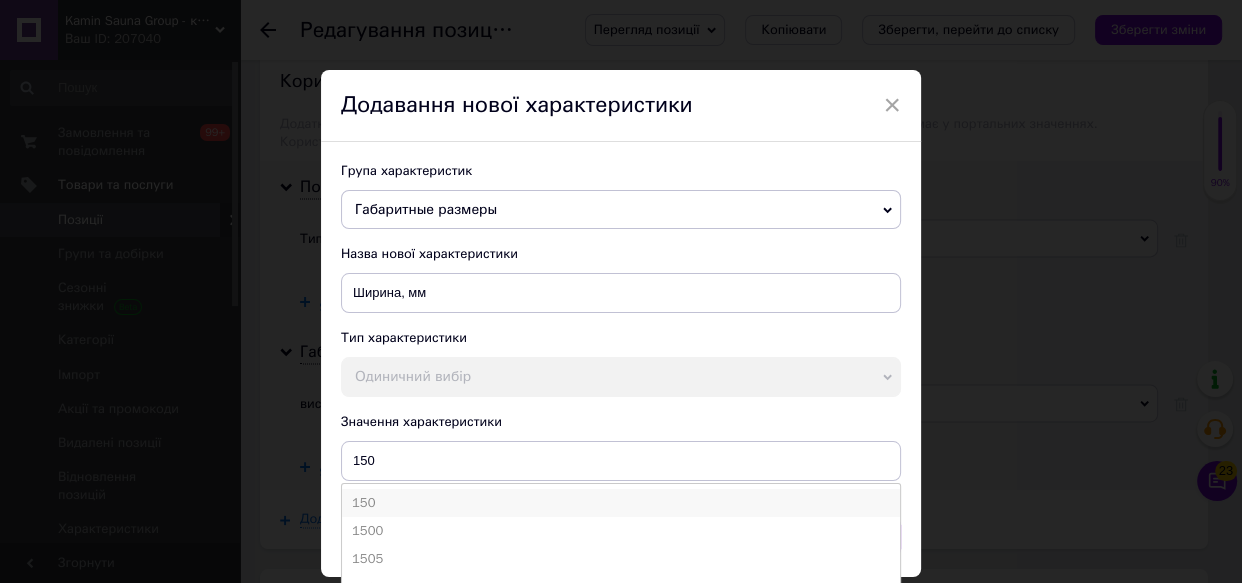 click on "150" at bounding box center [621, 503] 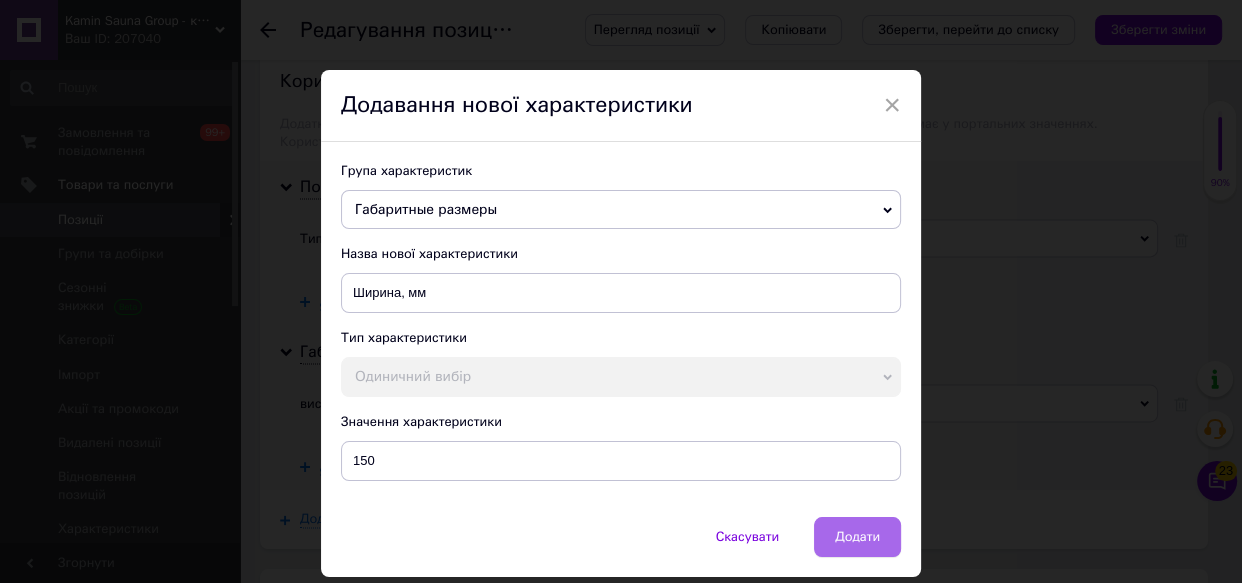 click on "Додати" at bounding box center [857, 537] 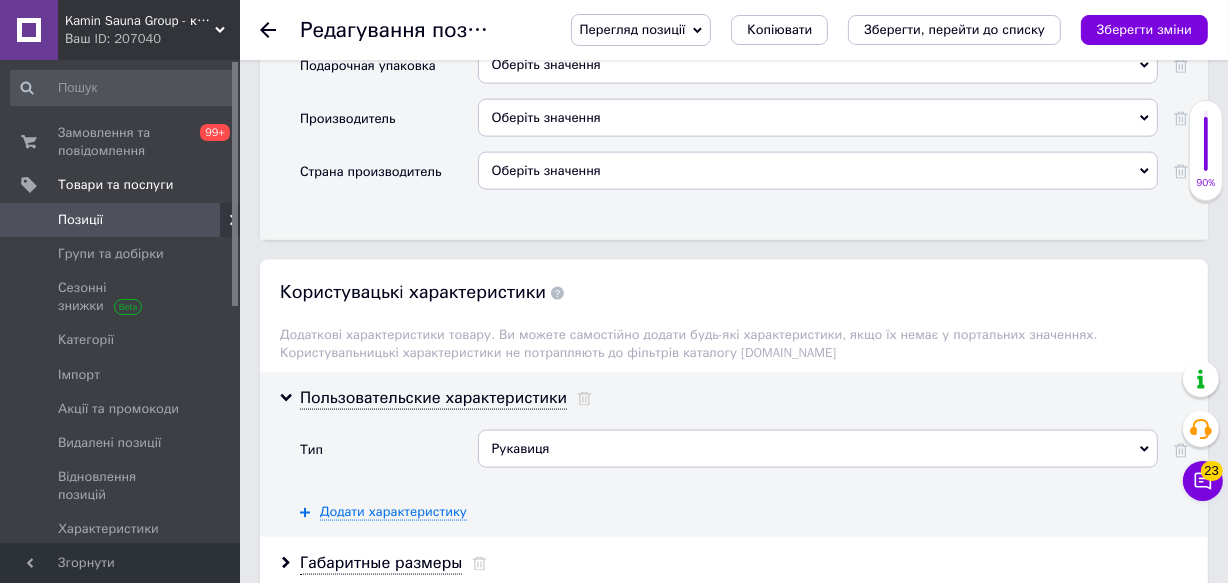 scroll, scrollTop: 2363, scrollLeft: 0, axis: vertical 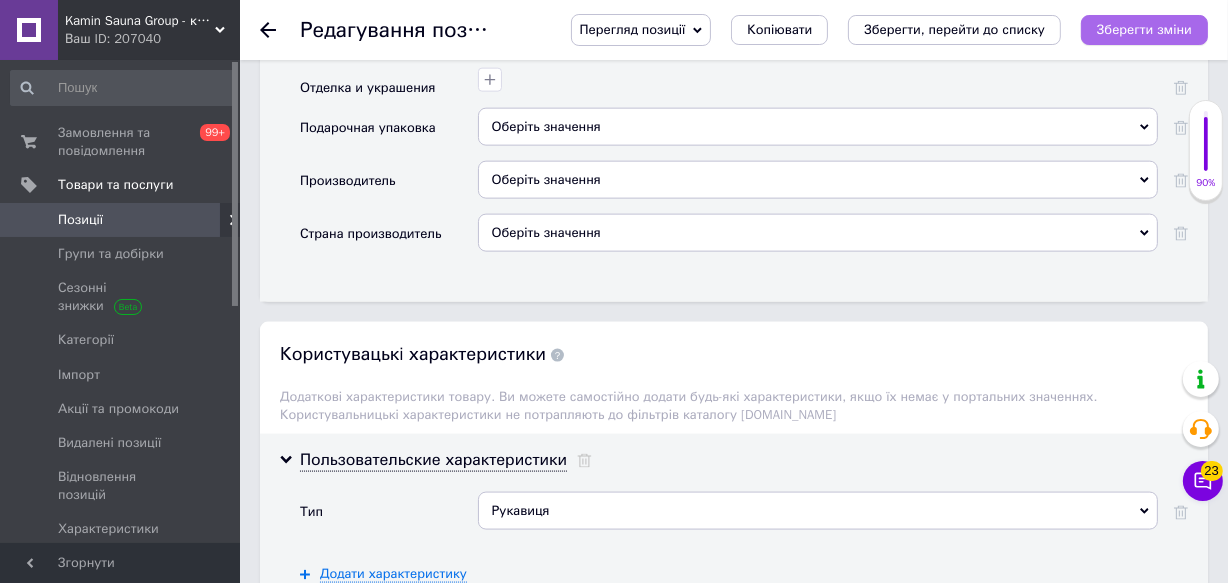 click on "Зберегти зміни" at bounding box center (1144, 29) 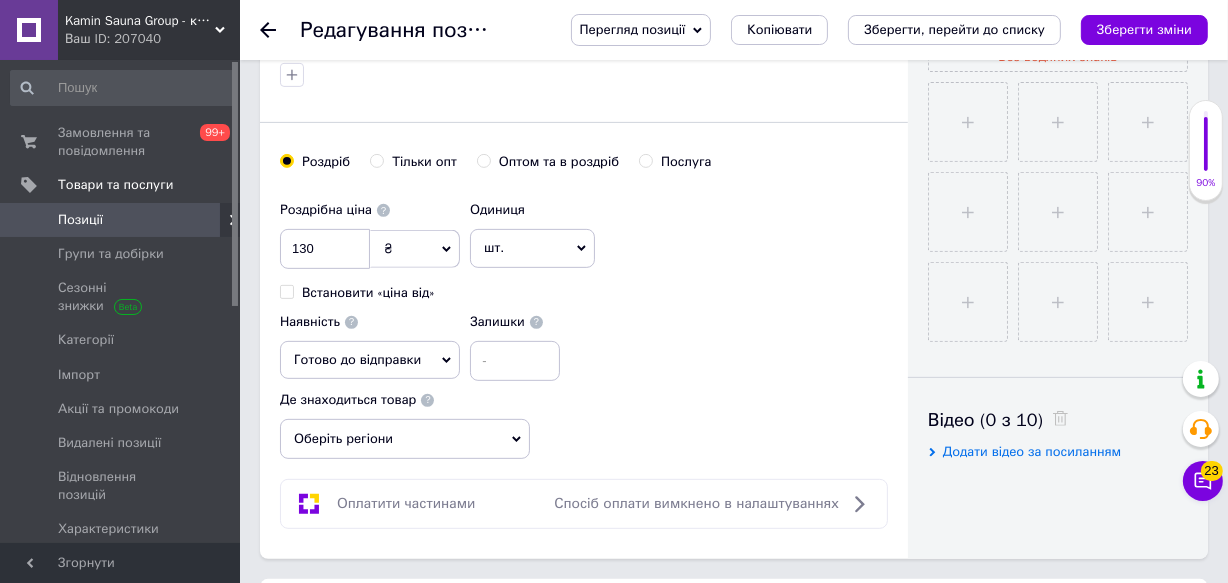 scroll, scrollTop: 545, scrollLeft: 0, axis: vertical 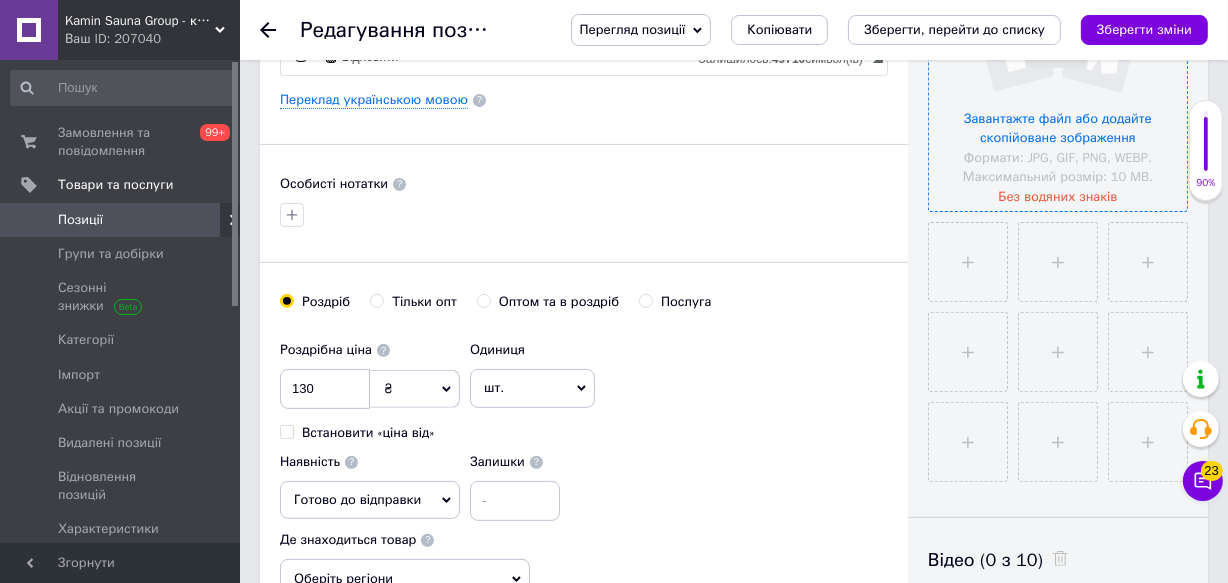 click at bounding box center [1058, 82] 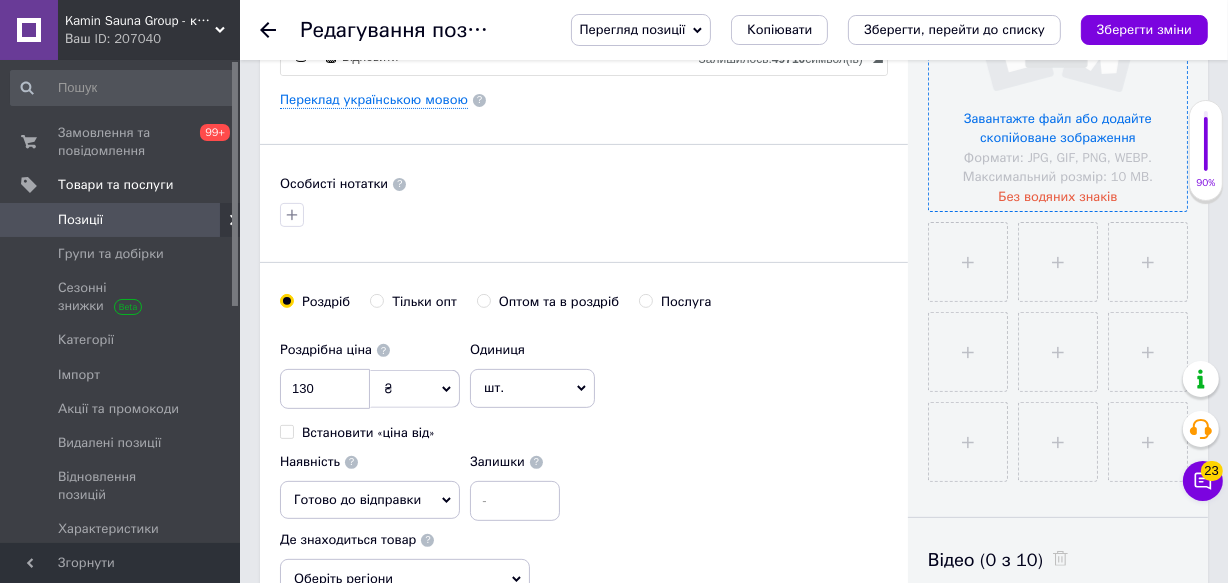 click at bounding box center (1058, 82) 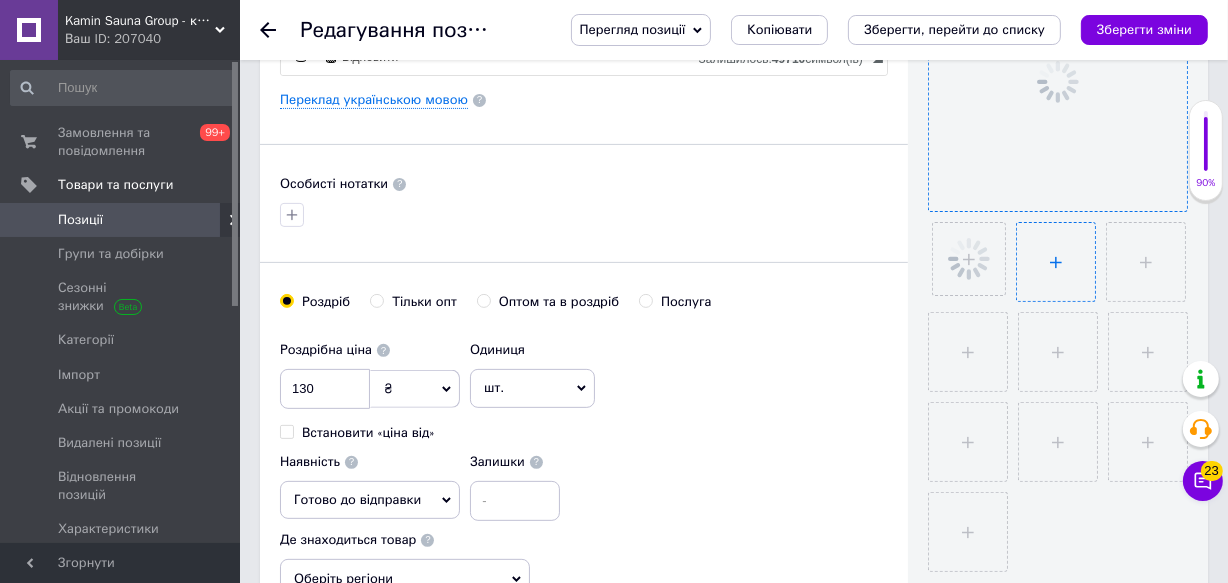 click at bounding box center [1056, 262] 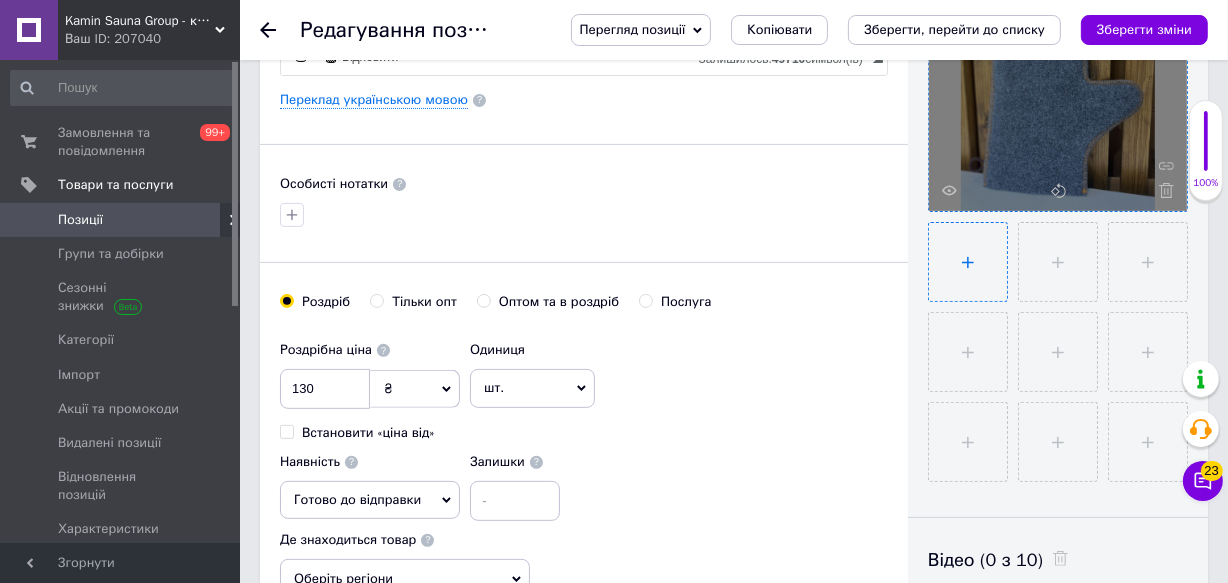 type on "C:\fakepath\5440625616228578584.jpg" 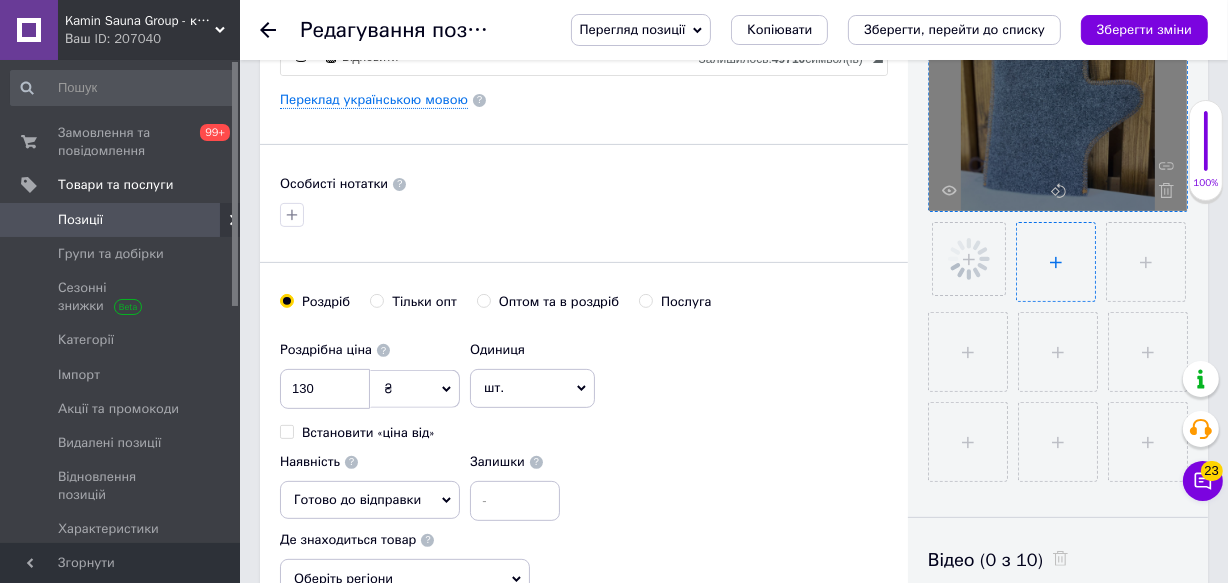 click at bounding box center (1056, 262) 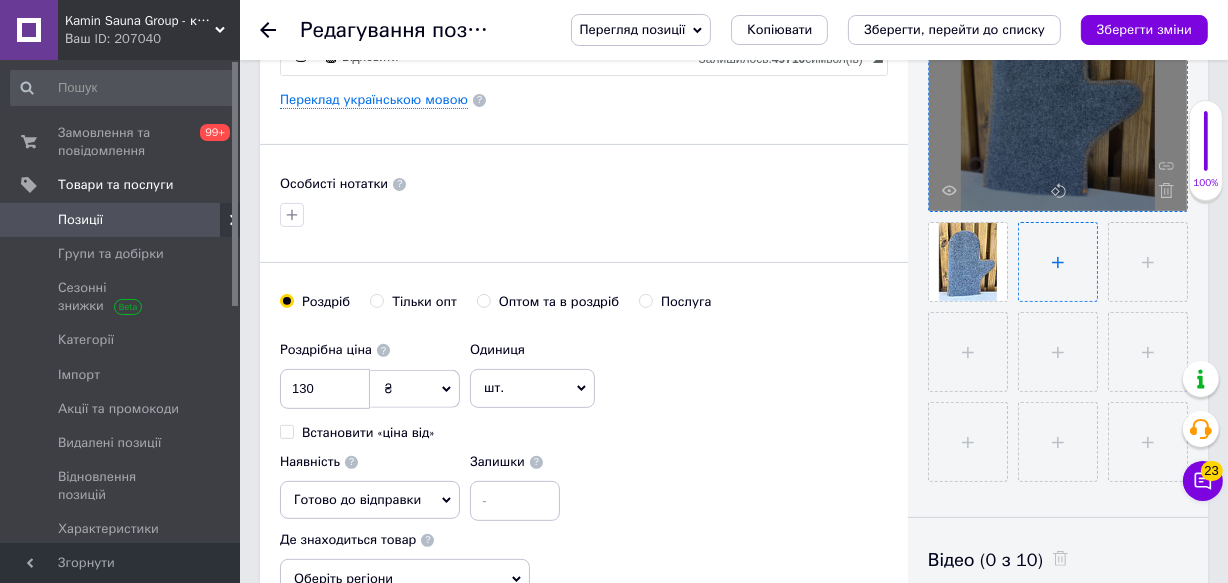 type on "C:\fakepath\5440625616228578582.jpg" 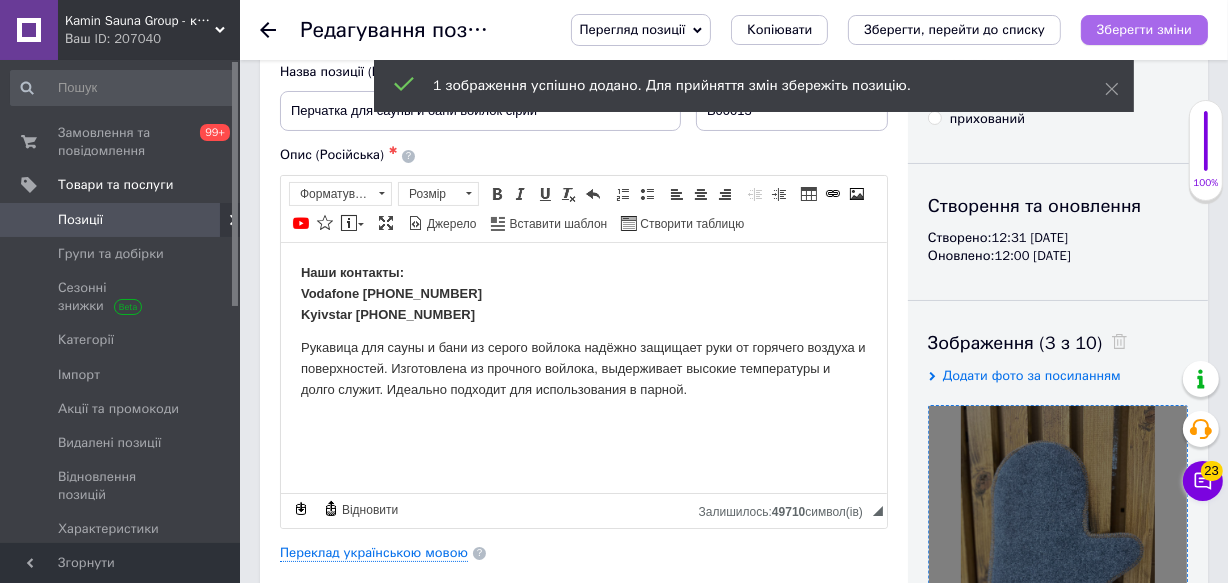scroll, scrollTop: 90, scrollLeft: 0, axis: vertical 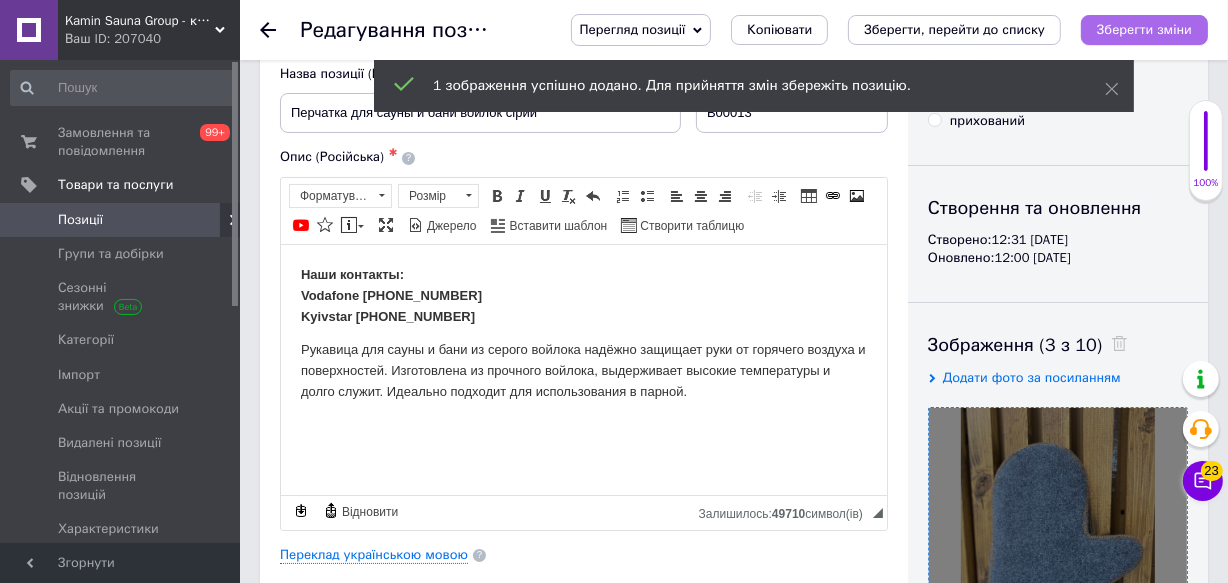 click on "Зберегти зміни" at bounding box center [1144, 29] 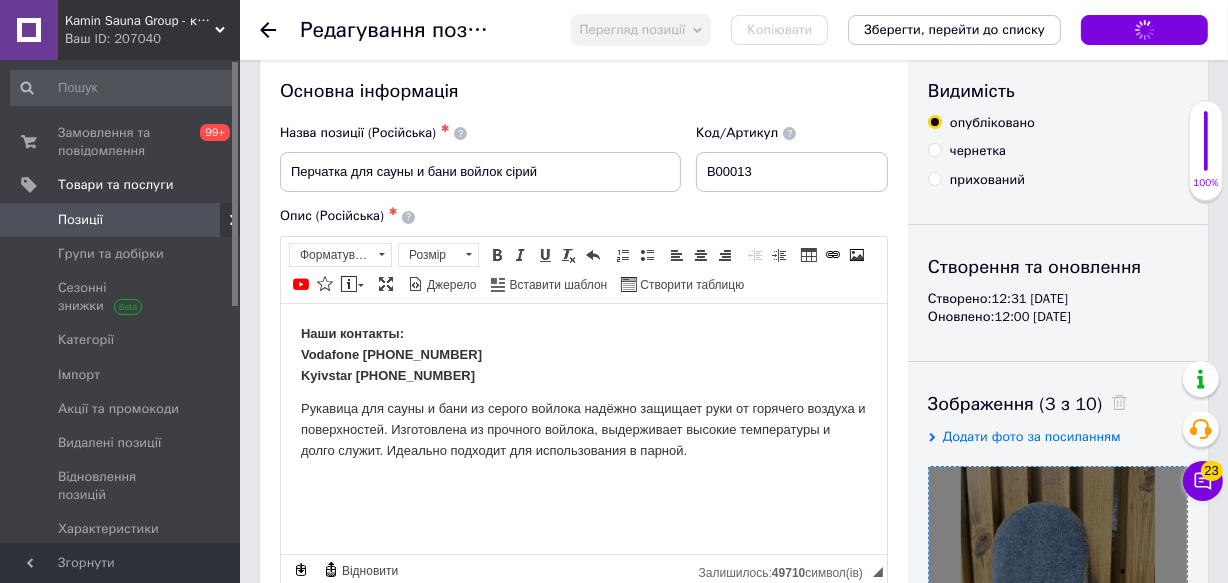 scroll, scrollTop: 0, scrollLeft: 0, axis: both 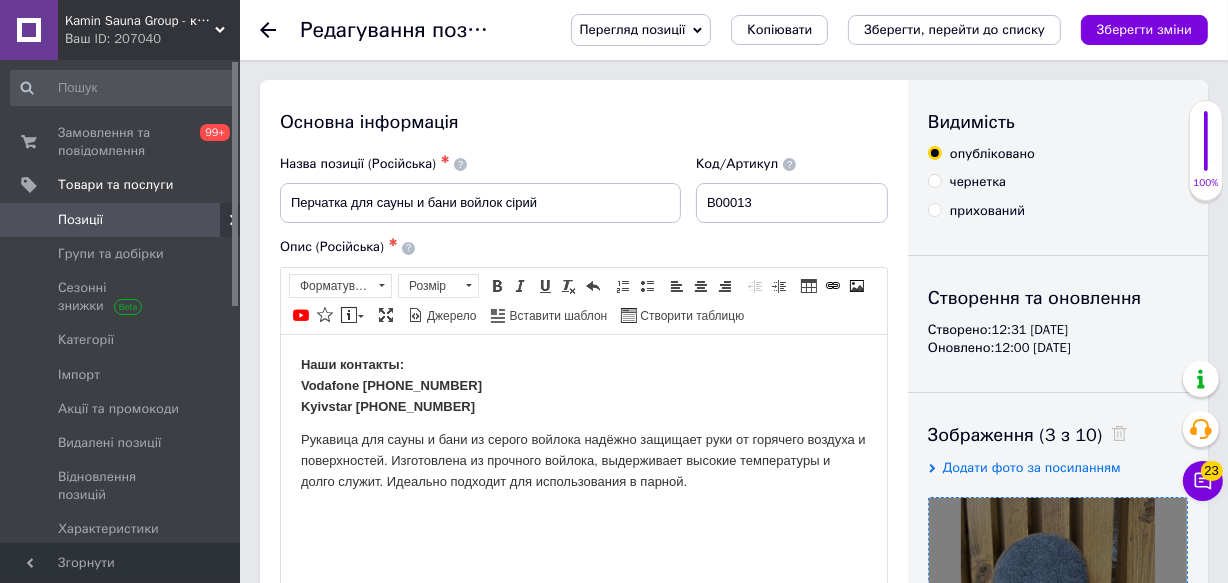 click 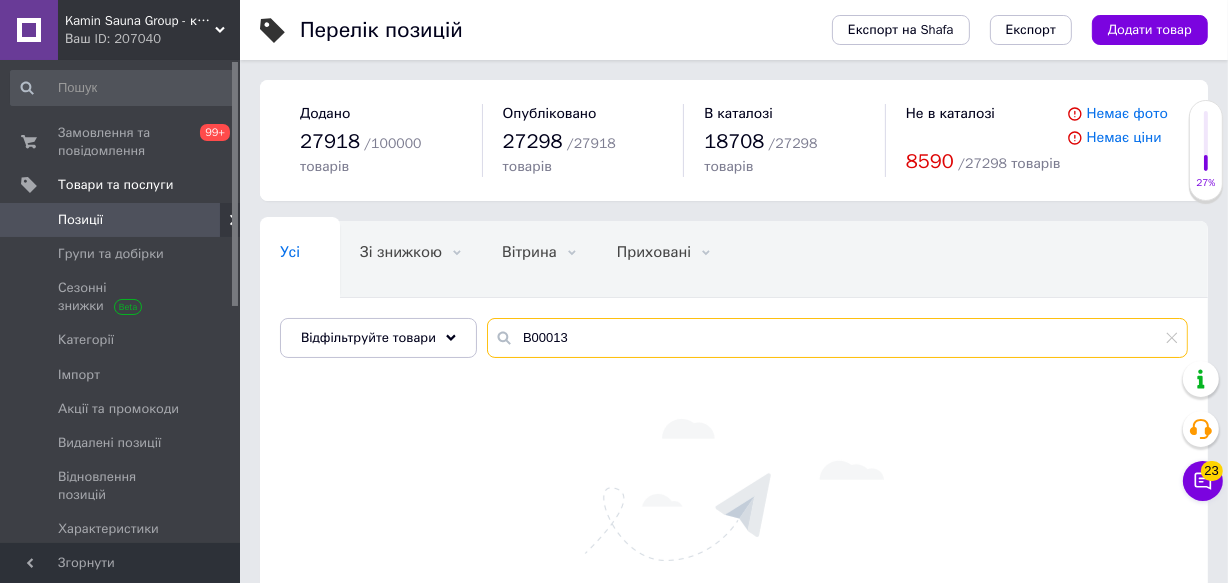 click on "В00013" at bounding box center (837, 338) 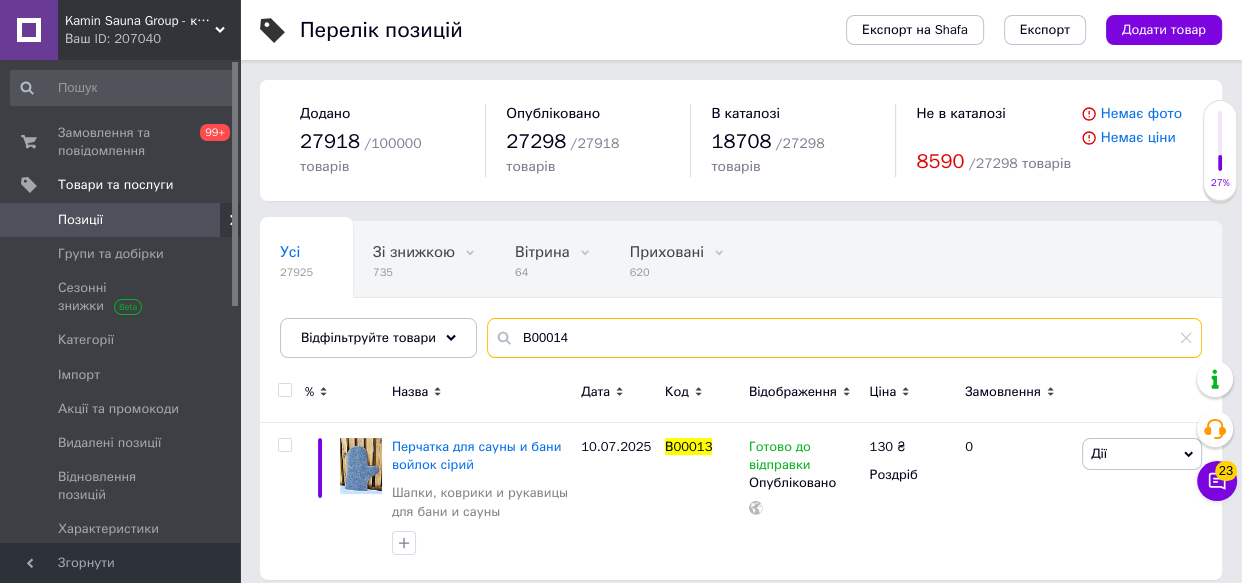 type on "В00014" 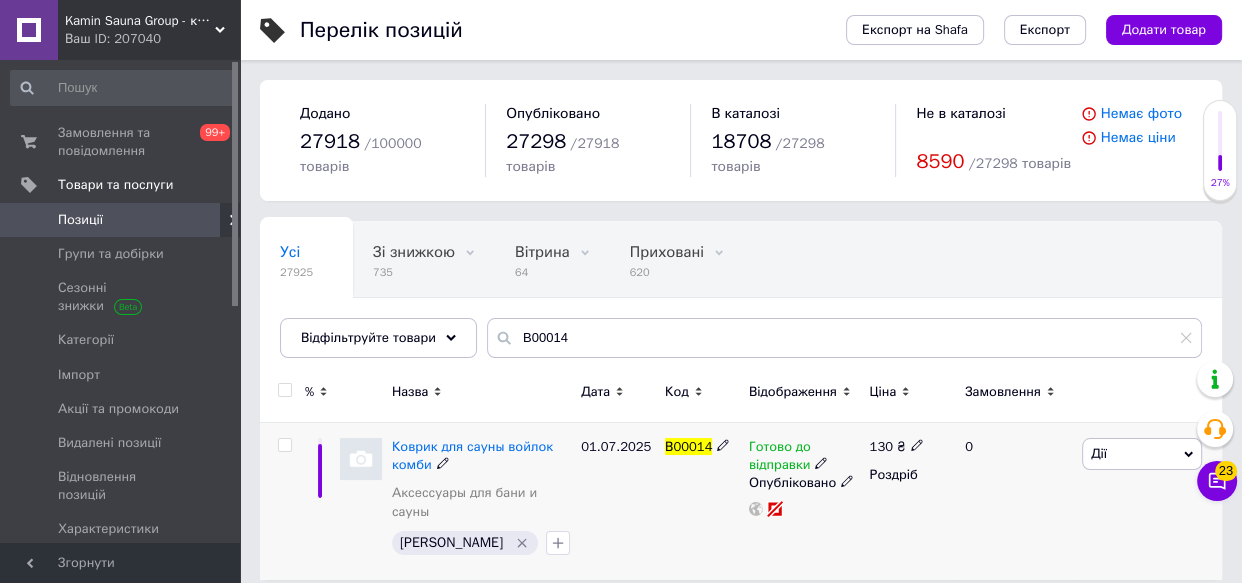 click at bounding box center (361, 459) 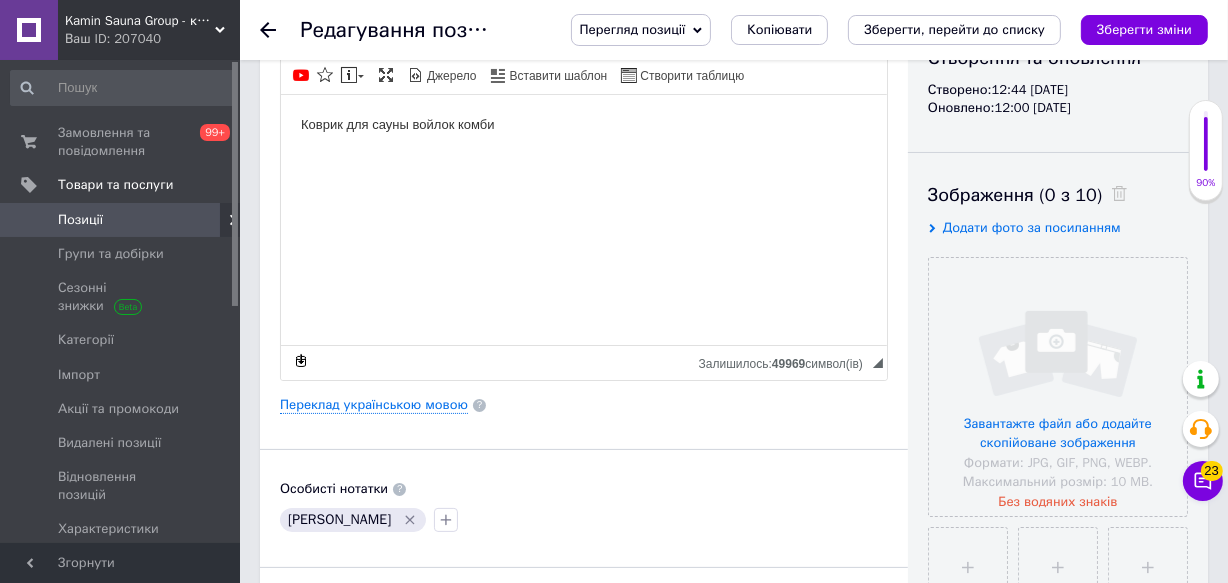 scroll, scrollTop: 272, scrollLeft: 0, axis: vertical 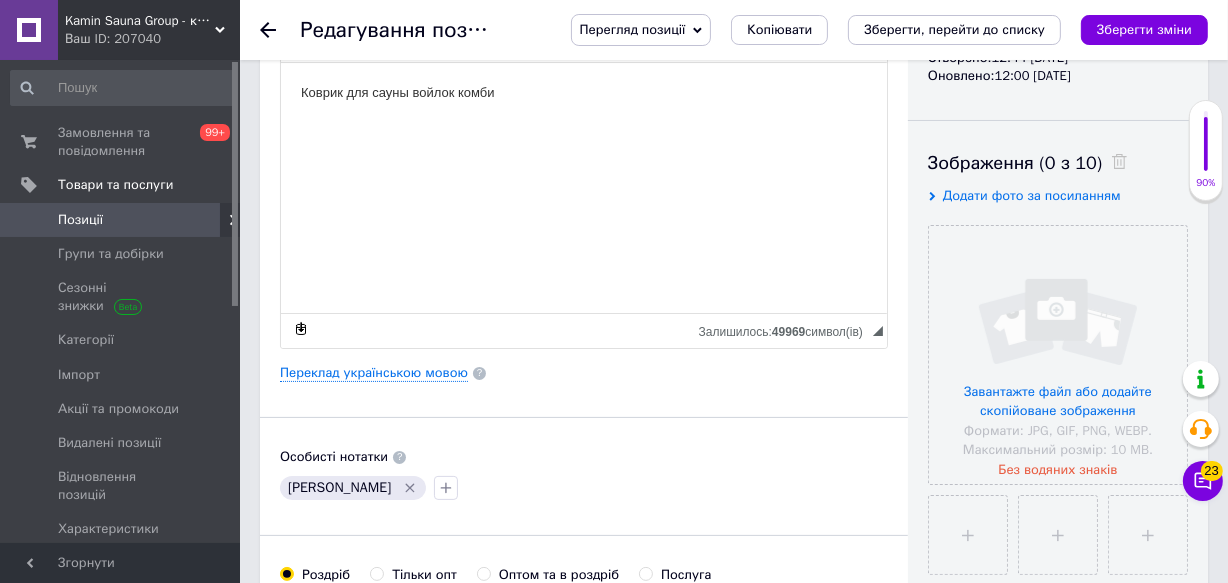 click 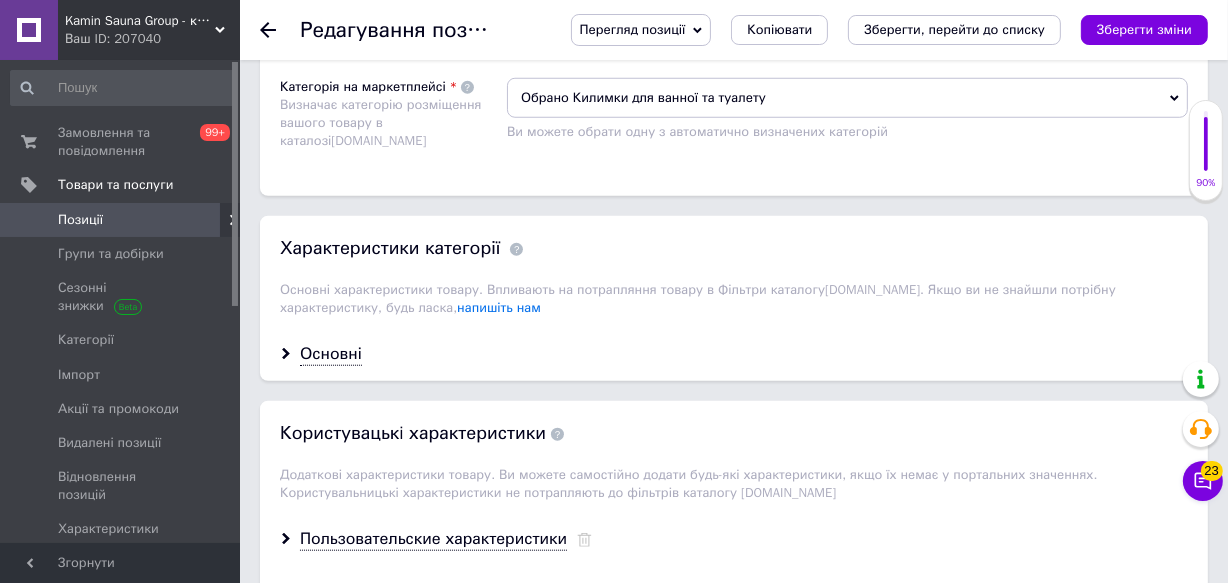 scroll, scrollTop: 1545, scrollLeft: 0, axis: vertical 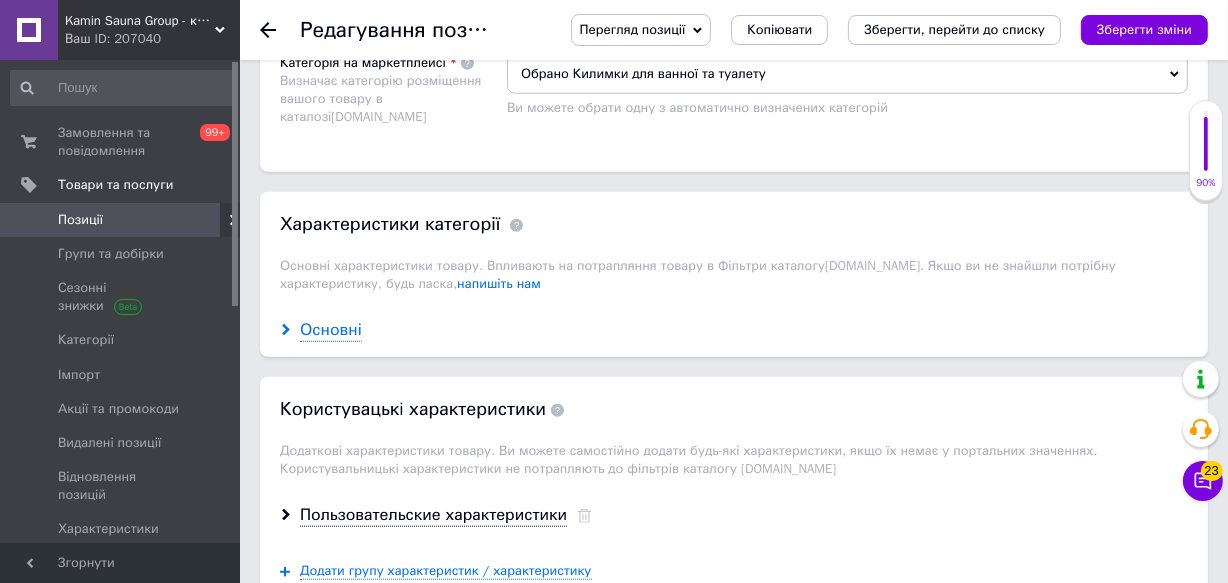 click on "Основні" at bounding box center [331, 330] 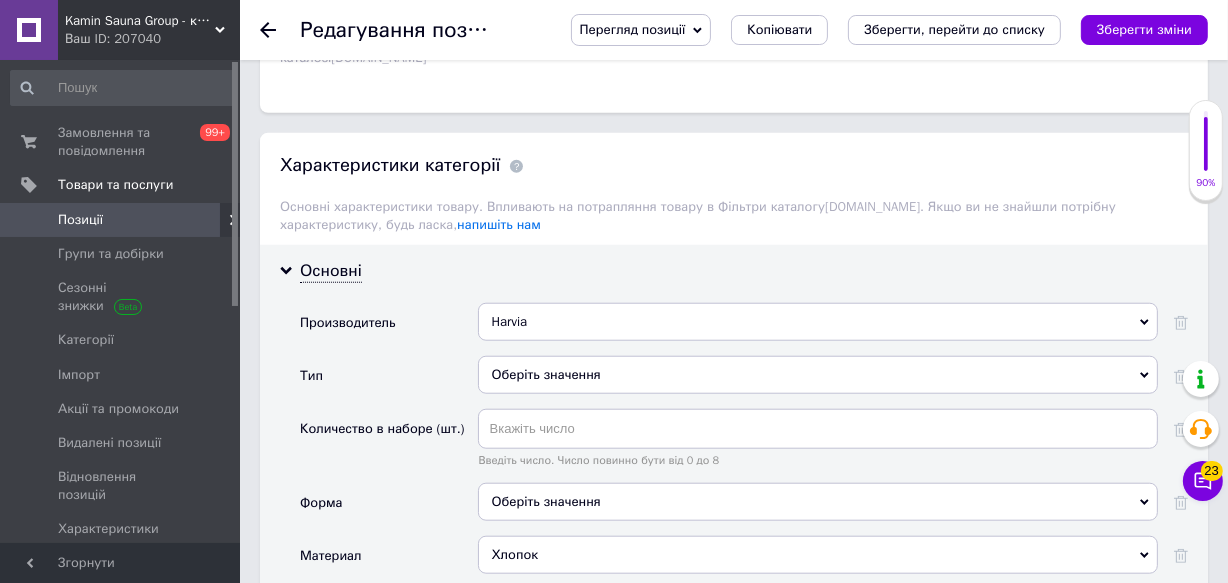 scroll, scrollTop: 1636, scrollLeft: 0, axis: vertical 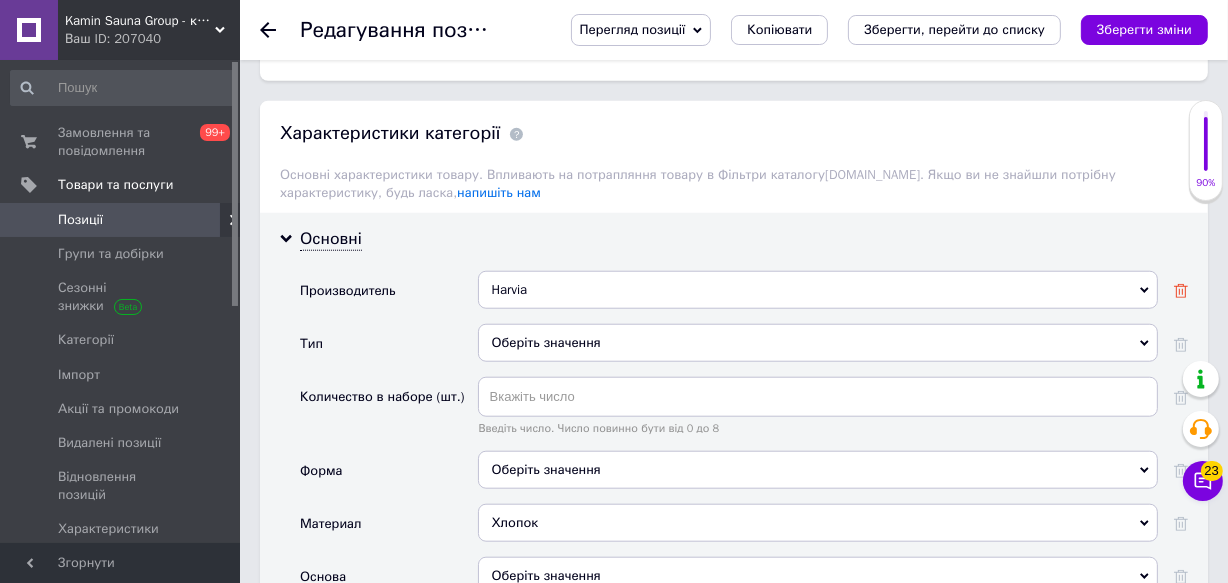 click 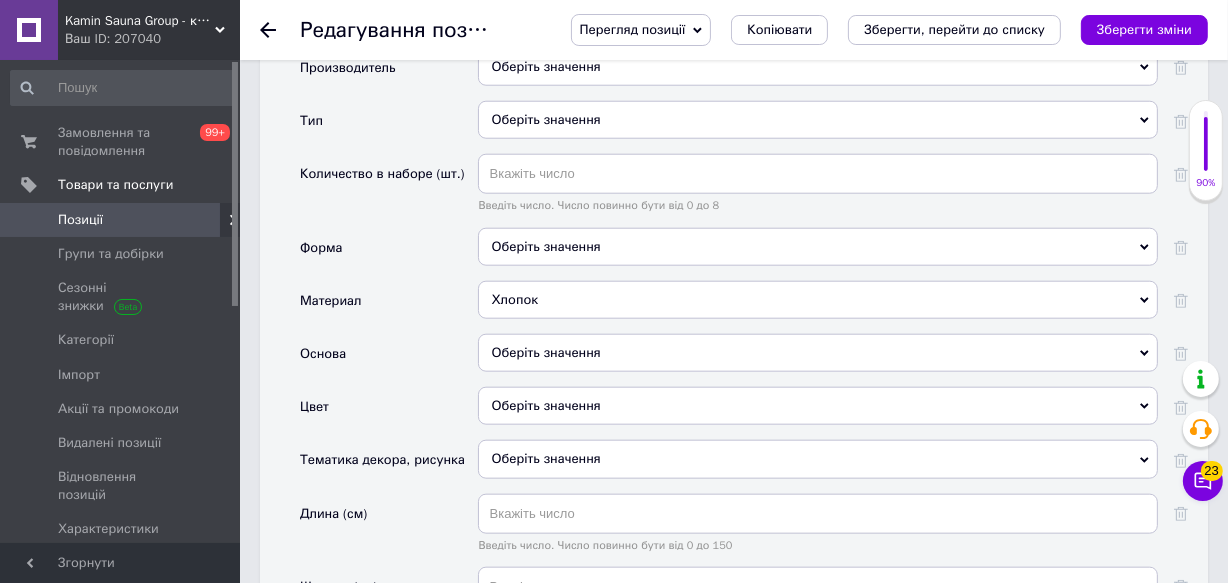 scroll, scrollTop: 1909, scrollLeft: 0, axis: vertical 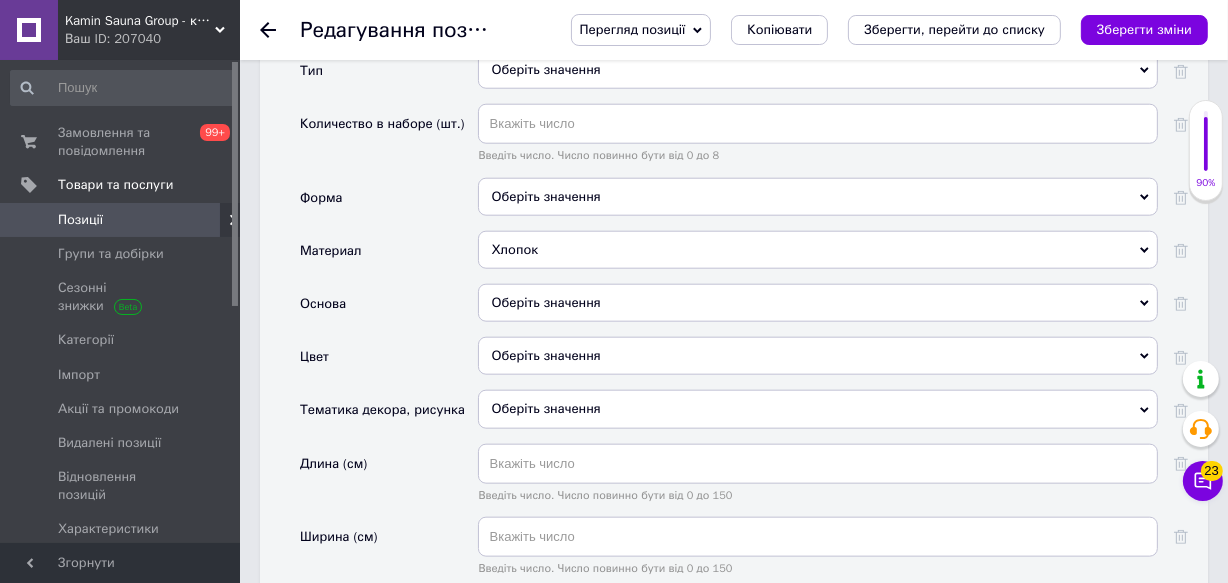 drag, startPoint x: 1093, startPoint y: 280, endPoint x: 1037, endPoint y: 293, distance: 57.48913 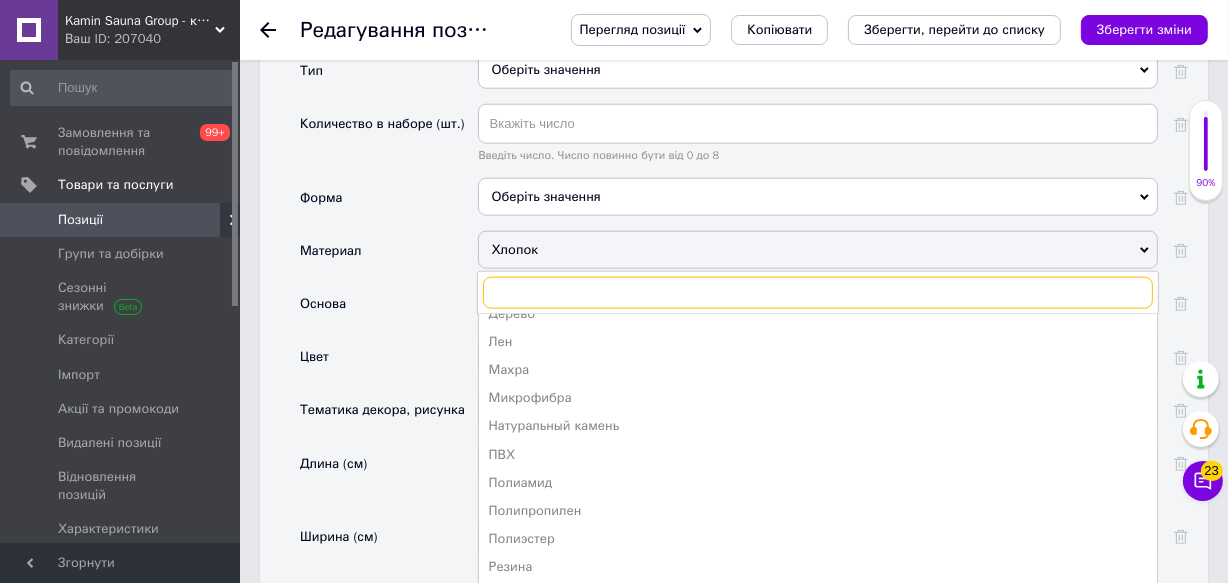 scroll, scrollTop: 106, scrollLeft: 0, axis: vertical 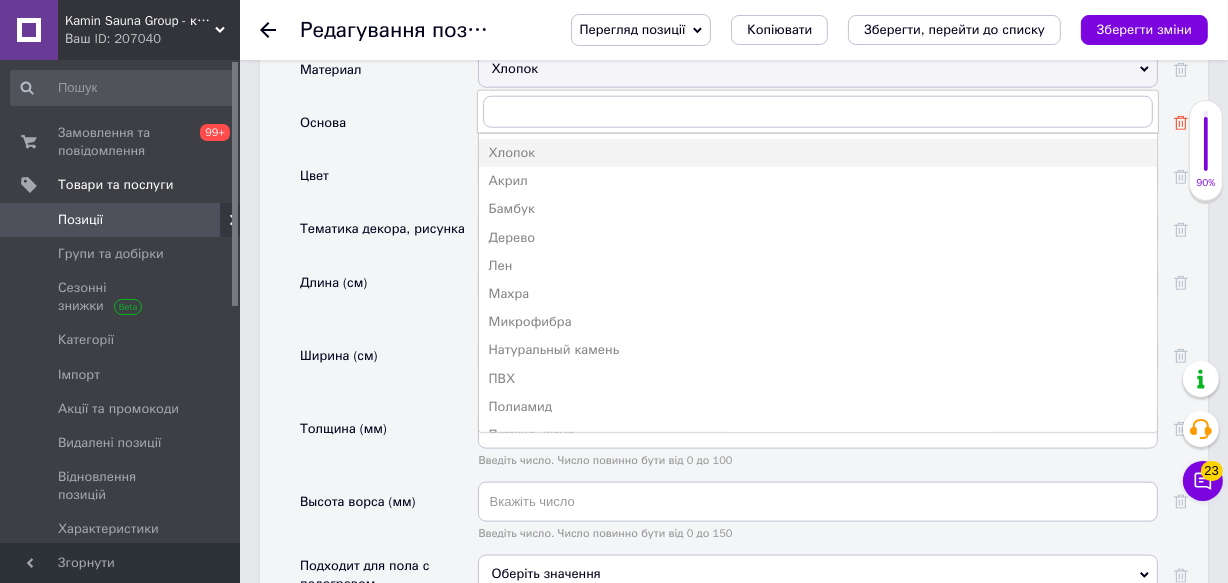 click 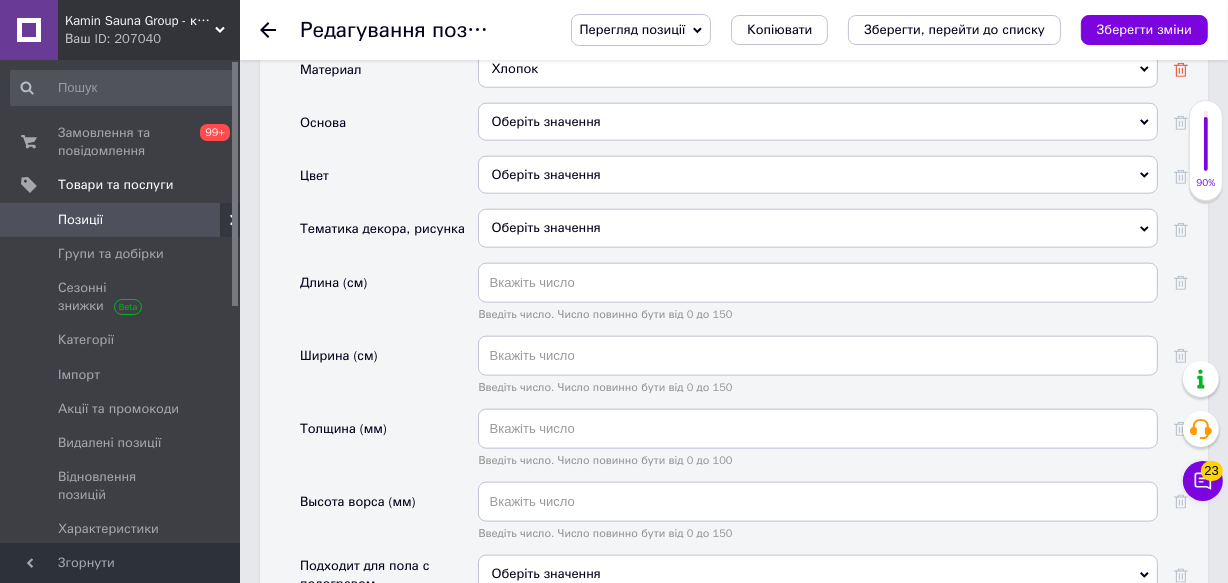 click 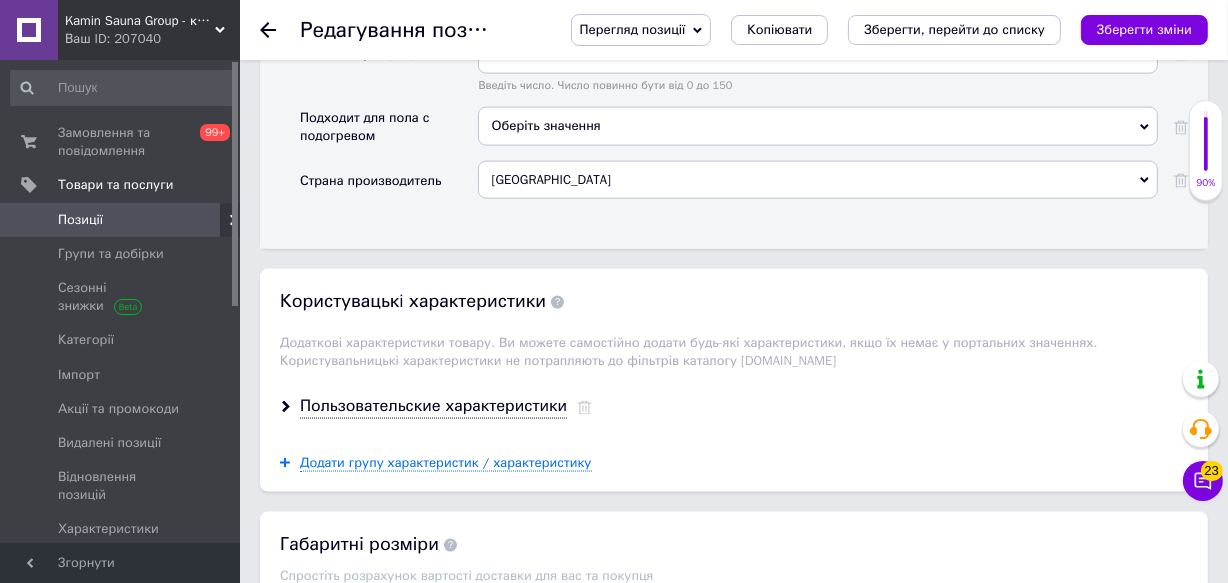 scroll, scrollTop: 2545, scrollLeft: 0, axis: vertical 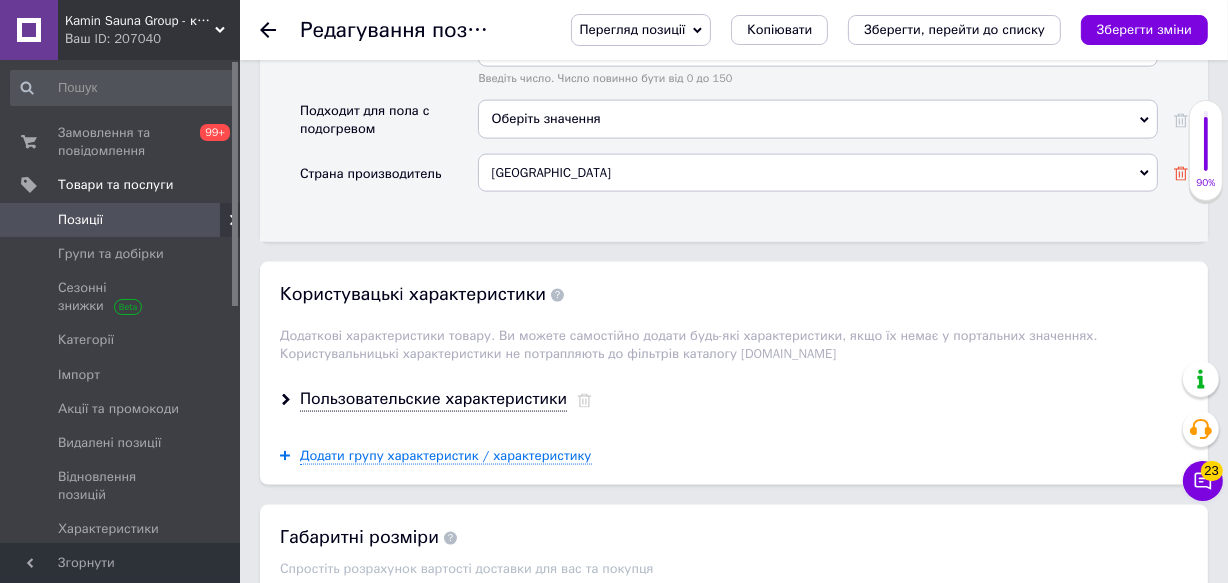 click at bounding box center [1181, 173] 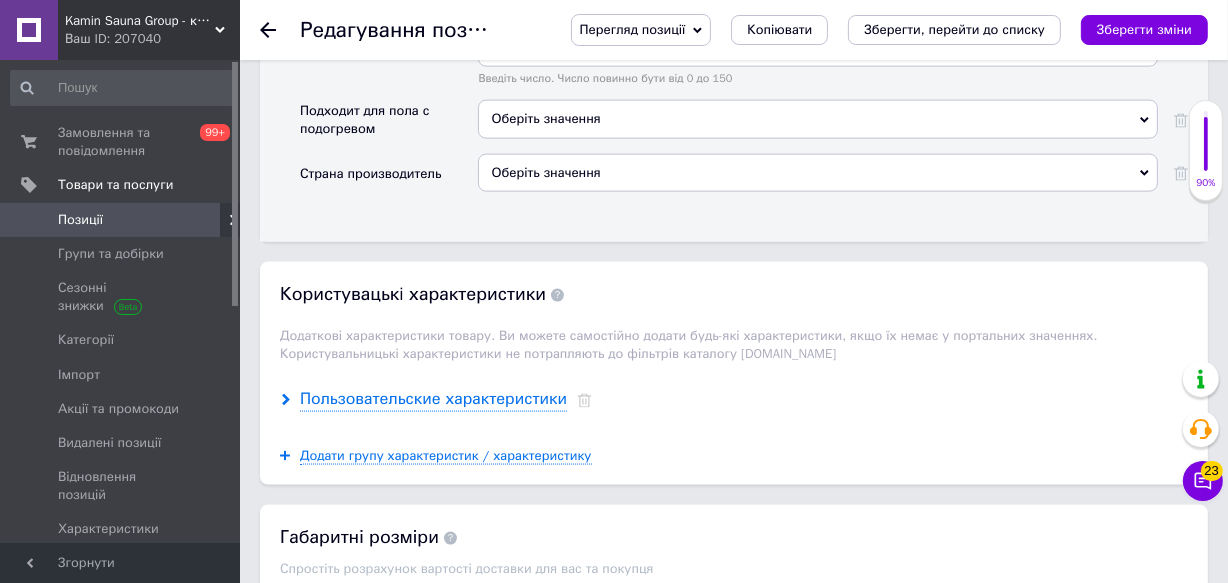 click on "Пользовательские характеристики" at bounding box center (433, 399) 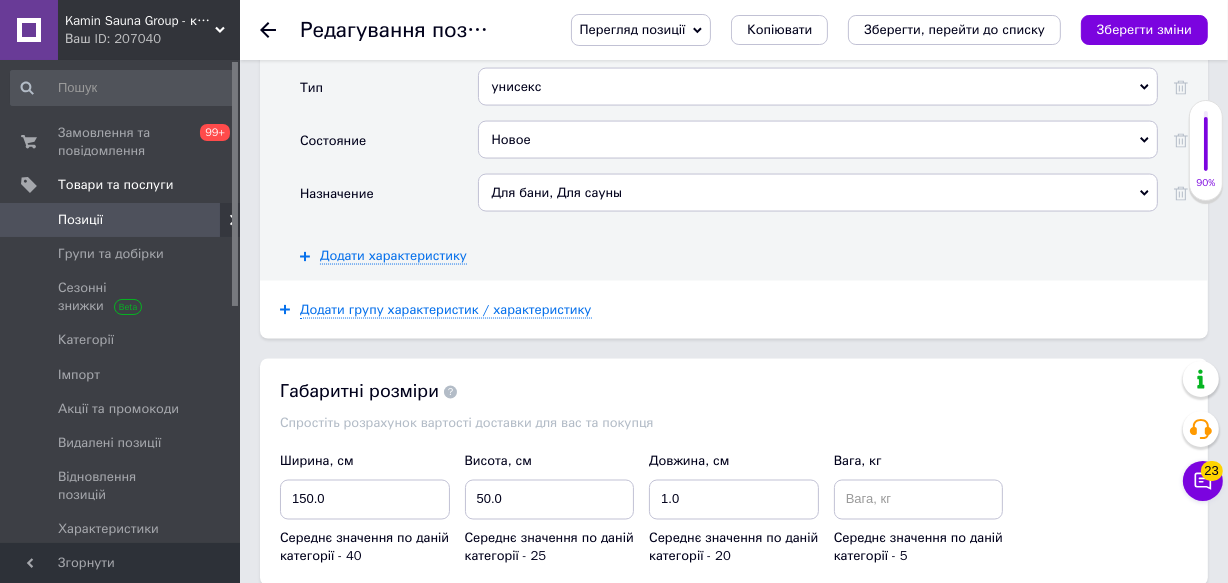 scroll, scrollTop: 3000, scrollLeft: 0, axis: vertical 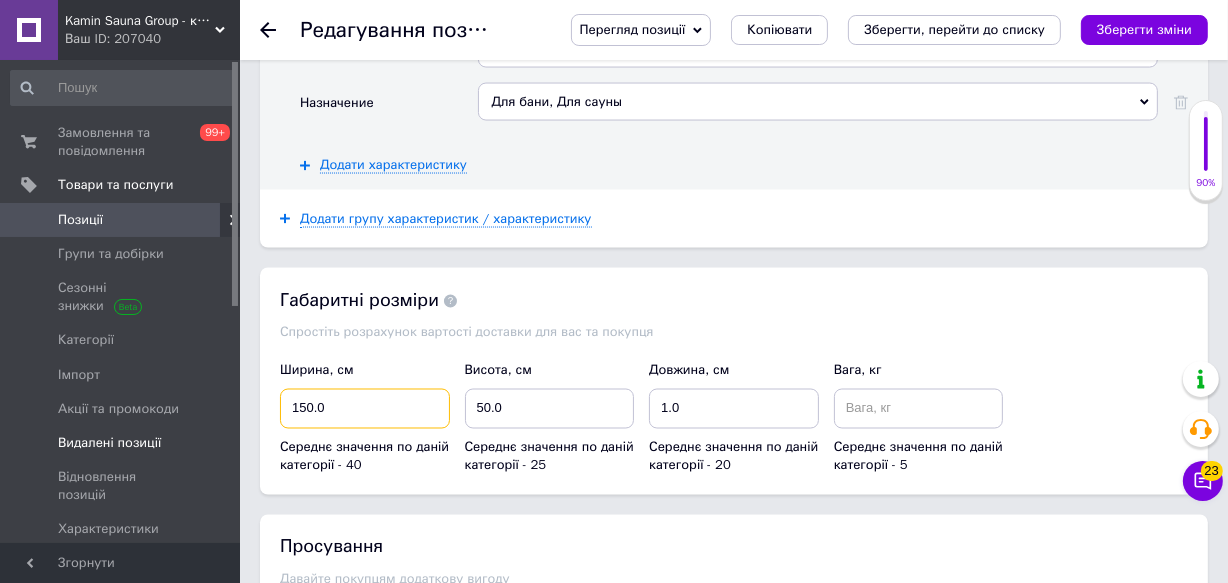 drag, startPoint x: 352, startPoint y: 422, endPoint x: 119, endPoint y: 432, distance: 233.2145 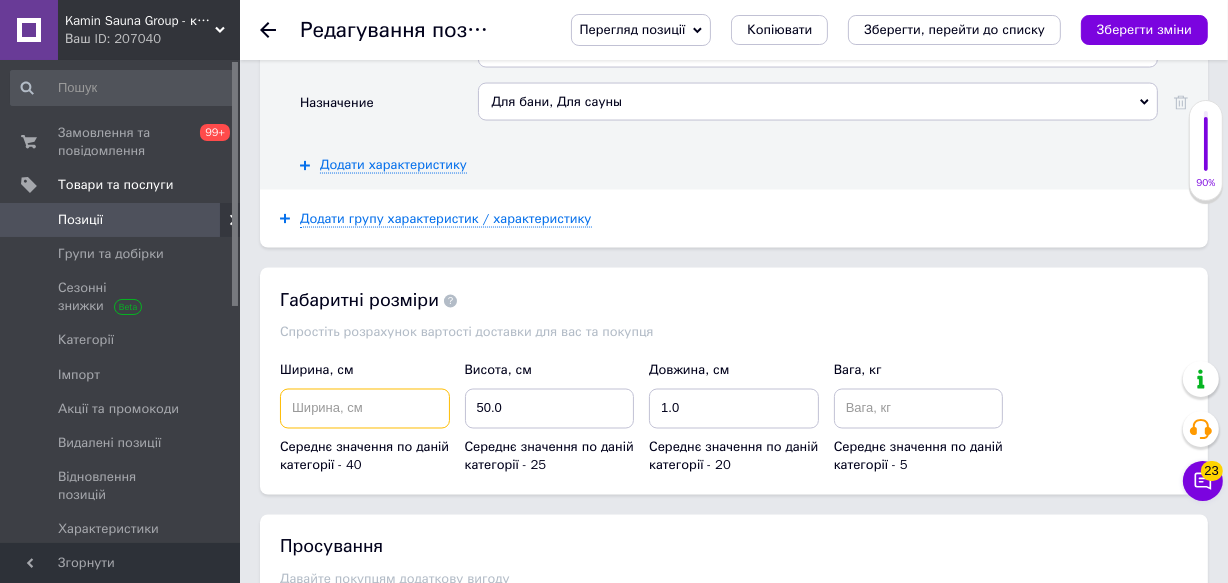 type 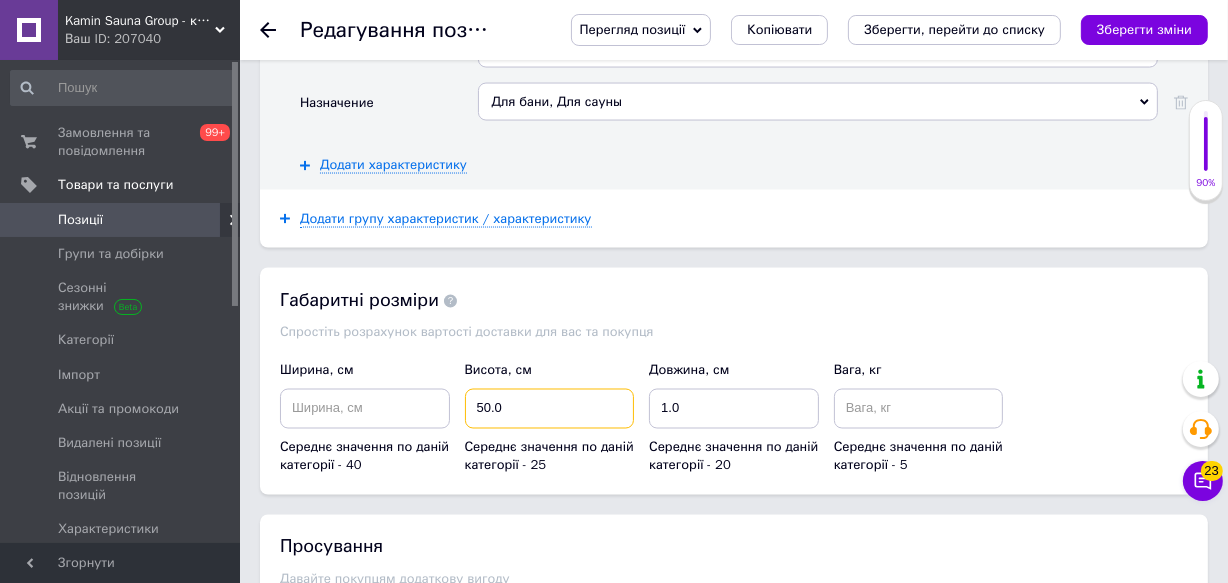 drag, startPoint x: 465, startPoint y: 429, endPoint x: 393, endPoint y: 422, distance: 72.33948 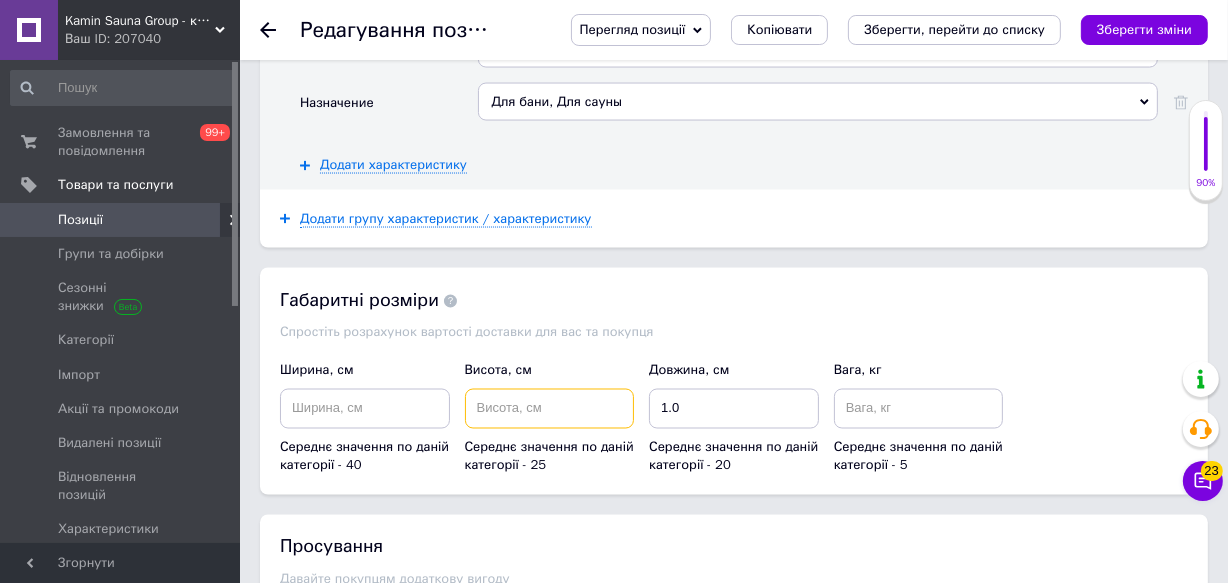 type 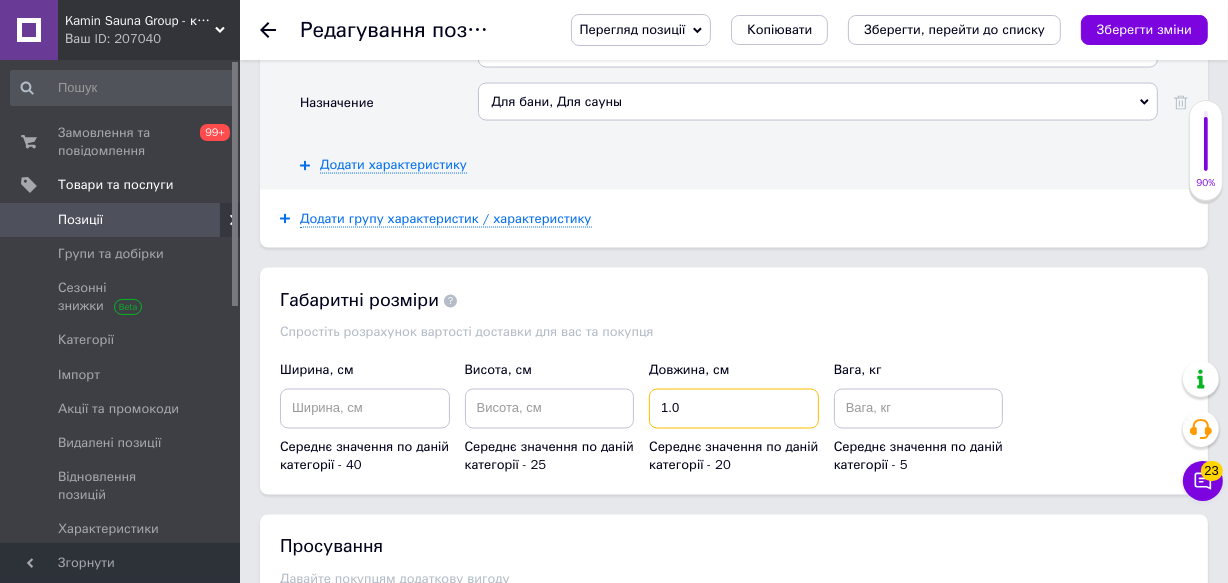 drag, startPoint x: 733, startPoint y: 427, endPoint x: 521, endPoint y: 413, distance: 212.46176 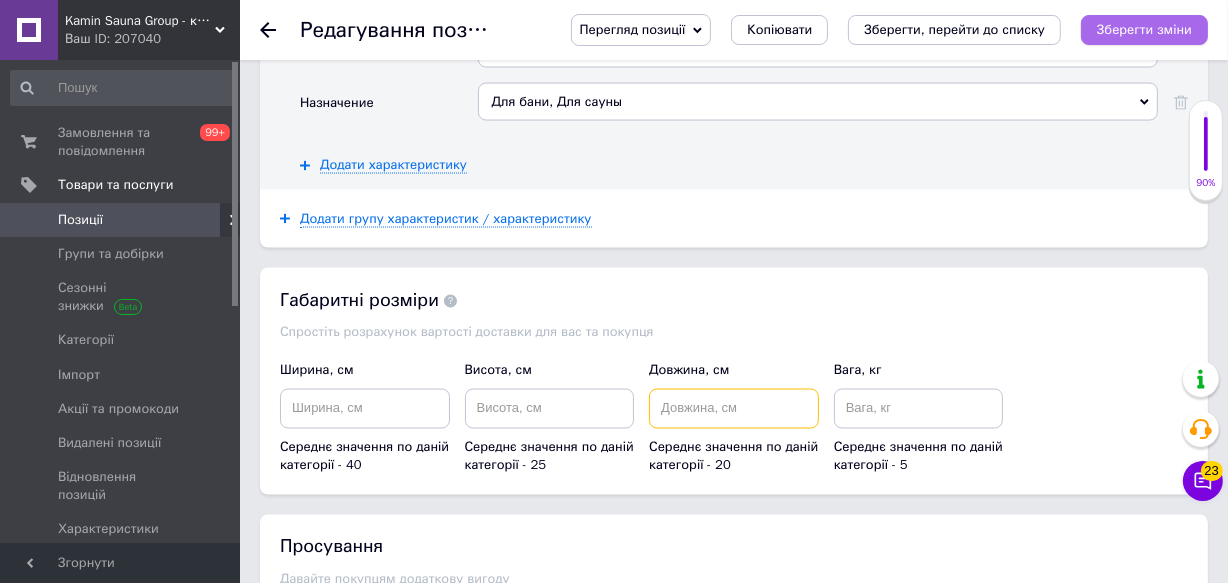 type 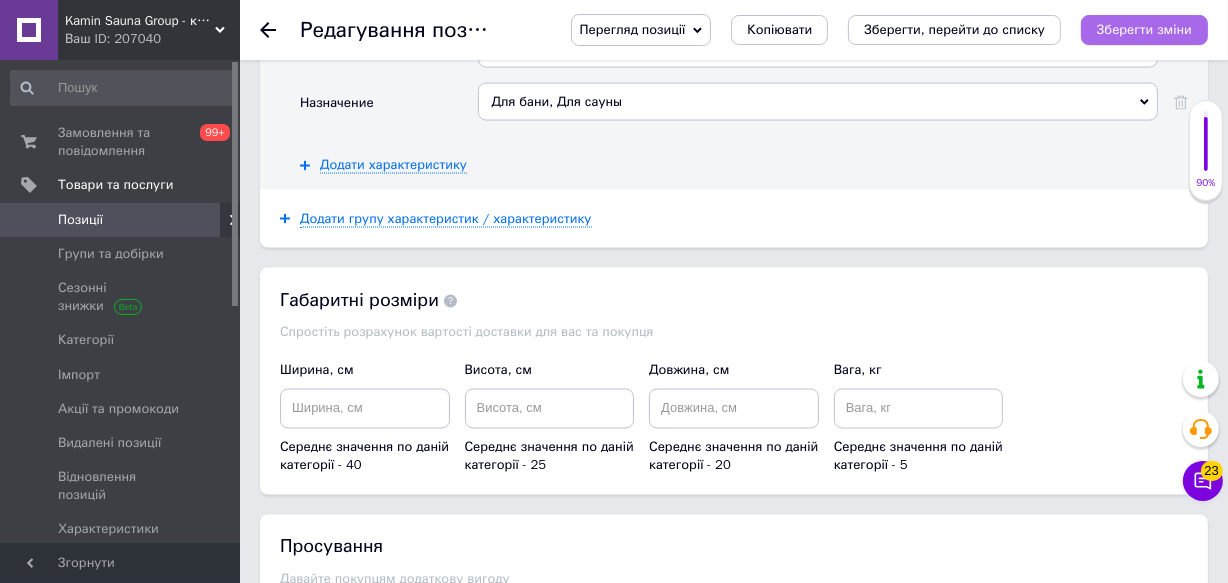click on "Зберегти зміни" at bounding box center [1144, 29] 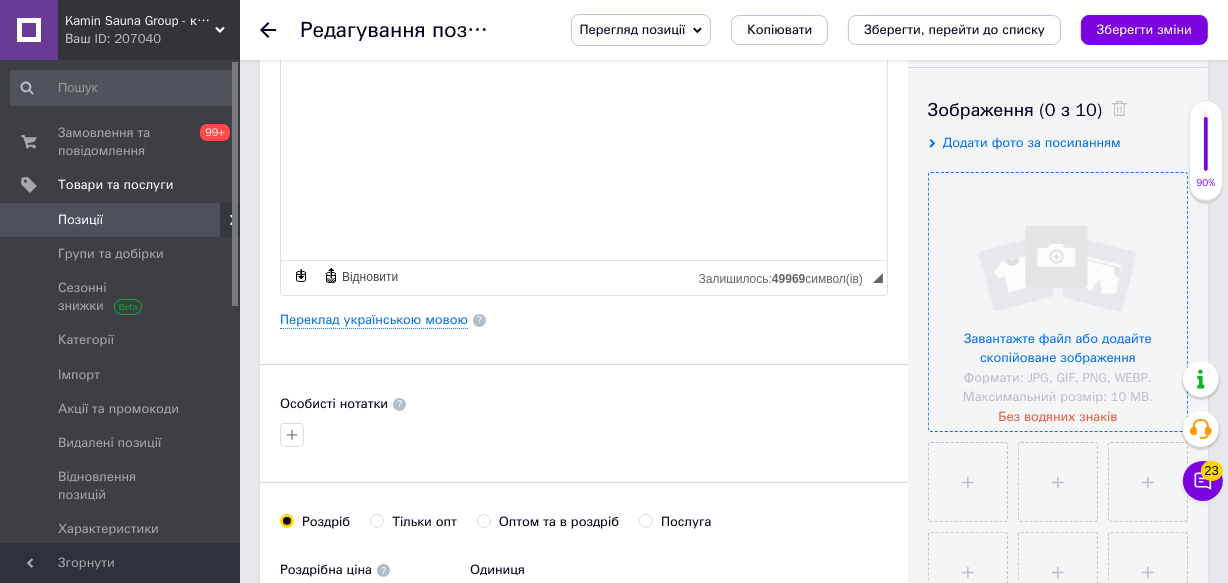 scroll, scrollTop: 363, scrollLeft: 0, axis: vertical 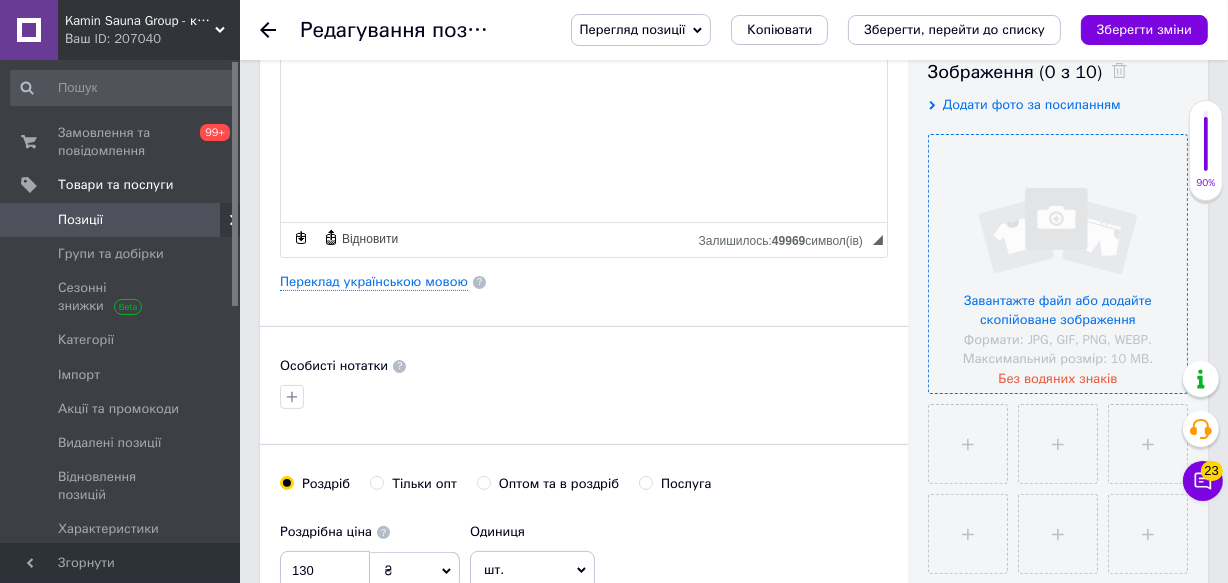 click at bounding box center [1058, 264] 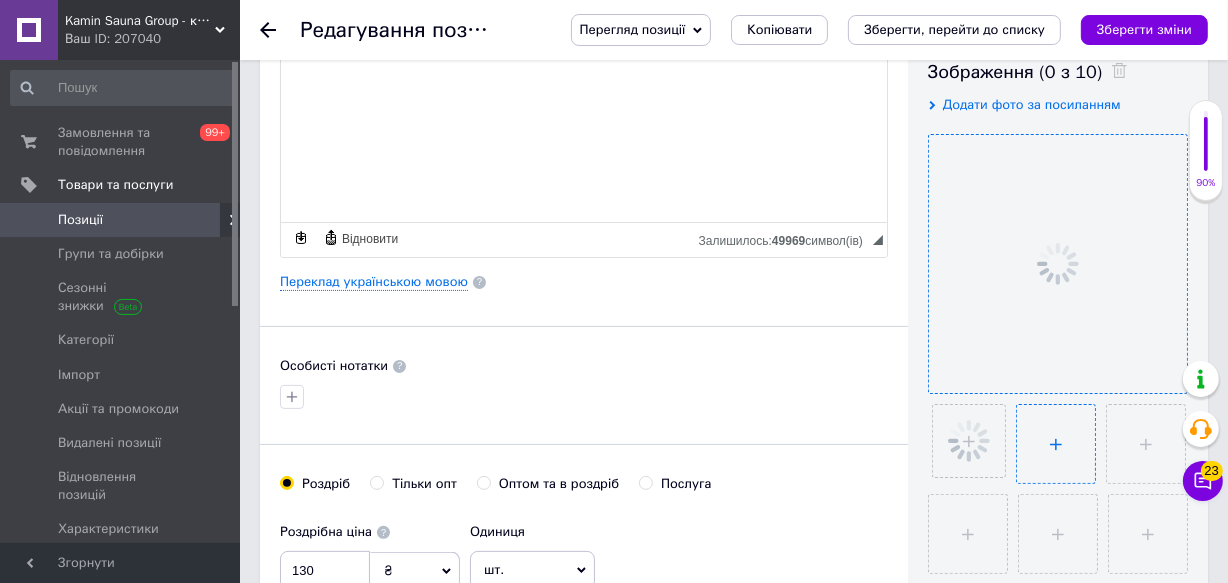 click at bounding box center [1056, 444] 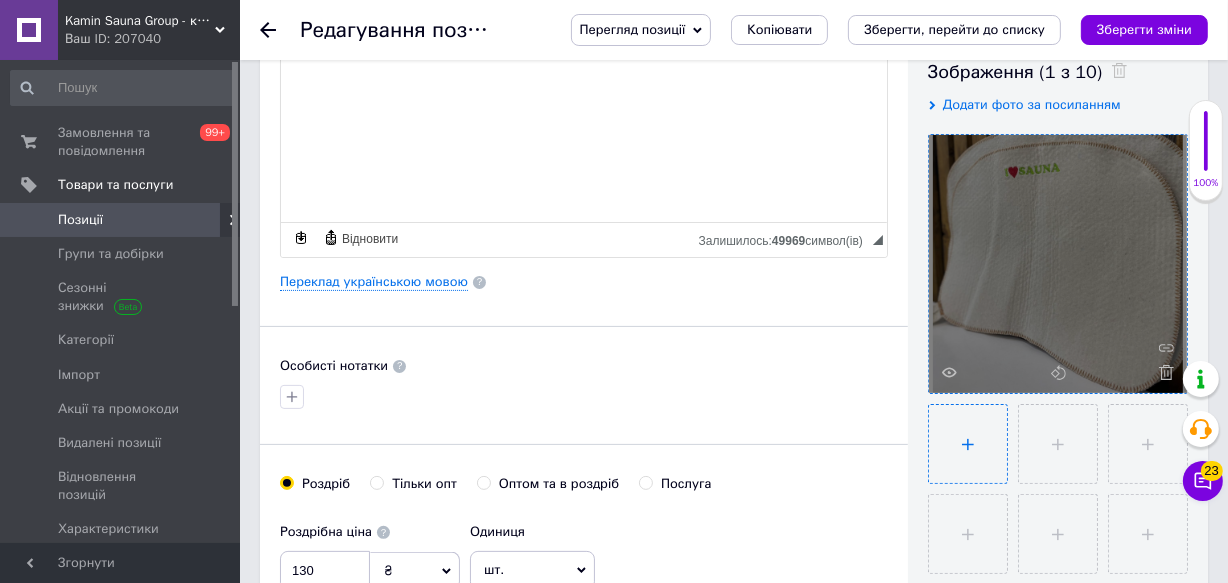 type on "C:\fakepath\5440625616228578619.jpg" 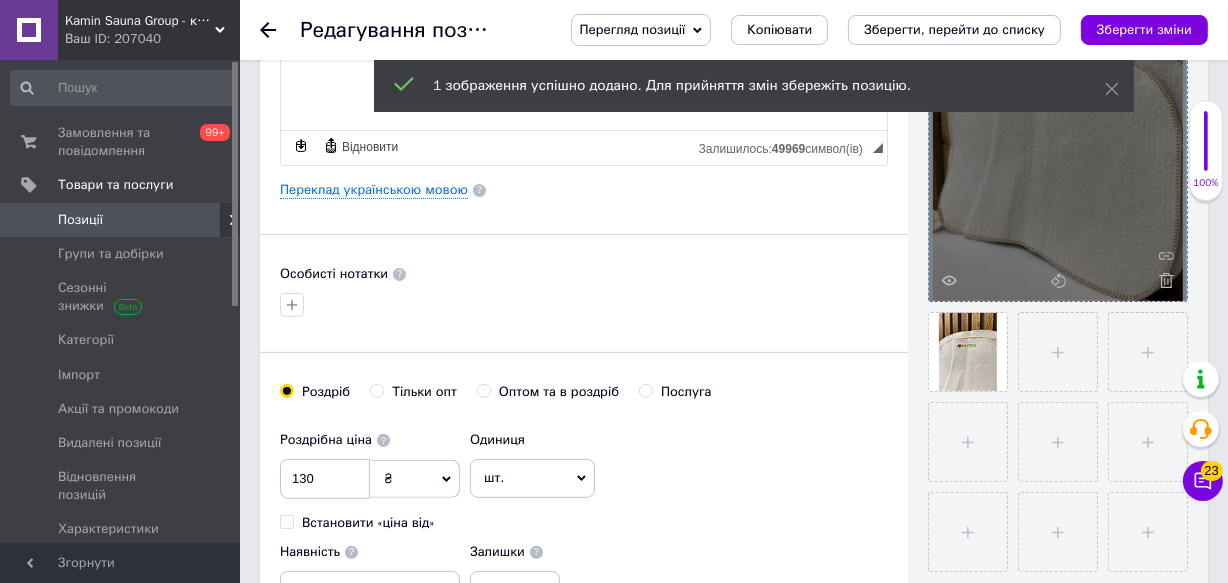 scroll, scrollTop: 454, scrollLeft: 0, axis: vertical 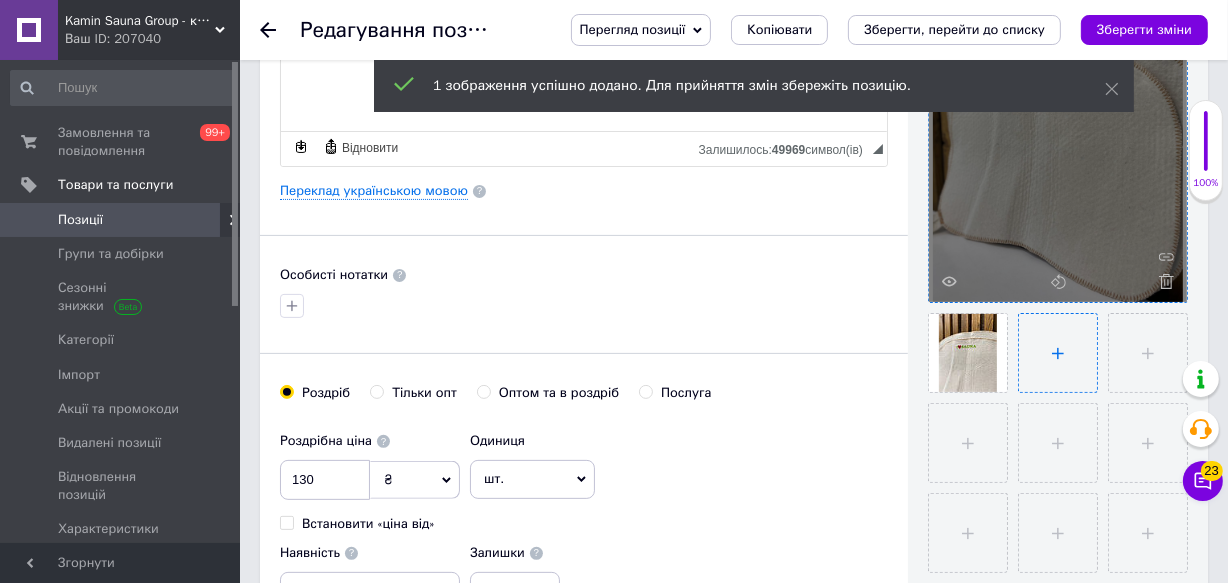 click at bounding box center (1058, 353) 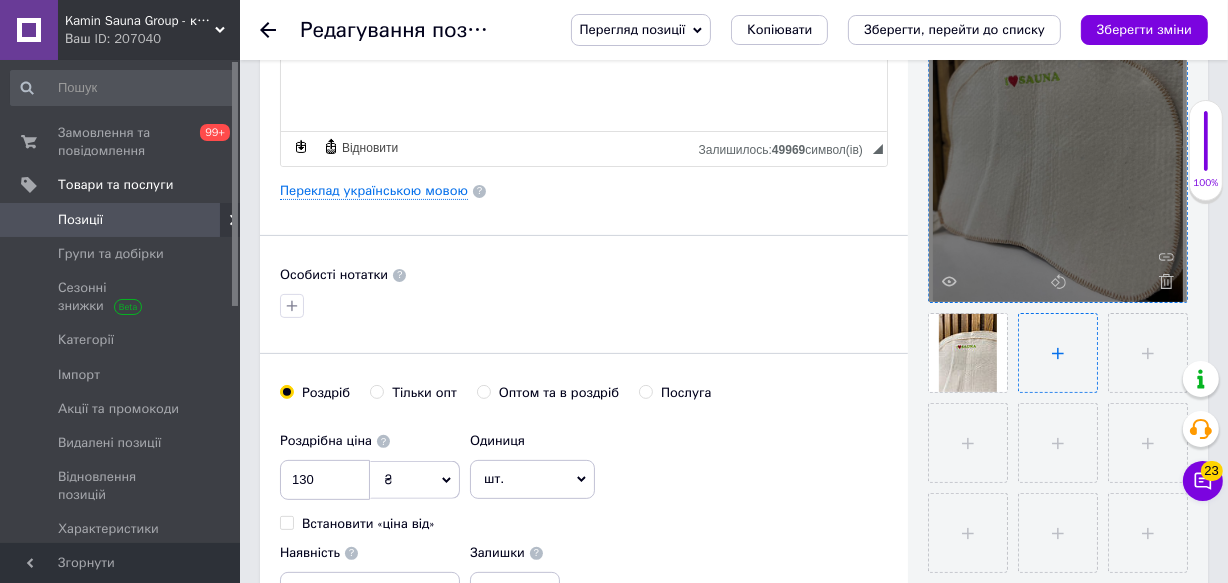 type on "C:\fakepath\5440808388561860595.jpg" 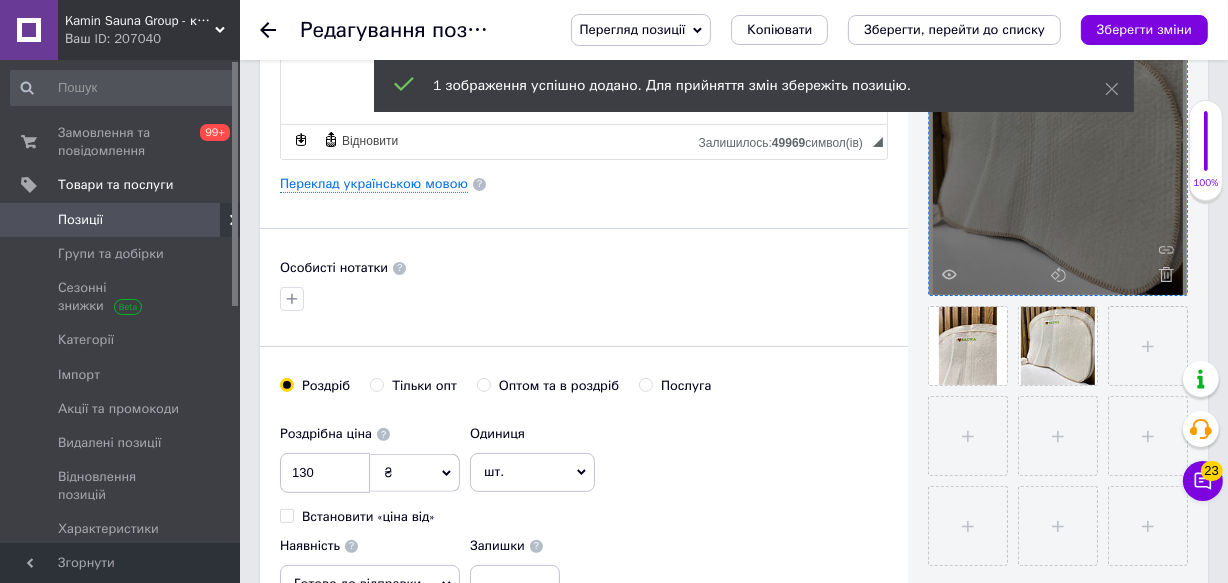 scroll, scrollTop: 454, scrollLeft: 0, axis: vertical 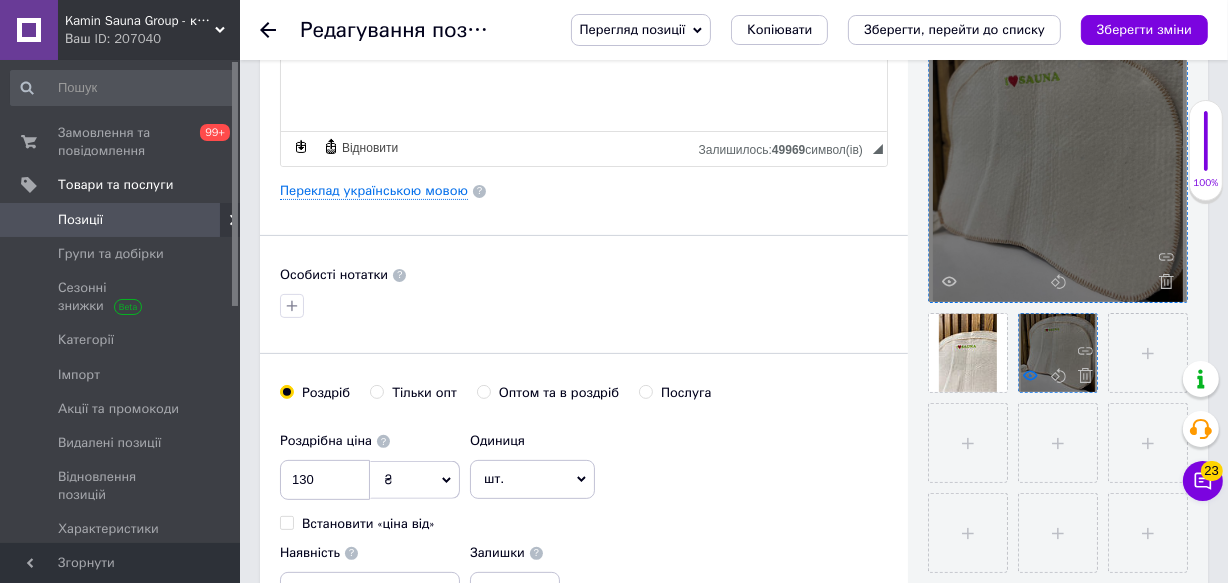 click 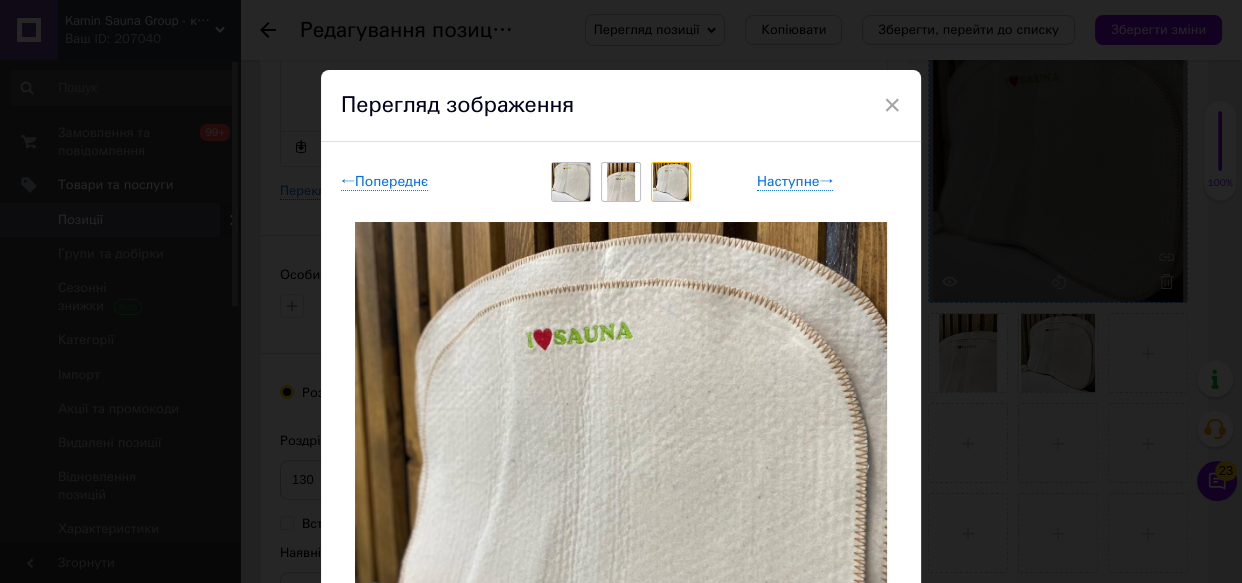 click on "× Перегляд зображення ← Попереднє Наступне → Видалити зображення Видалити всі зображення" at bounding box center [621, 291] 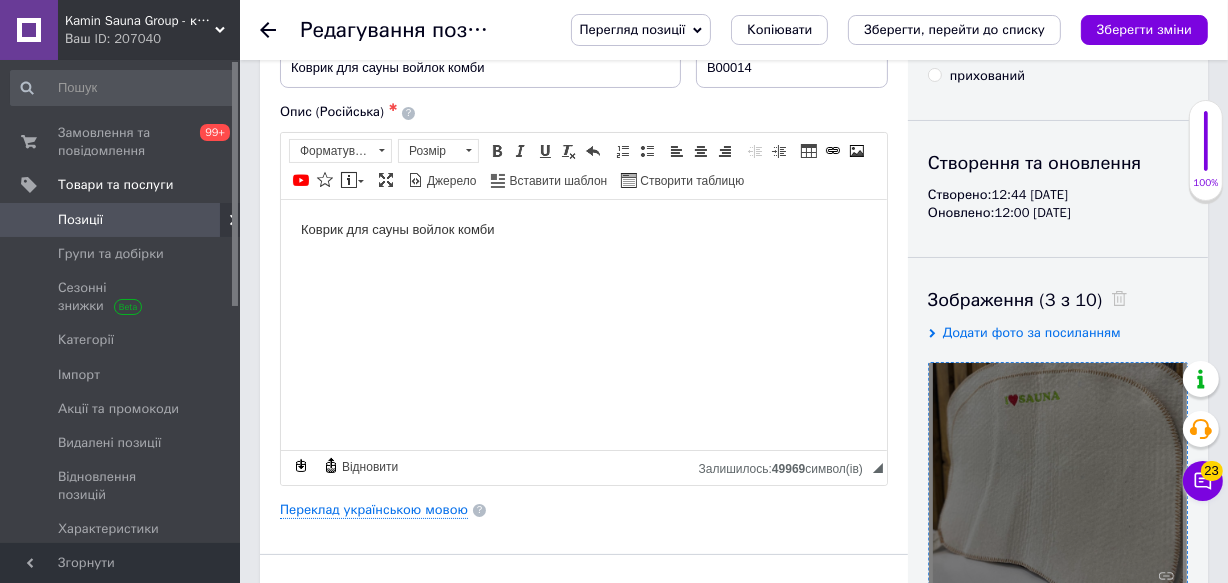 scroll, scrollTop: 90, scrollLeft: 0, axis: vertical 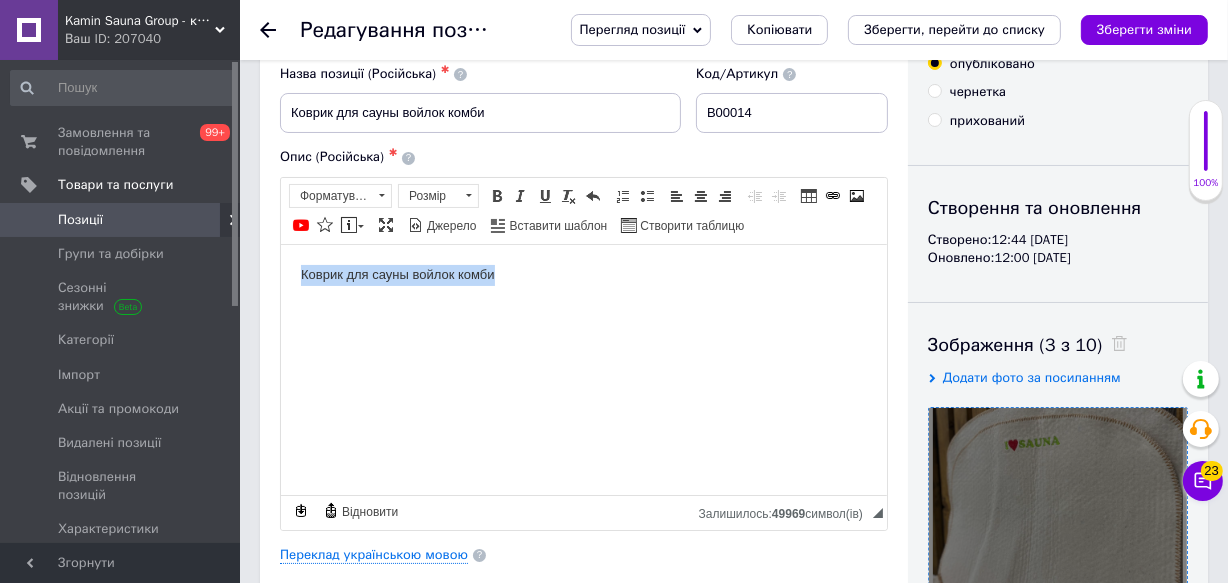 drag, startPoint x: 502, startPoint y: 273, endPoint x: 299, endPoint y: 266, distance: 203.12065 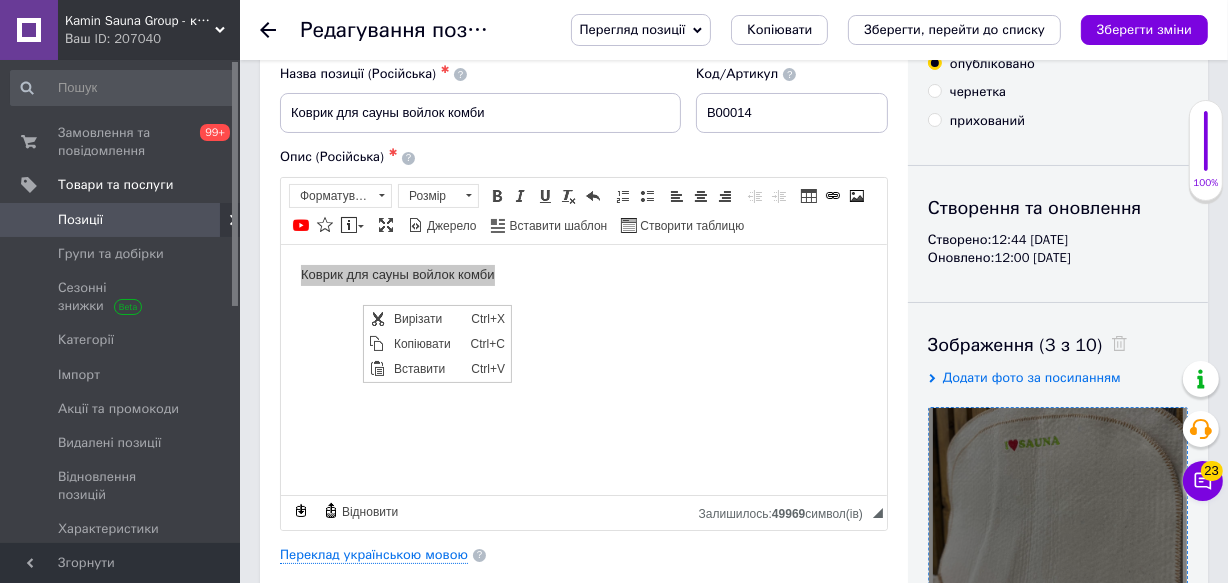 scroll, scrollTop: 0, scrollLeft: 0, axis: both 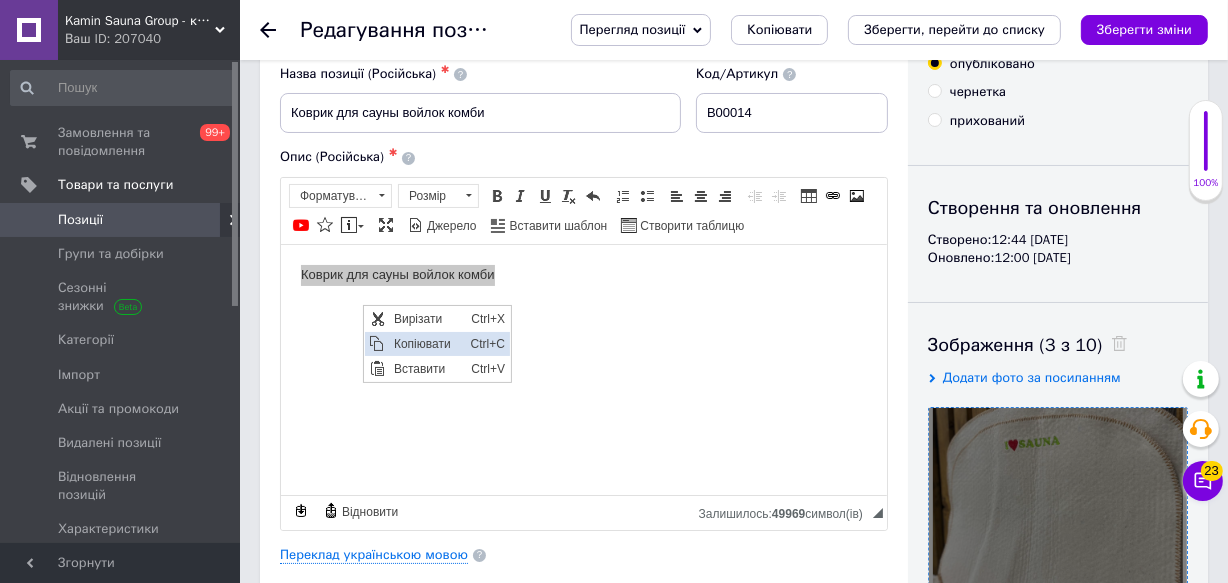 click on "Копіювати" at bounding box center [426, 343] 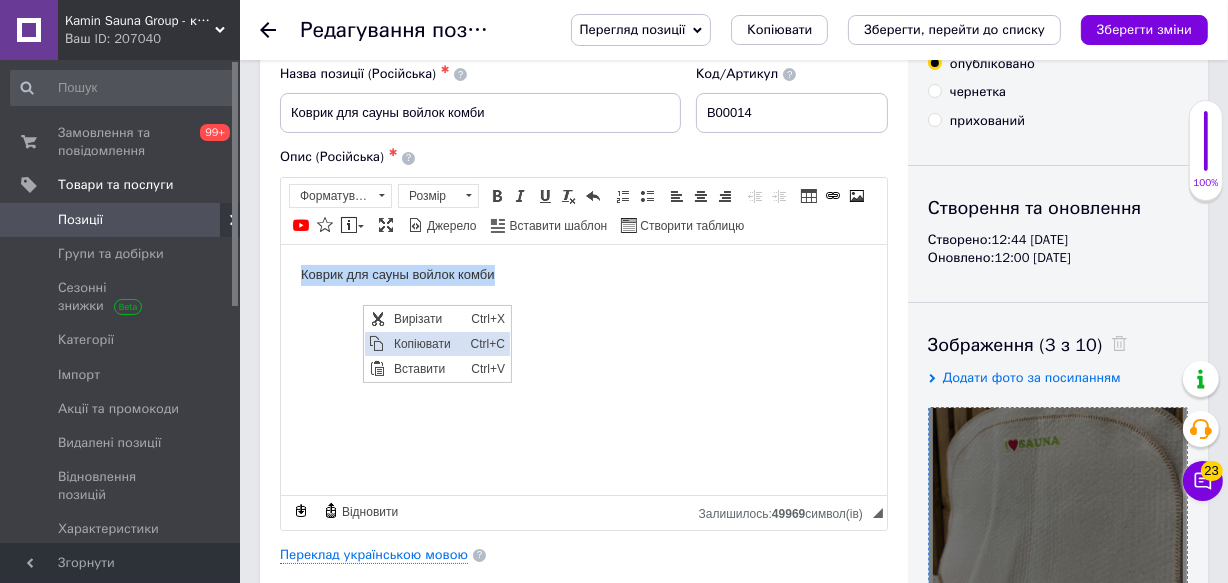 copy on "Коврик для сауны войлок комби" 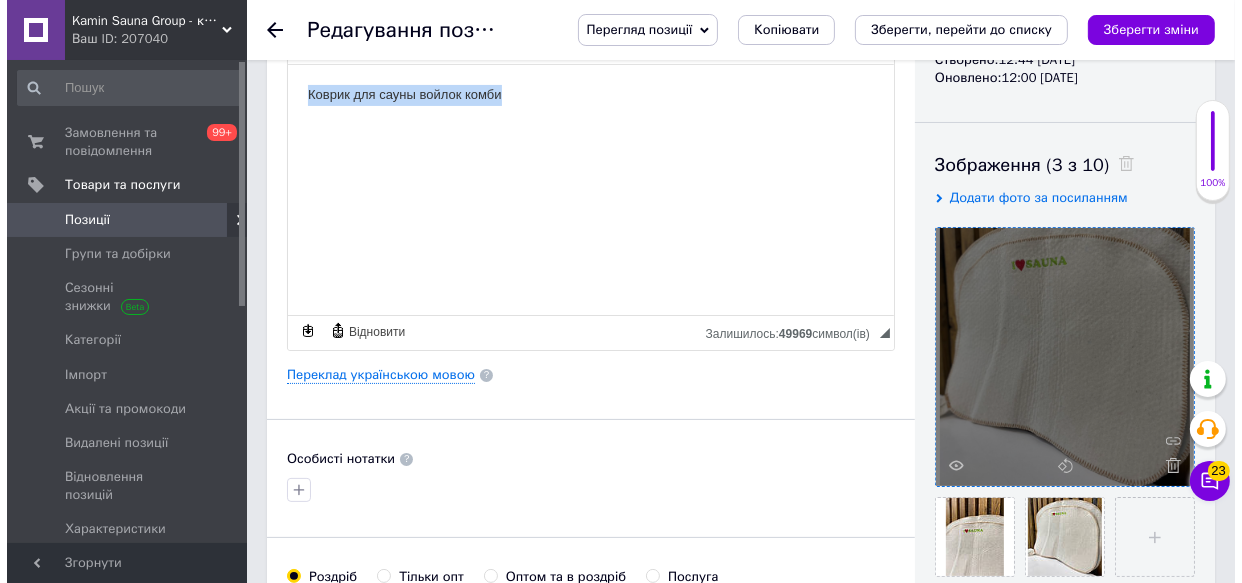 scroll, scrollTop: 272, scrollLeft: 0, axis: vertical 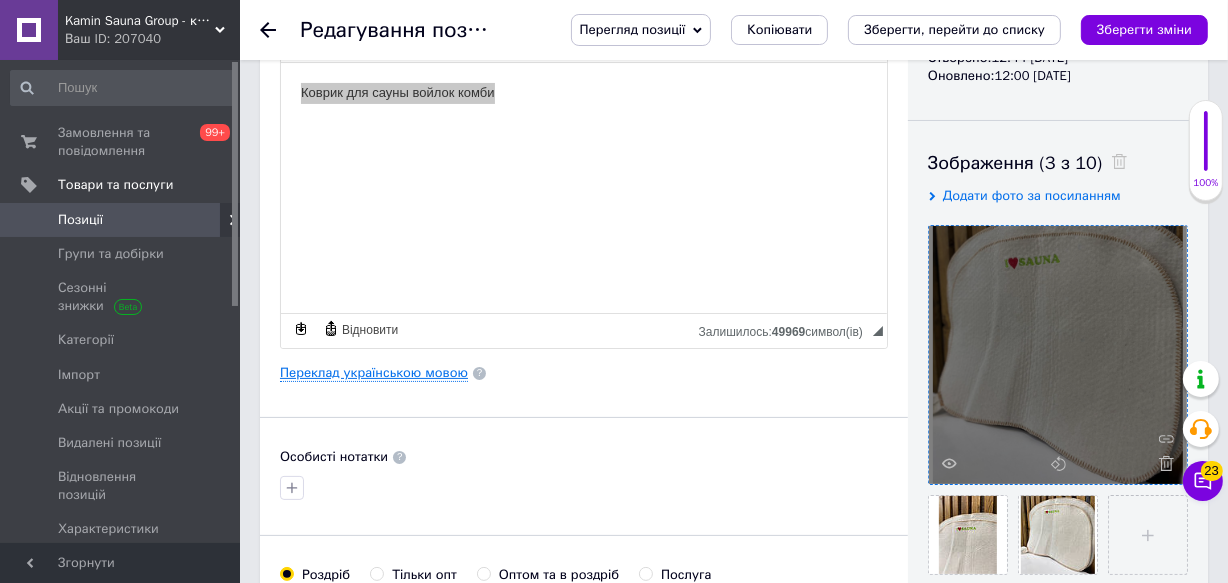 click on "Переклад українською мовою" at bounding box center [374, 373] 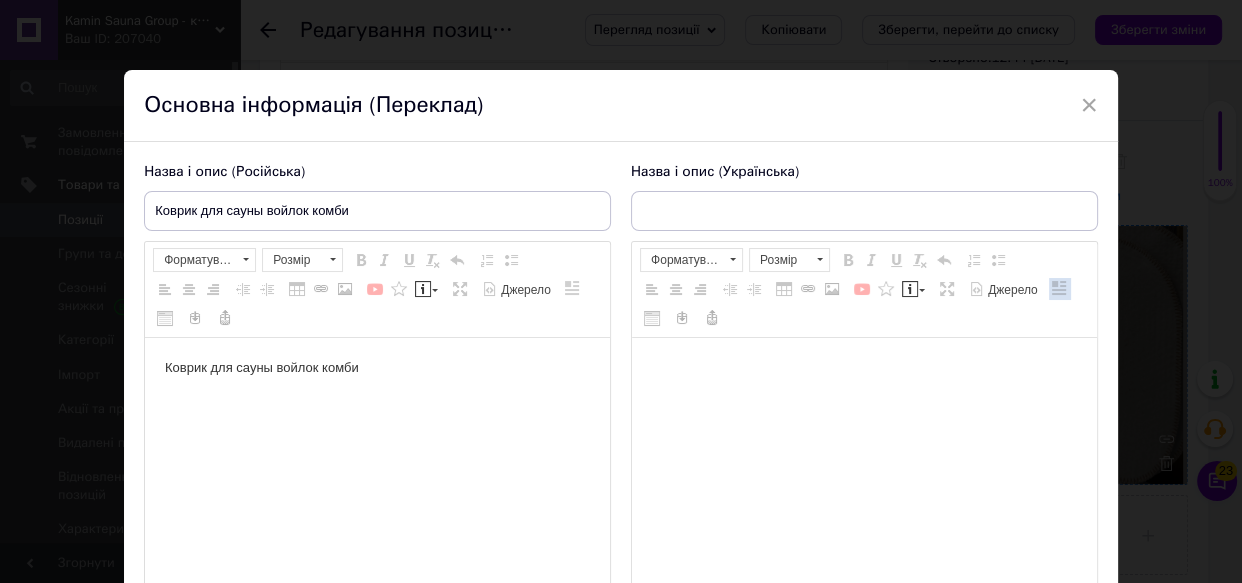 scroll, scrollTop: 0, scrollLeft: 0, axis: both 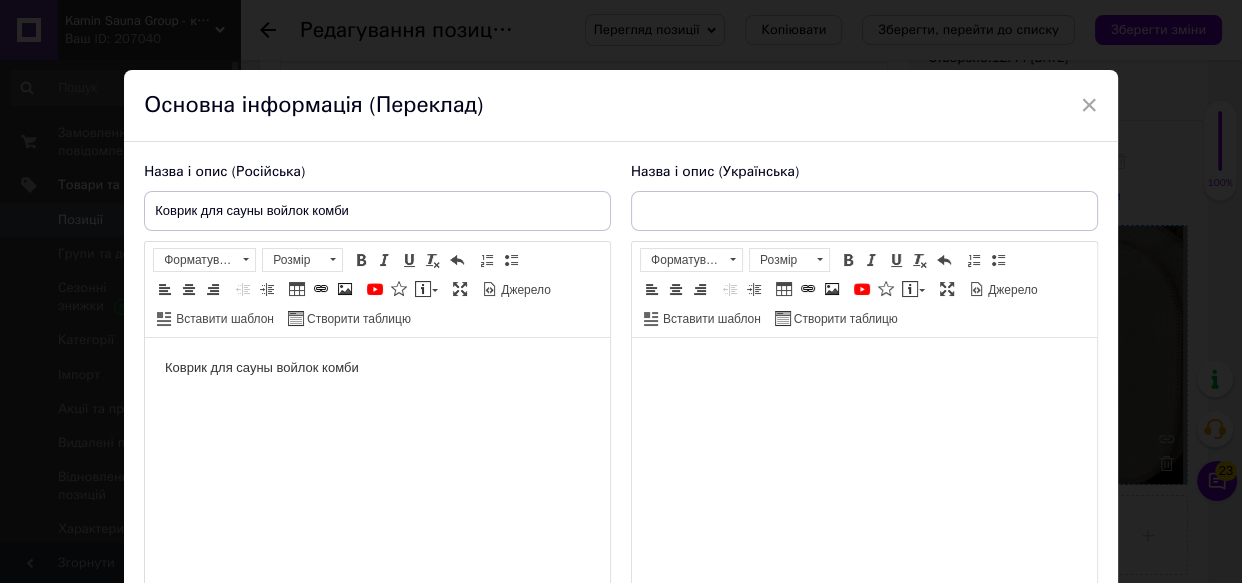 type on "Килимок для сауни войлок комбі" 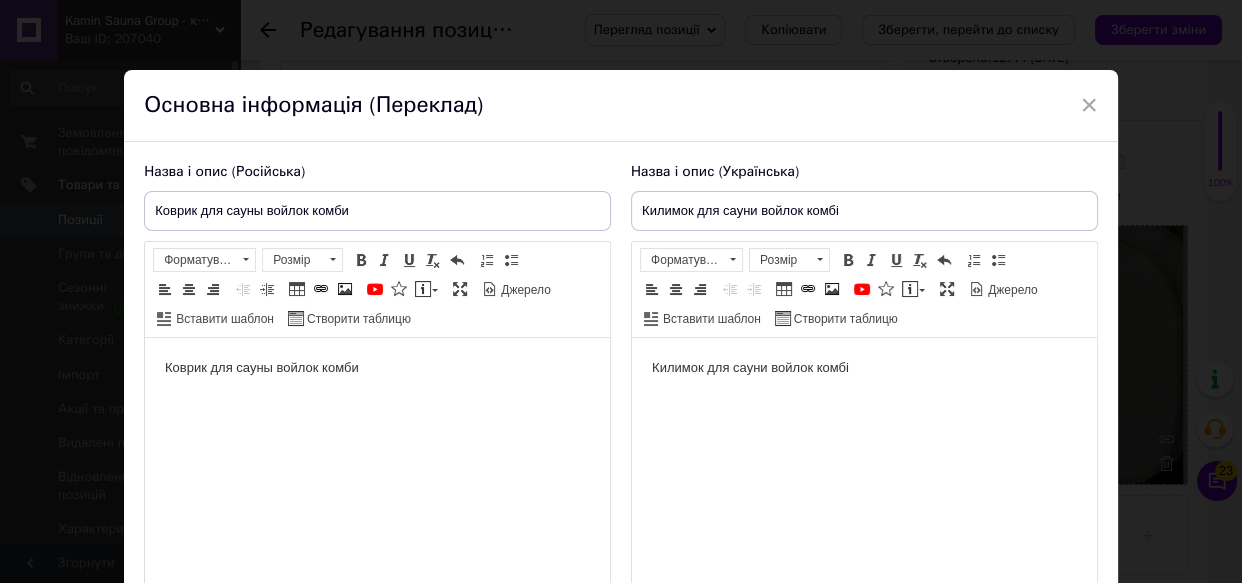 click on "Килимок для сауни войлок комбі" at bounding box center (864, 368) 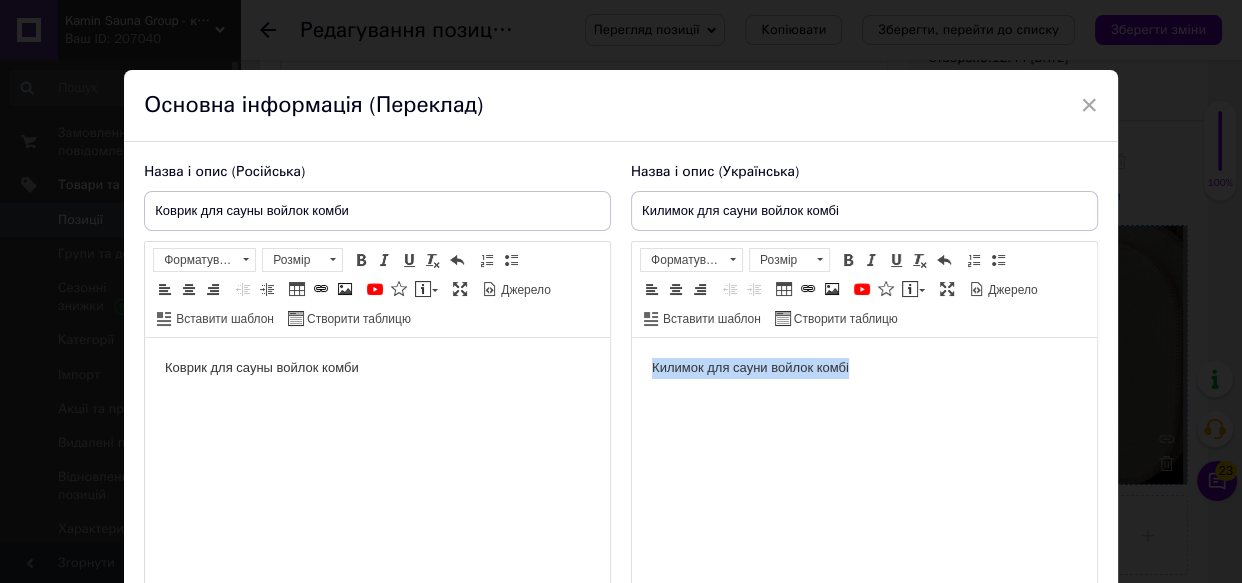 drag, startPoint x: 852, startPoint y: 369, endPoint x: 457, endPoint y: 371, distance: 395.00507 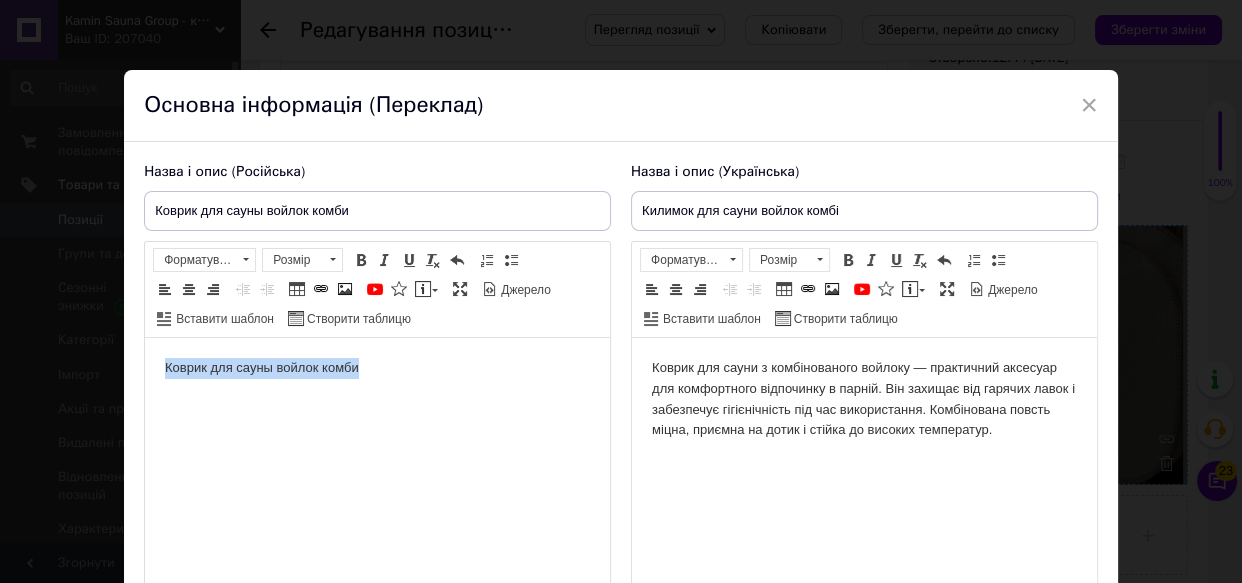 drag, startPoint x: 162, startPoint y: 361, endPoint x: 0, endPoint y: 355, distance: 162.11107 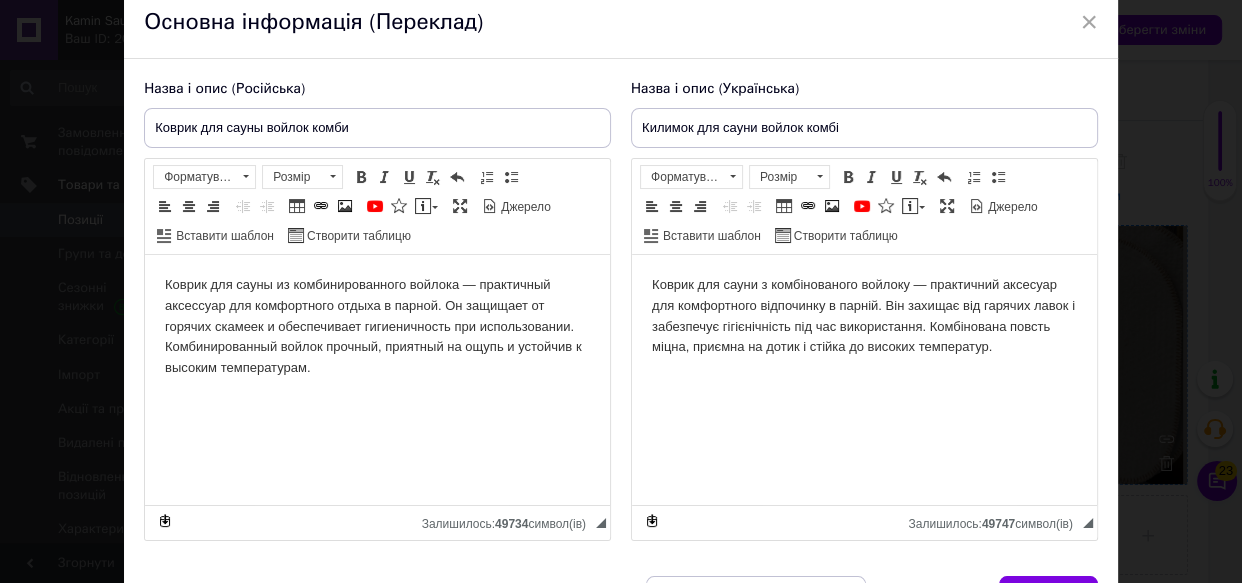scroll, scrollTop: 181, scrollLeft: 0, axis: vertical 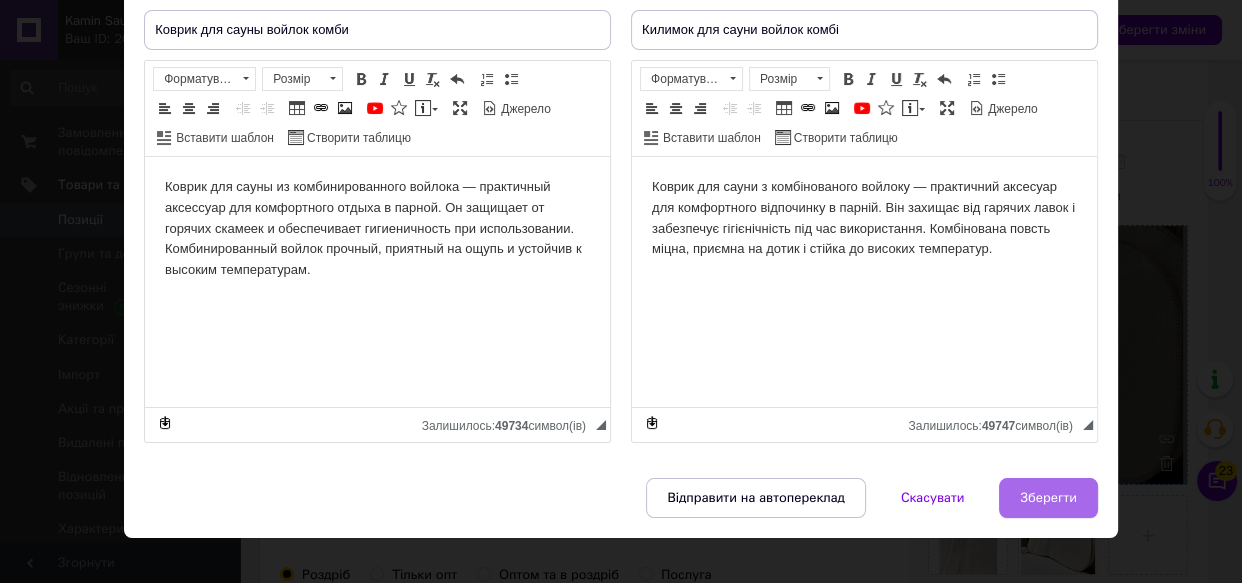 click on "Зберегти" at bounding box center (1048, 498) 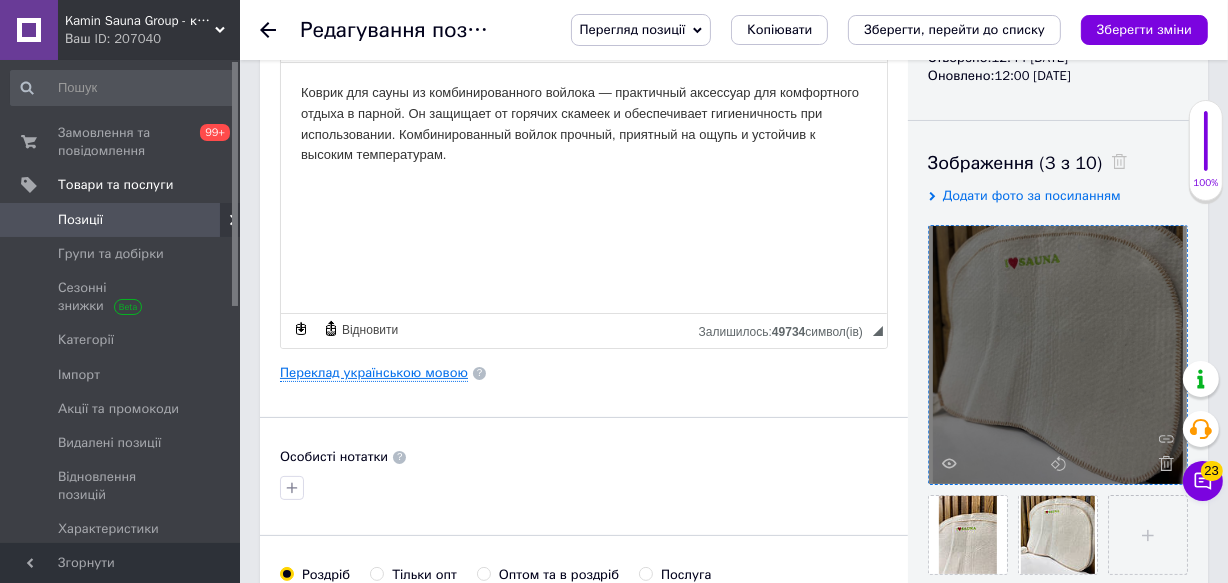 click on "Переклад українською мовою" at bounding box center (374, 373) 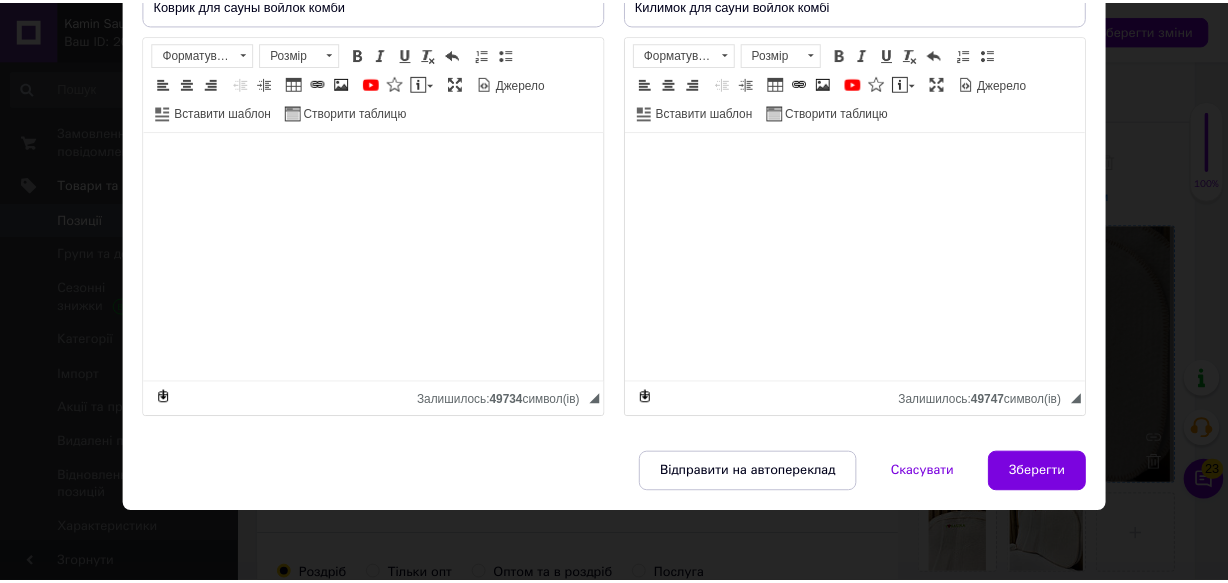 scroll, scrollTop: 233, scrollLeft: 0, axis: vertical 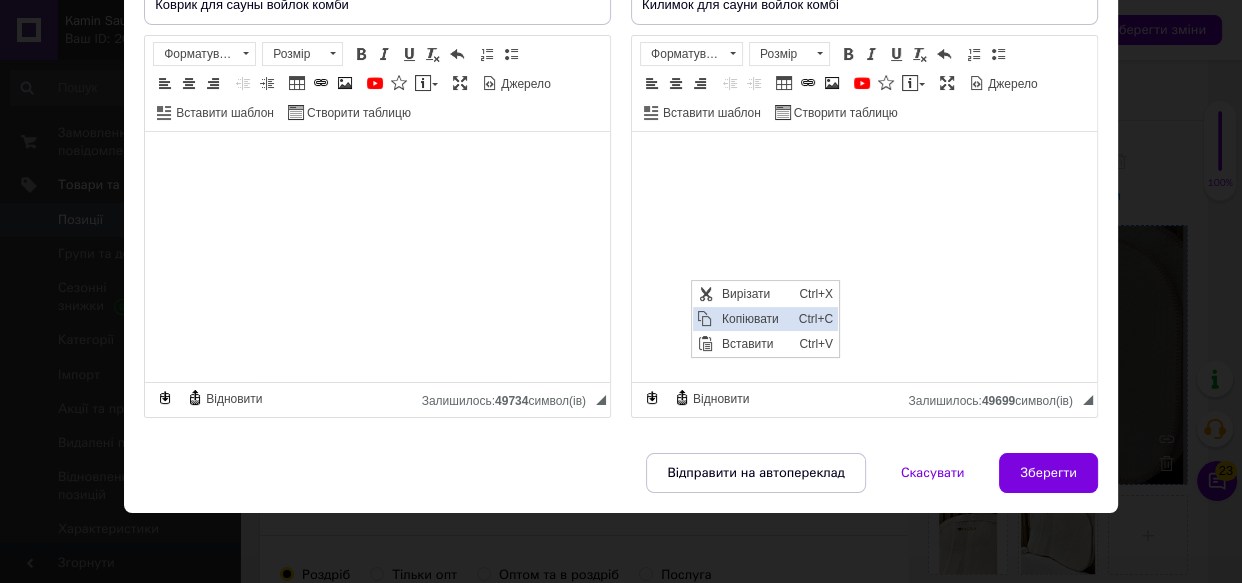 click on "Копіювати" at bounding box center (755, 319) 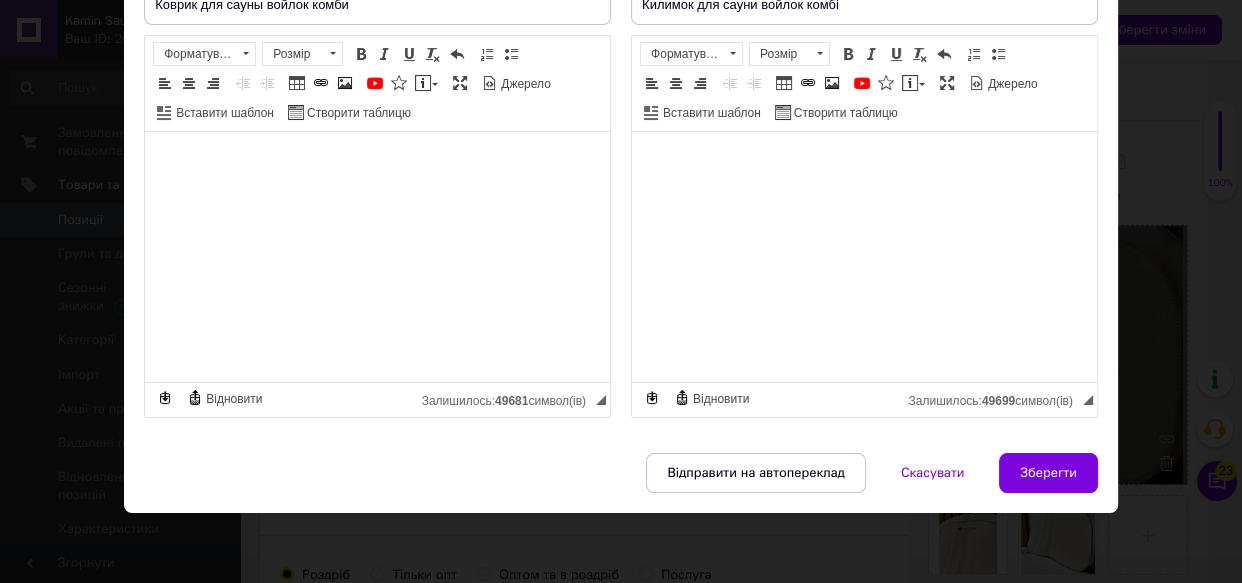 drag, startPoint x: 1049, startPoint y: 479, endPoint x: 1020, endPoint y: 469, distance: 30.675724 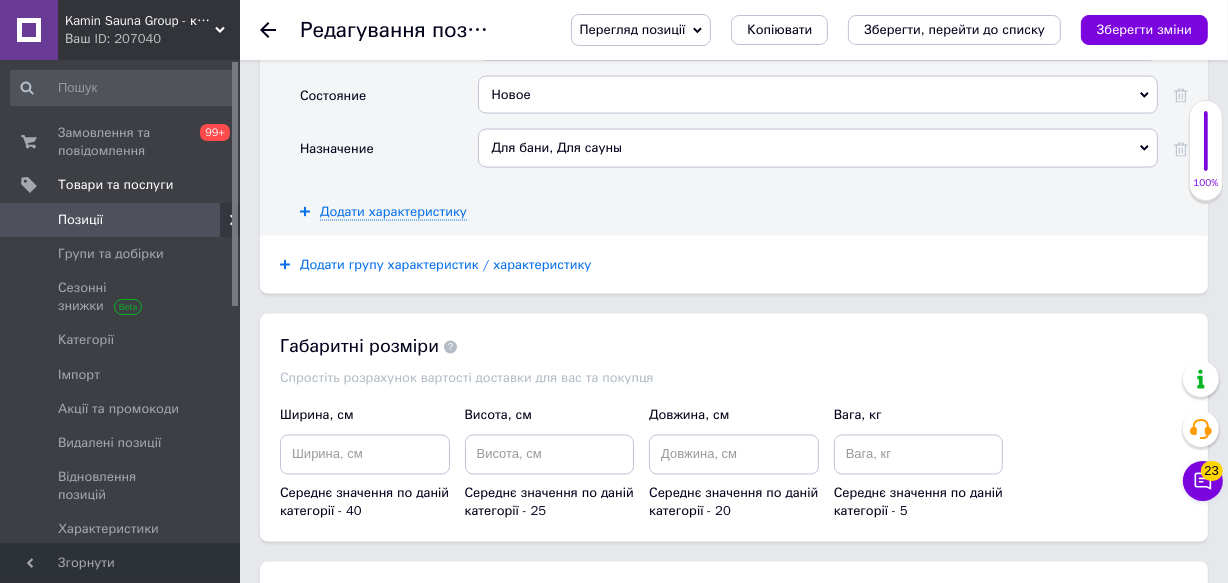 scroll, scrollTop: 3000, scrollLeft: 0, axis: vertical 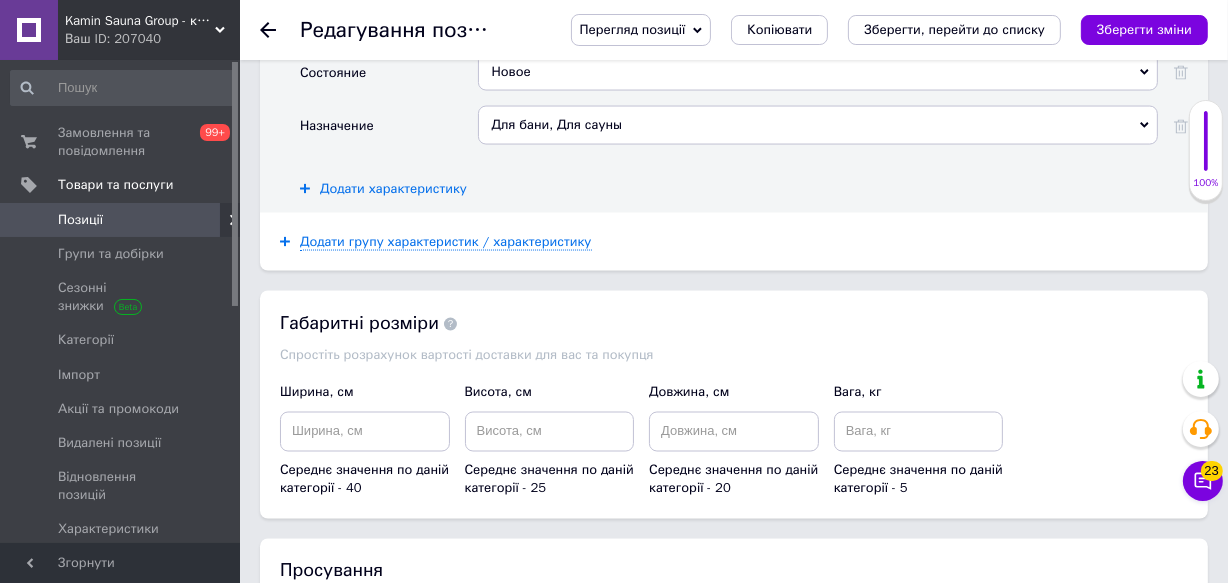 click on "Додати характеристику" at bounding box center [393, 189] 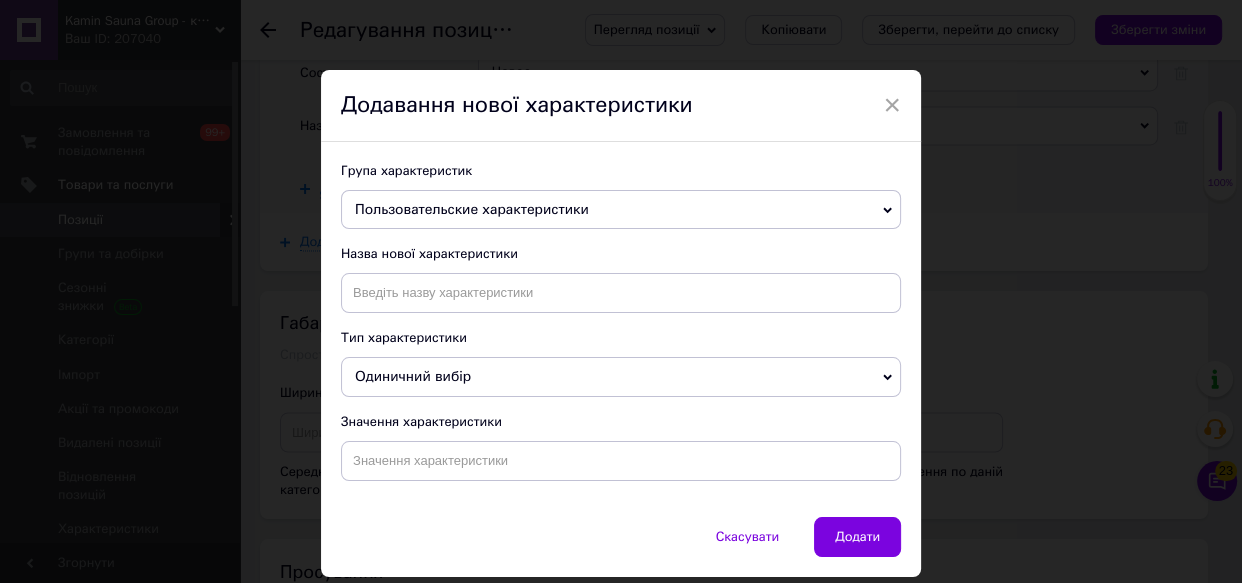click on "Пользовательские характеристики" at bounding box center [621, 210] 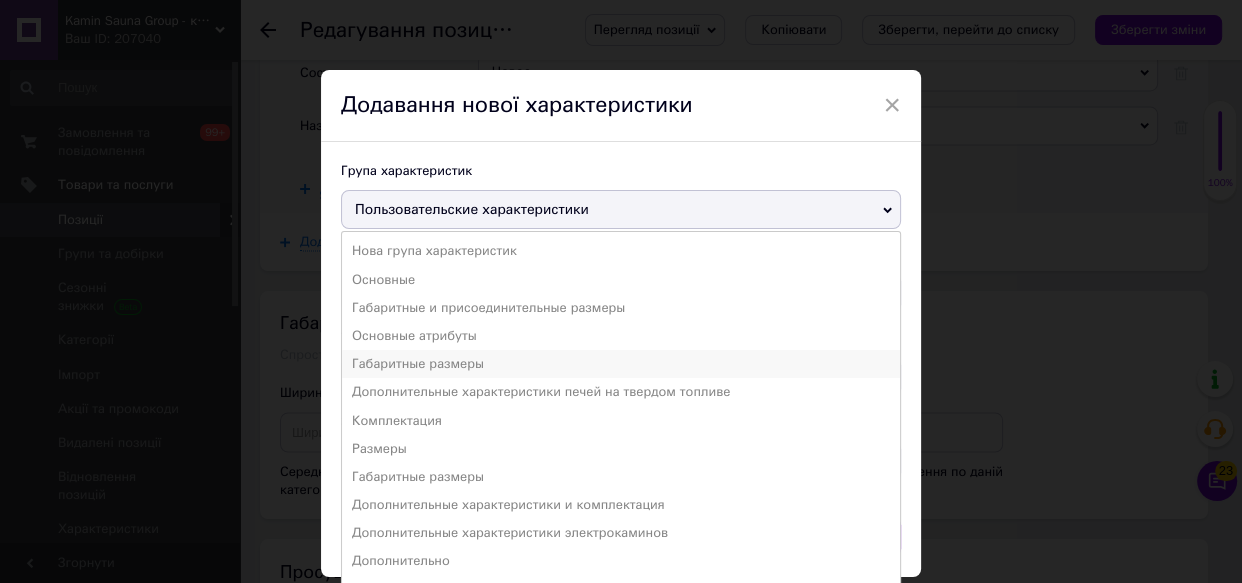 click on "Габаритные размеры" at bounding box center [621, 364] 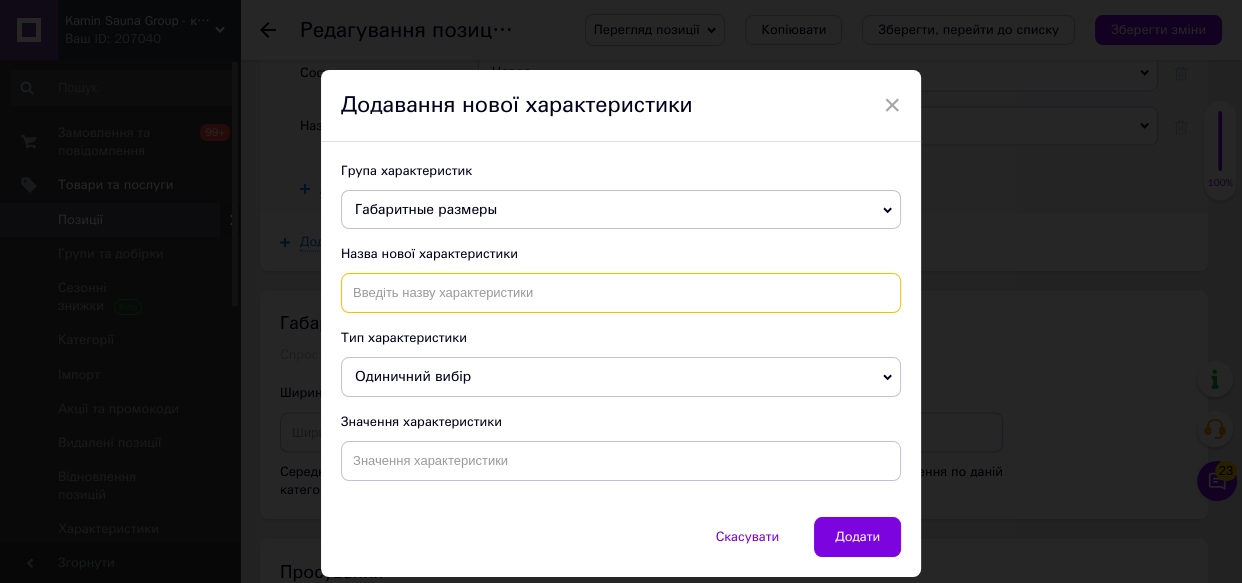 click at bounding box center [621, 293] 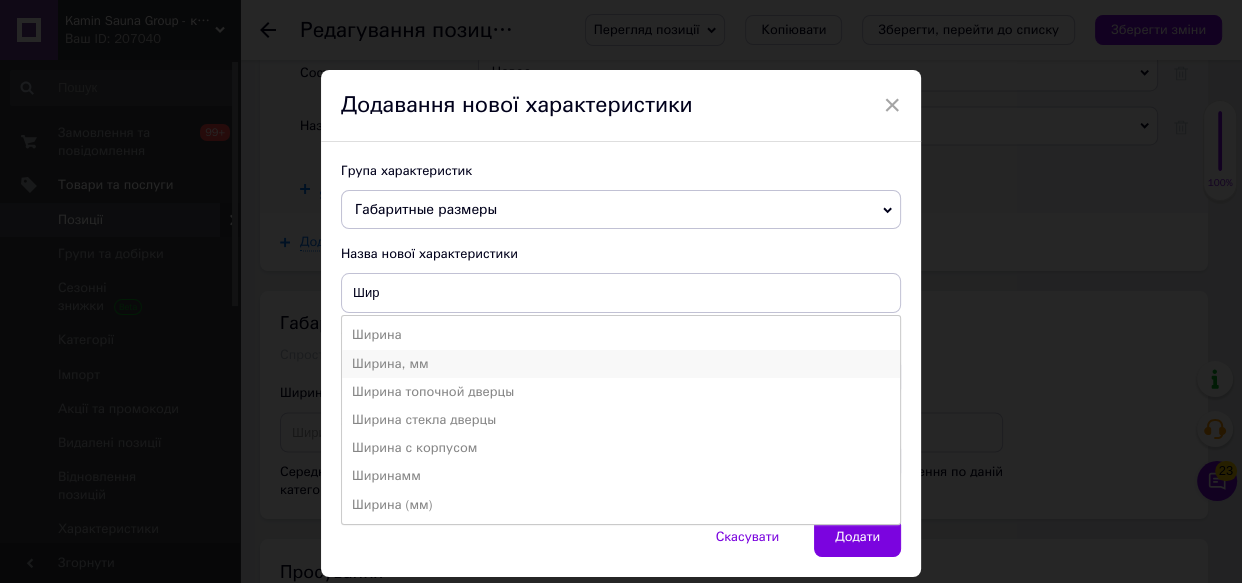 click on "Ширина, мм" at bounding box center (621, 364) 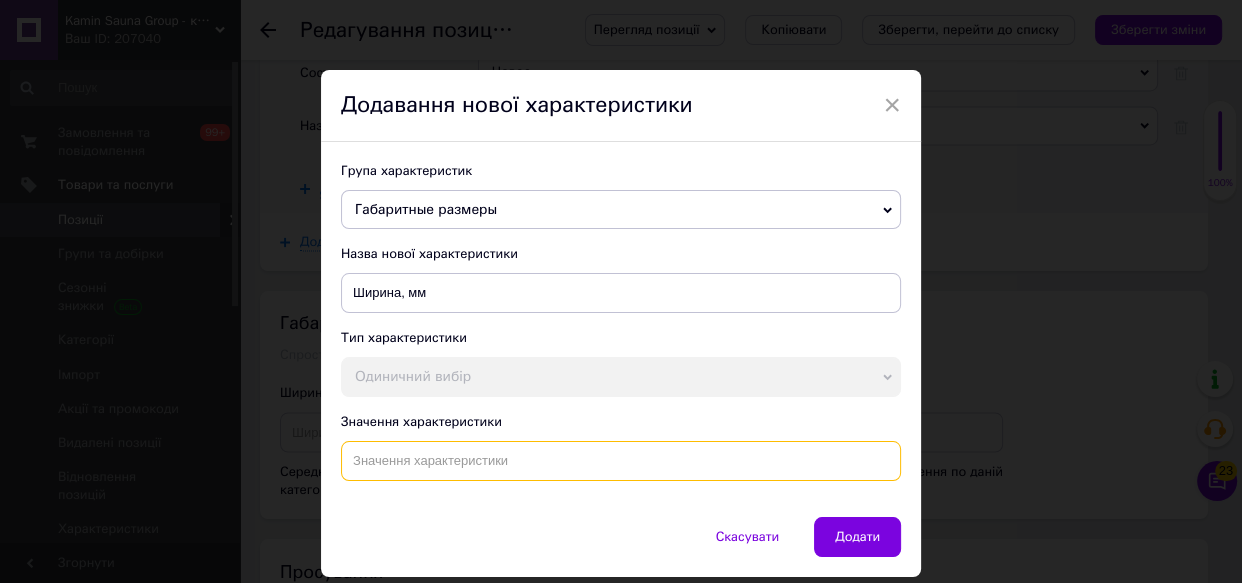 click at bounding box center [621, 461] 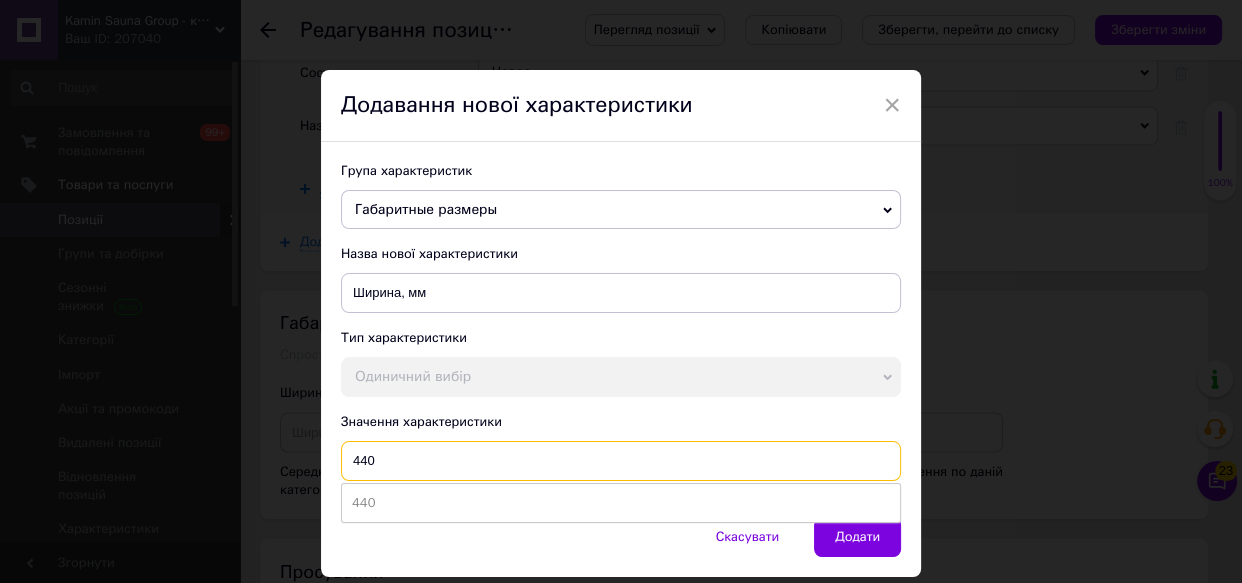 type on "440" 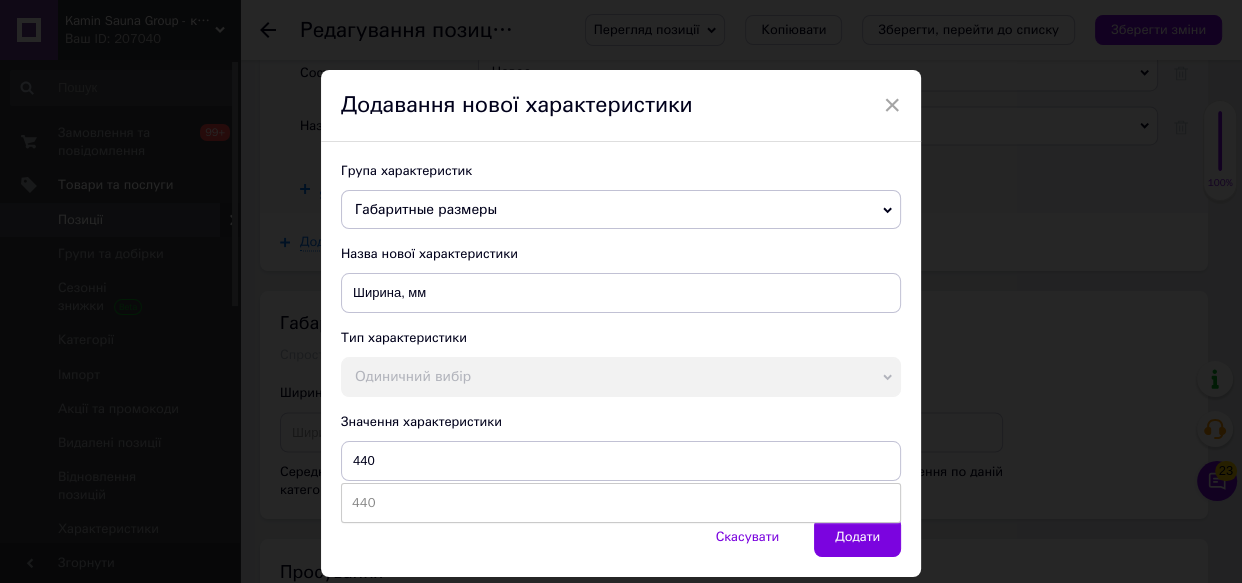 click on "Додати" at bounding box center [857, 537] 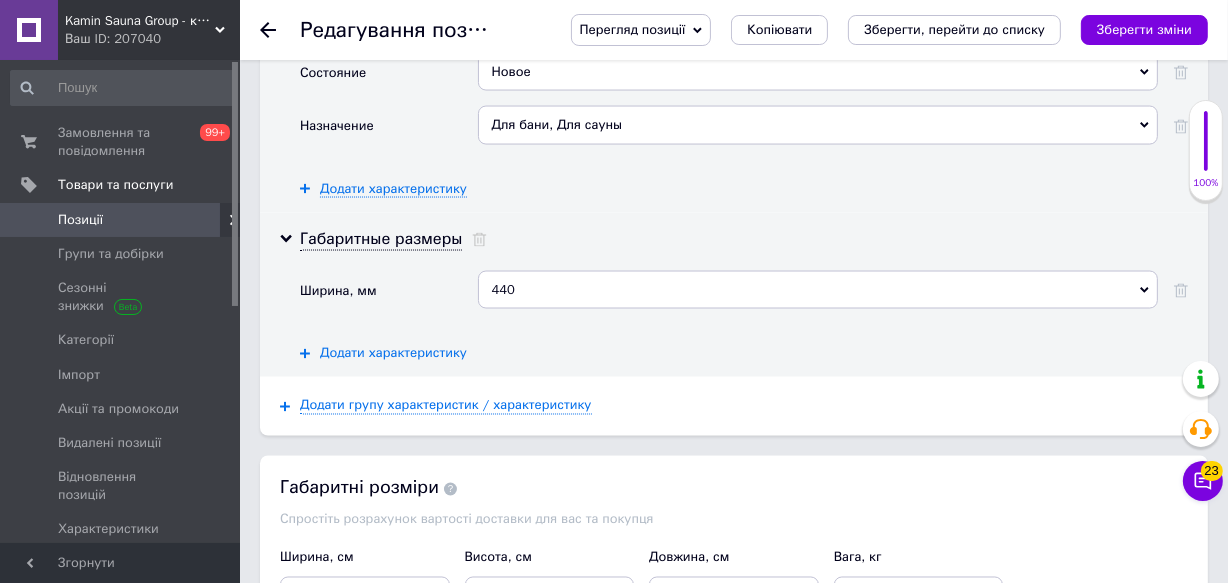 click on "Додати характеристику" at bounding box center [393, 353] 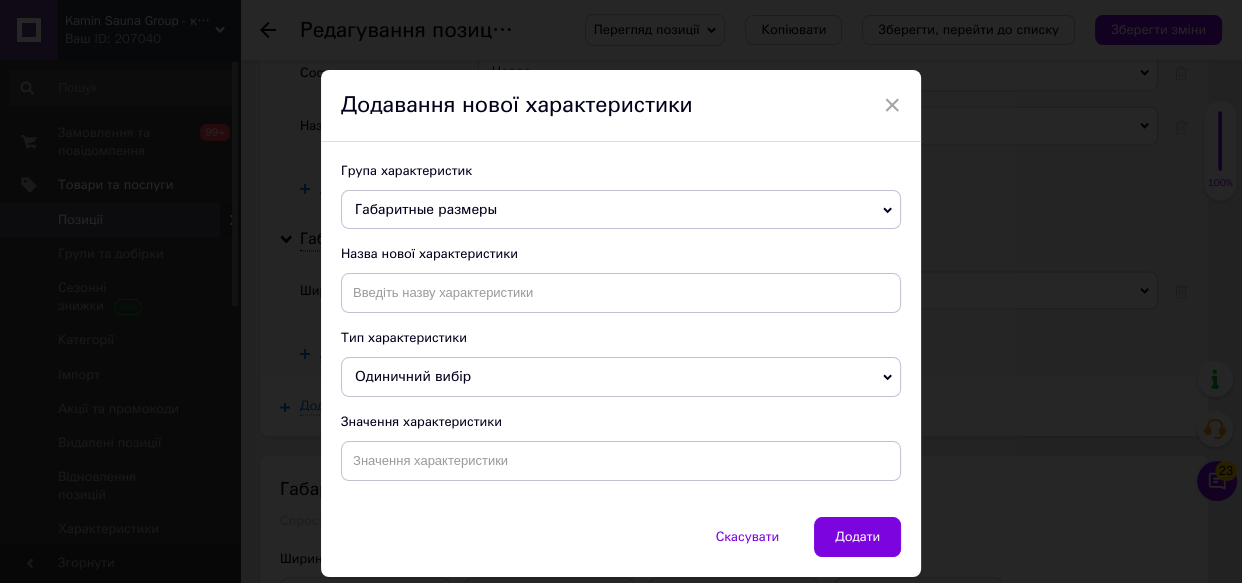 click on "Група характеристик Габаритные размеры Нова група характеристик Основные Пользовательские характеристики Габаритные и присоединительные размеры Основные атрибуты Дополнительные характеристики печей на твердом топливе Комплектация Размеры Габаритные  размеры Дополнительные характеристики и комплектация Дополнительные характеристики электрокаминов Дополнительно Общие параметры Дополнительные Параметры Общие Вес Пользовательские характеристик Додаткові характеристики Общие характеристики Доролнительные характеристики Основні" at bounding box center [621, 196] 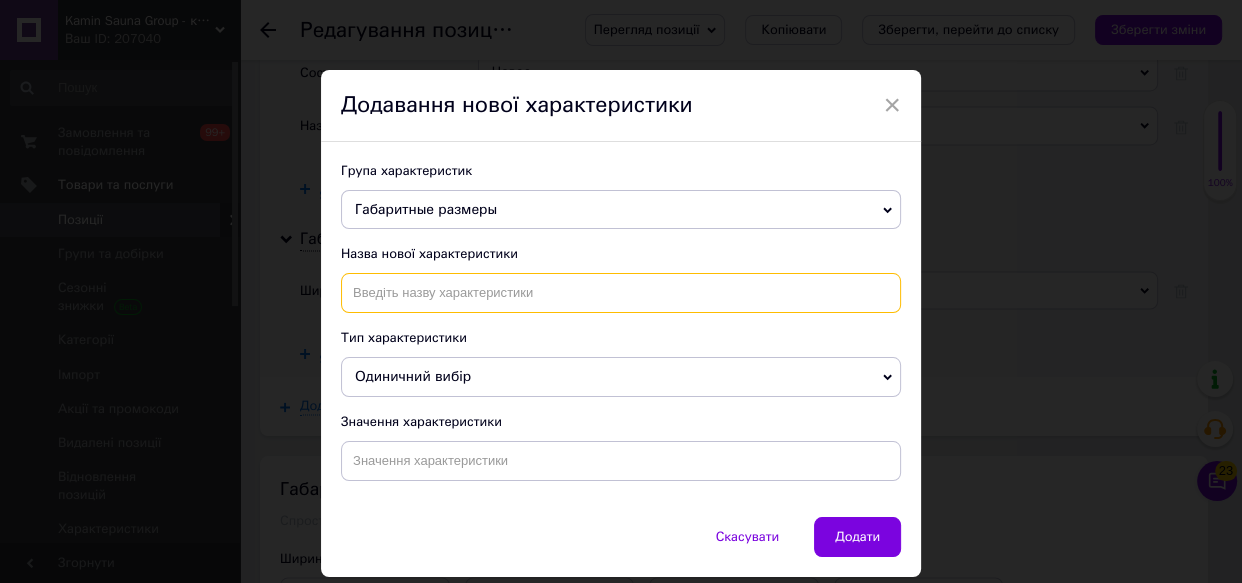 click at bounding box center (621, 293) 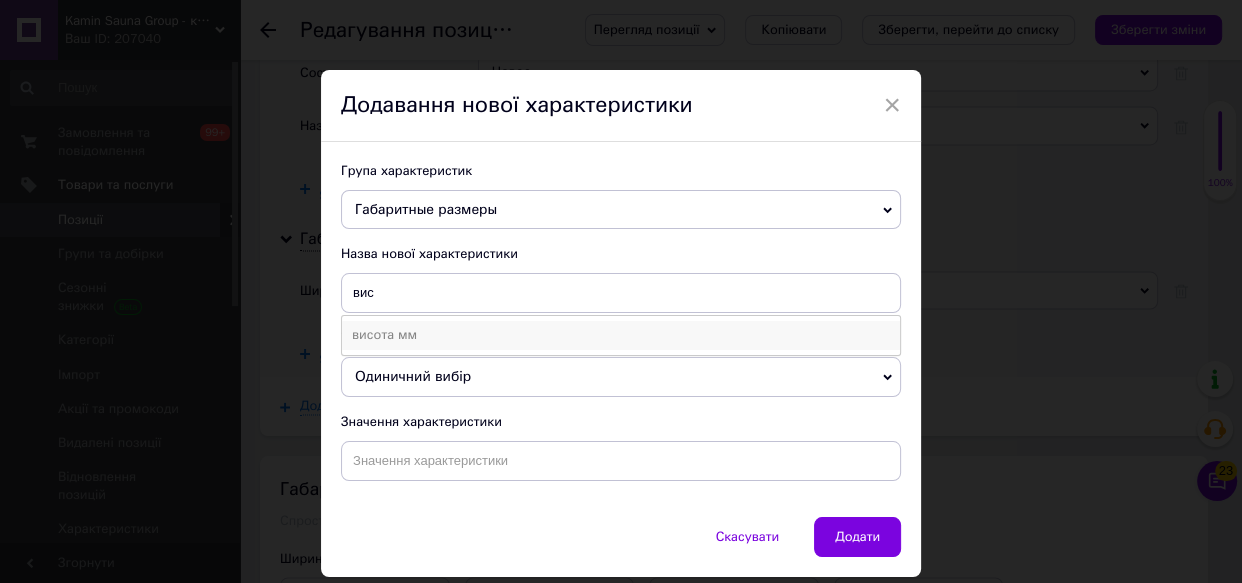 click on "висота мм" at bounding box center [621, 335] 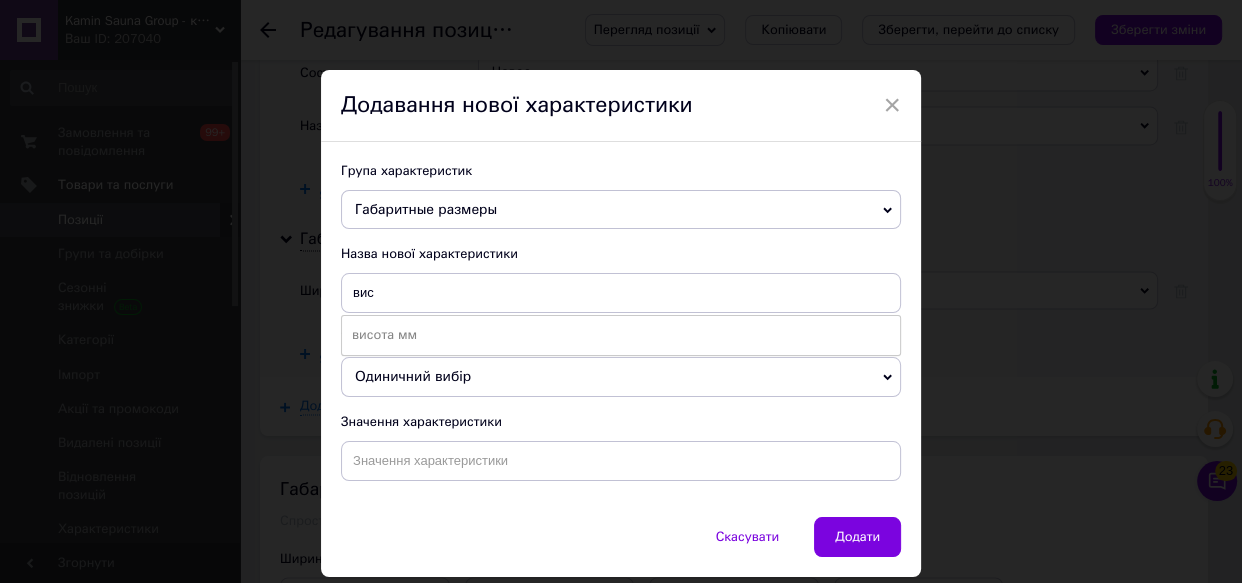 type on "висота мм" 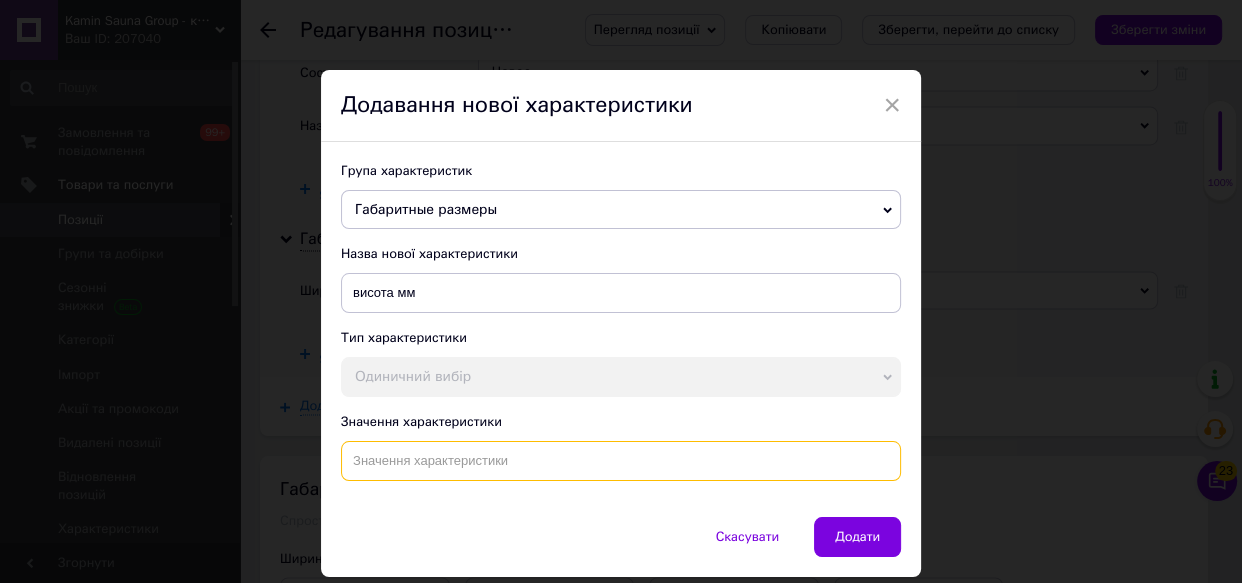click at bounding box center (621, 461) 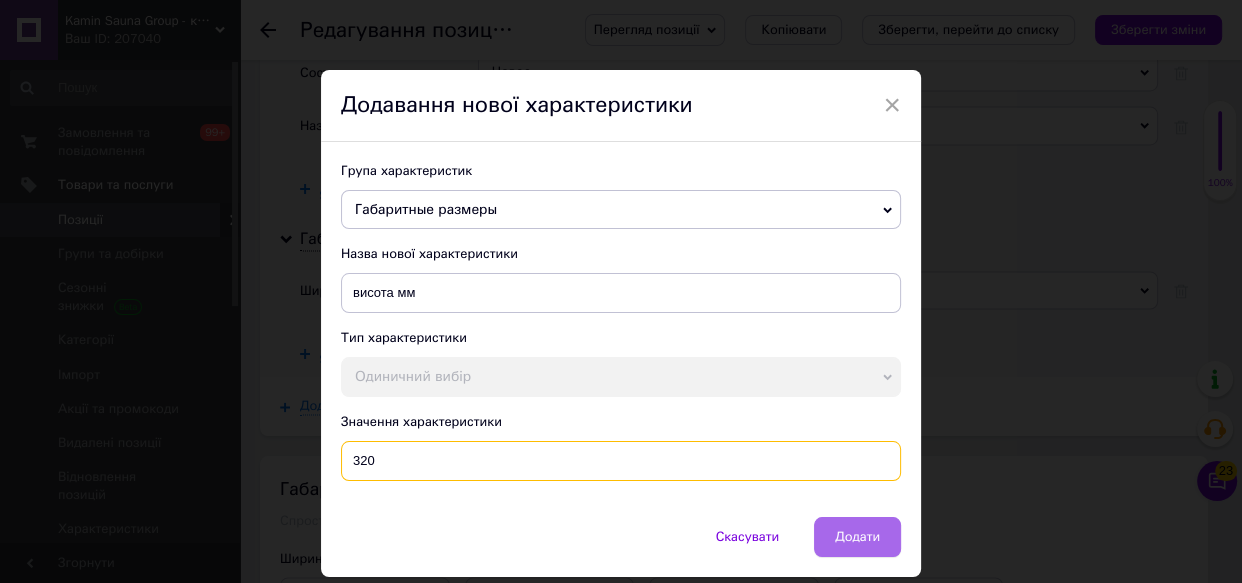 type on "320" 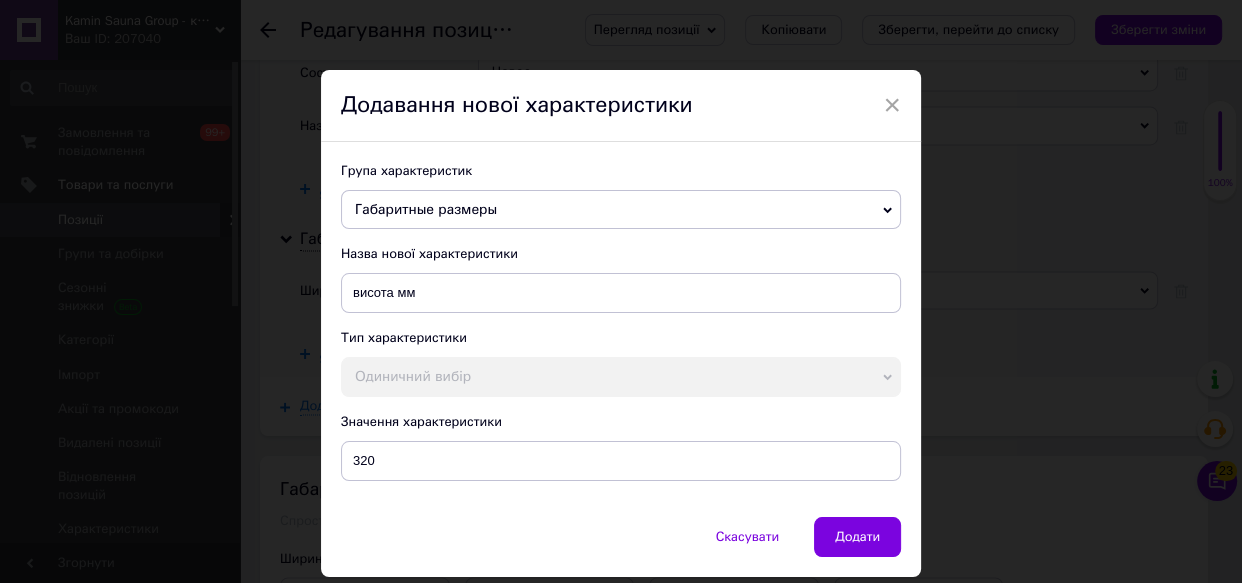 click on "Додати" at bounding box center [857, 537] 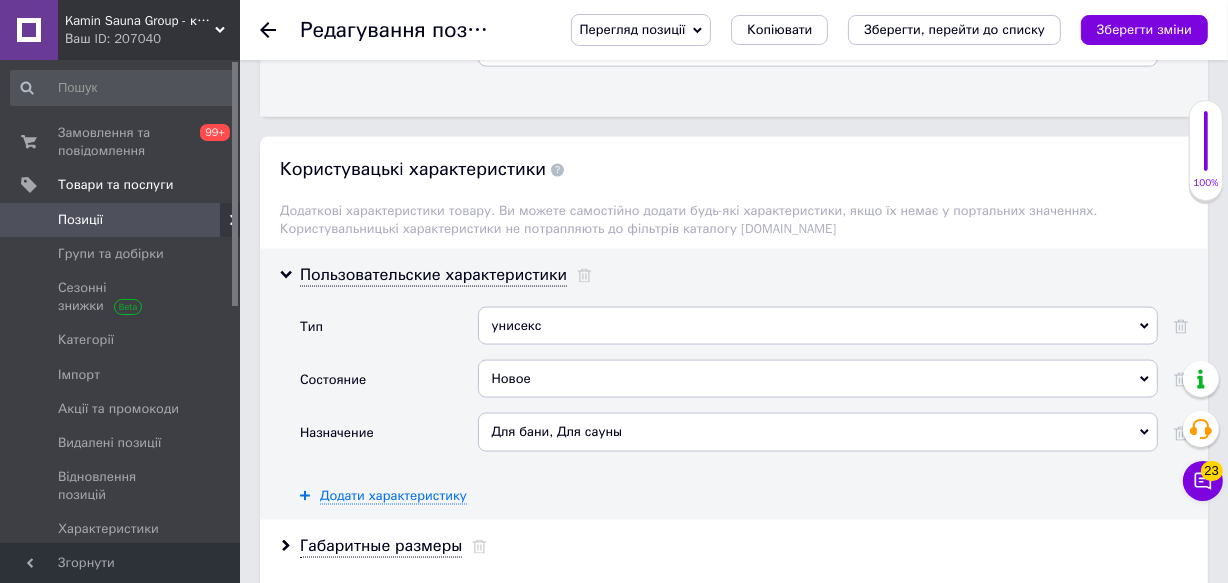 scroll, scrollTop: 2545, scrollLeft: 0, axis: vertical 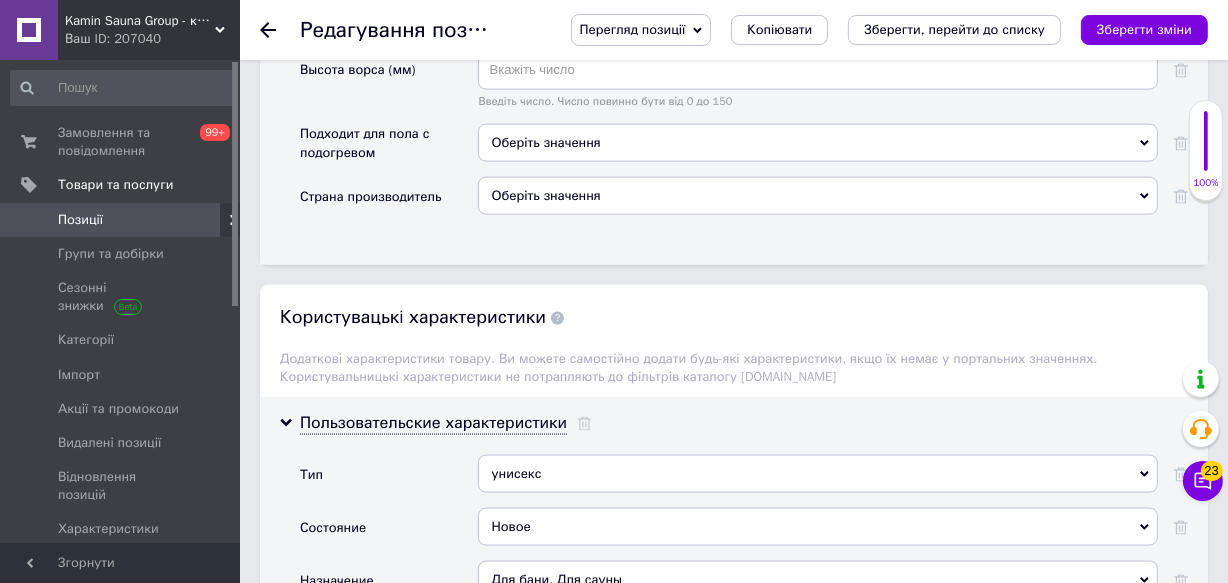 click on "Зберегти зміни" at bounding box center [1144, 29] 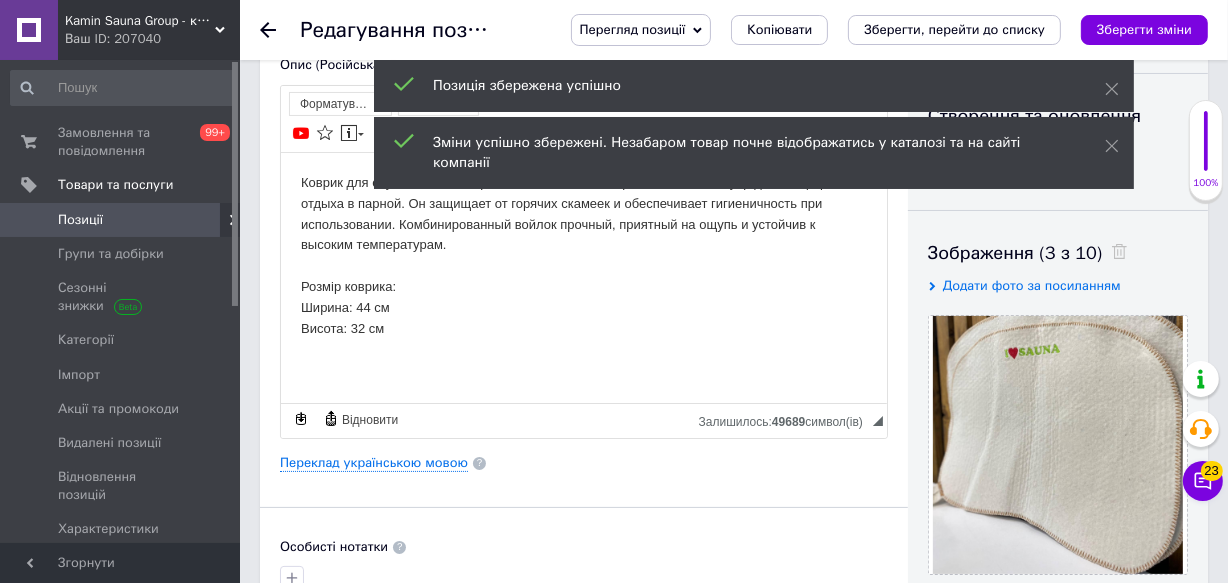 scroll, scrollTop: 181, scrollLeft: 0, axis: vertical 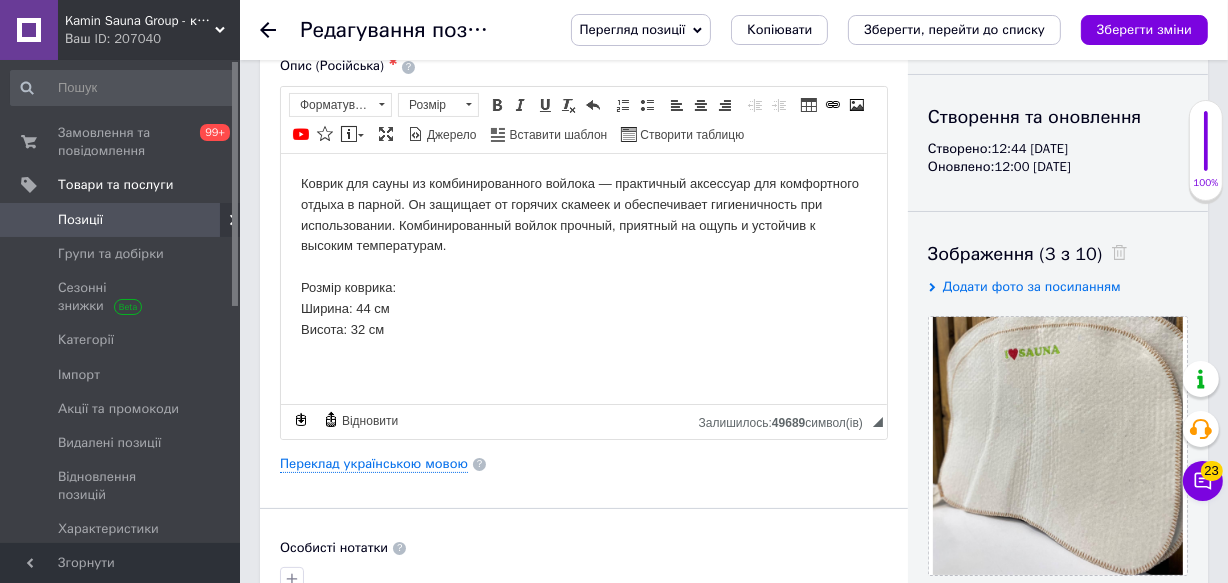 click 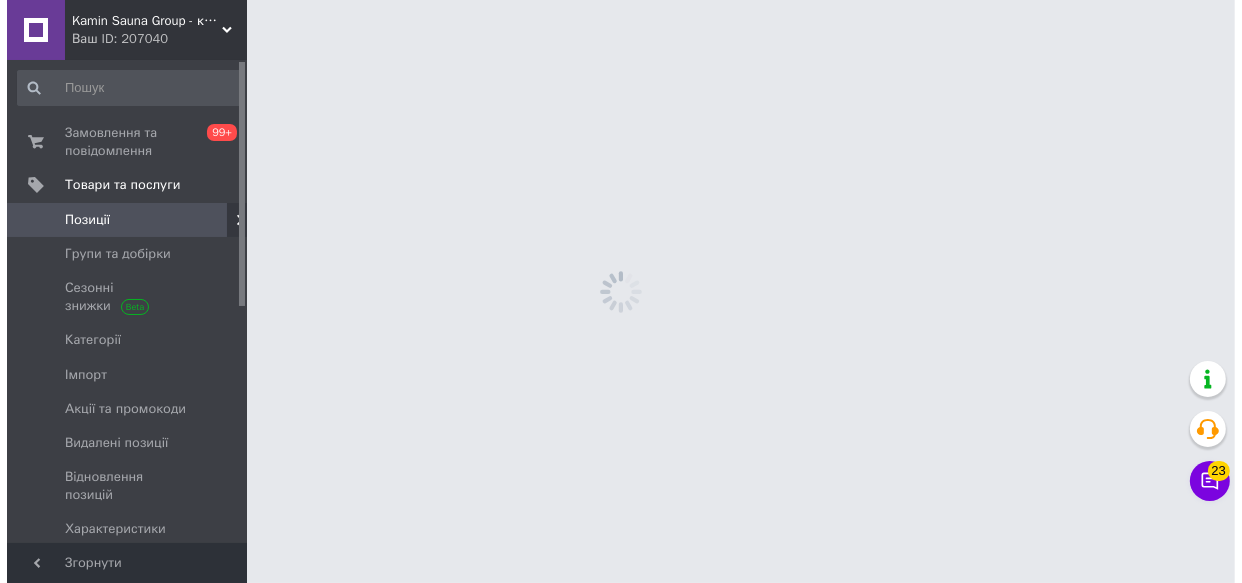 scroll, scrollTop: 0, scrollLeft: 0, axis: both 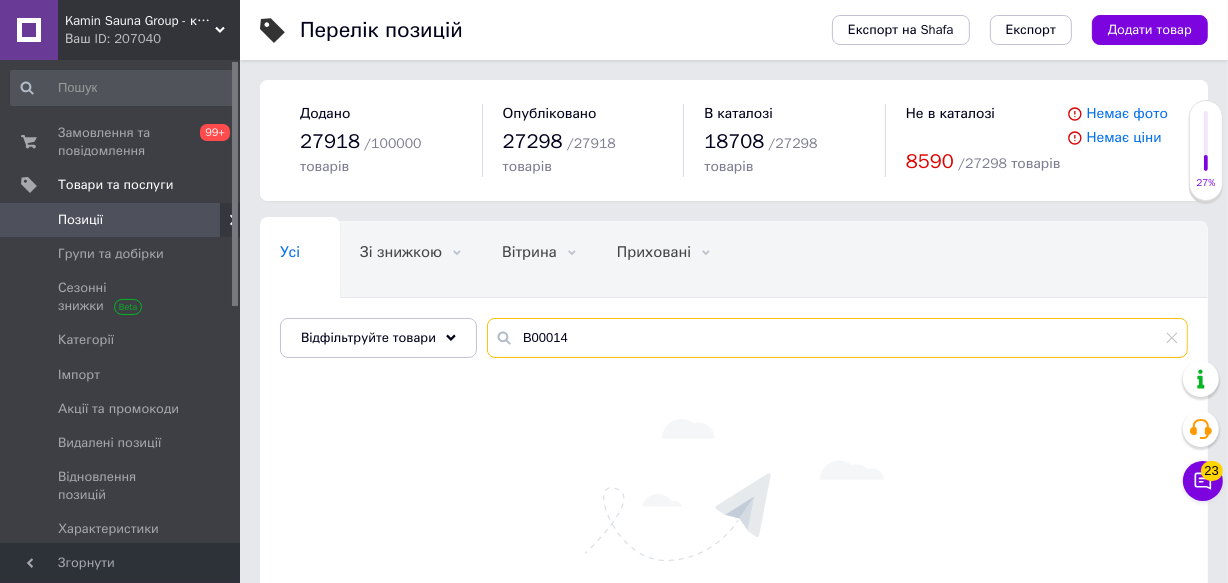 click on "В00014" at bounding box center [837, 338] 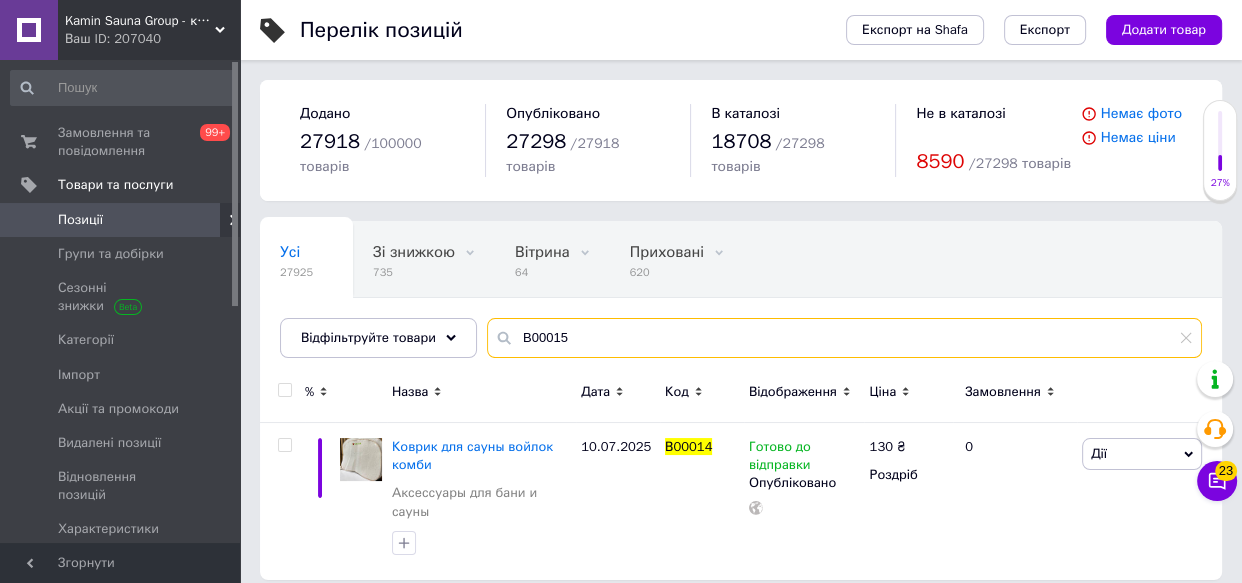 type on "В00015" 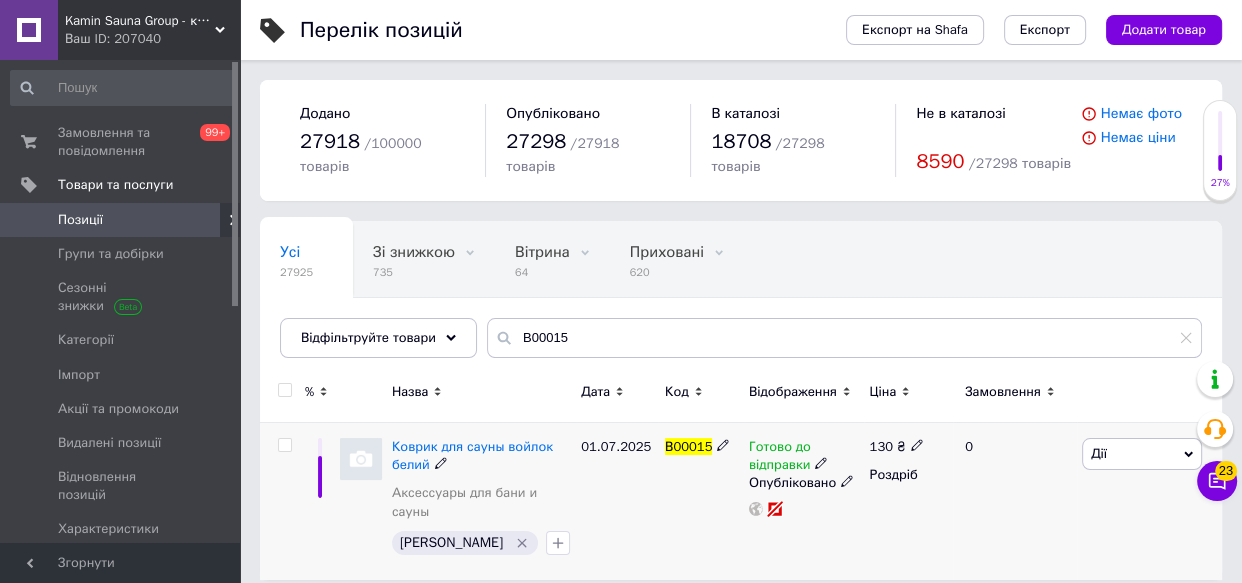 click at bounding box center (361, 459) 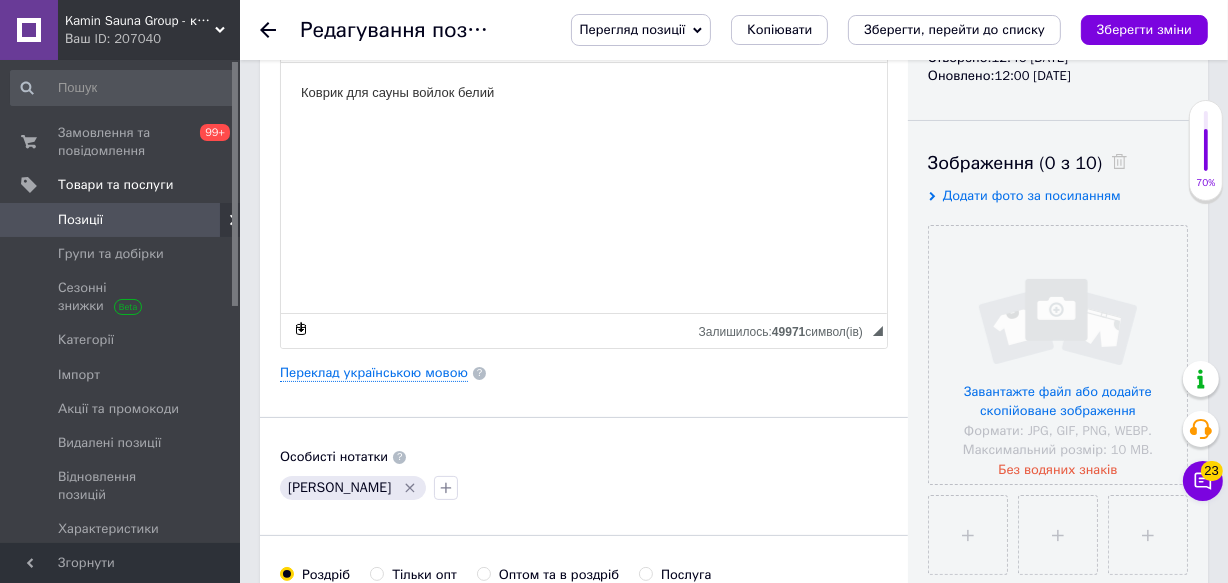 scroll, scrollTop: 0, scrollLeft: 0, axis: both 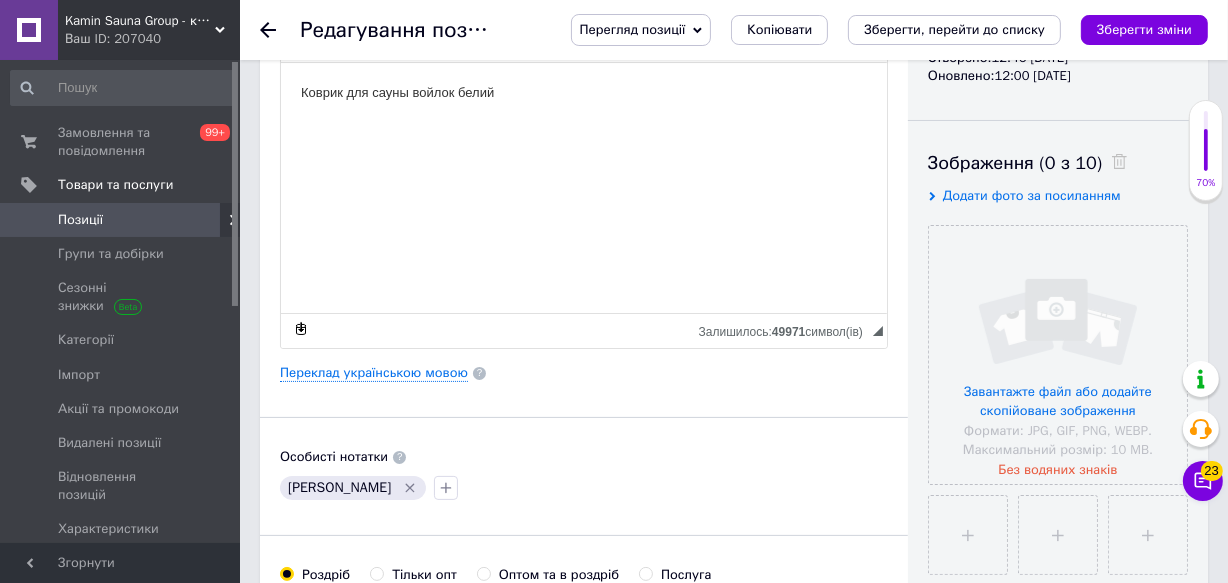 click 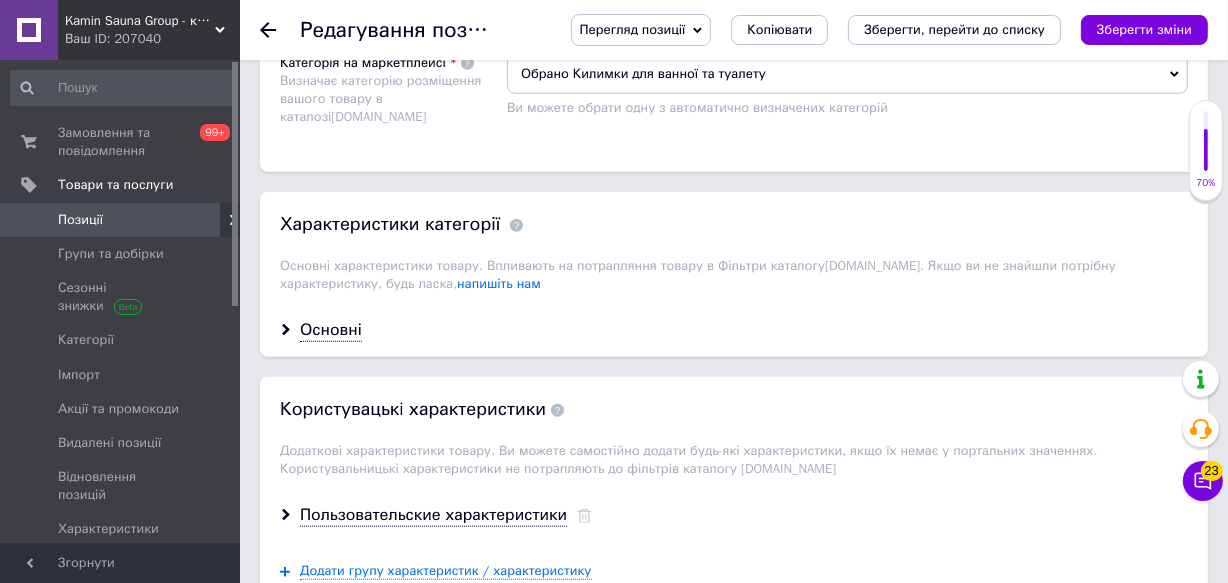 scroll, scrollTop: 1727, scrollLeft: 0, axis: vertical 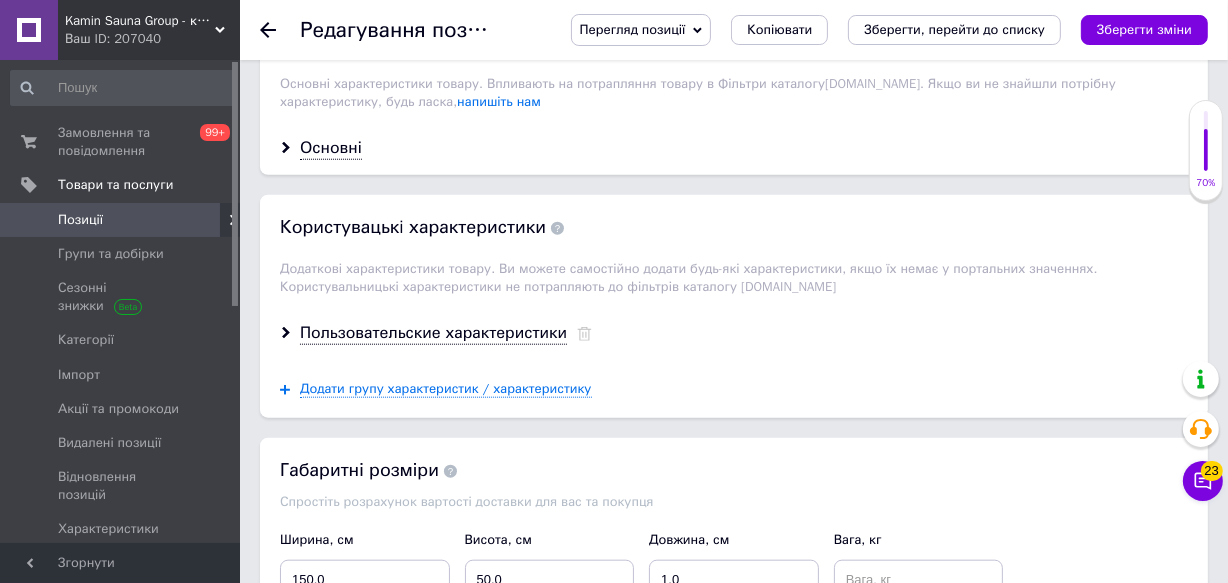 click on "Основні" at bounding box center (331, 148) 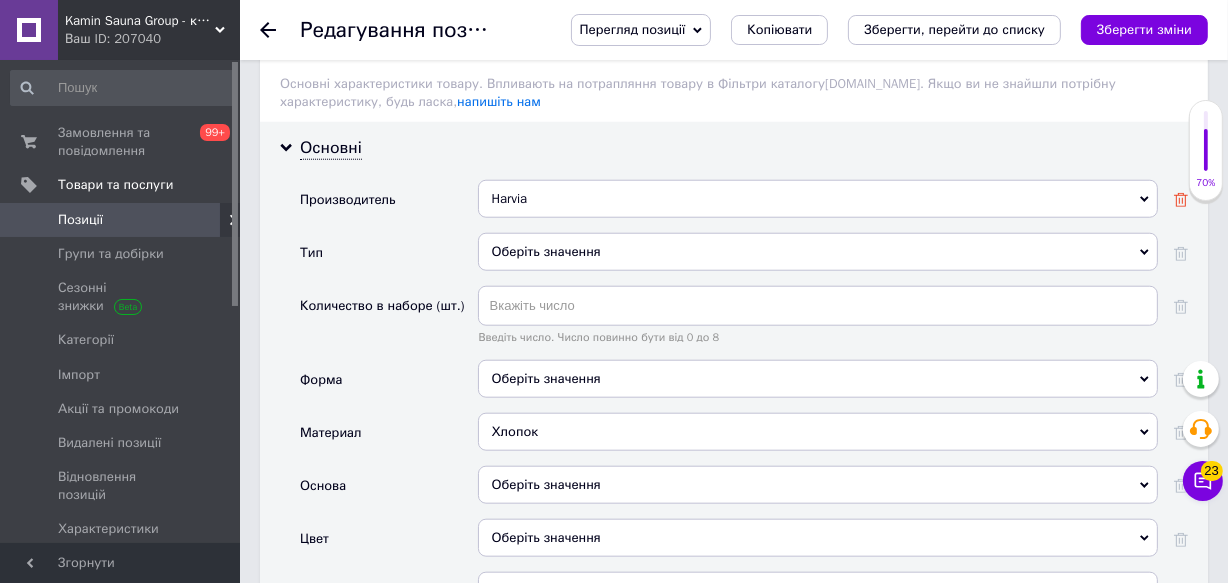 click 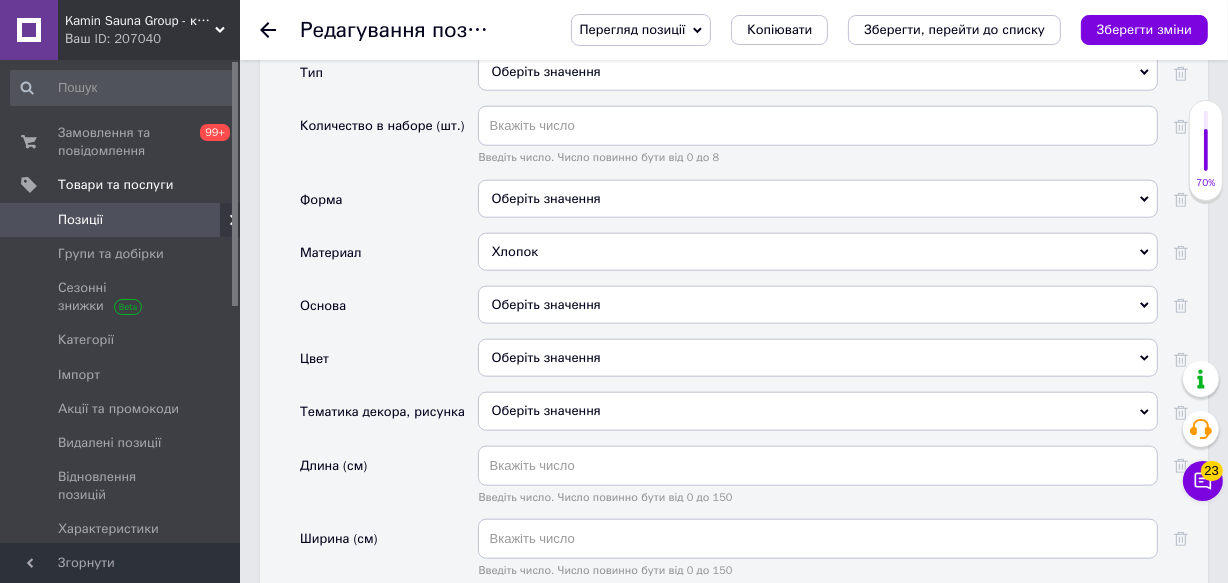 scroll, scrollTop: 1909, scrollLeft: 0, axis: vertical 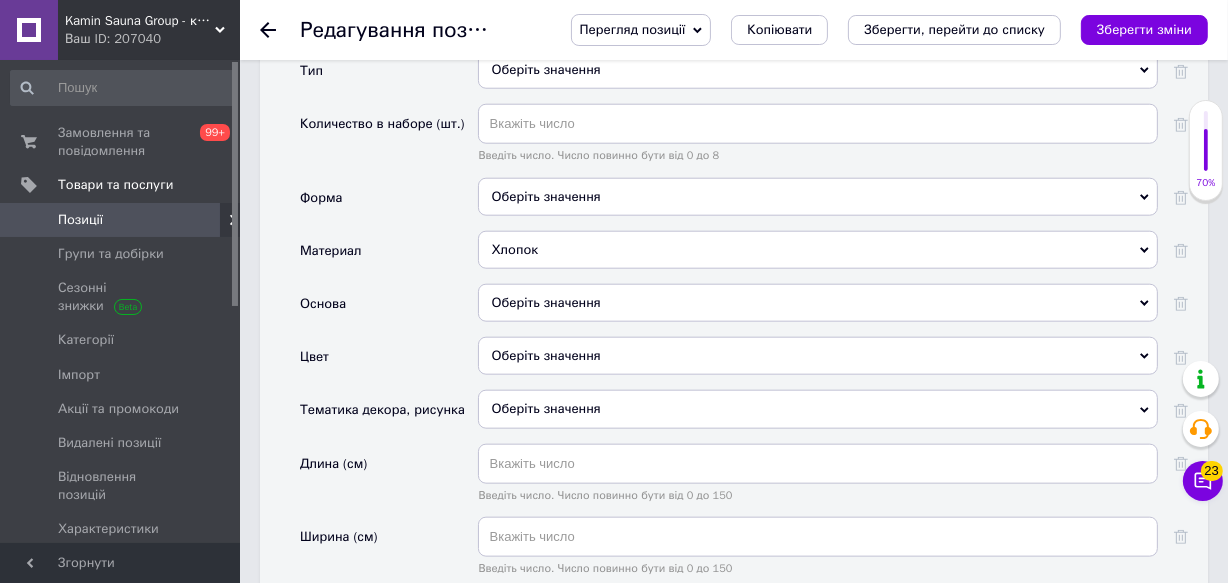 click on "Хлопок" at bounding box center (818, 250) 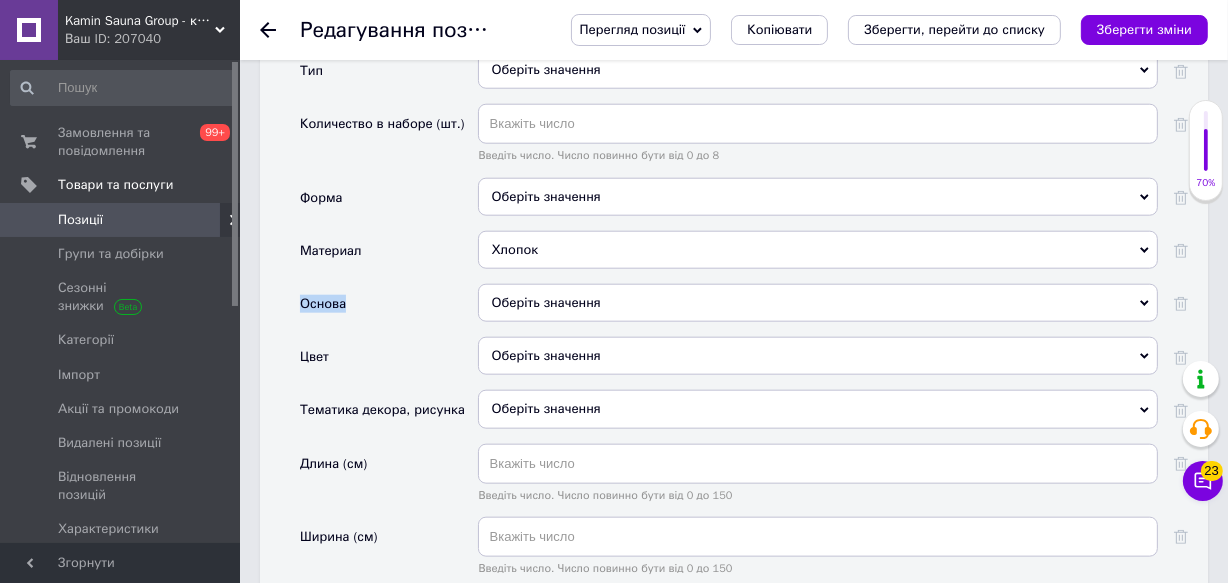 drag, startPoint x: 1180, startPoint y: 278, endPoint x: 838, endPoint y: 331, distance: 346.08237 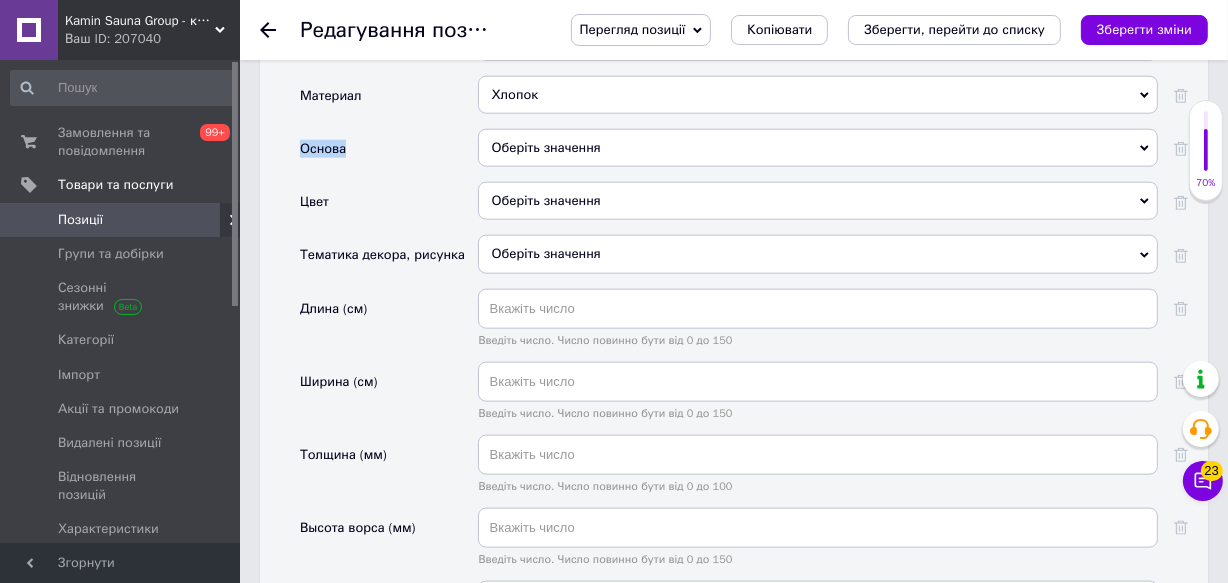 scroll, scrollTop: 2090, scrollLeft: 0, axis: vertical 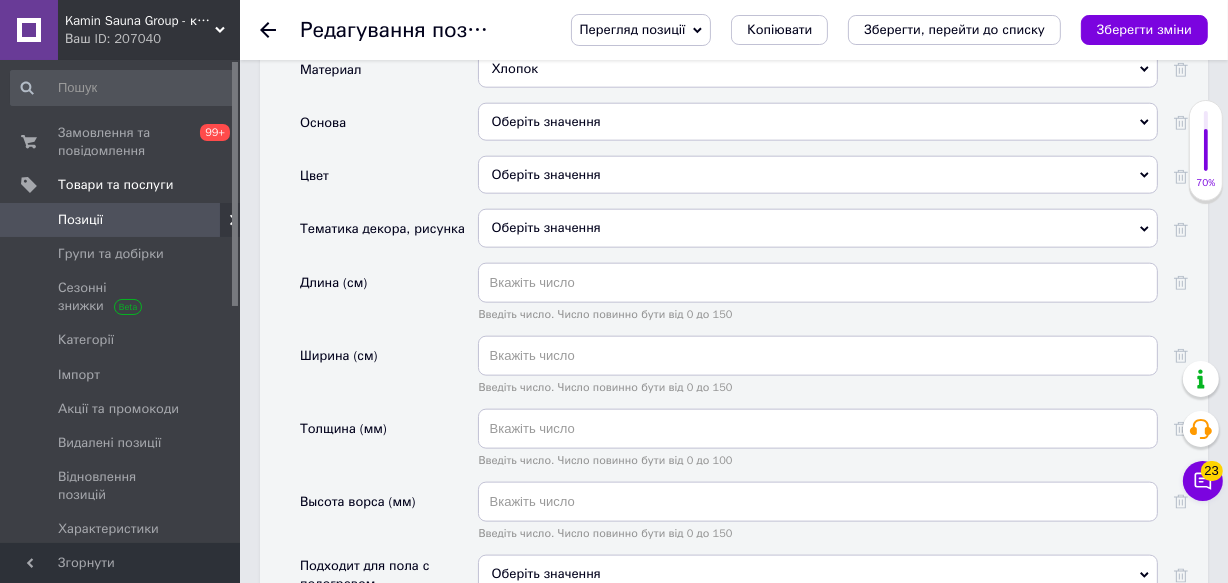 click 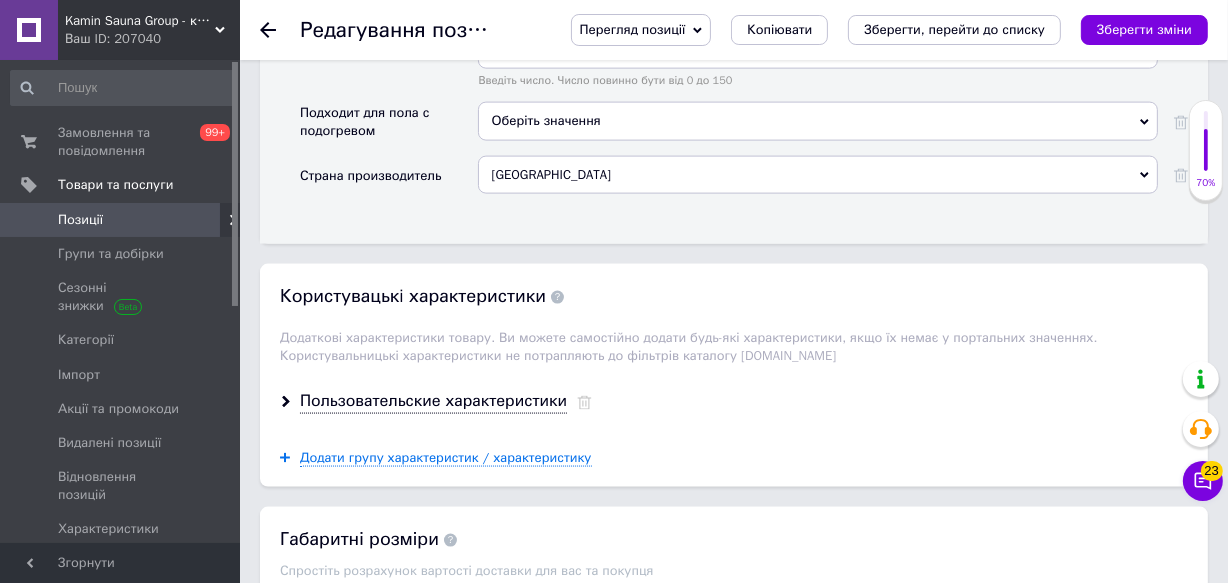 scroll, scrollTop: 2545, scrollLeft: 0, axis: vertical 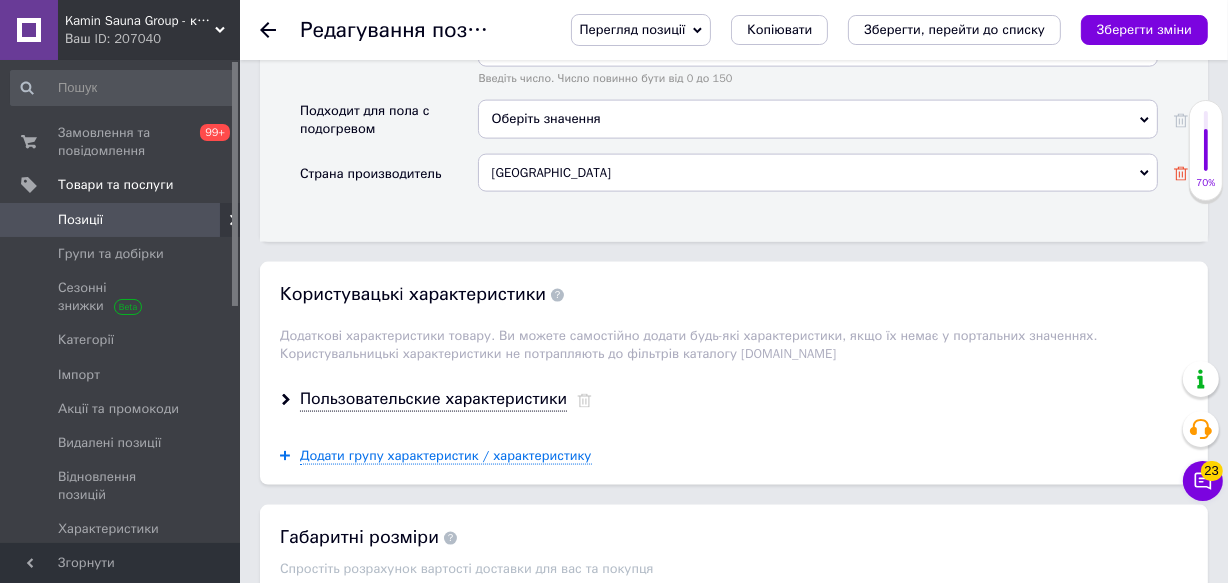 click 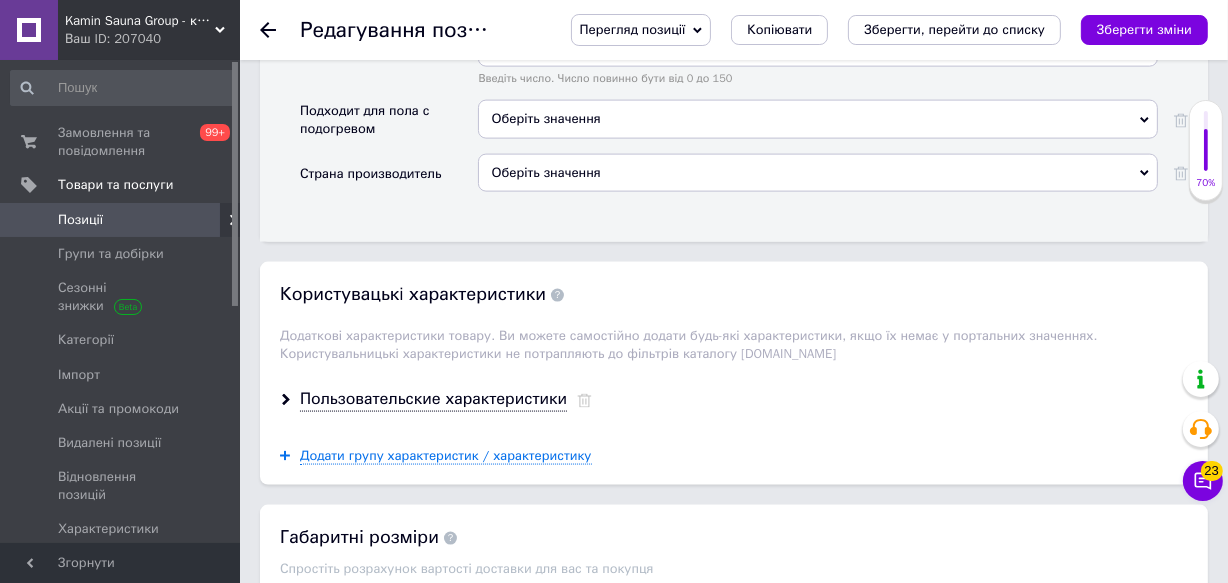 scroll, scrollTop: 2636, scrollLeft: 0, axis: vertical 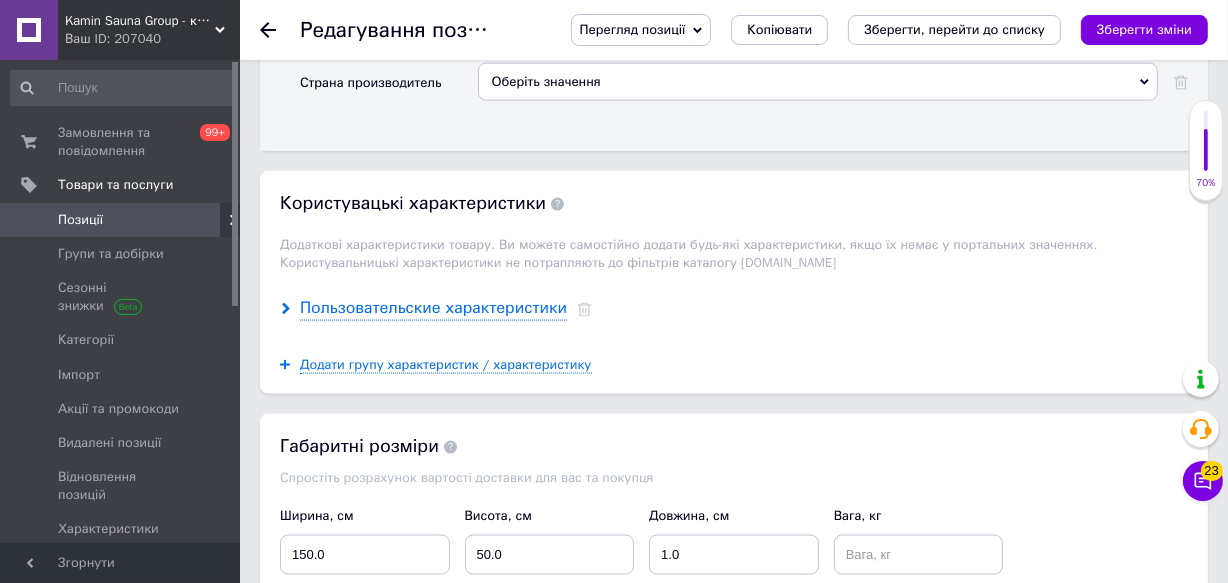 click on "Пользовательские характеристики" at bounding box center (433, 308) 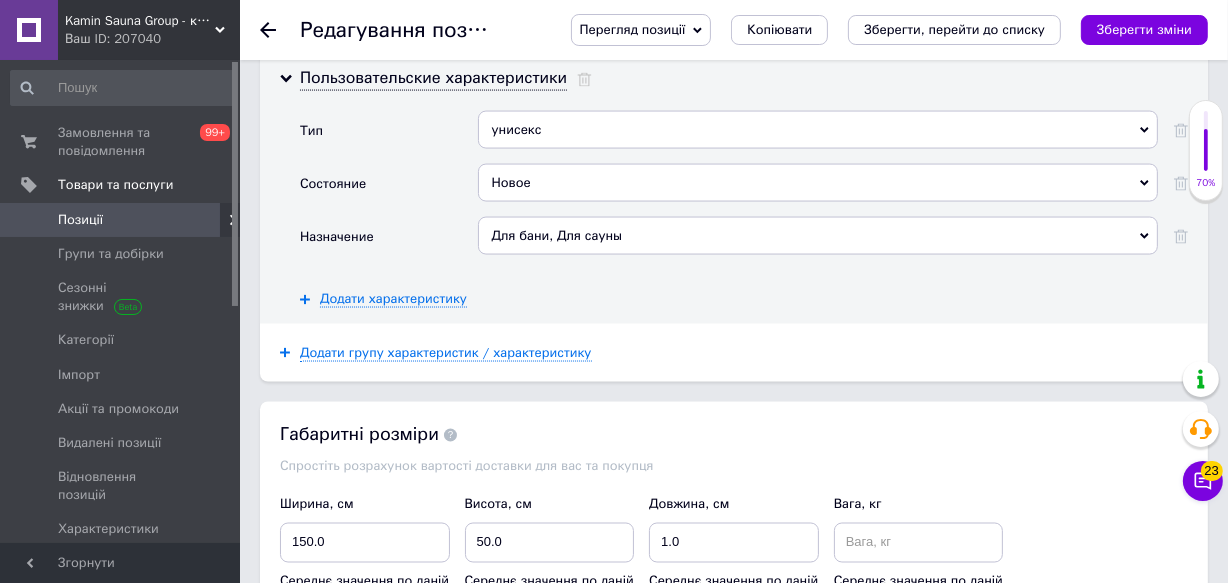 scroll, scrollTop: 2909, scrollLeft: 0, axis: vertical 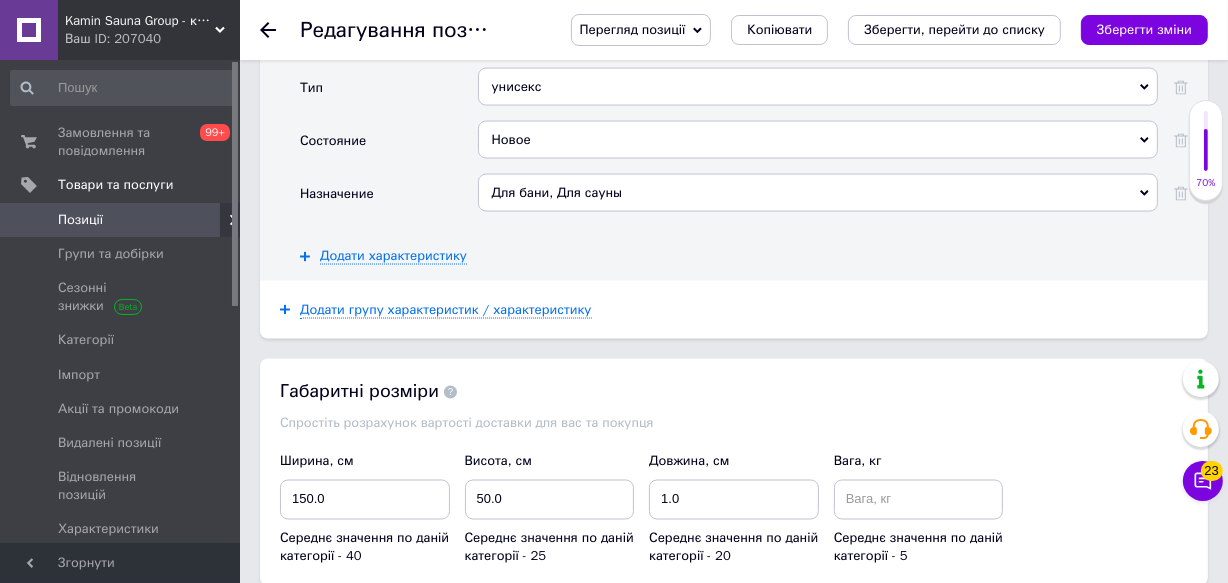 click on "унисекс" at bounding box center [818, 87] 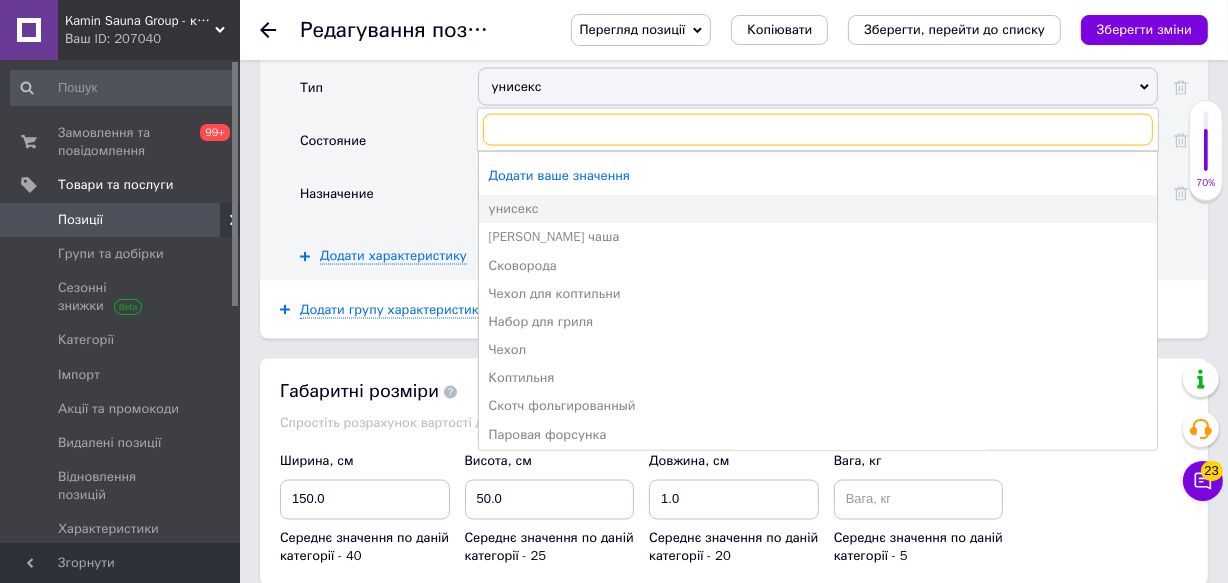 type on "к" 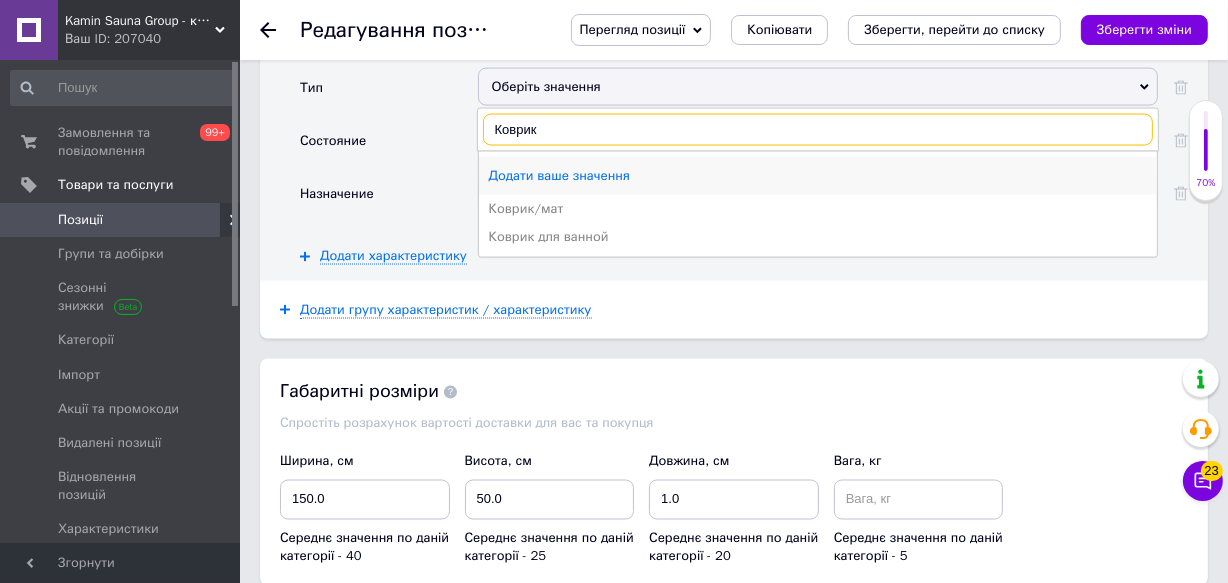 type on "Коврик" 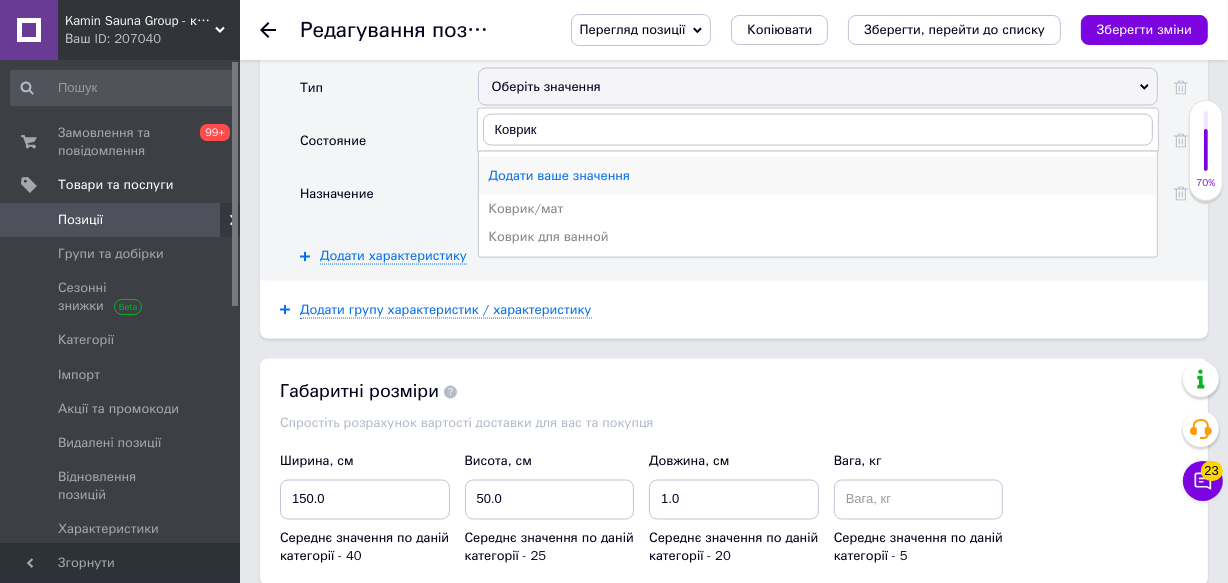 click on "Додати ваше значення" at bounding box center (818, 176) 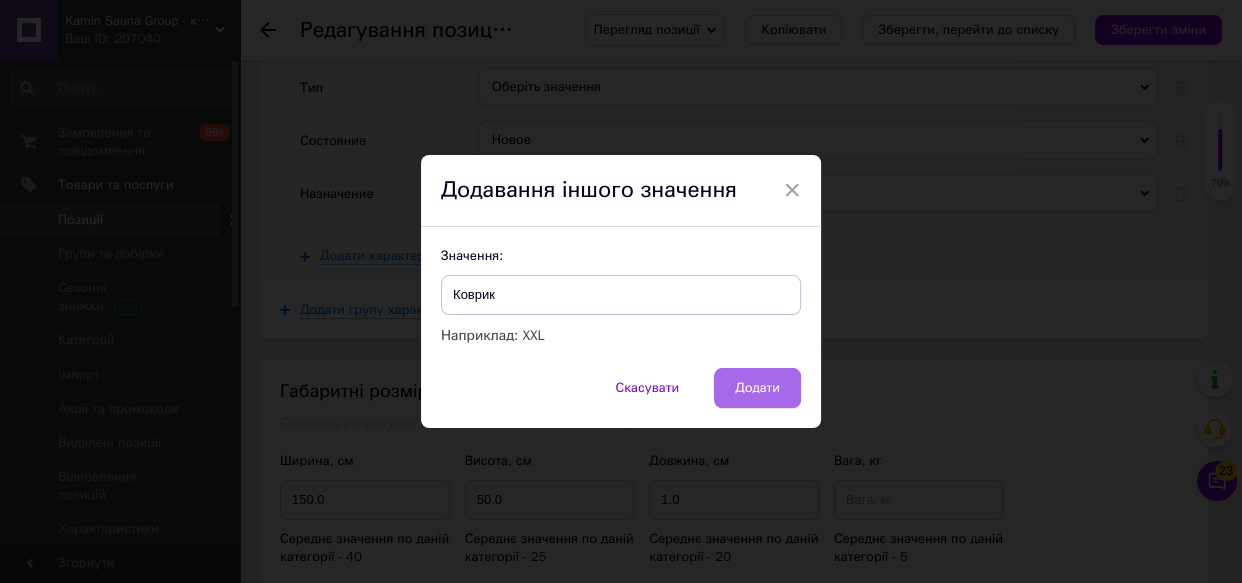 click on "Додати" at bounding box center (757, 388) 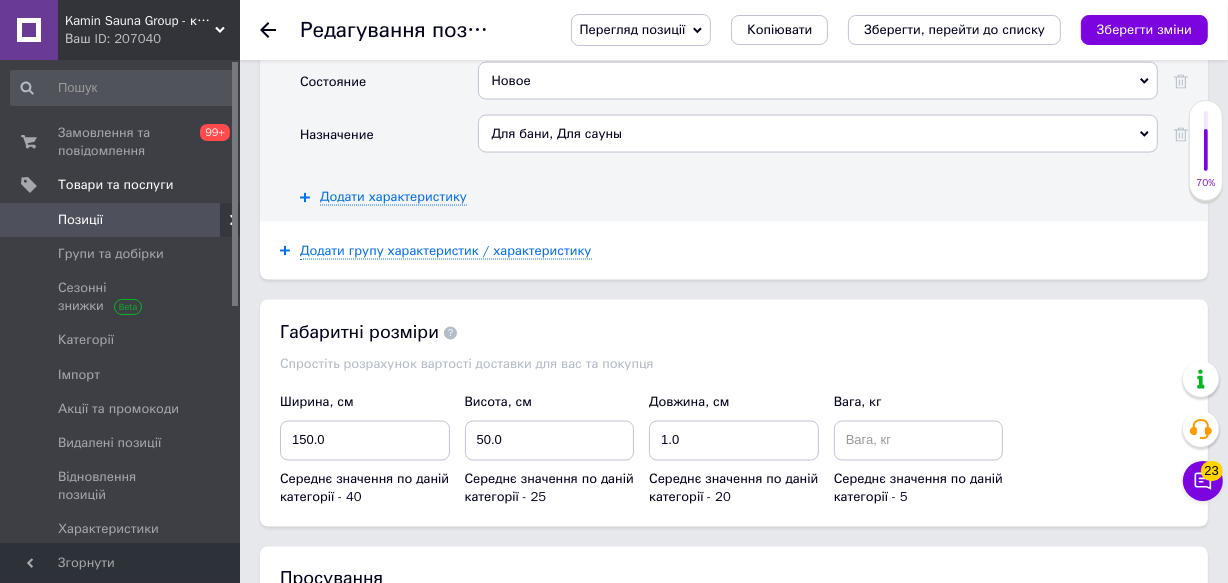 scroll, scrollTop: 3000, scrollLeft: 0, axis: vertical 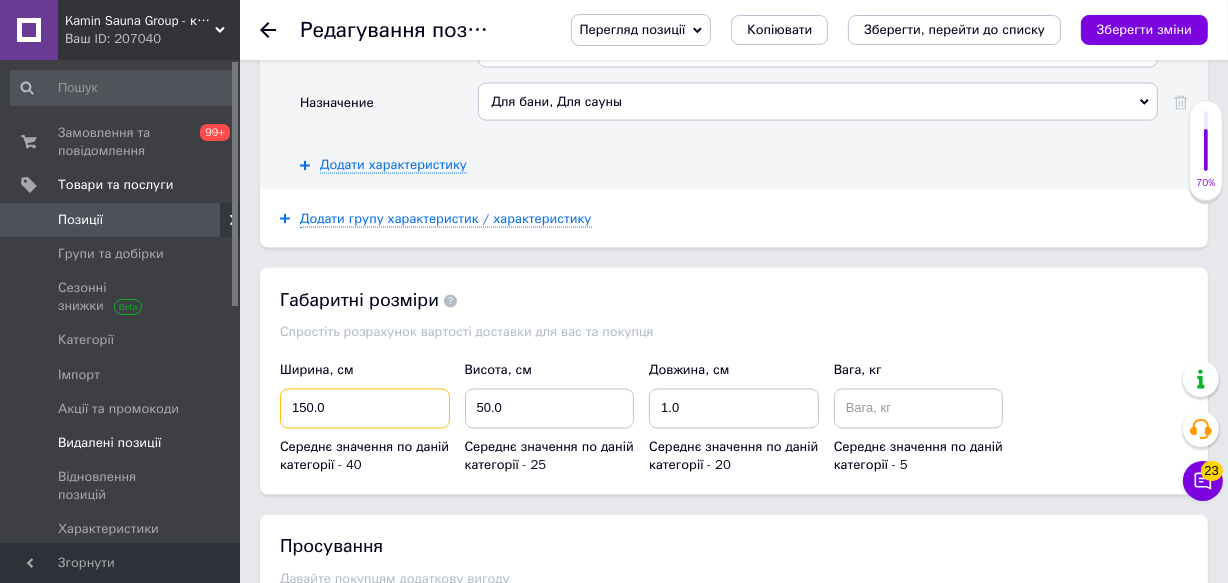 drag, startPoint x: 357, startPoint y: 431, endPoint x: 111, endPoint y: 427, distance: 246.03252 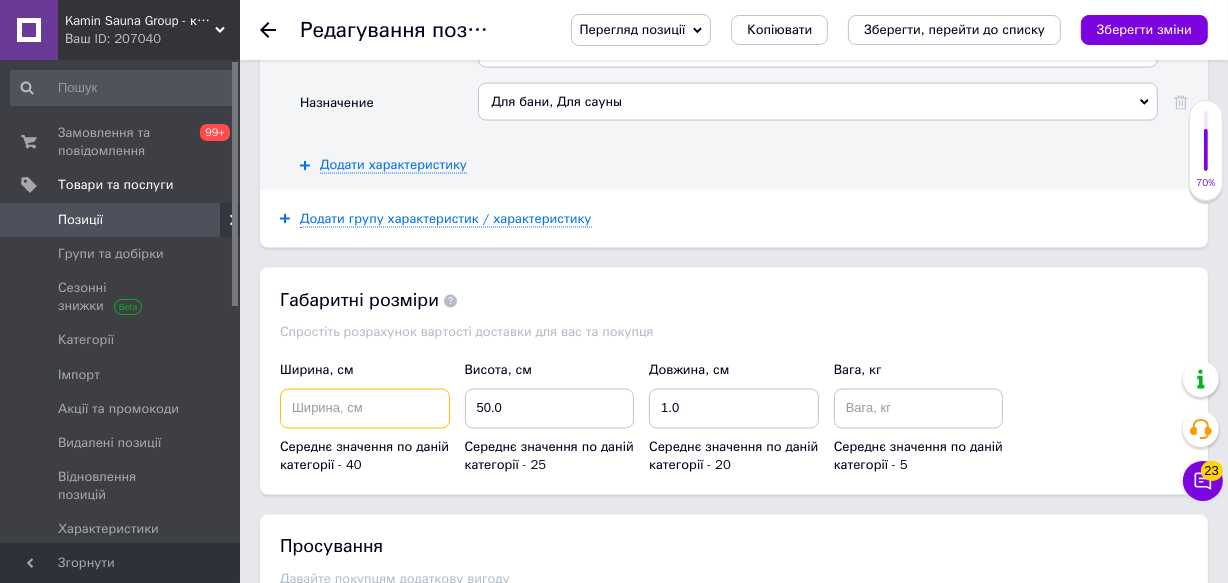 type 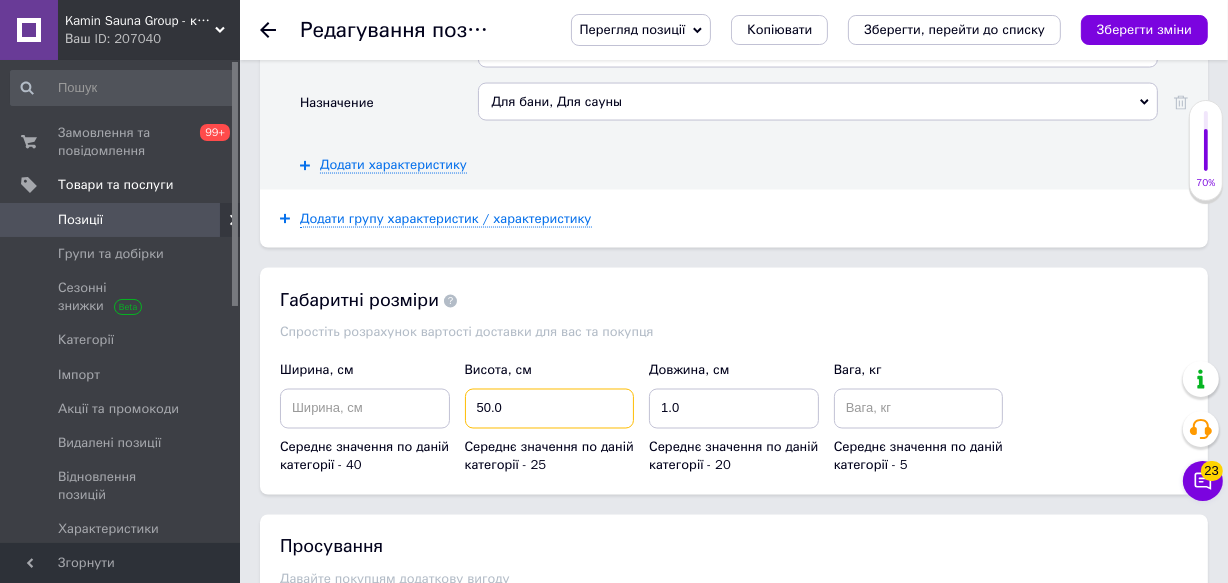 drag, startPoint x: 537, startPoint y: 443, endPoint x: 395, endPoint y: 426, distance: 143.01399 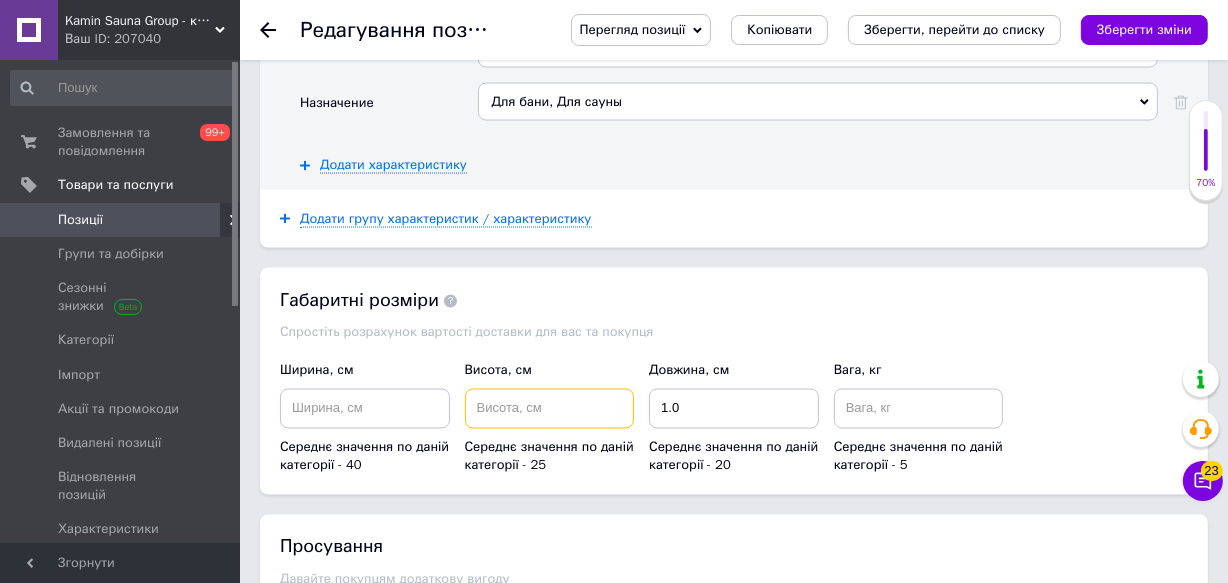 type 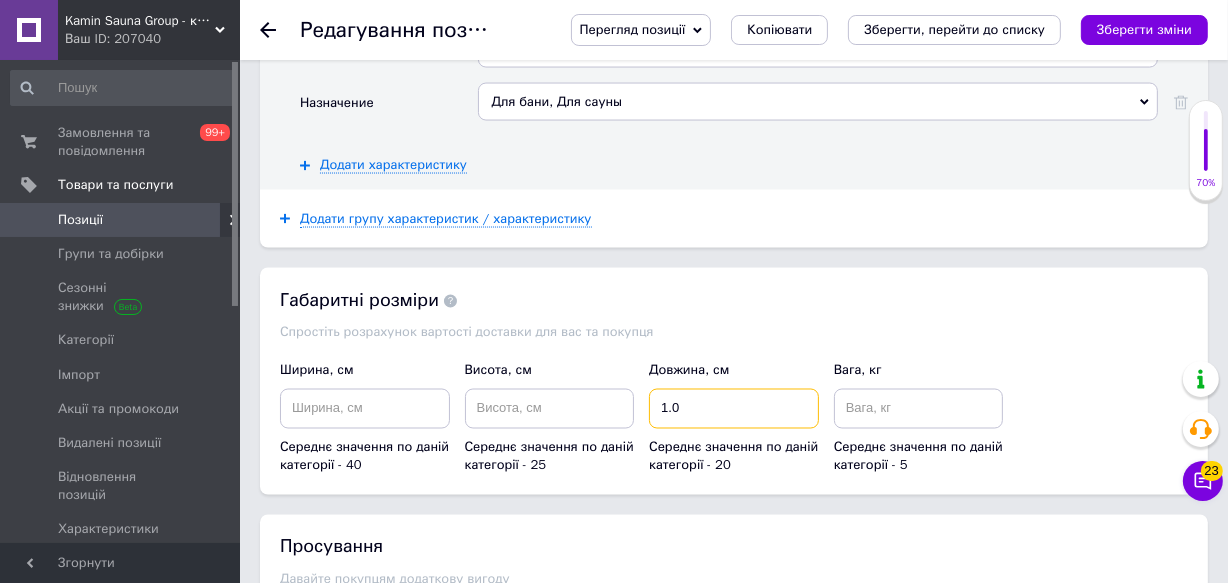 drag, startPoint x: 675, startPoint y: 428, endPoint x: 538, endPoint y: 415, distance: 137.6154 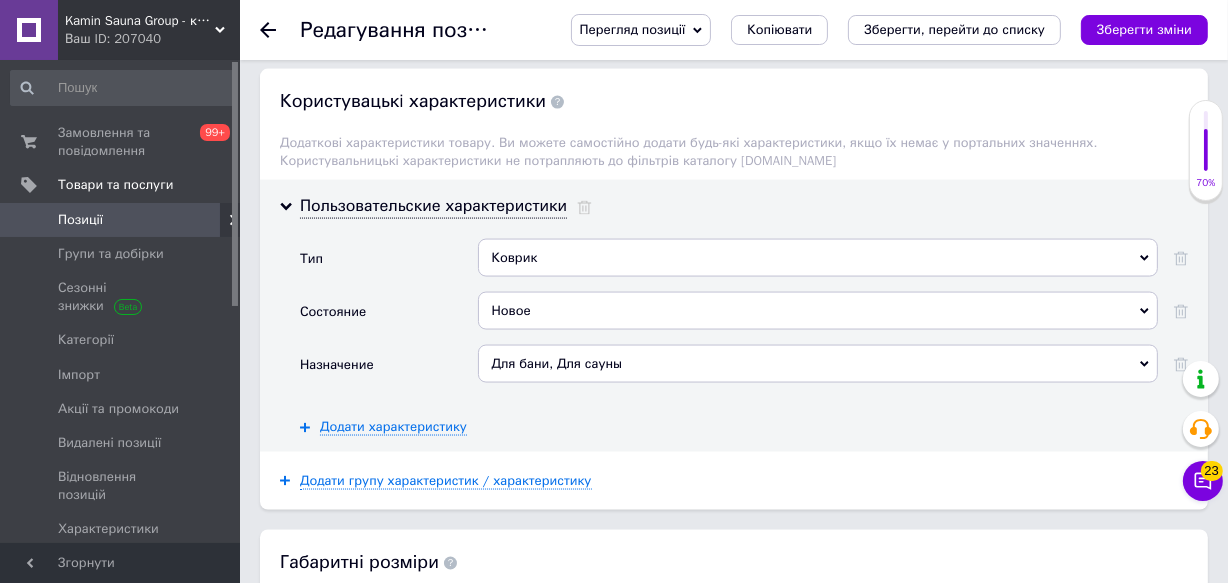 scroll, scrollTop: 2727, scrollLeft: 0, axis: vertical 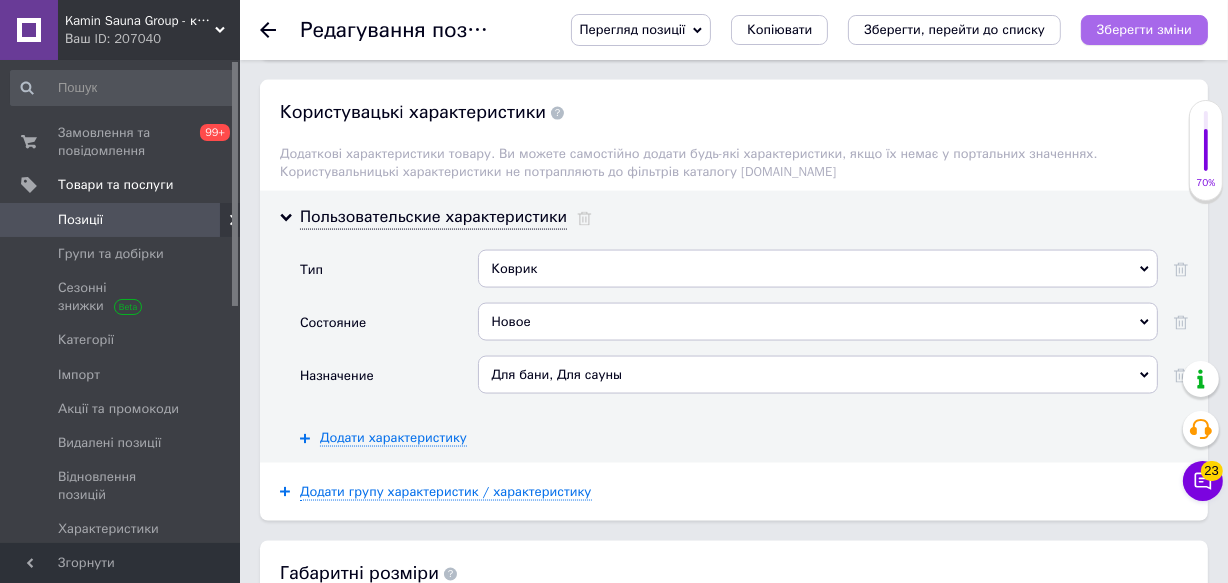 type 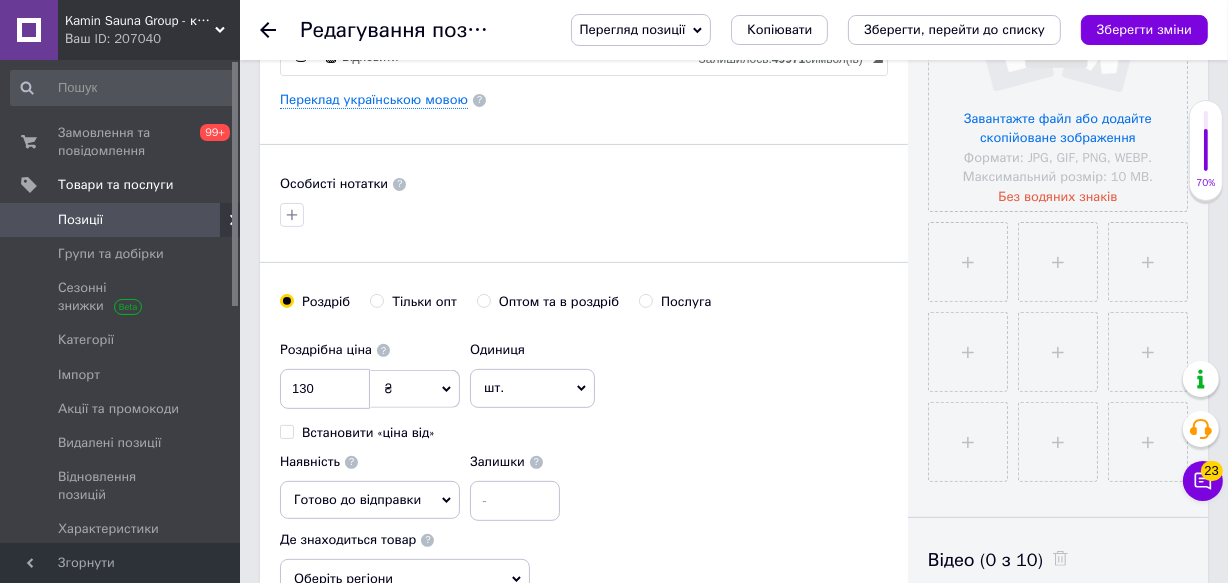 scroll, scrollTop: 181, scrollLeft: 0, axis: vertical 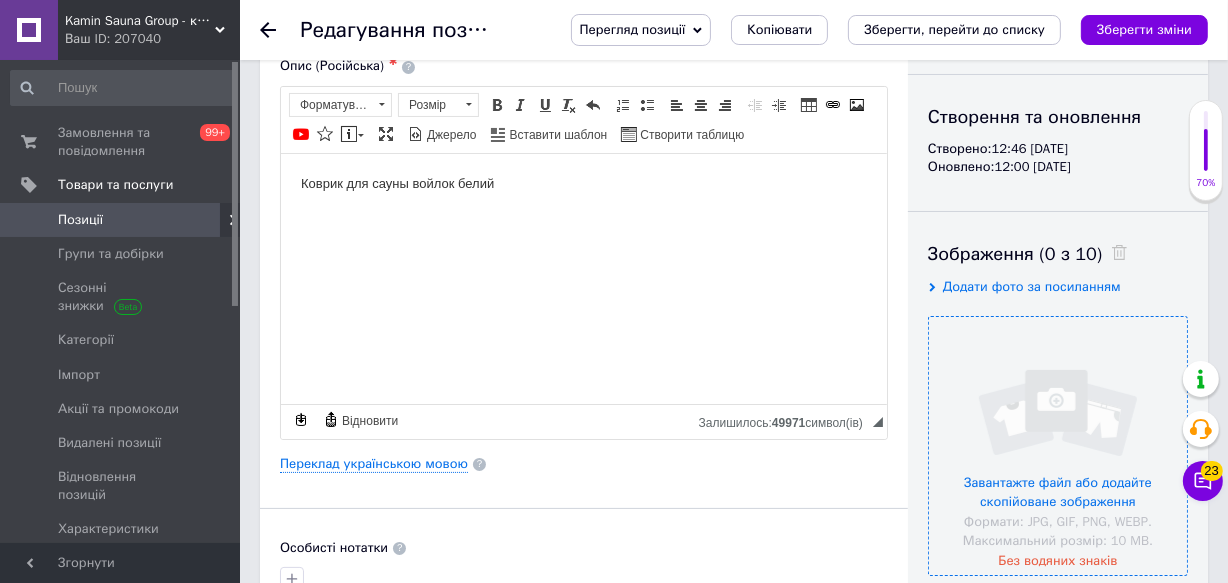 click at bounding box center [1058, 446] 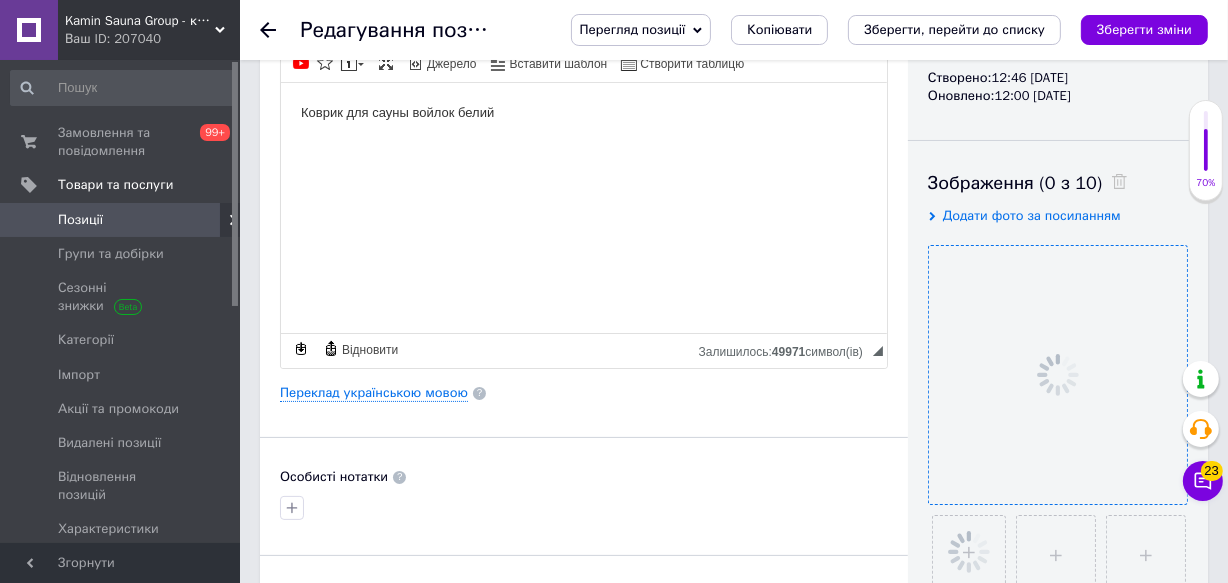 scroll, scrollTop: 363, scrollLeft: 0, axis: vertical 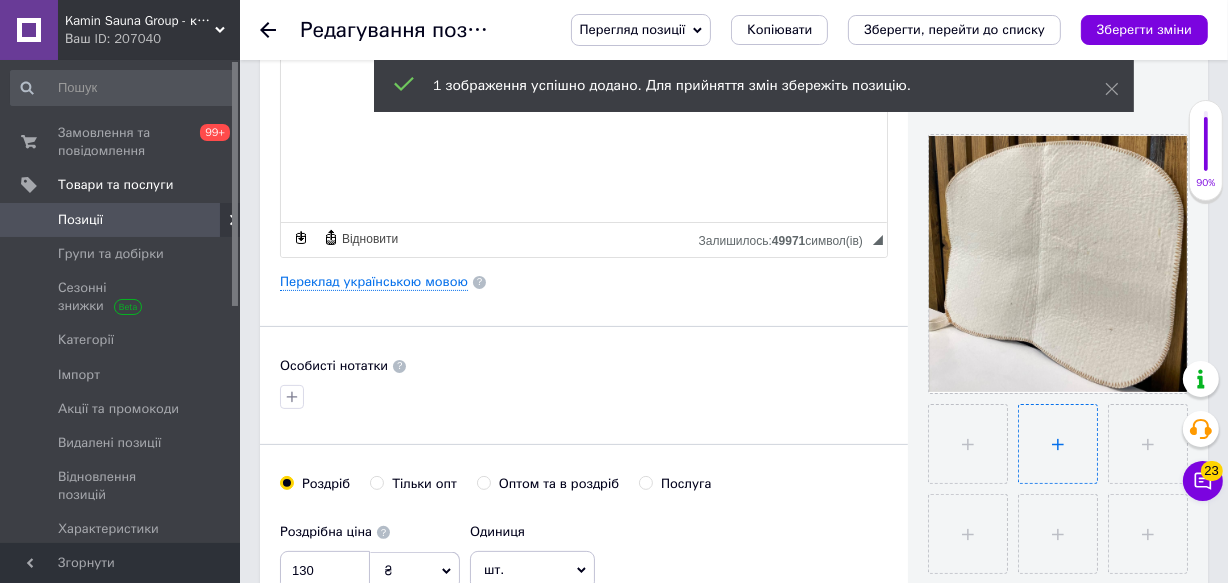 click at bounding box center [1058, 444] 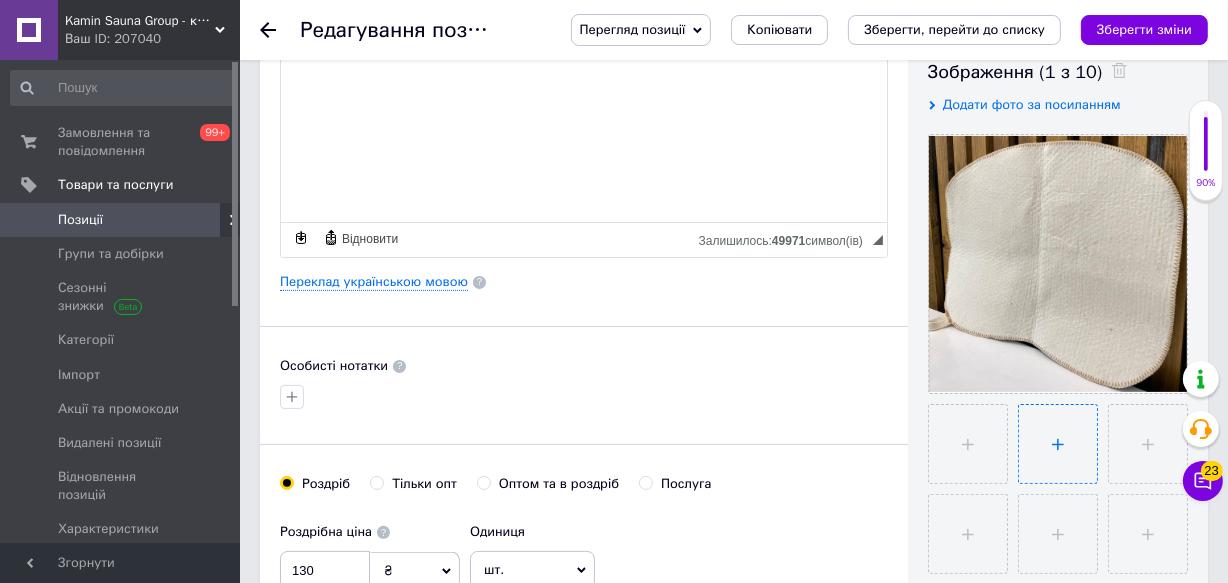 type on "C:\fakepath\5440625616228578648.jpg" 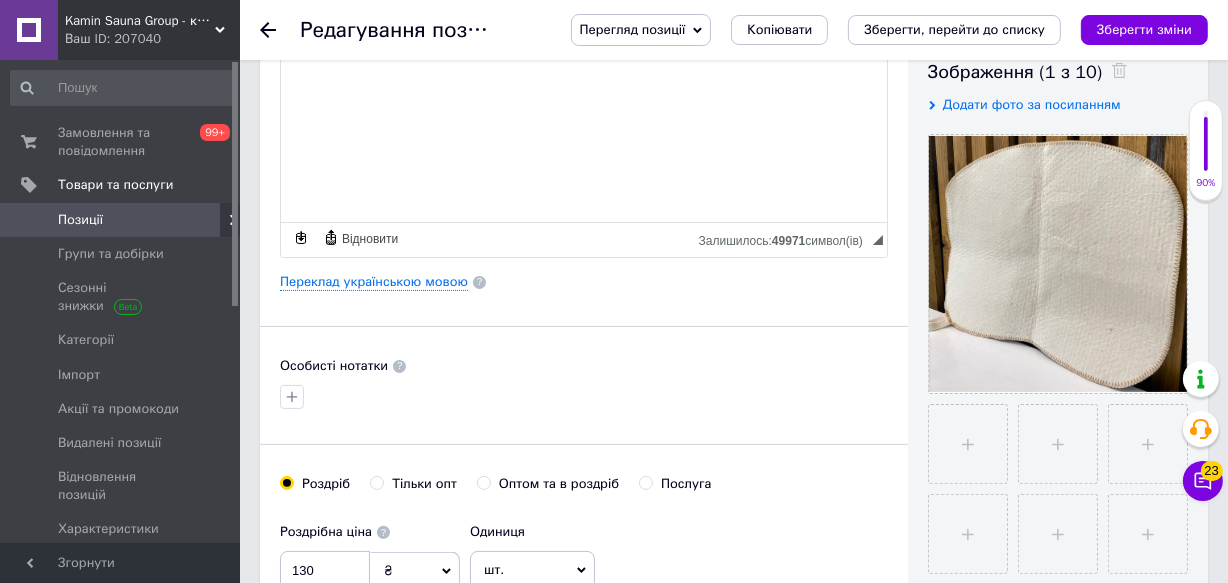 type 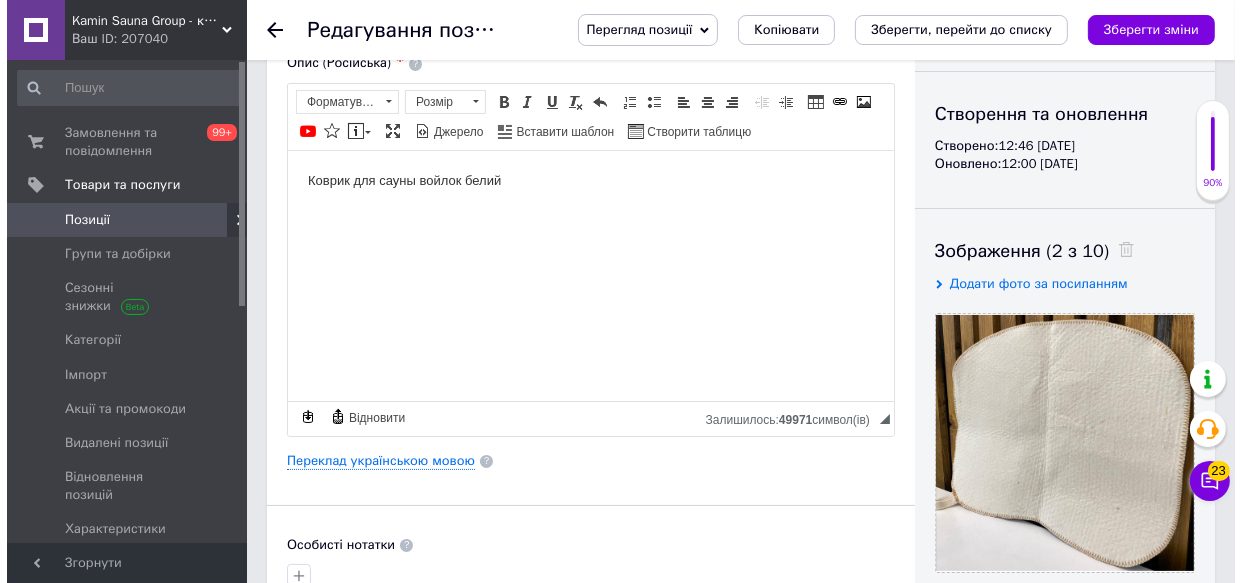 scroll, scrollTop: 272, scrollLeft: 0, axis: vertical 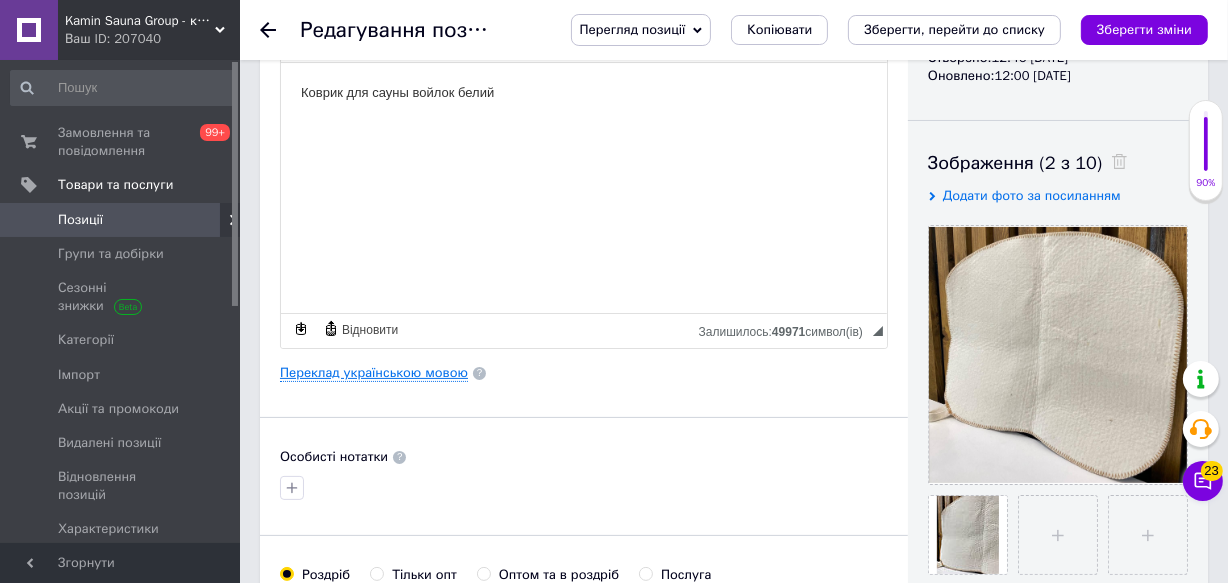 click on "Переклад українською мовою" at bounding box center (374, 373) 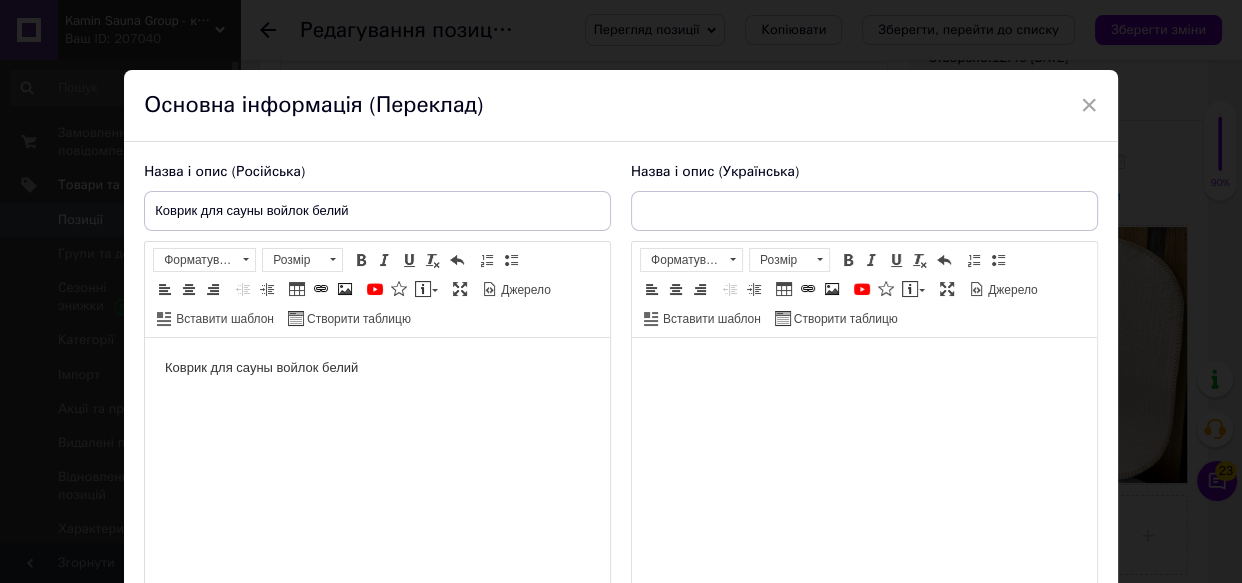 scroll, scrollTop: 0, scrollLeft: 0, axis: both 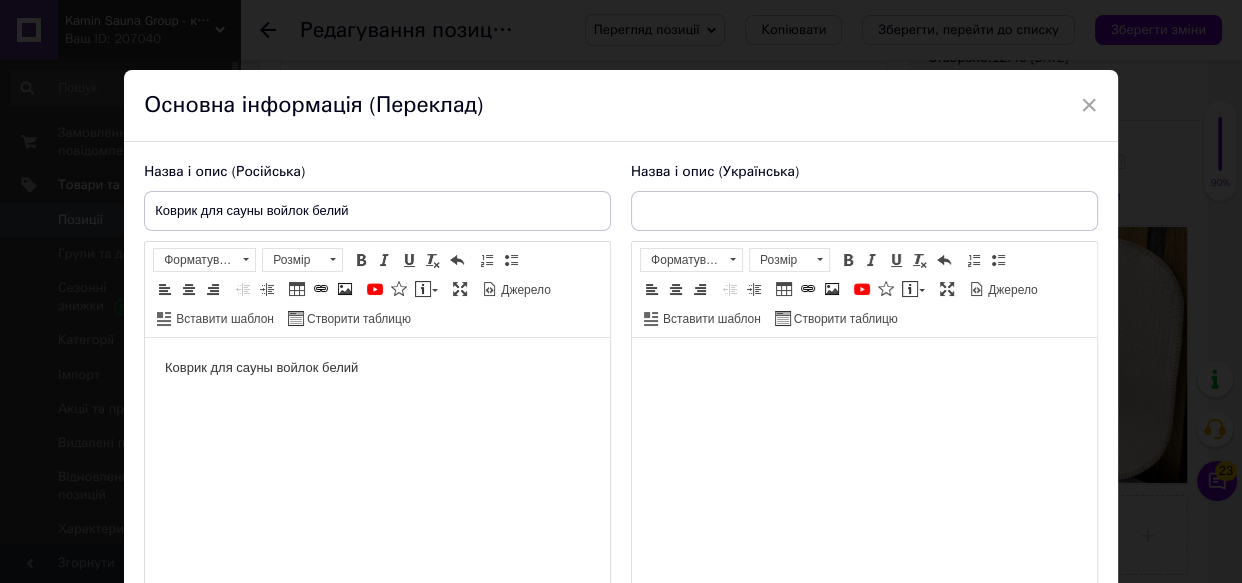 type on "Килимок для сауни войлок білий" 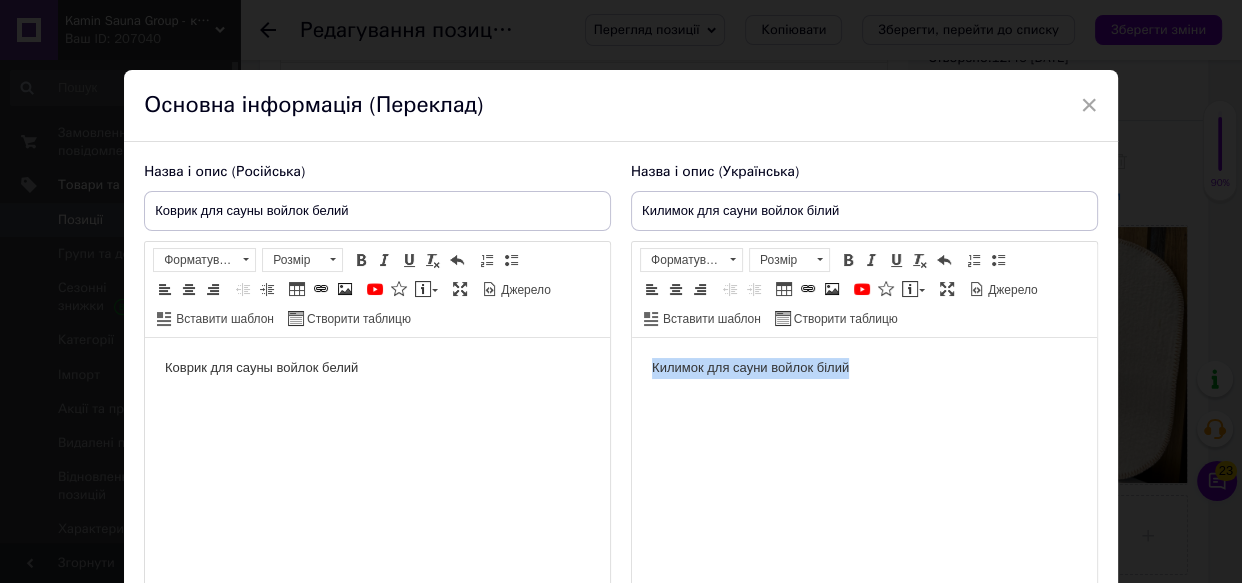 drag, startPoint x: 841, startPoint y: 367, endPoint x: 611, endPoint y: 355, distance: 230.31284 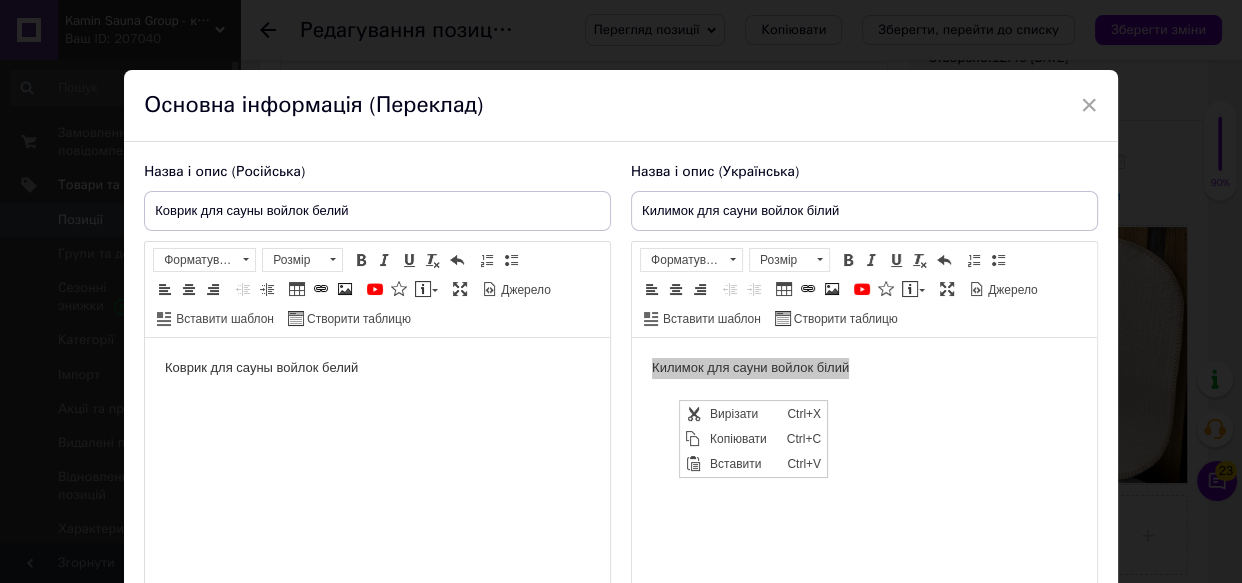 scroll, scrollTop: 0, scrollLeft: 0, axis: both 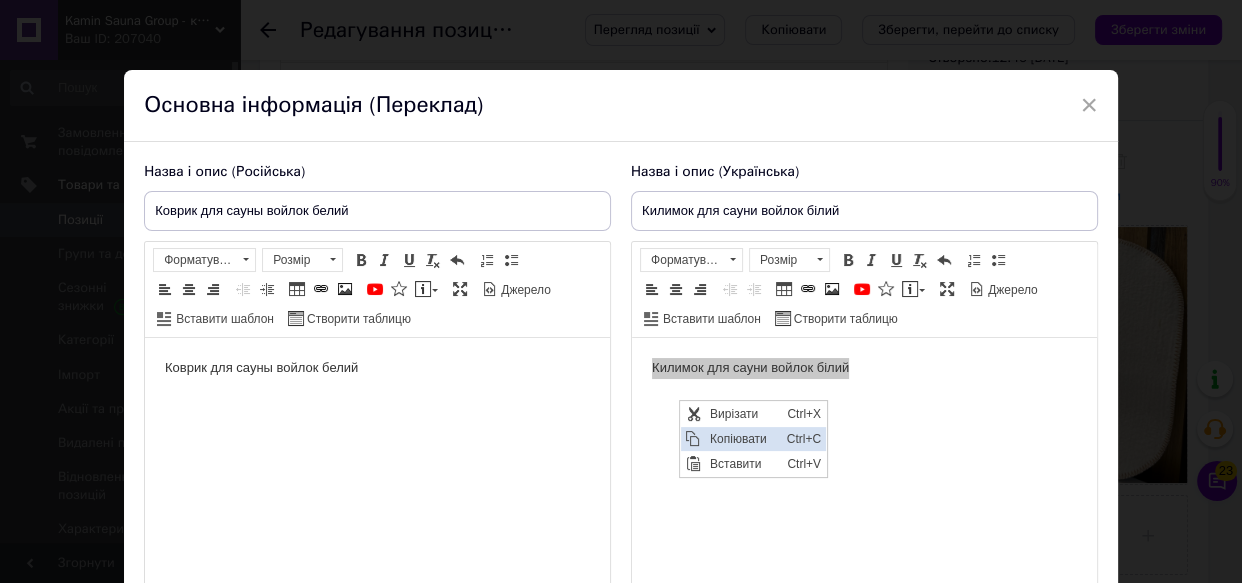 click on "Копіювати" at bounding box center [743, 438] 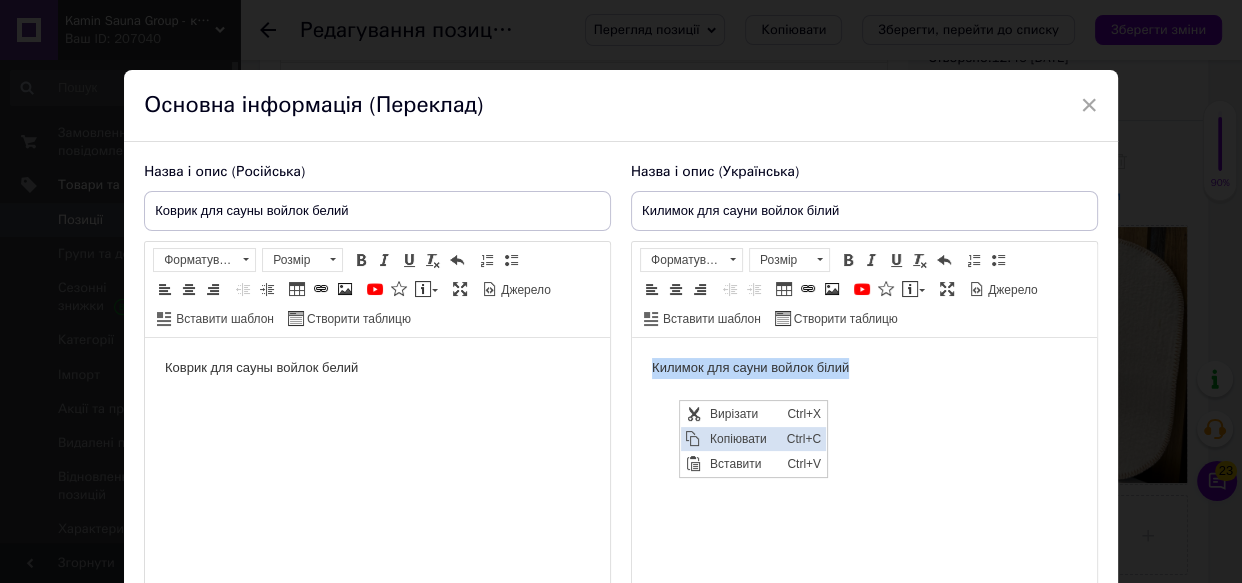 copy on "Килимок для сауни войлок білий" 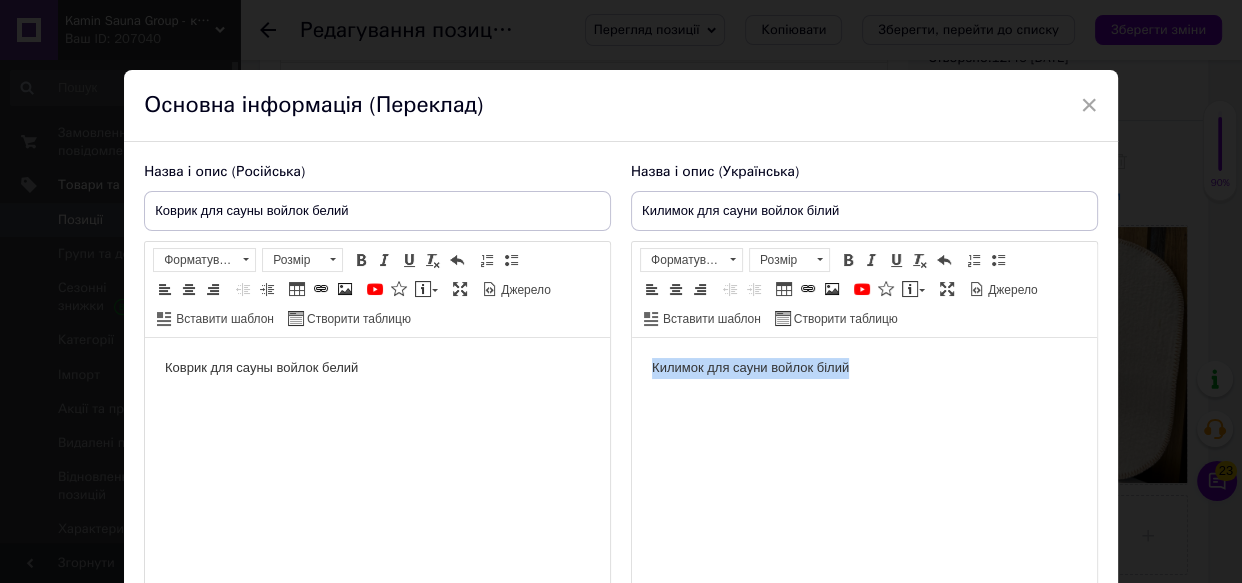 type 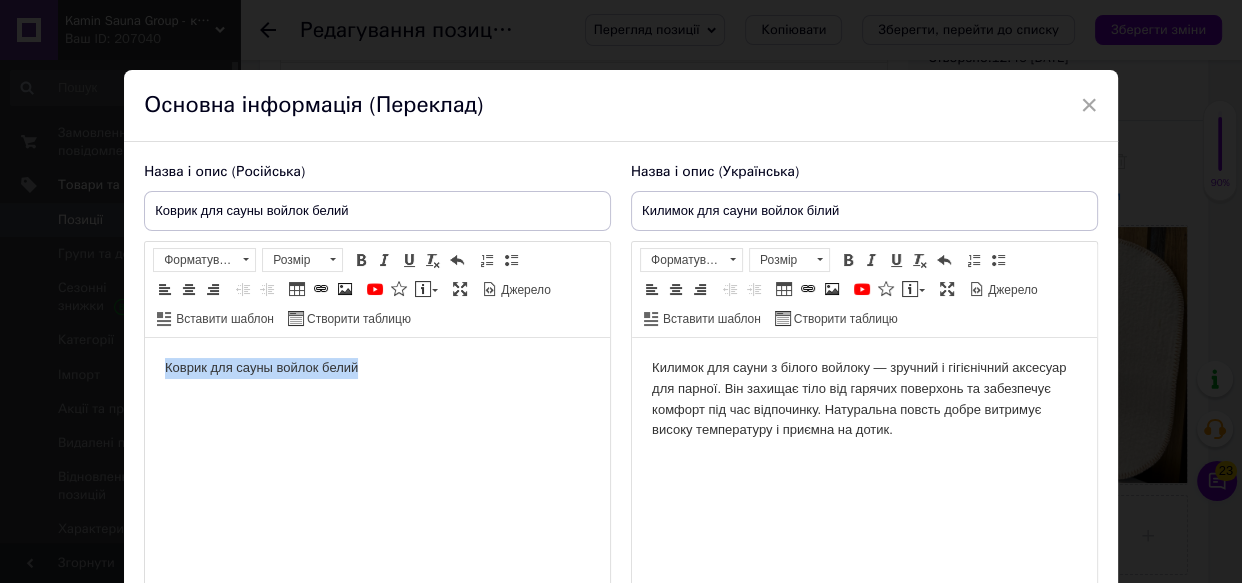 drag, startPoint x: 276, startPoint y: 371, endPoint x: 105, endPoint y: 352, distance: 172.05232 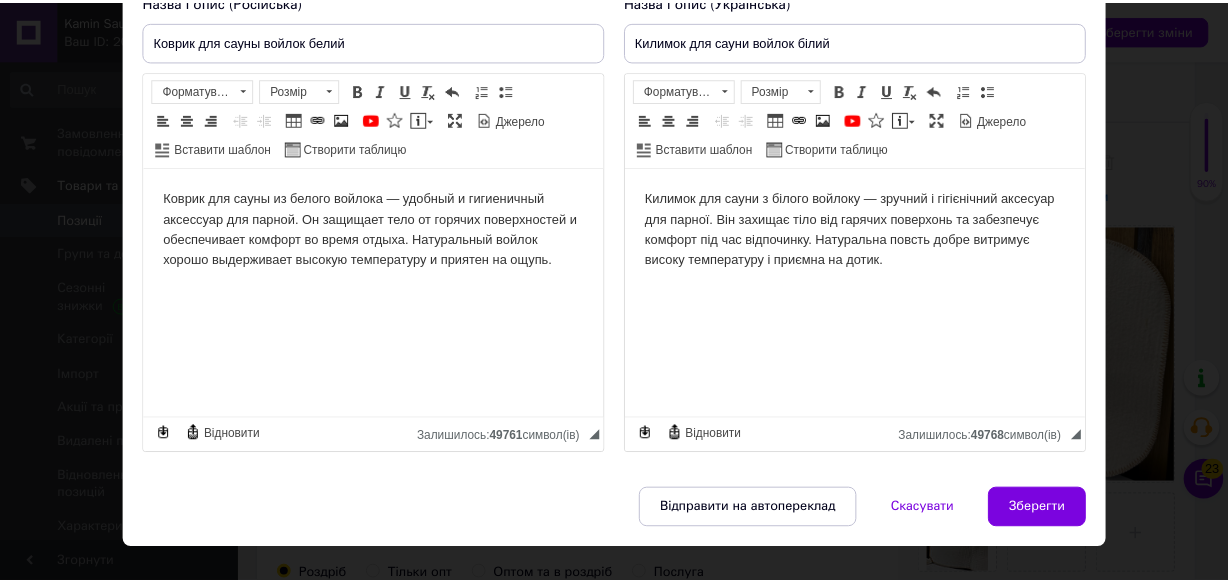 scroll, scrollTop: 233, scrollLeft: 0, axis: vertical 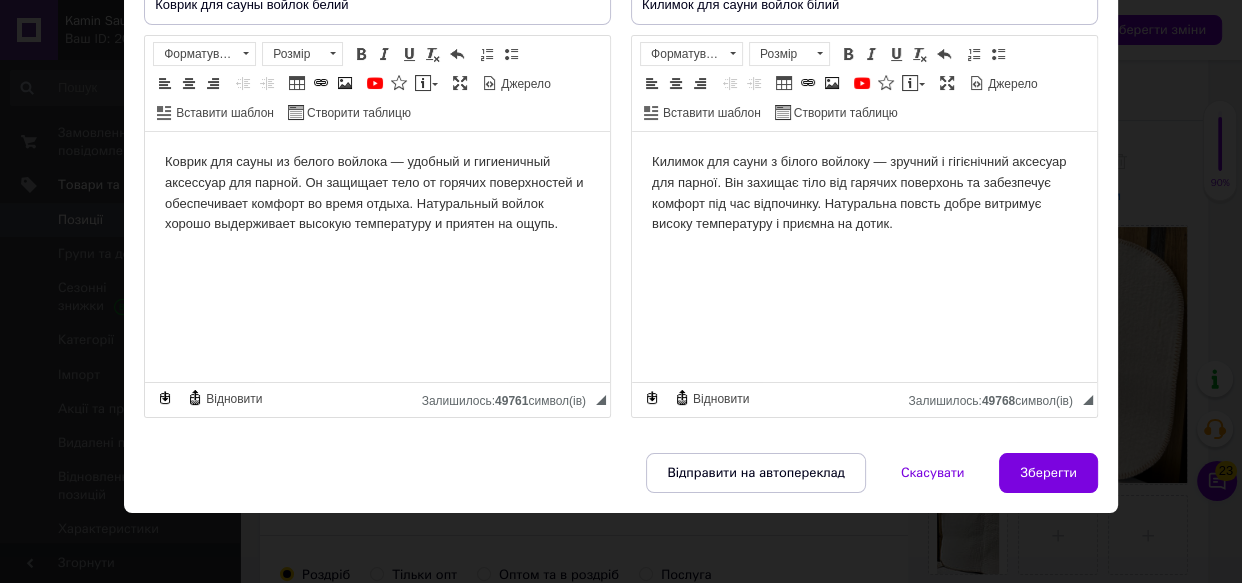 click on "Килимок для сауни з білого войлоку — зручний і гігієнічний аксесуар для парної. Він захищає тіло від гарячих поверхонь та забезпечує комфорт під час відпочинку. Натуральна повсть добре витримує високу температуру і приємна на дотик." at bounding box center (864, 193) 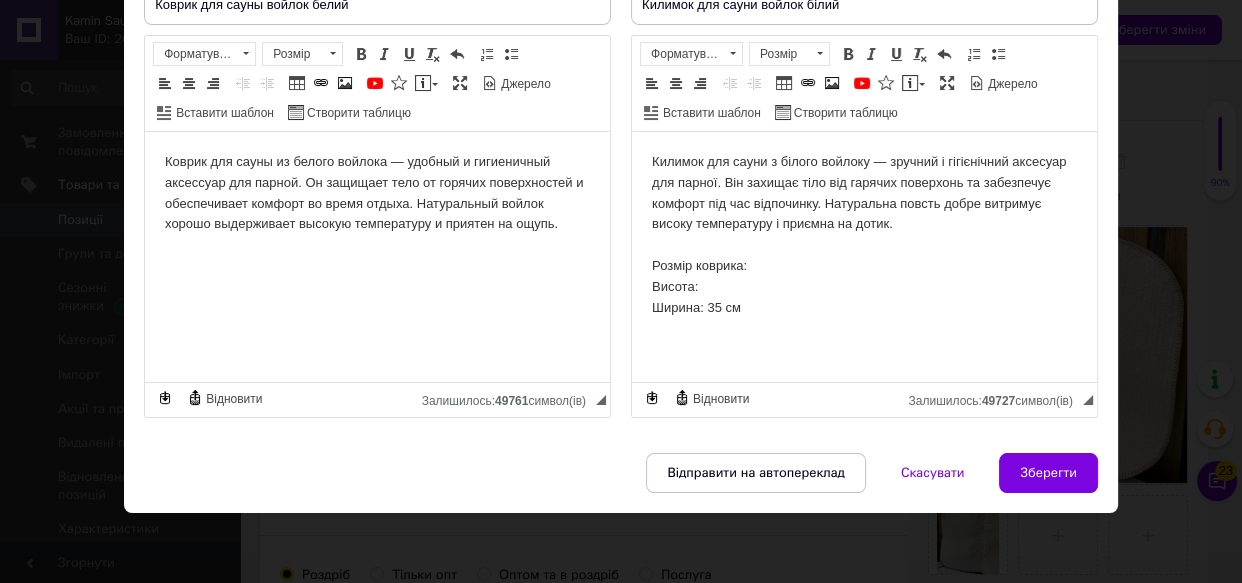 click on "Килимок для сауни з білого войлоку — зручний і гігієнічний аксесуар для парної. Він захищає тіло від гарячих поверхонь та забезпечує комфорт під час відпочинку. Натуральна повсть добре витримує високу температуру і приємна на дотик. Розмір коврика: Висота: Ширина: 35 см" at bounding box center [864, 235] 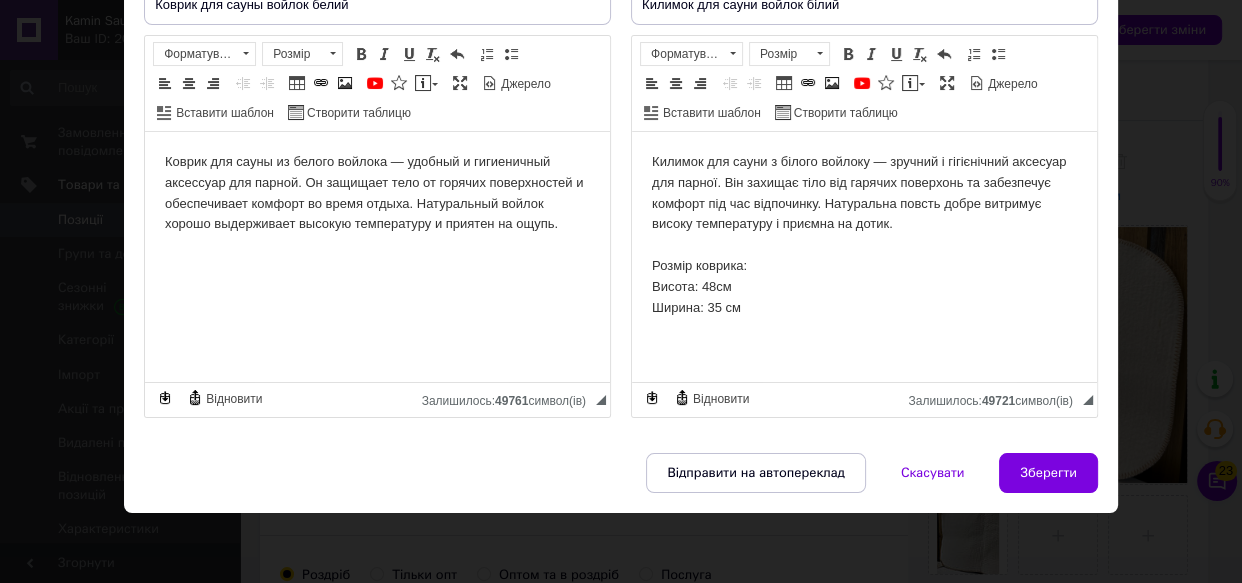 click on "Килимок для сауни з білого войлоку — зручний і гігієнічний аксесуар для парної. Він захищає тіло від гарячих поверхонь та забезпечує комфорт під час відпочинку. Натуральна повсть добре витримує високу температуру і приємна на дотик. Розмір коврика: Висота: 48см  Ширина: 35 см" at bounding box center [864, 235] 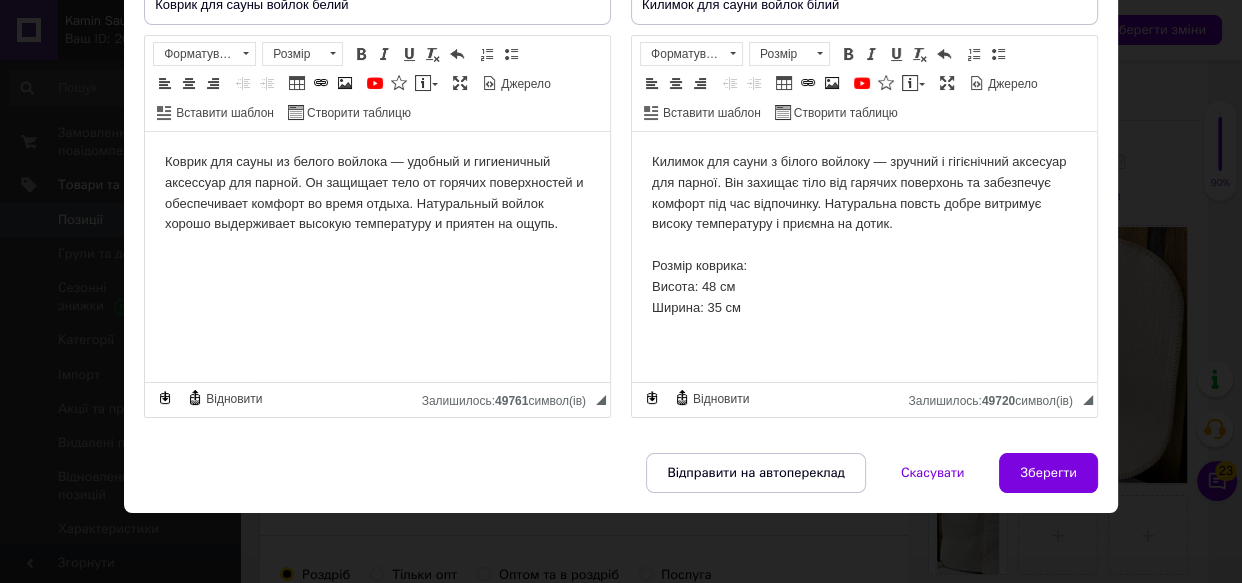 click on "Коврик для сауны из белого войлока — удобный и гигиеничный аксессуар для парной. Он защищает тело от горячих поверхностей и обеспечивает комфорт во время отдыха. Натуральный войлок хорошо выдерживает высокую температуру и приятен на ощупь." at bounding box center [377, 193] 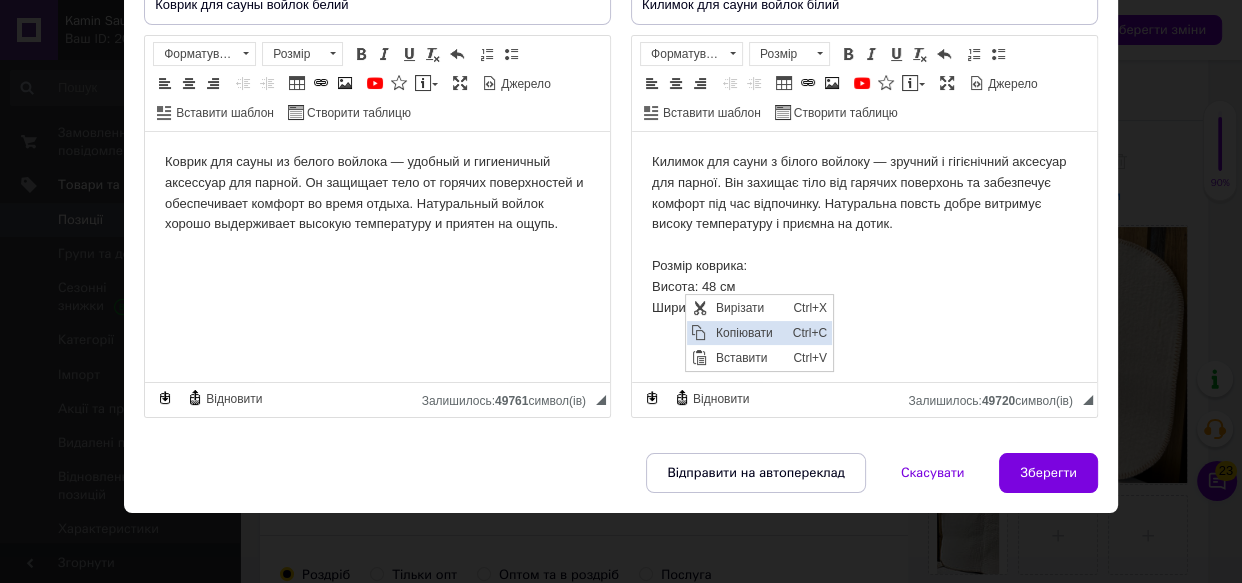 click on "Копіювати" at bounding box center [749, 333] 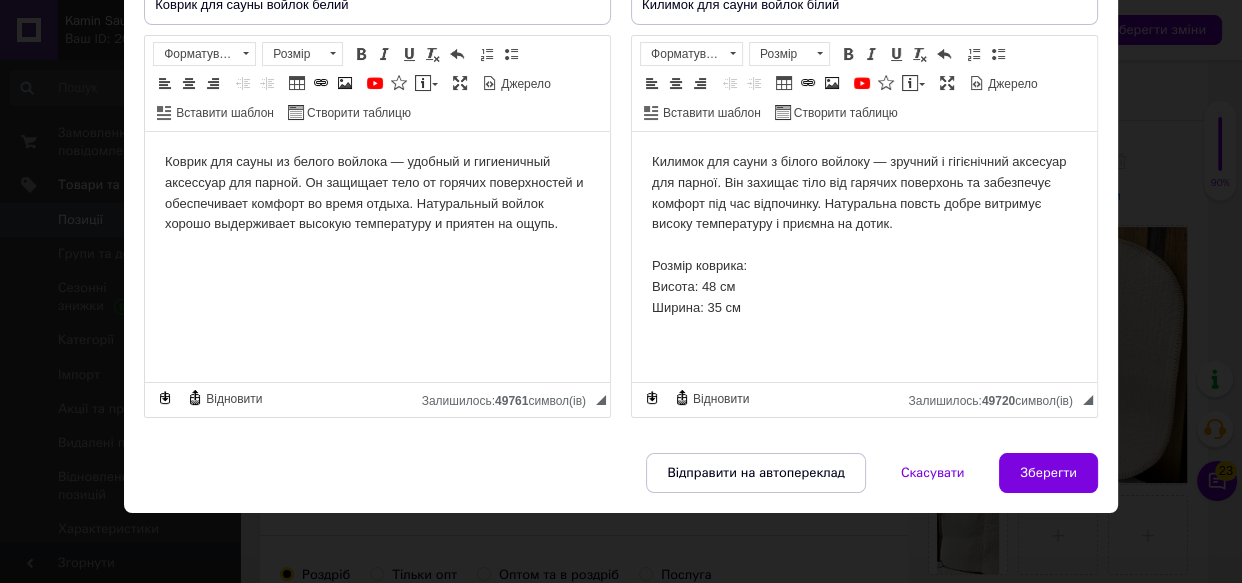 click on "Коврик для сауны из белого войлока — удобный и гигиеничный аксессуар для парной. Он защищает тело от горячих поверхностей и обеспечивает комфорт во время отдыха. Натуральный войлок хорошо выдерживает высокую температуру и приятен на ощупь." at bounding box center [377, 193] 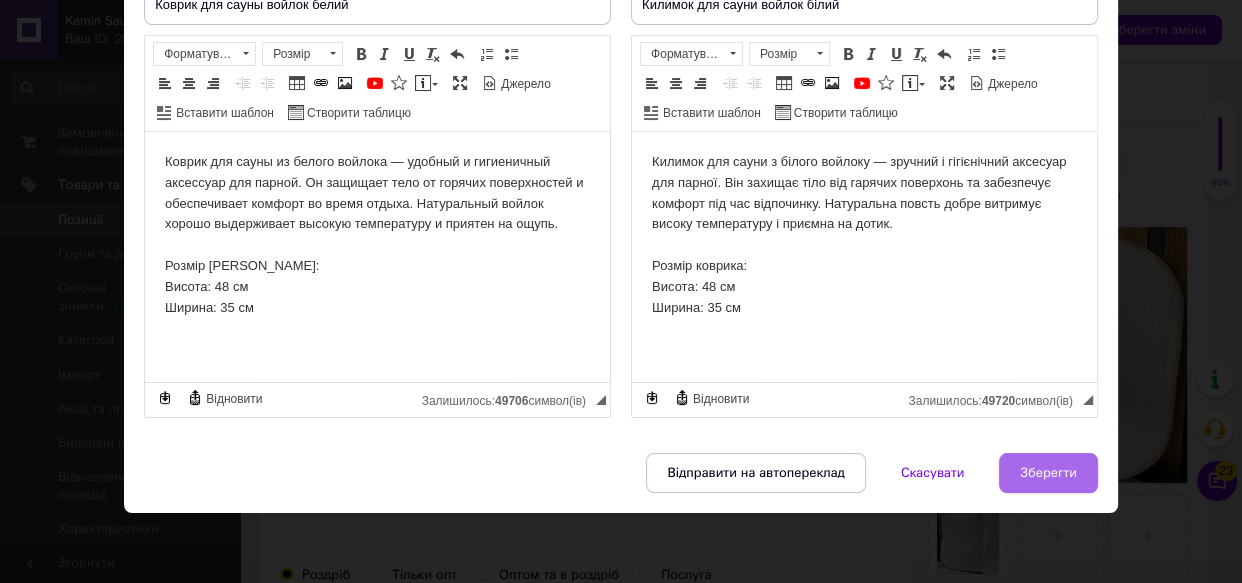 click on "Зберегти" at bounding box center (1048, 473) 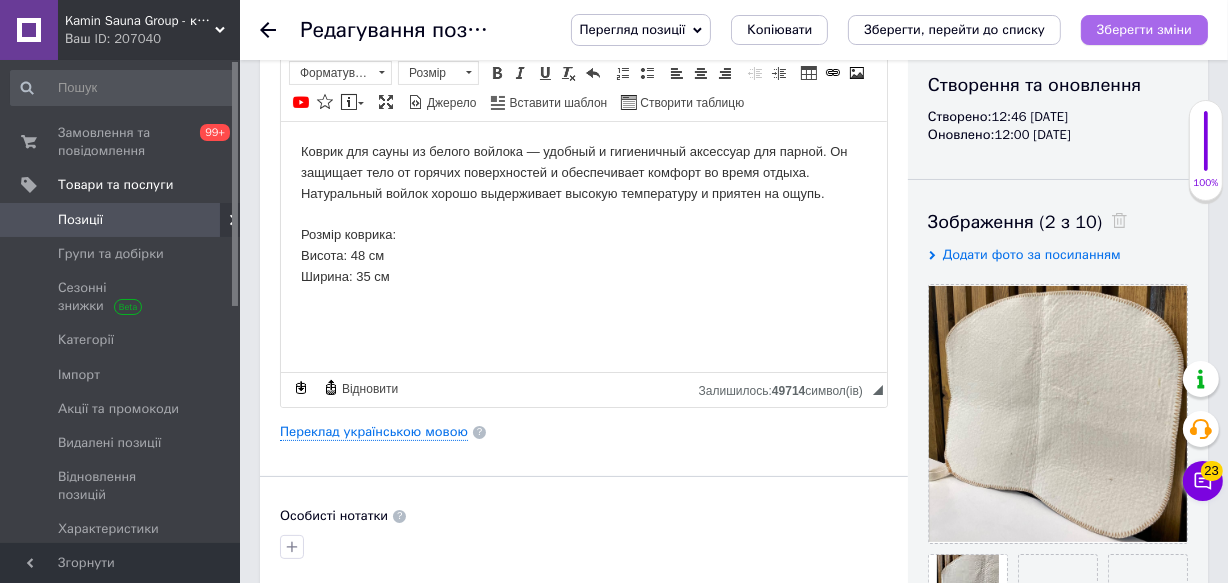 scroll, scrollTop: 181, scrollLeft: 0, axis: vertical 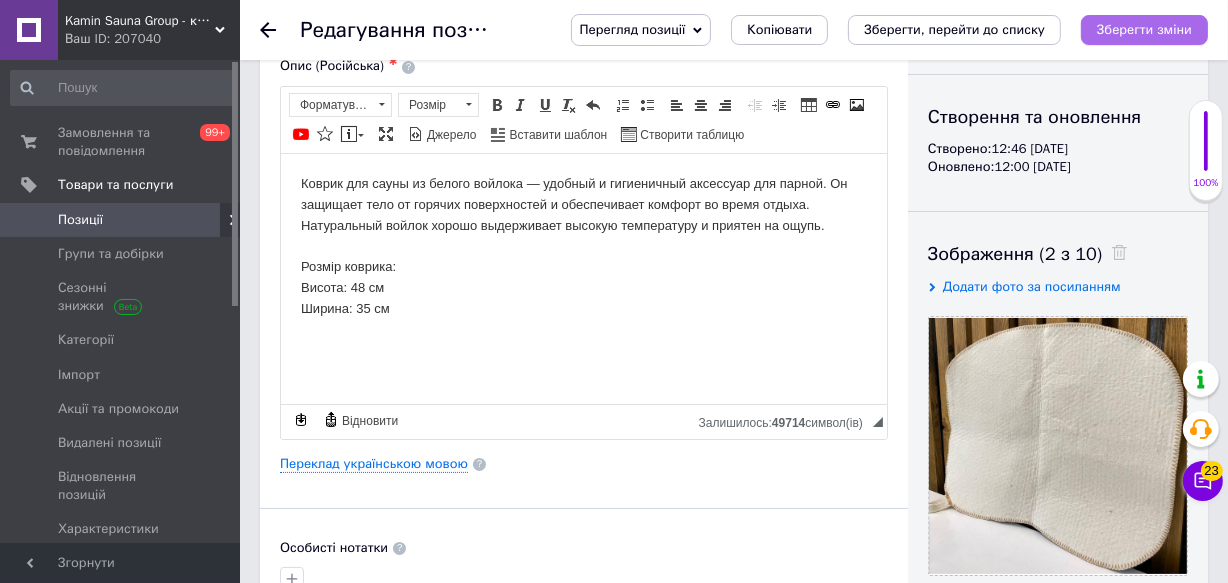 click on "Зберегти зміни" at bounding box center [1144, 29] 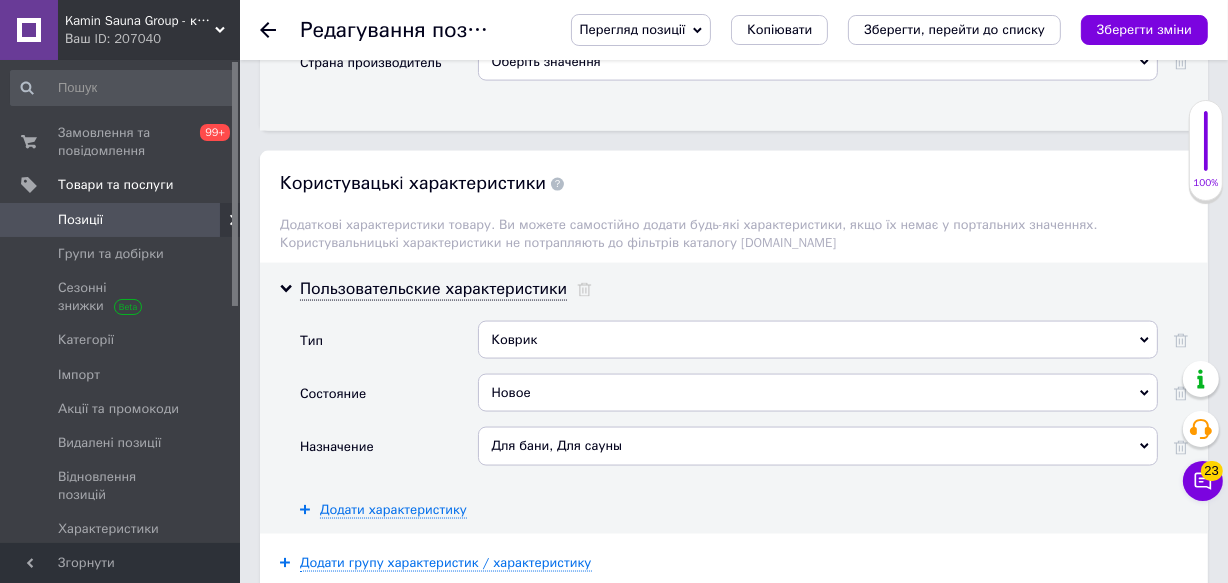 scroll, scrollTop: 2727, scrollLeft: 0, axis: vertical 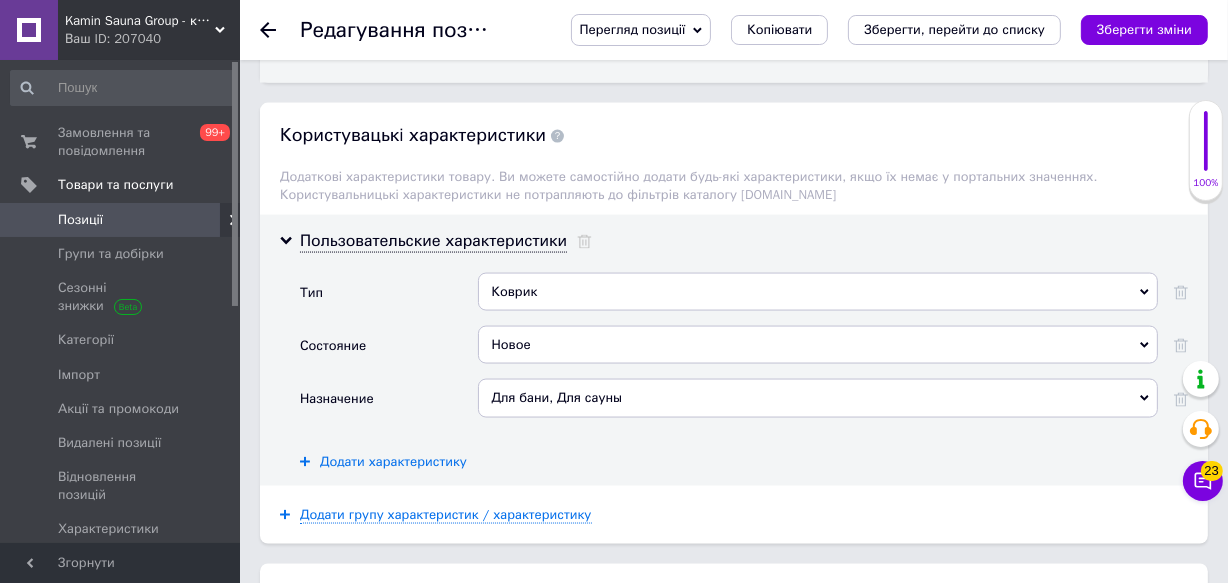 click on "Додати характеристику" at bounding box center (393, 462) 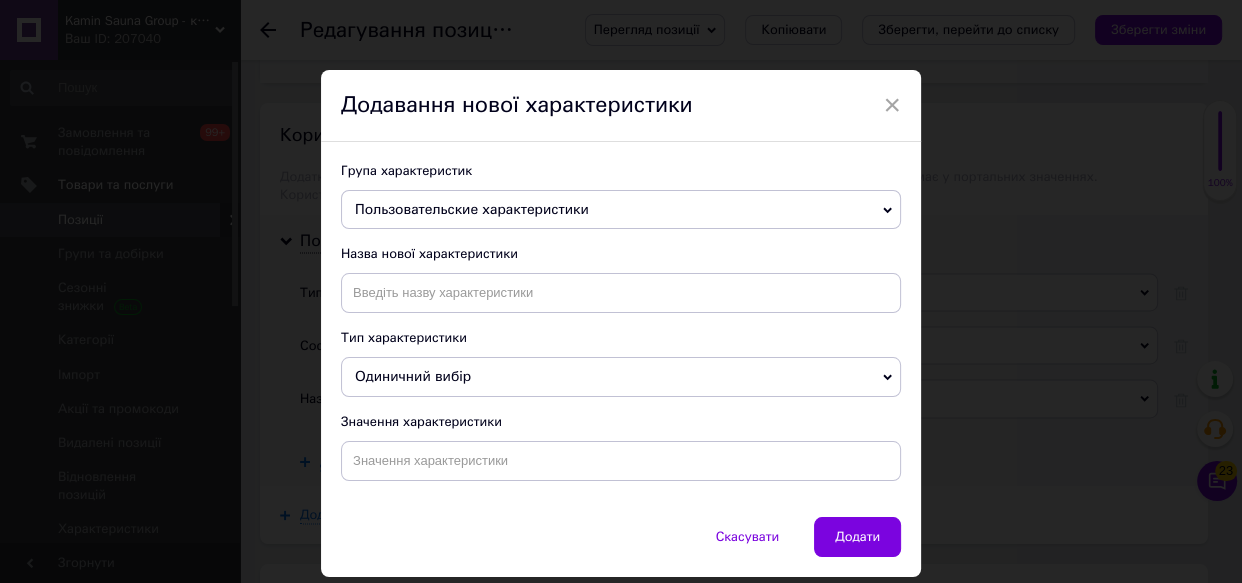 click on "Пользовательские характеристики" at bounding box center (472, 209) 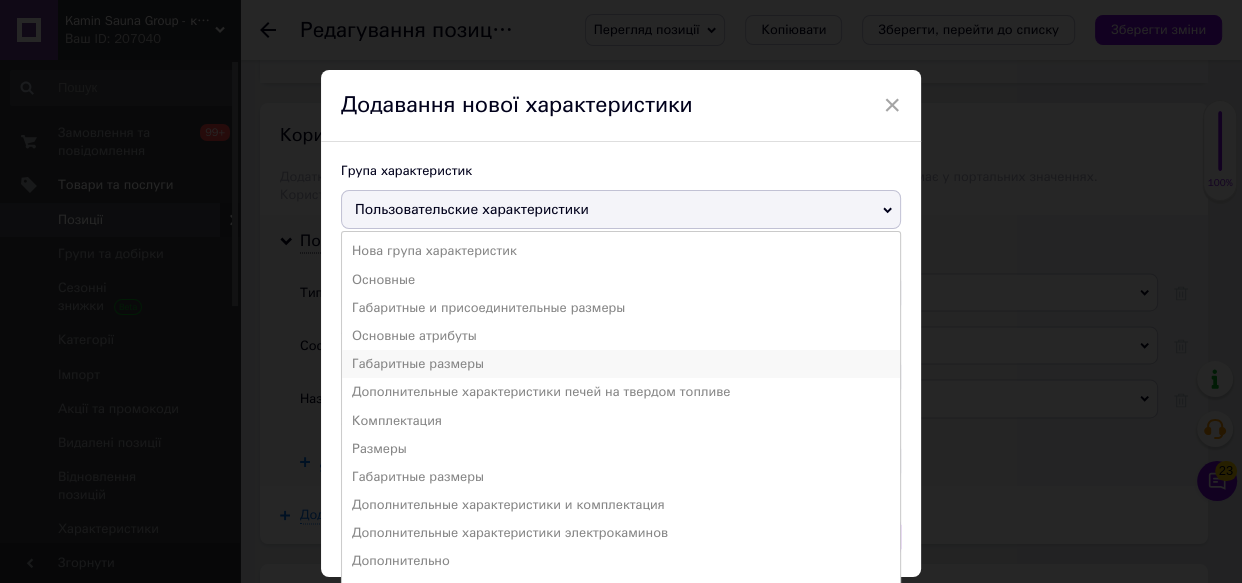 click on "Габаритные размеры" at bounding box center (621, 364) 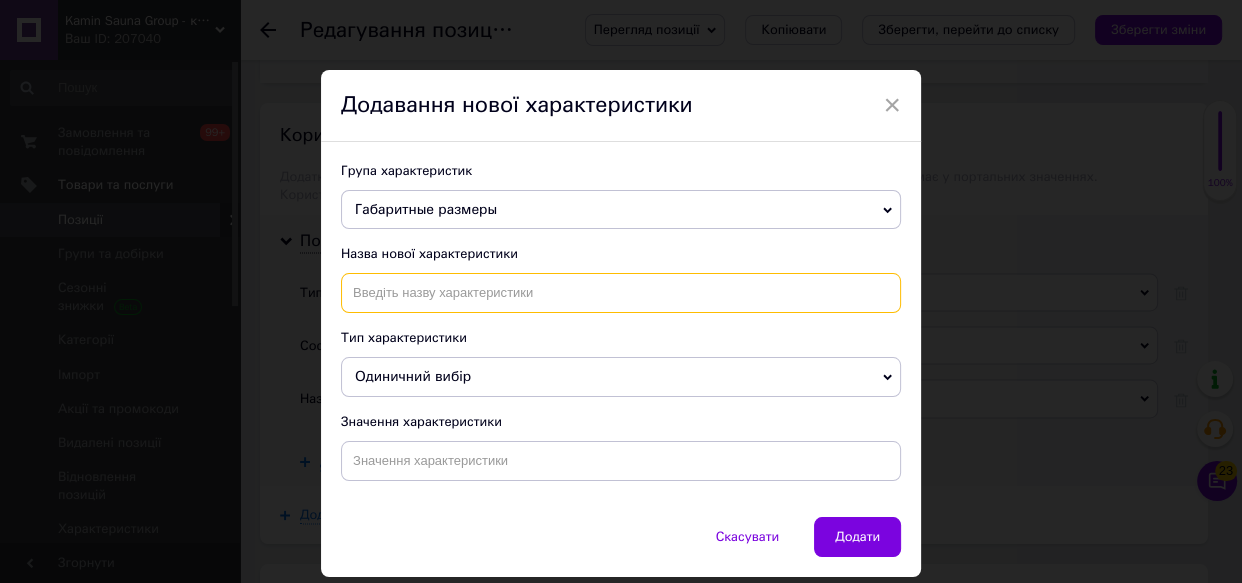 click at bounding box center (621, 293) 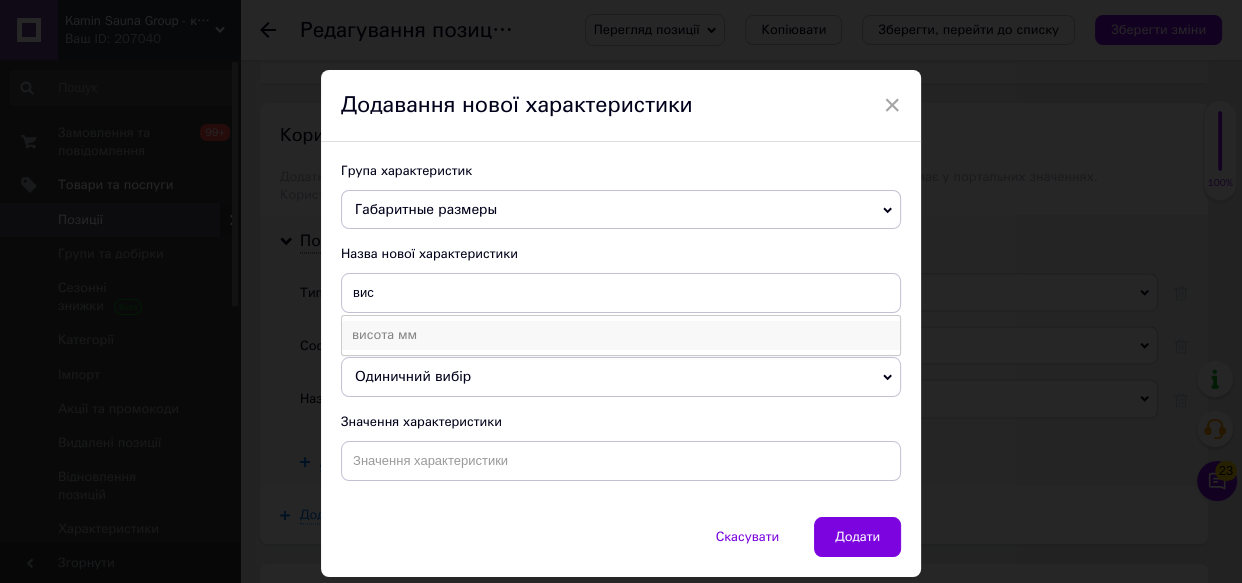 click on "висота мм" at bounding box center (621, 335) 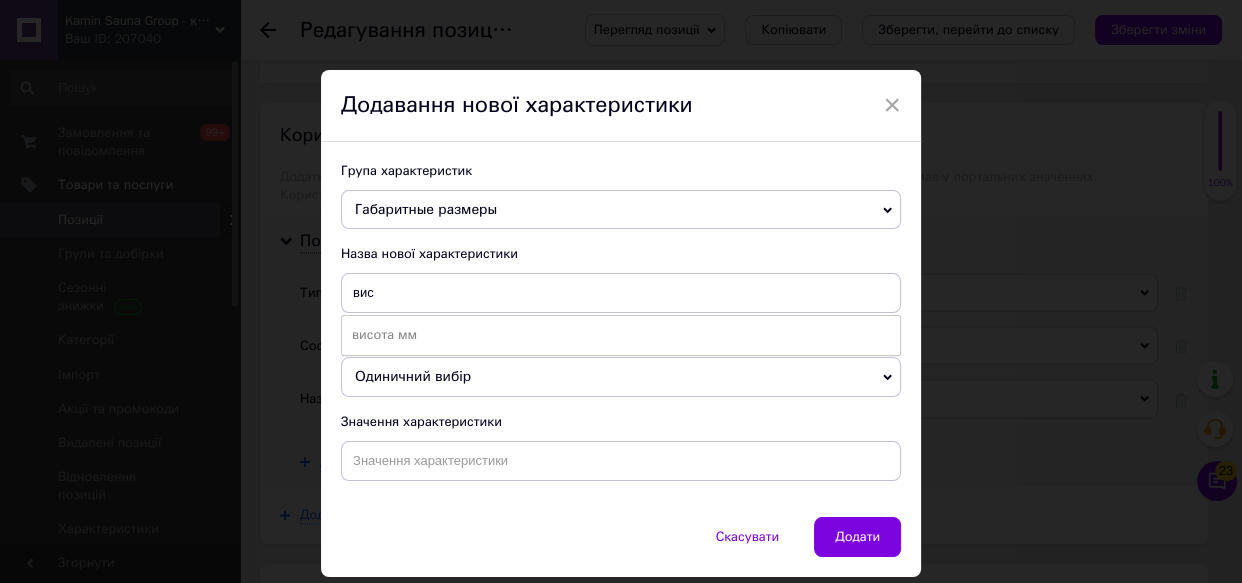type on "висота мм" 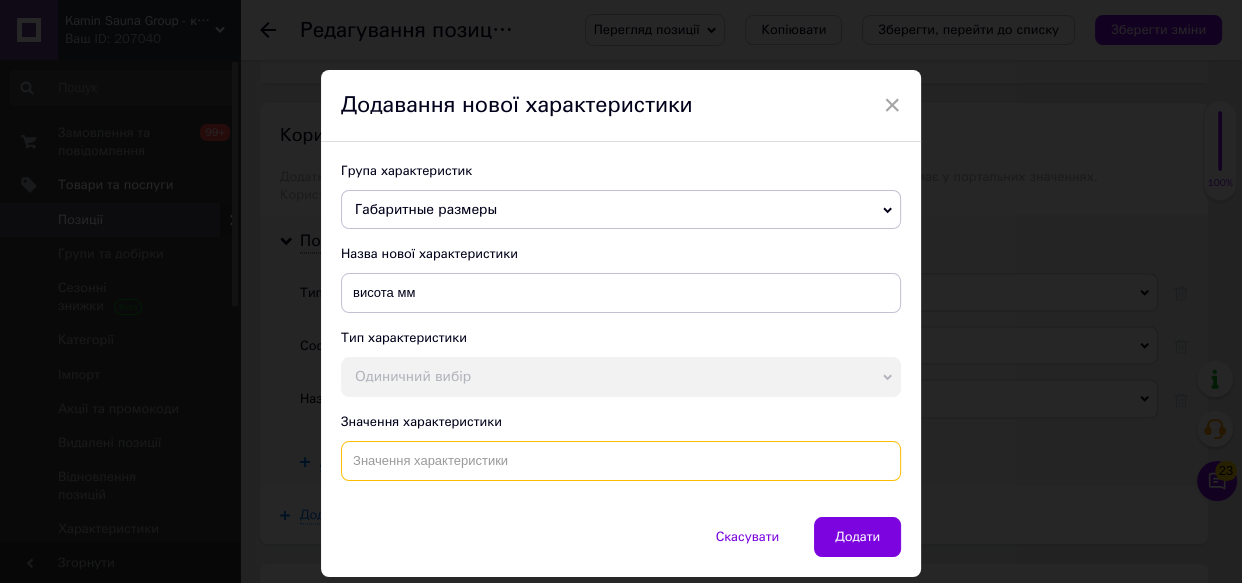 click at bounding box center (621, 461) 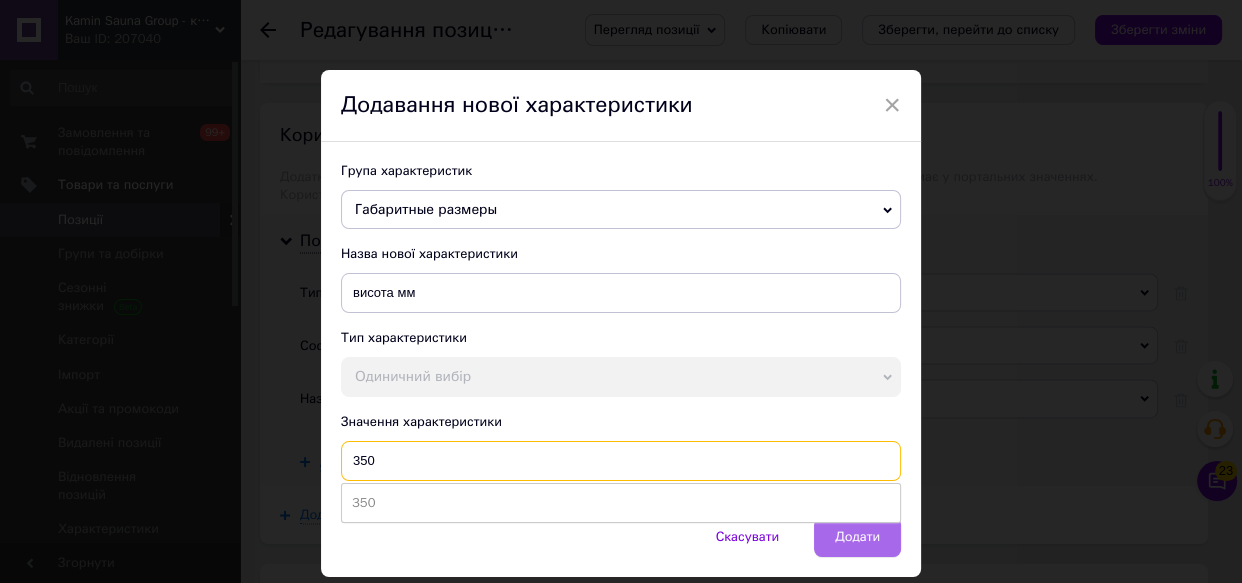 type on "350" 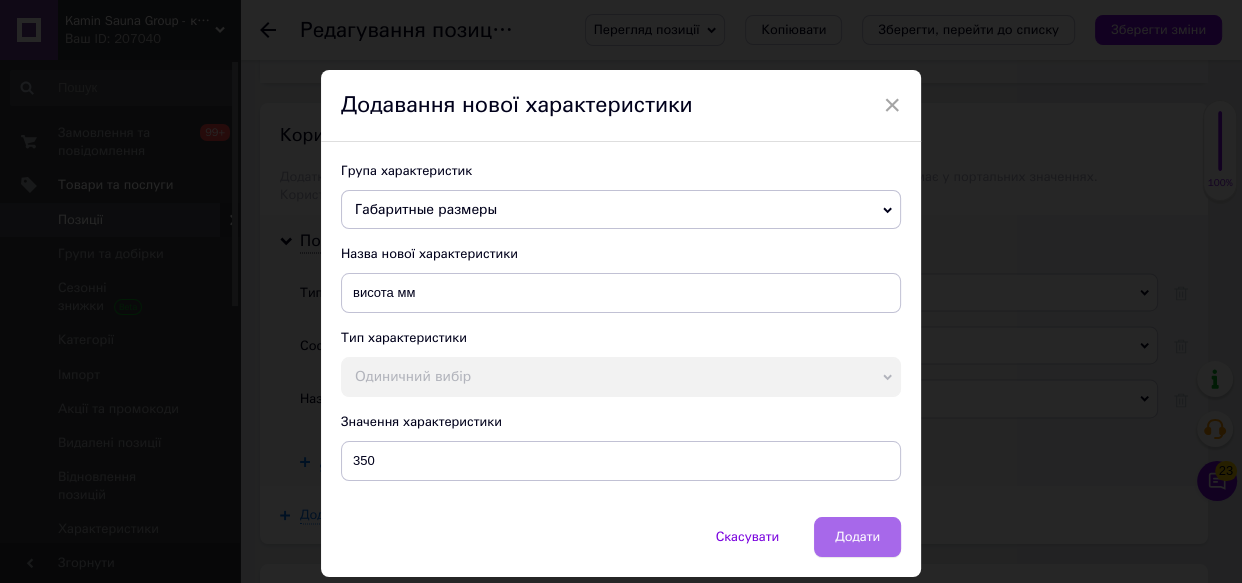 click on "Додати" at bounding box center (857, 537) 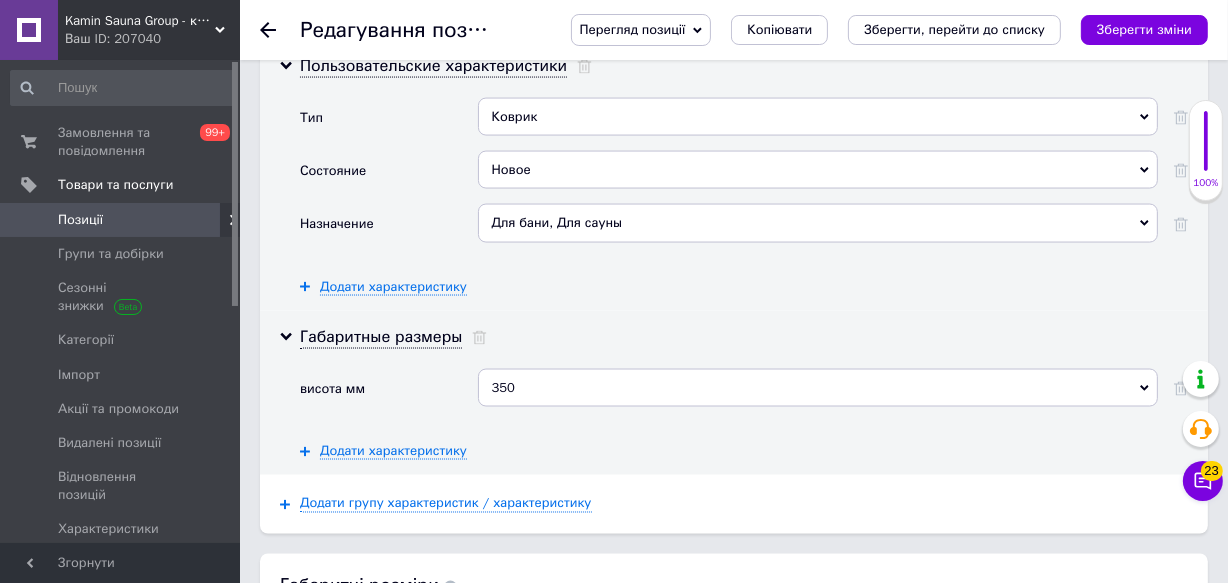 scroll, scrollTop: 2909, scrollLeft: 0, axis: vertical 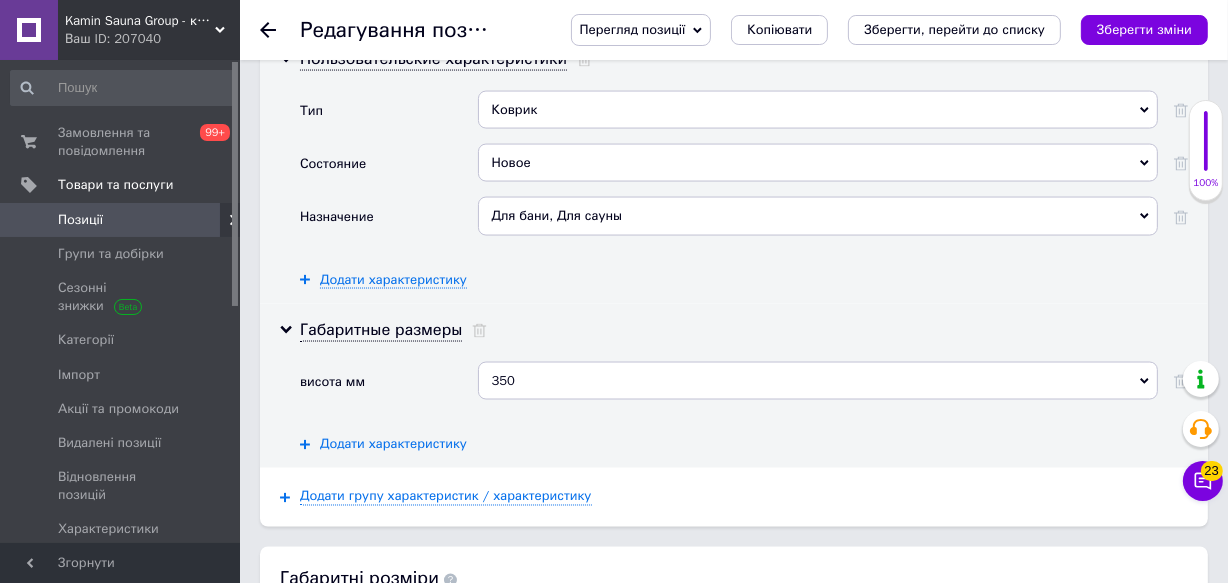 click on "Додати характеристику" at bounding box center [393, 444] 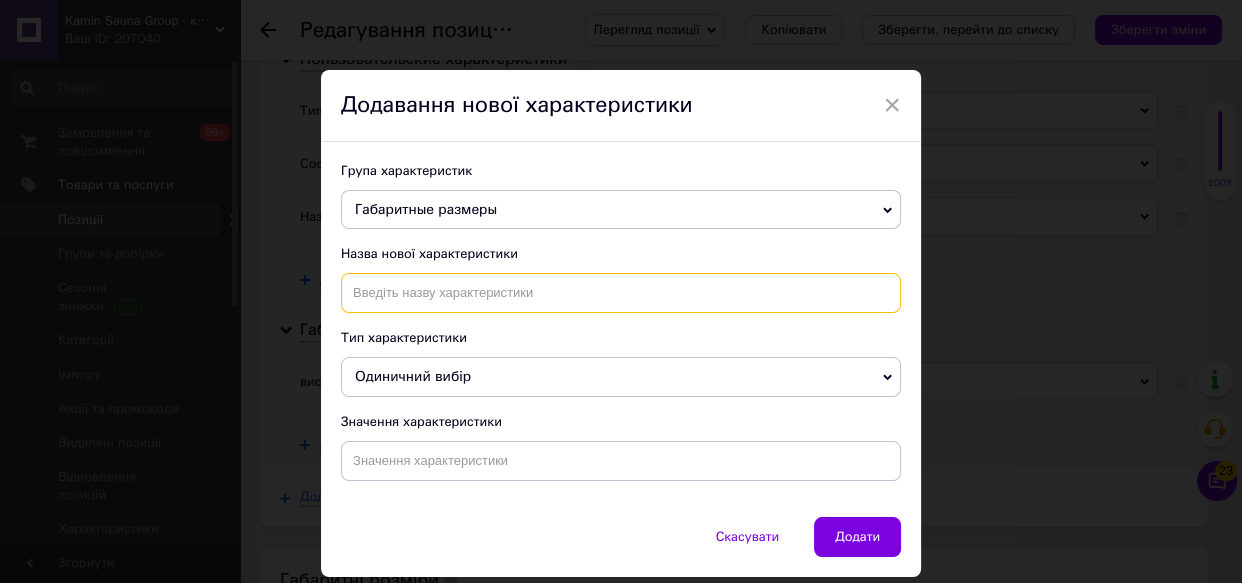 click at bounding box center [621, 293] 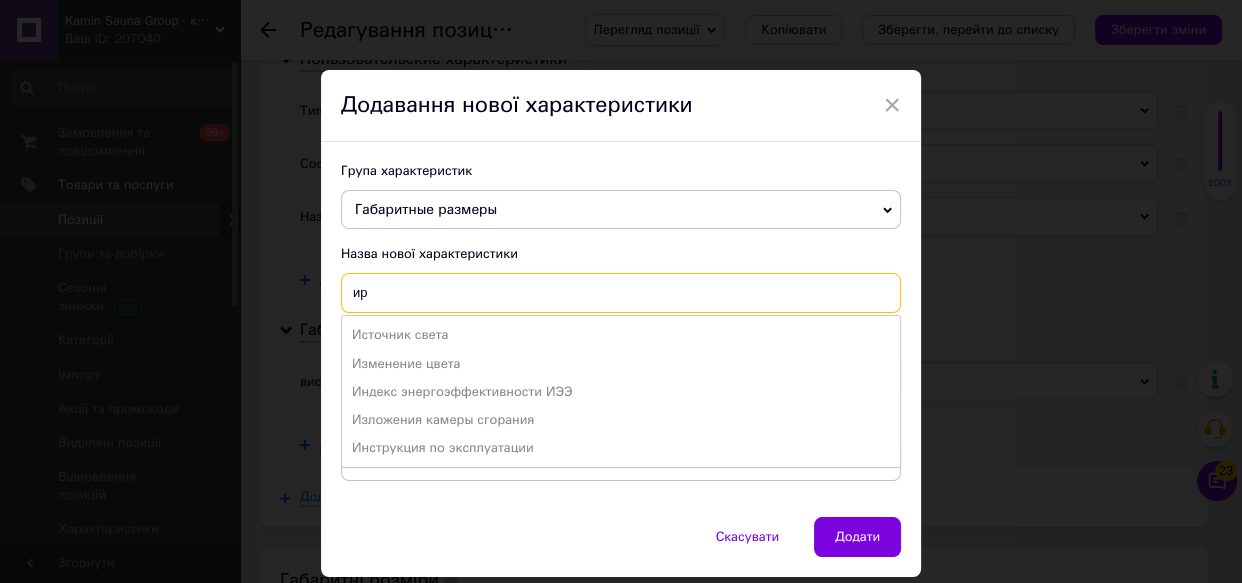 type on "и" 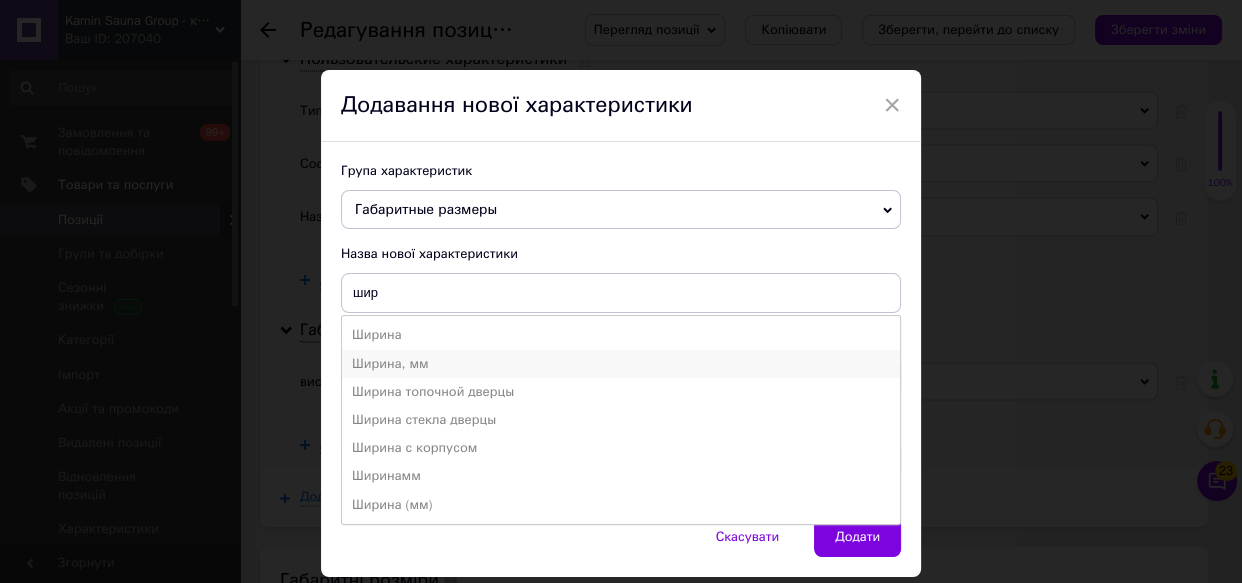 click on "Ширина, мм" at bounding box center (621, 364) 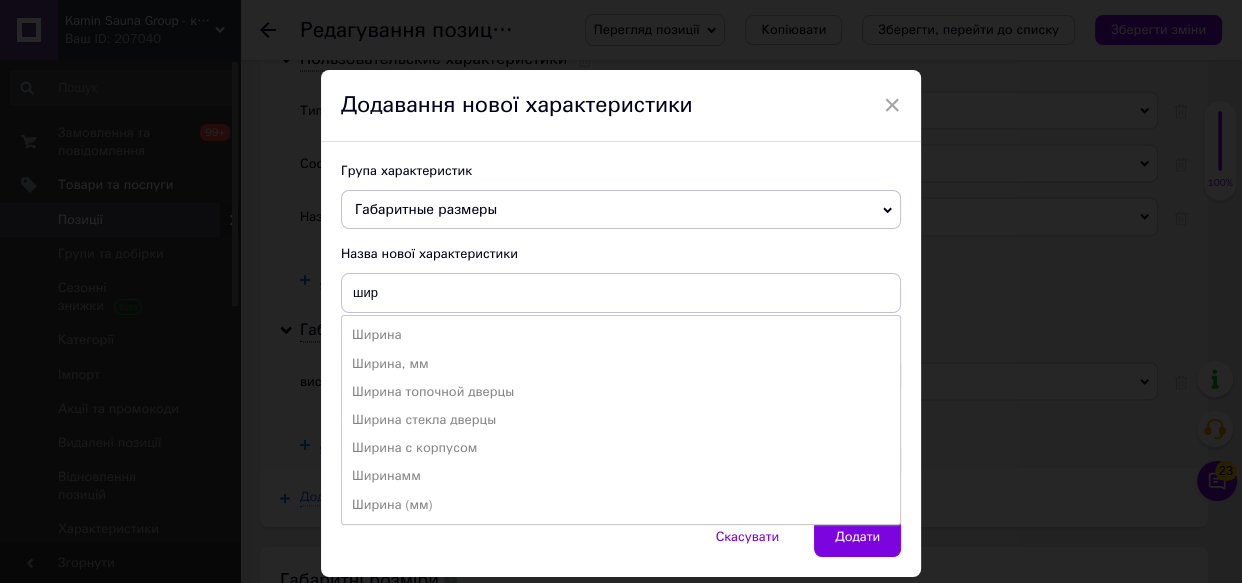 type on "Ширина, мм" 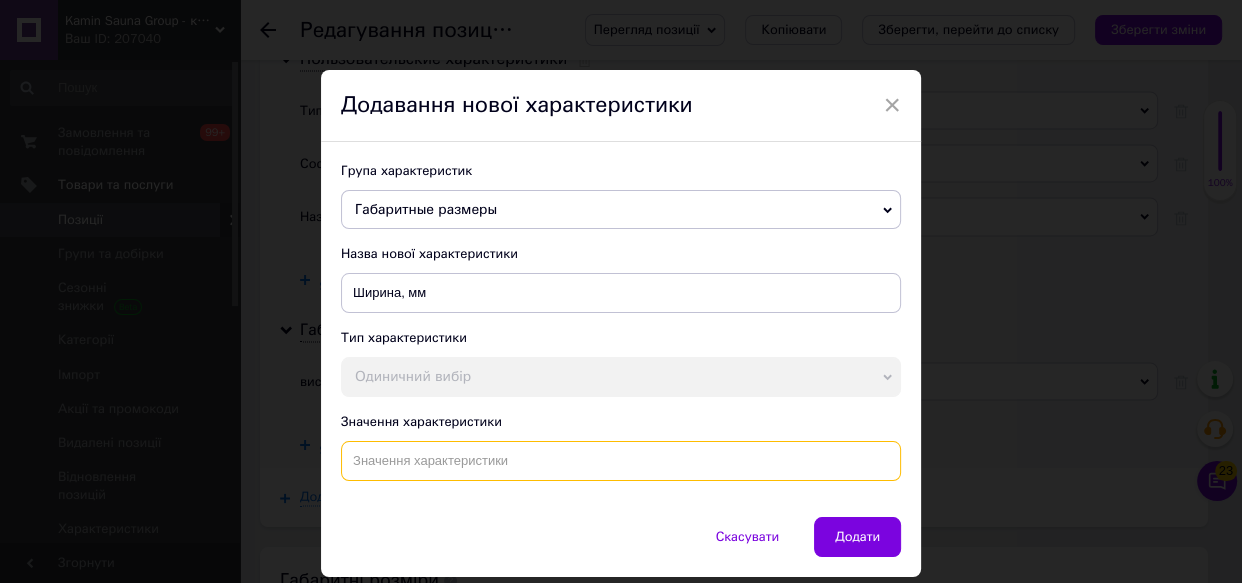 click at bounding box center [621, 461] 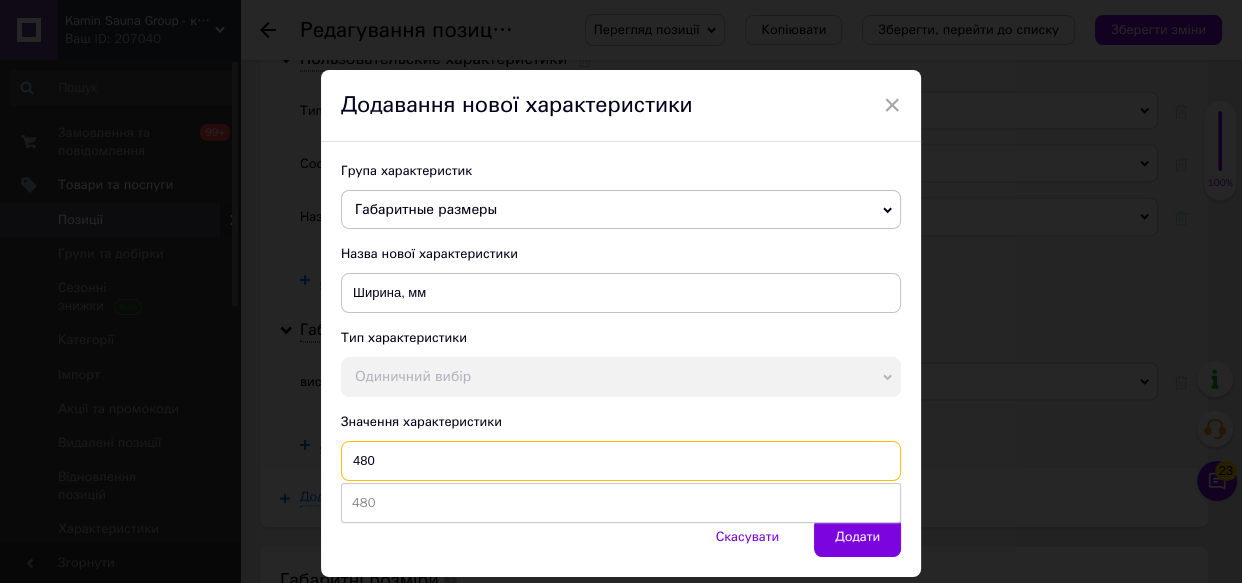 type on "480" 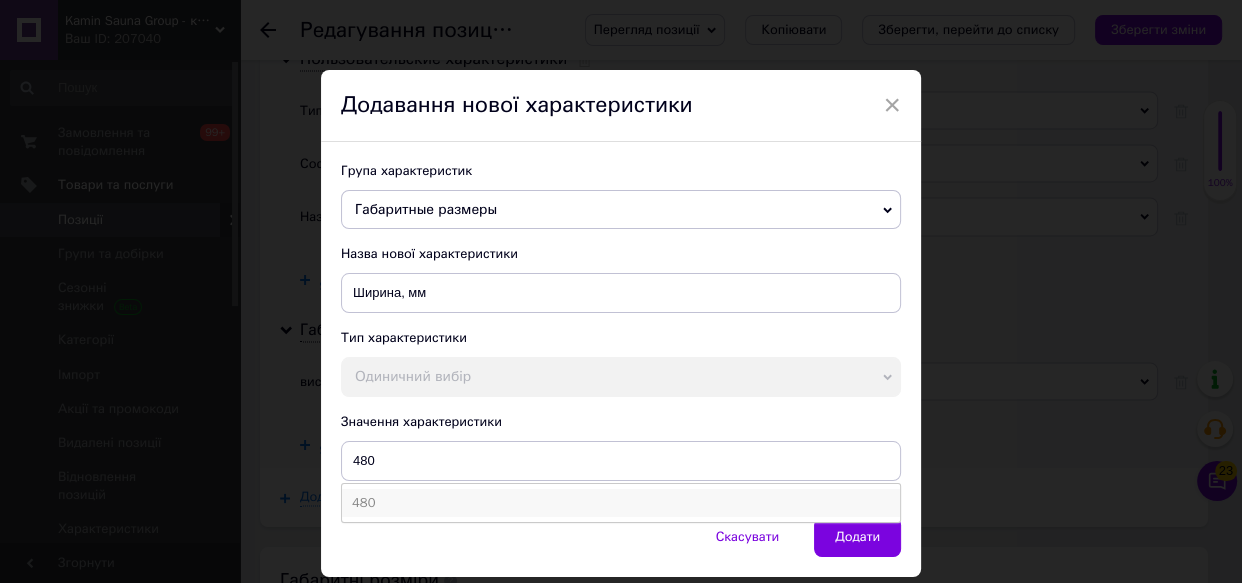 click on "480" at bounding box center [621, 503] 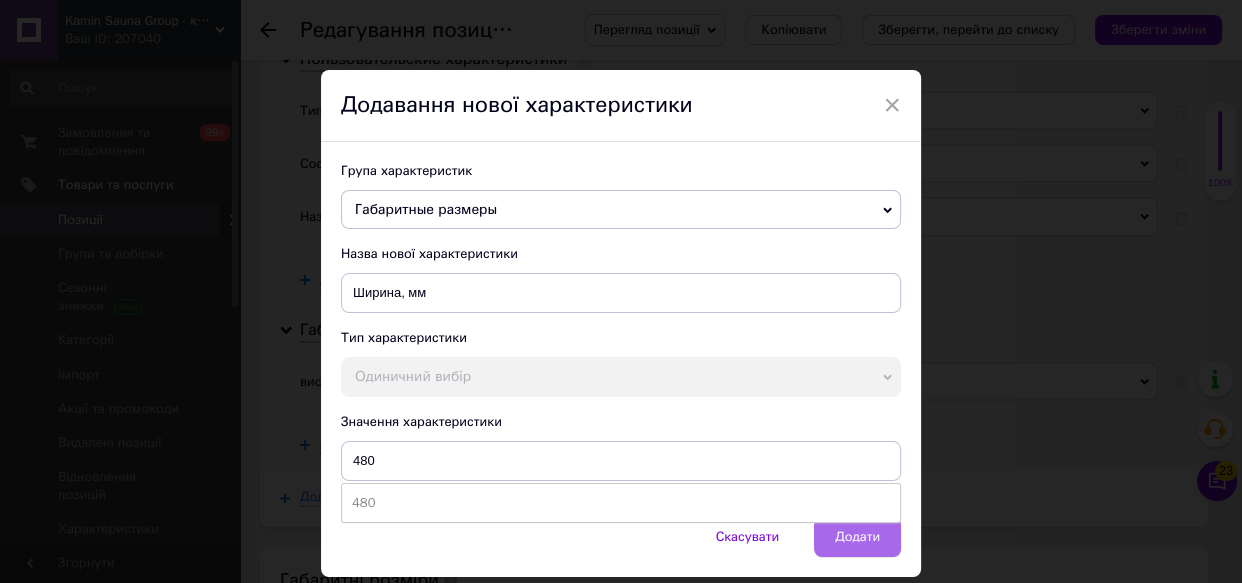 click on "Додати" at bounding box center (857, 537) 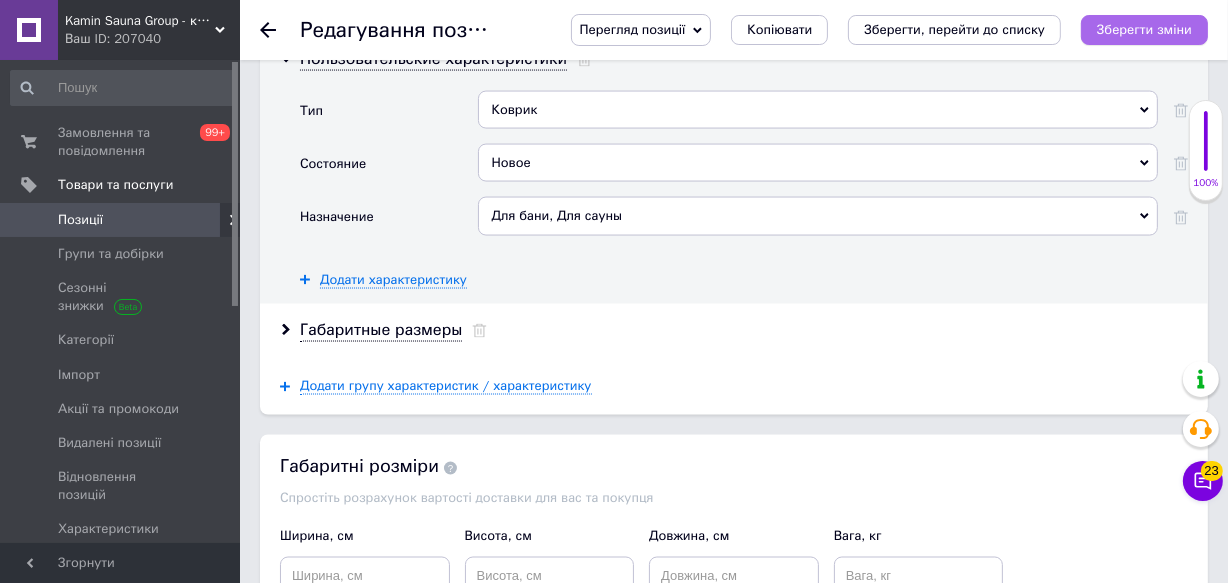 click on "Зберегти зміни" at bounding box center [1144, 30] 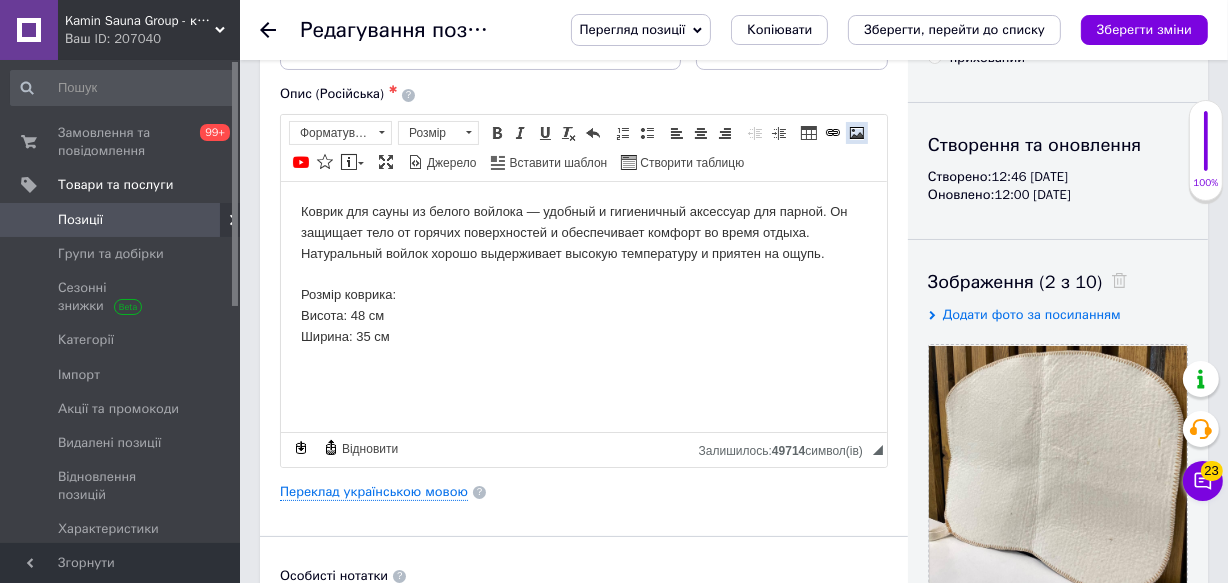 scroll, scrollTop: 181, scrollLeft: 0, axis: vertical 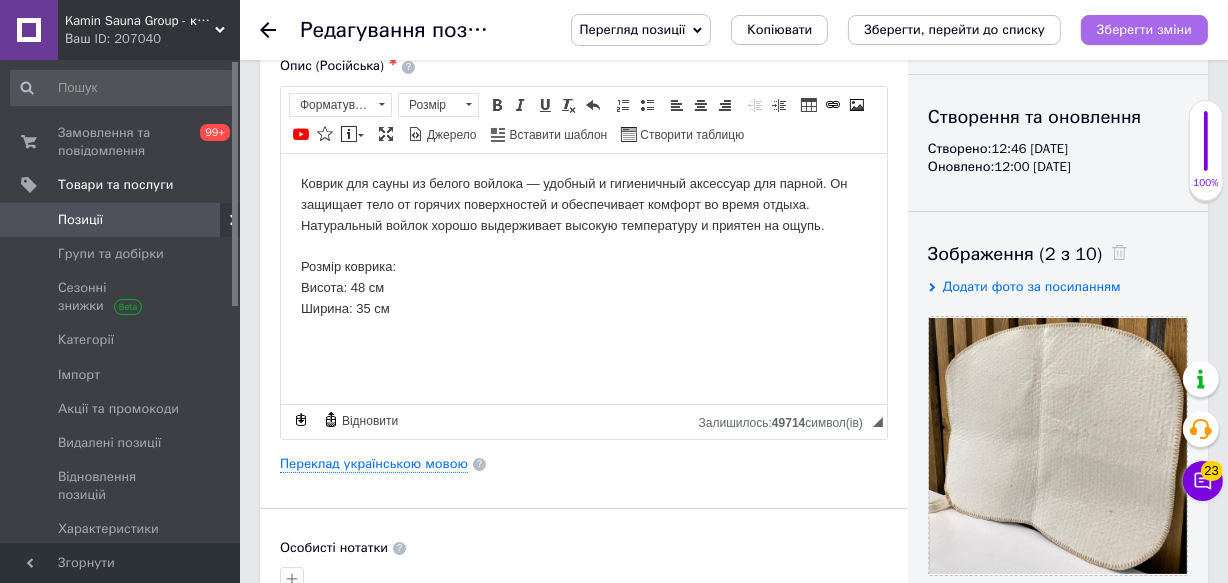 click on "Зберегти зміни" at bounding box center [1144, 29] 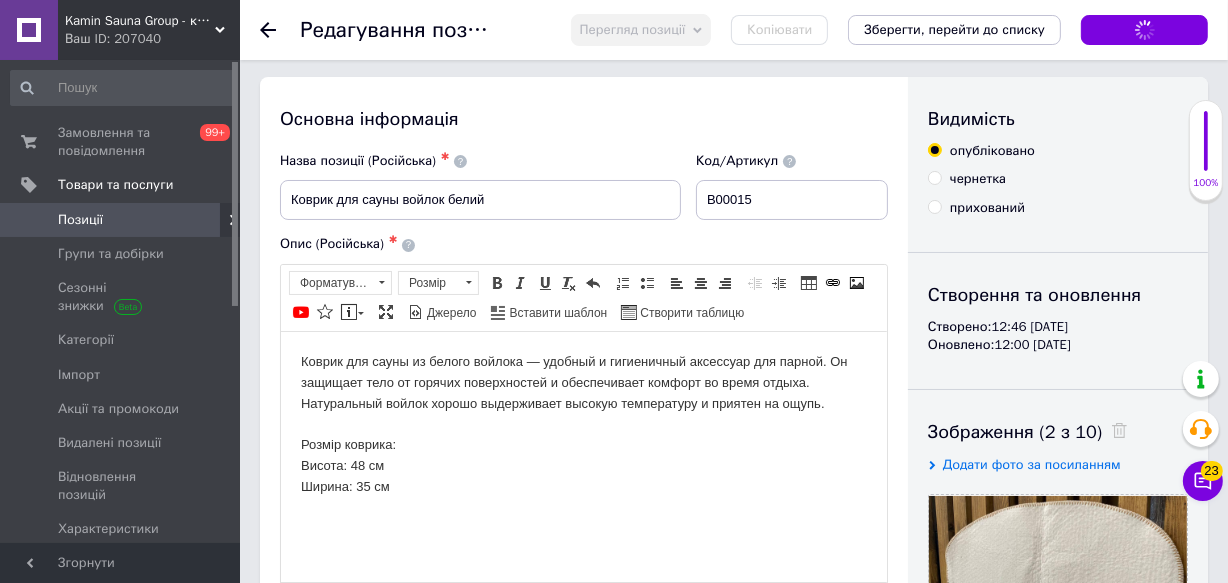 scroll, scrollTop: 0, scrollLeft: 0, axis: both 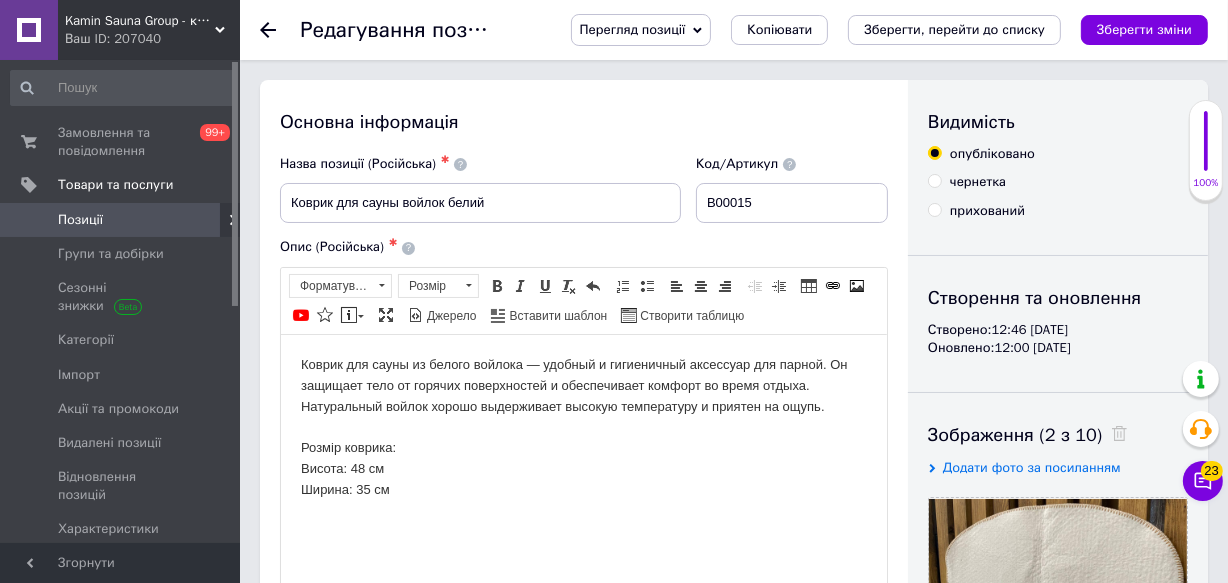 click 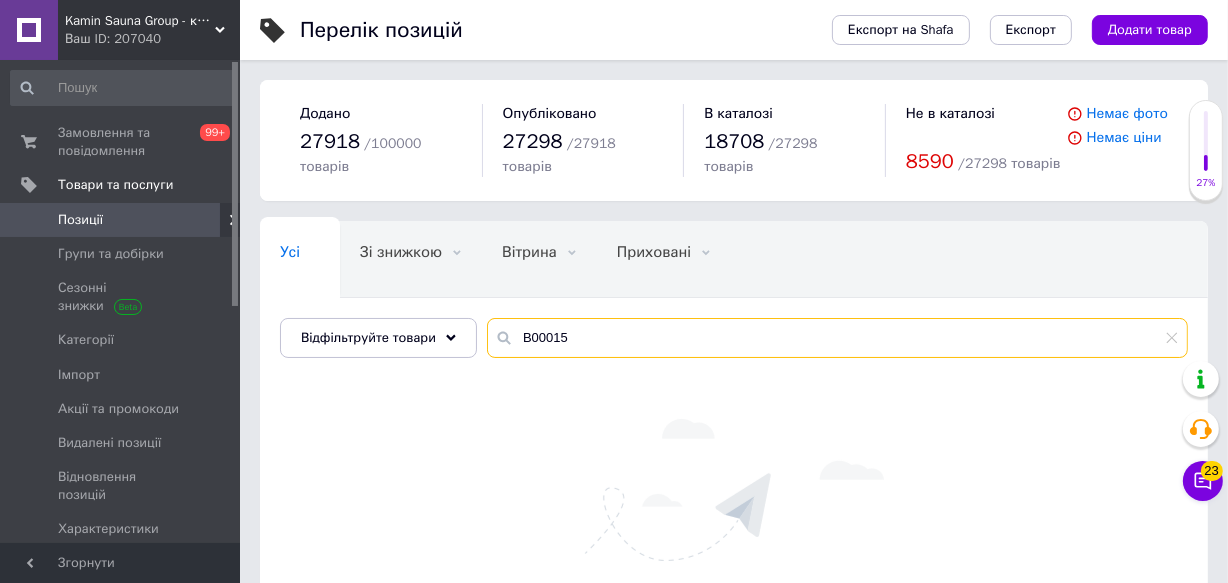 click on "В00015" at bounding box center [837, 338] 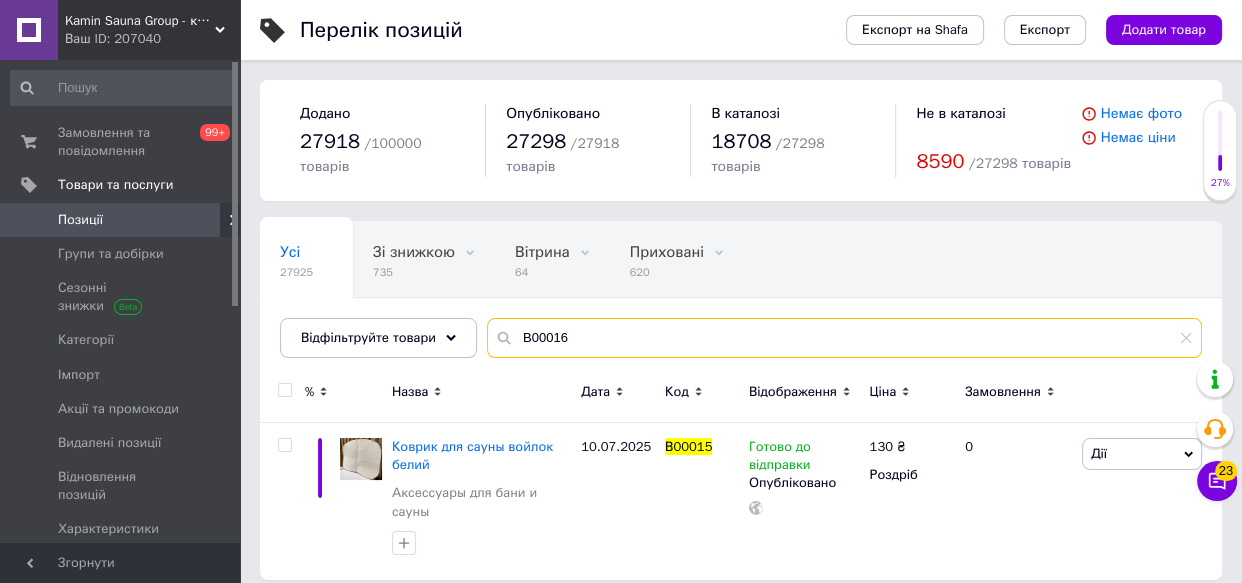 type on "В00016" 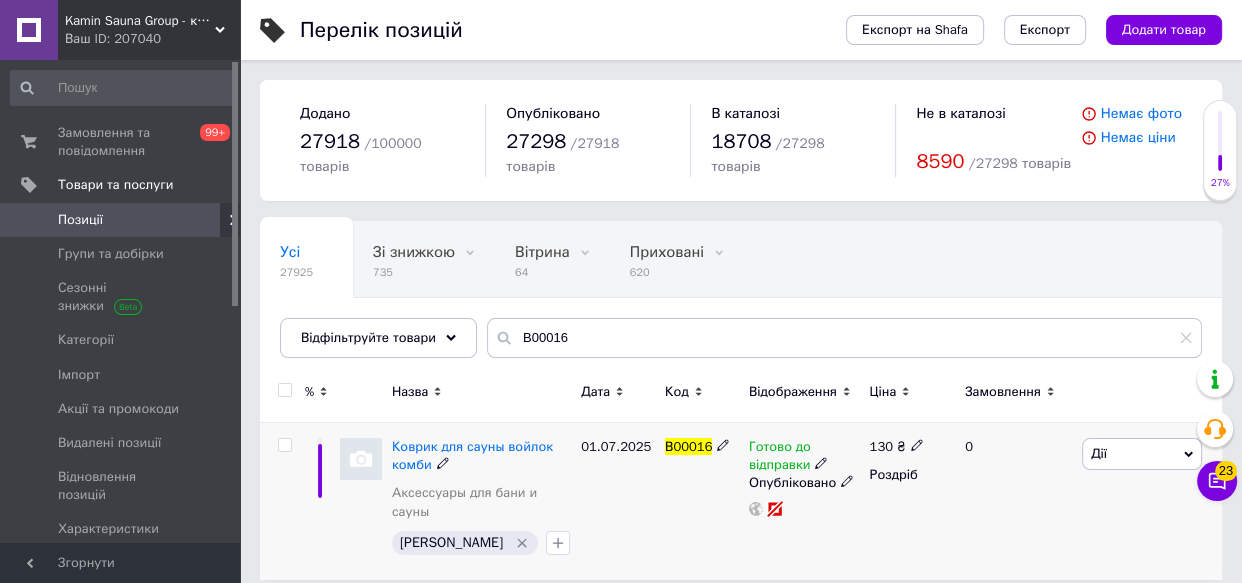 click at bounding box center (361, 459) 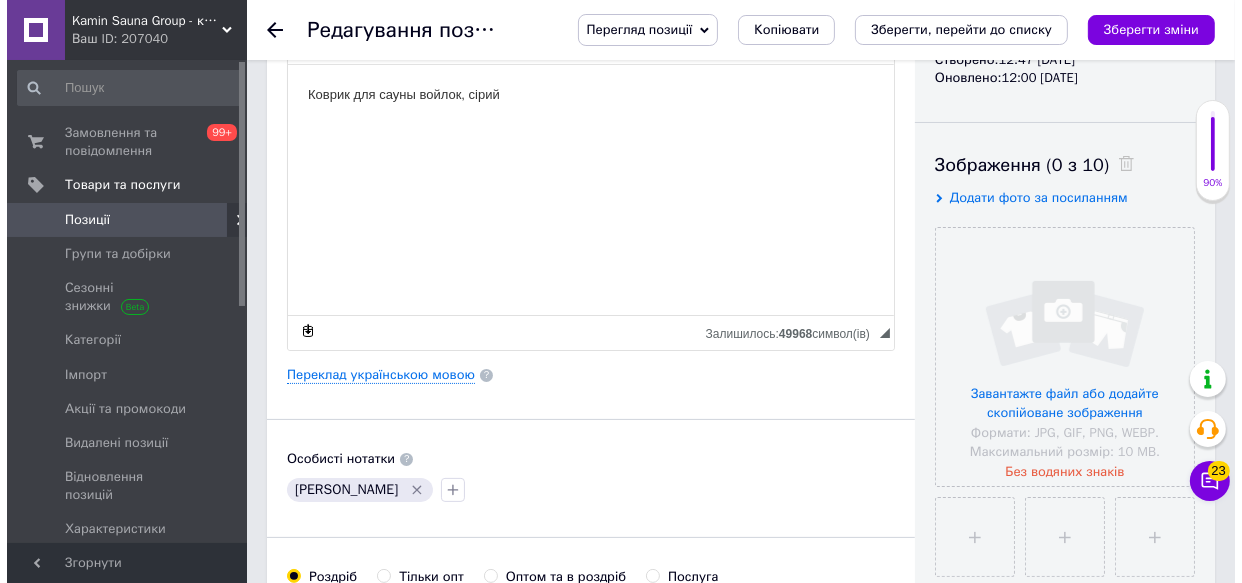 scroll, scrollTop: 272, scrollLeft: 0, axis: vertical 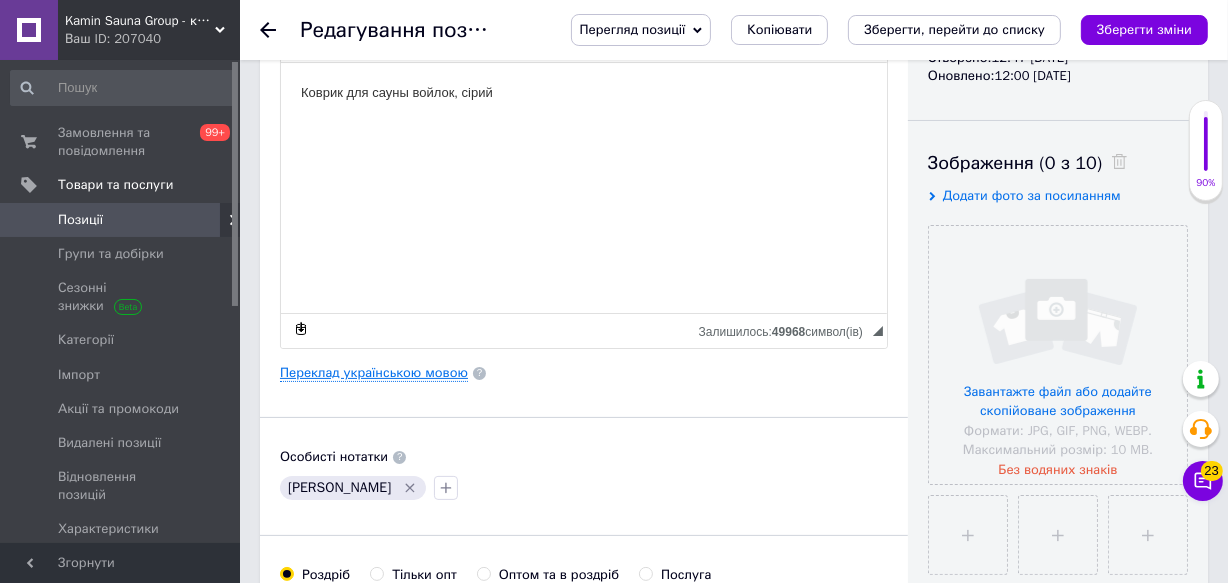 click on "Переклад українською мовою" at bounding box center [374, 373] 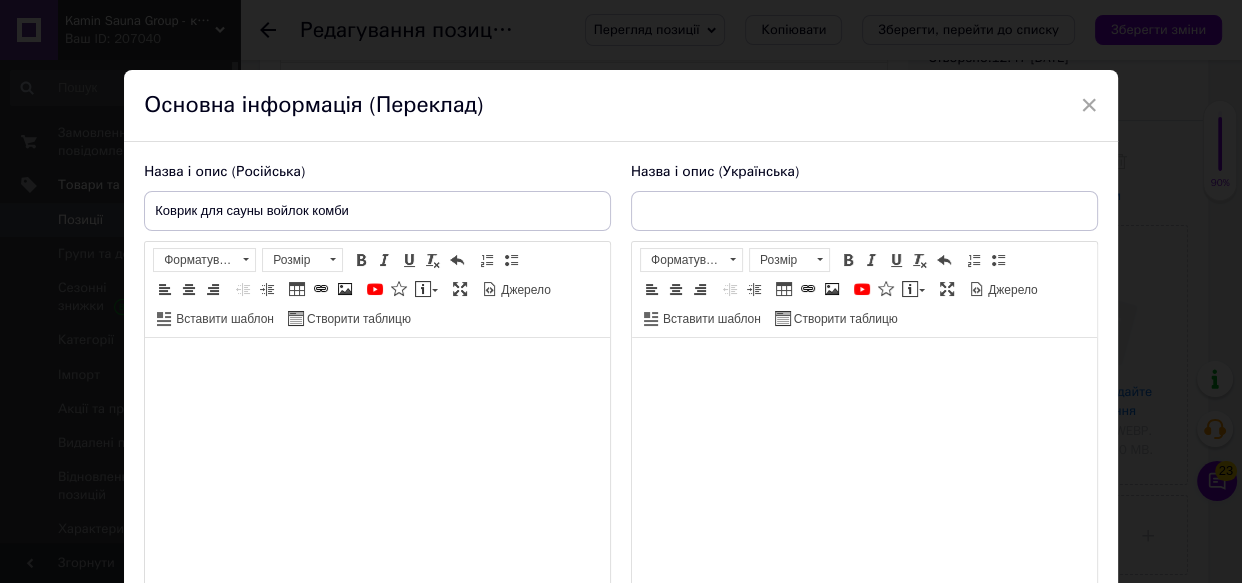 type on "Килимок для сауни войлок сірий" 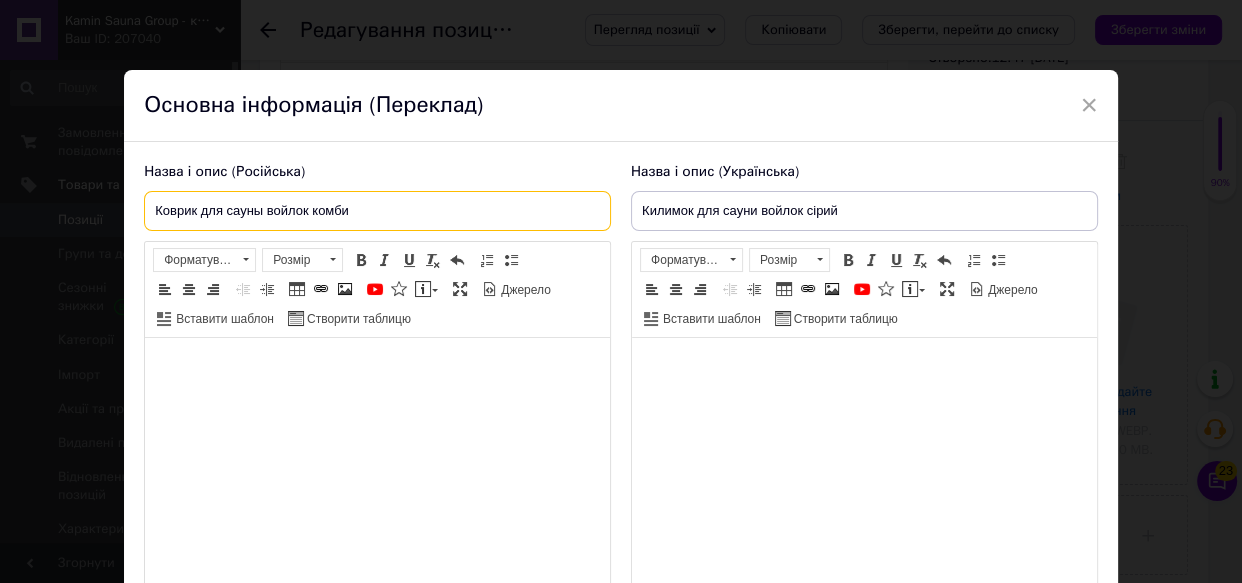 click on "Коврик для сауны войлок комби" at bounding box center (377, 211) 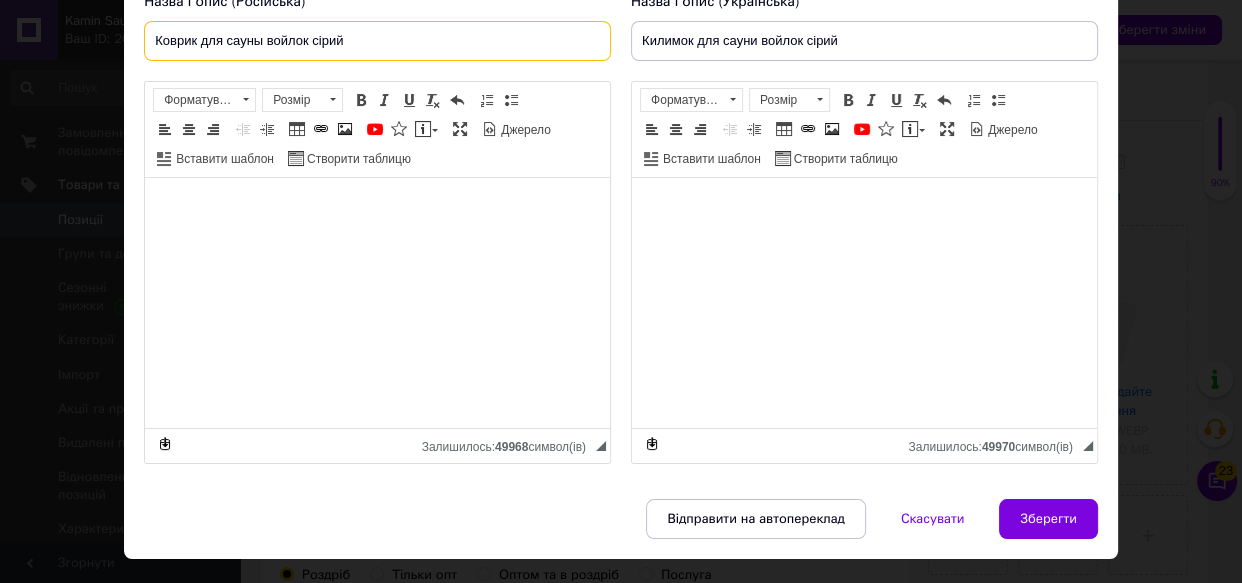 scroll, scrollTop: 181, scrollLeft: 0, axis: vertical 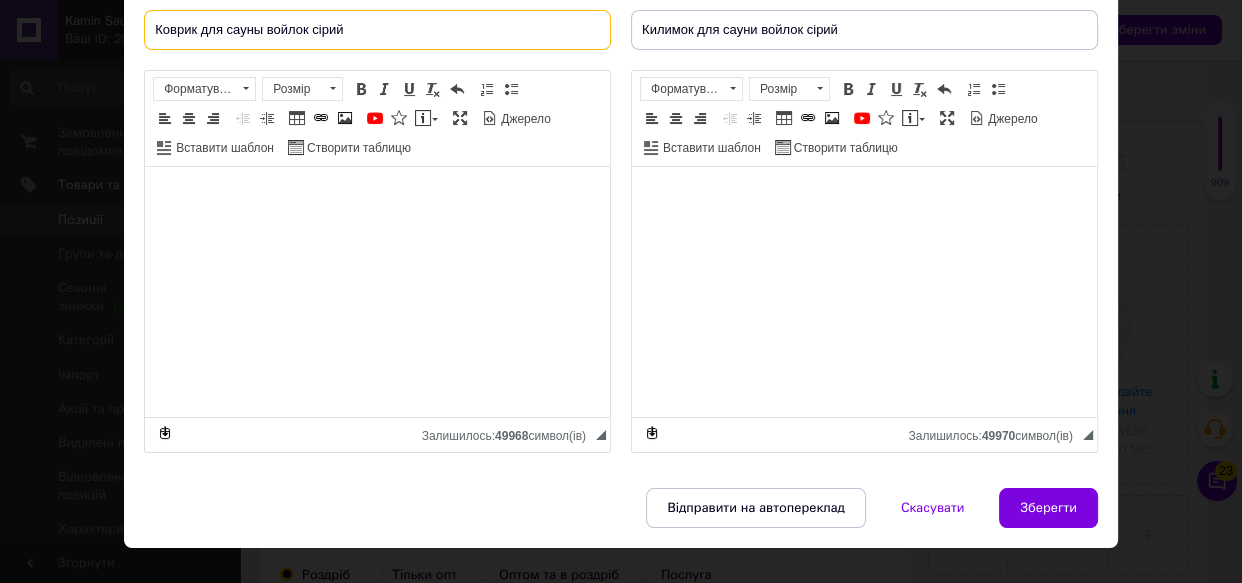 type on "Коврик для сауны войлок сірий" 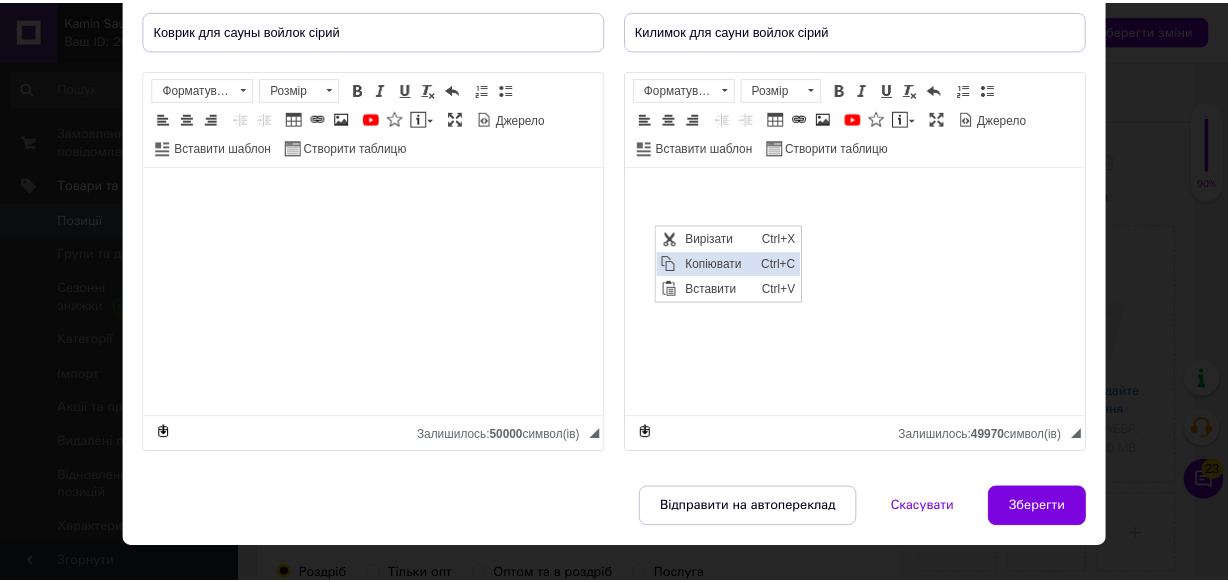 scroll, scrollTop: 0, scrollLeft: 0, axis: both 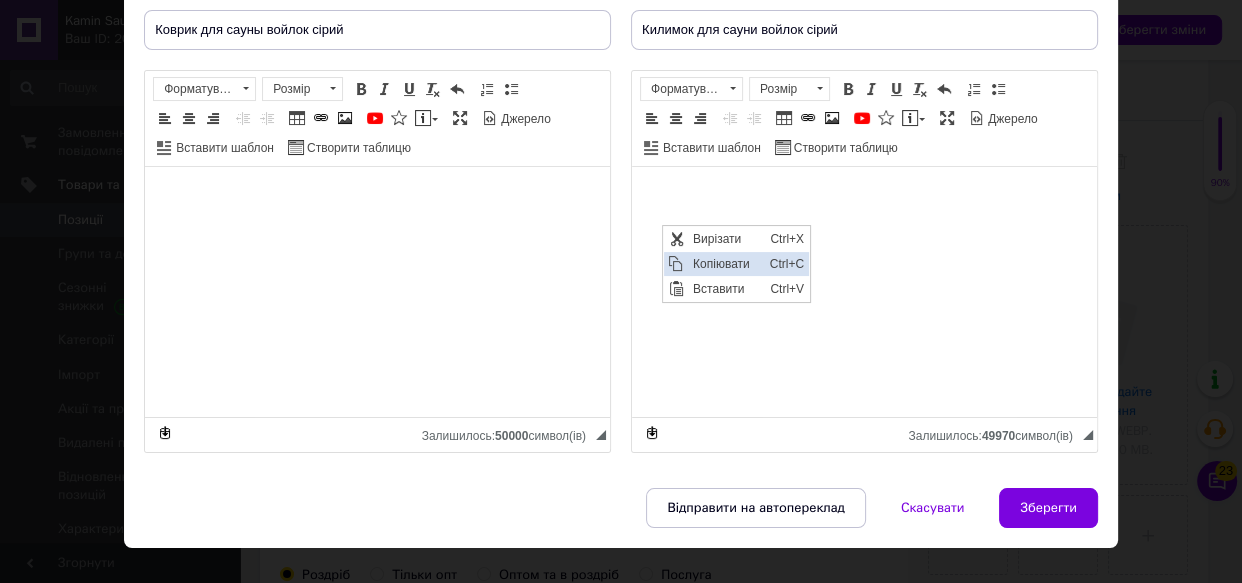 click on "Копіювати" at bounding box center [726, 263] 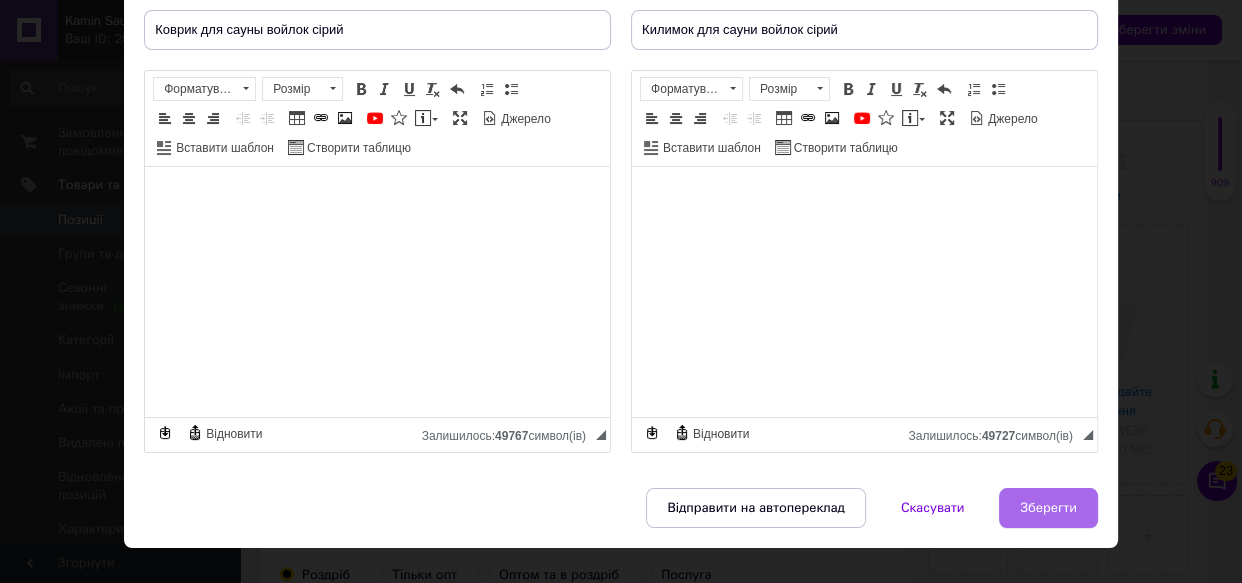 click on "Зберегти" at bounding box center (1048, 508) 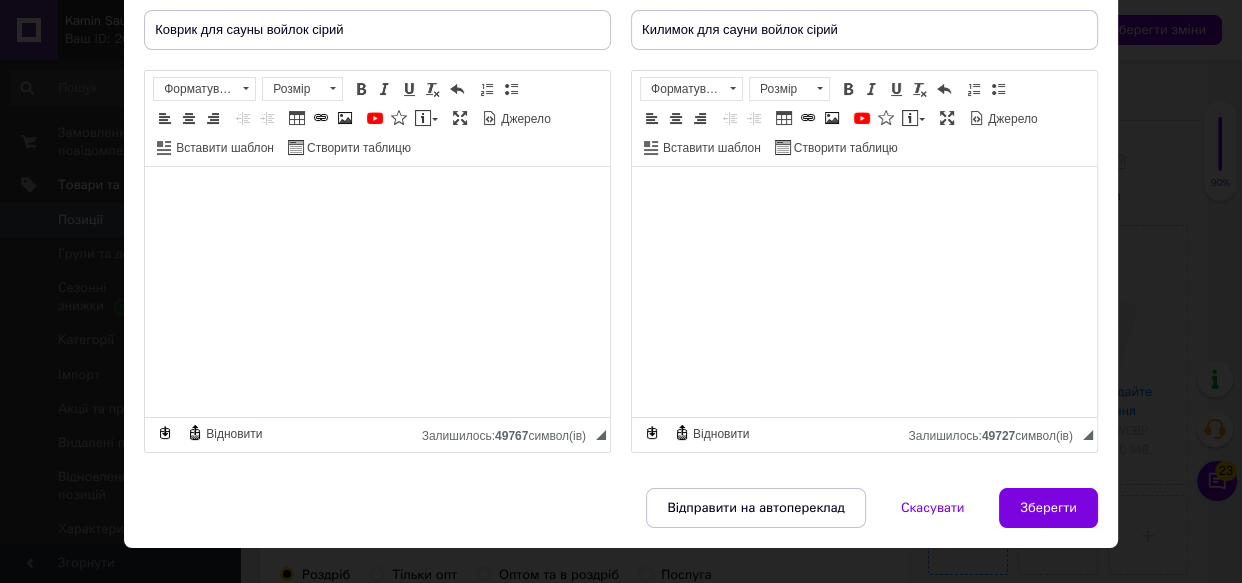 type on "Коврик для сауны войлок сірий" 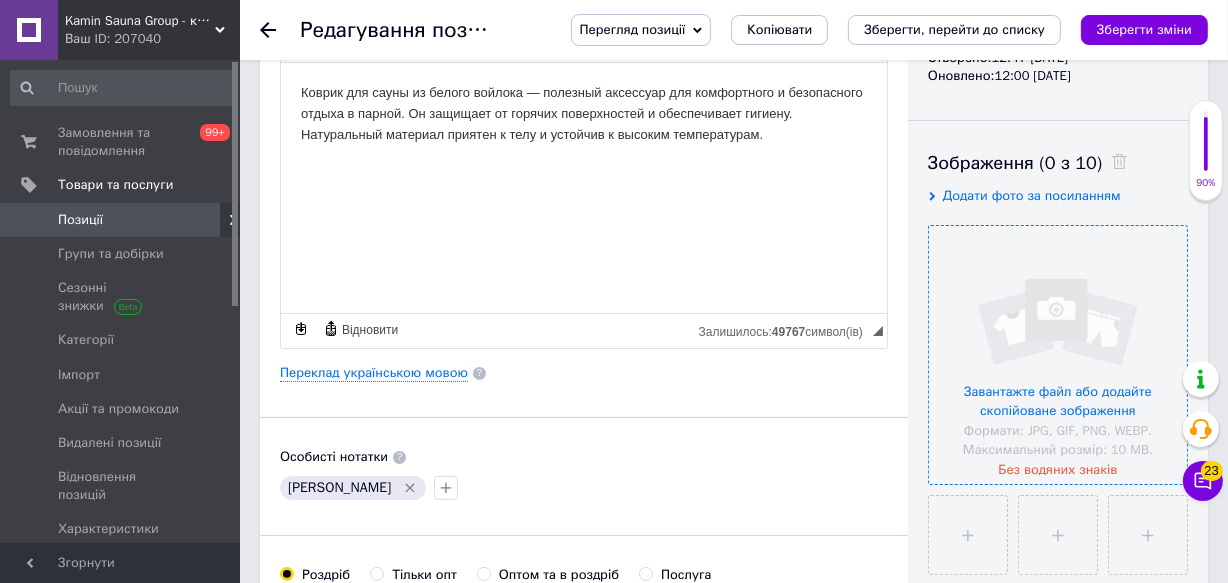 click at bounding box center [1058, 355] 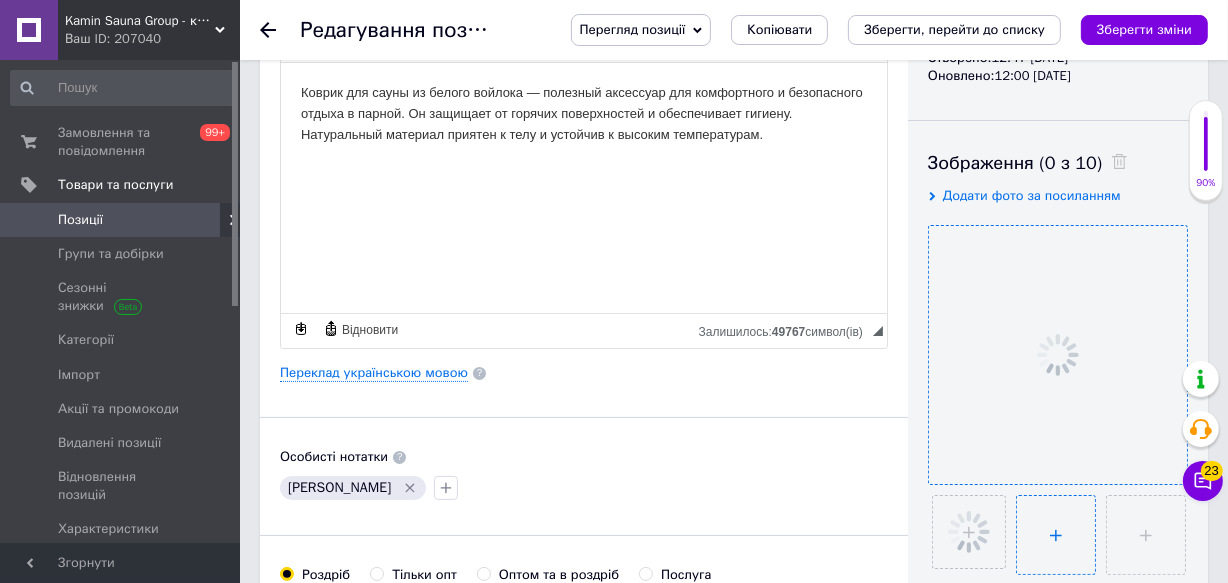 click at bounding box center [1056, 535] 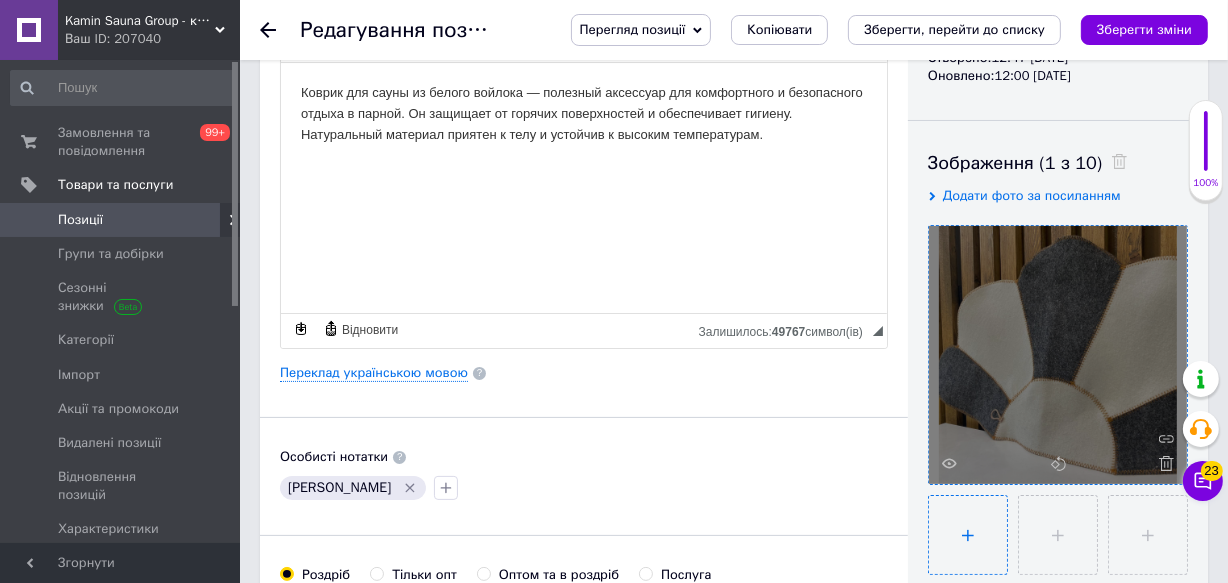 type on "C:\fakepath\5440625616228578670.jpg" 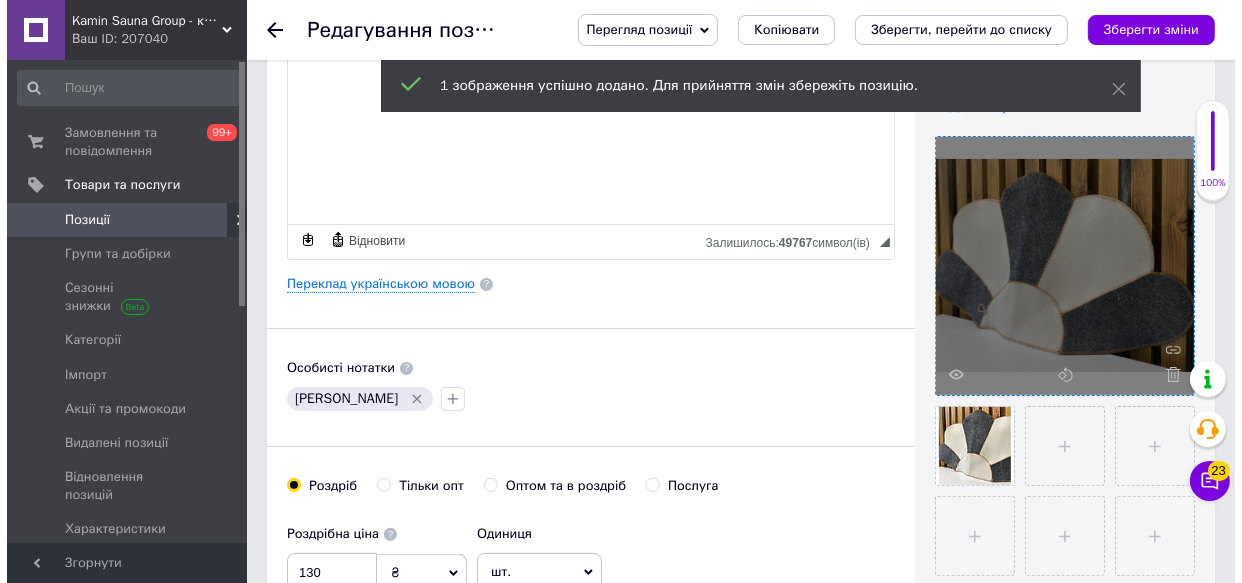 scroll, scrollTop: 363, scrollLeft: 0, axis: vertical 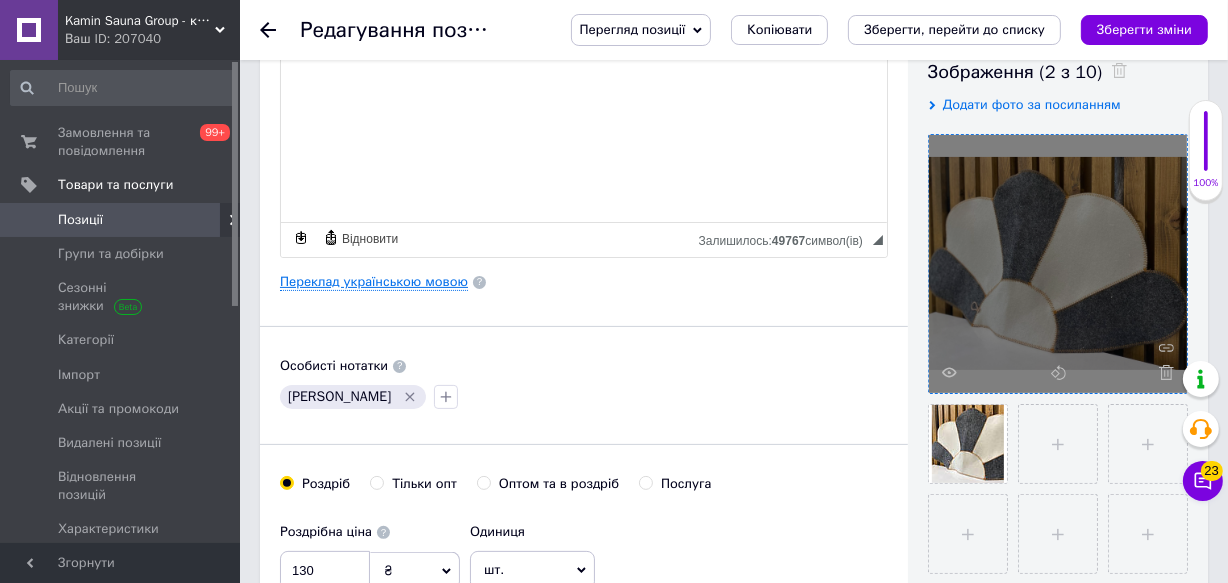 click on "Переклад українською мовою" at bounding box center [374, 282] 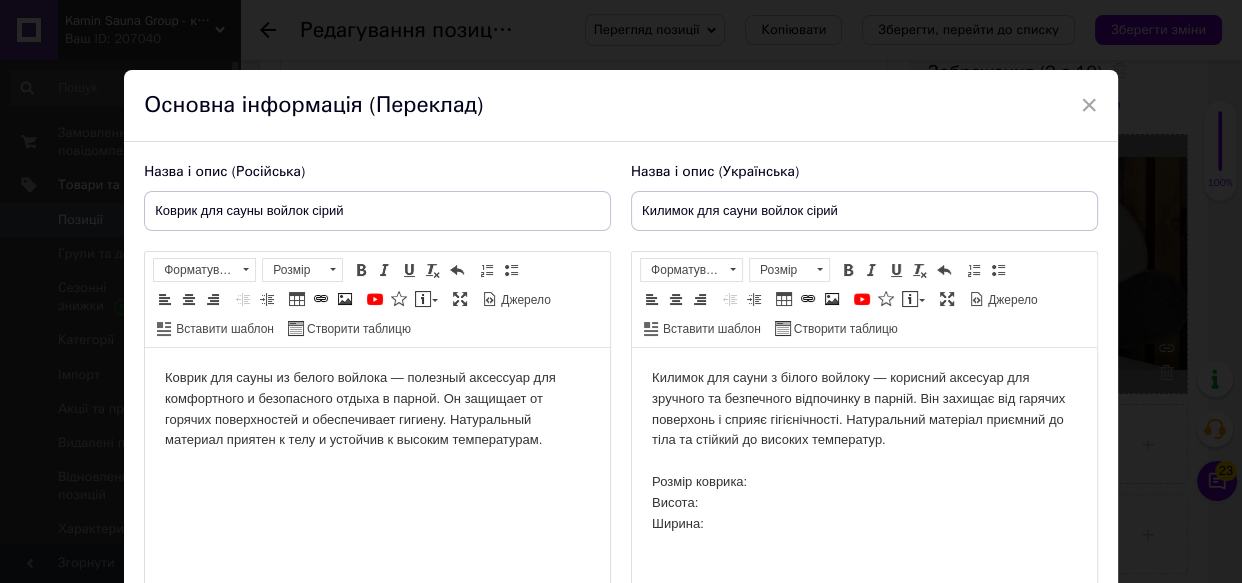 scroll, scrollTop: 0, scrollLeft: 0, axis: both 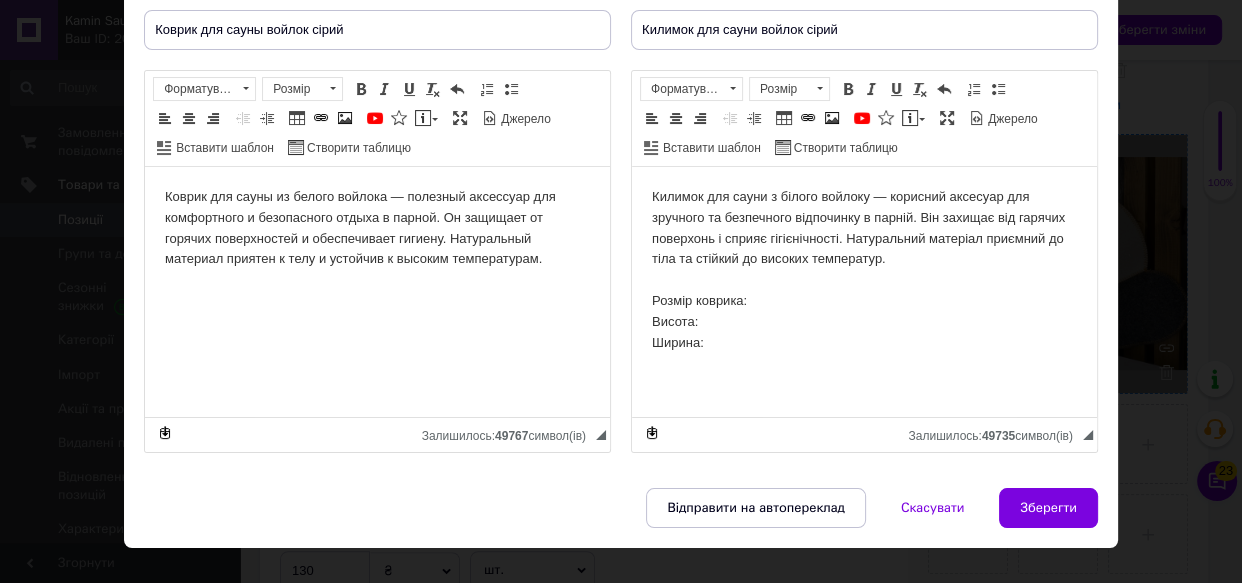click on "Килимок для сауни з білого войлоку — корисний аксесуар для зручного та безпечного відпочинку в парній. Він захищає від гарячих поверхонь і сприяє гігієнічності. Натуральний матеріал приємний до тіла та стійкий до високих температур. Розмір коврика: Висота: Ширина:" at bounding box center [864, 270] 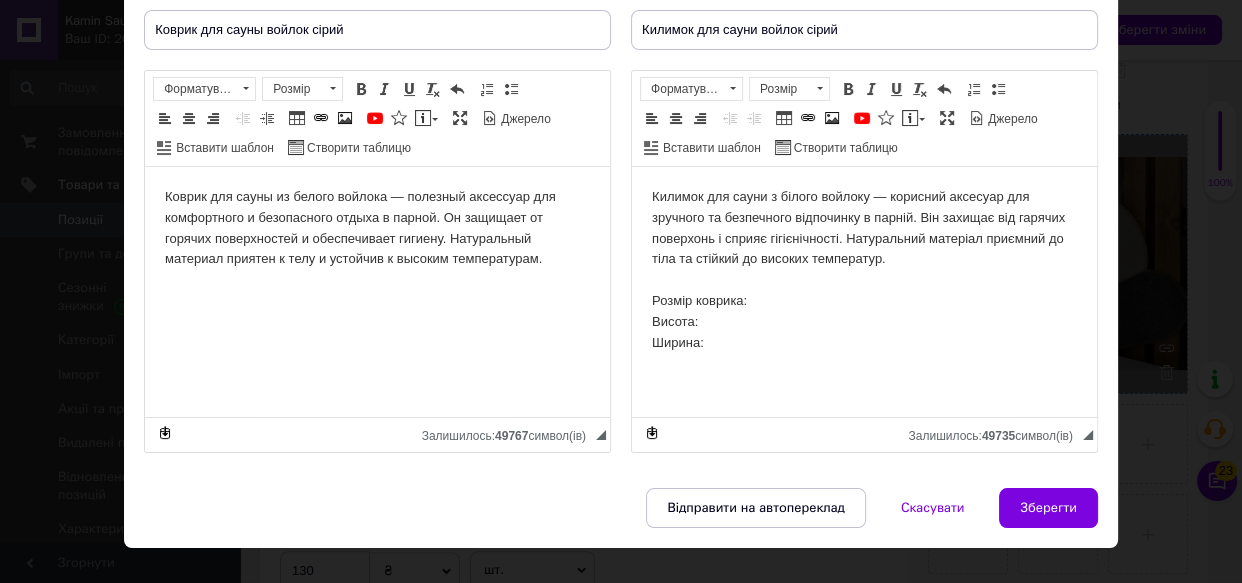 type 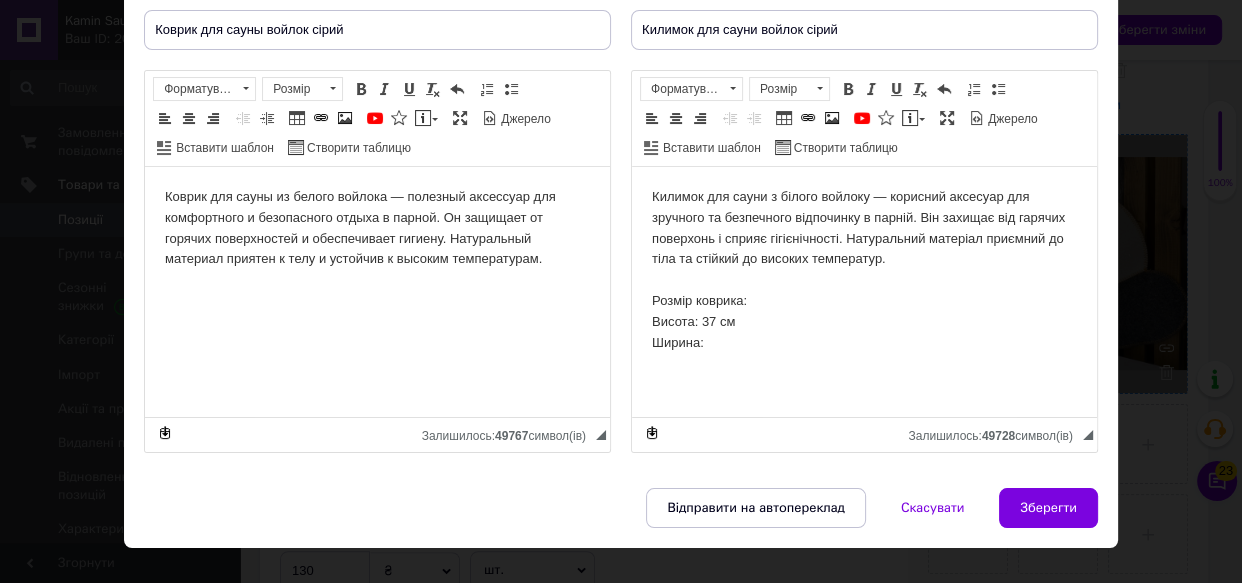 click on "Килимок для сауни з білого войлоку — корисний аксесуар для зручного та безпечного відпочинку в парній. Він захищає від гарячих поверхонь і сприяє гігієнічності. Натуральний матеріал приємний до тіла та стійкий до високих температур. Розмір коврика: Висота: 37 см  Ширина:" at bounding box center [864, 270] 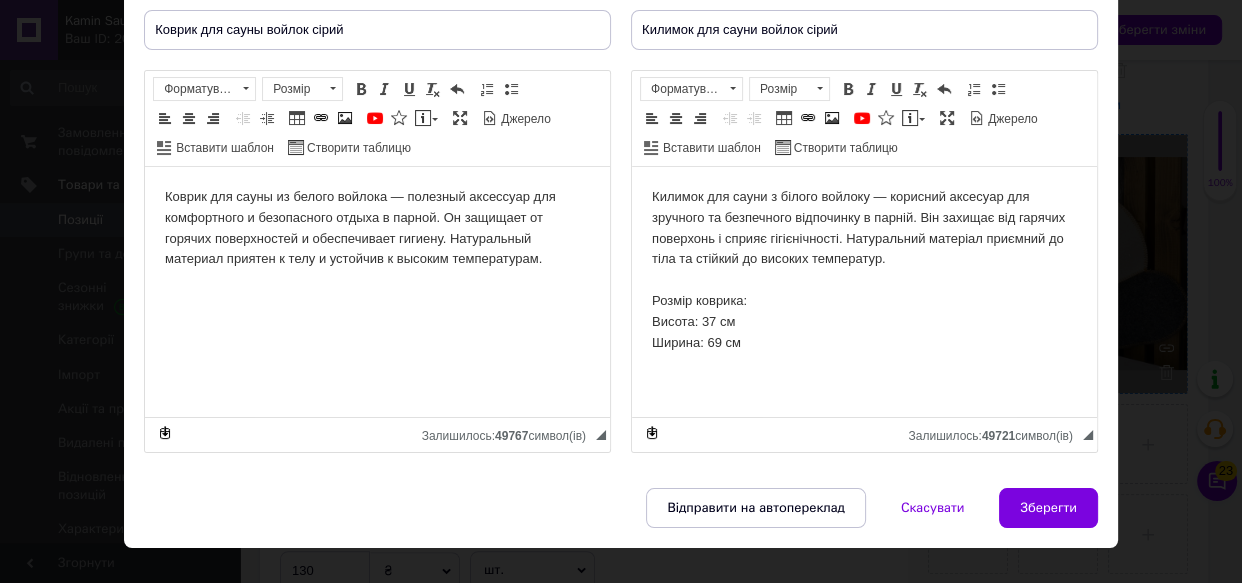 drag, startPoint x: 751, startPoint y: 349, endPoint x: 641, endPoint y: 290, distance: 124.823875 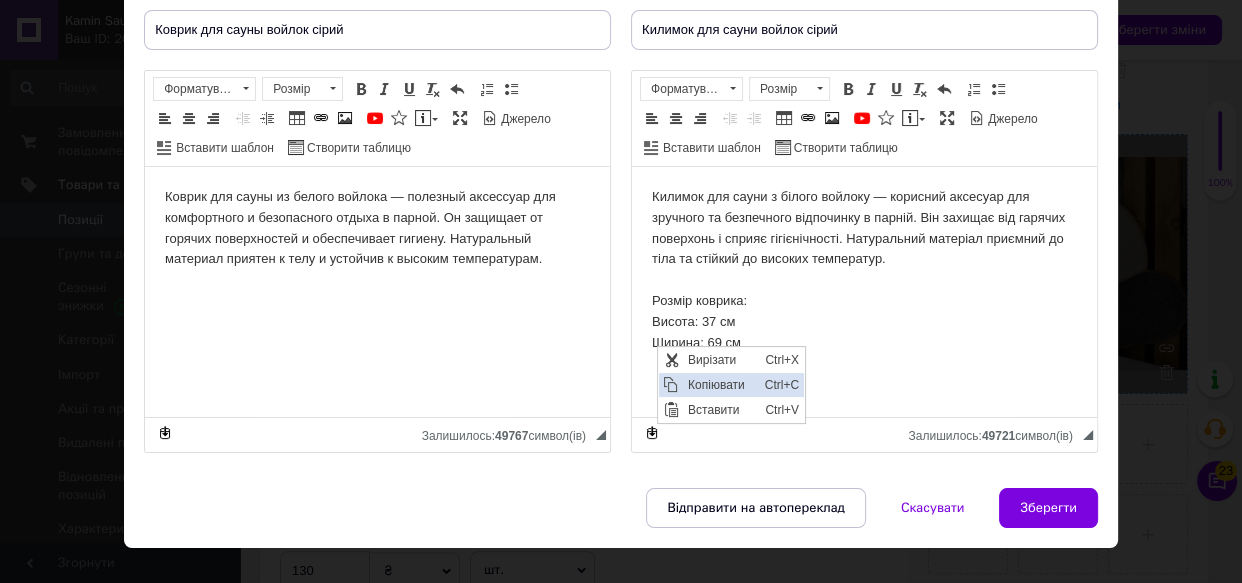 click on "Копіювати" at bounding box center (721, 384) 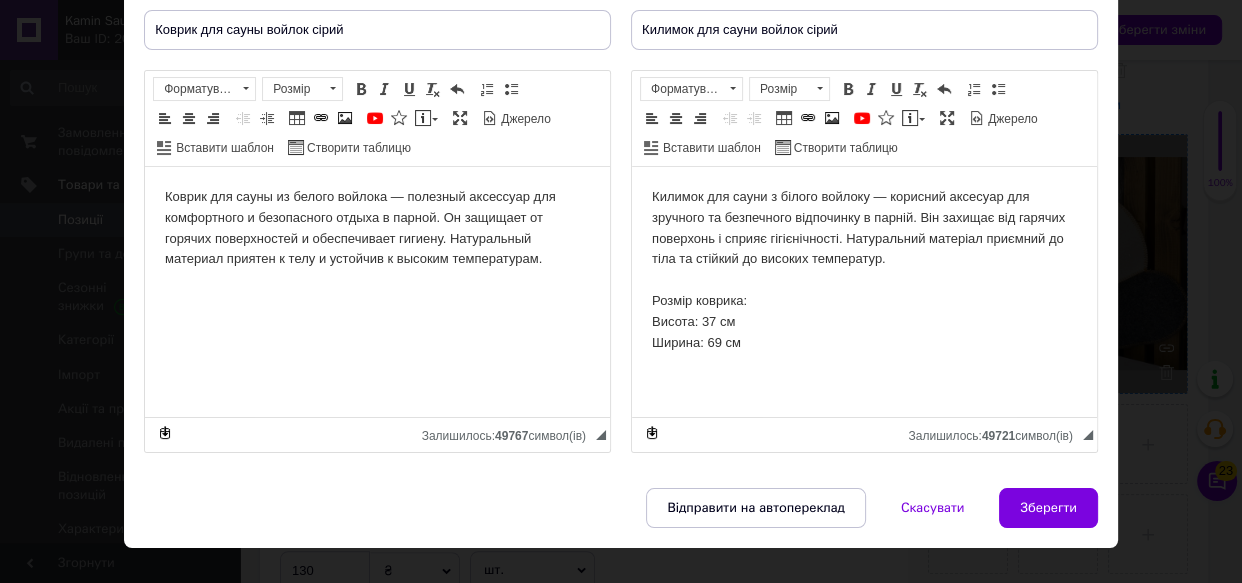 click on "Коврик для сауны из белого войлока — полезный аксессуар для комфортного и безопасного отдыха в парной. Он защищает от горячих поверхностей и обеспечивает гигиену. Натуральный материал приятен к телу и устойчив к высоким температурам." at bounding box center [377, 228] 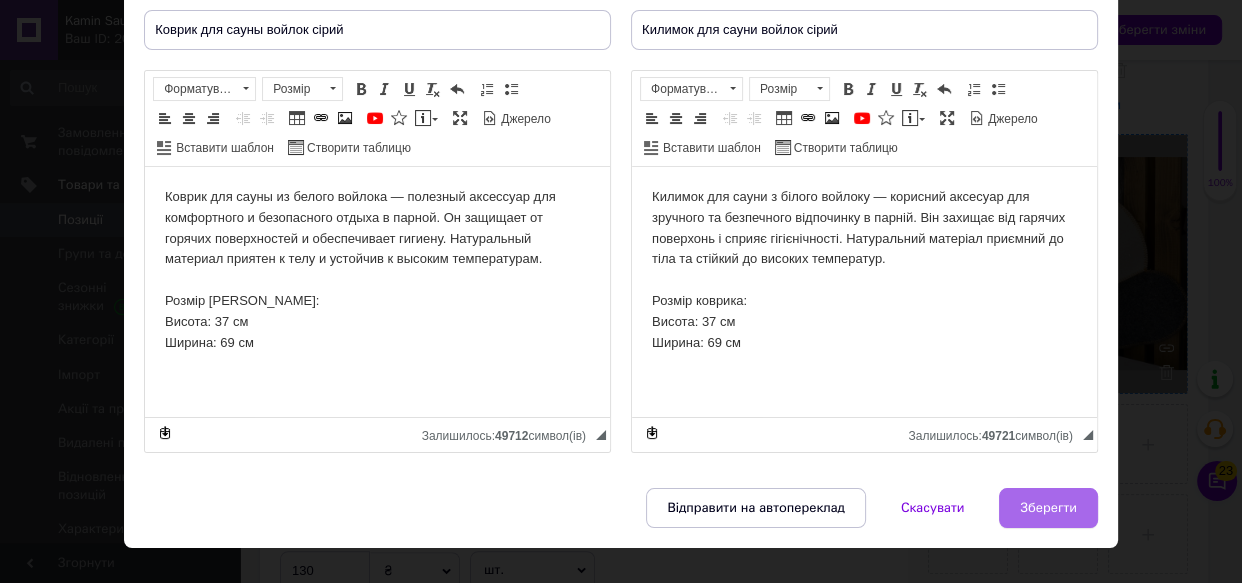 click on "Зберегти" at bounding box center [1048, 508] 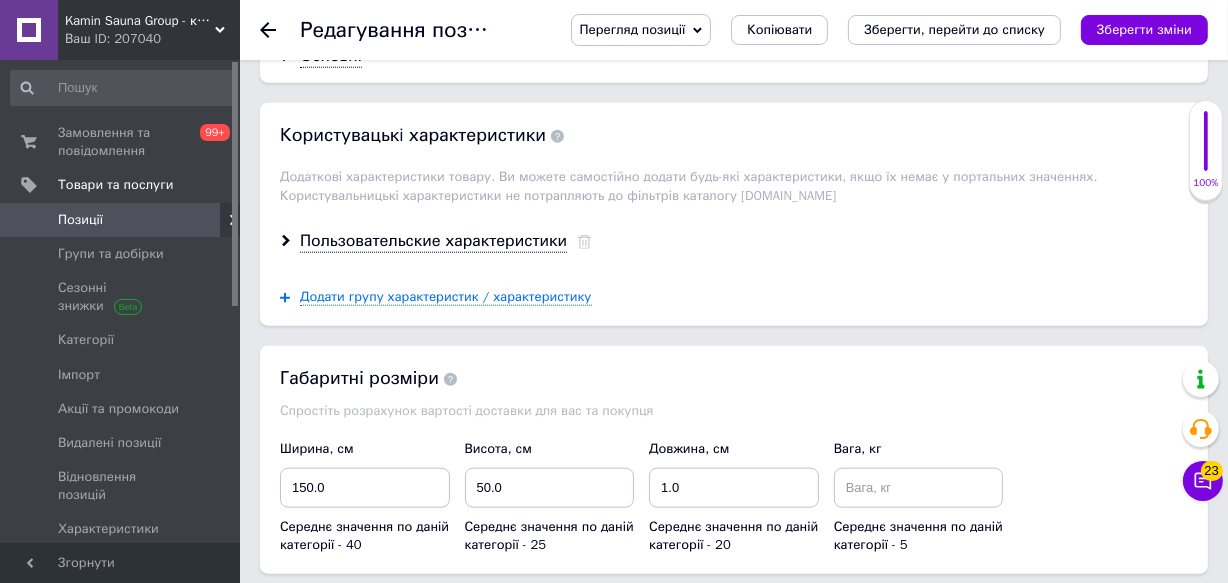 scroll, scrollTop: 1909, scrollLeft: 0, axis: vertical 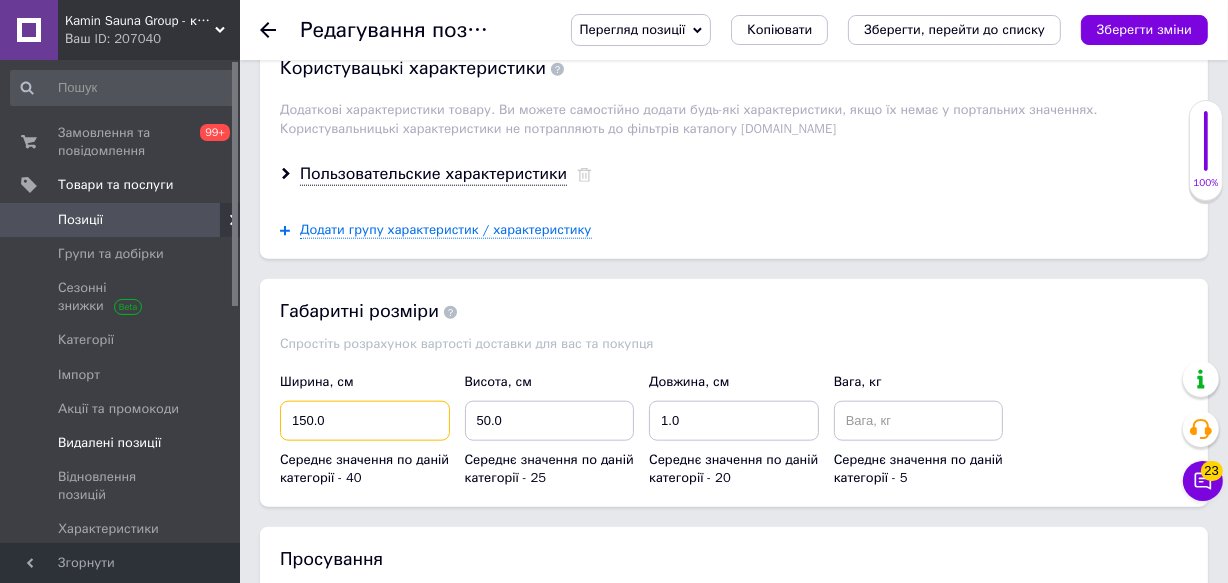 drag, startPoint x: 360, startPoint y: 445, endPoint x: 94, endPoint y: 435, distance: 266.1879 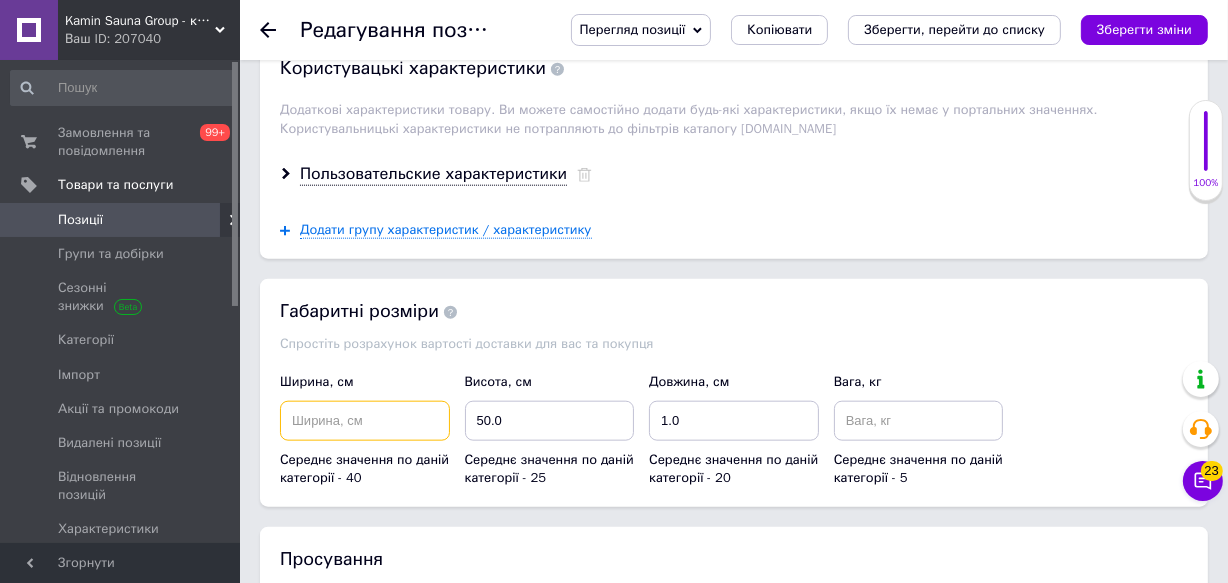 type 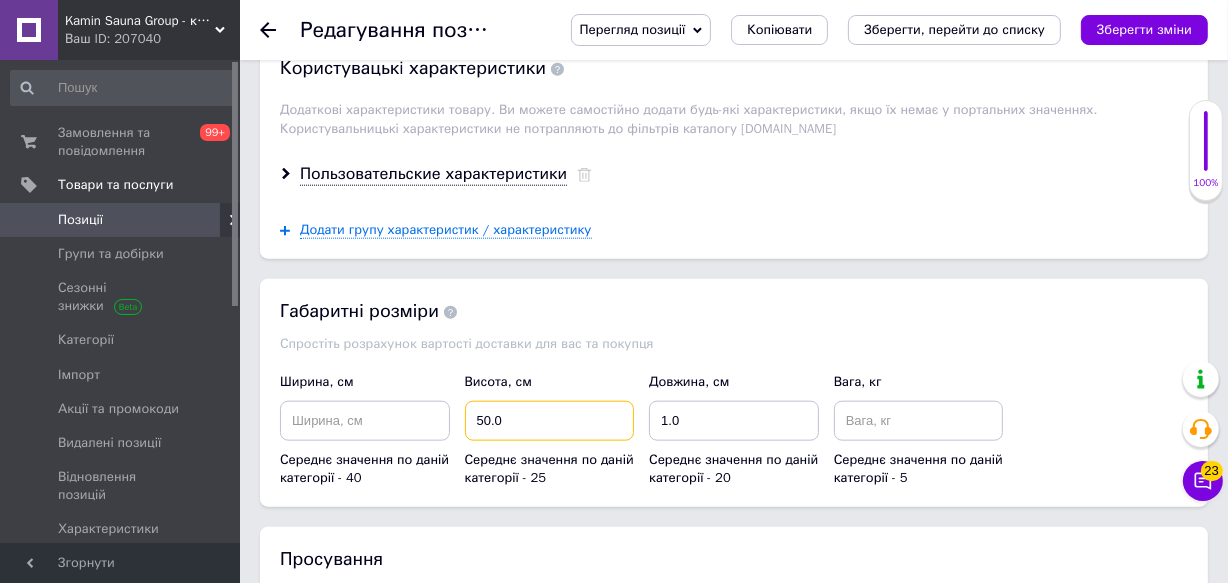 drag, startPoint x: 509, startPoint y: 439, endPoint x: 618, endPoint y: 433, distance: 109.165016 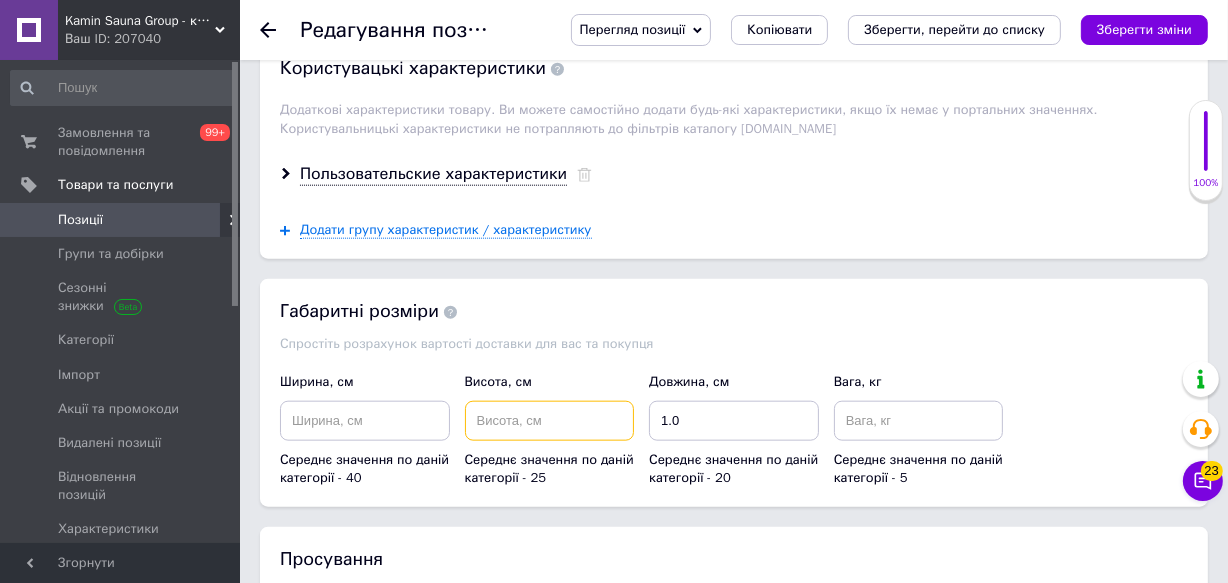 type 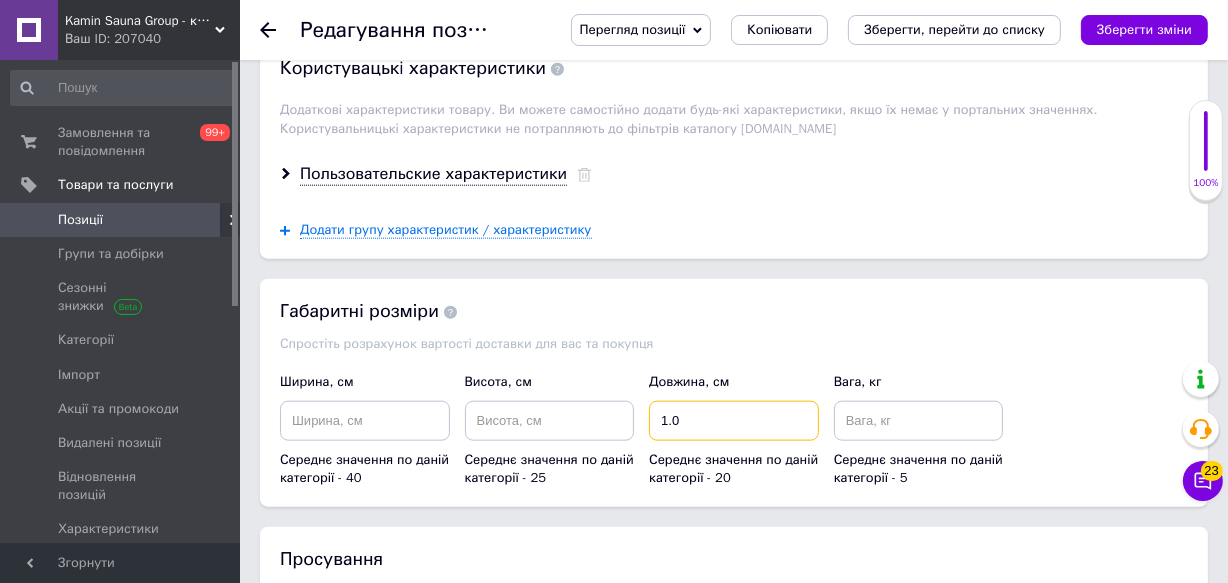 drag, startPoint x: 699, startPoint y: 439, endPoint x: 570, endPoint y: 436, distance: 129.03488 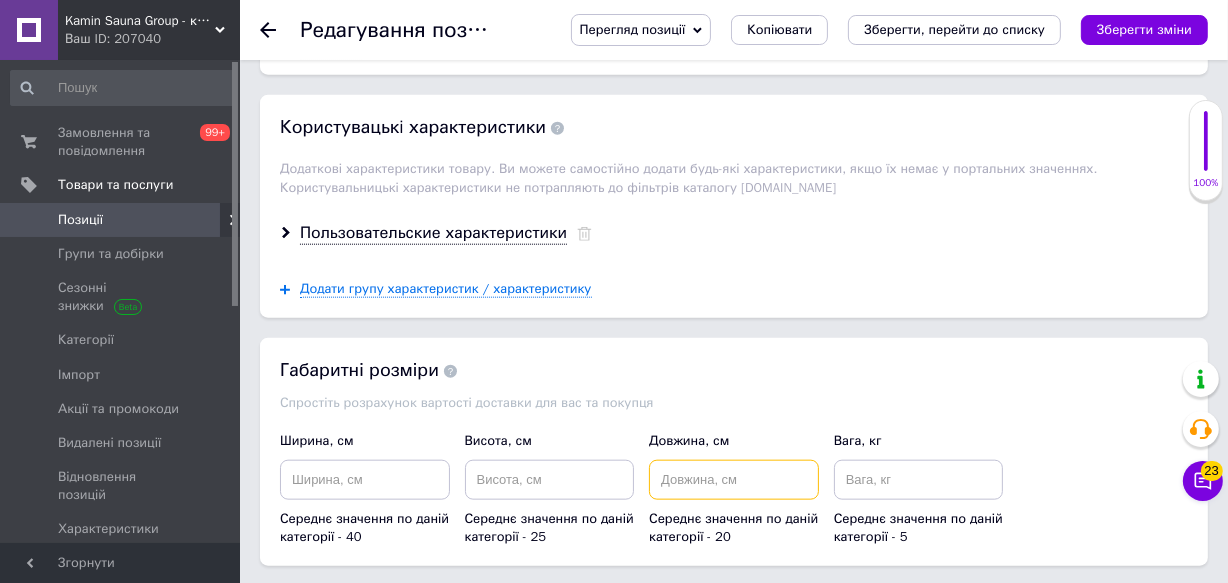 scroll, scrollTop: 1818, scrollLeft: 0, axis: vertical 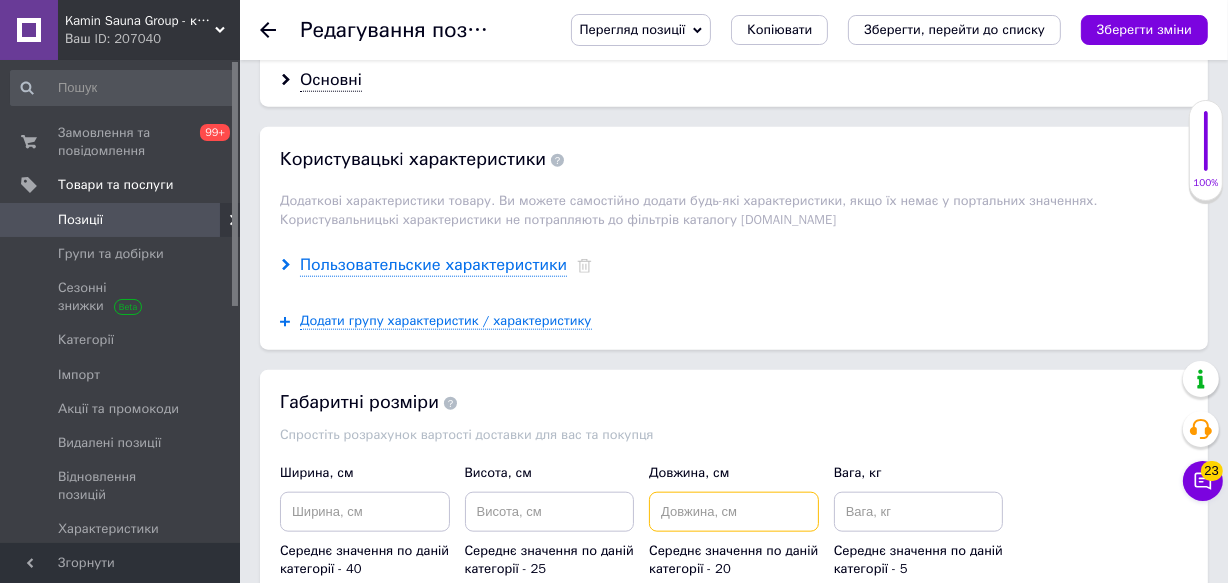 type 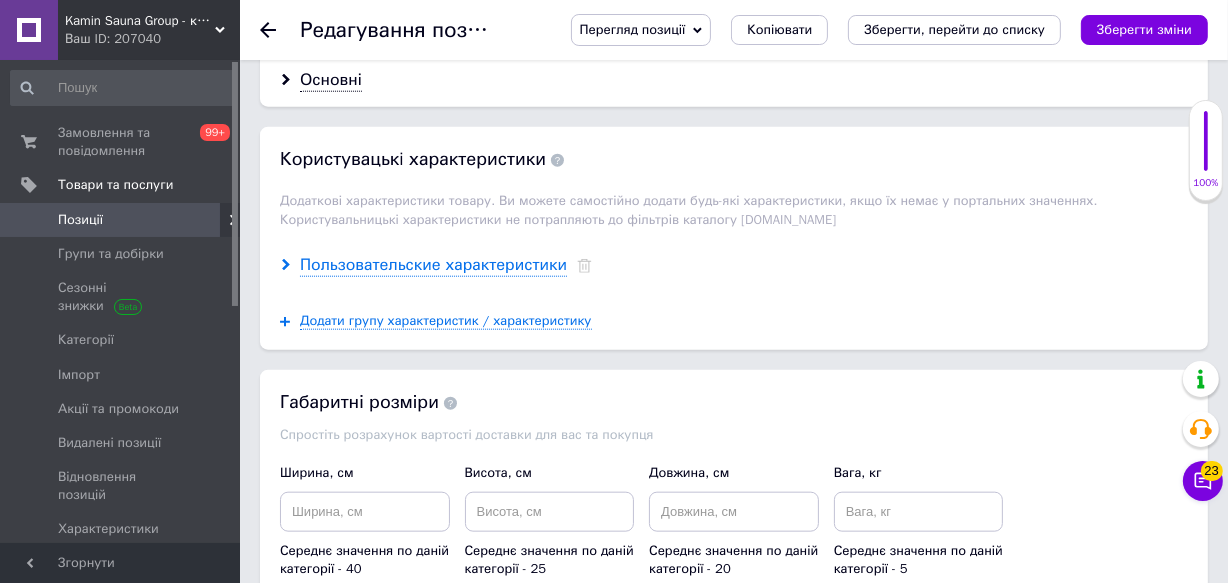 click on "Пользовательские характеристики" at bounding box center [433, 265] 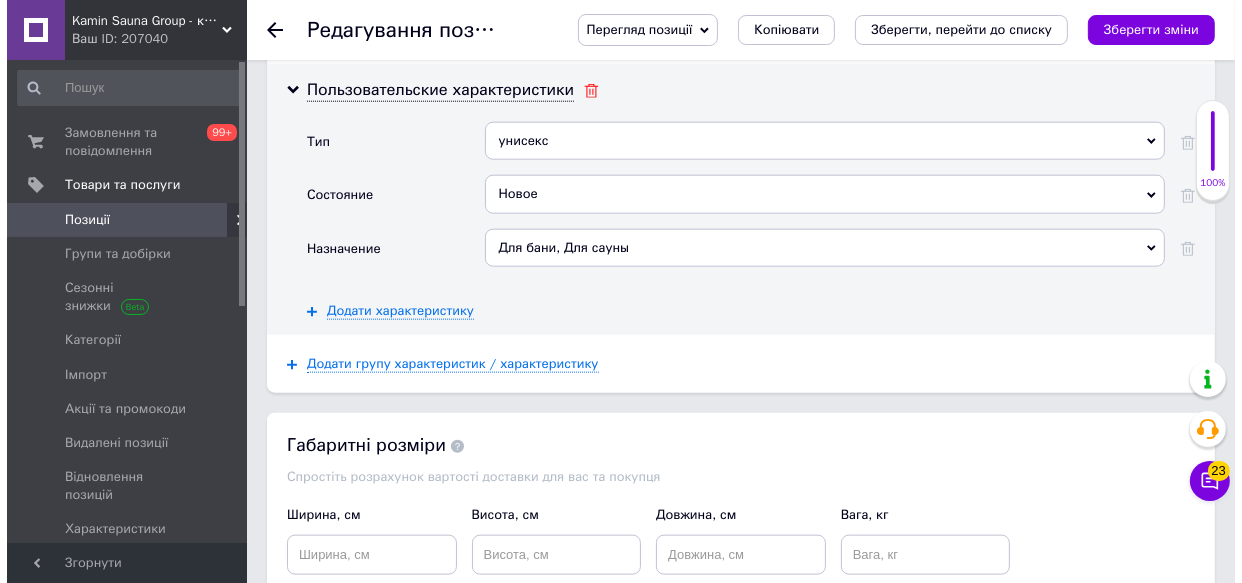 scroll, scrollTop: 2000, scrollLeft: 0, axis: vertical 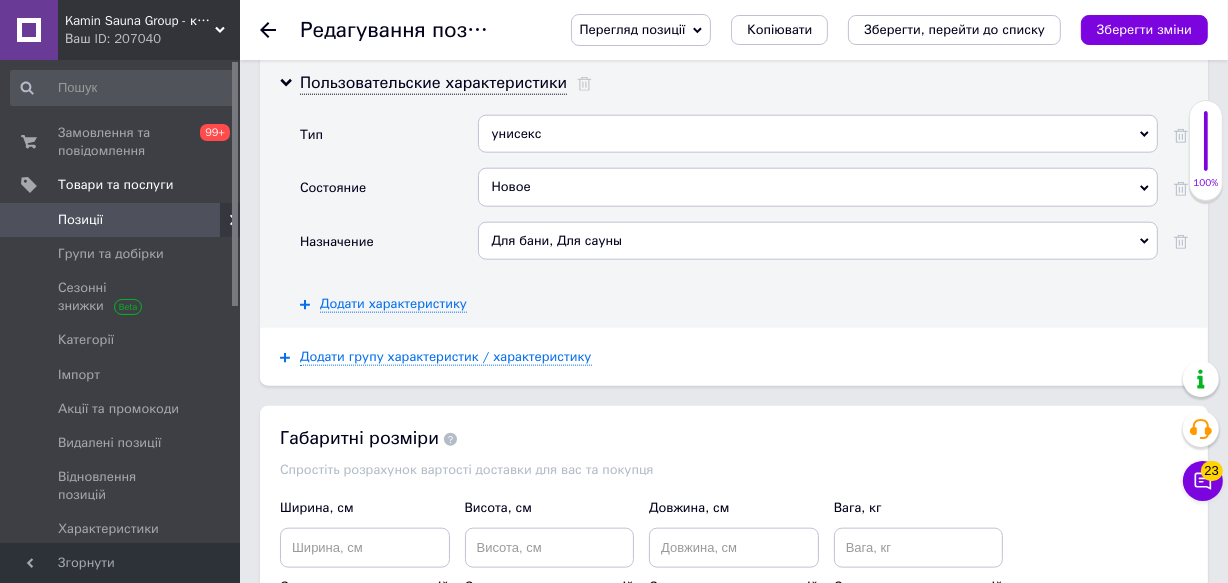 click on "унисекс" at bounding box center (818, 134) 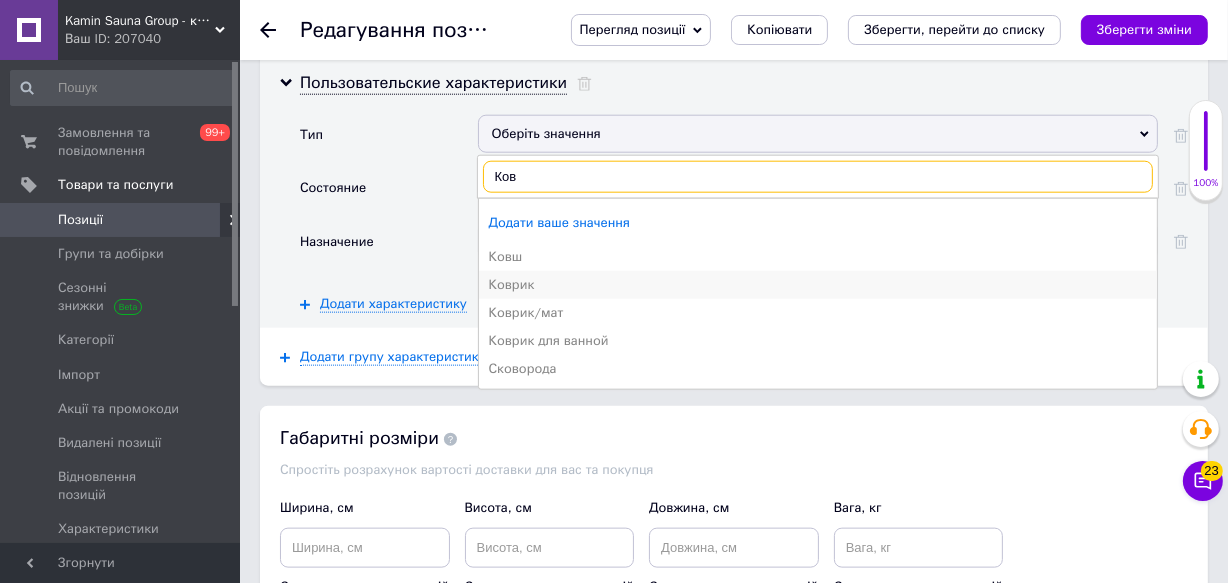 type on "Ков" 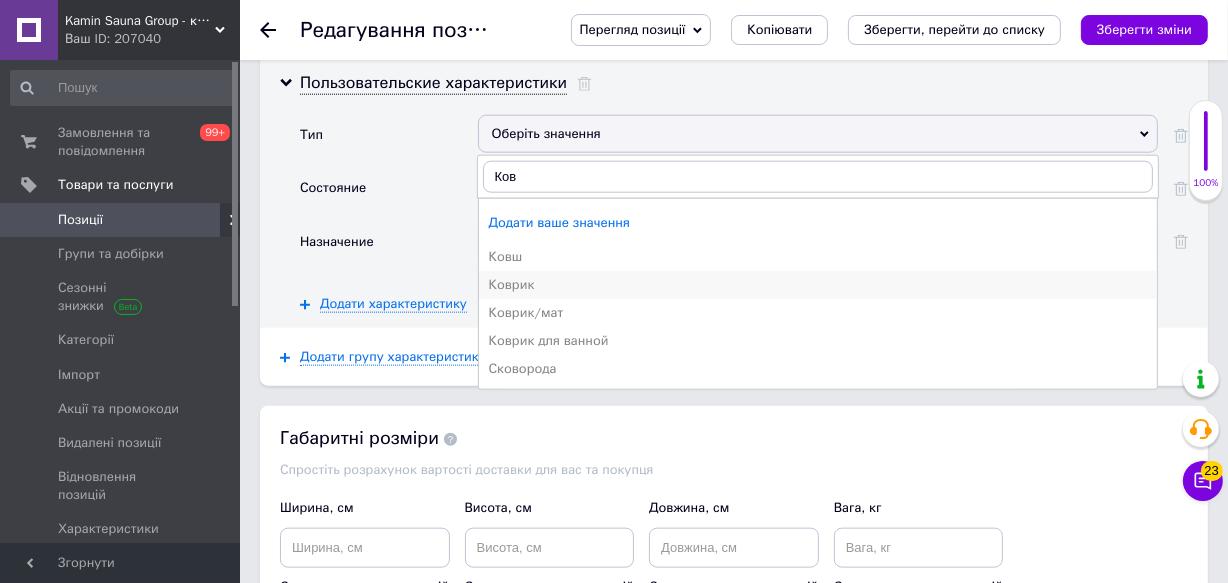 click on "Коврик" at bounding box center (818, 285) 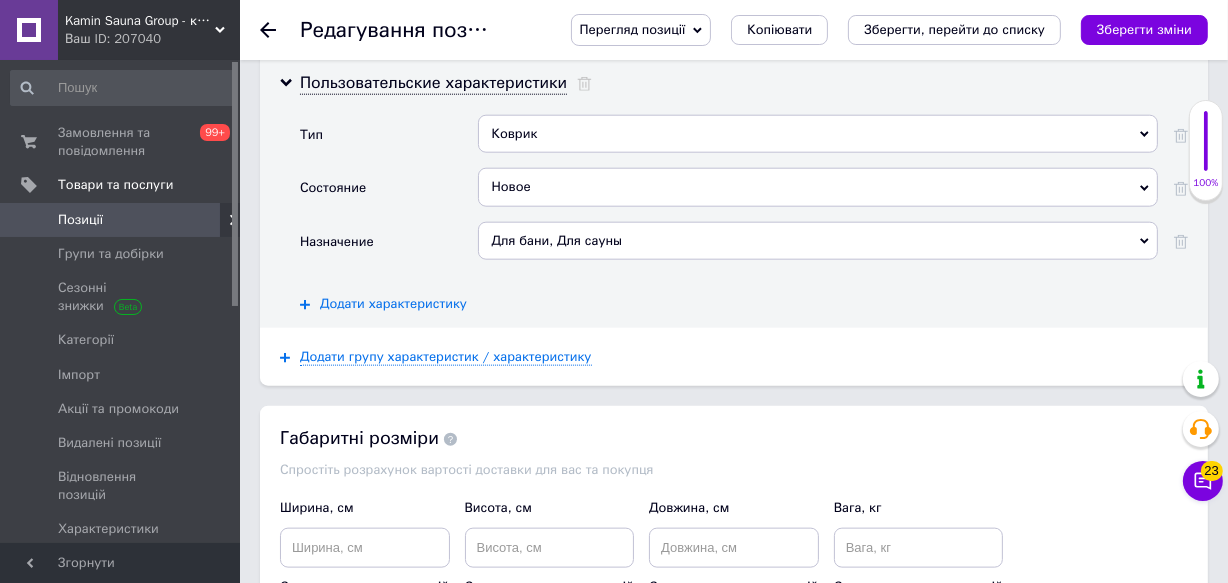 click on "Додати характеристику" at bounding box center [393, 304] 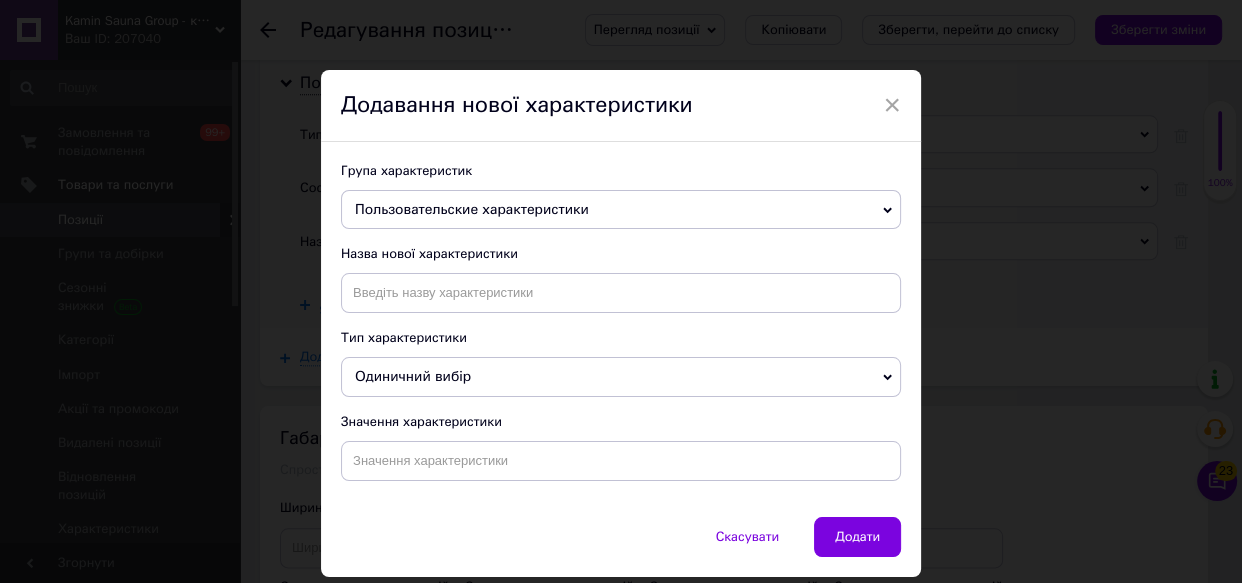 click on "Пользовательские характеристики" at bounding box center (472, 209) 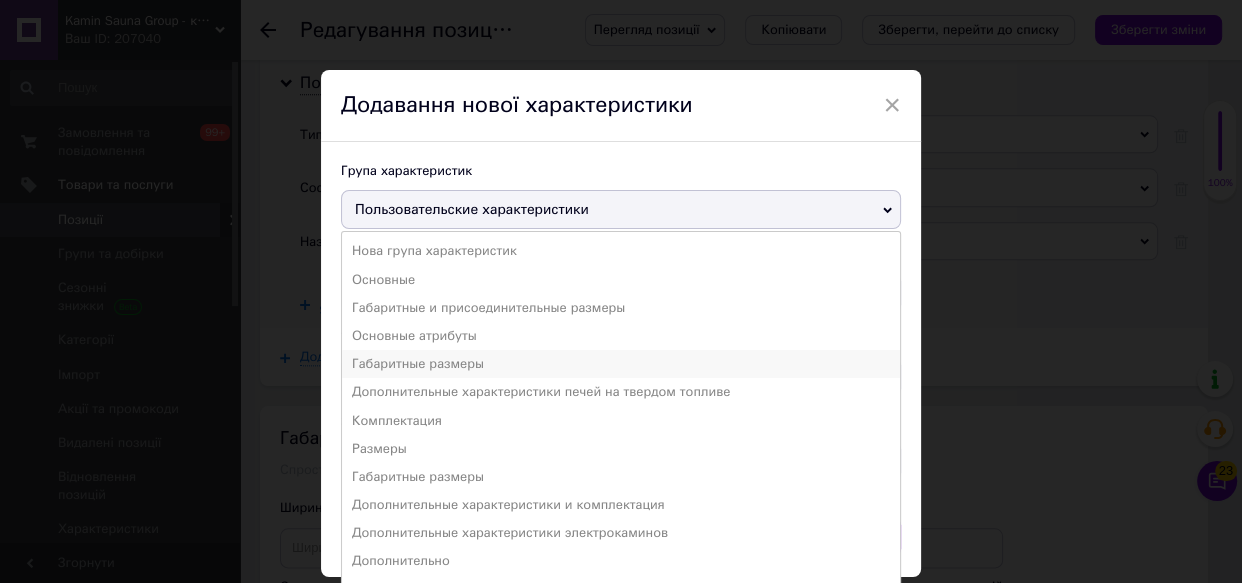 click on "Габаритные размеры" at bounding box center [621, 364] 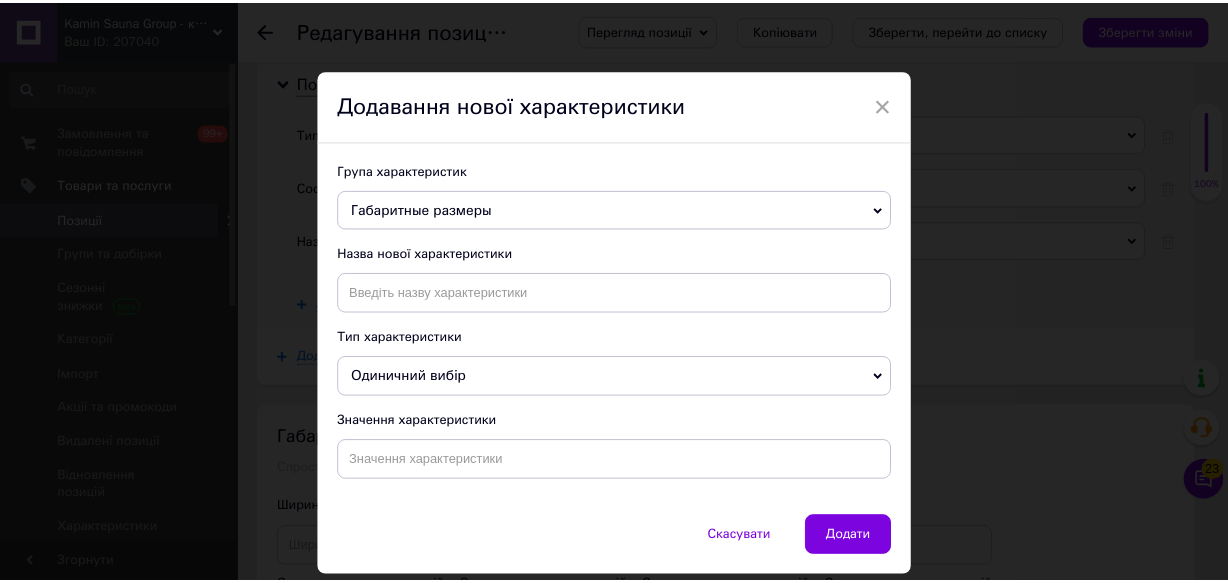scroll, scrollTop: 60, scrollLeft: 0, axis: vertical 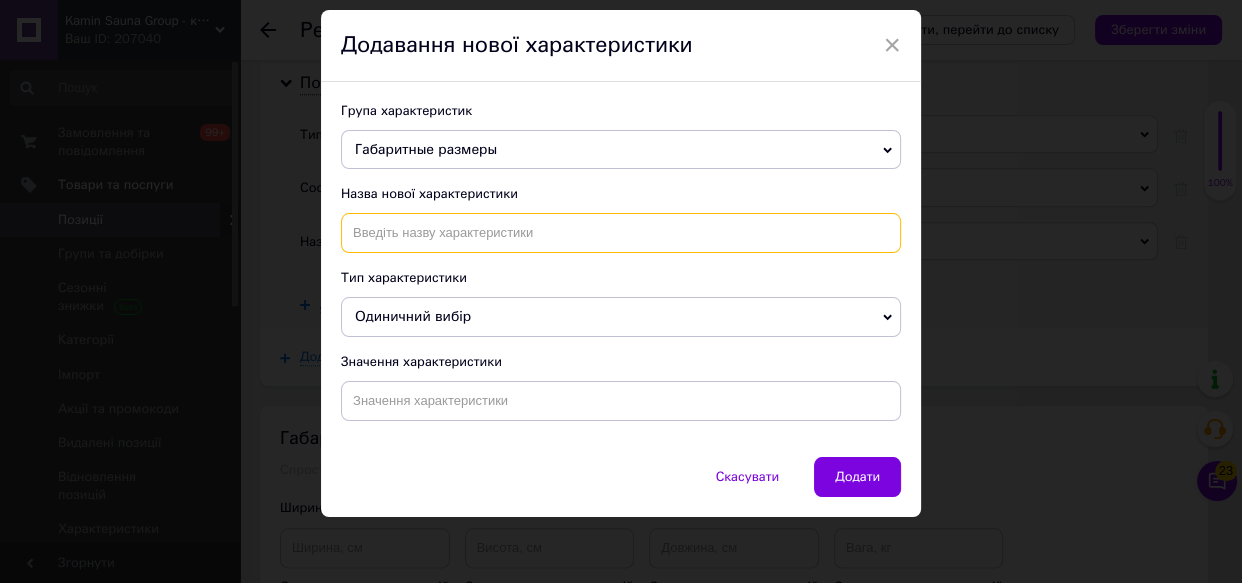 click at bounding box center [621, 233] 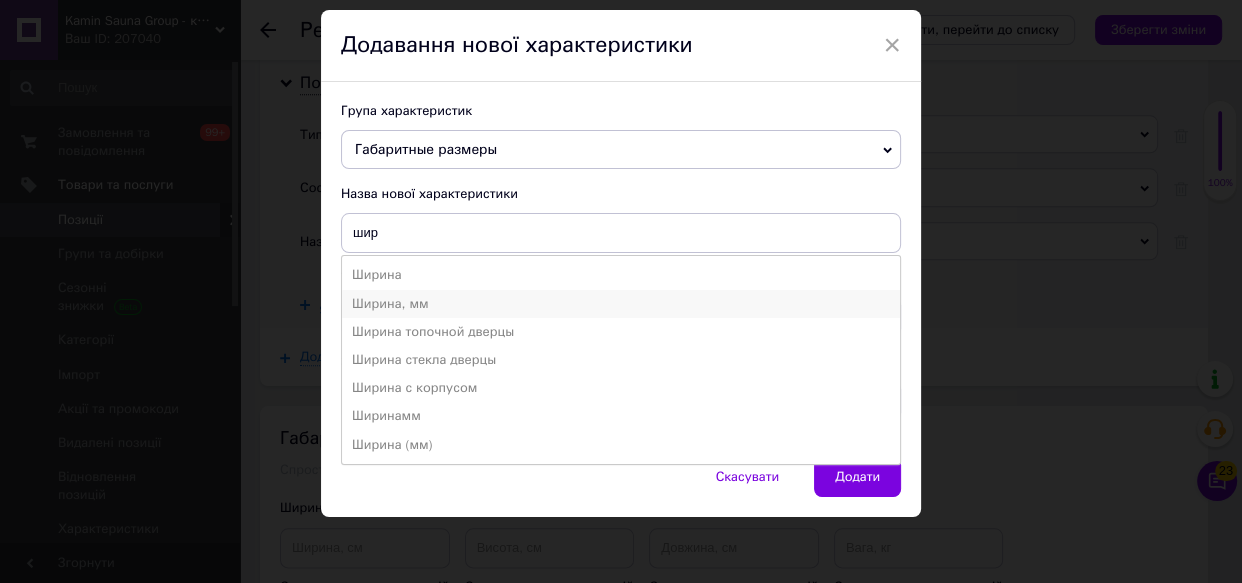 click on "Ширина, мм" at bounding box center (621, 304) 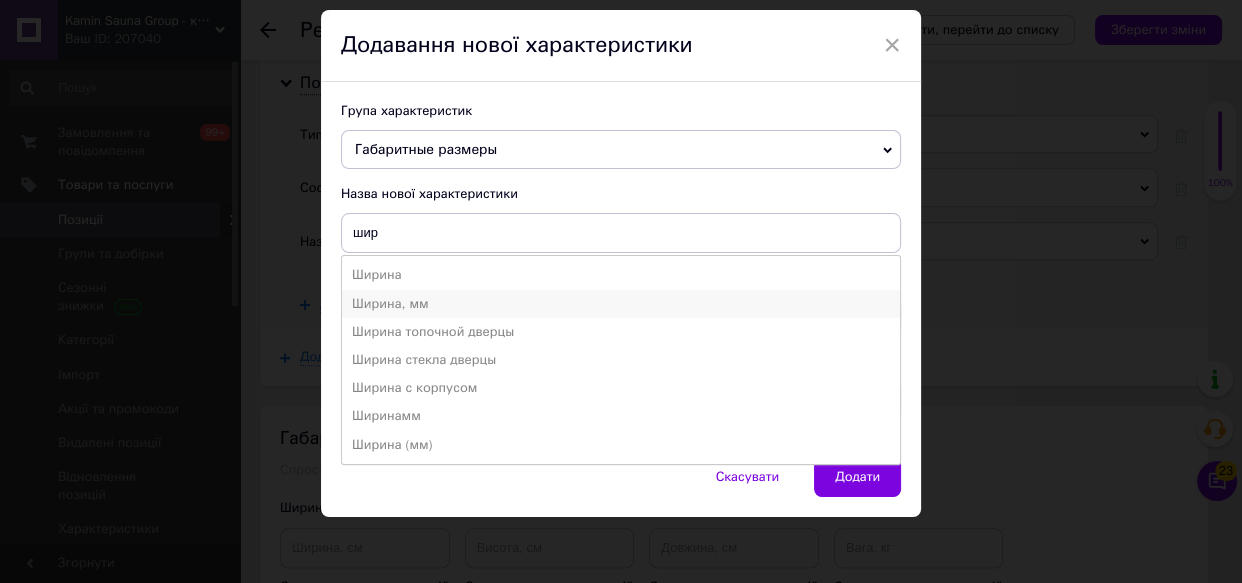 type on "Ширина, мм" 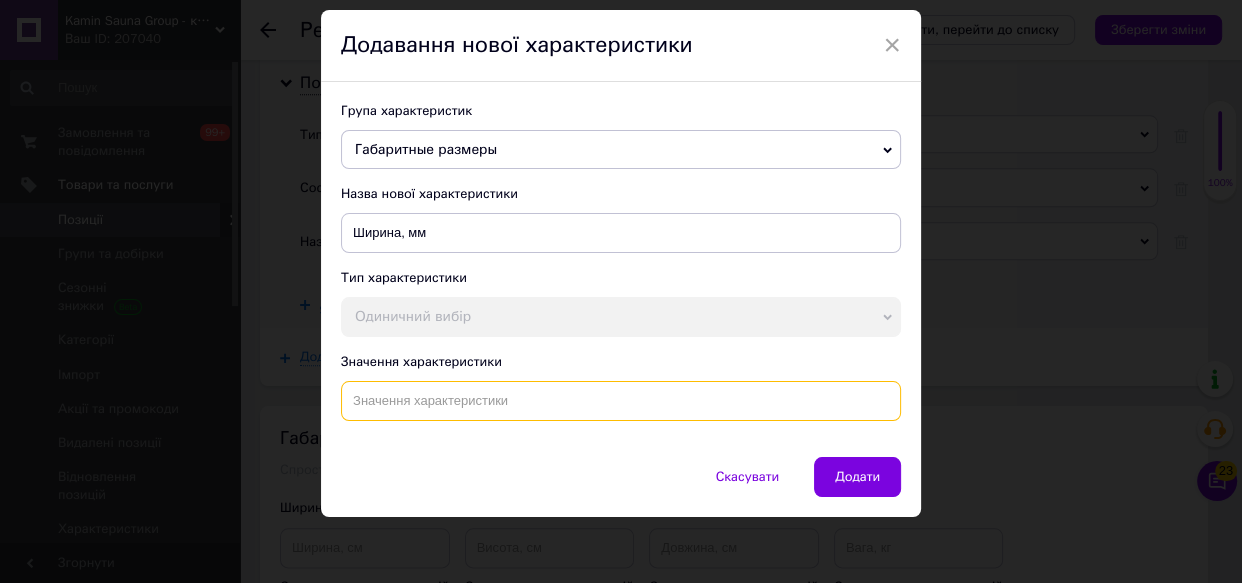 click at bounding box center (621, 401) 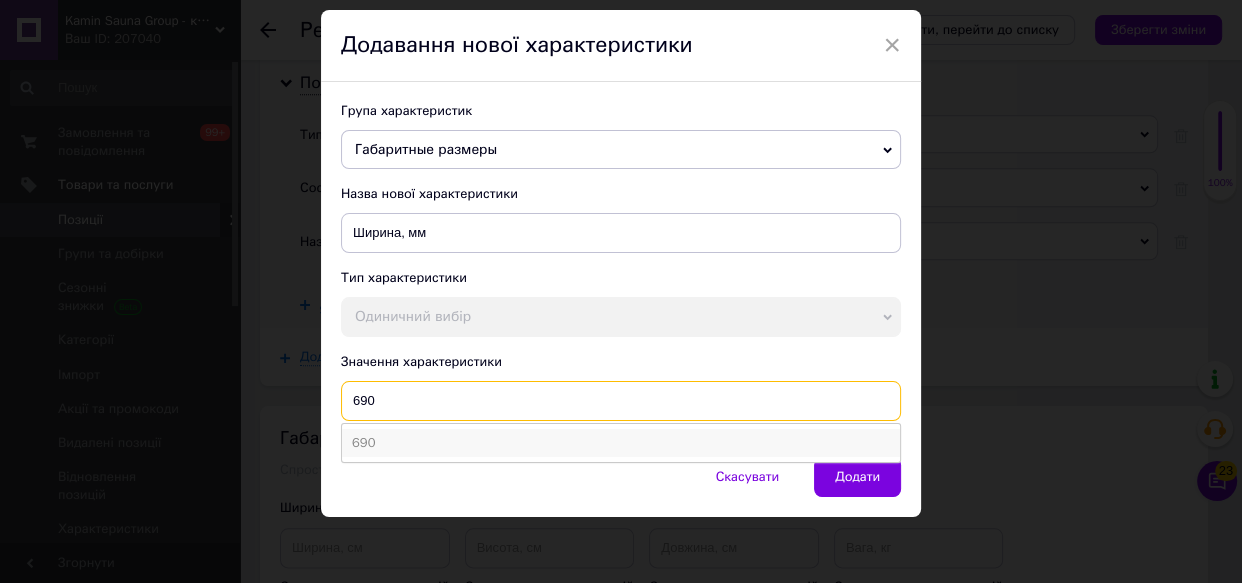 type on "690" 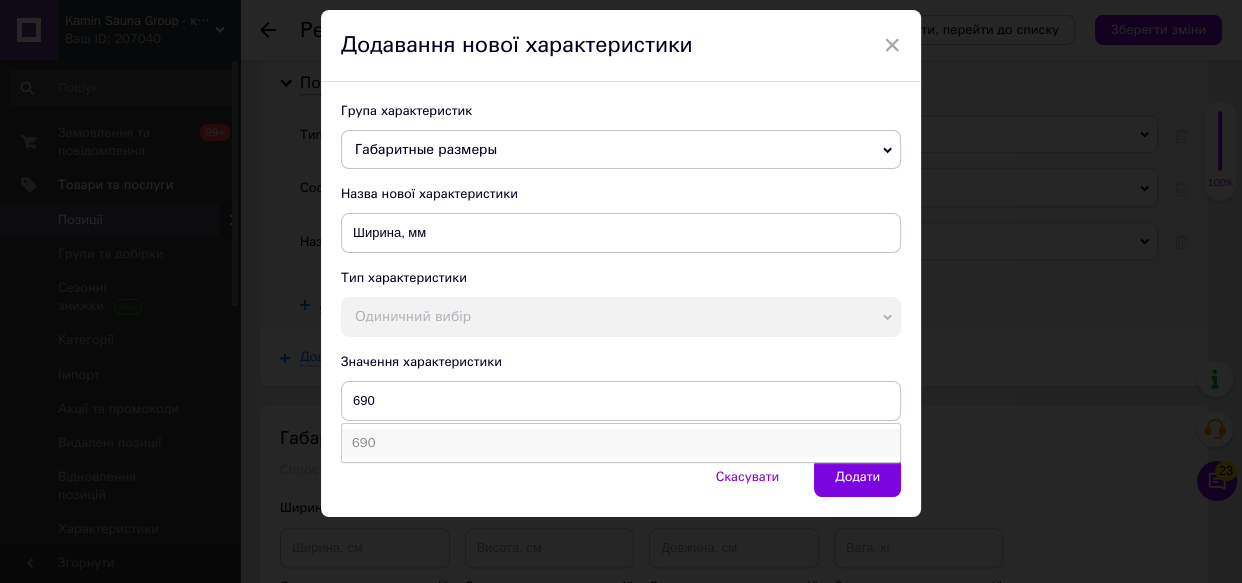 click on "690" at bounding box center [621, 443] 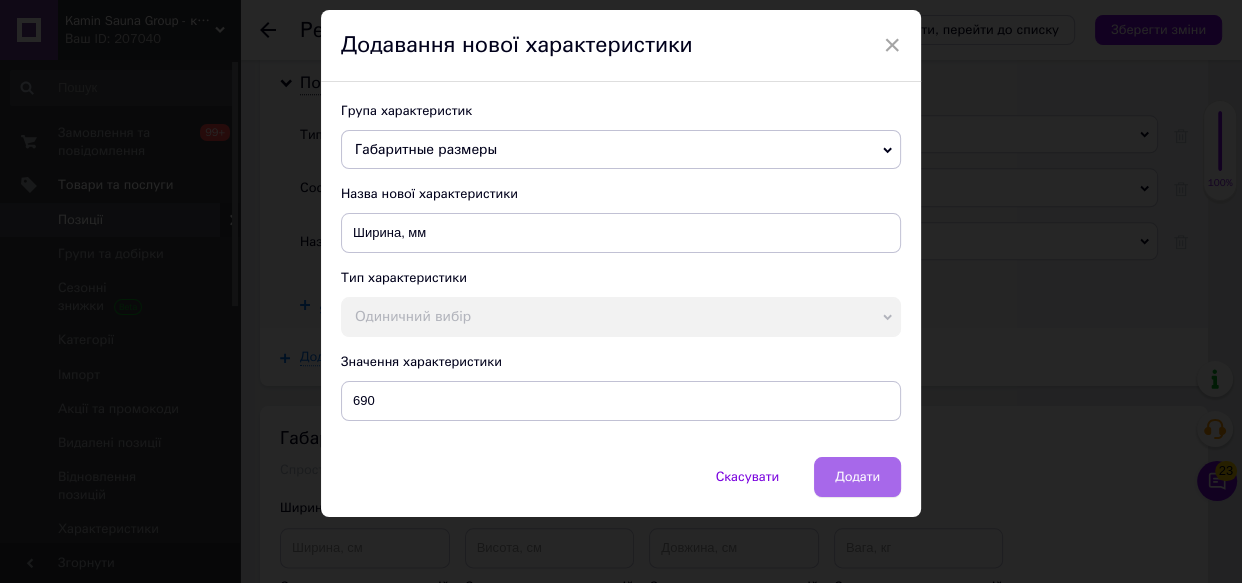click on "Додати" at bounding box center [857, 477] 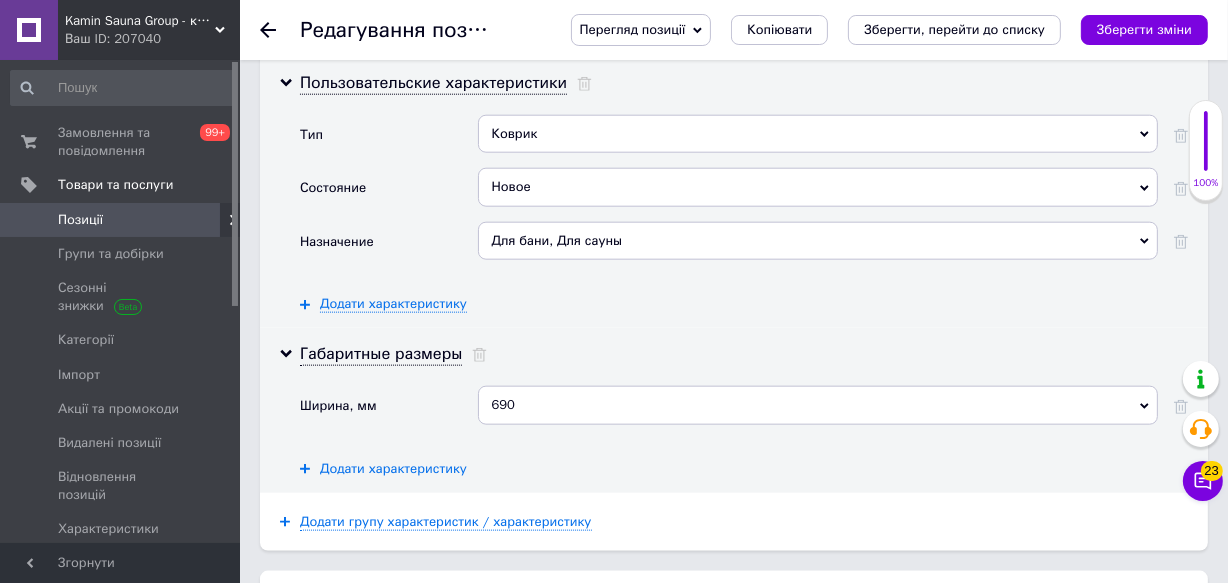 click on "Додати характеристику" at bounding box center (393, 469) 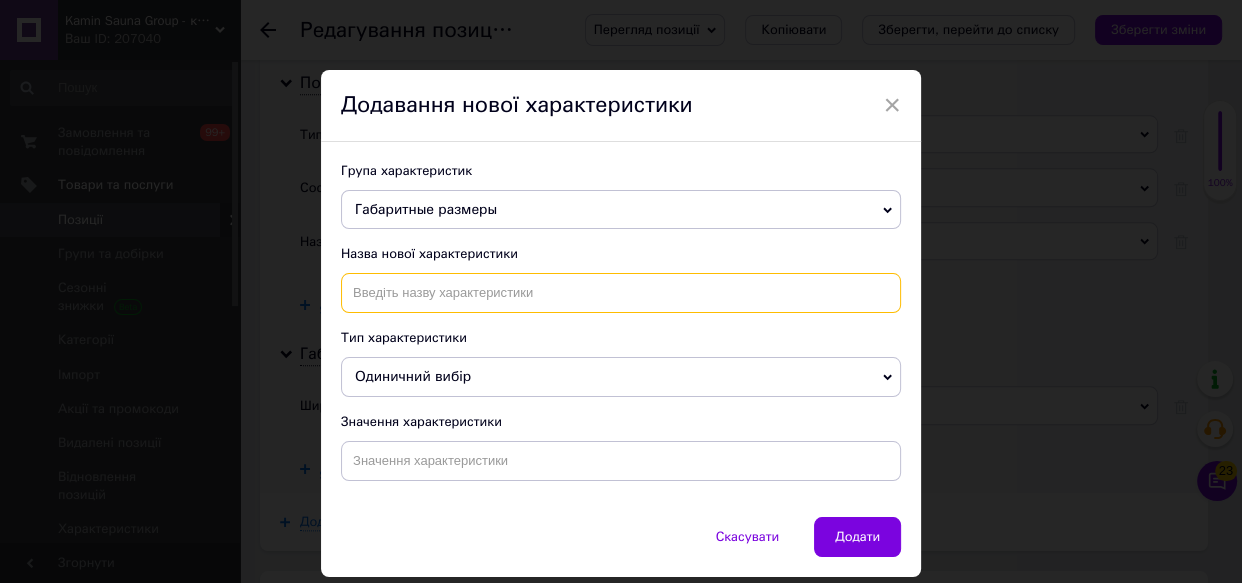 click at bounding box center (621, 293) 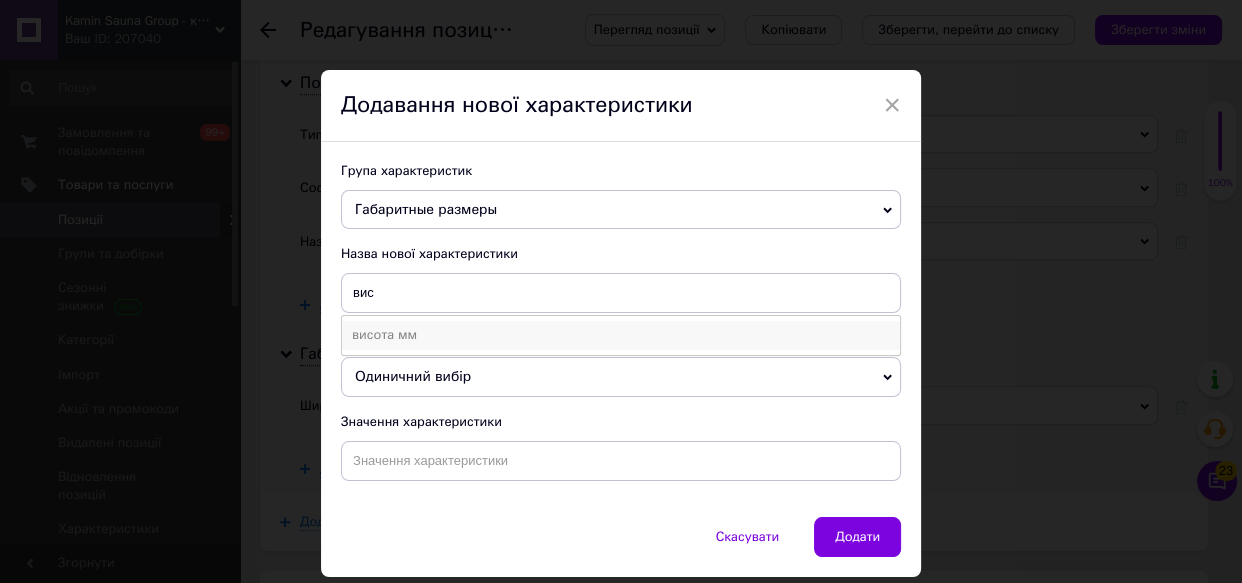 click on "висота мм" at bounding box center [621, 335] 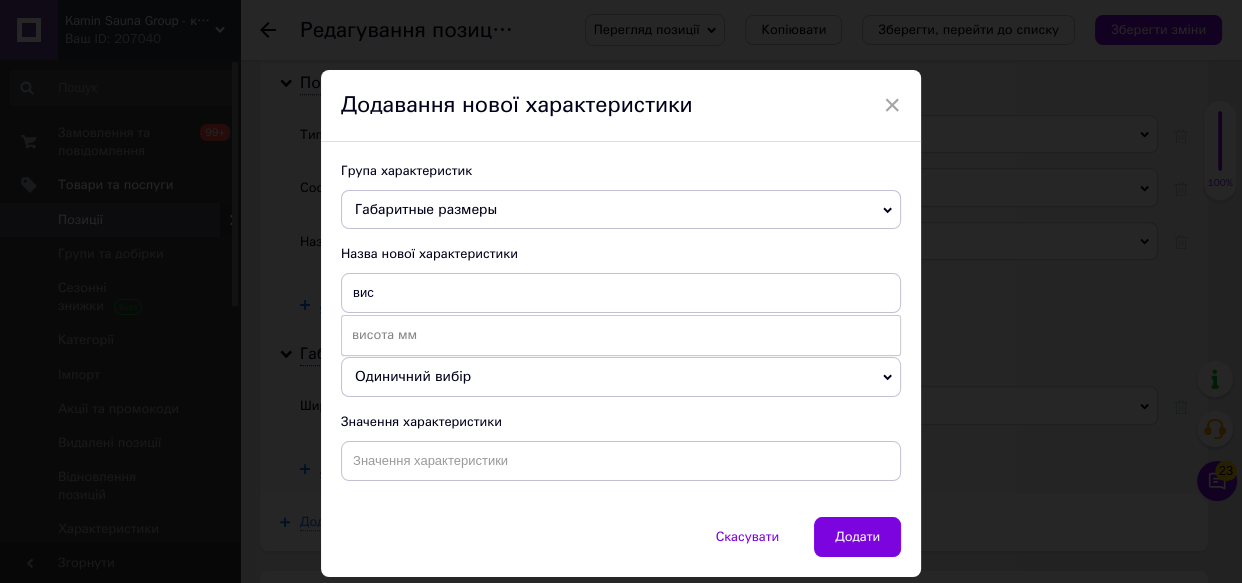 type on "висота мм" 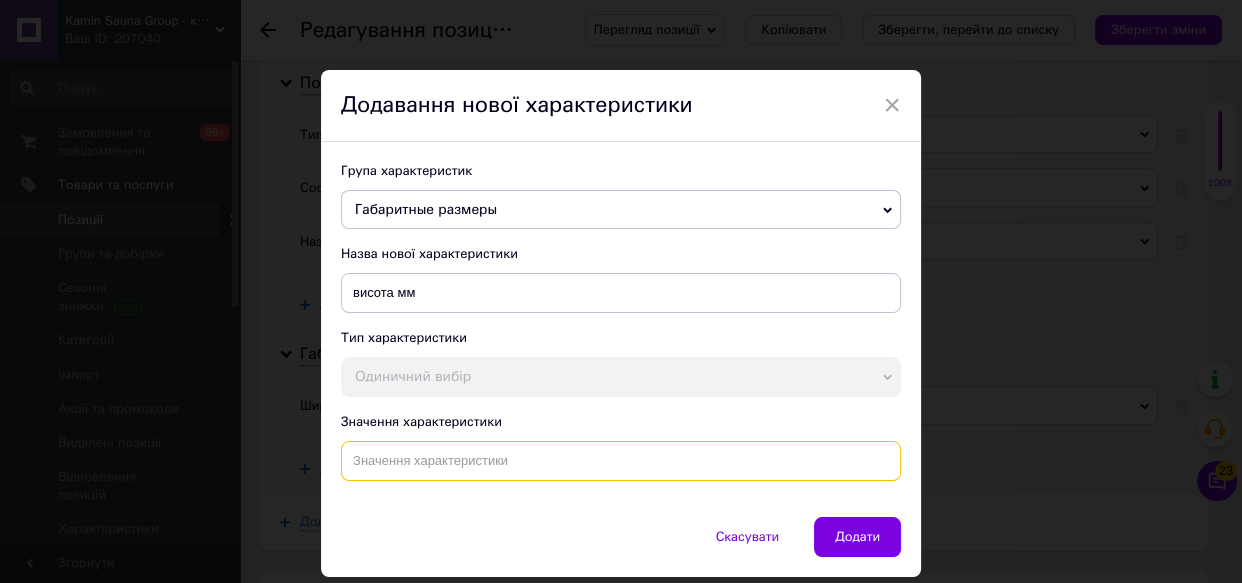 click at bounding box center [621, 461] 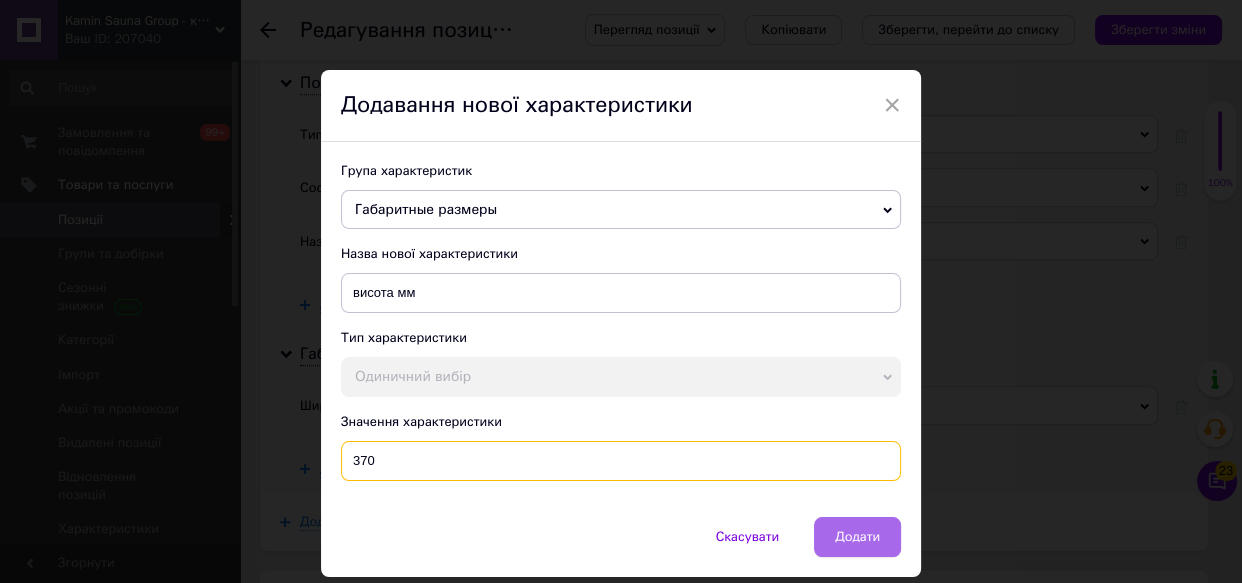 type on "370" 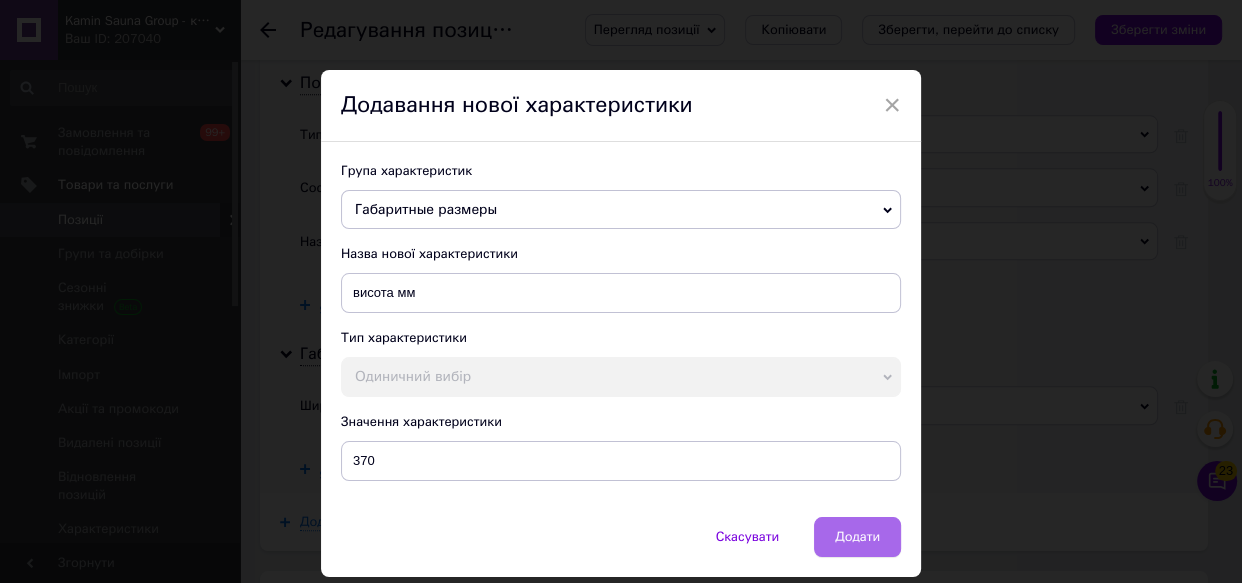 click on "Додати" at bounding box center [857, 537] 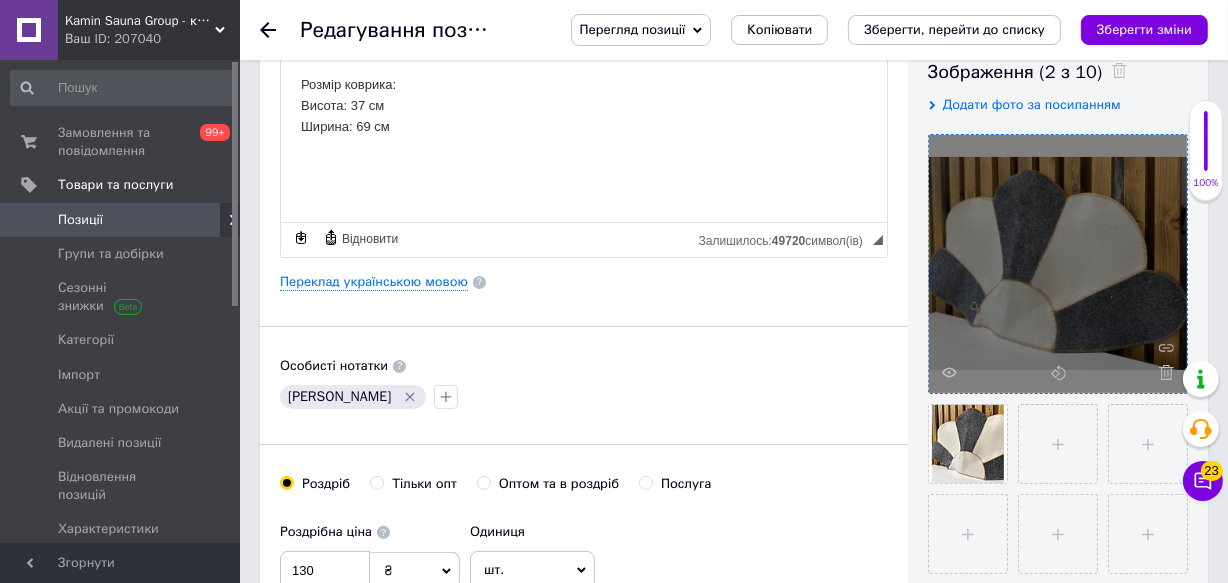 scroll, scrollTop: 90, scrollLeft: 0, axis: vertical 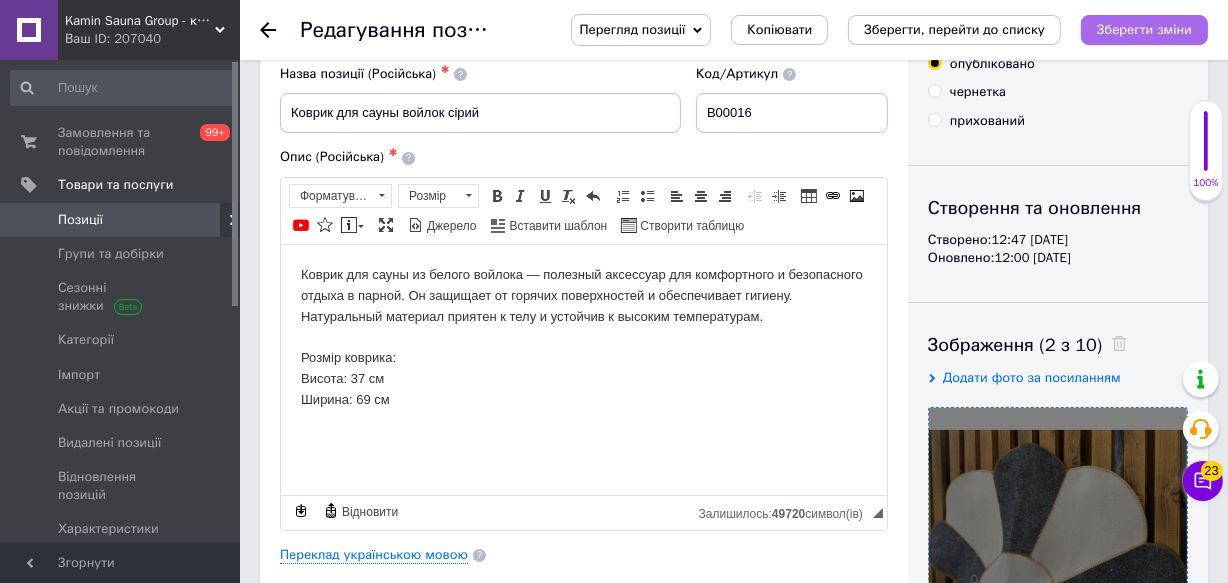 click on "Зберегти зміни" at bounding box center [1144, 30] 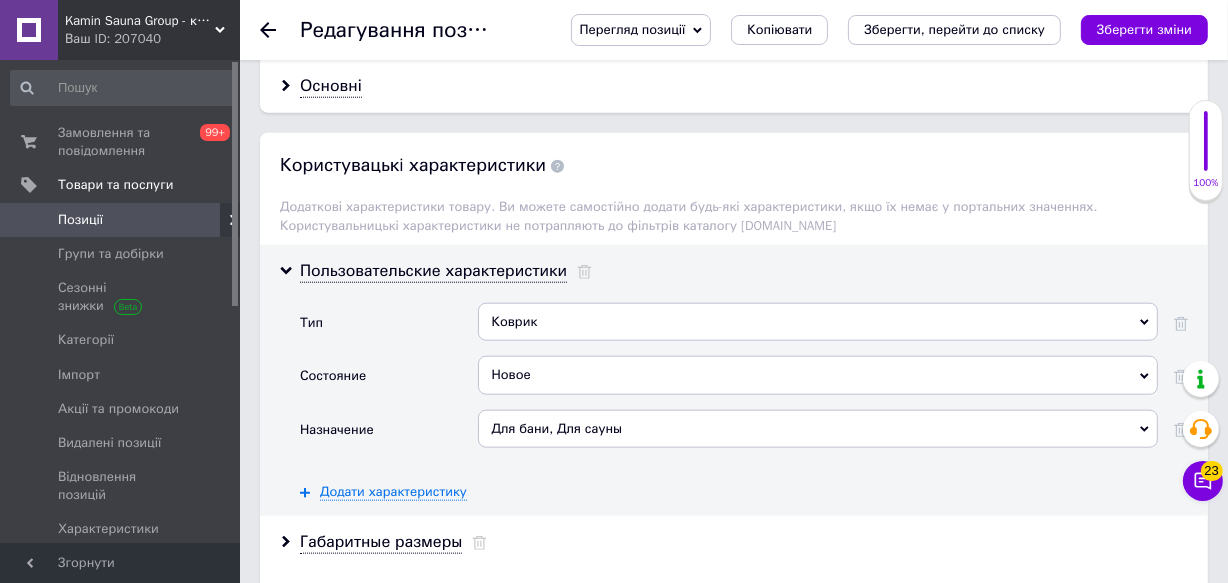 scroll, scrollTop: 1818, scrollLeft: 0, axis: vertical 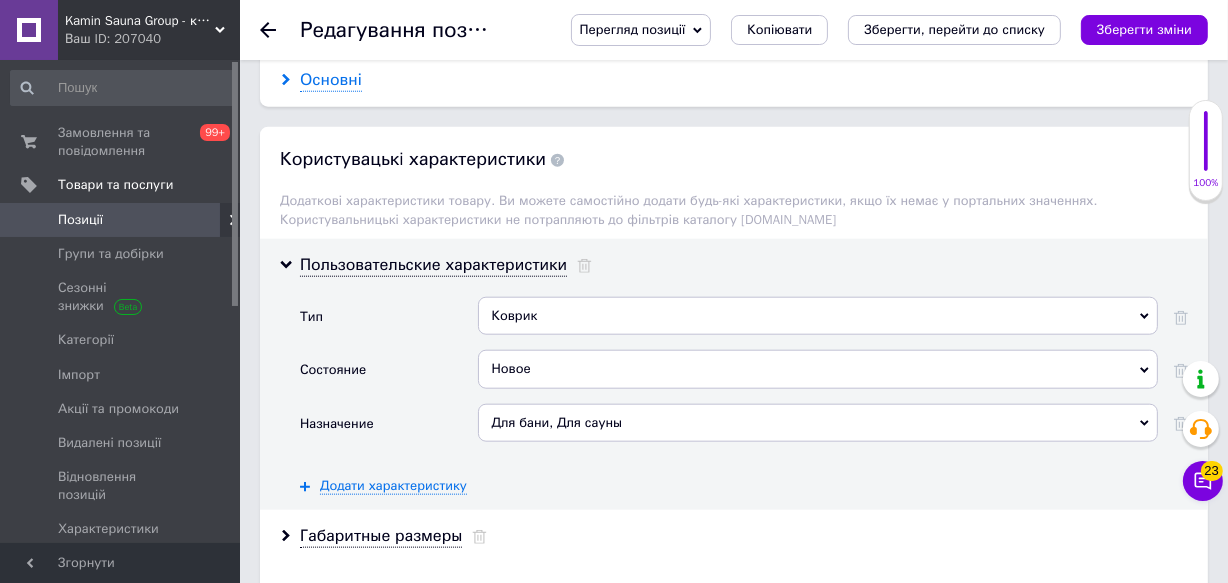 click on "Основні" at bounding box center (331, 80) 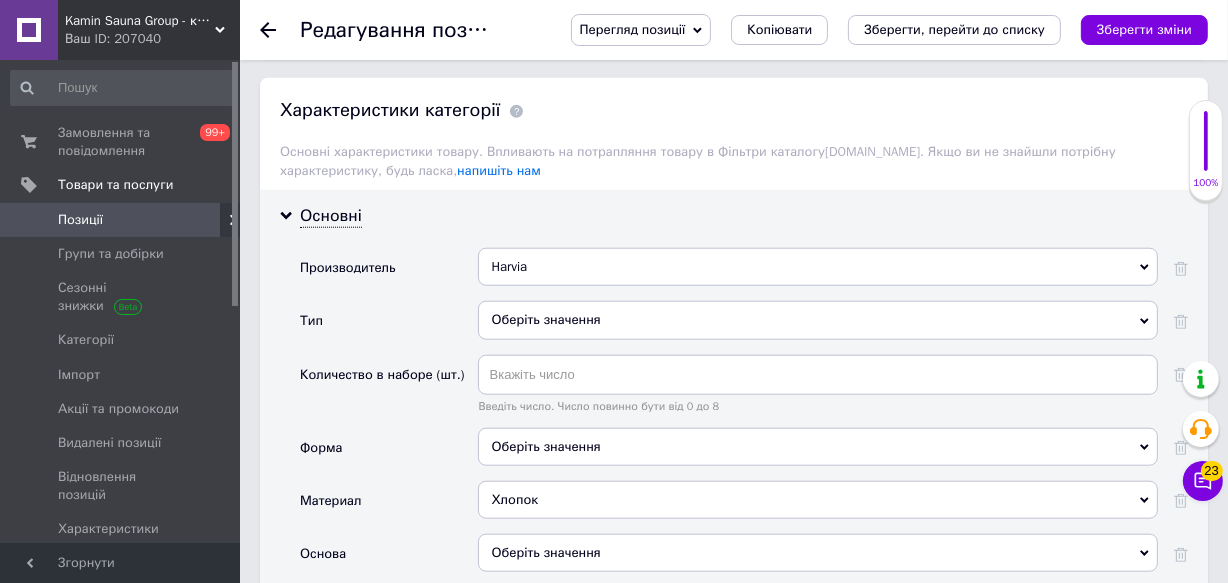 scroll, scrollTop: 1636, scrollLeft: 0, axis: vertical 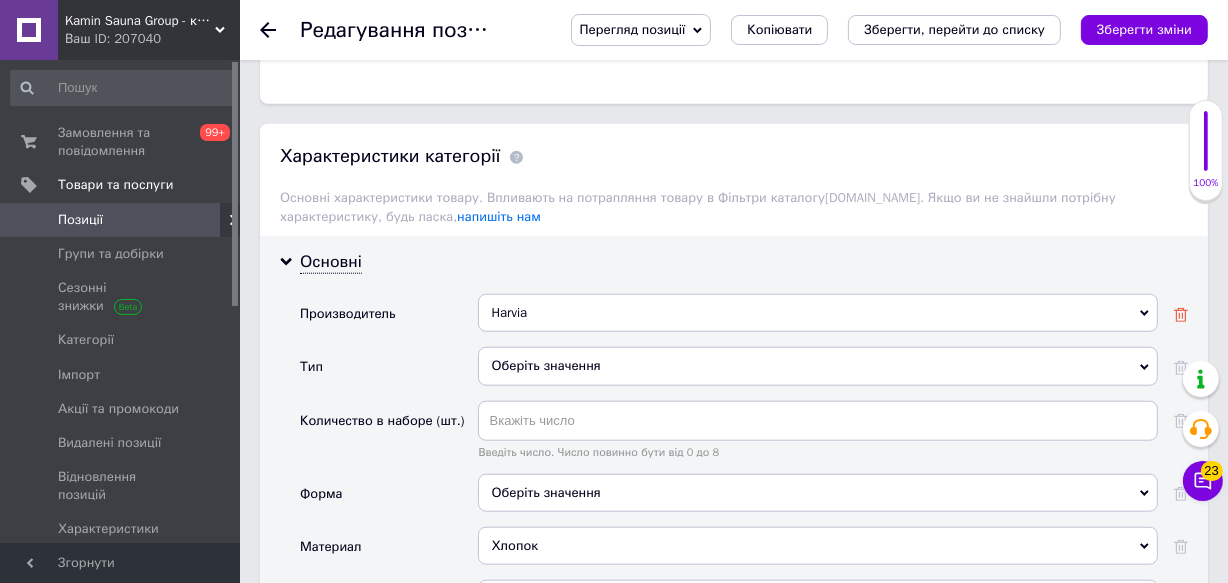 click 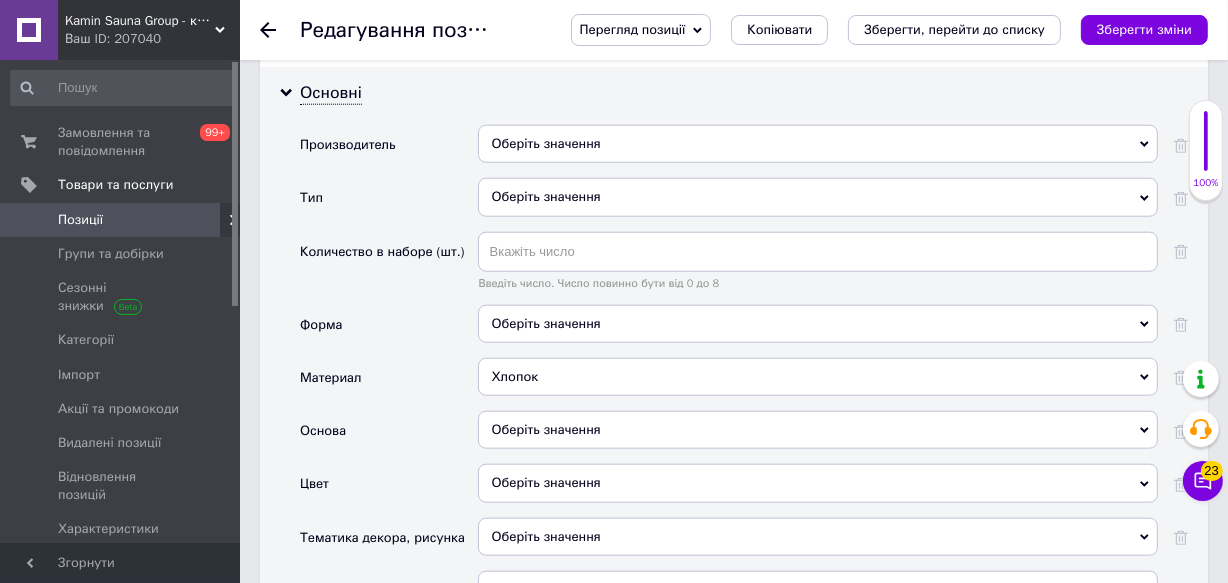scroll, scrollTop: 1818, scrollLeft: 0, axis: vertical 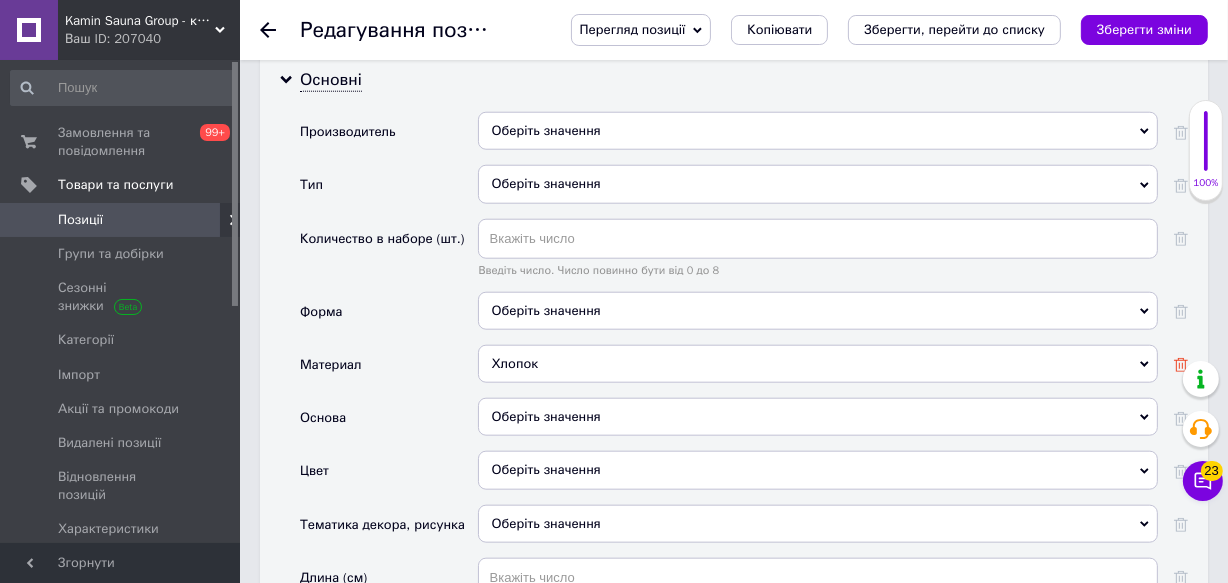 click 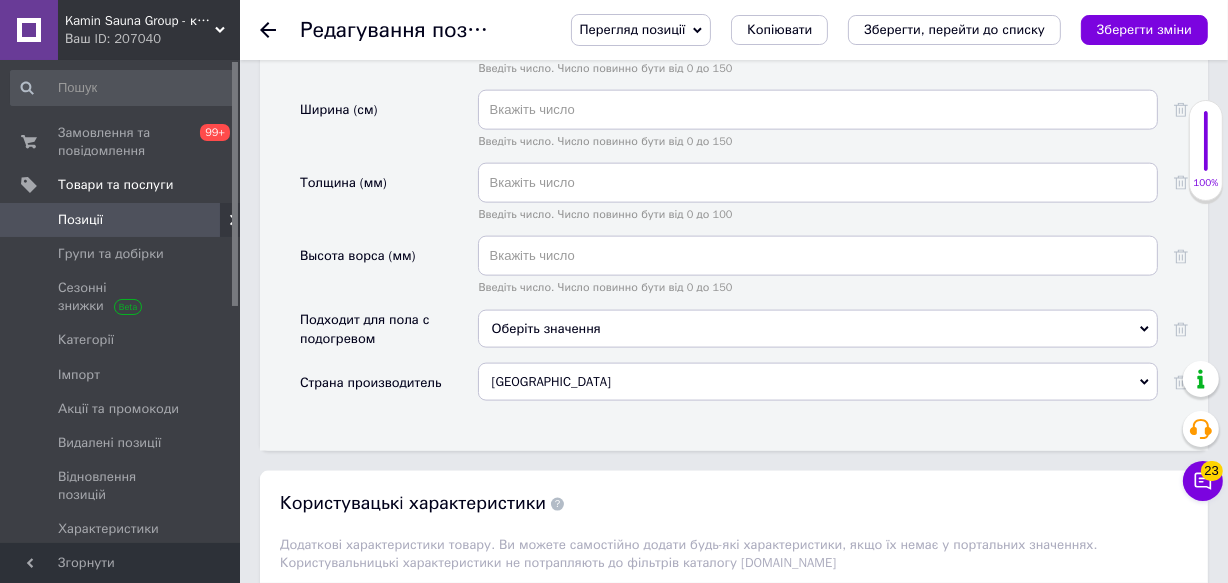 scroll, scrollTop: 2363, scrollLeft: 0, axis: vertical 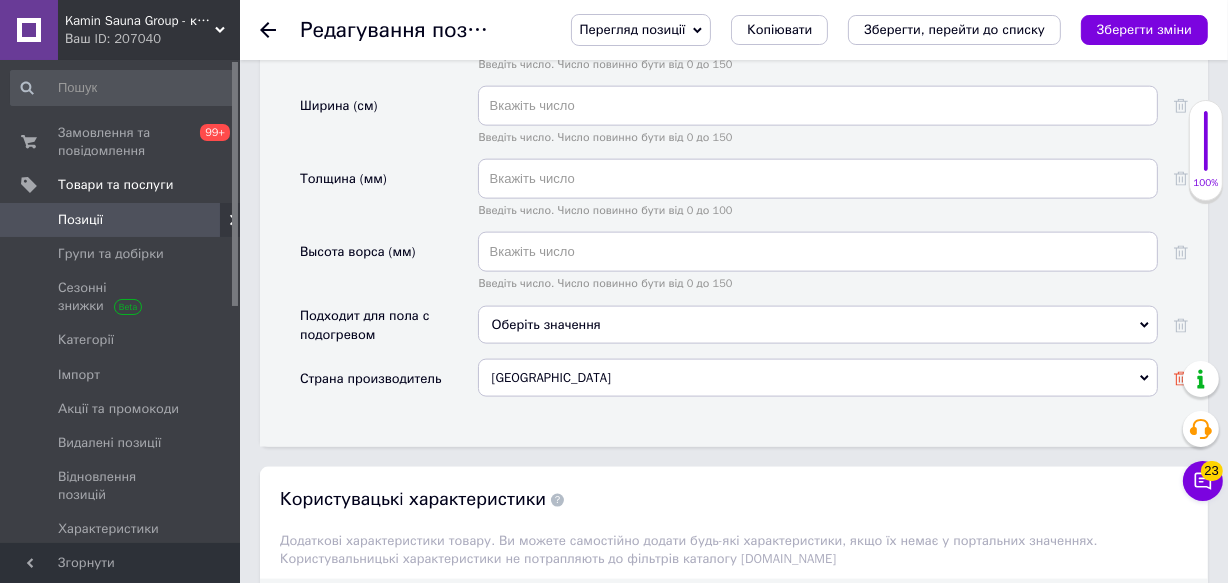click 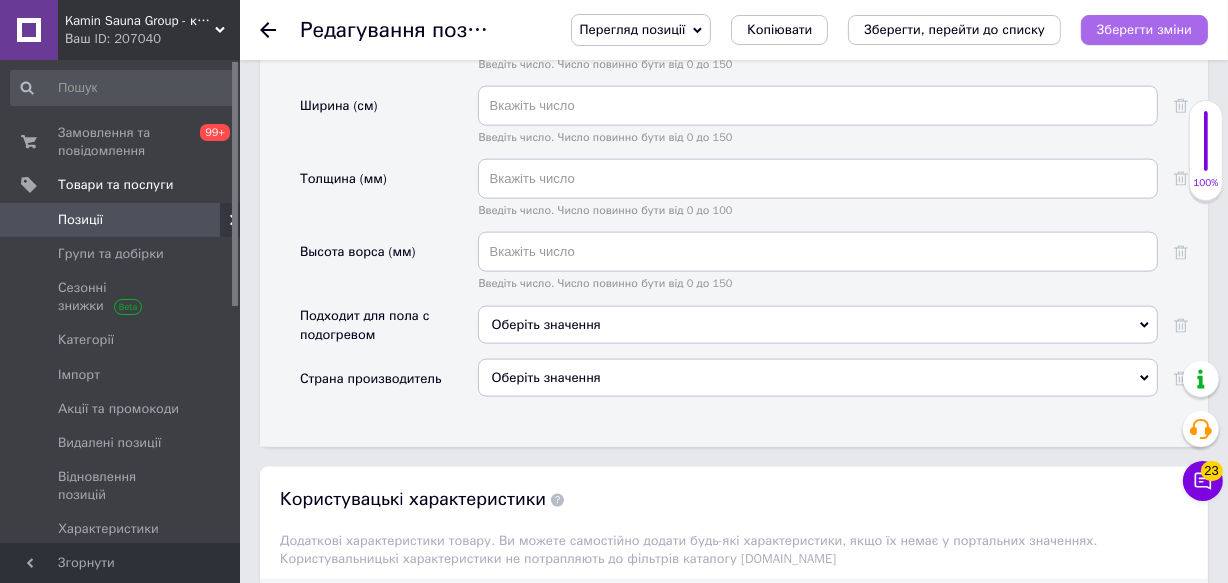 click on "Зберегти зміни" at bounding box center (1144, 29) 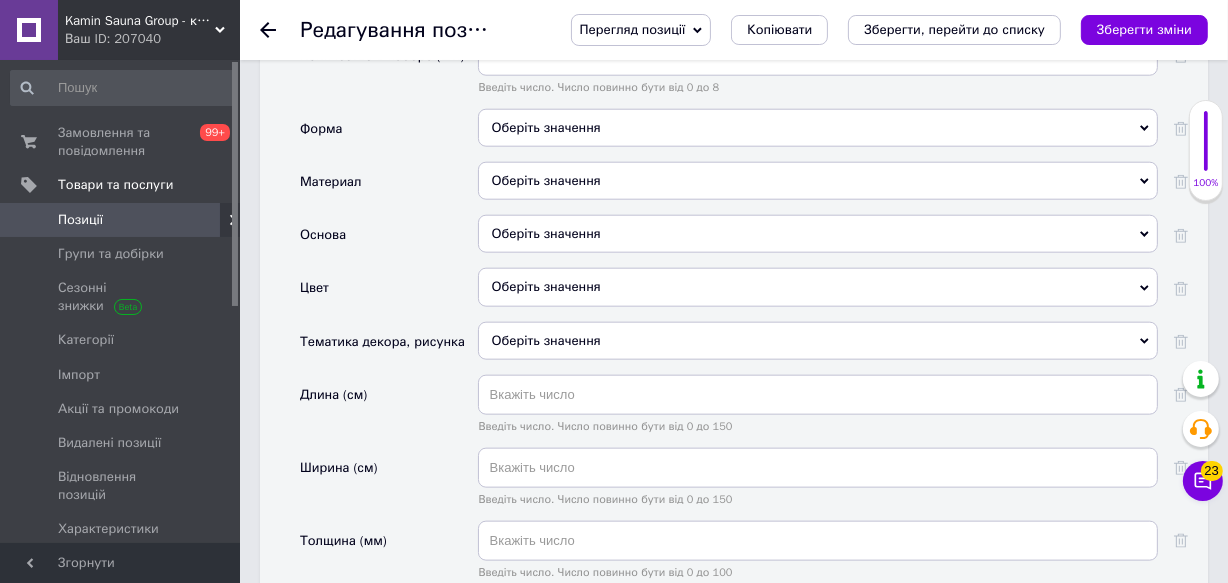 scroll, scrollTop: 2000, scrollLeft: 0, axis: vertical 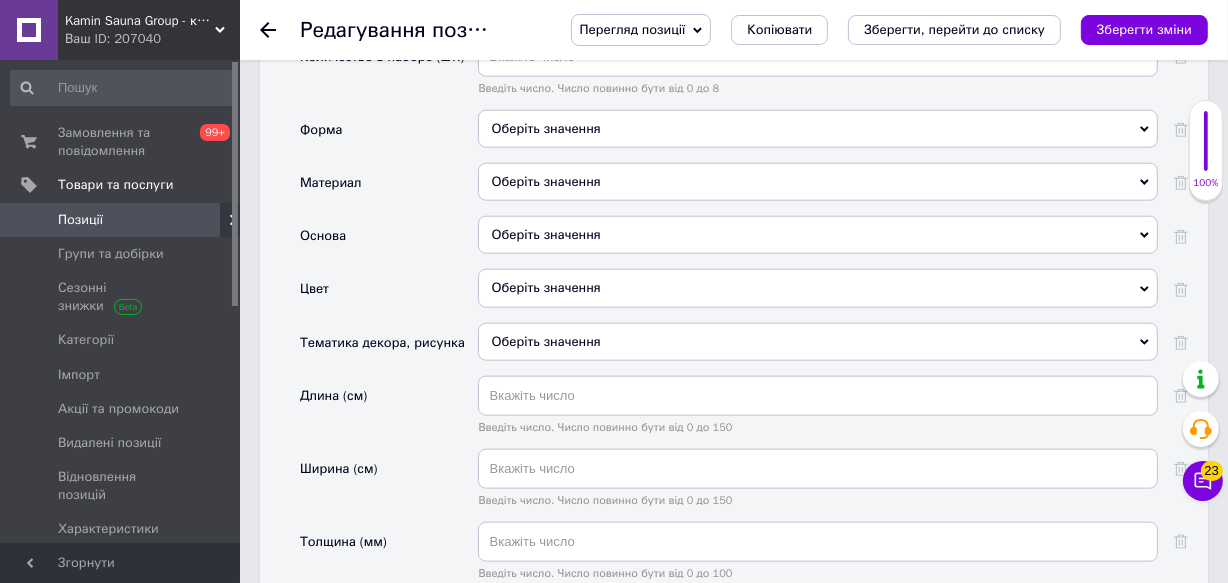 click 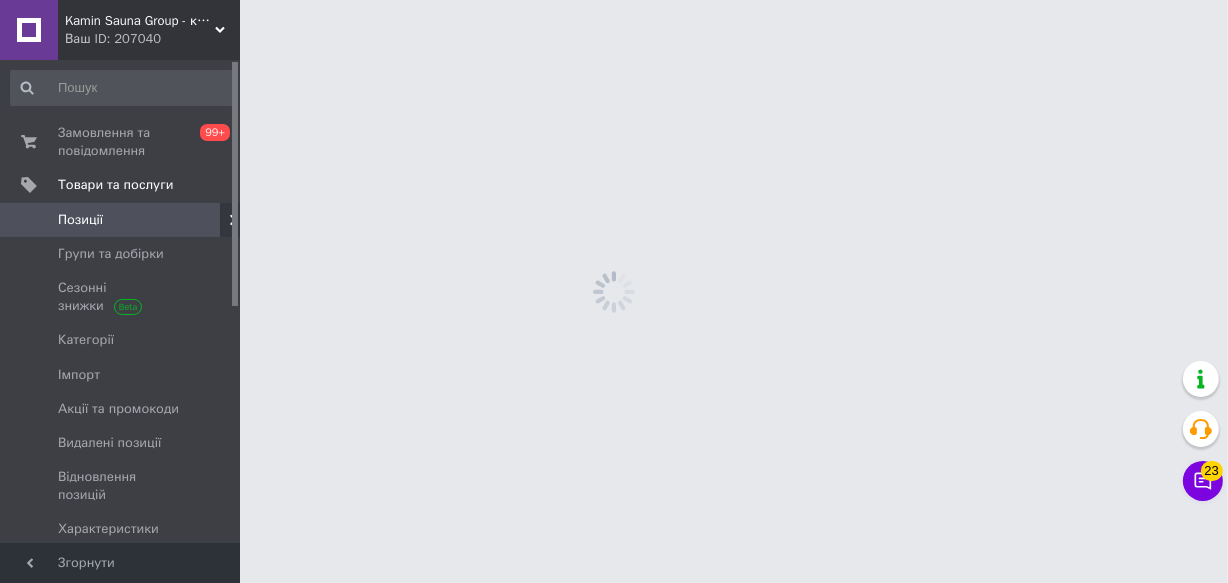 scroll, scrollTop: 0, scrollLeft: 0, axis: both 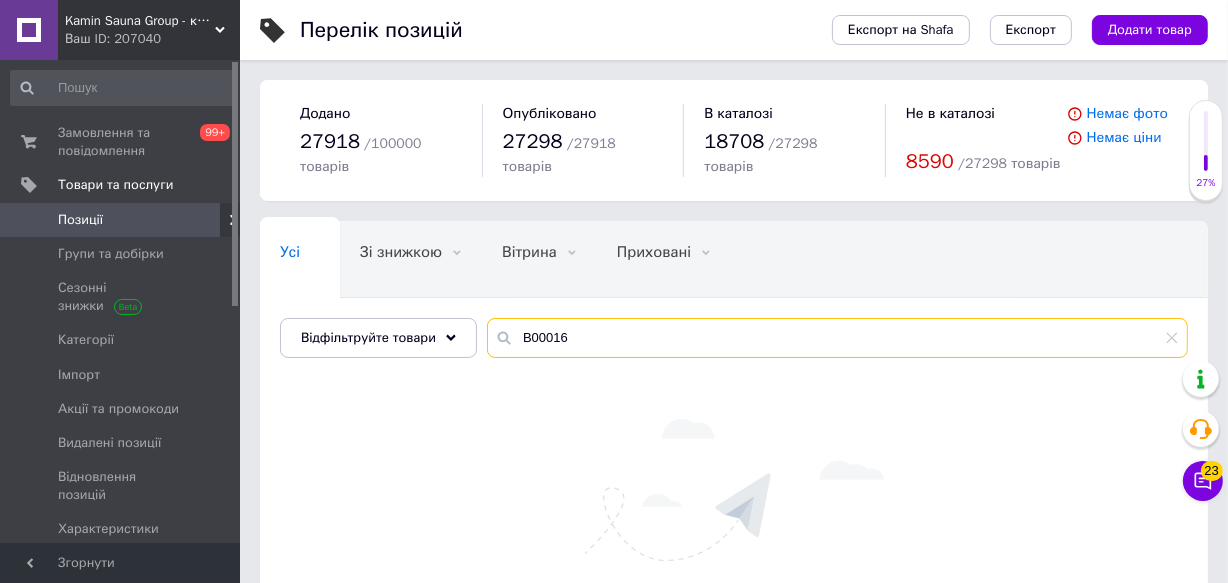click on "В00016" at bounding box center (837, 338) 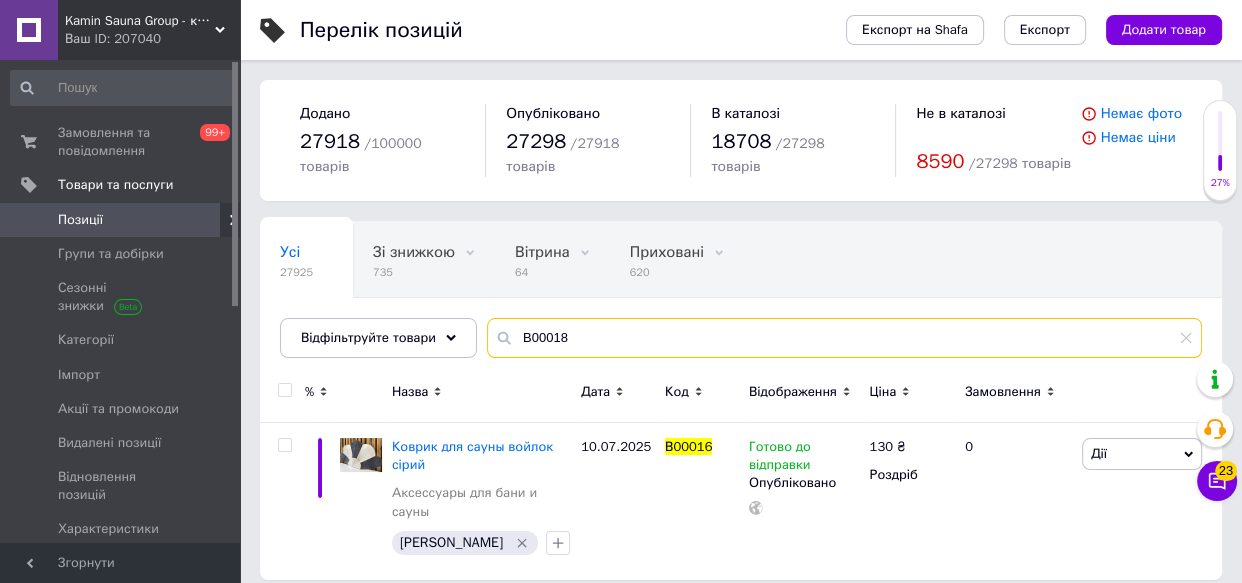 type on "В00018" 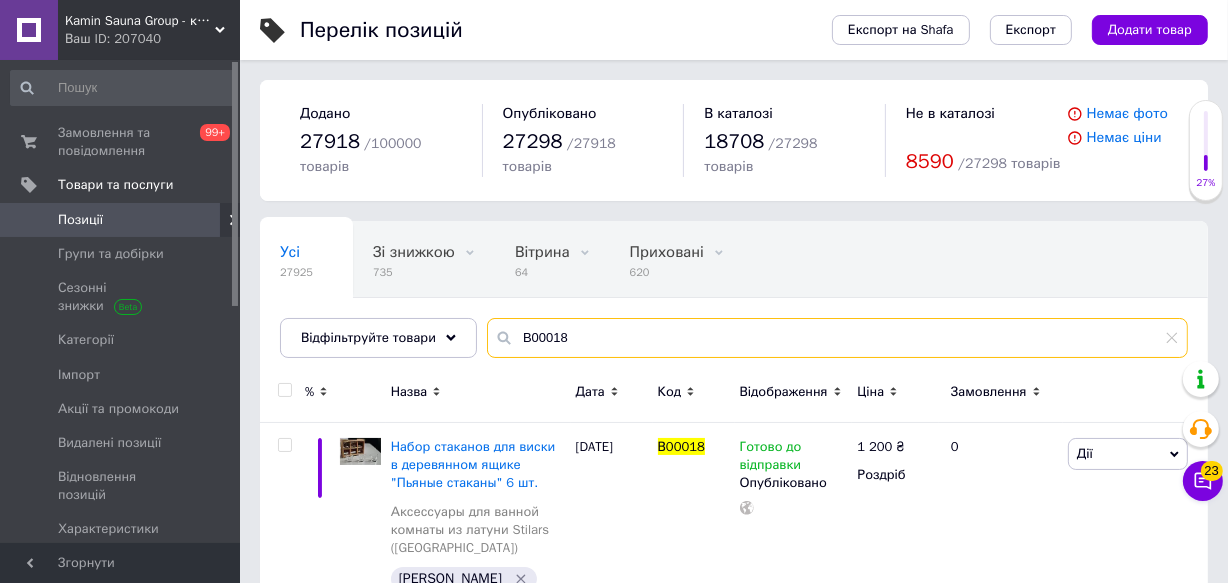 scroll, scrollTop: 32, scrollLeft: 0, axis: vertical 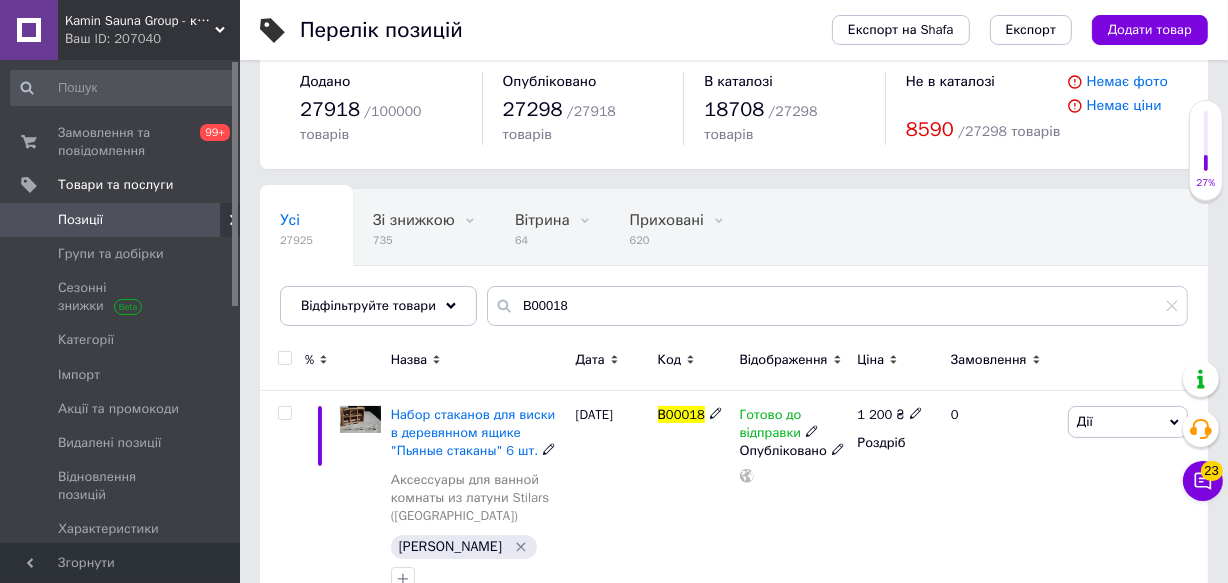click at bounding box center [360, 419] 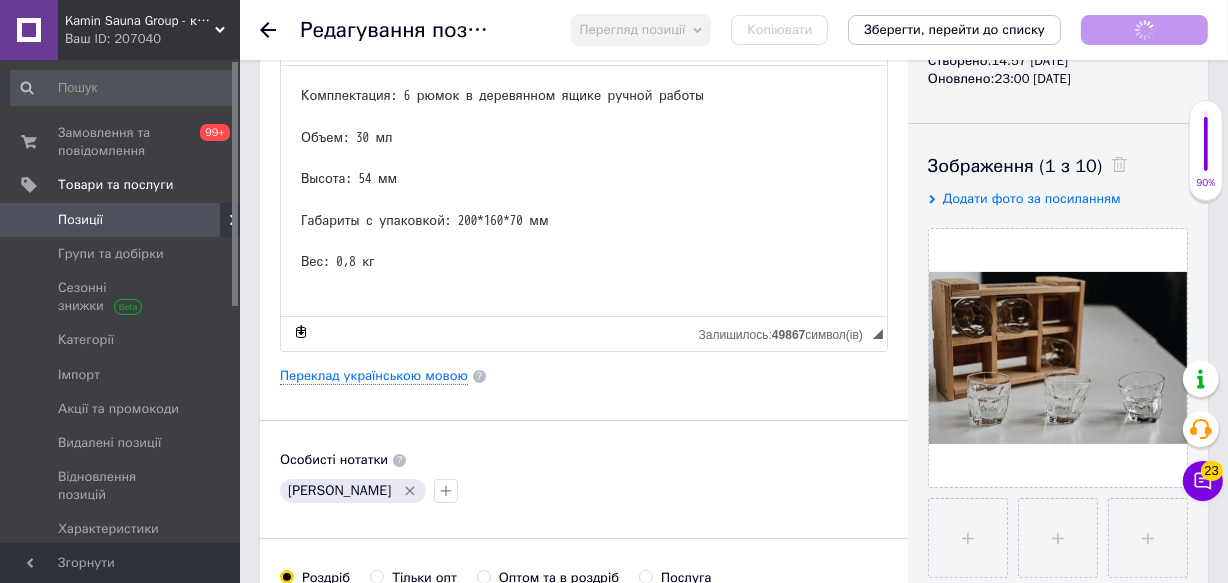scroll, scrollTop: 272, scrollLeft: 0, axis: vertical 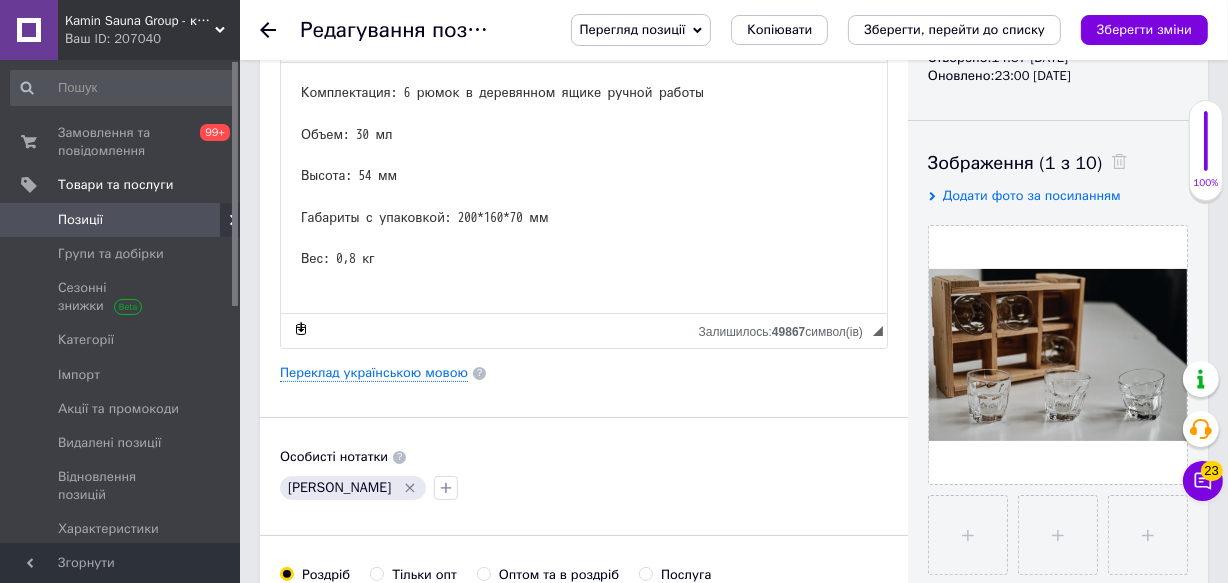 click 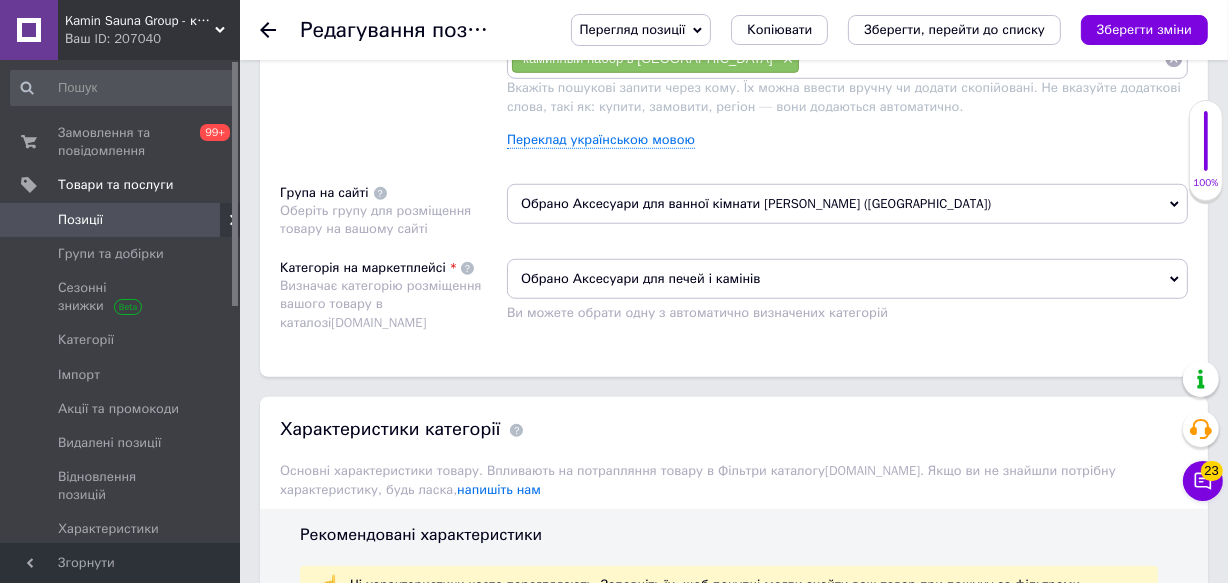 scroll, scrollTop: 1363, scrollLeft: 0, axis: vertical 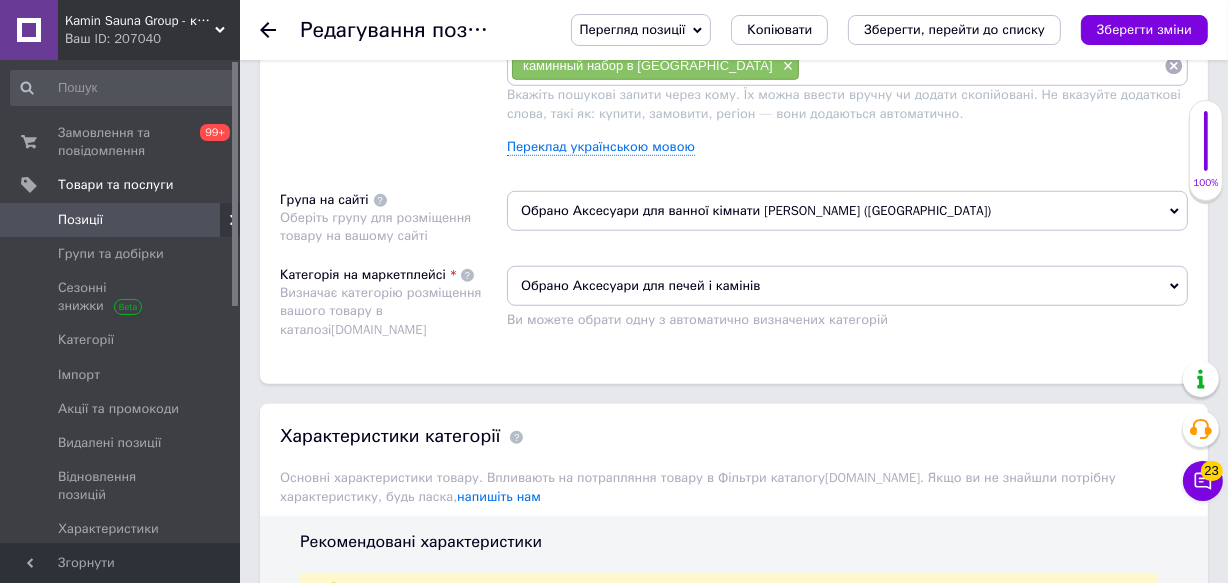 click on "Обрано Аксесуари для ванної кімнати [PERSON_NAME] ([GEOGRAPHIC_DATA])" at bounding box center [847, 211] 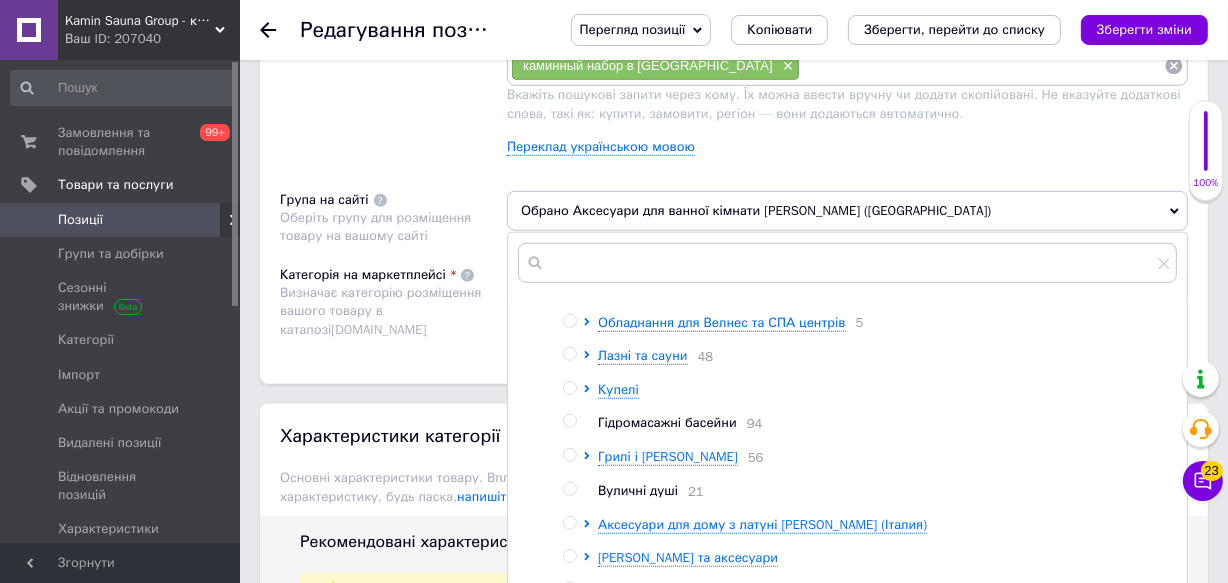 scroll, scrollTop: 181, scrollLeft: 0, axis: vertical 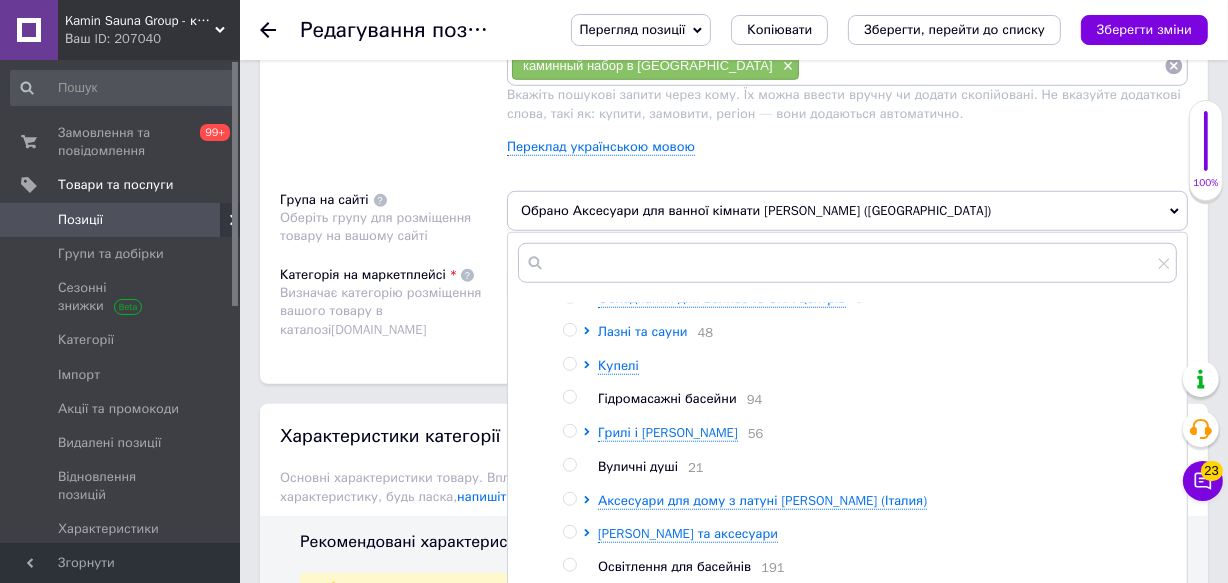 click on "Лазні та сауни" at bounding box center (643, 331) 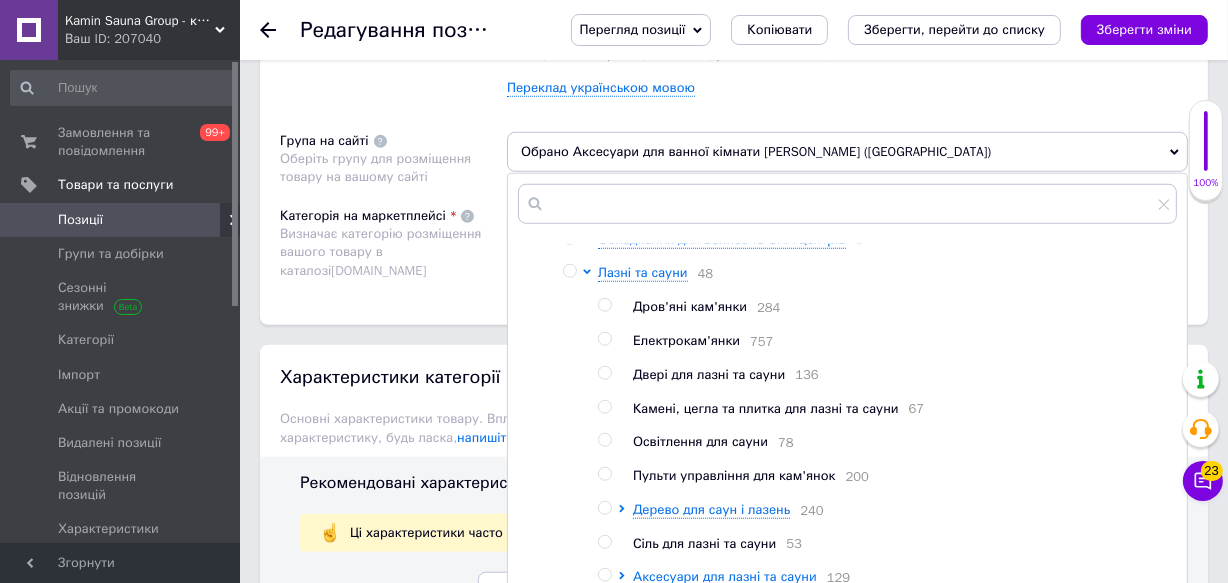 scroll, scrollTop: 1454, scrollLeft: 0, axis: vertical 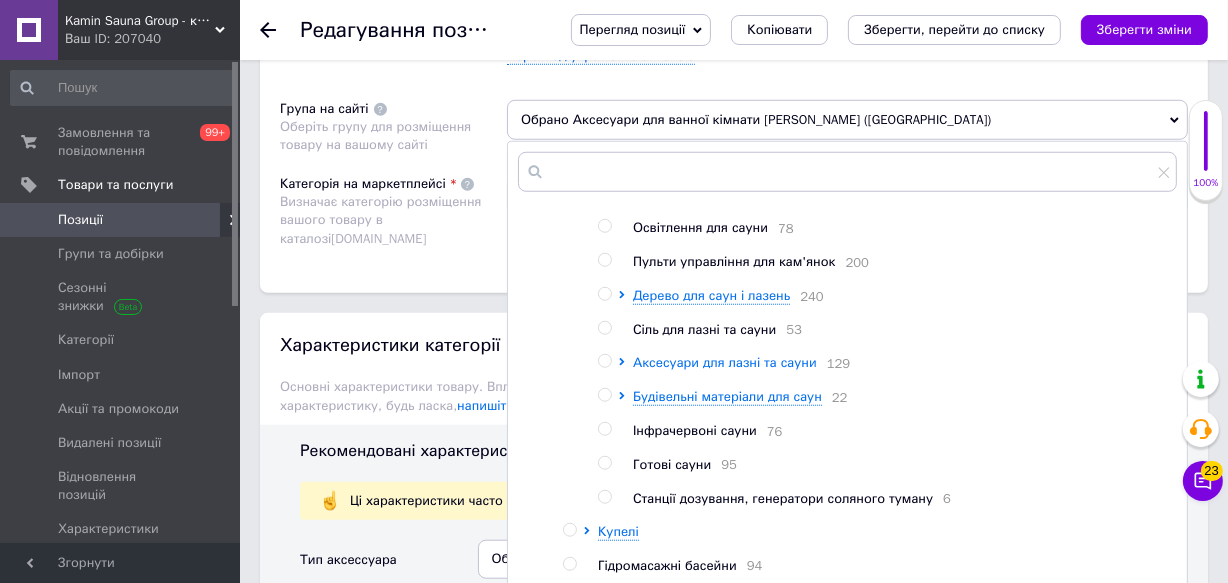 click on "Аксесуари для лазні та сауни" at bounding box center [725, 362] 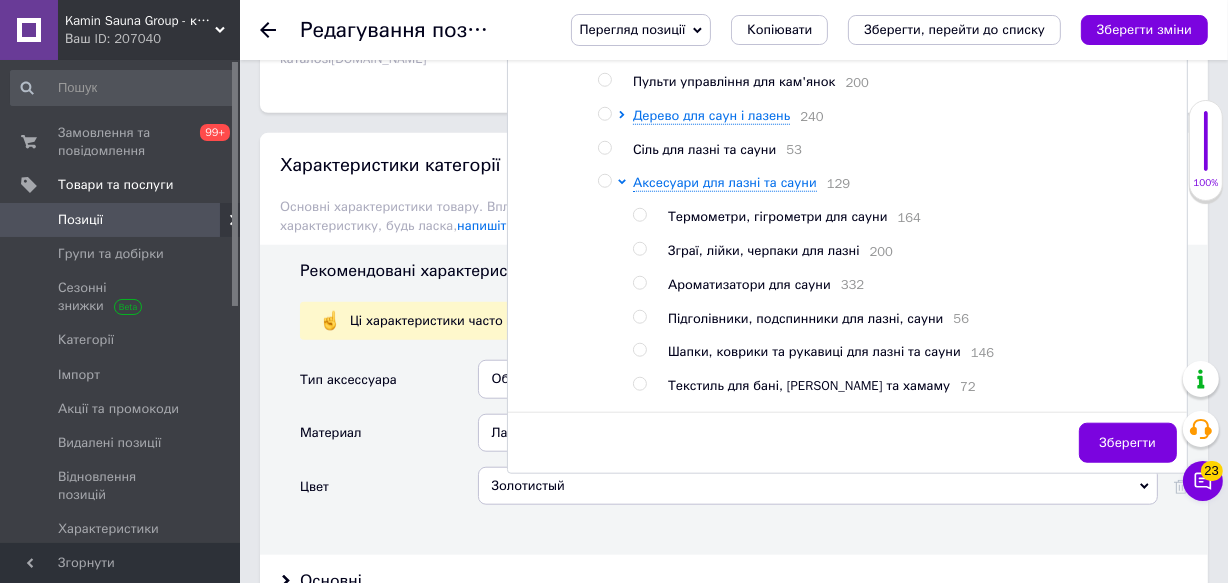 scroll, scrollTop: 1636, scrollLeft: 0, axis: vertical 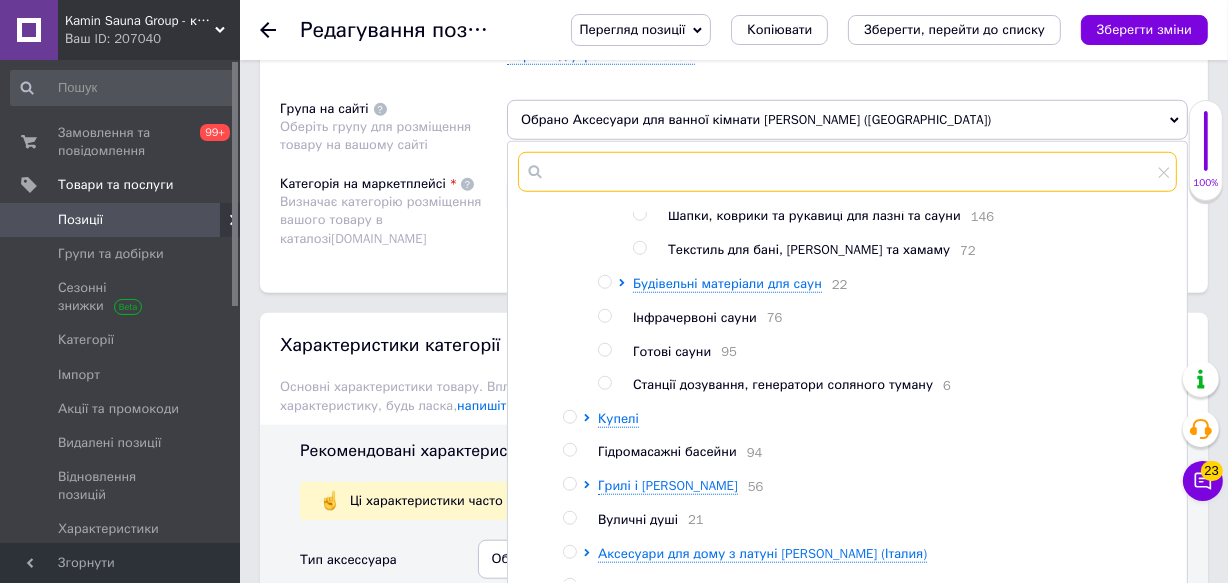 click at bounding box center (847, 172) 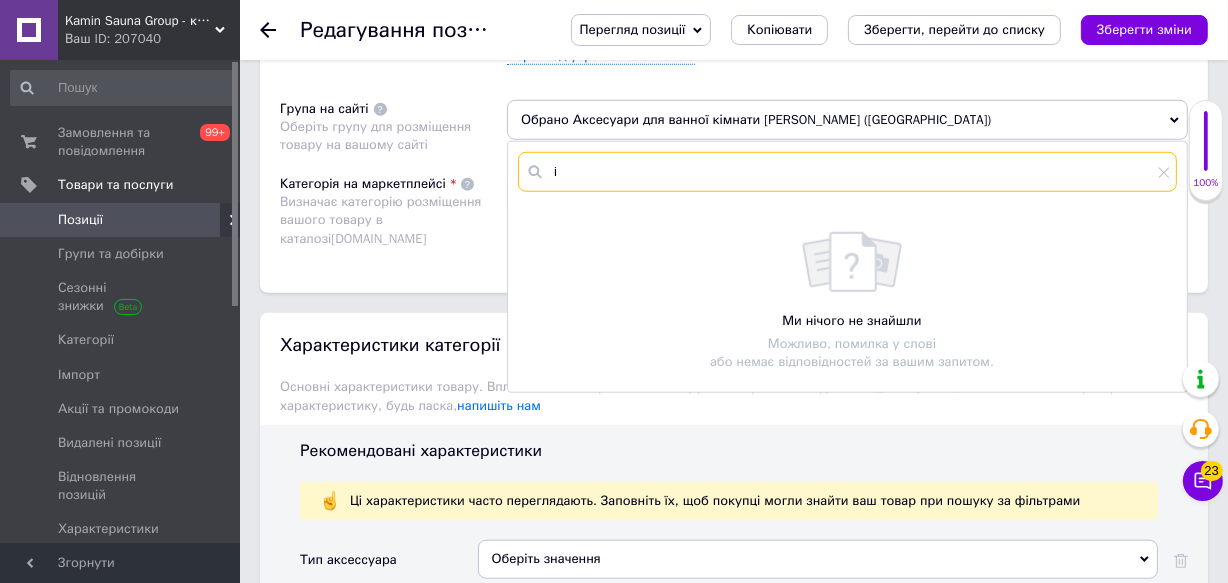 scroll, scrollTop: 0, scrollLeft: 0, axis: both 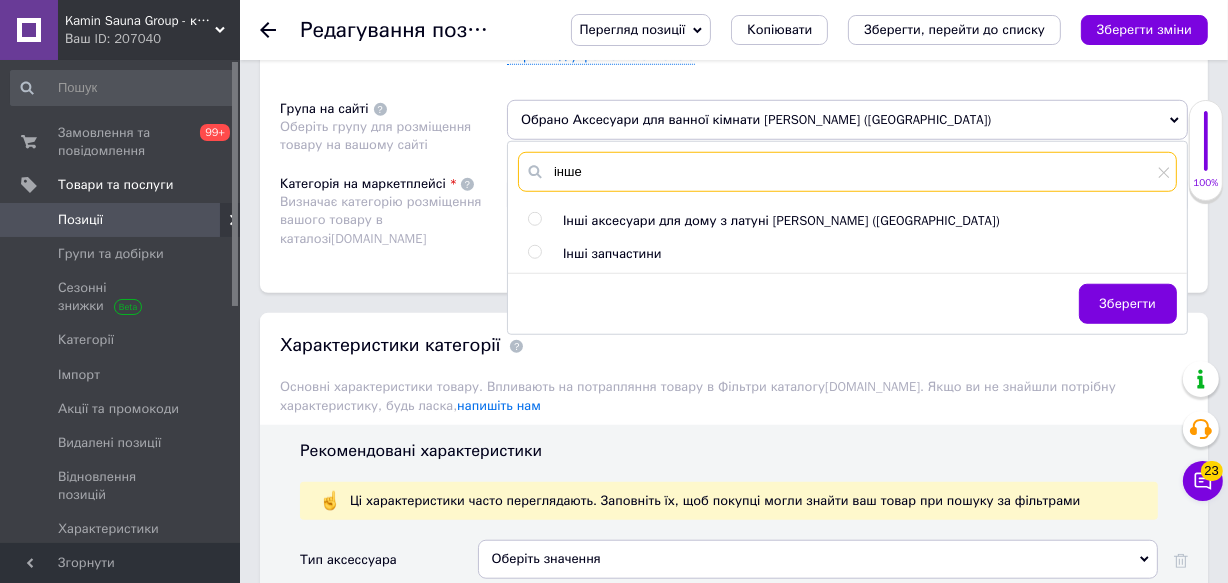 type on "інше" 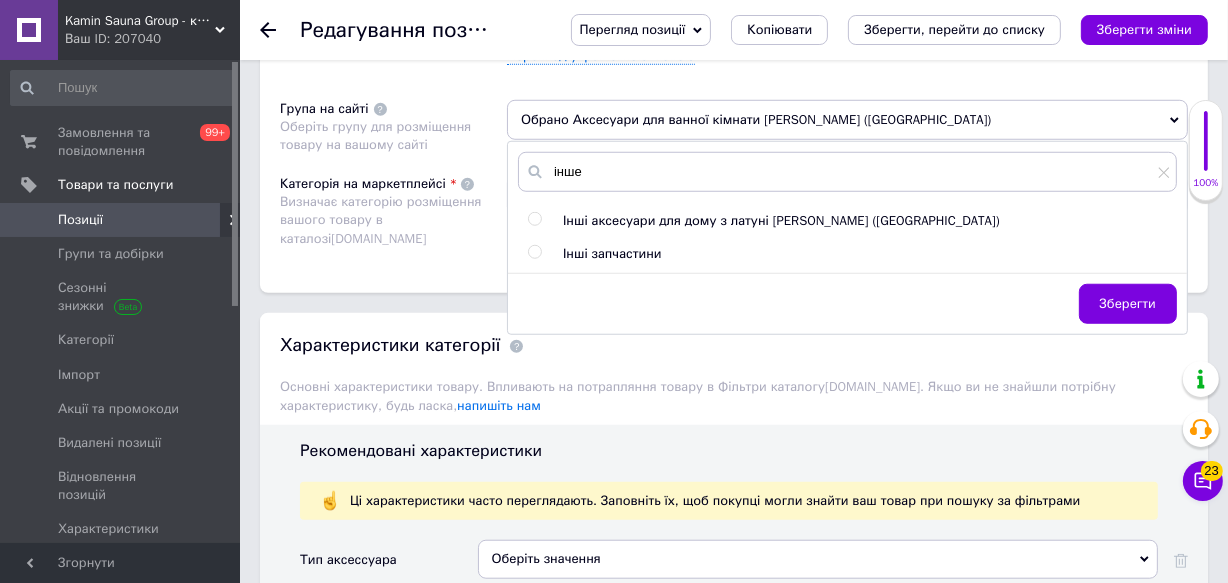 click on "Інші аксесуари для дому з латуні [PERSON_NAME] ([GEOGRAPHIC_DATA])" at bounding box center (781, 220) 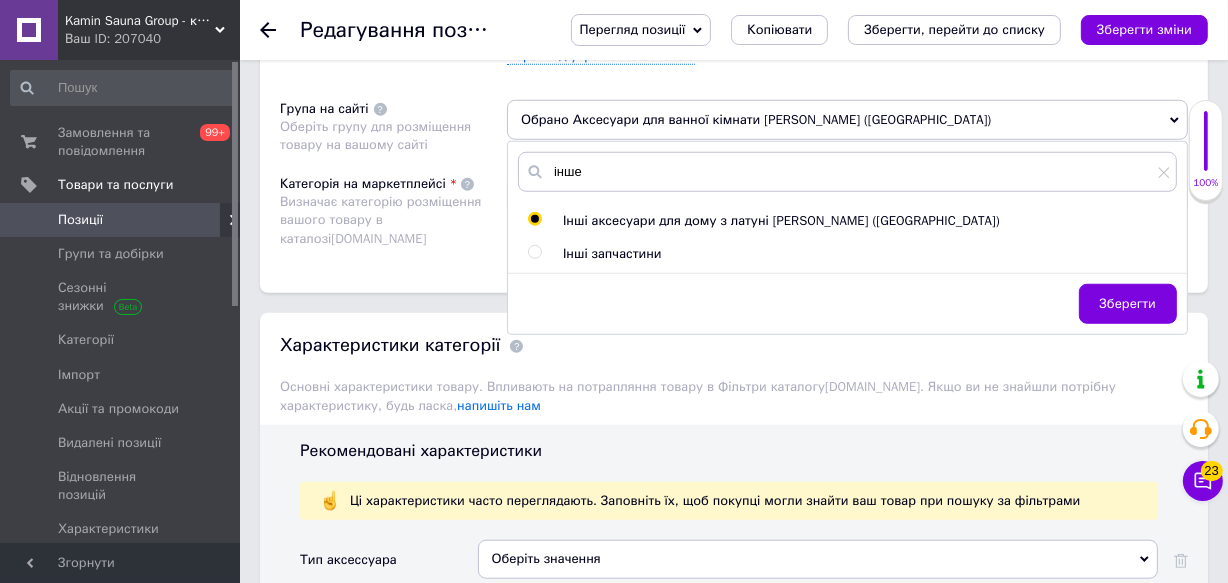 radio on "true" 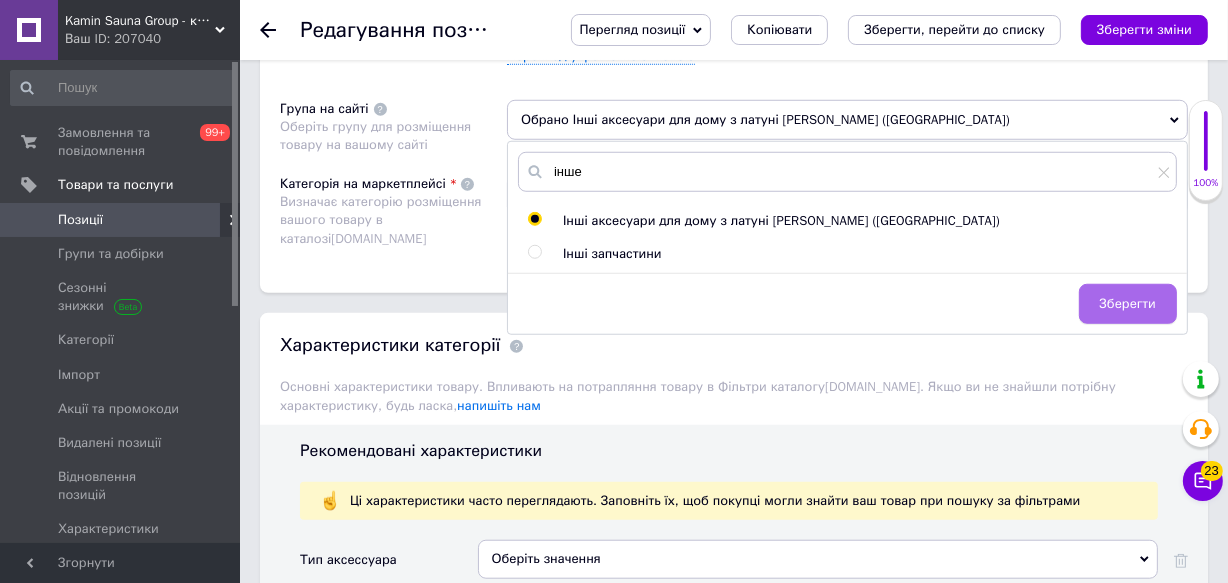 click on "Зберегти" at bounding box center (1128, 304) 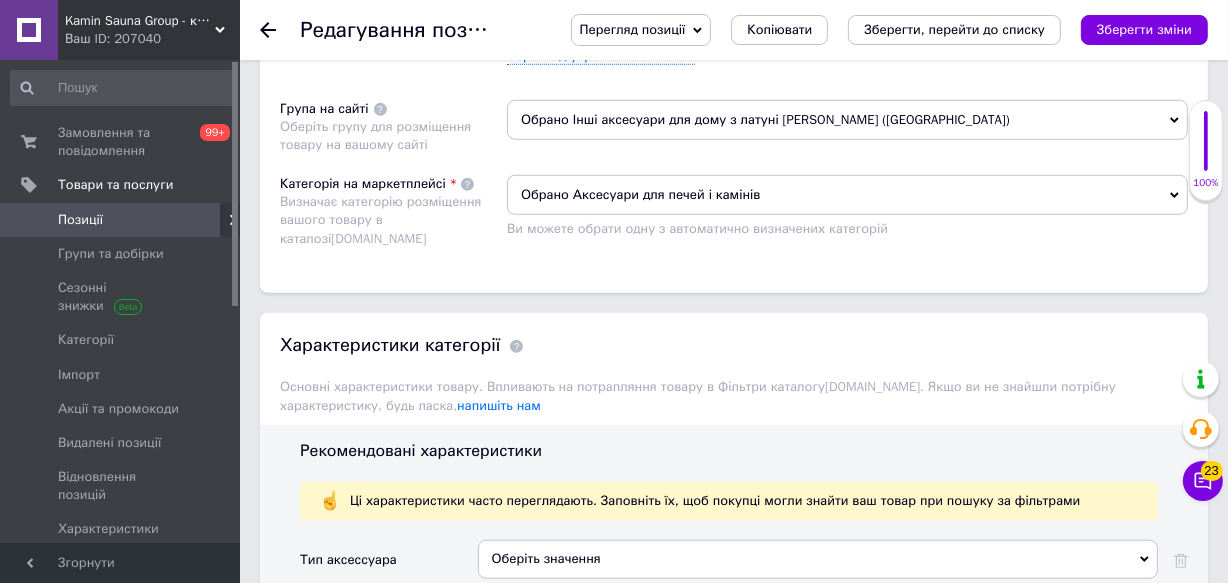click on "Обрано Інші аксесуари для дому з латуні [PERSON_NAME] ([GEOGRAPHIC_DATA])" at bounding box center (847, 120) 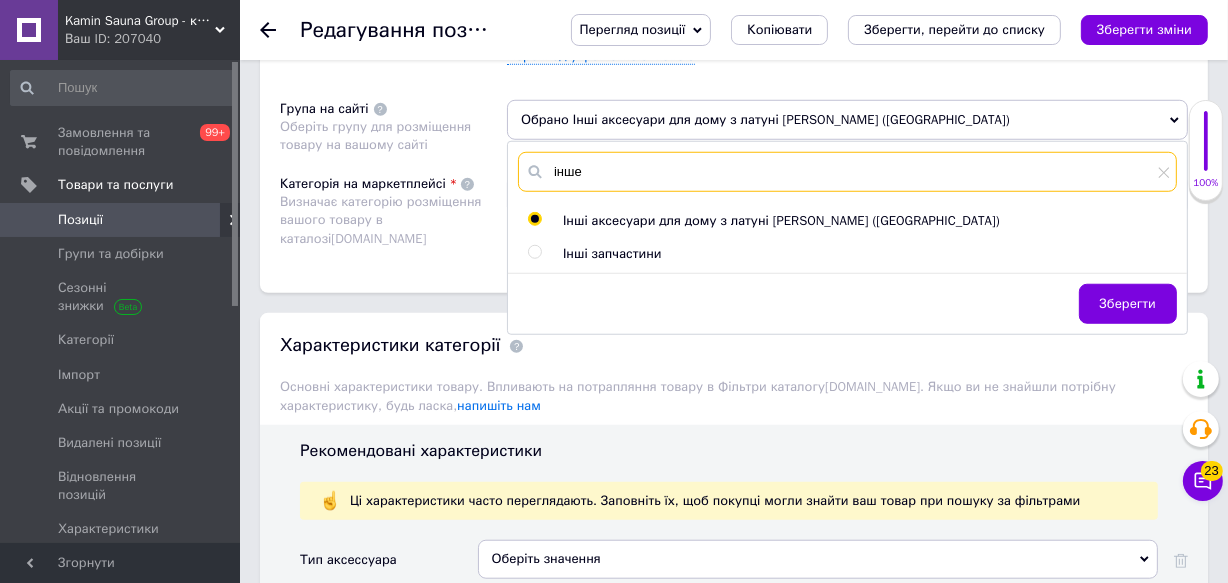 drag, startPoint x: 619, startPoint y: 194, endPoint x: 447, endPoint y: 190, distance: 172.04651 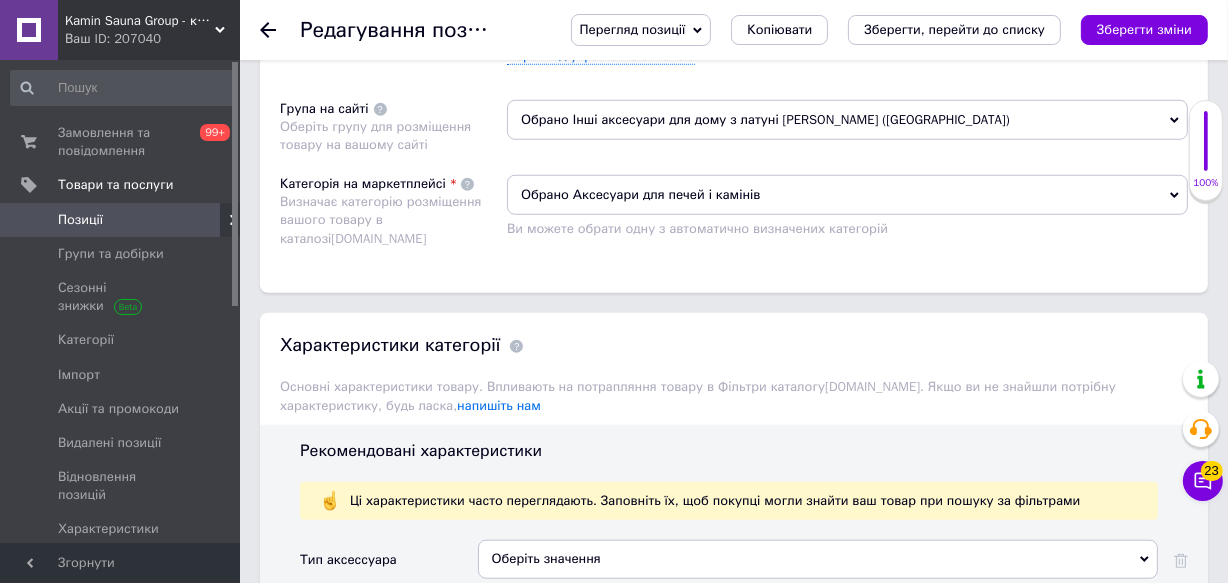 click on "Обрано Інші аксесуари для дому з латуні [PERSON_NAME] ([GEOGRAPHIC_DATA])" at bounding box center [847, 120] 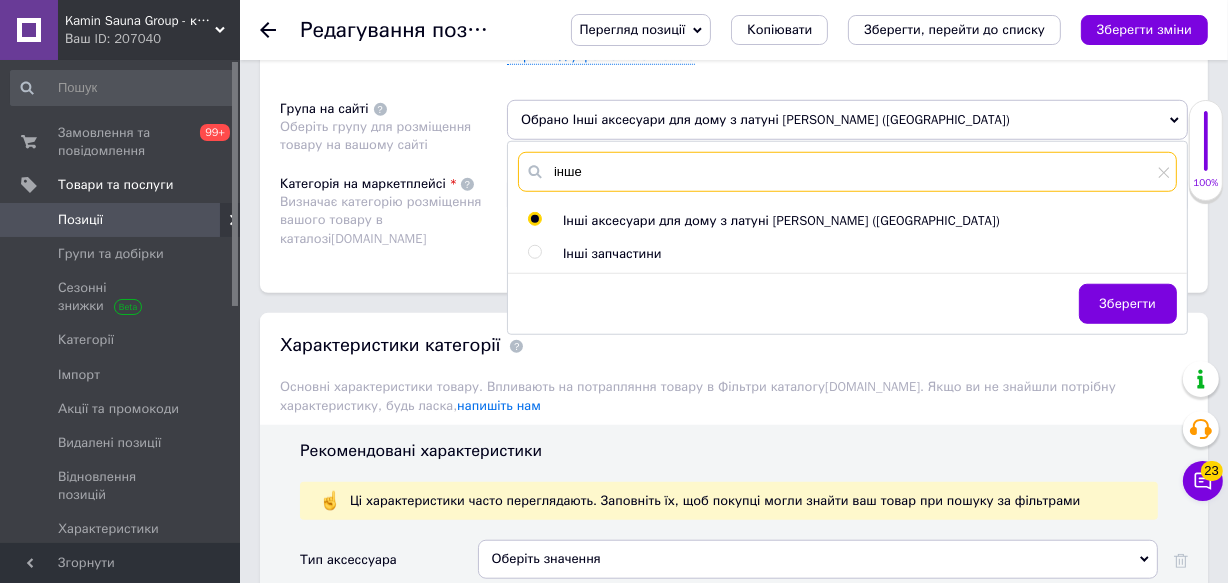 click on "інше" at bounding box center [847, 172] 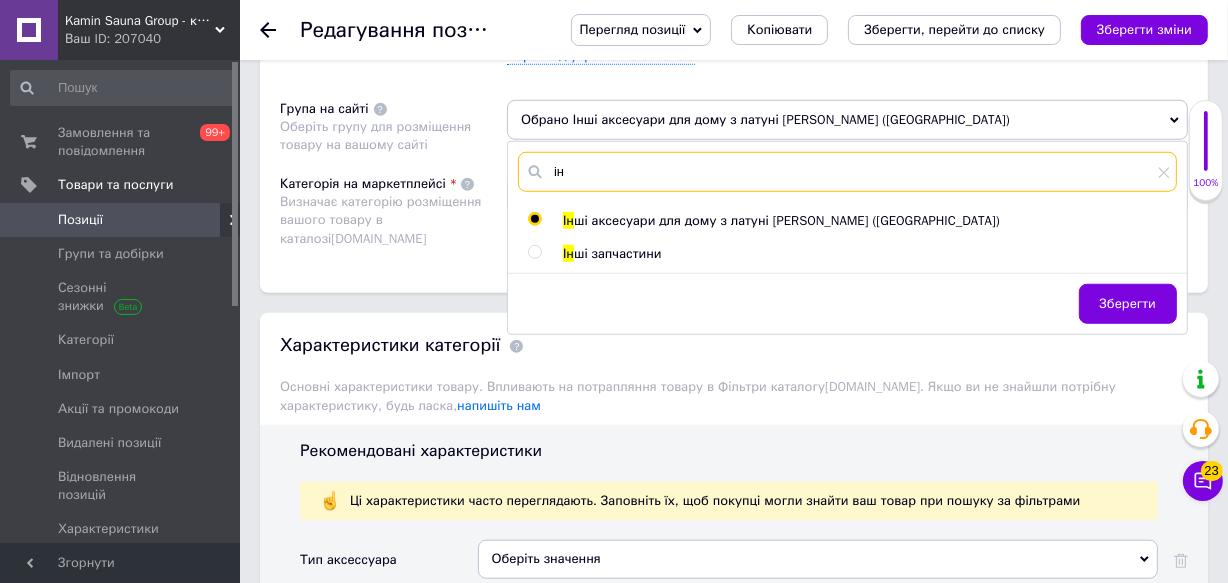 type on "і" 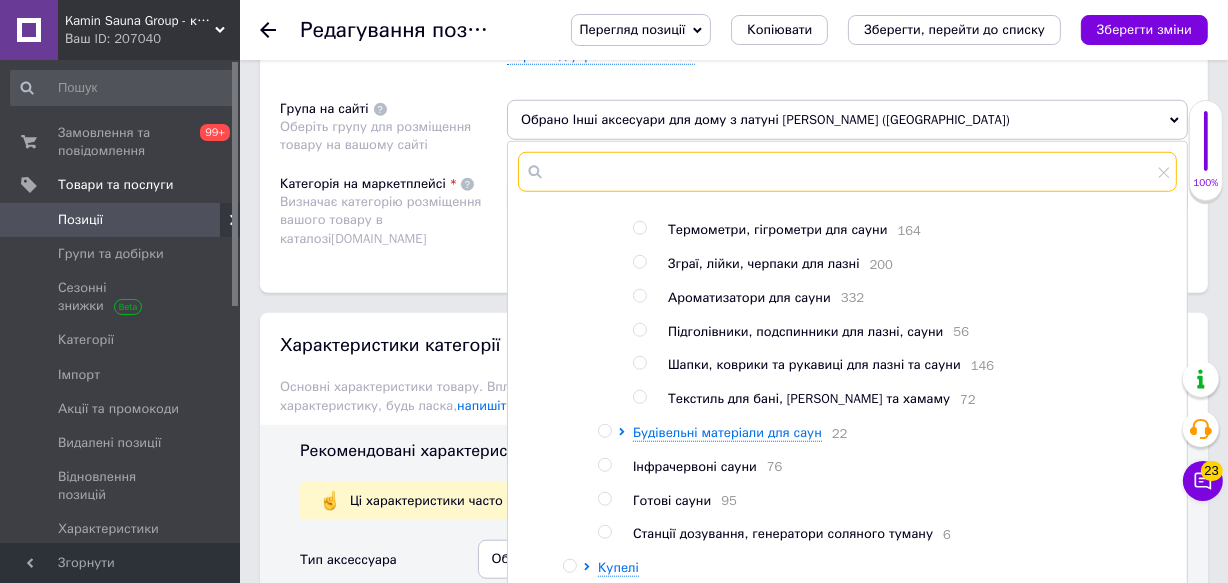 scroll, scrollTop: 545, scrollLeft: 0, axis: vertical 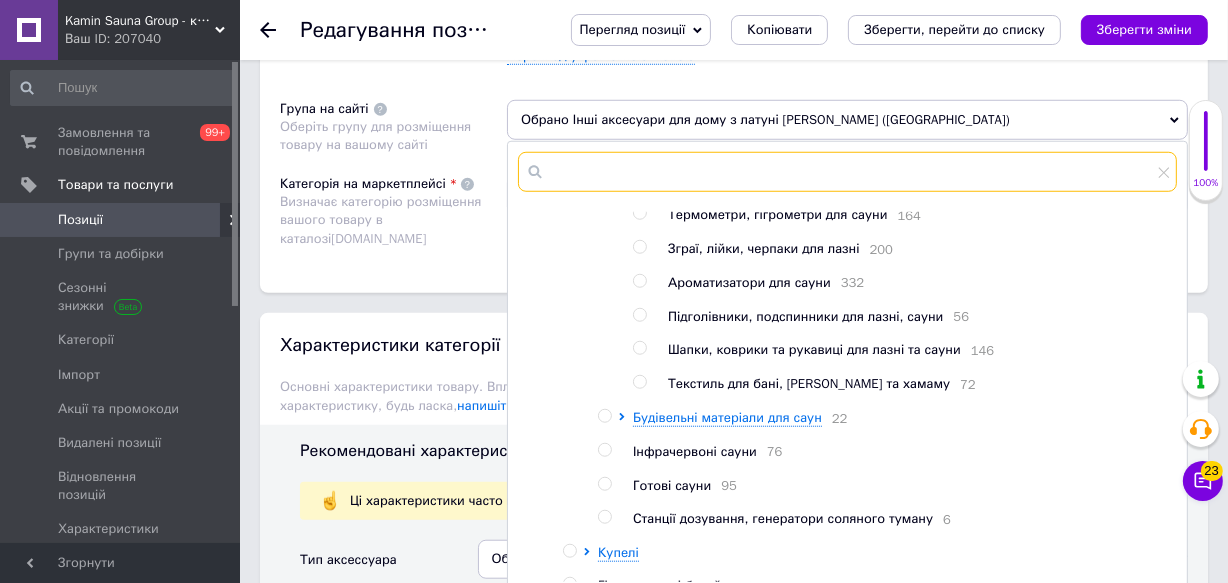 type 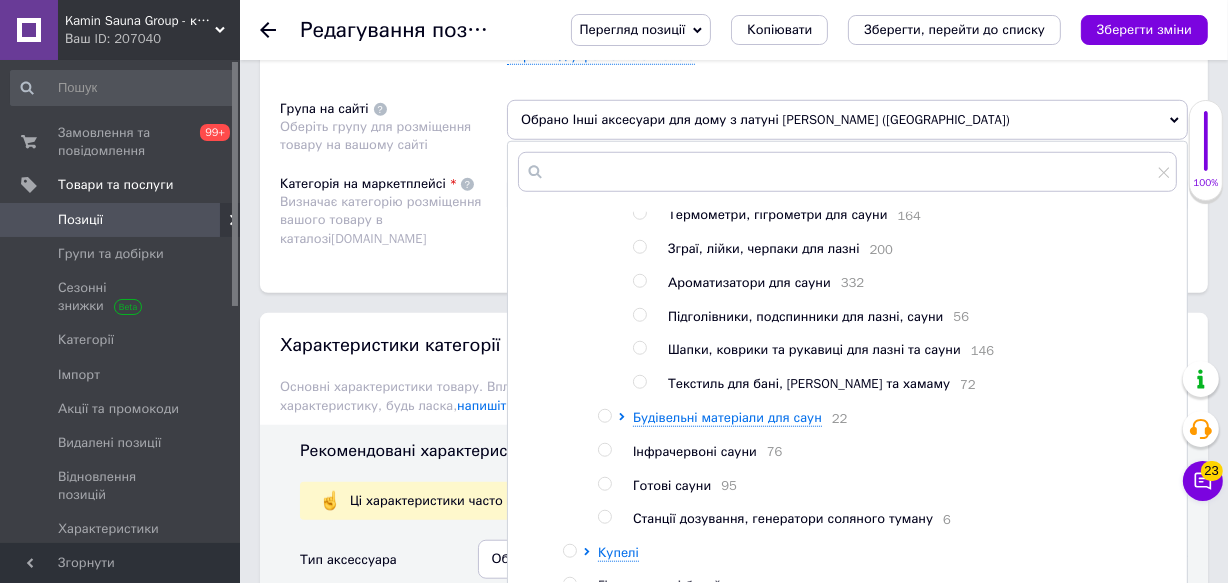 click on "Зграї, лійки, черпаки для лазні" at bounding box center [764, 248] 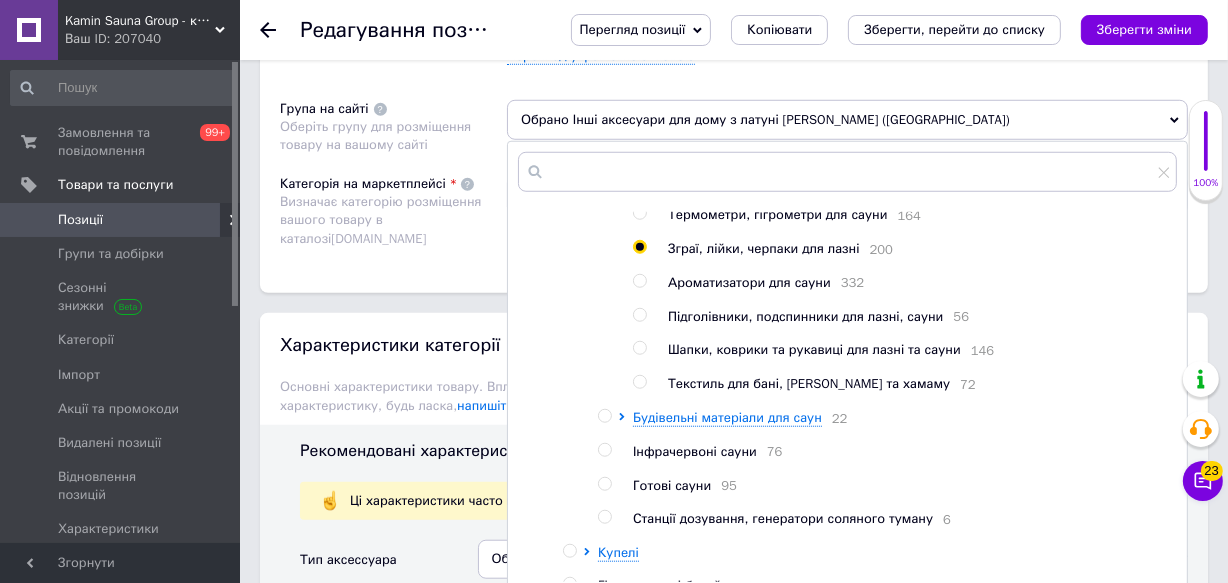 radio on "true" 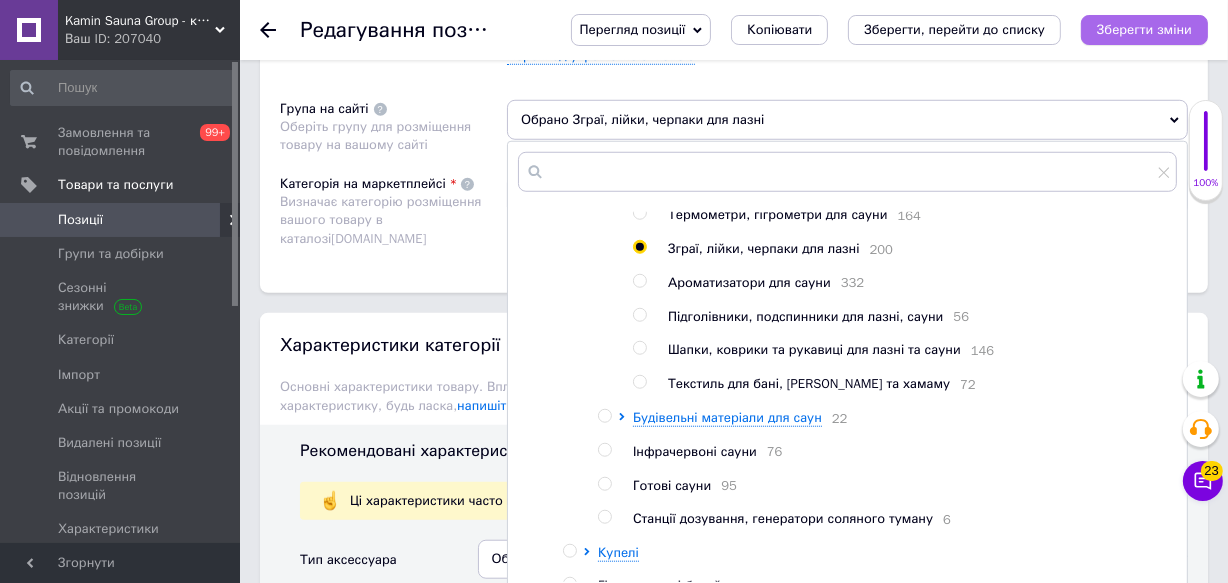 click on "Зберегти зміни" at bounding box center (1144, 29) 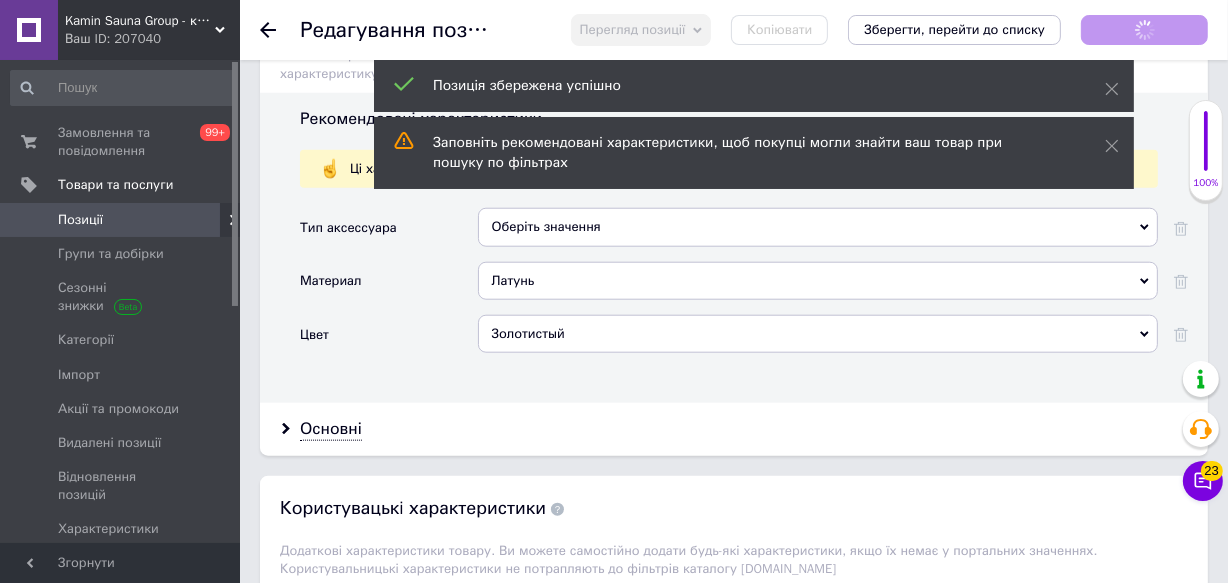 scroll, scrollTop: 1818, scrollLeft: 0, axis: vertical 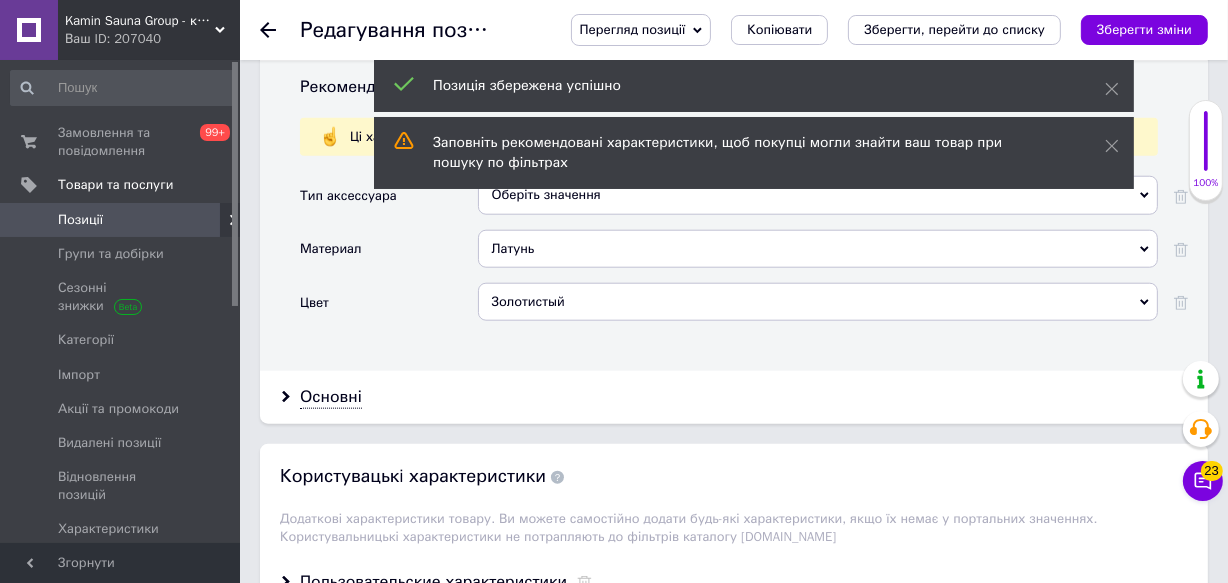 click on "Латунь" at bounding box center (818, 249) 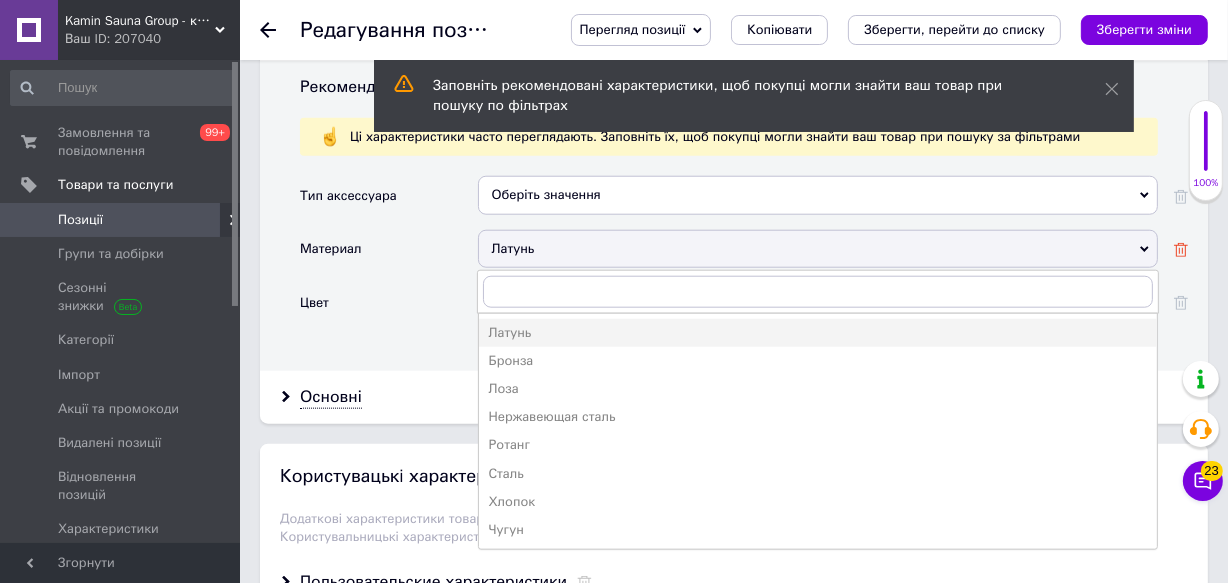 click 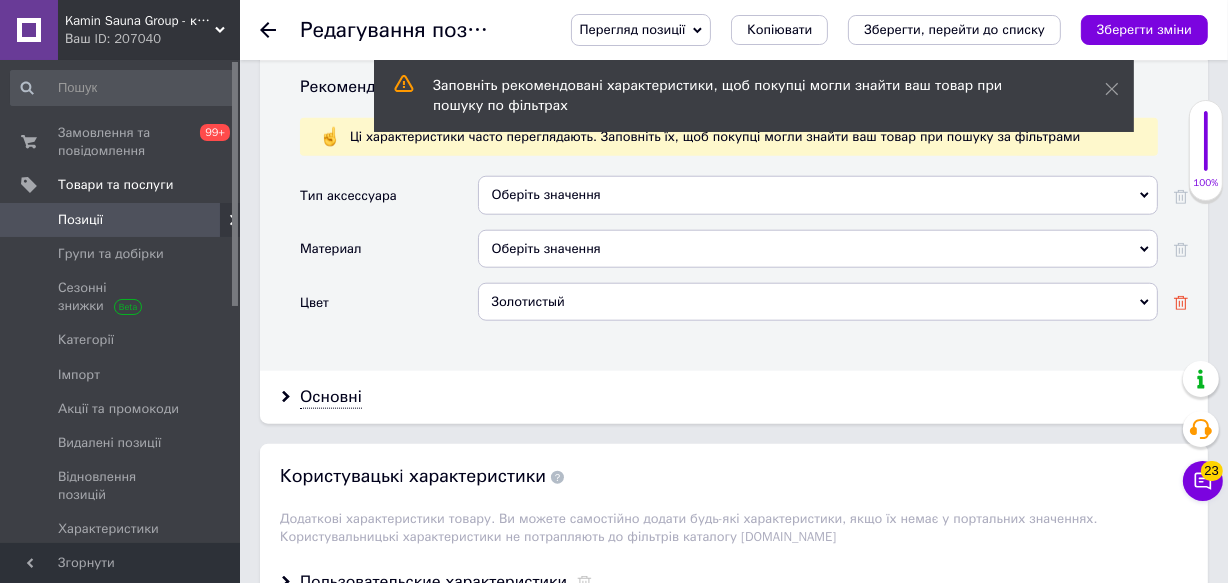 click 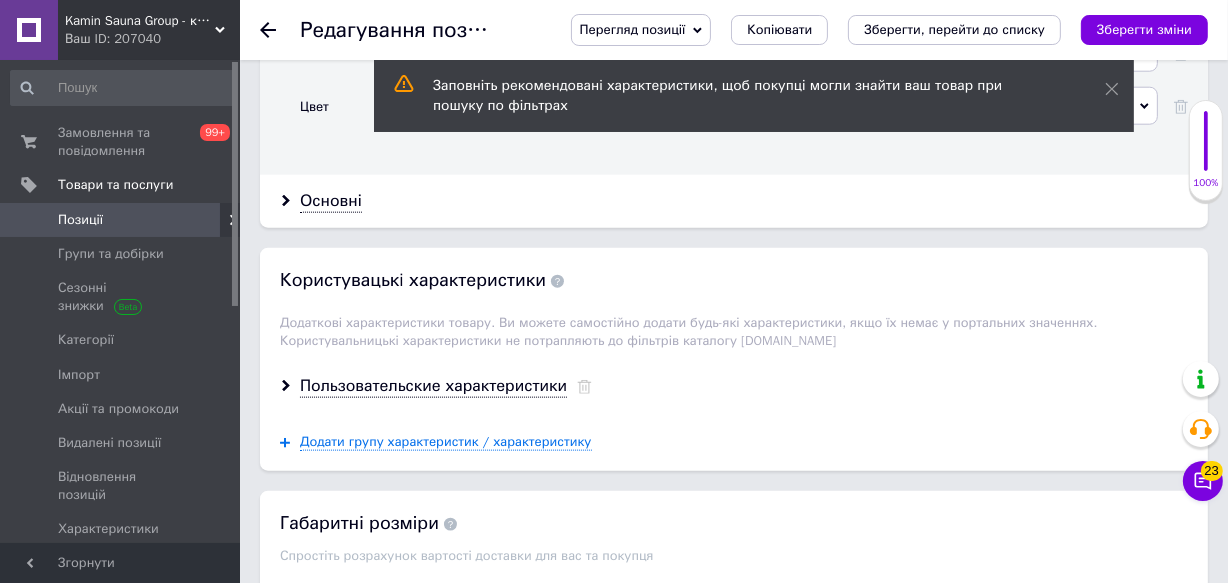 scroll, scrollTop: 1909, scrollLeft: 0, axis: vertical 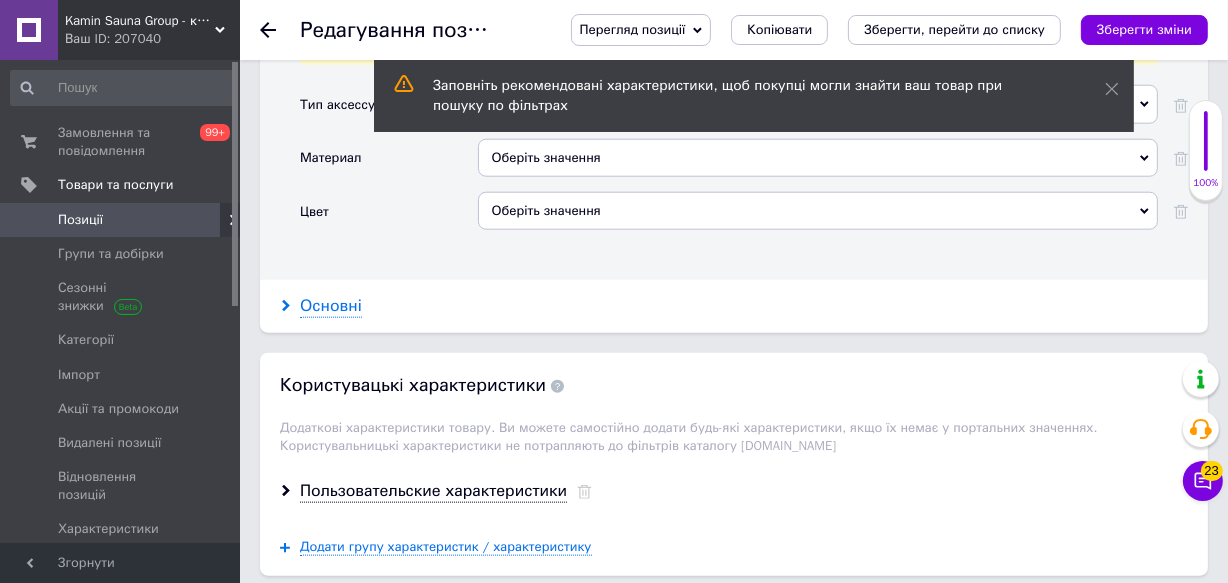 click on "Основні" at bounding box center [331, 306] 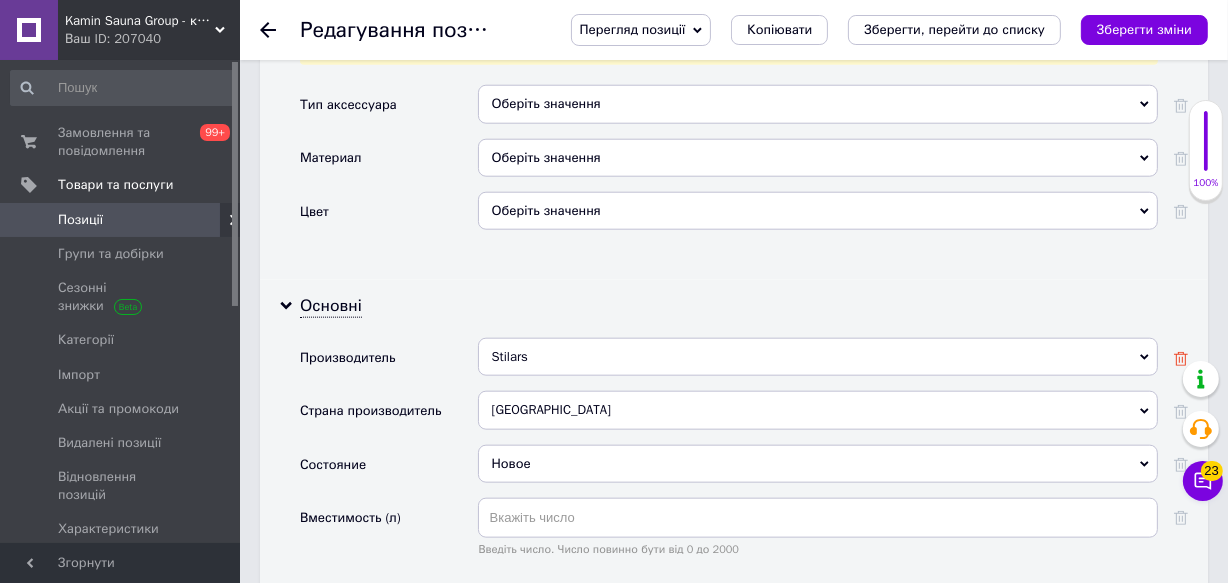 click 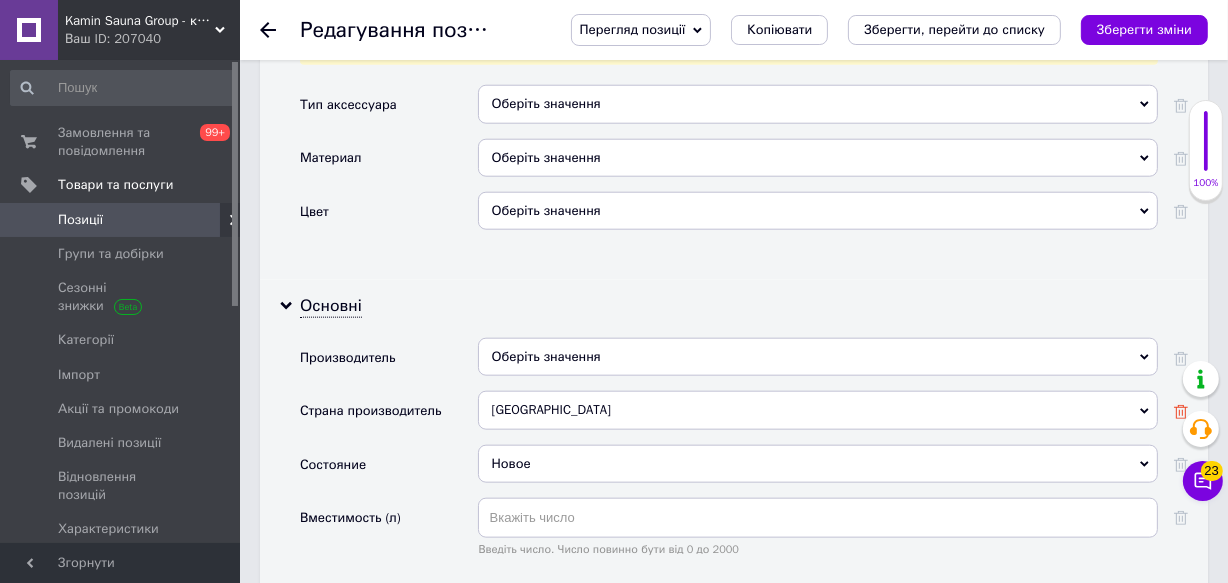 click 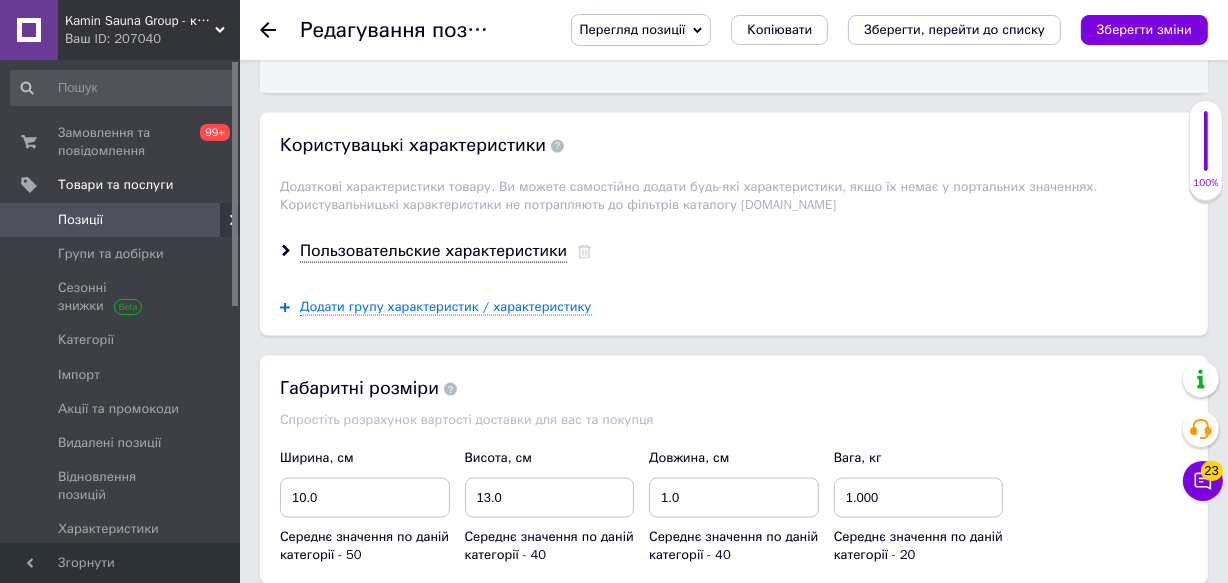 scroll, scrollTop: 2454, scrollLeft: 0, axis: vertical 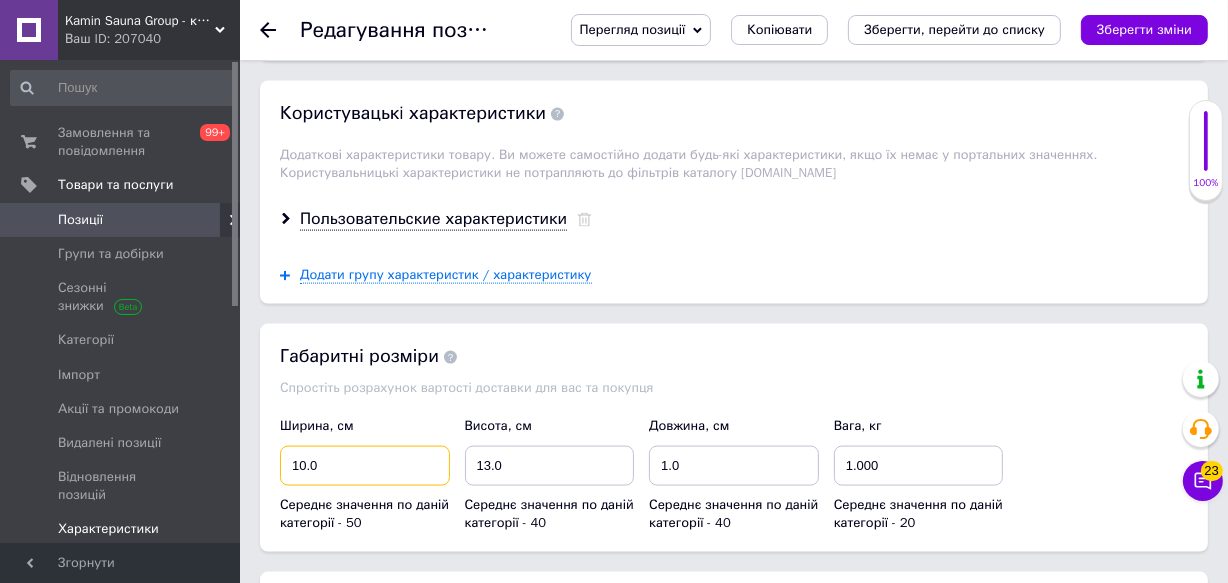 drag, startPoint x: 154, startPoint y: 489, endPoint x: 135, endPoint y: 491, distance: 19.104973 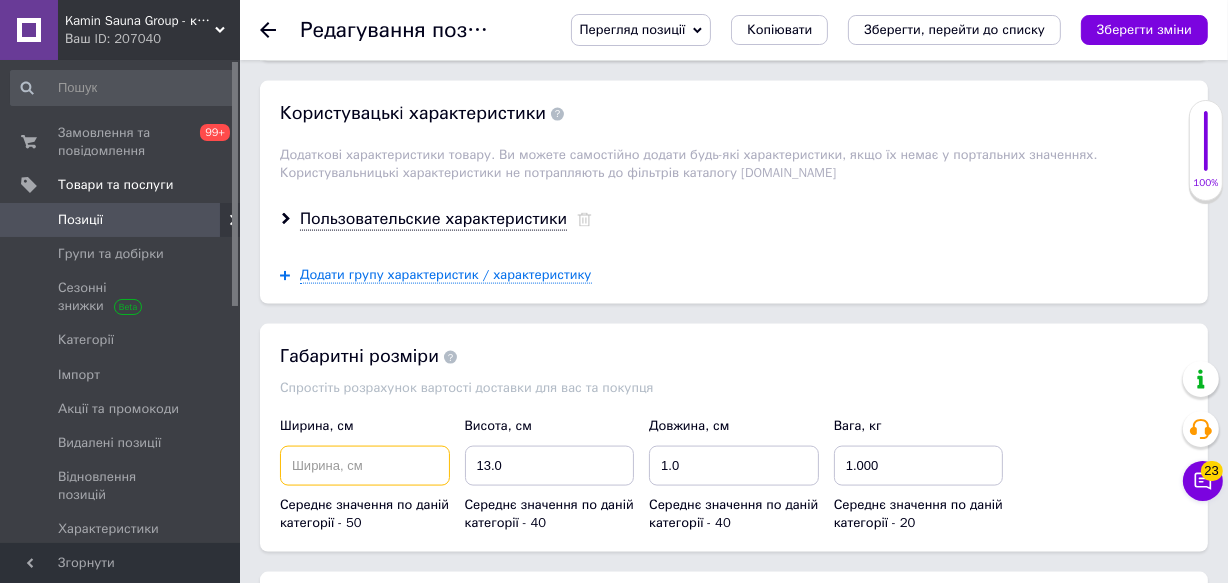 type 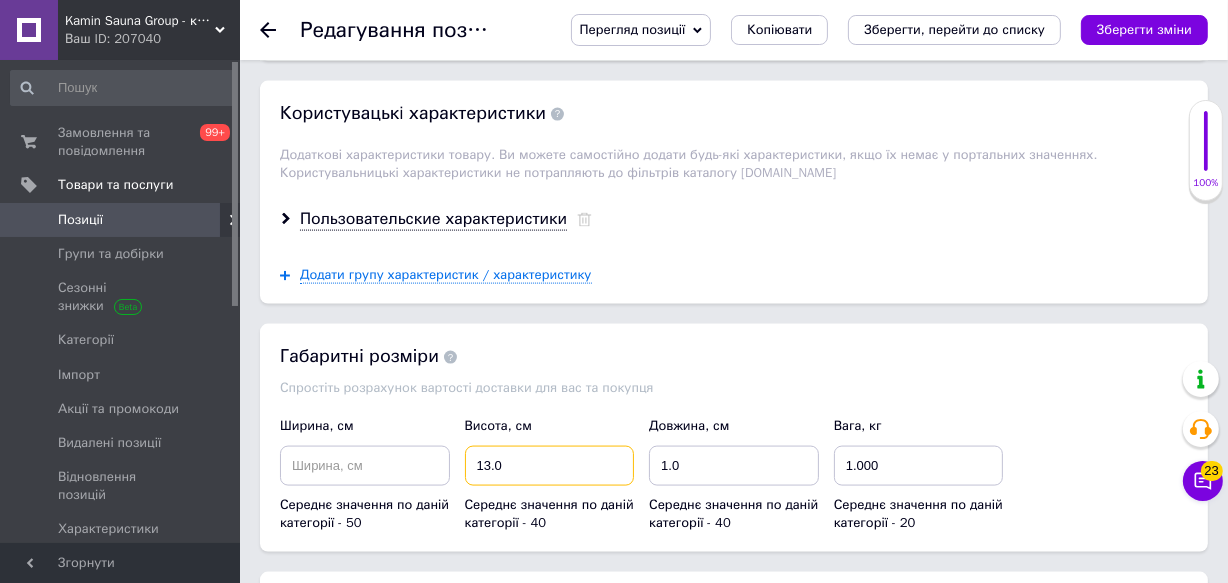 drag, startPoint x: 519, startPoint y: 482, endPoint x: 600, endPoint y: 499, distance: 82.764725 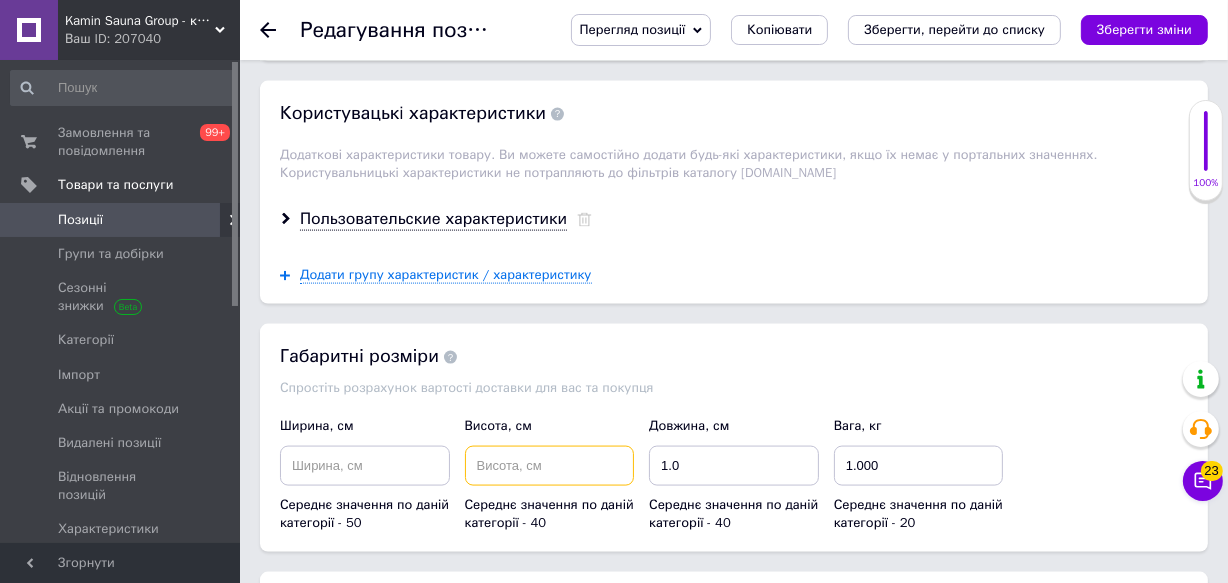 type 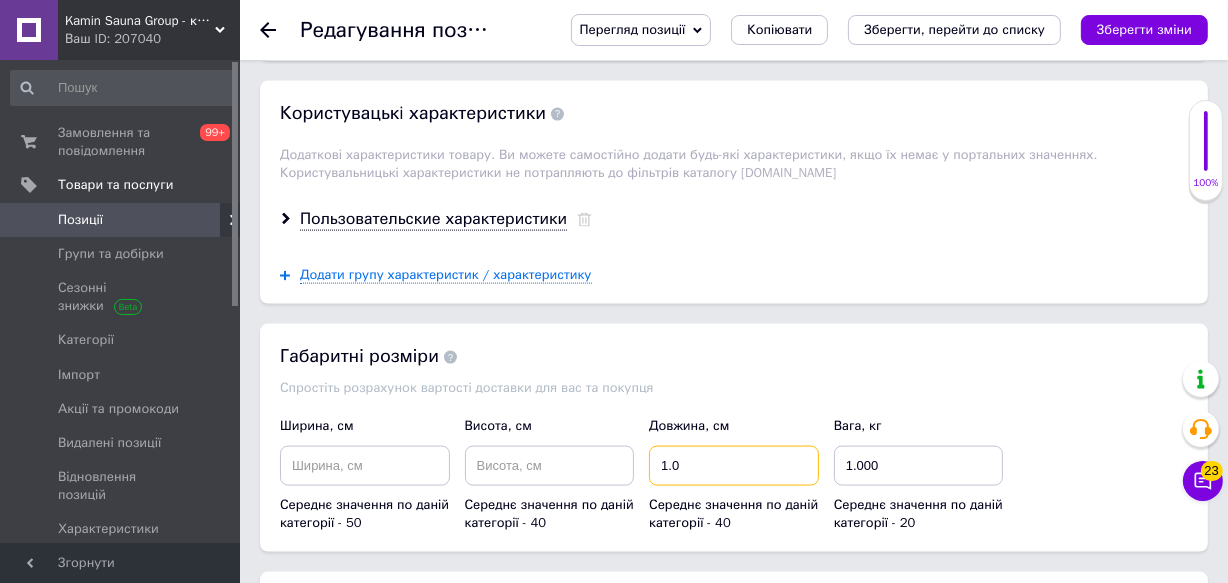 drag, startPoint x: 635, startPoint y: 486, endPoint x: 605, endPoint y: 482, distance: 30.265491 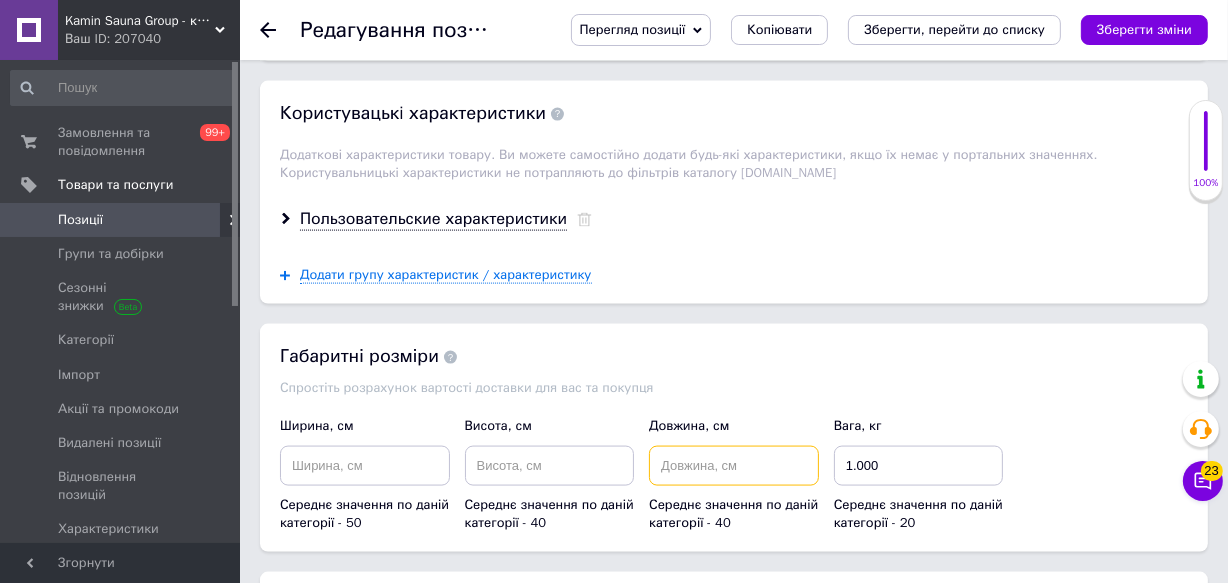 type 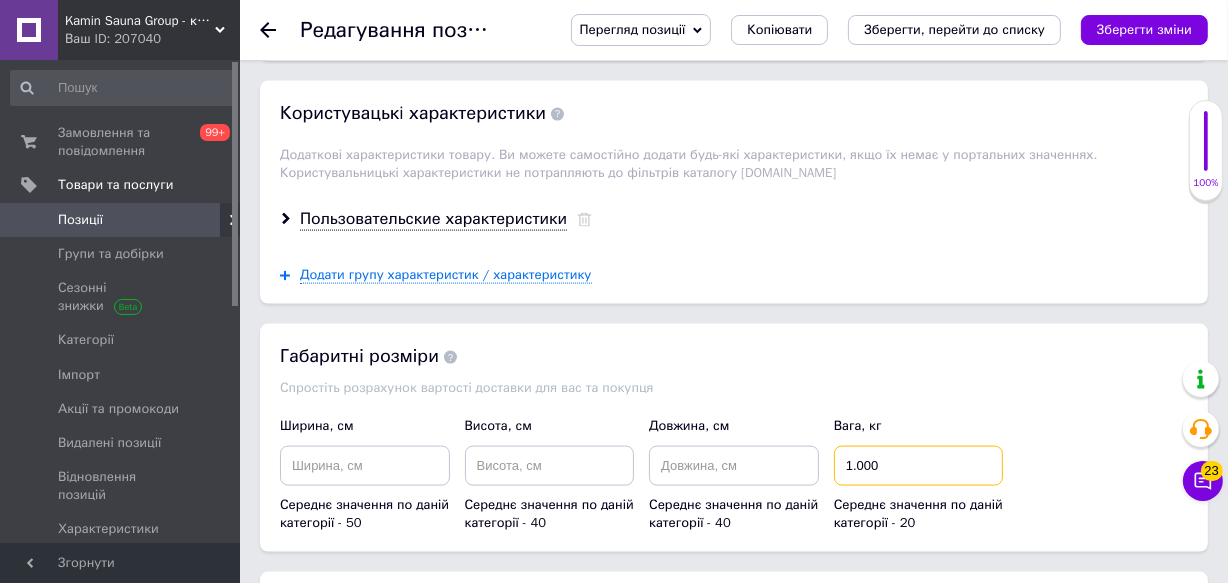 drag, startPoint x: 898, startPoint y: 478, endPoint x: 671, endPoint y: 486, distance: 227.14093 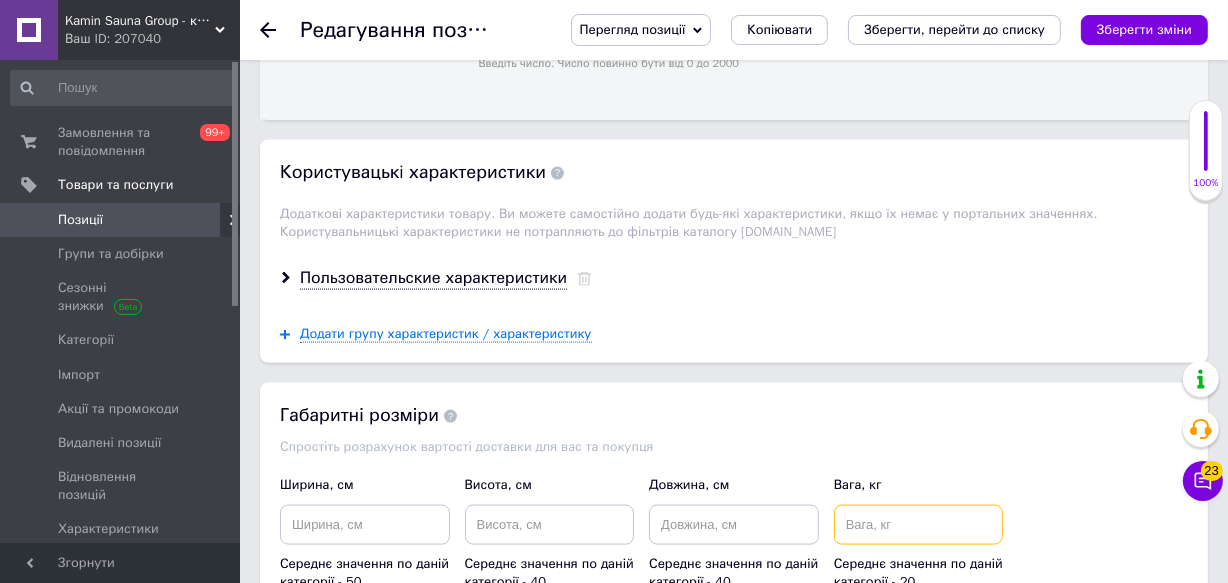 scroll, scrollTop: 2363, scrollLeft: 0, axis: vertical 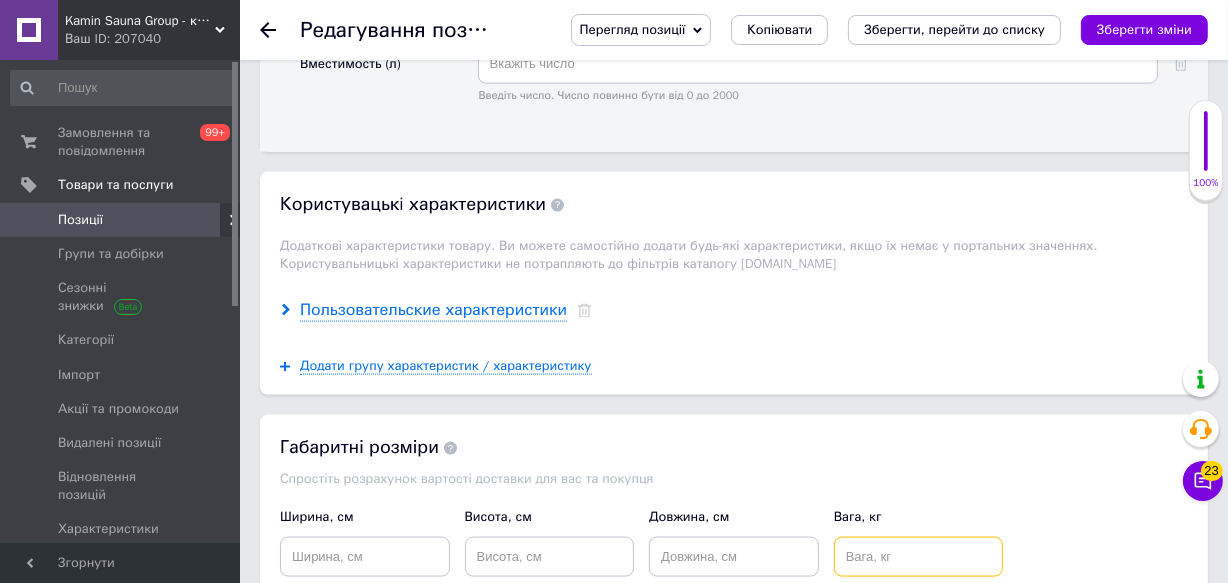 type 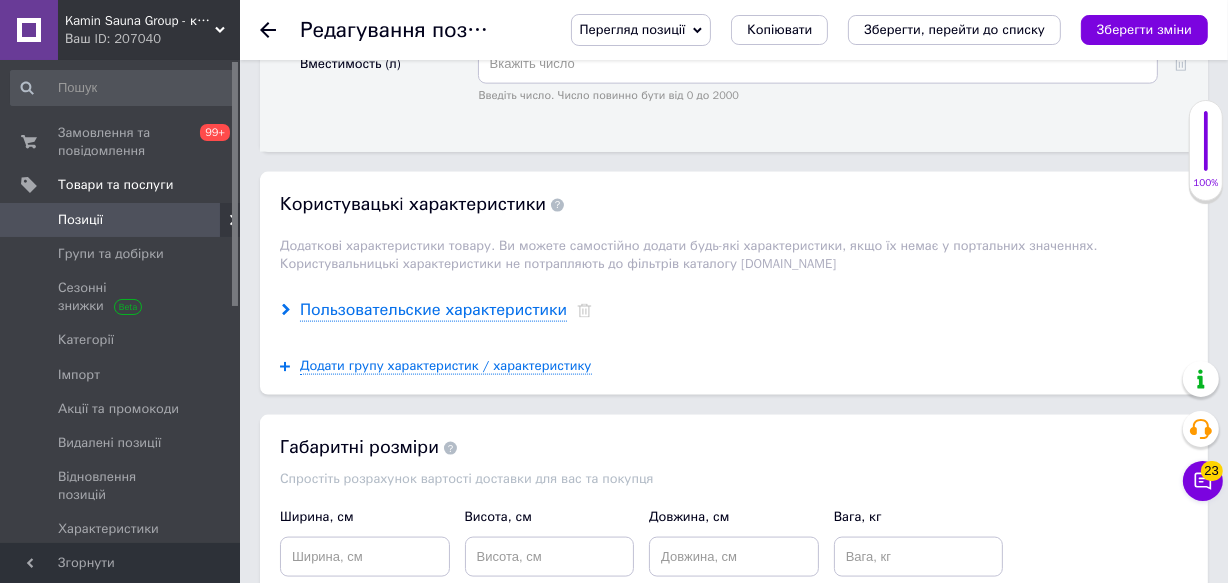 click on "Пользовательские характеристики" at bounding box center (433, 310) 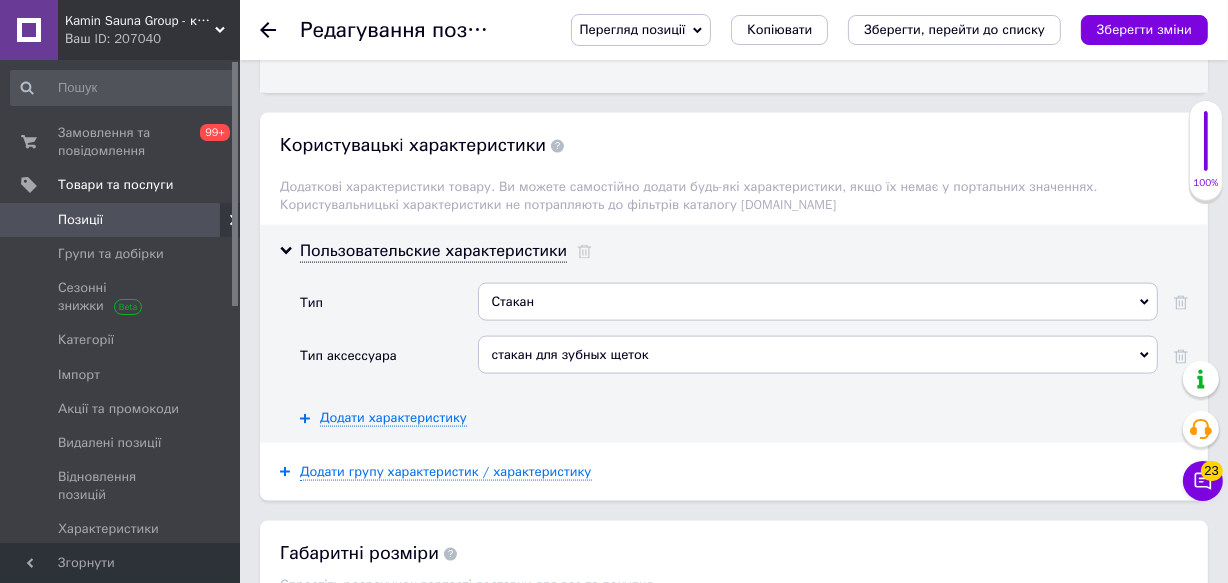 scroll, scrollTop: 2454, scrollLeft: 0, axis: vertical 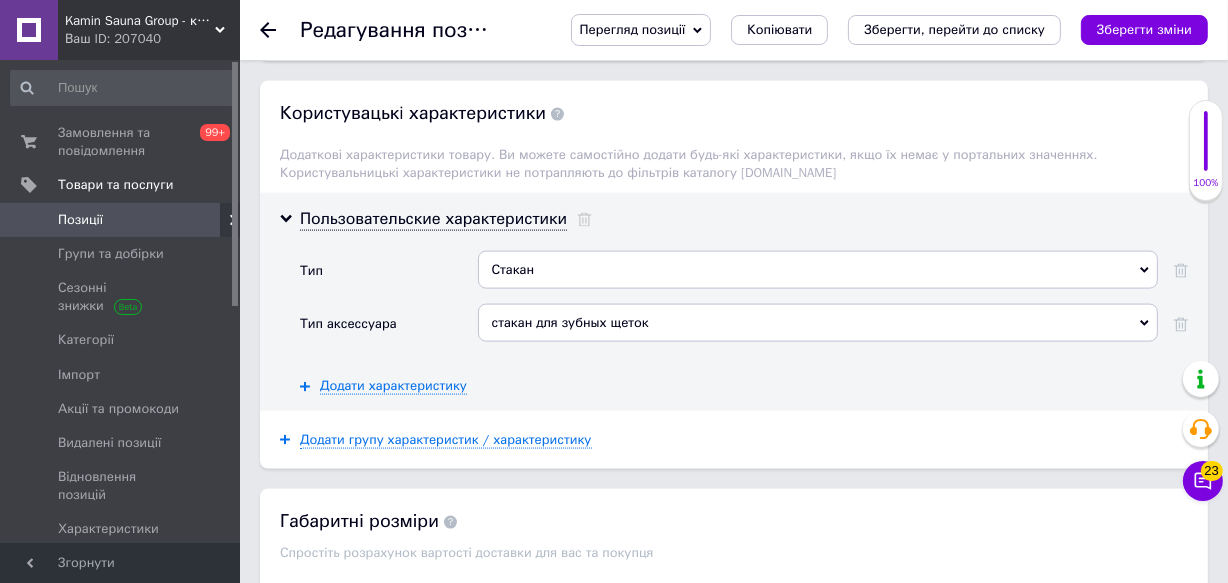 click on "стакан для зубных щеток" at bounding box center [818, 323] 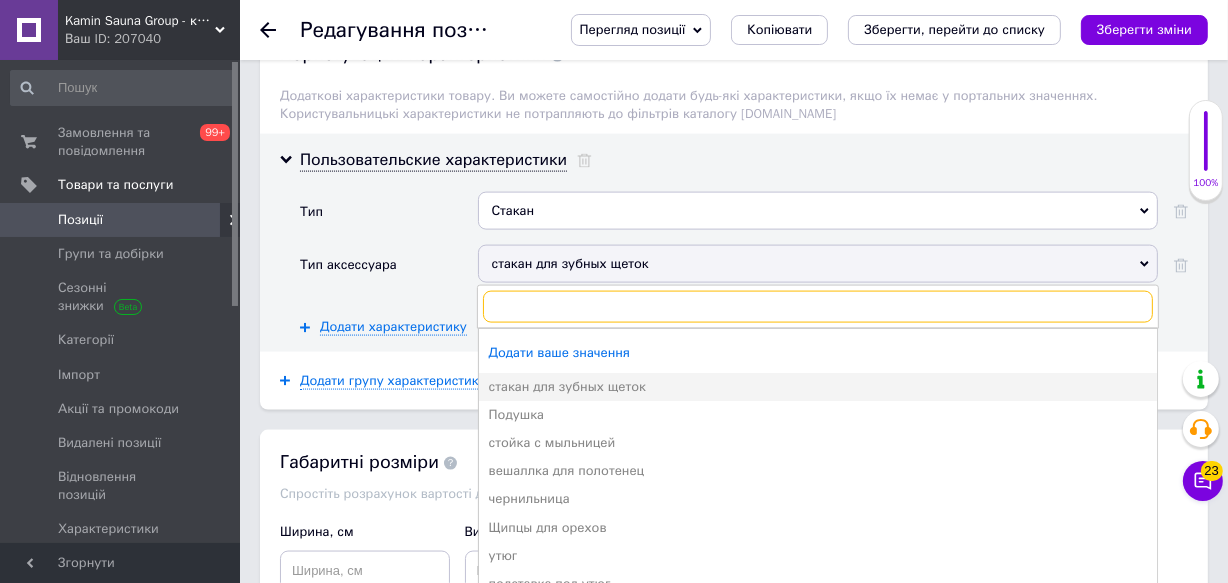 scroll, scrollTop: 2545, scrollLeft: 0, axis: vertical 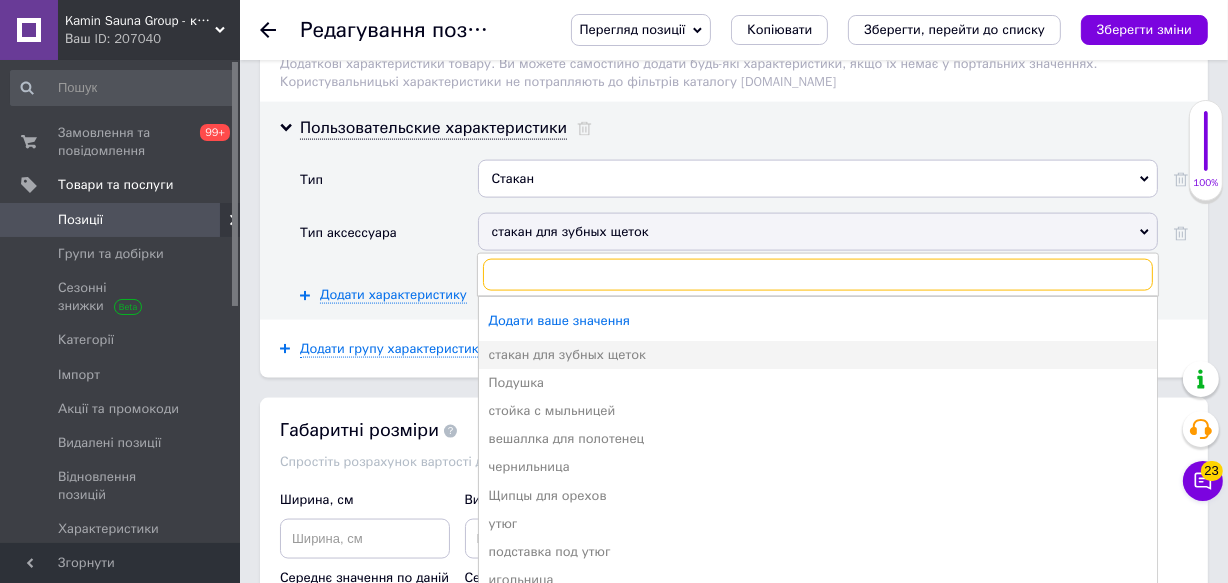 type on "т" 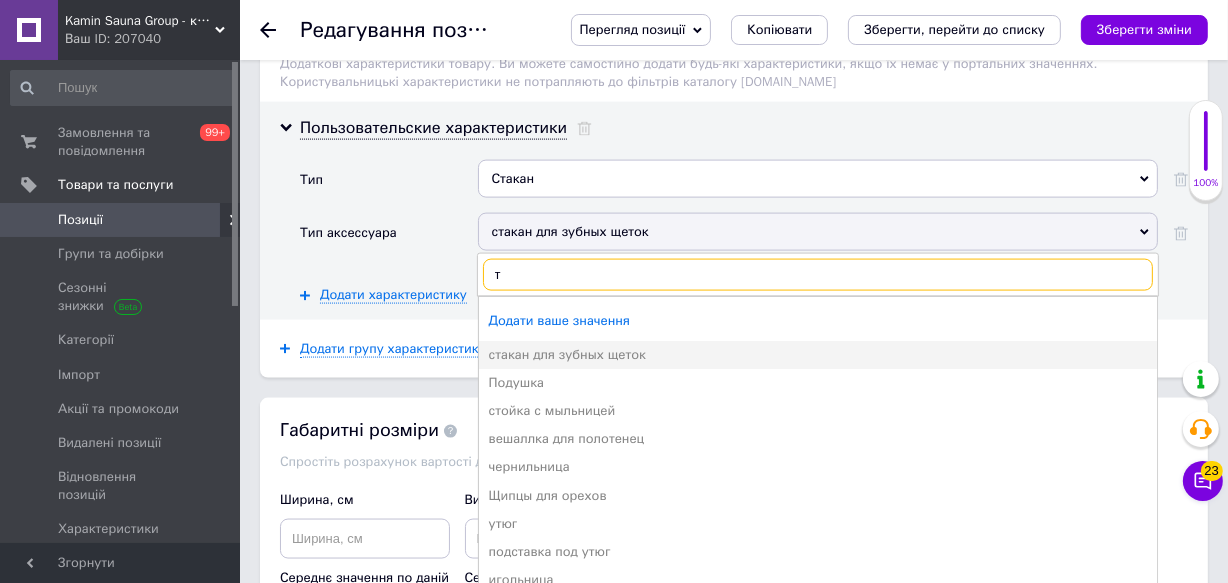 type 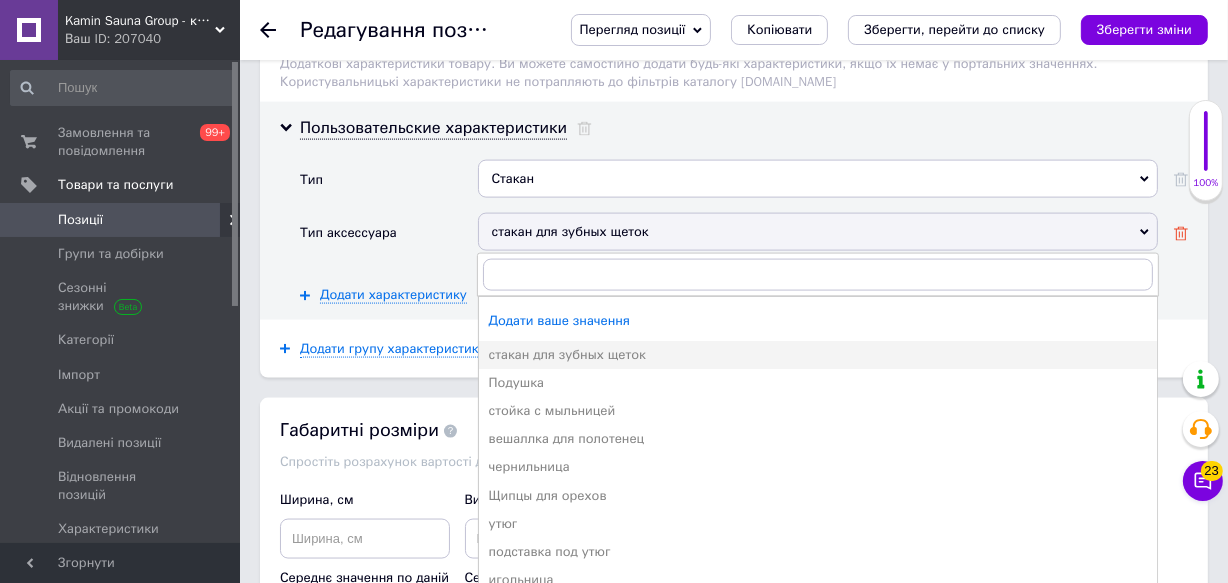 click 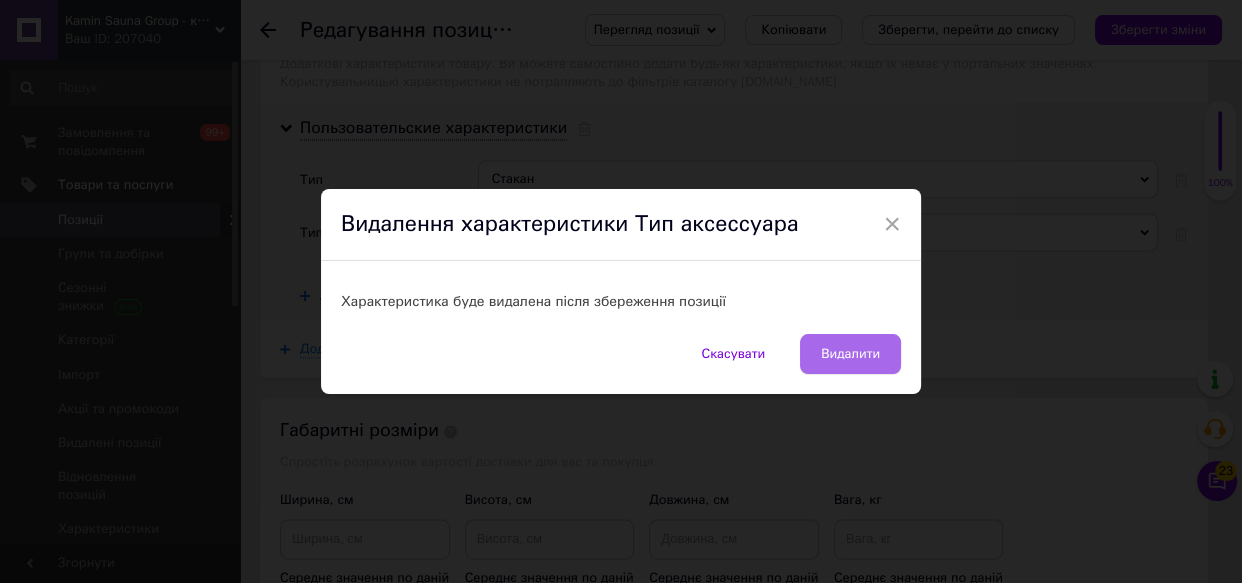 click on "Видалити" at bounding box center (850, 354) 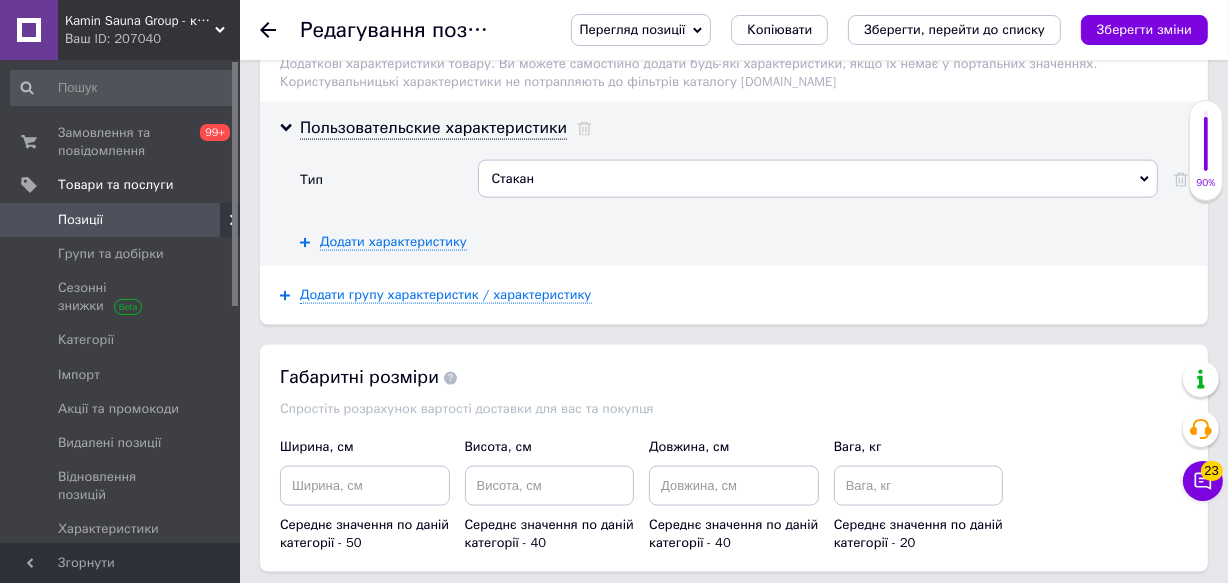 drag, startPoint x: 539, startPoint y: 200, endPoint x: 374, endPoint y: 182, distance: 165.97891 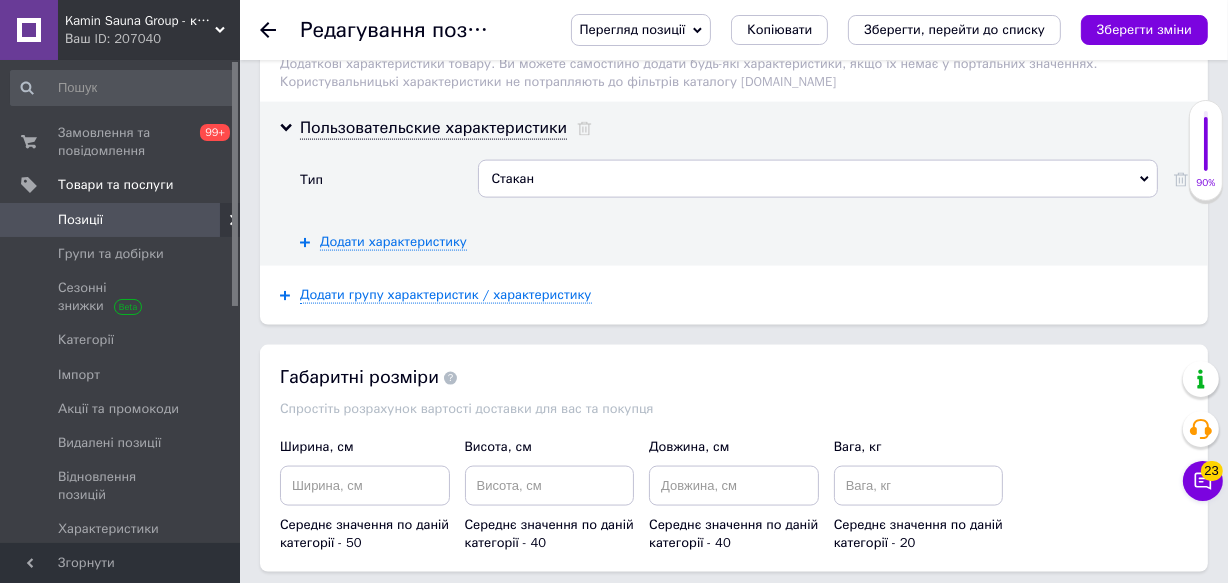 click on "Тип Стакан Додати ваше значення Стакан" at bounding box center [744, 186] 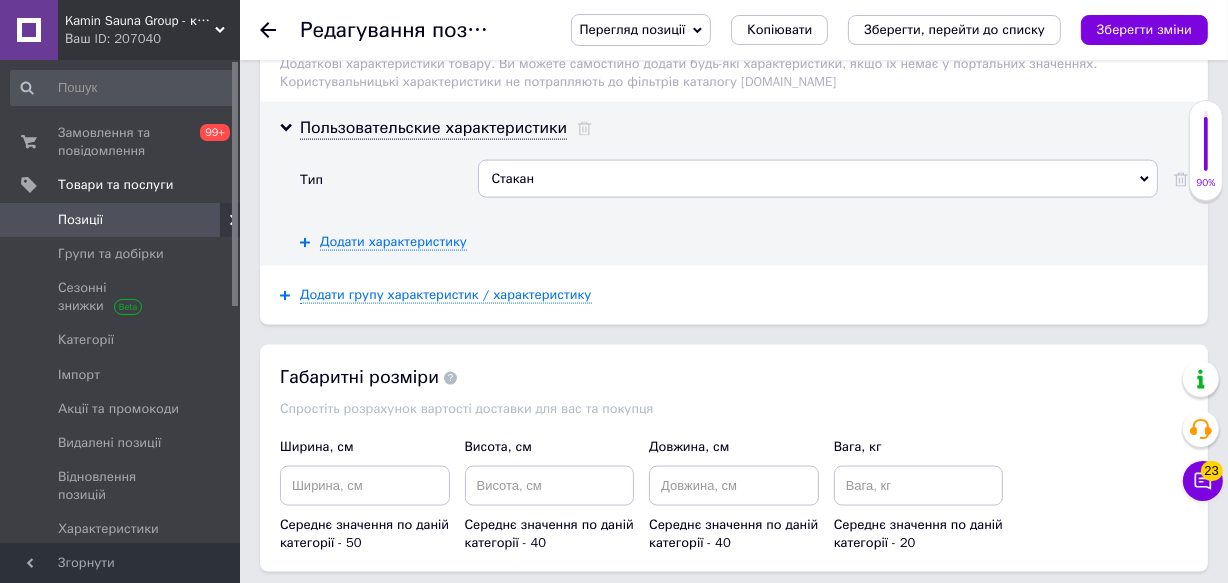 click on "Стакан" at bounding box center [818, 179] 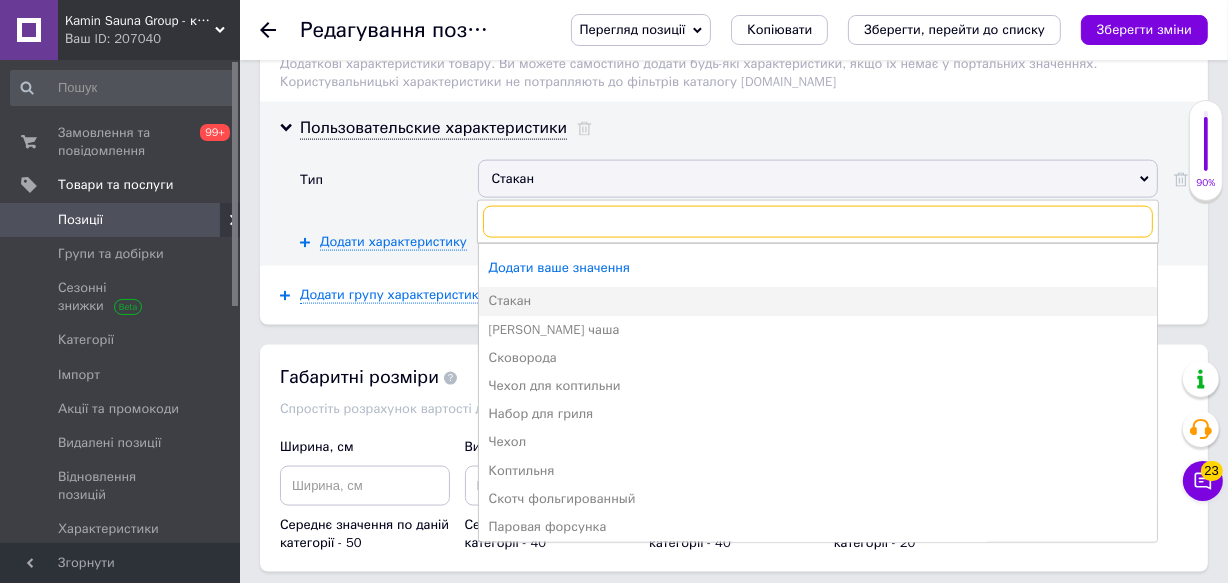type on "С" 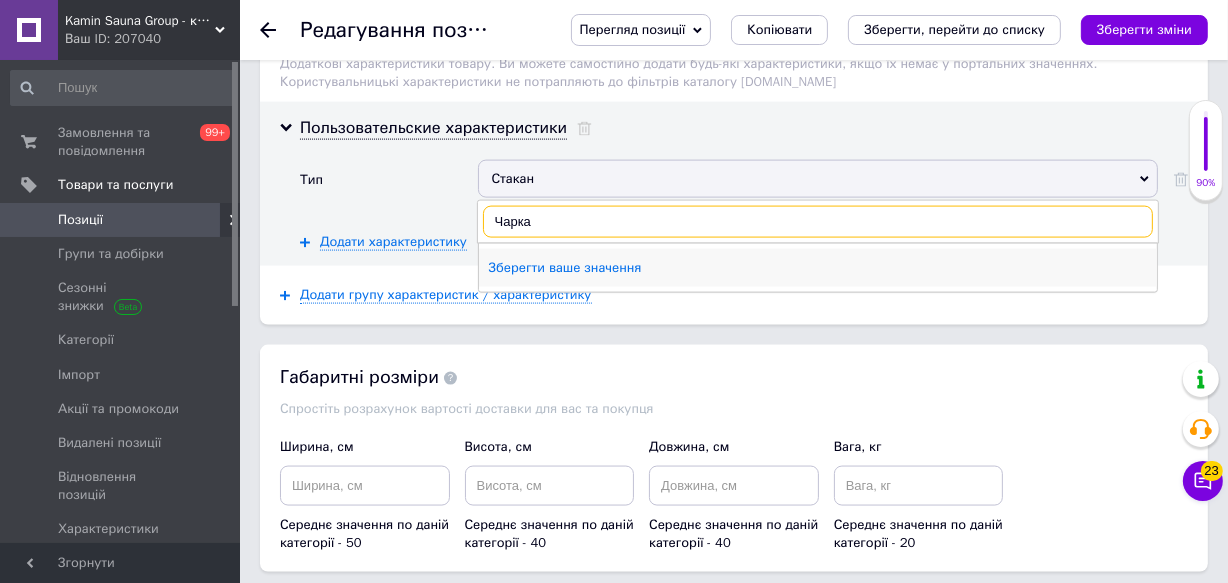 type on "Чарка" 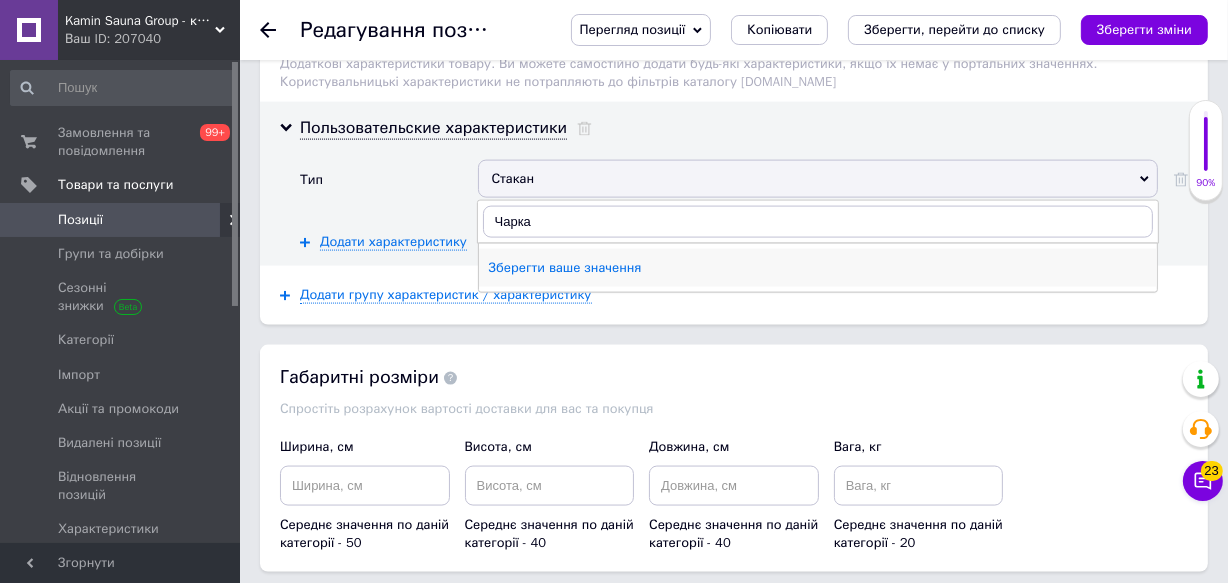 click on "Зберегти ваше значення" at bounding box center [818, 268] 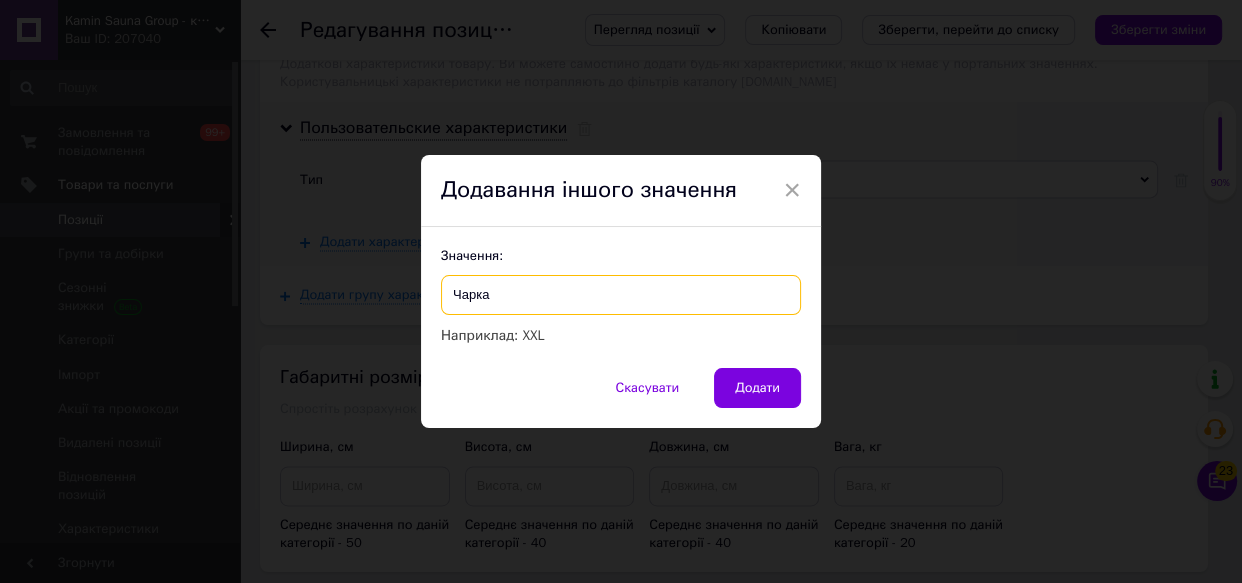 click on "Чарка" at bounding box center [621, 295] 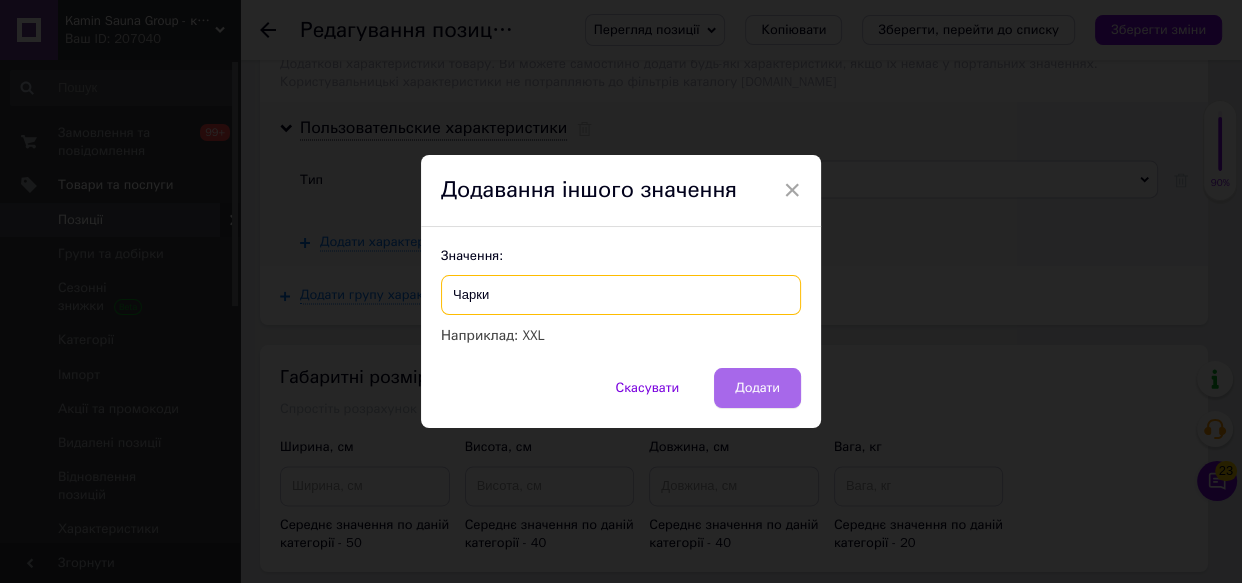 type on "Чарки" 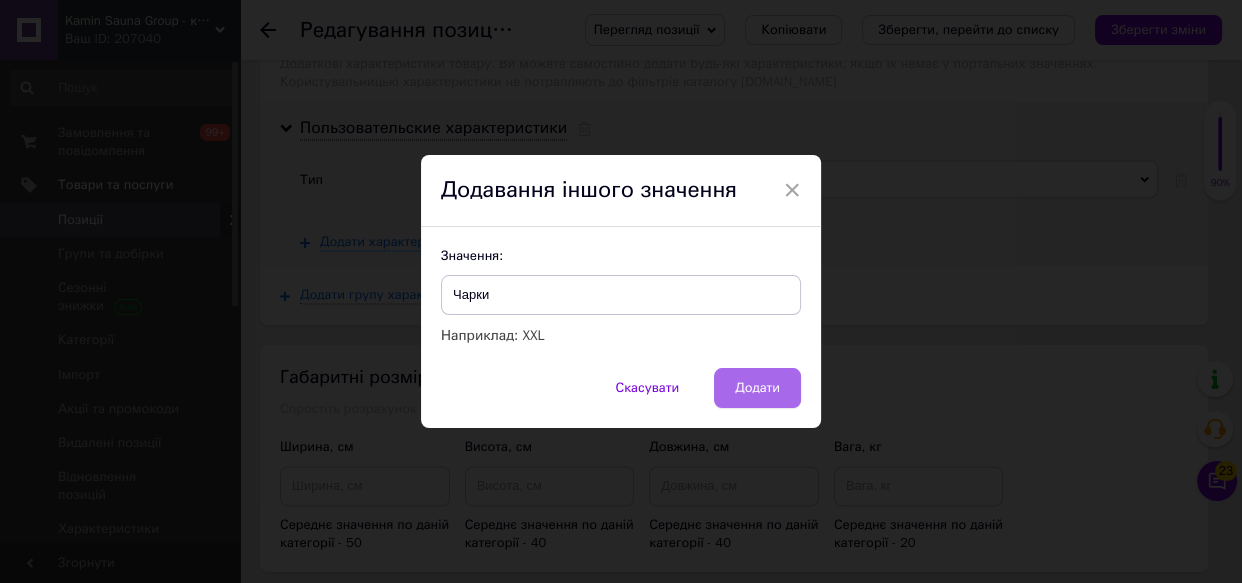 click on "Додати" at bounding box center (757, 388) 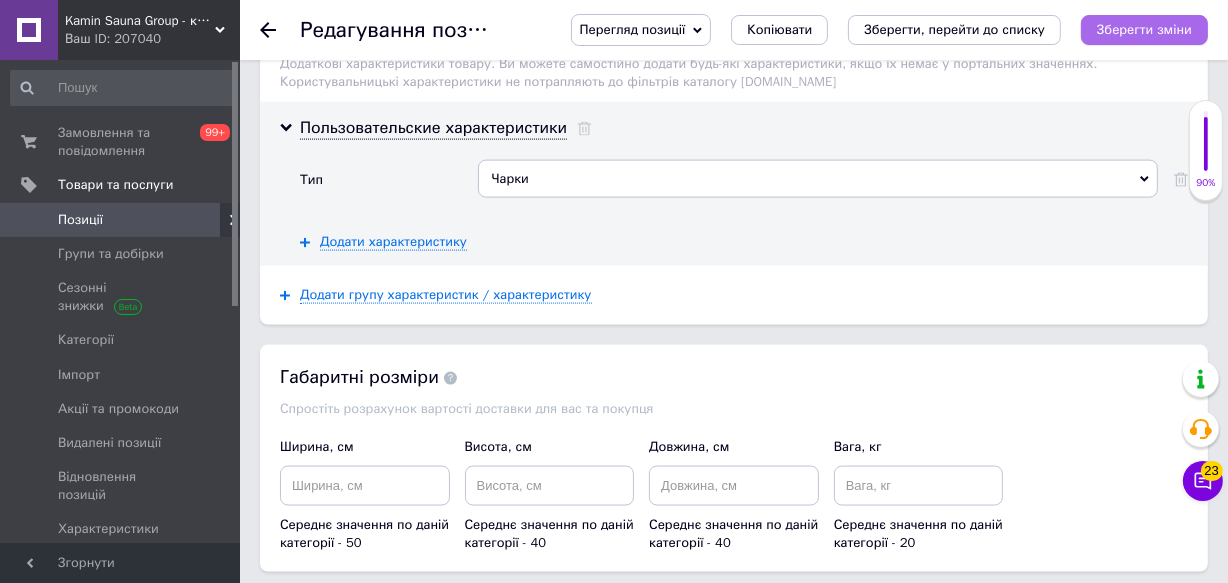 click on "Зберегти зміни" at bounding box center [1144, 29] 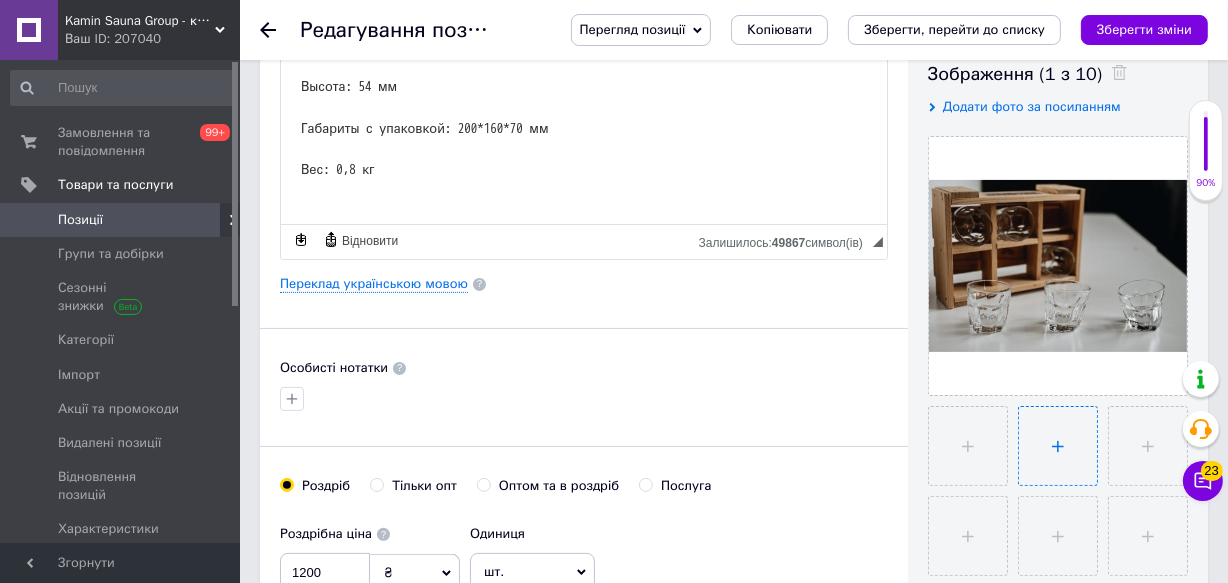 scroll, scrollTop: 363, scrollLeft: 0, axis: vertical 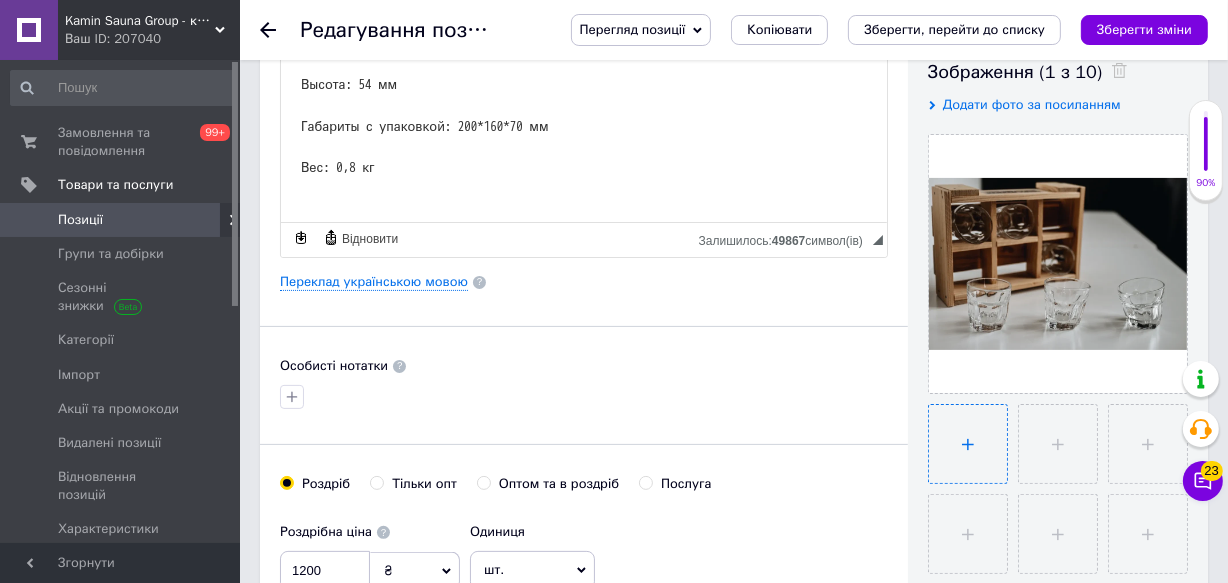 click at bounding box center (968, 444) 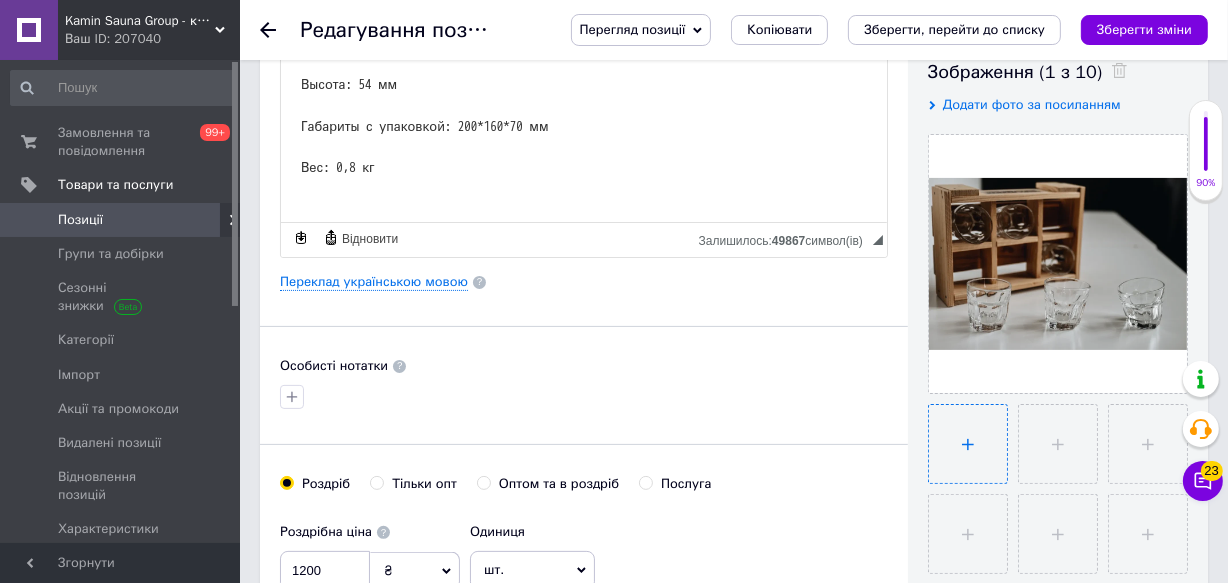 type on "C:\fakepath\5402279658583618628.jpg" 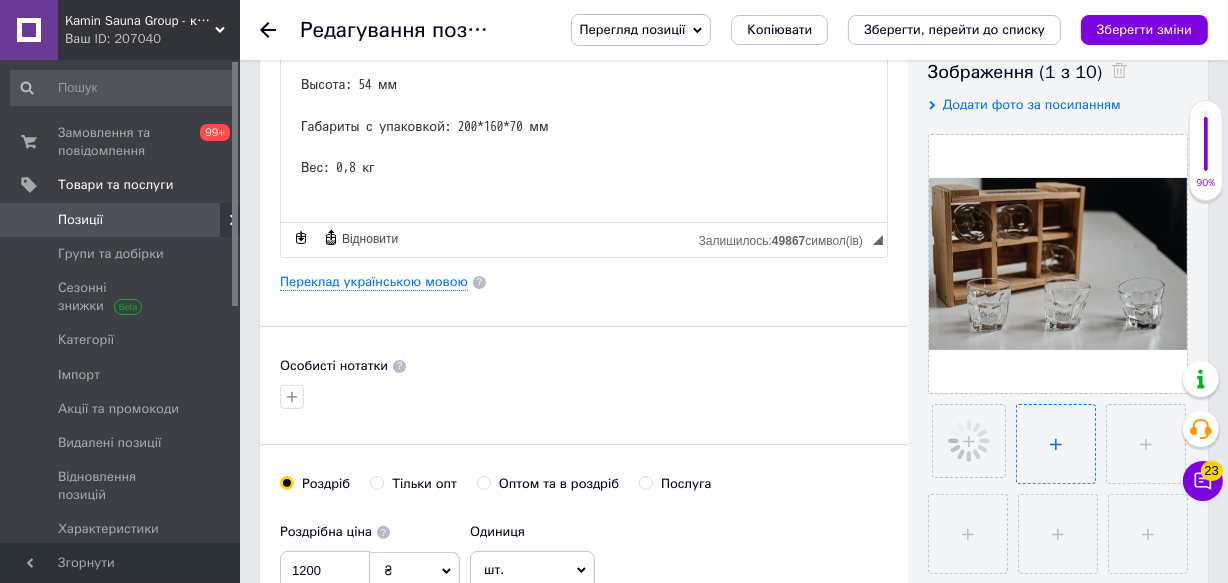 click at bounding box center [1056, 444] 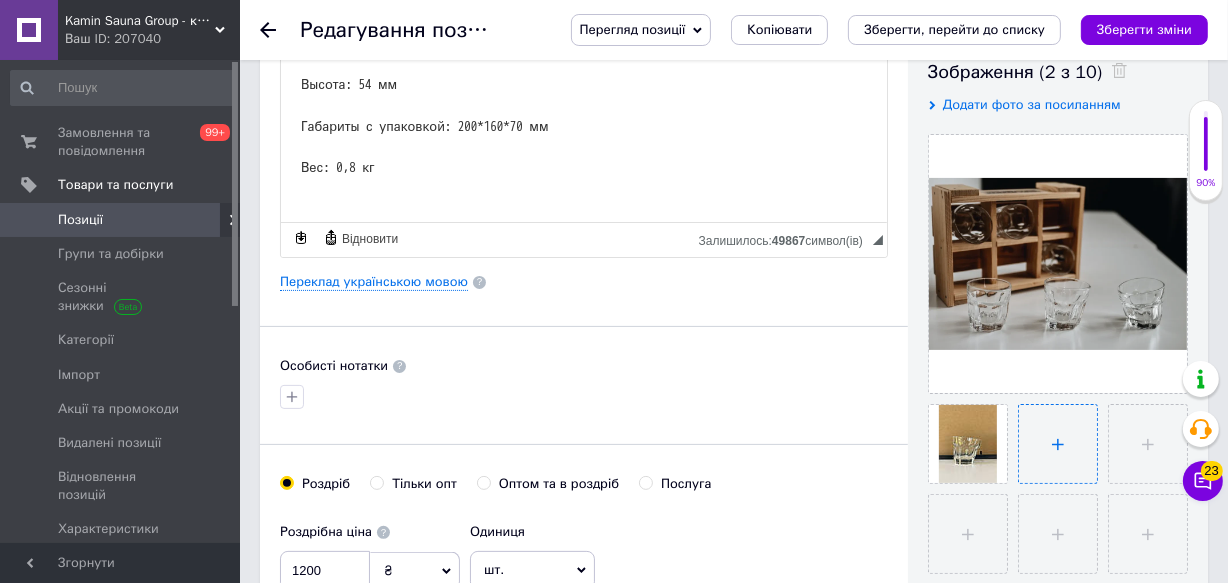 type on "C:\fakepath\5402279658583618623.jpg" 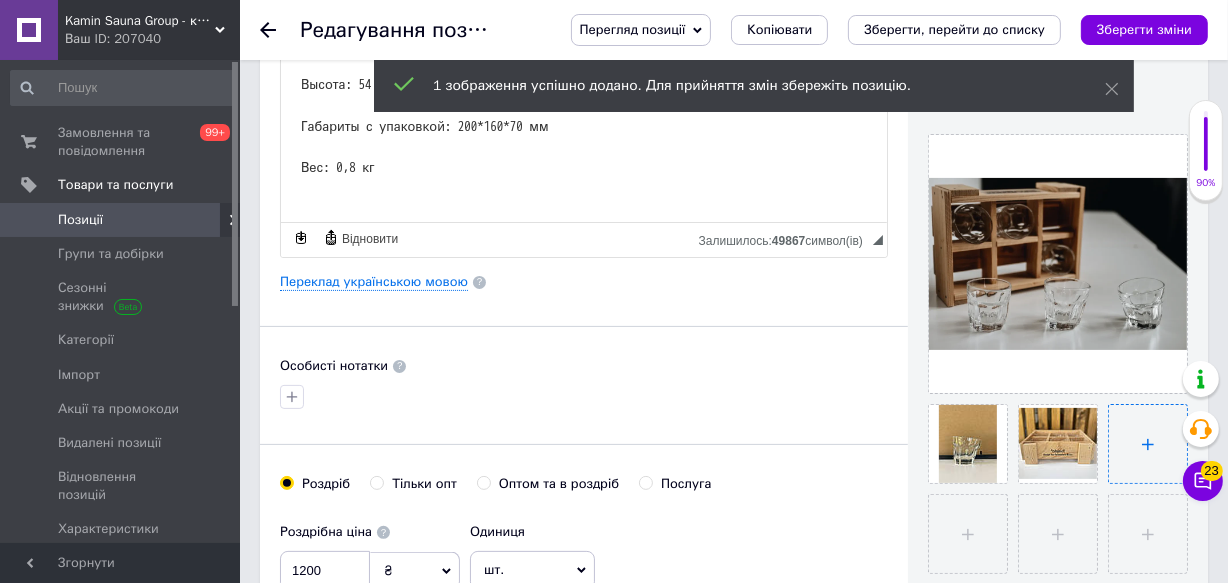click at bounding box center [1148, 444] 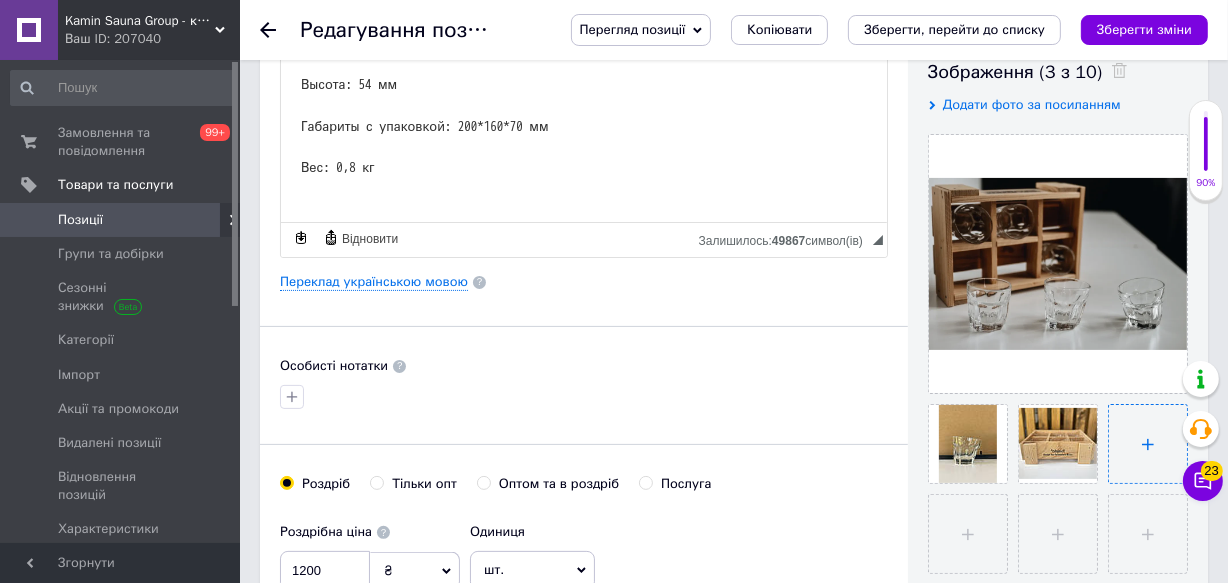 type on "C:\fakepath\5402279658583618624.jpg" 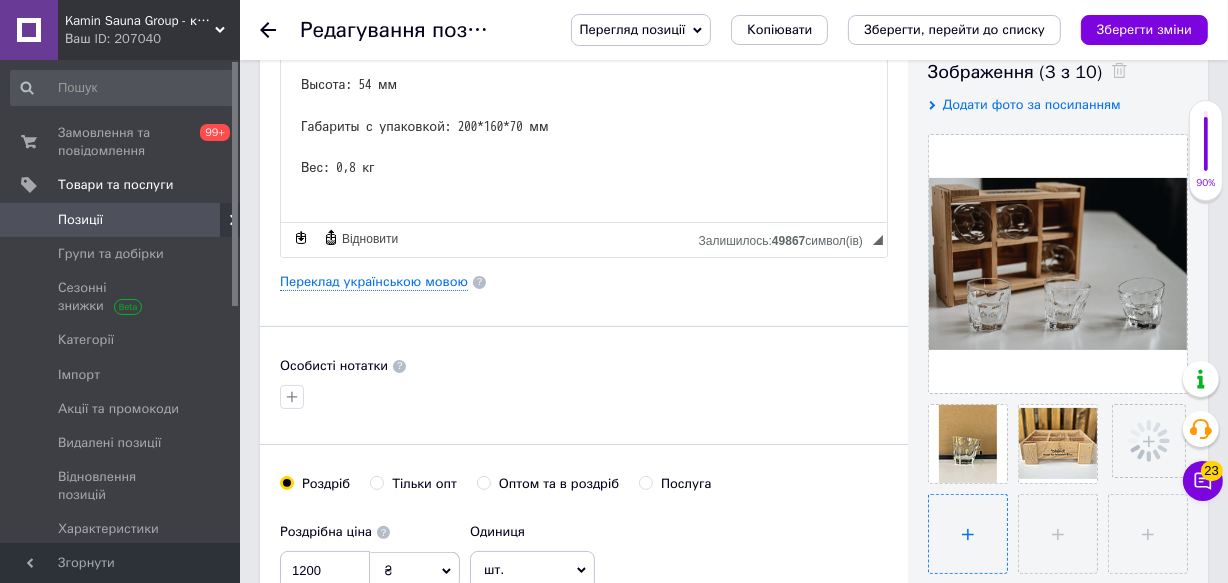 click at bounding box center (968, 534) 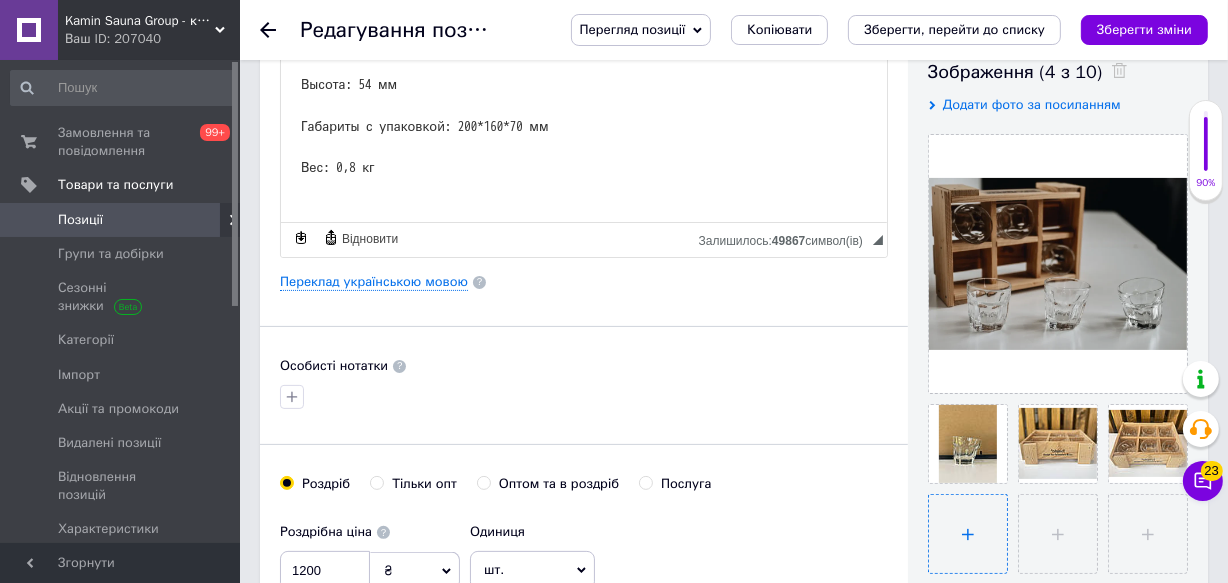 type on "C:\fakepath\5402279658583618625.jpg" 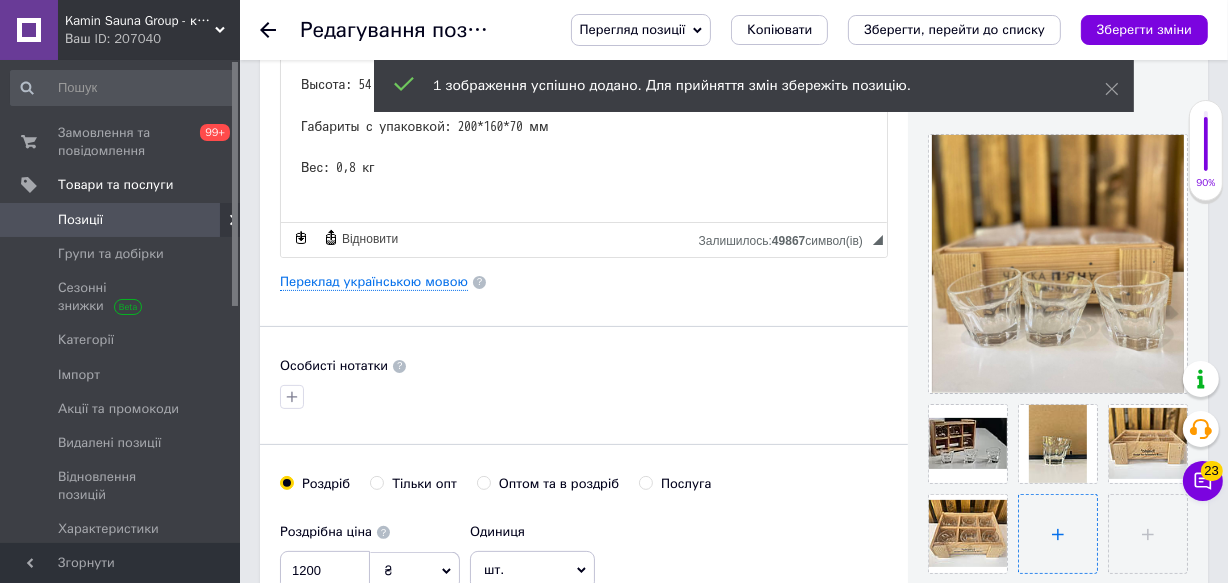 click at bounding box center (1058, 534) 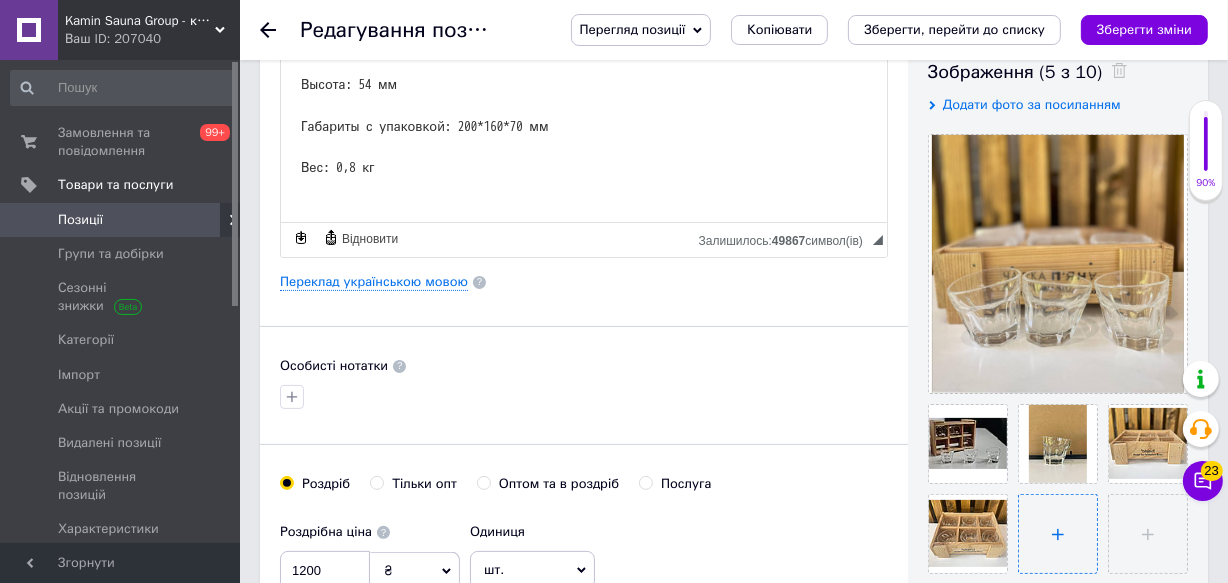 type on "C:\fakepath\5402279658583618626.jpg" 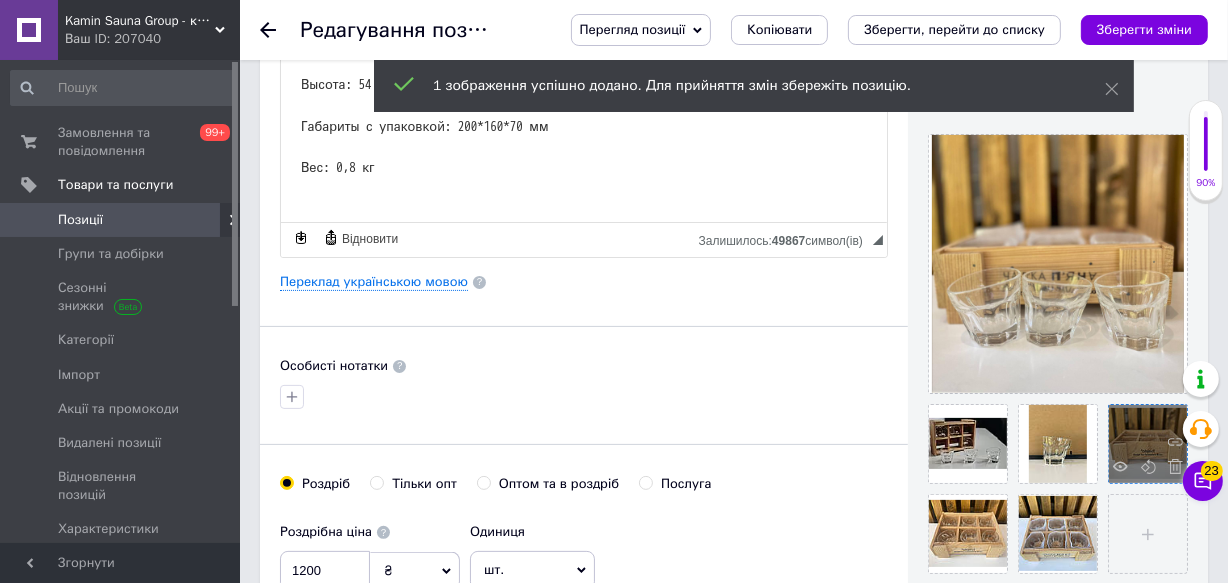 click at bounding box center [1148, 444] 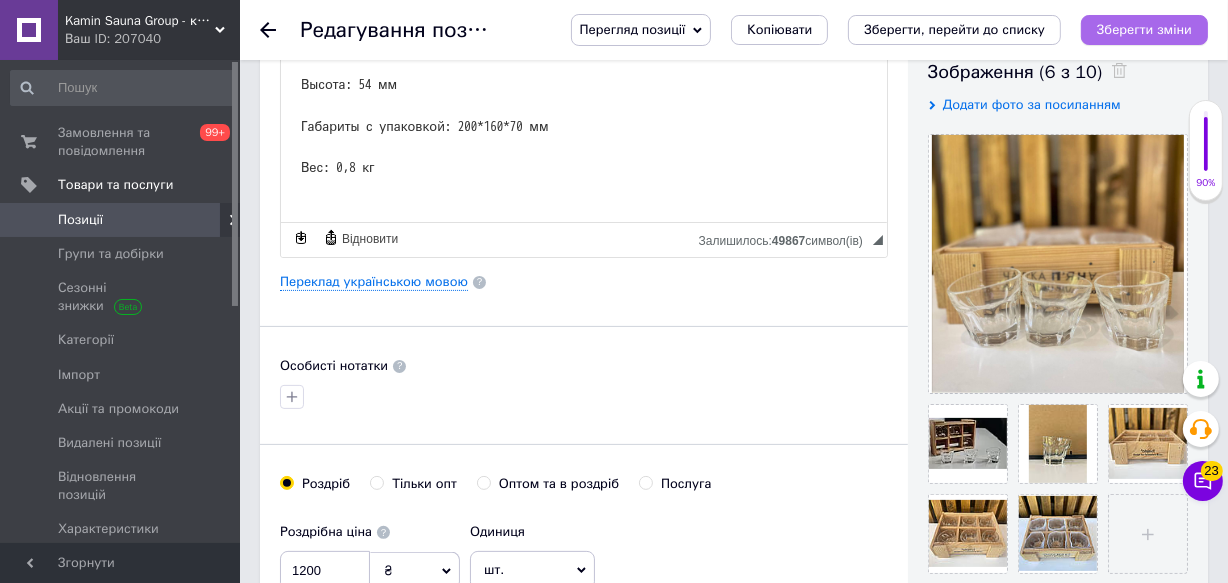 click on "Зберегти зміни" at bounding box center (1144, 29) 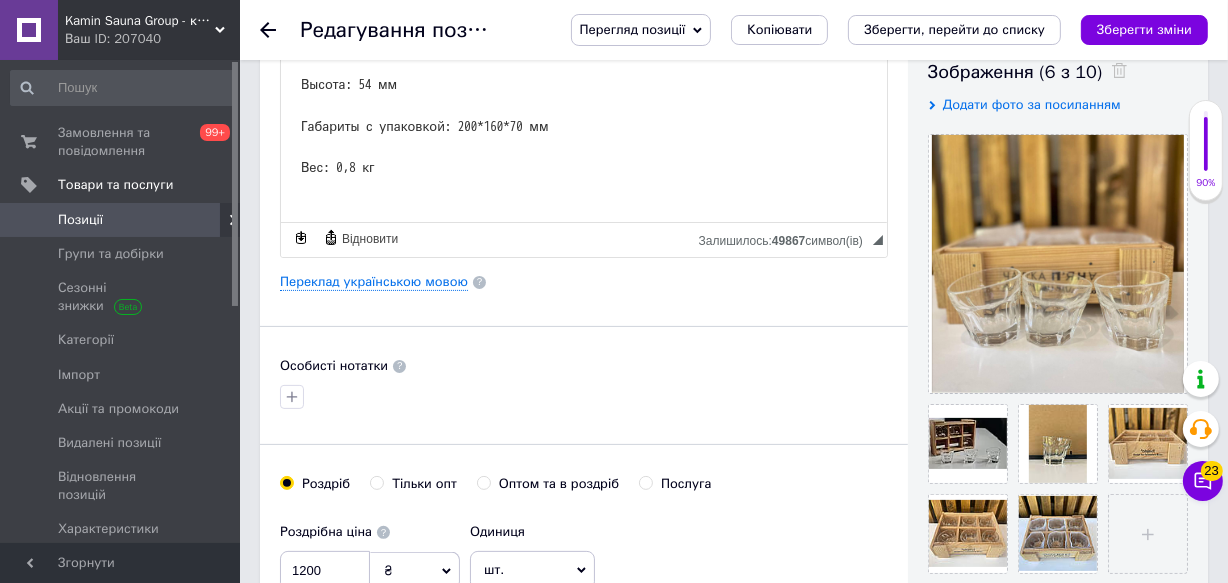 click 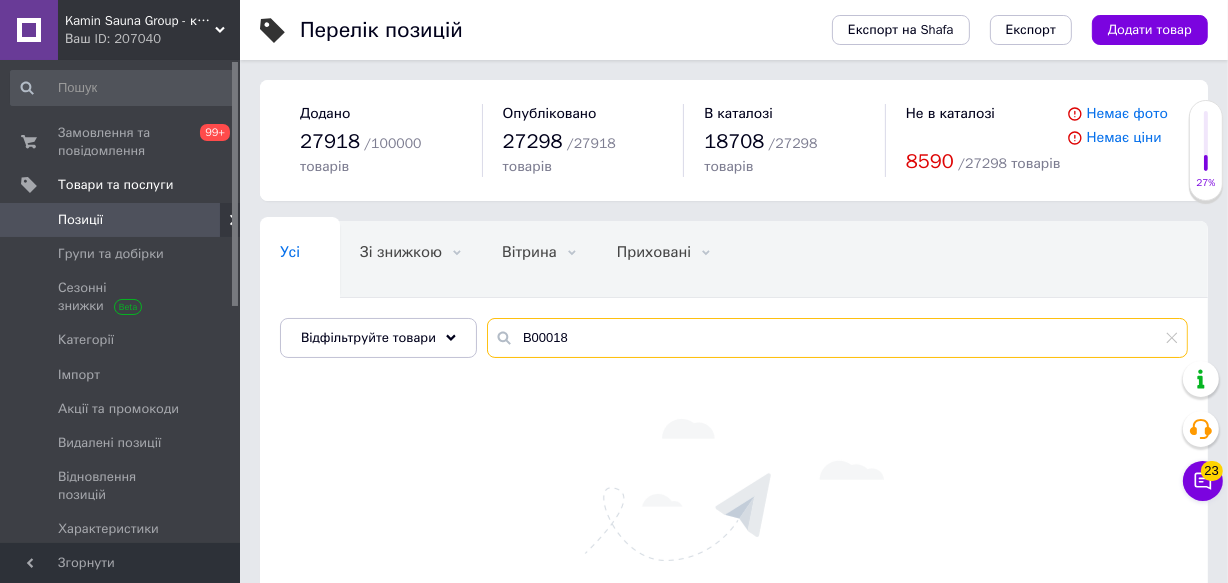 click on "В00018" at bounding box center (837, 338) 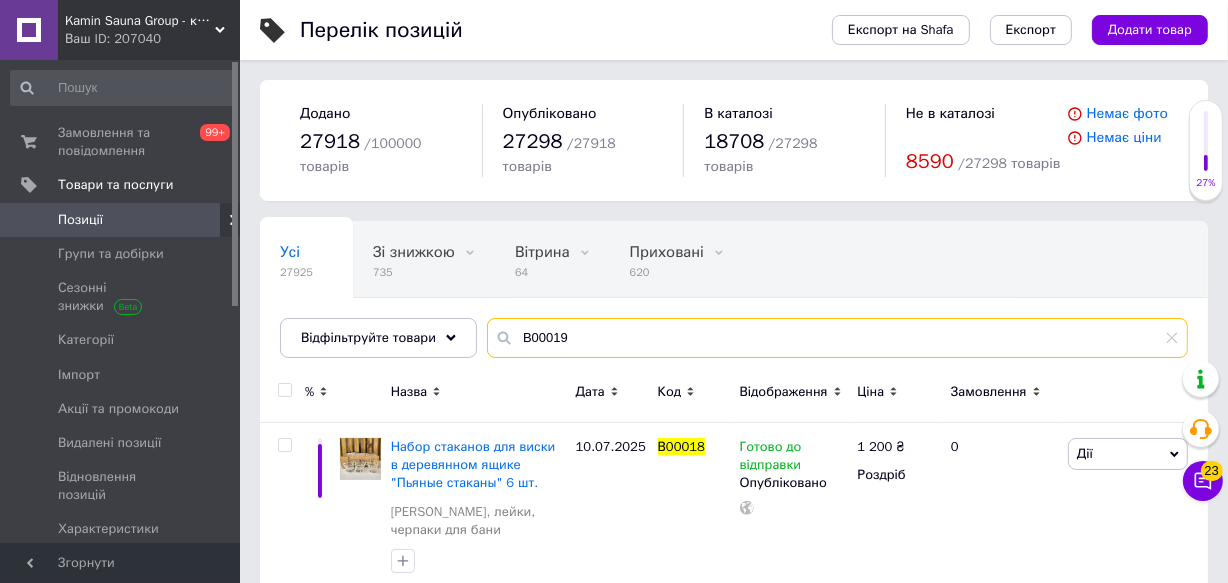 type on "В00019" 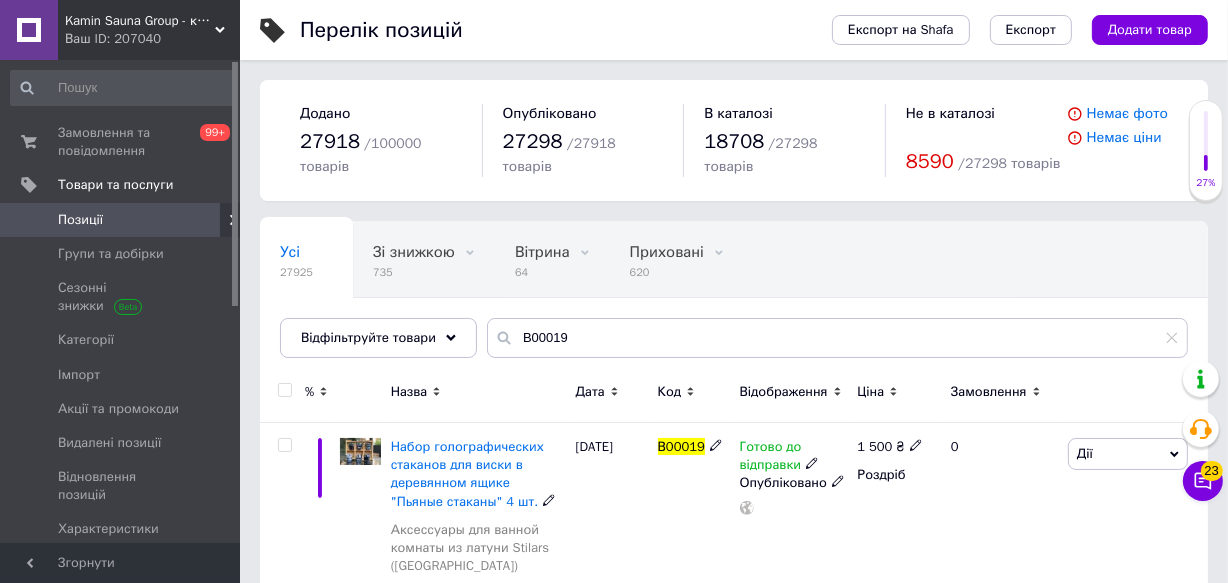 click at bounding box center (360, 451) 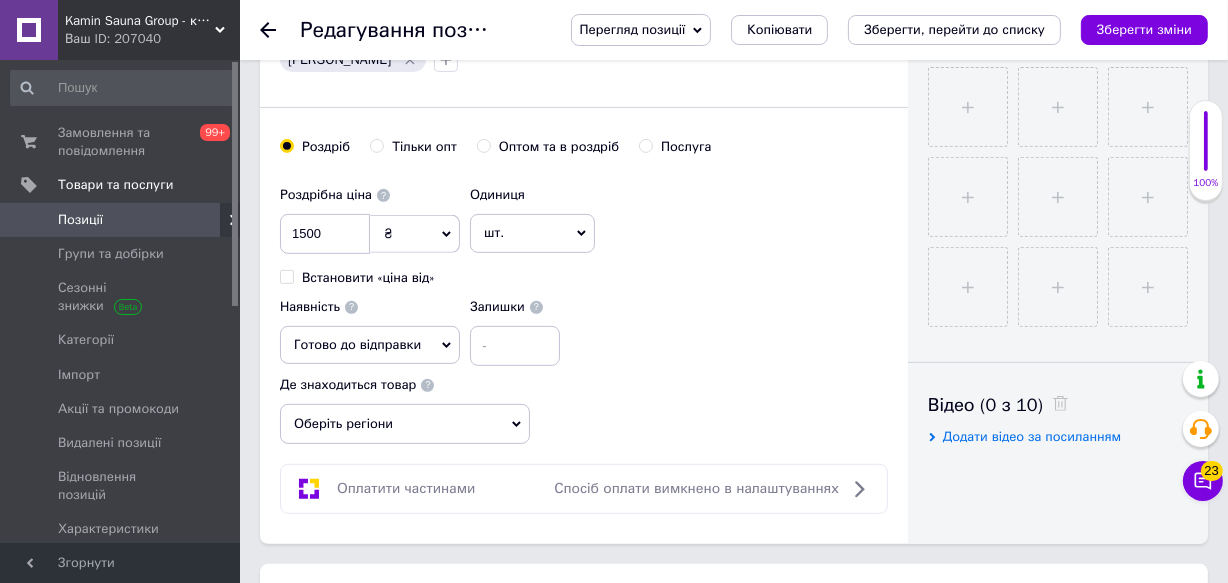 scroll, scrollTop: 727, scrollLeft: 0, axis: vertical 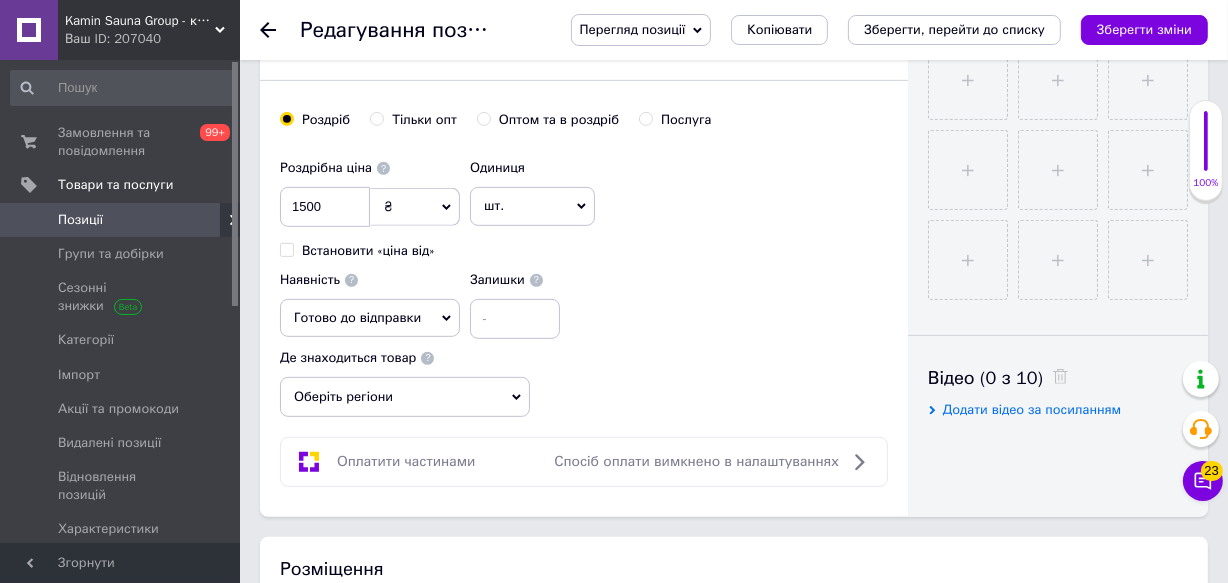 click 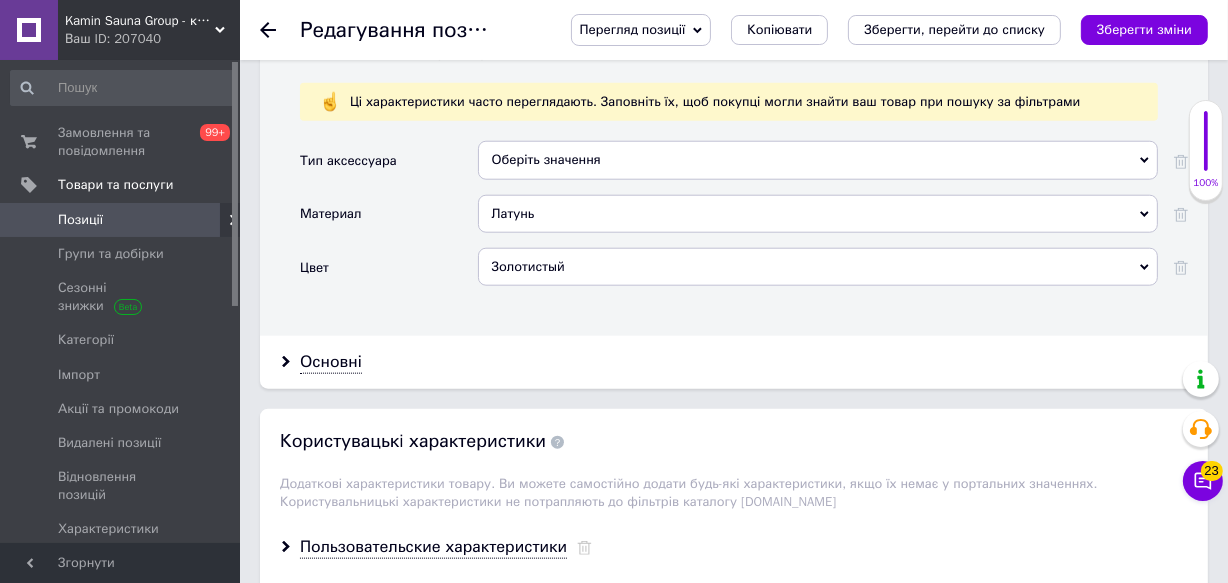 scroll, scrollTop: 1909, scrollLeft: 0, axis: vertical 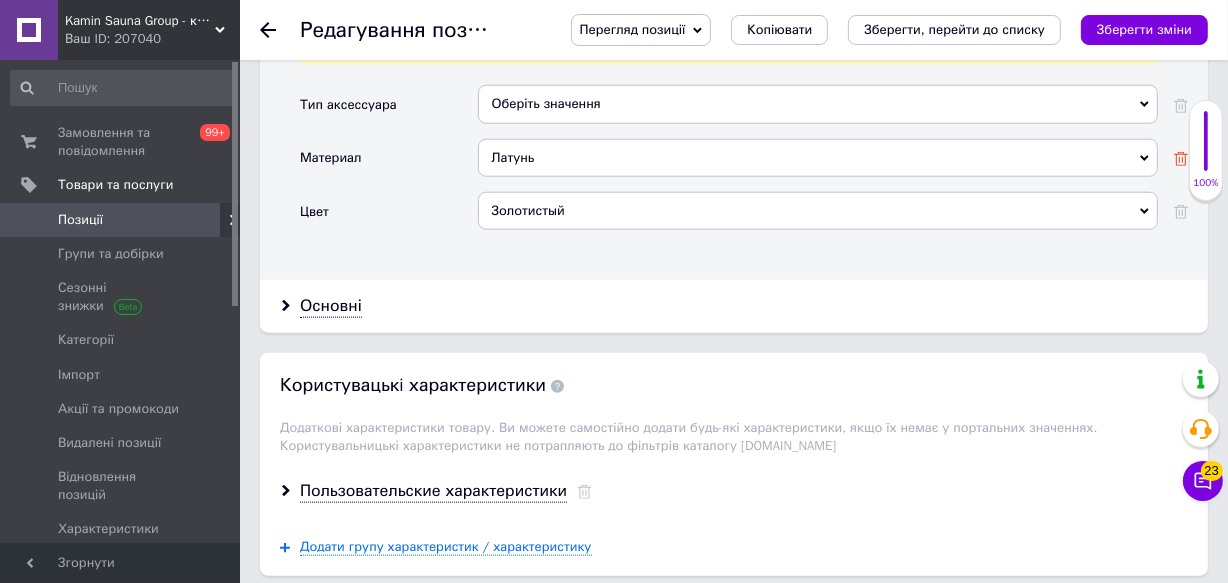 click 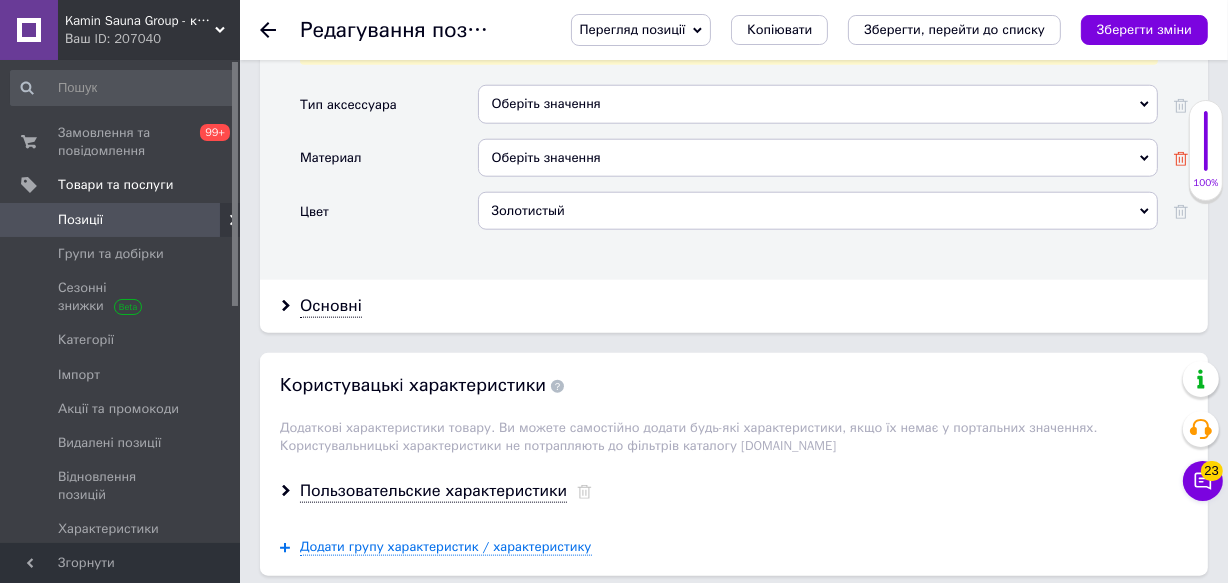 click 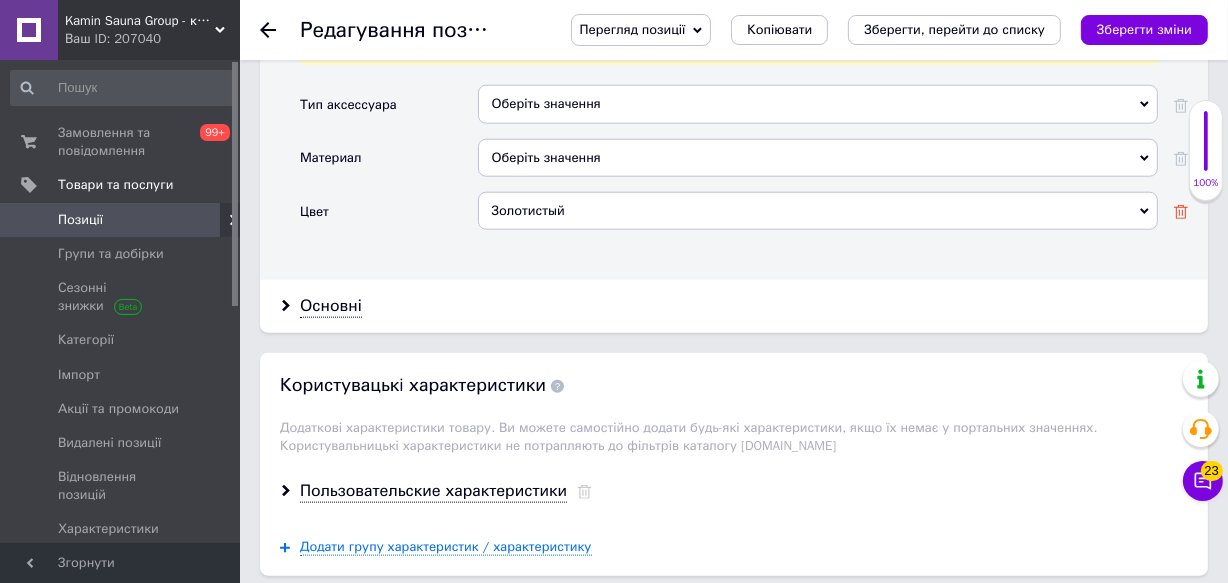 click 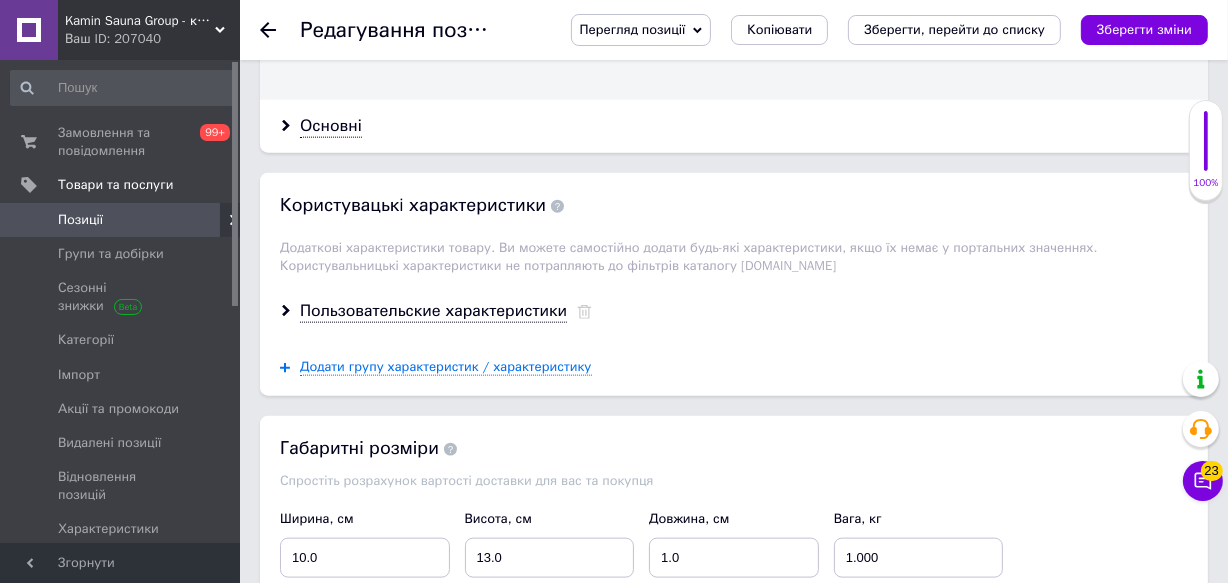 scroll, scrollTop: 2090, scrollLeft: 0, axis: vertical 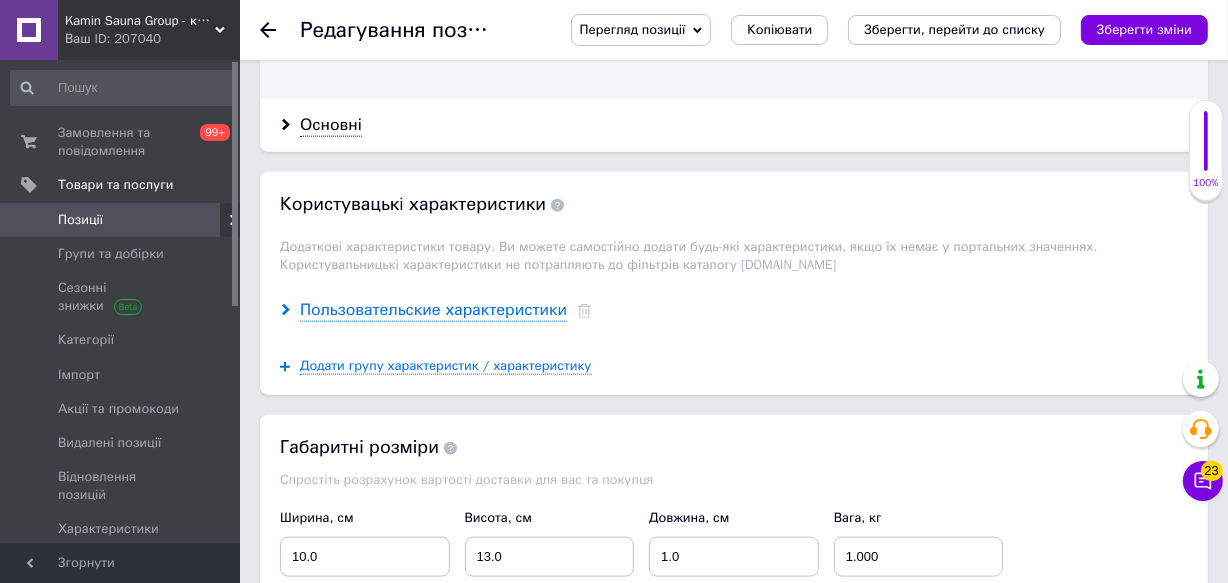 click on "Пользовательские характеристики" at bounding box center [433, 310] 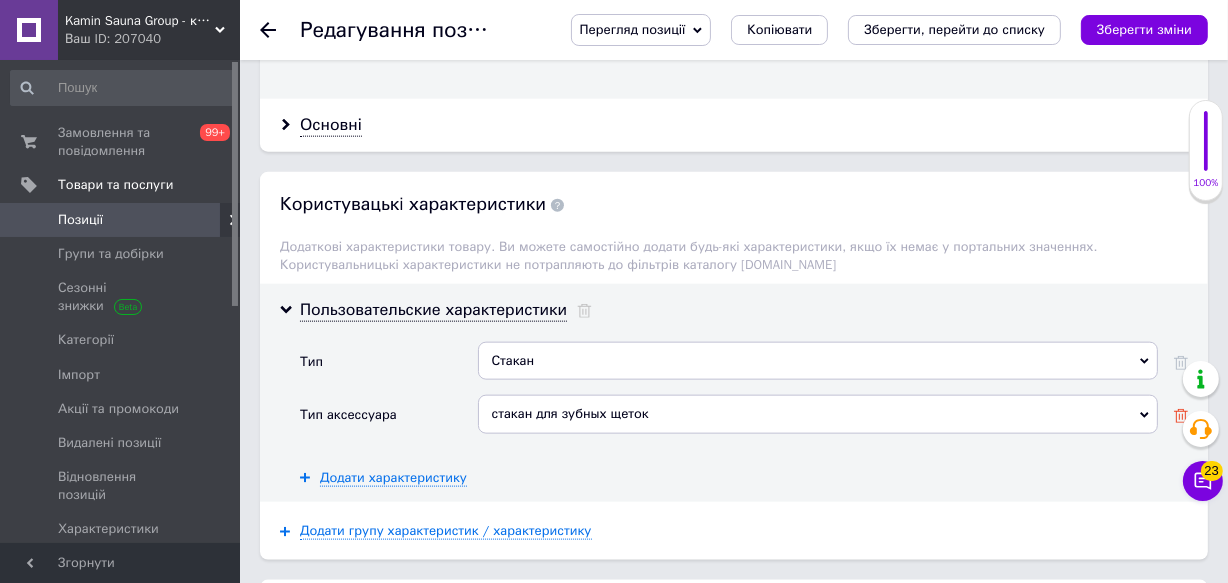 click 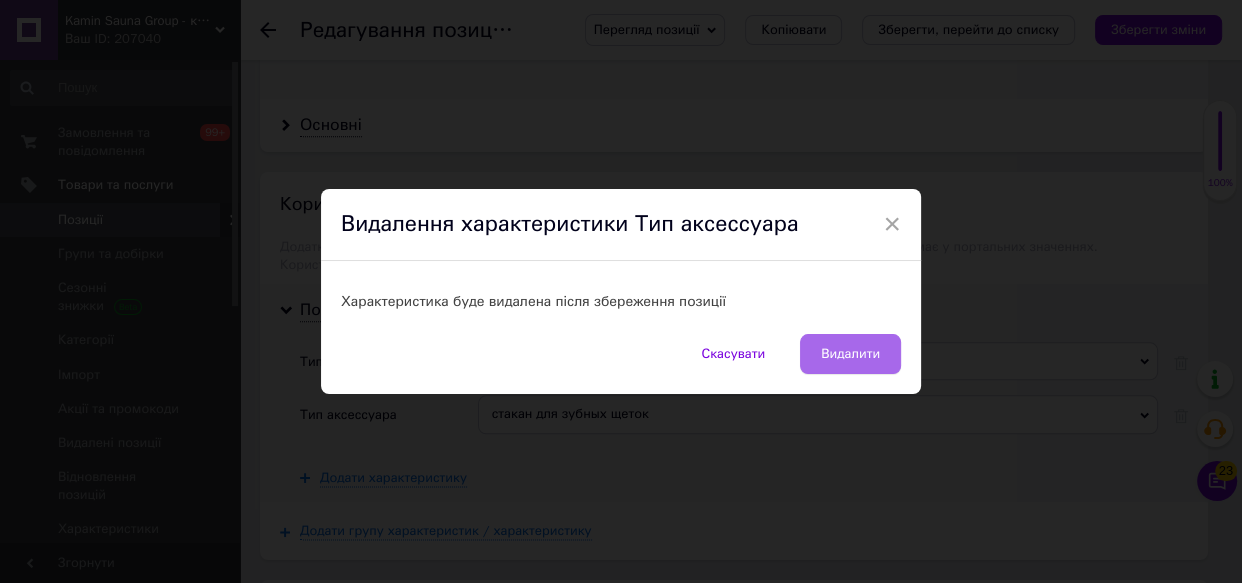 click on "Видалити" at bounding box center [850, 354] 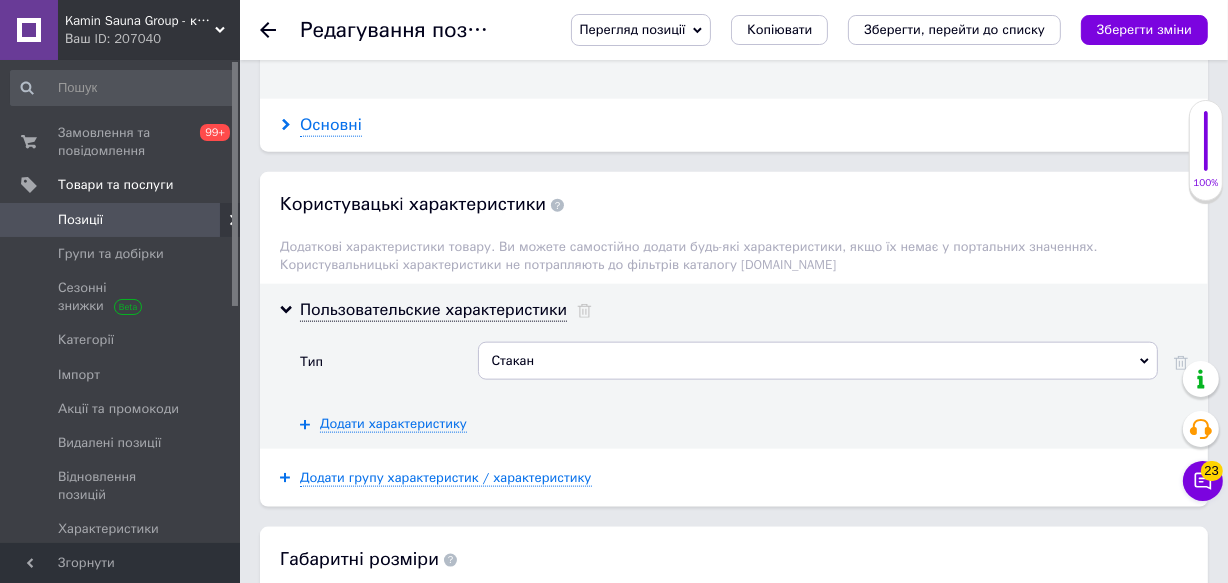 click on "Основні" at bounding box center [331, 125] 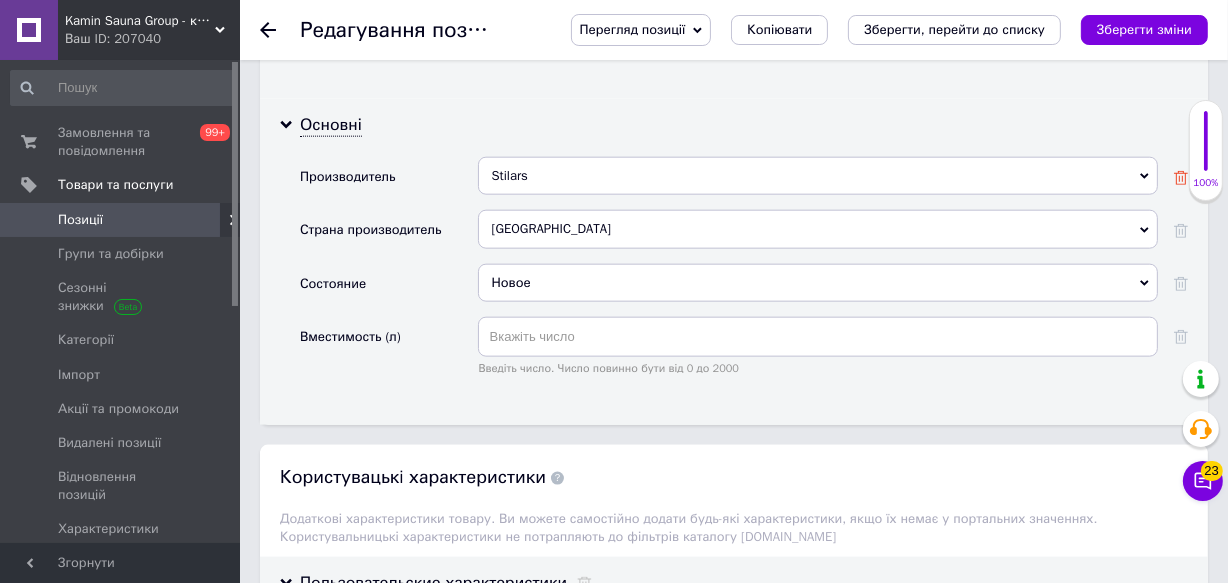 click 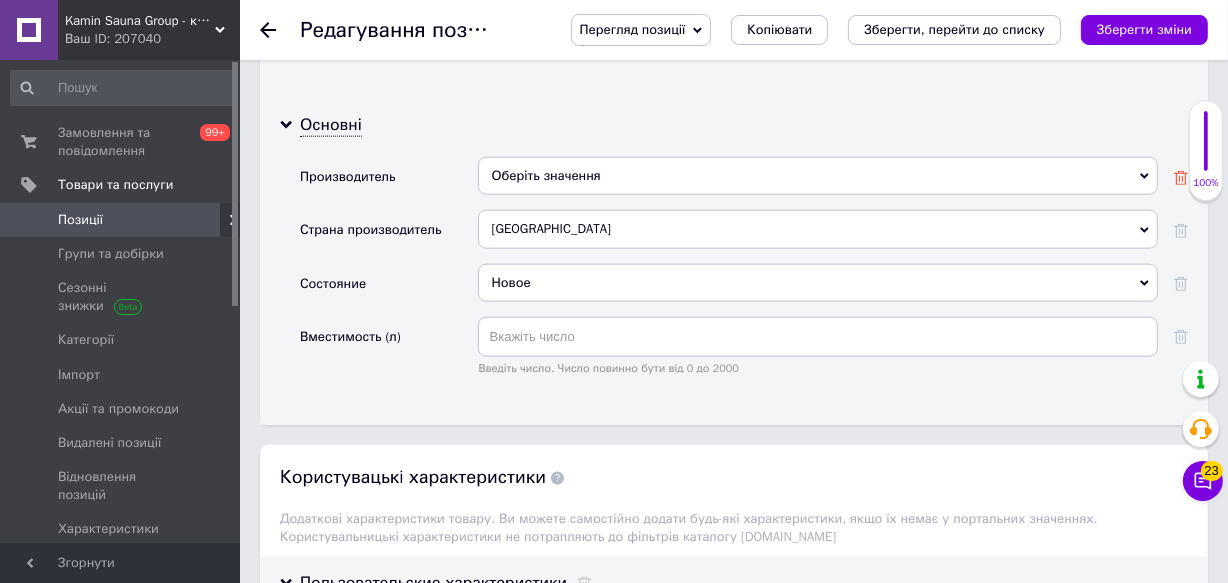 click 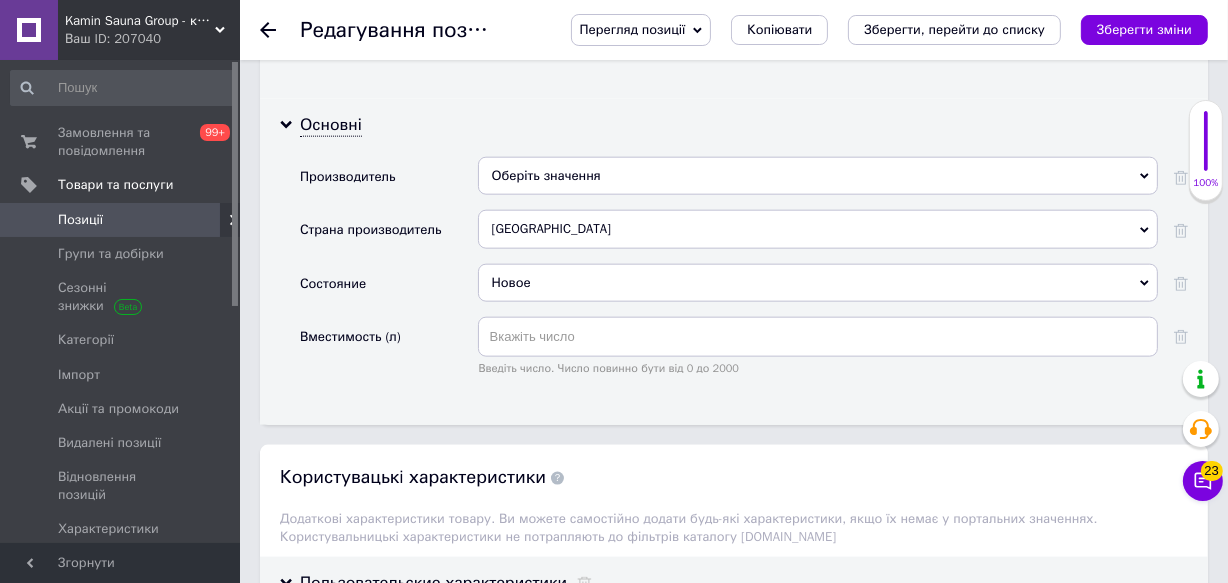 drag, startPoint x: 1183, startPoint y: 251, endPoint x: 1146, endPoint y: 261, distance: 38.327538 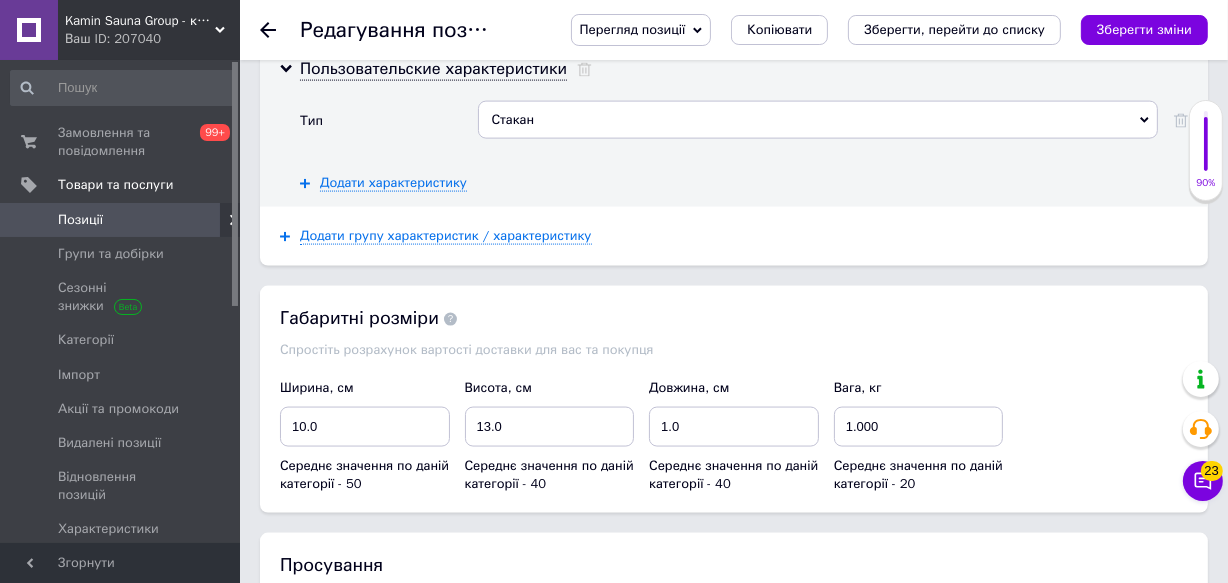 scroll, scrollTop: 2636, scrollLeft: 0, axis: vertical 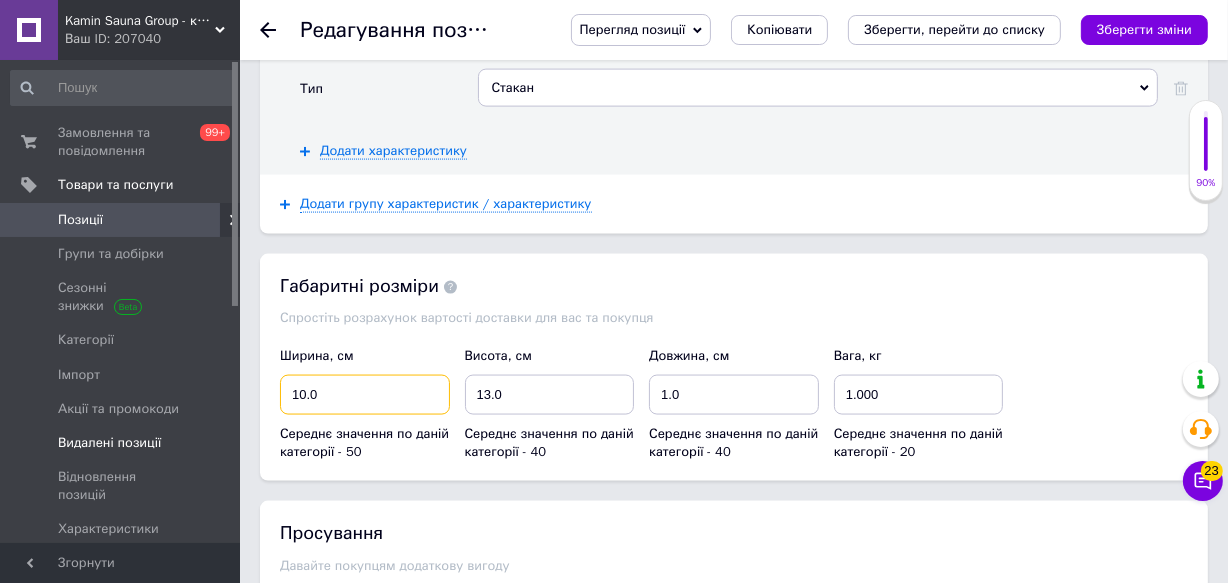 drag, startPoint x: 392, startPoint y: 418, endPoint x: 167, endPoint y: 408, distance: 225.2221 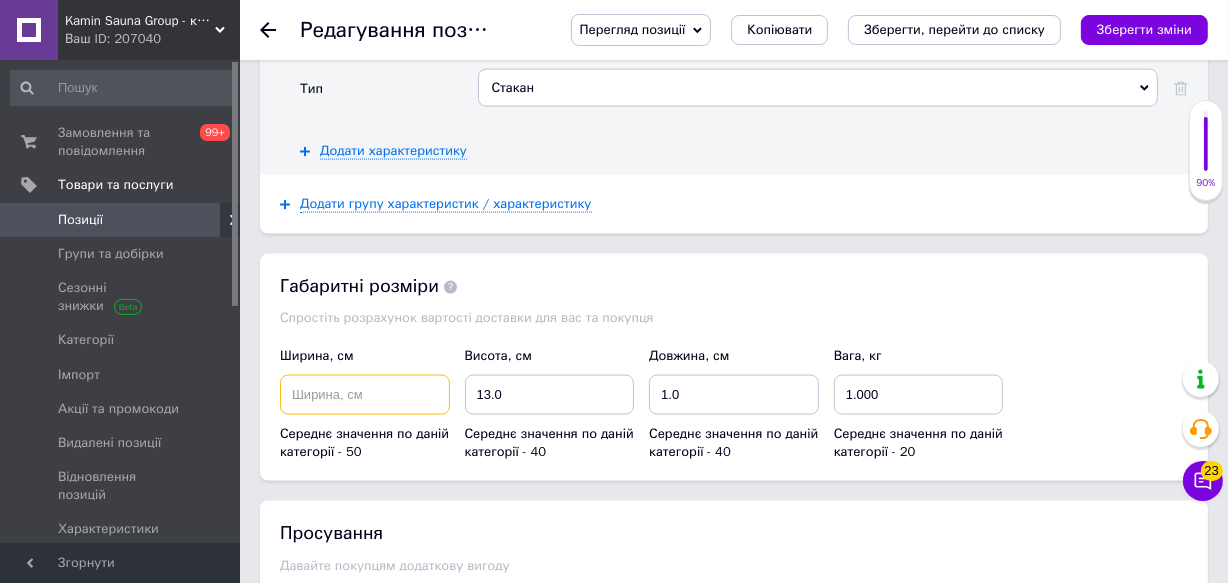 type 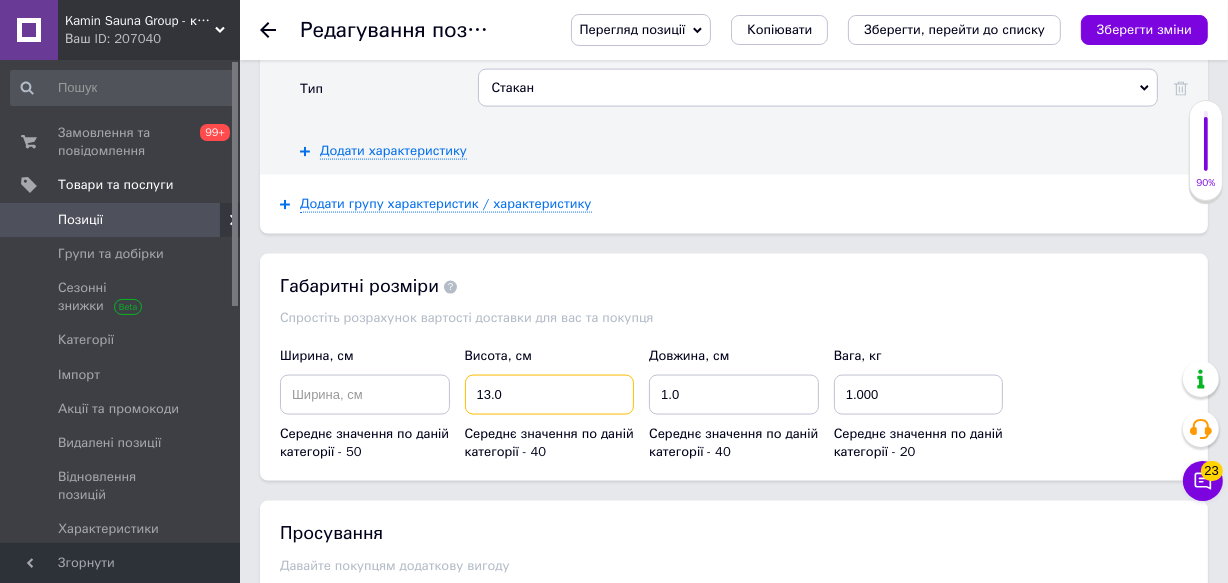 drag, startPoint x: 512, startPoint y: 416, endPoint x: 459, endPoint y: 404, distance: 54.34151 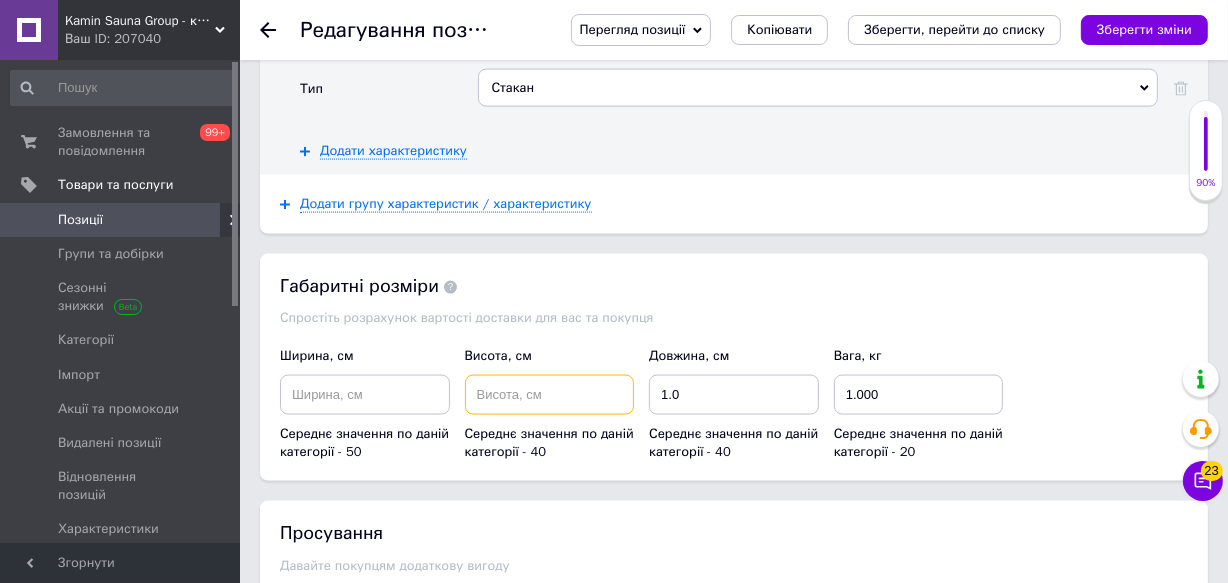 type 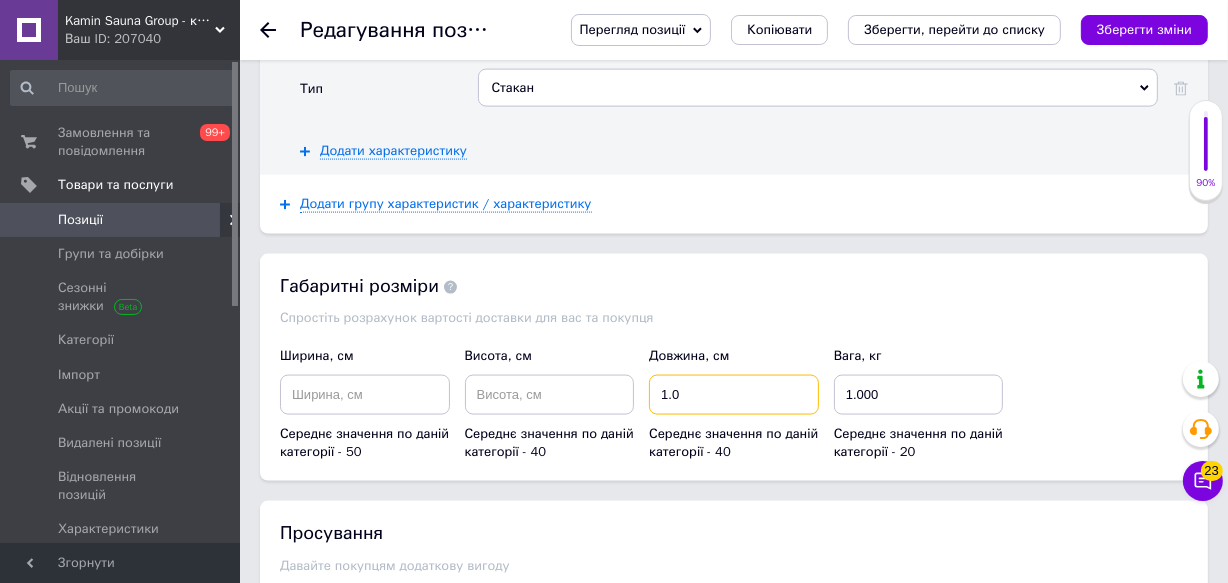 drag, startPoint x: 687, startPoint y: 414, endPoint x: 676, endPoint y: 410, distance: 11.7046995 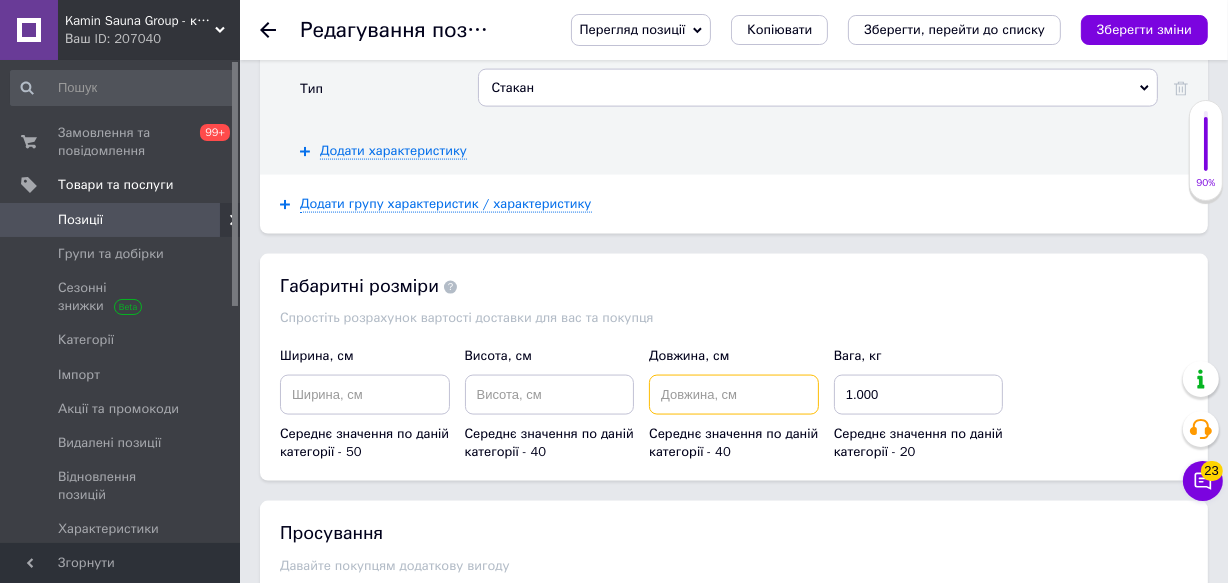type 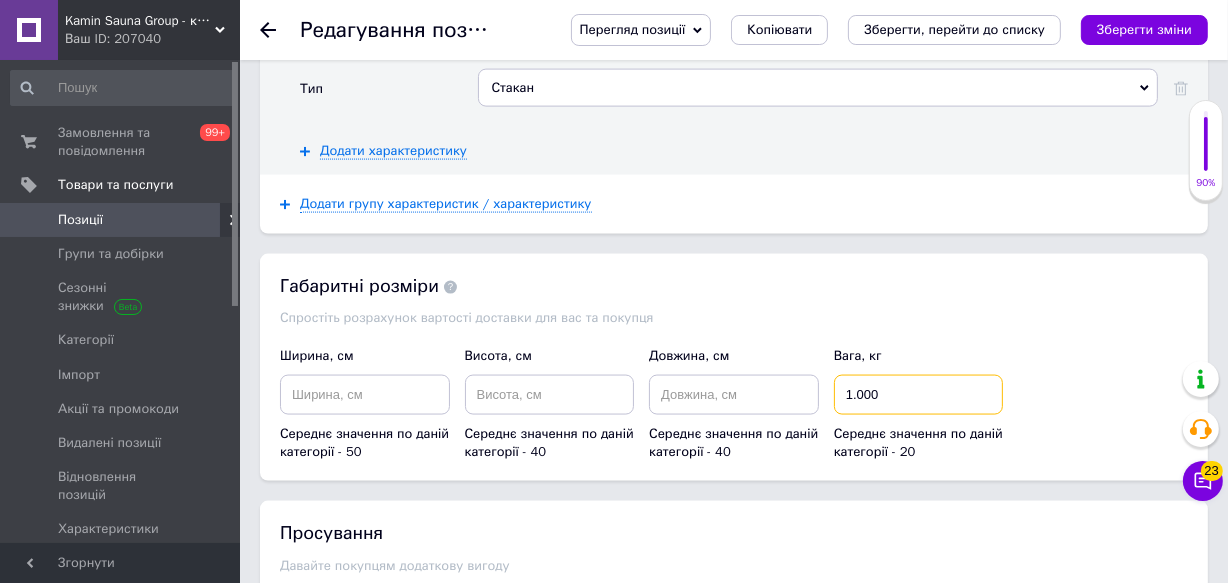 drag, startPoint x: 887, startPoint y: 410, endPoint x: 743, endPoint y: 402, distance: 144.22205 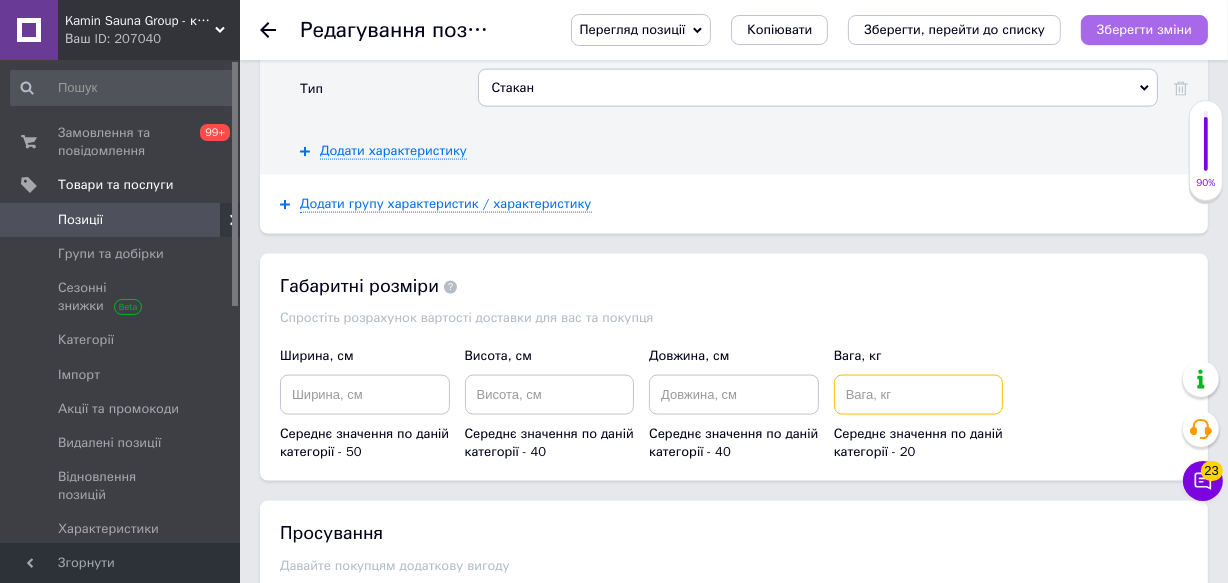 type 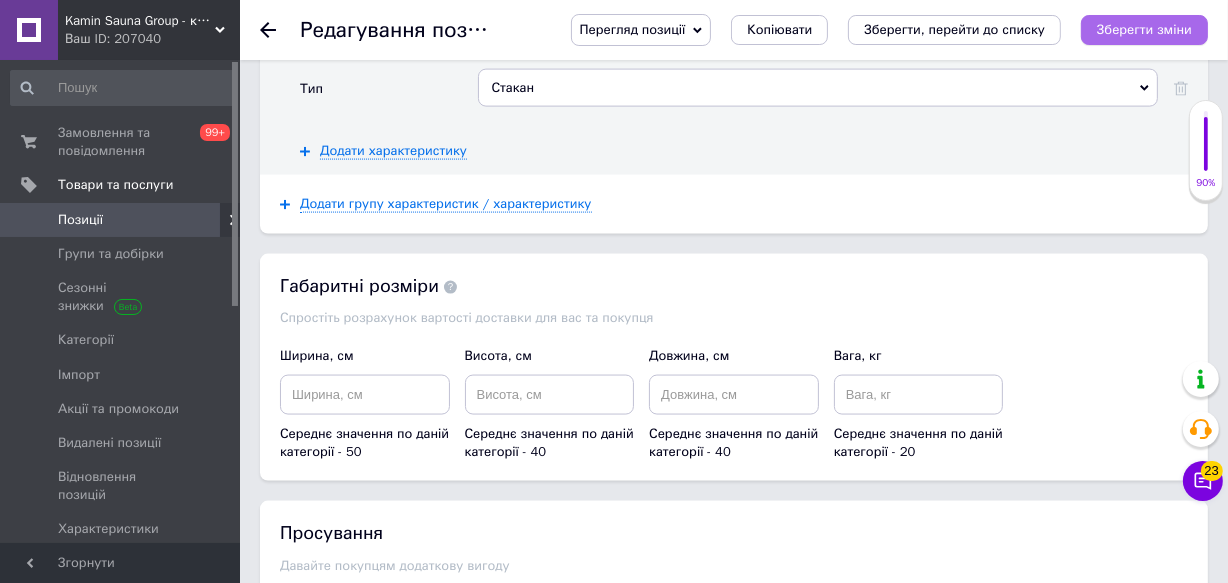 click on "Зберегти зміни" at bounding box center (1144, 29) 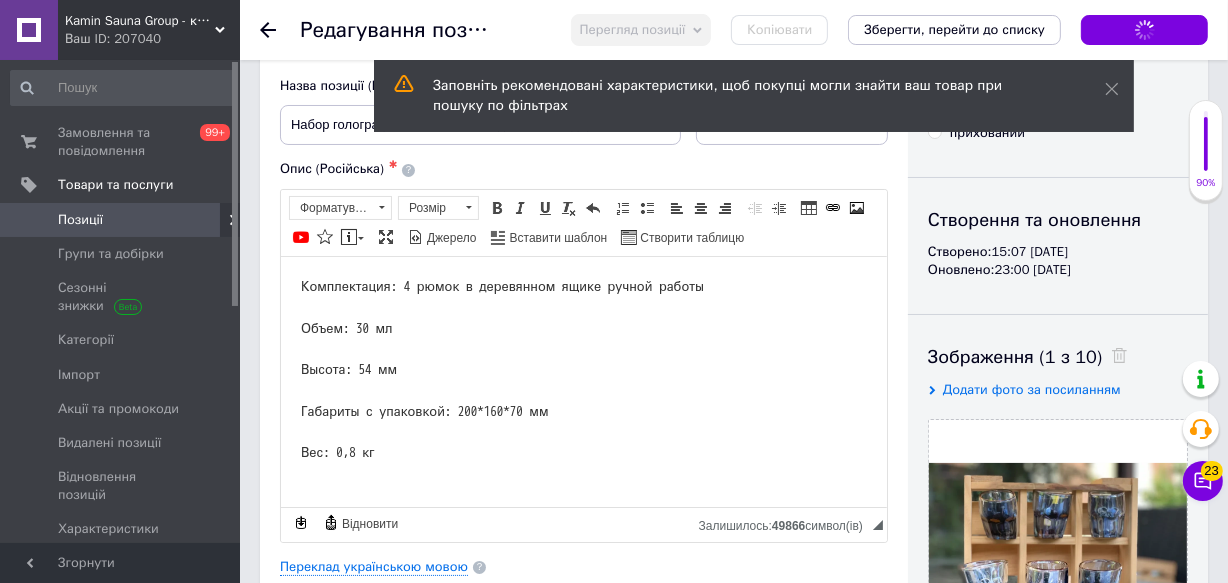 scroll, scrollTop: 363, scrollLeft: 0, axis: vertical 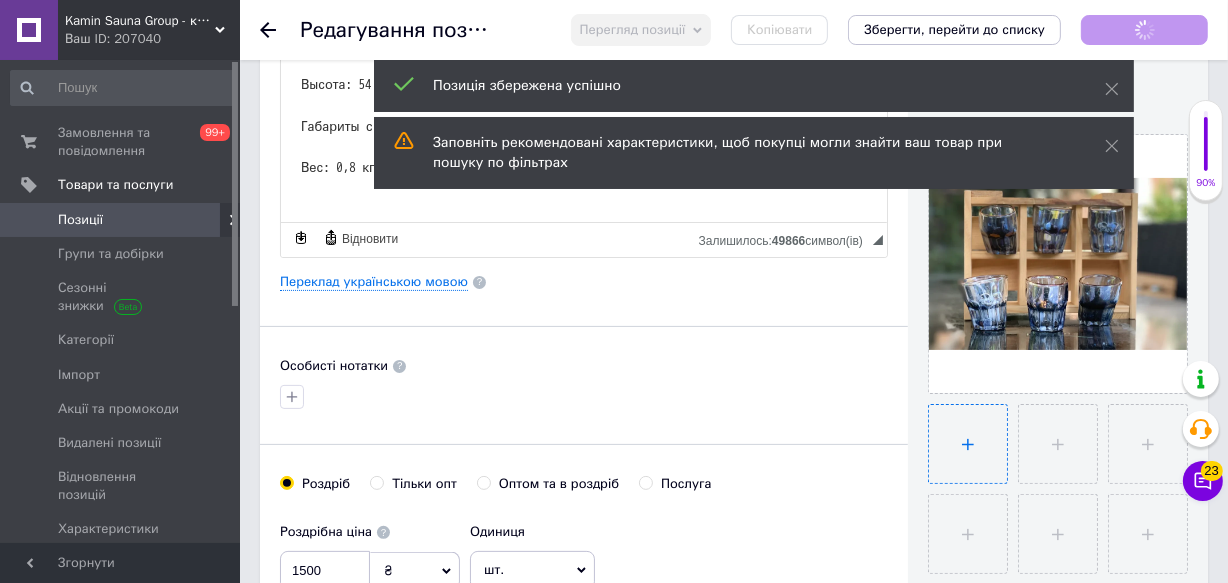 click at bounding box center [968, 444] 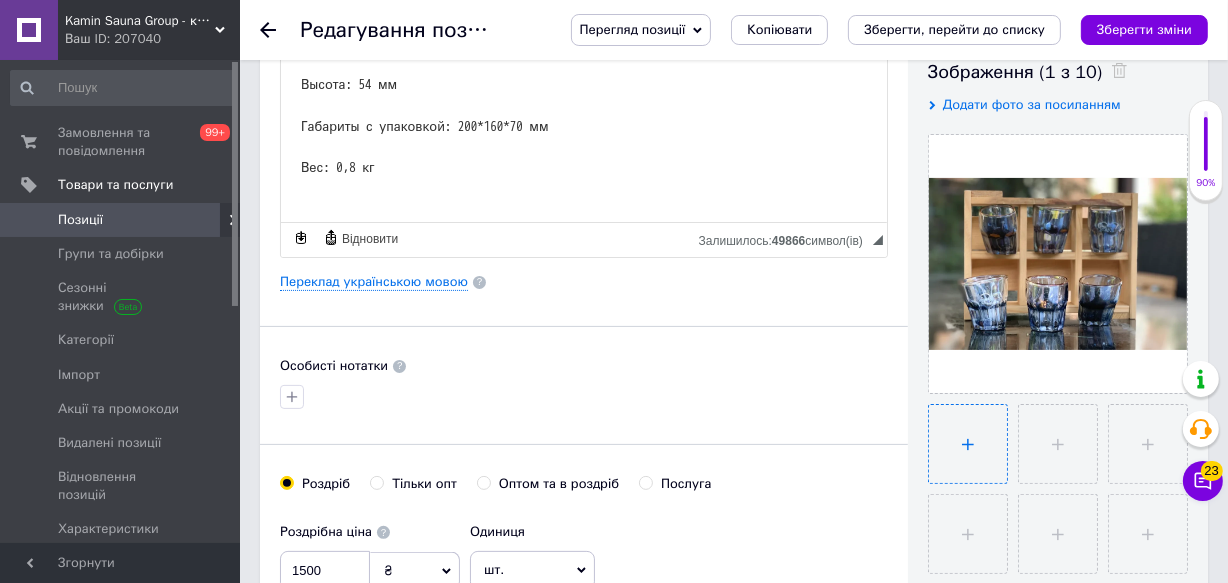 click at bounding box center (968, 444) 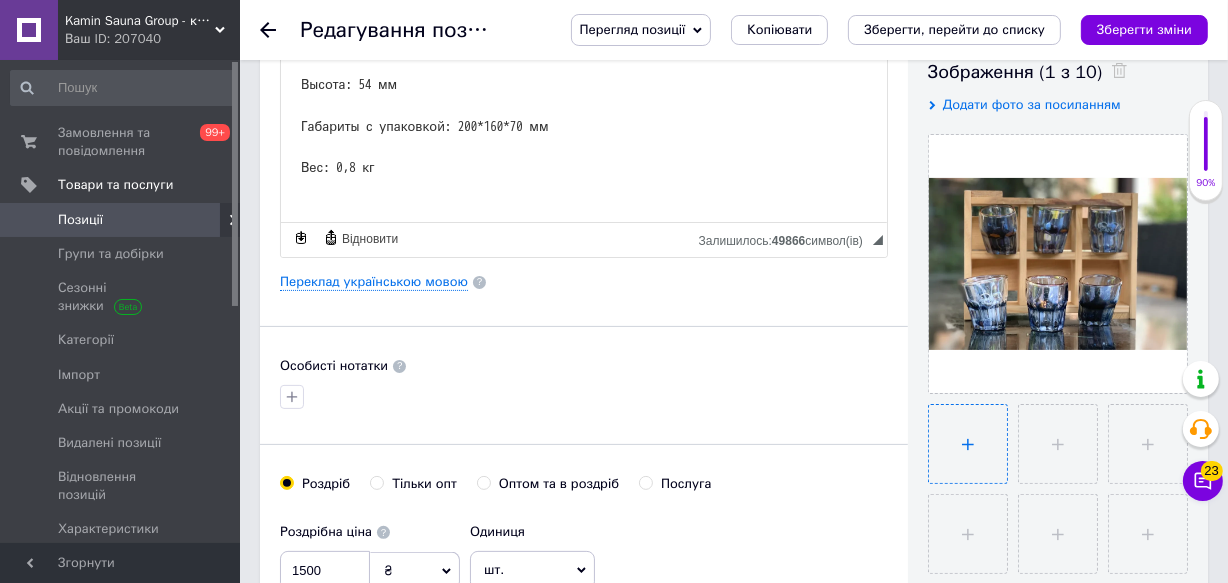 type on "C:\fakepath\5402279658583618633.jpg" 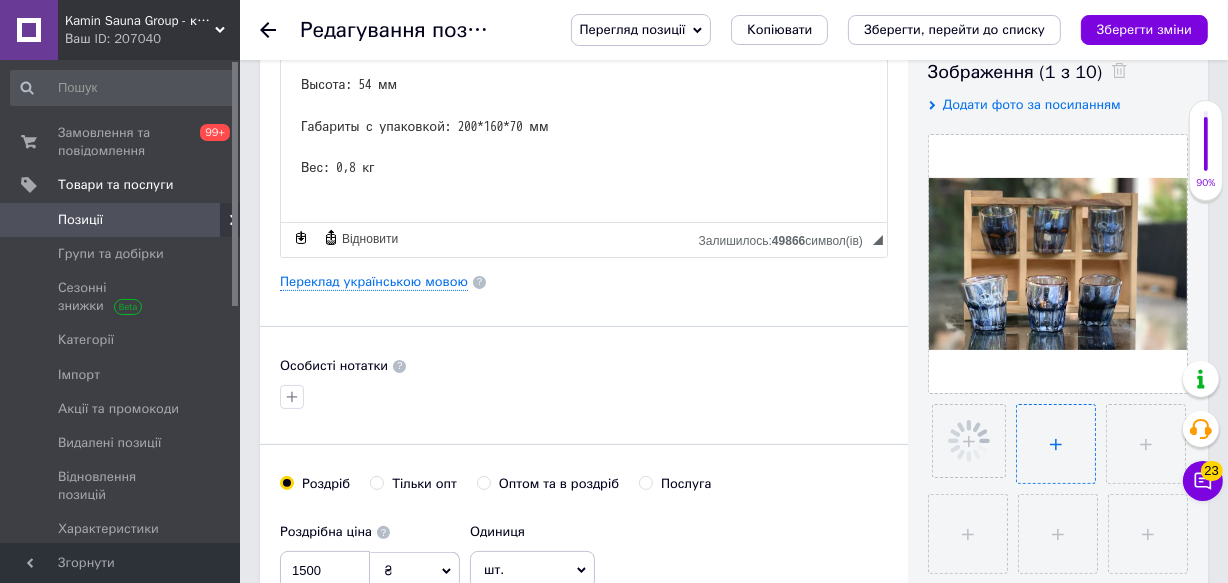 click at bounding box center (1056, 444) 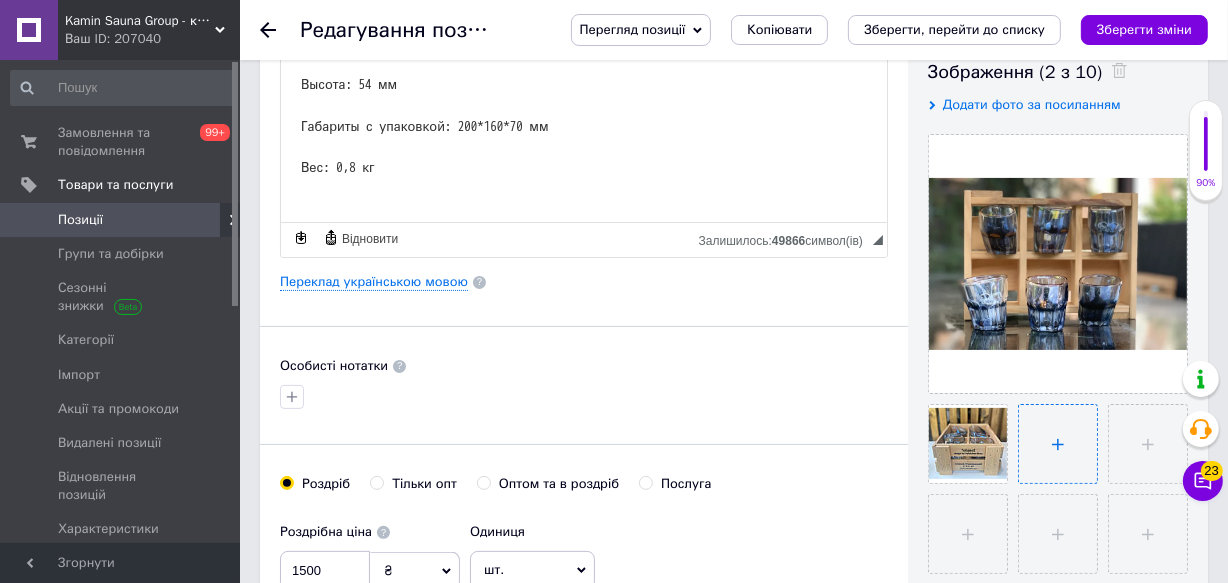 type on "C:\fakepath\5400235378704772517.jpg" 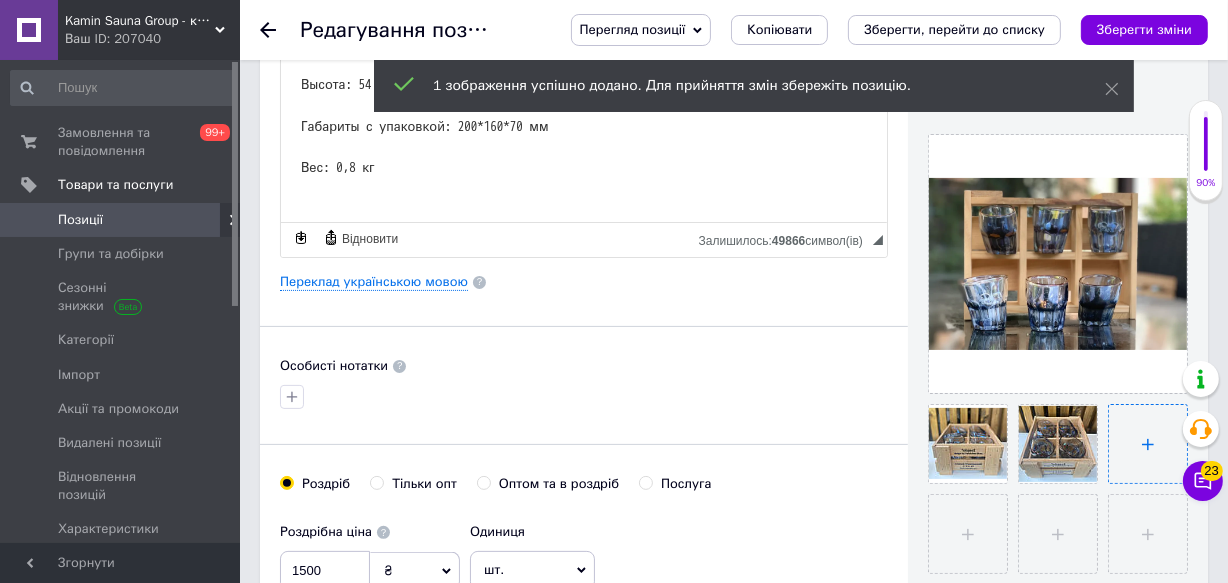 click at bounding box center (1148, 444) 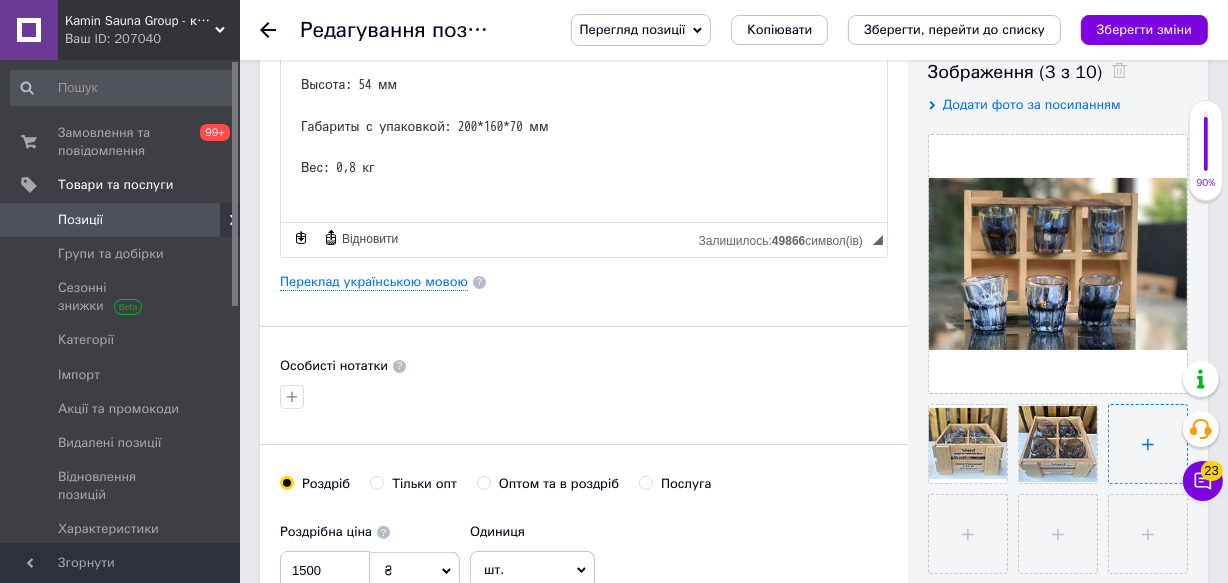 type on "C:\fakepath\5402279658583618634.jpg" 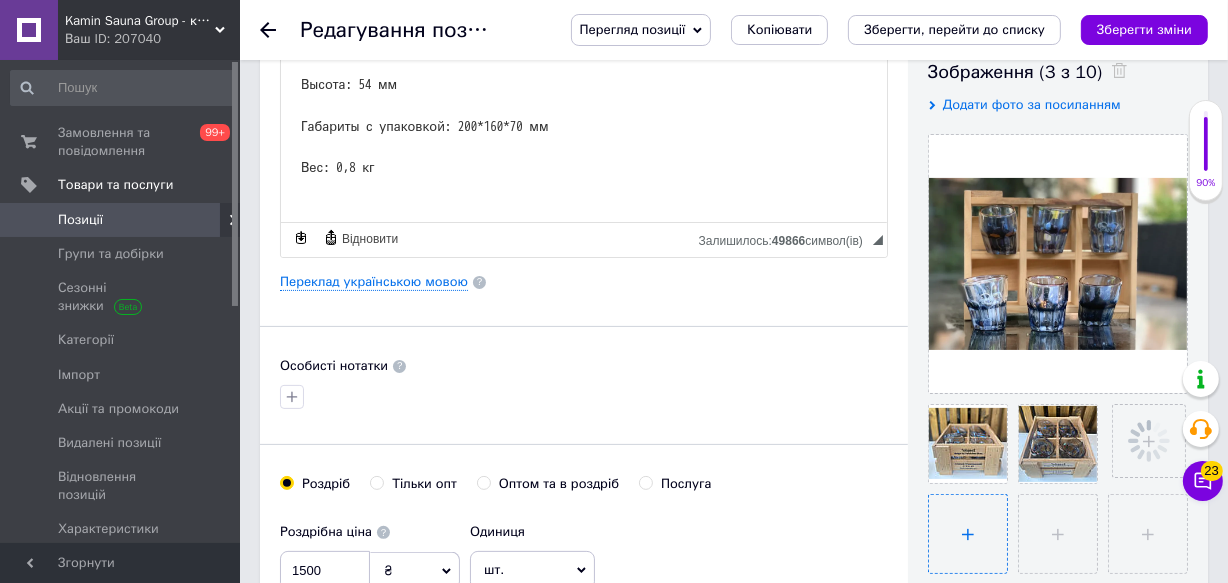 click at bounding box center (968, 534) 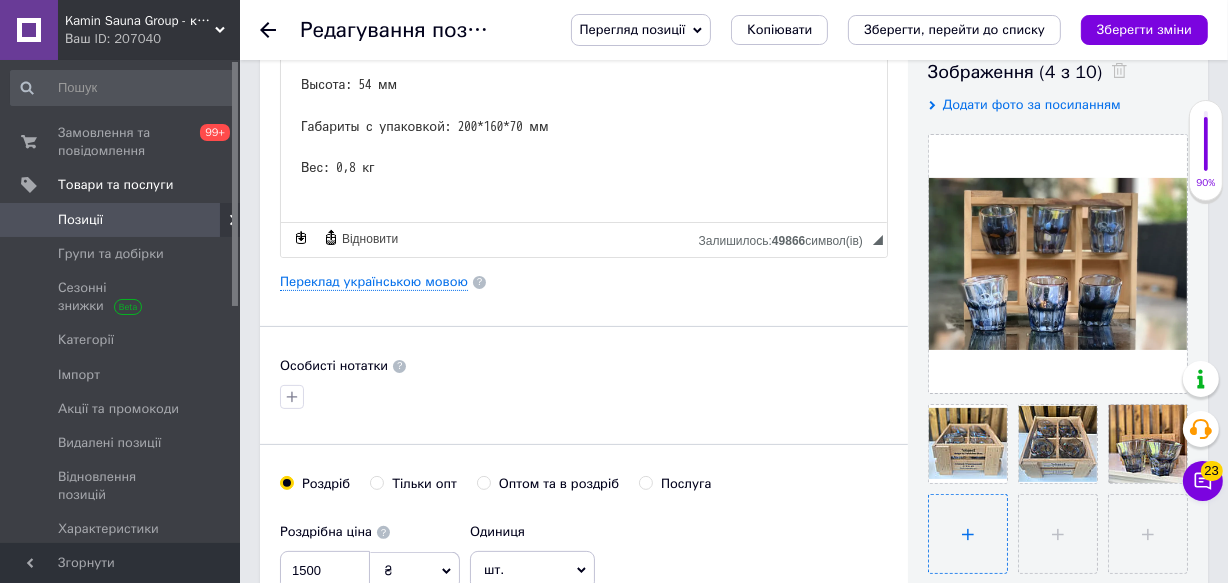 type on "C:\fakepath\5402279658583618636.jpg" 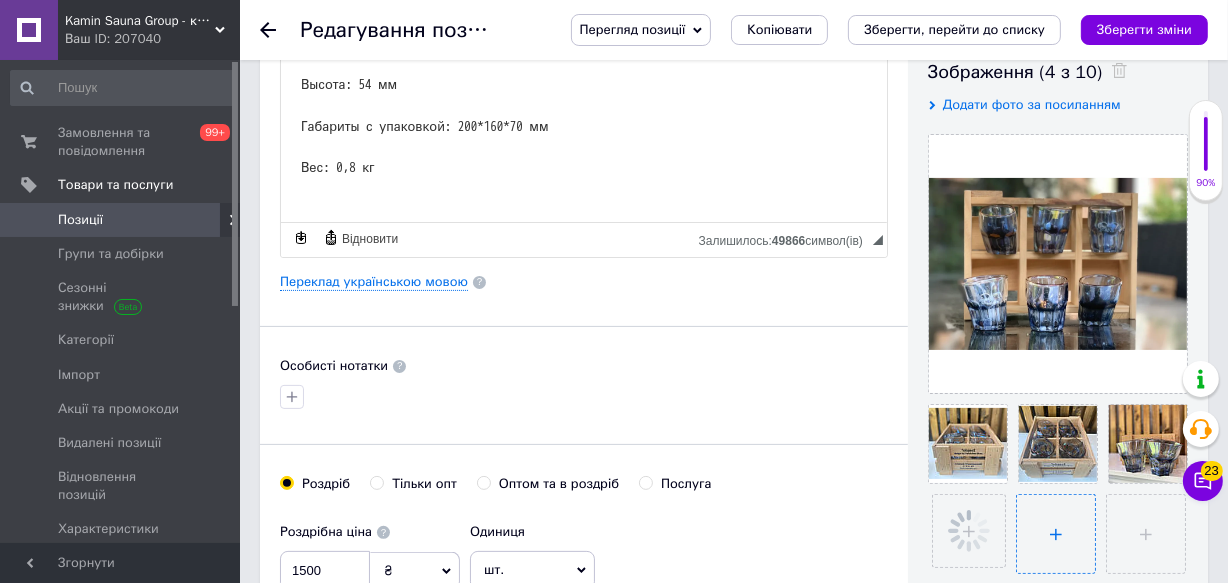 click at bounding box center [1056, 534] 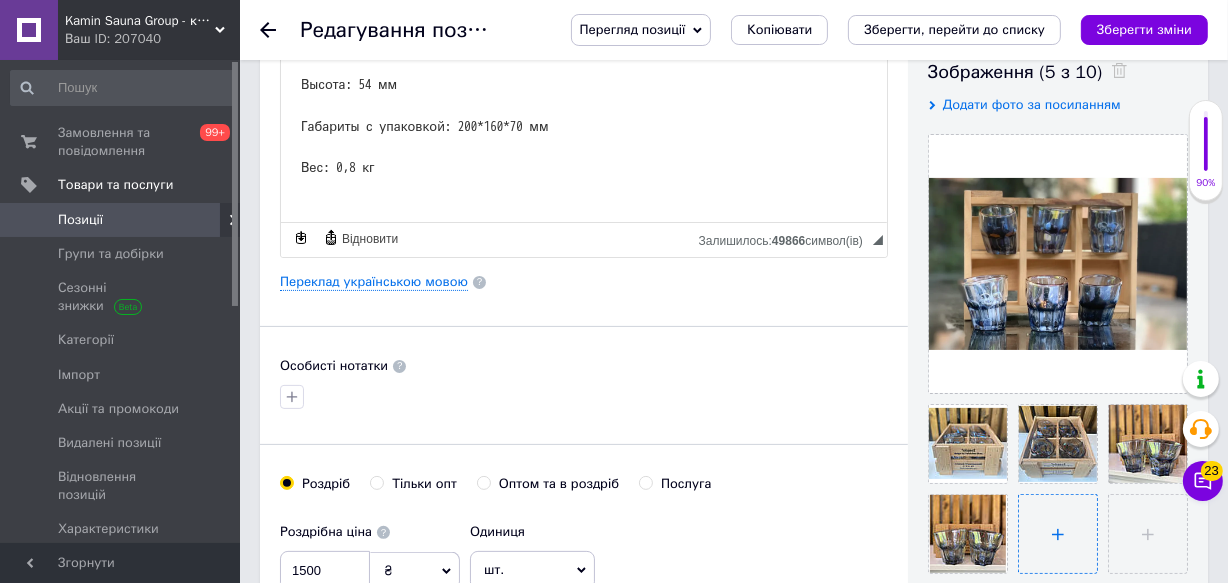 type on "C:\fakepath\5402279658583618635.jpg" 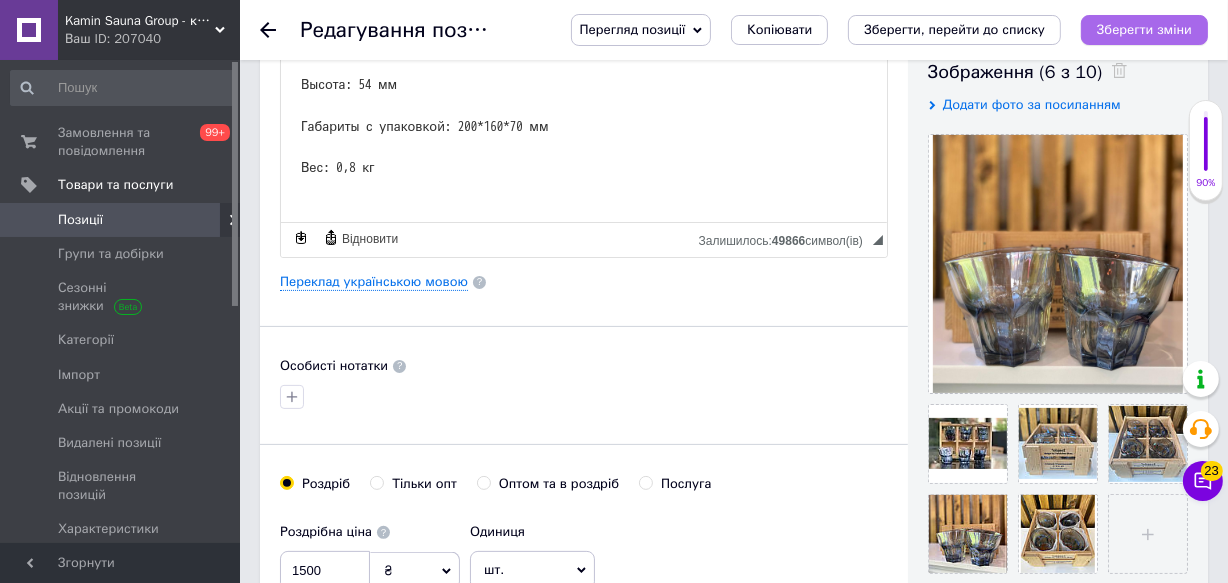 click on "Зберегти зміни" at bounding box center (1144, 29) 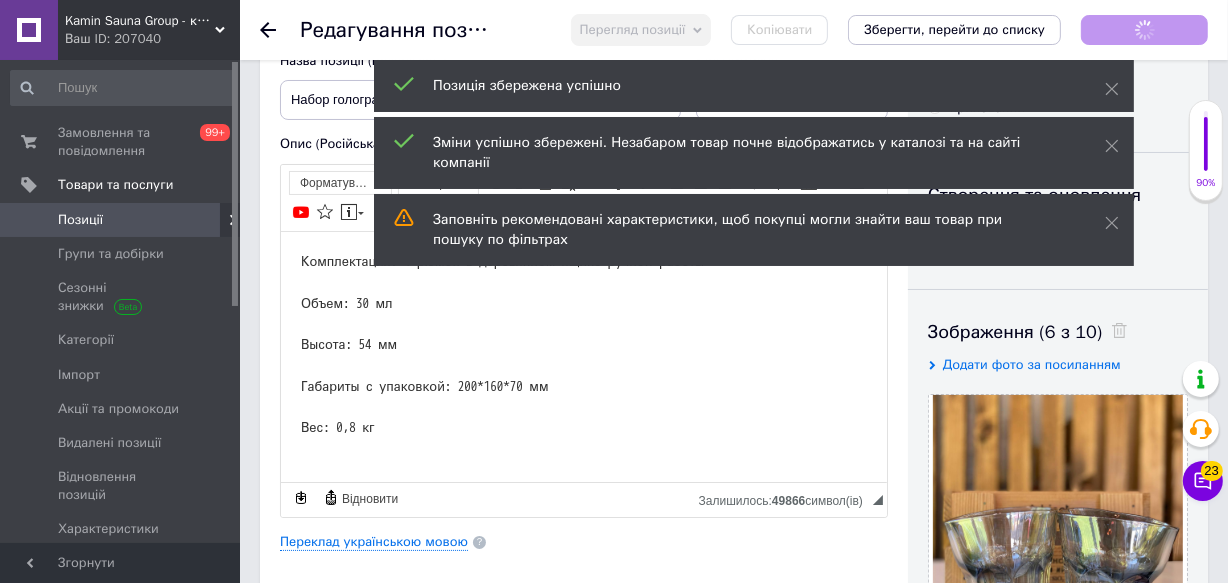 scroll, scrollTop: 0, scrollLeft: 0, axis: both 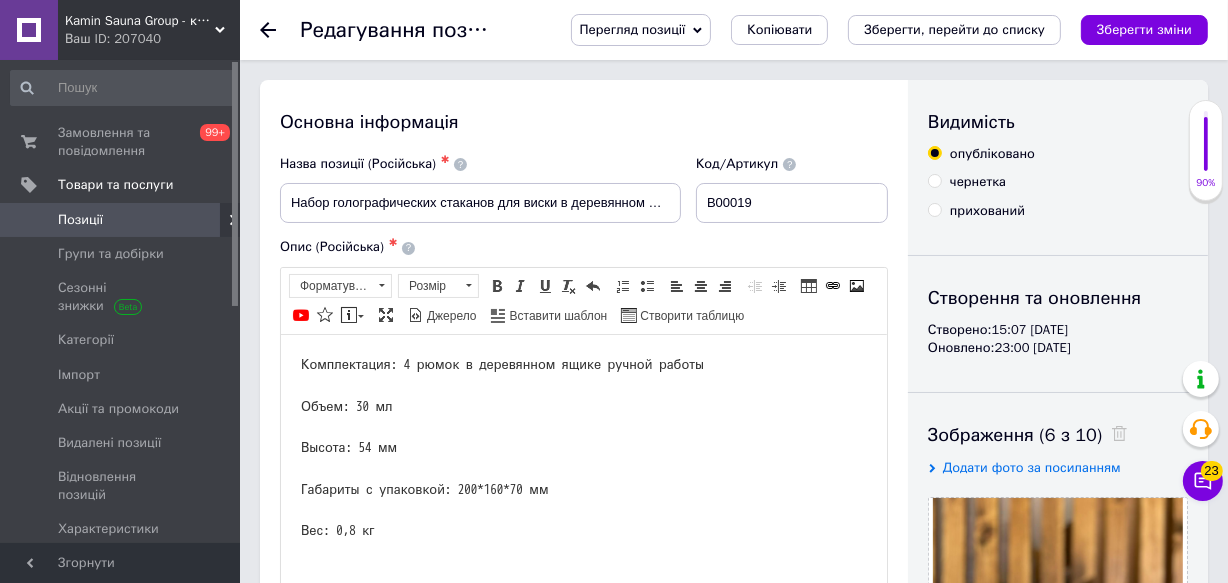 click 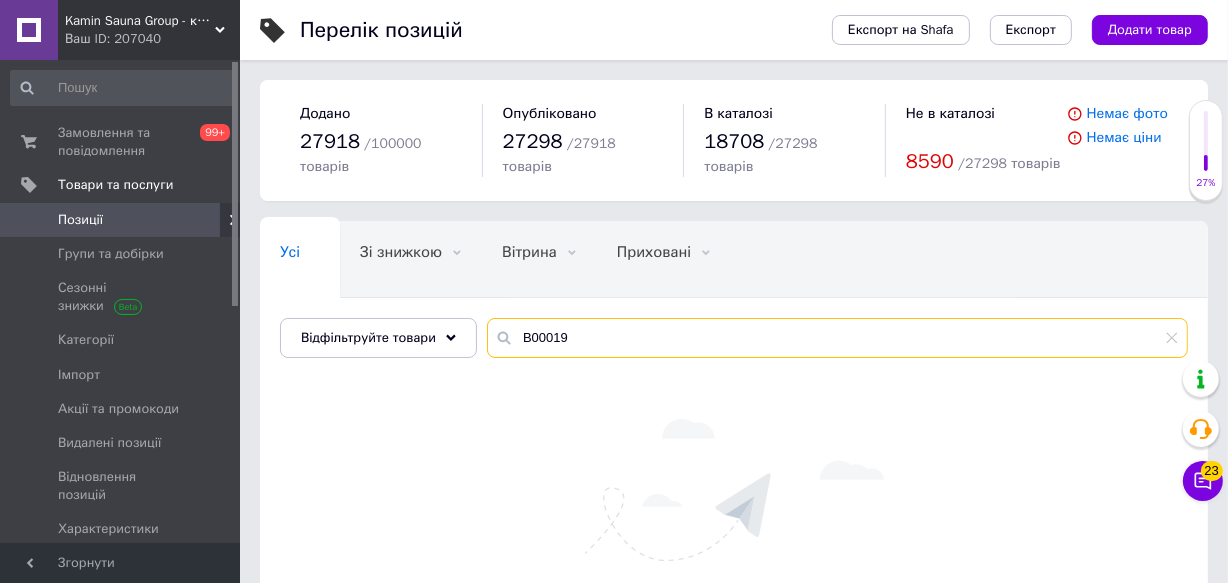 click on "В00019" at bounding box center [837, 338] 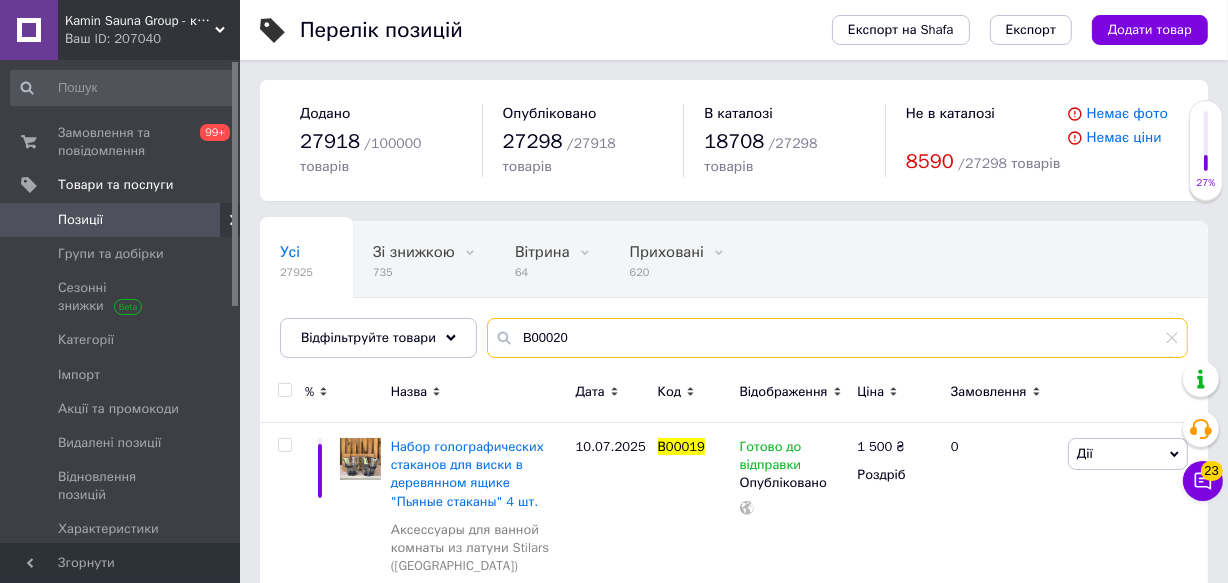 type on "В00020" 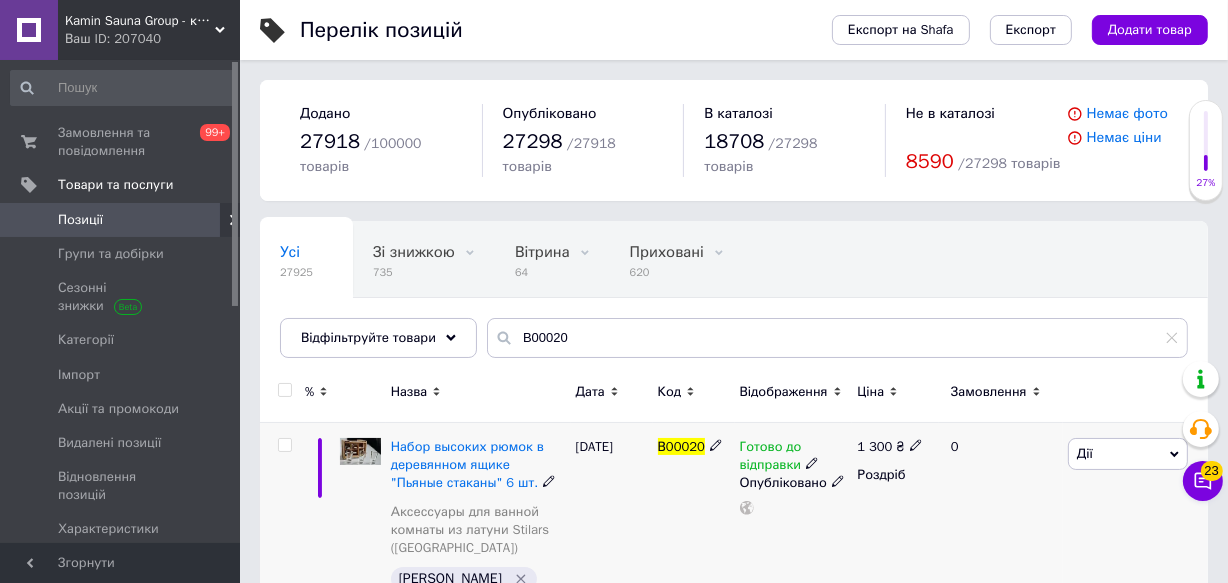 click at bounding box center (360, 451) 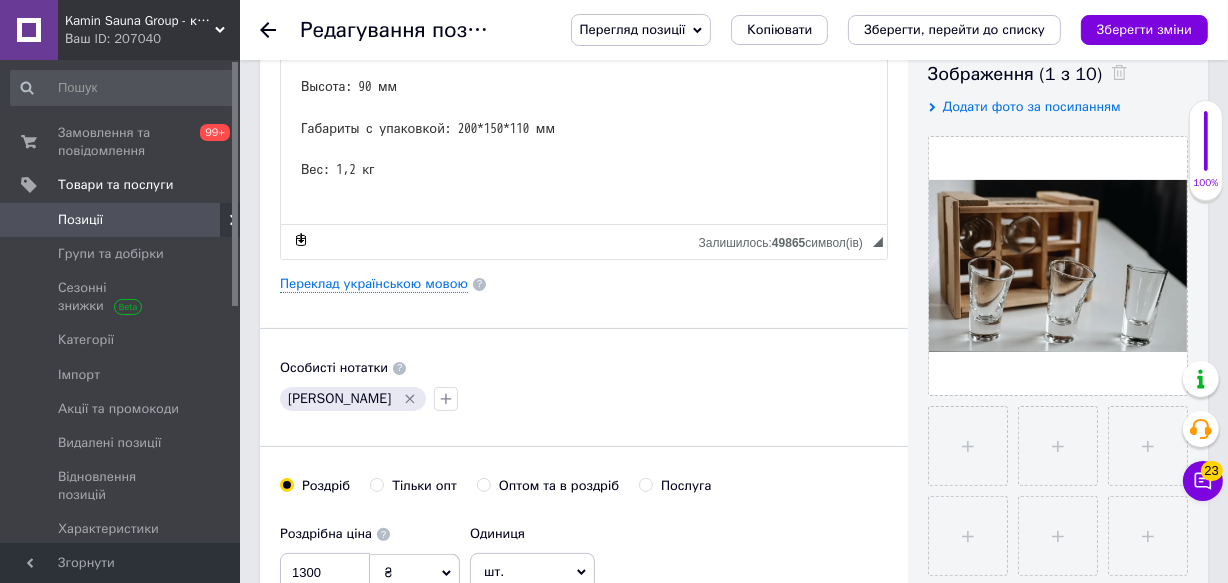 scroll, scrollTop: 363, scrollLeft: 0, axis: vertical 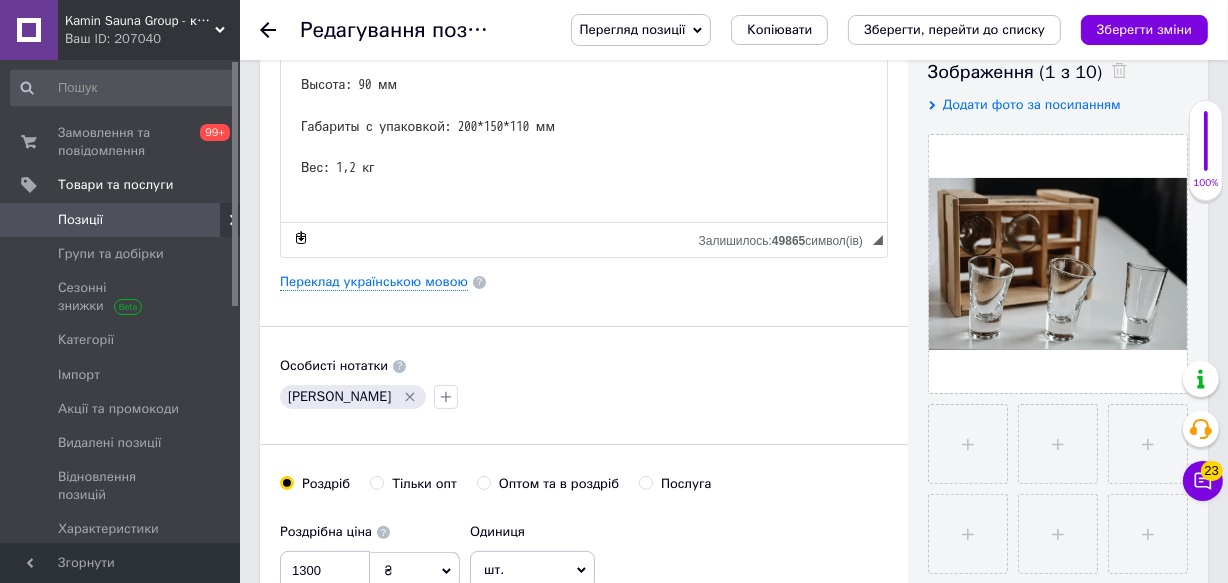click 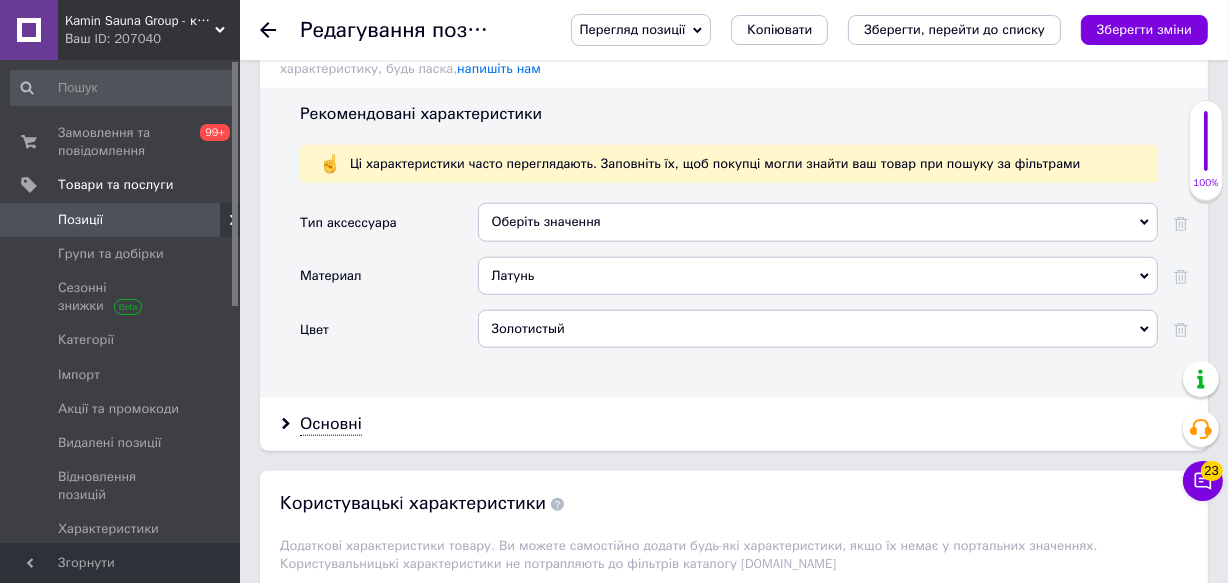 scroll, scrollTop: 1818, scrollLeft: 0, axis: vertical 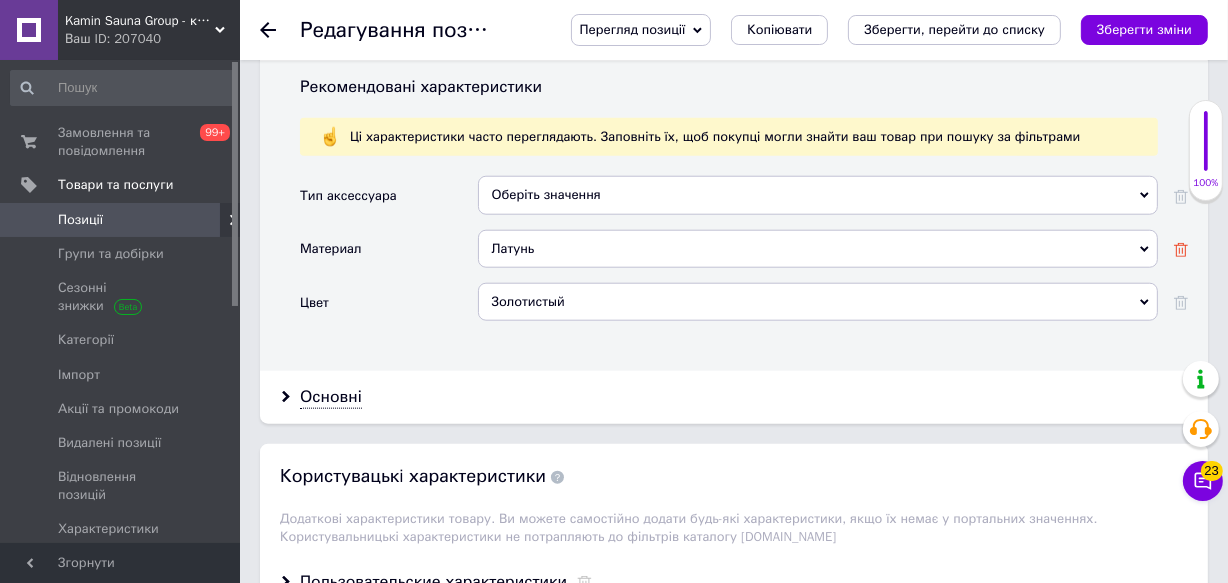 click 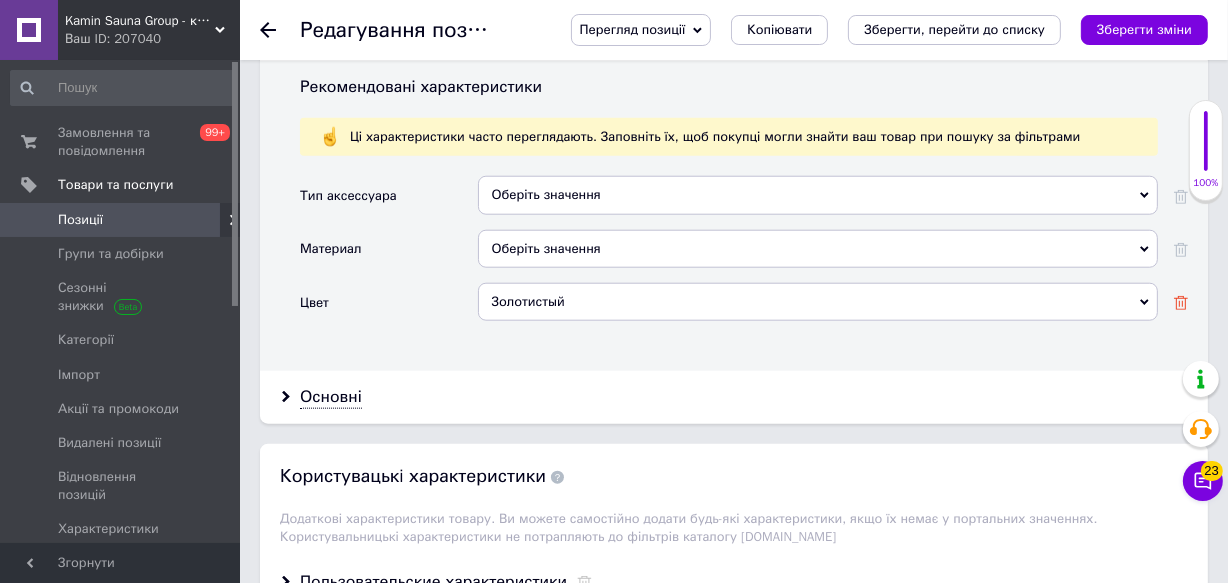 click 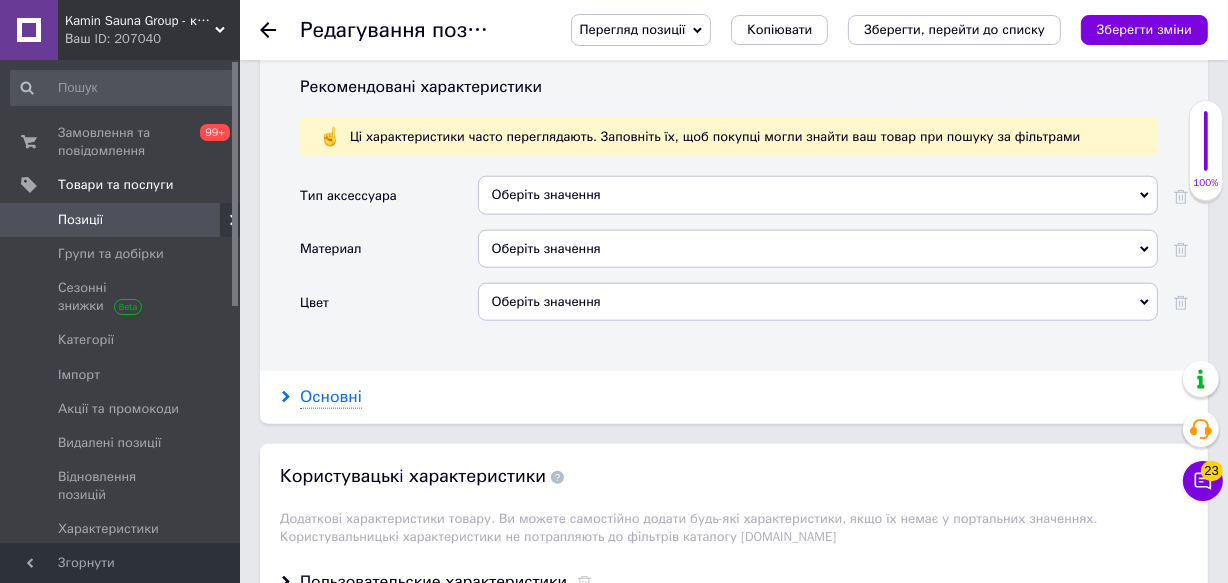 click 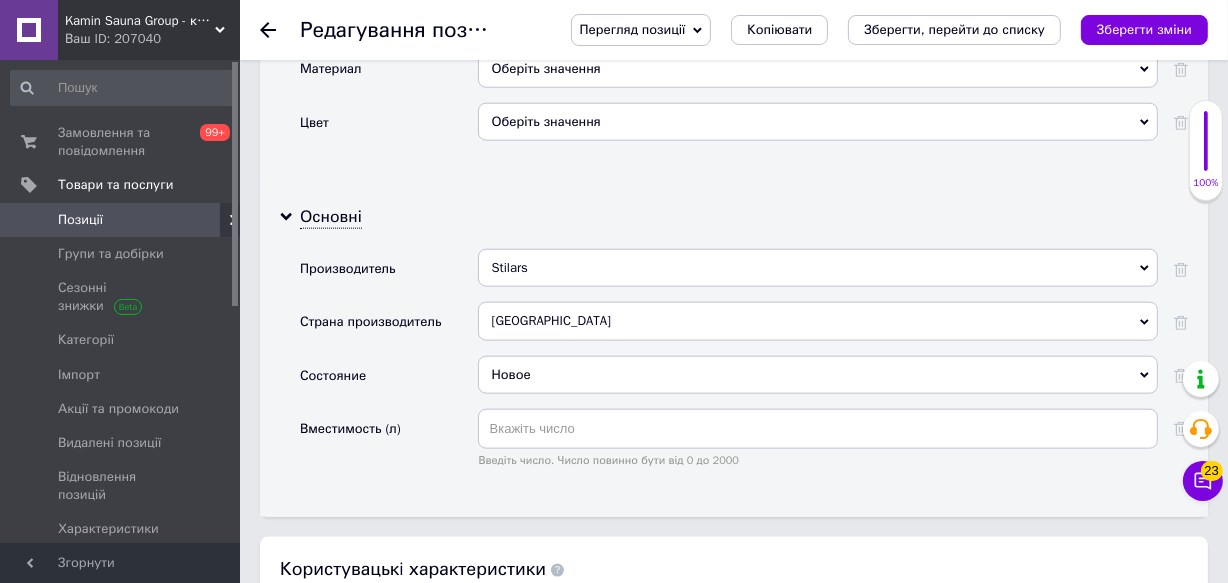 scroll, scrollTop: 2000, scrollLeft: 0, axis: vertical 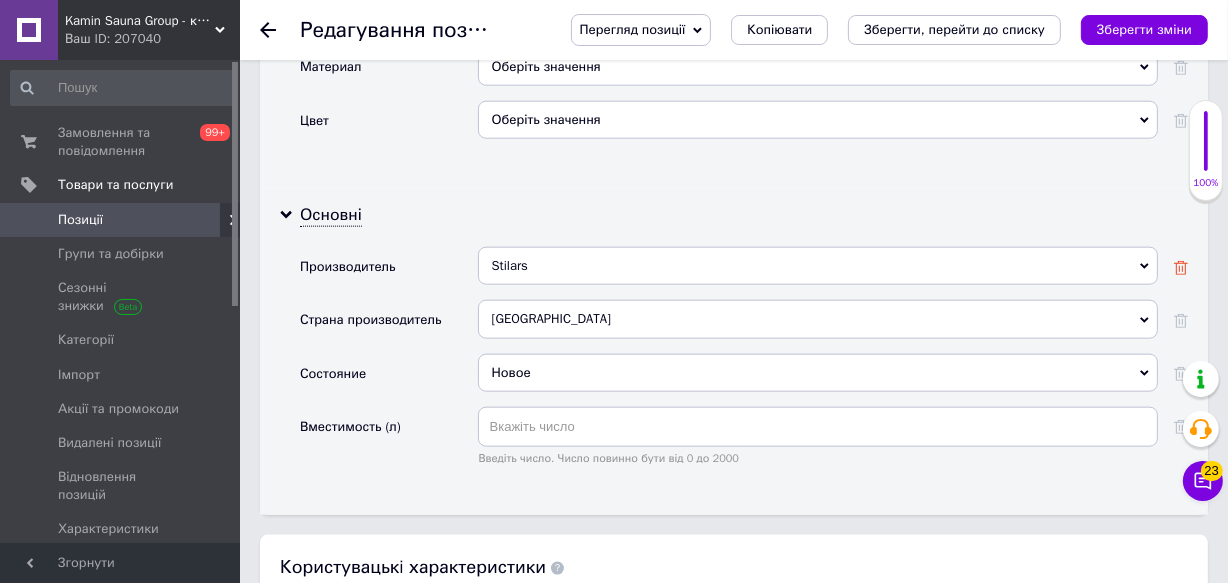 click 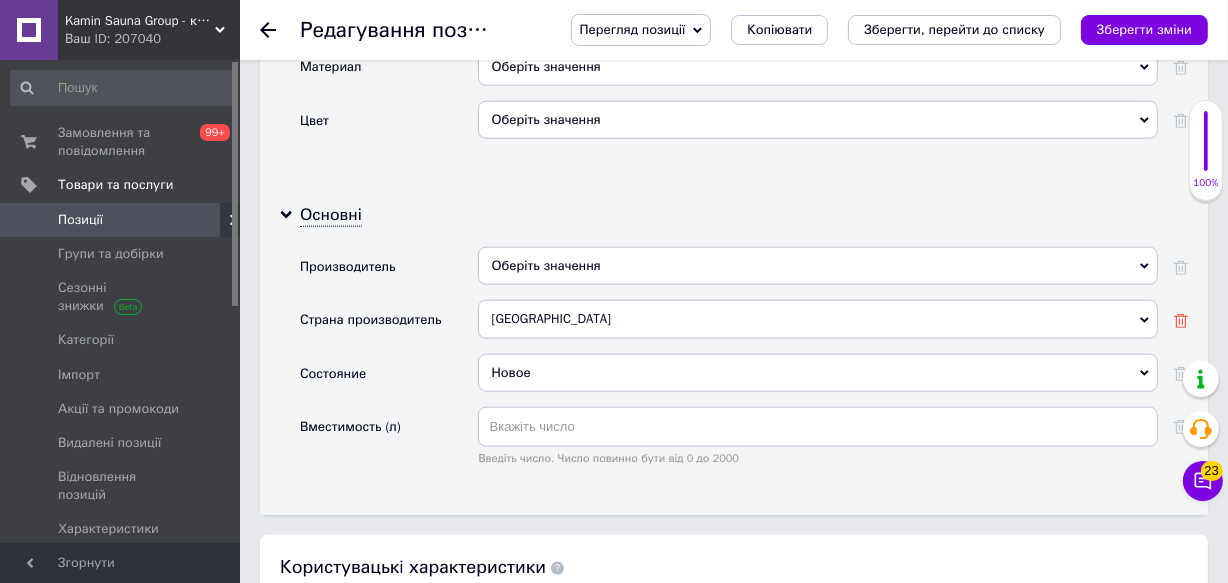 click 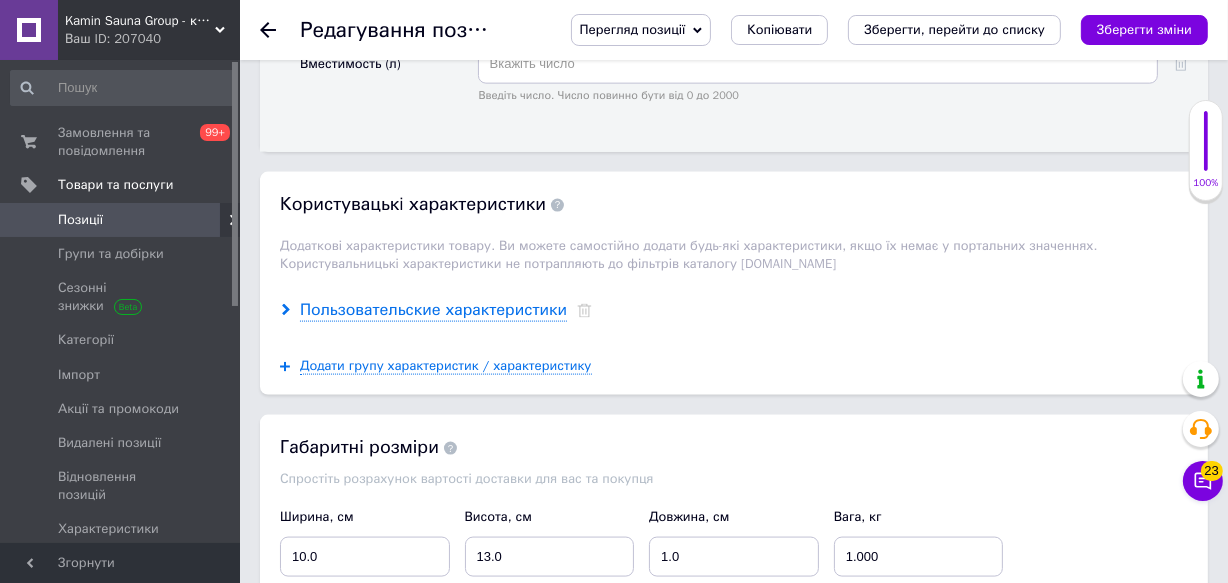 click on "Пользовательские характеристики" at bounding box center (433, 310) 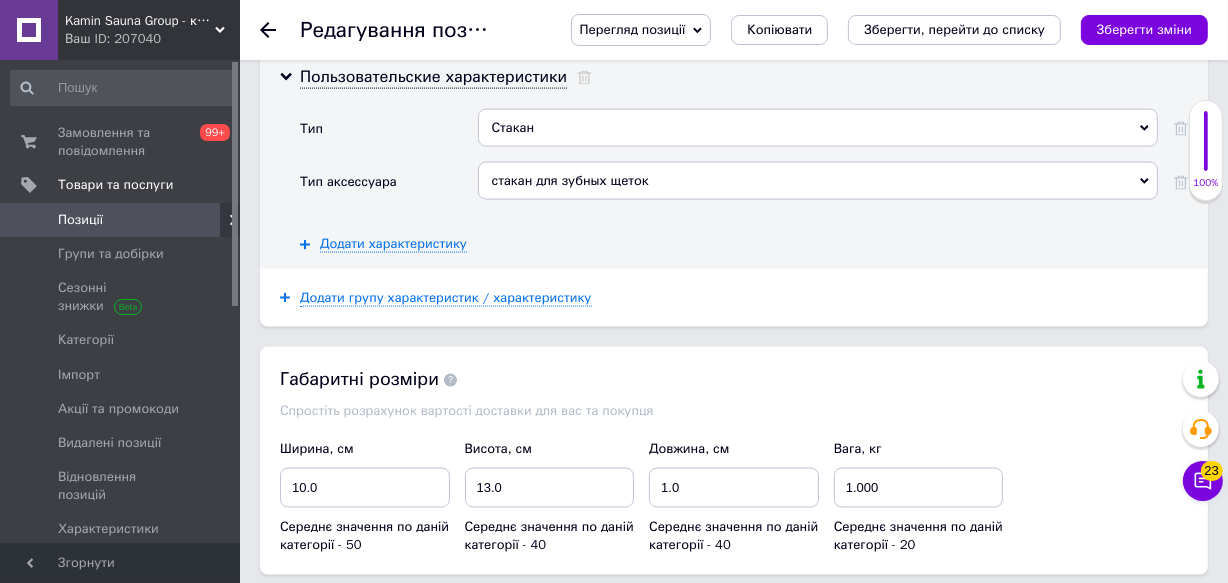 scroll, scrollTop: 2636, scrollLeft: 0, axis: vertical 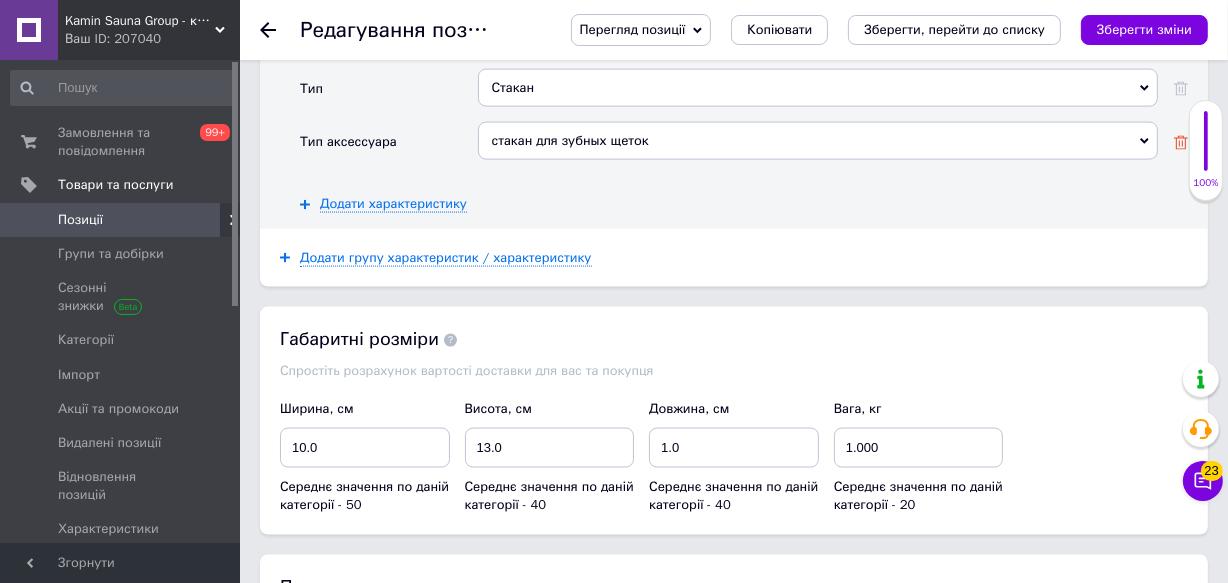 click 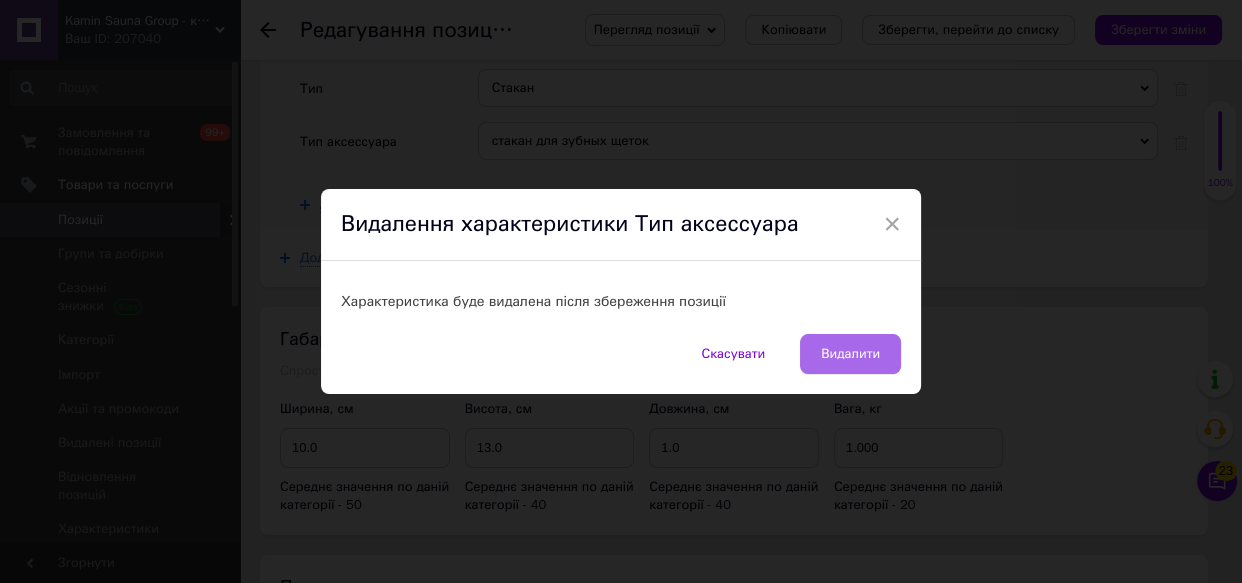 click on "Видалити" at bounding box center (850, 354) 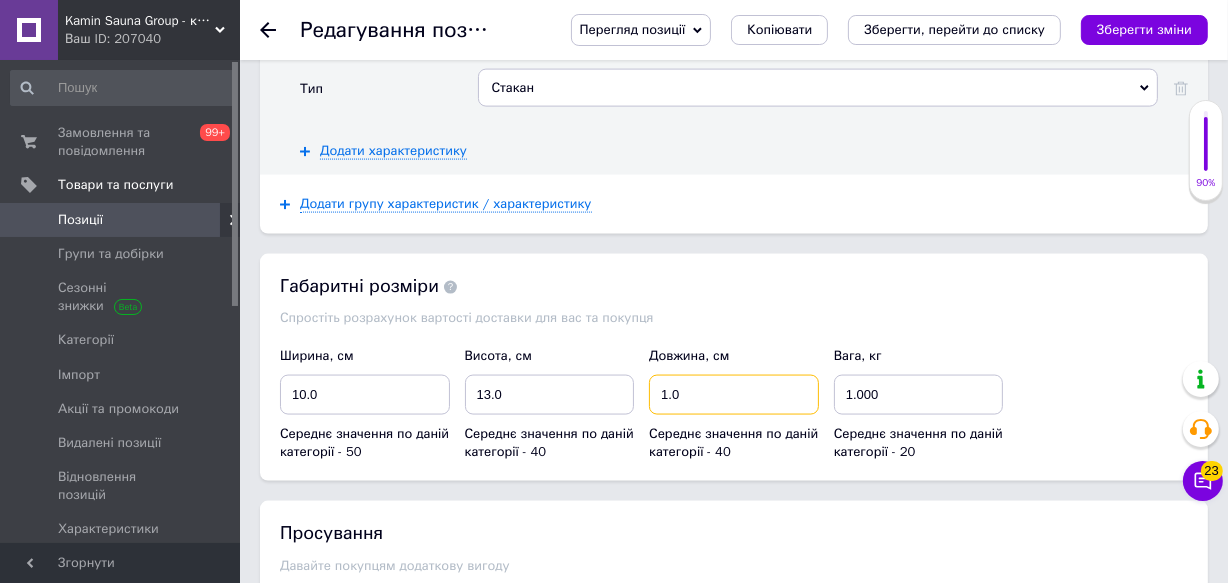 drag, startPoint x: 563, startPoint y: 403, endPoint x: 495, endPoint y: 404, distance: 68.007355 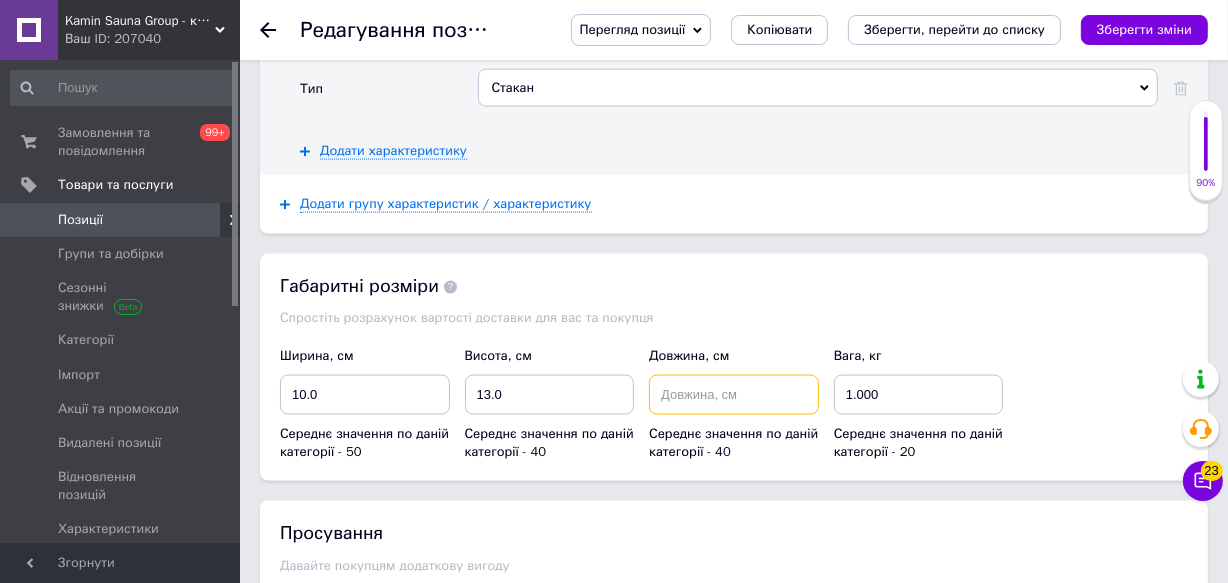 type 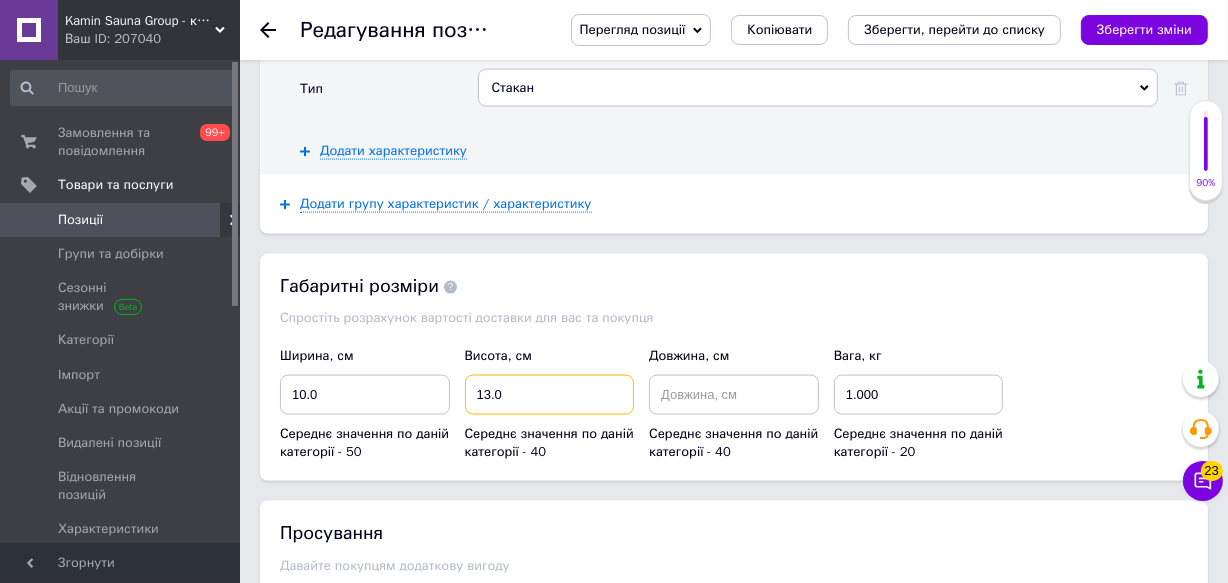drag, startPoint x: 526, startPoint y: 419, endPoint x: 400, endPoint y: 413, distance: 126.14278 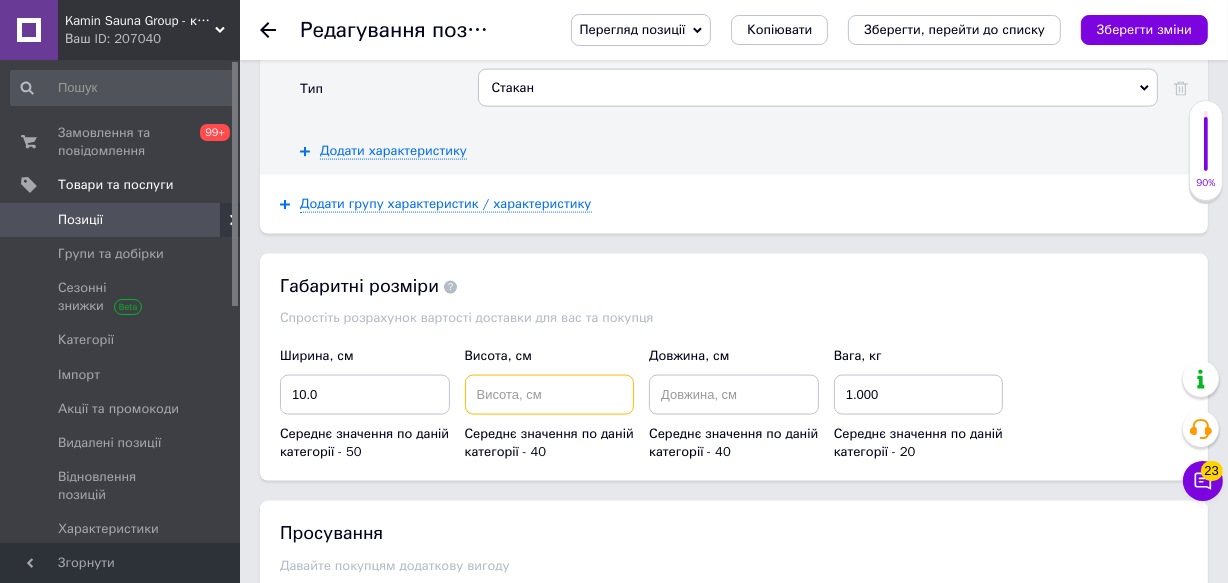 type 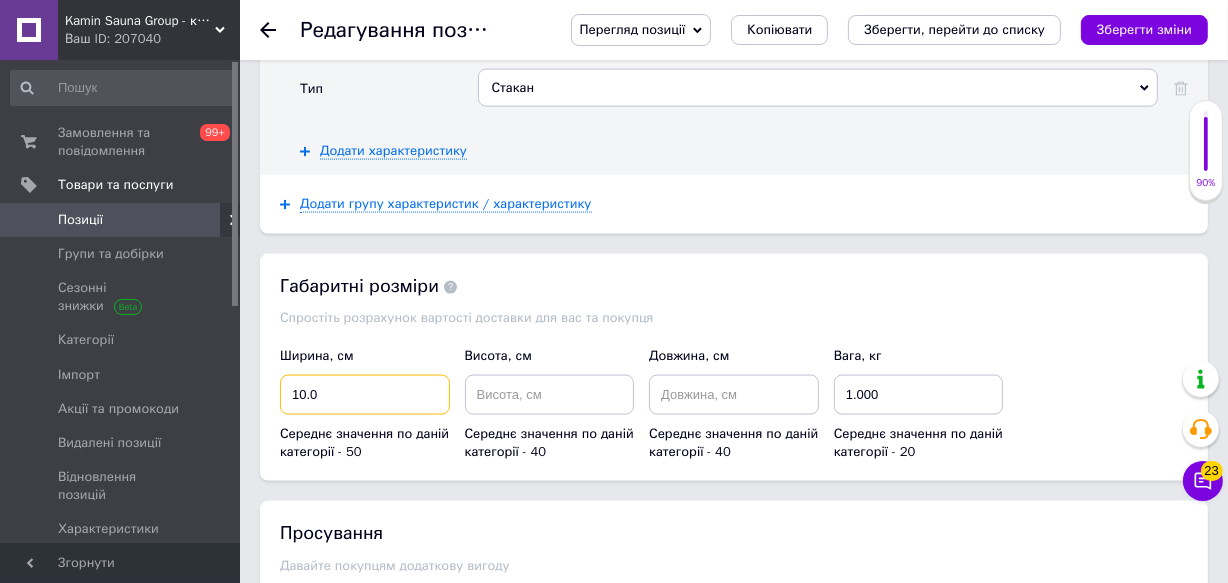 drag, startPoint x: 284, startPoint y: 410, endPoint x: 240, endPoint y: 401, distance: 44.911022 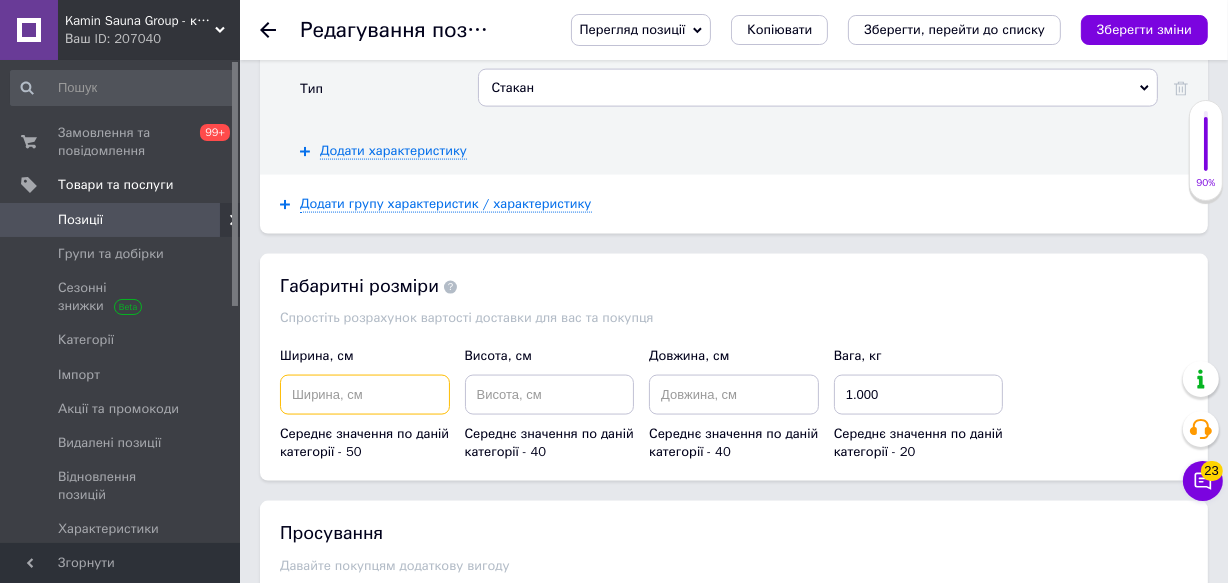 type 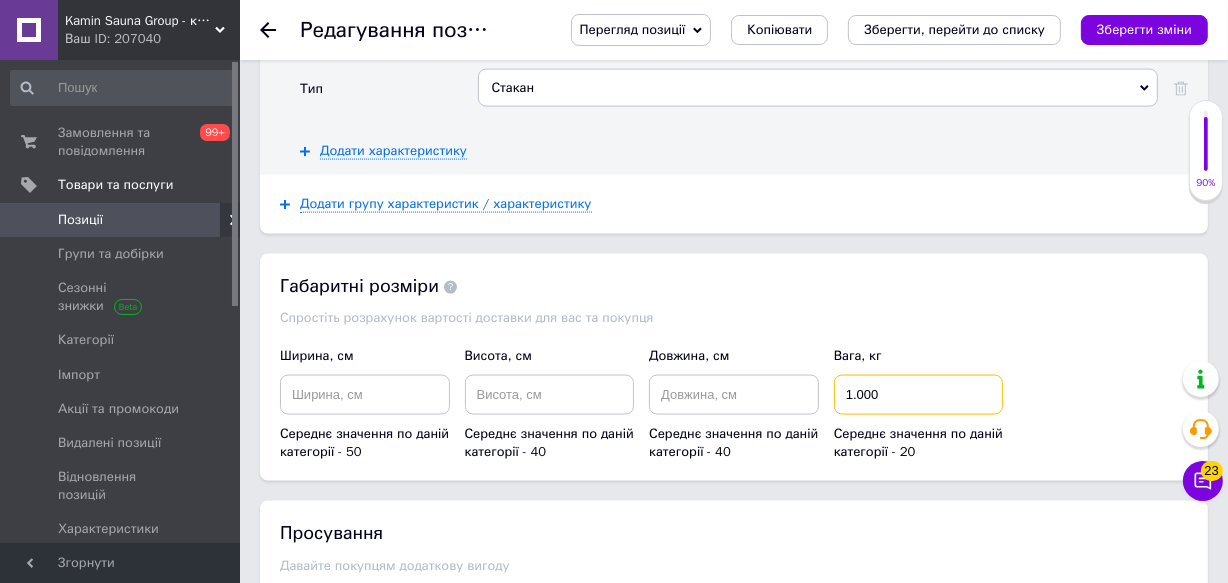 drag, startPoint x: 892, startPoint y: 418, endPoint x: 770, endPoint y: 407, distance: 122.494896 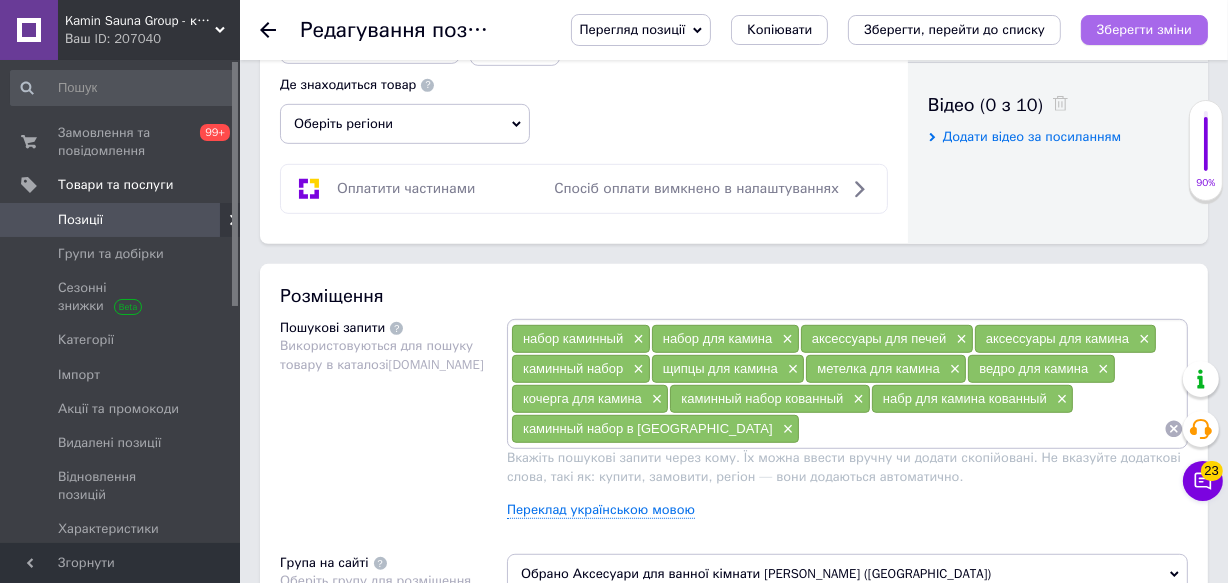 type 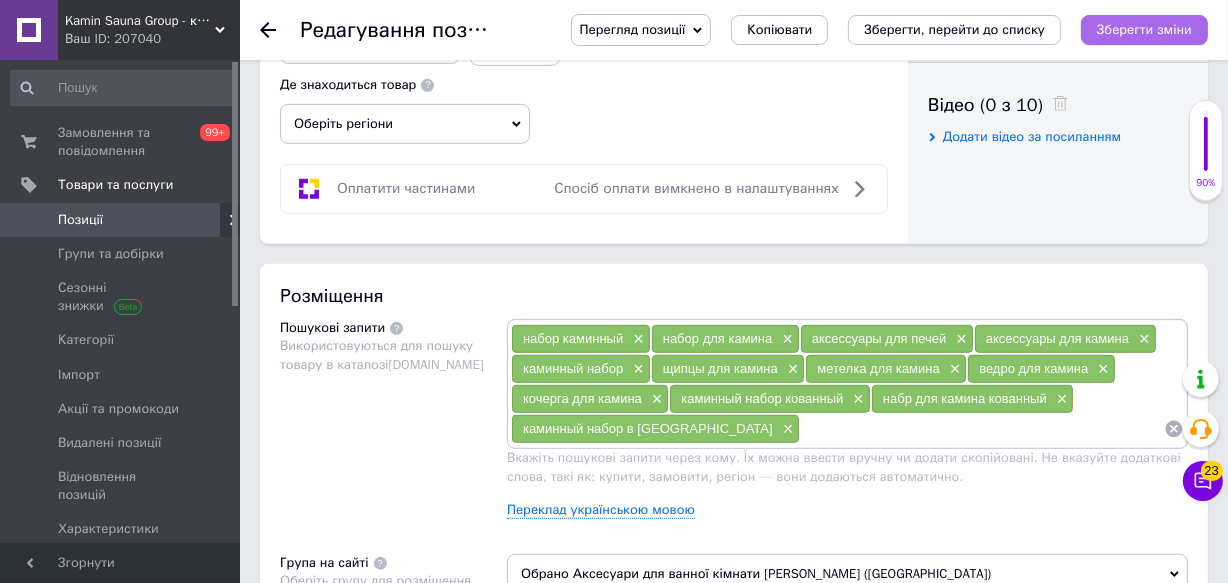 click on "Зберегти зміни" at bounding box center (1144, 29) 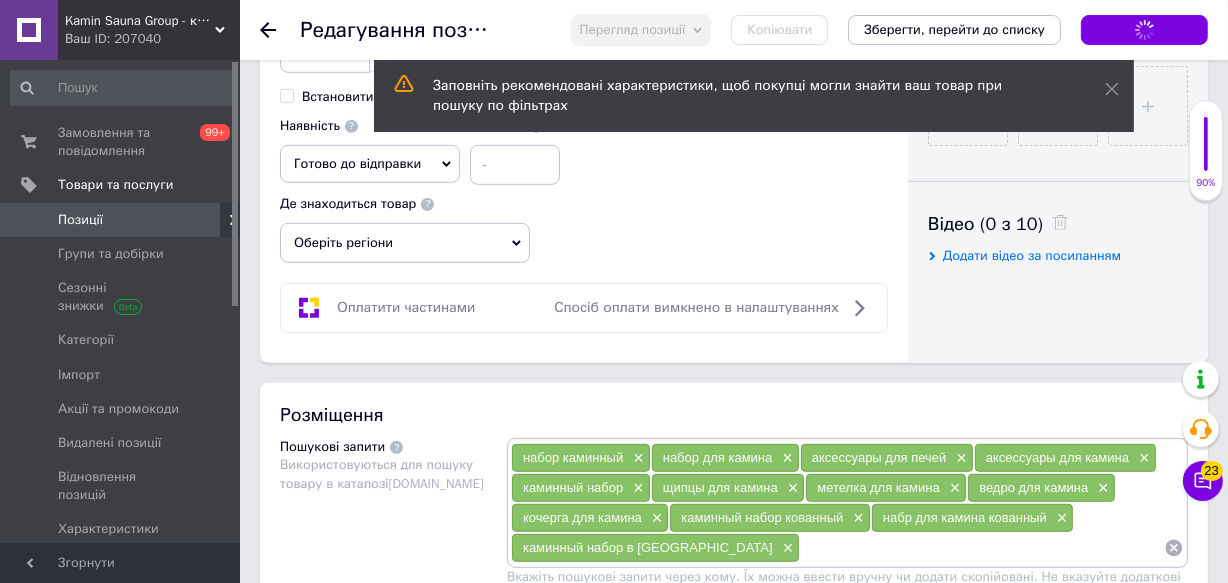 scroll, scrollTop: 636, scrollLeft: 0, axis: vertical 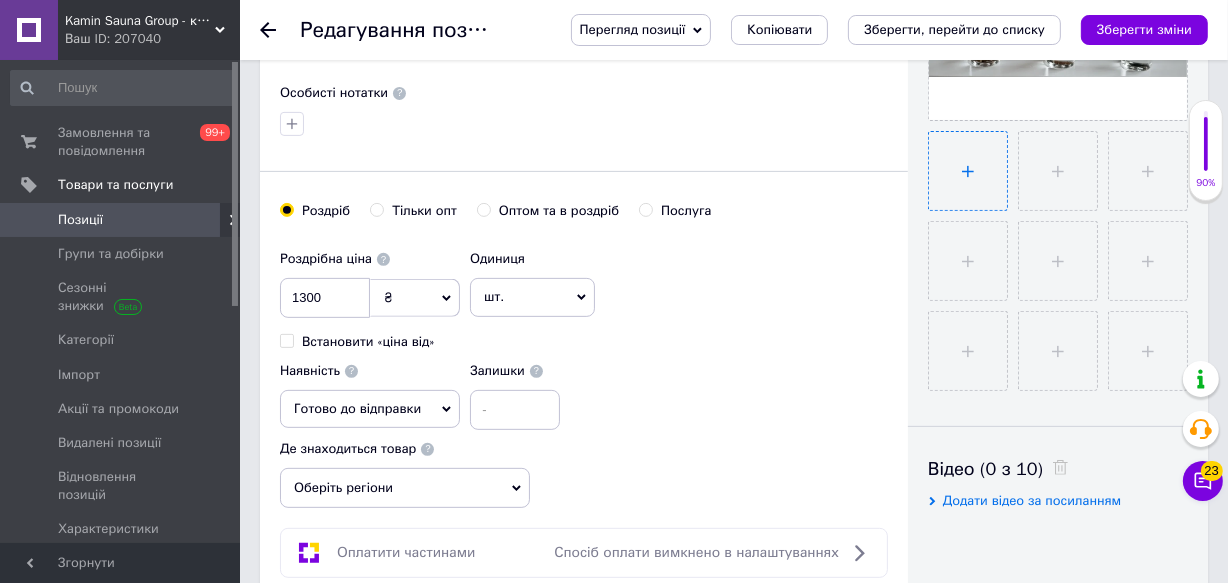 click at bounding box center (968, 171) 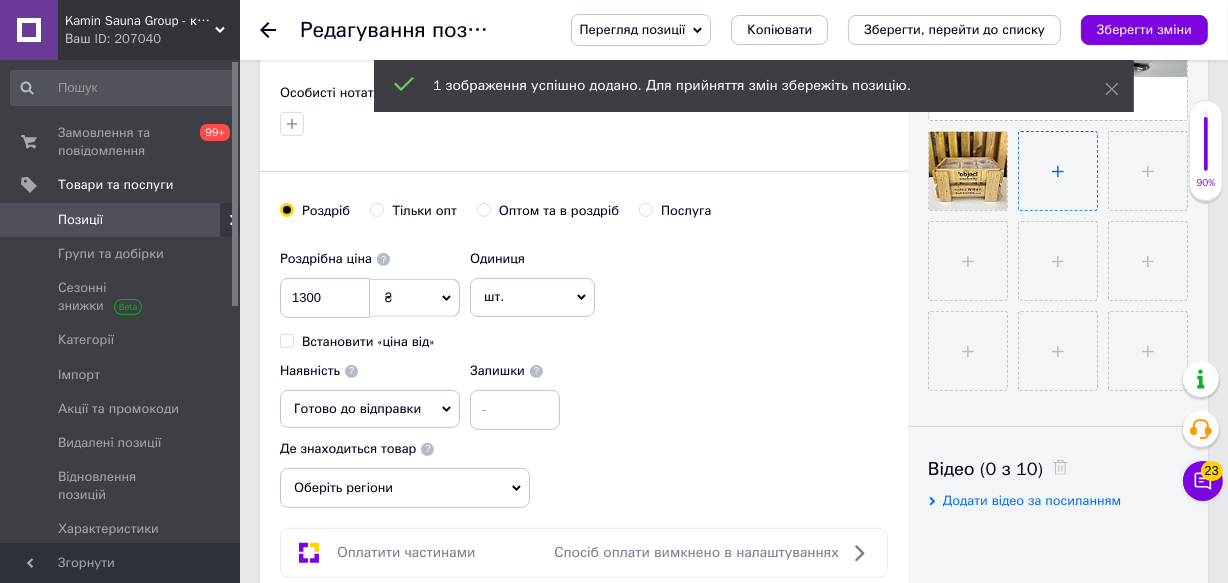 click at bounding box center (1058, 171) 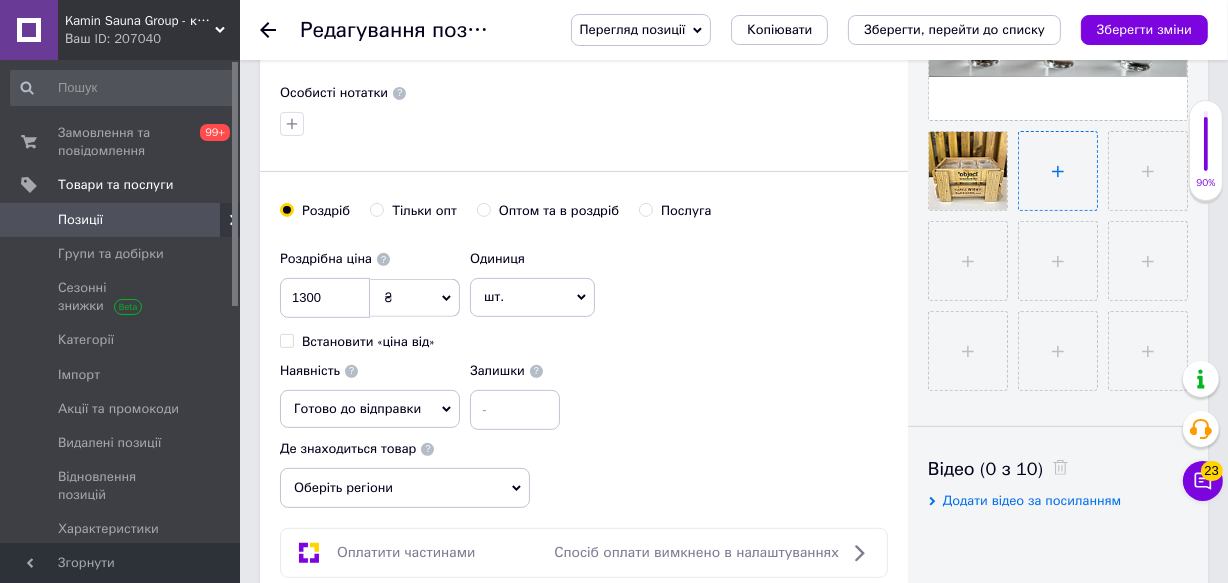 type on "C:\fakepath\5402279658583618642.jpg" 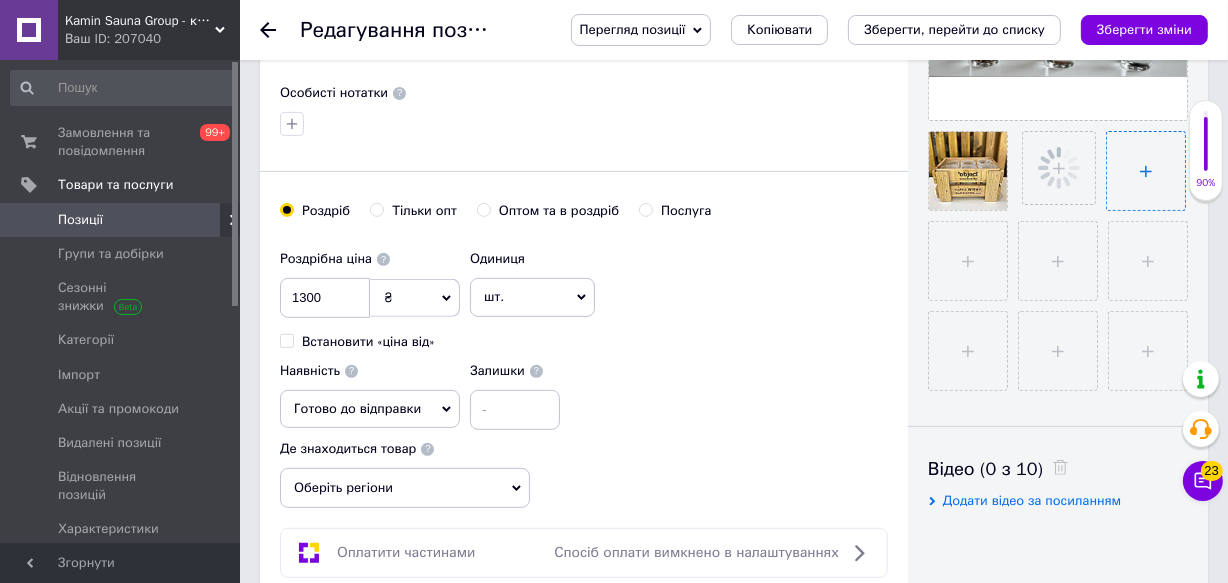 click at bounding box center (1146, 171) 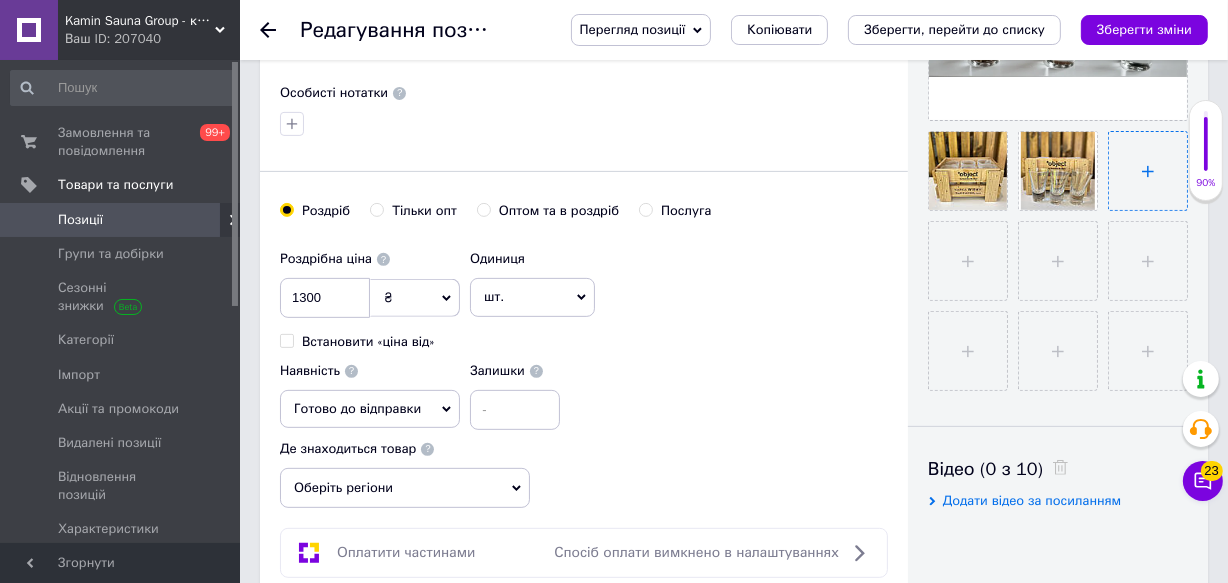 type on "C:\fakepath\5402279658583618643.jpg" 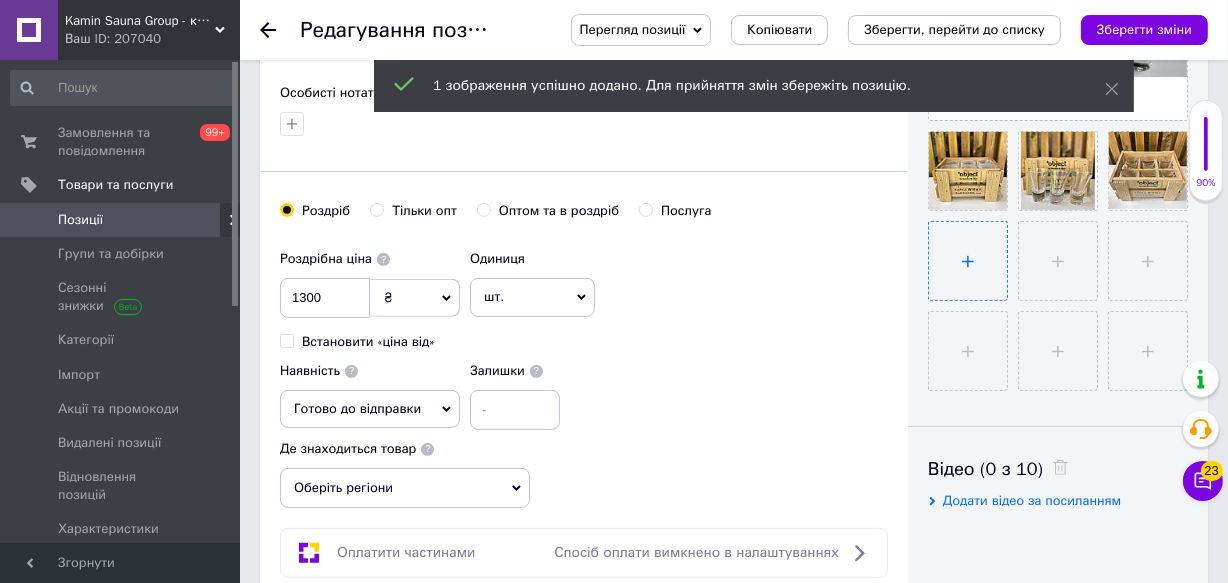 click at bounding box center (968, 261) 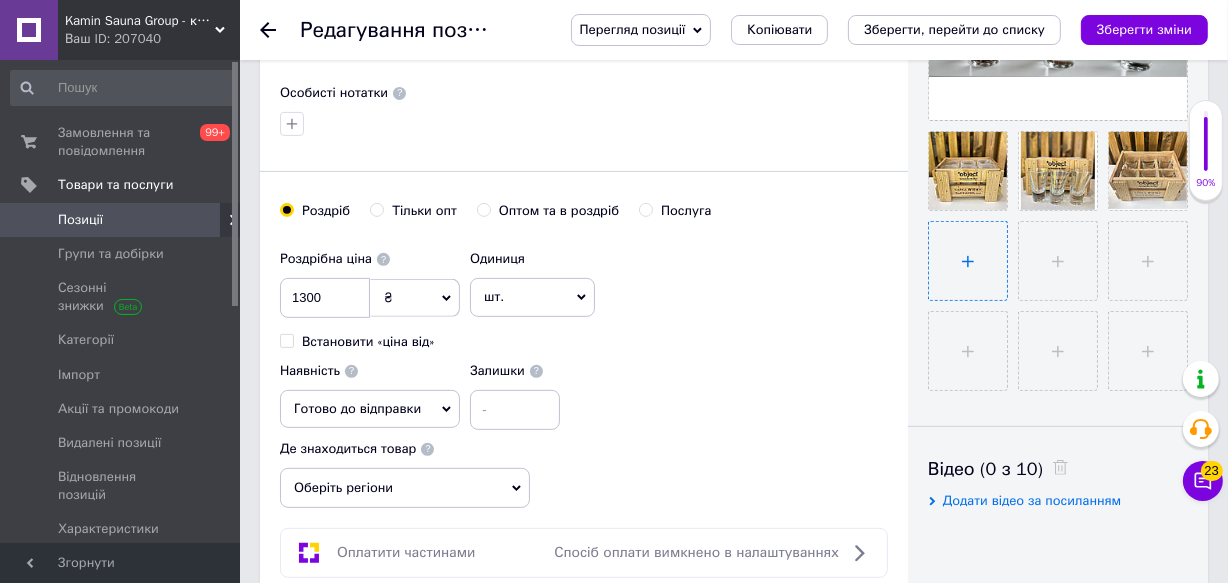 type on "C:\fakepath\5400235378704772529.jpg" 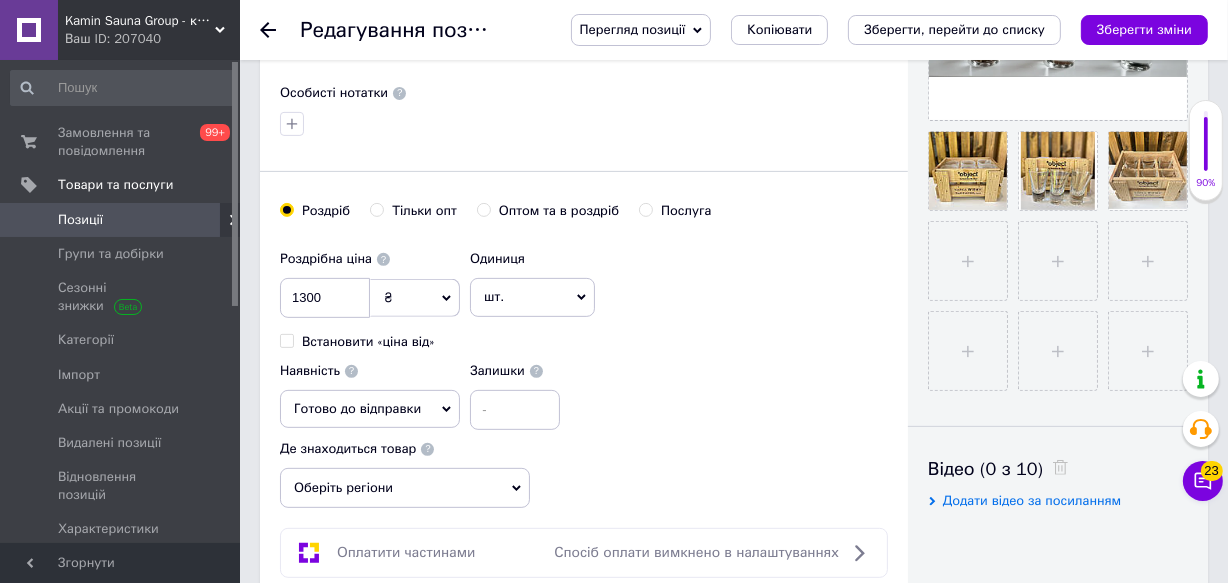 type 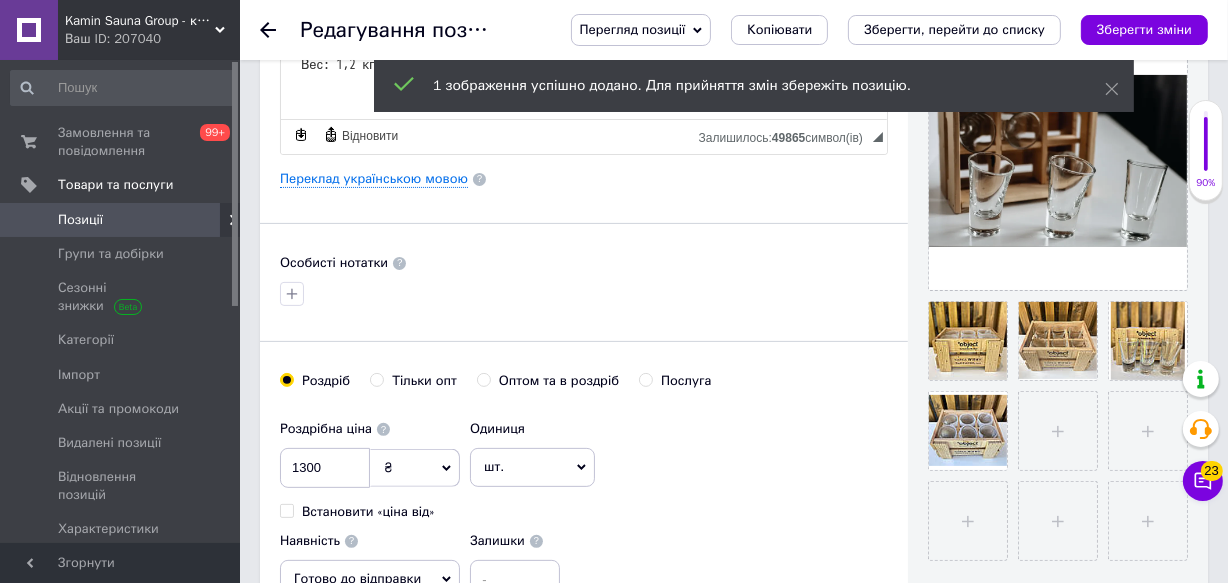 scroll, scrollTop: 454, scrollLeft: 0, axis: vertical 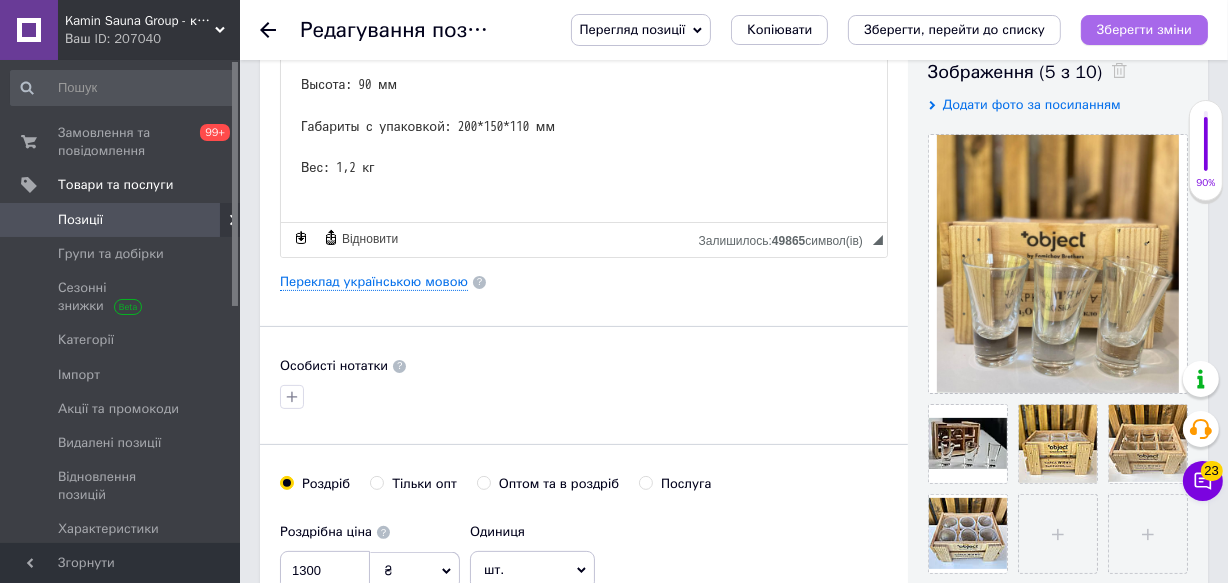 click on "Зберегти зміни" at bounding box center (1144, 29) 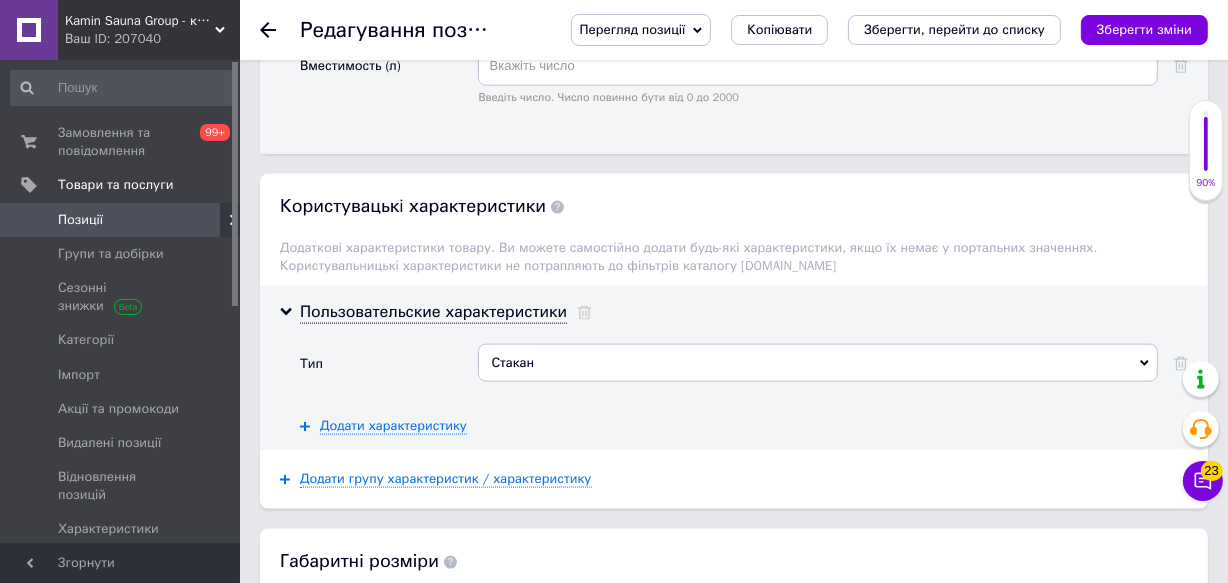 scroll, scrollTop: 2363, scrollLeft: 0, axis: vertical 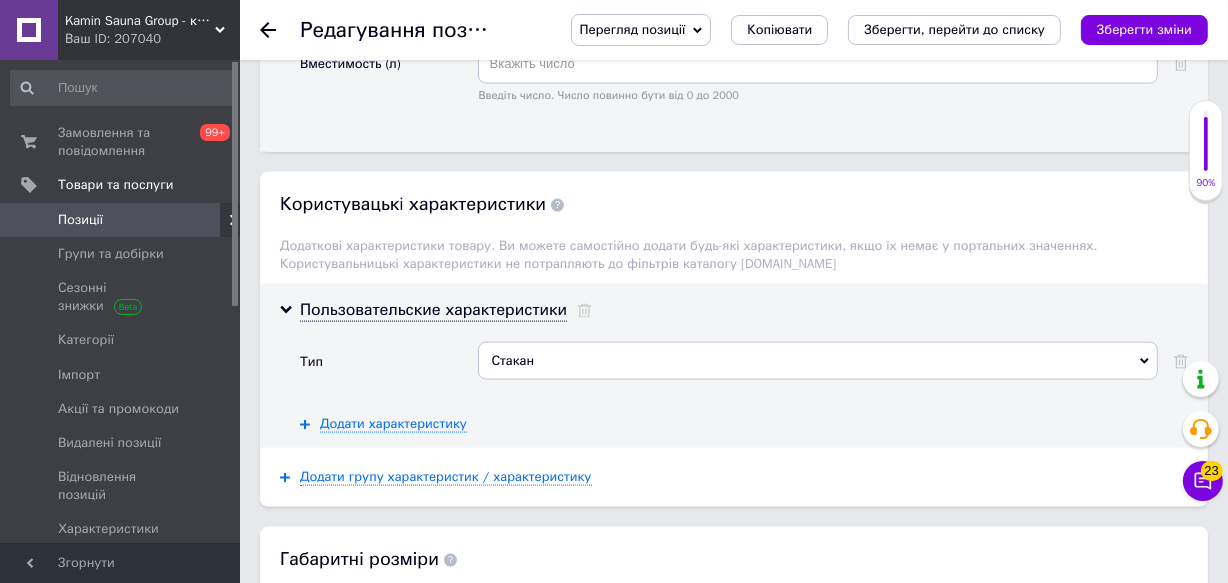 click on "Стакан" at bounding box center (818, 361) 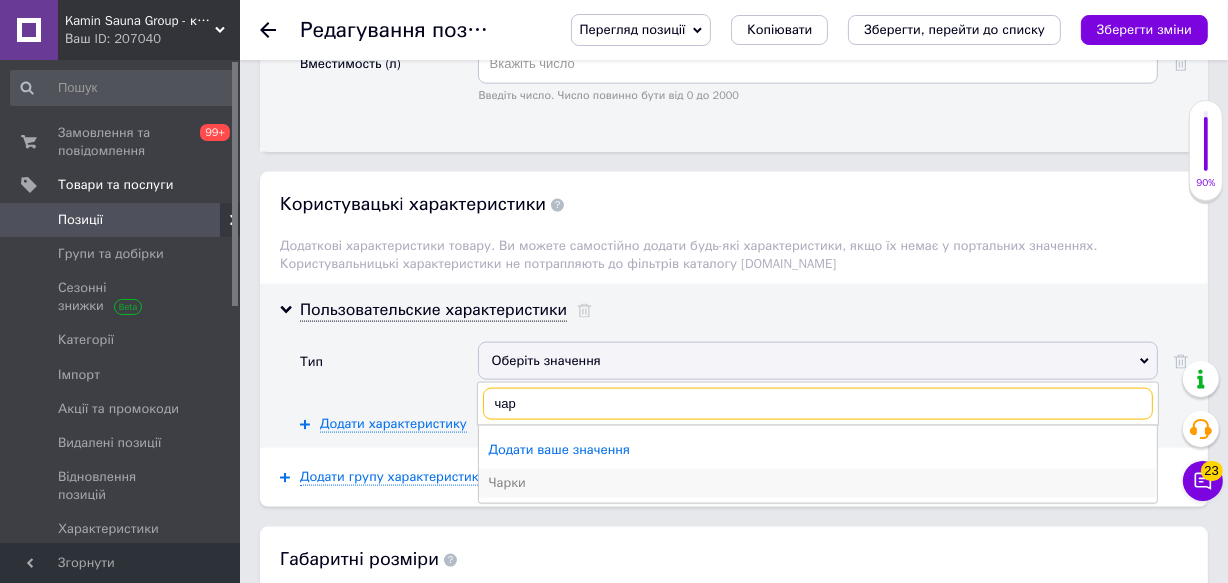 type on "чар" 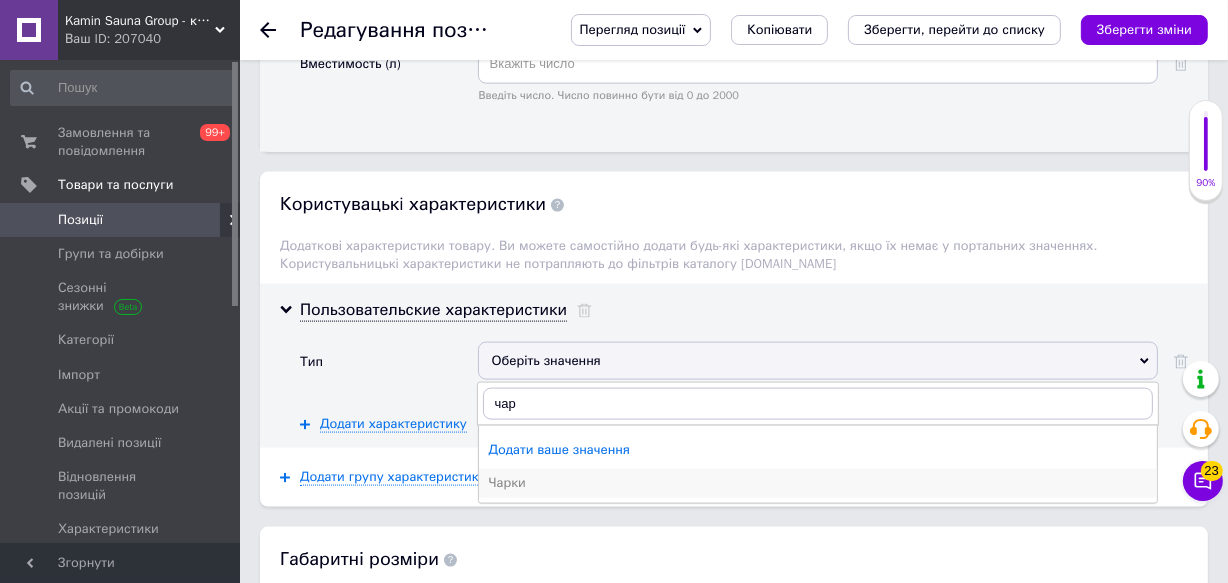 click on "Чарки" at bounding box center (818, 483) 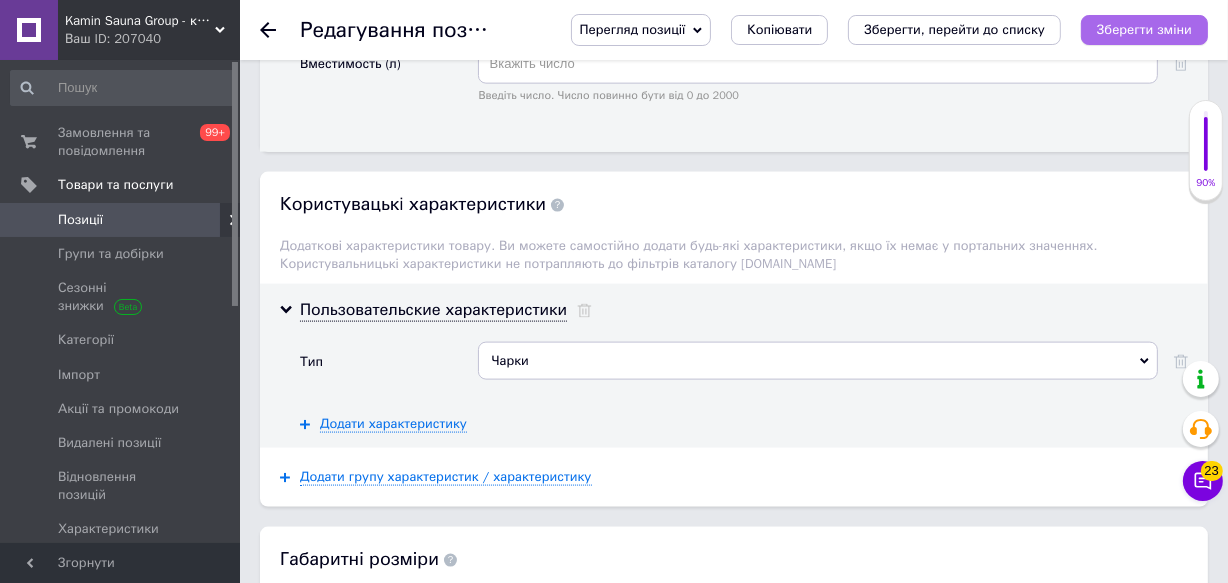 click on "Зберегти зміни" at bounding box center [1144, 29] 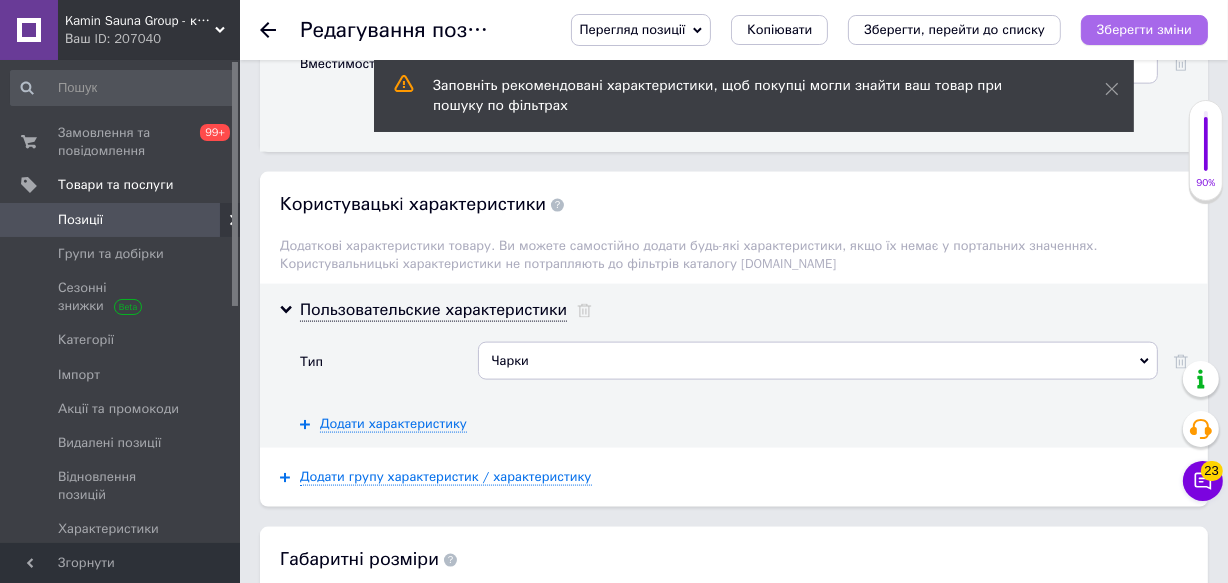 click on "Зберегти зміни" at bounding box center (1144, 30) 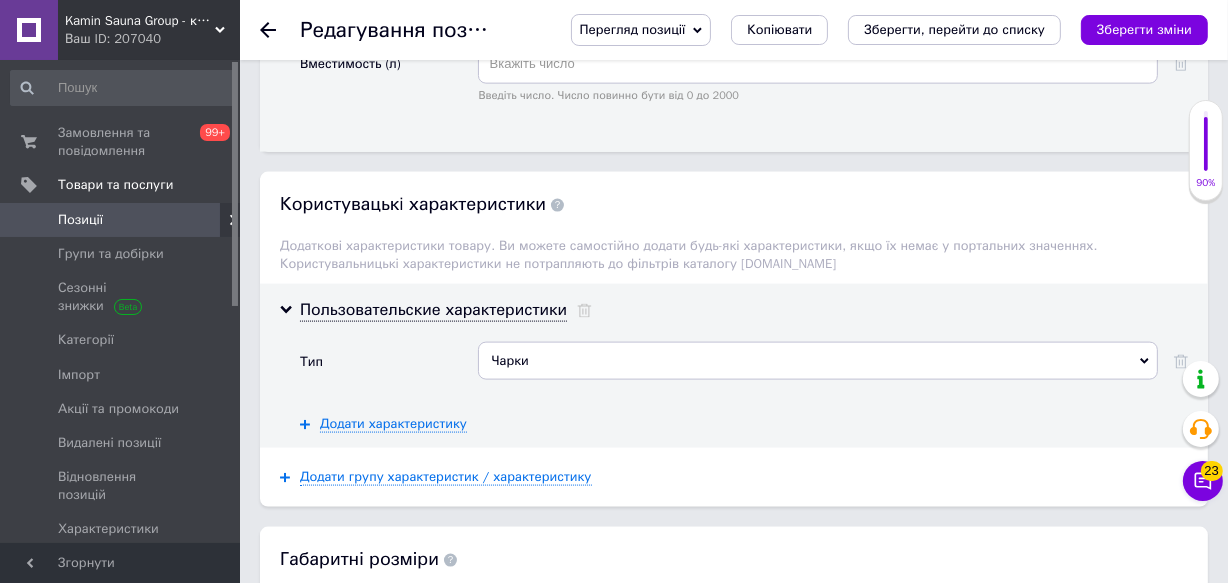 click 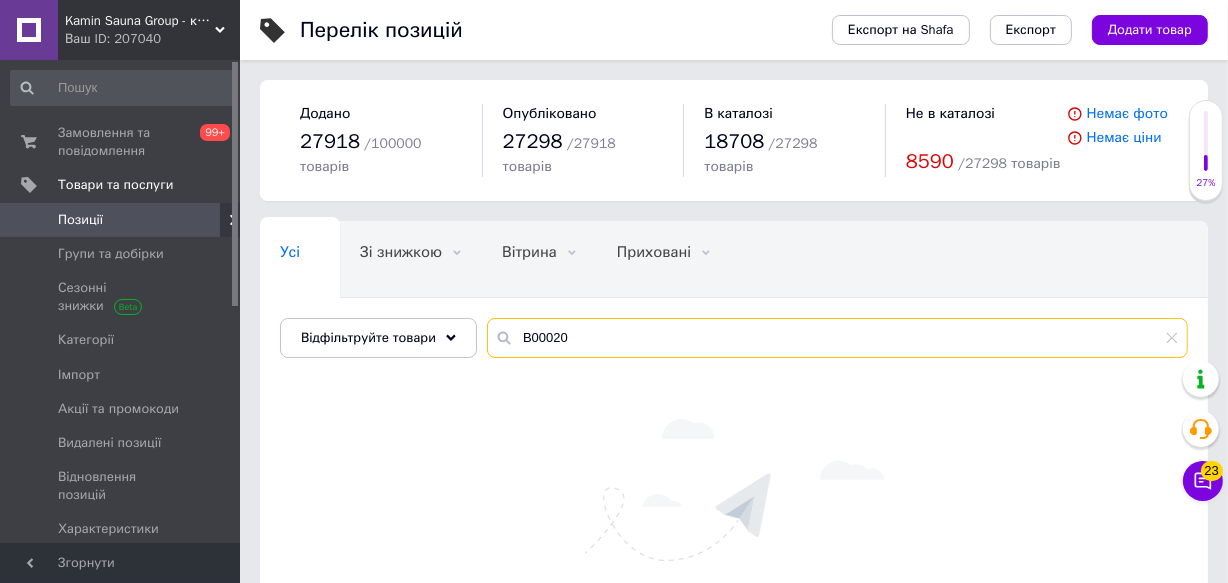 click on "В00020" at bounding box center [837, 338] 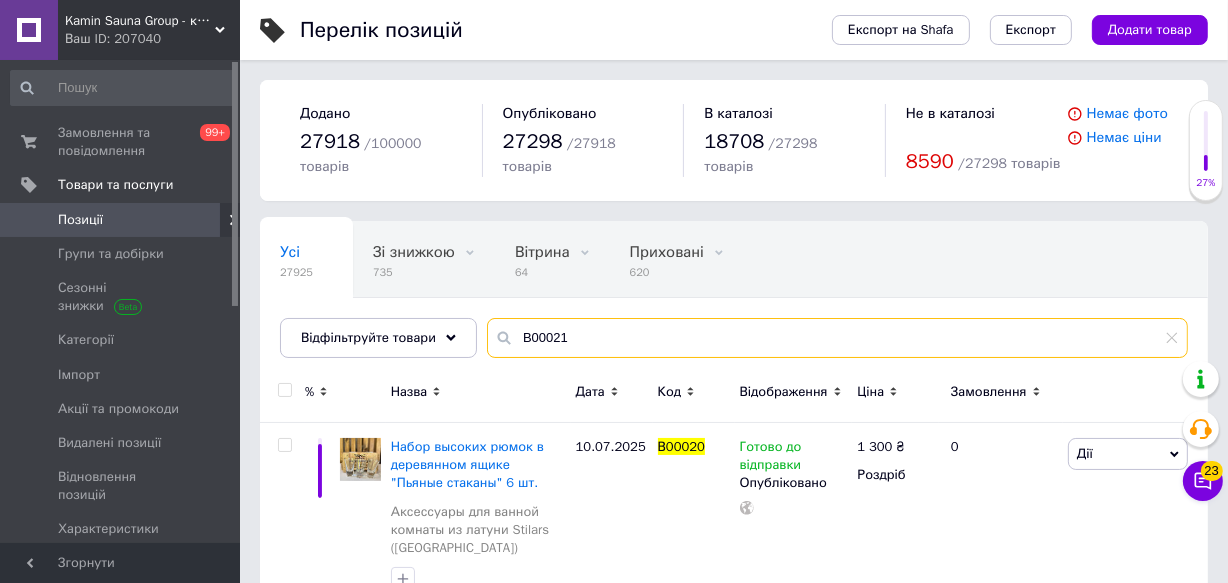 type on "В00021" 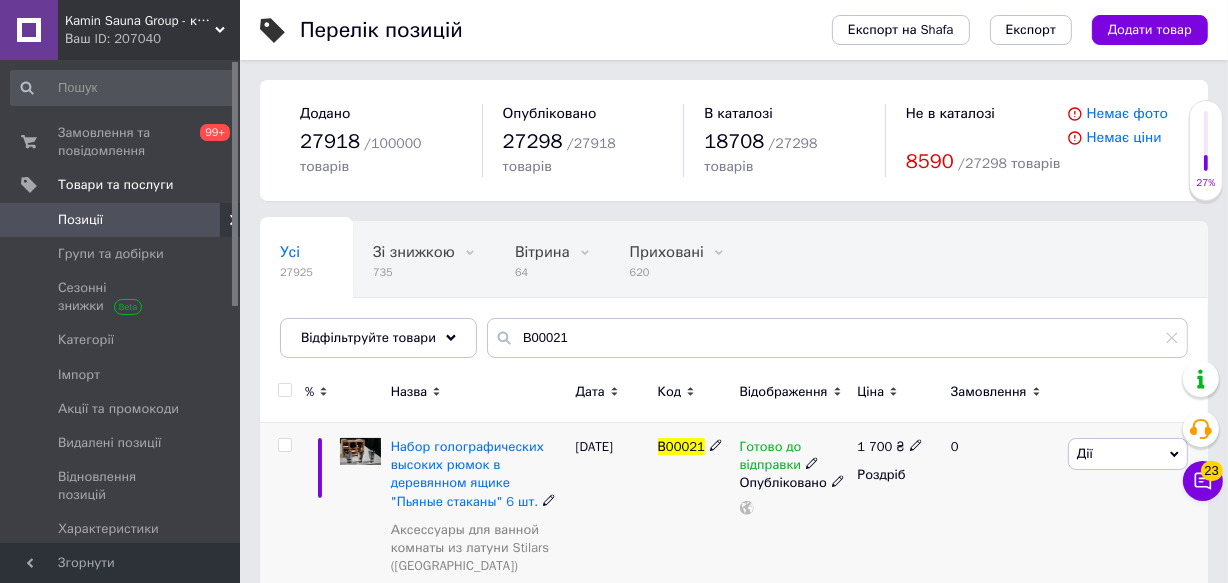 click at bounding box center (360, 451) 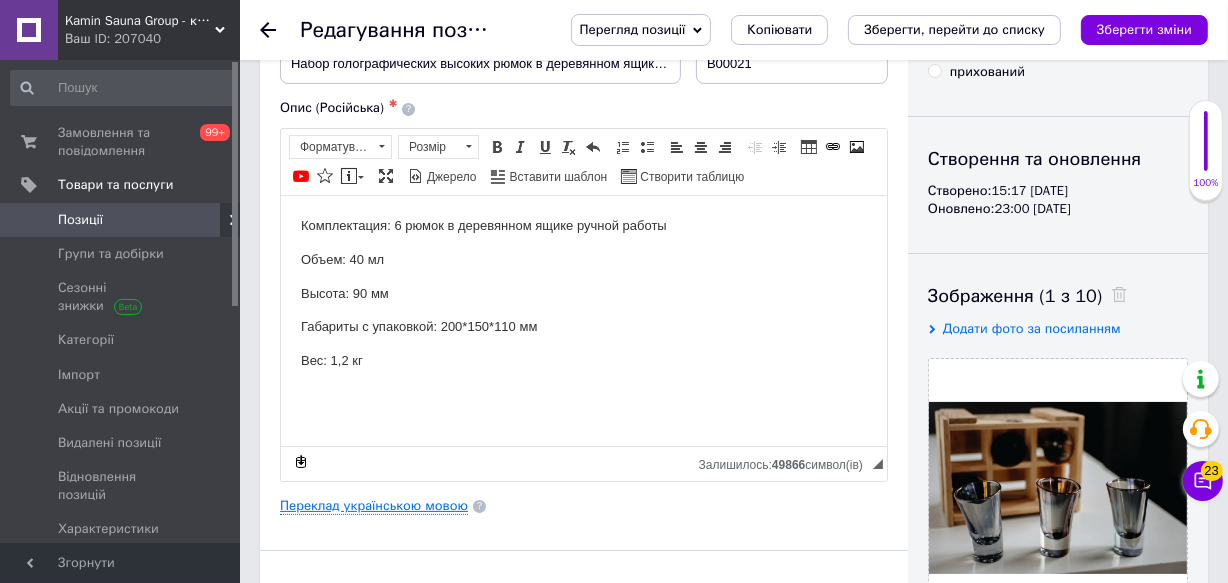 scroll, scrollTop: 272, scrollLeft: 0, axis: vertical 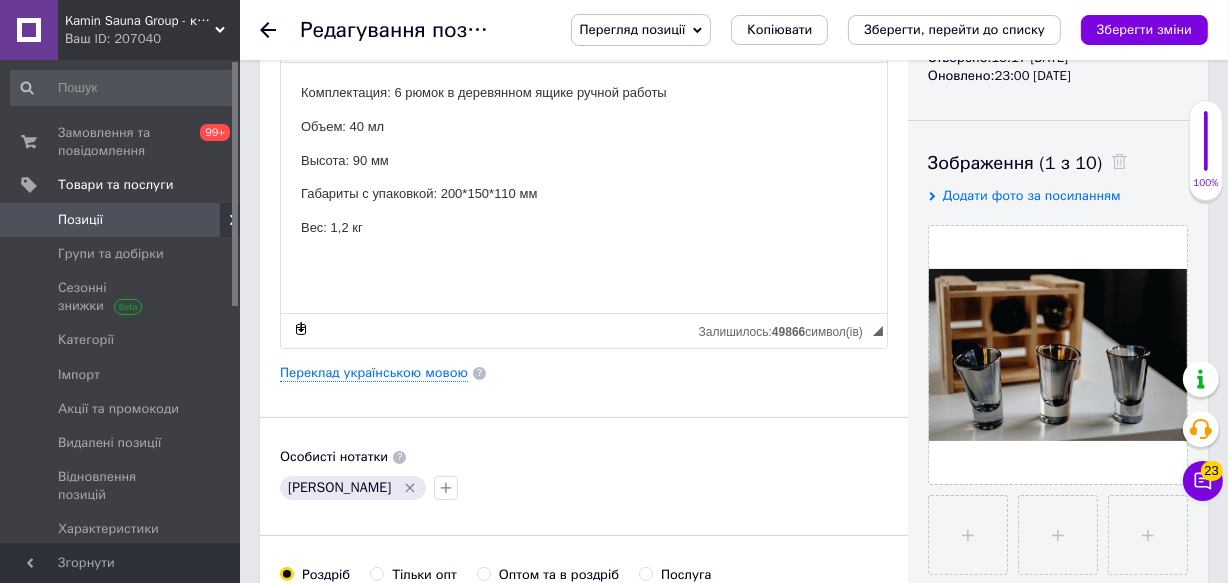 click 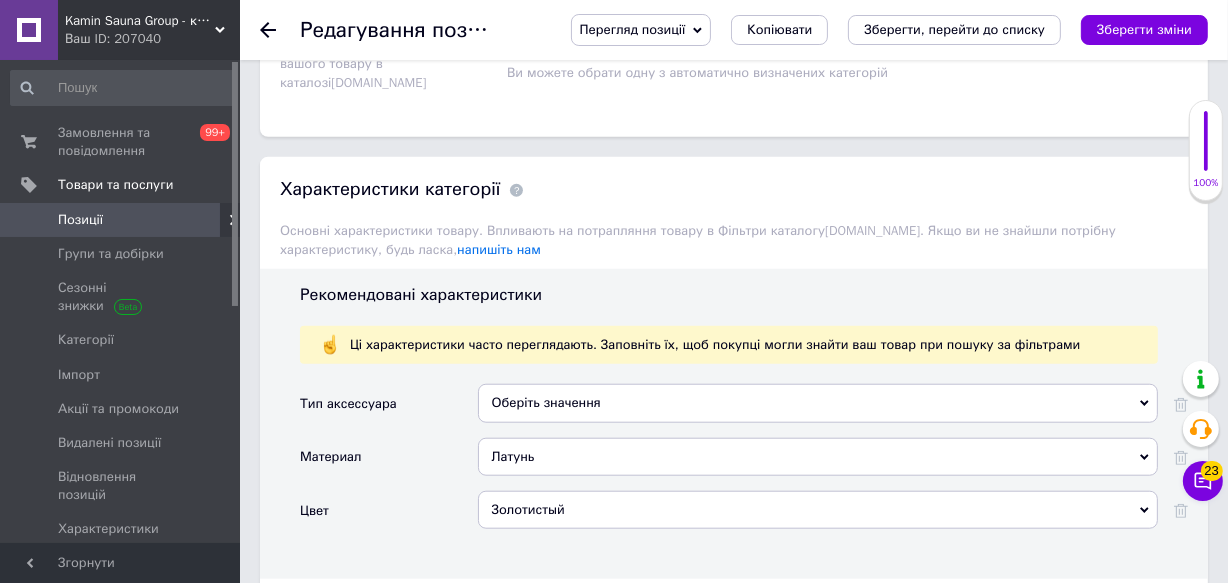 scroll, scrollTop: 1727, scrollLeft: 0, axis: vertical 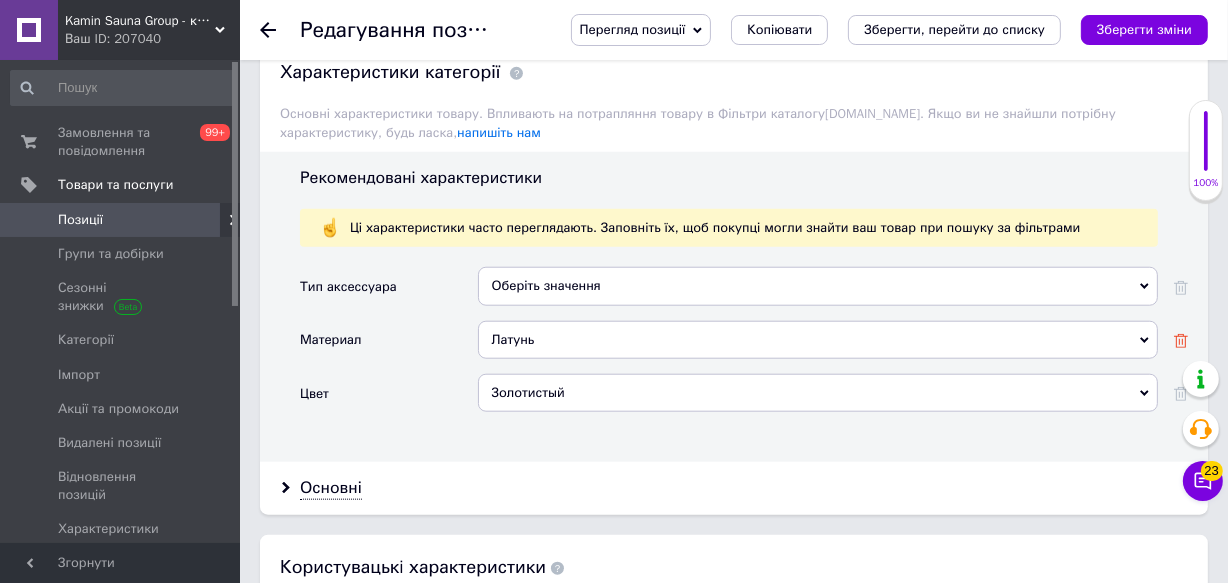 click 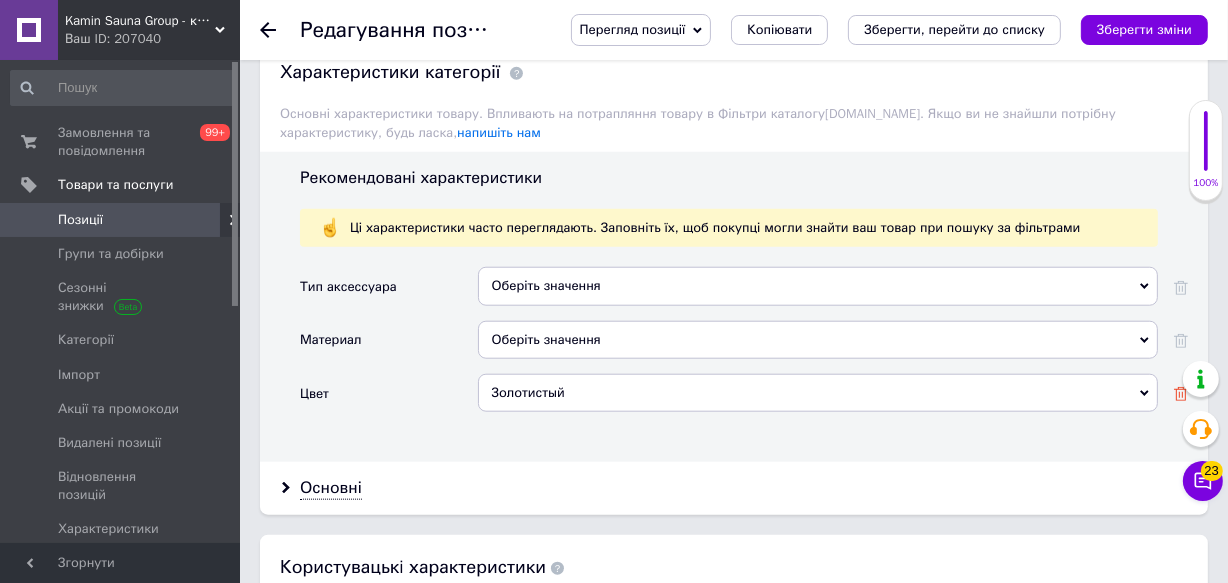 click 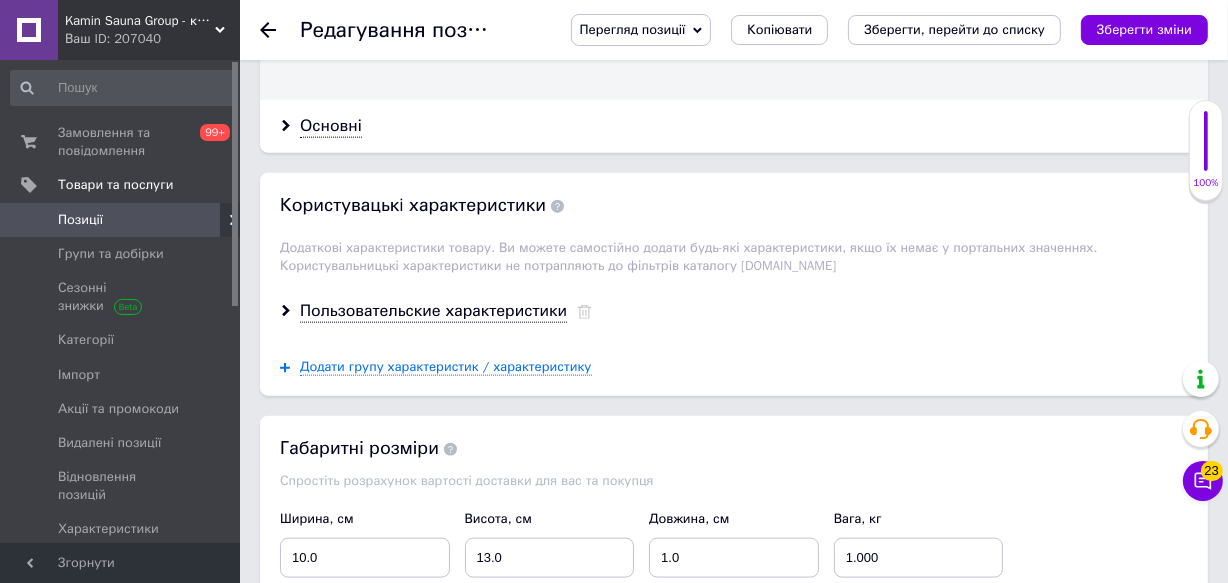 scroll, scrollTop: 2090, scrollLeft: 0, axis: vertical 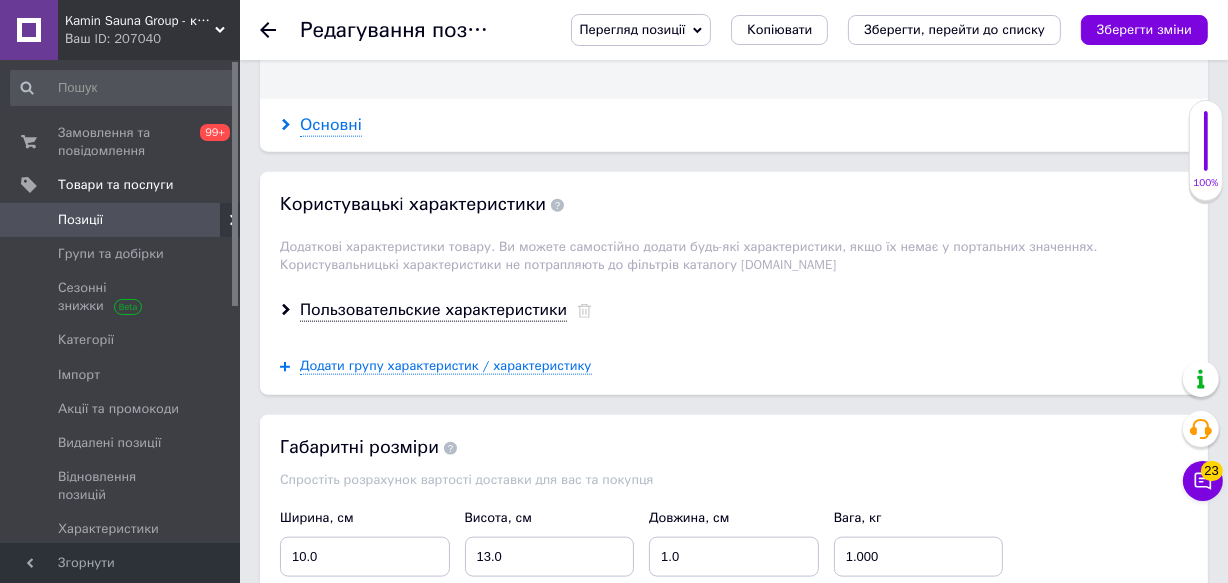 click on "Основні" at bounding box center (331, 125) 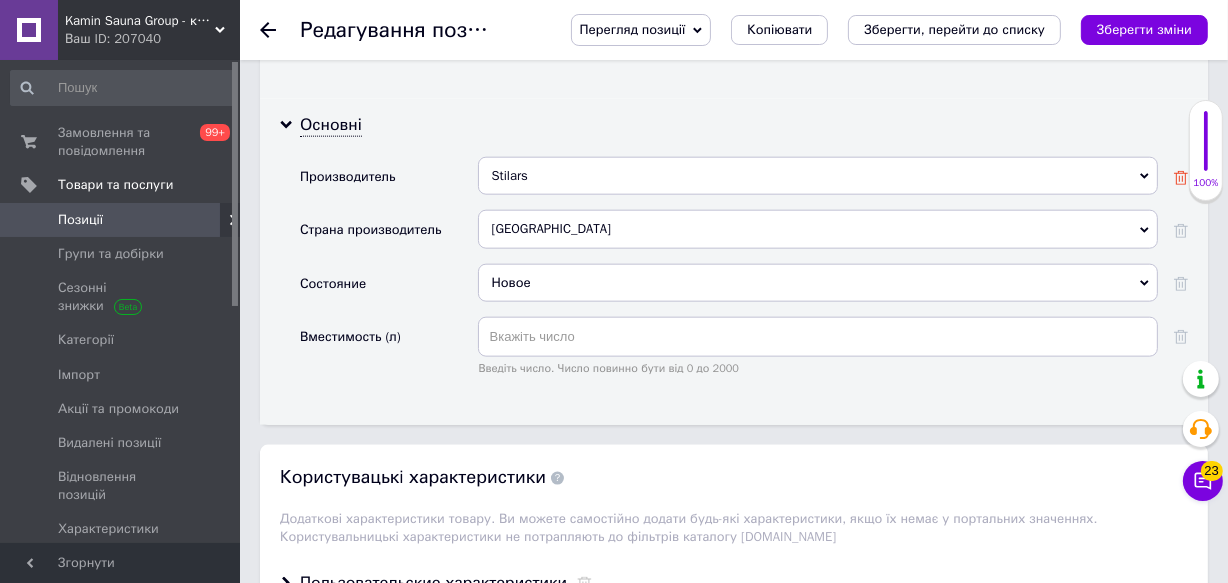 click 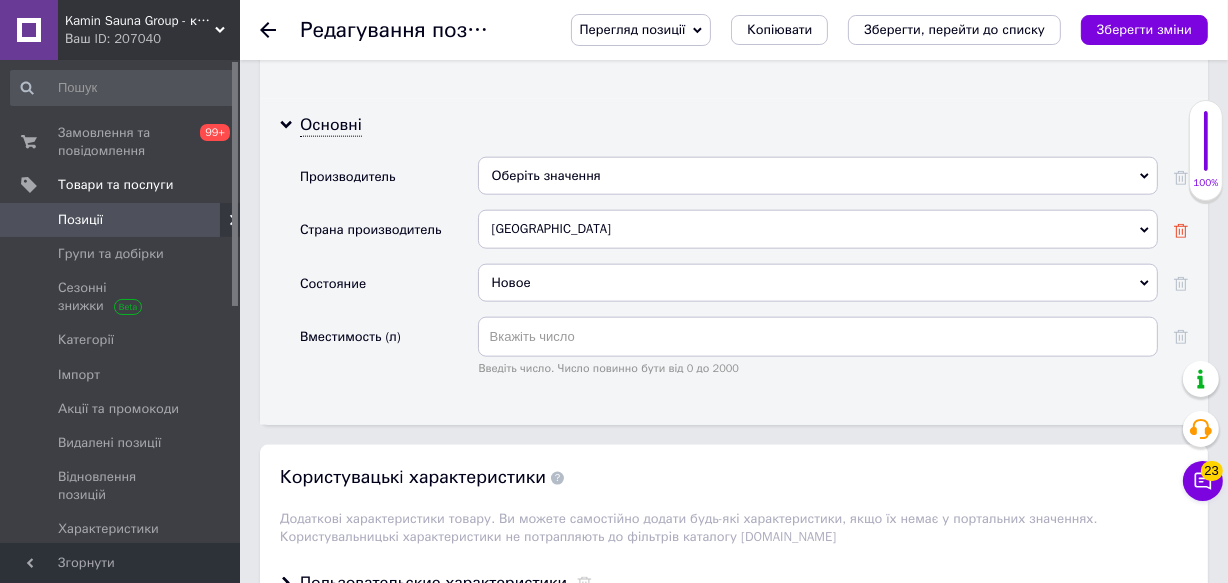 click 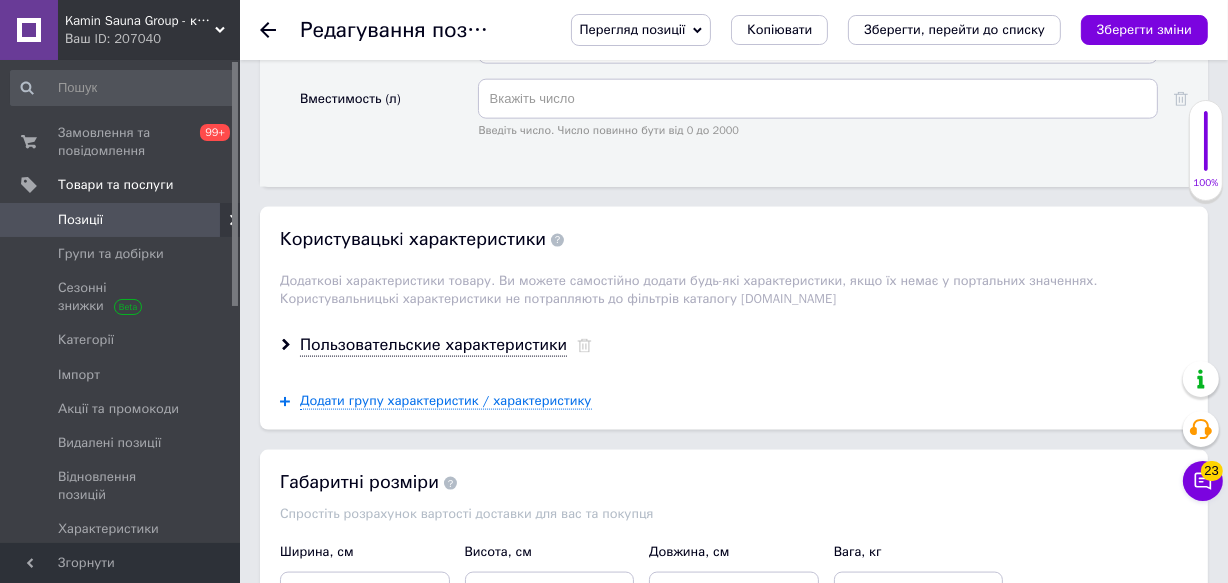 scroll, scrollTop: 2363, scrollLeft: 0, axis: vertical 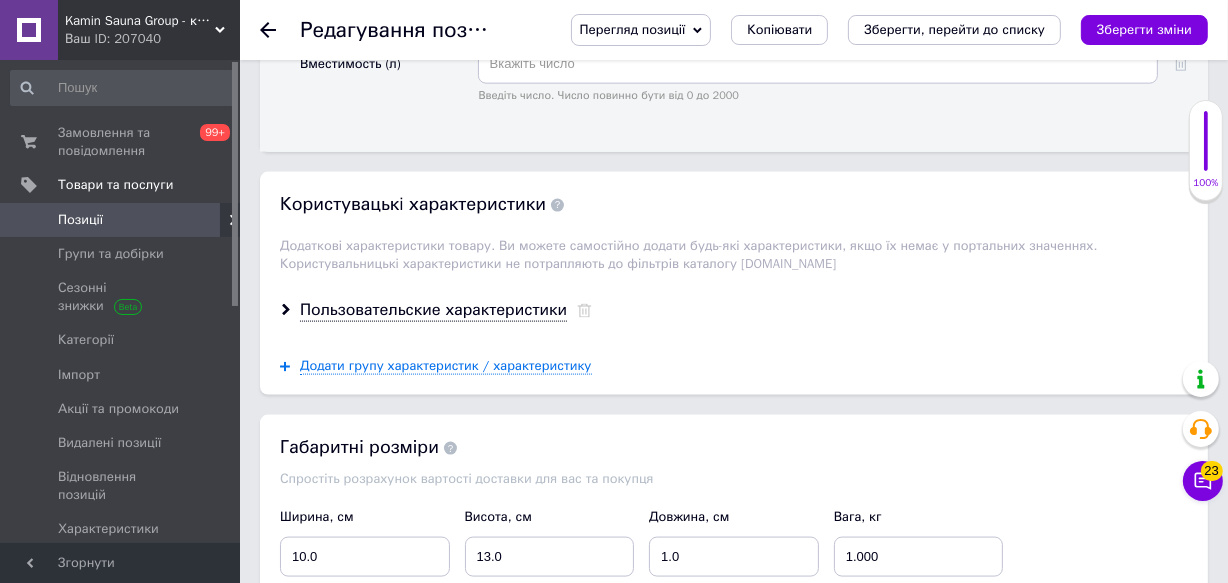 click on "Пользовательские характеристики" at bounding box center (734, 310) 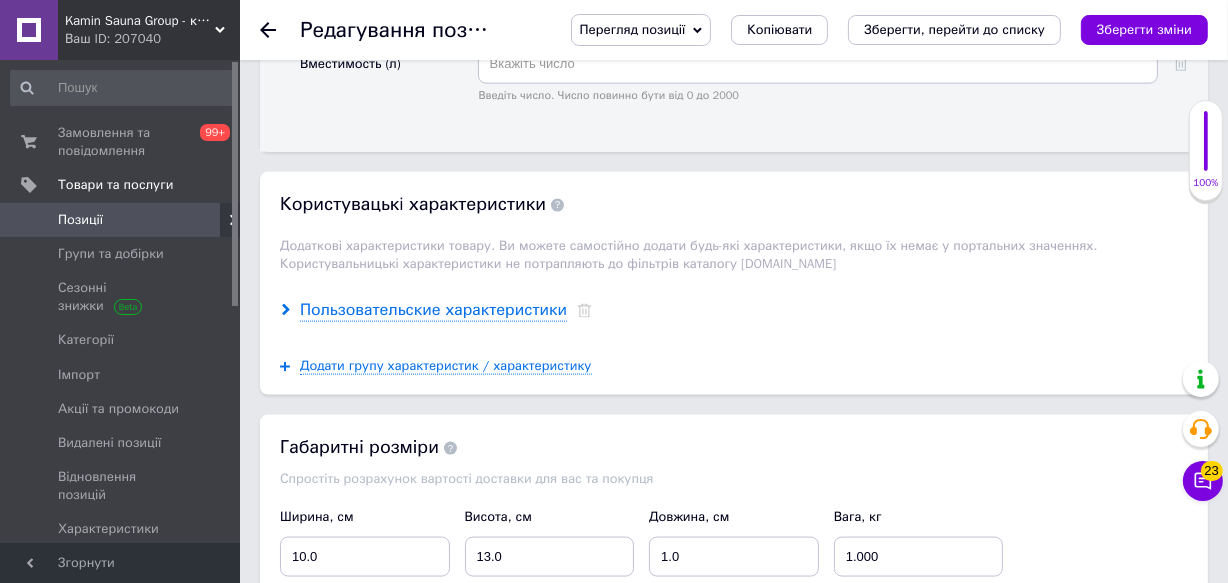 click on "Пользовательские характеристики" at bounding box center (433, 310) 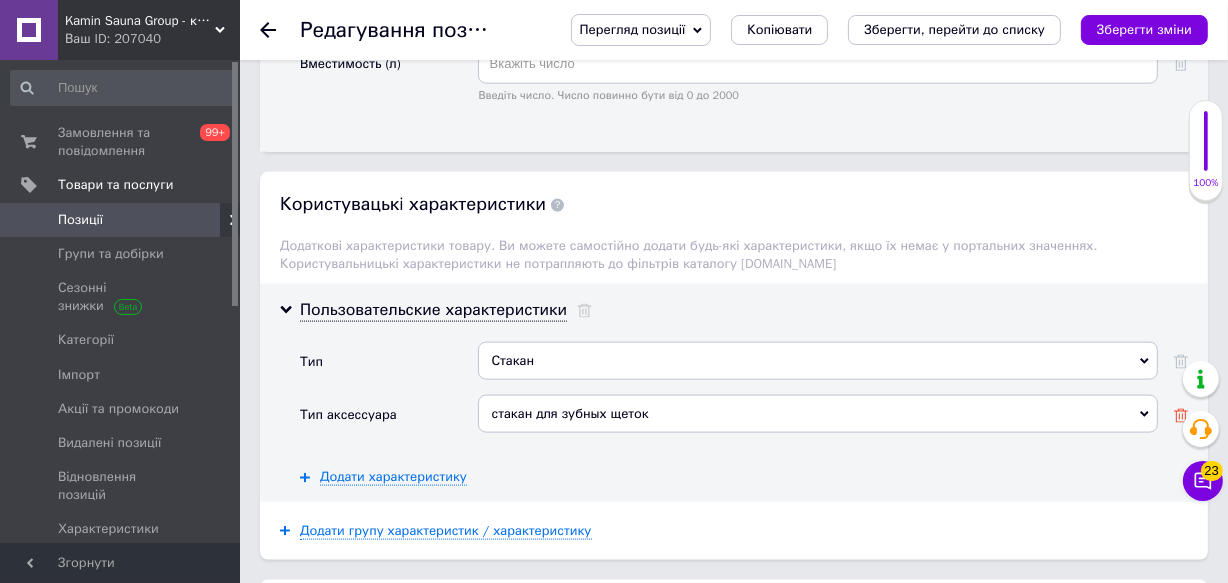 click 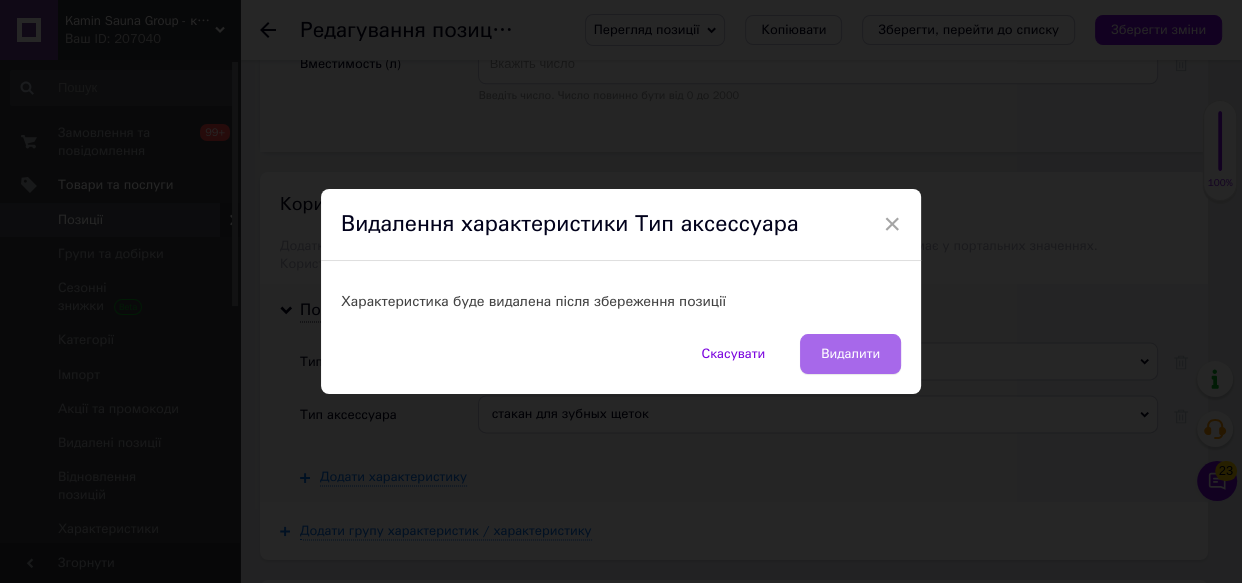 click on "Видалити" at bounding box center (850, 354) 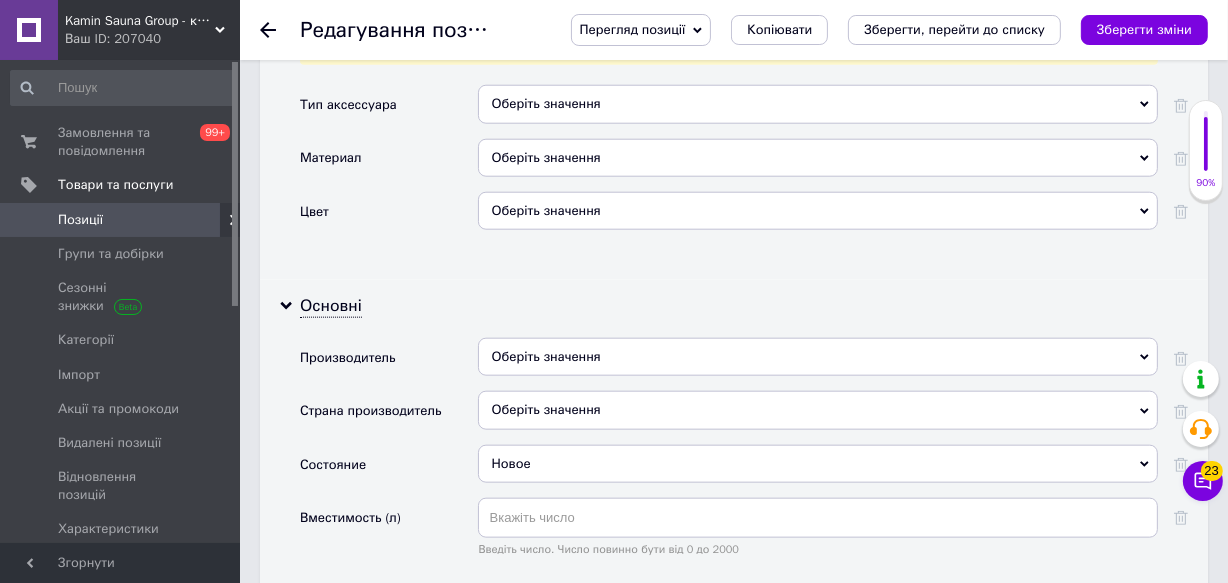 scroll, scrollTop: 2272, scrollLeft: 0, axis: vertical 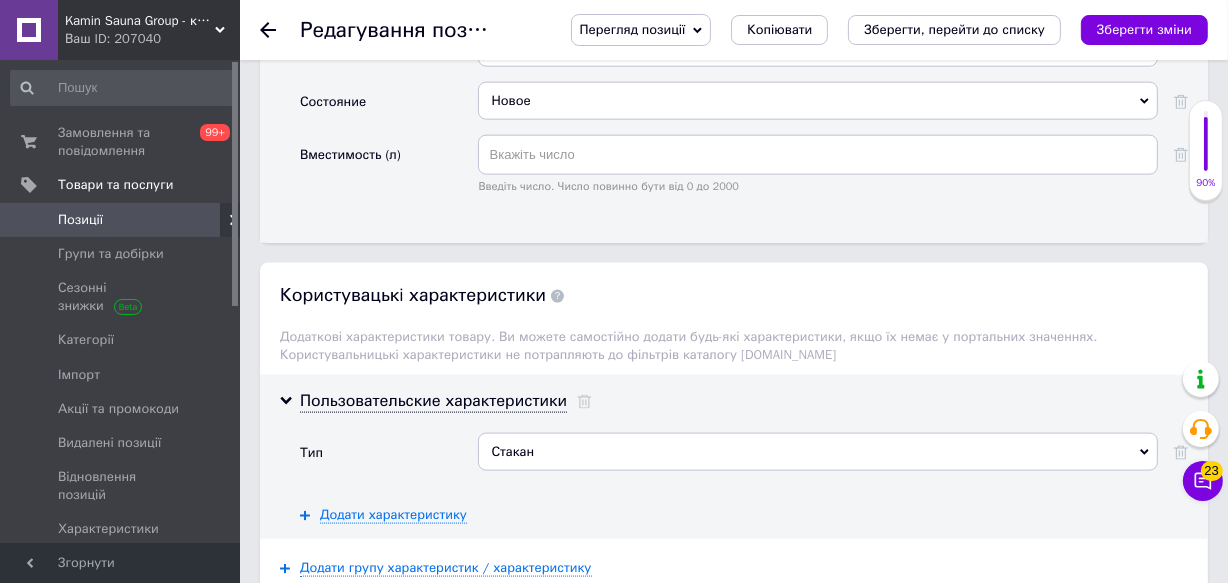 drag, startPoint x: 722, startPoint y: 466, endPoint x: 661, endPoint y: 486, distance: 64.195015 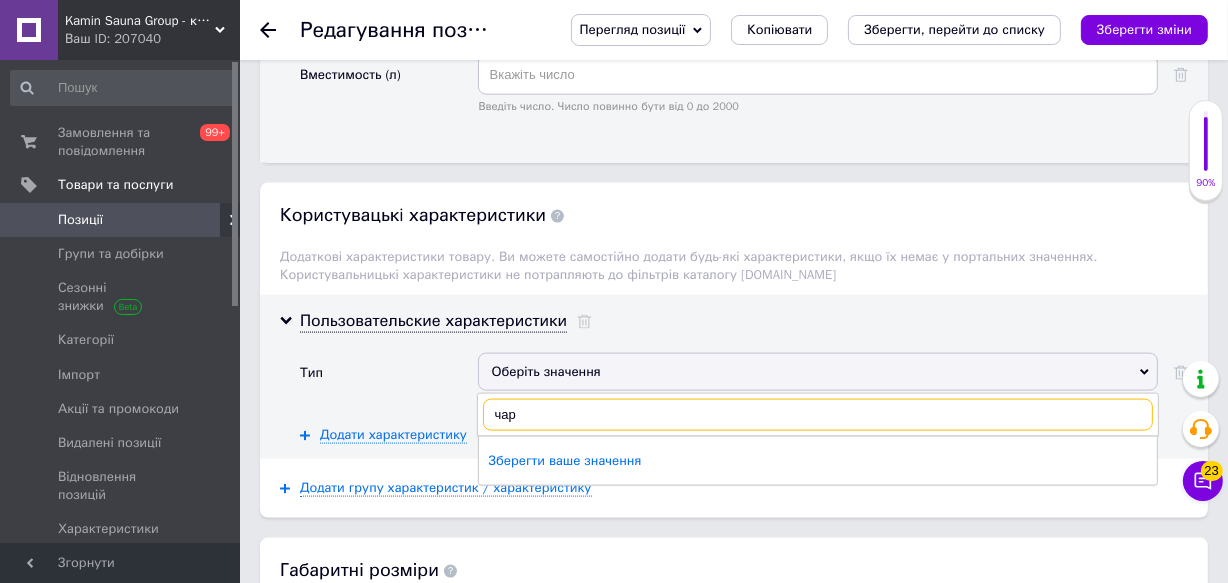 scroll, scrollTop: 2454, scrollLeft: 0, axis: vertical 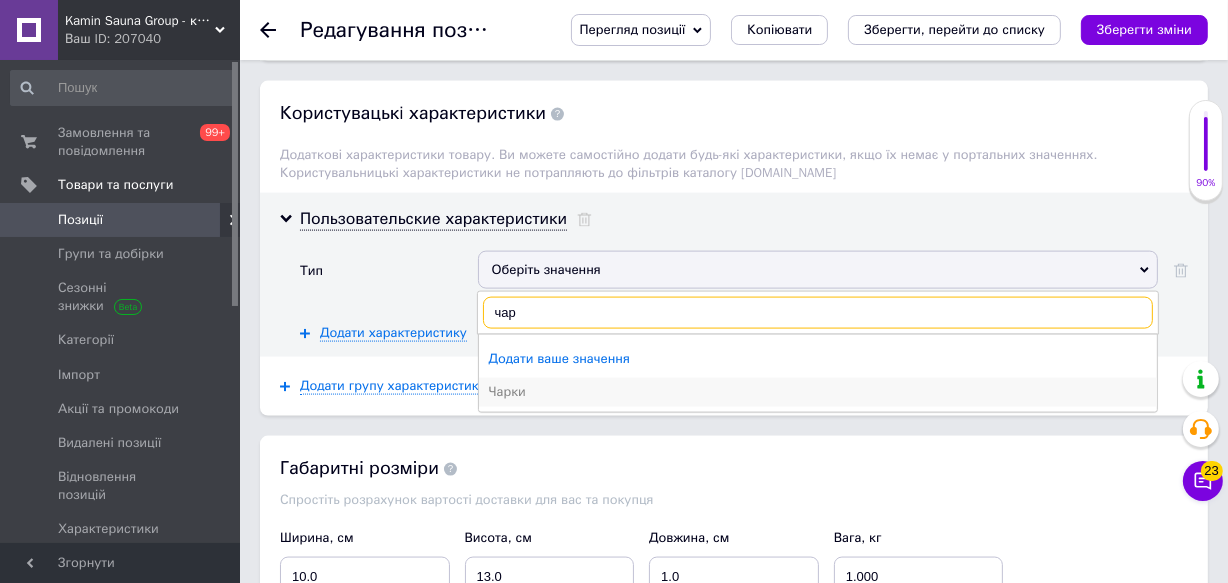 type on "чар" 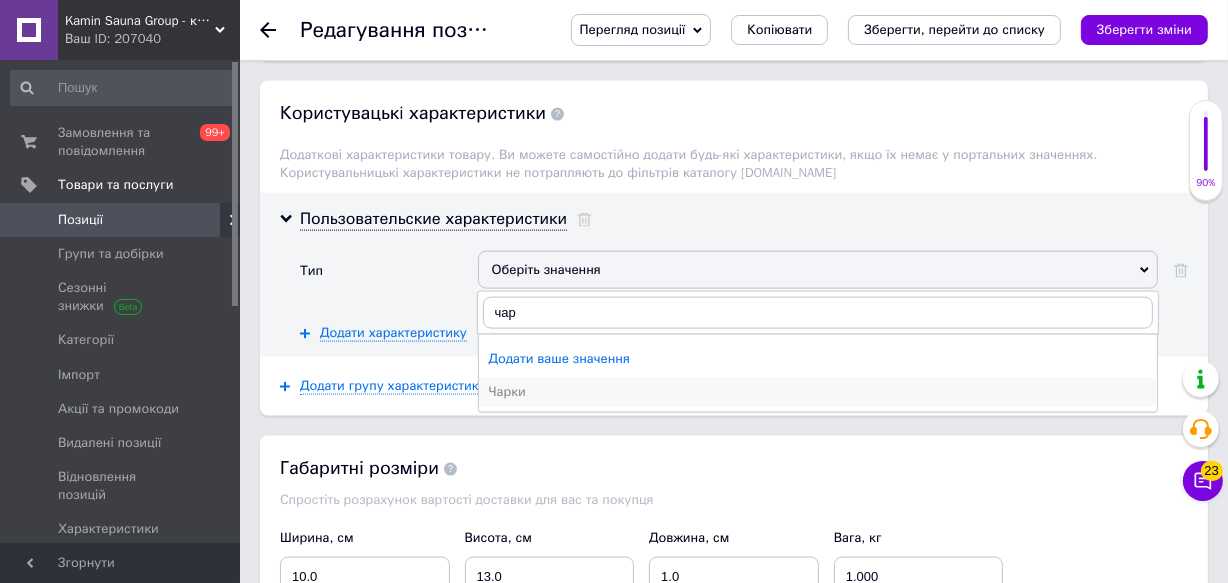 click on "Чарки" at bounding box center (818, 392) 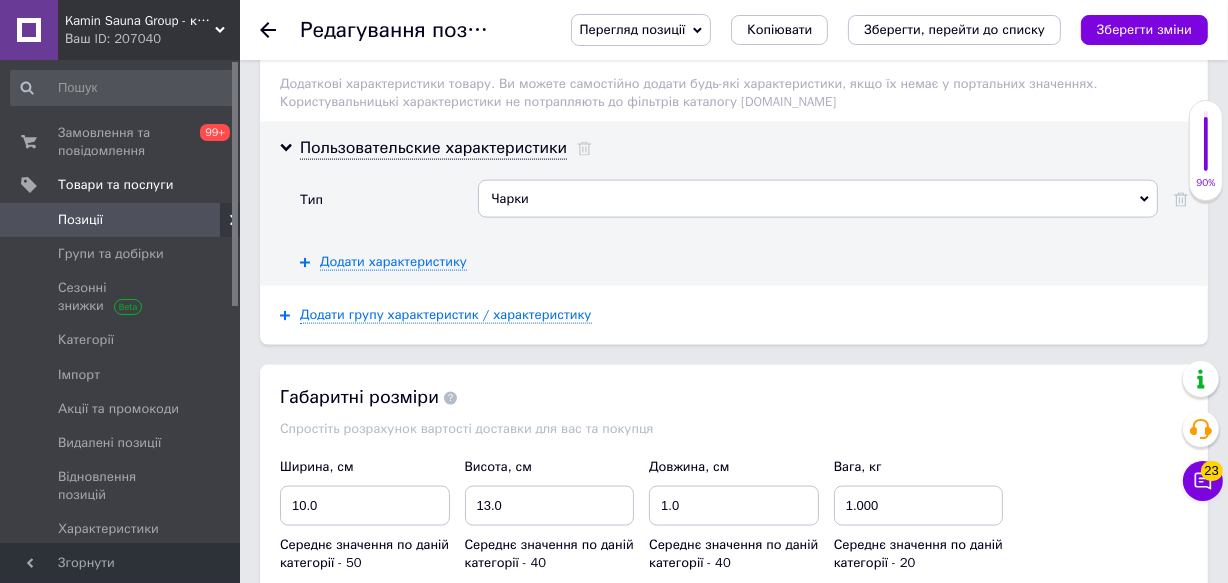scroll, scrollTop: 2727, scrollLeft: 0, axis: vertical 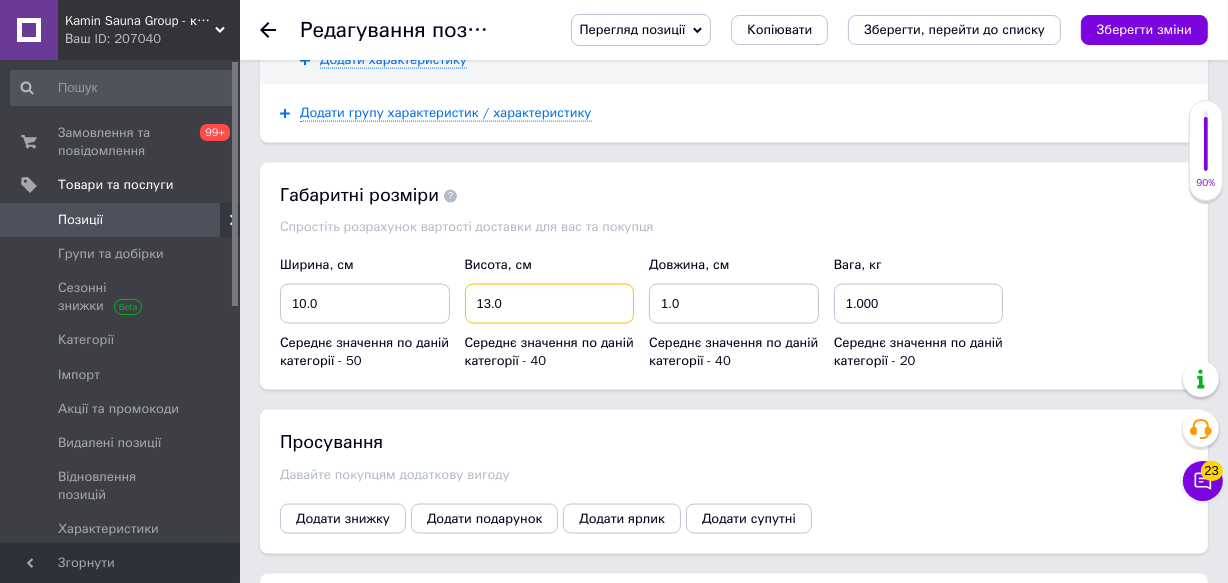 drag, startPoint x: 522, startPoint y: 328, endPoint x: 460, endPoint y: 323, distance: 62.201286 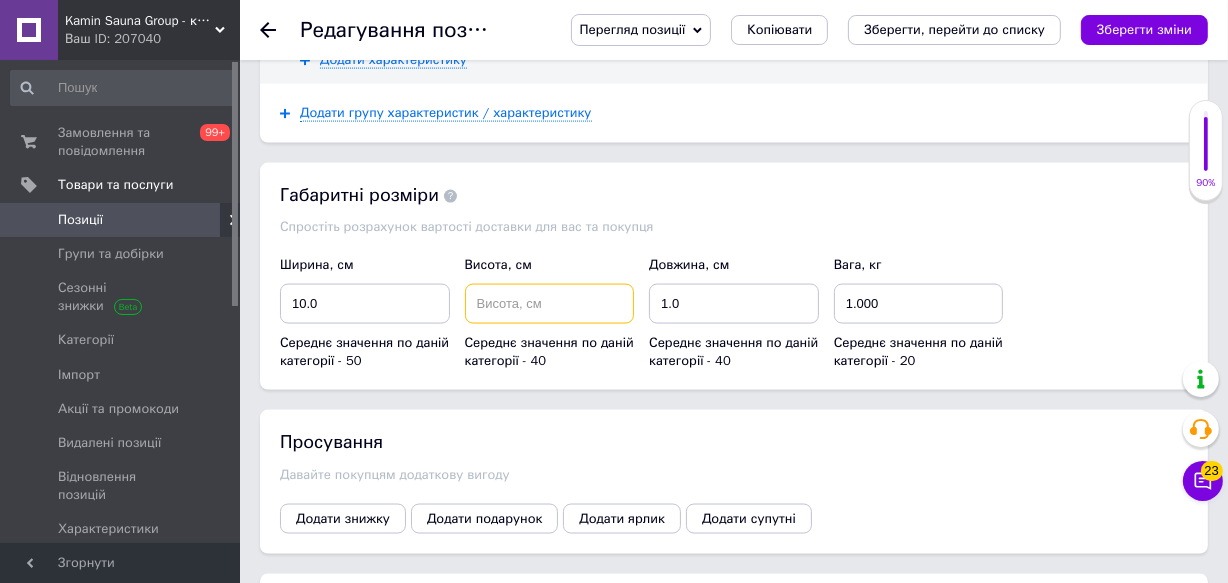 type 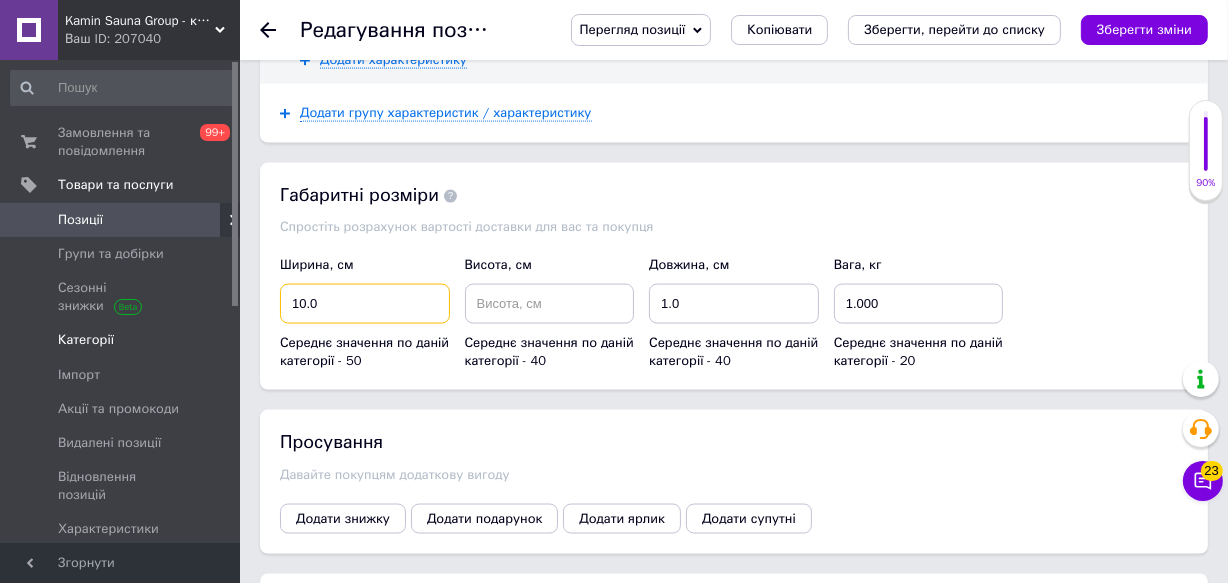 drag, startPoint x: 324, startPoint y: 317, endPoint x: 230, endPoint y: 325, distance: 94.33981 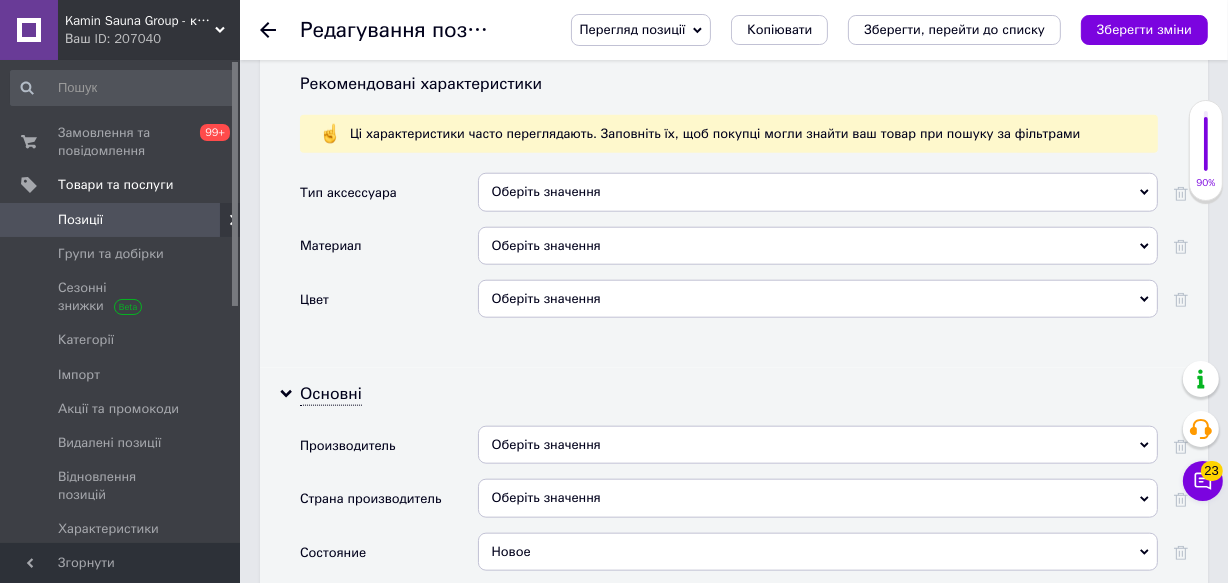 scroll, scrollTop: 1818, scrollLeft: 0, axis: vertical 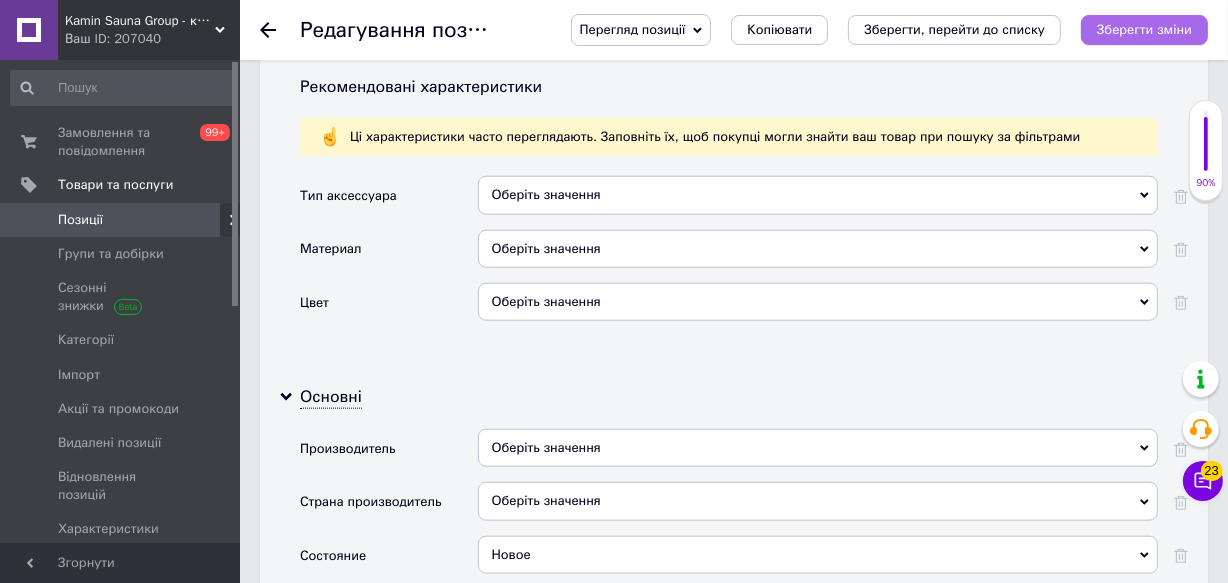 type 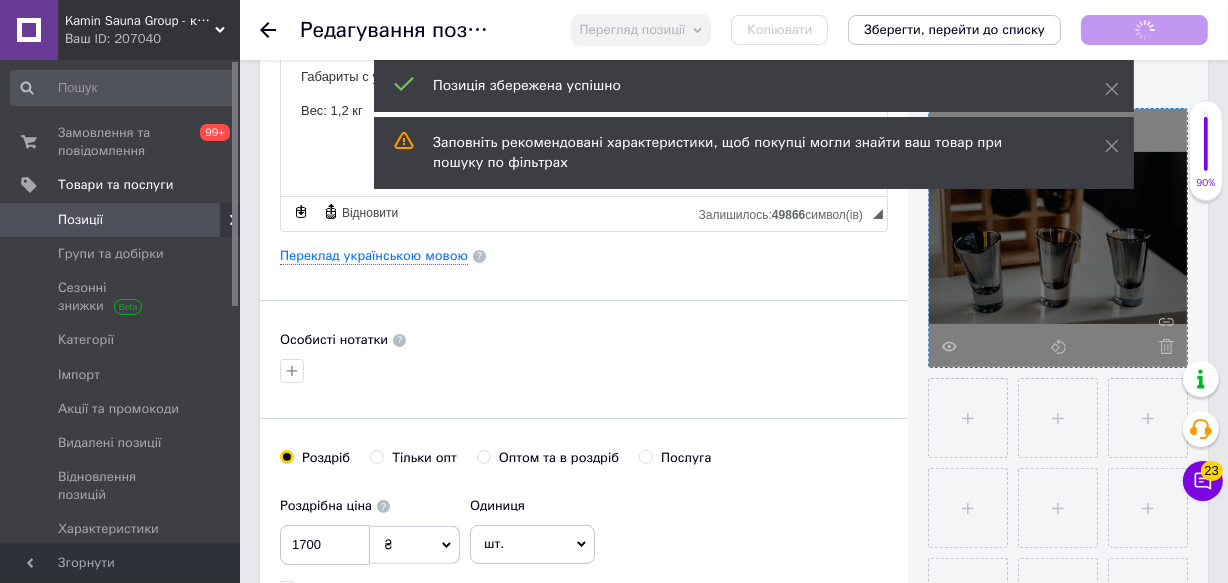 scroll, scrollTop: 363, scrollLeft: 0, axis: vertical 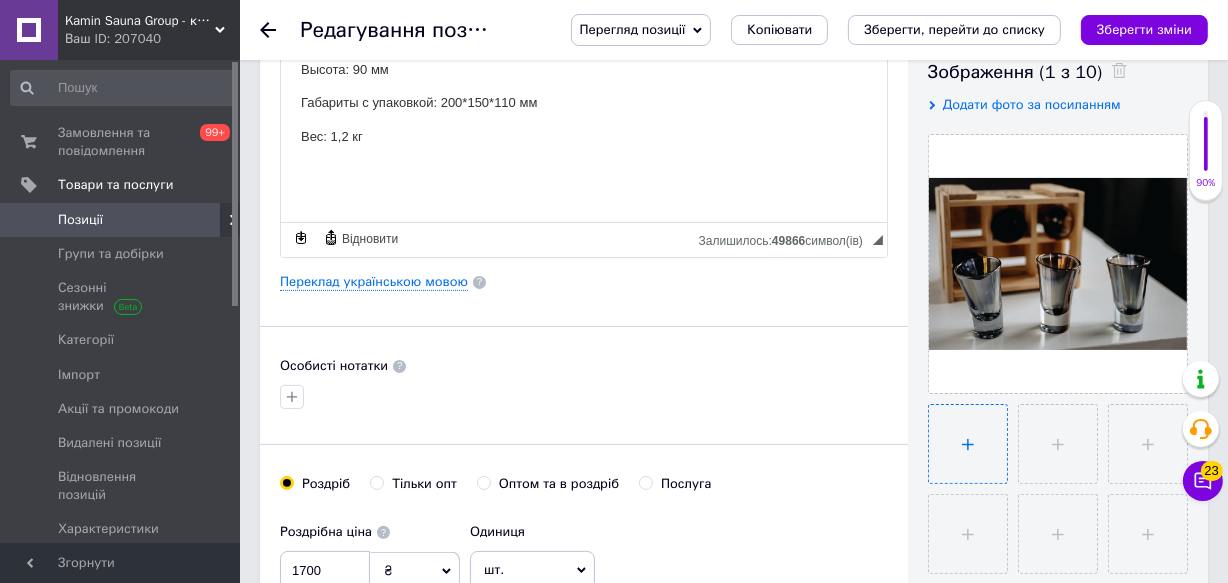 click at bounding box center (968, 444) 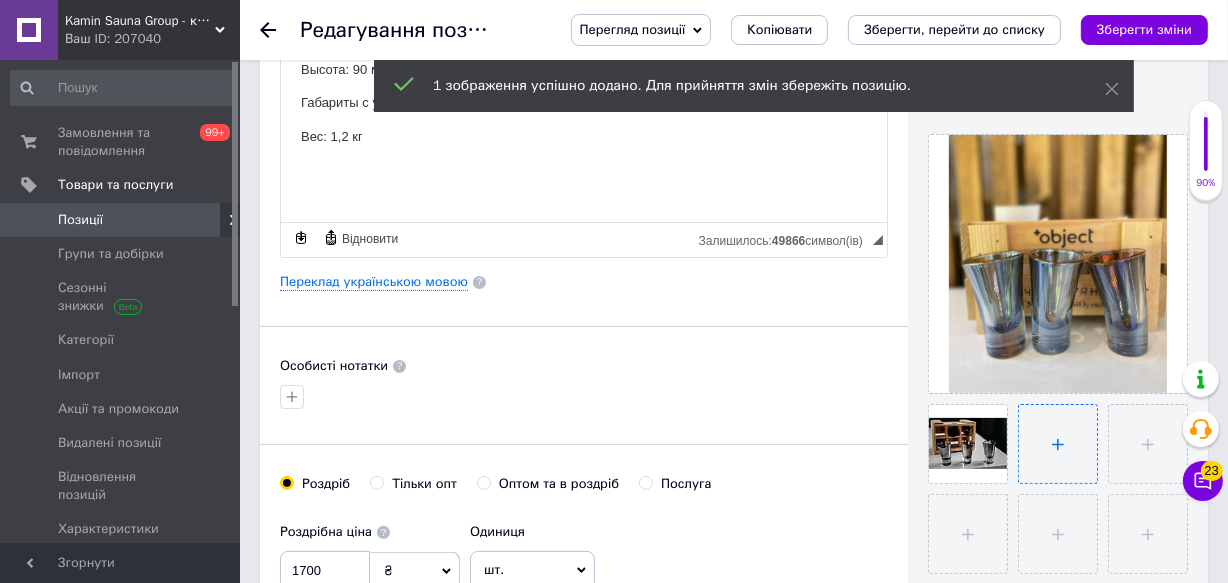 click at bounding box center [1058, 444] 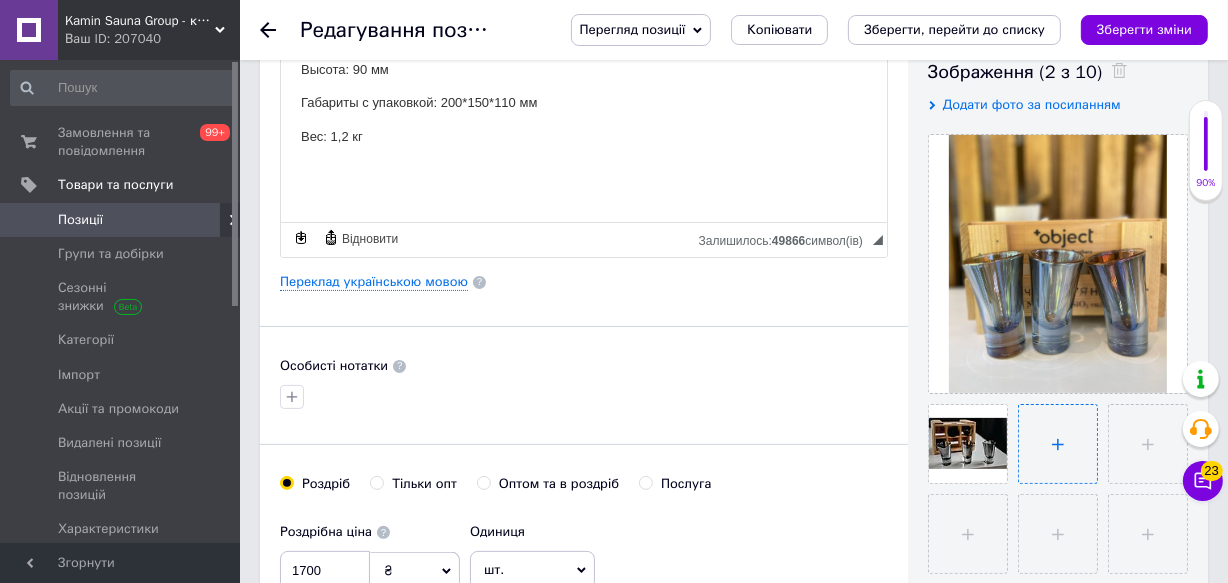 type on "C:\fakepath\5400235378704772534.jpg" 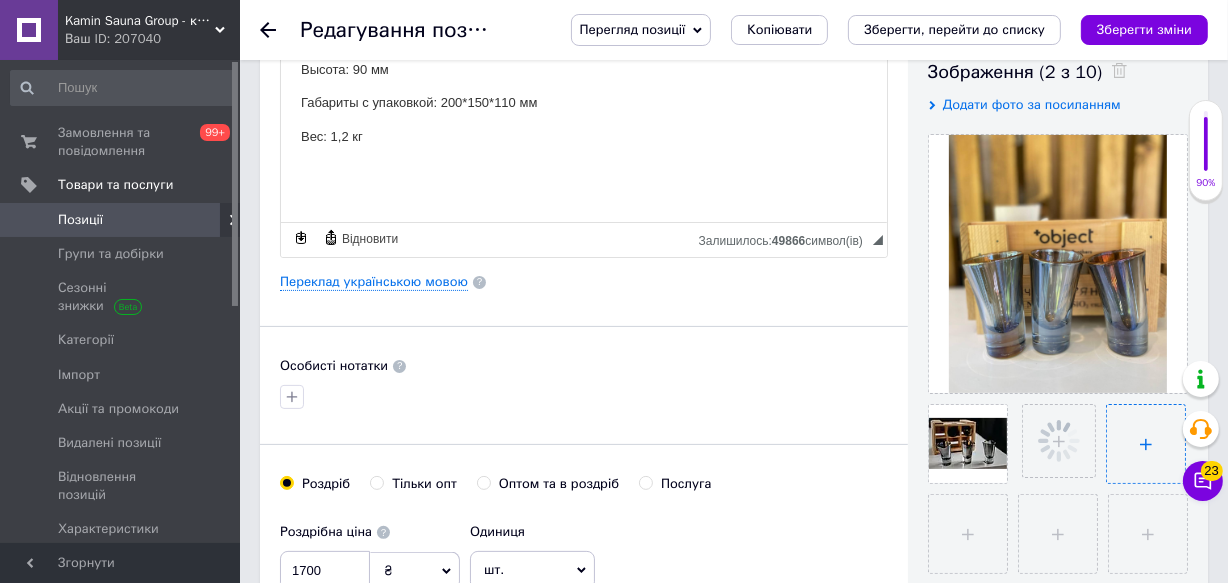 click at bounding box center [1146, 444] 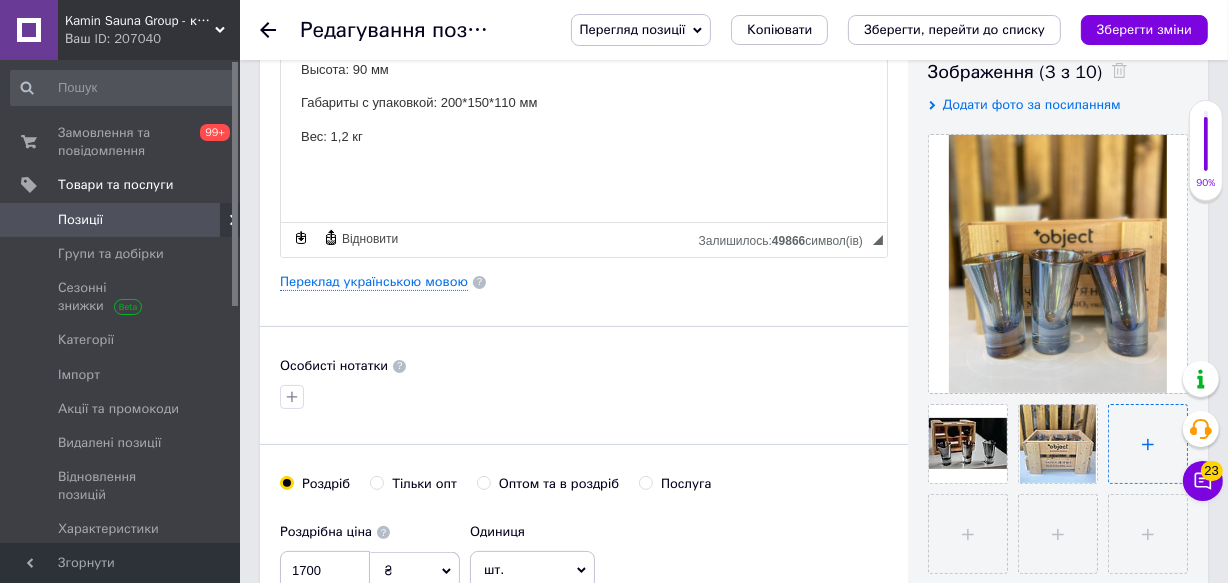 type on "C:\fakepath\5402279658583618645.jpg" 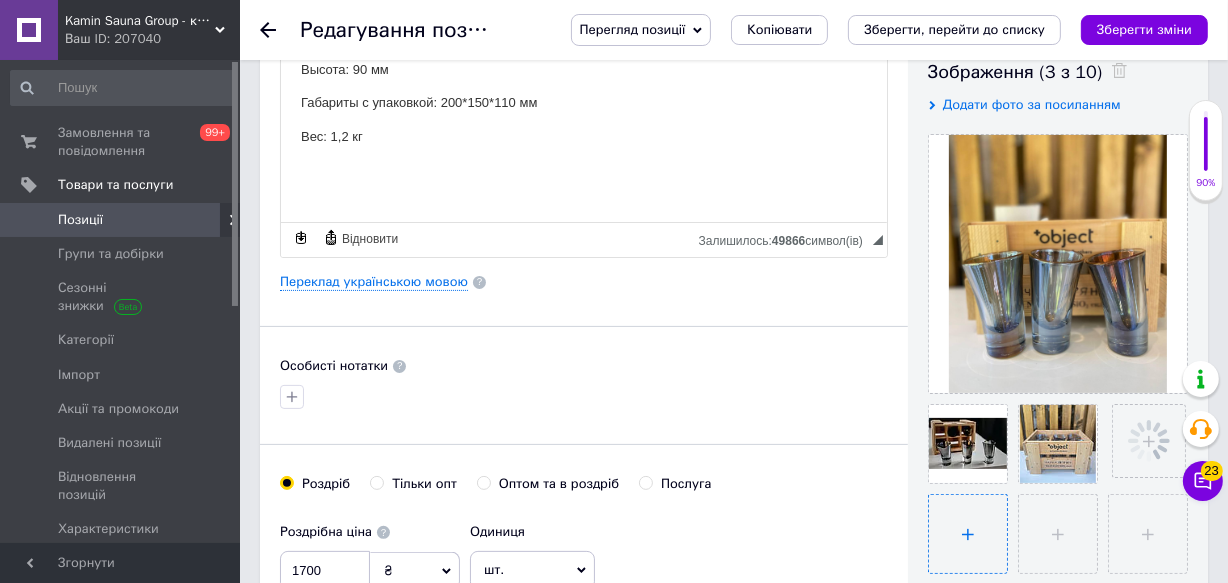 click at bounding box center (968, 534) 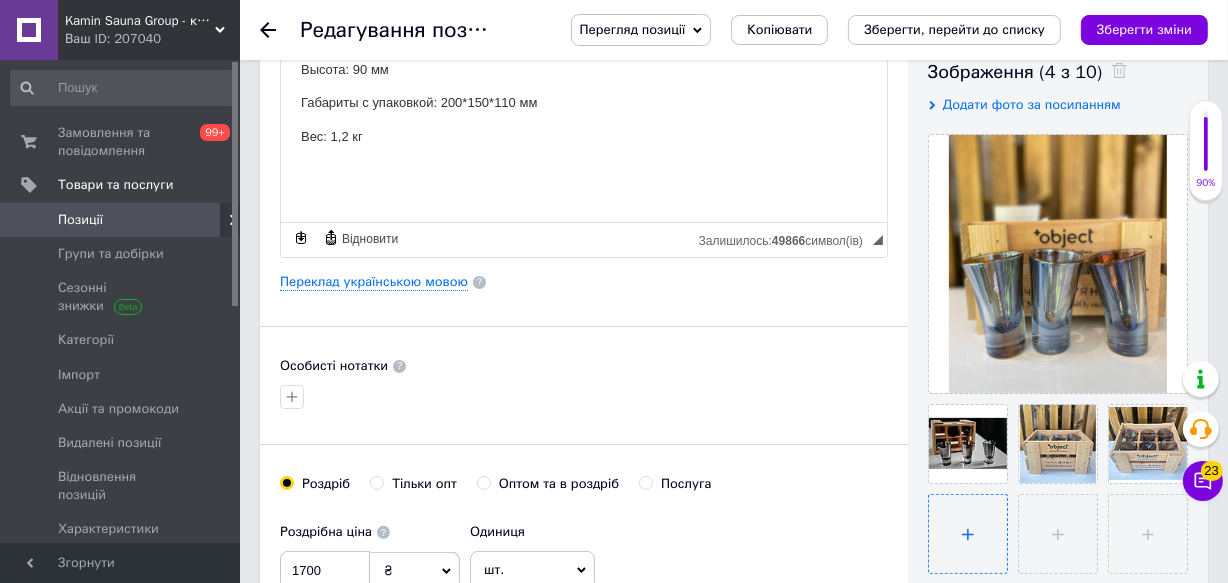 type on "C:\fakepath\5402279658583618647.jpg" 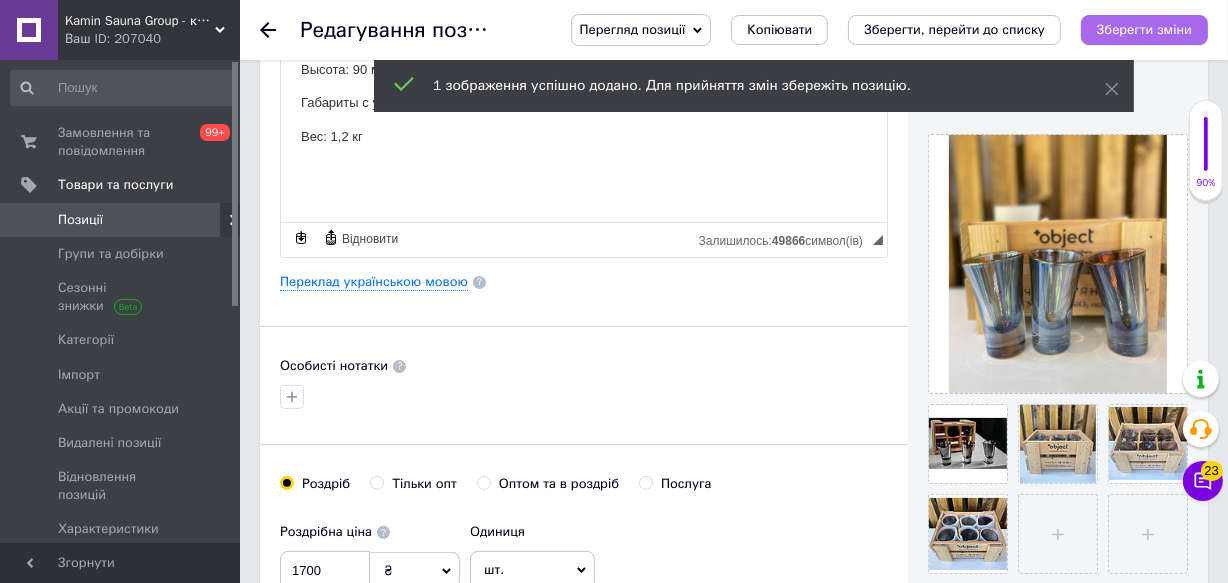 click on "Зберегти зміни" at bounding box center [1144, 29] 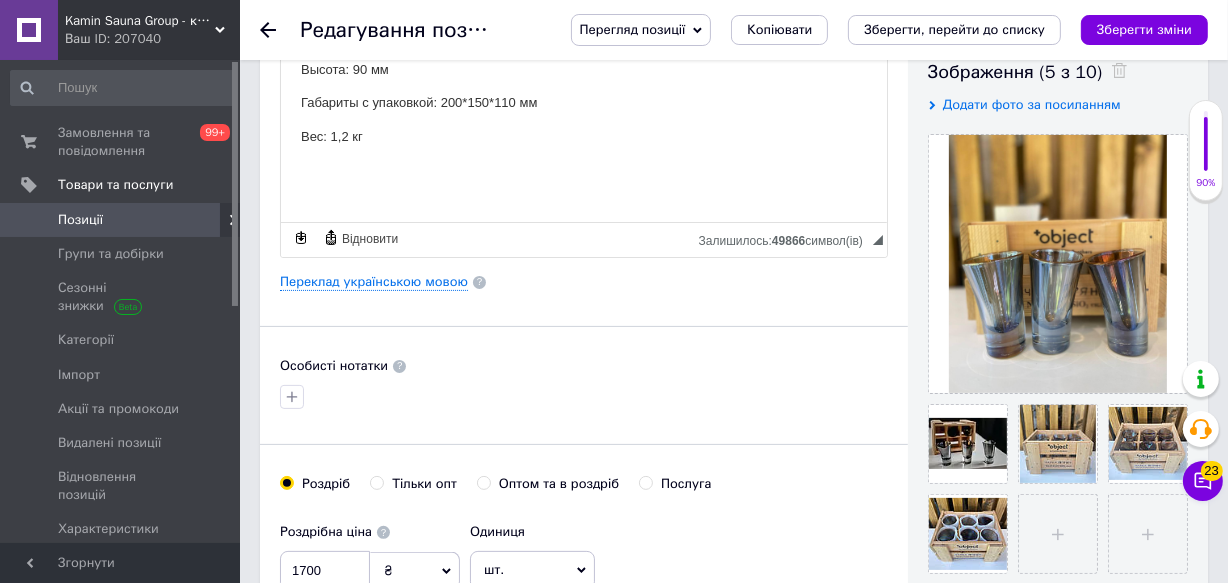 click 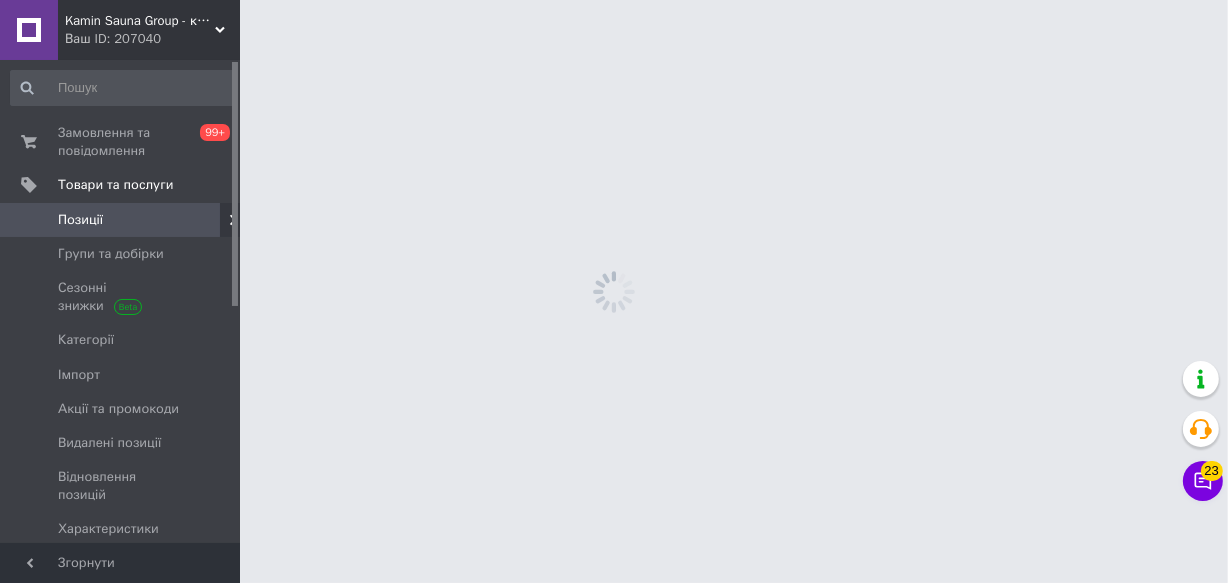 scroll, scrollTop: 0, scrollLeft: 0, axis: both 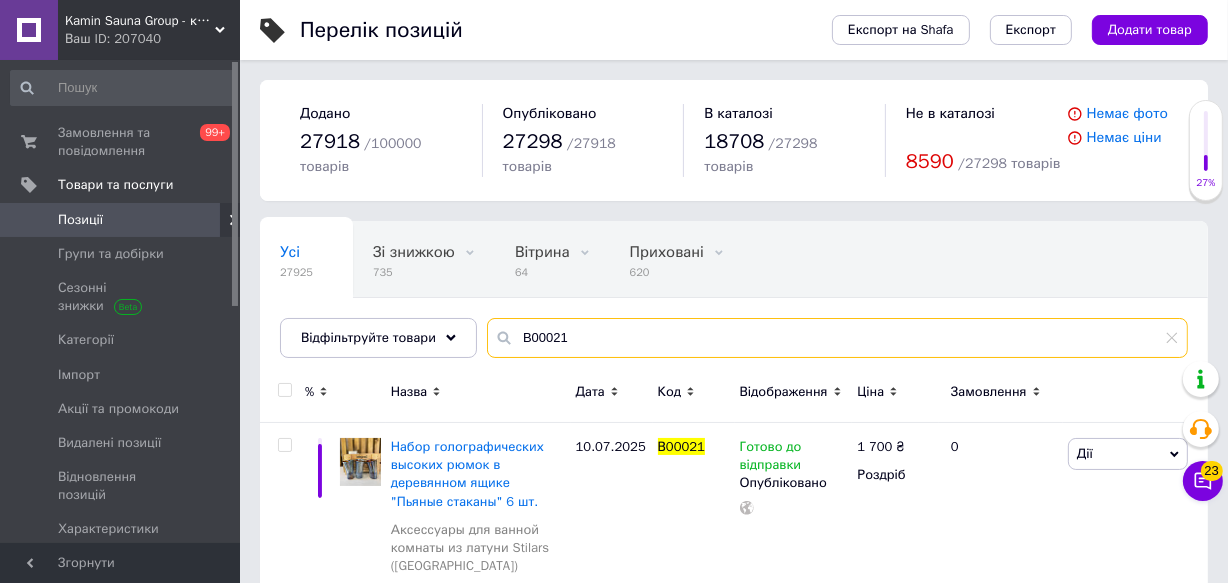 click on "В00021" at bounding box center (837, 338) 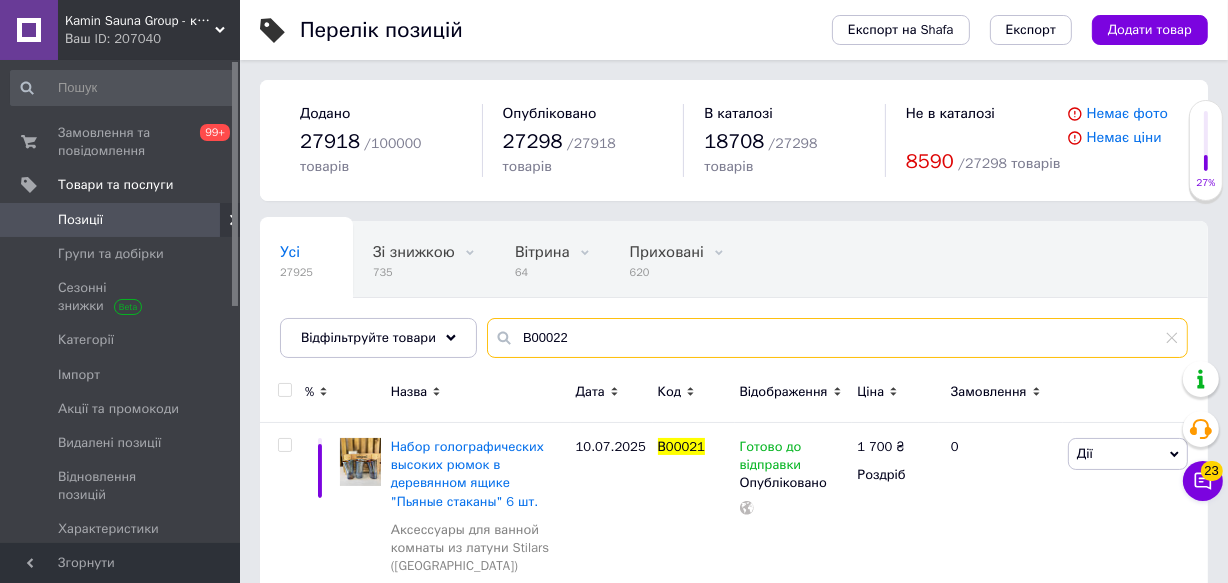 type on "В00022" 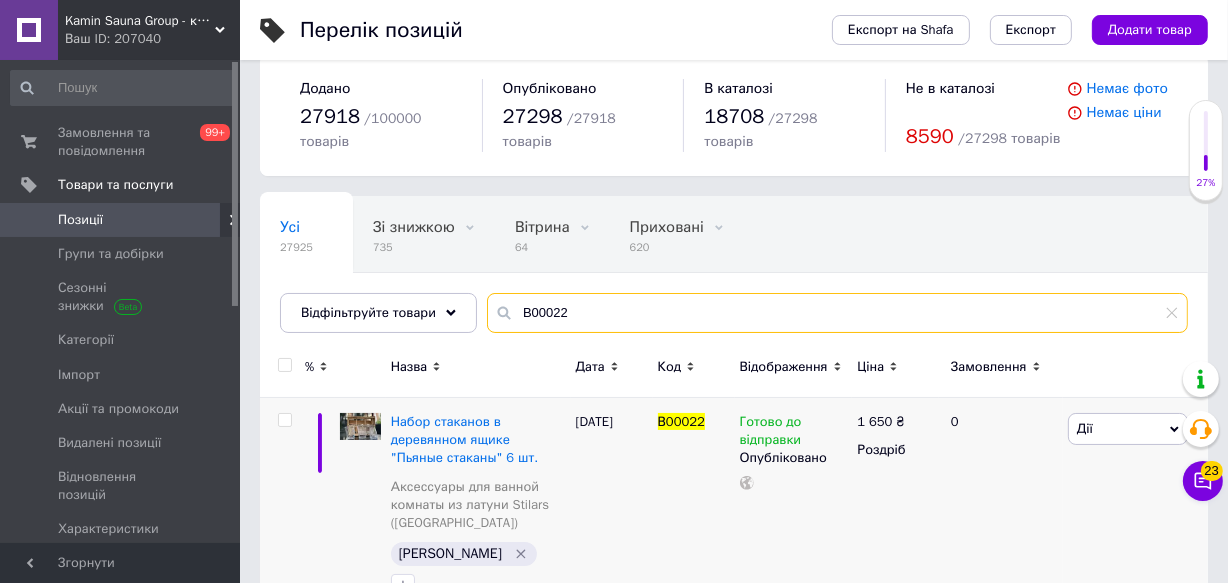 scroll, scrollTop: 32, scrollLeft: 0, axis: vertical 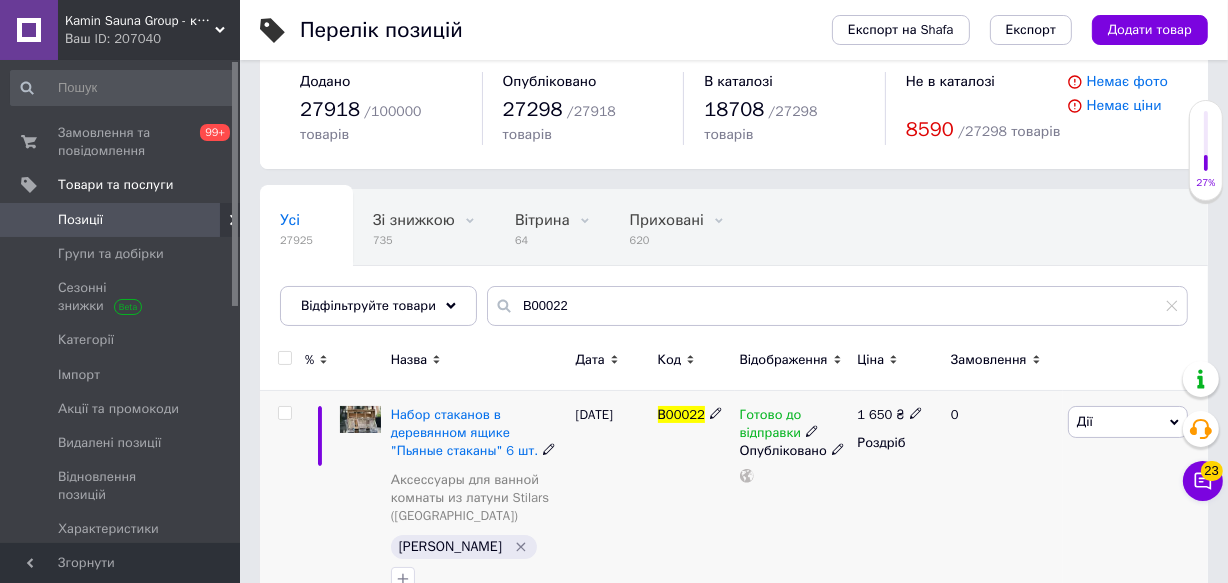 click at bounding box center (360, 419) 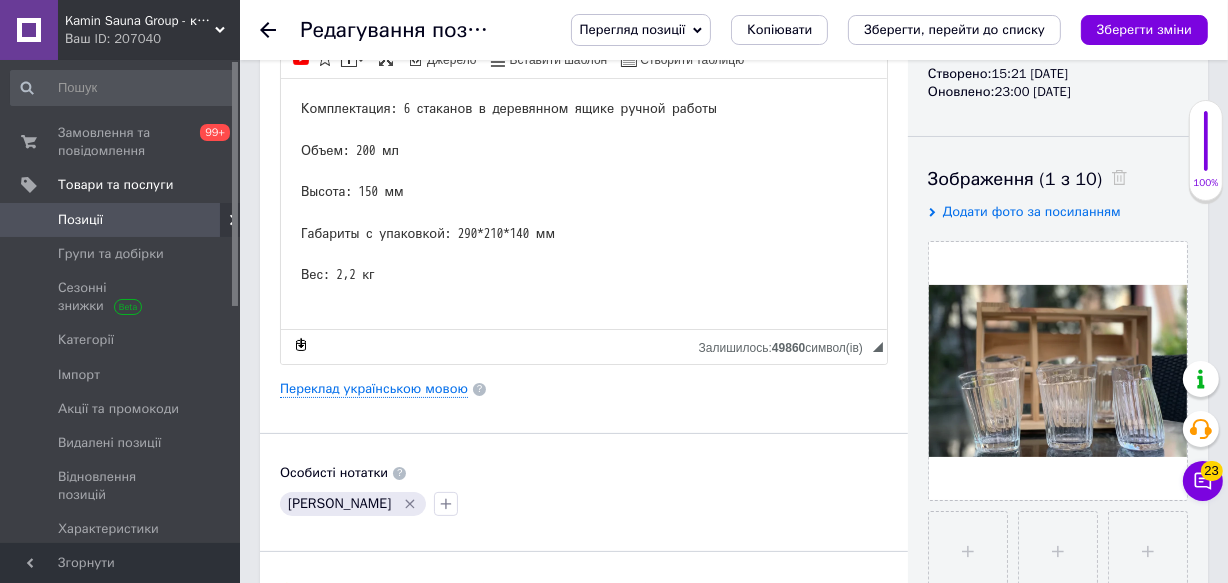 scroll, scrollTop: 272, scrollLeft: 0, axis: vertical 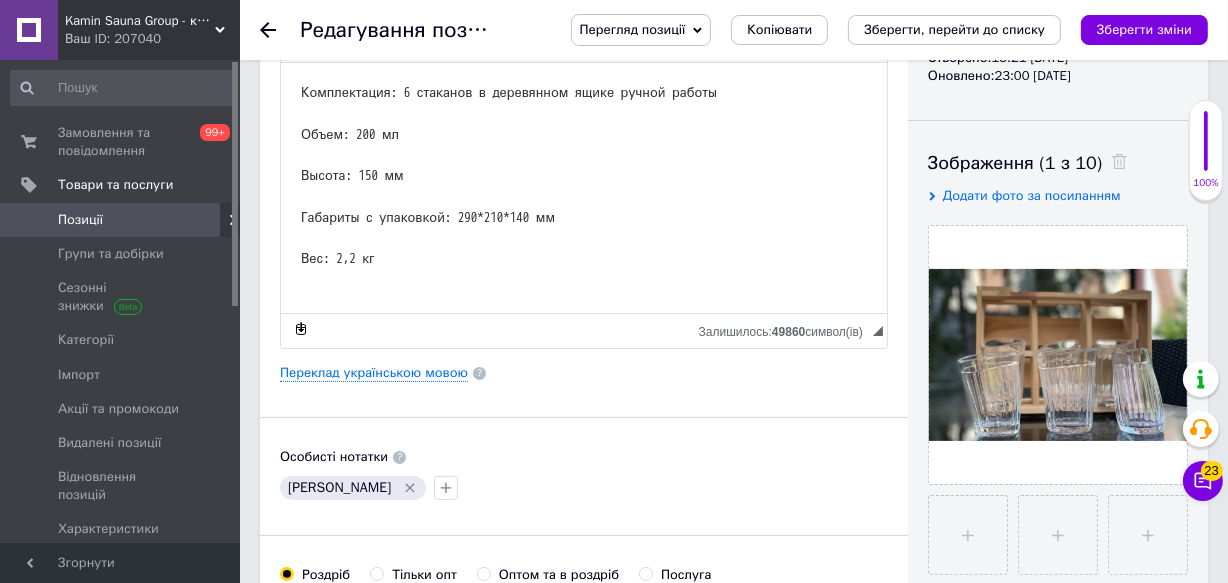 click 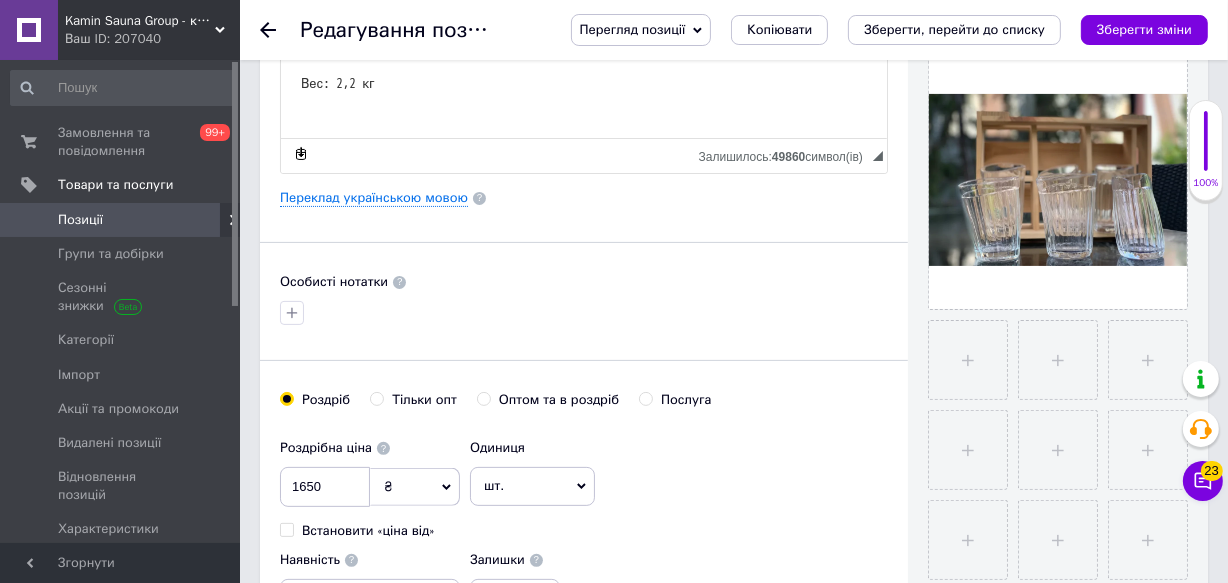 scroll, scrollTop: 454, scrollLeft: 0, axis: vertical 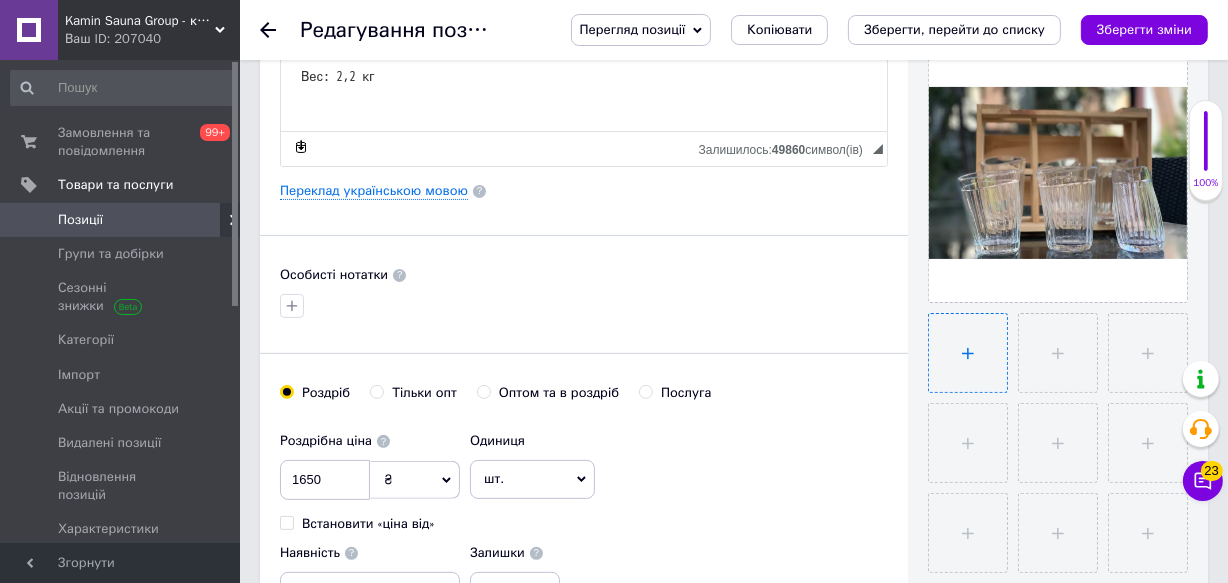 click at bounding box center [968, 353] 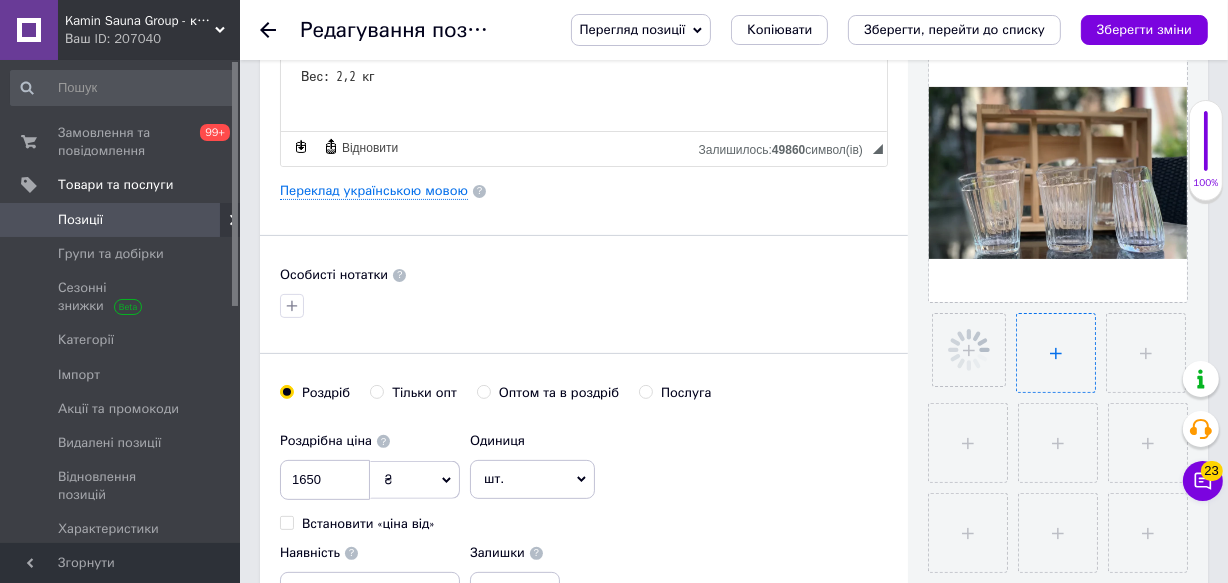 click at bounding box center (1056, 353) 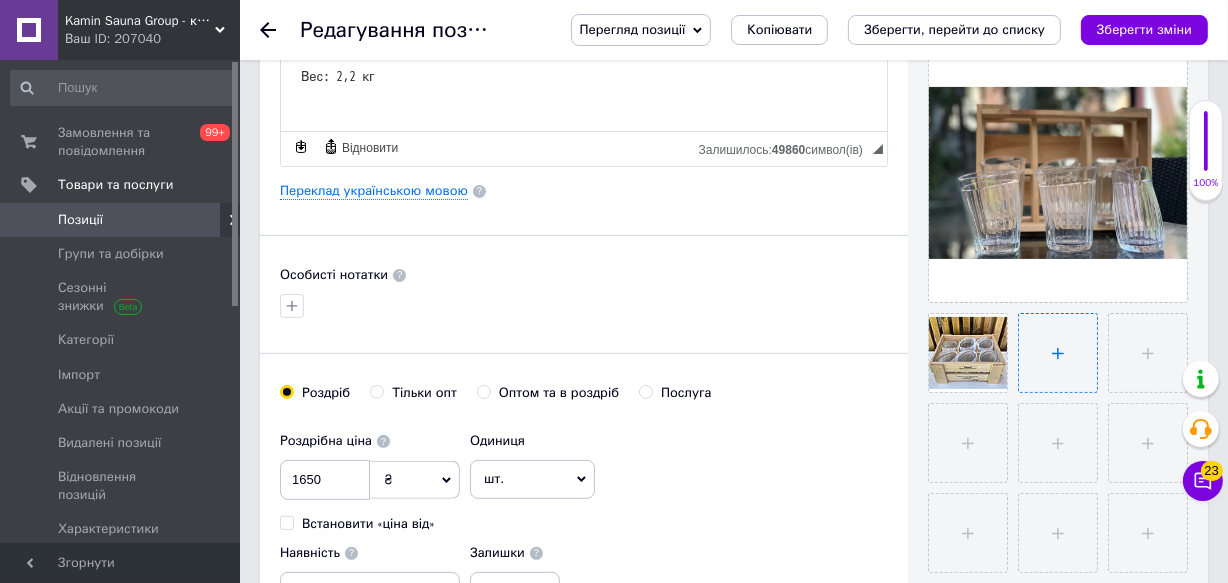 type on "C:\fakepath\5402279658583618654.jpg" 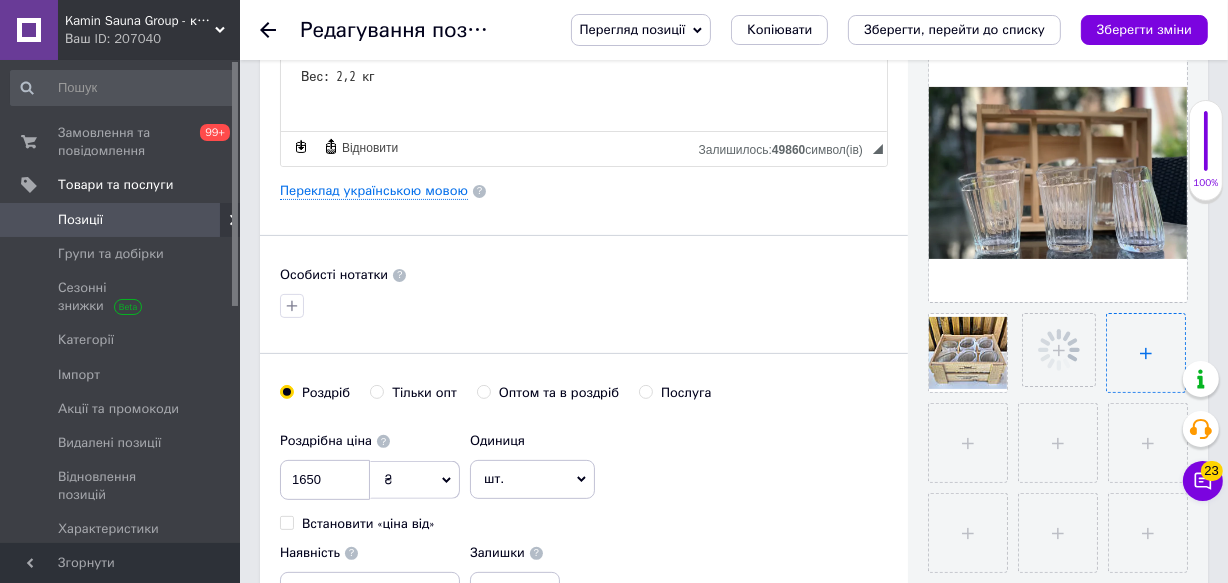 click at bounding box center [1146, 353] 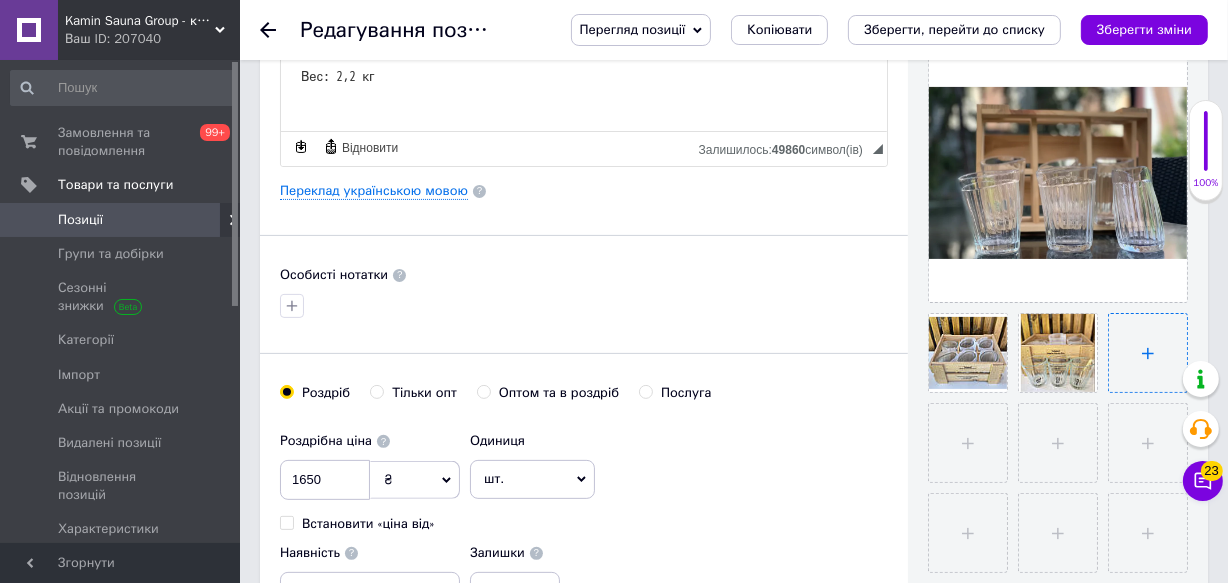 type on "C:\fakepath\5402279658583618653.jpg" 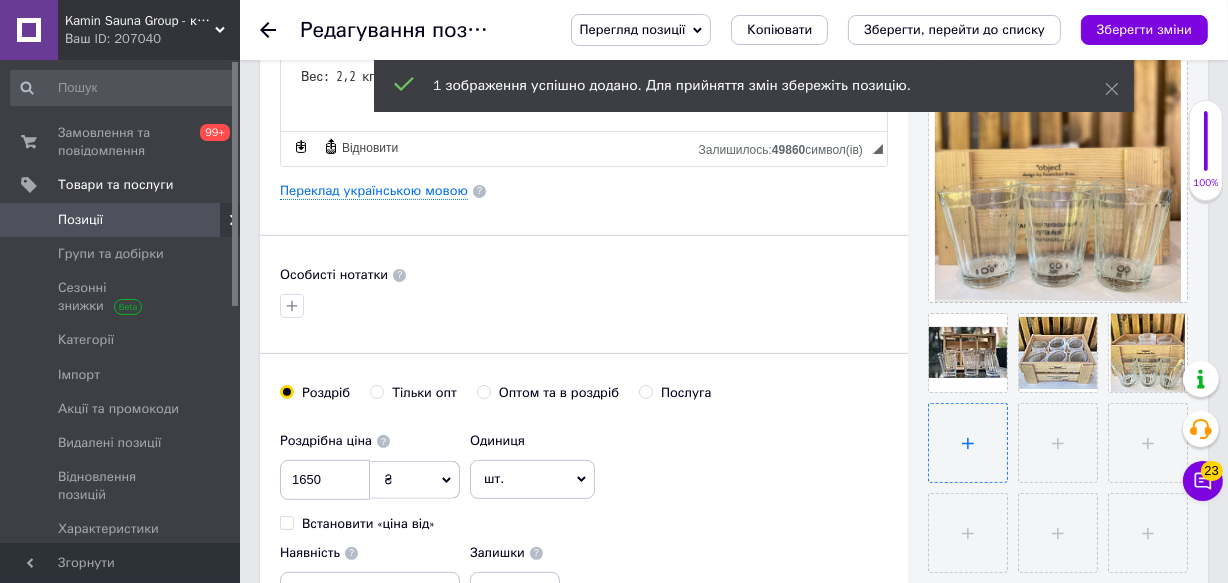 click at bounding box center [968, 443] 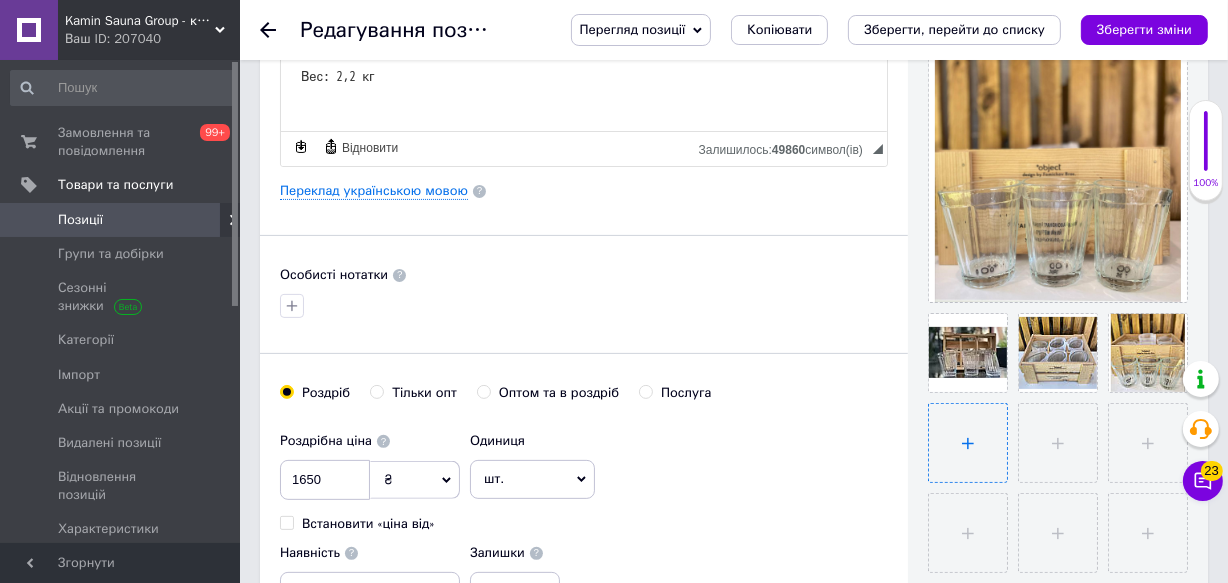 type on "C:\fakepath\5402279658583618652.jpg" 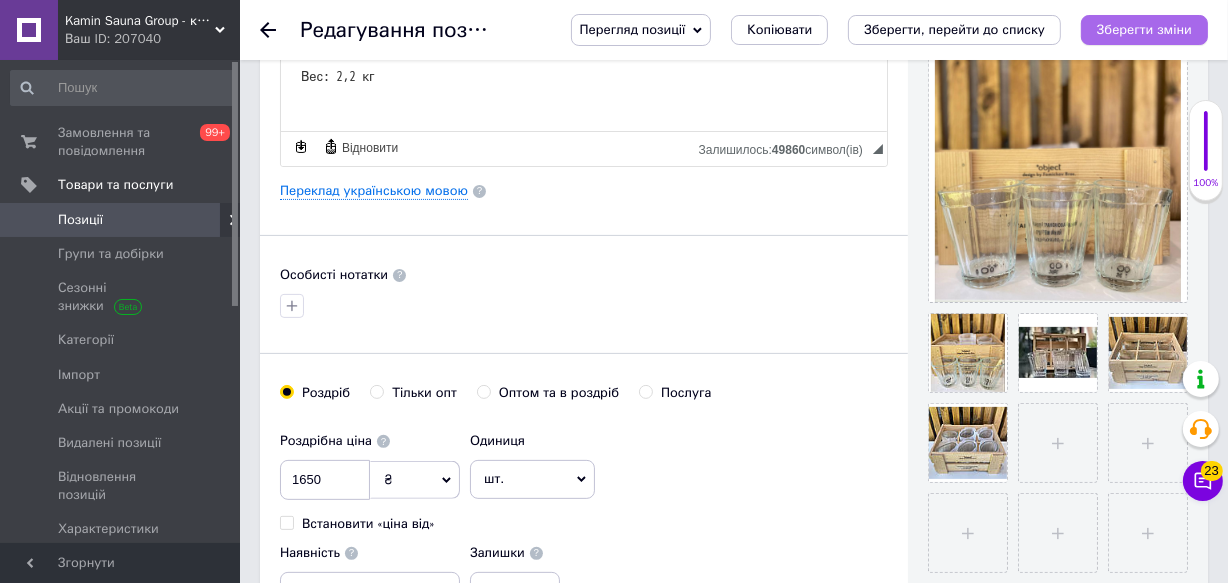 click on "Зберегти зміни" at bounding box center [1144, 29] 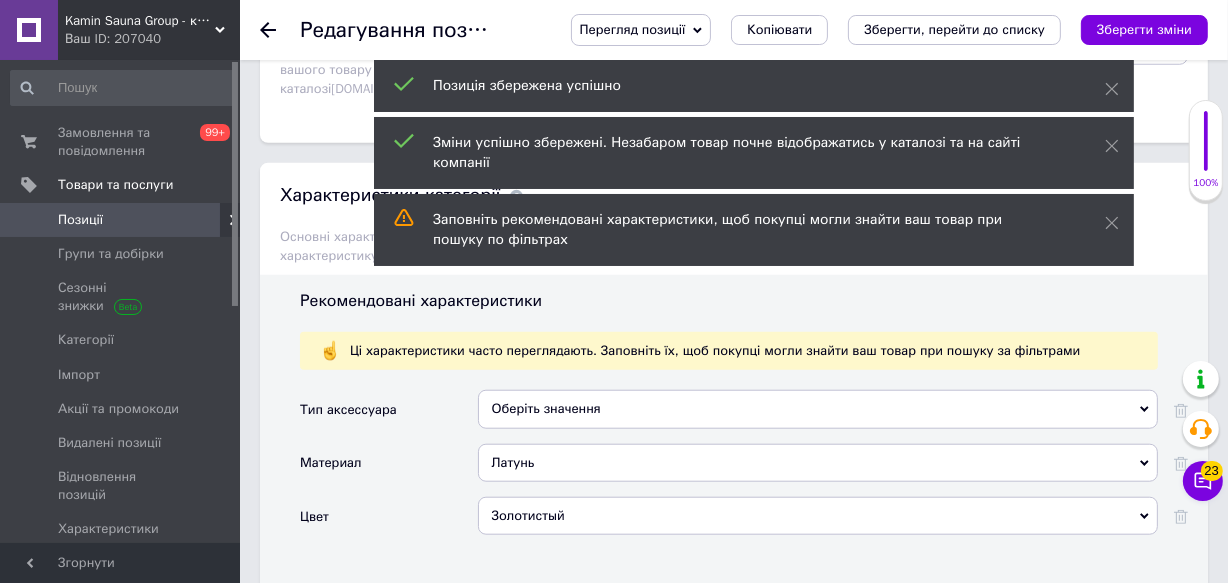 scroll, scrollTop: 1636, scrollLeft: 0, axis: vertical 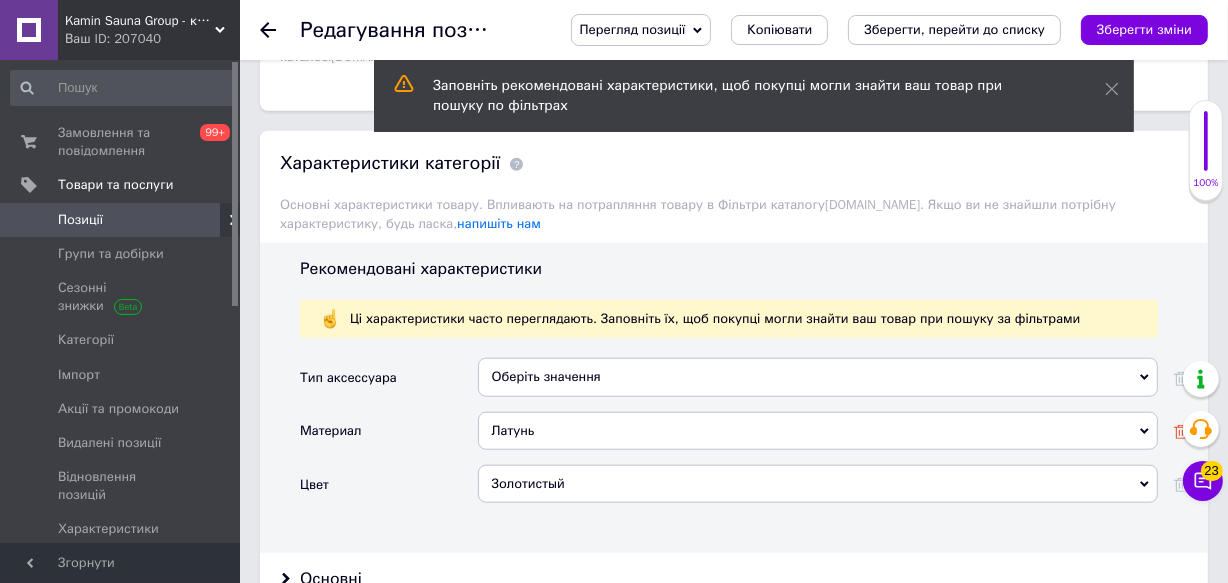 click 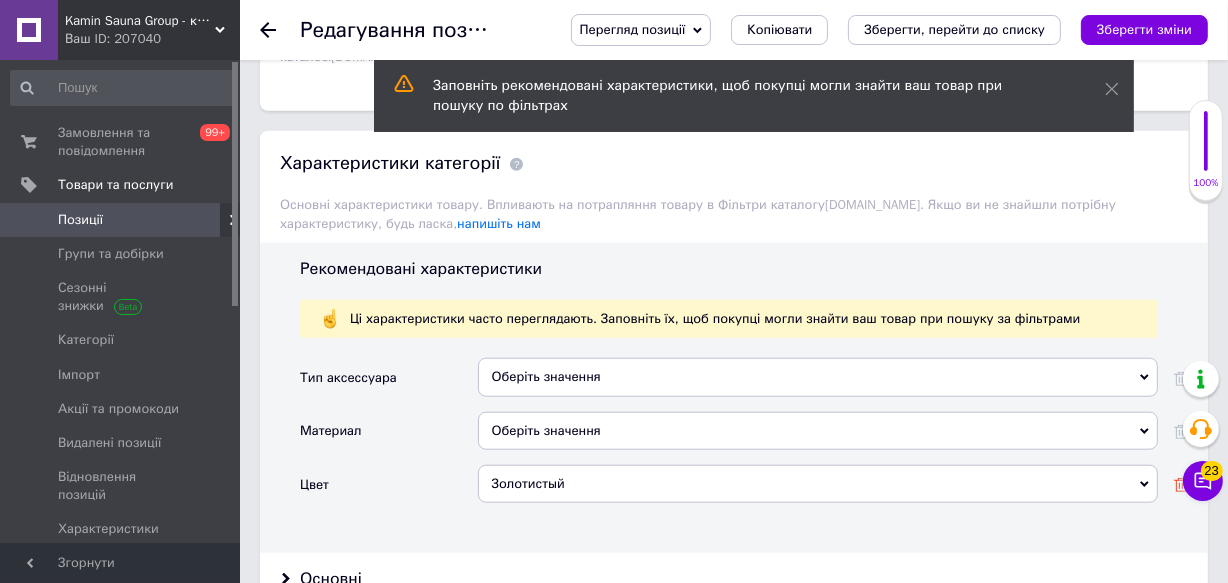 click 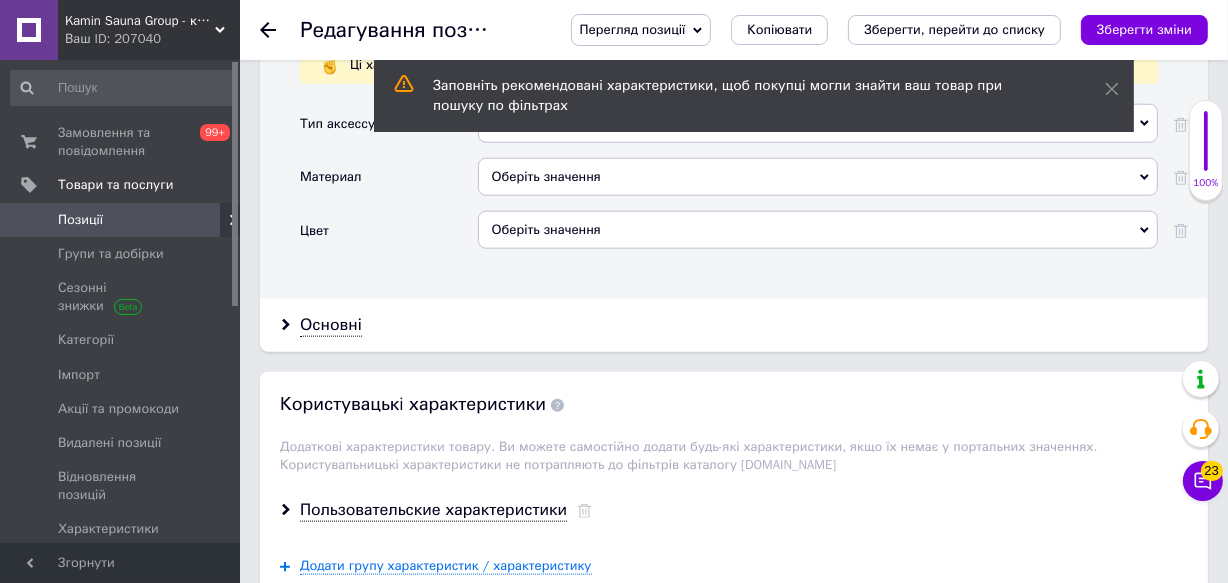scroll, scrollTop: 1909, scrollLeft: 0, axis: vertical 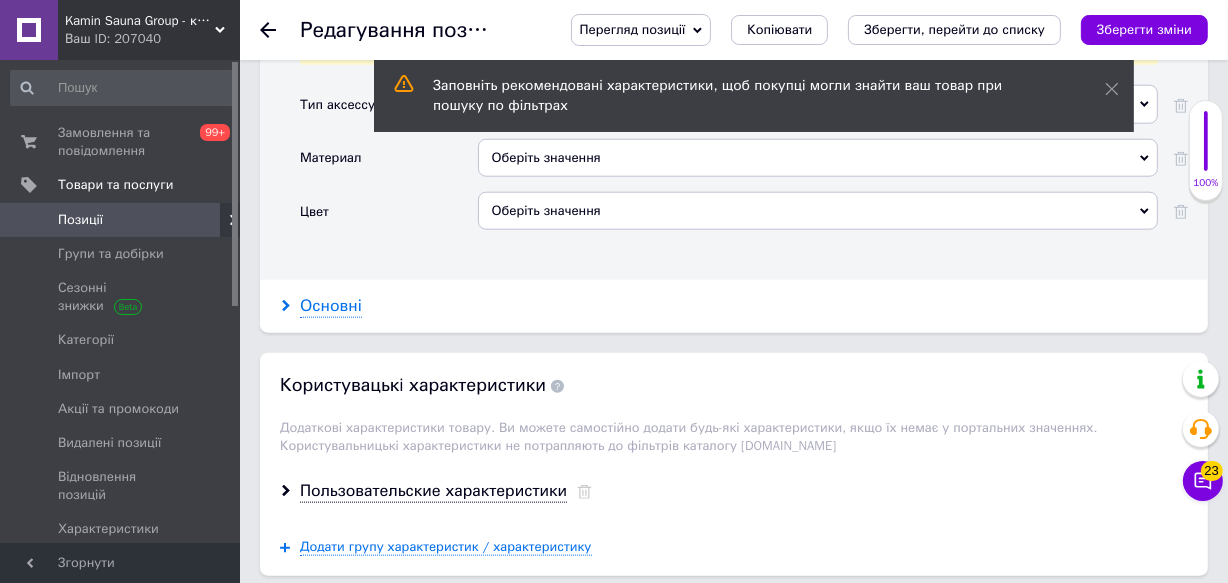 click on "Основні" at bounding box center (331, 306) 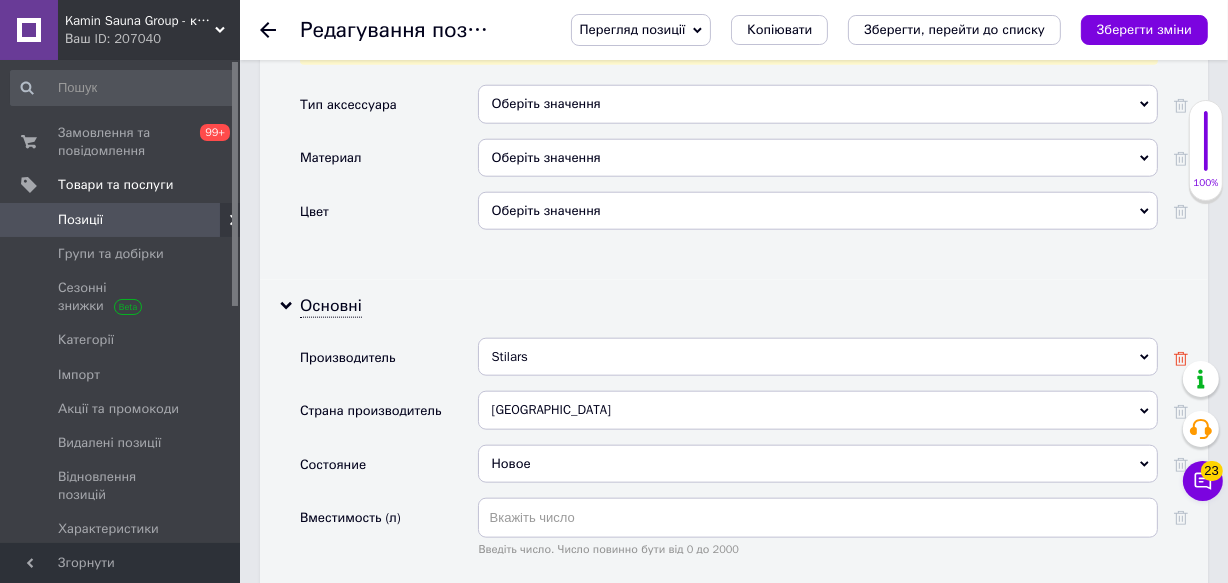 click 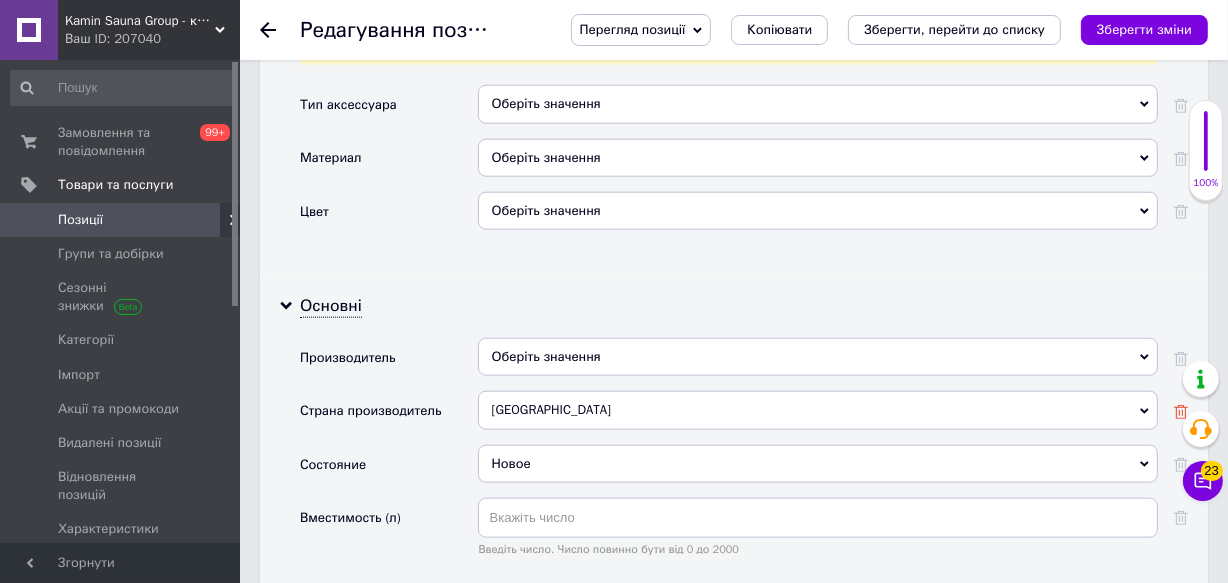 click 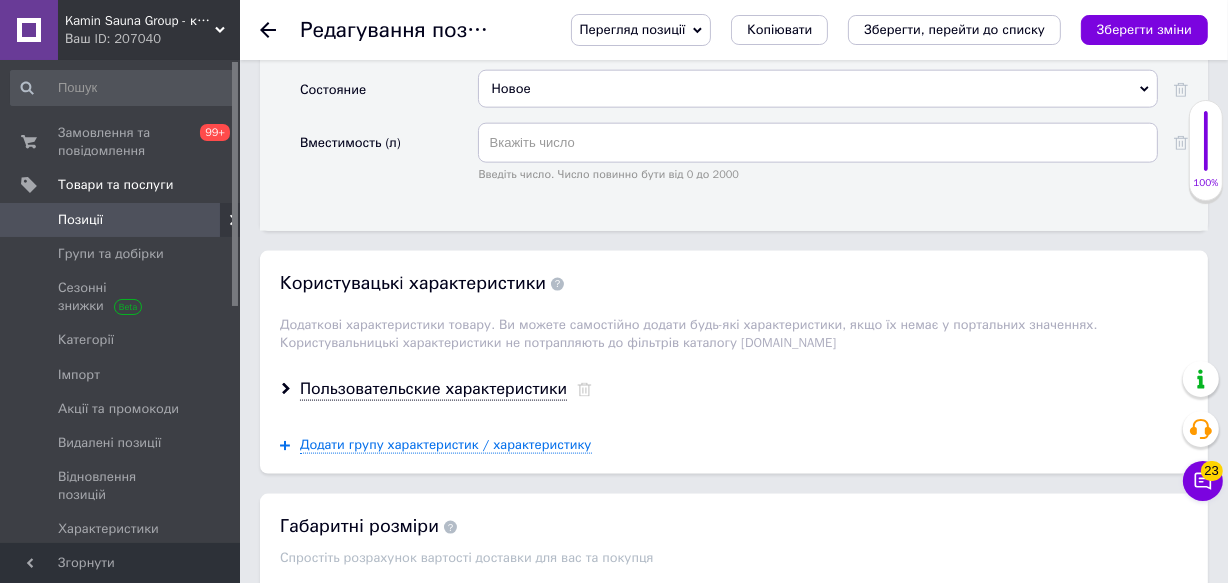 scroll, scrollTop: 2363, scrollLeft: 0, axis: vertical 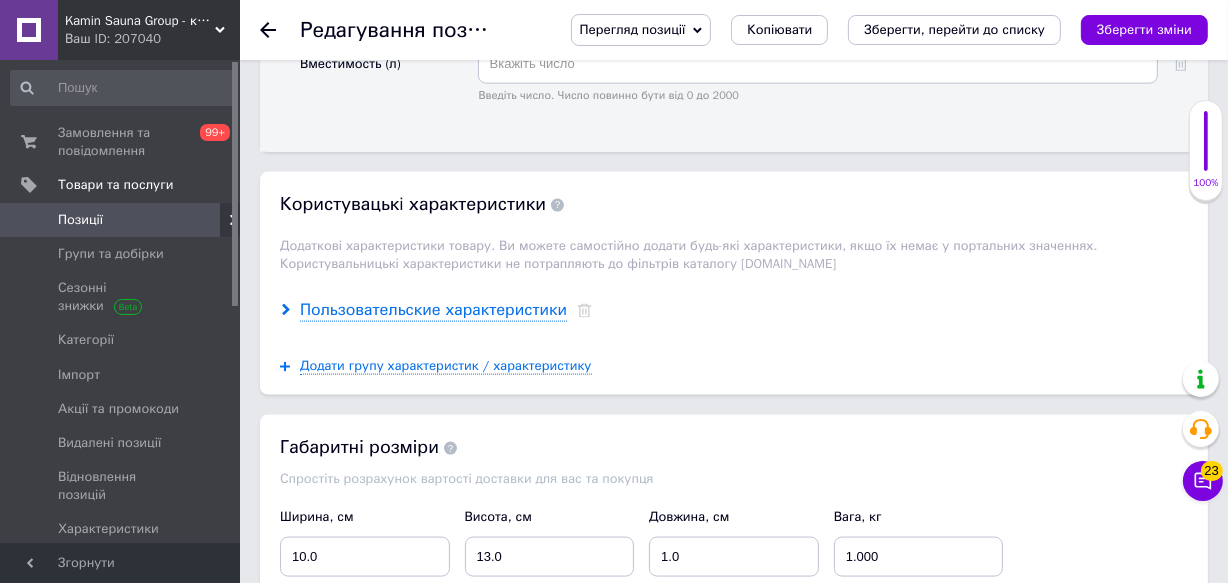 click on "Пользовательские характеристики" at bounding box center [433, 310] 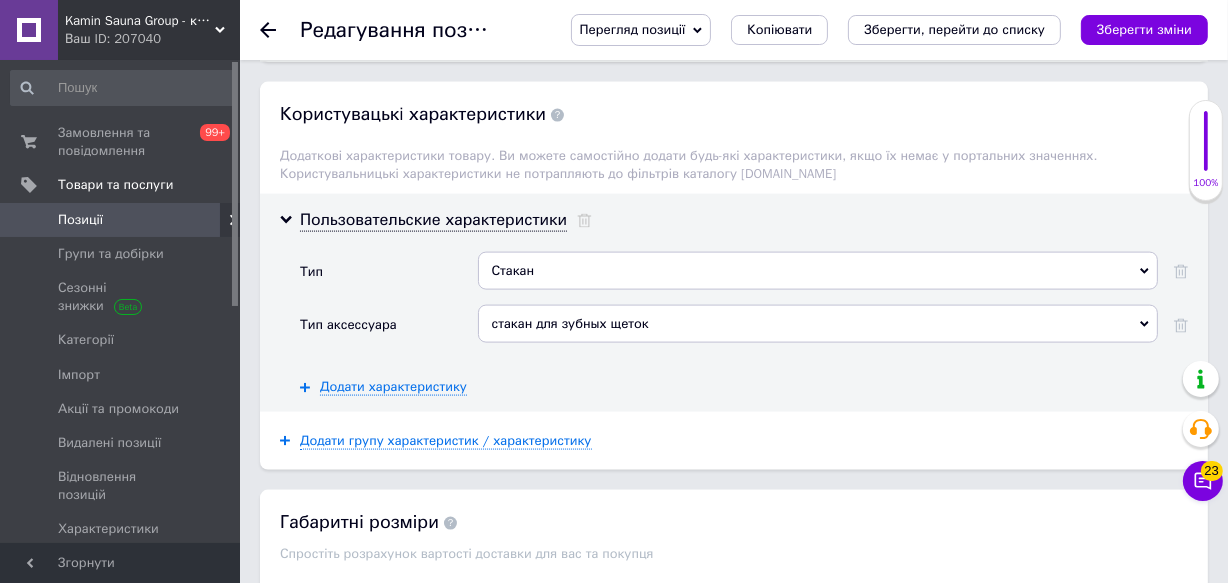 scroll, scrollTop: 2454, scrollLeft: 0, axis: vertical 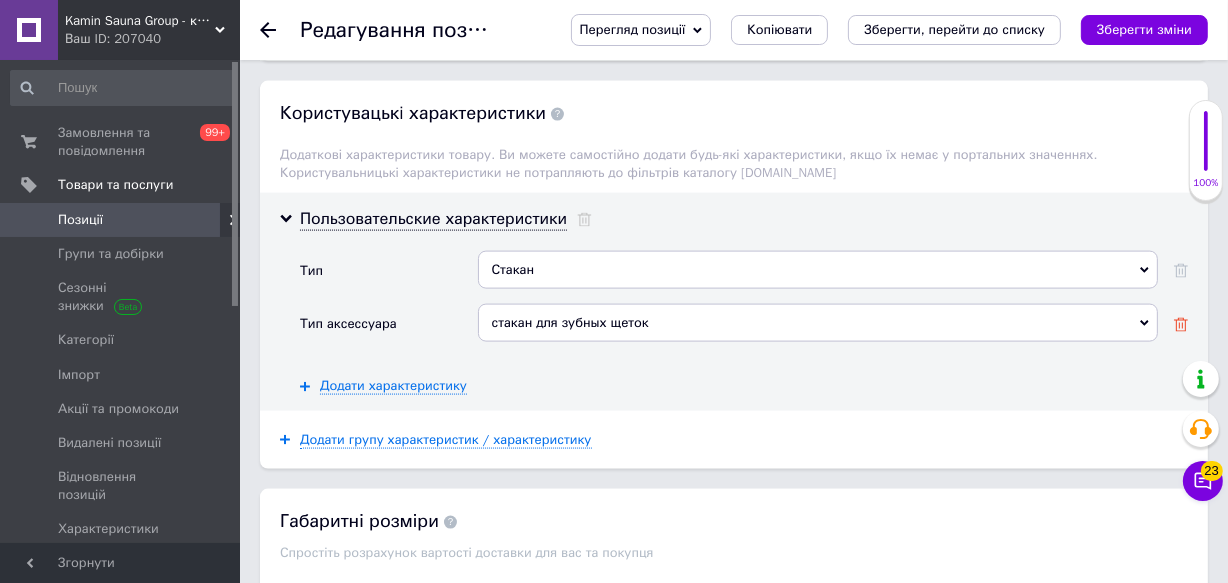 click 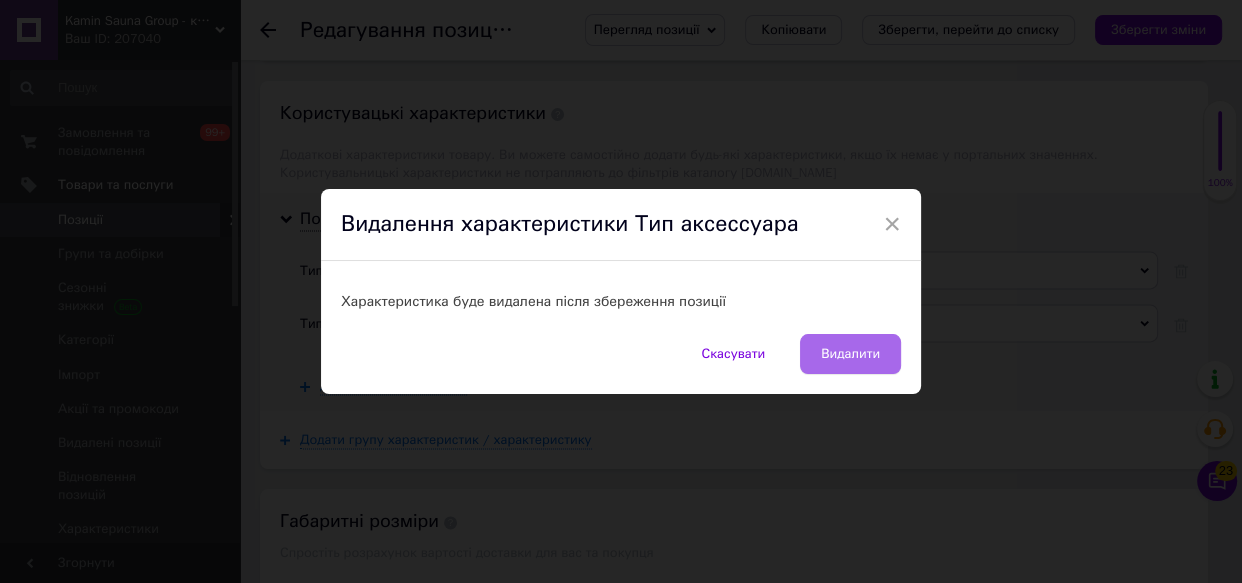 click on "Видалити" at bounding box center (850, 354) 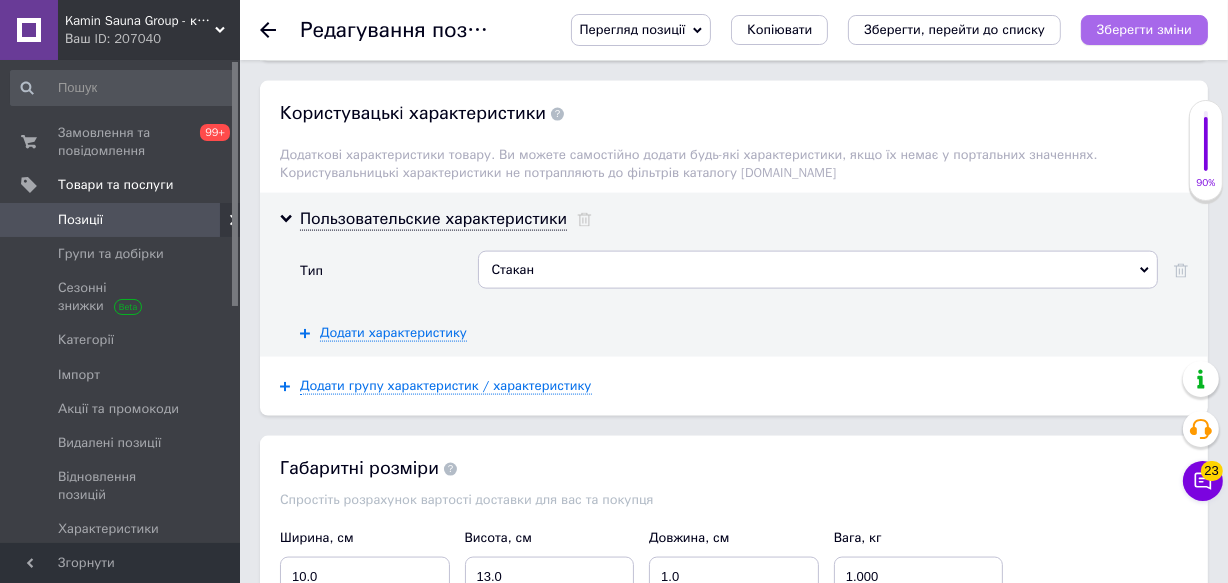 click on "Зберегти зміни" at bounding box center (1144, 29) 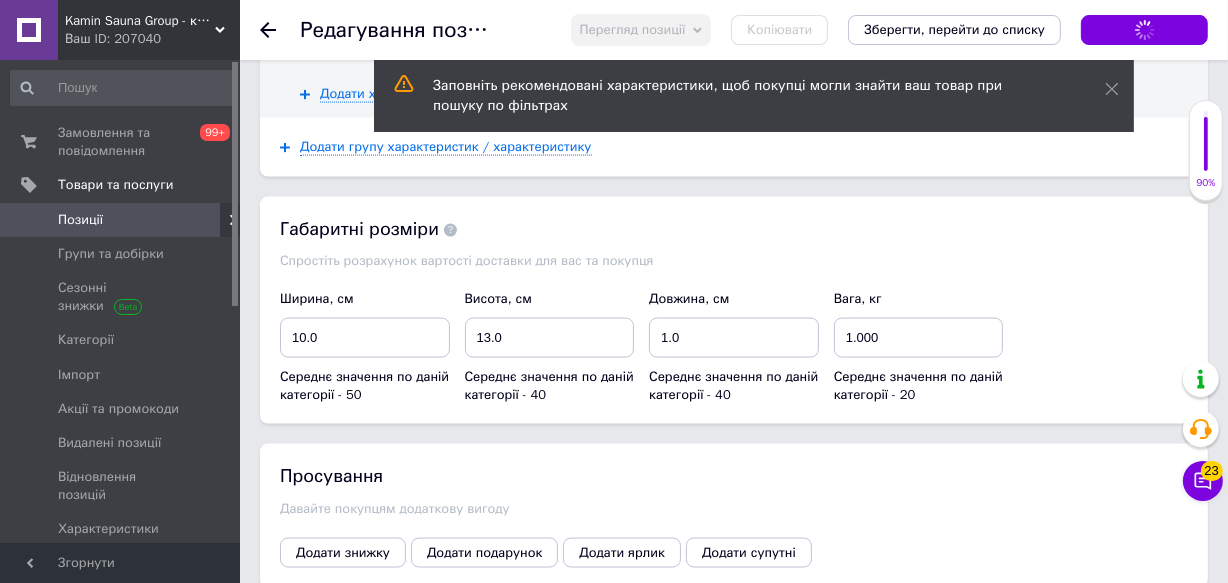 scroll, scrollTop: 2727, scrollLeft: 0, axis: vertical 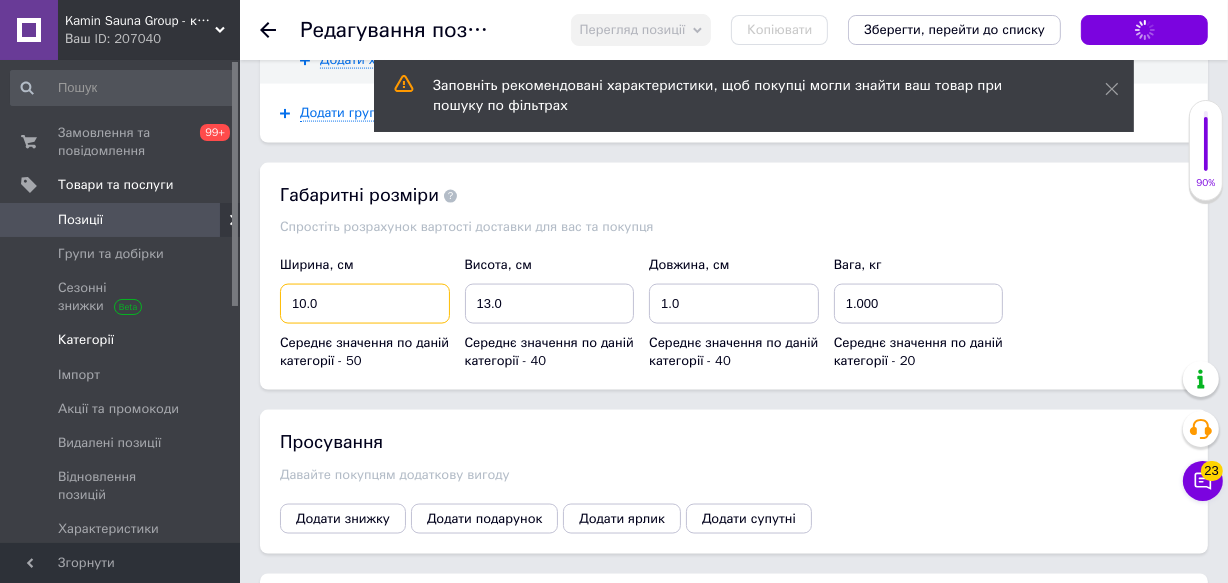 drag, startPoint x: 339, startPoint y: 337, endPoint x: 174, endPoint y: 318, distance: 166.09033 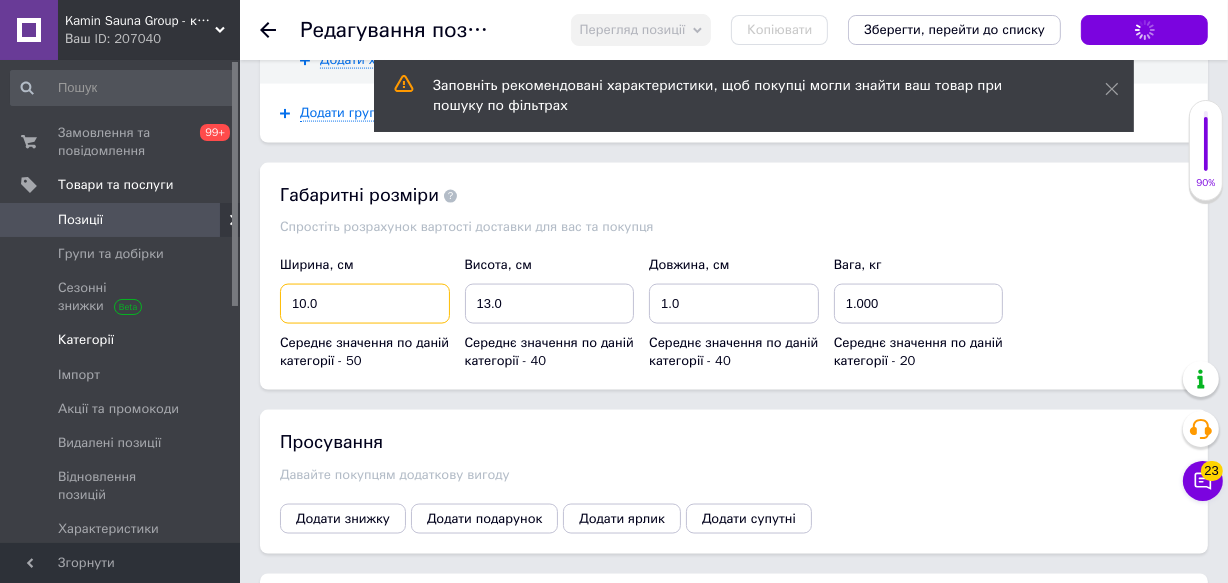 click on "Kamin Sauna Group - каміни, печі, сауни, бані, хамами, барбекю та грилі. Ваш ID: 207040 Сайт Kamin Sauna Group - каміни, печі, с... Кабінет покупця Перевірити стан системи Сторінка на порталі [PERSON_NAME] Довідка Вийти Замовлення та повідомлення 0 99+ Товари та послуги Позиції Групи та добірки Сезонні знижки Категорії Імпорт Акції та промокоди Видалені позиції Відновлення позицій Характеристики Сповіщення 10 34 Показники роботи компанії Панель управління Відгуки Клієнти Каталог ProSale Аналітика Інструменти веб-майстра та SEO Управління сайтом Гаманець компанії Prom топ" at bounding box center [614, -845] 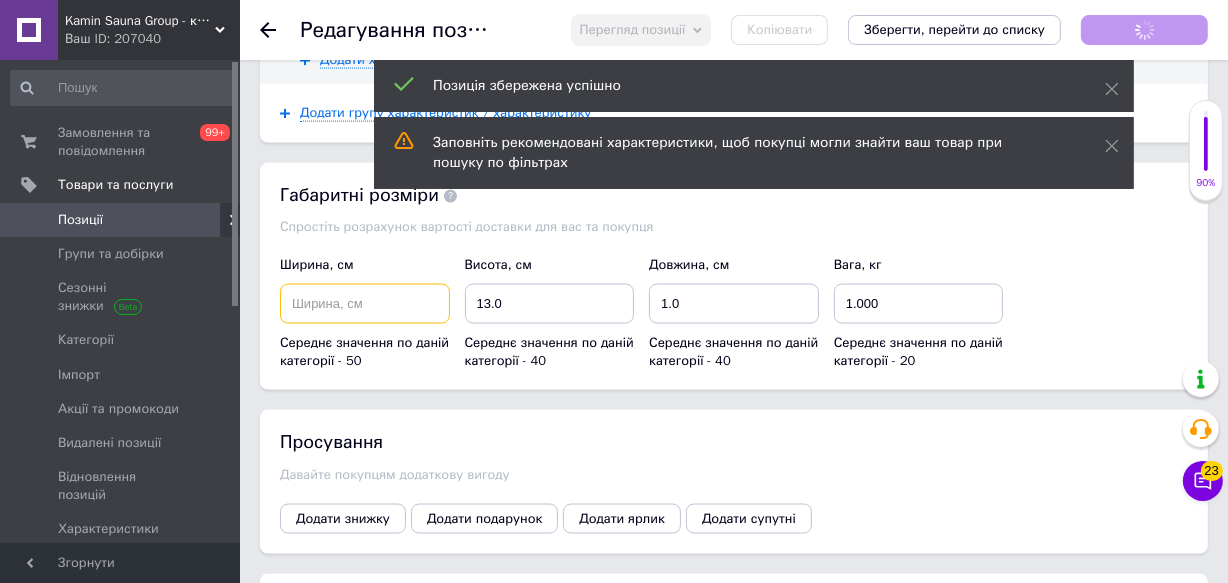 type 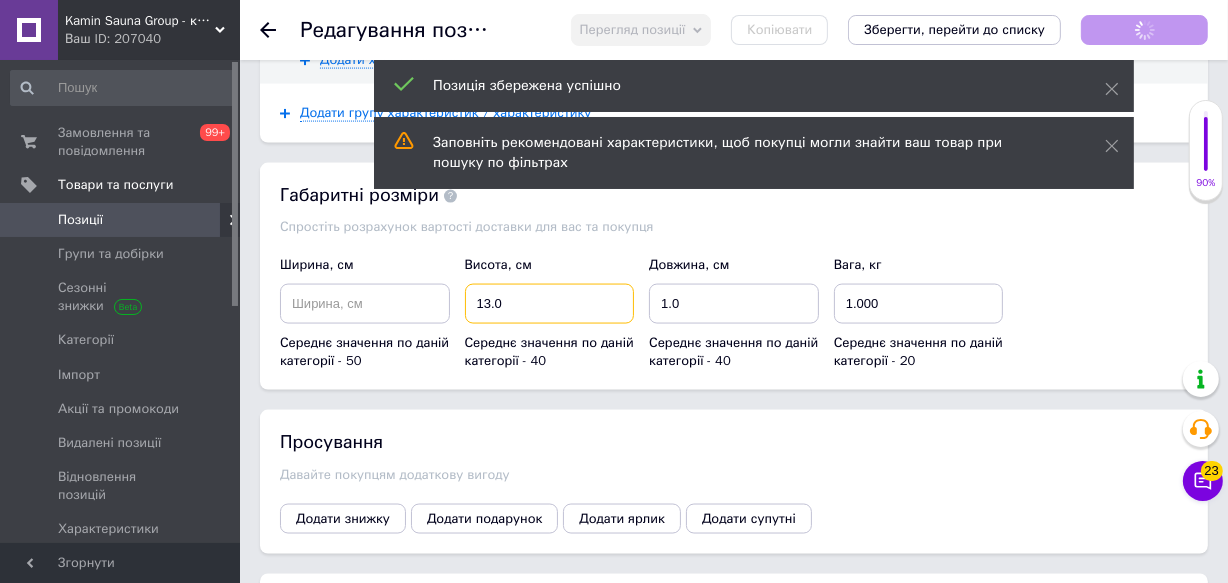 drag, startPoint x: 500, startPoint y: 333, endPoint x: 362, endPoint y: 320, distance: 138.61096 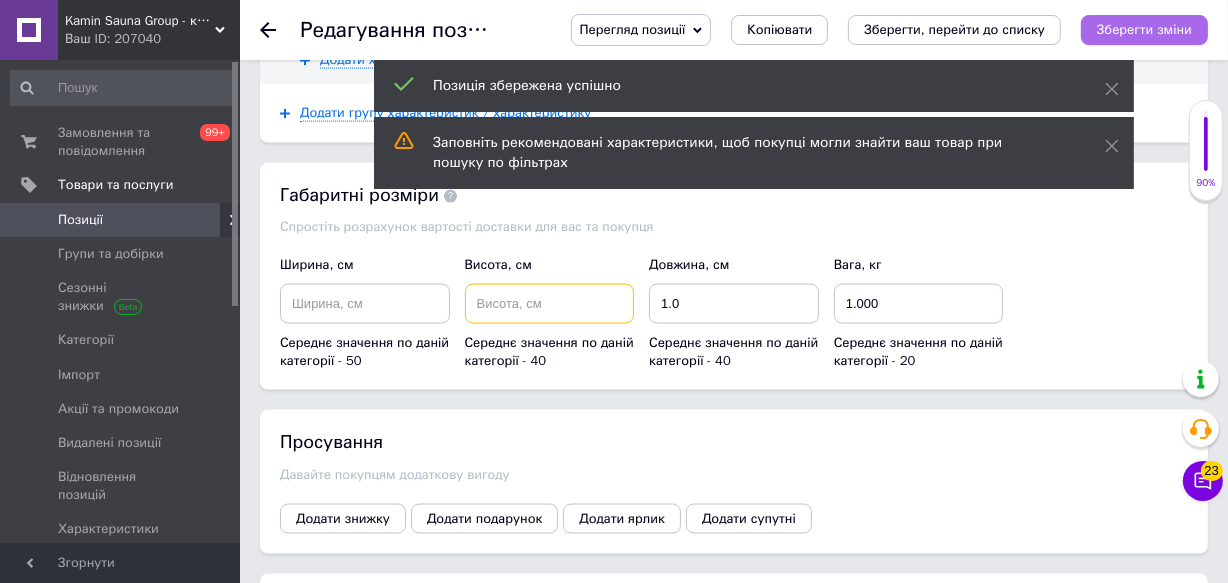 type 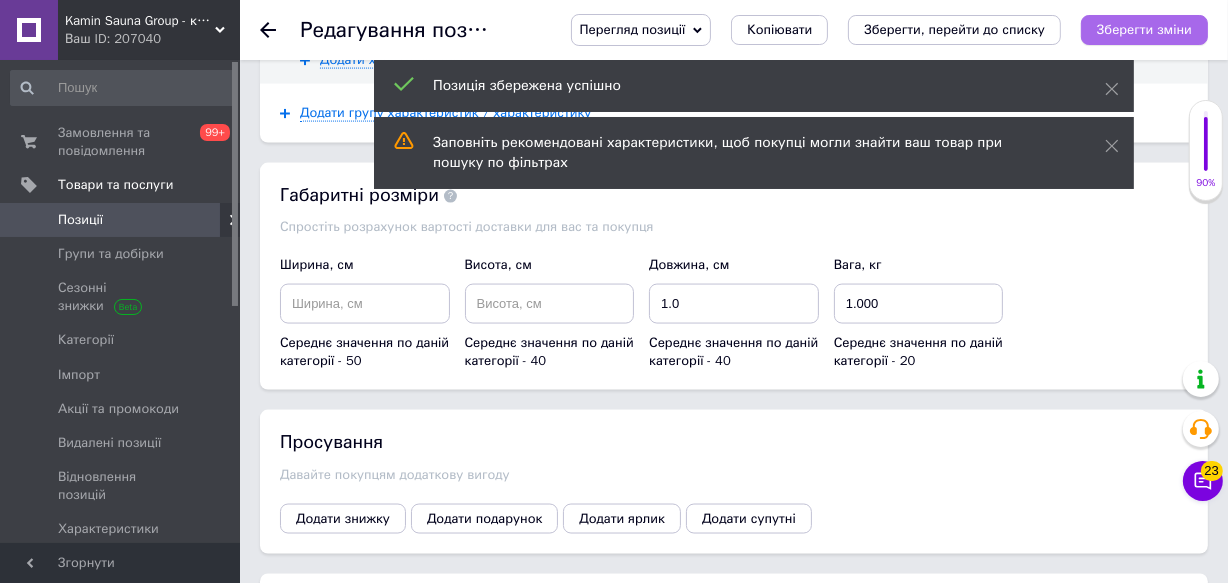 click on "Зберегти зміни" at bounding box center [1144, 29] 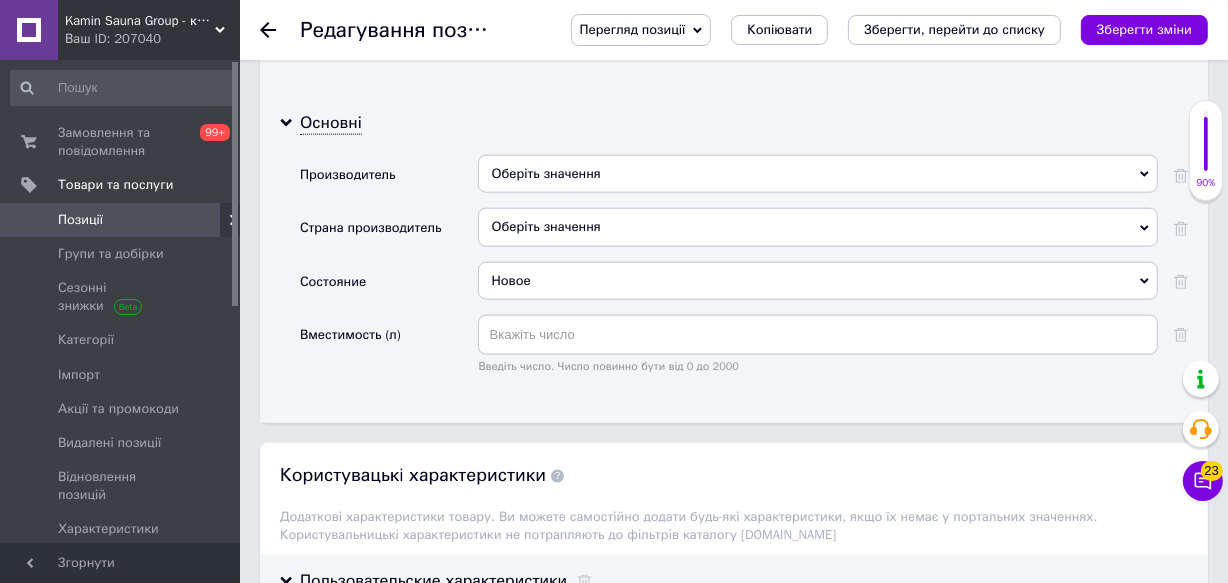 scroll, scrollTop: 2090, scrollLeft: 0, axis: vertical 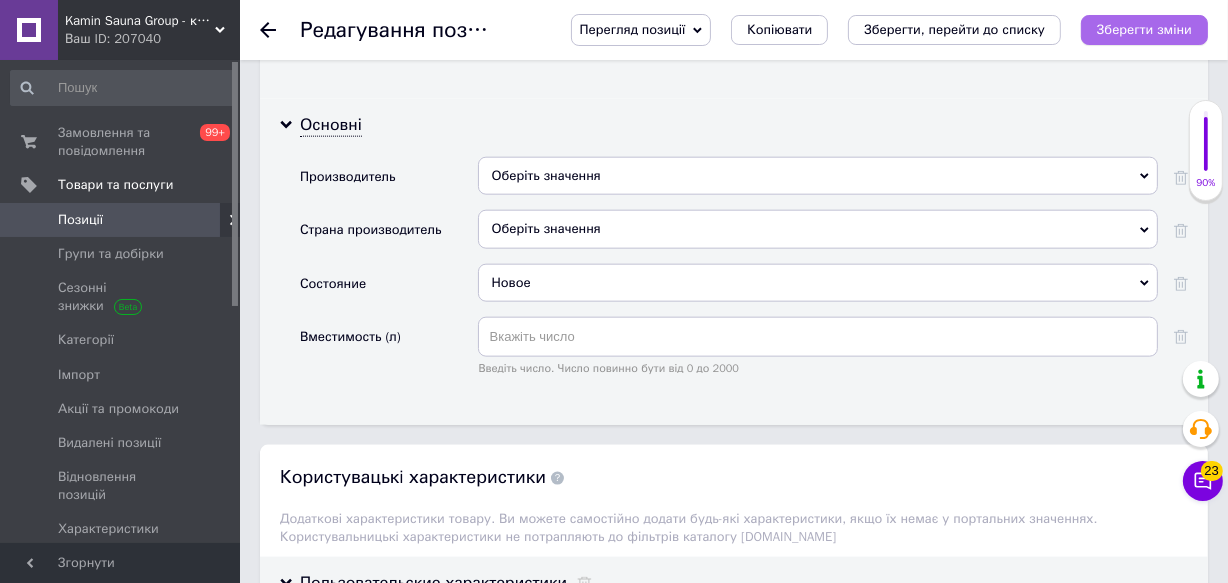 click on "Зберегти зміни" at bounding box center [1144, 29] 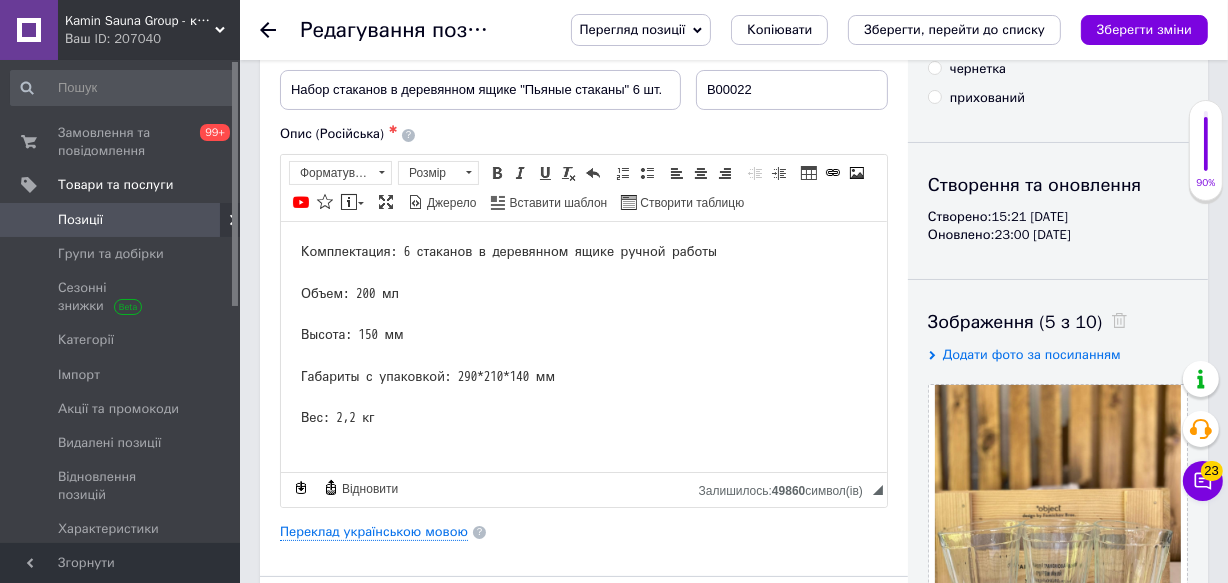 scroll, scrollTop: 90, scrollLeft: 0, axis: vertical 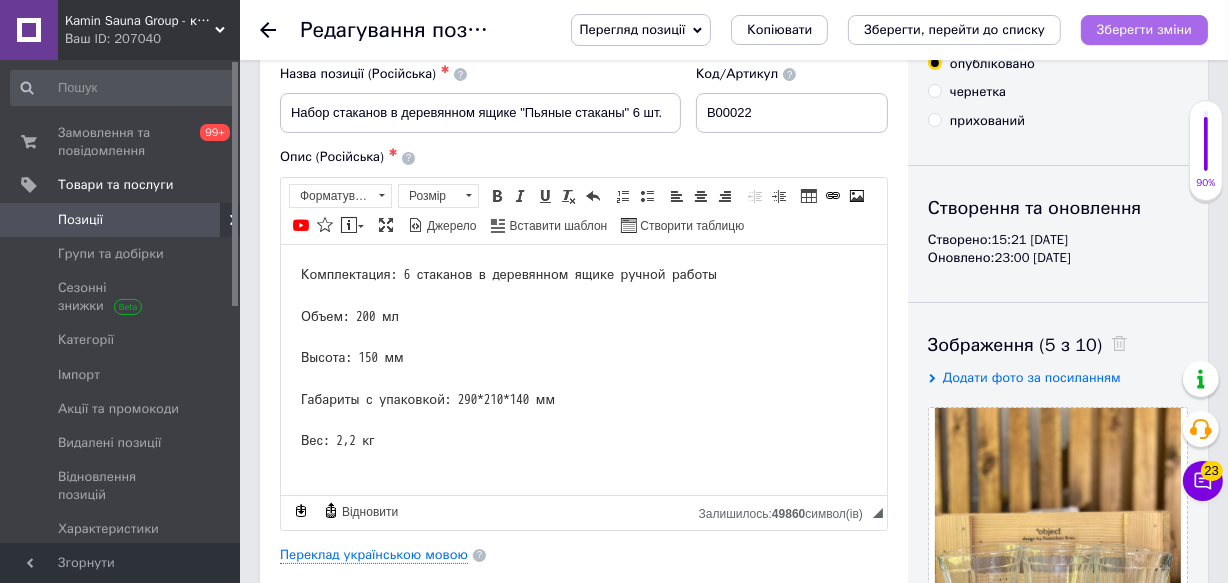 click on "Зберегти зміни" at bounding box center [1144, 29] 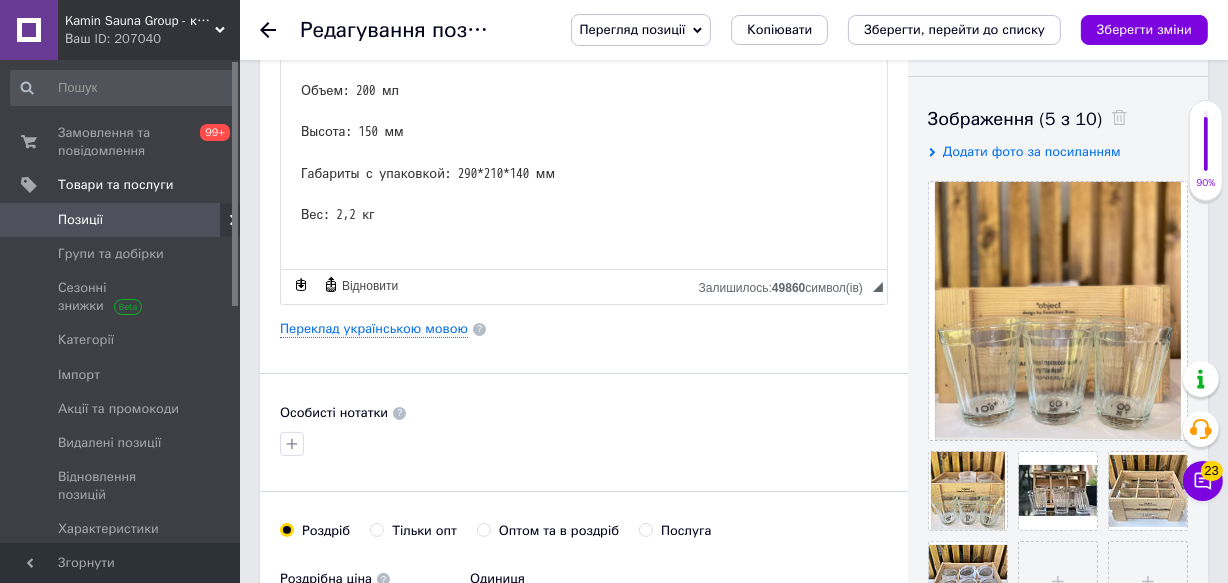 scroll, scrollTop: 363, scrollLeft: 0, axis: vertical 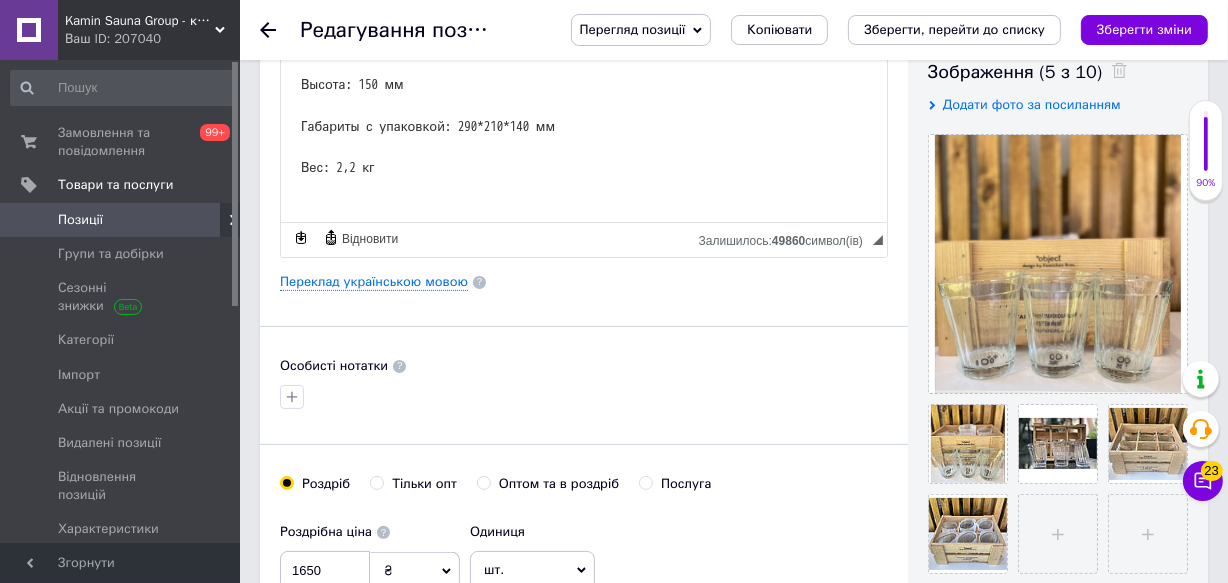 drag, startPoint x: 1093, startPoint y: 20, endPoint x: 1037, endPoint y: 100, distance: 97.65244 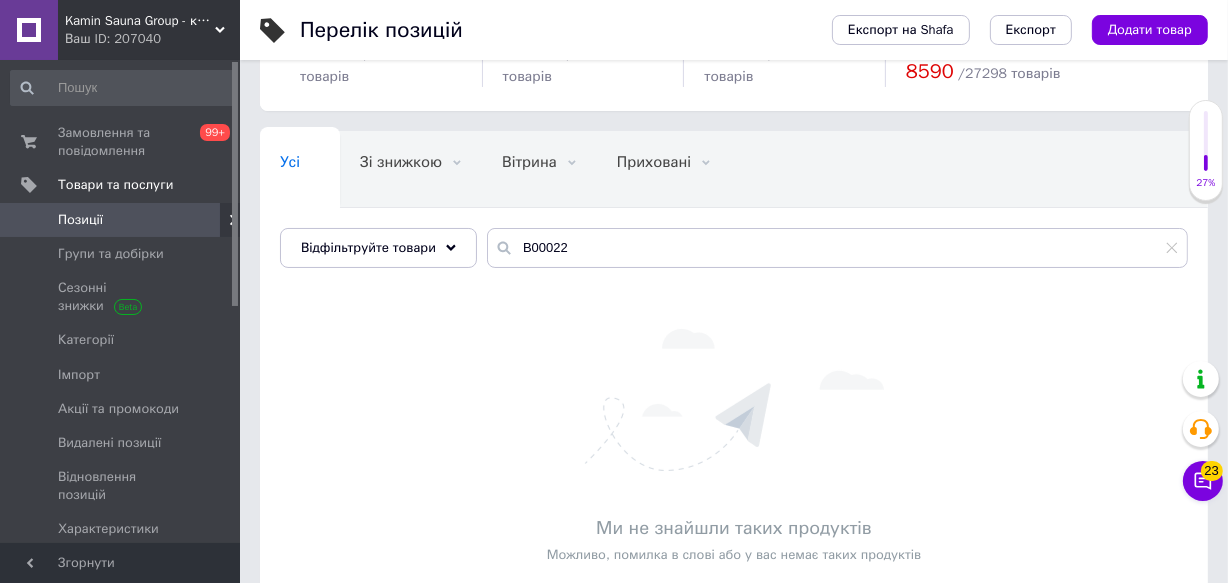 scroll, scrollTop: 0, scrollLeft: 0, axis: both 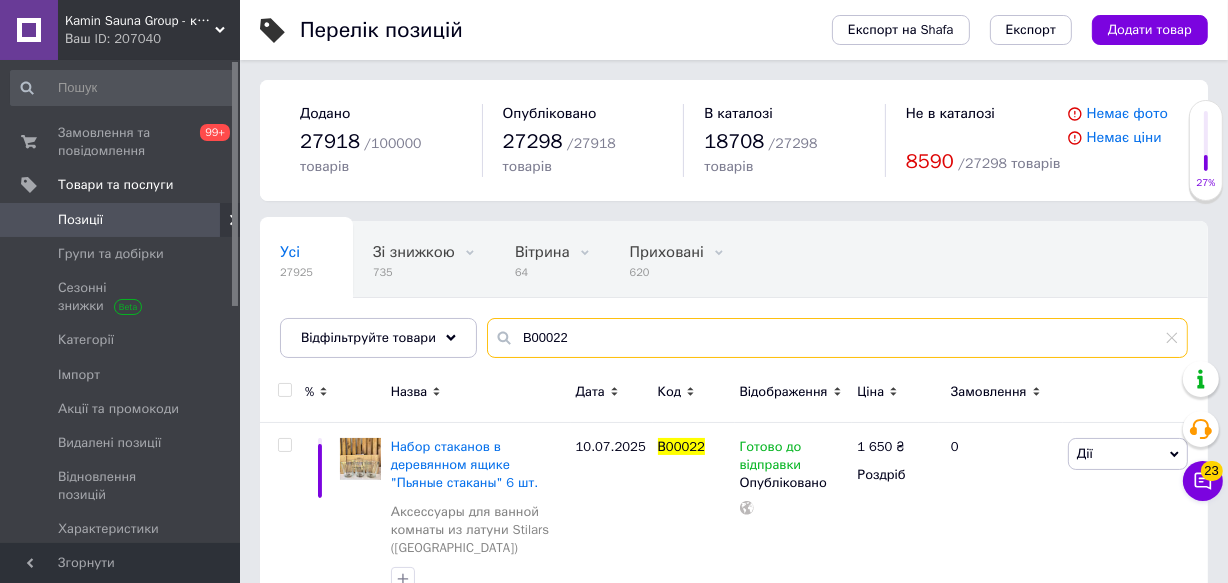 click on "В00022" at bounding box center (837, 338) 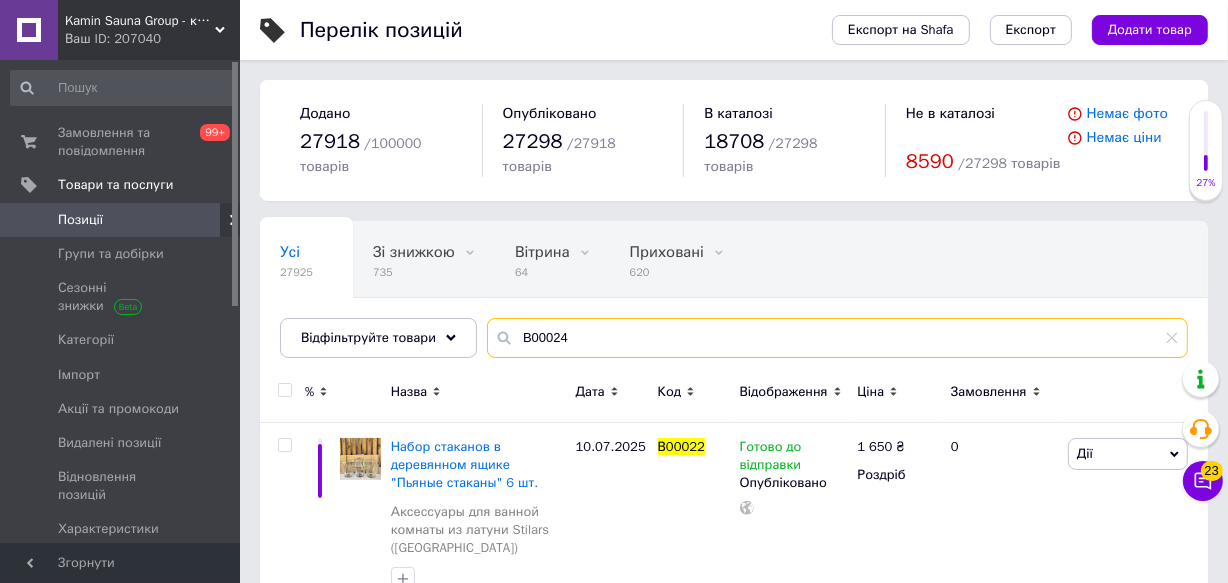 type on "В00024" 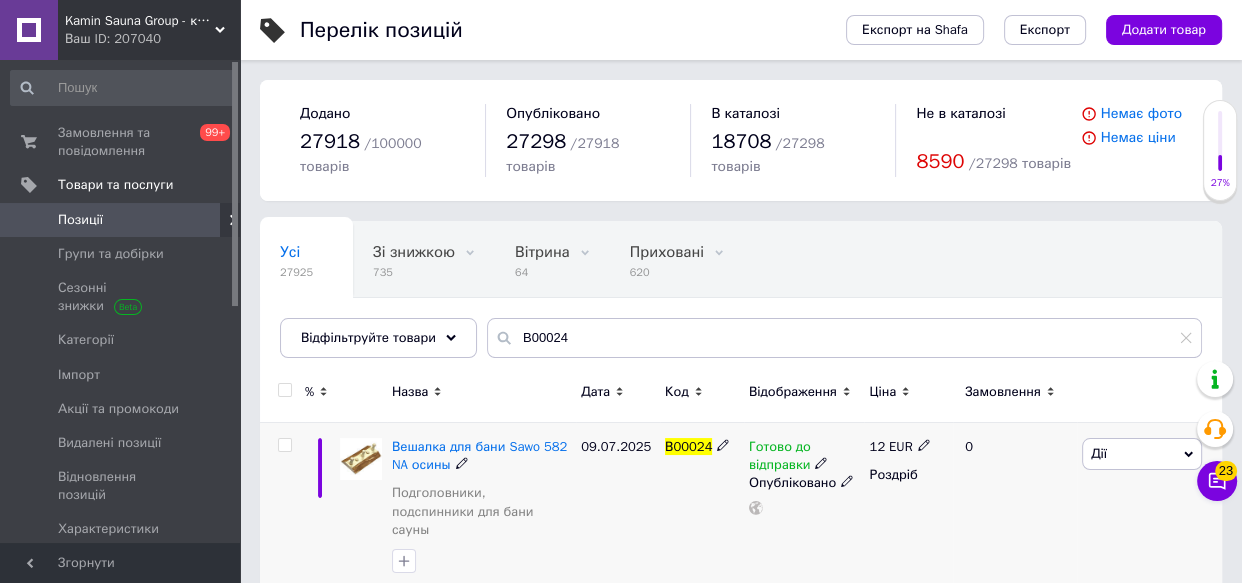 click at bounding box center (361, 459) 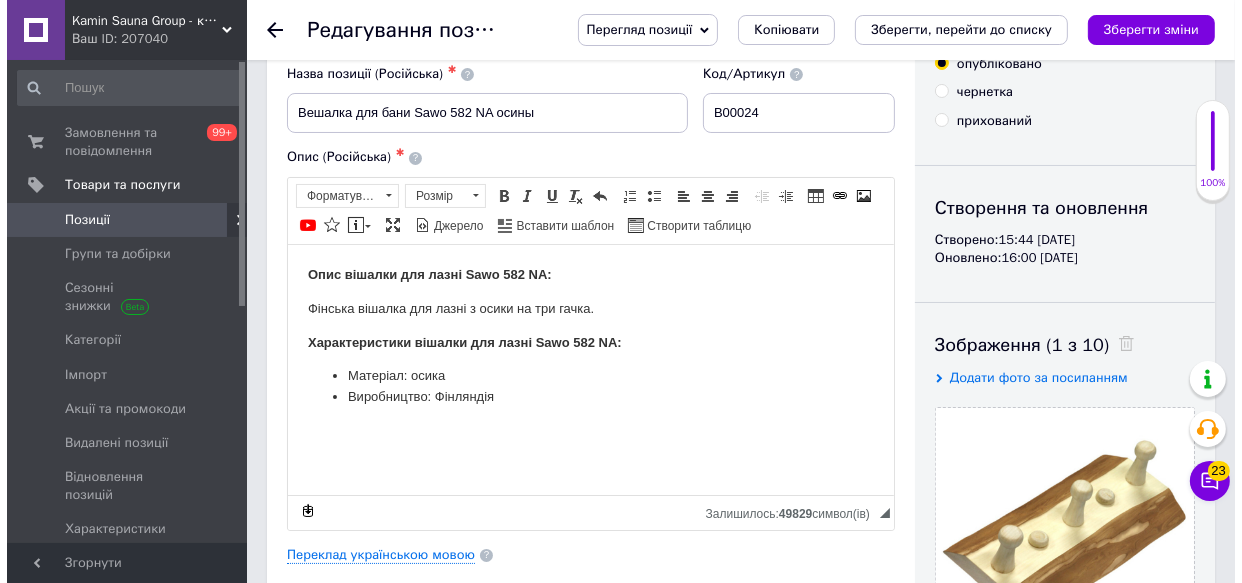 scroll, scrollTop: 181, scrollLeft: 0, axis: vertical 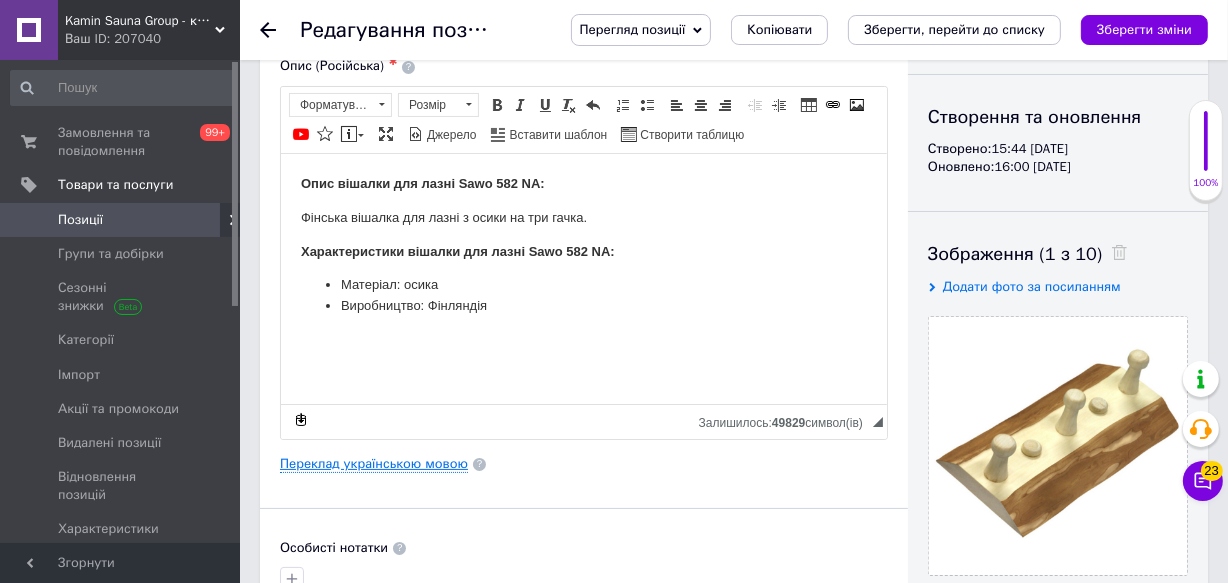 click on "Переклад українською мовою" at bounding box center (374, 464) 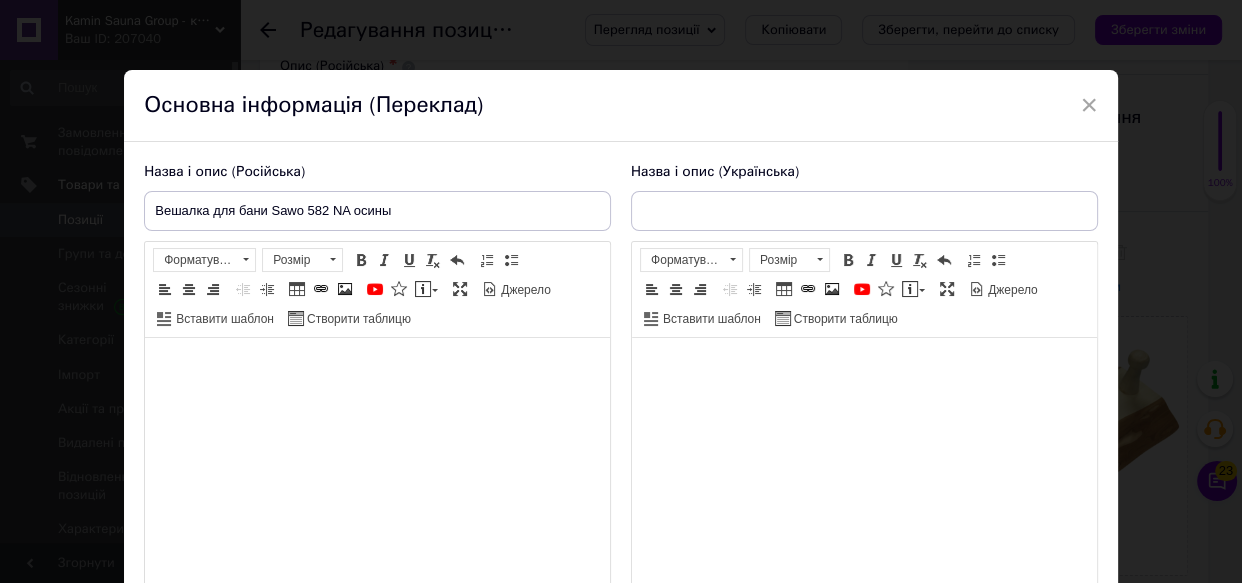 type on "Вішалка для лазні Sawo 582 NA, осика" 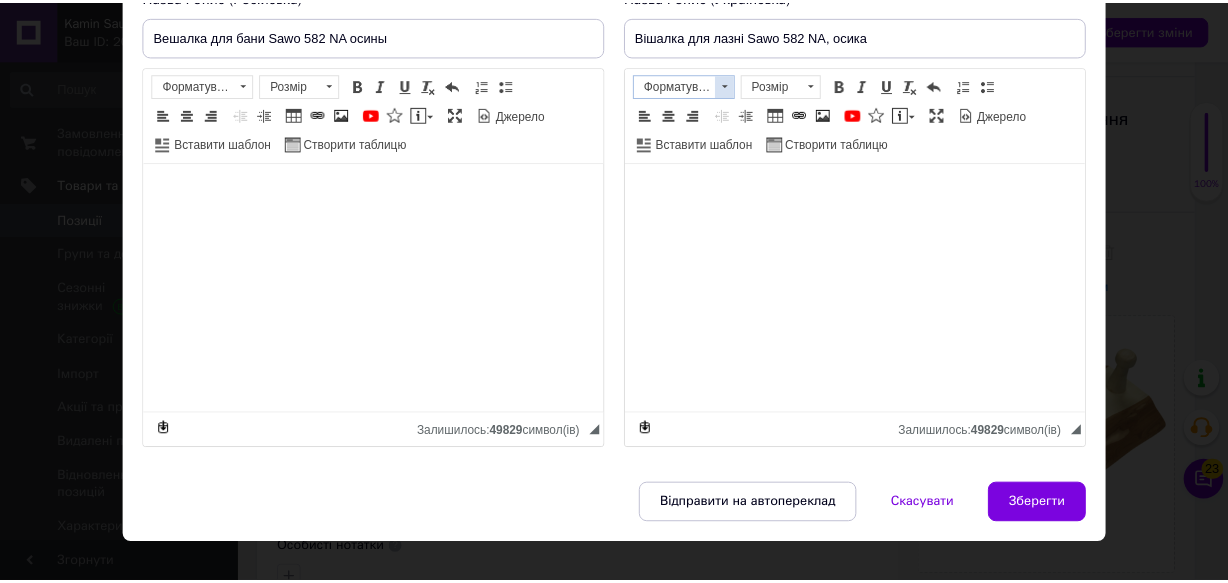 scroll, scrollTop: 181, scrollLeft: 0, axis: vertical 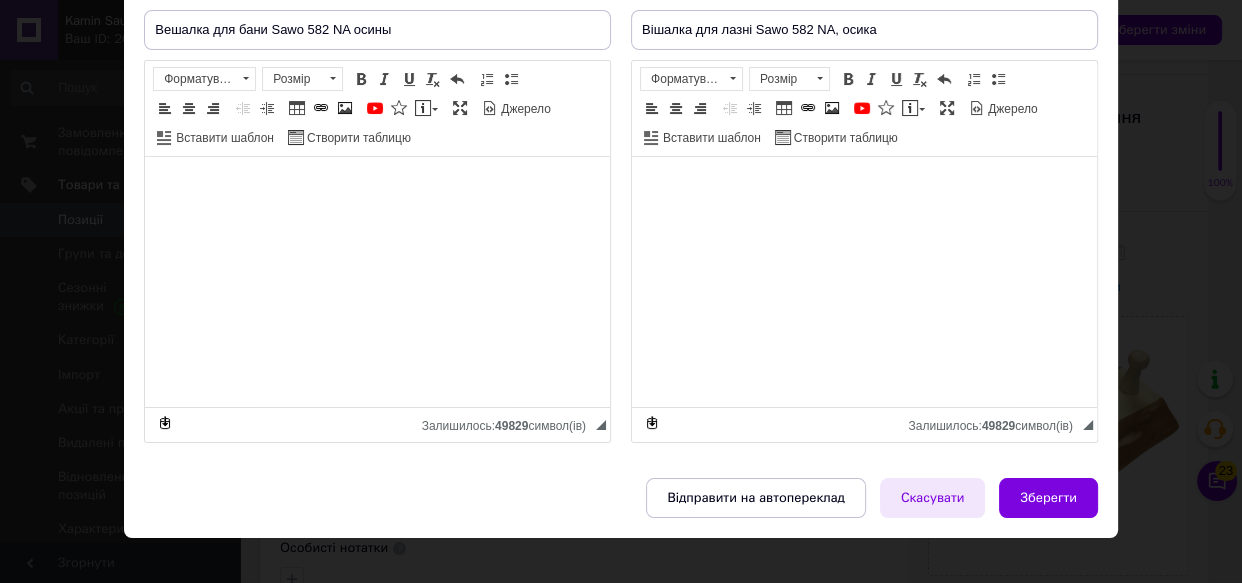 click on "Скасувати" at bounding box center (933, 498) 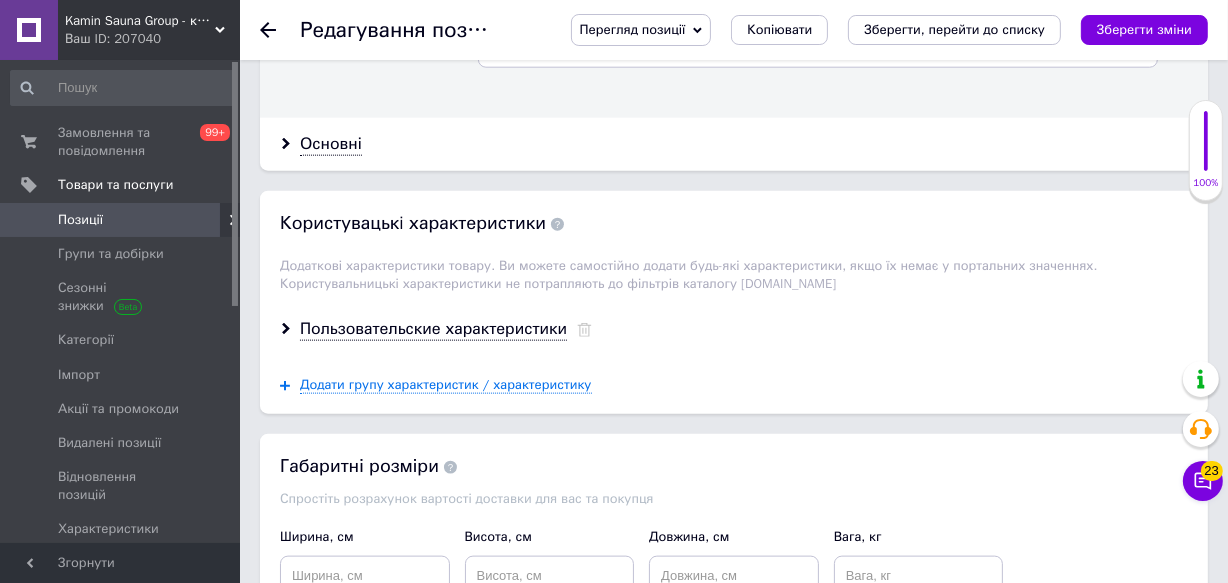 scroll, scrollTop: 2090, scrollLeft: 0, axis: vertical 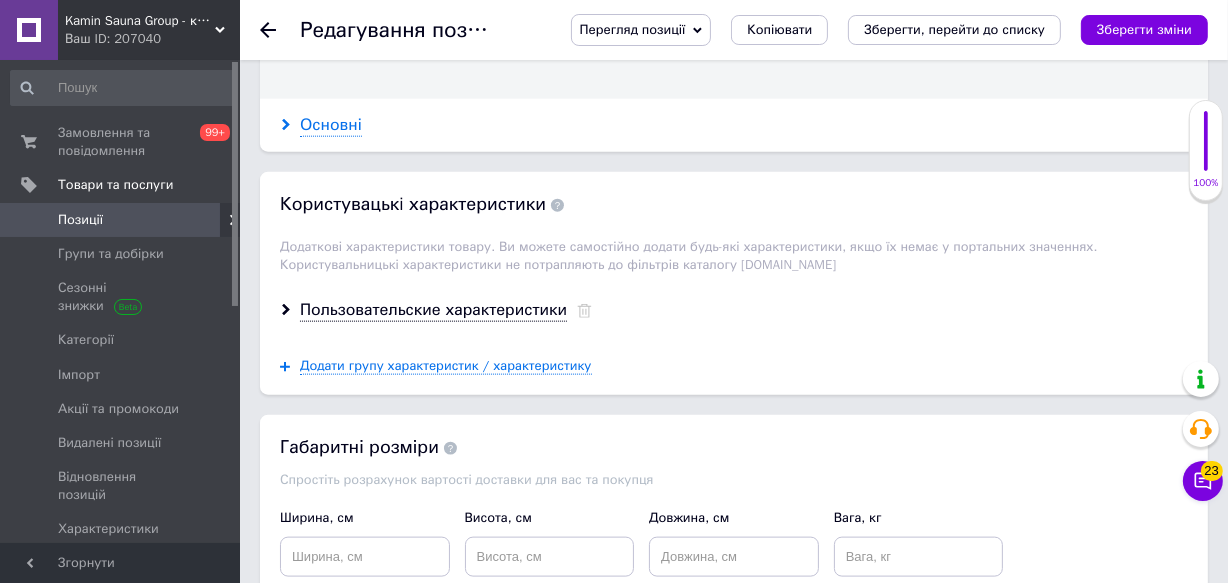 click on "Основні" at bounding box center (331, 125) 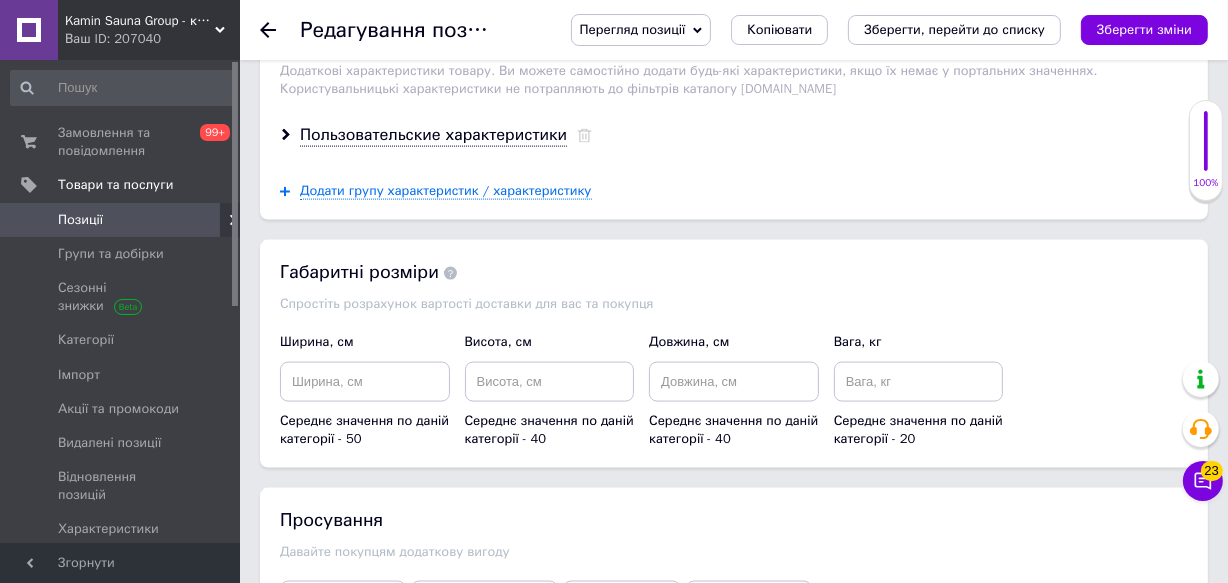 scroll, scrollTop: 2545, scrollLeft: 0, axis: vertical 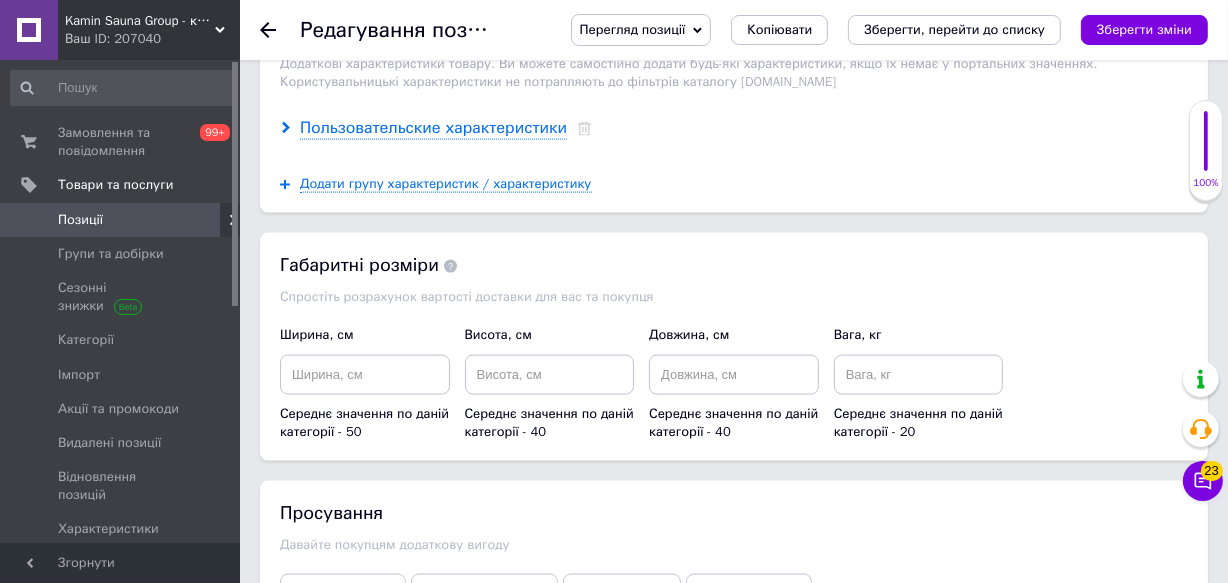 click on "Пользовательские характеристики" at bounding box center (433, 128) 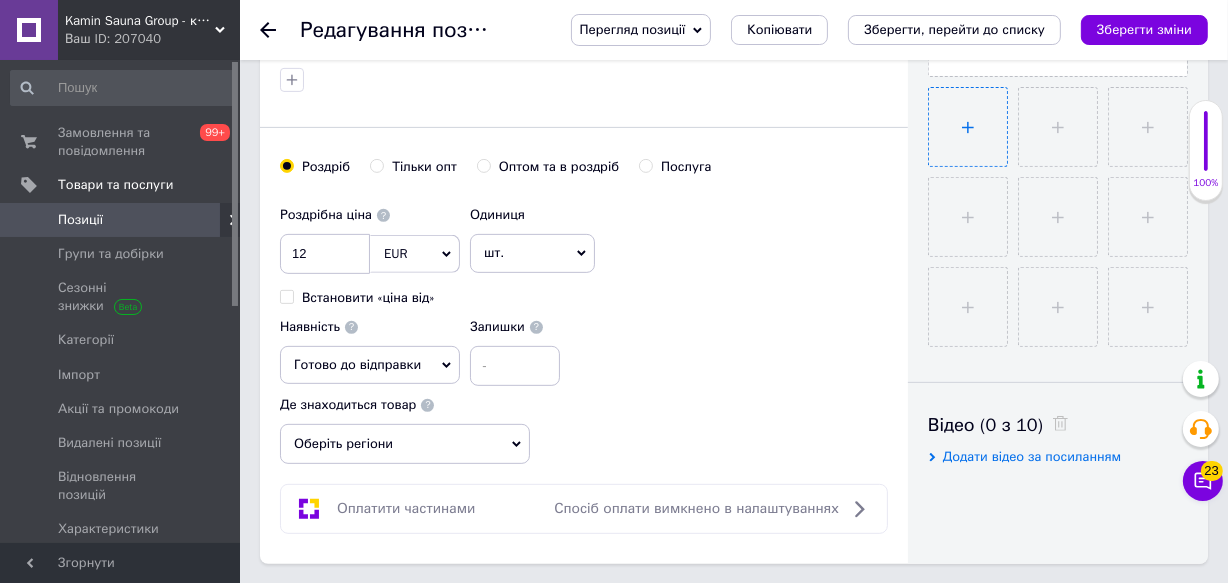 scroll, scrollTop: 454, scrollLeft: 0, axis: vertical 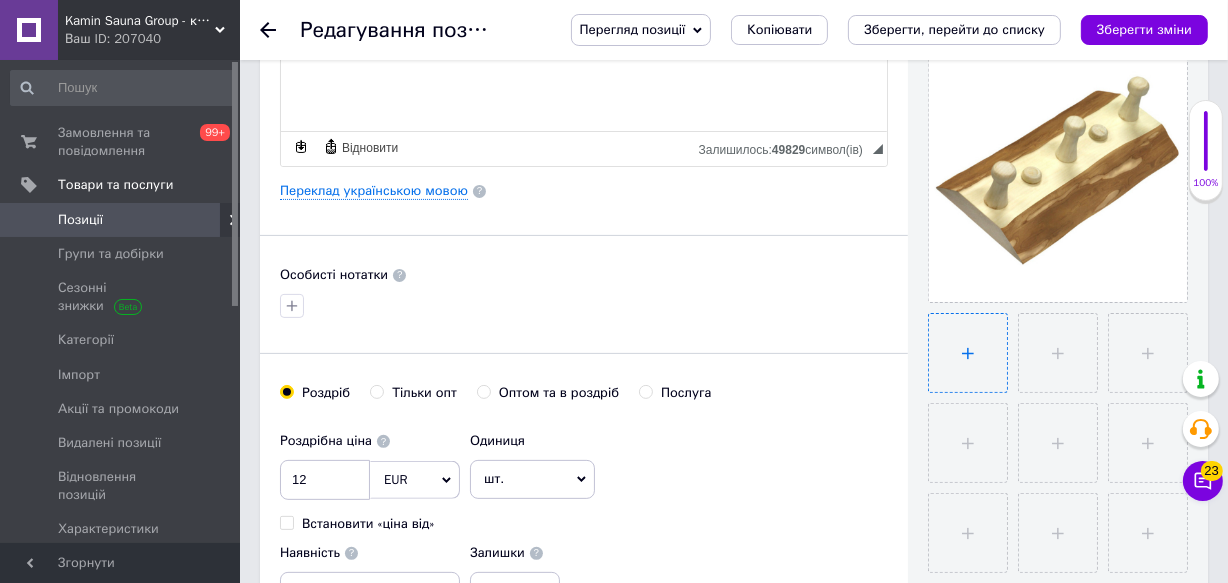 click at bounding box center [968, 353] 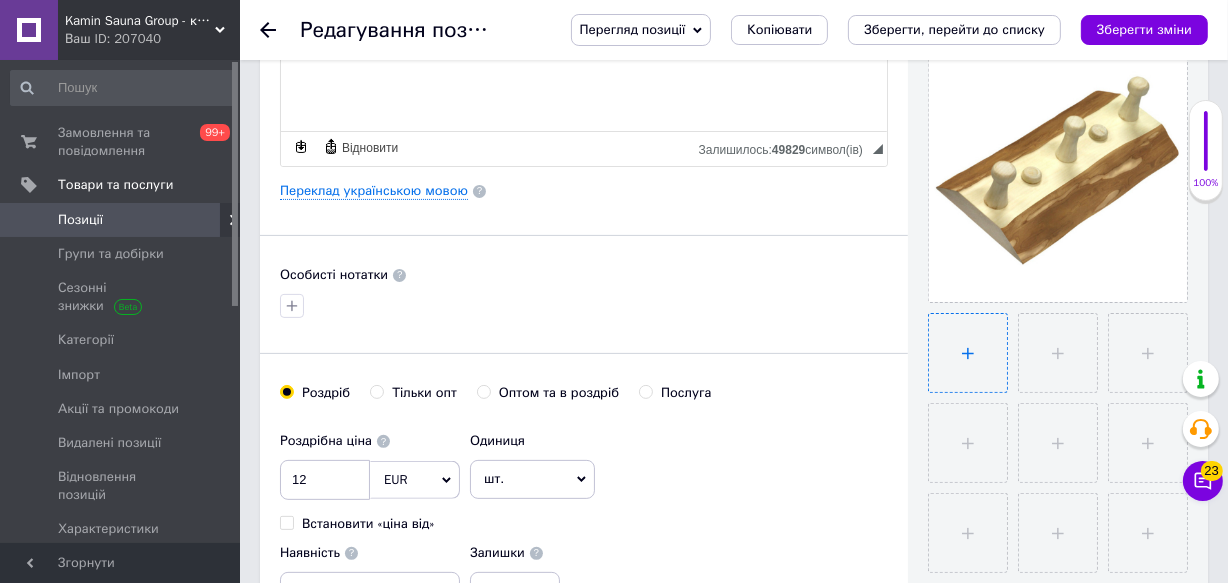 type on "C:\fakepath\5438443717007635008.jpg" 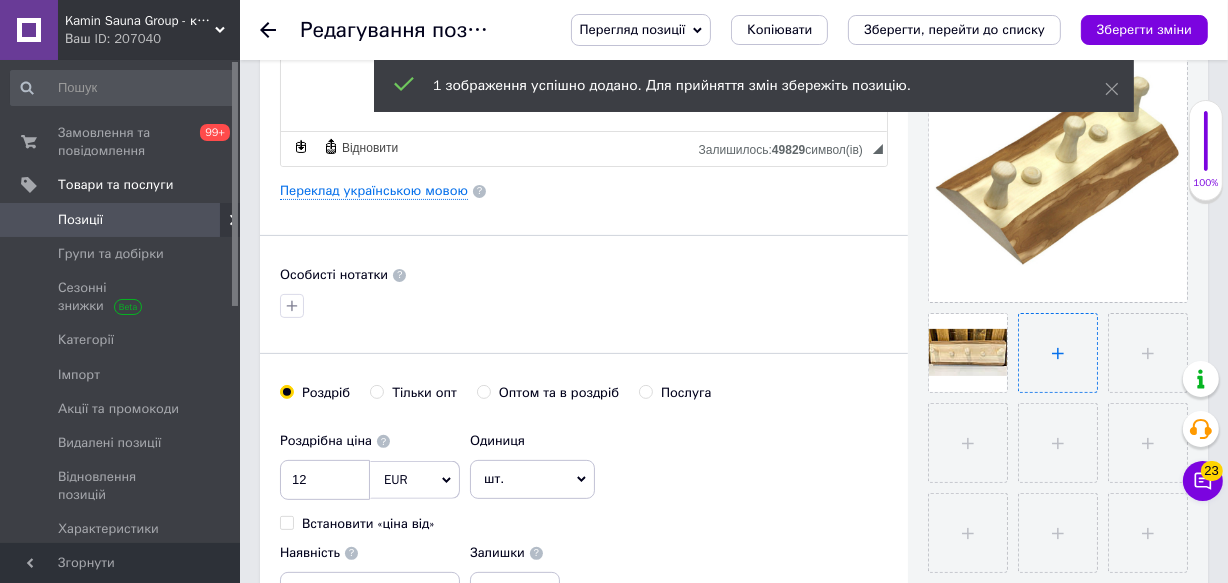 click at bounding box center (1058, 353) 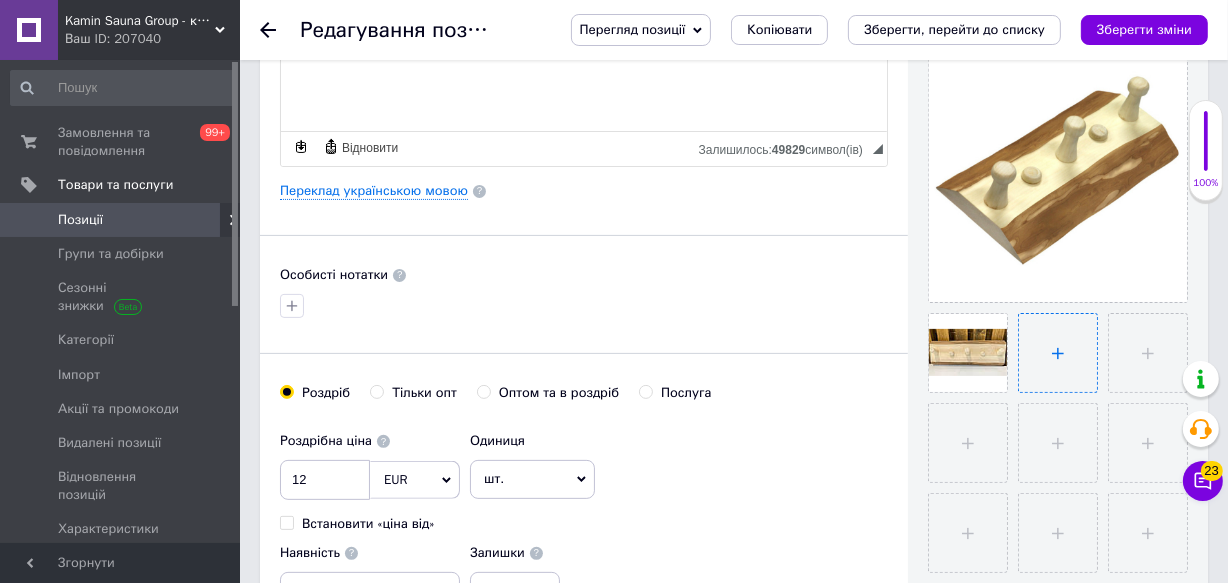 type on "C:\fakepath\5438443717007635009.jpg" 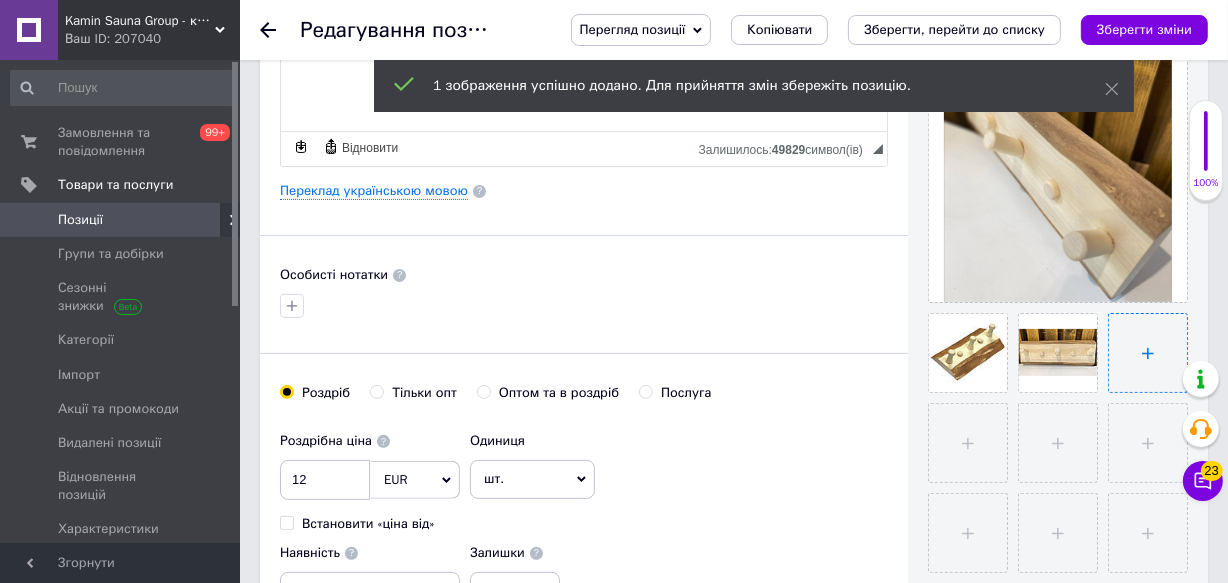 click at bounding box center [1148, 353] 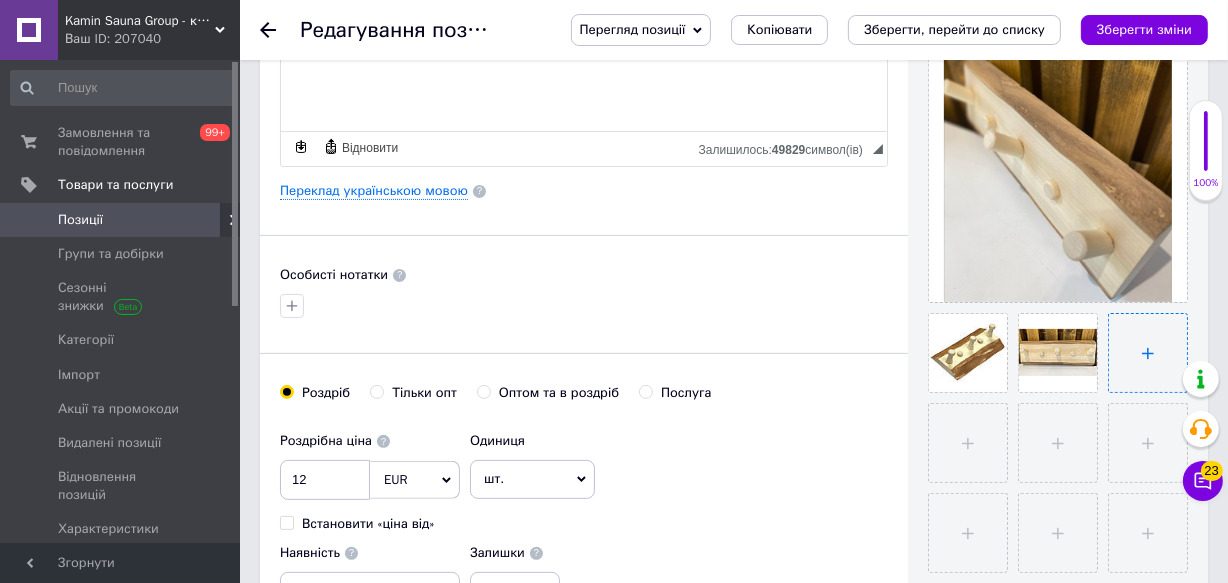 type on "C:\fakepath\5438443717007635007.jpg" 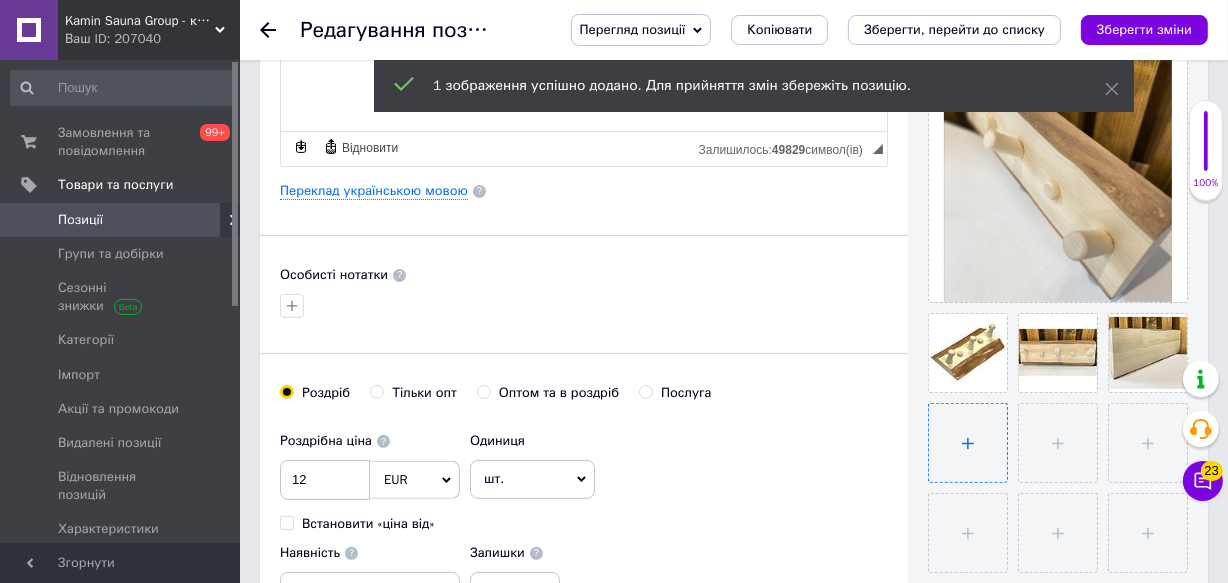click at bounding box center [968, 443] 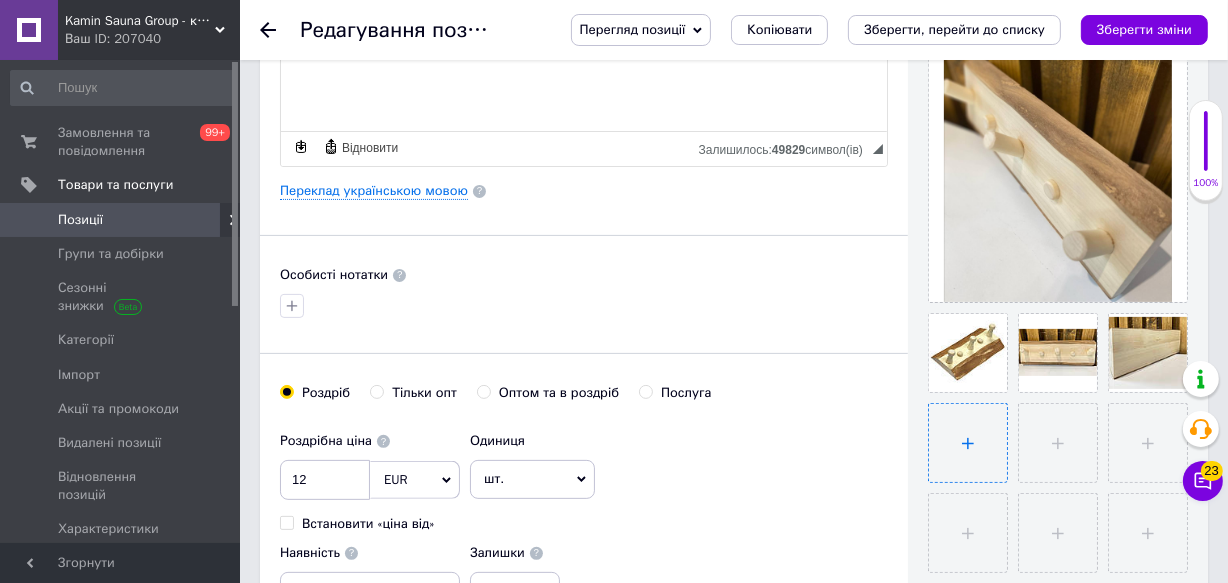 type on "C:\fakepath\5438443717007635010.jpg" 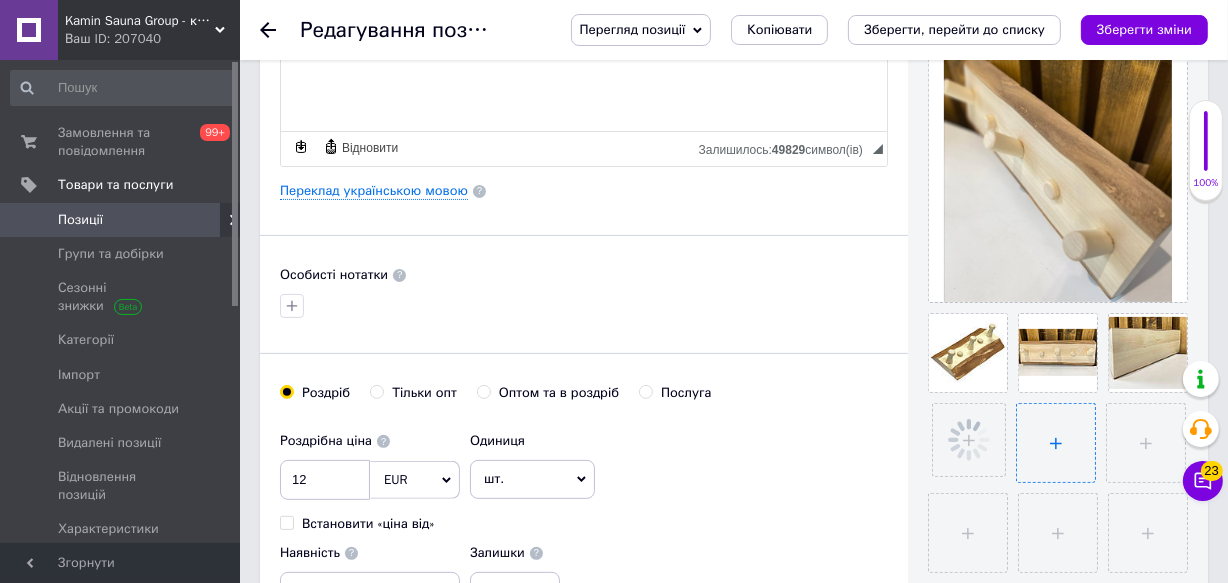 click at bounding box center [1056, 443] 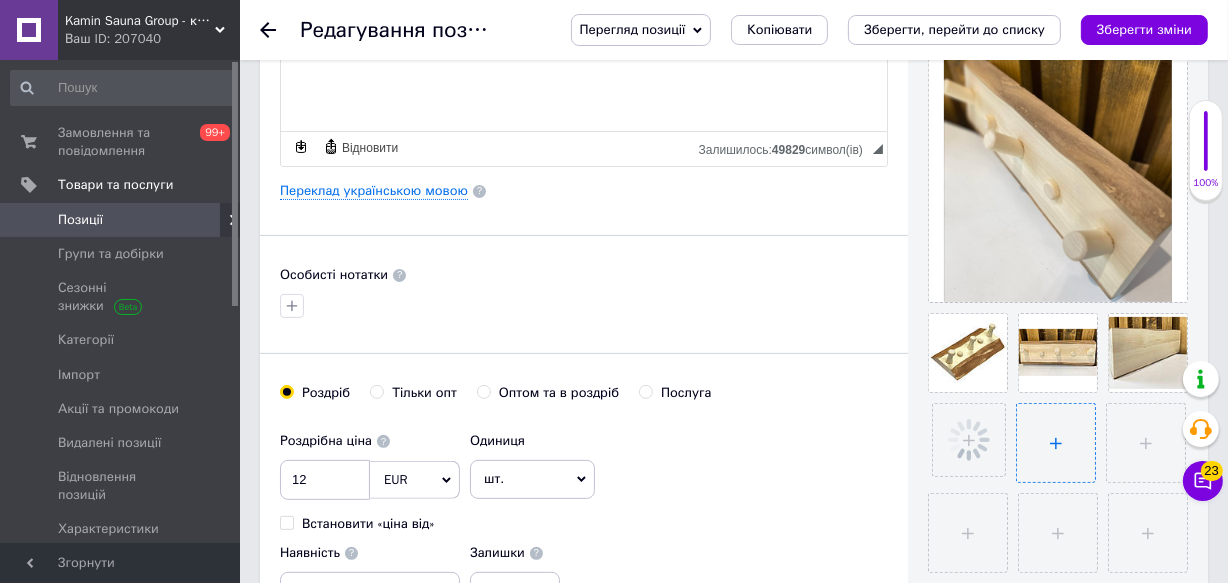 type on "C:\fakepath\5438443717007635011.jpg" 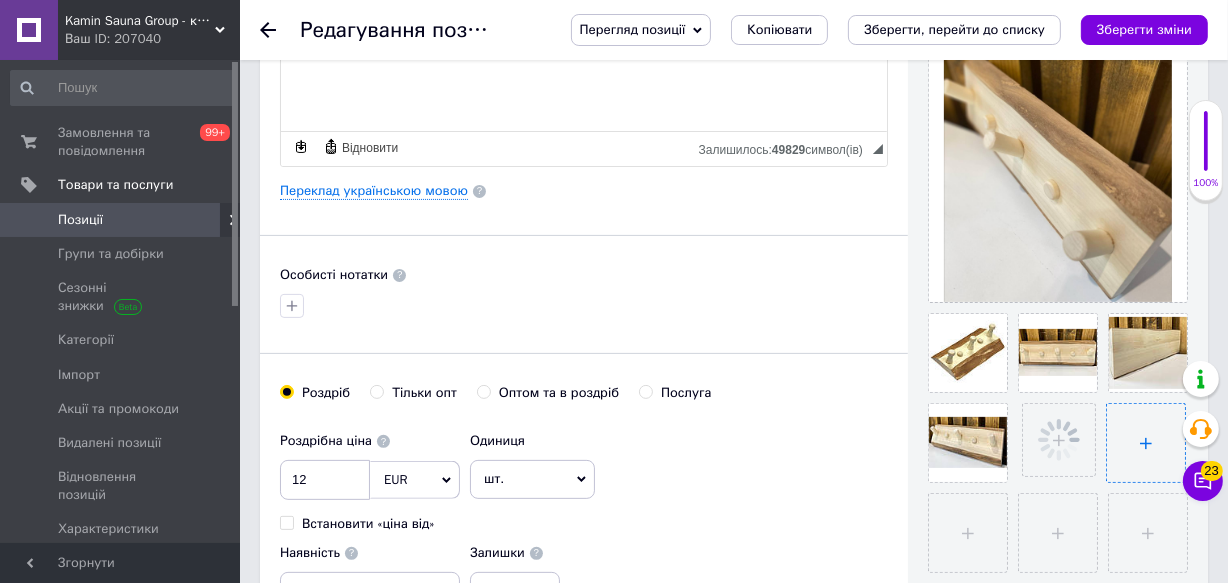 click at bounding box center (1146, 443) 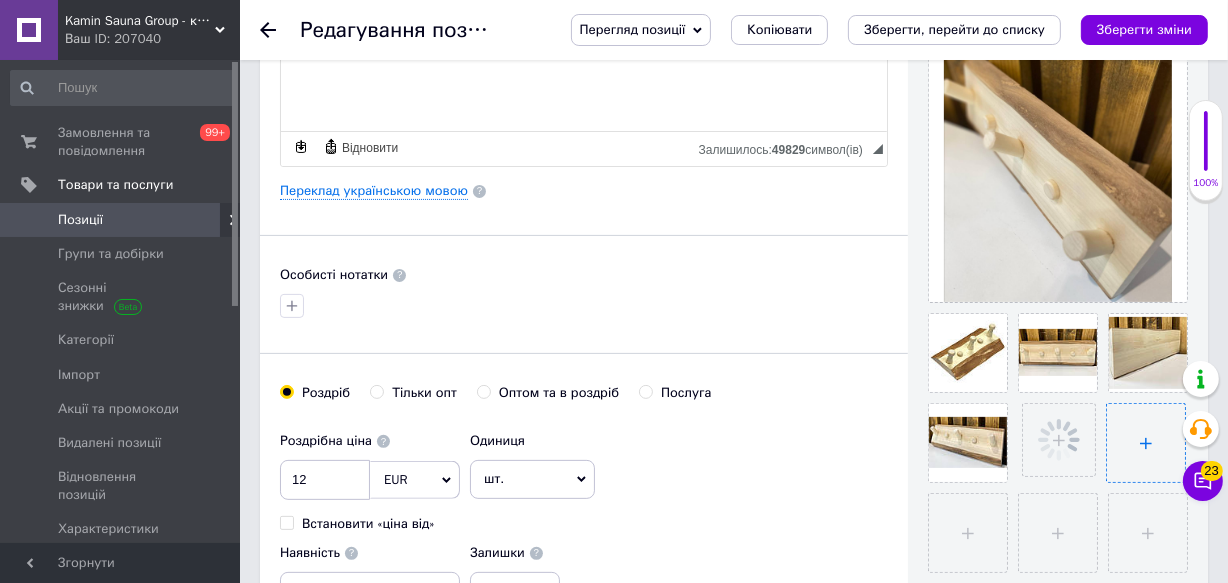 type on "C:\fakepath\5438443717007635012.jpg" 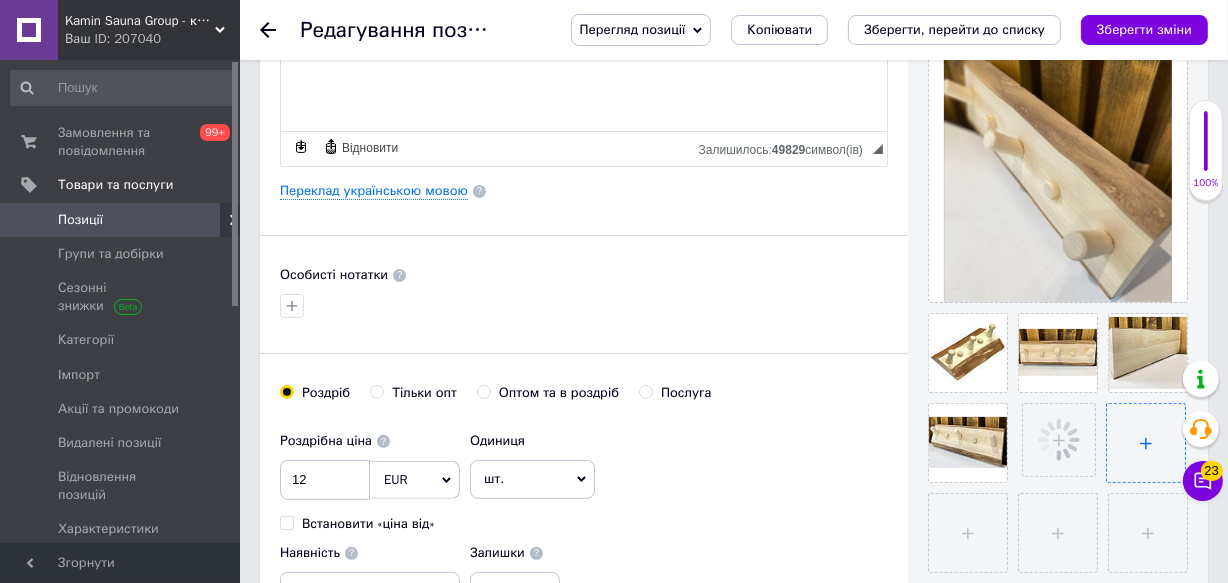 type 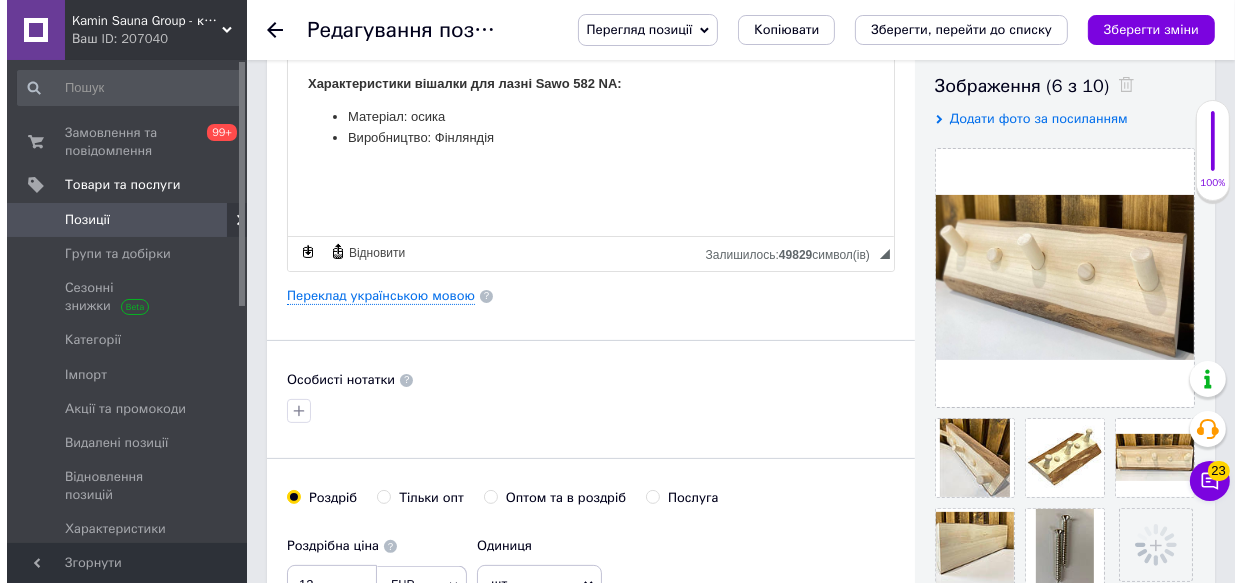scroll, scrollTop: 454, scrollLeft: 0, axis: vertical 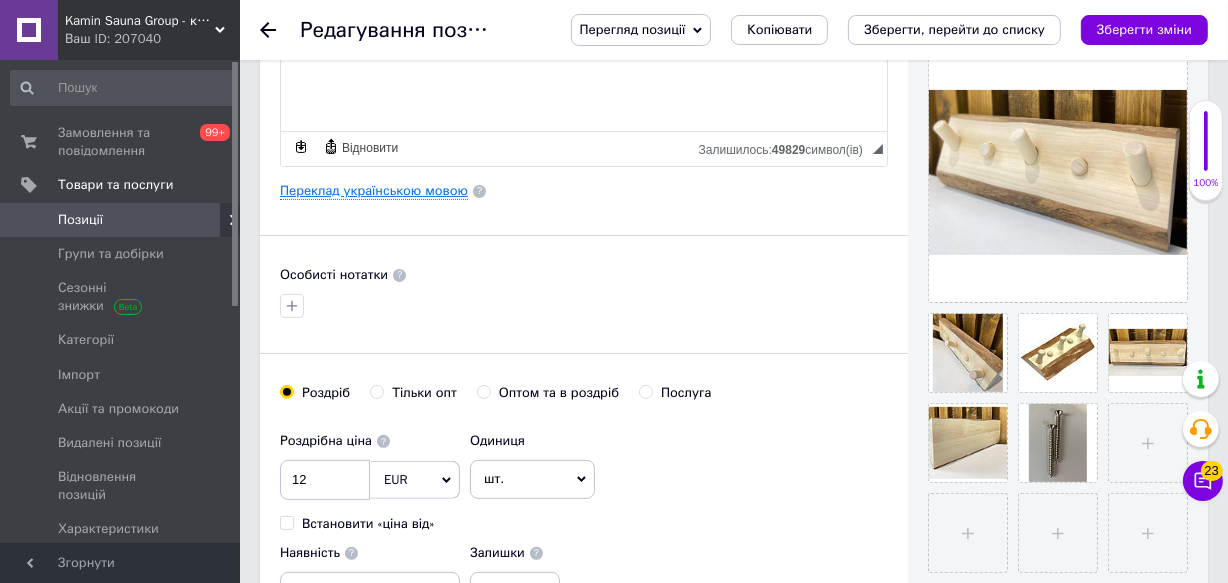 click on "Переклад українською мовою" at bounding box center (374, 191) 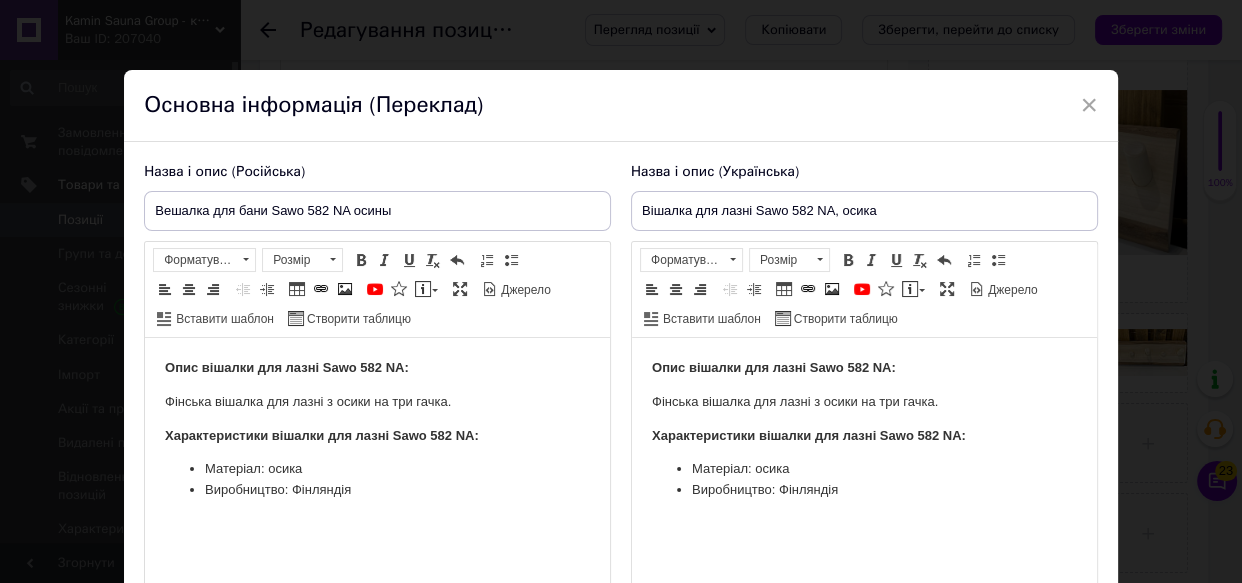 scroll, scrollTop: 0, scrollLeft: 0, axis: both 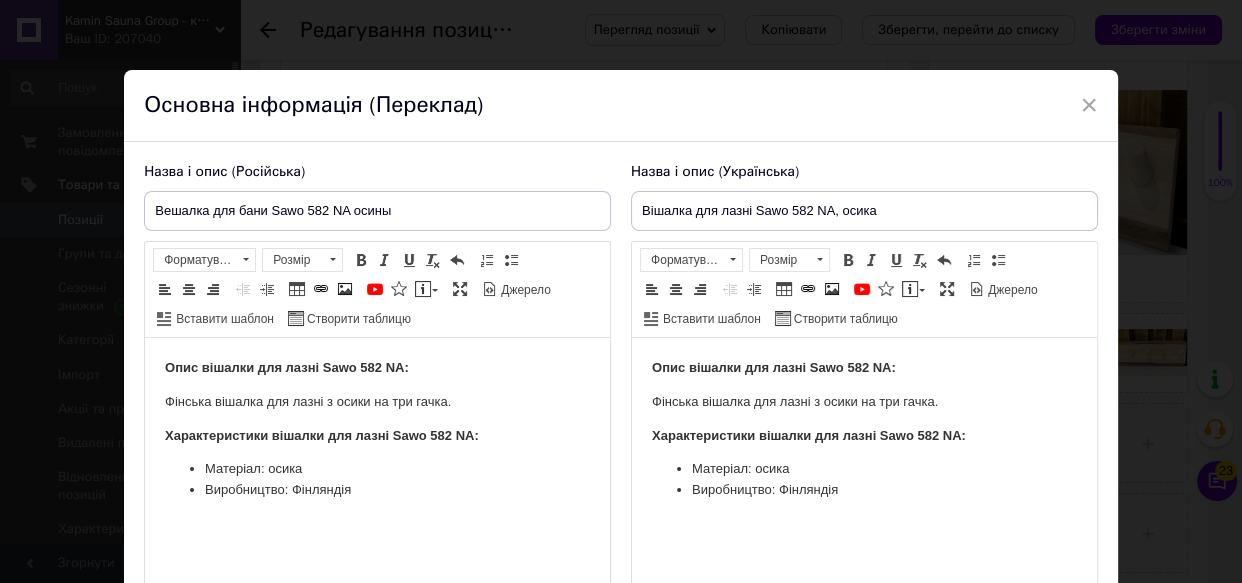click on "Виробництво: Фінляндія" at bounding box center (864, 490) 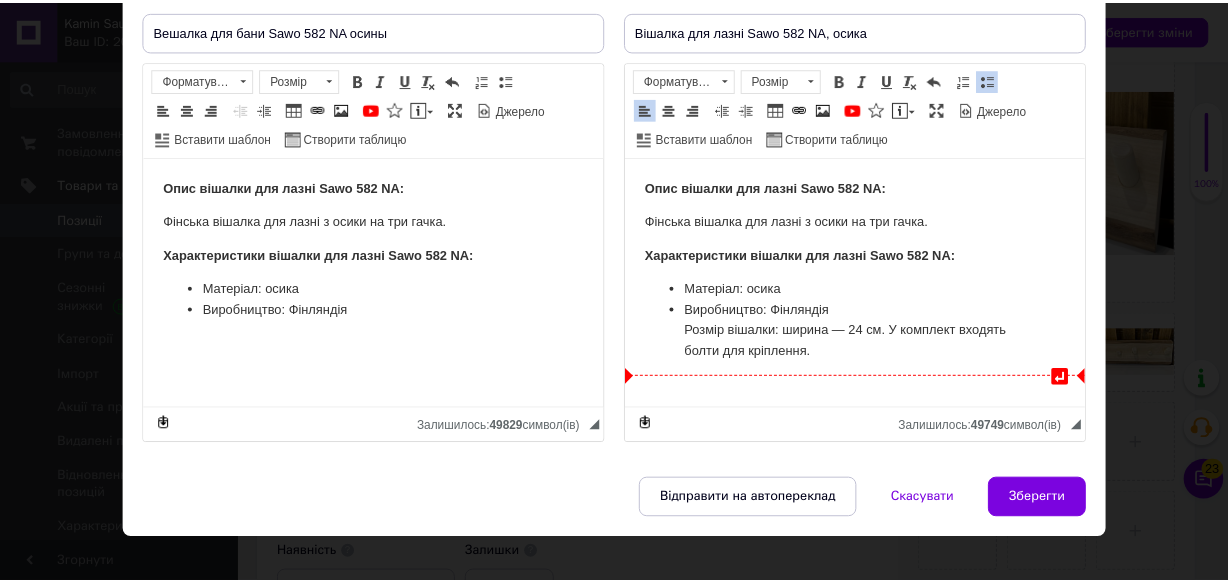 scroll, scrollTop: 181, scrollLeft: 0, axis: vertical 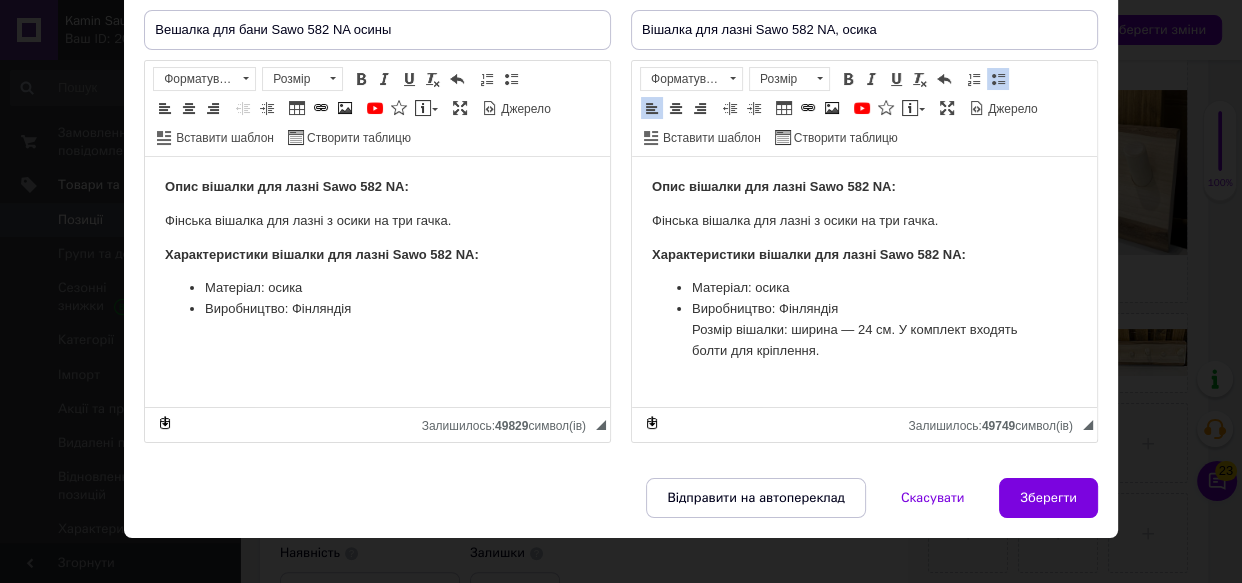 click on "Виробництво: Фінляндія ​​​​​​​Розмір вішалки: ширина — 24 см. У комплект входять болти для кріплення." at bounding box center (864, 330) 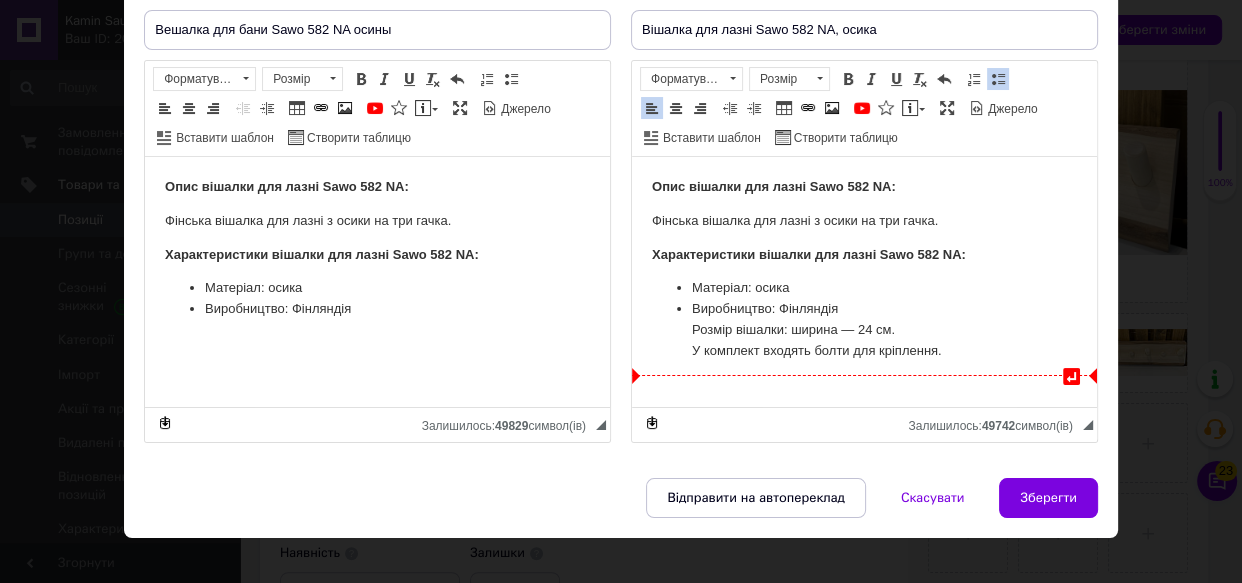 click on "Виробництво: Фінляндія Розмір вішалки: ширина — 24 см.  ​​​​​​​ У комплект входять болти для кріплення." at bounding box center (864, 330) 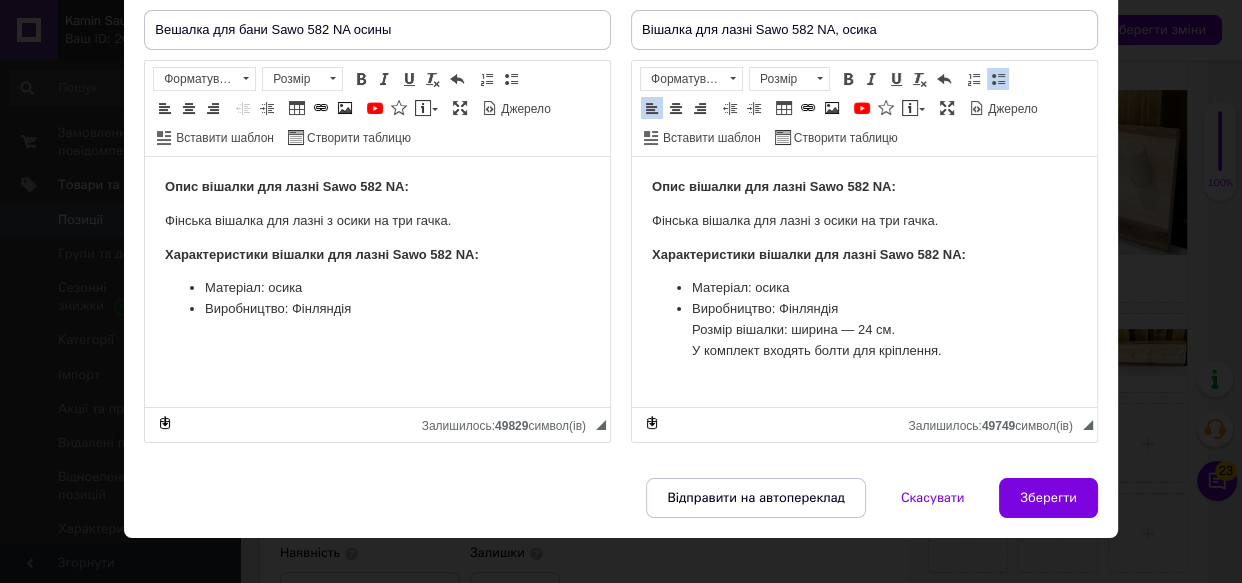 type 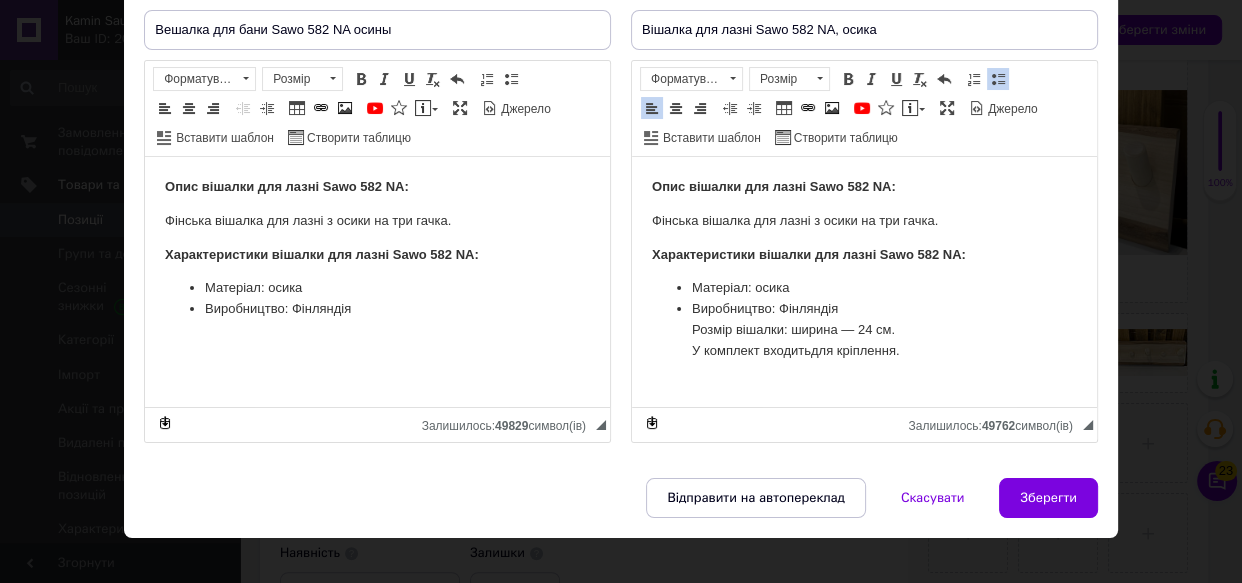 click on "Виробництво: Фінляндія Розмір вішалки: ширина — 24 см.  У комплект входить  для кріплення." at bounding box center (864, 330) 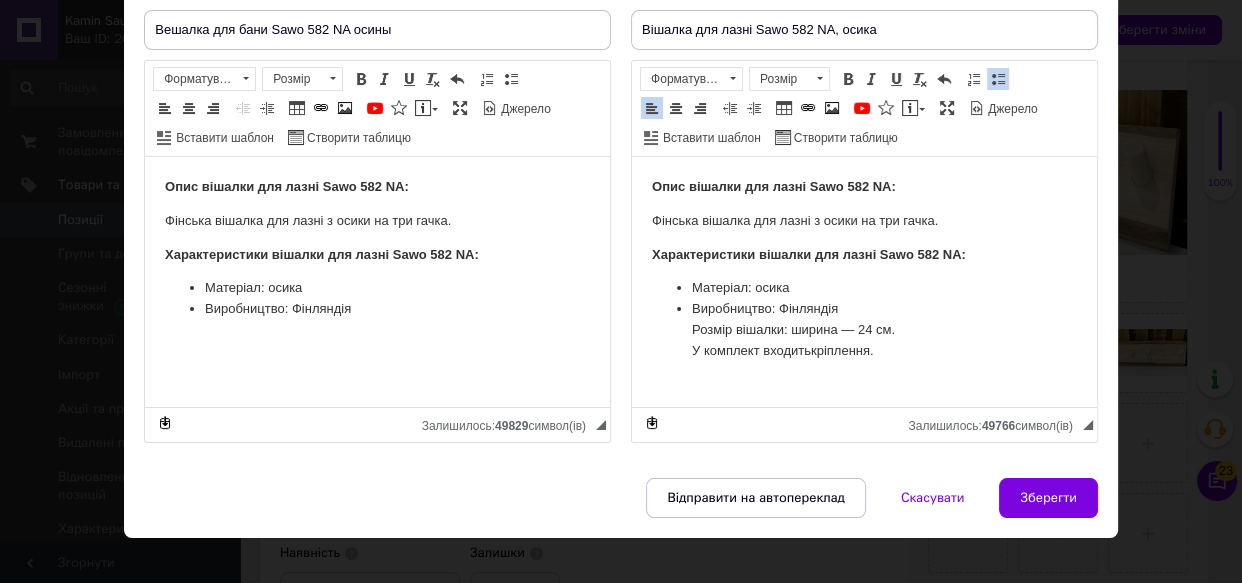 click on "Опис вішалки для лазні Sawo 582 NA: Фінська вішалка для лазні з осики на три гачка. Характеристики вішалки для лазні Sawo 582 NA: Матеріал: осика Виробництво: Фінляндія" at bounding box center (377, 248) 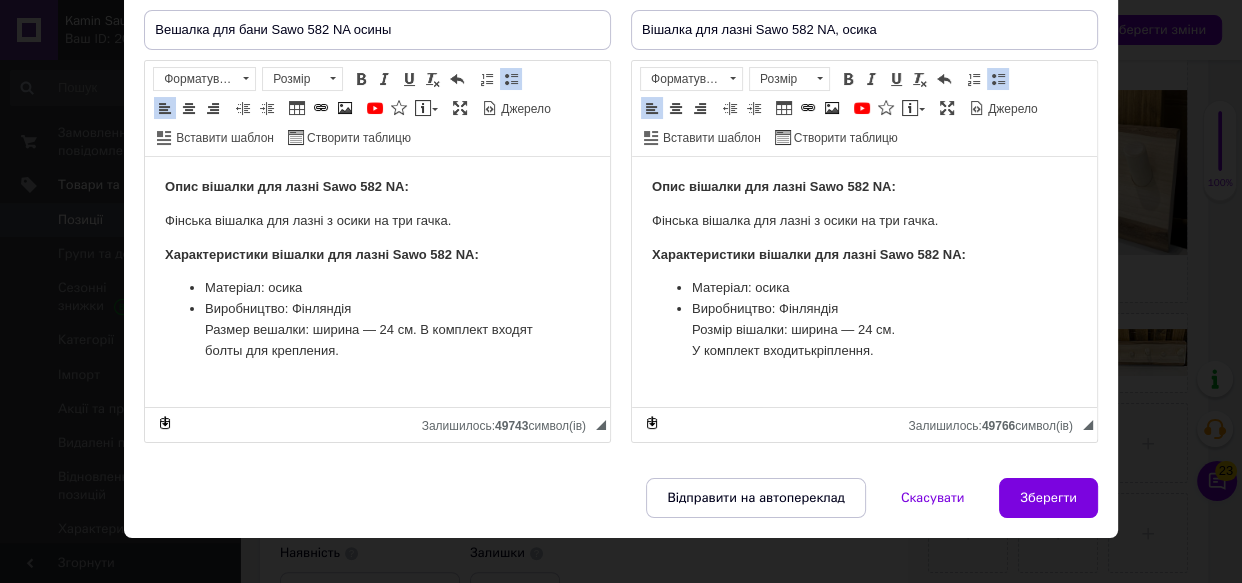 click on "Виробництво: Фінляндія ​​​​​​​Размер вешалки: ширина — 24 см. В комплект входят болты для крепления." at bounding box center [377, 330] 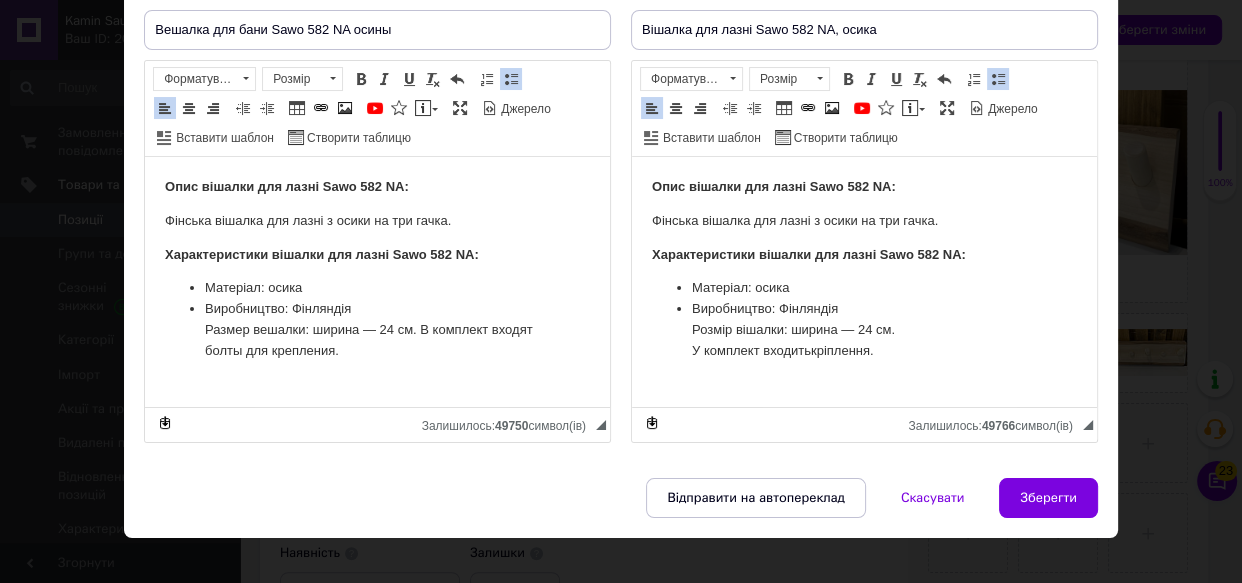type 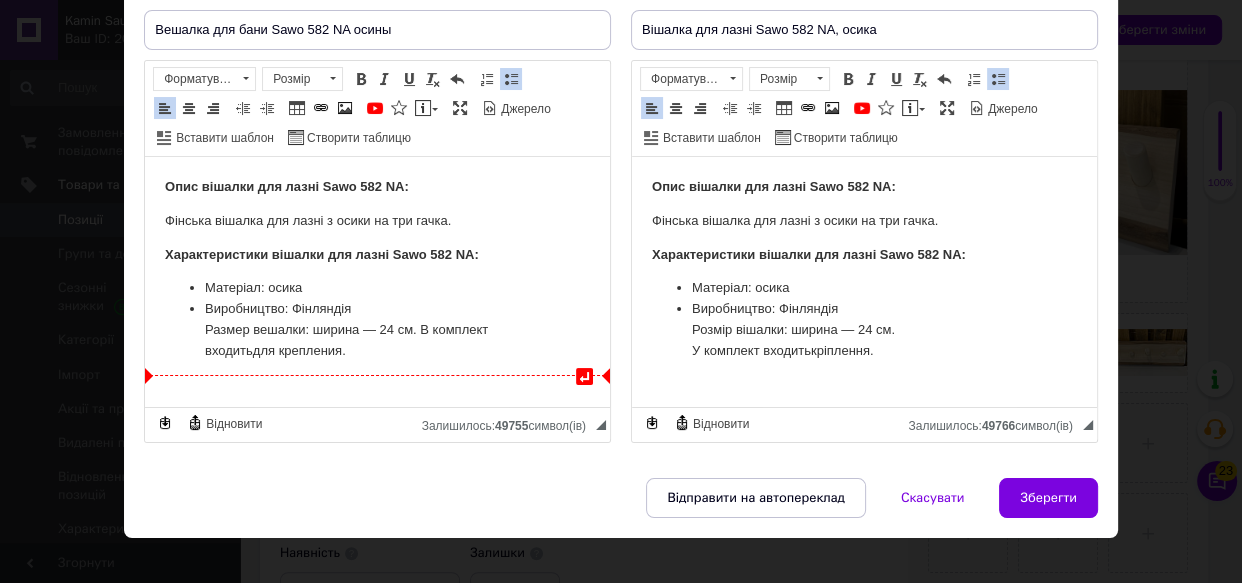 click on "Виробництво: Фінляндія Размер вешалки: ширина — 24 см. В комплект входить  для крепления." at bounding box center [377, 330] 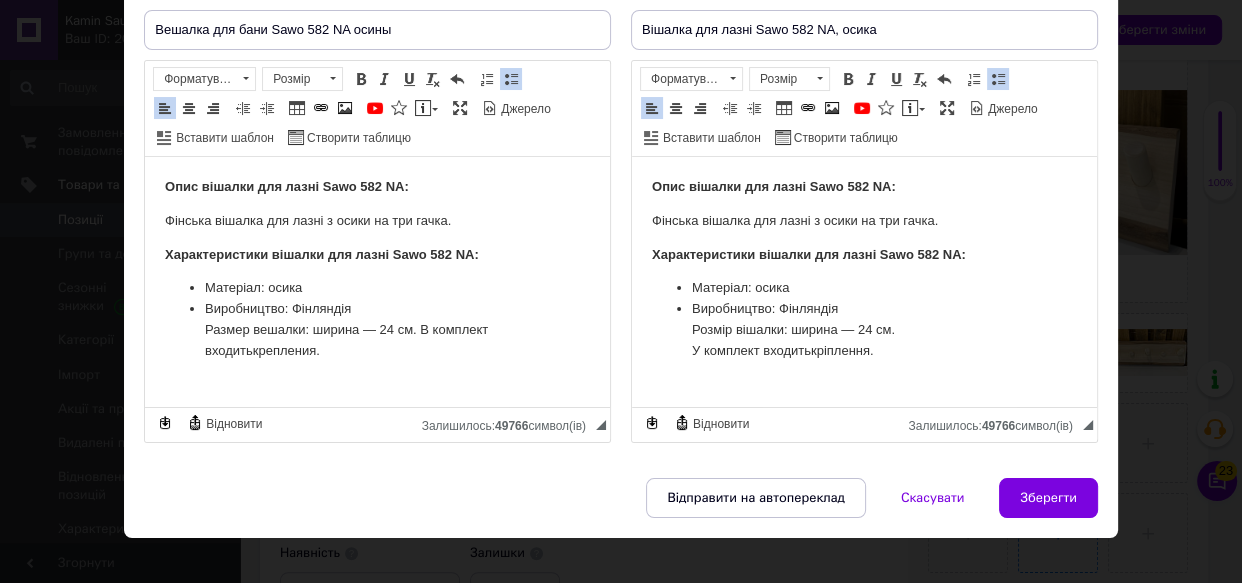 click on "Зберегти" at bounding box center [1048, 498] 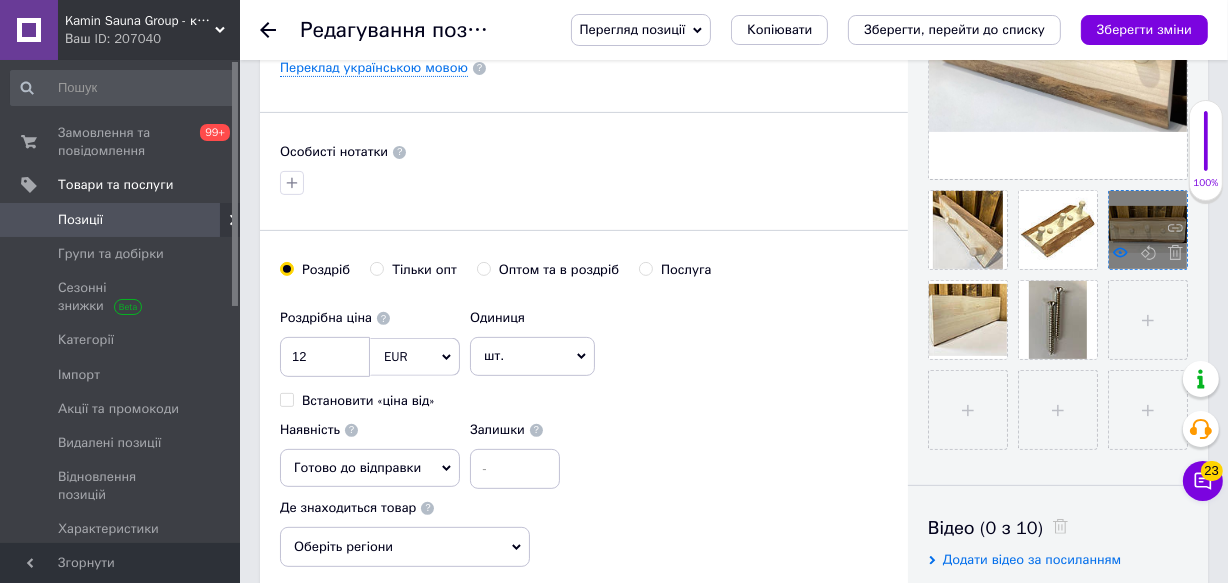 scroll, scrollTop: 545, scrollLeft: 0, axis: vertical 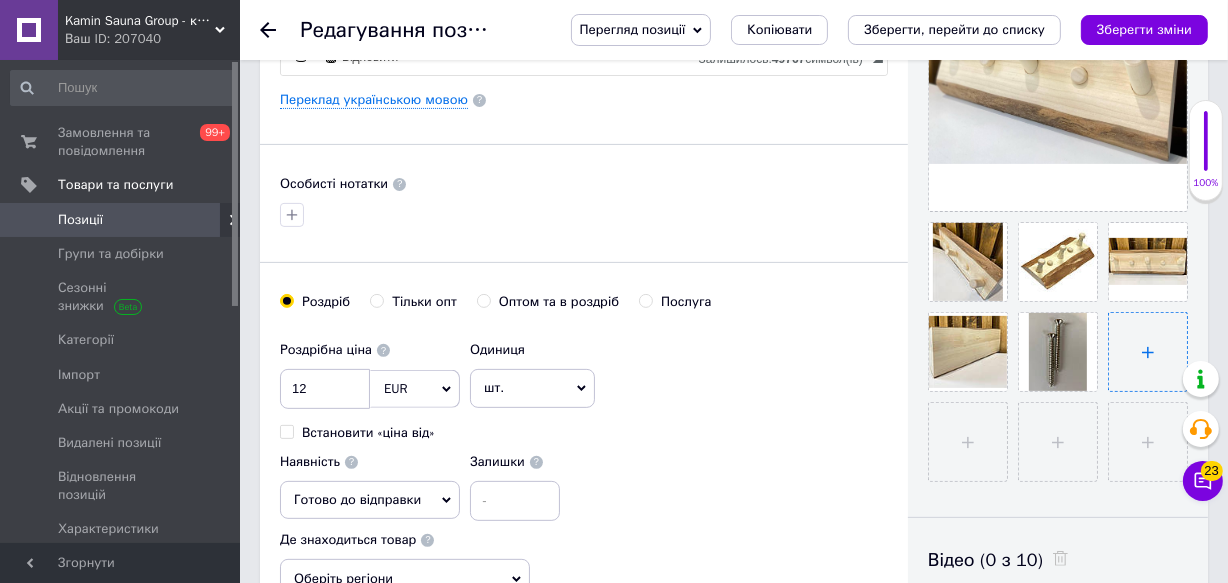 click at bounding box center (1148, 352) 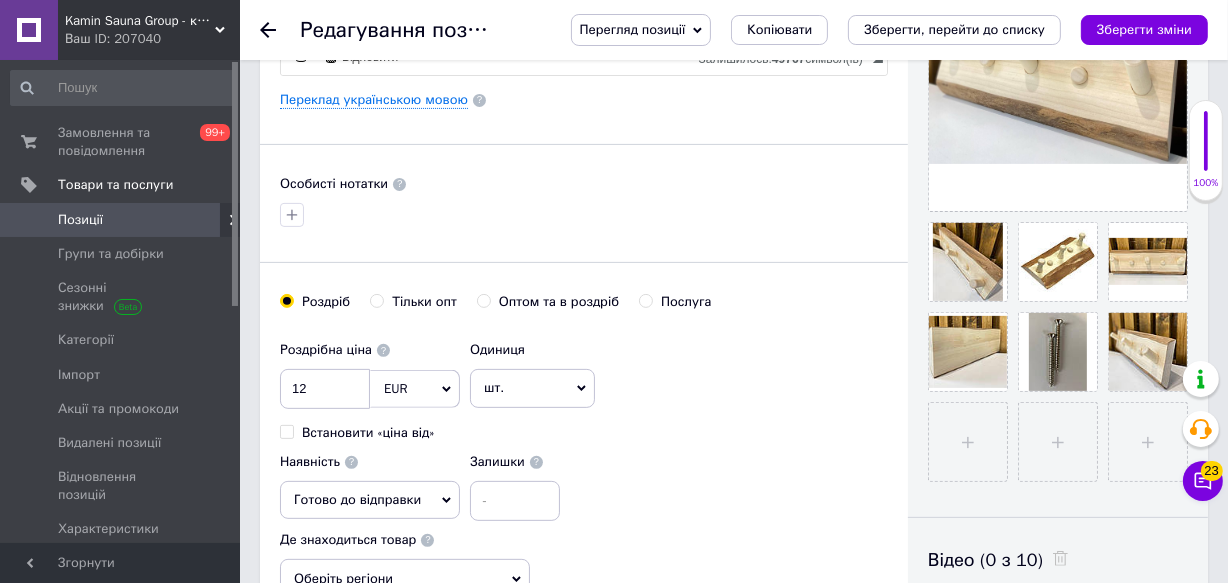 scroll, scrollTop: 181, scrollLeft: 0, axis: vertical 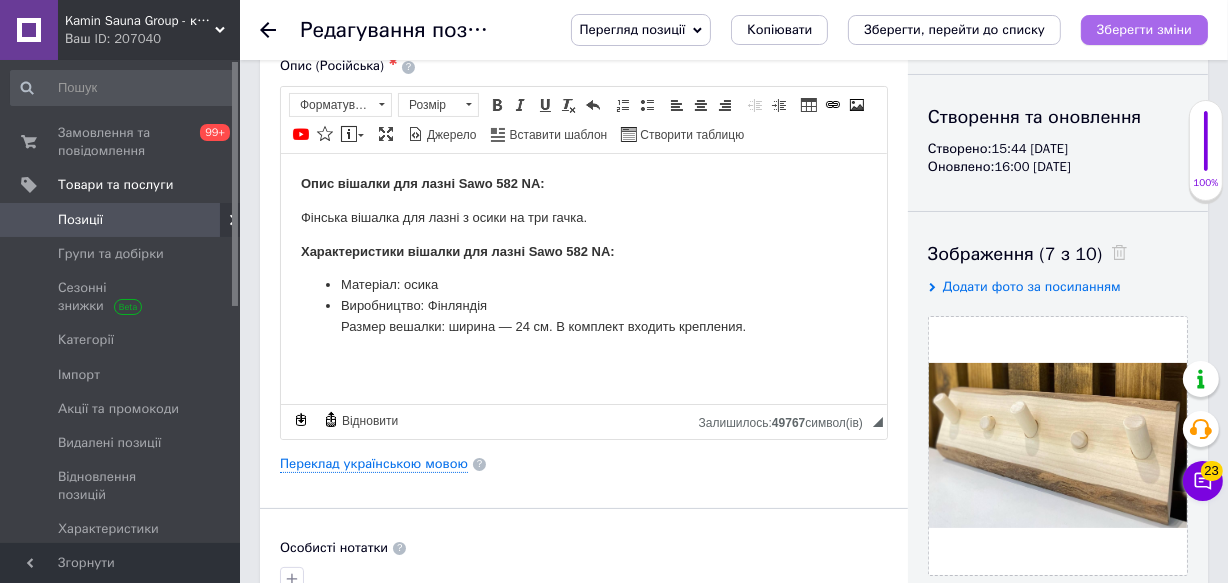 click on "Зберегти зміни" at bounding box center [1144, 29] 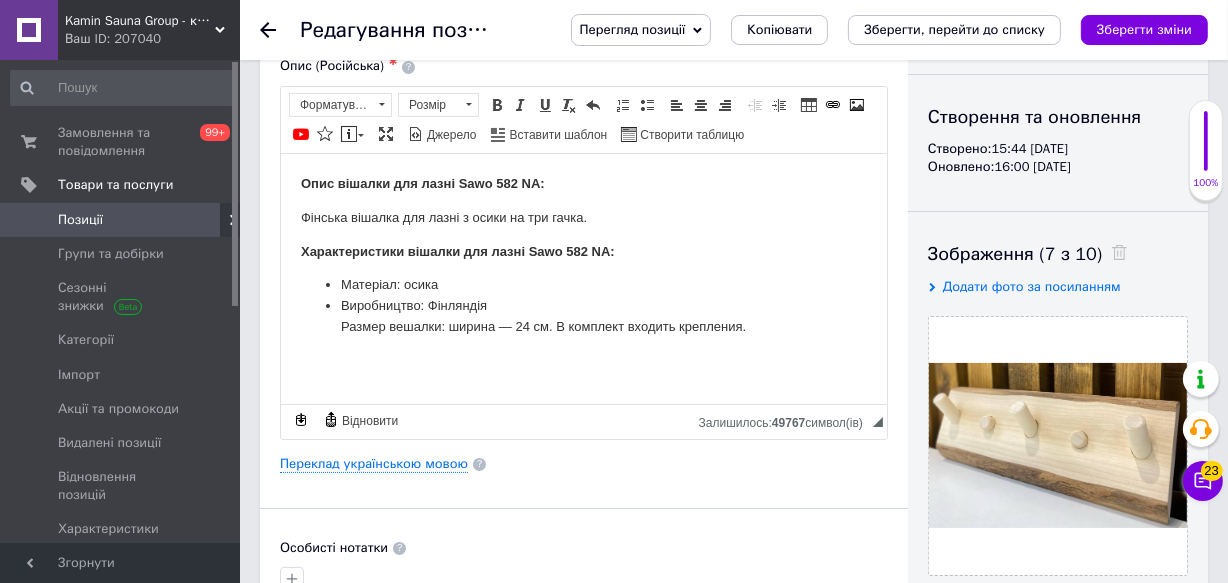 click 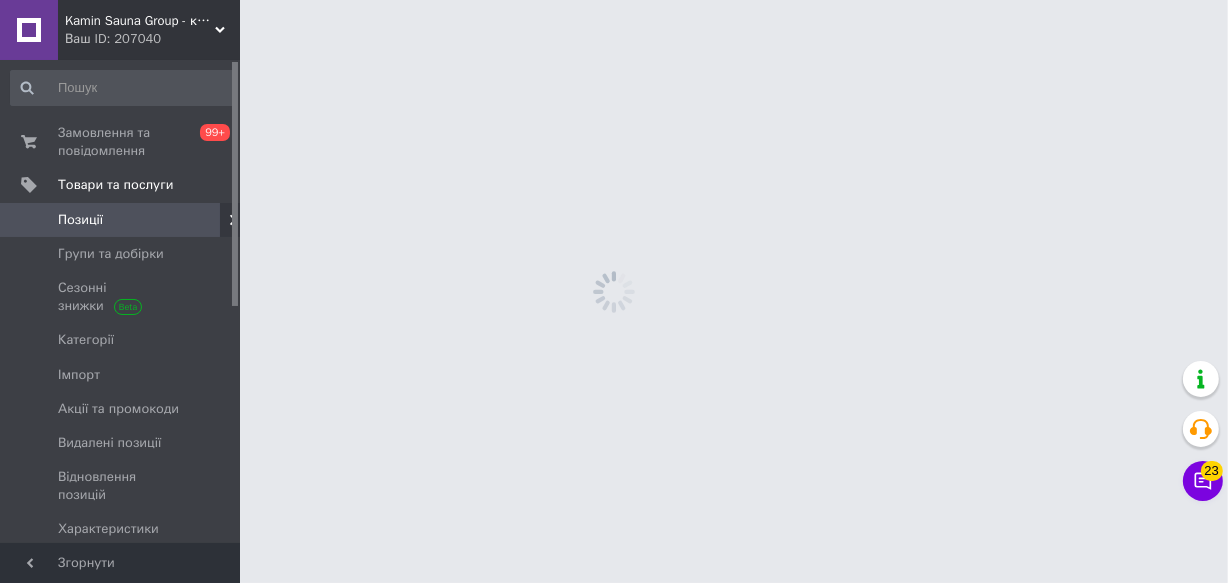 scroll, scrollTop: 0, scrollLeft: 0, axis: both 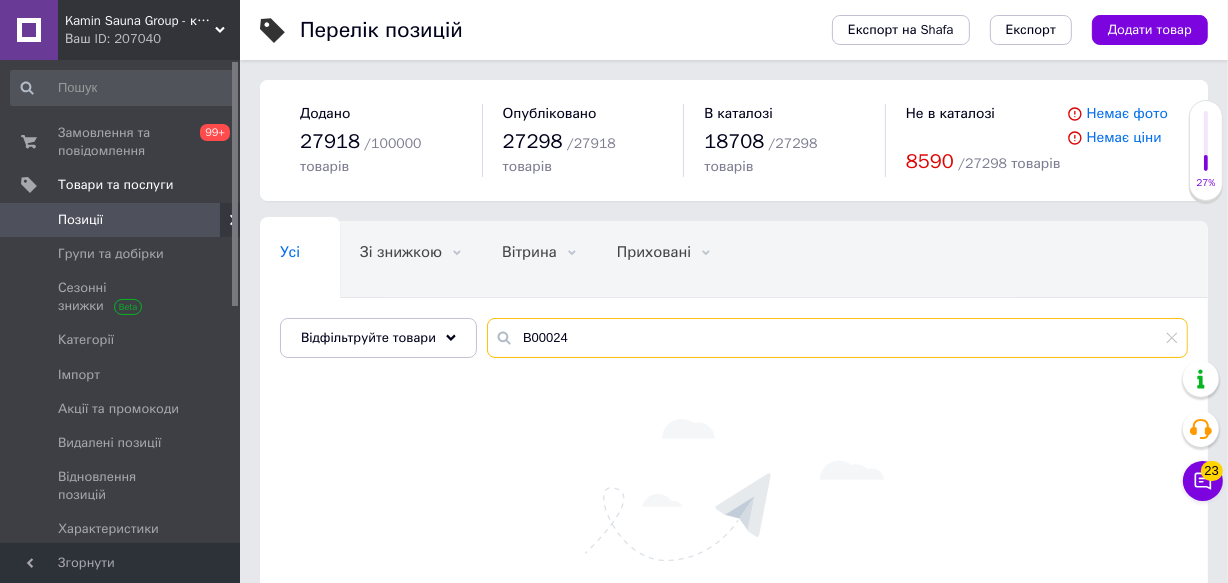 click on "В00024" at bounding box center (837, 338) 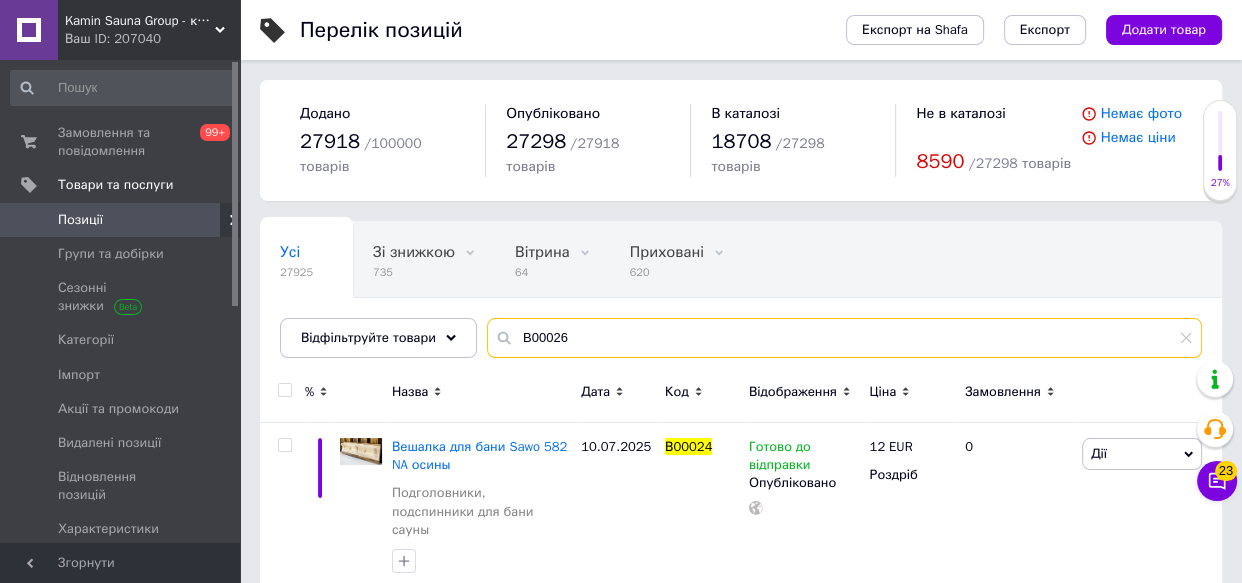type on "В00026" 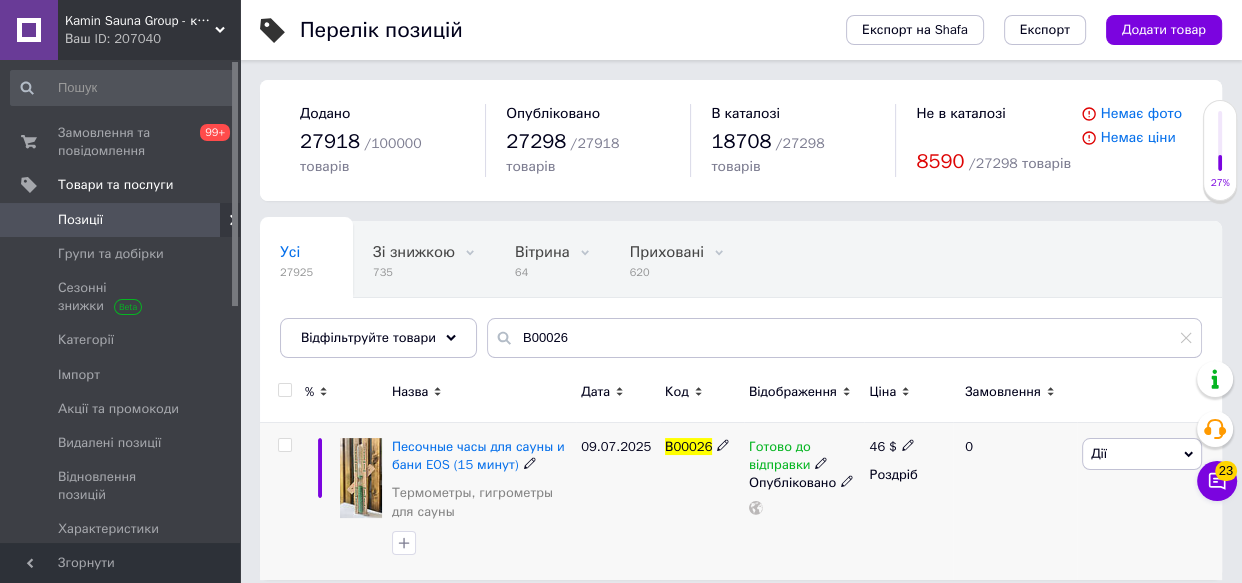 click at bounding box center [361, 478] 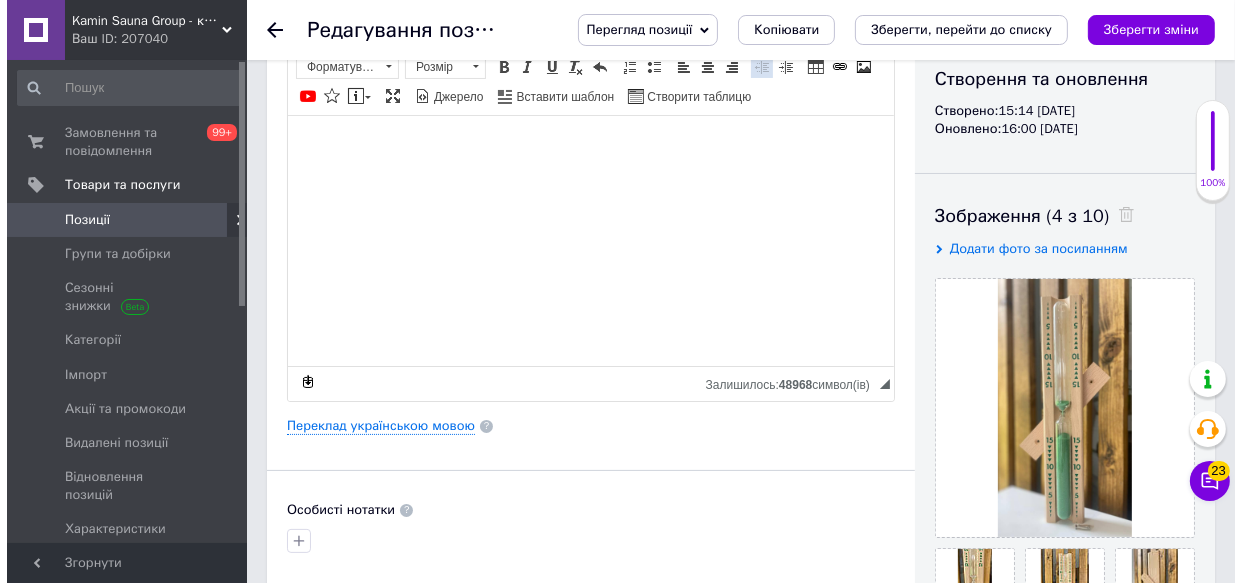 scroll, scrollTop: 272, scrollLeft: 0, axis: vertical 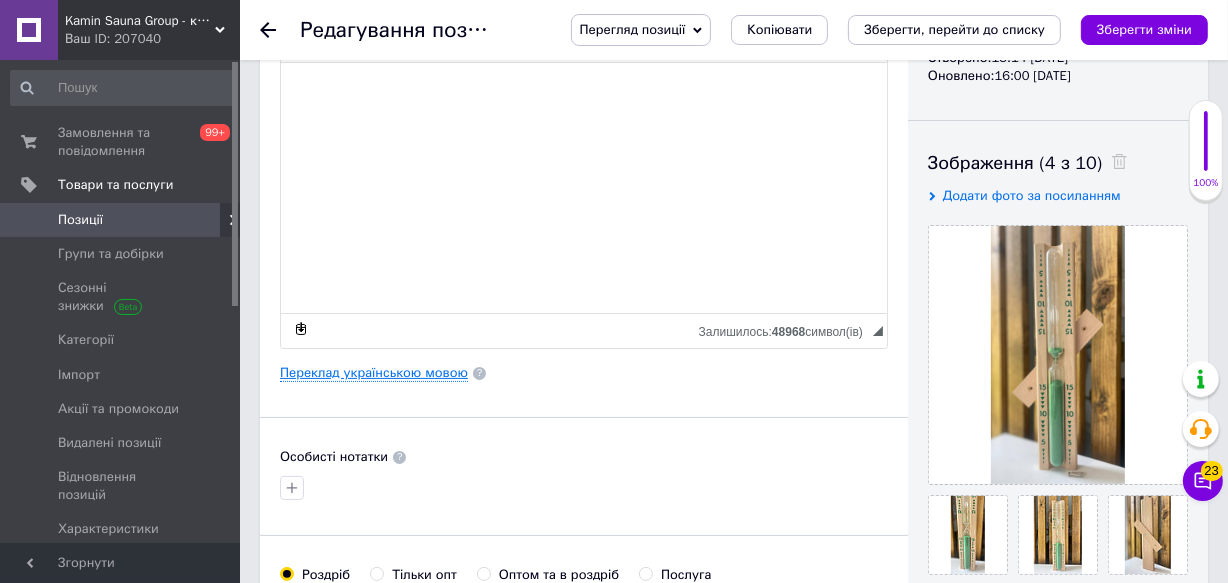 click on "Переклад українською мовою" at bounding box center [374, 373] 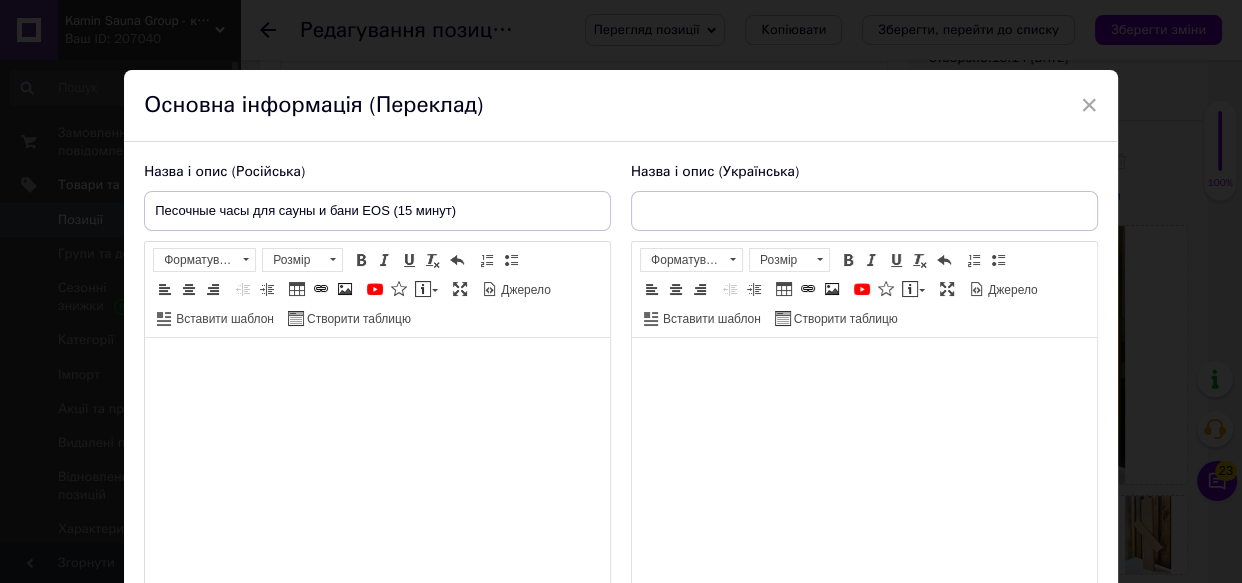 type on "Пісочний годиник для сауни та бані EOS 15 хвилин" 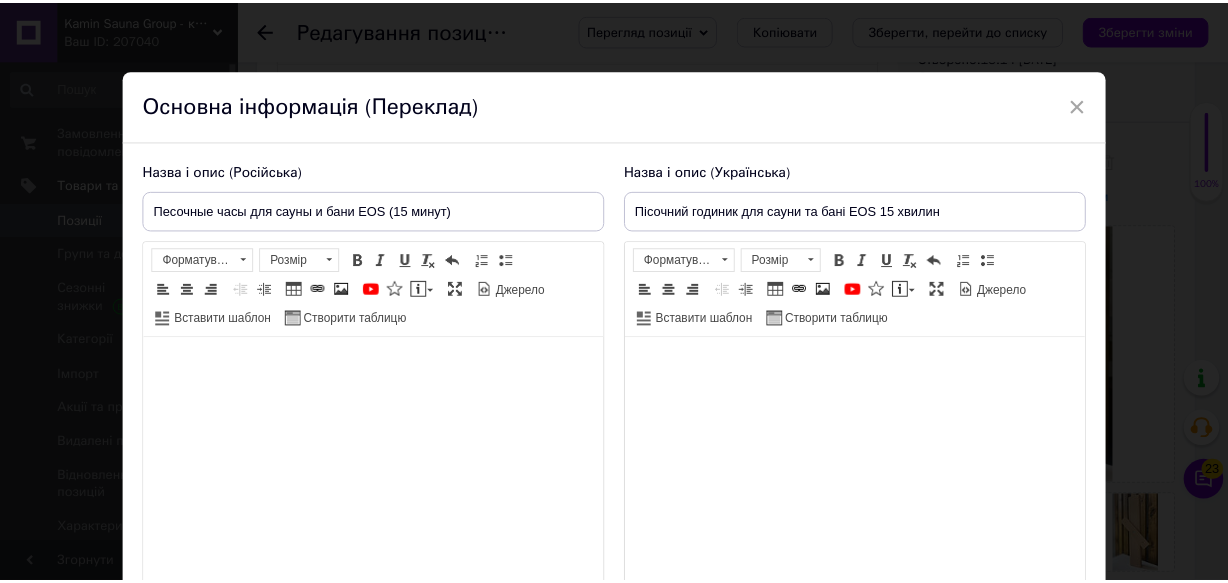 scroll, scrollTop: 233, scrollLeft: 0, axis: vertical 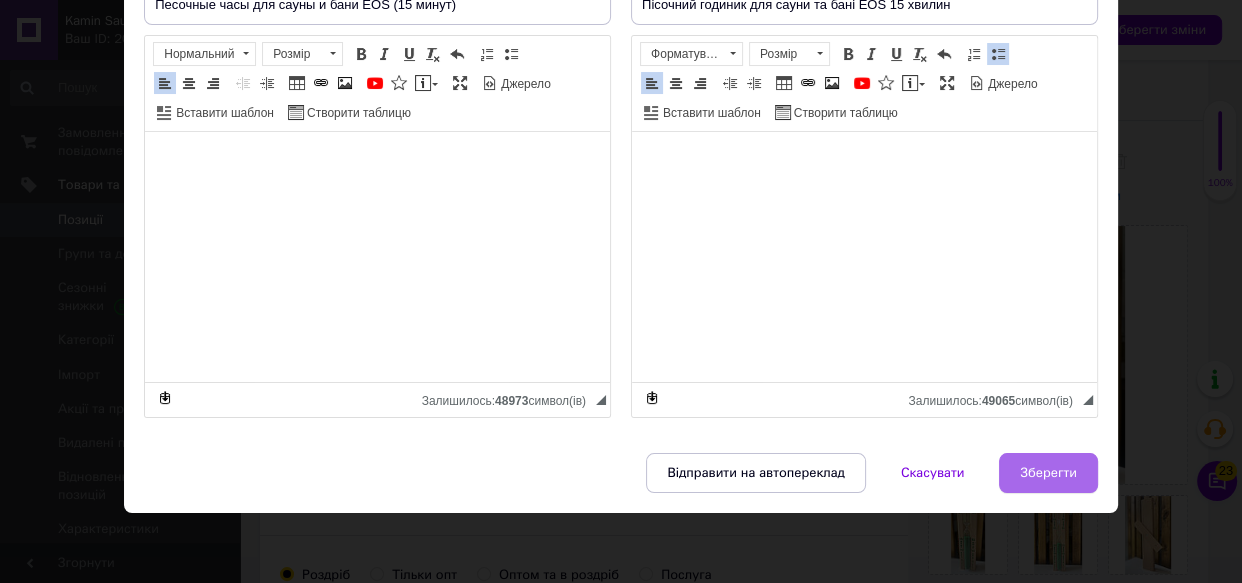 click on "Зберегти" at bounding box center (1048, 473) 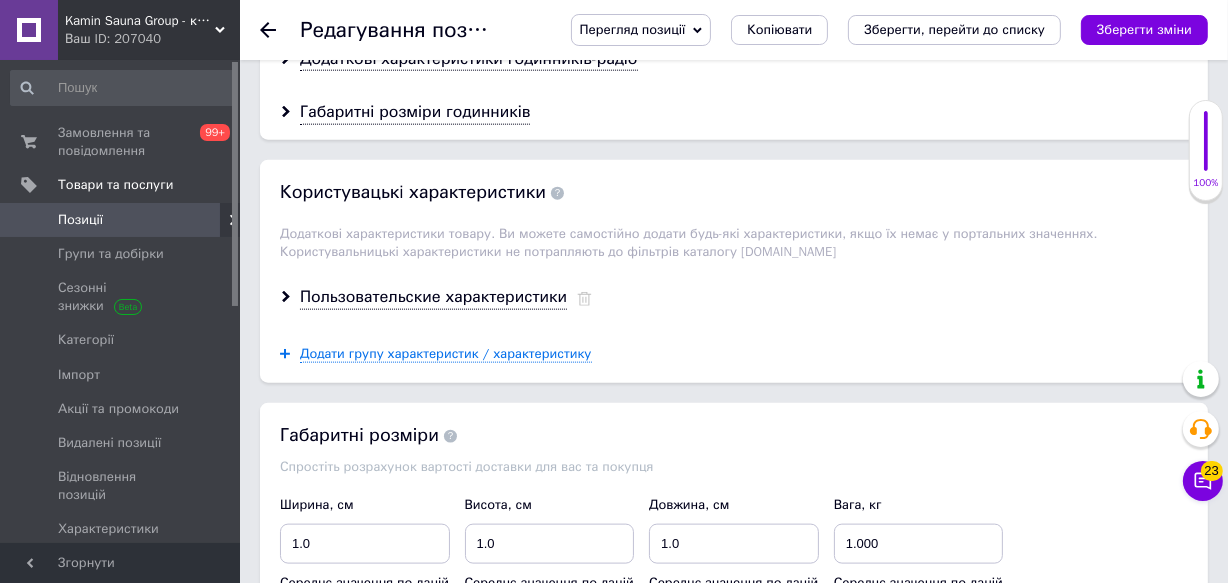 scroll, scrollTop: 2181, scrollLeft: 0, axis: vertical 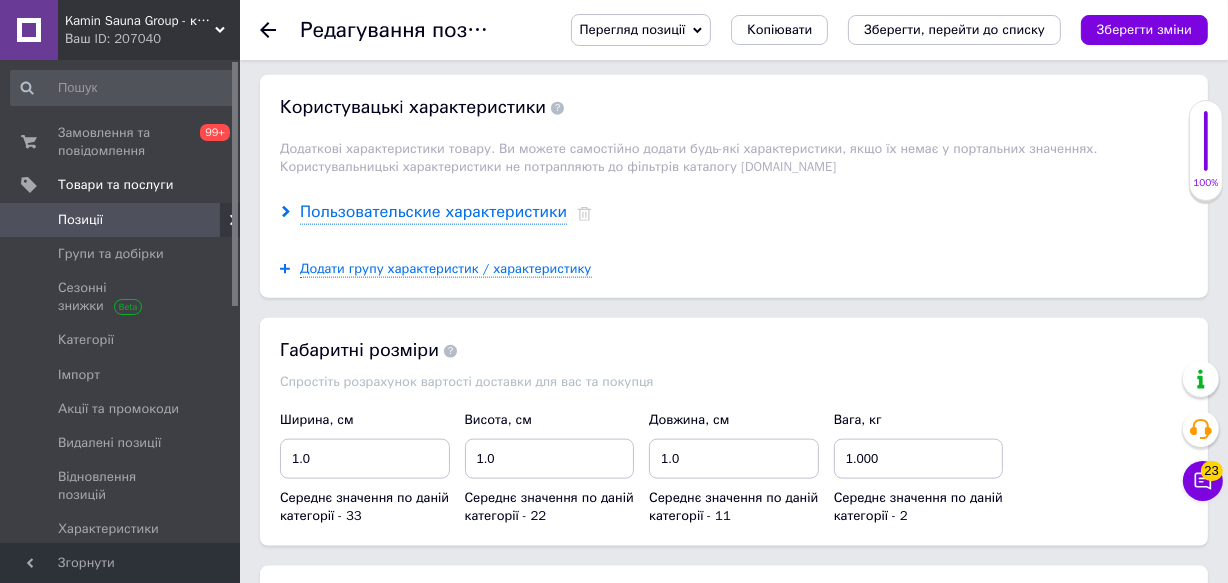 click on "Пользовательские характеристики" at bounding box center (433, 212) 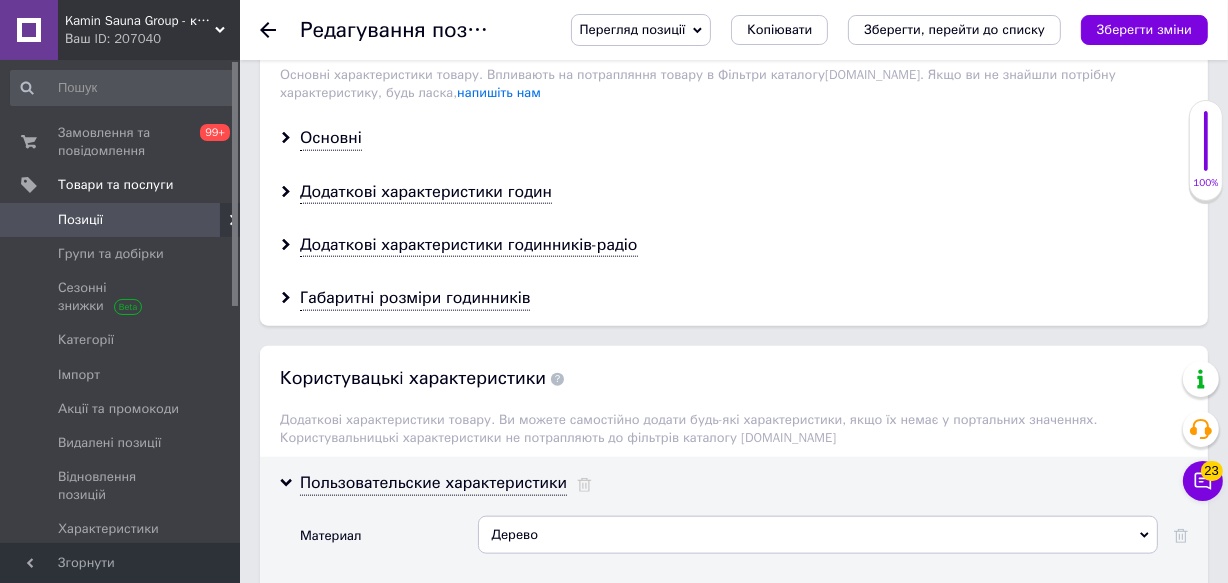 scroll, scrollTop: 1909, scrollLeft: 0, axis: vertical 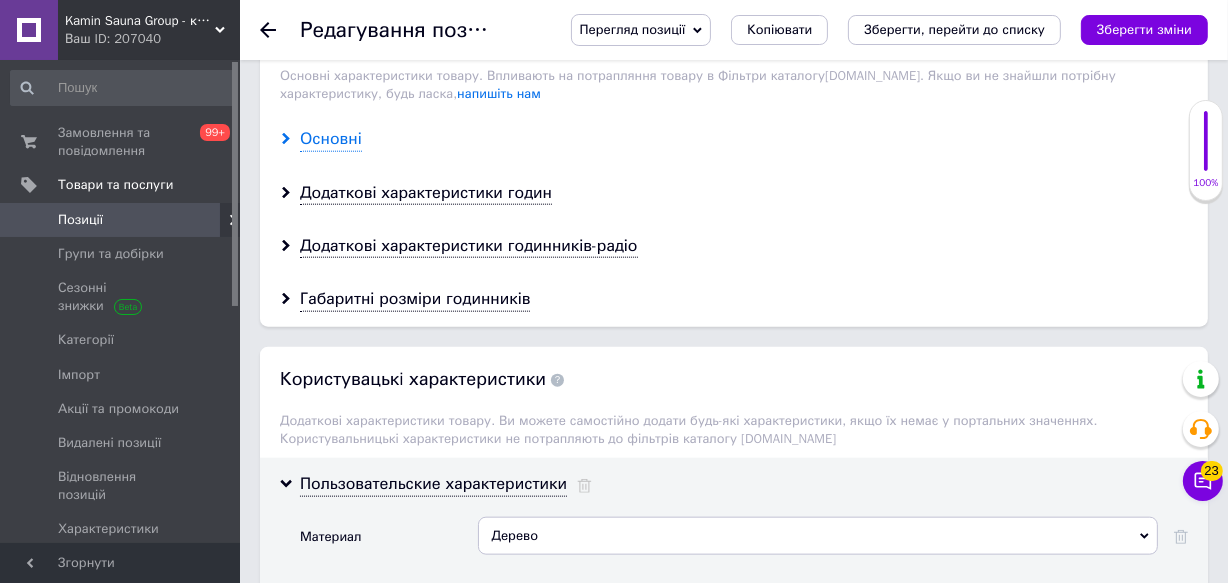 click on "Основні" at bounding box center (331, 139) 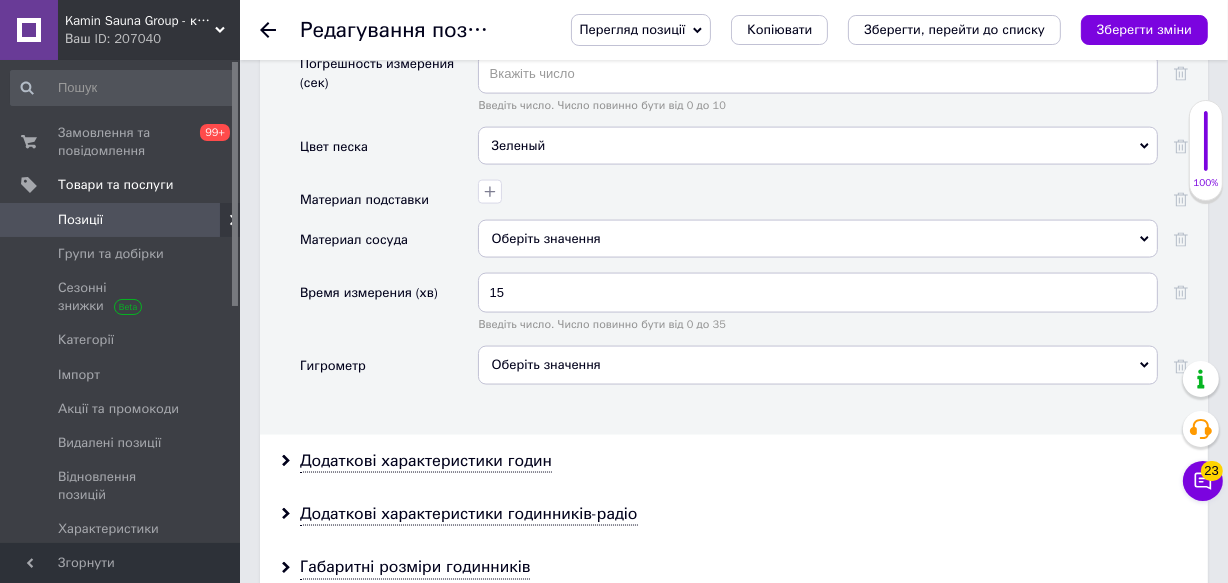 scroll, scrollTop: 2818, scrollLeft: 0, axis: vertical 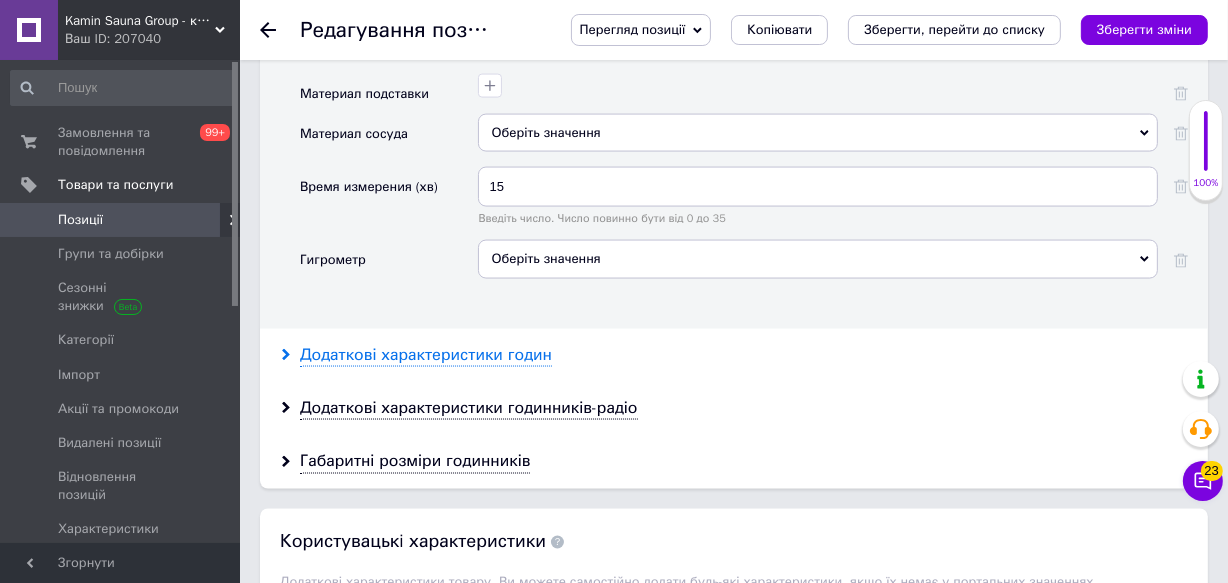 click on "Додаткові характеристики годин" at bounding box center [426, 355] 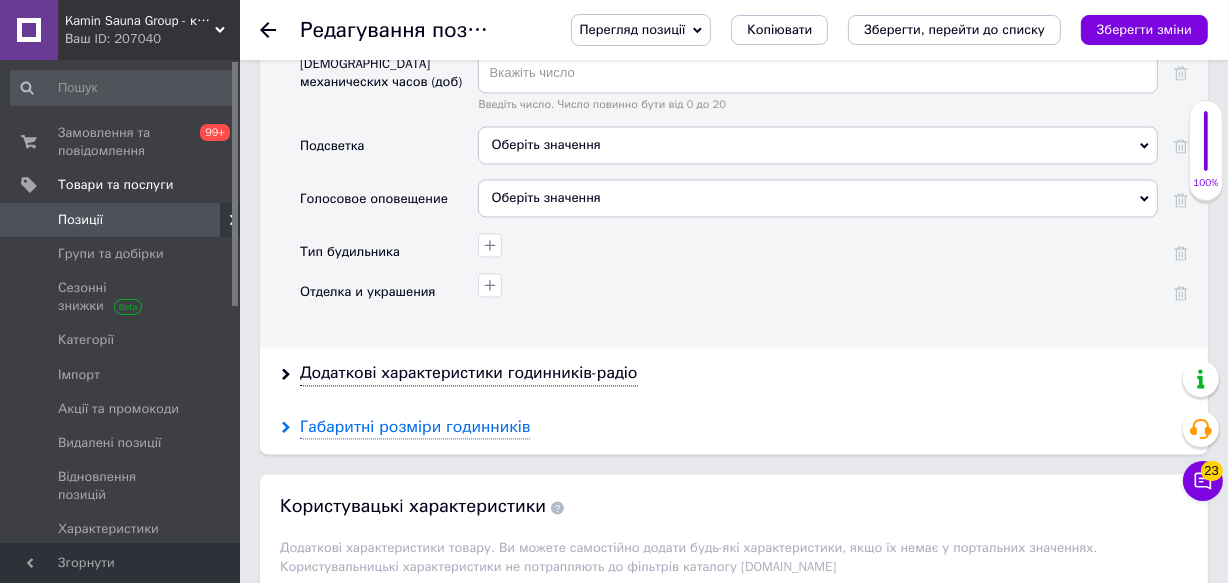 scroll, scrollTop: 3454, scrollLeft: 0, axis: vertical 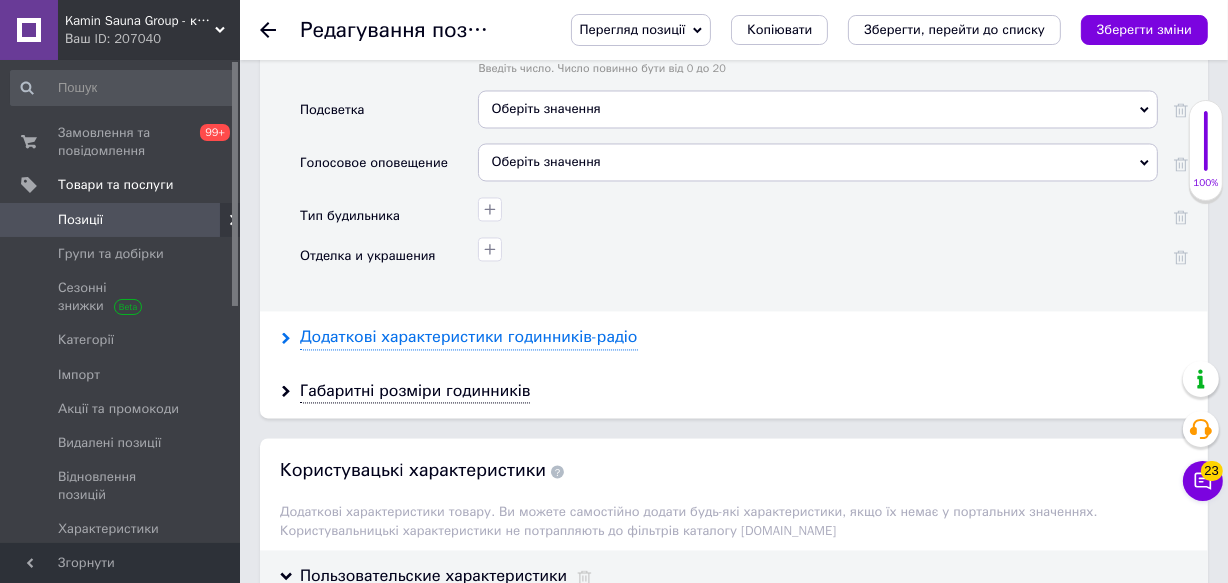 click on "Додаткові характеристики годинників-радіо" at bounding box center [469, 337] 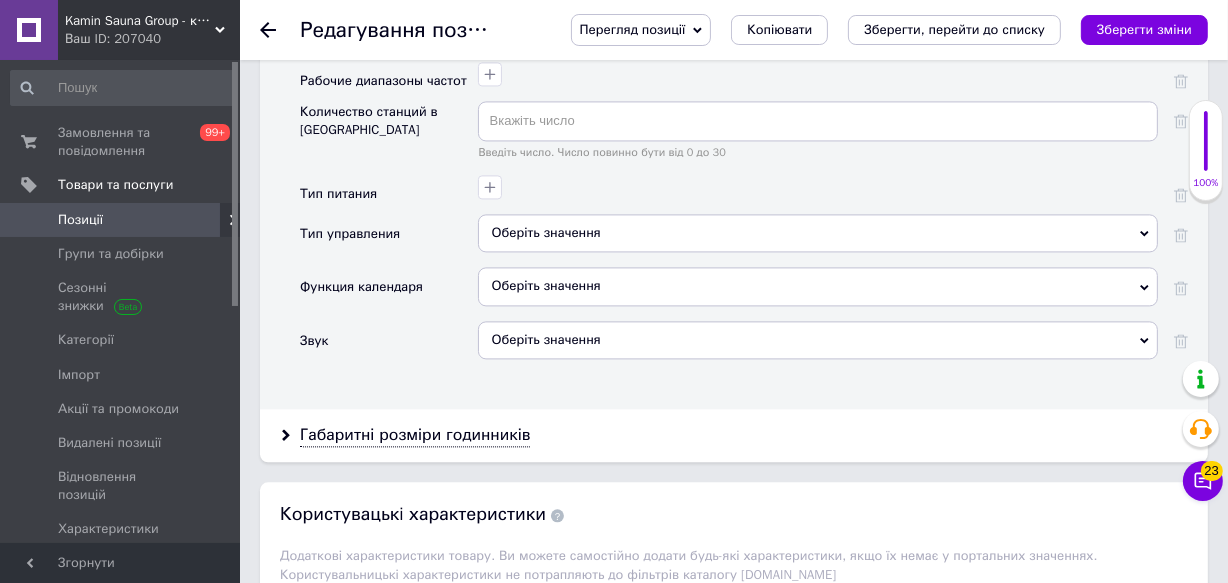 scroll, scrollTop: 3818, scrollLeft: 0, axis: vertical 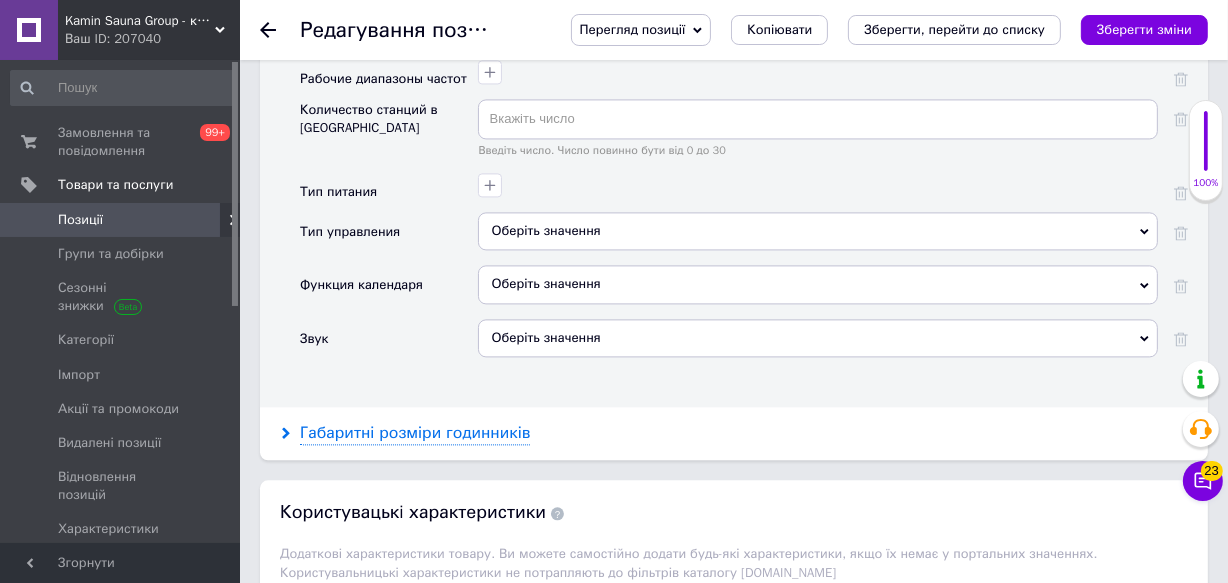 click on "Габаритні розміри годинників" at bounding box center (415, 433) 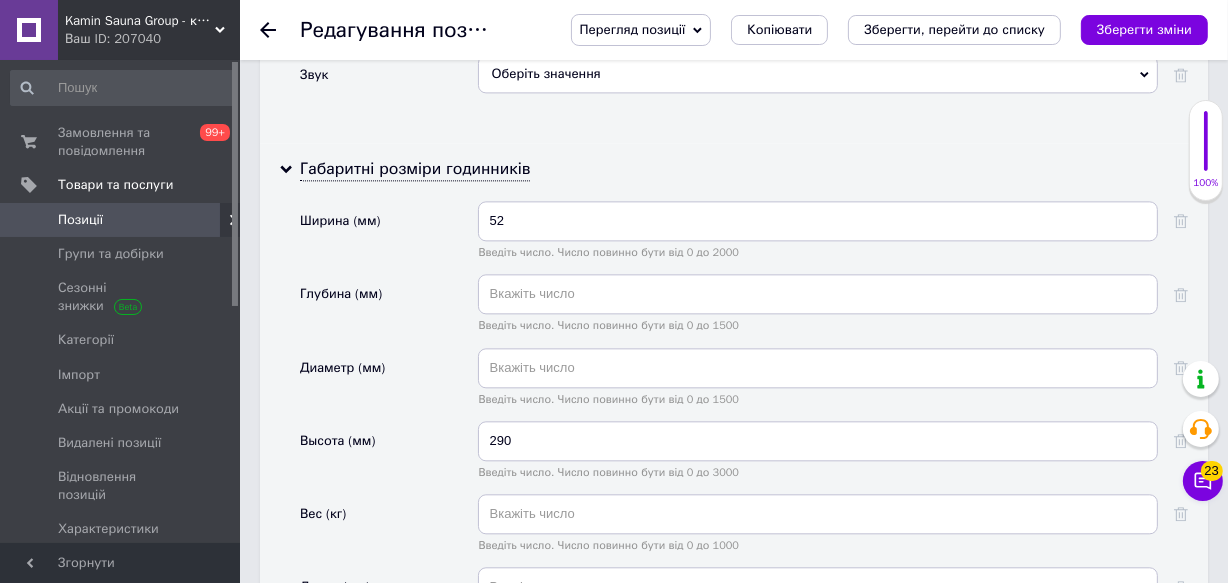 scroll, scrollTop: 4090, scrollLeft: 0, axis: vertical 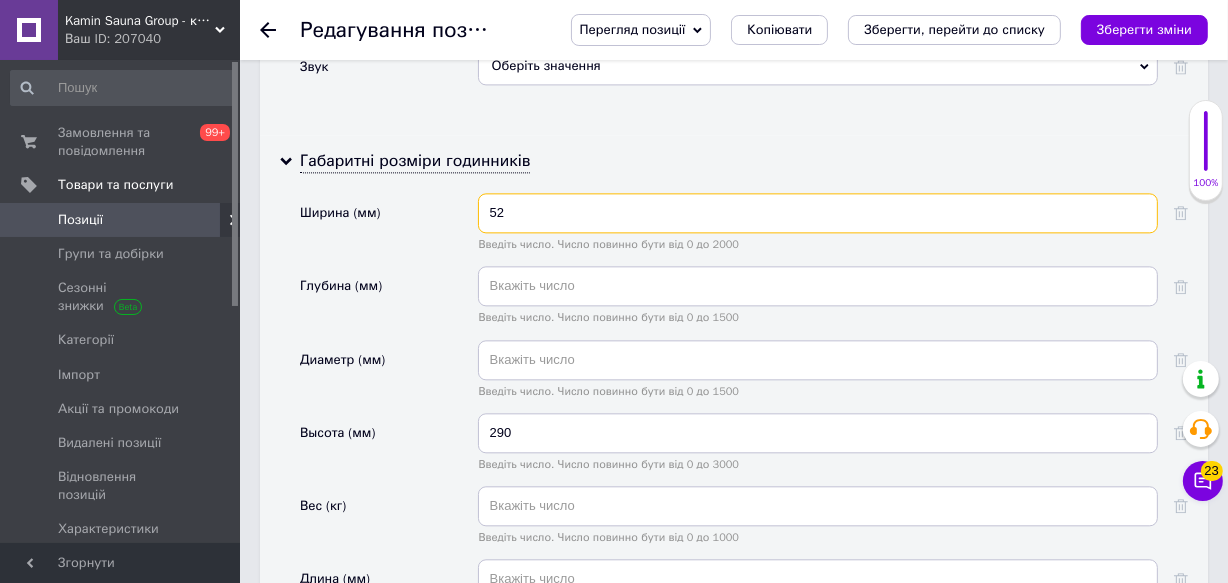 drag, startPoint x: 547, startPoint y: 237, endPoint x: 409, endPoint y: 232, distance: 138.09055 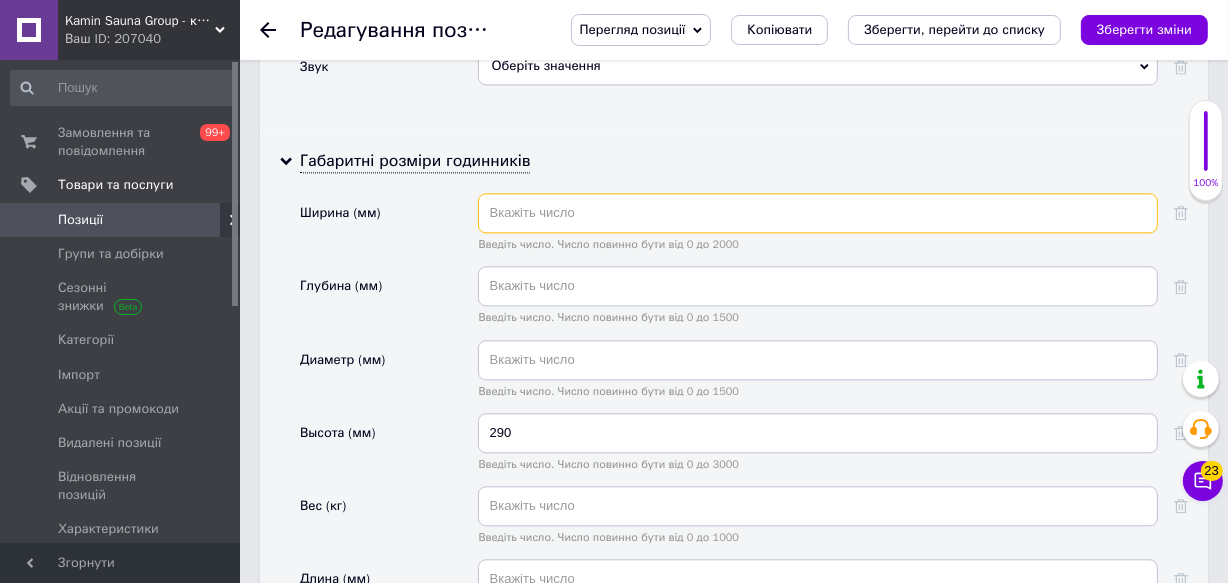 type 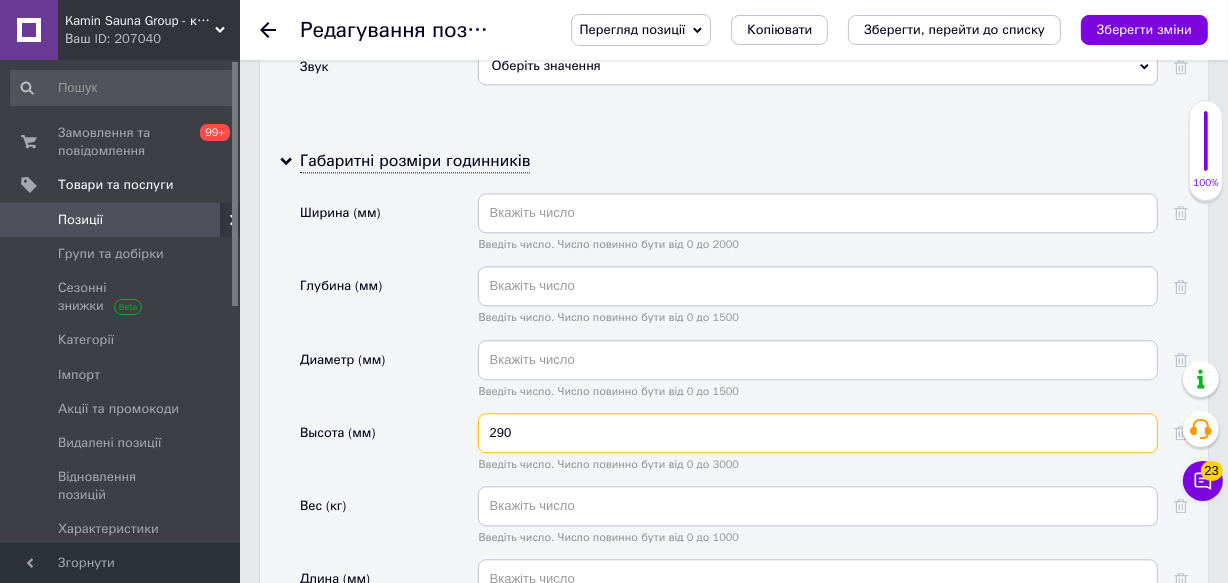 drag, startPoint x: 528, startPoint y: 448, endPoint x: 434, endPoint y: 444, distance: 94.08507 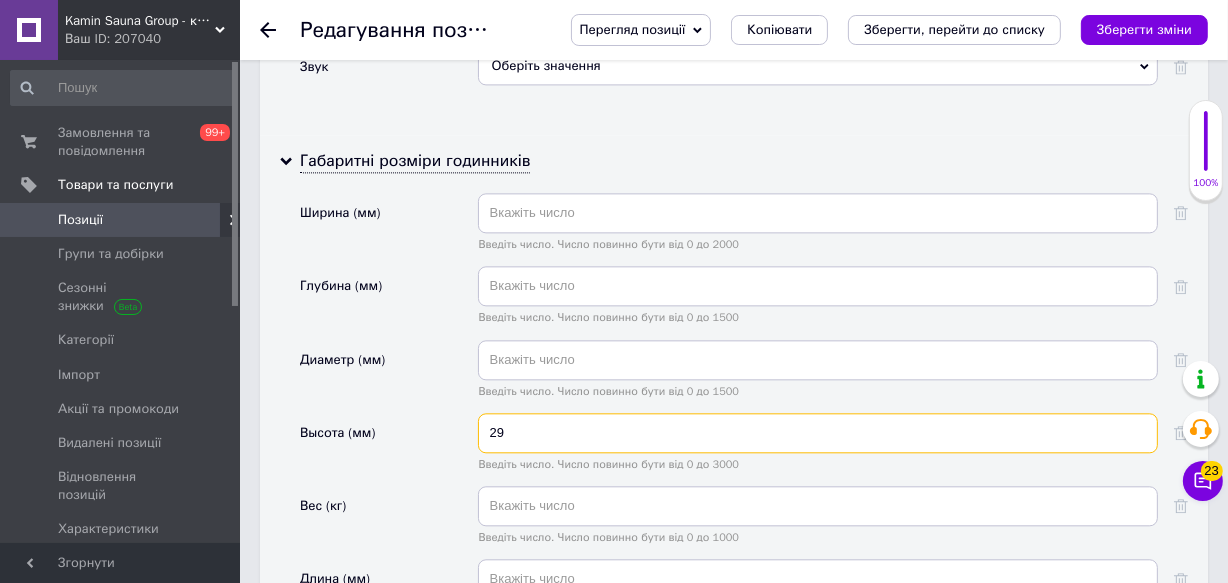 type on "290" 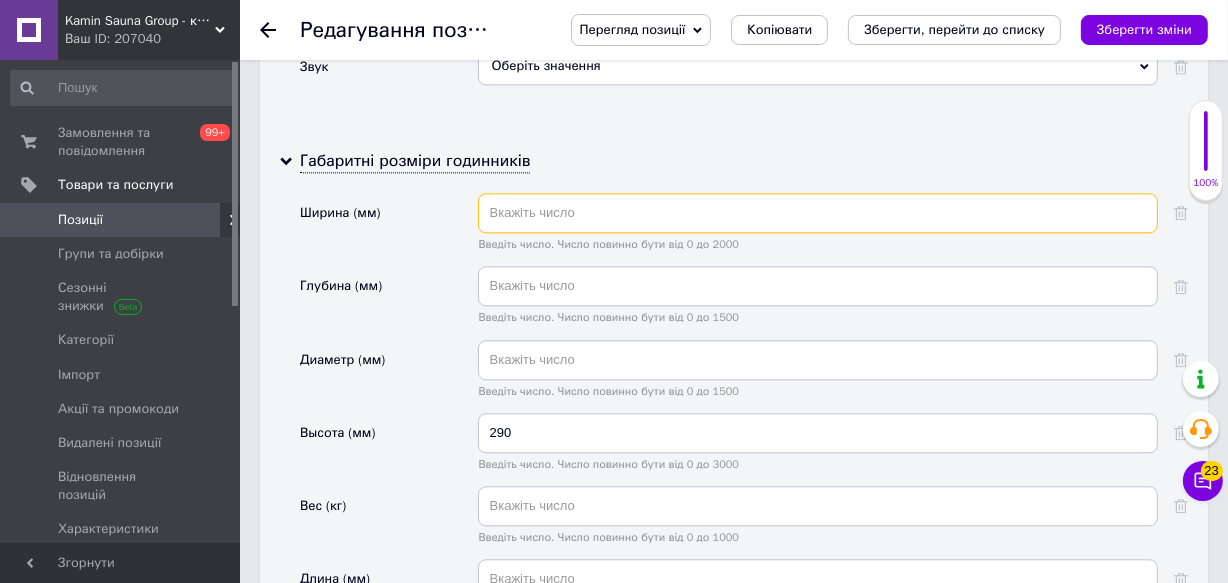 click at bounding box center [818, 213] 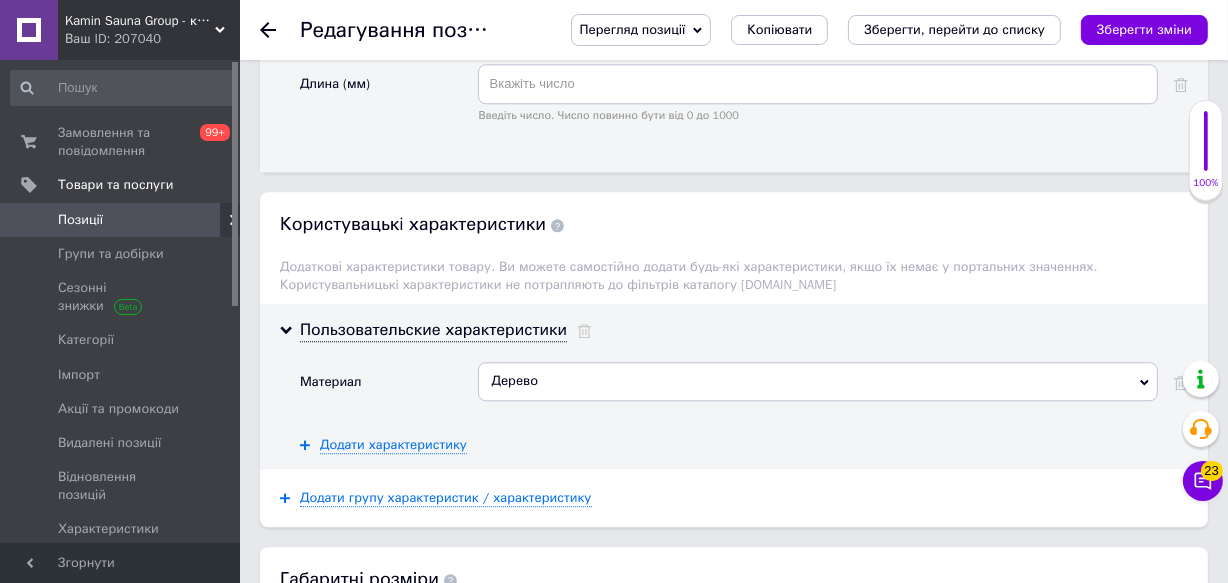 scroll, scrollTop: 4909, scrollLeft: 0, axis: vertical 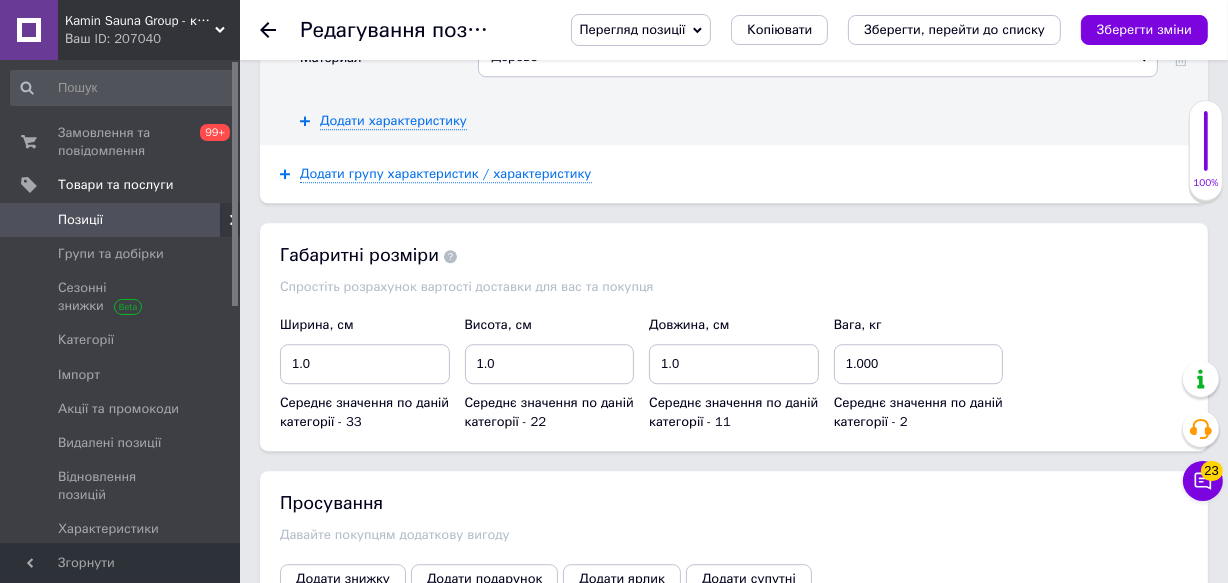 type on "50" 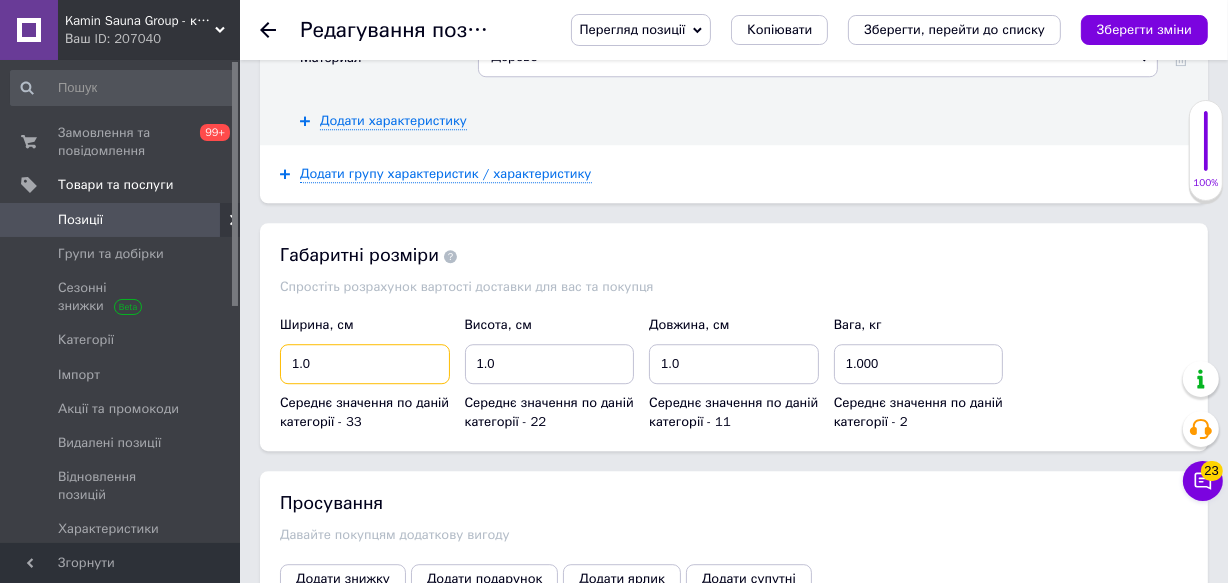 drag, startPoint x: 320, startPoint y: 380, endPoint x: 252, endPoint y: 387, distance: 68.359344 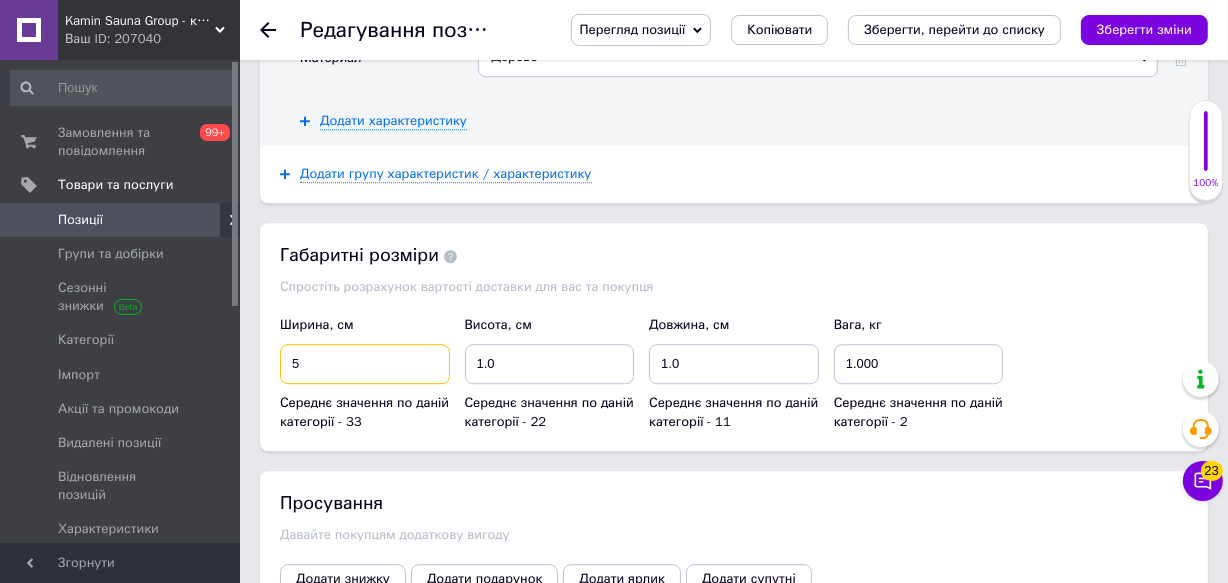 type on "5" 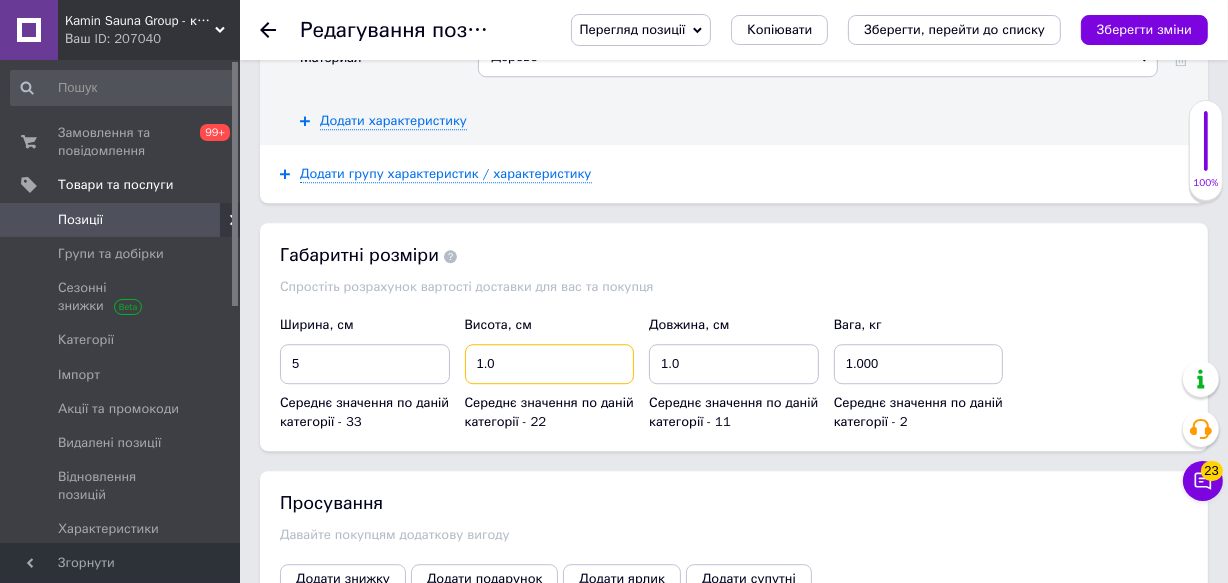 drag, startPoint x: 514, startPoint y: 369, endPoint x: 330, endPoint y: 360, distance: 184.21997 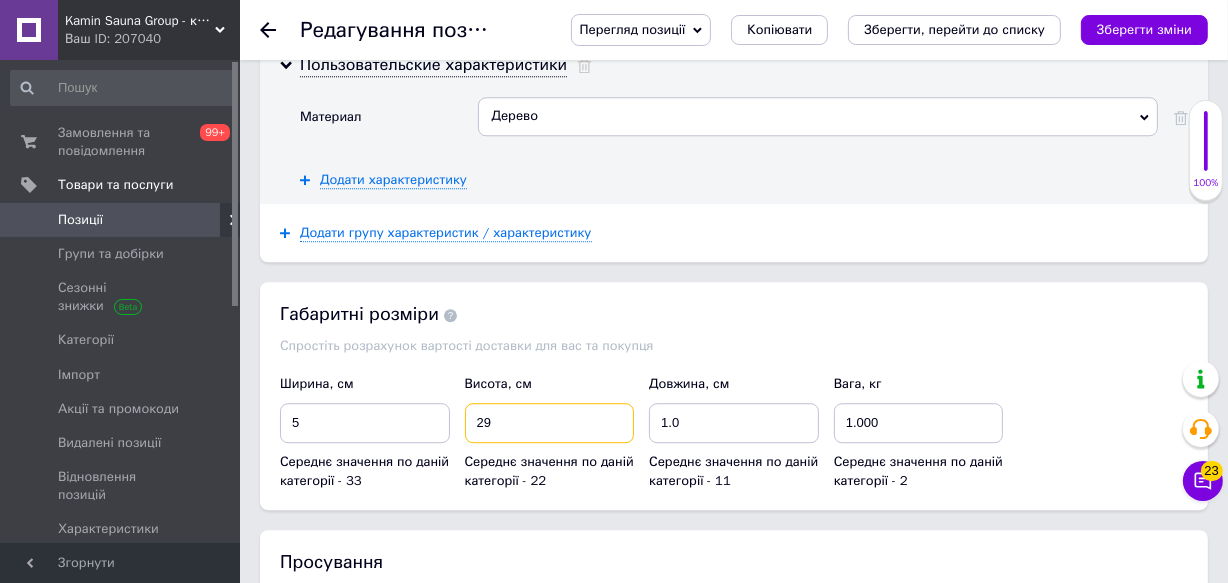 scroll, scrollTop: 4818, scrollLeft: 0, axis: vertical 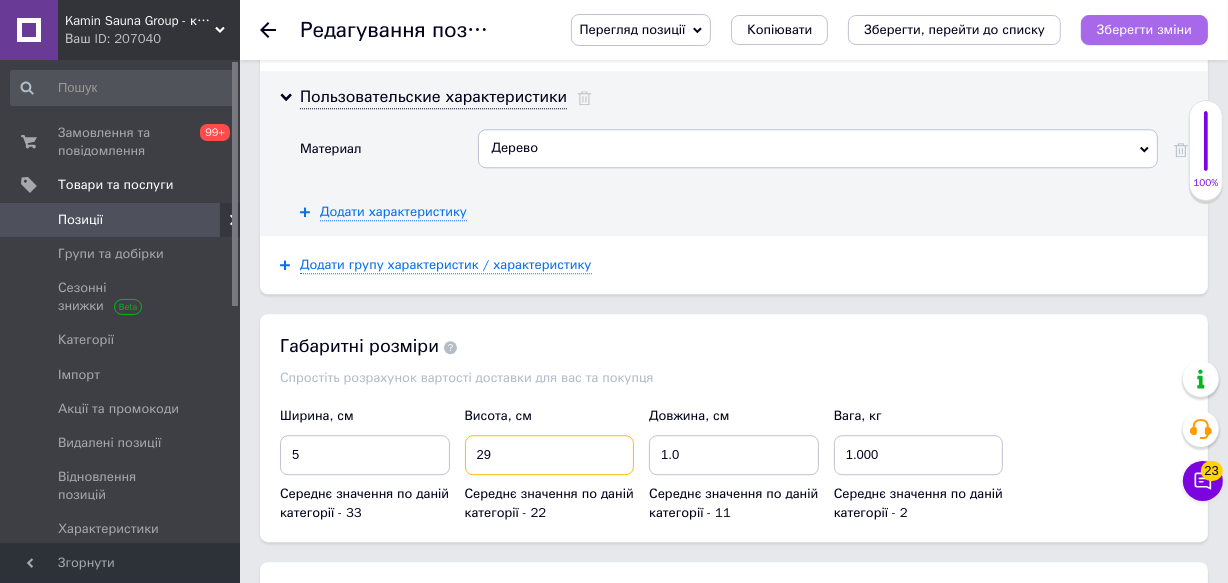 type on "29" 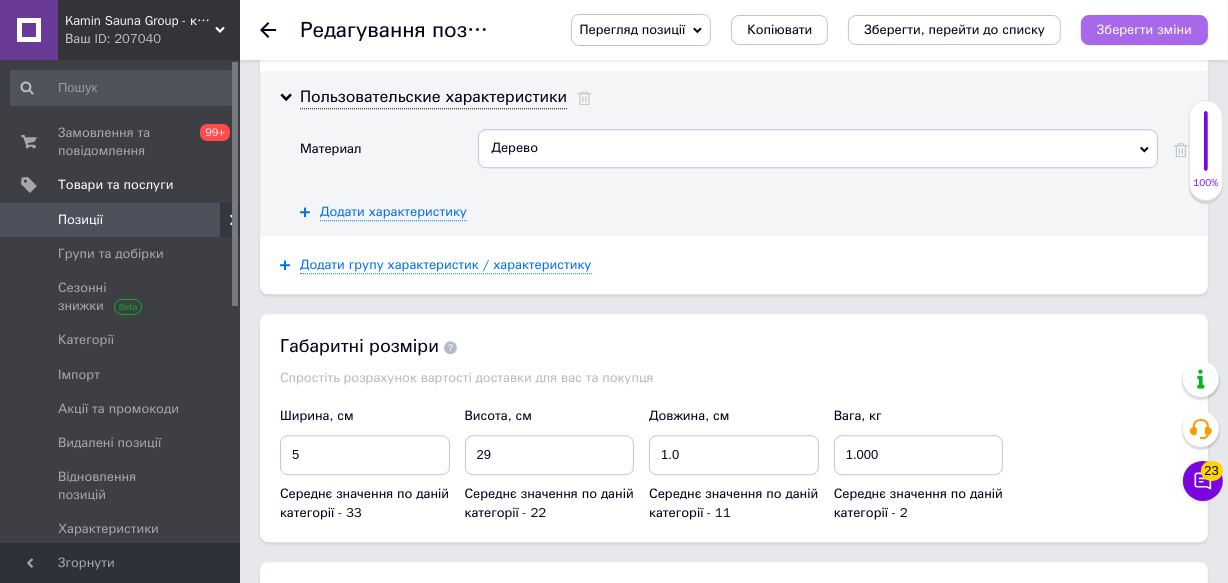 click on "Зберегти зміни" at bounding box center (1144, 30) 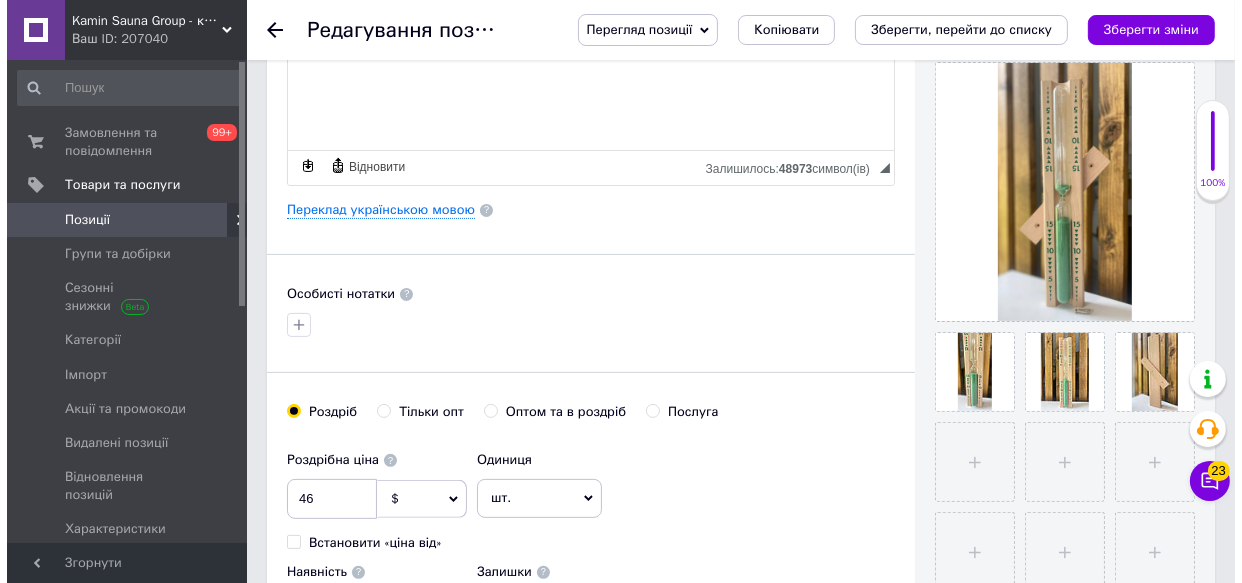 scroll, scrollTop: 363, scrollLeft: 0, axis: vertical 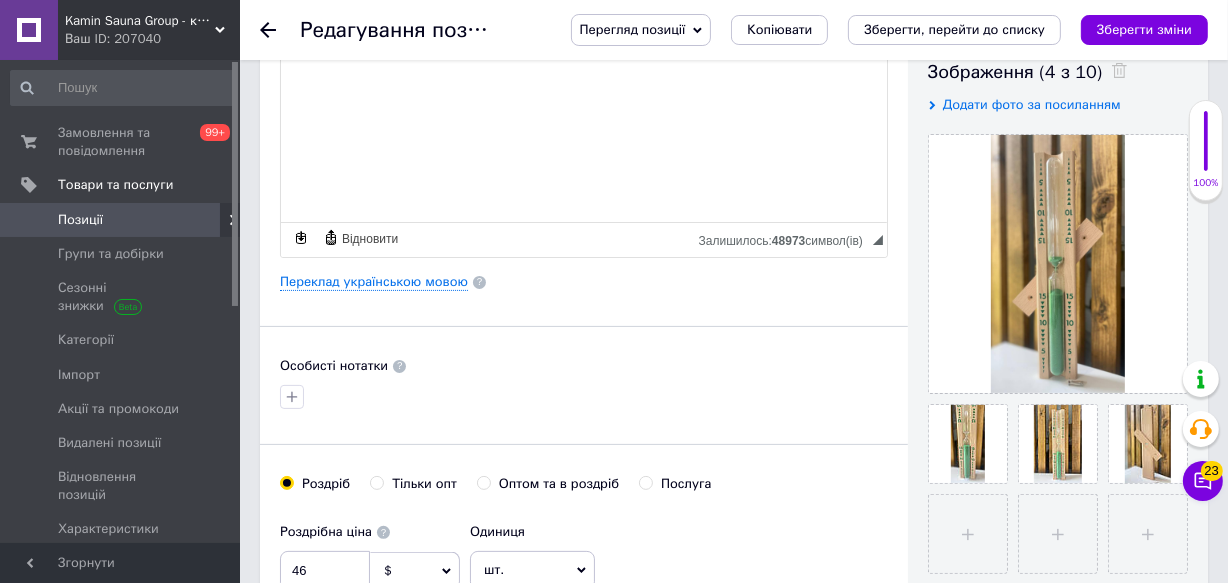 click on "Основна інформація Назва позиції (Російська) ✱ Песочные часы для сауны и бани EOS (15 минут) Код/Артикул В00026 Опис (Російська) ✱ Наши контакты:
Vodafone [PHONE_NUMBER]
Kyivstar [PHONE_NUMBER]
Песочные часы EOS – стильный и практичный аксессуар для сауны или бани. Помогают точно засечь 15 минут для комфортного и безопасного пребывания в парилке.
Колір піска: зелений
Ширина:  мм
Высота:  мм
Материал: дерево
Материал колбы: стекло
Крепление: на стену
Продолжительность работы: 15 мин.
Производитель: Германия
Розширений текстовий редактор, 4127E2D6-6B92-4A7D-B057-EBBE4002C4C3 Форматування" at bounding box center (584, 299) 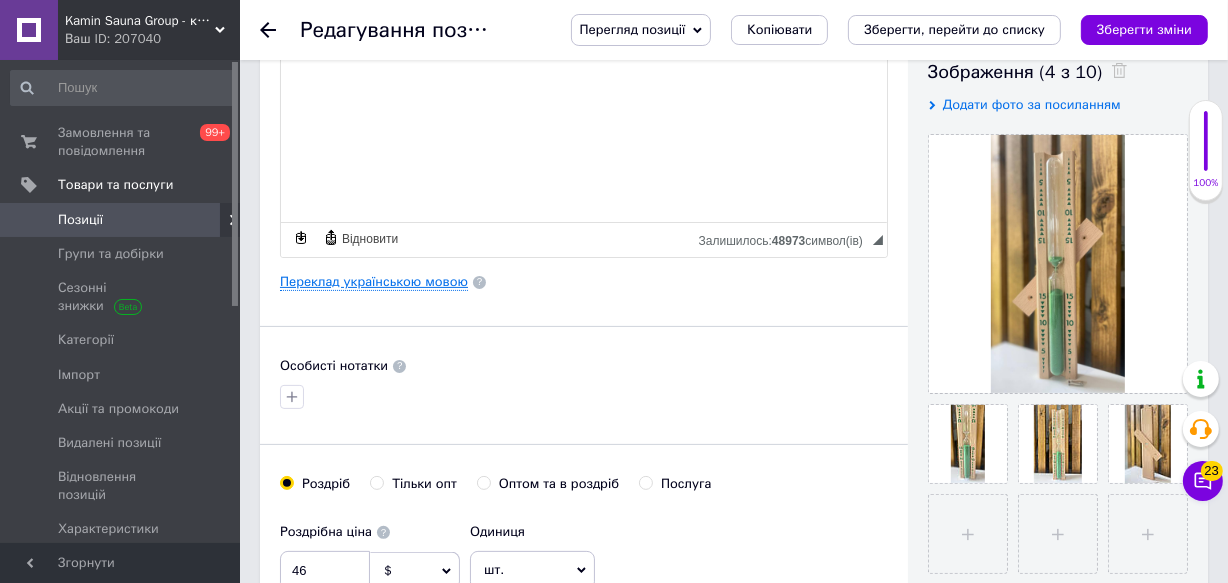 click on "Переклад українською мовою" at bounding box center [374, 282] 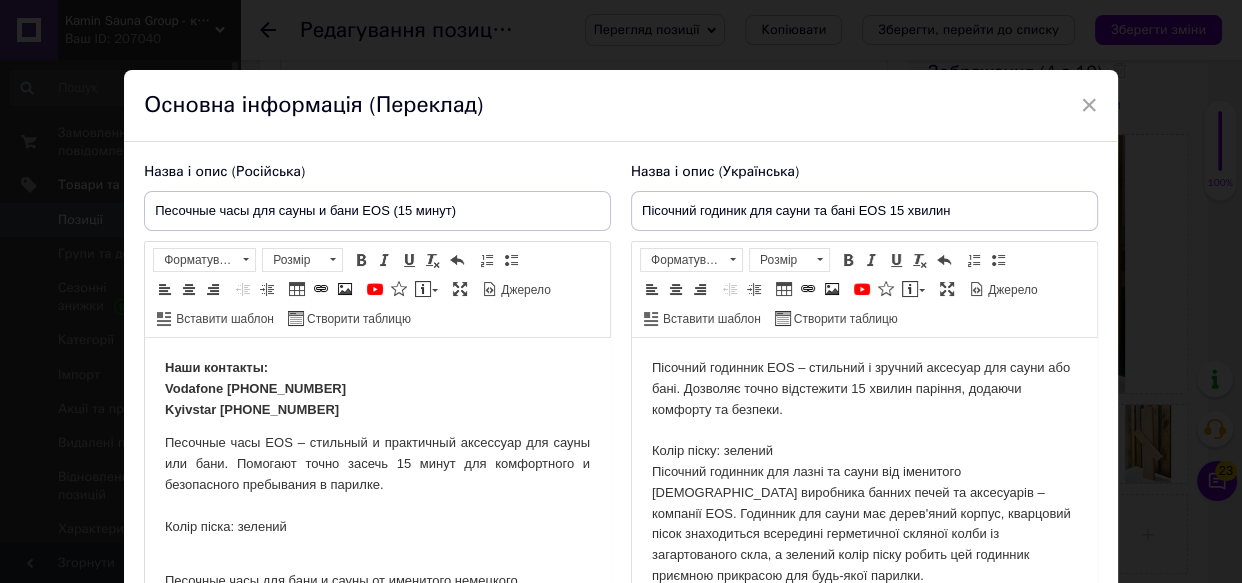 scroll, scrollTop: 0, scrollLeft: 0, axis: both 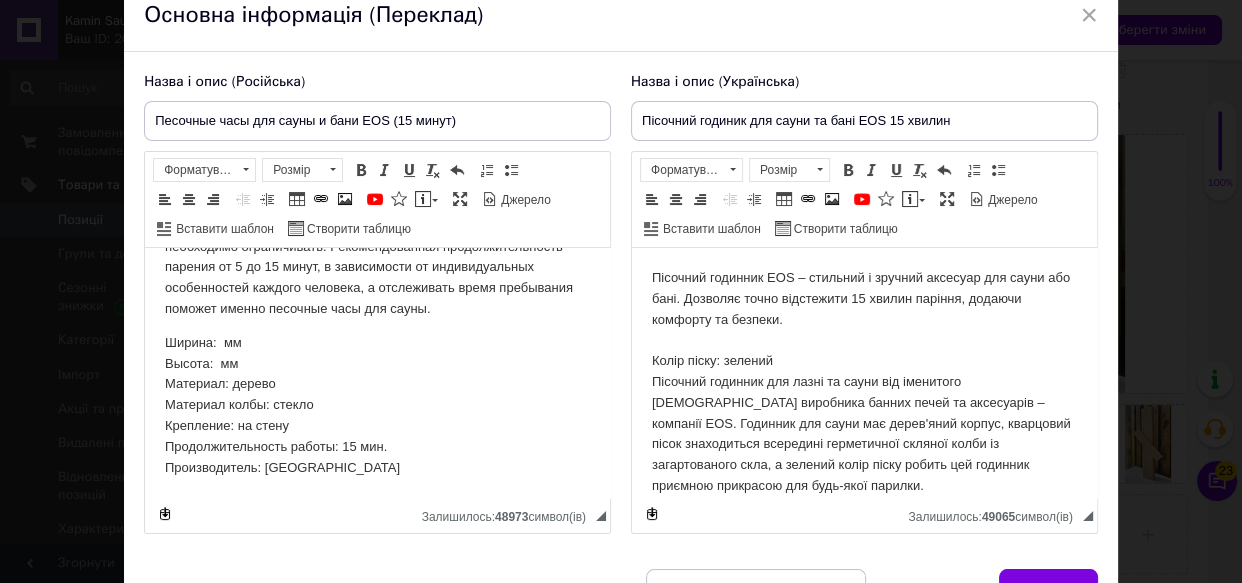 click on "Ширина:  мм Высота:  мм Материал: дерево Материал колбы: стекло Крепление: на стену Продолжительность работы: 15 мин. Производитель: [GEOGRAPHIC_DATA]" at bounding box center (377, 406) 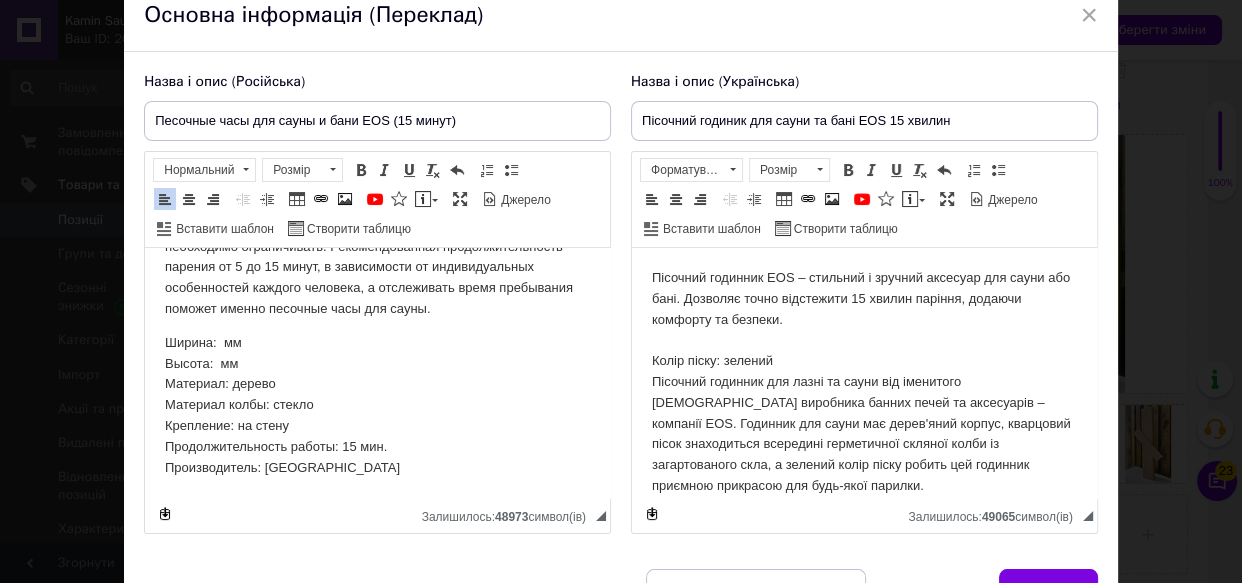 type 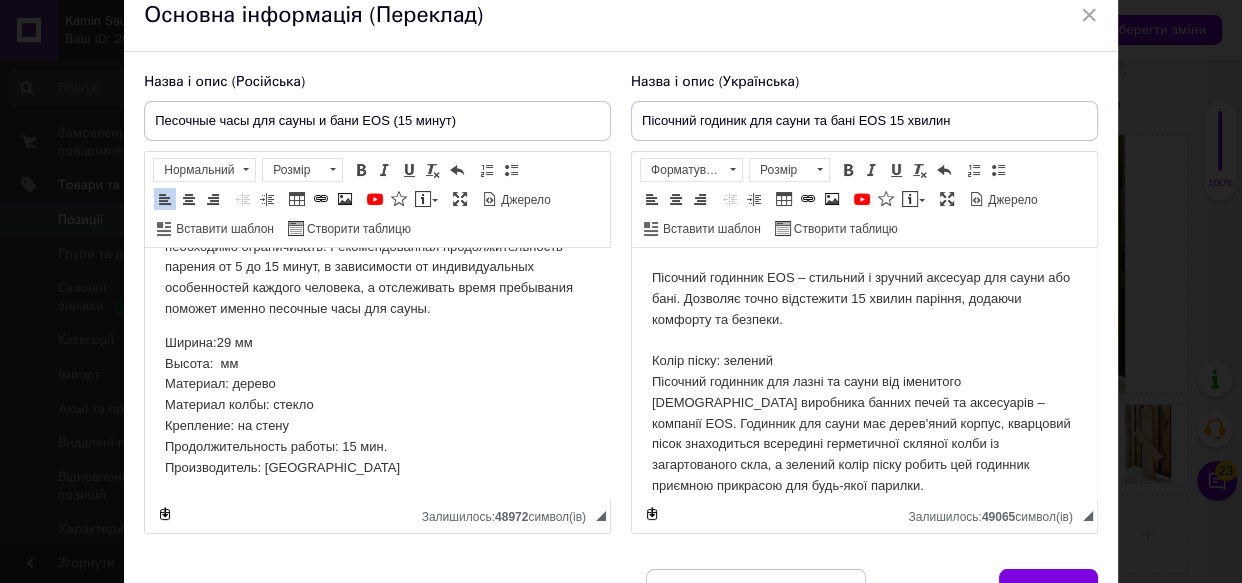 click on "Ширина:29 мм Высота:  мм Материал: дерево Материал колбы: стекло Крепление: на стену Продолжительность работы: 15 мин. Производитель: [GEOGRAPHIC_DATA]" at bounding box center [377, 406] 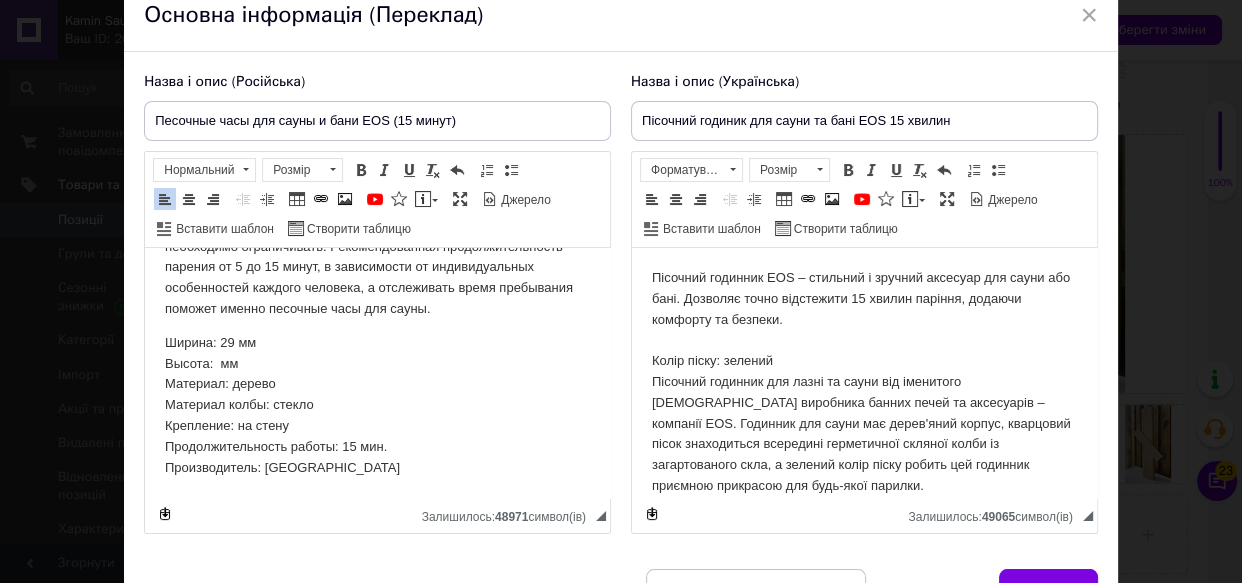 click on "Ширина: 29 мм Высота:  мм Материал: дерево Материал колбы: стекло Крепление: на стену Продолжительность работы: 15 мин. Производитель: [GEOGRAPHIC_DATA]" at bounding box center [377, 406] 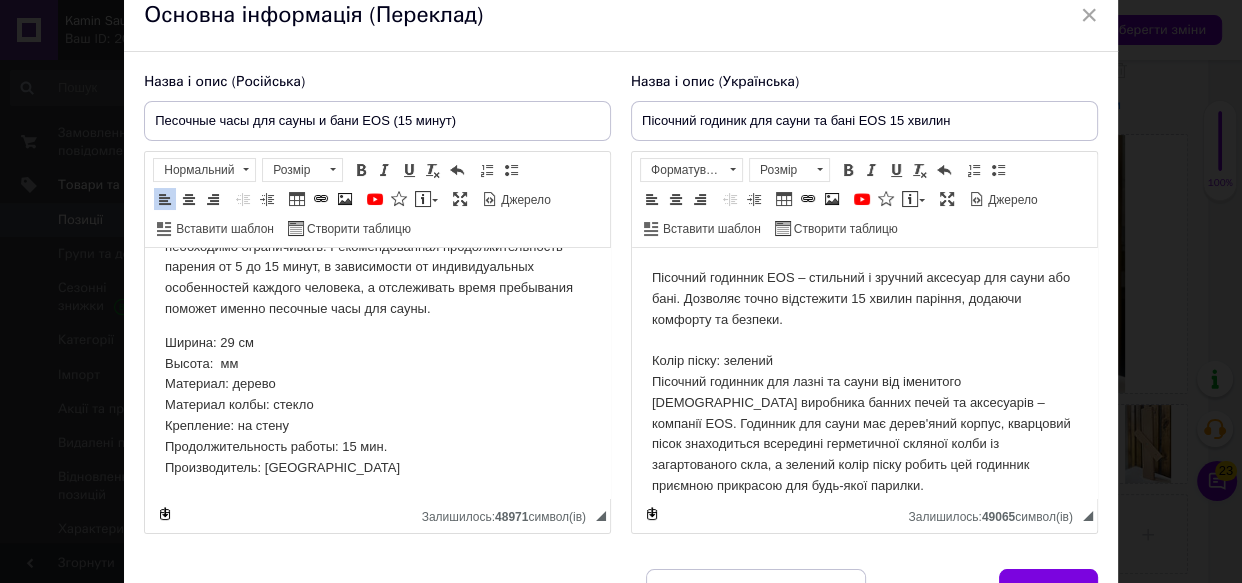 click on "Ширина: 29 см Высота:  мм Материал: дерево Материал колбы: стекло Крепление: на стену Продолжительность работы: 15 мин. Производитель: [GEOGRAPHIC_DATA]" at bounding box center (377, 406) 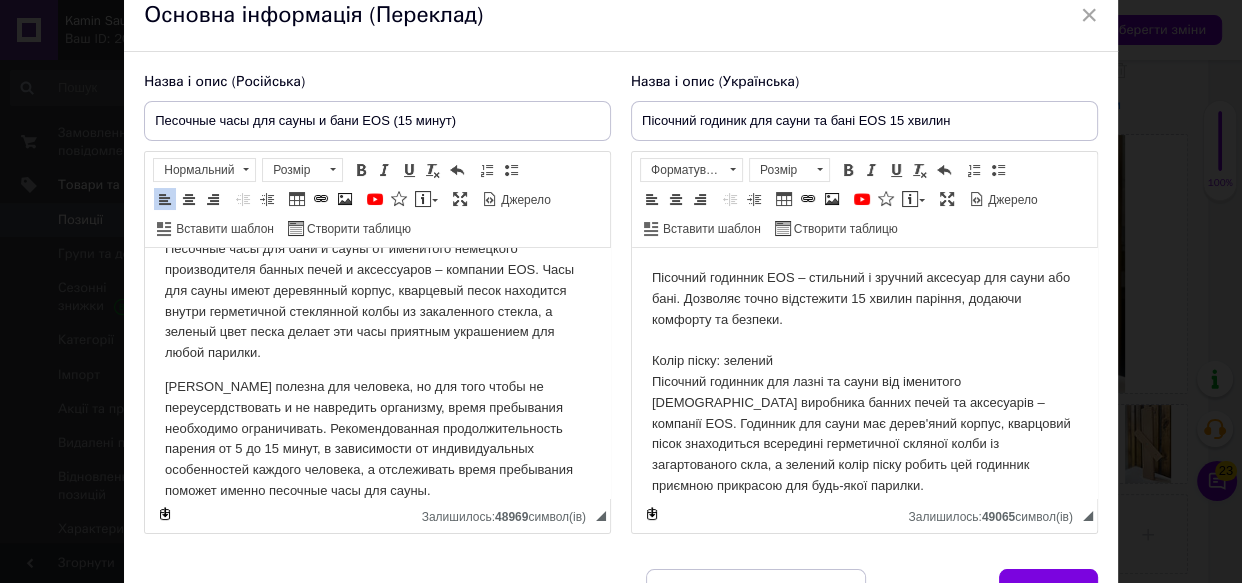 scroll, scrollTop: 424, scrollLeft: 0, axis: vertical 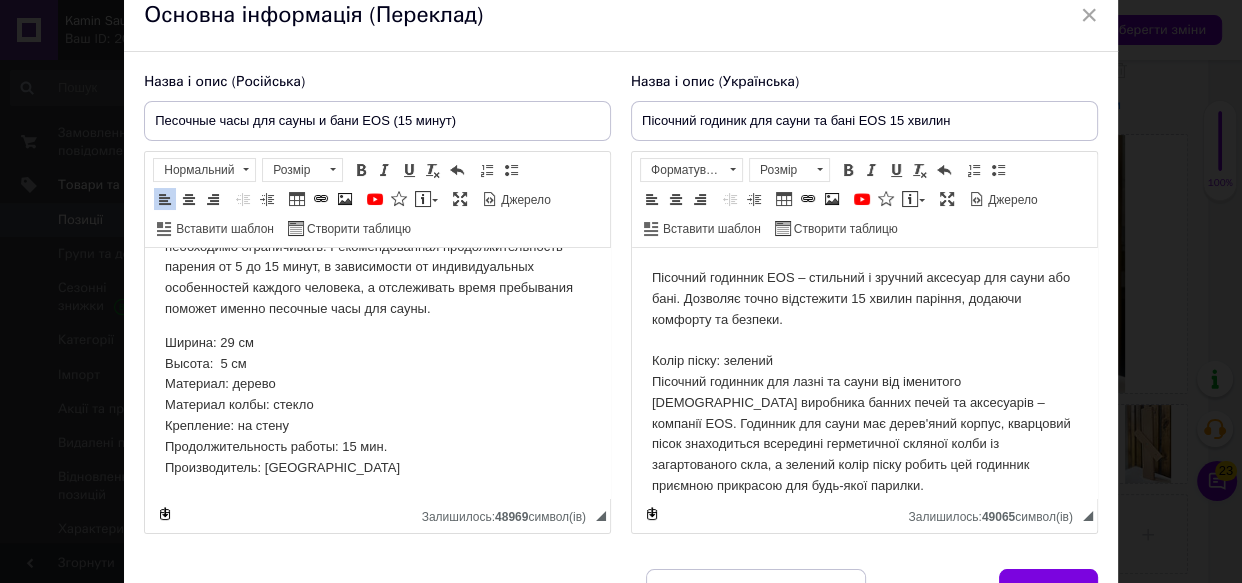 click on "Ширина: 29 см Высота:  5 см Материал: дерево Материал колбы: стекло Крепление: на стену Продолжительность работы: 15 мин. Производитель: [GEOGRAPHIC_DATA]" at bounding box center (377, 406) 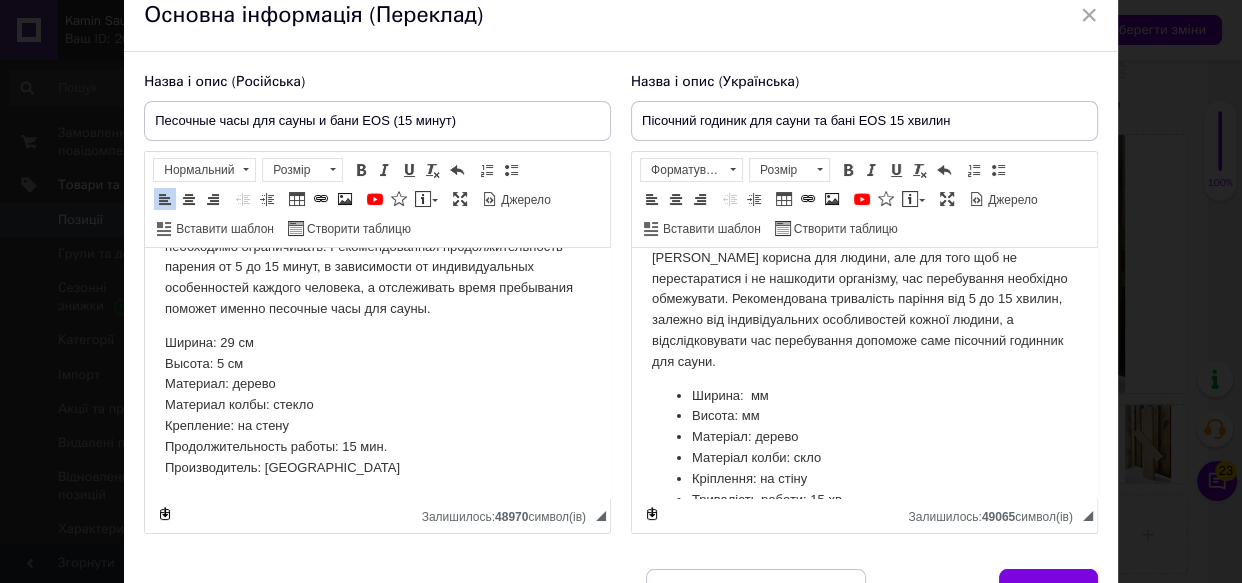 scroll, scrollTop: 272, scrollLeft: 0, axis: vertical 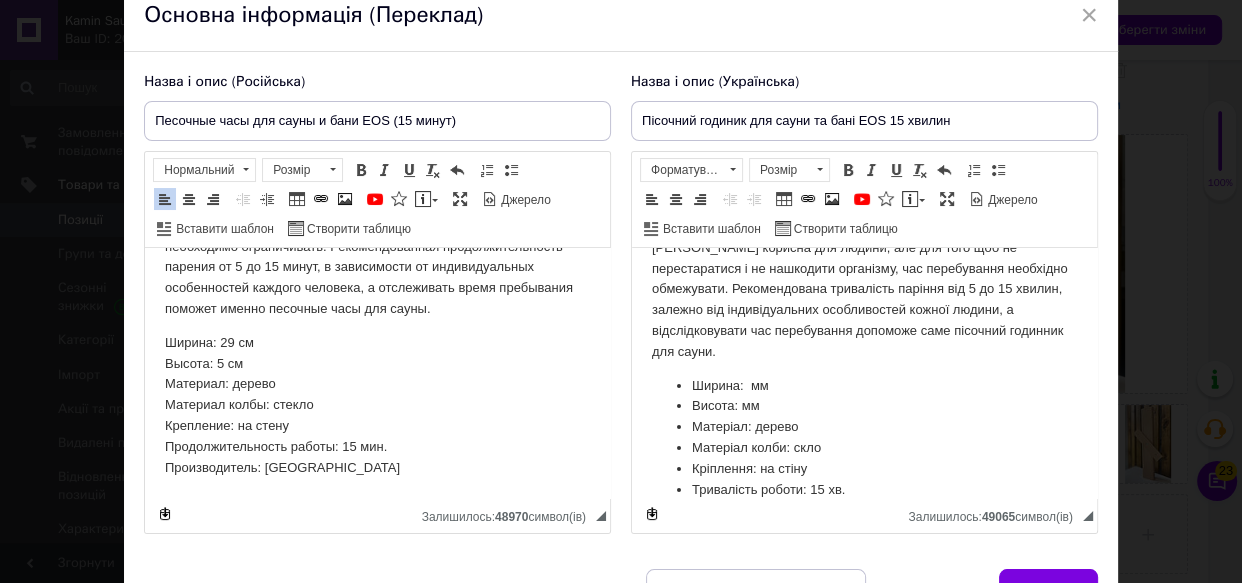 click on "Ширина:  мм" at bounding box center [864, 386] 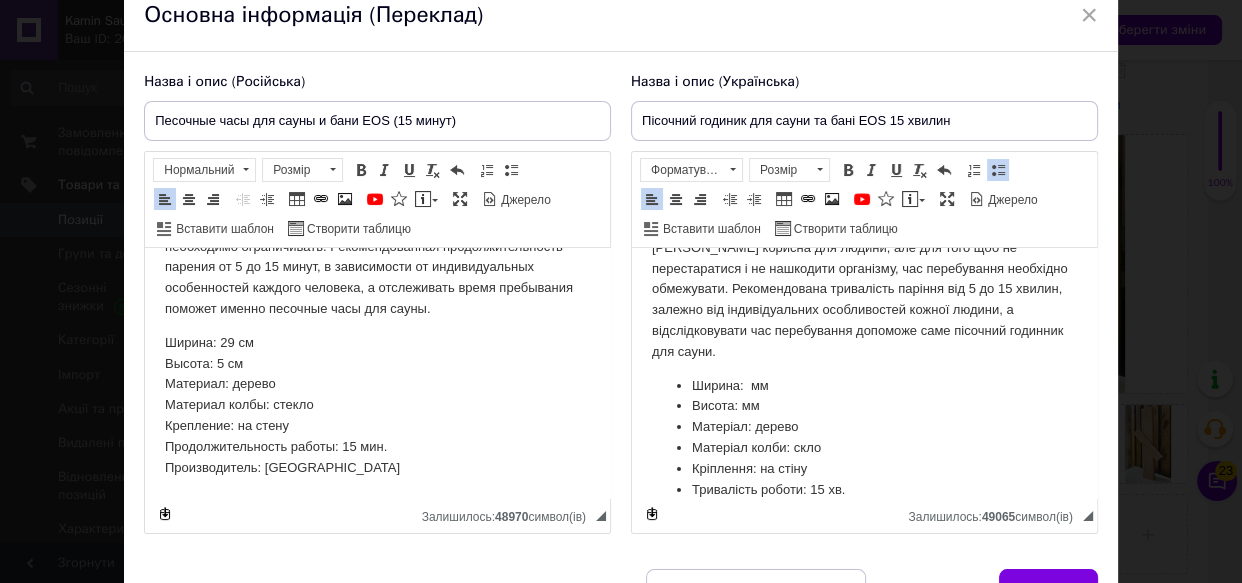 click on "Ширина:  мм" at bounding box center [864, 386] 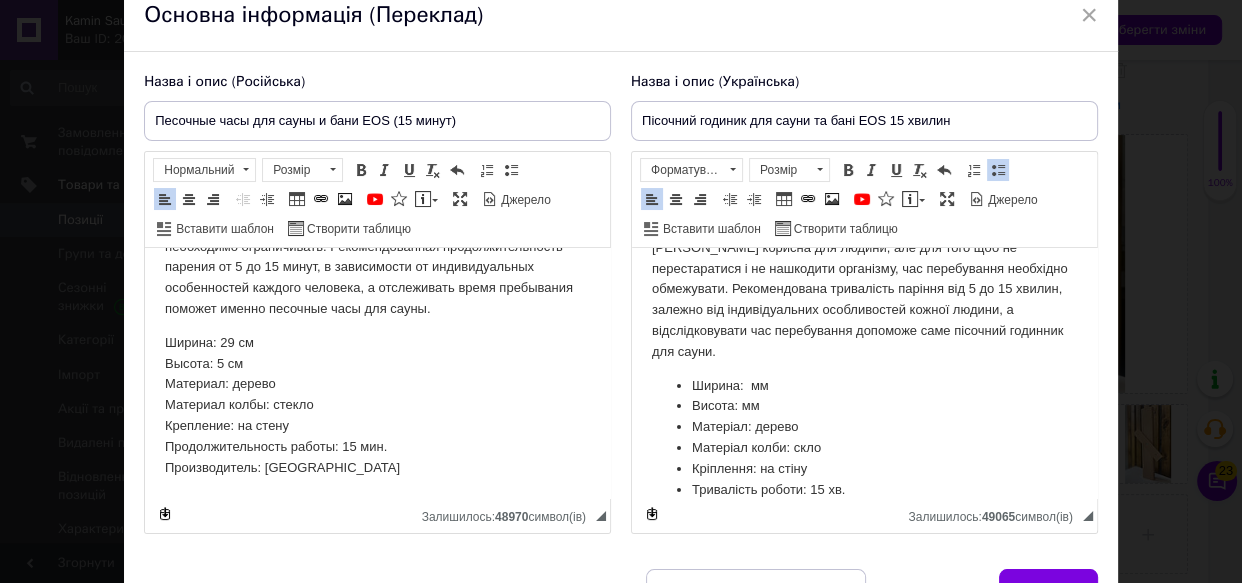 type 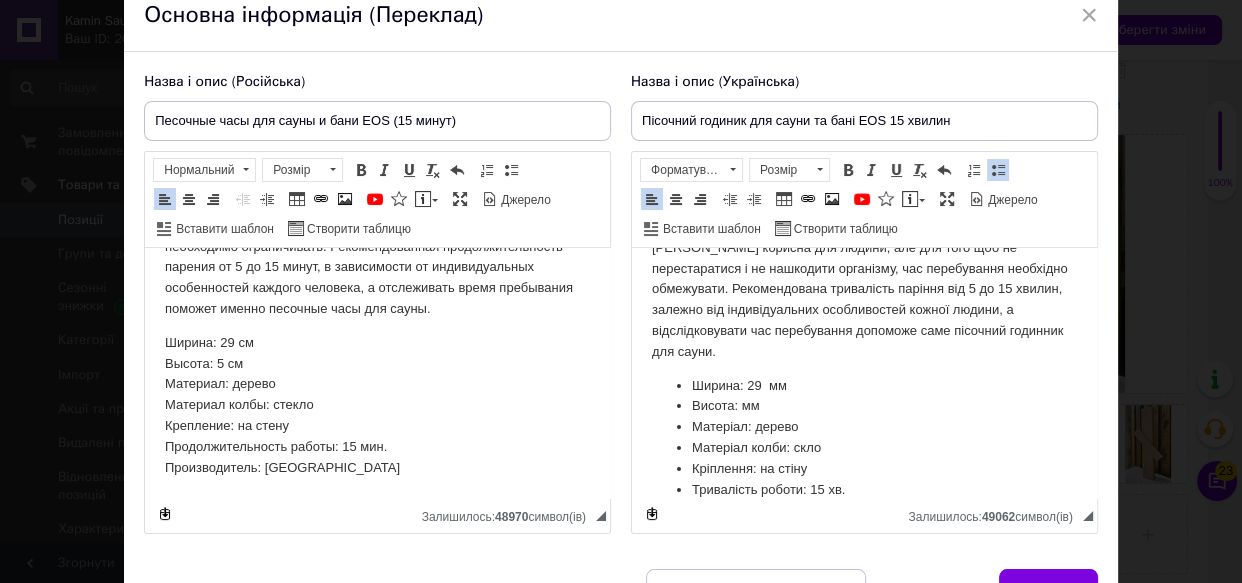 click on "Ширина: 29  мм" at bounding box center (864, 386) 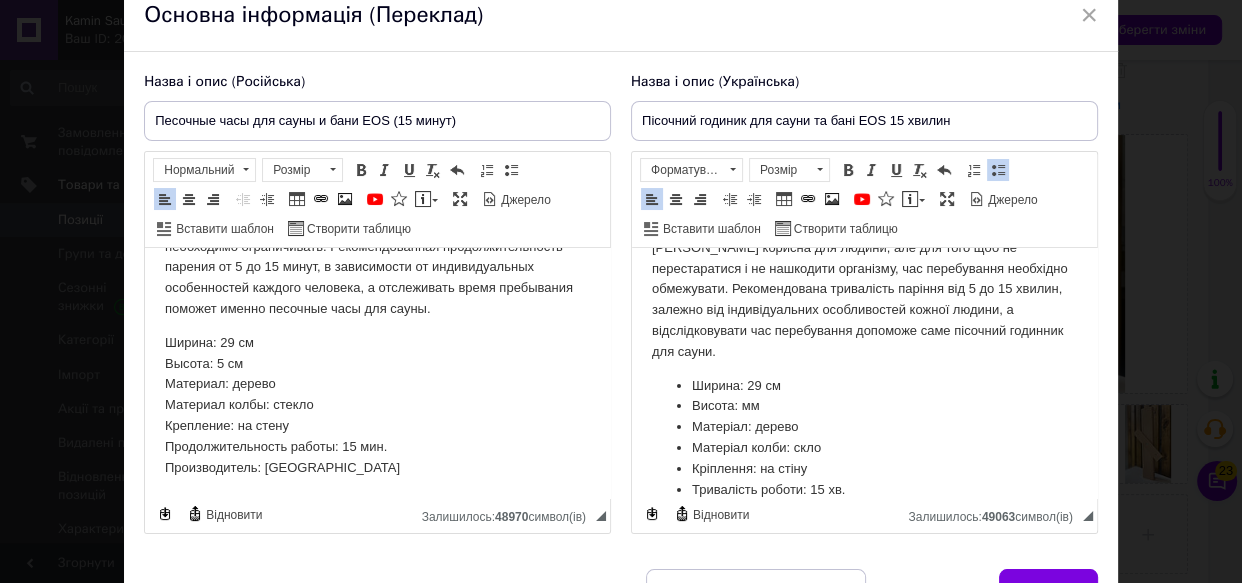 click on "Висота: мм" at bounding box center (864, 406) 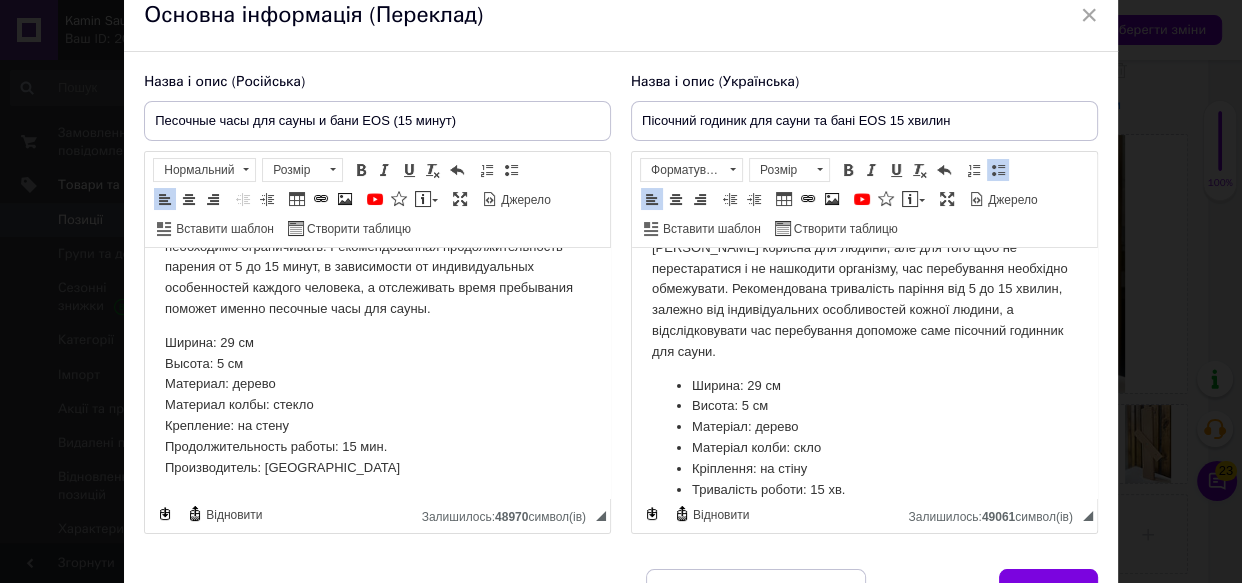 scroll, scrollTop: 294, scrollLeft: 0, axis: vertical 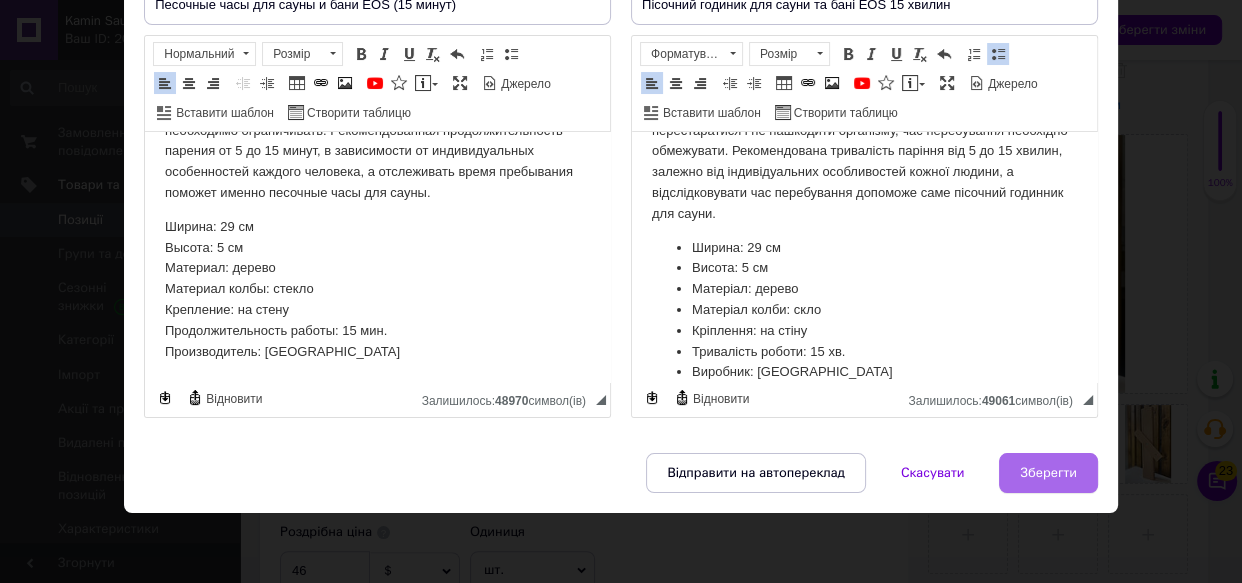 click on "Зберегти" at bounding box center (1048, 473) 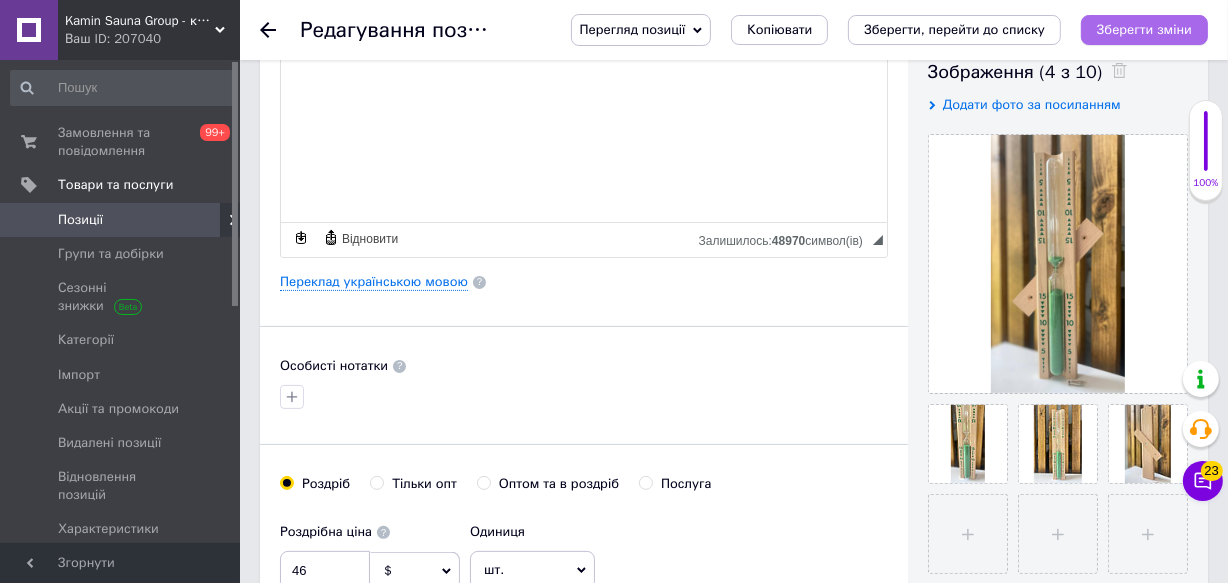 click on "Зберегти зміни" at bounding box center (1144, 29) 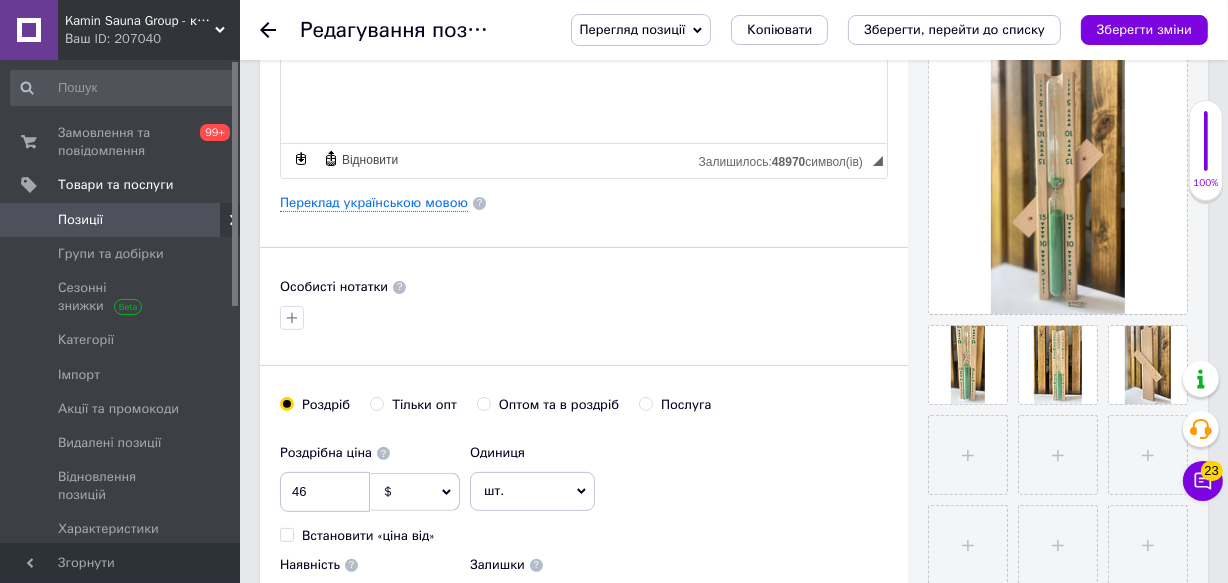 scroll, scrollTop: 636, scrollLeft: 0, axis: vertical 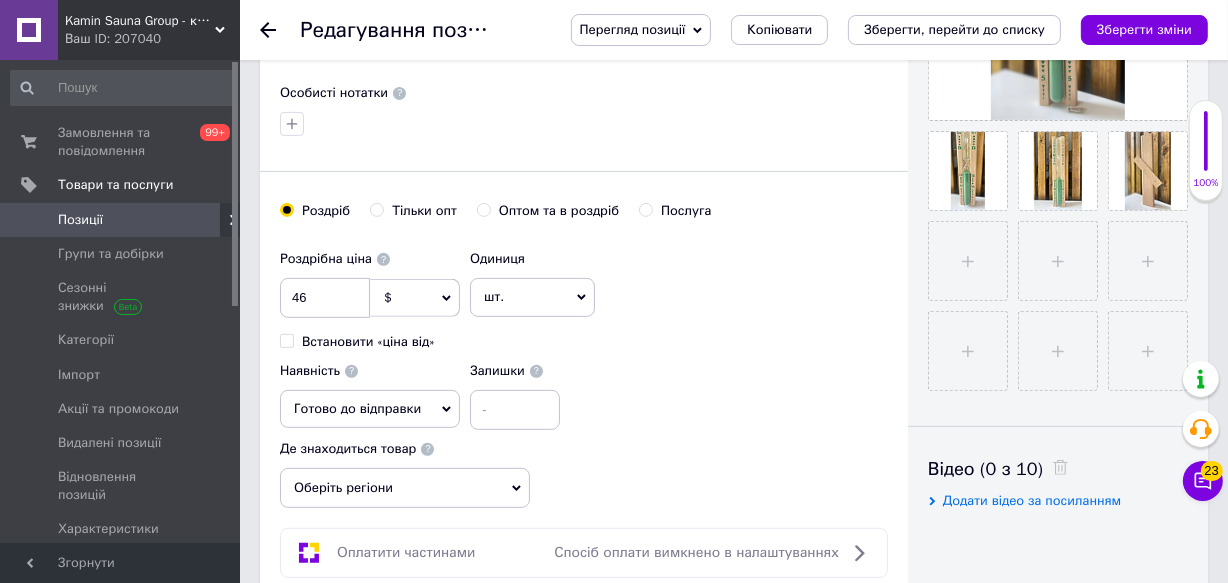 click on "$" at bounding box center (415, 298) 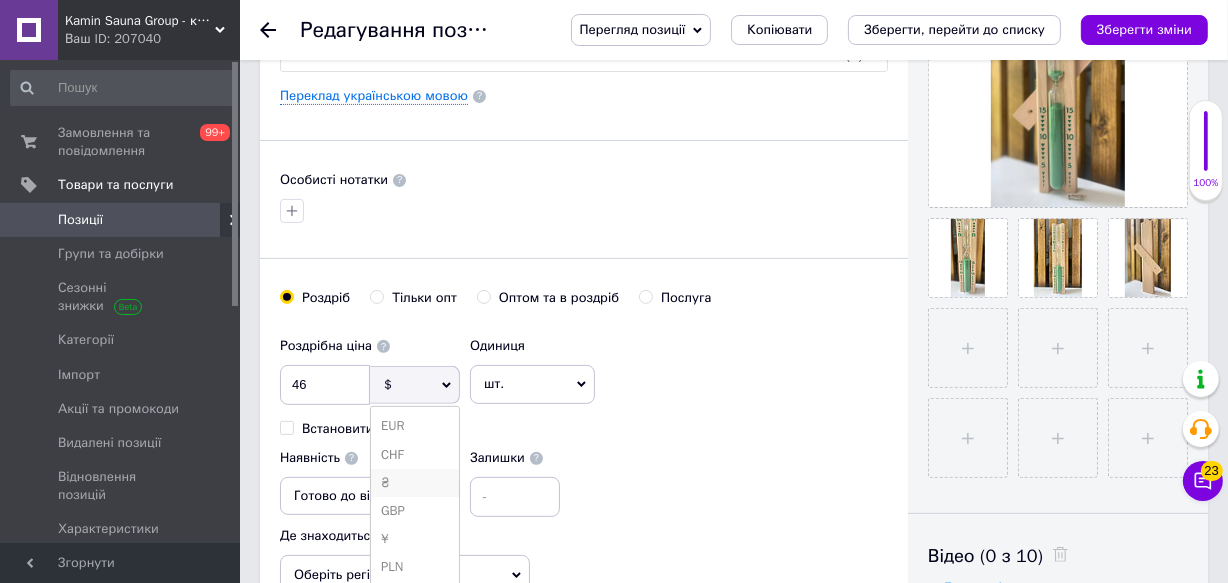 scroll, scrollTop: 454, scrollLeft: 0, axis: vertical 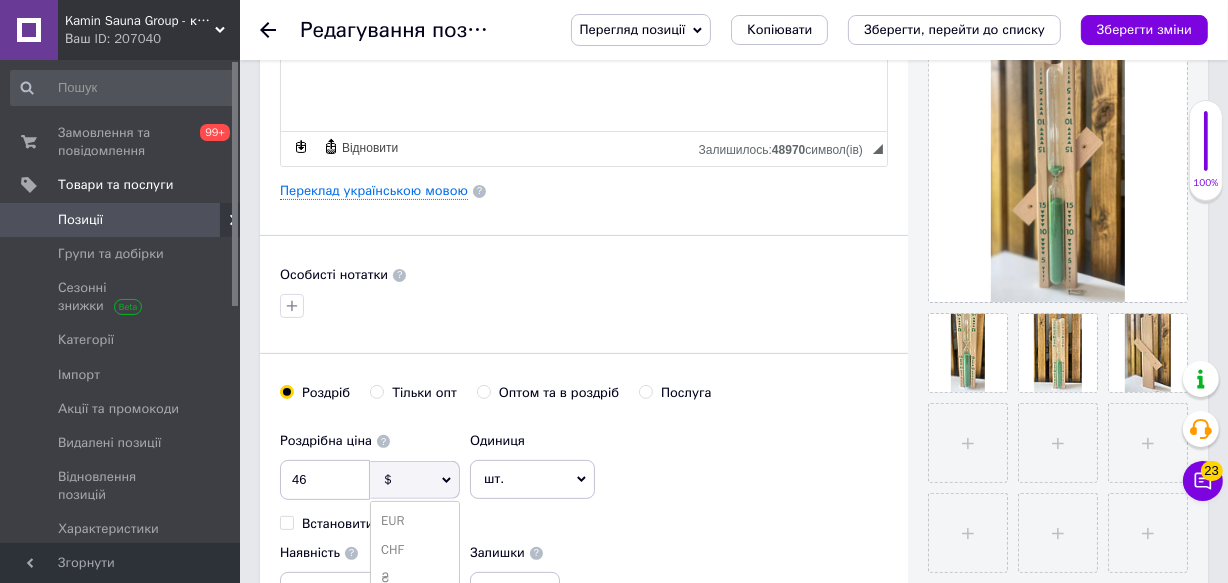 click 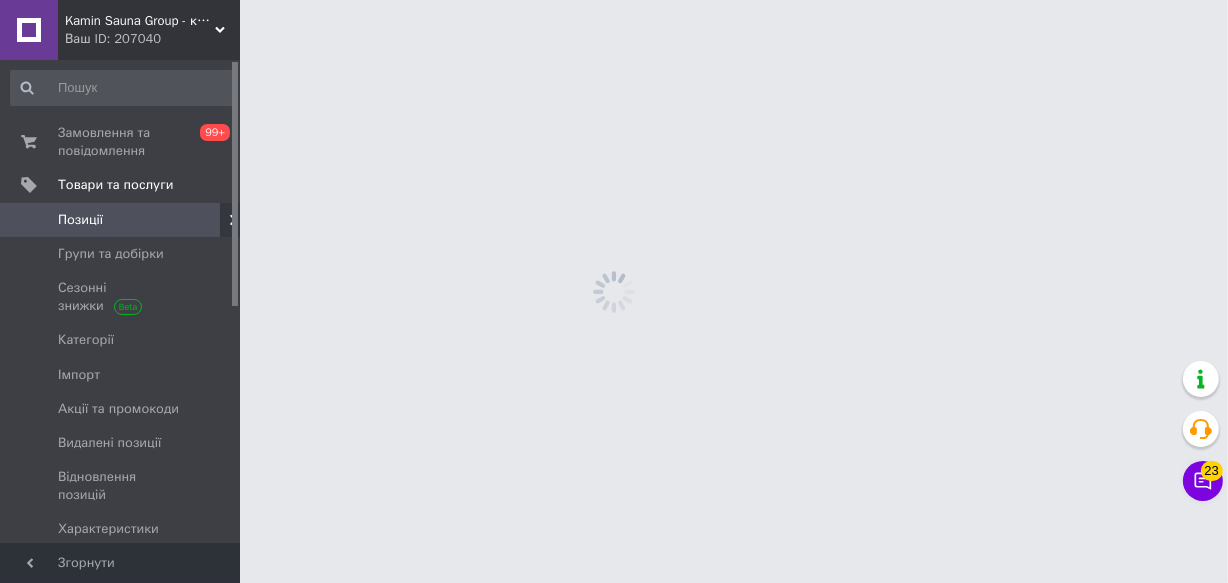 scroll, scrollTop: 0, scrollLeft: 0, axis: both 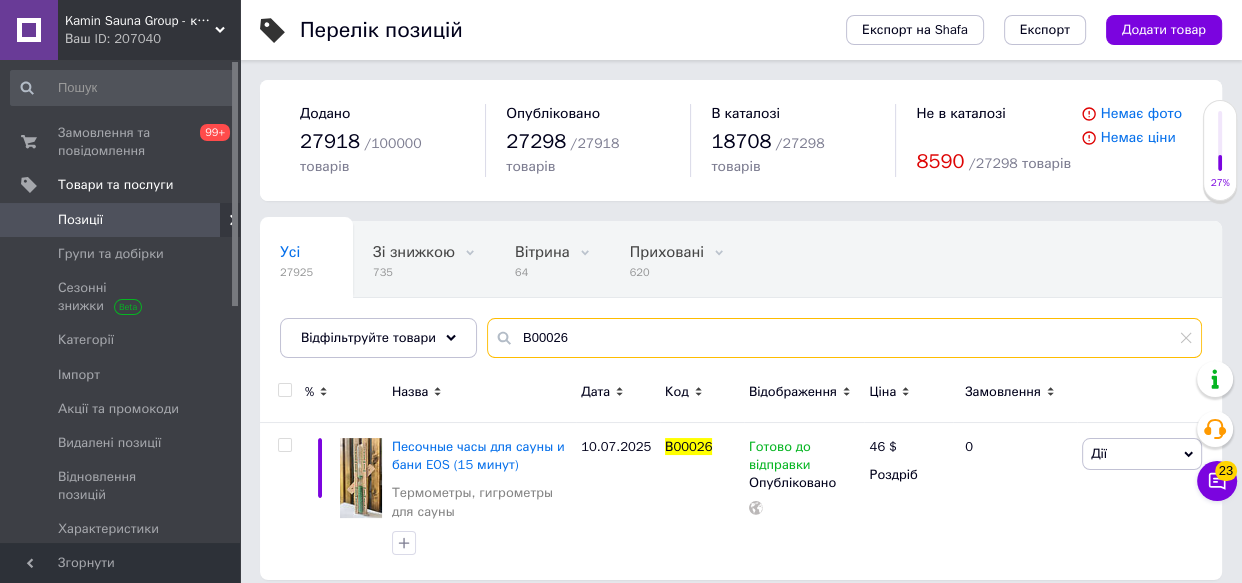 click on "В00026" at bounding box center [844, 338] 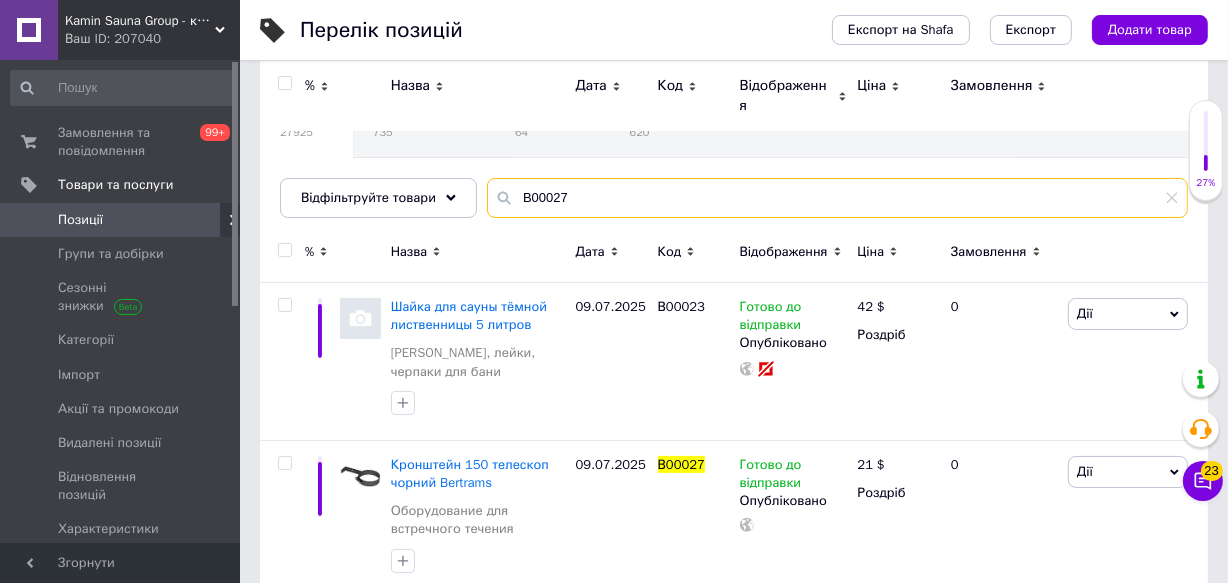 scroll, scrollTop: 0, scrollLeft: 0, axis: both 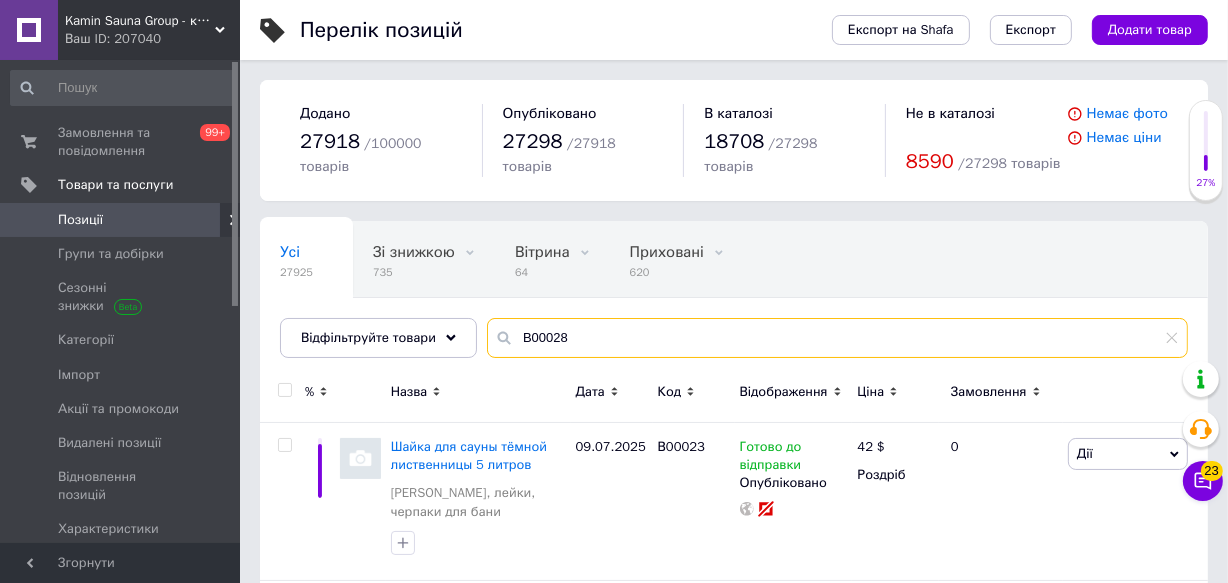 type on "В00028" 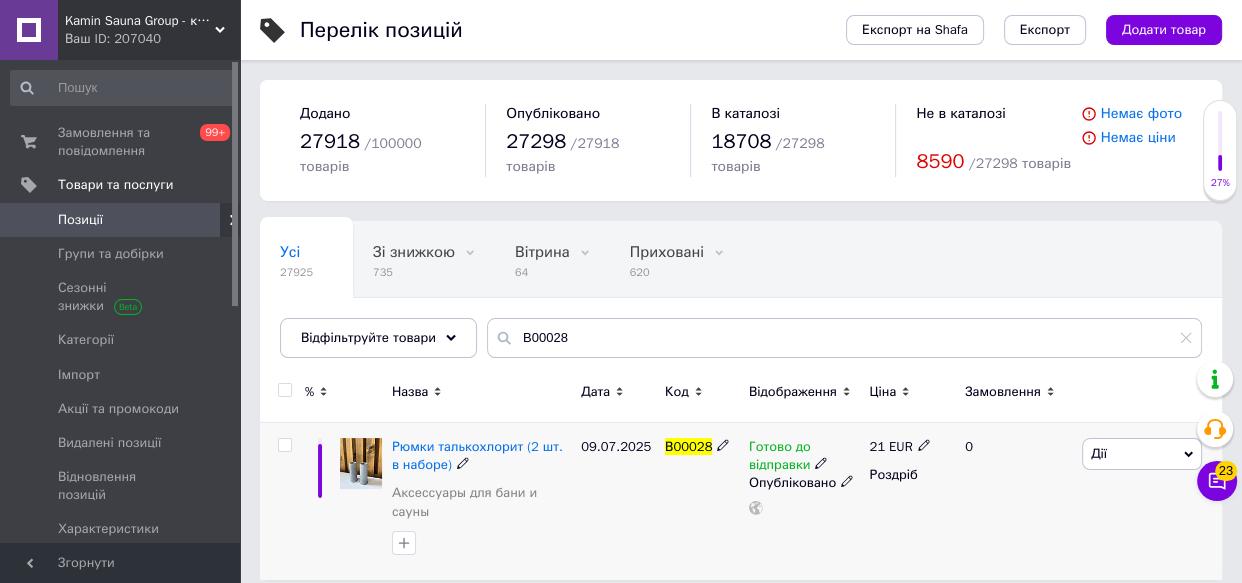 click at bounding box center (361, 463) 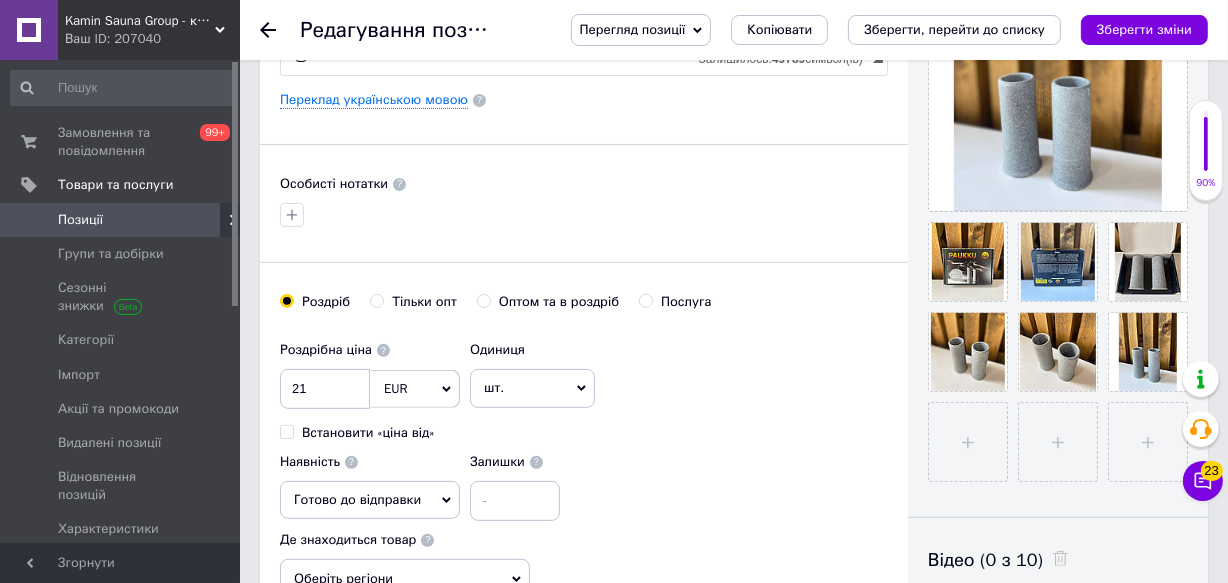 scroll, scrollTop: 636, scrollLeft: 0, axis: vertical 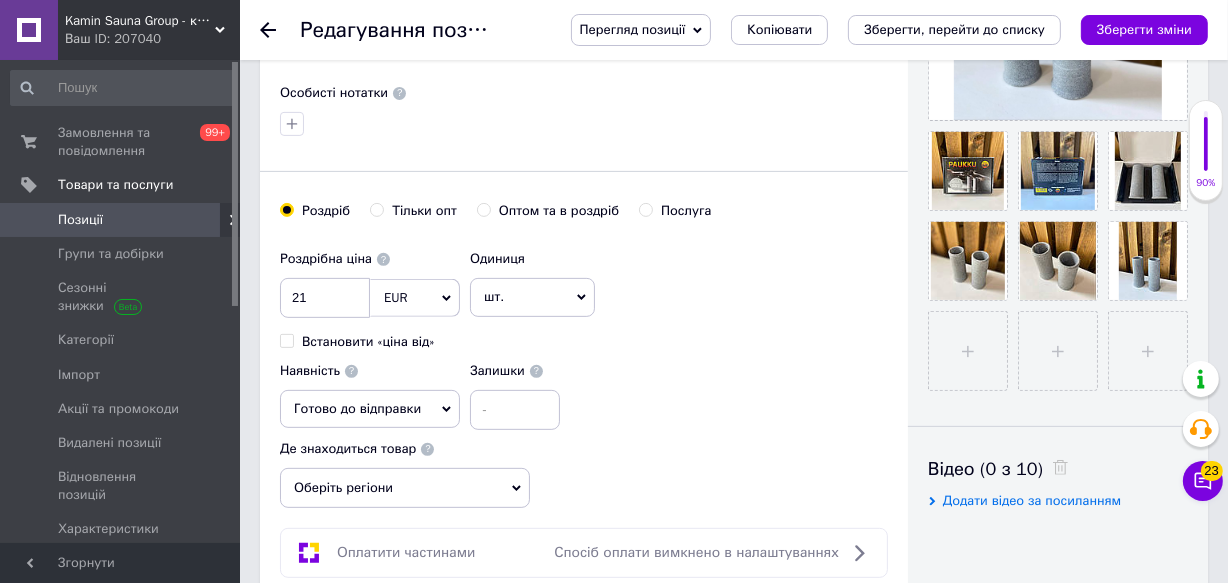 click on "EUR" at bounding box center (415, 298) 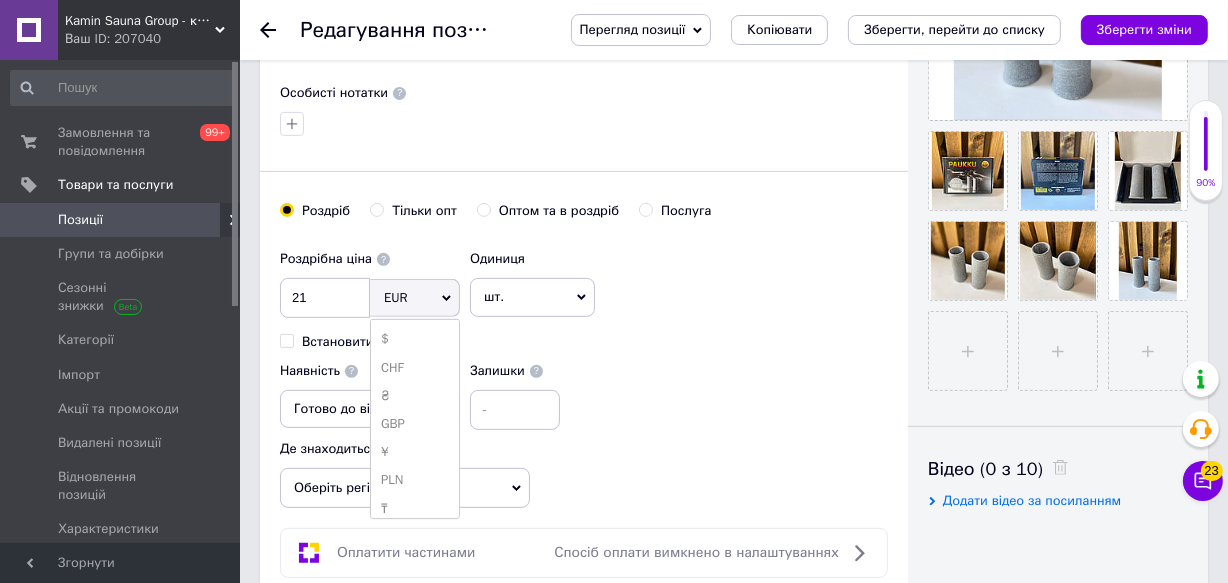 click on "$" at bounding box center [415, 339] 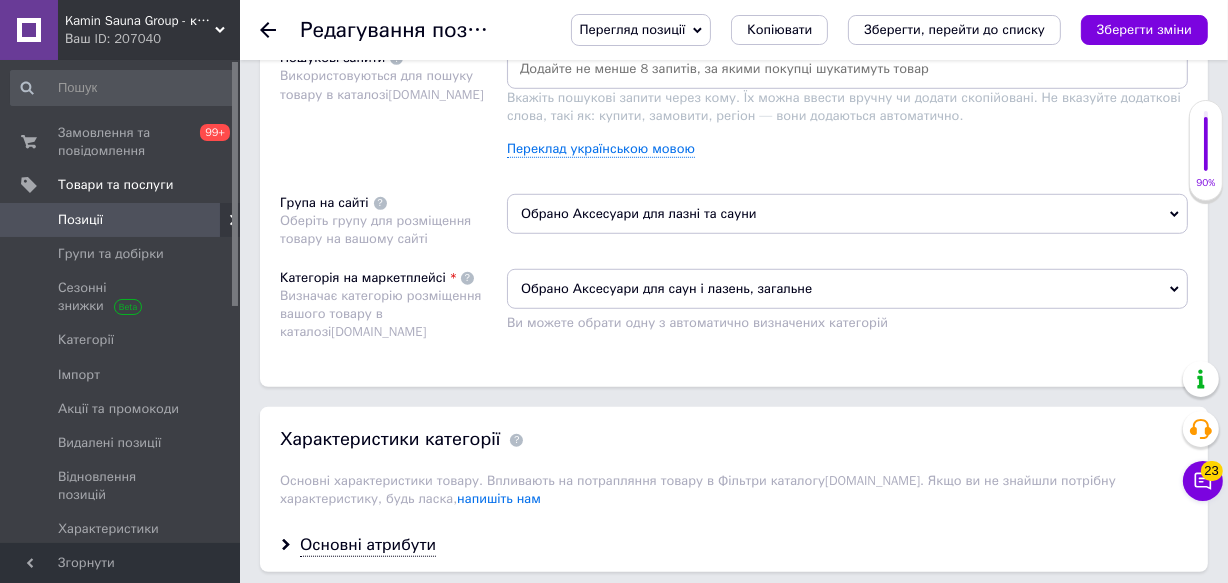scroll, scrollTop: 1454, scrollLeft: 0, axis: vertical 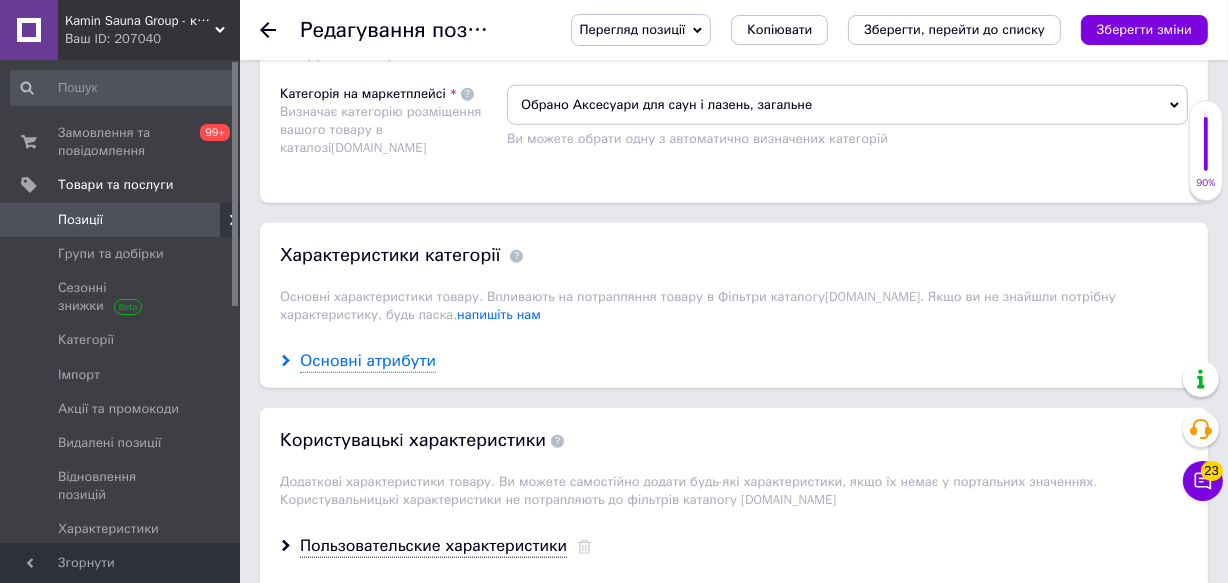click on "Основні атрибути" at bounding box center (368, 361) 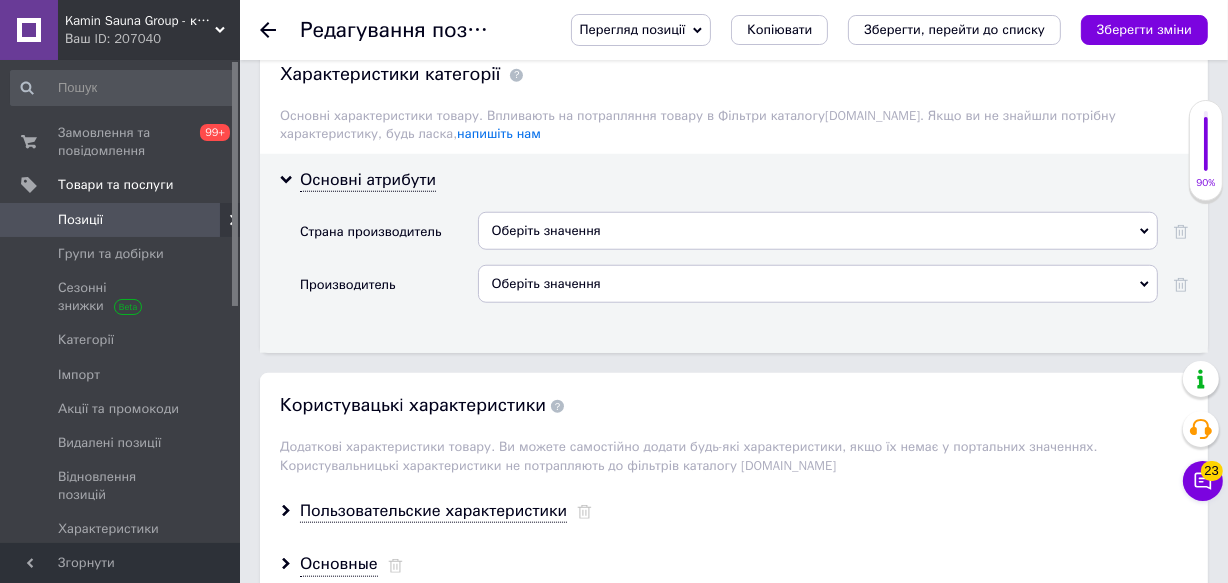 scroll, scrollTop: 1636, scrollLeft: 0, axis: vertical 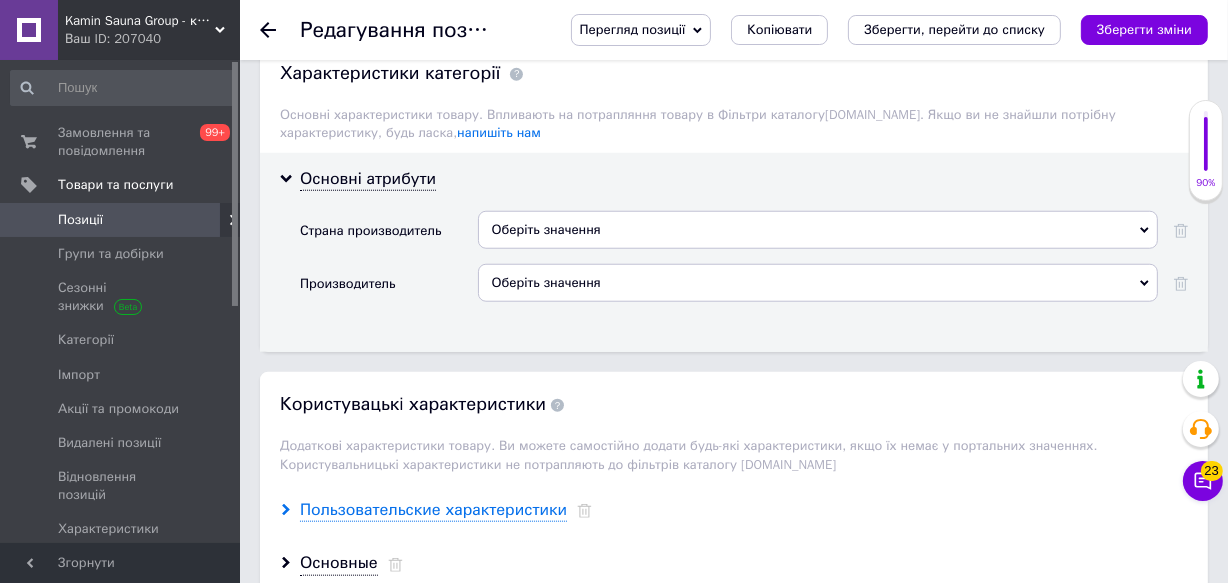 click on "Пользовательские характеристики" at bounding box center [433, 510] 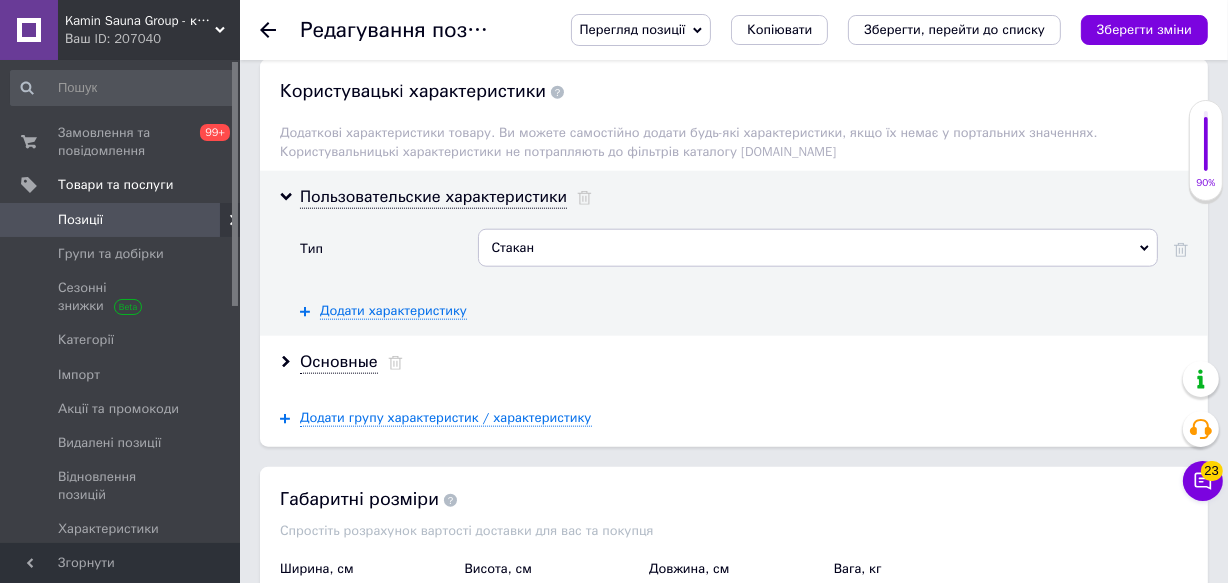 scroll, scrollTop: 2000, scrollLeft: 0, axis: vertical 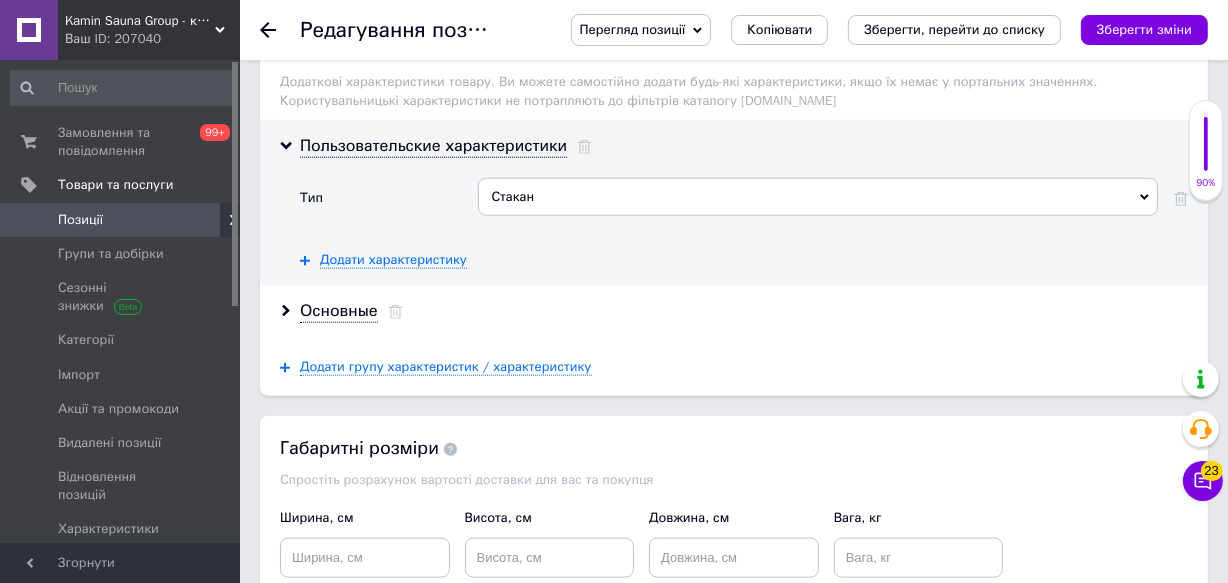 click on "Стакан" at bounding box center [818, 197] 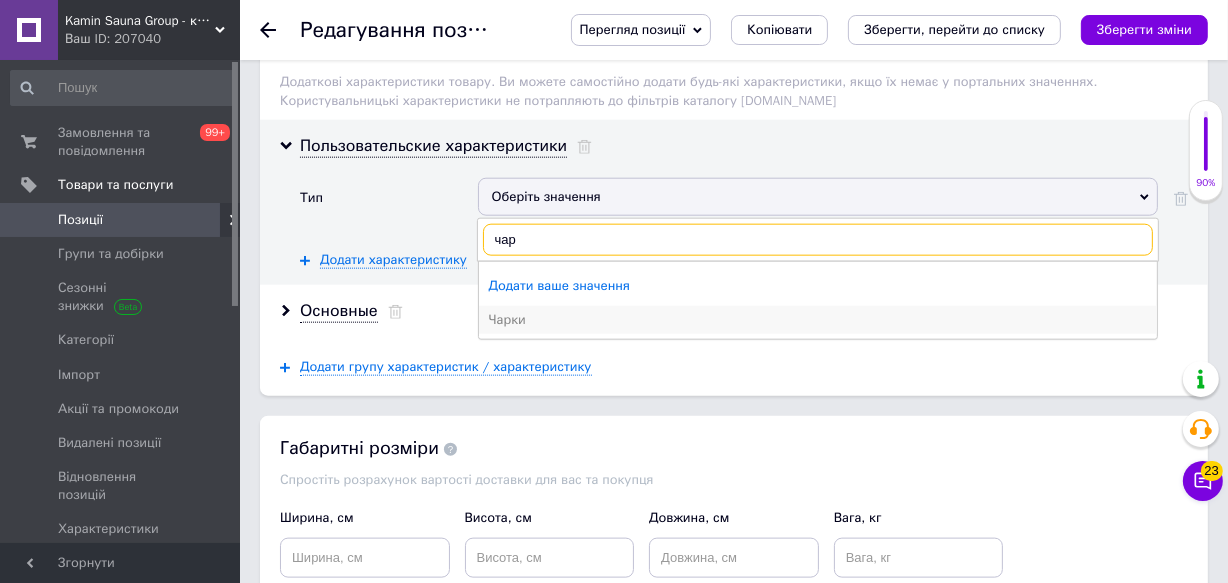 type on "чар" 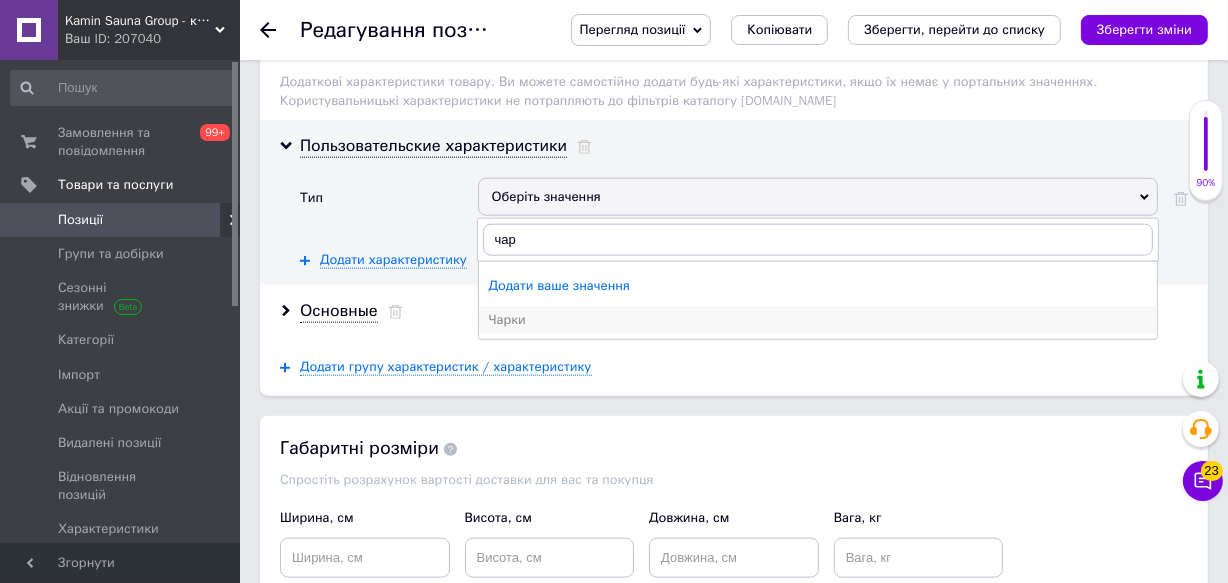 click on "Чарки" at bounding box center [818, 320] 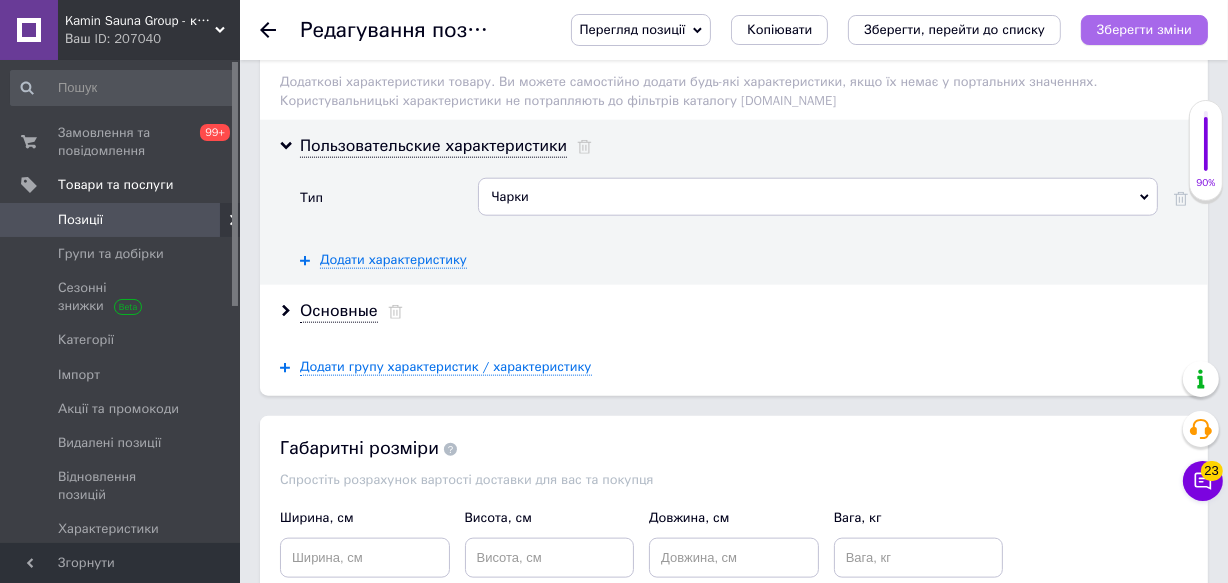 click on "Зберегти зміни" at bounding box center (1144, 29) 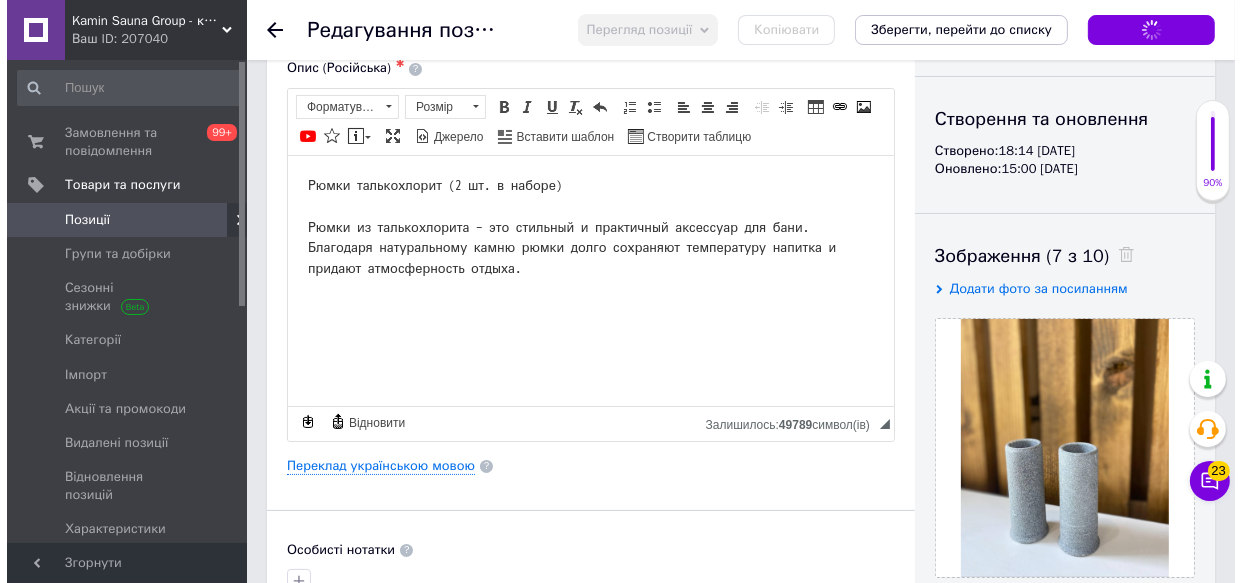 scroll, scrollTop: 181, scrollLeft: 0, axis: vertical 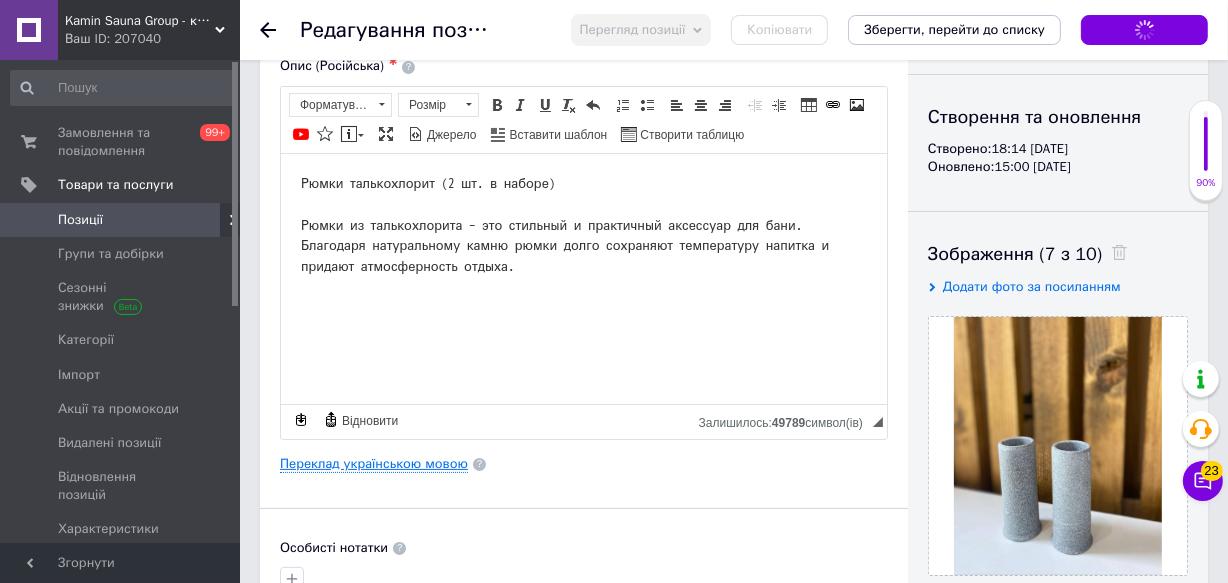 click on "Переклад українською мовою" at bounding box center (374, 464) 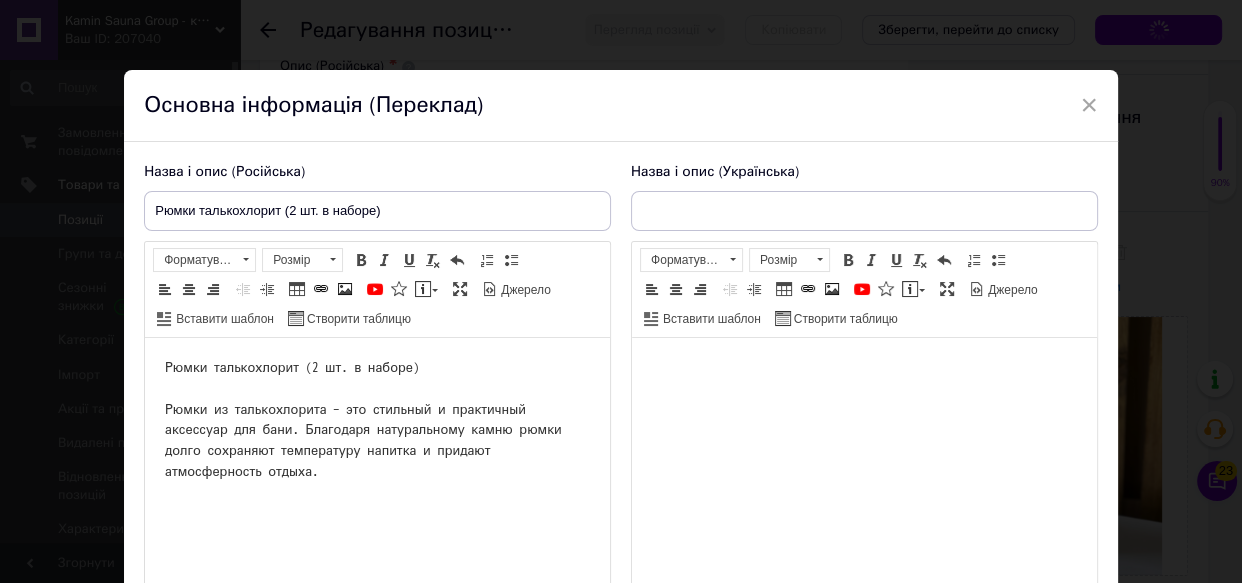 scroll, scrollTop: 0, scrollLeft: 0, axis: both 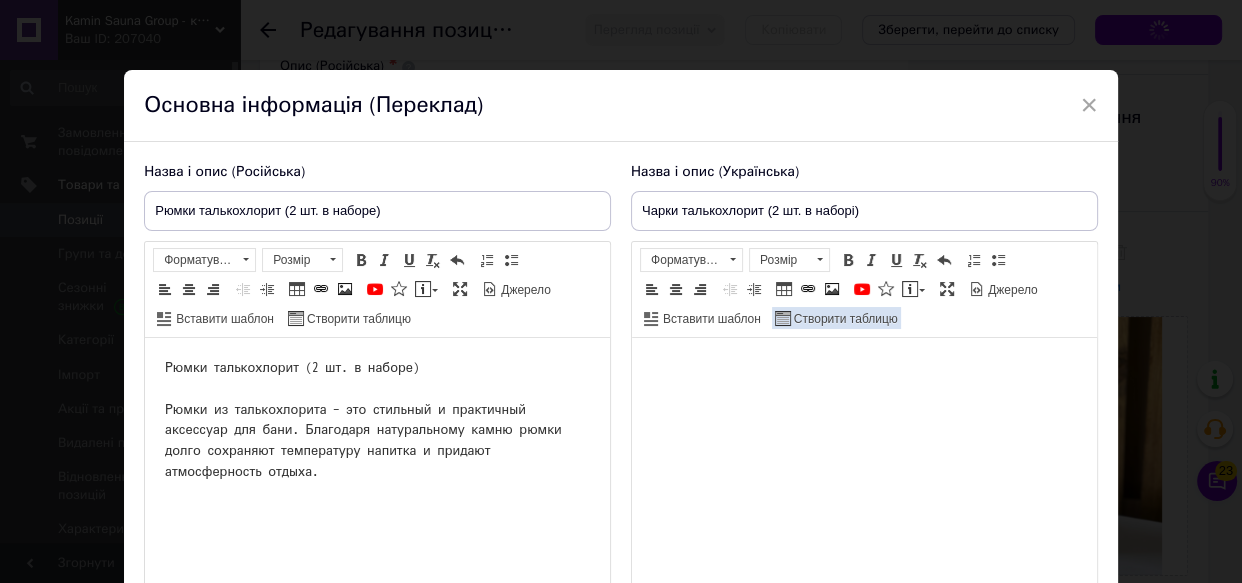 type on "Чарки талькохлорит (2 шт. в наборі)" 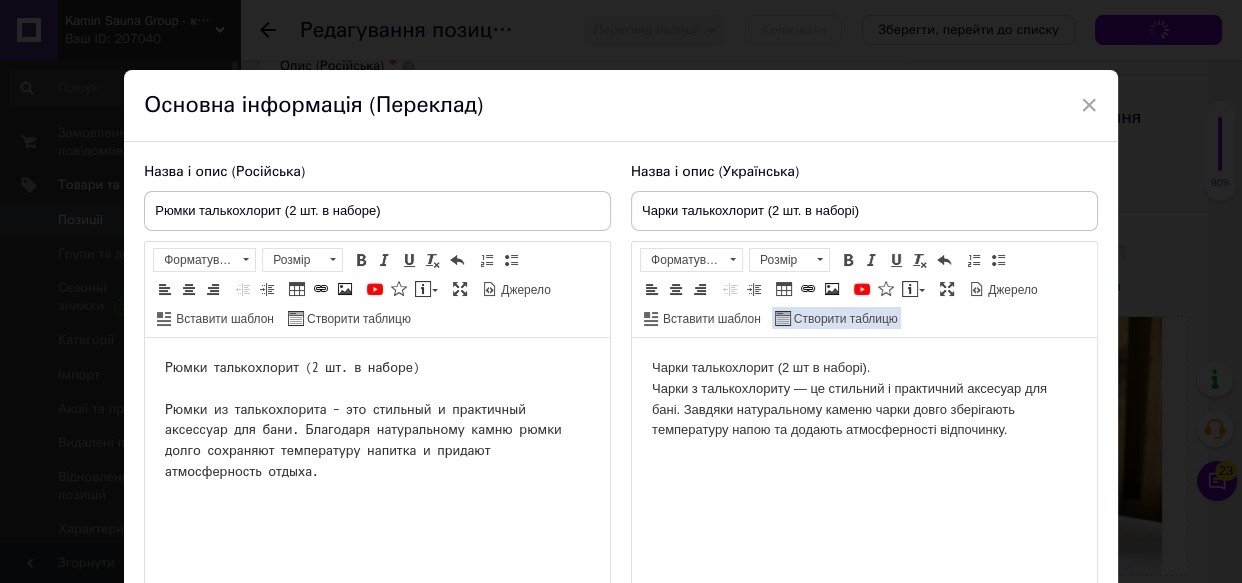 scroll, scrollTop: 181, scrollLeft: 0, axis: vertical 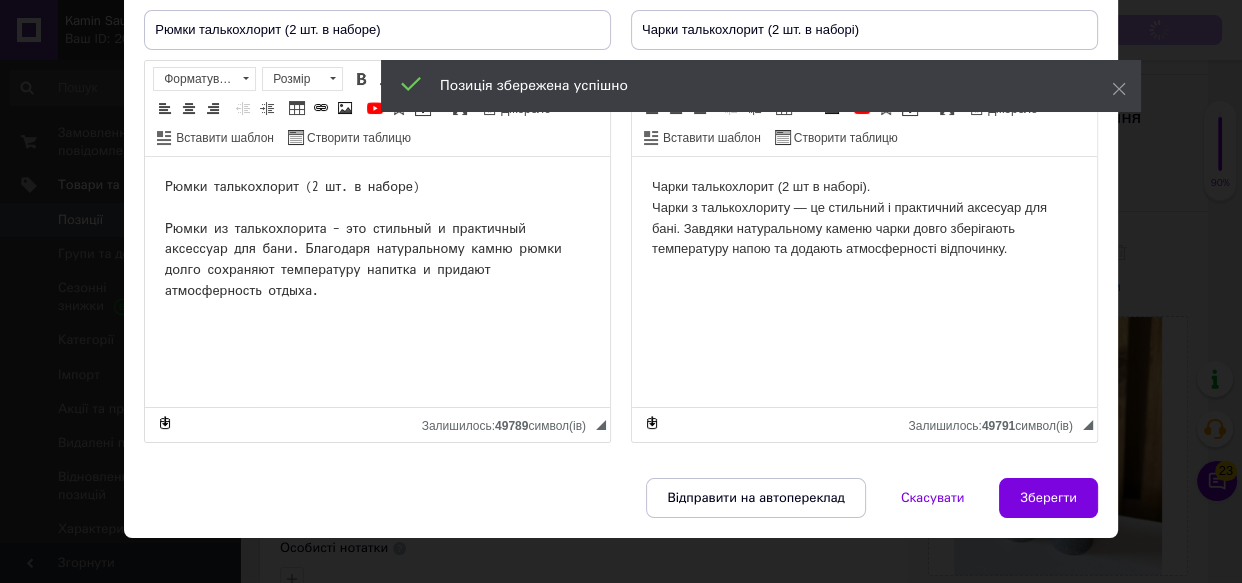 click on "× Основна інформація (Переклад) Назва і опис (Російська) [PERSON_NAME] талькохлорит (2 шт. в наборе) Рюмки талькохлорит (2 шт. в наборе)
Рюмки из талькохлорита – это стильный и практичный аксессуар для бани. Благодаря натуральному камню рюмки долго сохраняют температуру напитка и придают атмосферность отдыха.
Розширений текстовий редактор, 04390A66-FB78-4B70-A50C-8FAF30FE8144 Панель інструментів редактора Форматування Форматування Розмір Розмір   Жирний  Сполучення клавіш Ctrl+B   Курсив  Сполучення клавіш Ctrl+I   Підкреслений  Сполучення клавіш Ctrl+U   Видалити форматування" at bounding box center (621, 291) 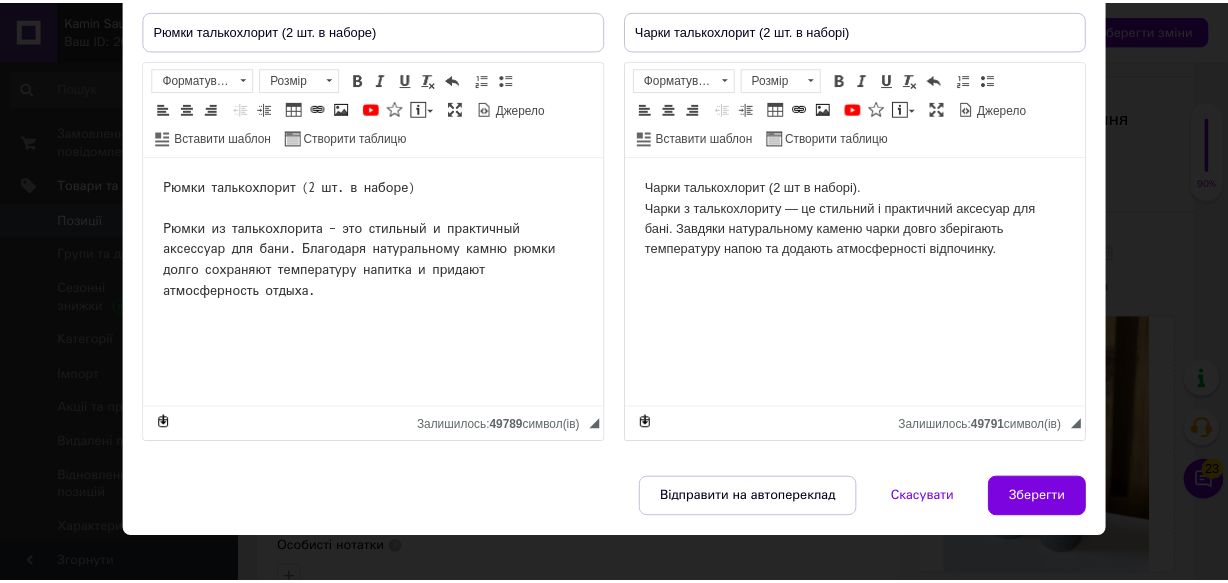 scroll, scrollTop: 0, scrollLeft: 0, axis: both 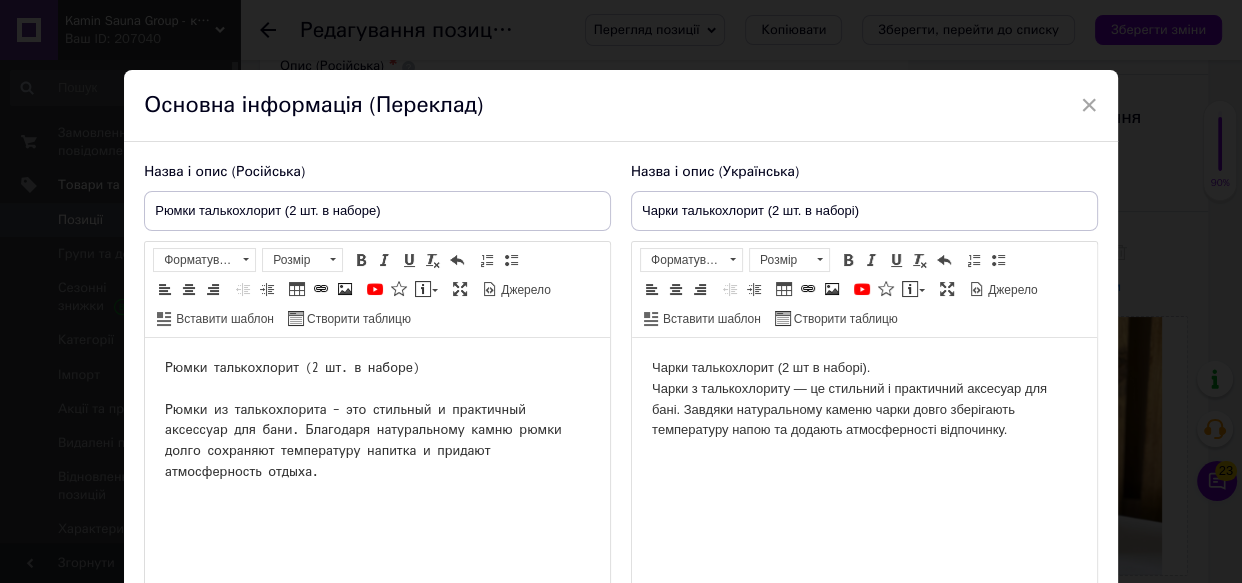 click on "× Основна інформація (Переклад) Назва і опис (Російська) [PERSON_NAME] талькохлорит (2 шт. в наборе) Рюмки талькохлорит (2 шт. в наборе)
Рюмки из талькохлорита – это стильный и практичный аксессуар для бани. Благодаря натуральному камню рюмки долго сохраняют температуру напитка и придают атмосферность отдыха.
Розширений текстовий редактор, 04390A66-FB78-4B70-A50C-8FAF30FE8144 Панель інструментів редактора Форматування Форматування Розмір Розмір   Жирний  Сполучення клавіш Ctrl+B   Курсив  Сполучення клавіш Ctrl+I   Підкреслений  Сполучення клавіш Ctrl+U   Видалити форматування" at bounding box center (621, 291) 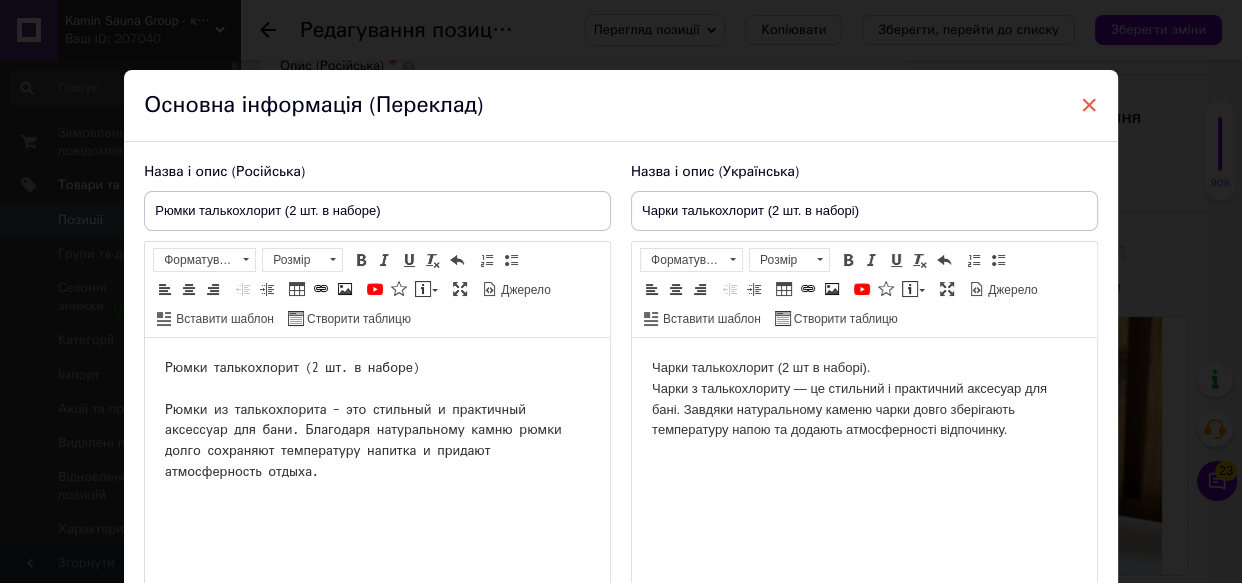 click on "×" at bounding box center [1089, 105] 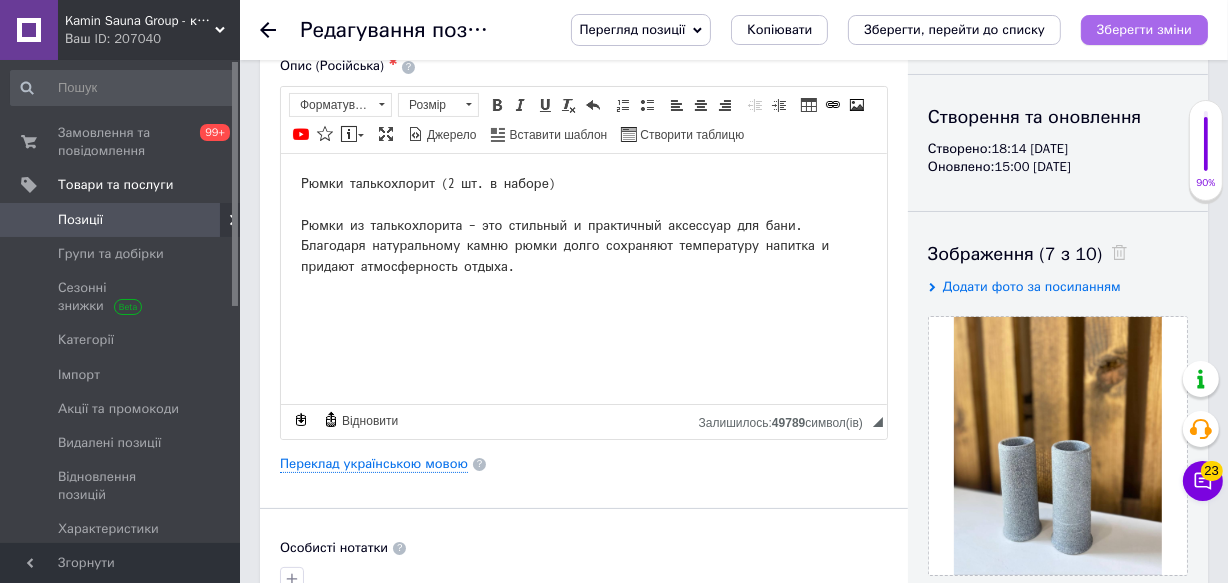 click on "Зберегти зміни" at bounding box center (1144, 29) 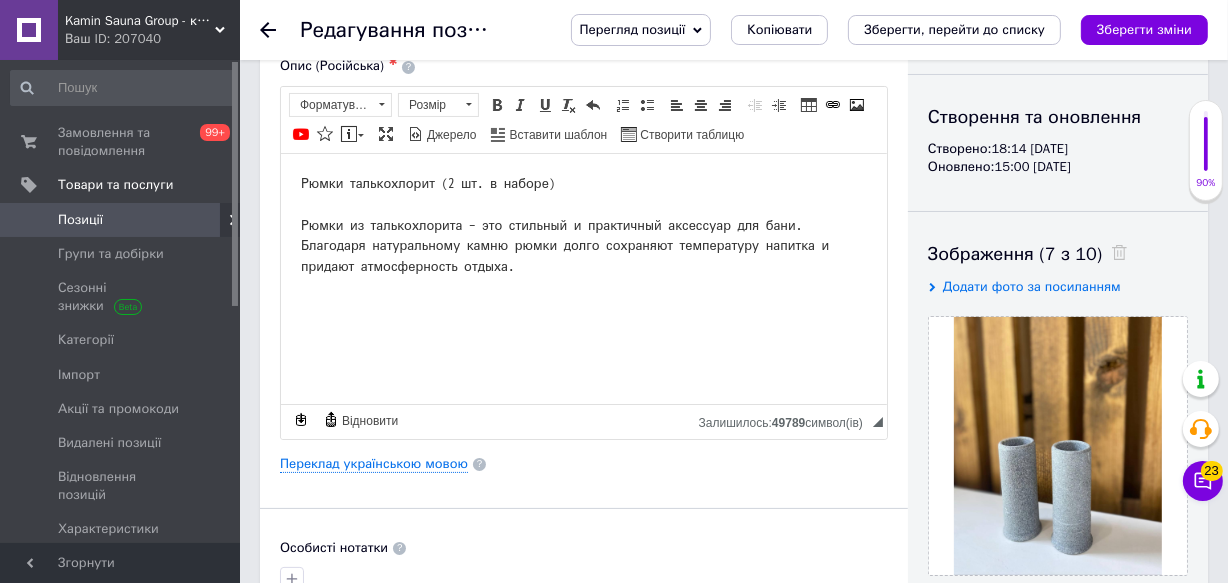 click 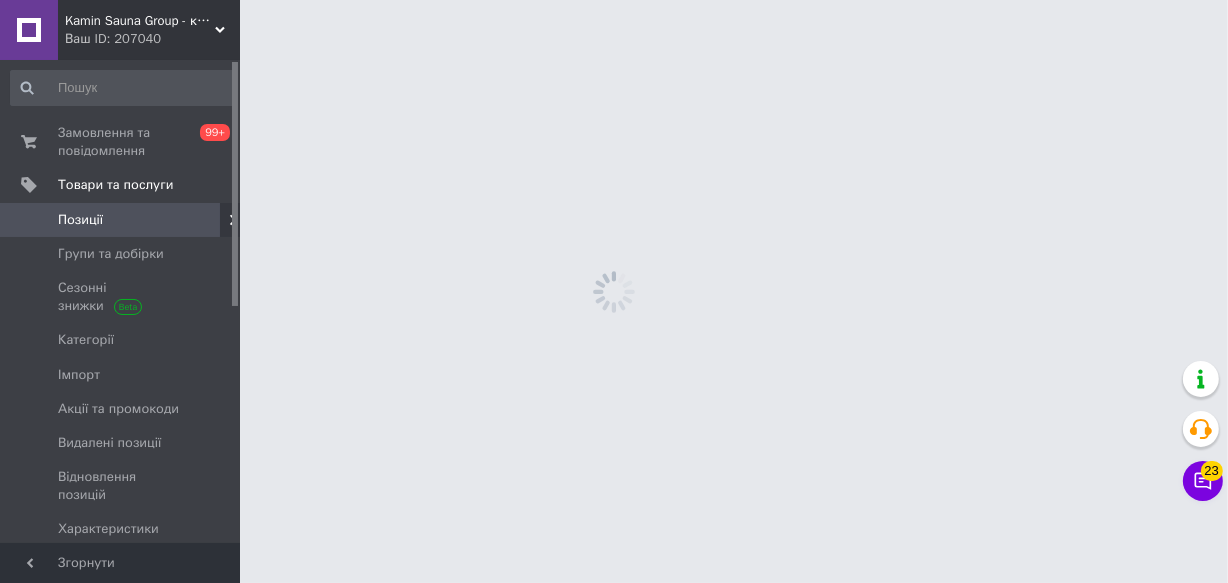 scroll, scrollTop: 0, scrollLeft: 0, axis: both 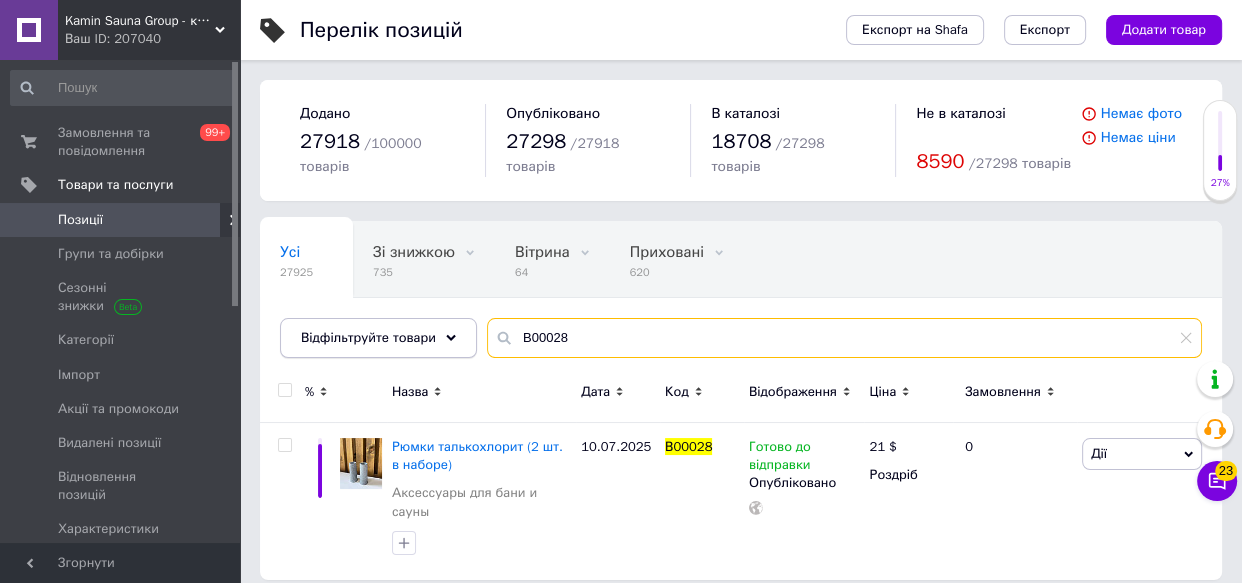 drag, startPoint x: 489, startPoint y: 314, endPoint x: 377, endPoint y: 311, distance: 112.04017 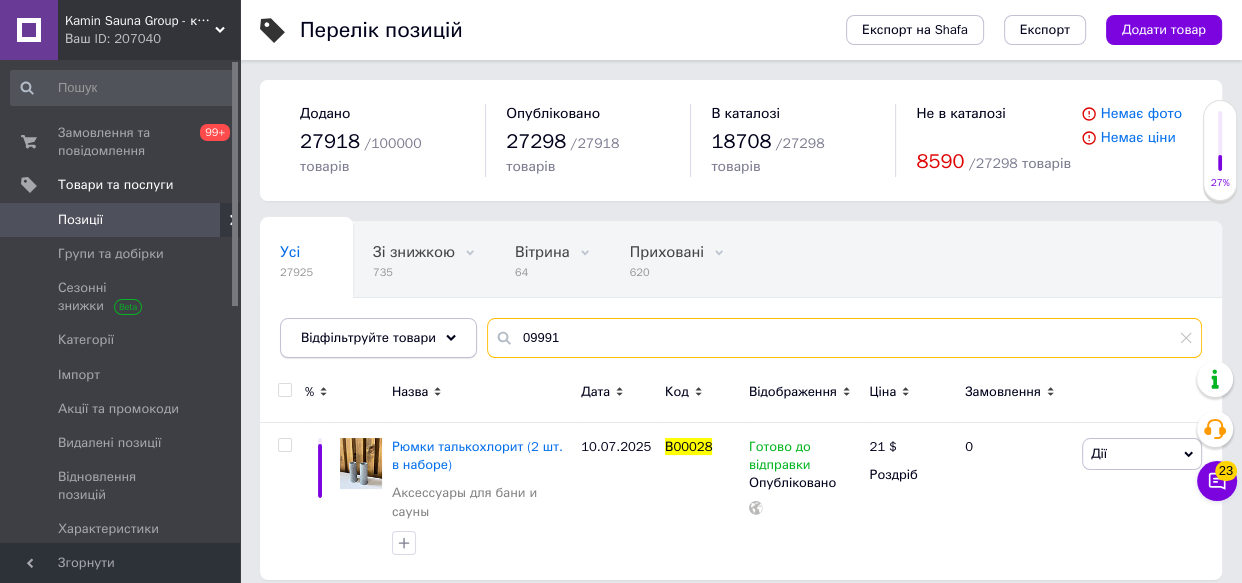 type on "09991" 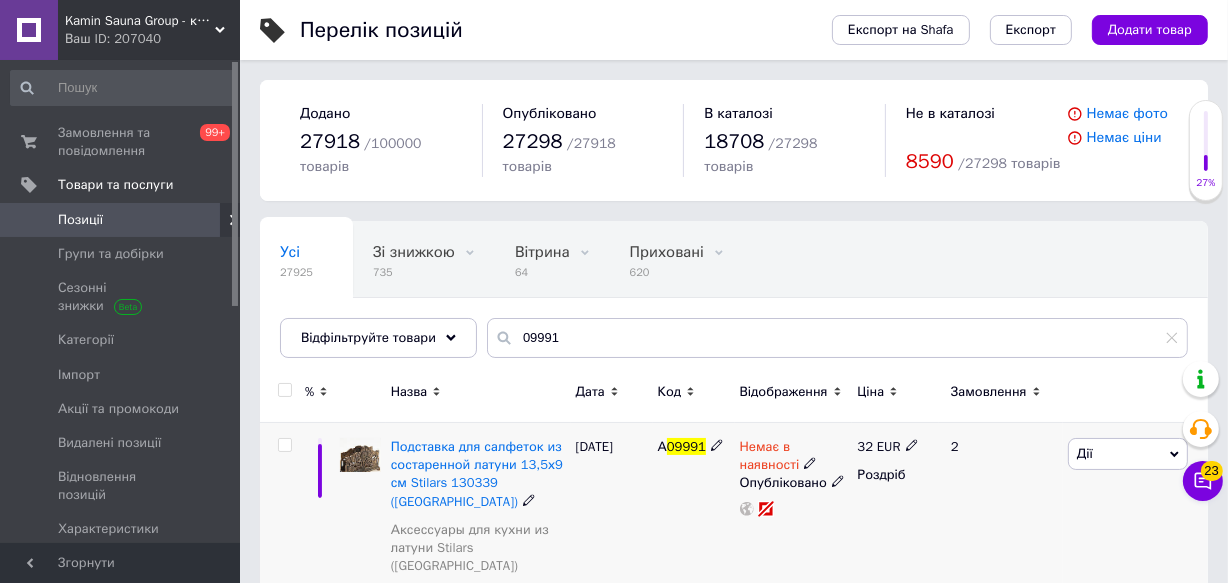 click at bounding box center [360, 455] 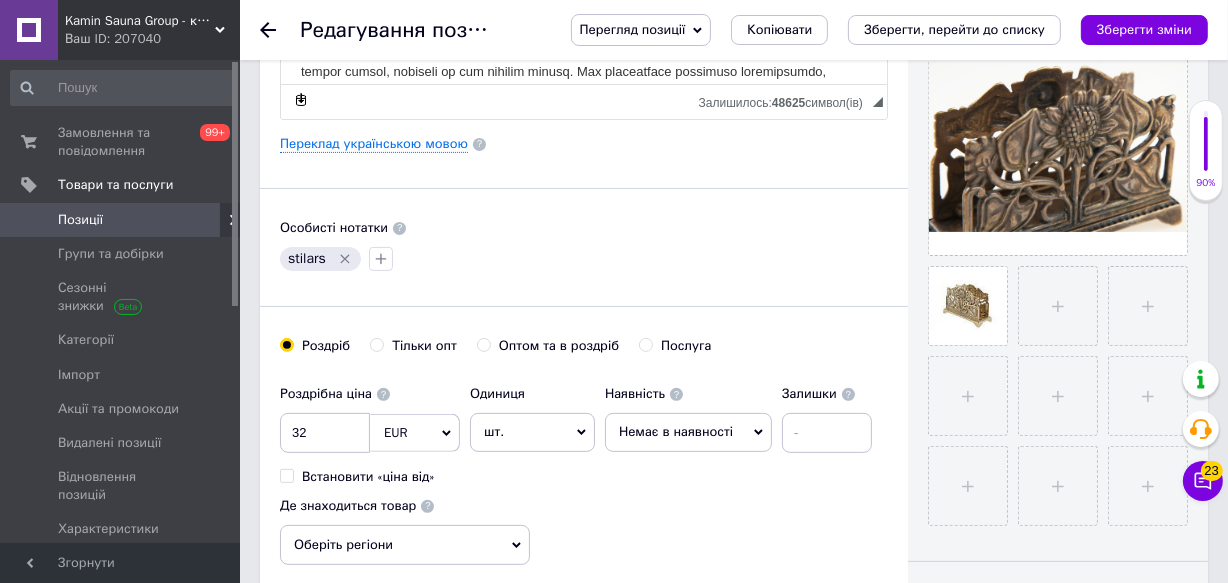 scroll, scrollTop: 545, scrollLeft: 0, axis: vertical 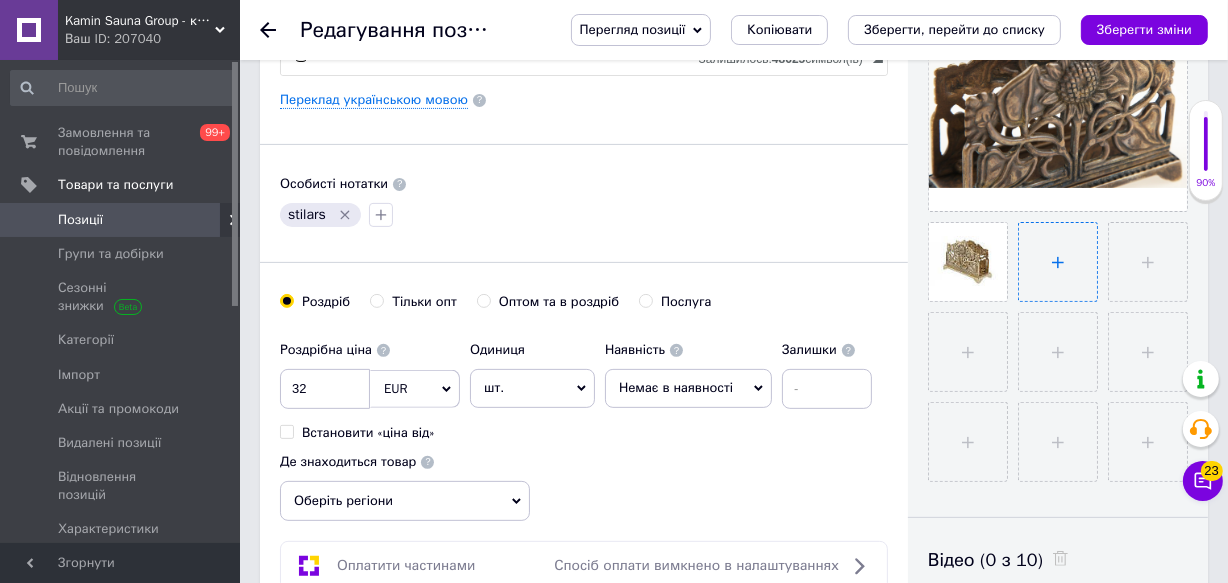 click at bounding box center (1058, 262) 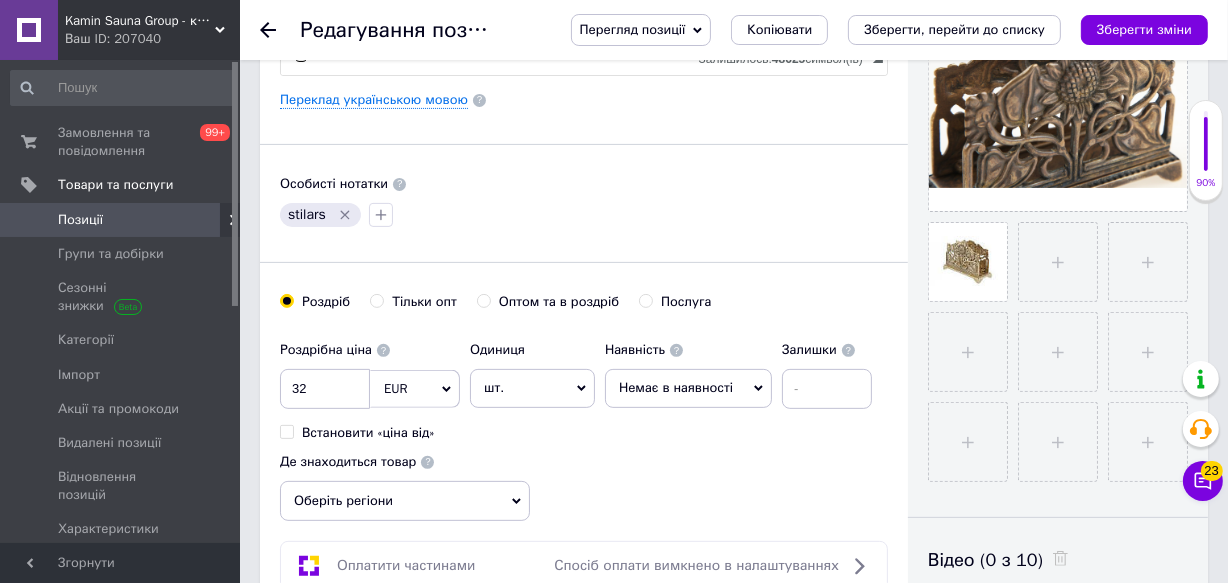 click on "Немає в наявності" at bounding box center [676, 387] 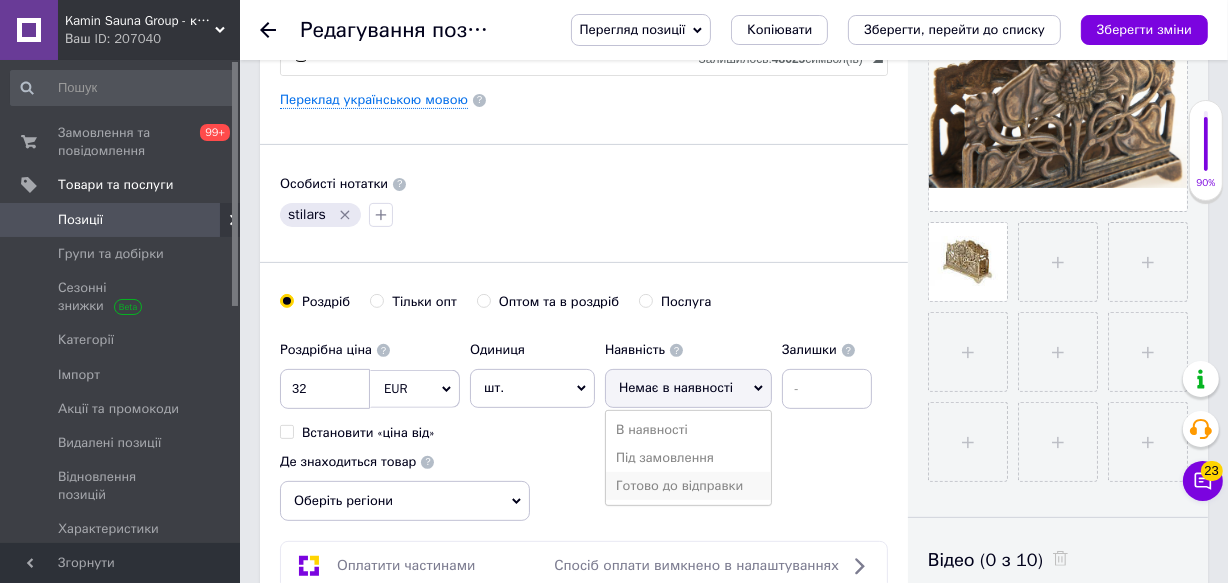 click on "Готово до відправки" at bounding box center (688, 486) 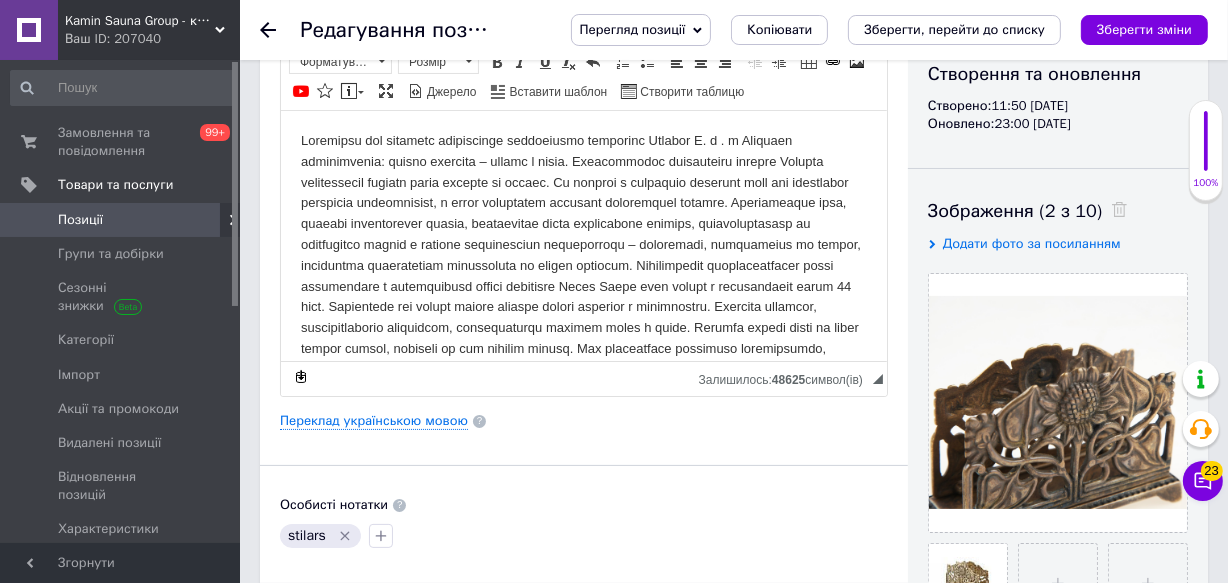 scroll, scrollTop: 181, scrollLeft: 0, axis: vertical 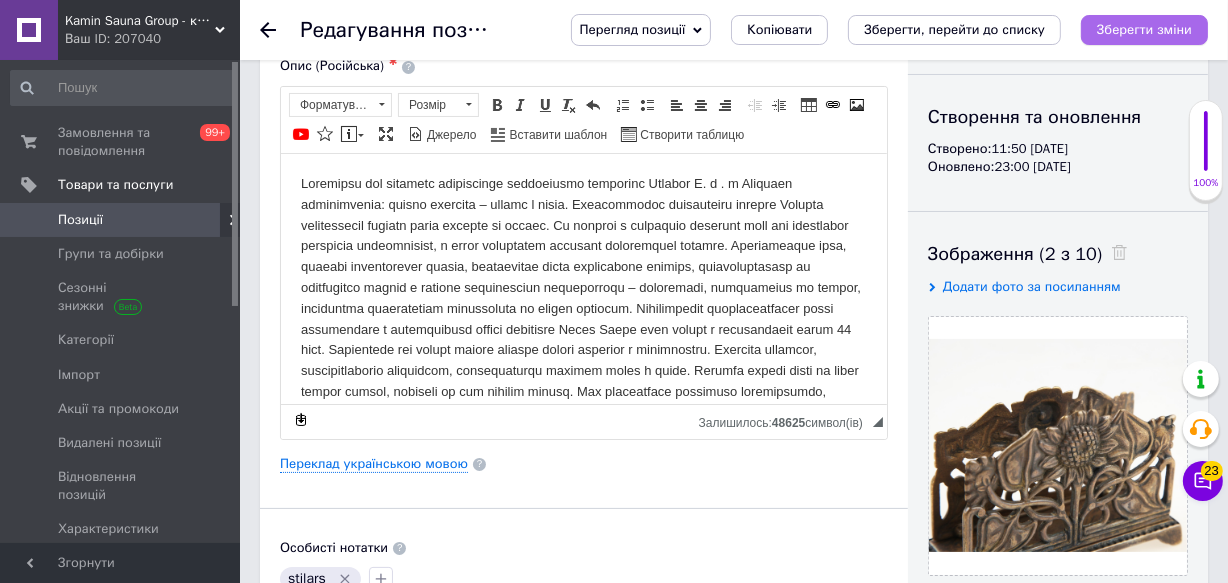 click on "Зберегти зміни" at bounding box center [1144, 29] 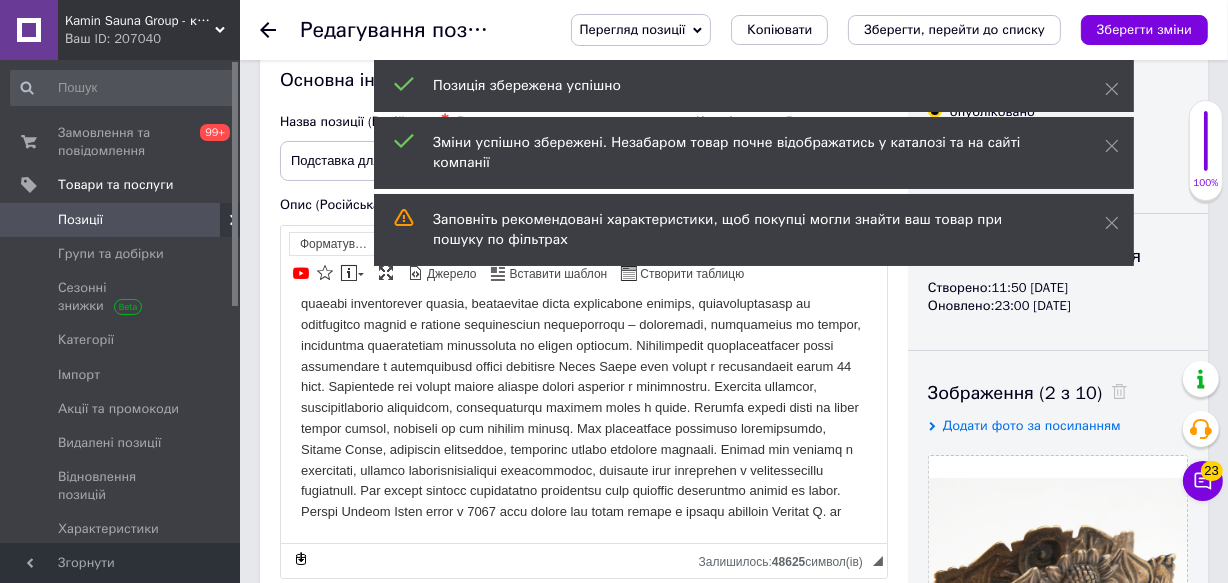 scroll, scrollTop: 0, scrollLeft: 0, axis: both 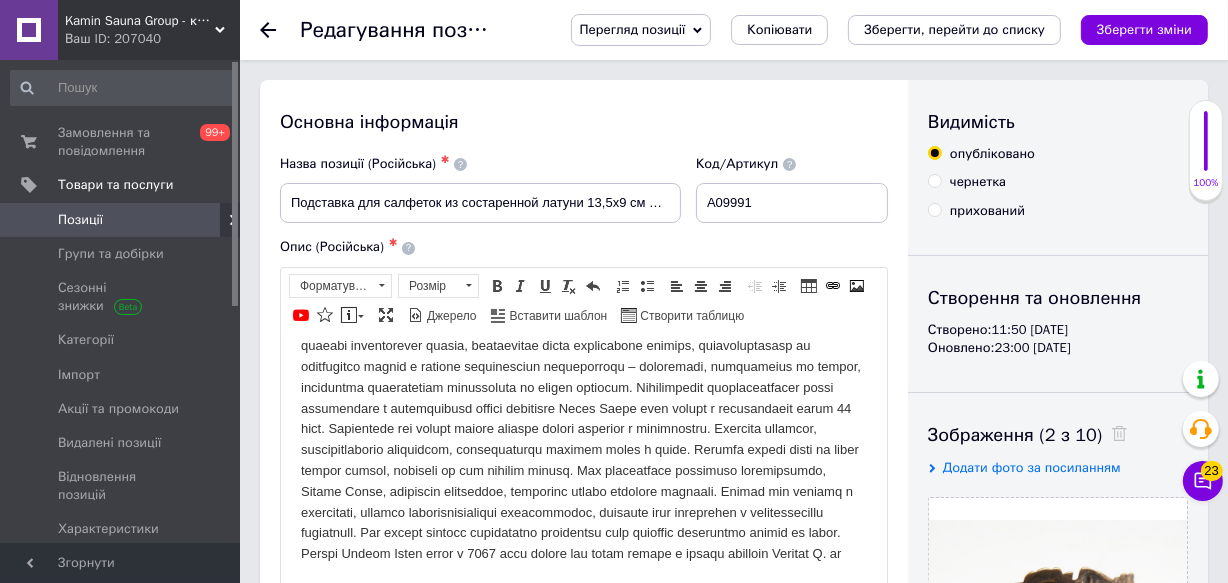 click 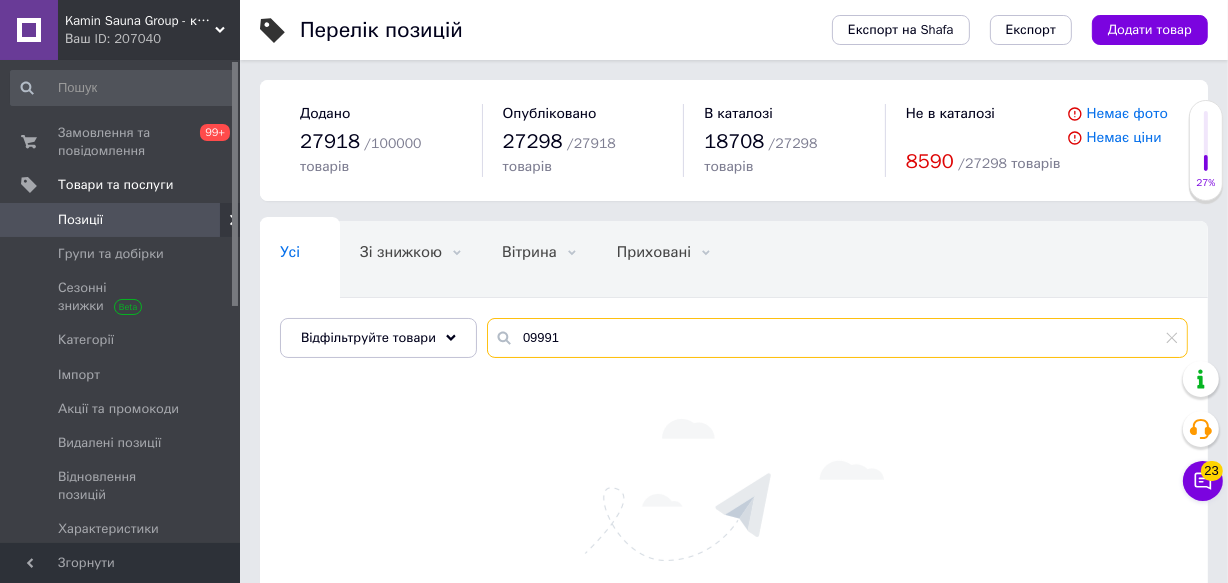 drag, startPoint x: 640, startPoint y: 316, endPoint x: 272, endPoint y: 259, distance: 372.38824 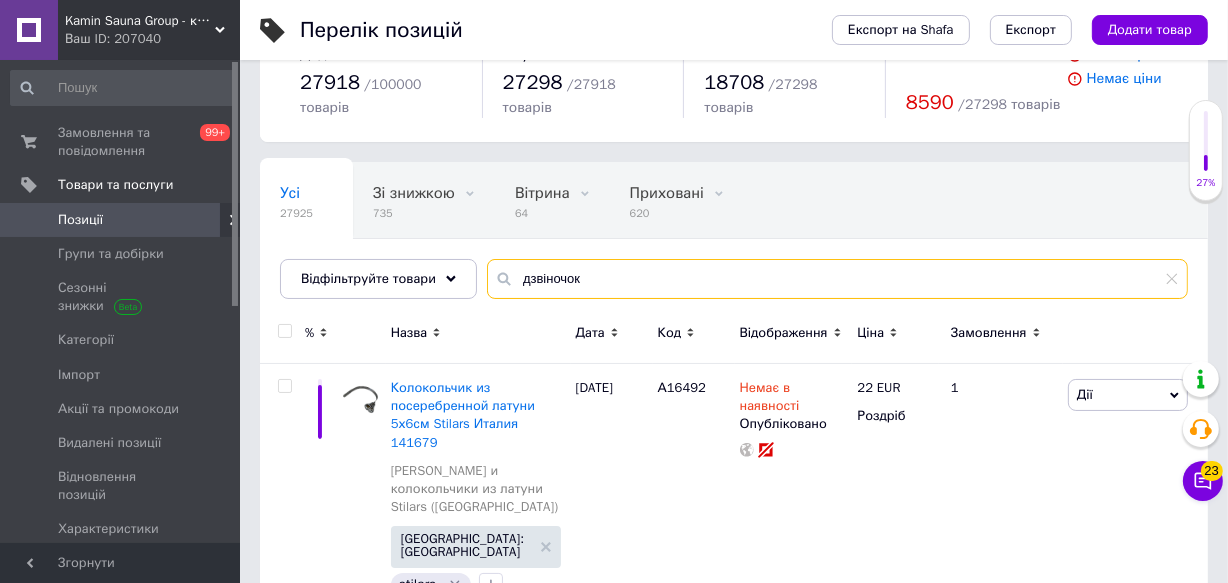 scroll, scrollTop: 90, scrollLeft: 0, axis: vertical 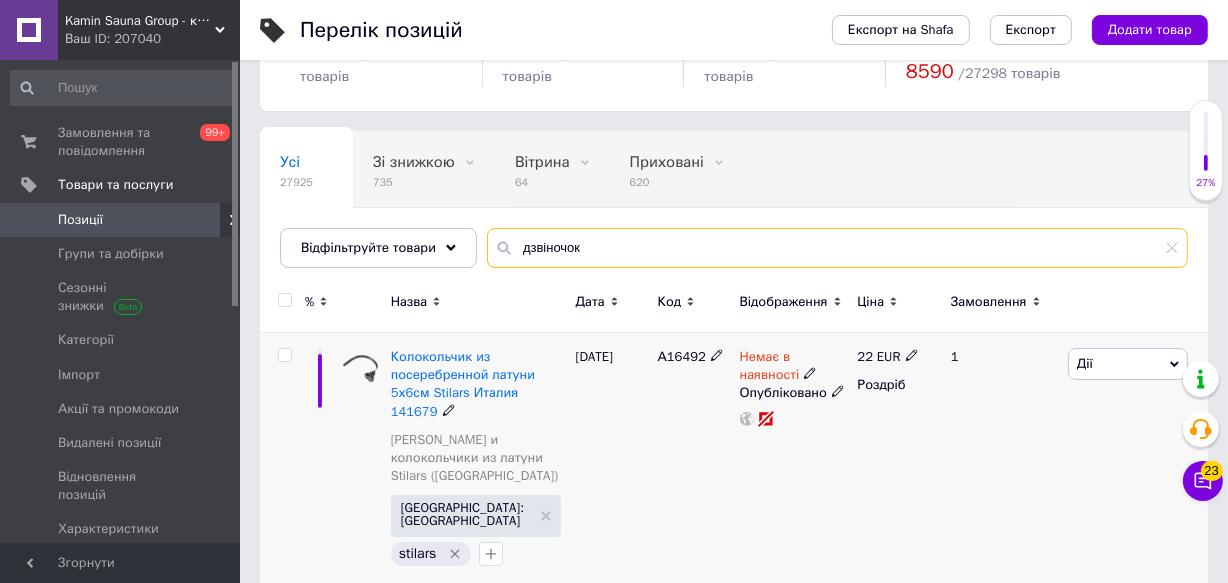 type on "дзвіночок" 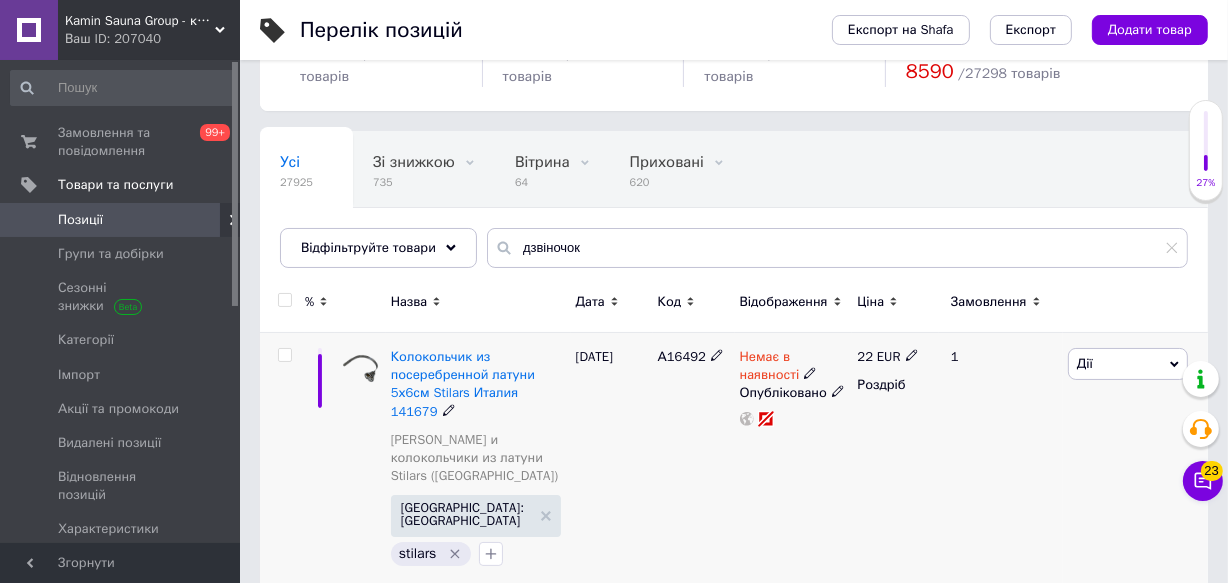 click on "Дії" at bounding box center [1128, 364] 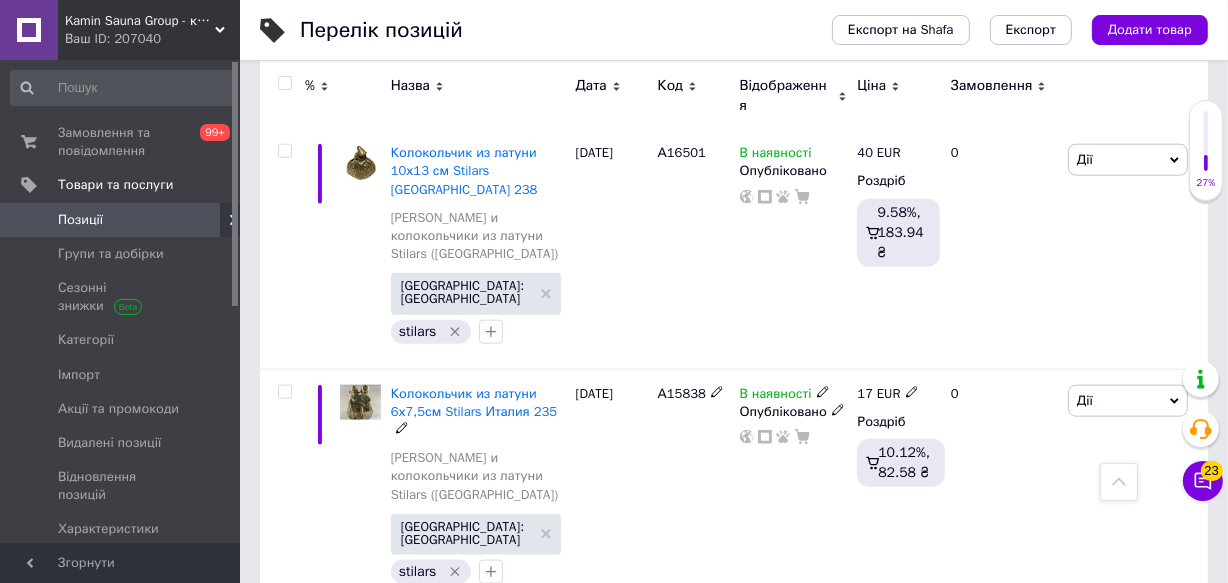scroll, scrollTop: 1981, scrollLeft: 0, axis: vertical 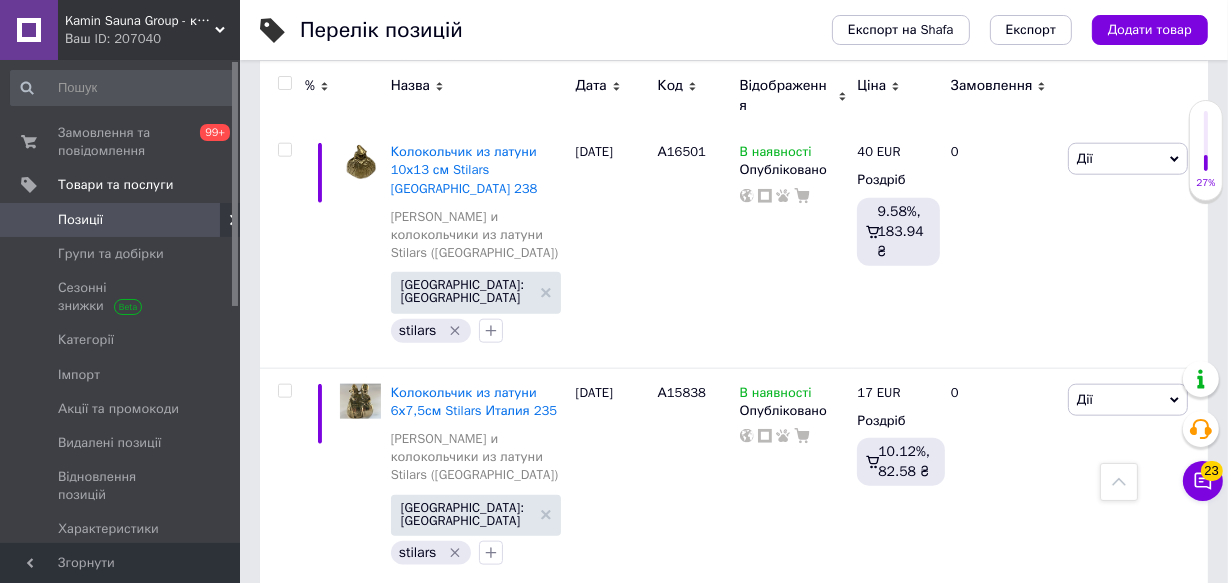 click at bounding box center [360, 626] 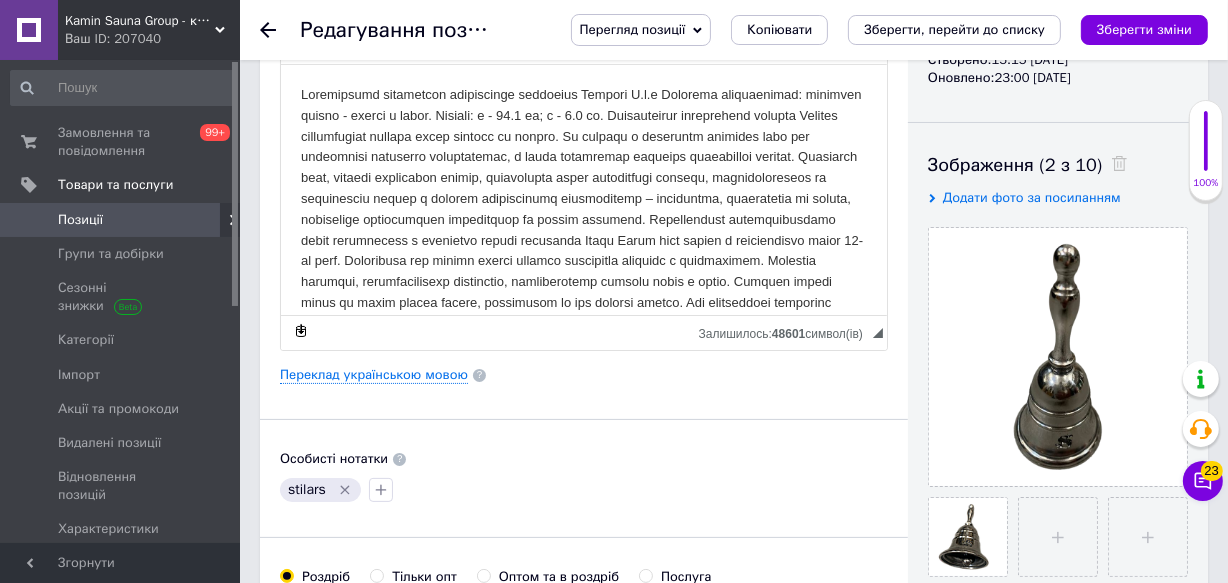 scroll, scrollTop: 272, scrollLeft: 0, axis: vertical 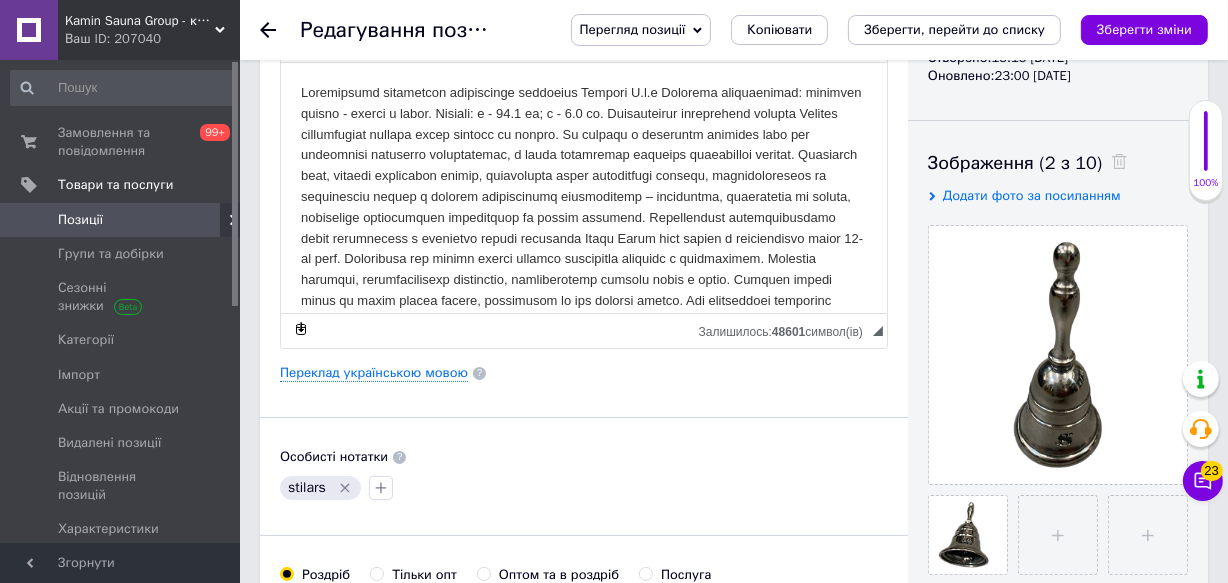 click 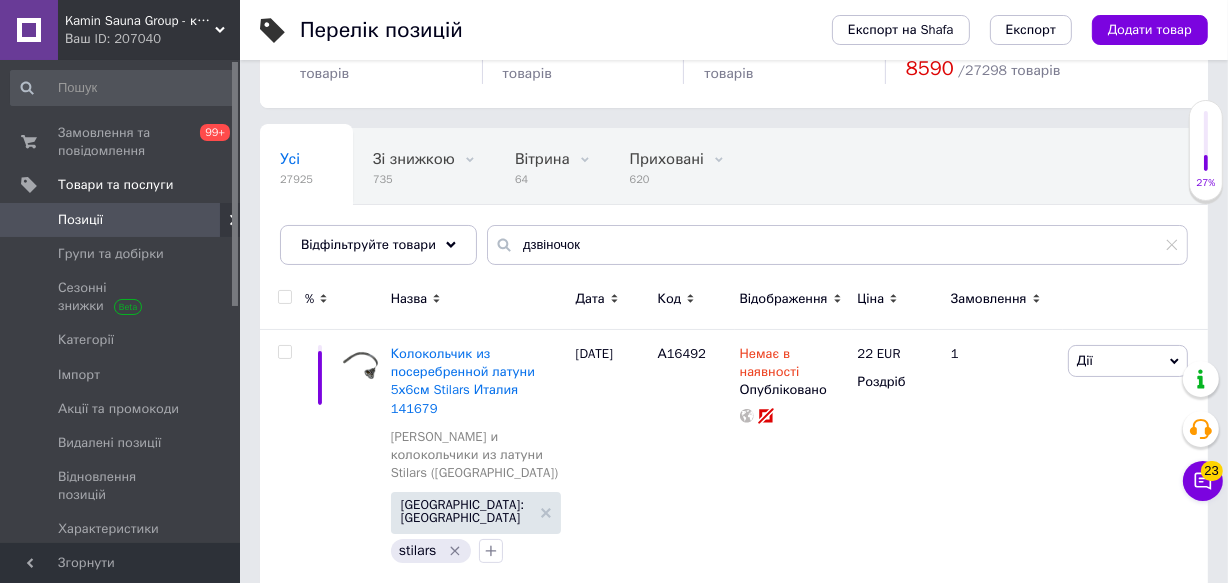 scroll, scrollTop: 181, scrollLeft: 0, axis: vertical 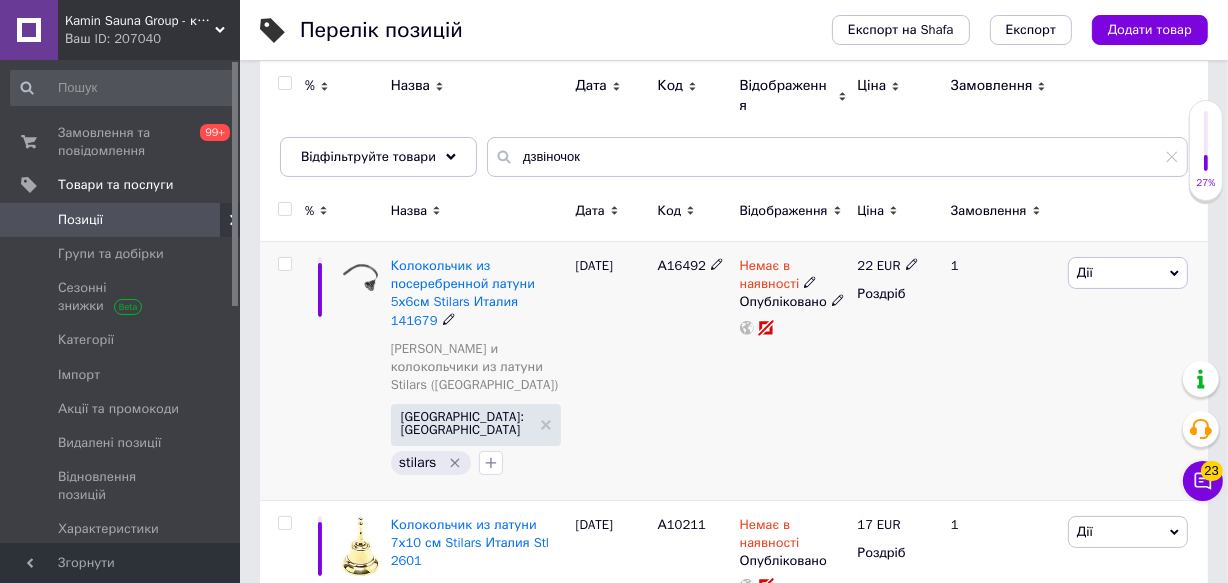 click on "Дії" at bounding box center (1085, 272) 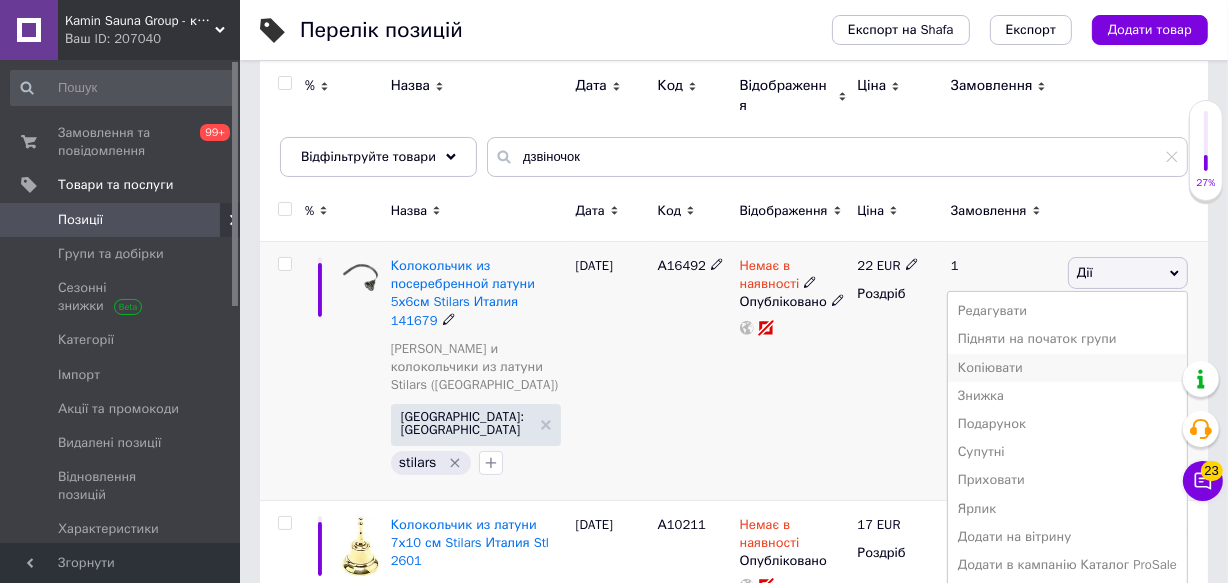 click on "Копіювати" at bounding box center (1067, 368) 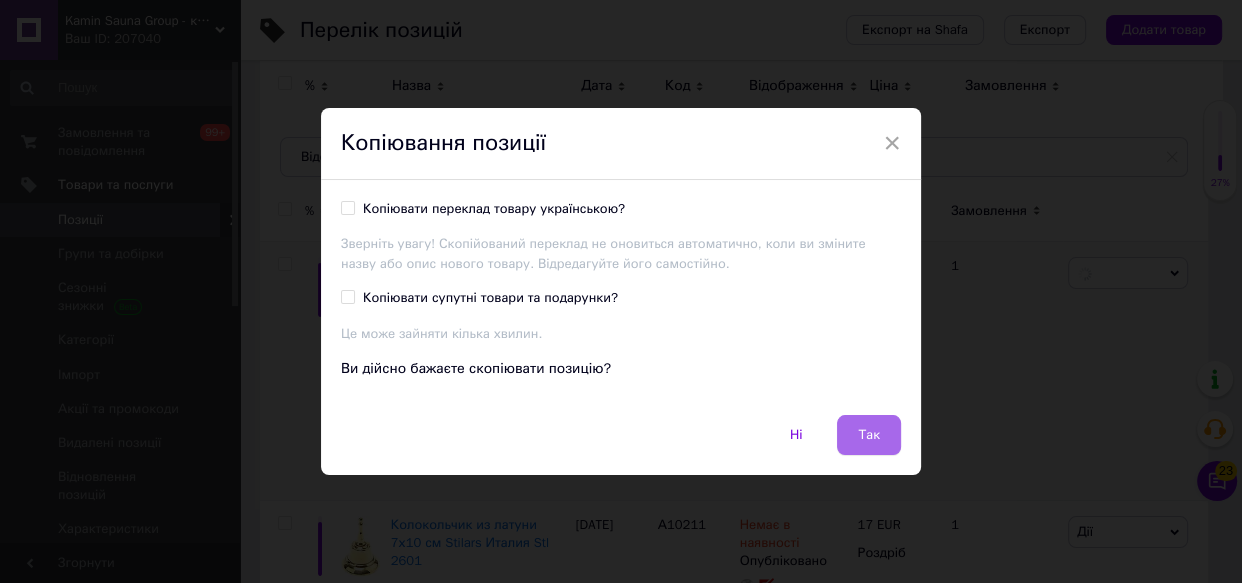 click on "Так" at bounding box center [869, 435] 